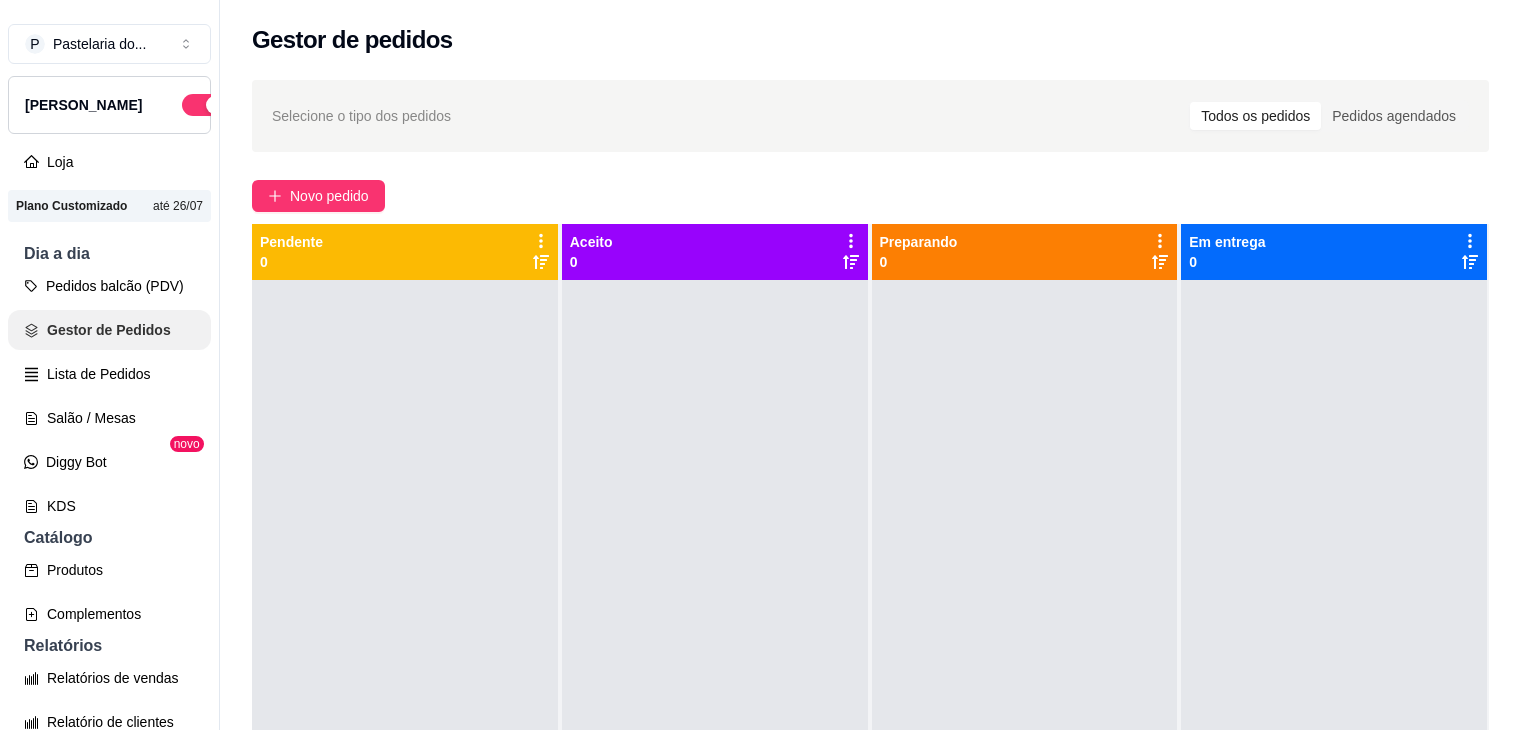 scroll, scrollTop: 0, scrollLeft: 0, axis: both 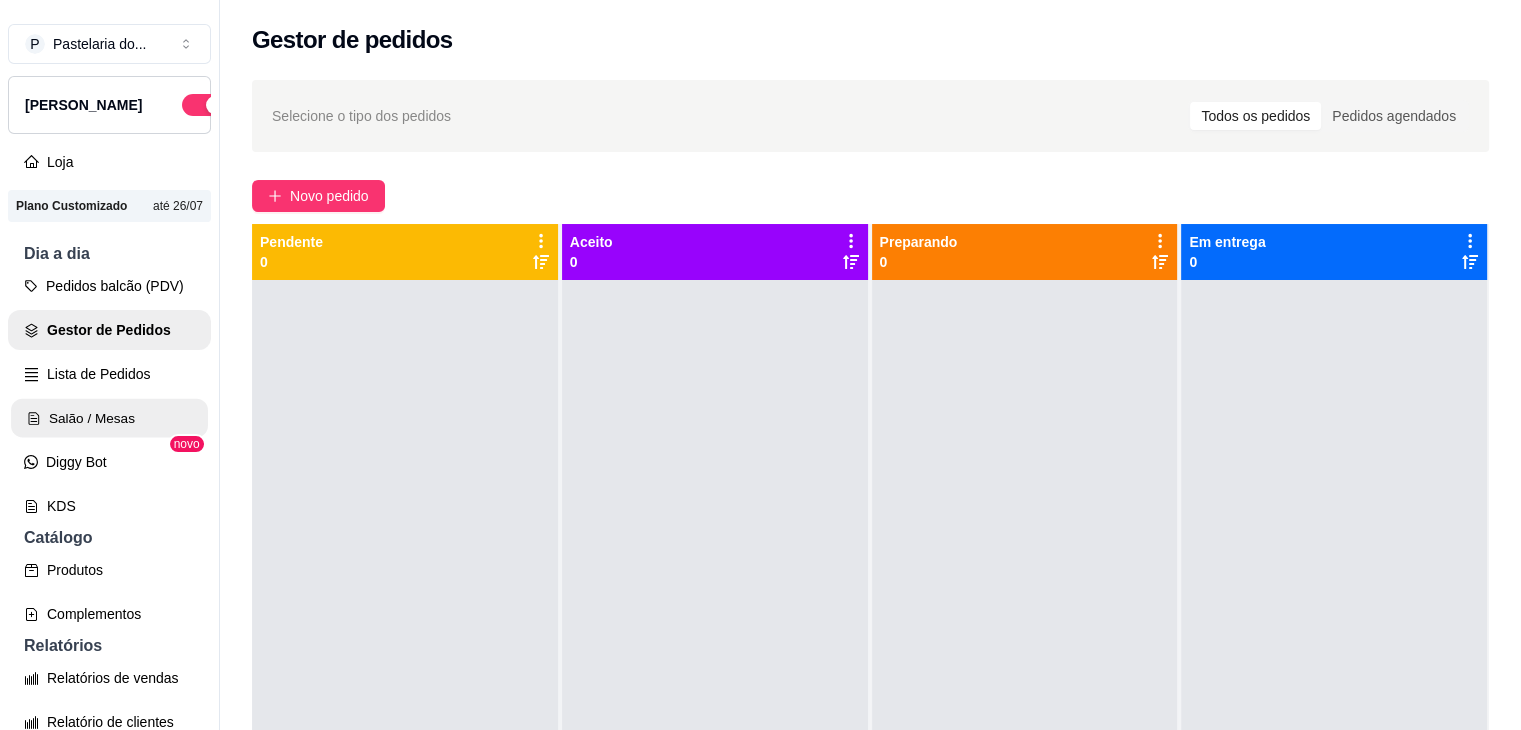 click on "Salão / Mesas" at bounding box center [109, 418] 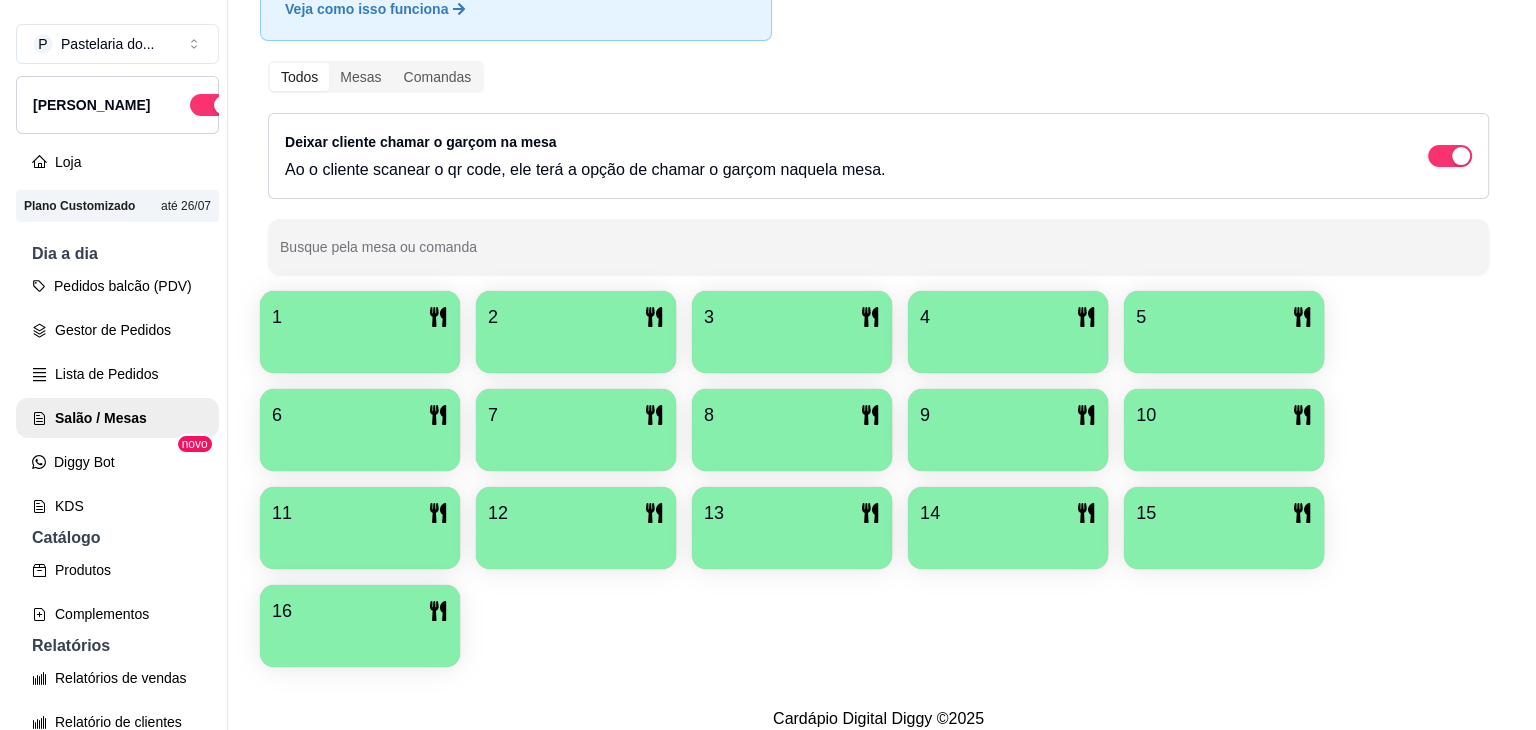 scroll, scrollTop: 189, scrollLeft: 0, axis: vertical 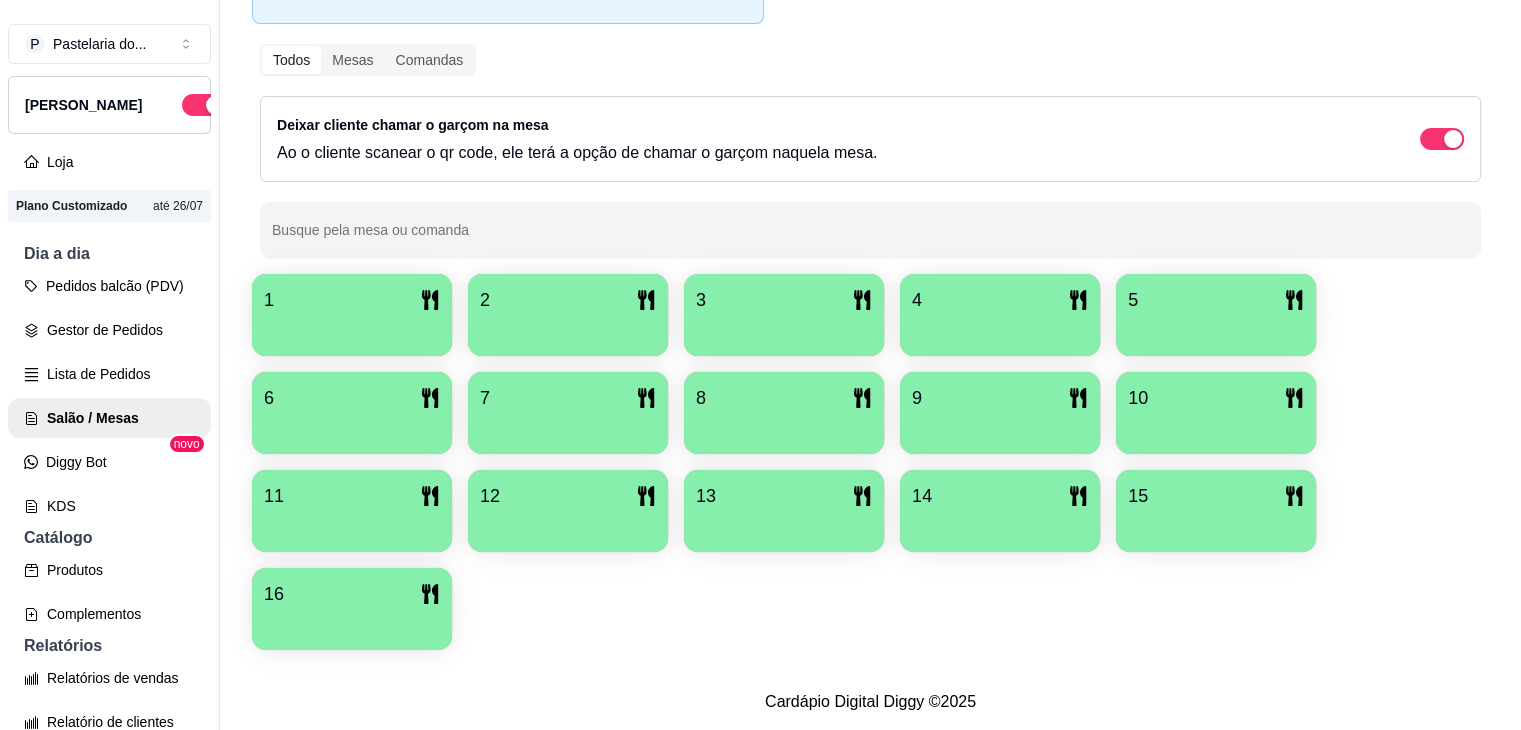 click at bounding box center [1216, 525] 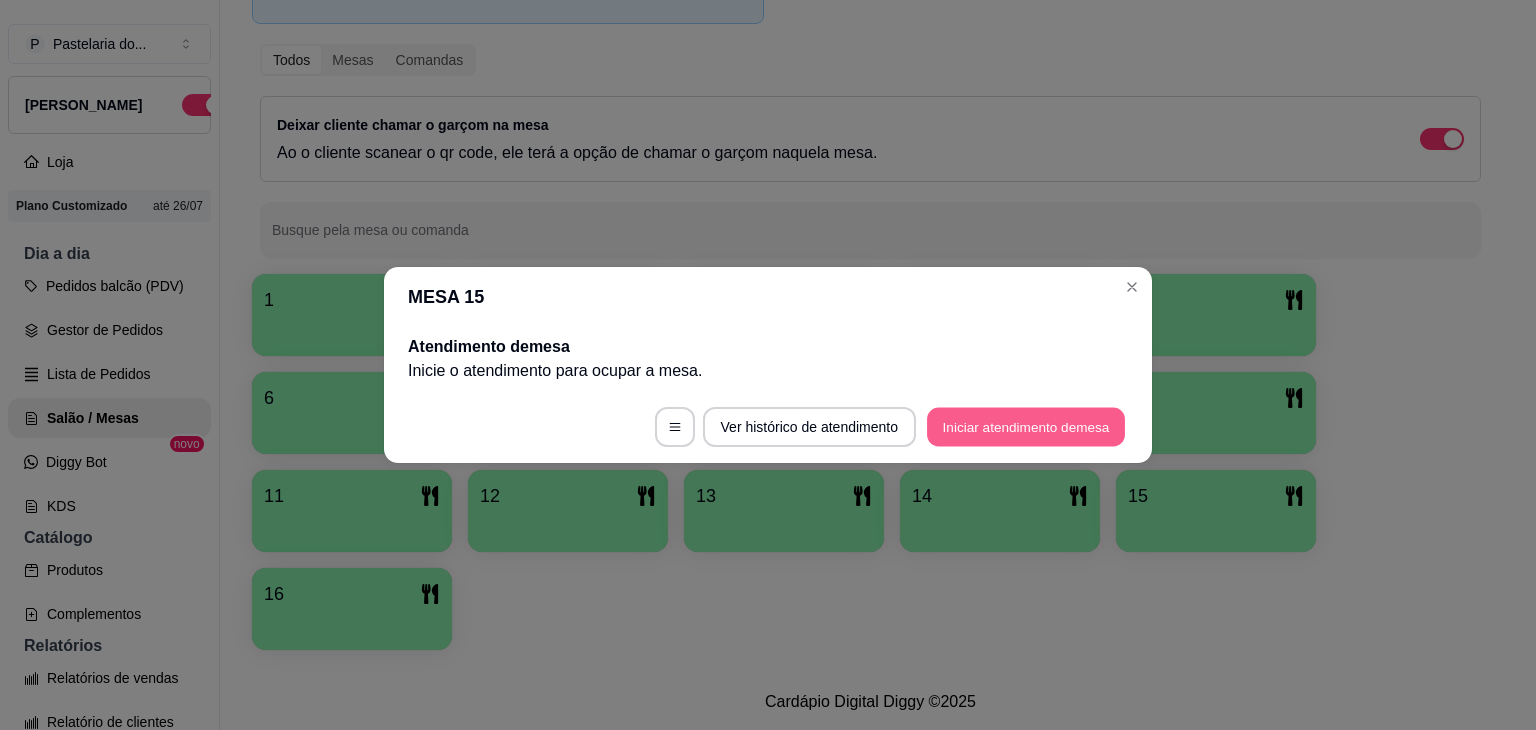 click on "Iniciar atendimento de  mesa" at bounding box center (1026, 427) 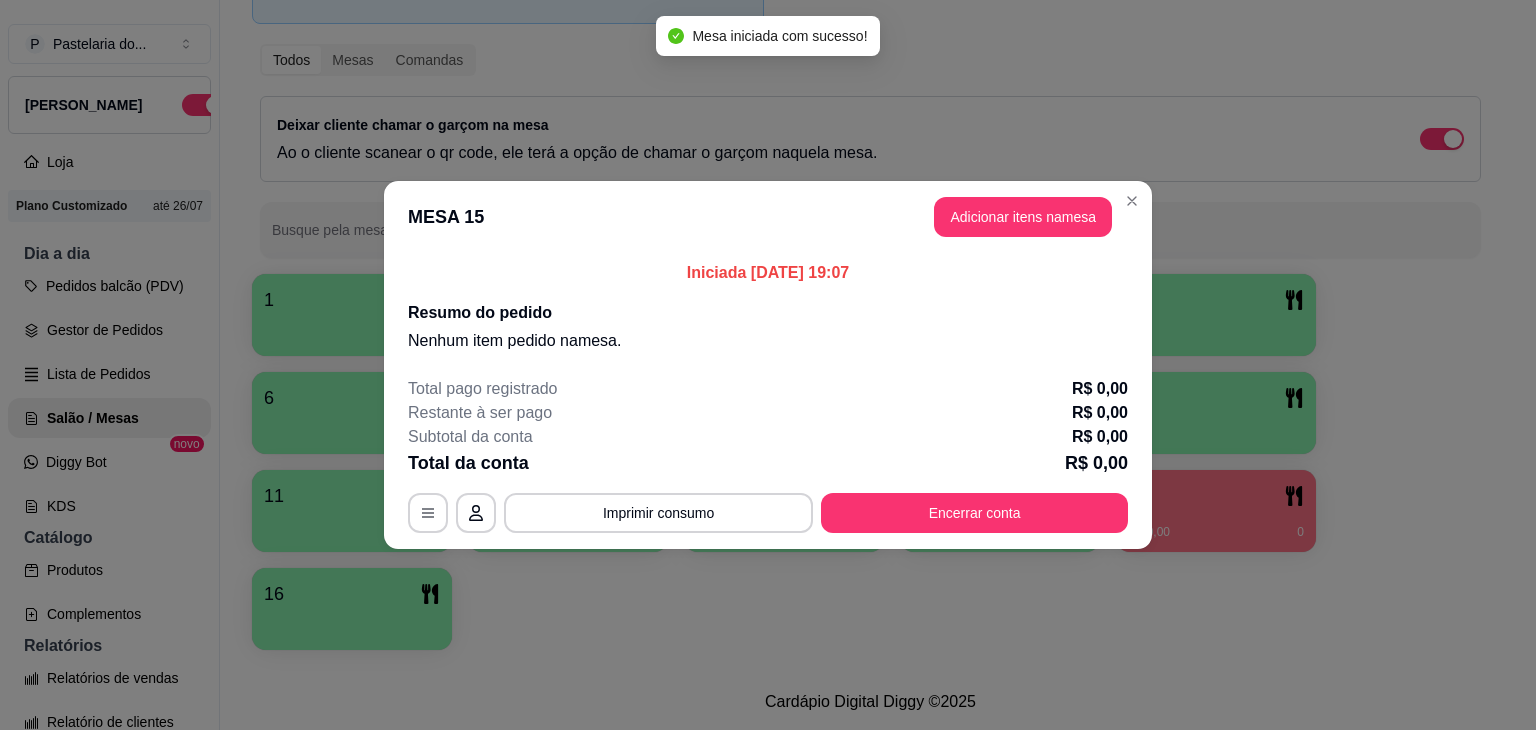 click on "MESA 15 Adicionar itens na  mesa" at bounding box center (768, 217) 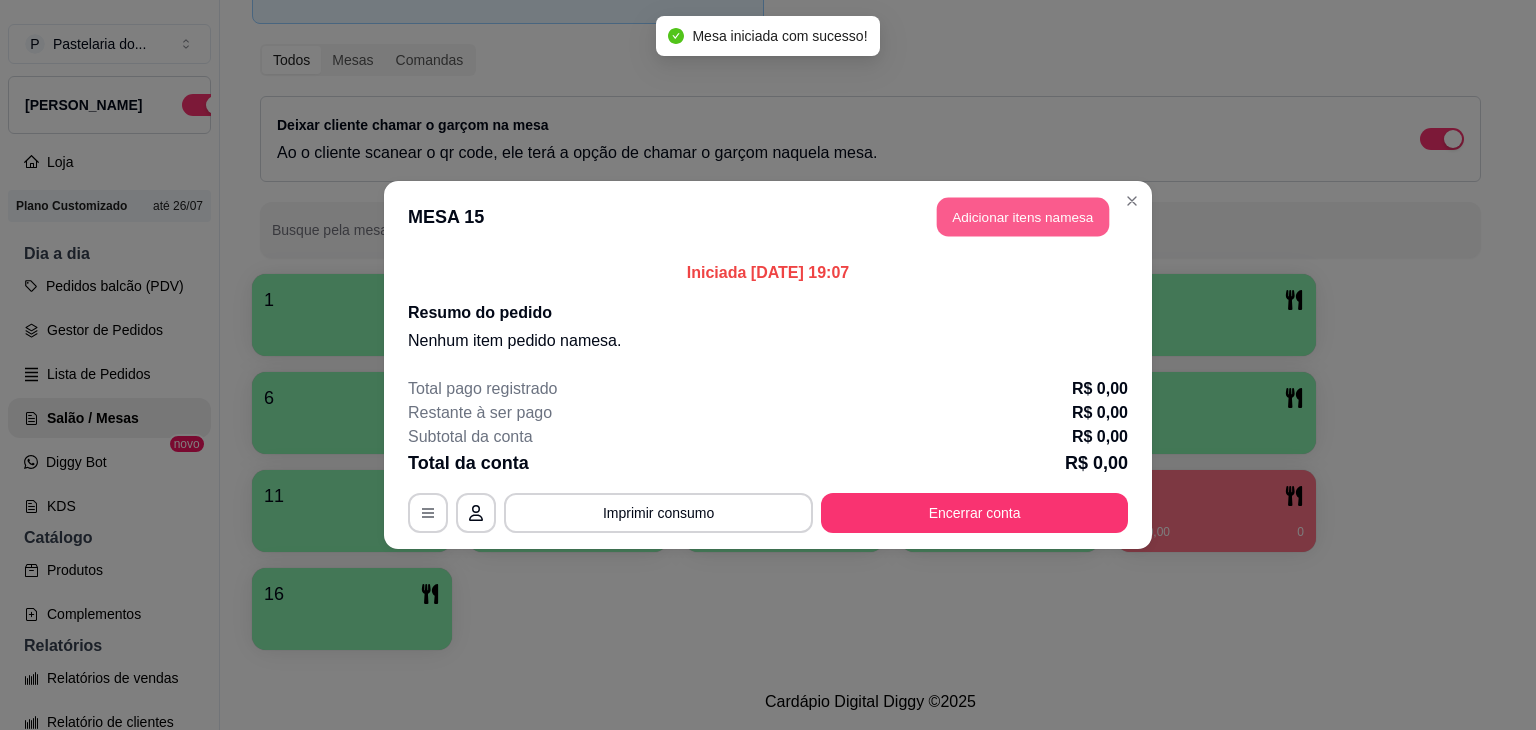 click on "Adicionar itens na  mesa" at bounding box center (1023, 217) 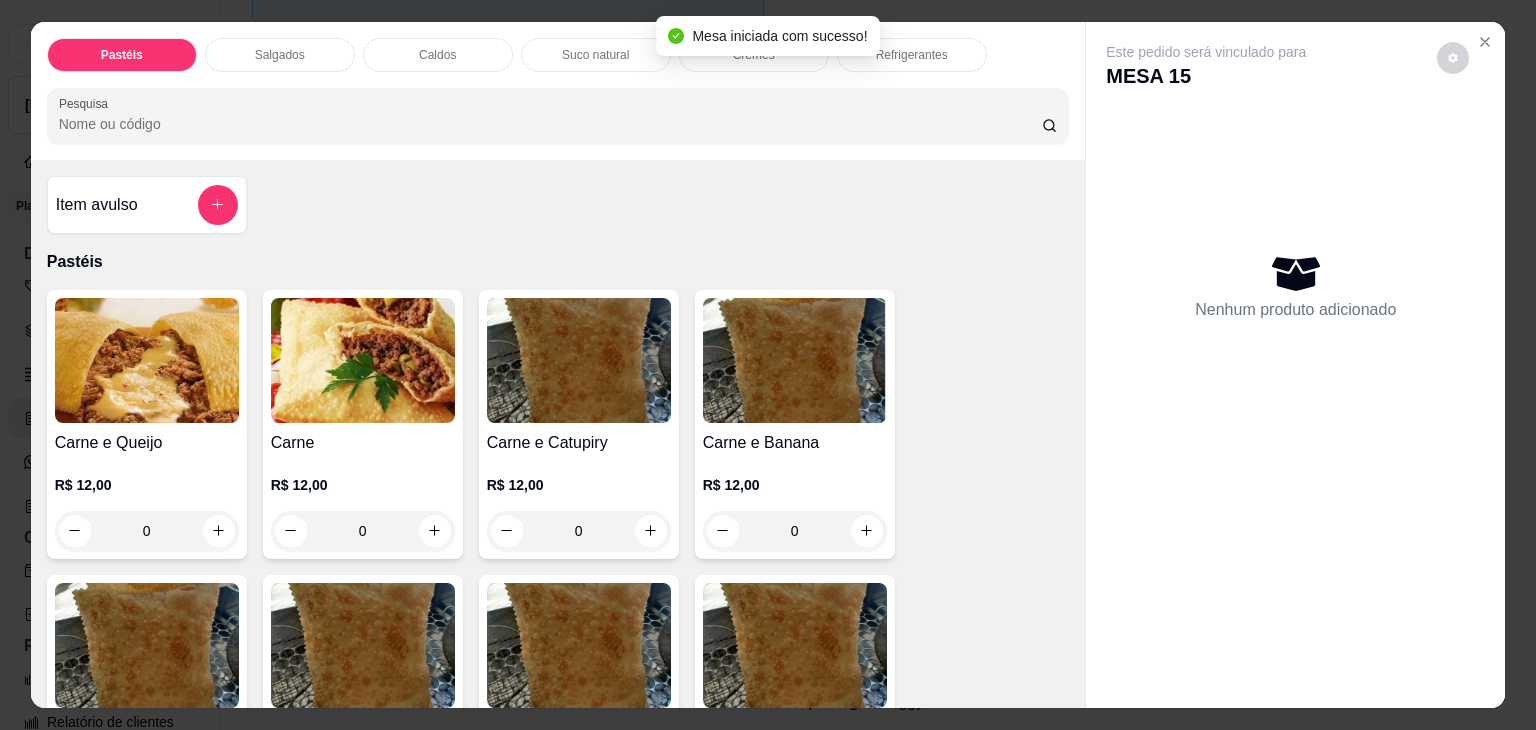 click on "Caldos" at bounding box center [438, 55] 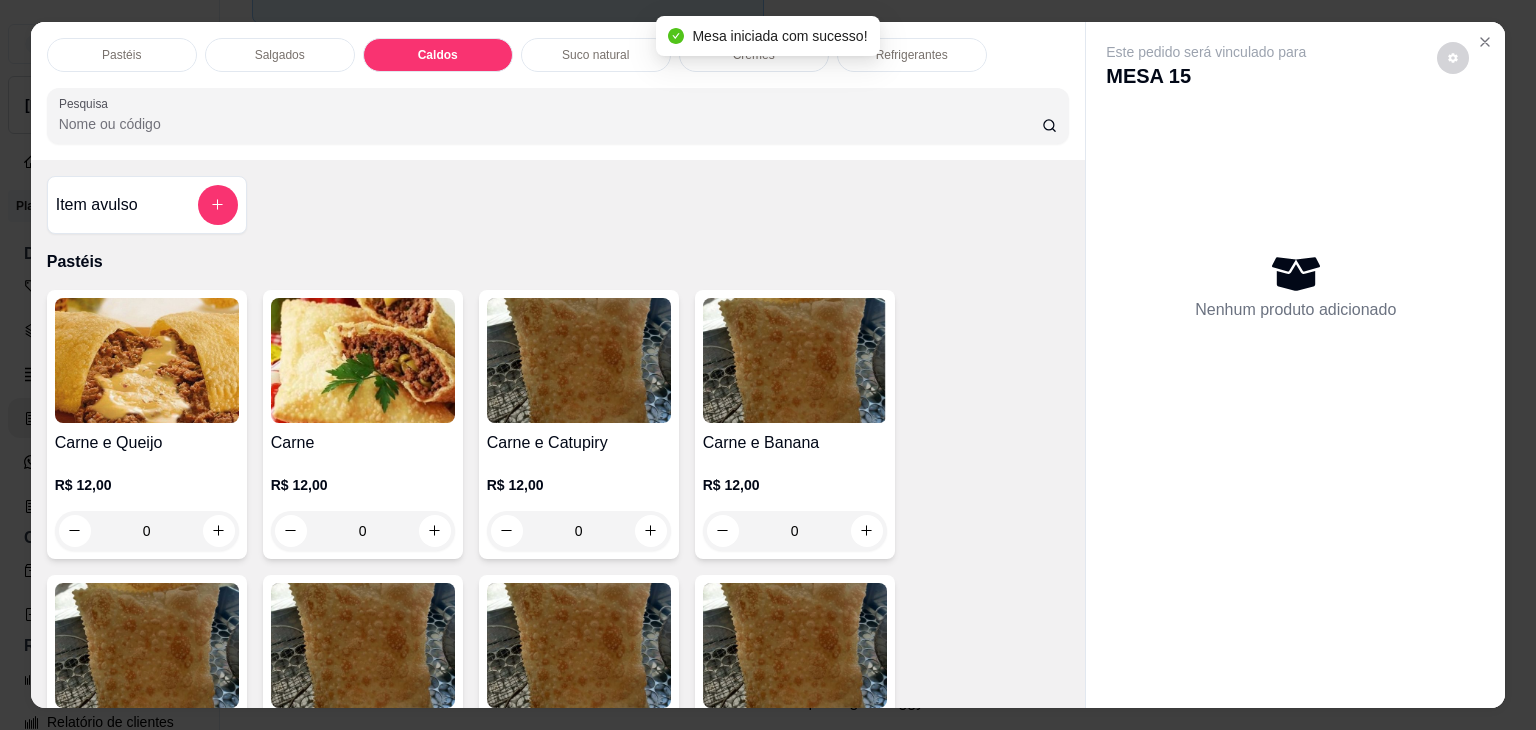 scroll, scrollTop: 2782, scrollLeft: 0, axis: vertical 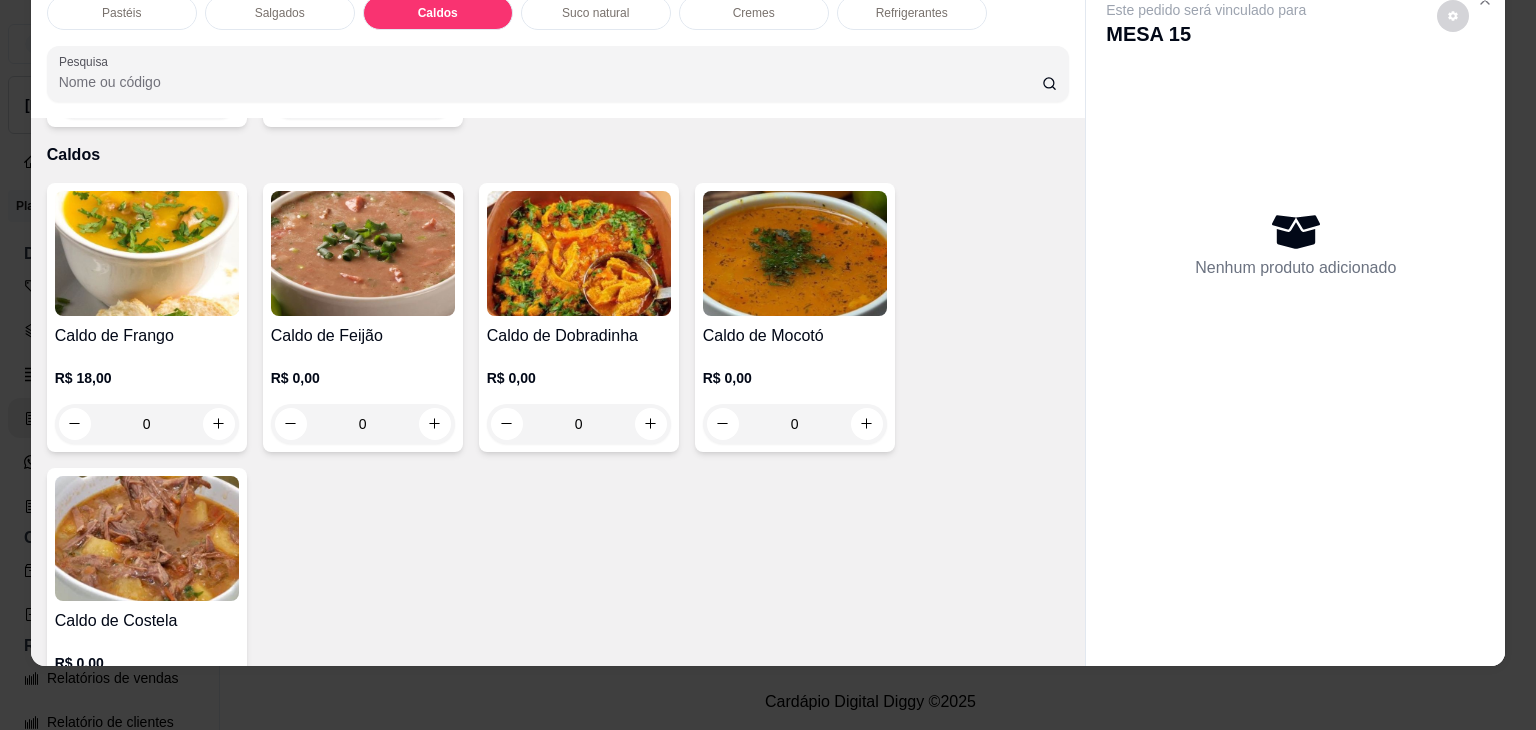 click on "0" at bounding box center [795, 424] 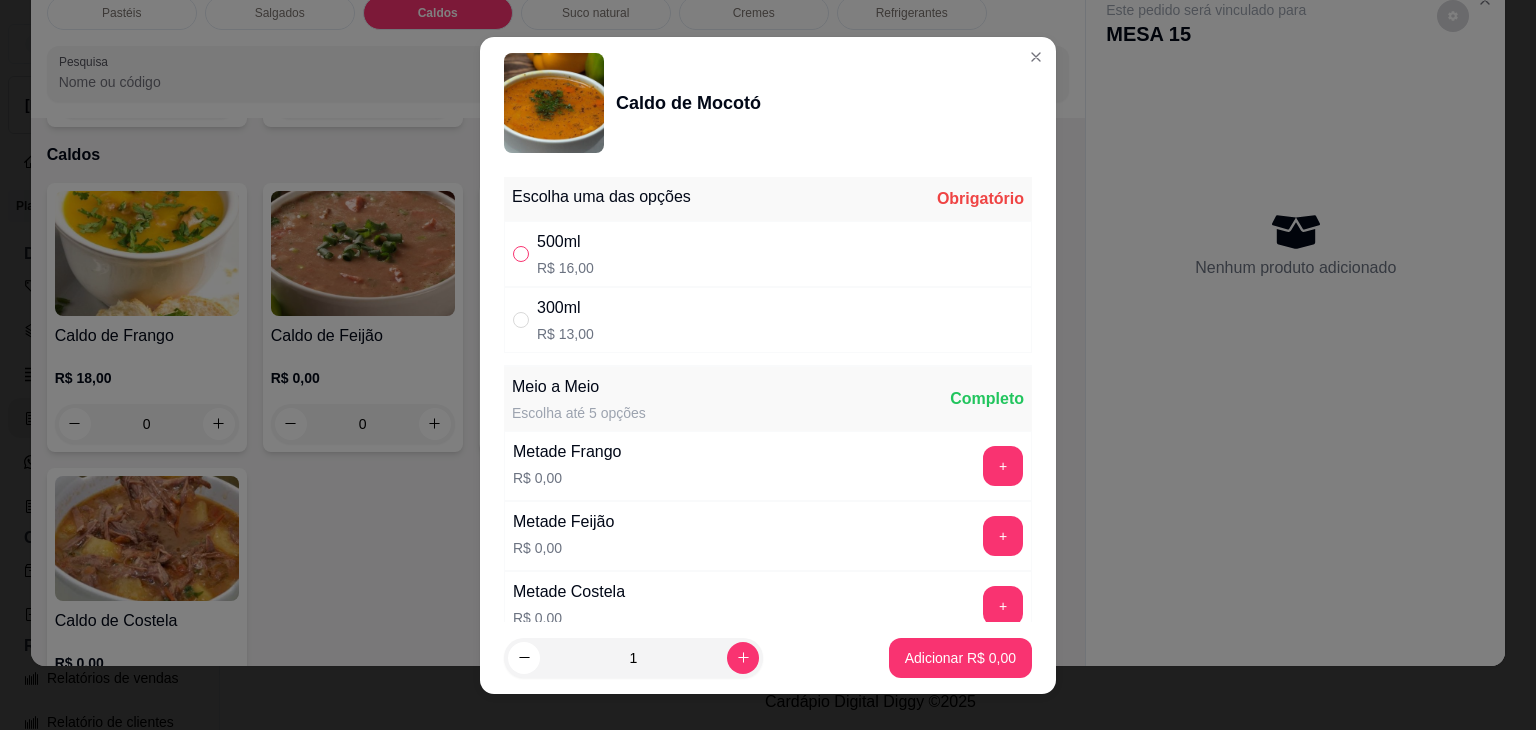 click at bounding box center [521, 254] 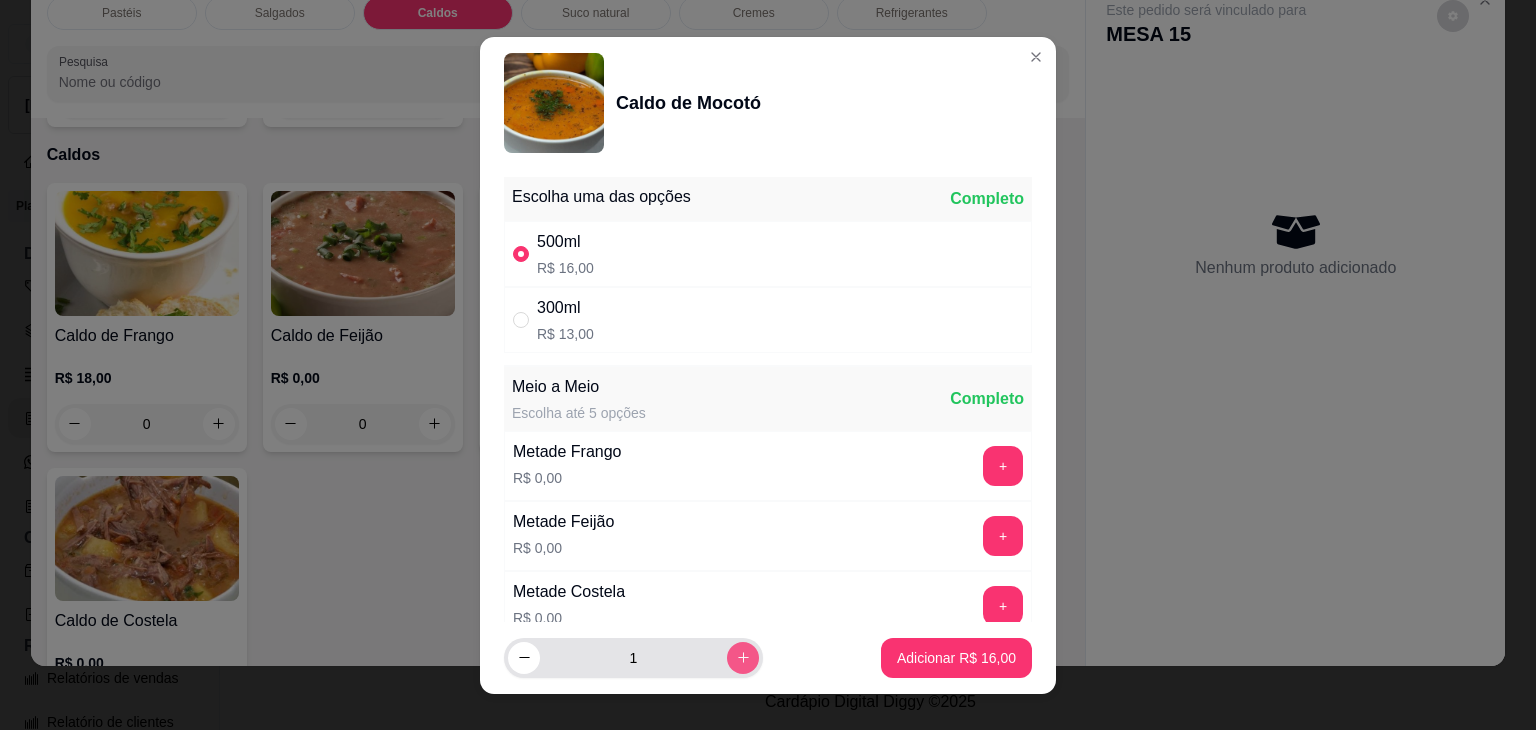 click 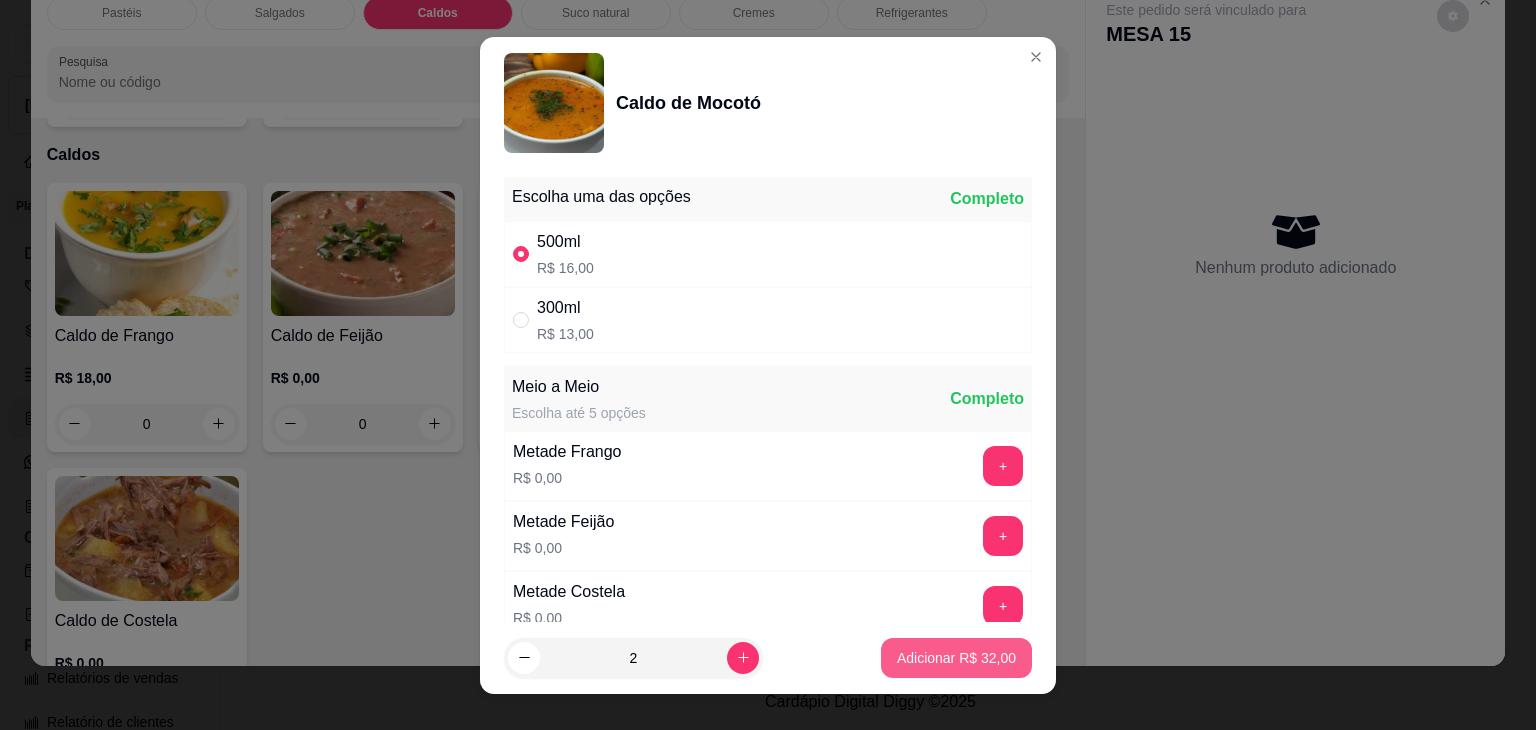 click on "Adicionar   R$ 32,00" at bounding box center (956, 658) 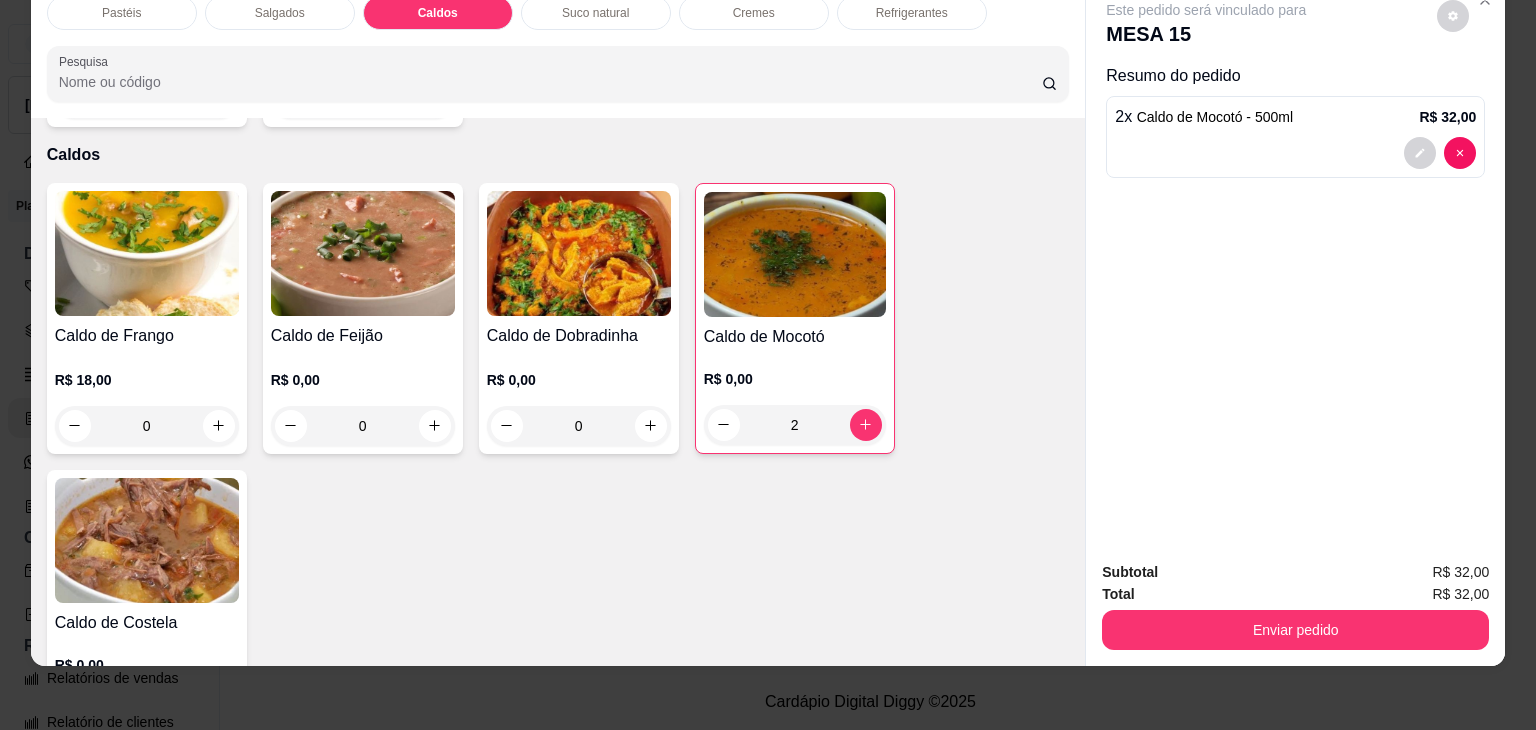 click on "0" at bounding box center (579, 426) 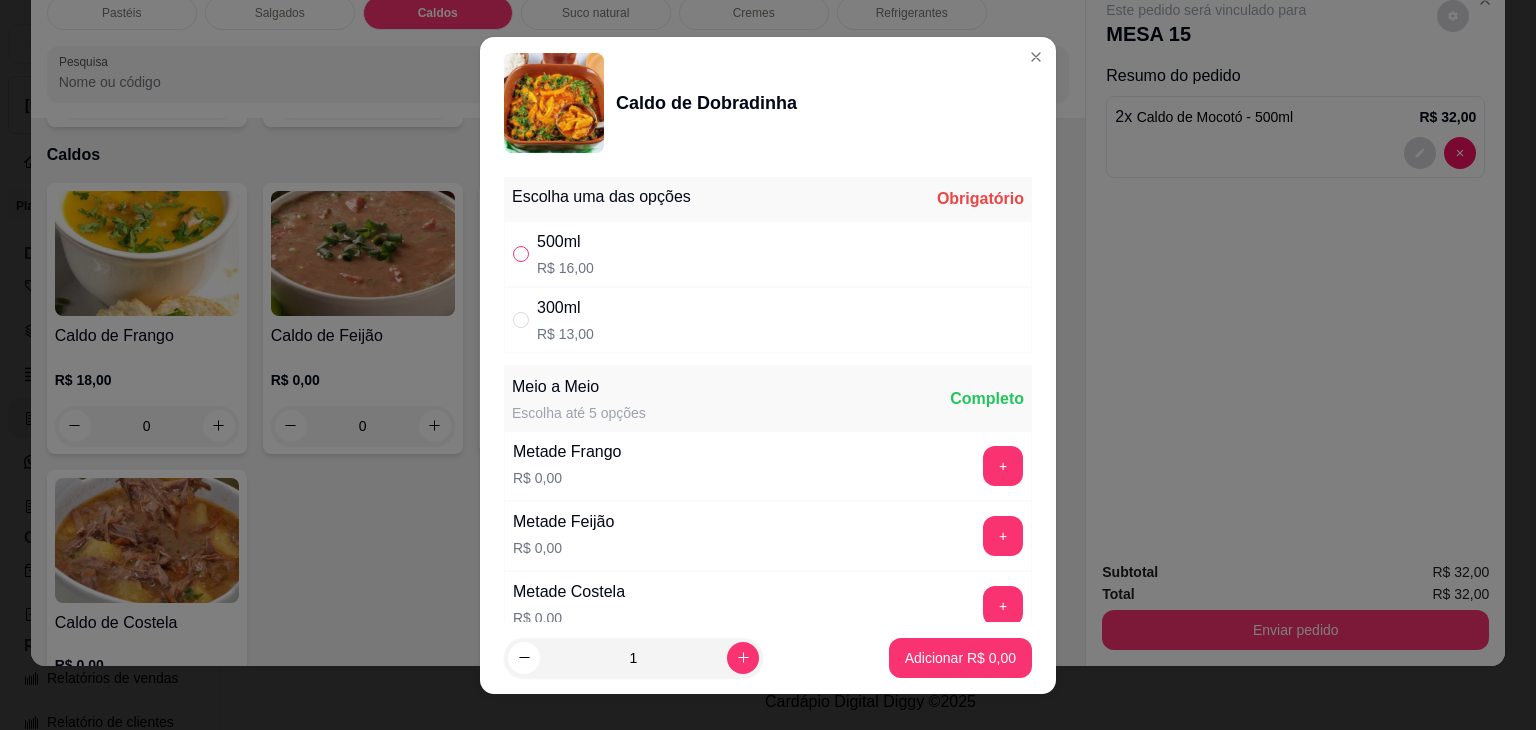 click at bounding box center (521, 254) 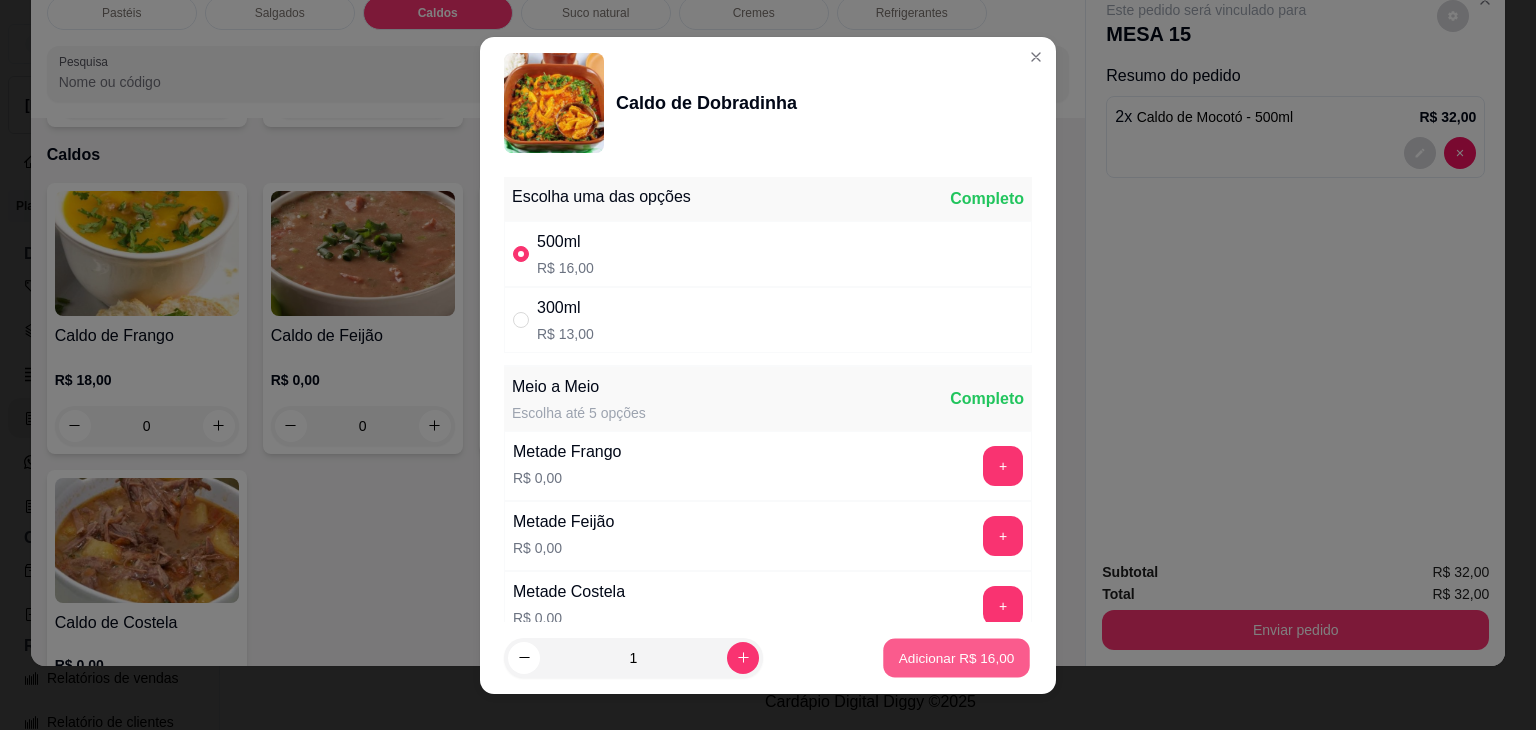 click on "Adicionar   R$ 16,00" at bounding box center (957, 657) 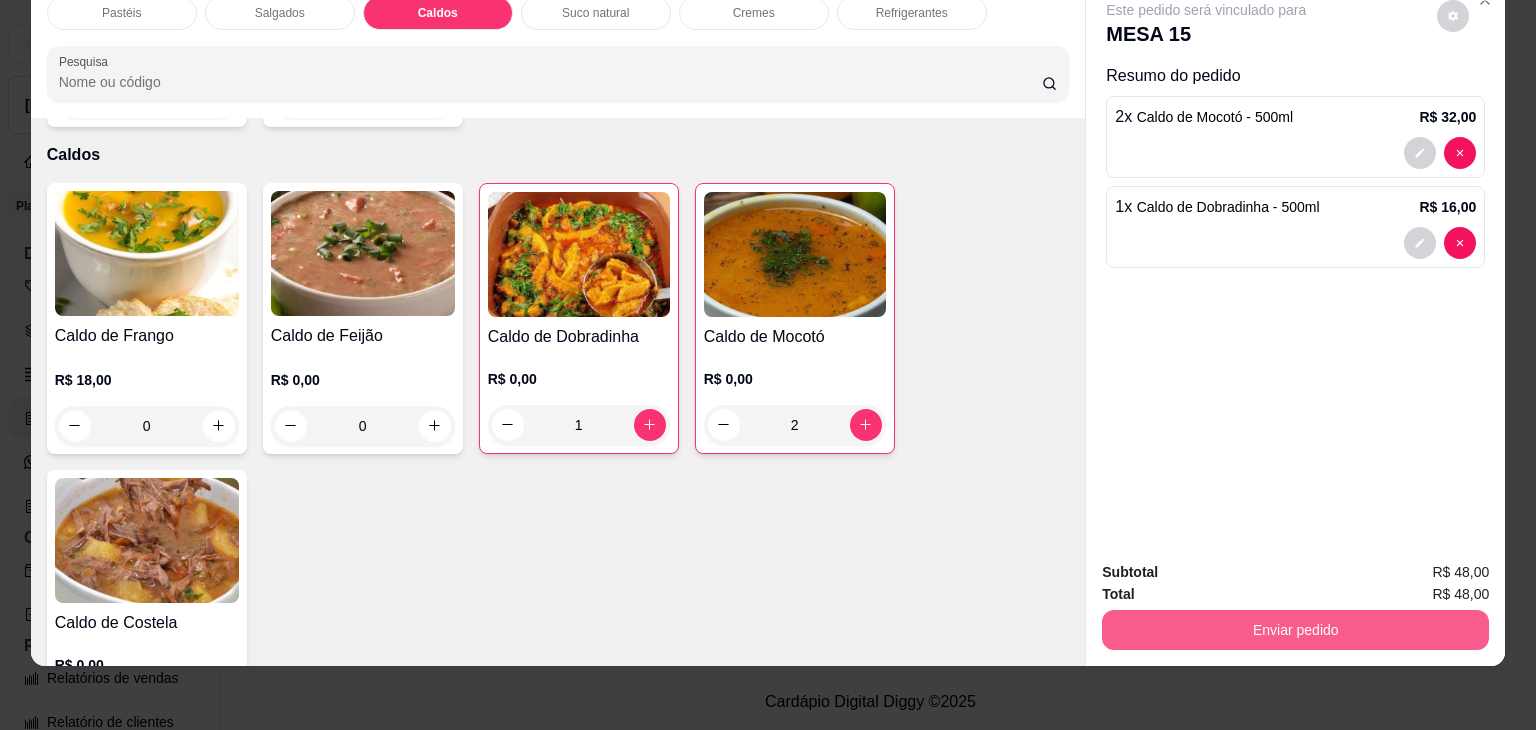 click on "Enviar pedido" at bounding box center [1295, 630] 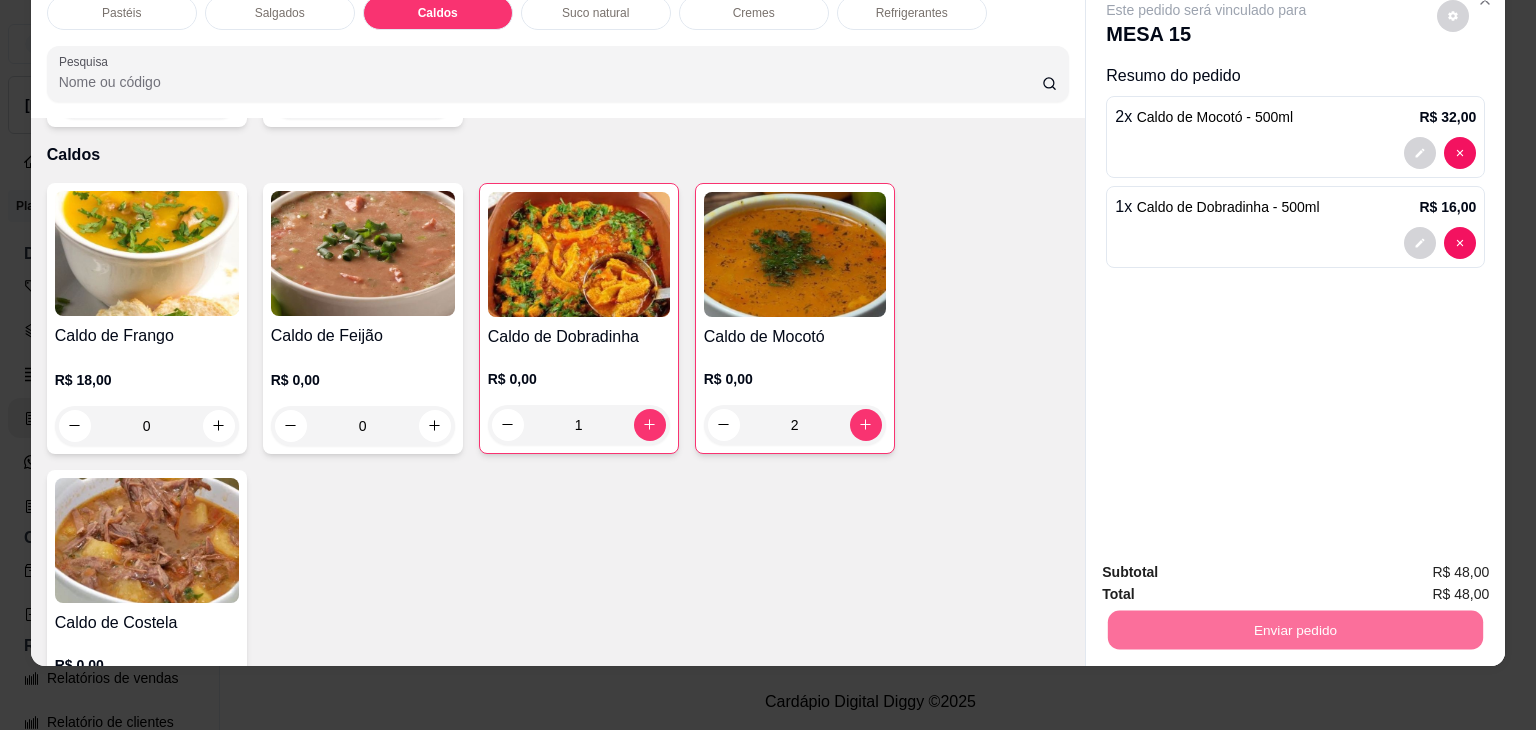 click on "Não registrar e enviar pedido" at bounding box center (1229, 565) 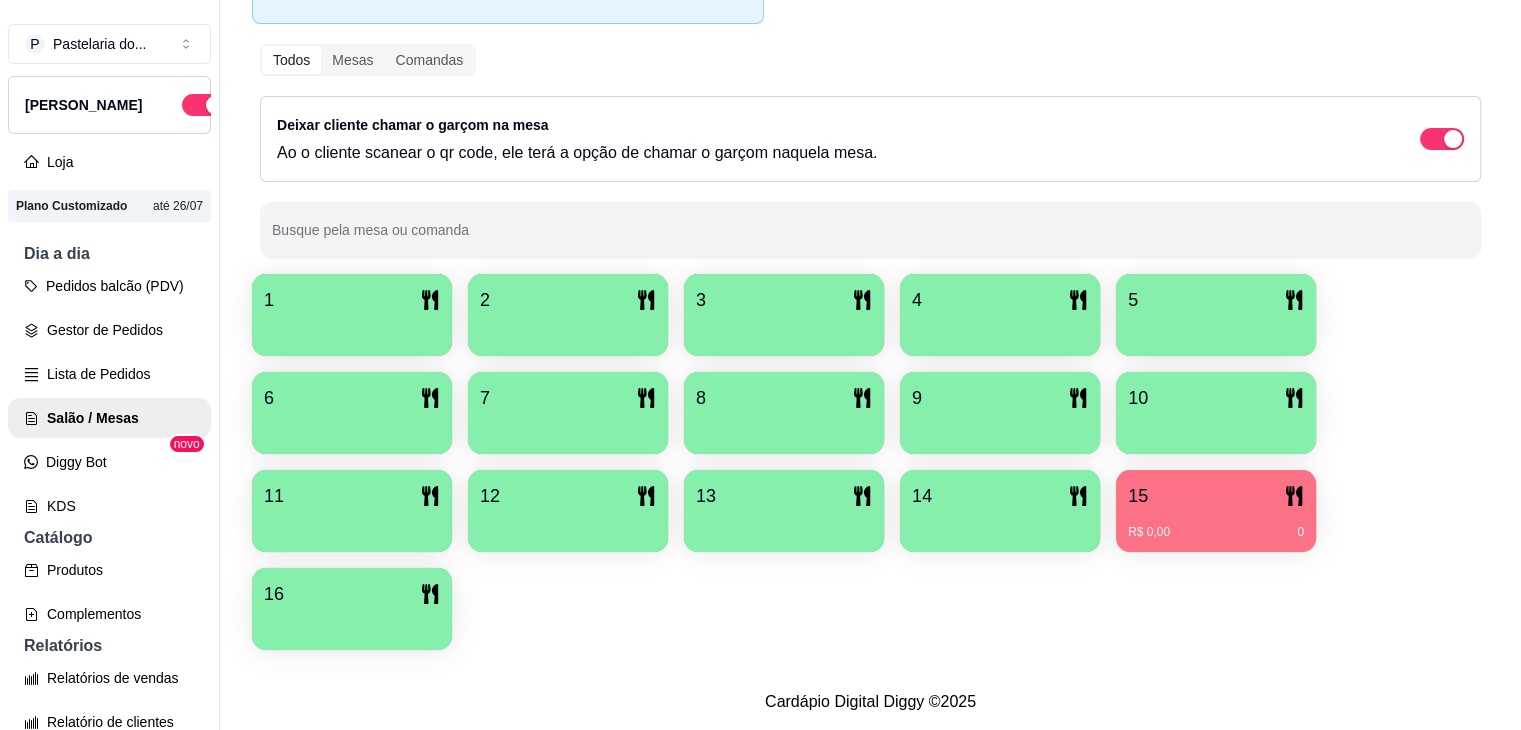 click at bounding box center (568, 329) 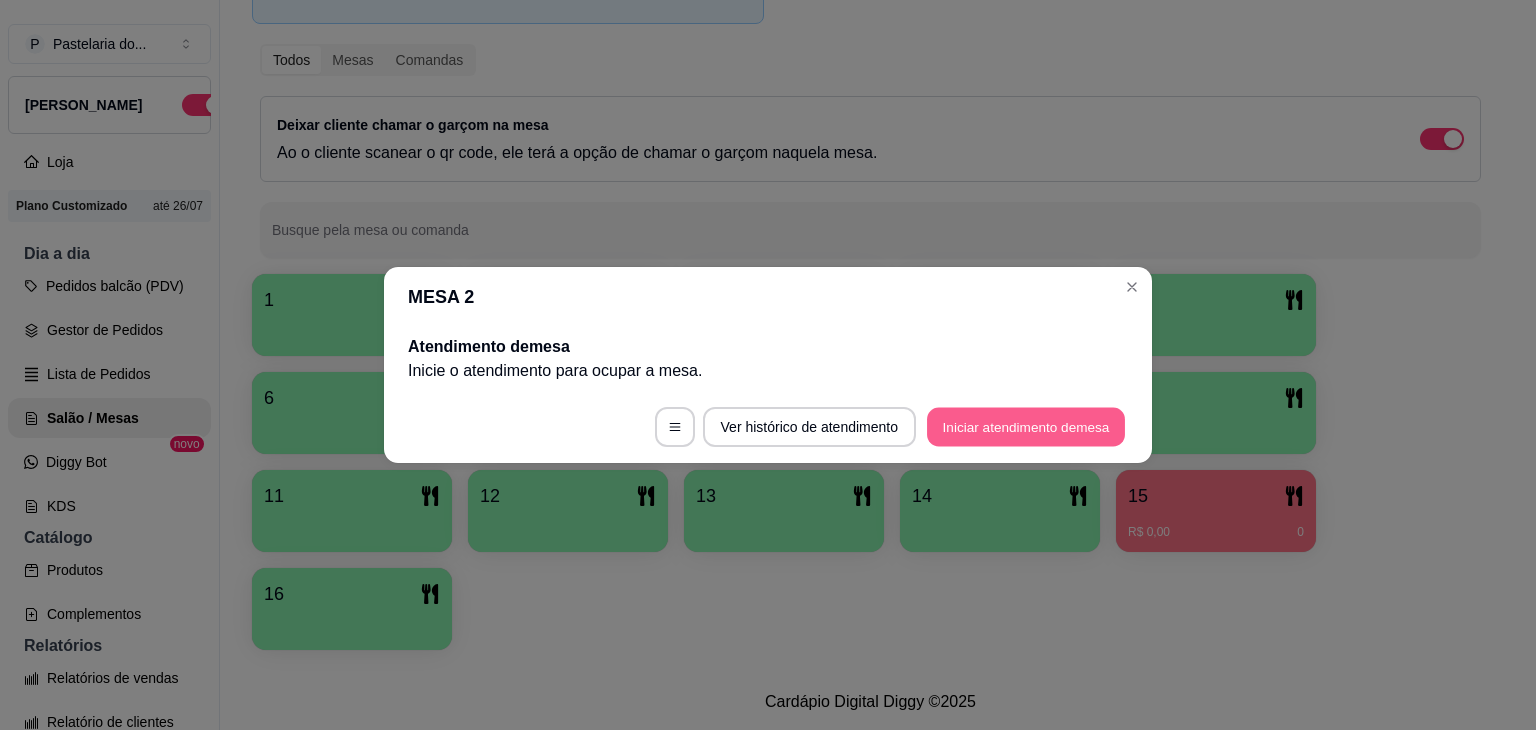 click on "Iniciar atendimento de  mesa" at bounding box center (1026, 427) 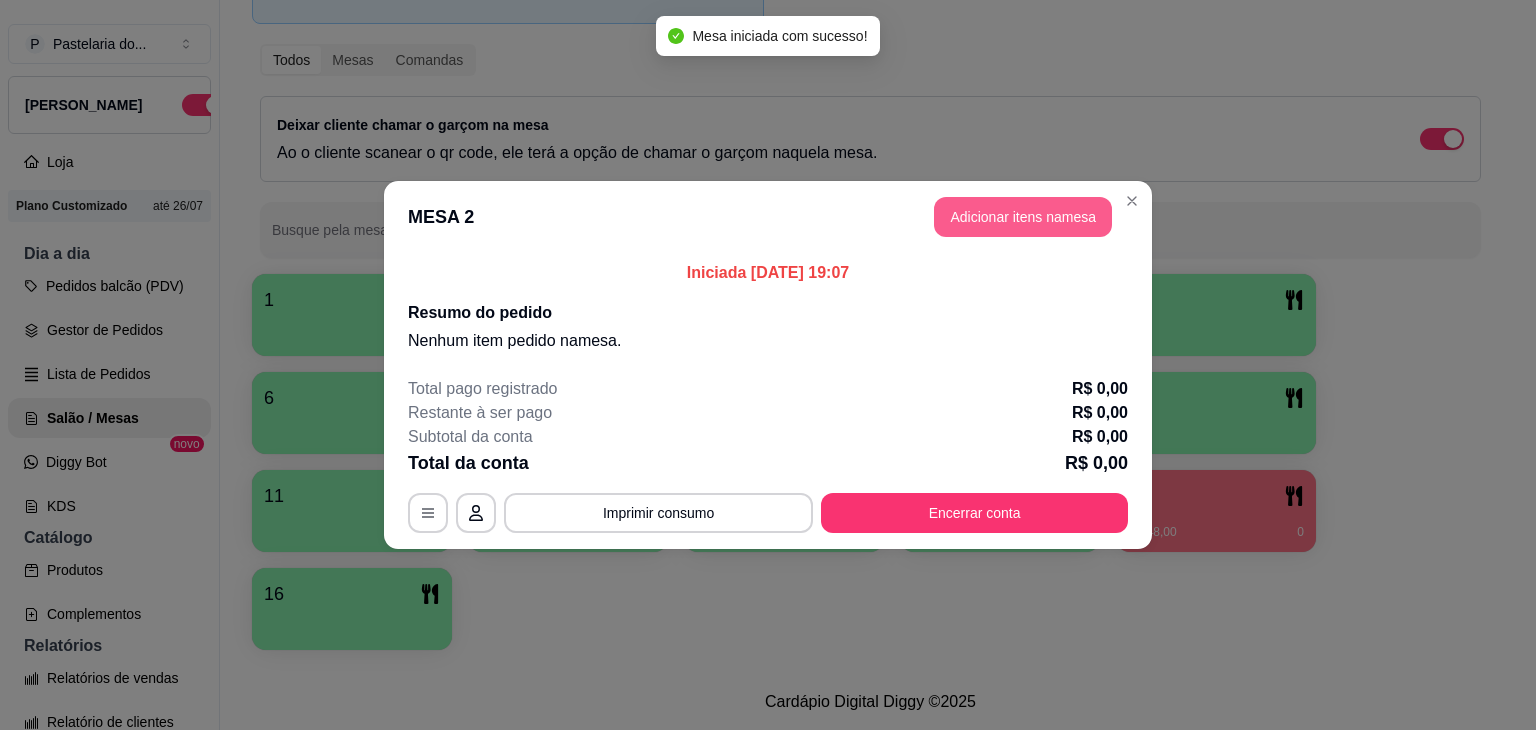click on "Adicionar itens na  mesa" at bounding box center [1023, 217] 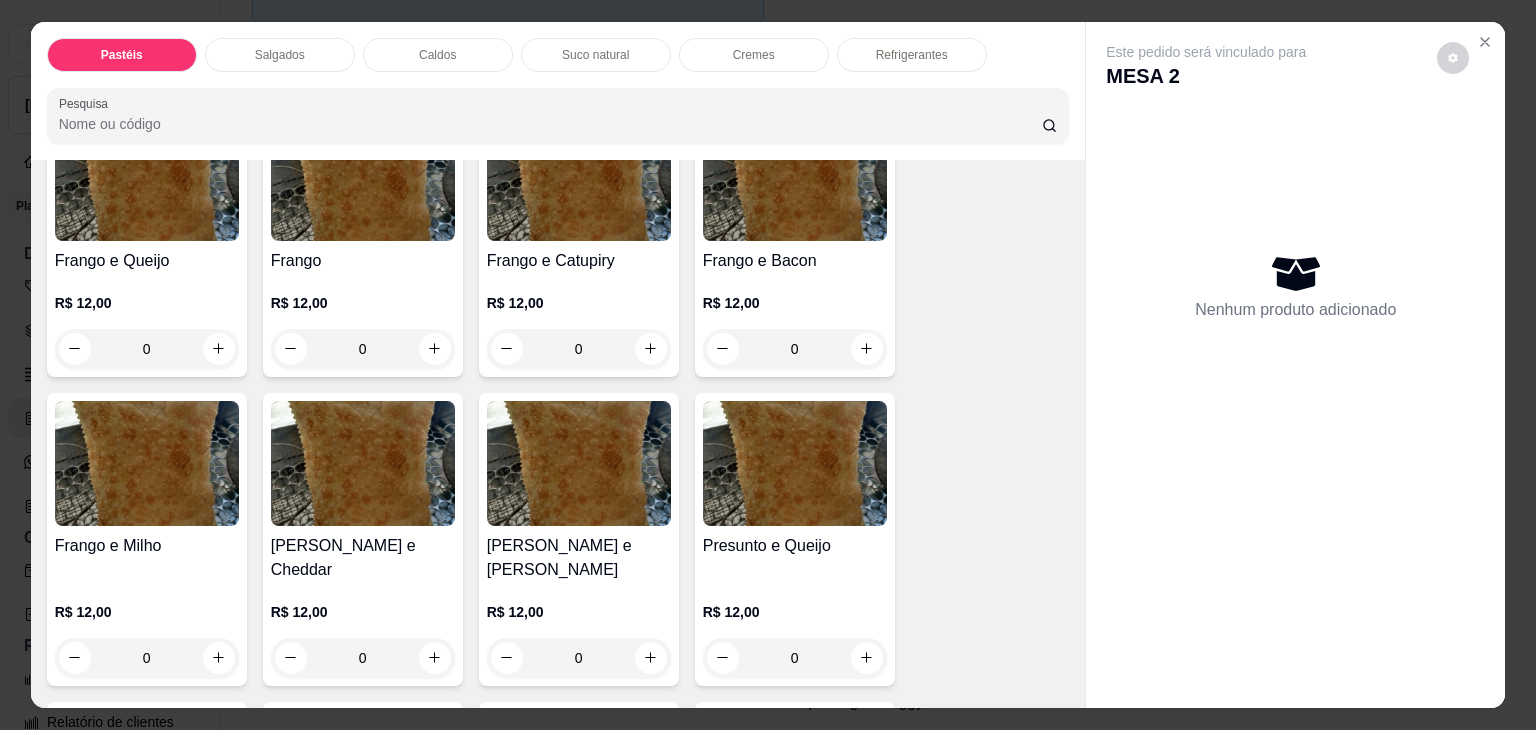 scroll, scrollTop: 800, scrollLeft: 0, axis: vertical 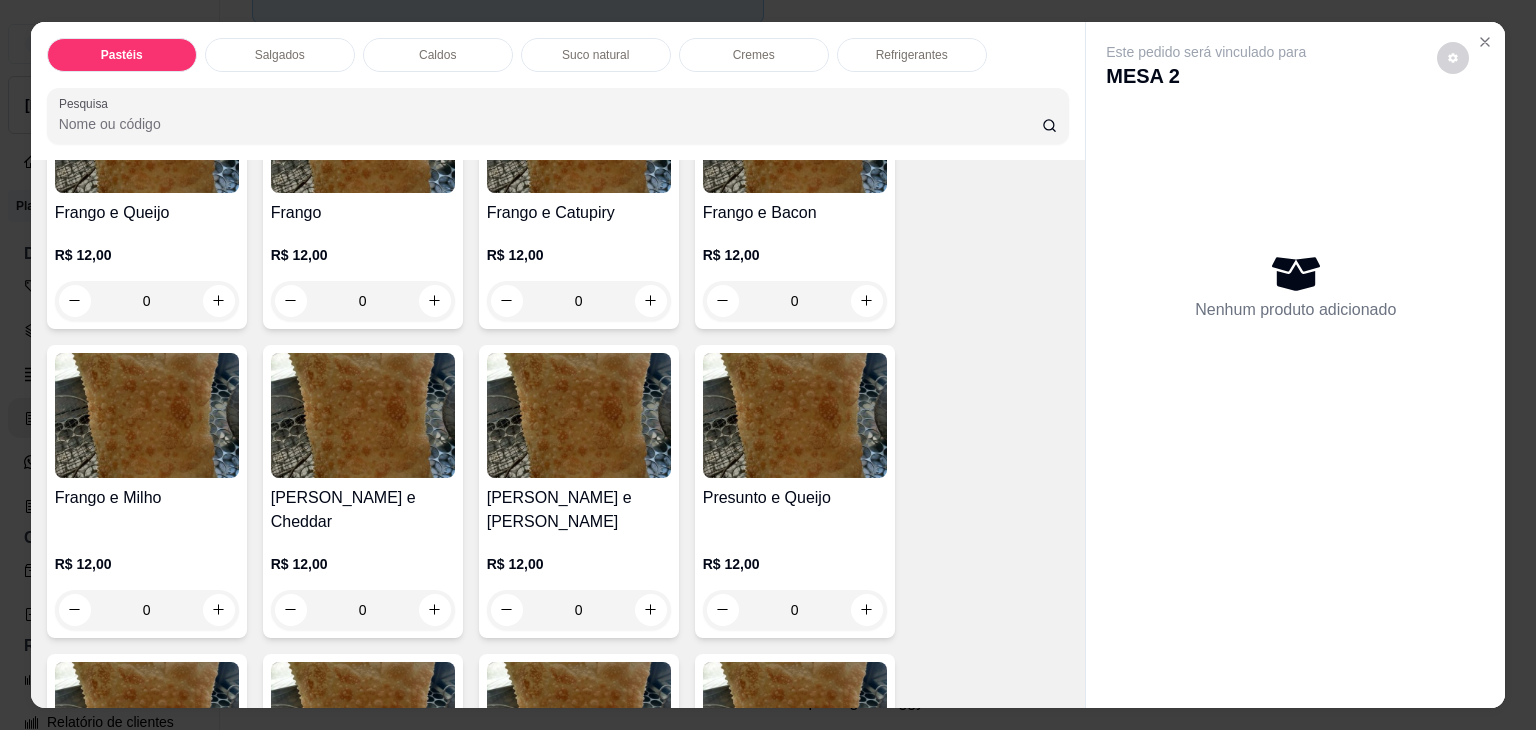 click on "0" at bounding box center [579, 301] 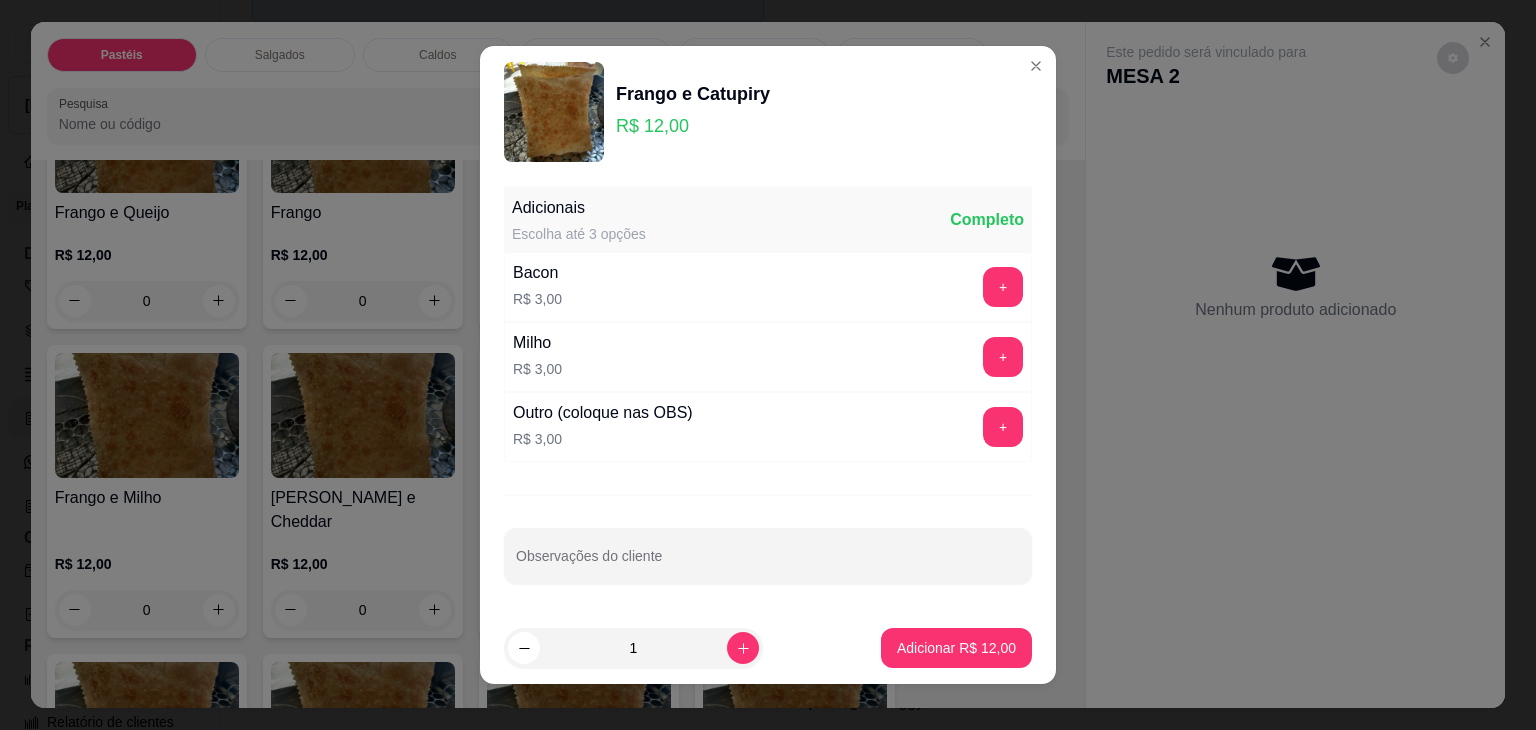 click on "1 Adicionar   R$ 12,00" at bounding box center [768, 648] 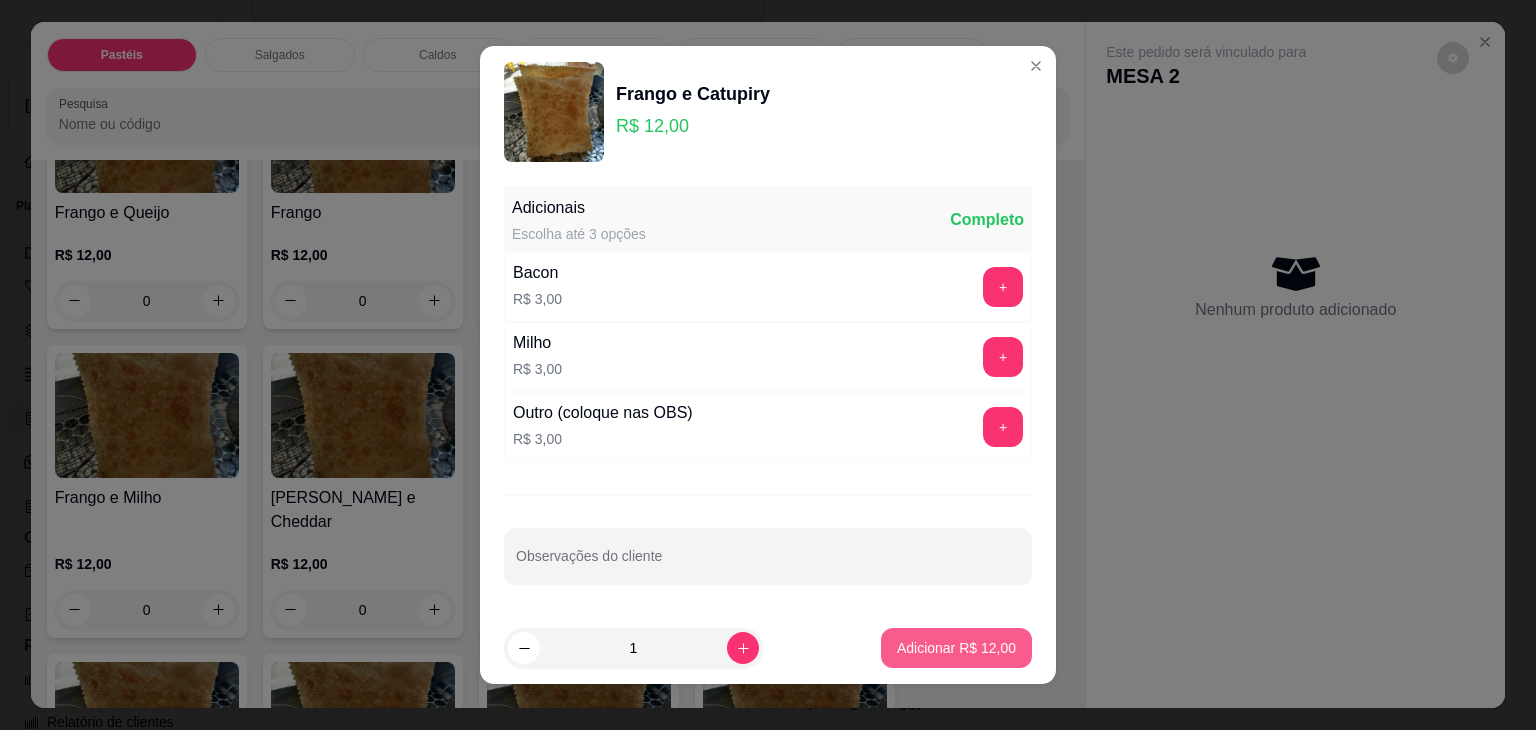 click on "Adicionar   R$ 12,00" at bounding box center [956, 648] 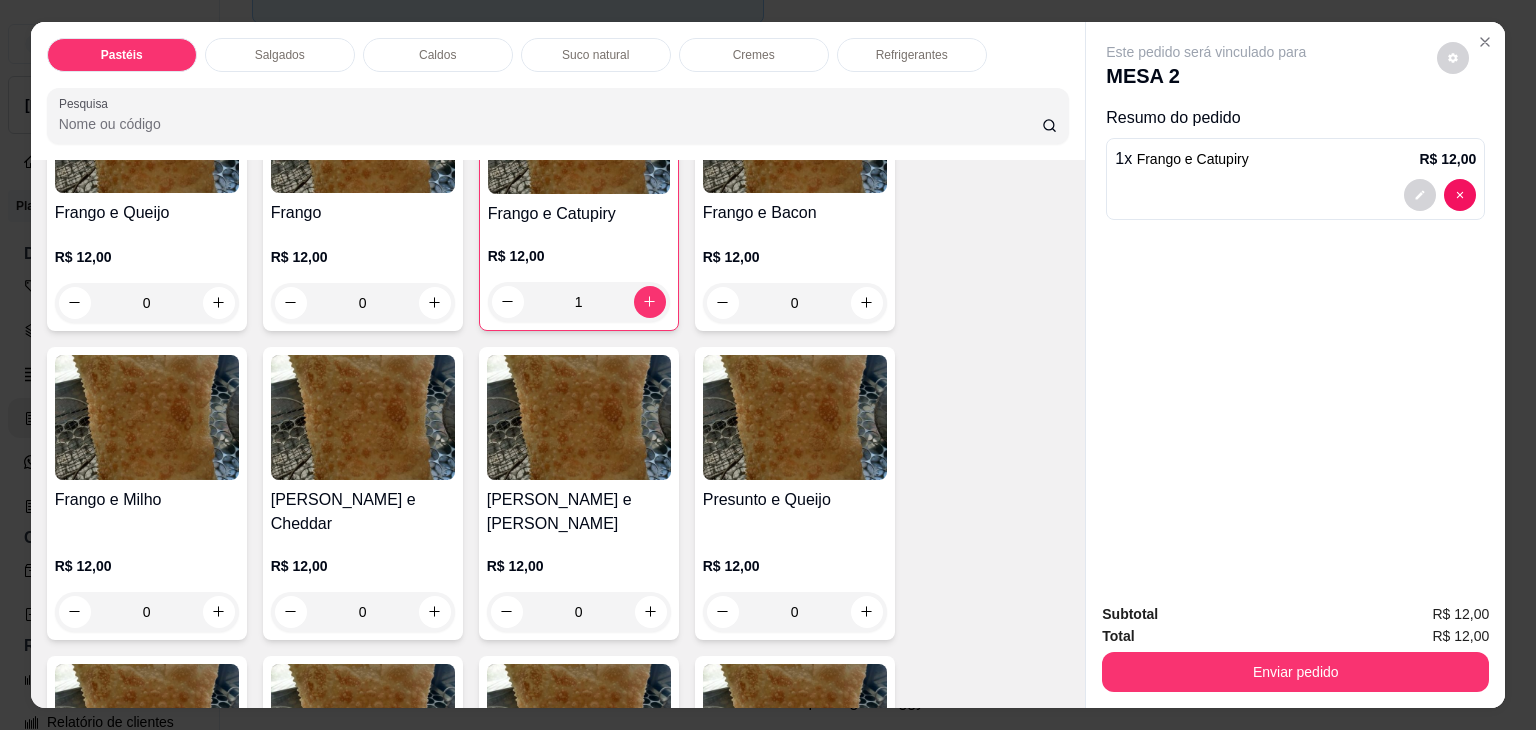 click on "0" at bounding box center [579, 612] 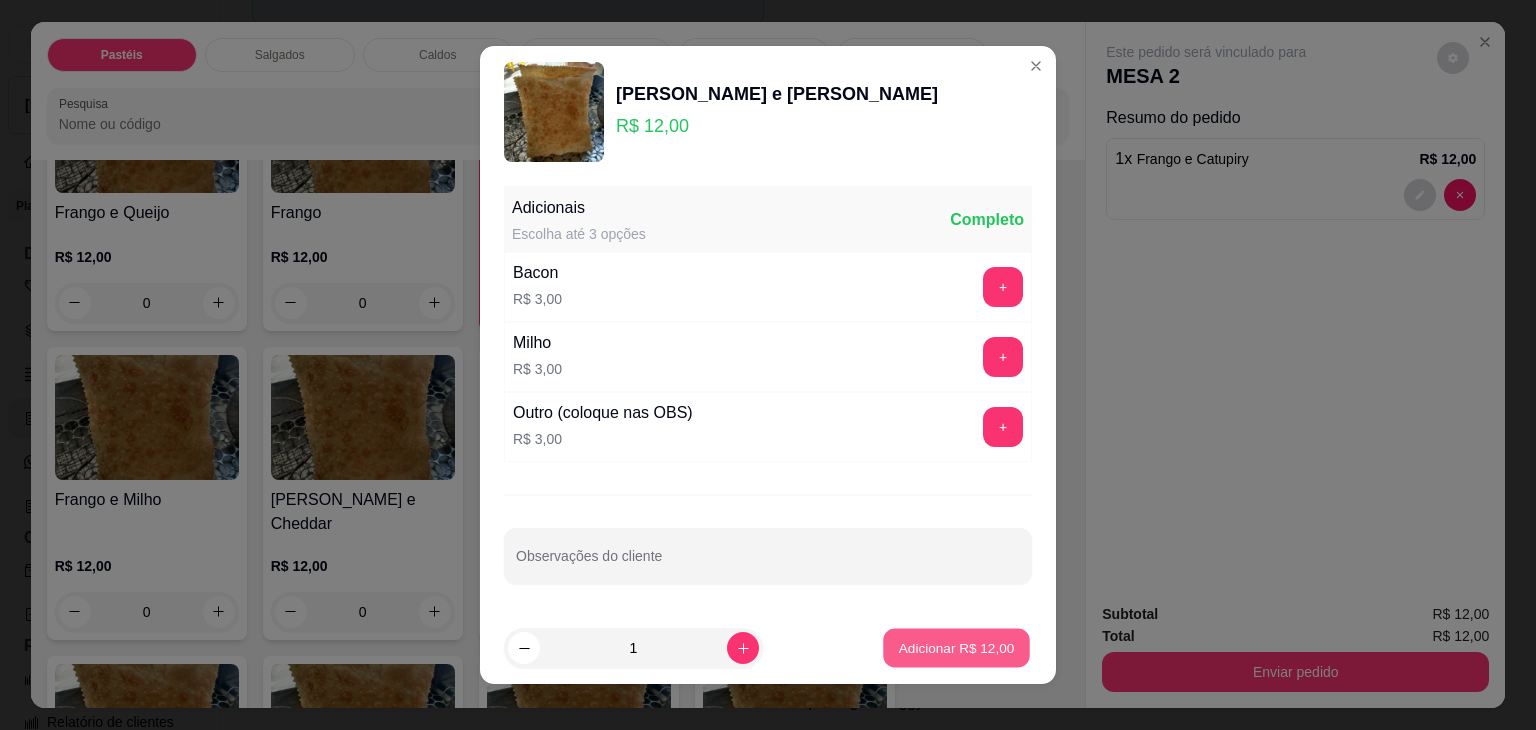 click on "Adicionar   R$ 12,00" at bounding box center (957, 647) 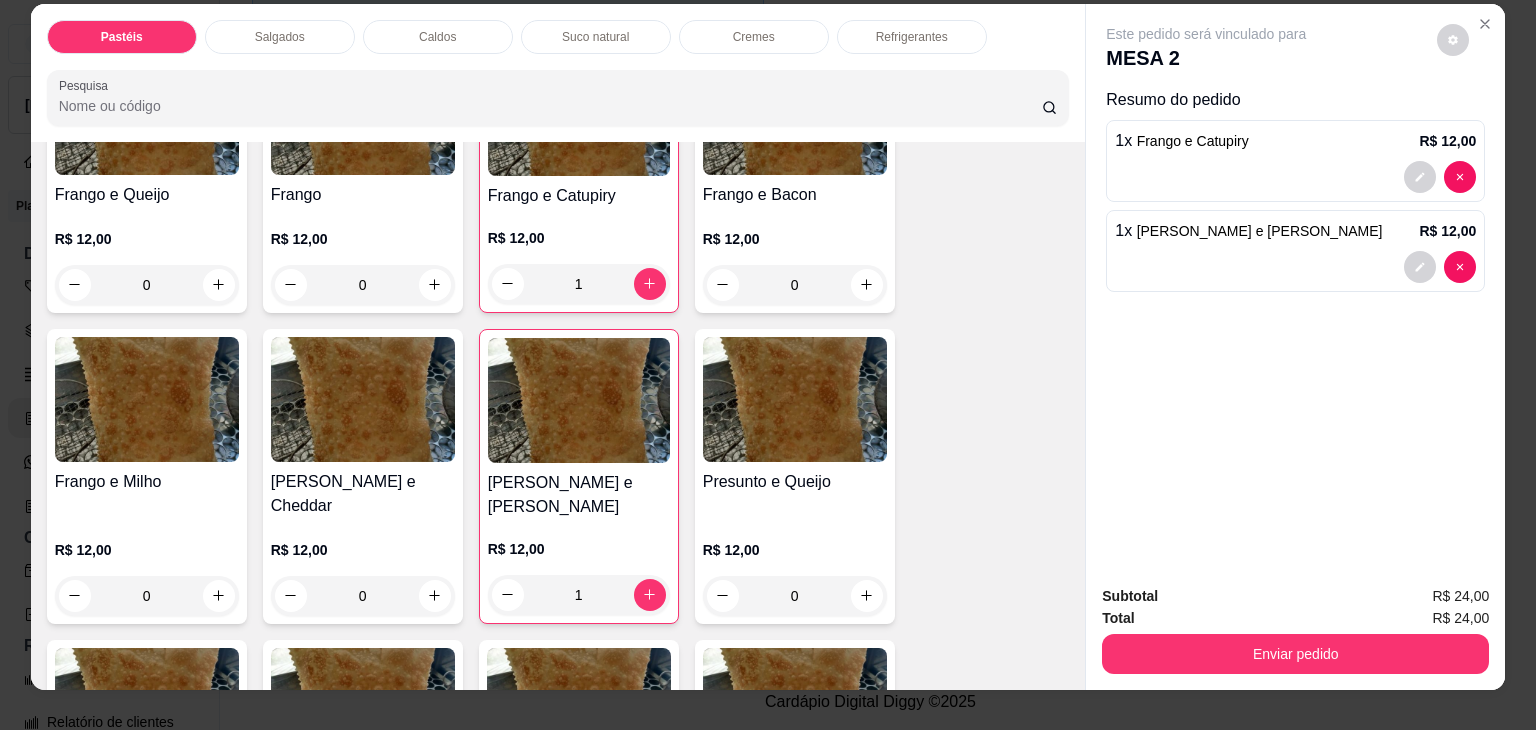 scroll, scrollTop: 49, scrollLeft: 0, axis: vertical 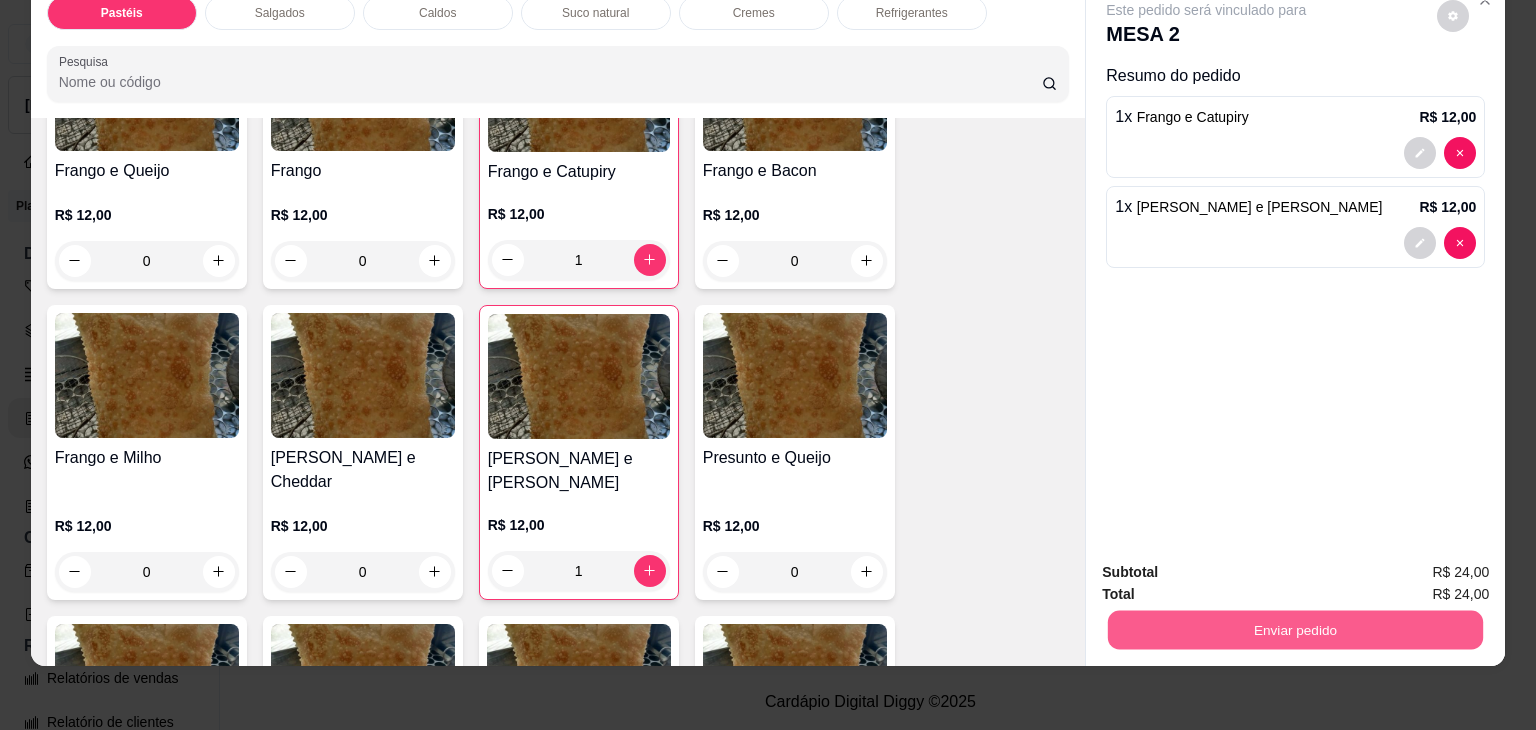 click on "Enviar pedido" at bounding box center (1295, 630) 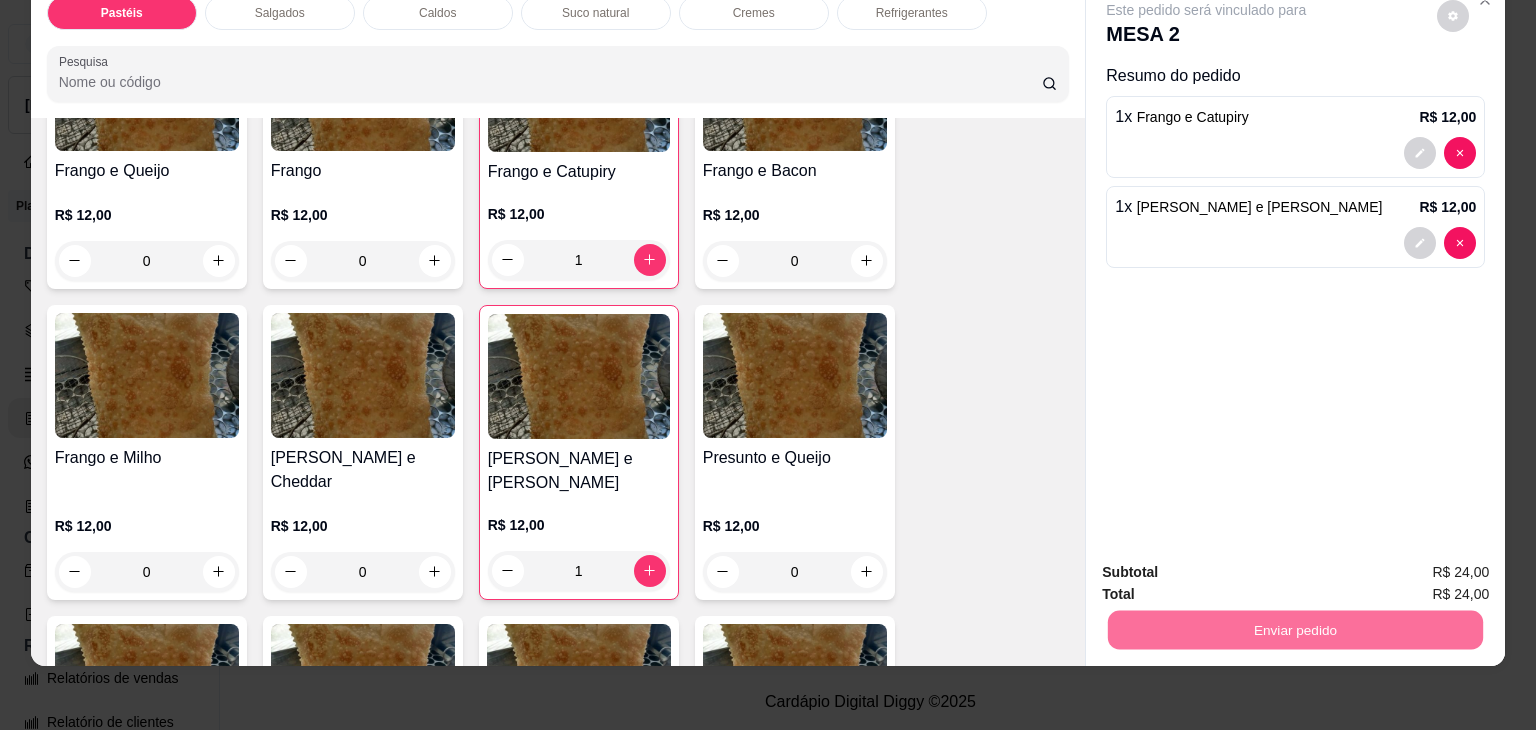 click on "Não registrar e enviar pedido" at bounding box center [1229, 565] 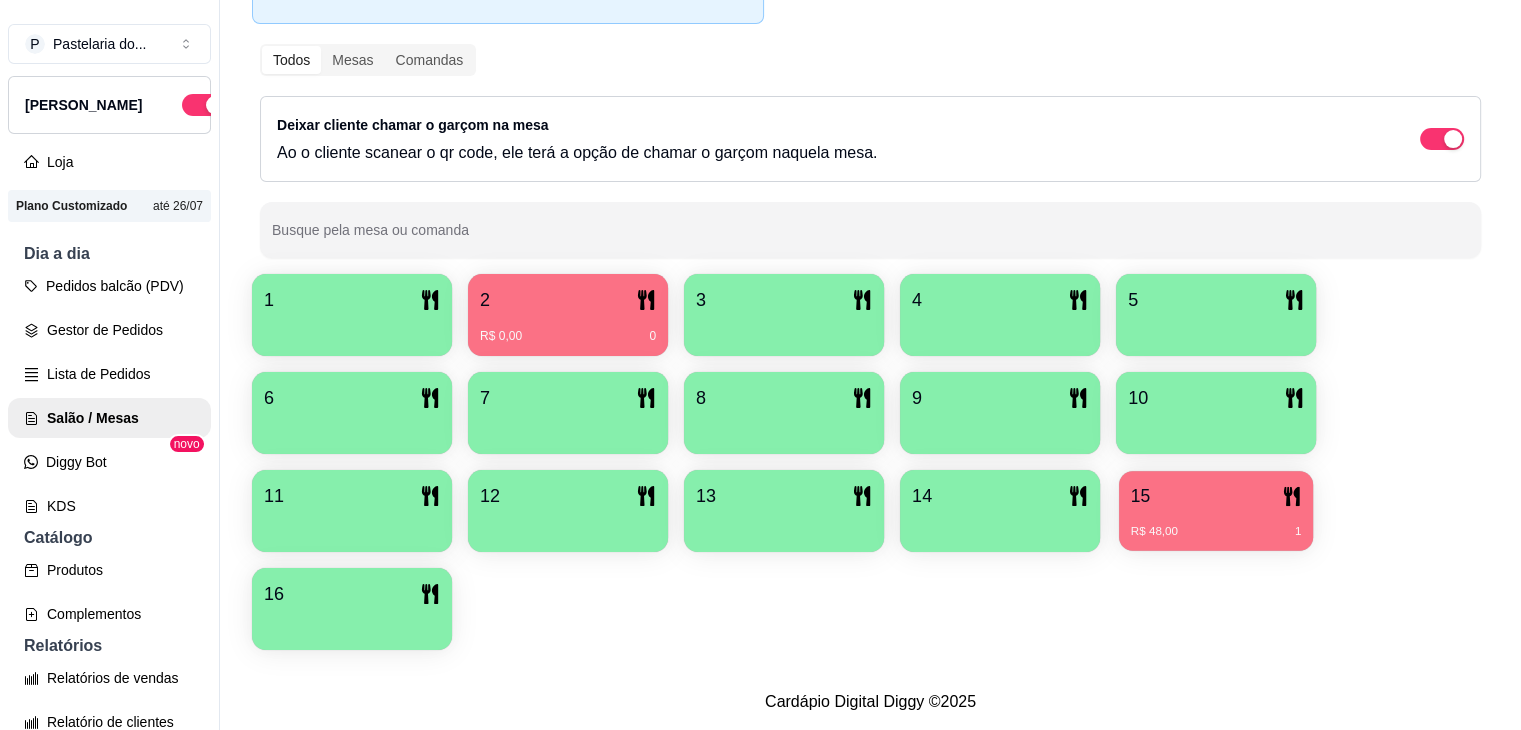 click on "15" at bounding box center (1216, 496) 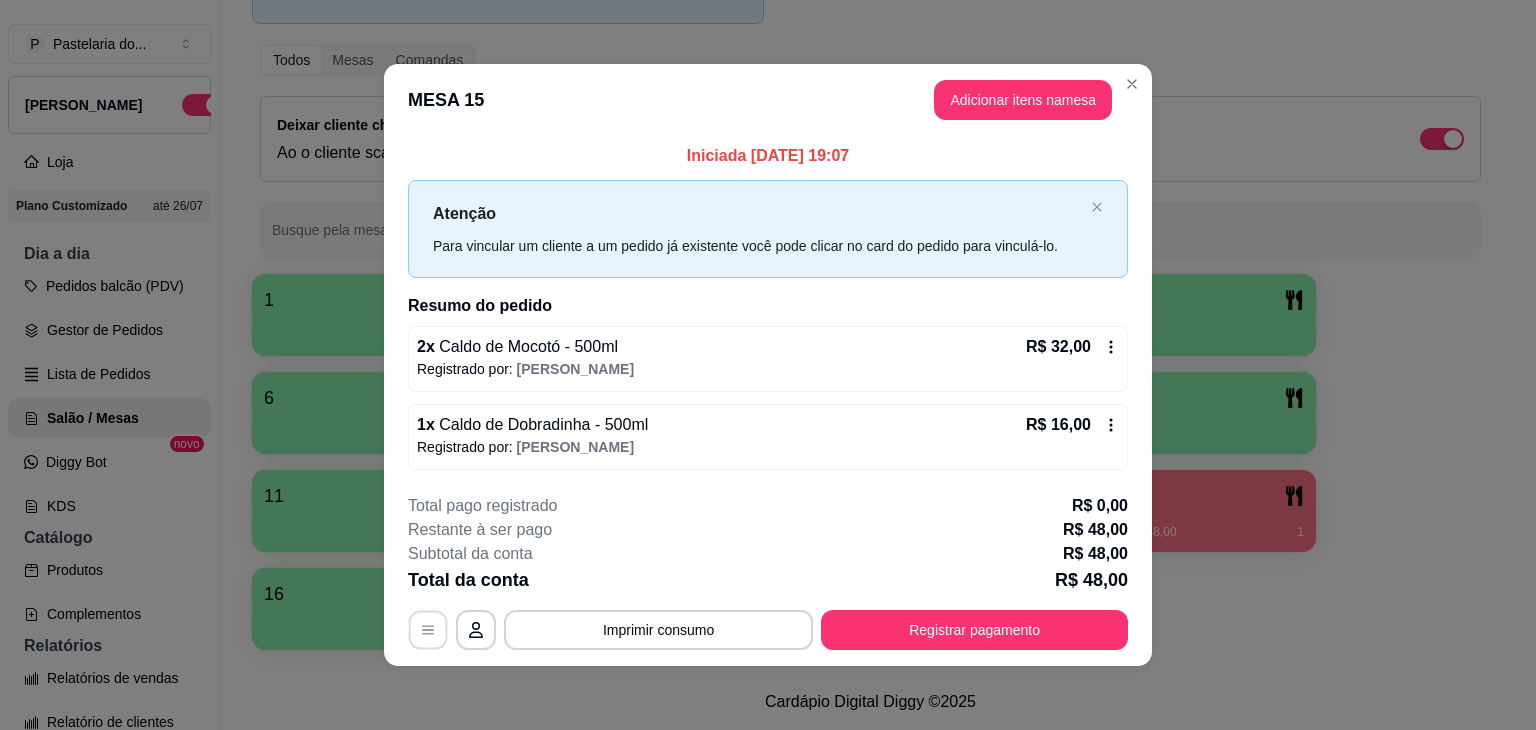 click at bounding box center [428, 629] 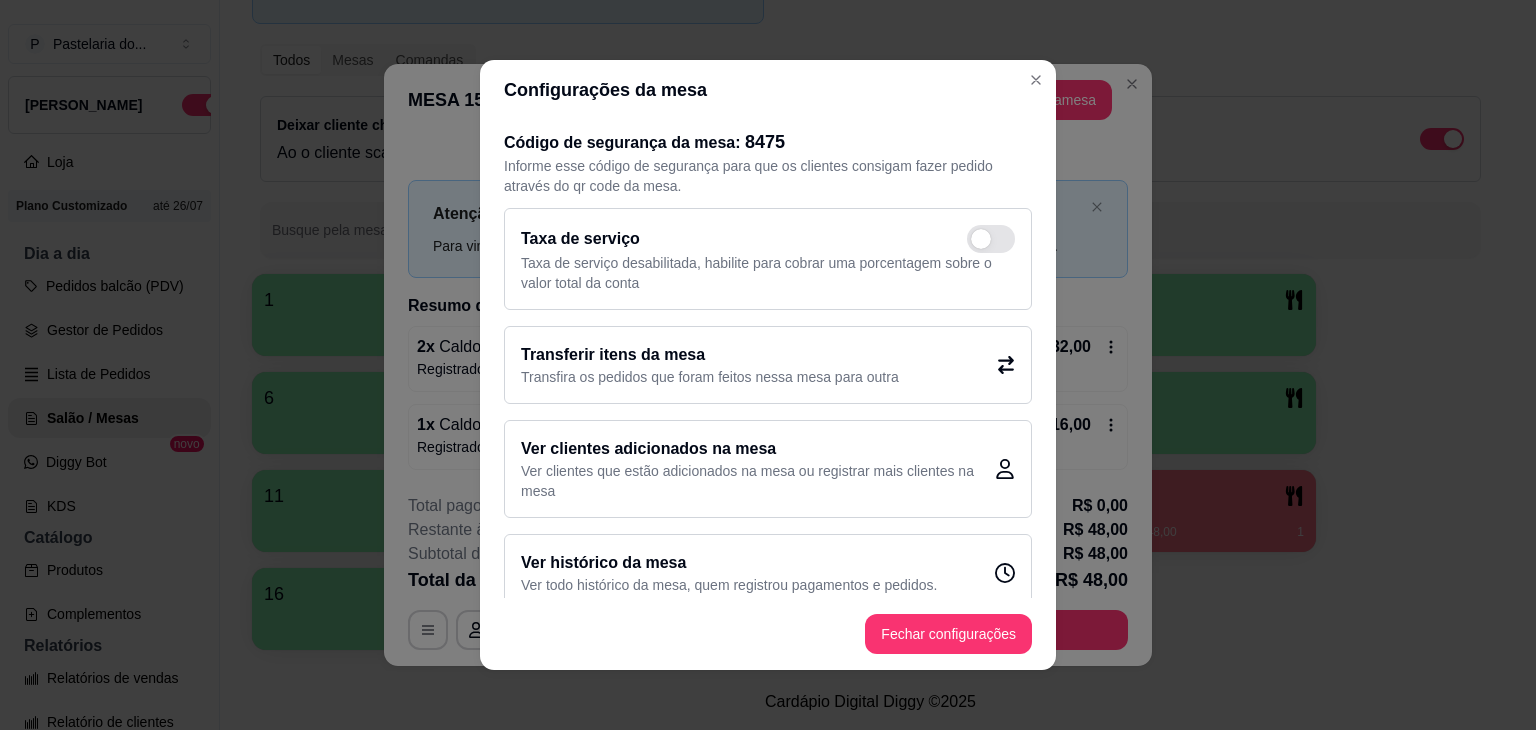 click on "Transferir itens da mesa" at bounding box center [710, 355] 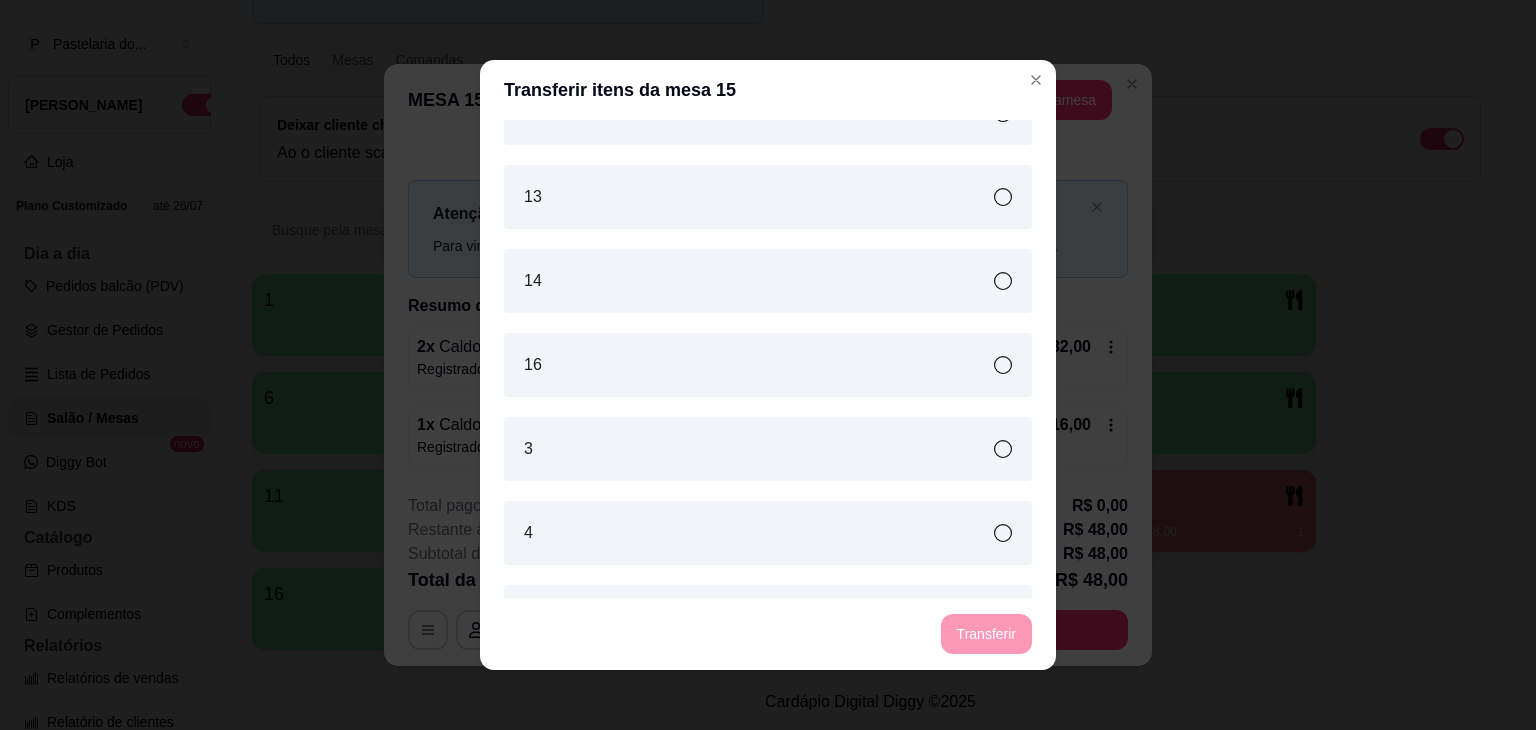 scroll, scrollTop: 300, scrollLeft: 0, axis: vertical 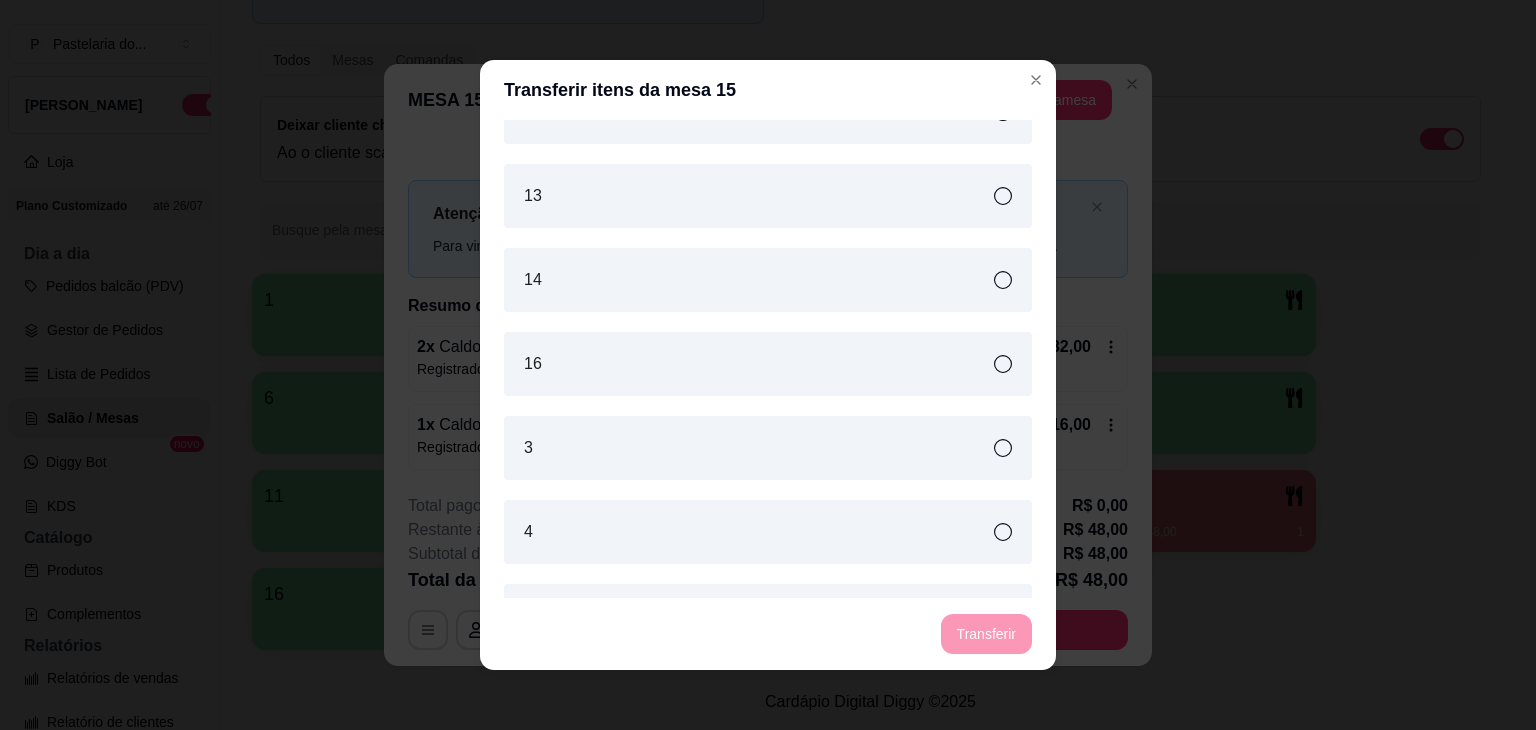 click 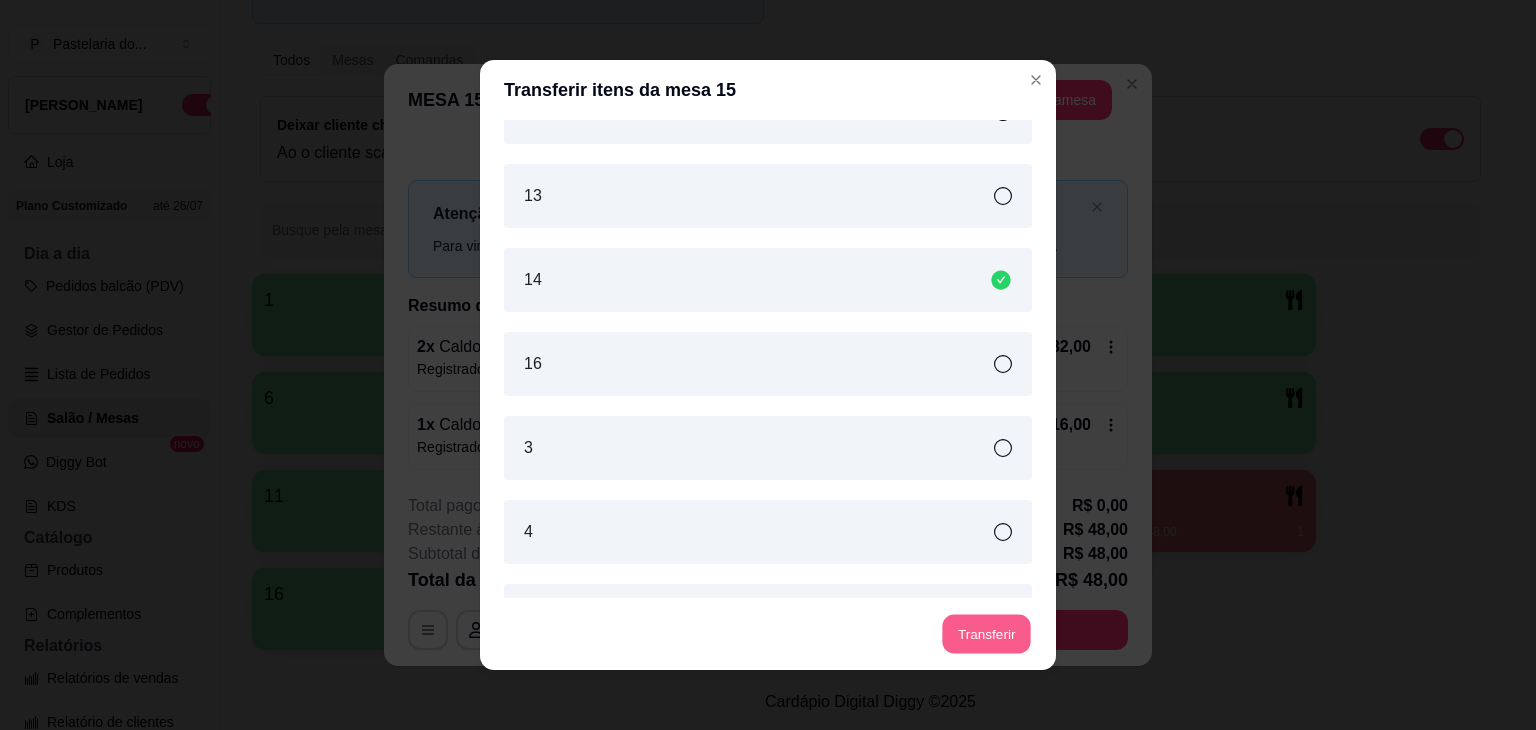 click on "Transferir" at bounding box center [986, 634] 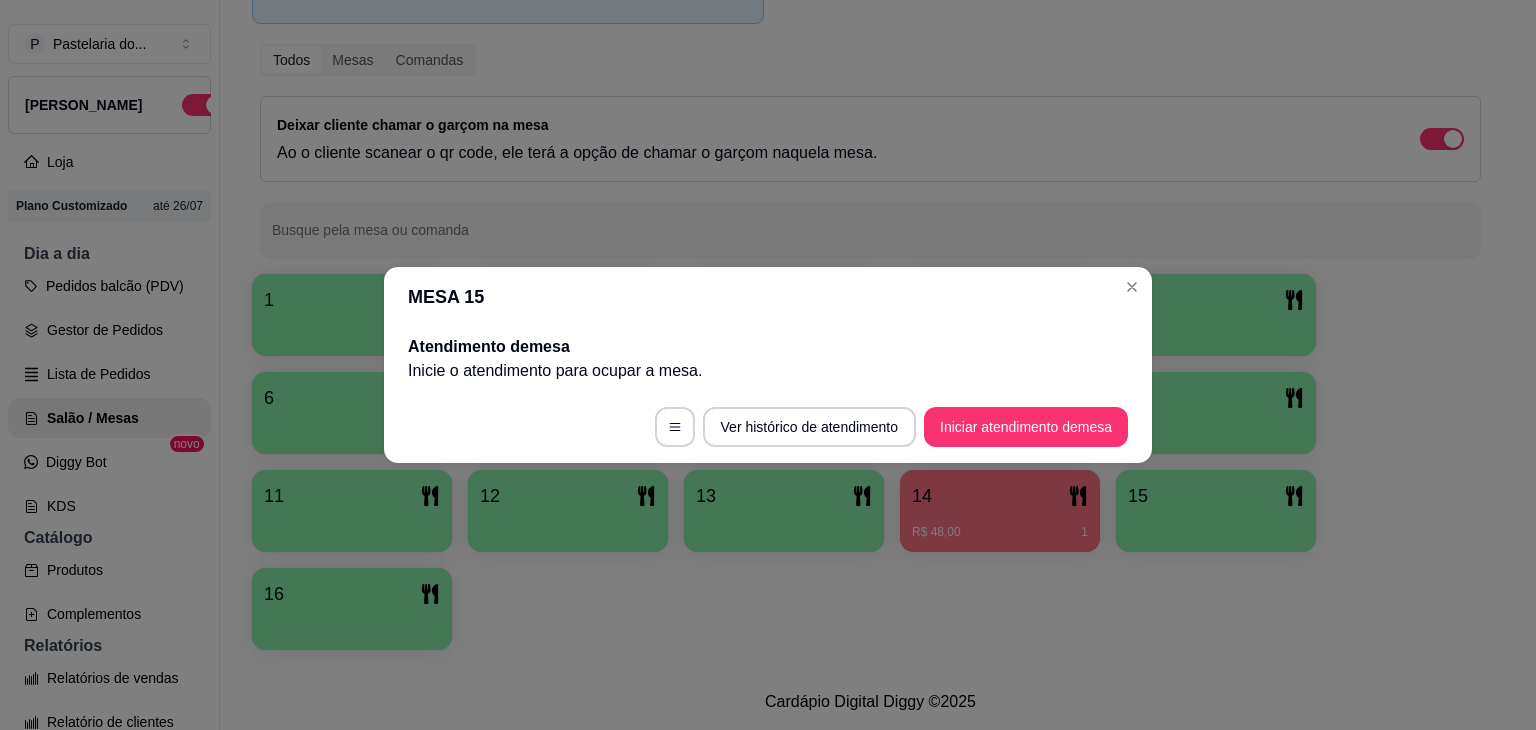 drag, startPoint x: 973, startPoint y: 619, endPoint x: 1003, endPoint y: 709, distance: 94.86833 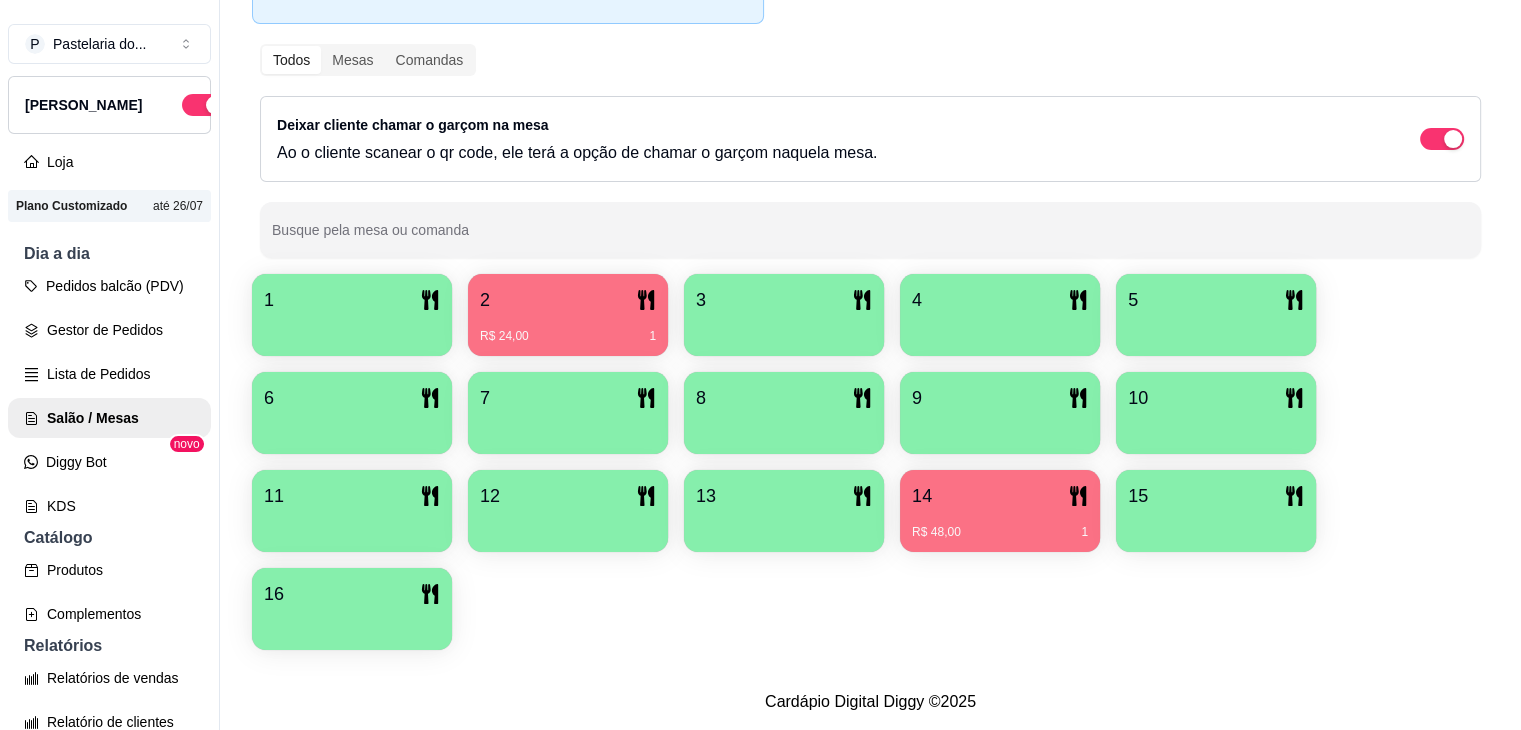 click at bounding box center [352, 427] 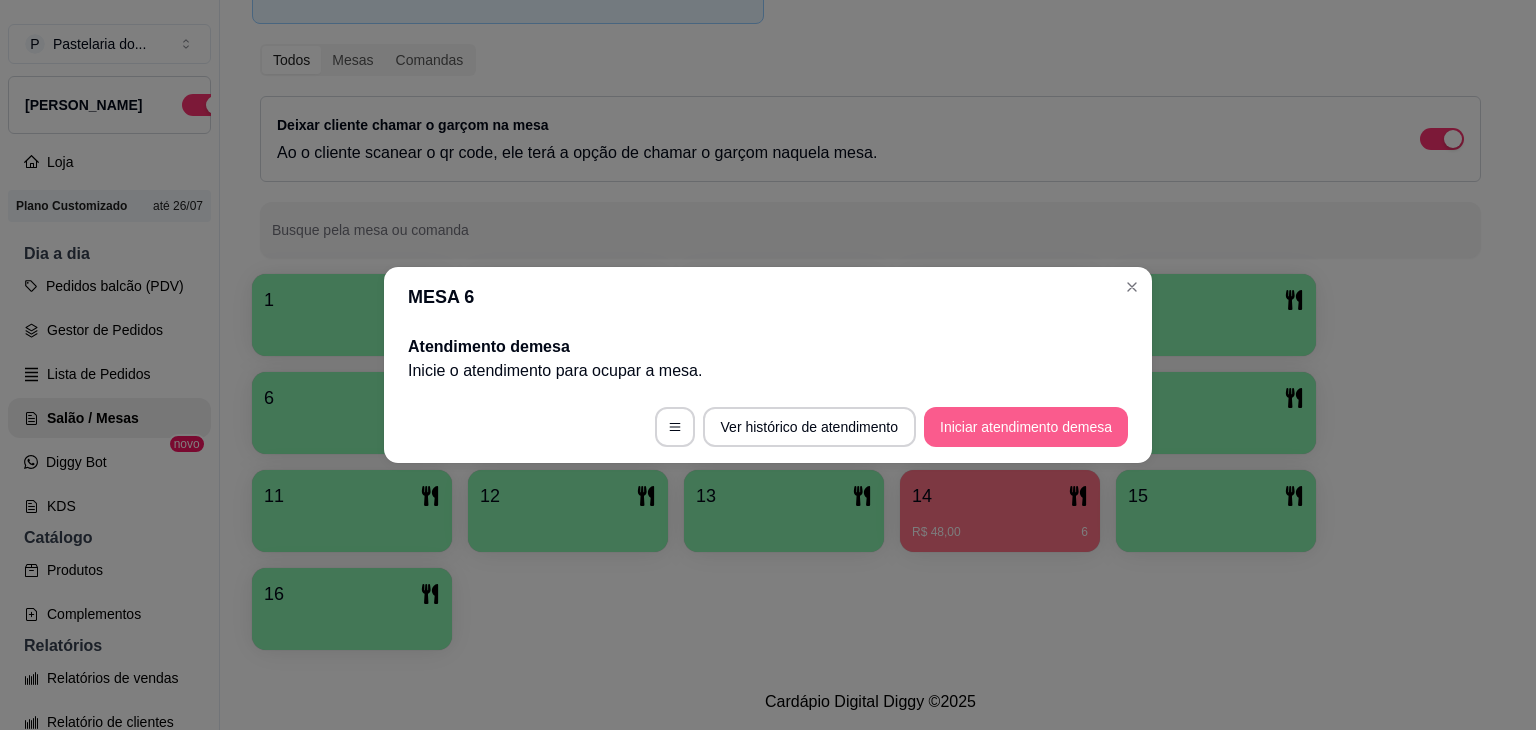 click on "Iniciar atendimento de  mesa" at bounding box center (1026, 427) 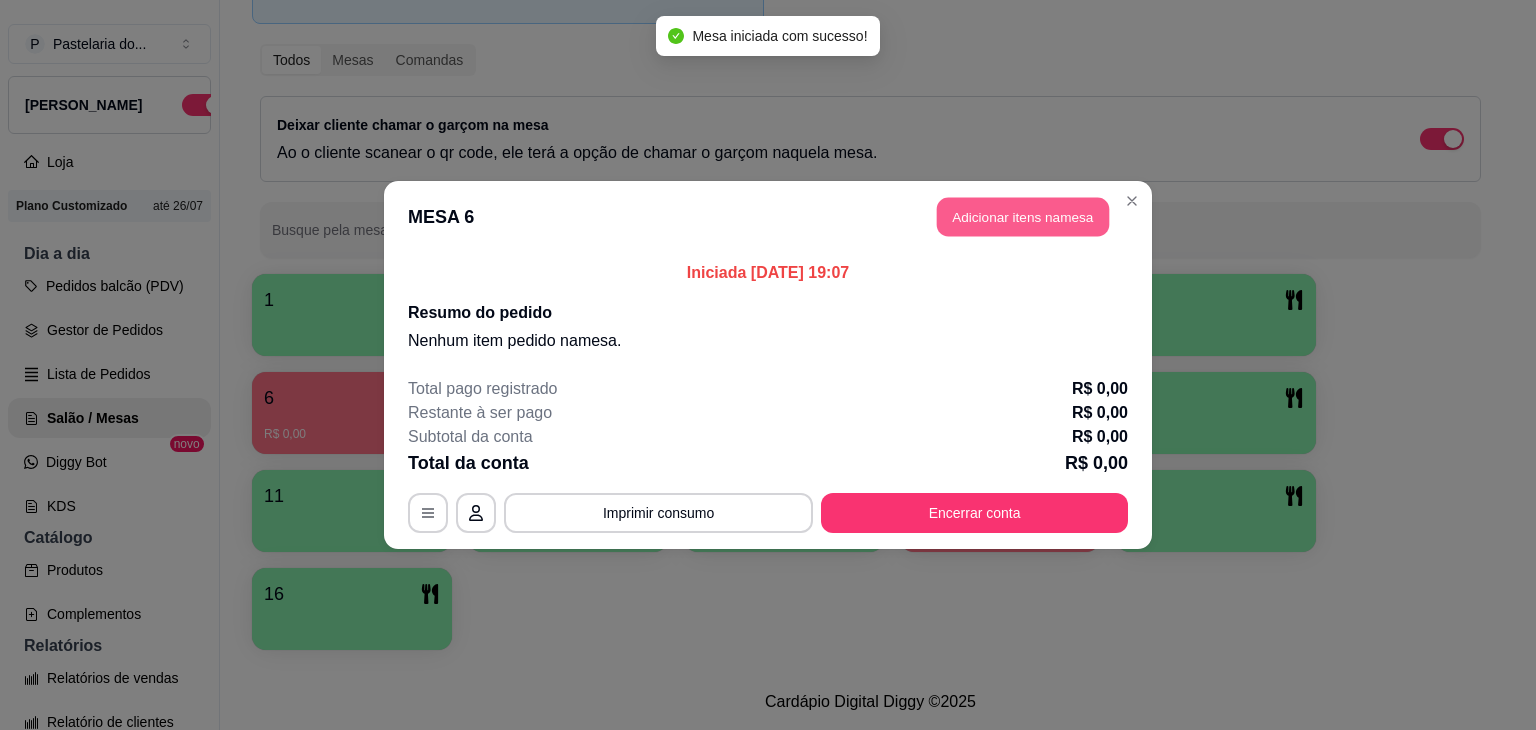 click on "Adicionar itens na  mesa" at bounding box center [1023, 217] 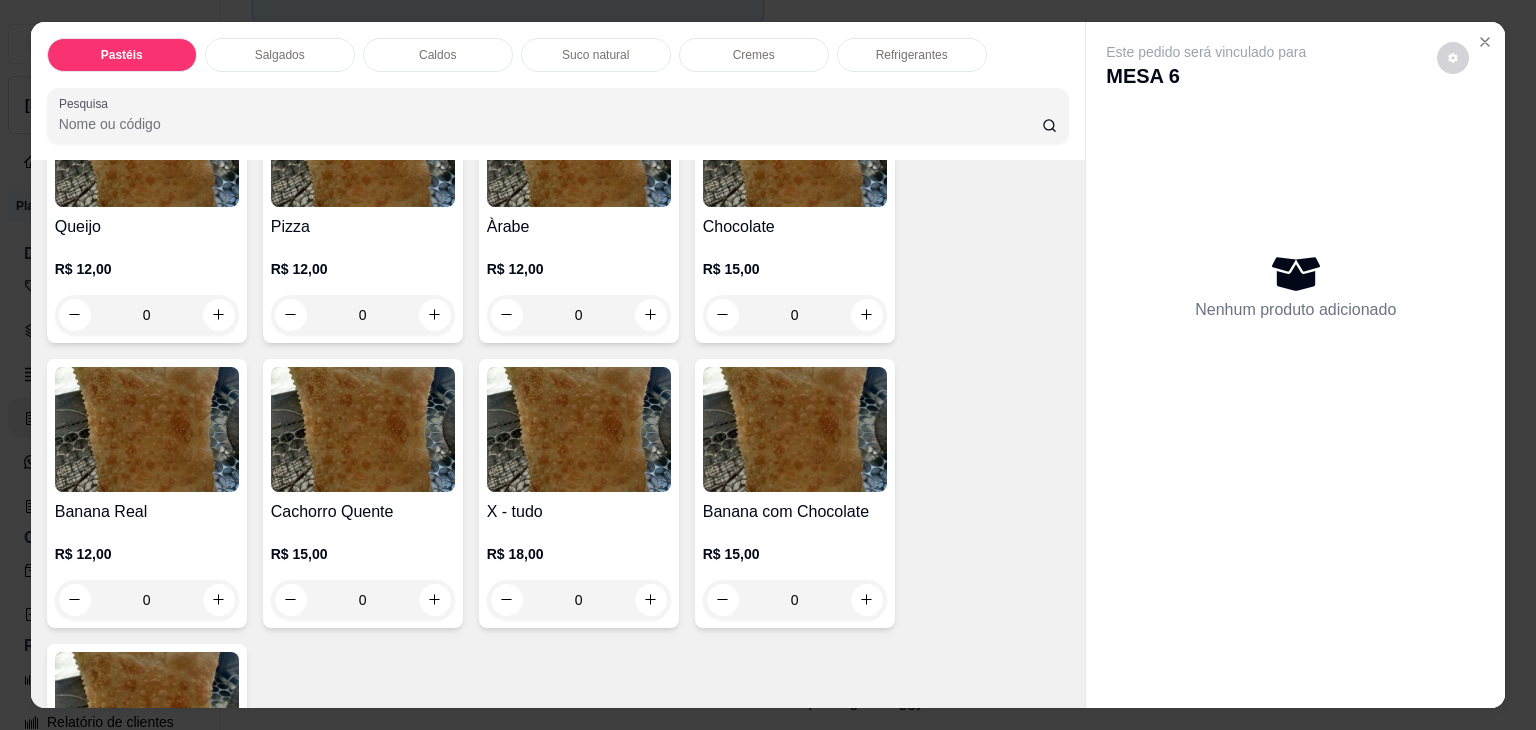 scroll, scrollTop: 1400, scrollLeft: 0, axis: vertical 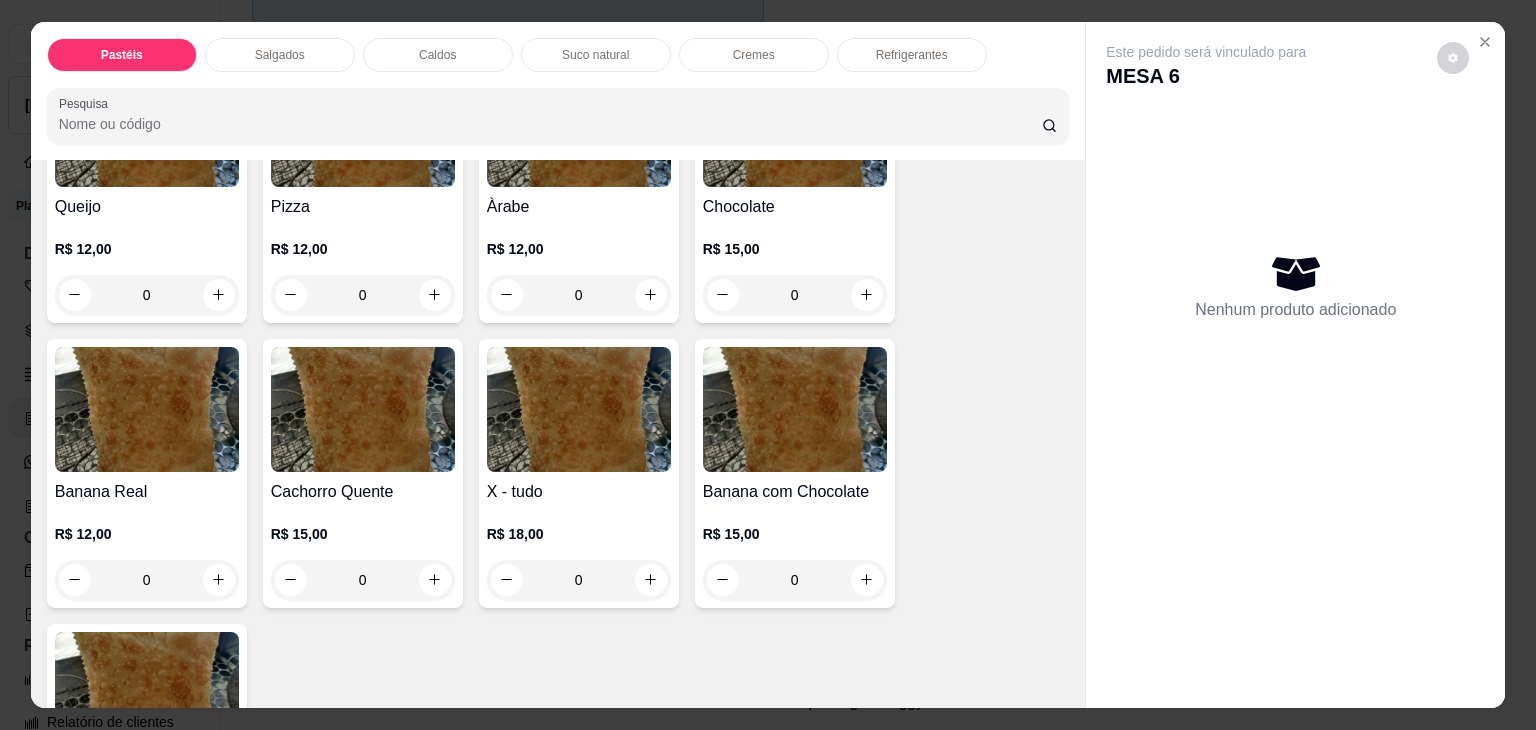click on "0" at bounding box center (579, 295) 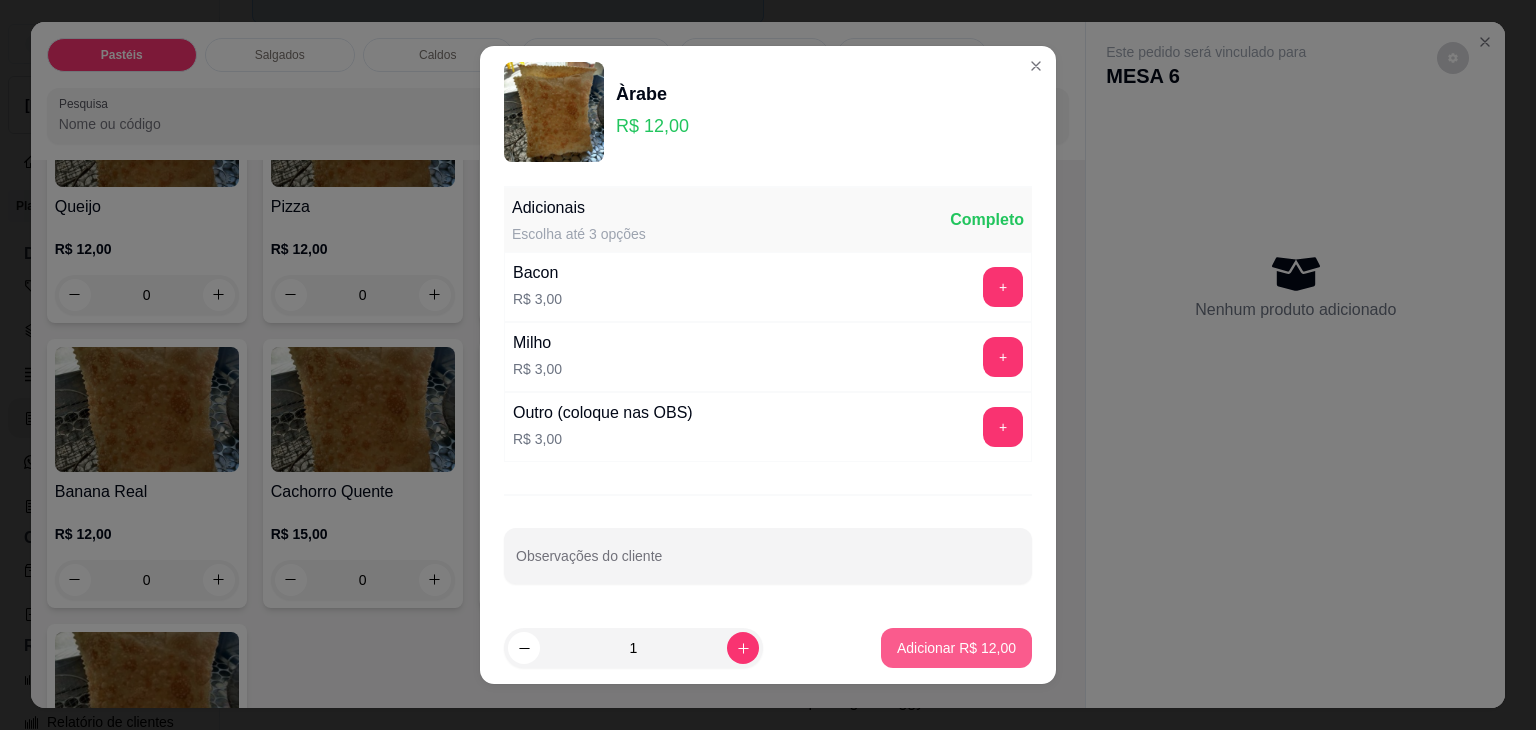 click on "Adicionar   R$ 12,00" at bounding box center [956, 648] 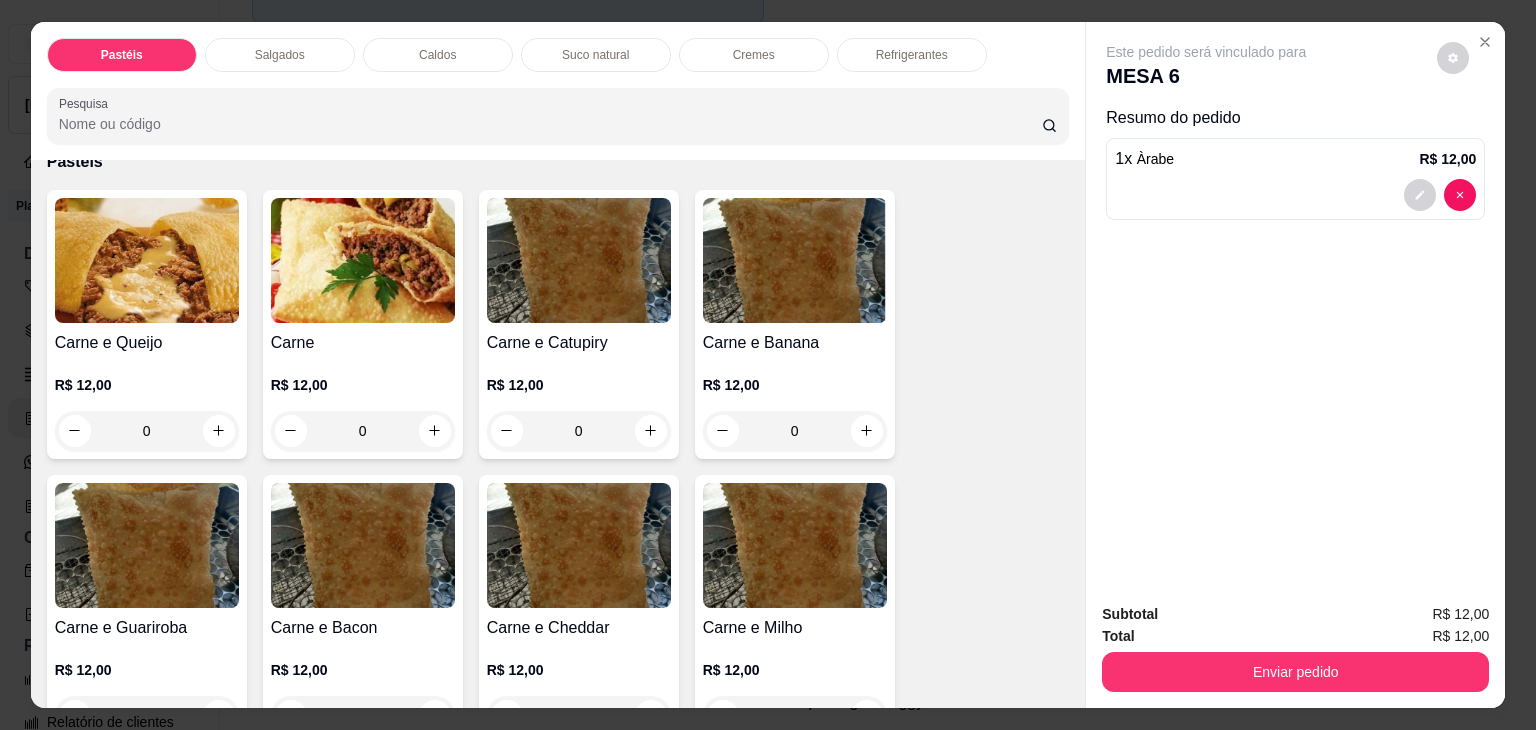 scroll, scrollTop: 0, scrollLeft: 0, axis: both 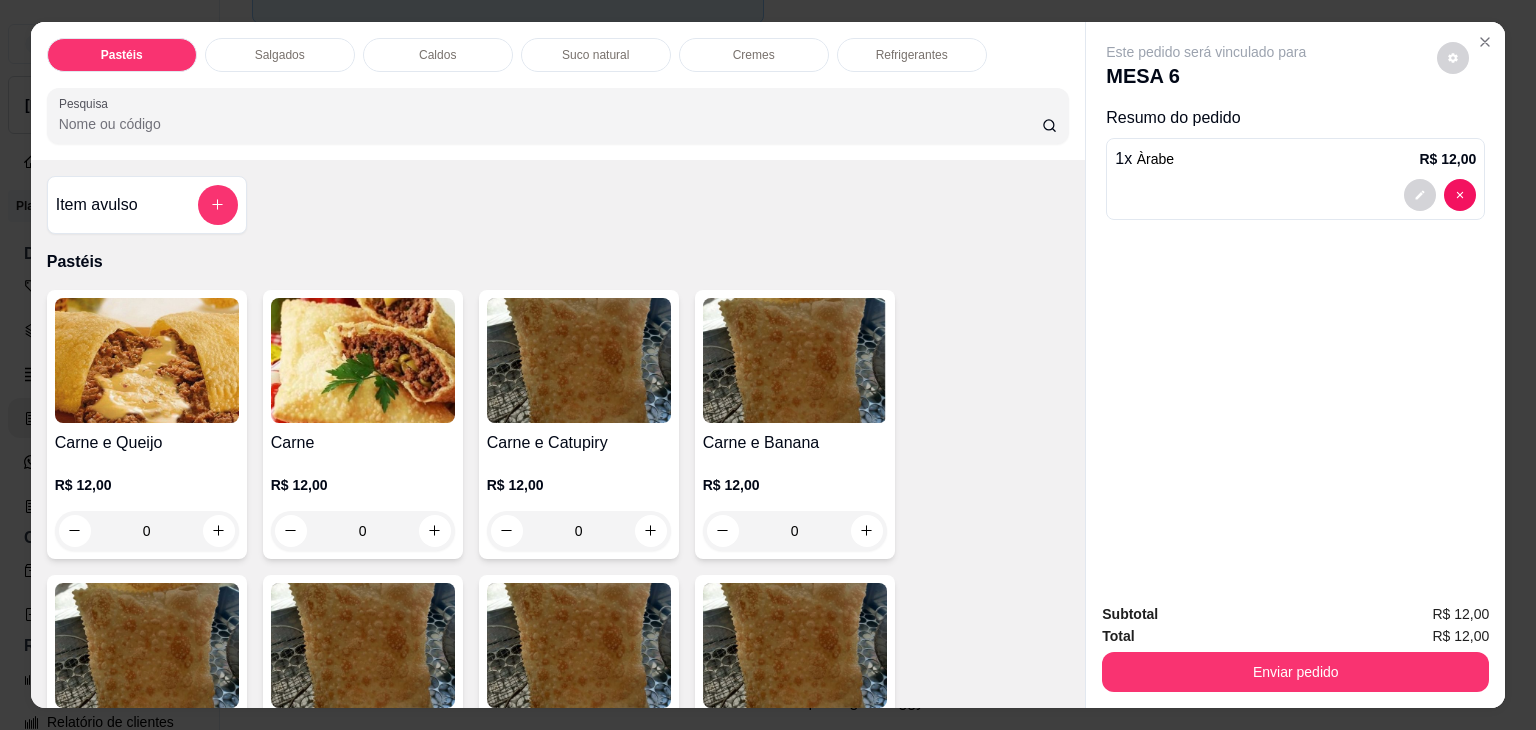 click on "0" at bounding box center (147, 531) 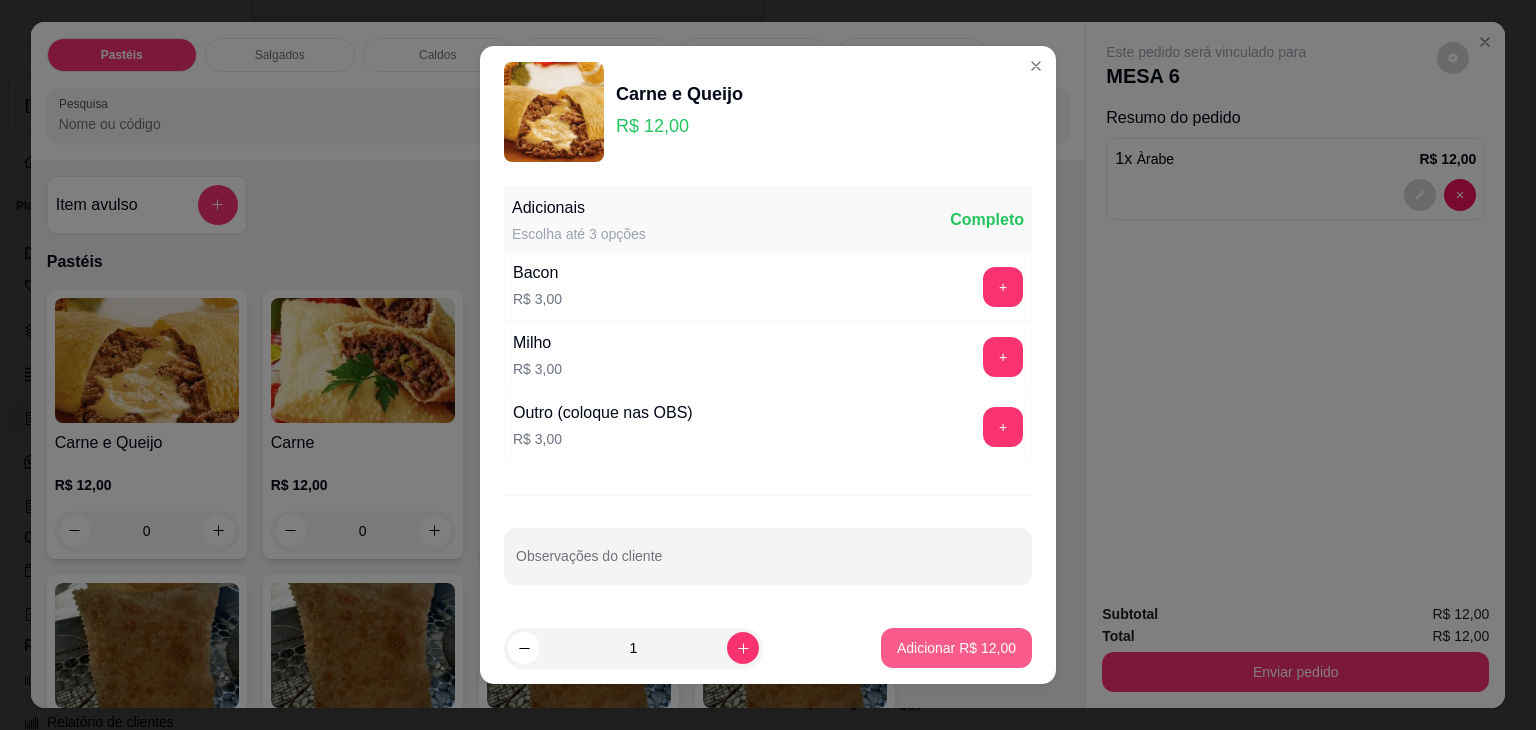 click on "Adicionar   R$ 12,00" at bounding box center [956, 648] 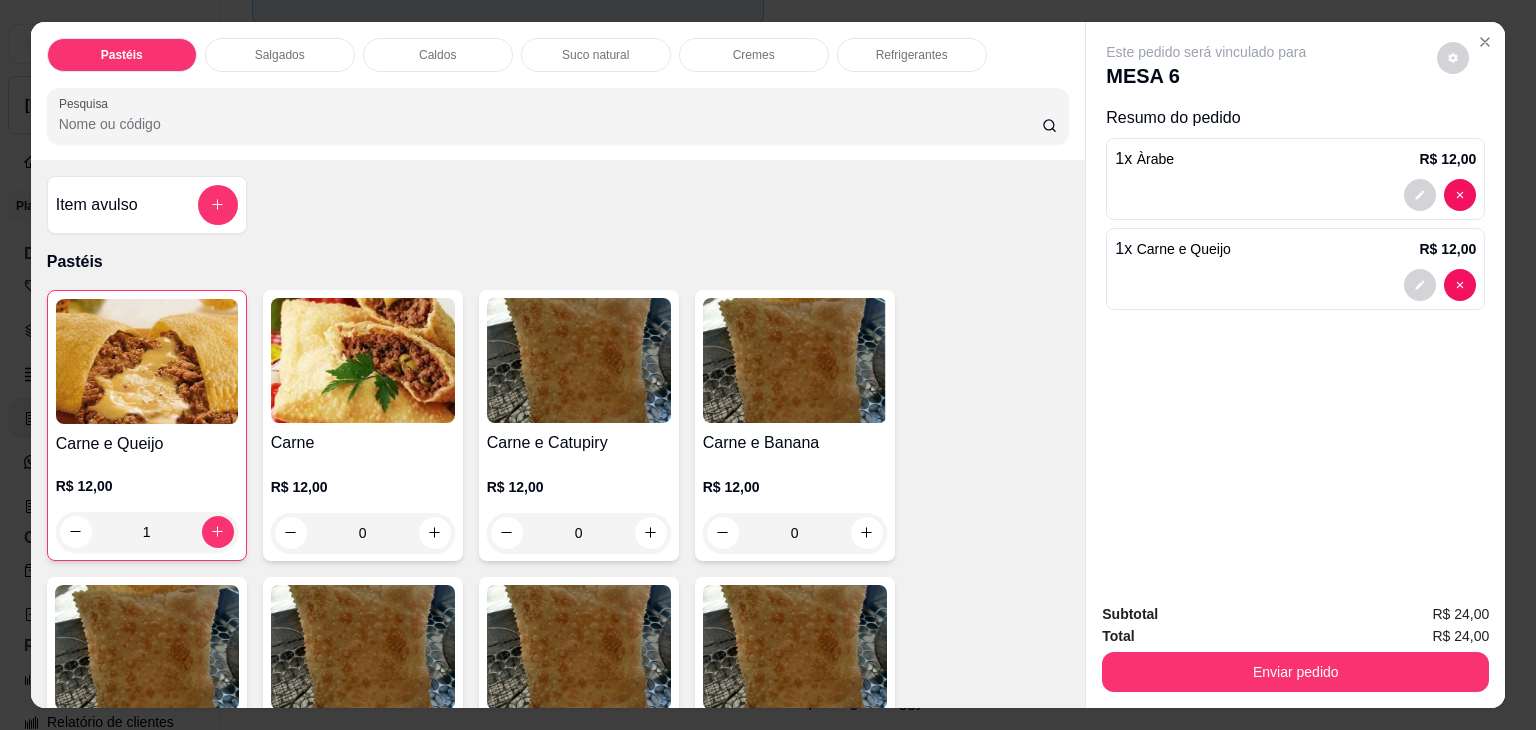 click on "Caldos" at bounding box center (438, 55) 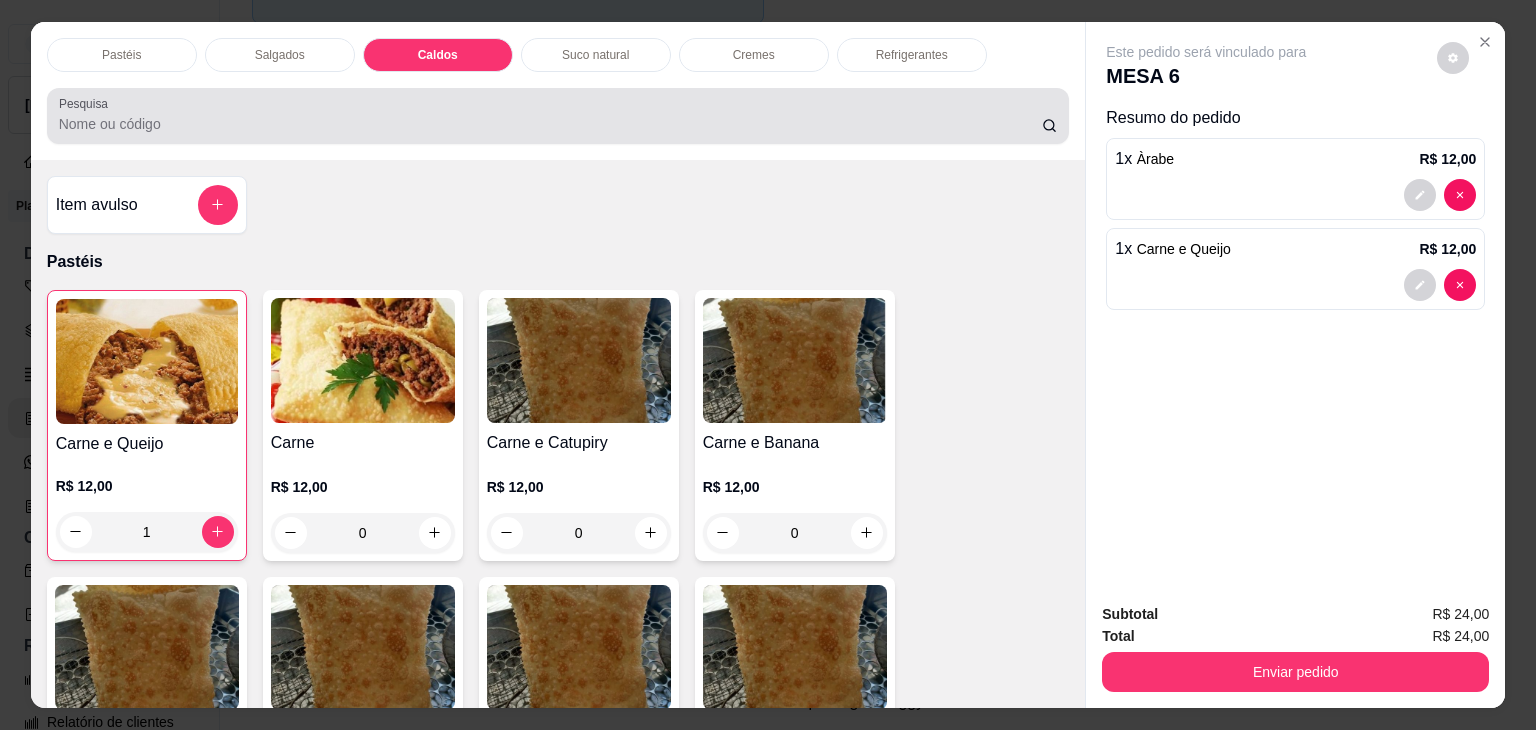 scroll, scrollTop: 2785, scrollLeft: 0, axis: vertical 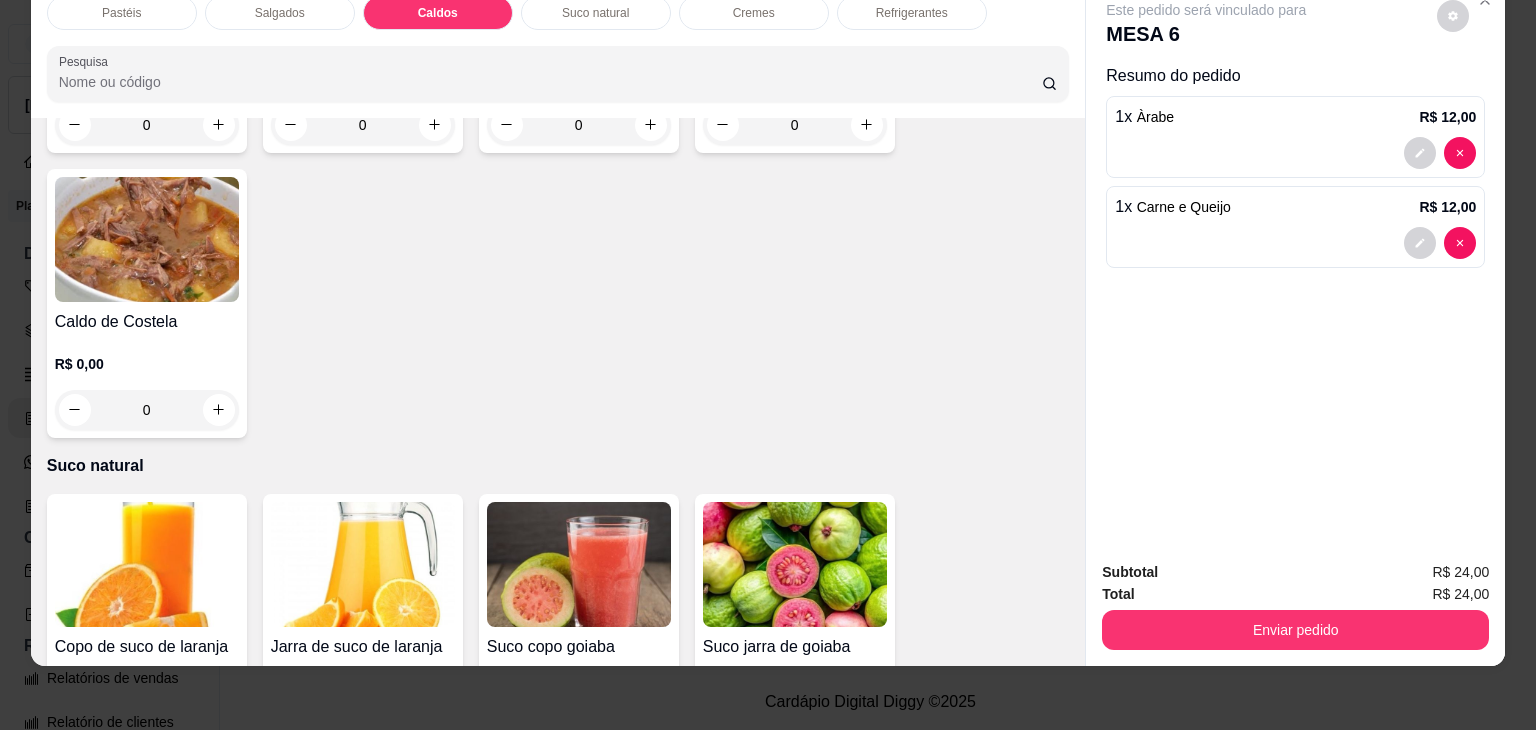 click on "0" at bounding box center (147, 410) 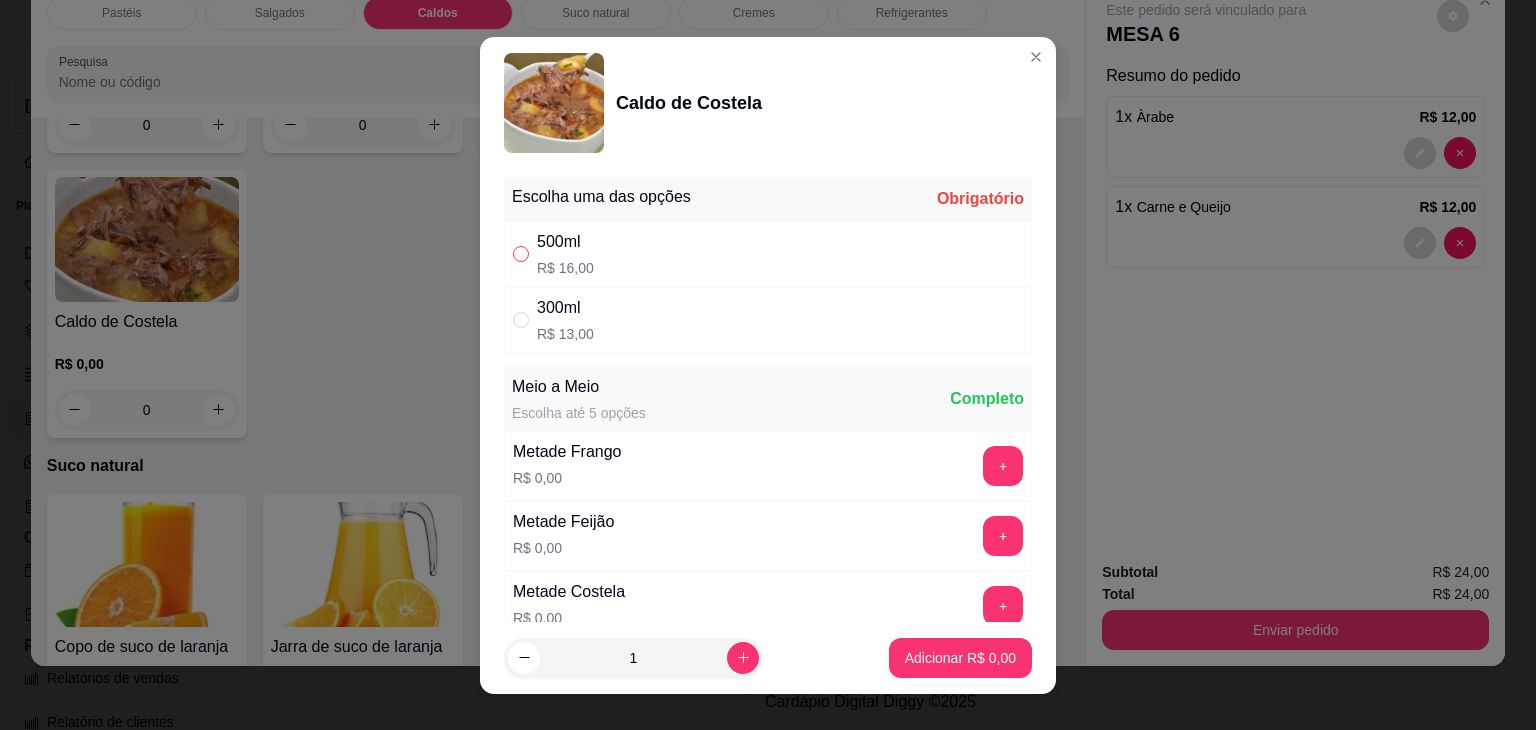 click at bounding box center (521, 254) 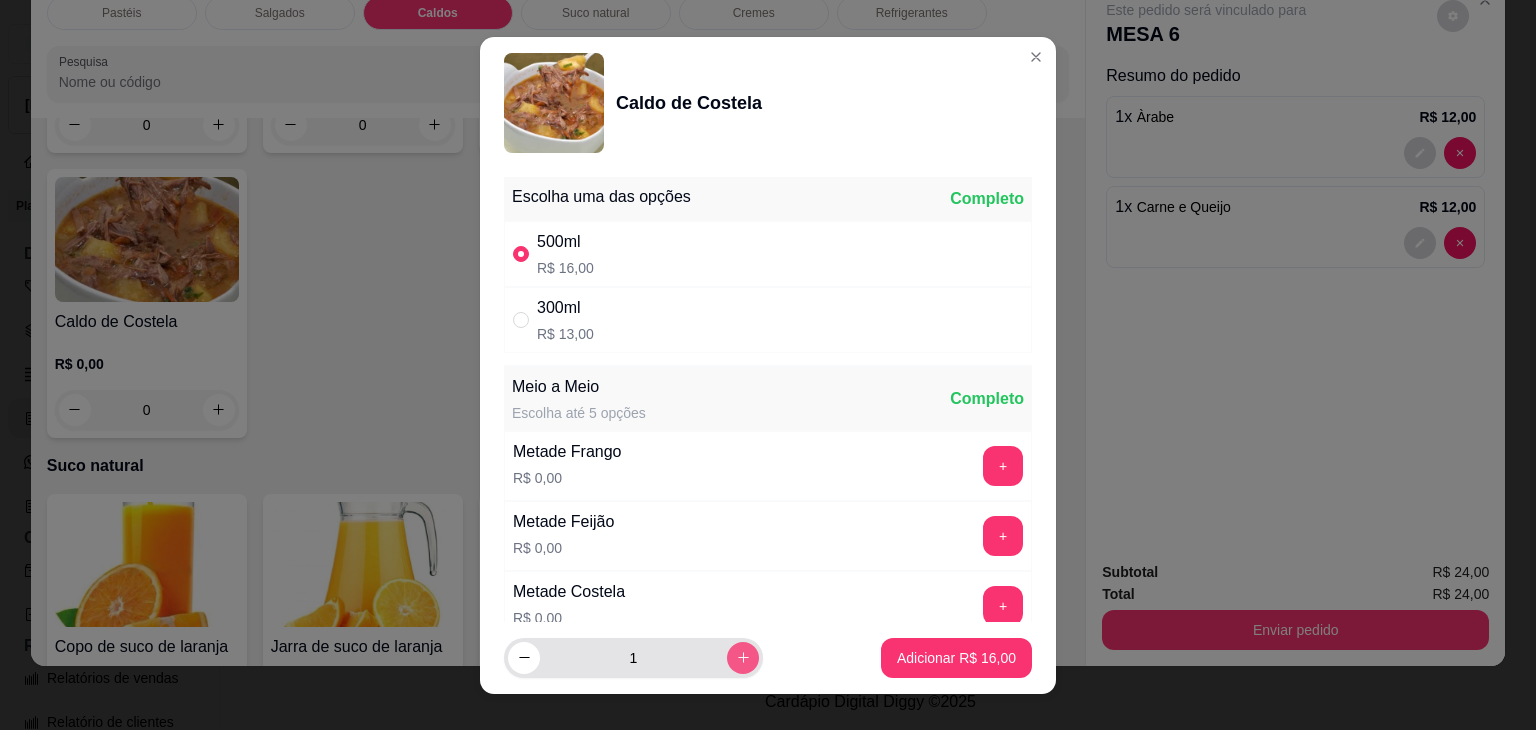 click 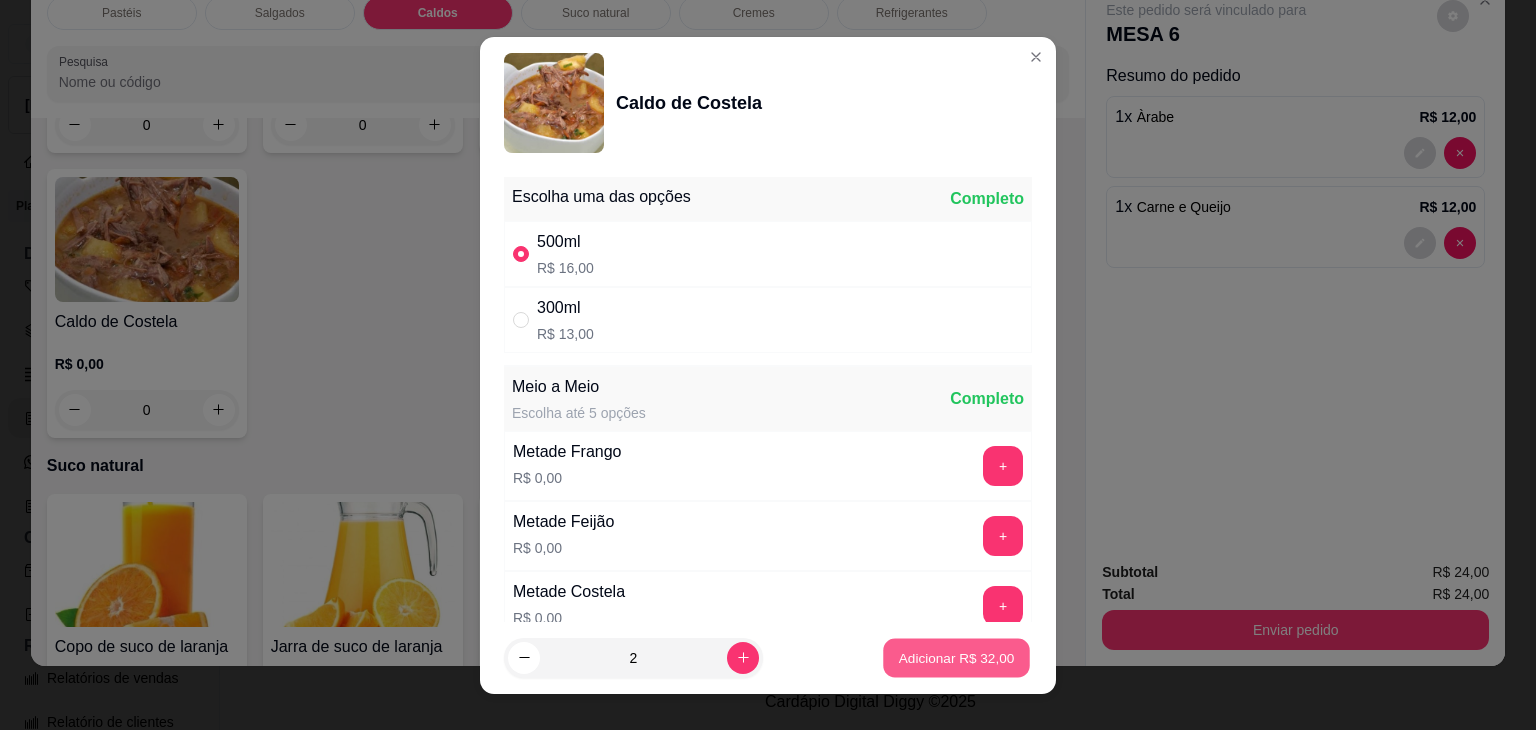 click on "Adicionar   R$ 32,00" at bounding box center (957, 657) 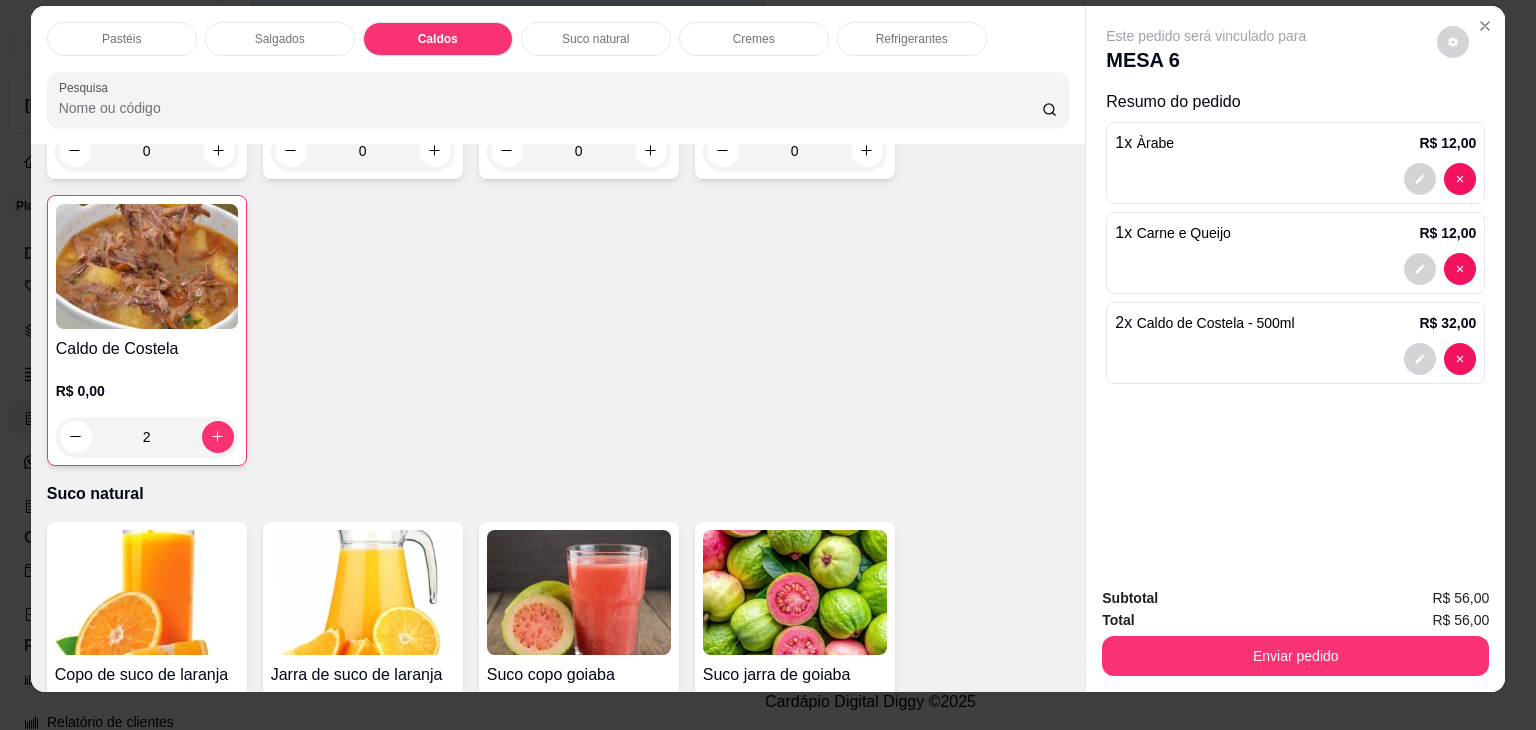 scroll, scrollTop: 0, scrollLeft: 0, axis: both 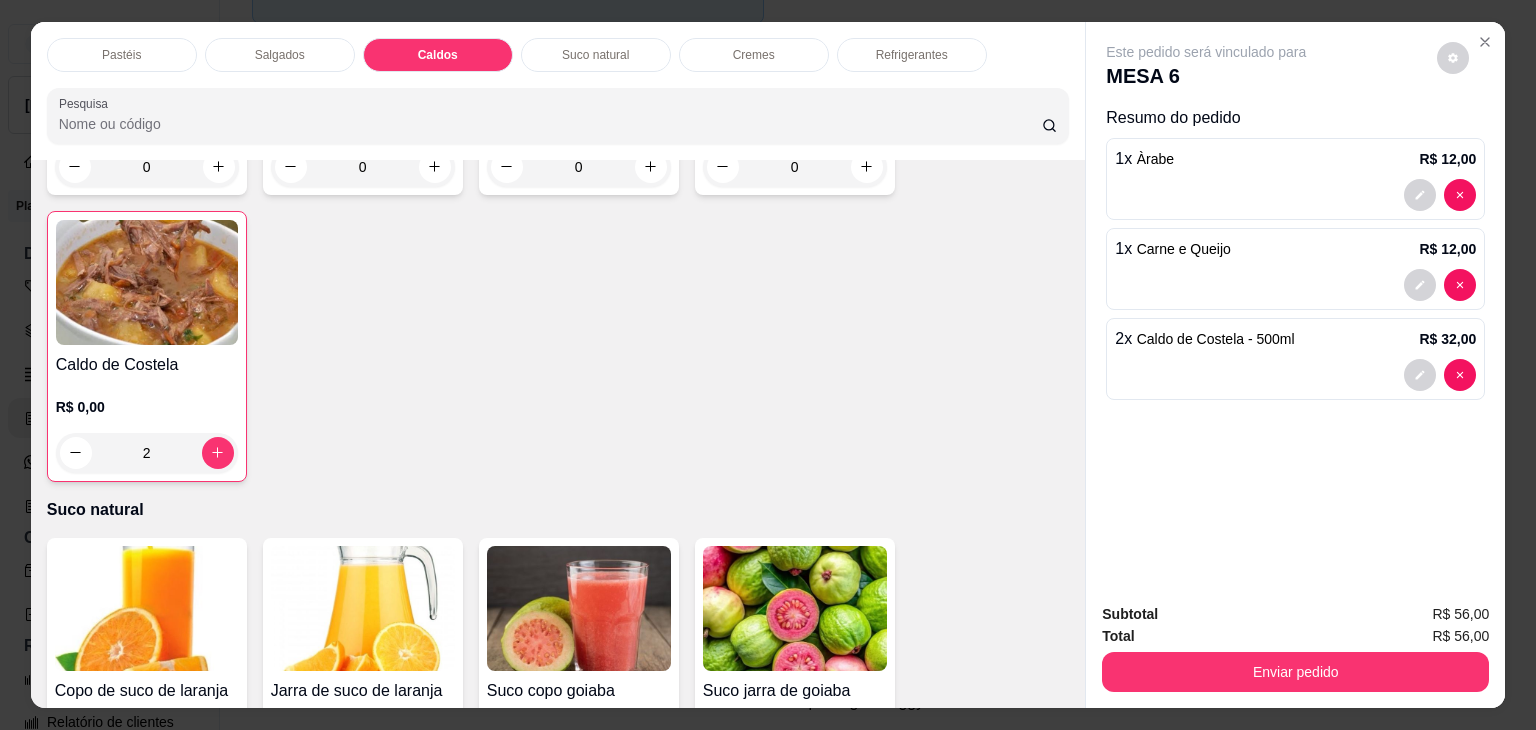 click on "Refrigerantes" at bounding box center [912, 55] 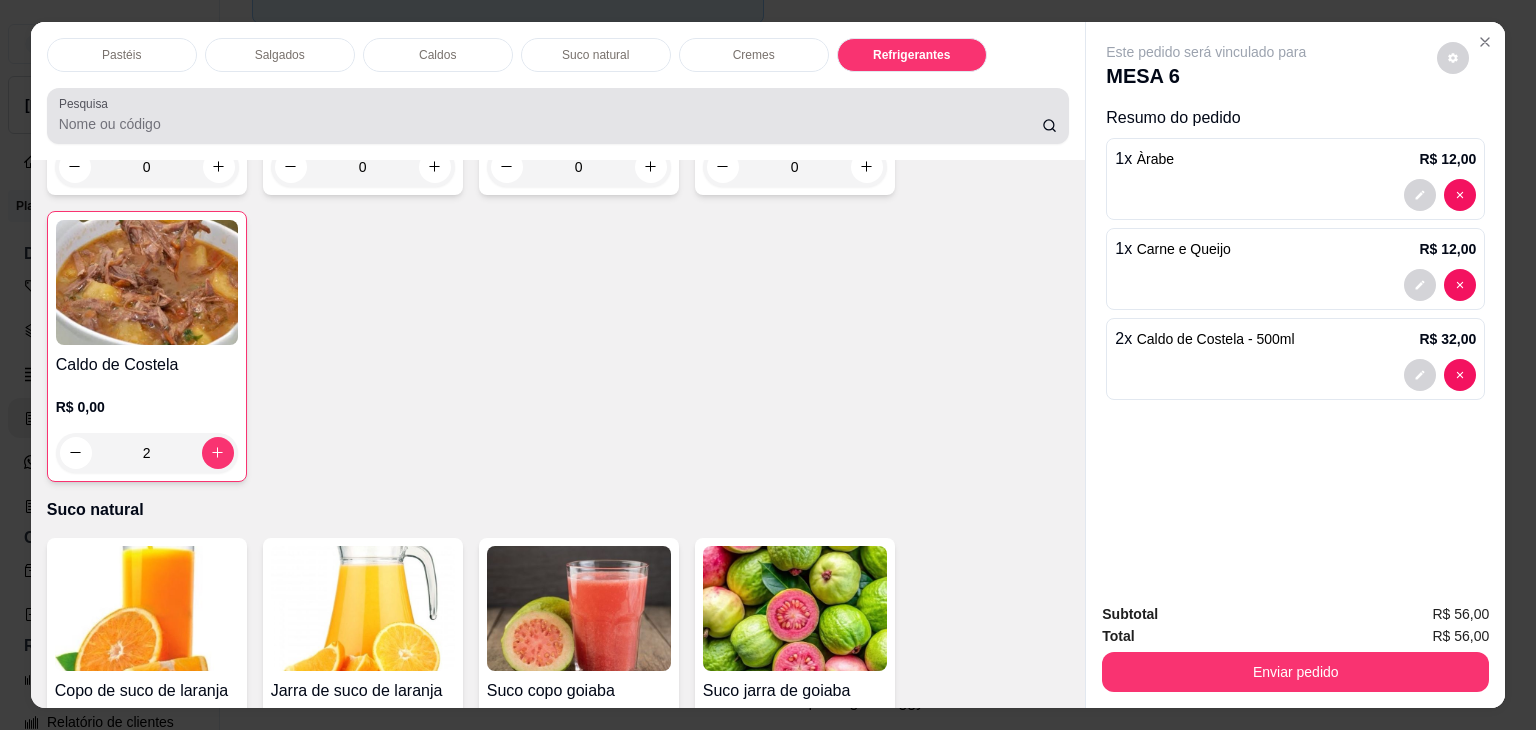 scroll, scrollTop: 5235, scrollLeft: 0, axis: vertical 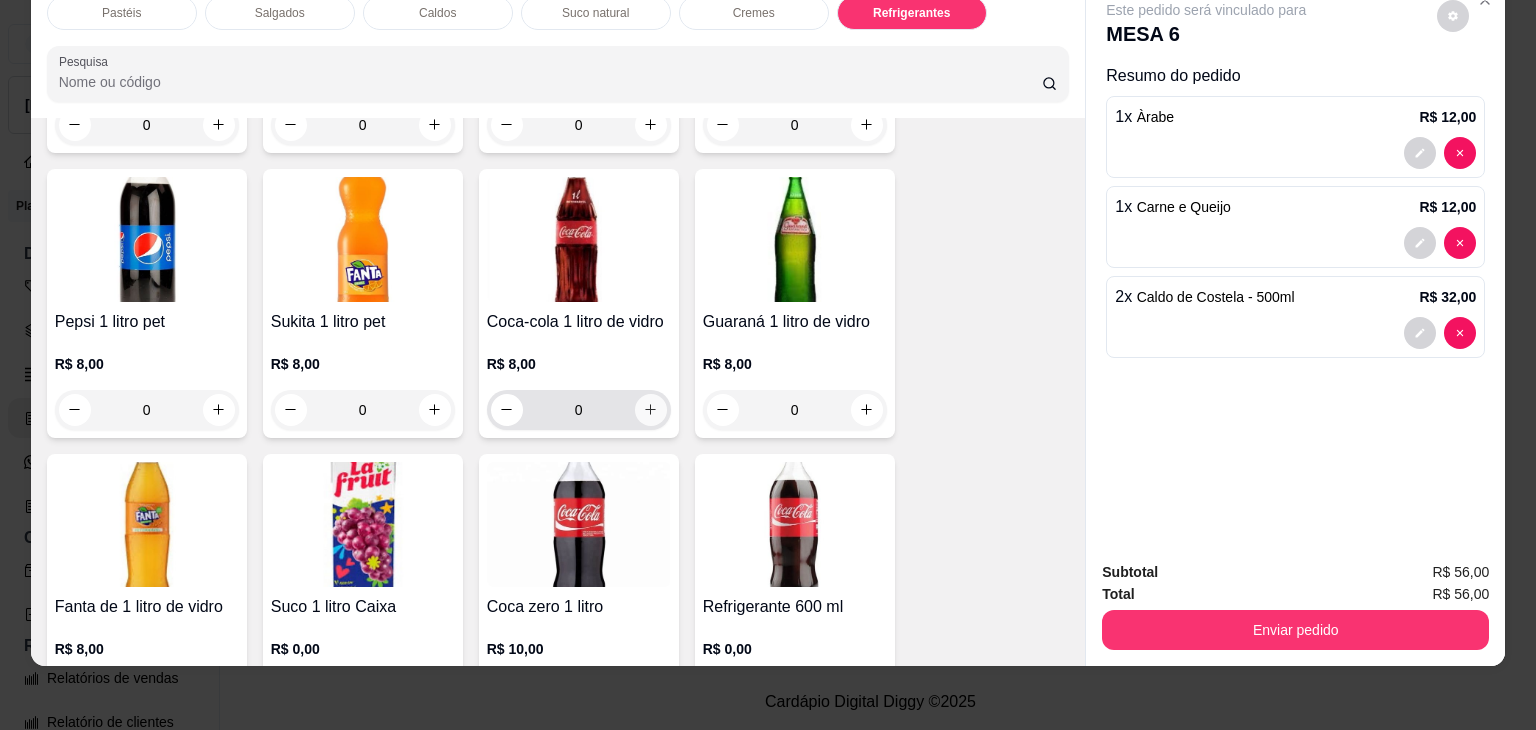 click 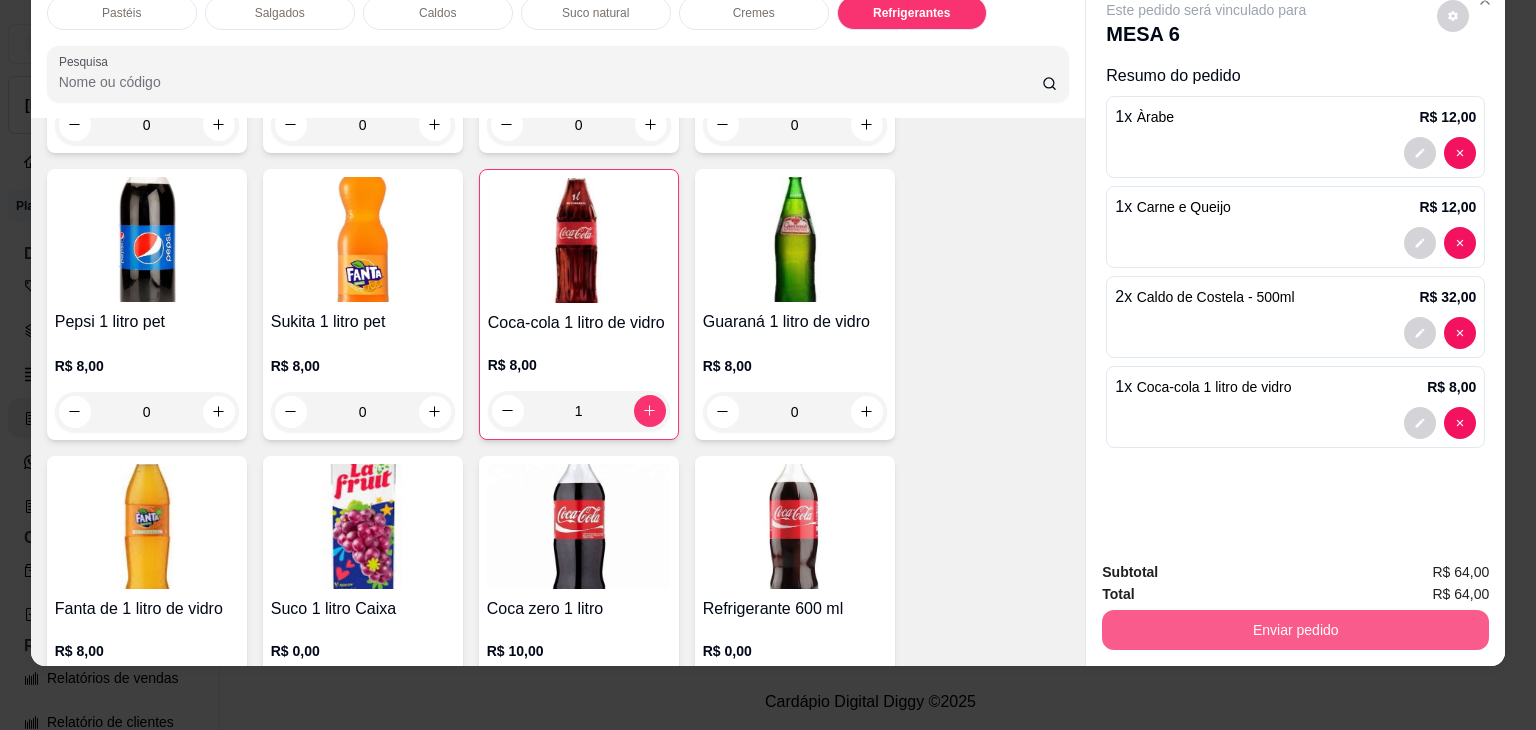click on "Enviar pedido" at bounding box center (1295, 630) 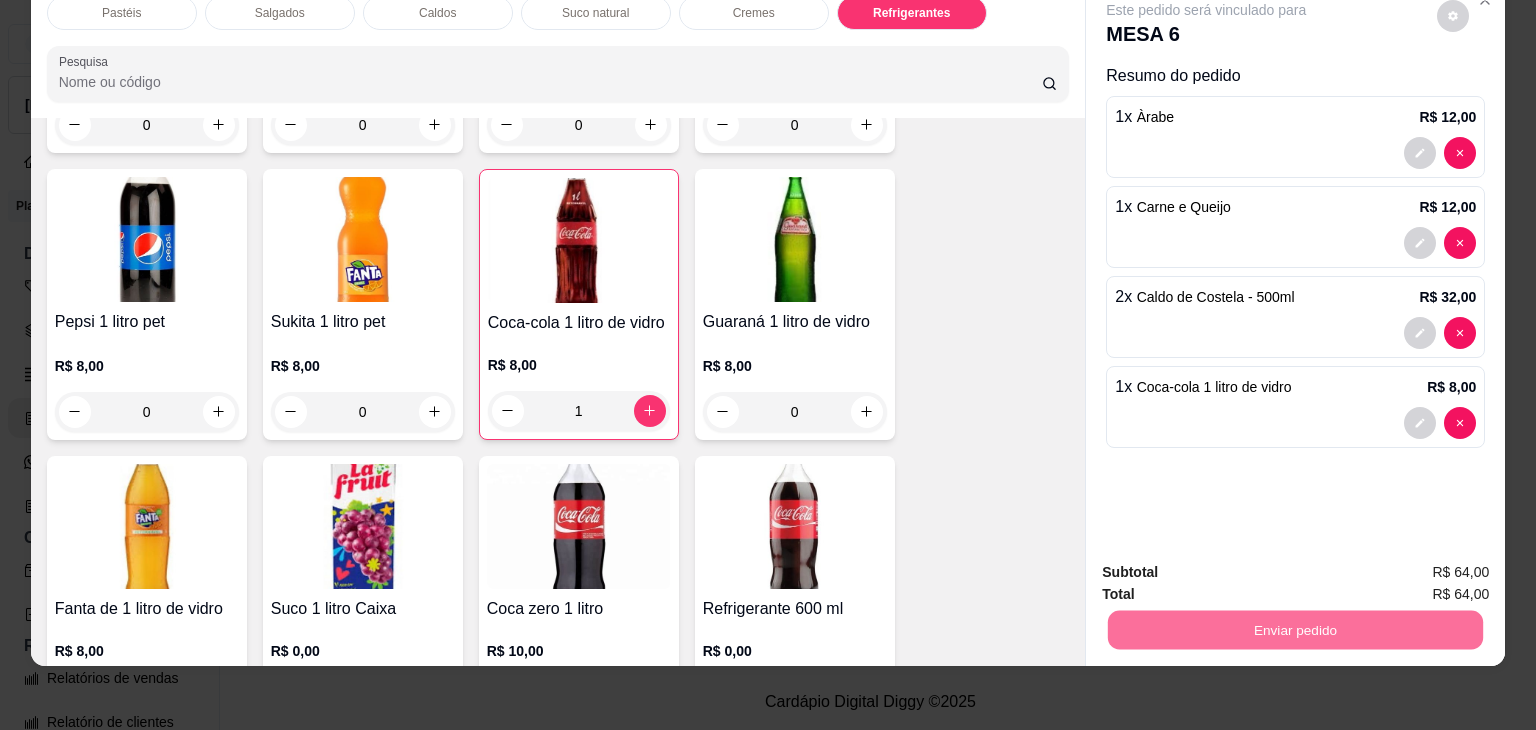 click on "Não registrar e enviar pedido" at bounding box center [1229, 564] 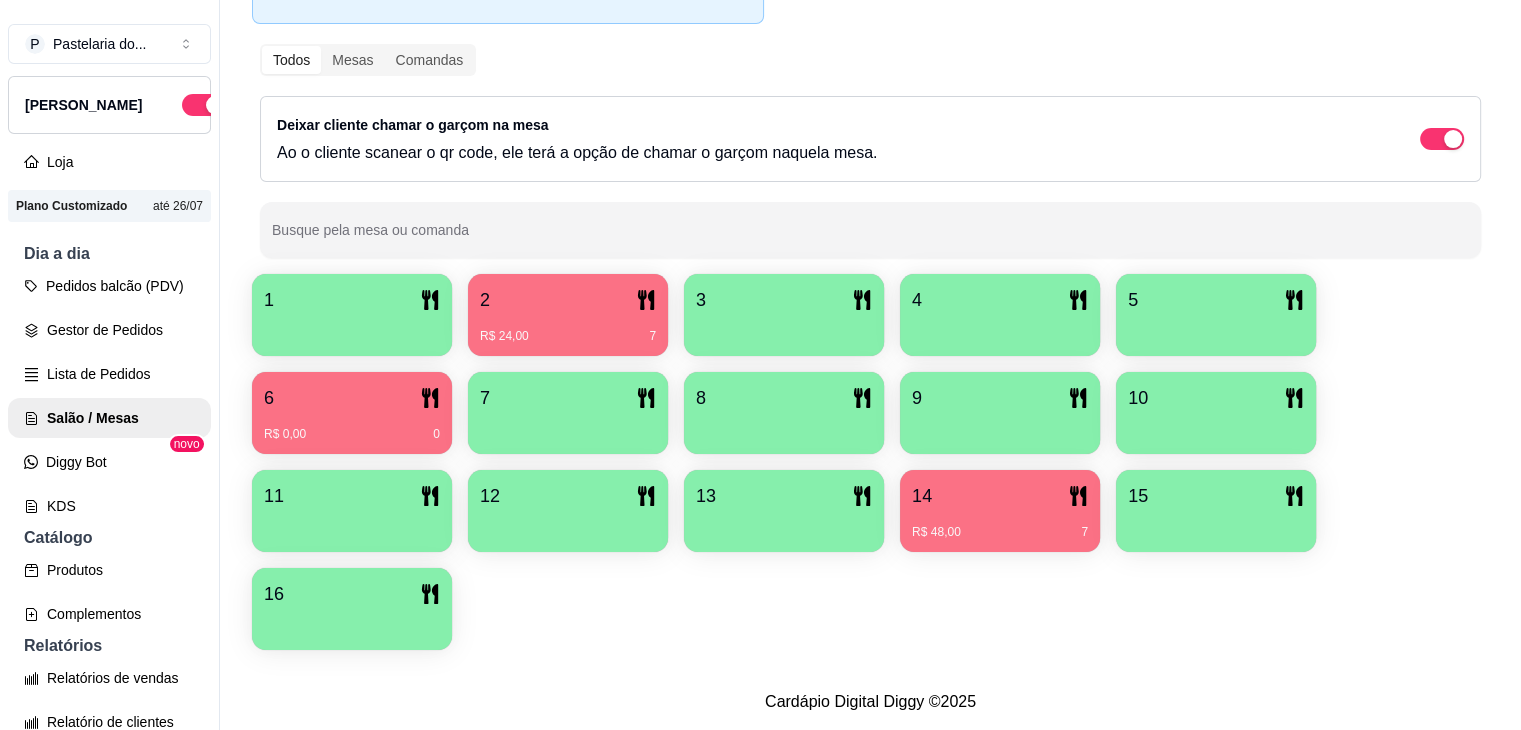 click on "2" at bounding box center [568, 300] 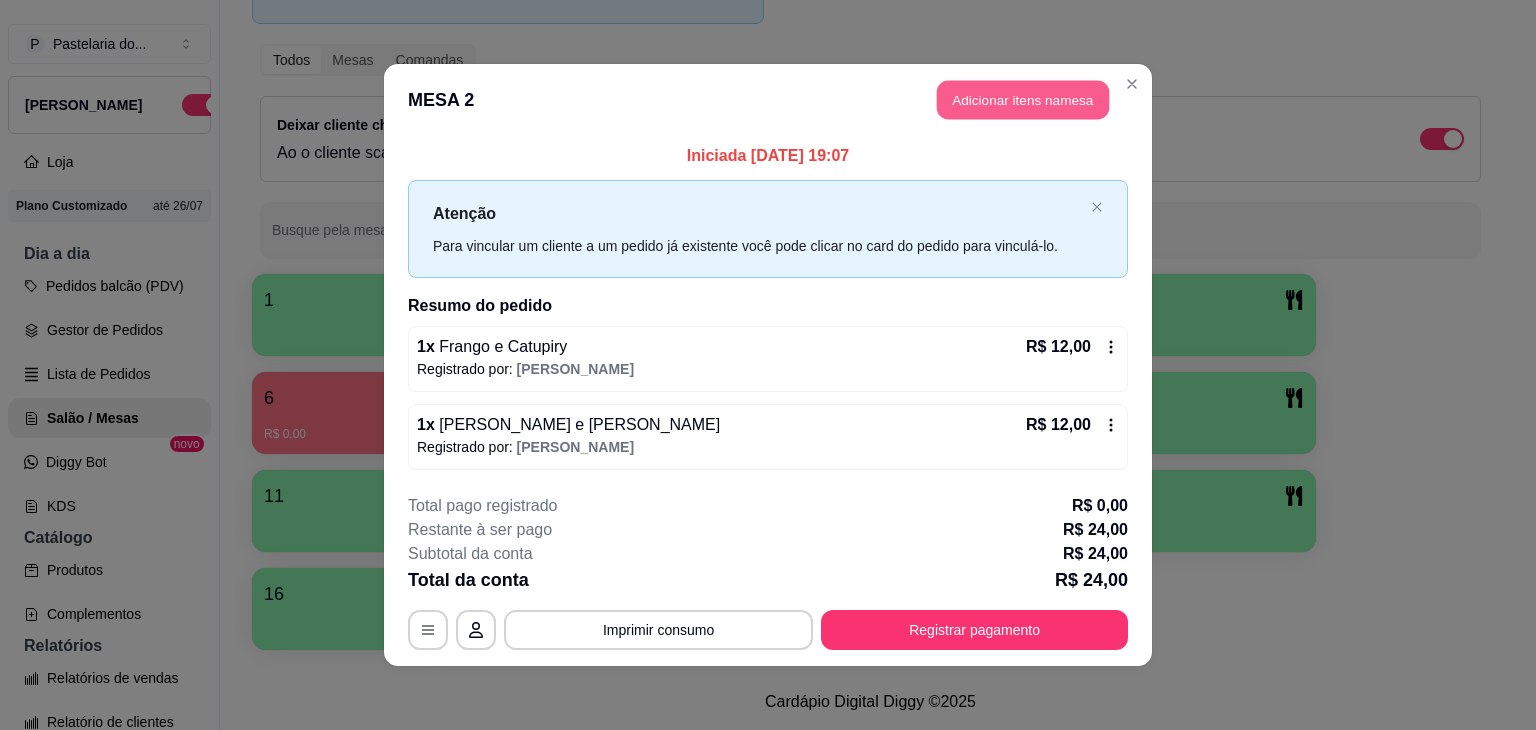click on "Adicionar itens na  mesa" at bounding box center [1023, 100] 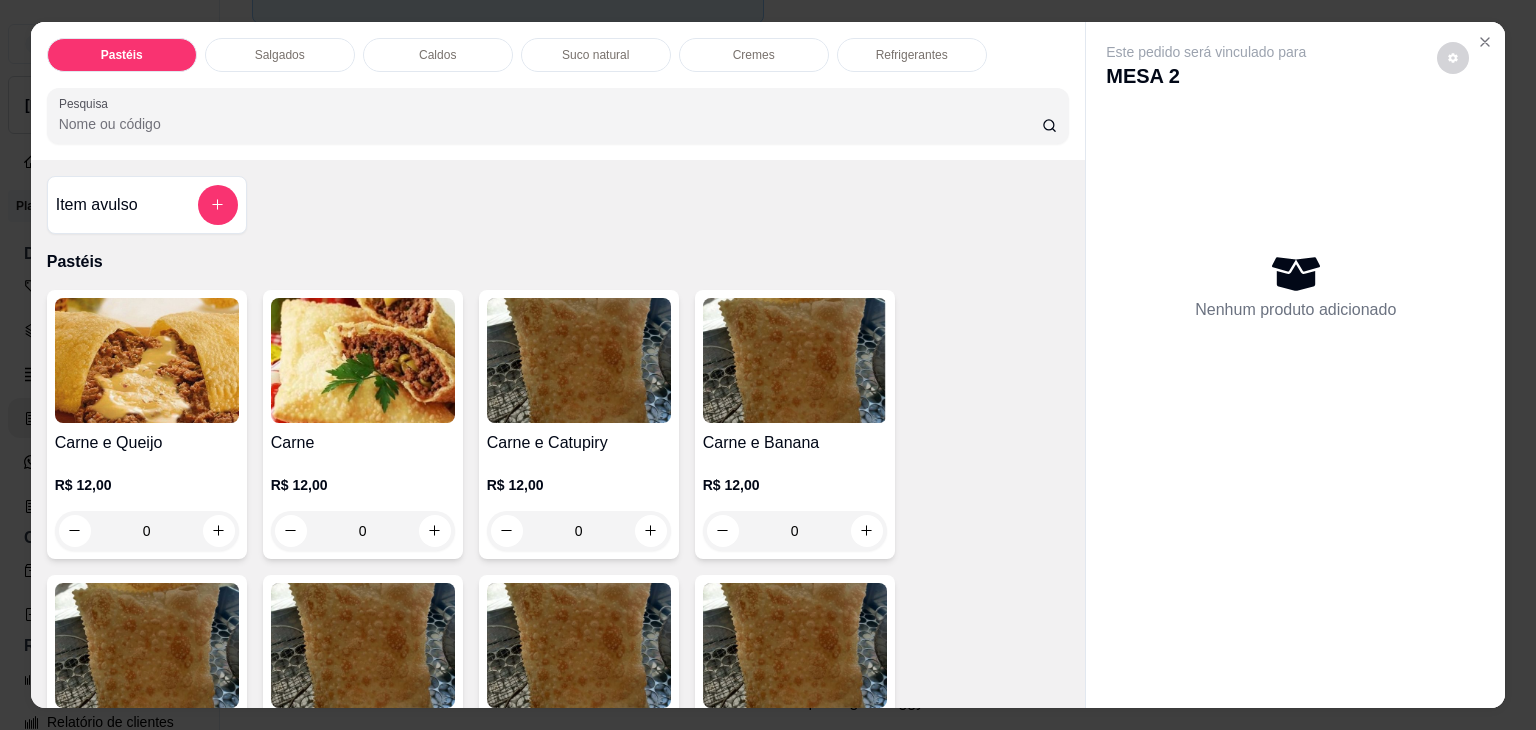 click on "Caldos" at bounding box center [437, 55] 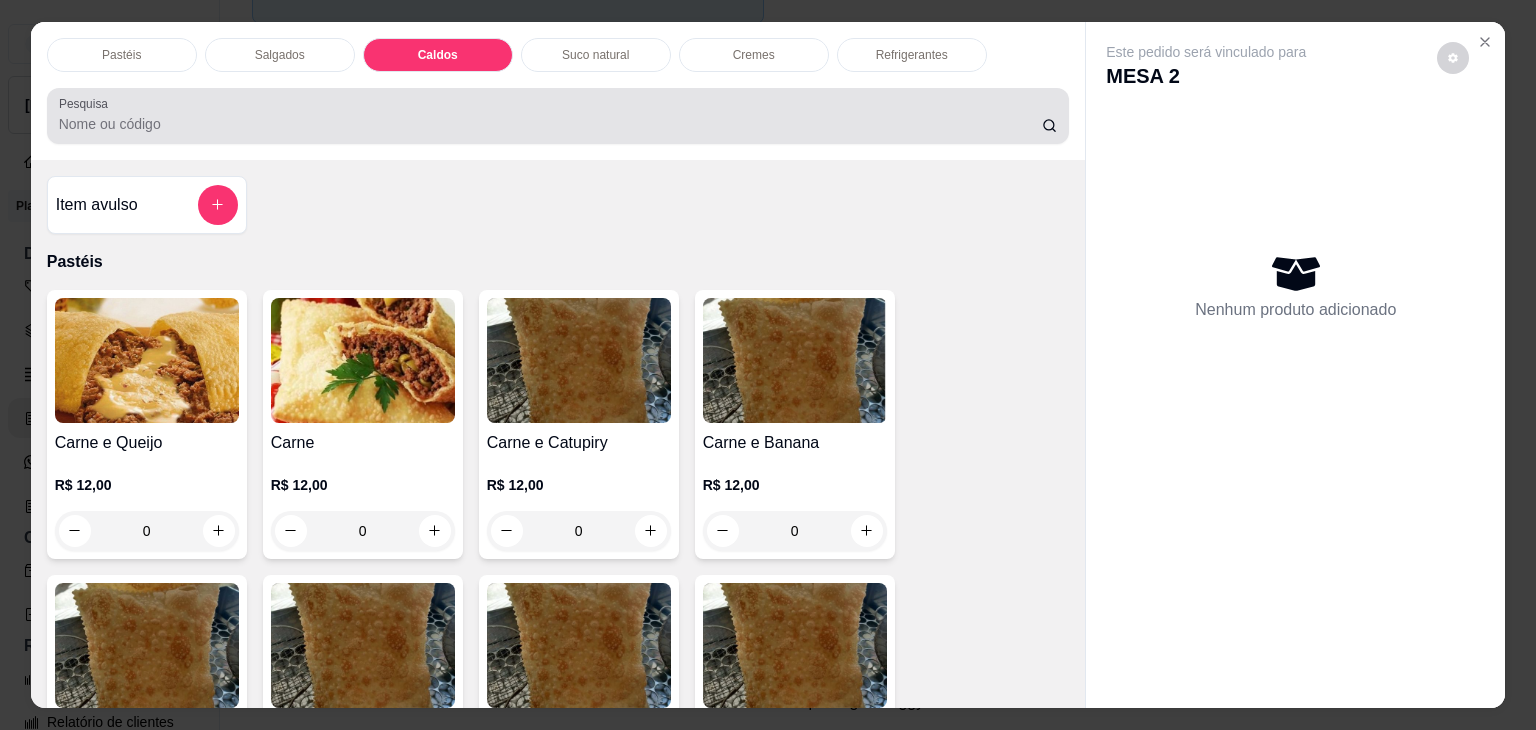 scroll, scrollTop: 2782, scrollLeft: 0, axis: vertical 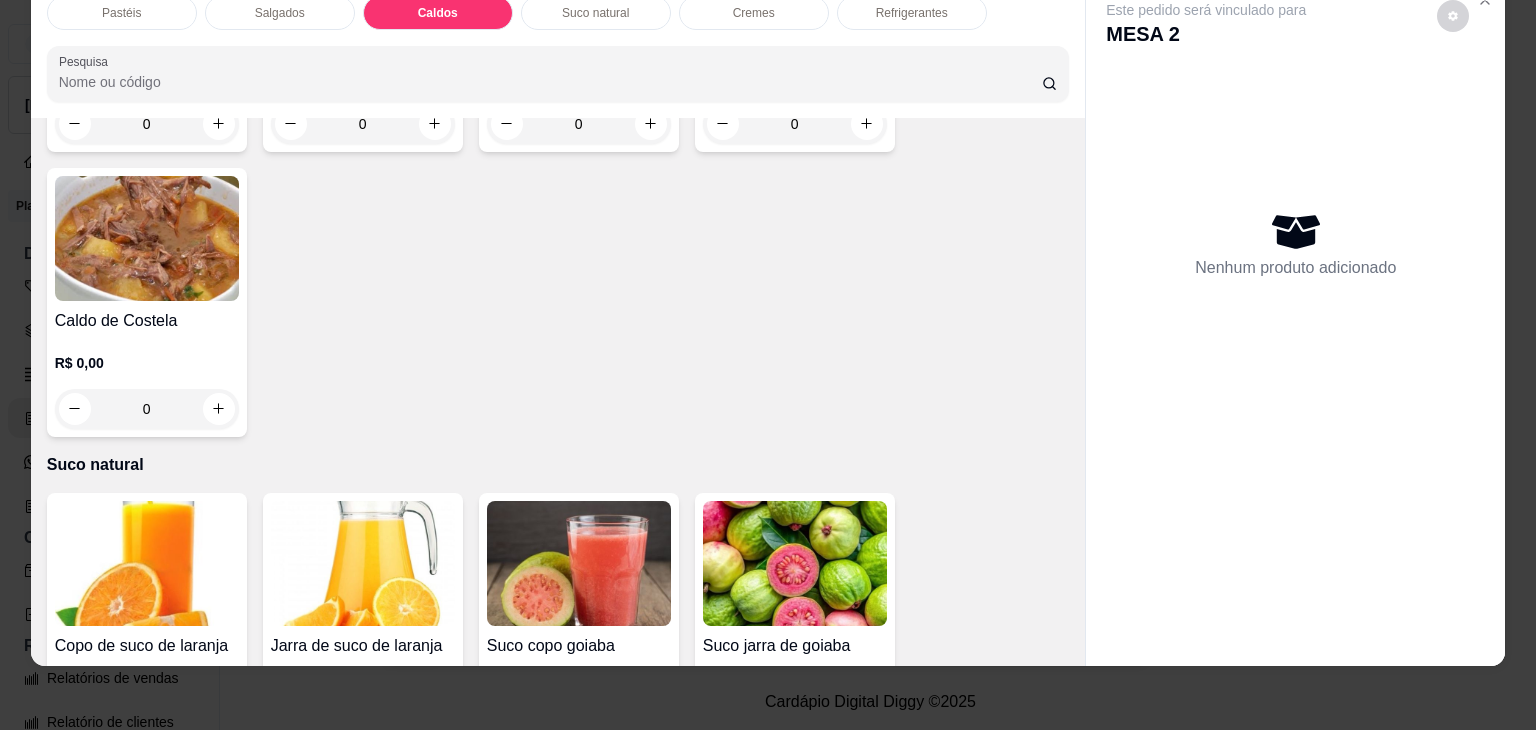 click on "0" at bounding box center (147, 409) 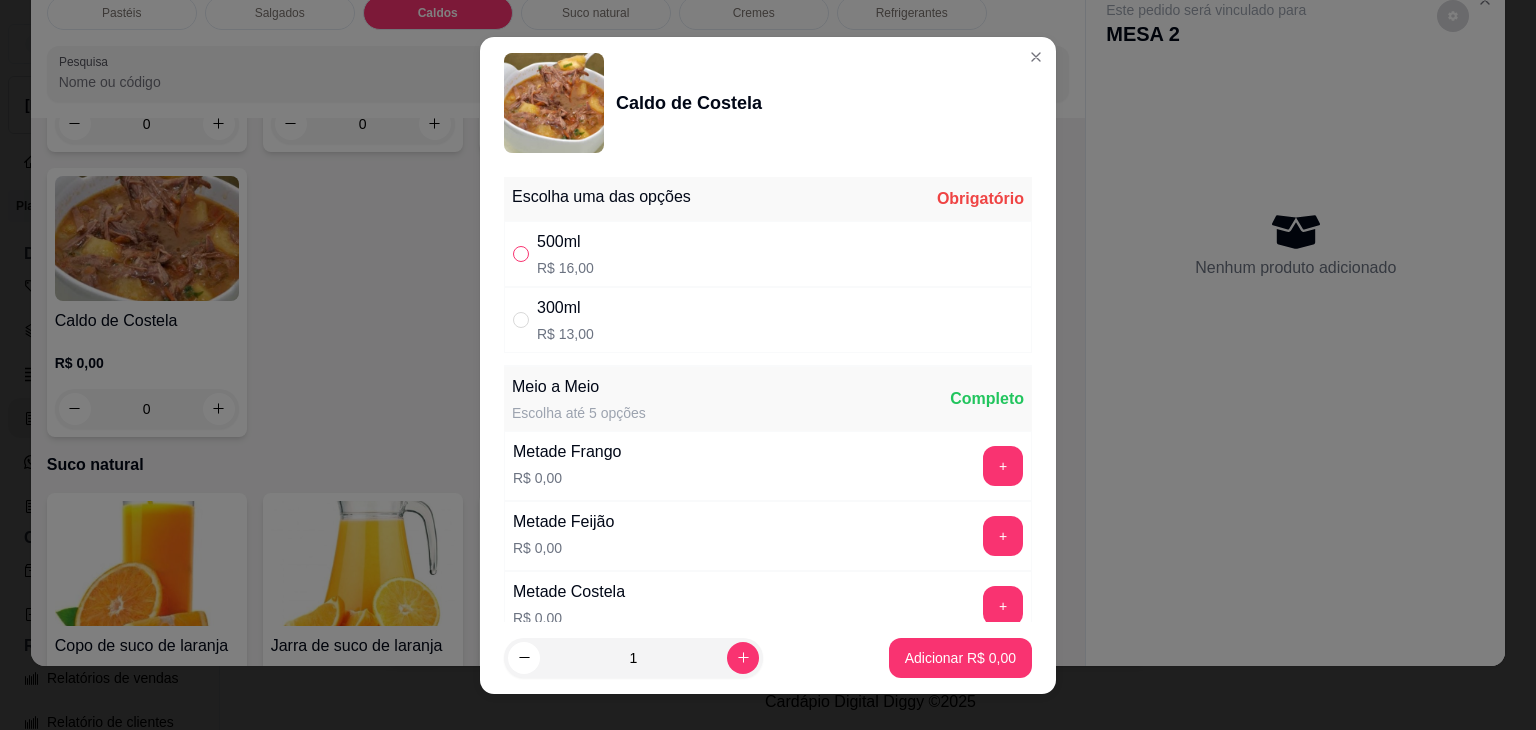 click at bounding box center [521, 254] 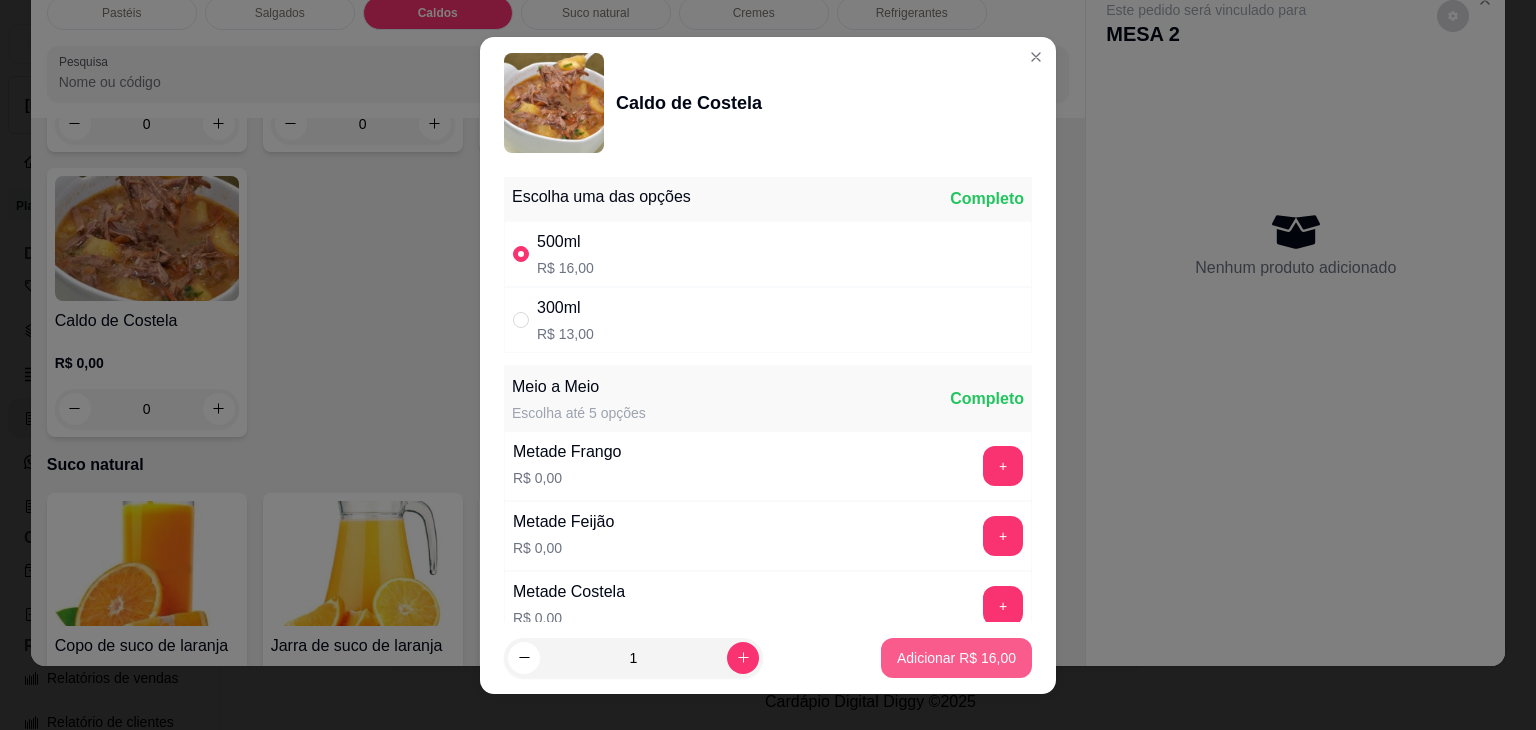 click on "Adicionar   R$ 16,00" at bounding box center [956, 658] 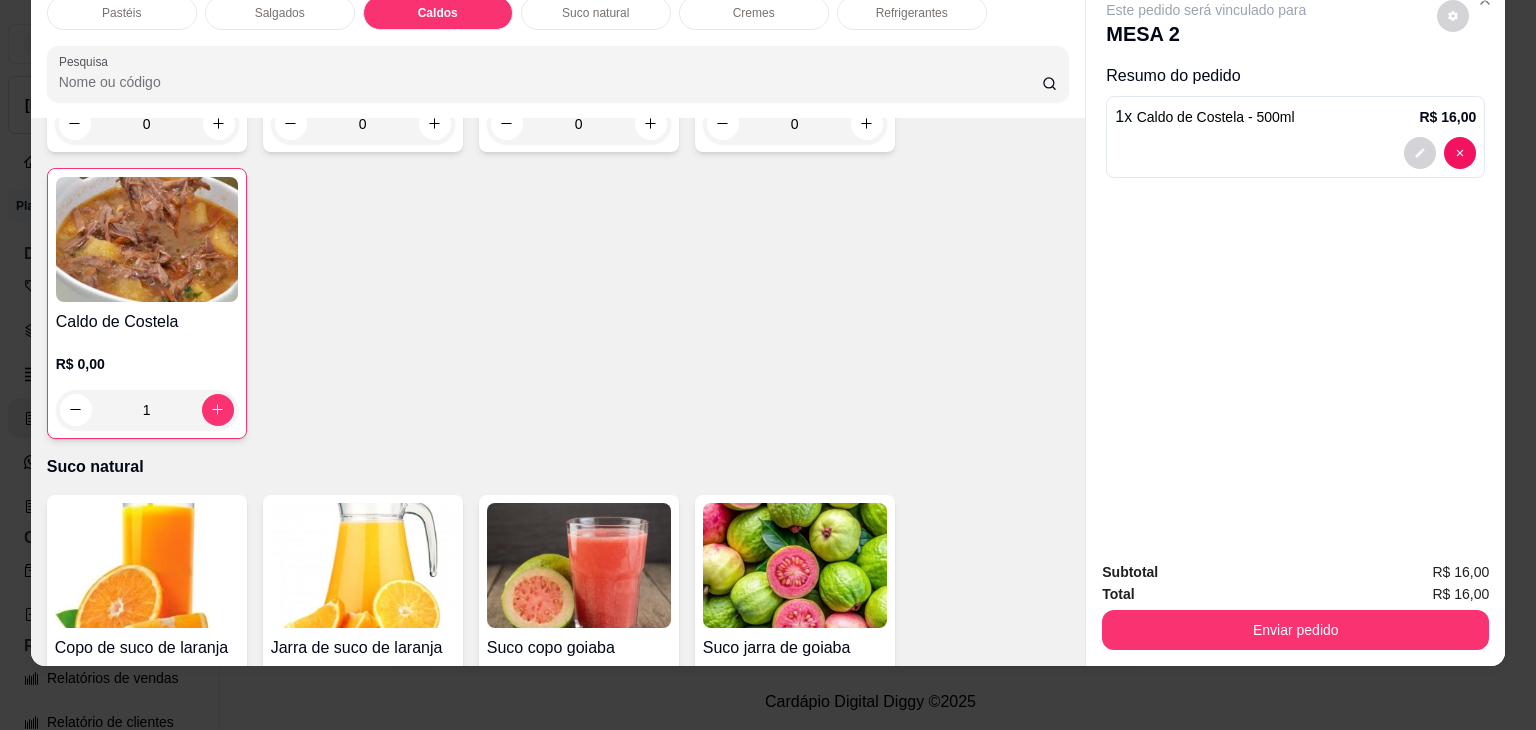 scroll, scrollTop: 0, scrollLeft: 0, axis: both 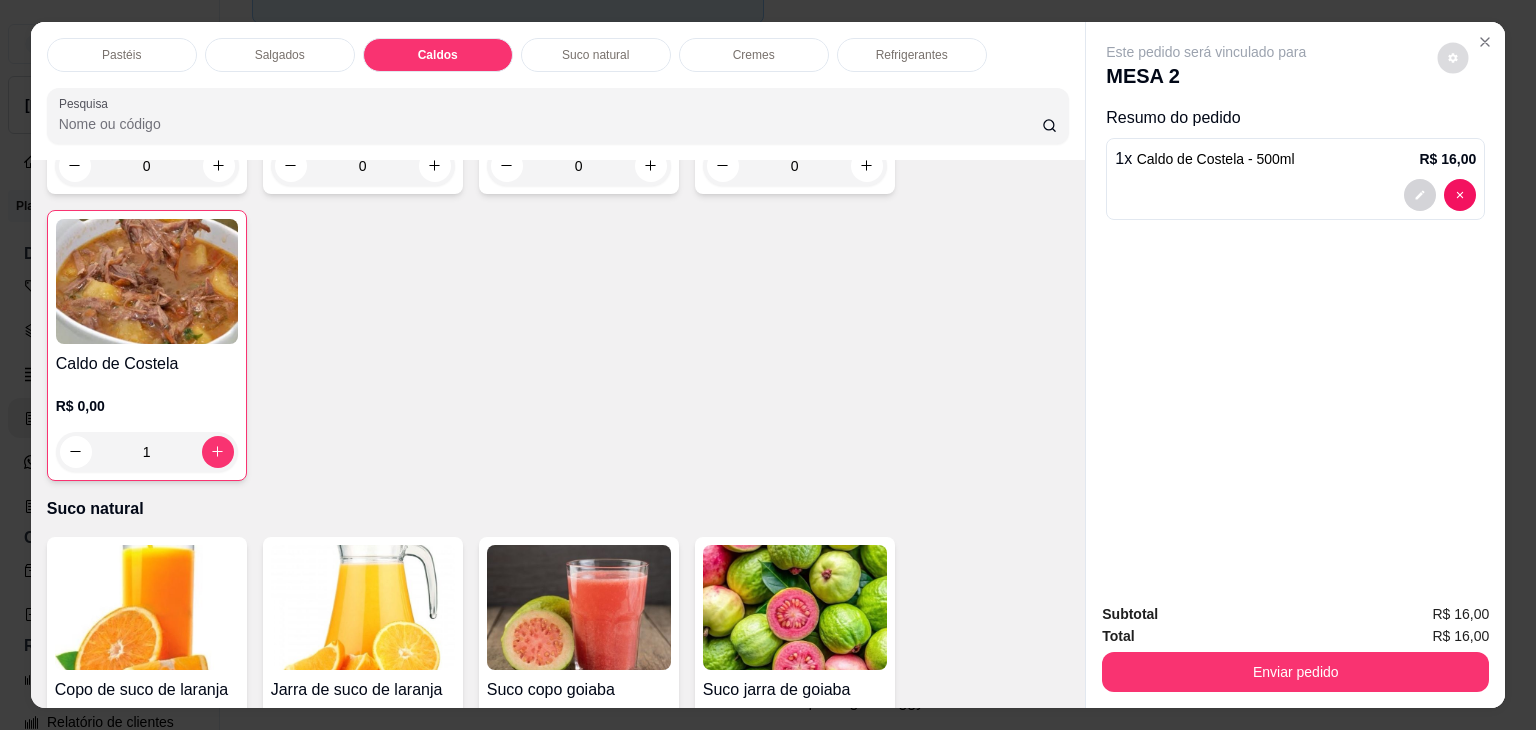 click 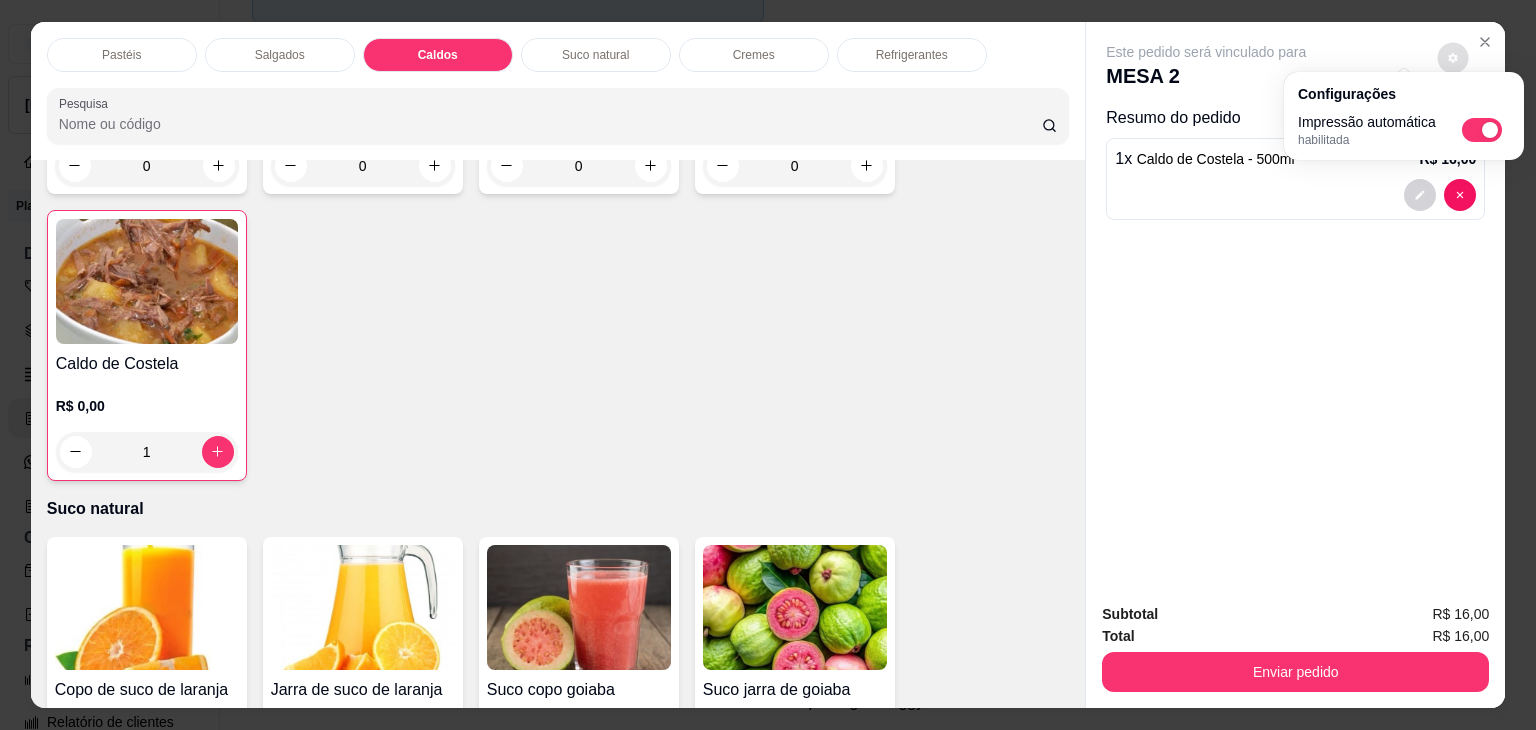 click at bounding box center (1482, 130) 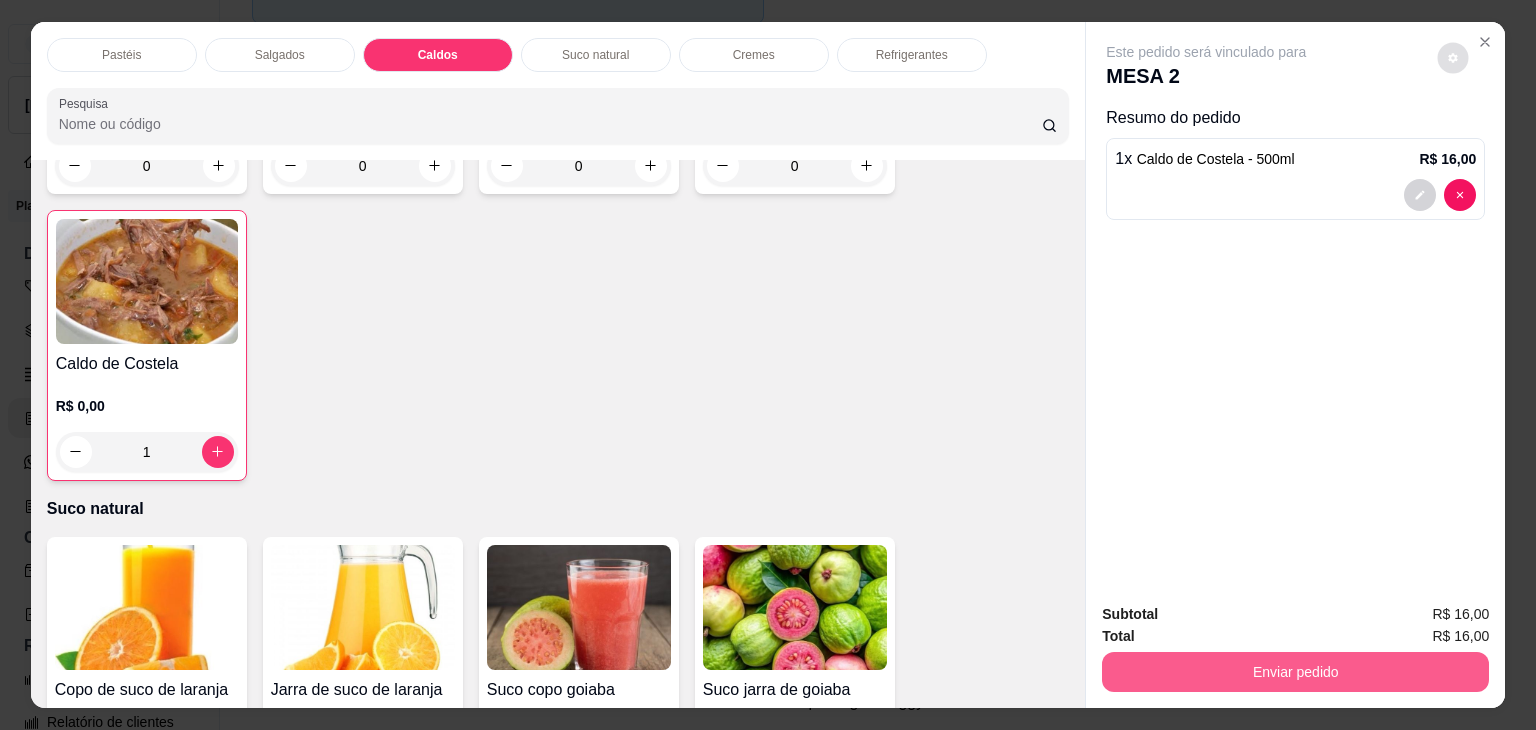 click on "Enviar pedido" at bounding box center (1295, 672) 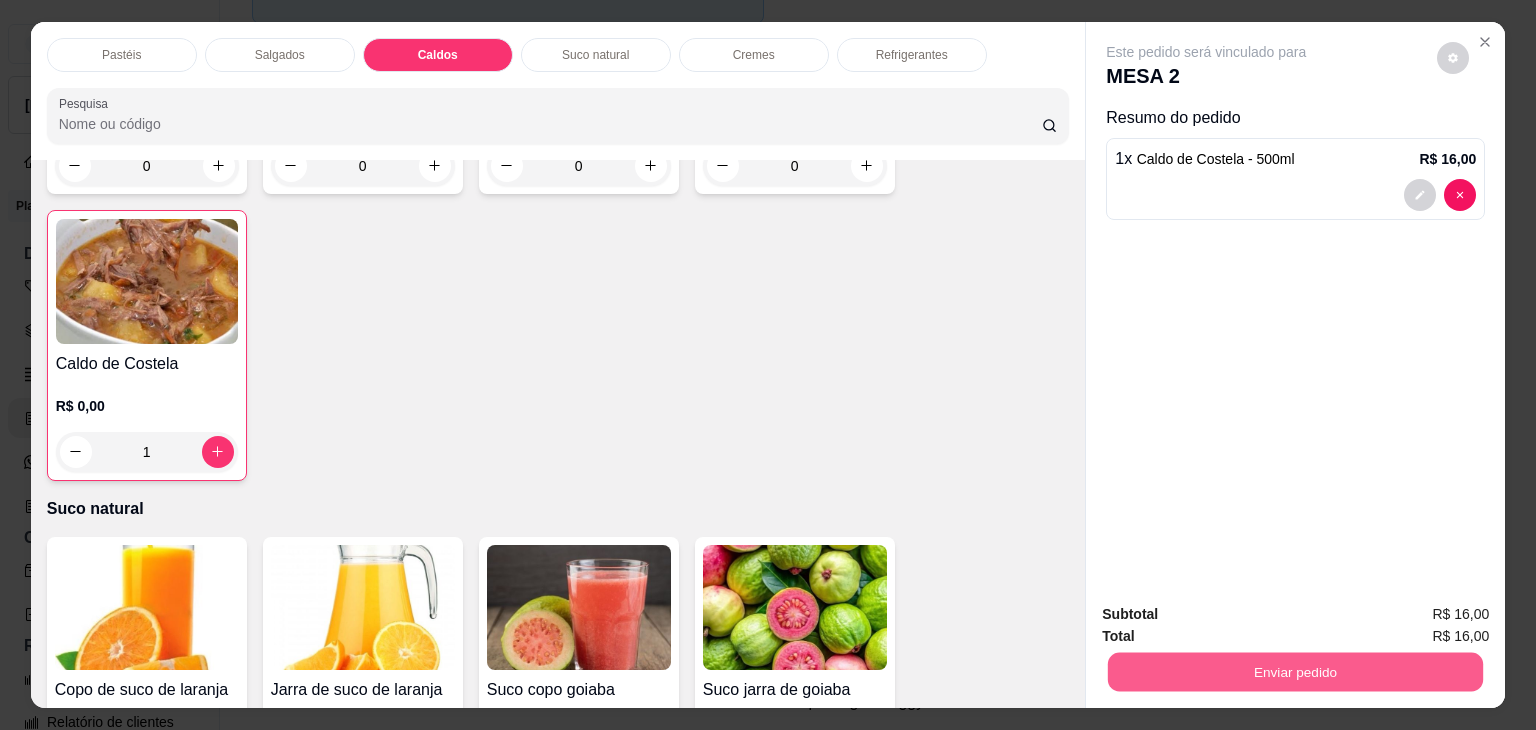 click on "Enviar pedido" at bounding box center (1295, 672) 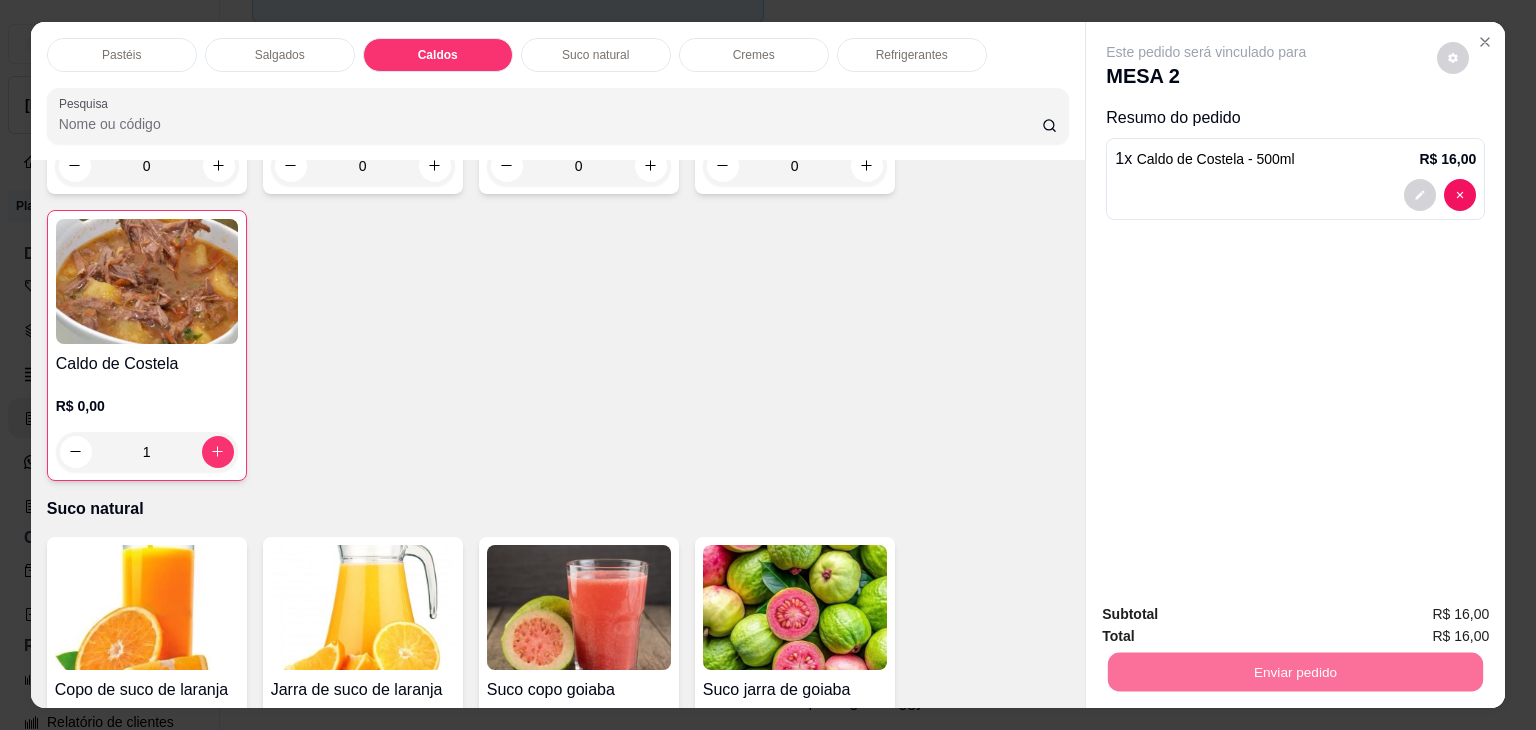click on "Não registrar e enviar pedido" at bounding box center (1229, 614) 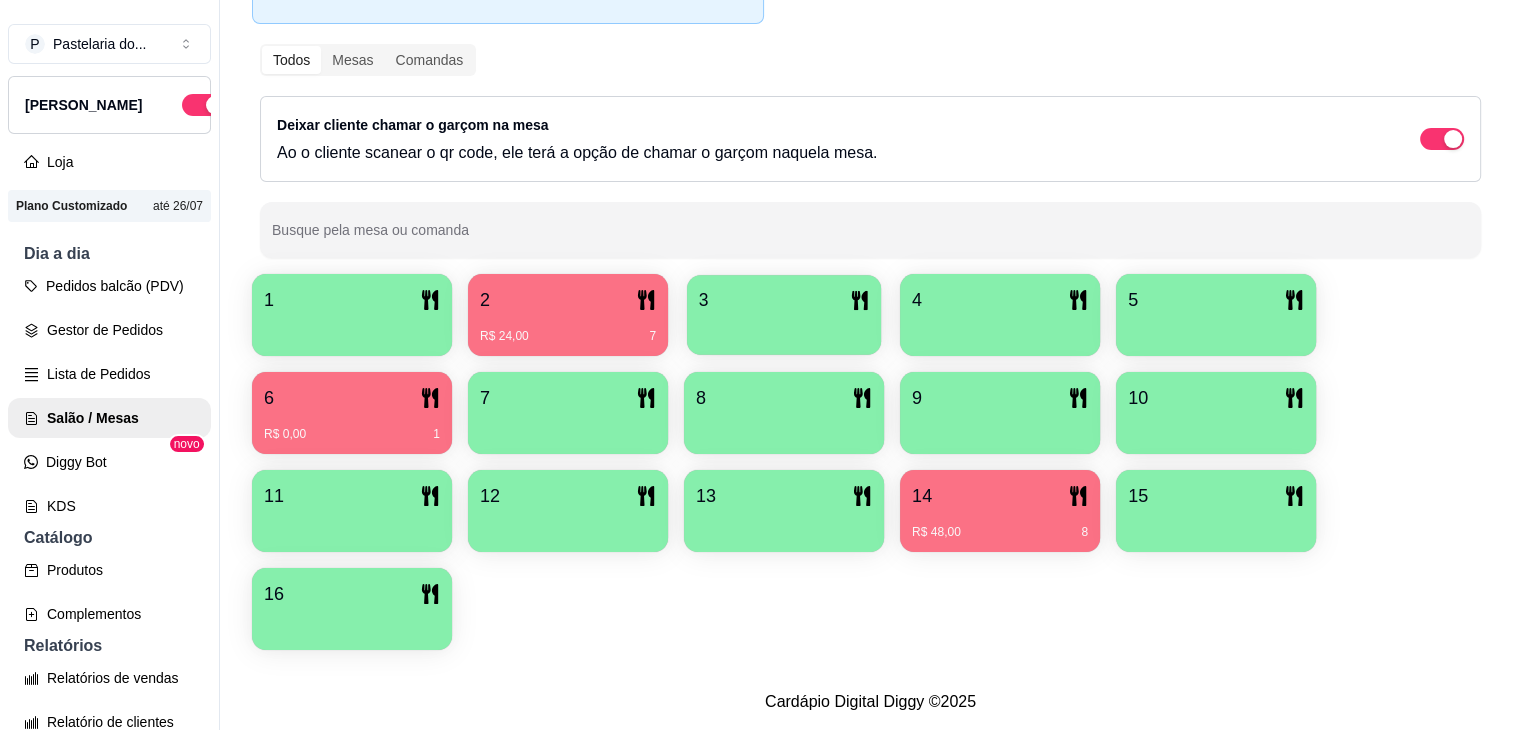 click on "3" at bounding box center [784, 315] 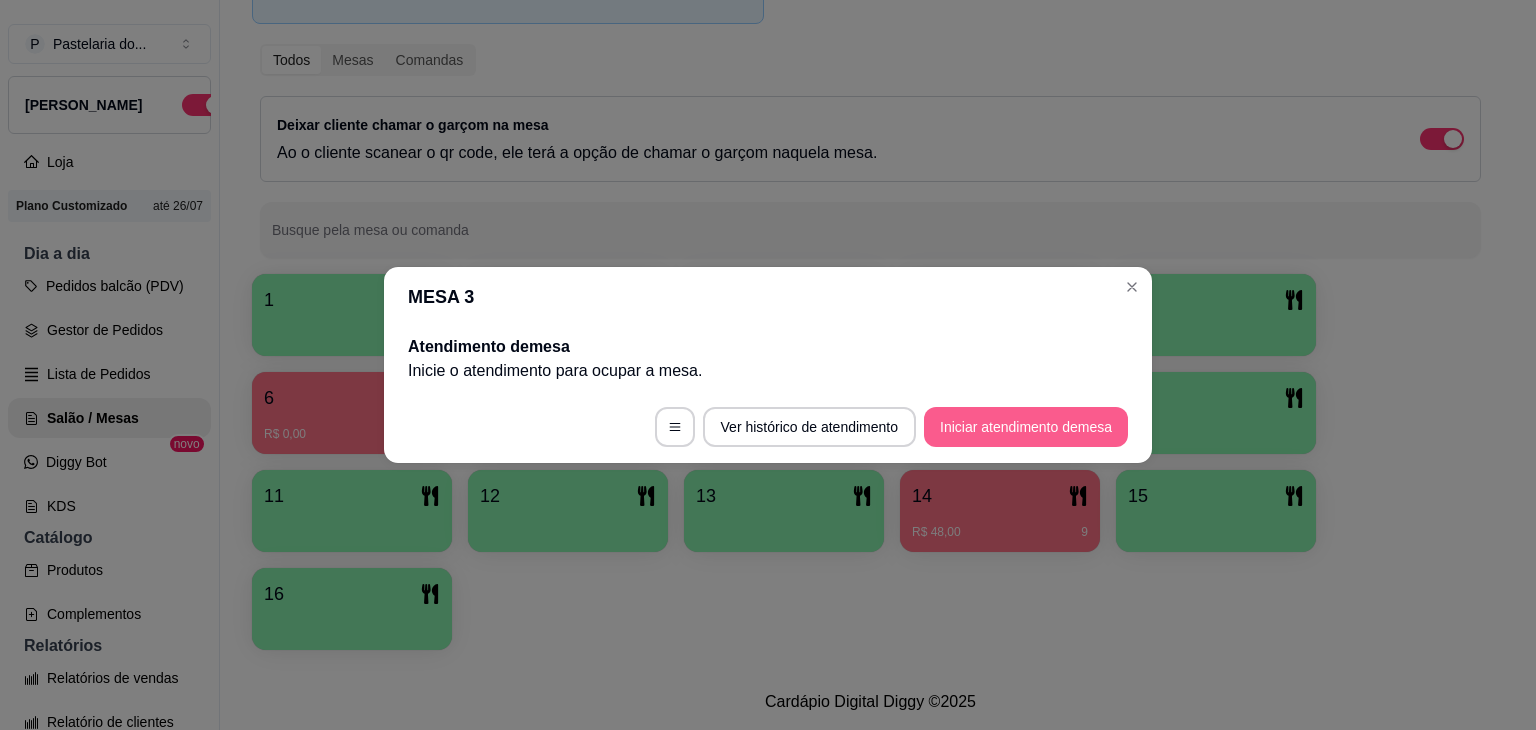 click on "Iniciar atendimento de  mesa" at bounding box center (1026, 427) 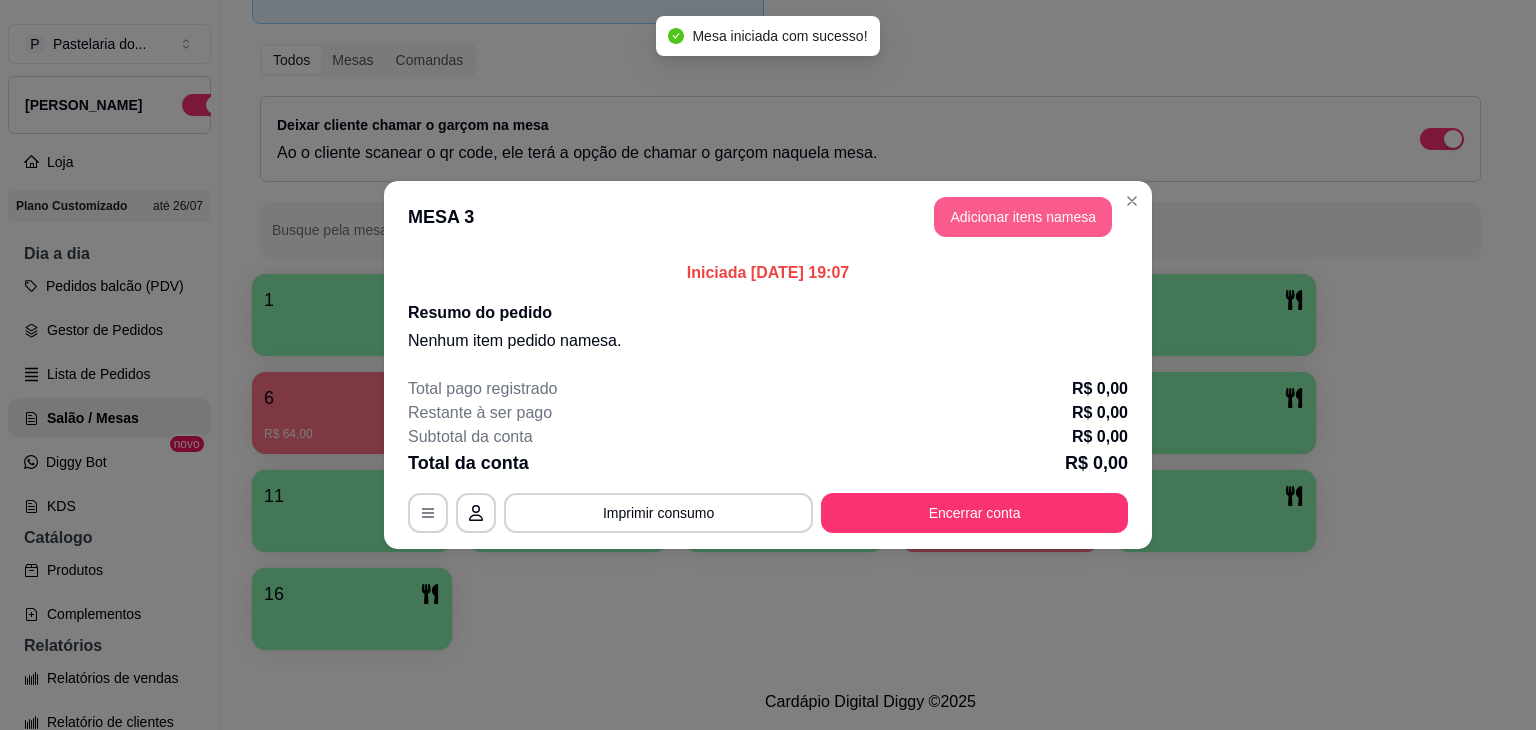 click on "Adicionar itens na  mesa" at bounding box center (1023, 217) 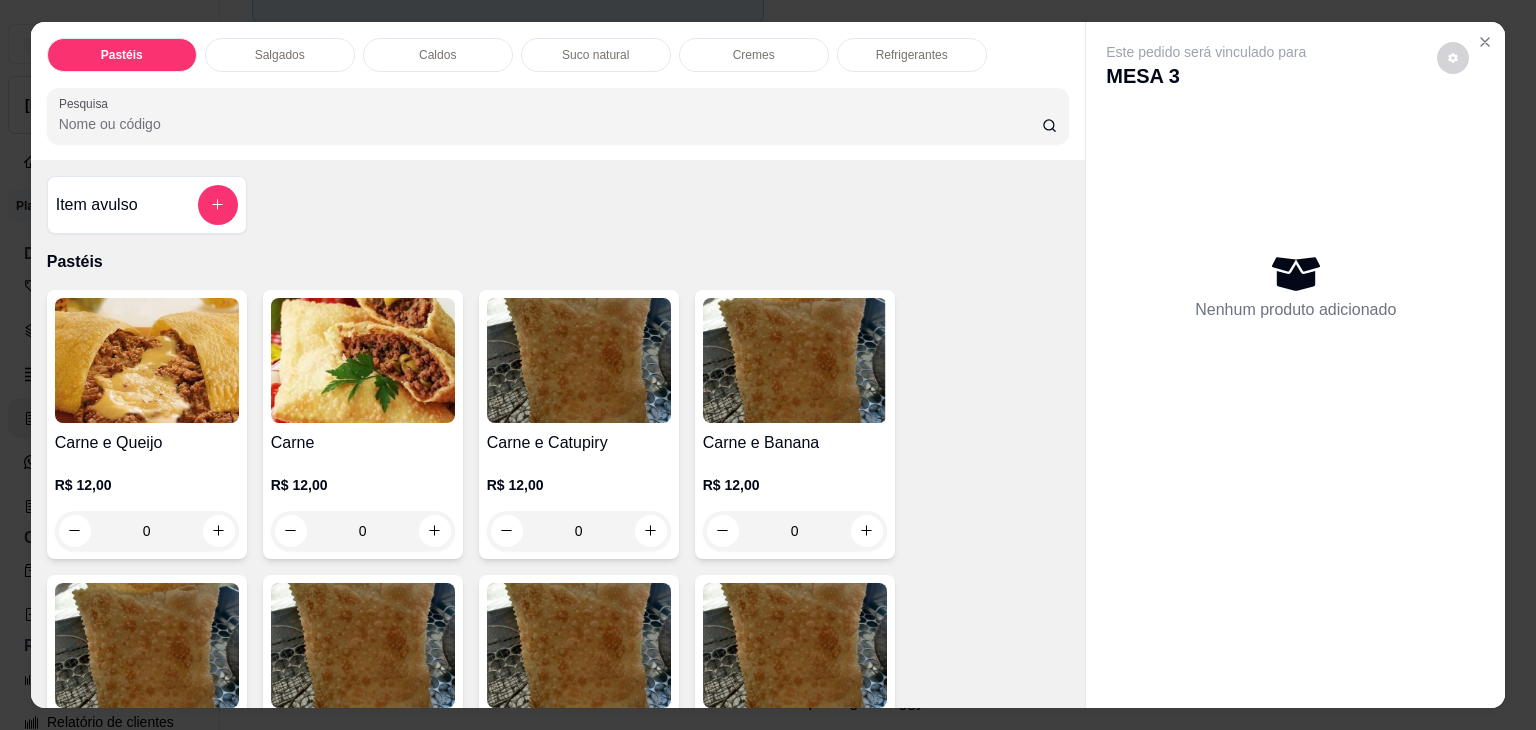 click on "Salgados" at bounding box center (280, 55) 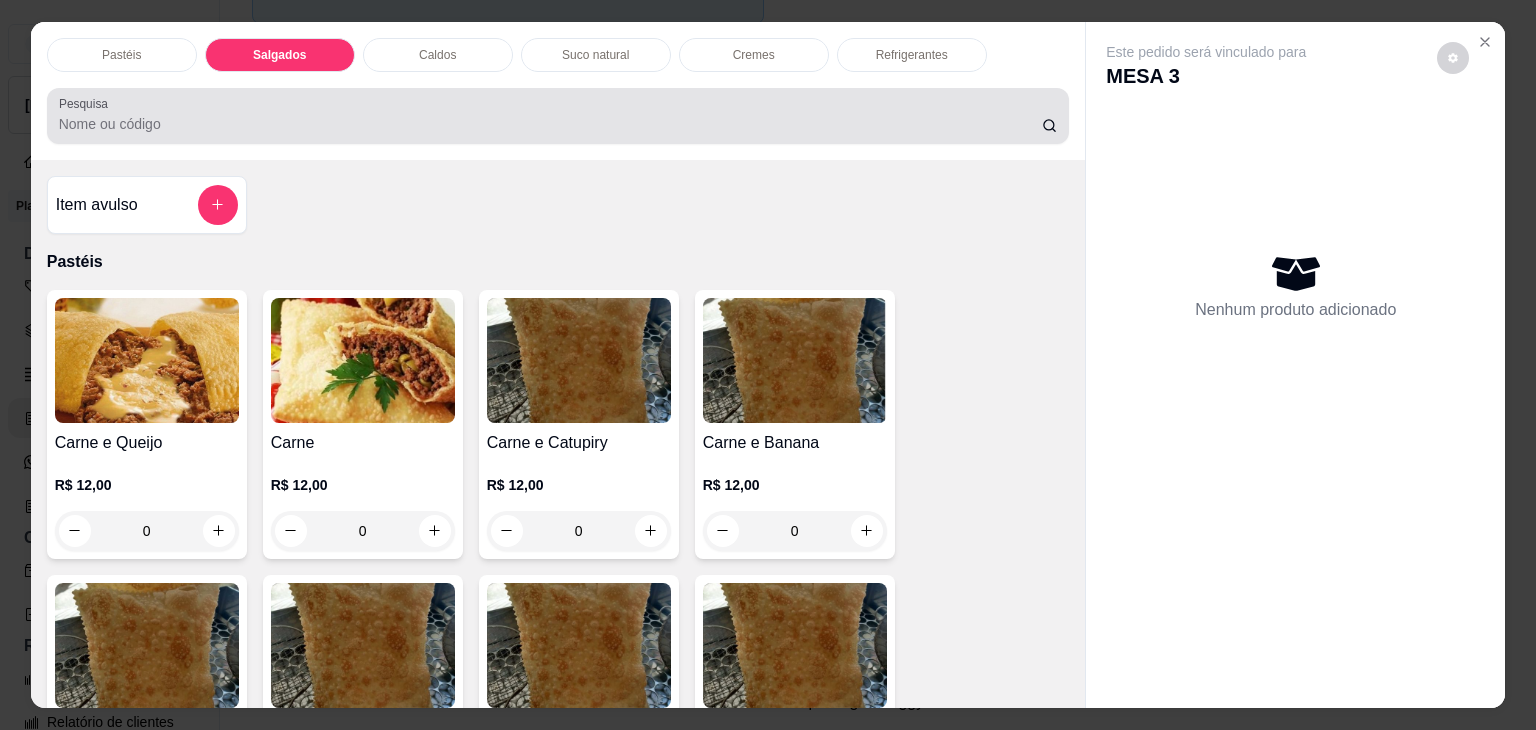 scroll, scrollTop: 2124, scrollLeft: 0, axis: vertical 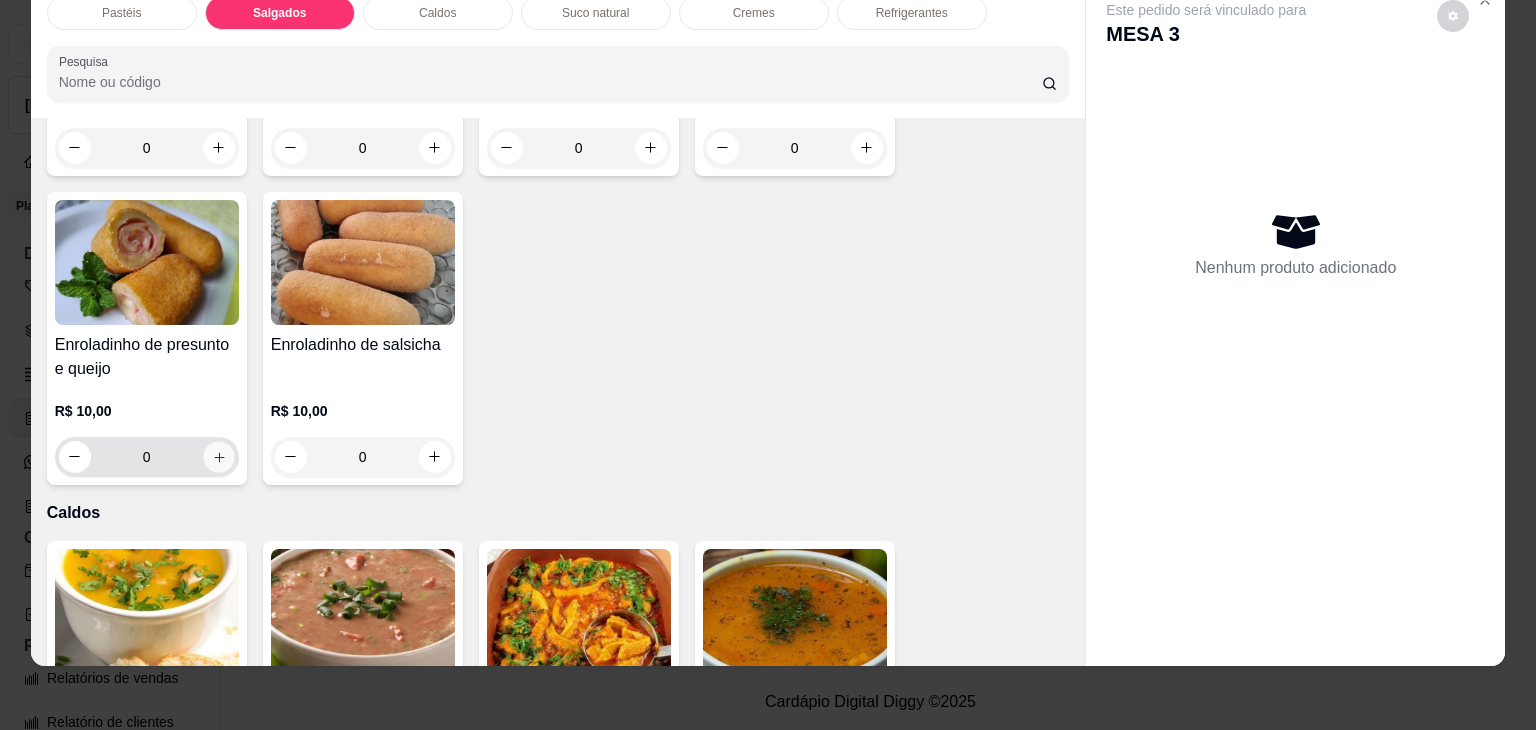 click 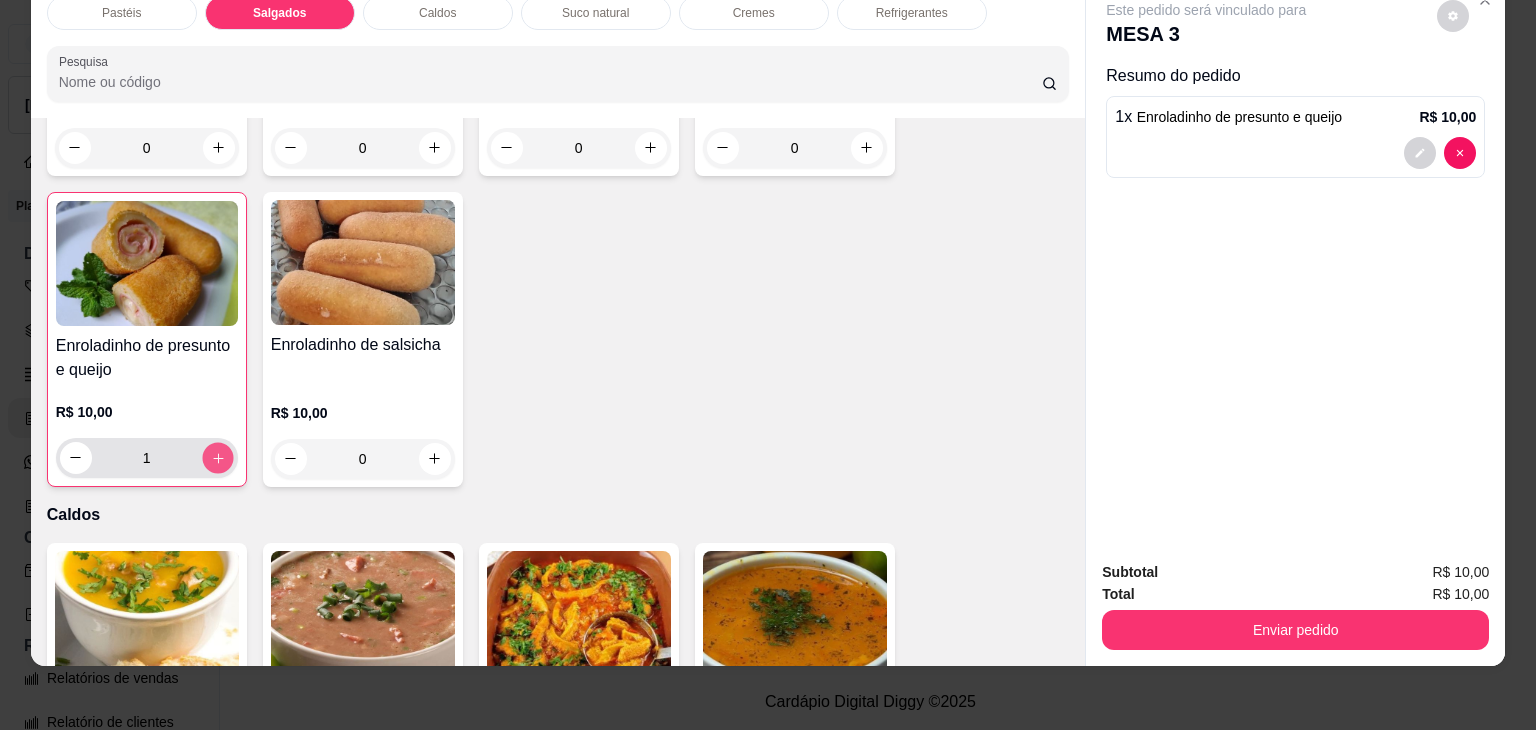 click 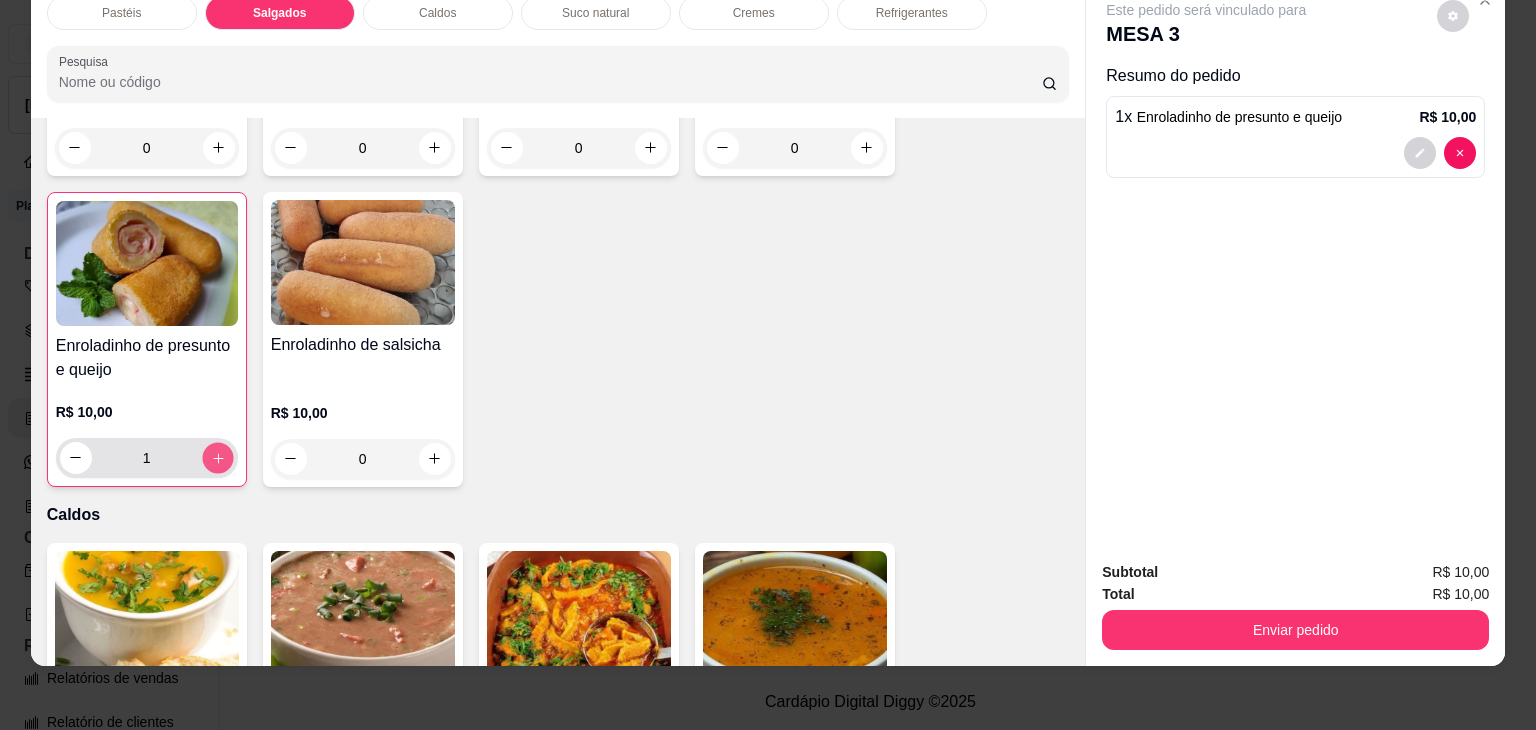 type on "2" 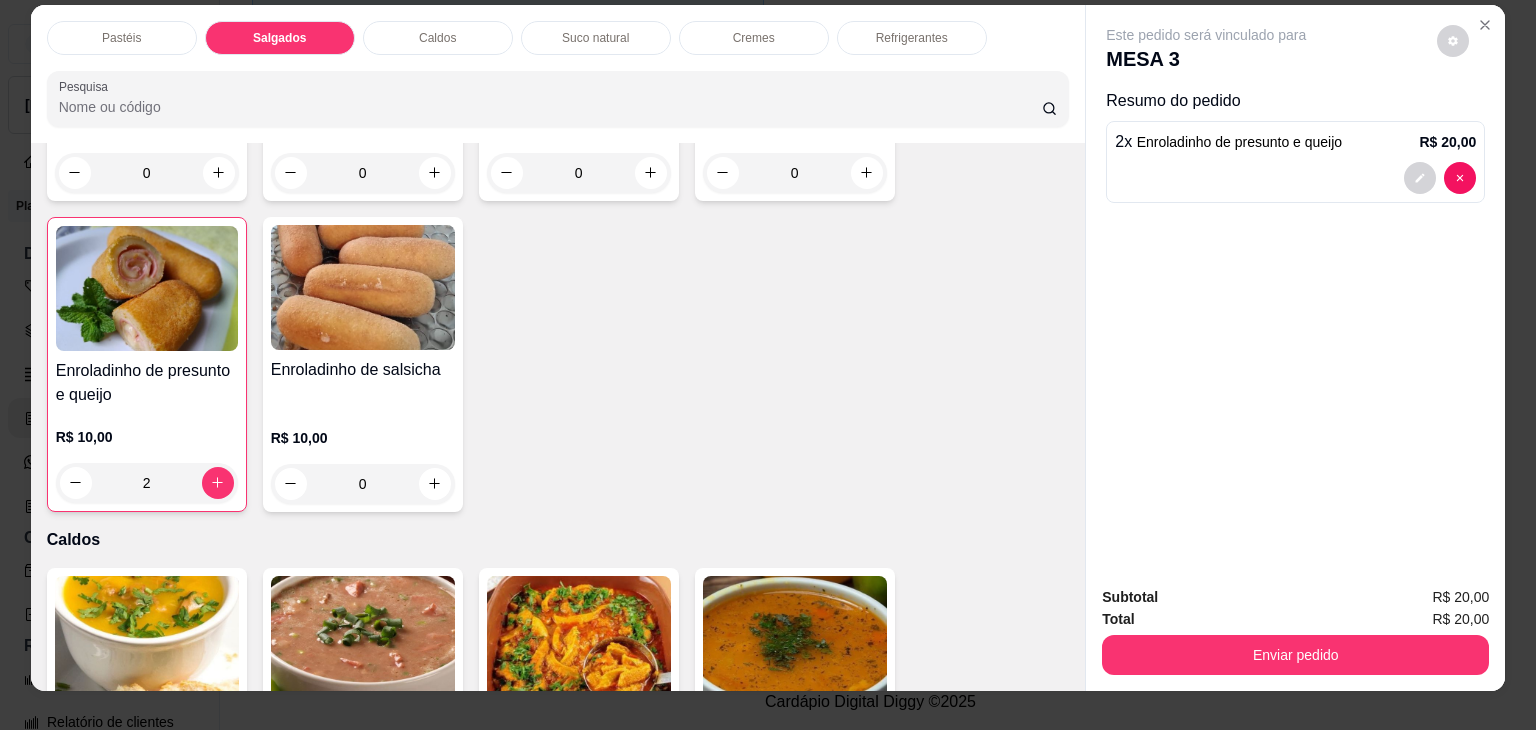 scroll, scrollTop: 0, scrollLeft: 0, axis: both 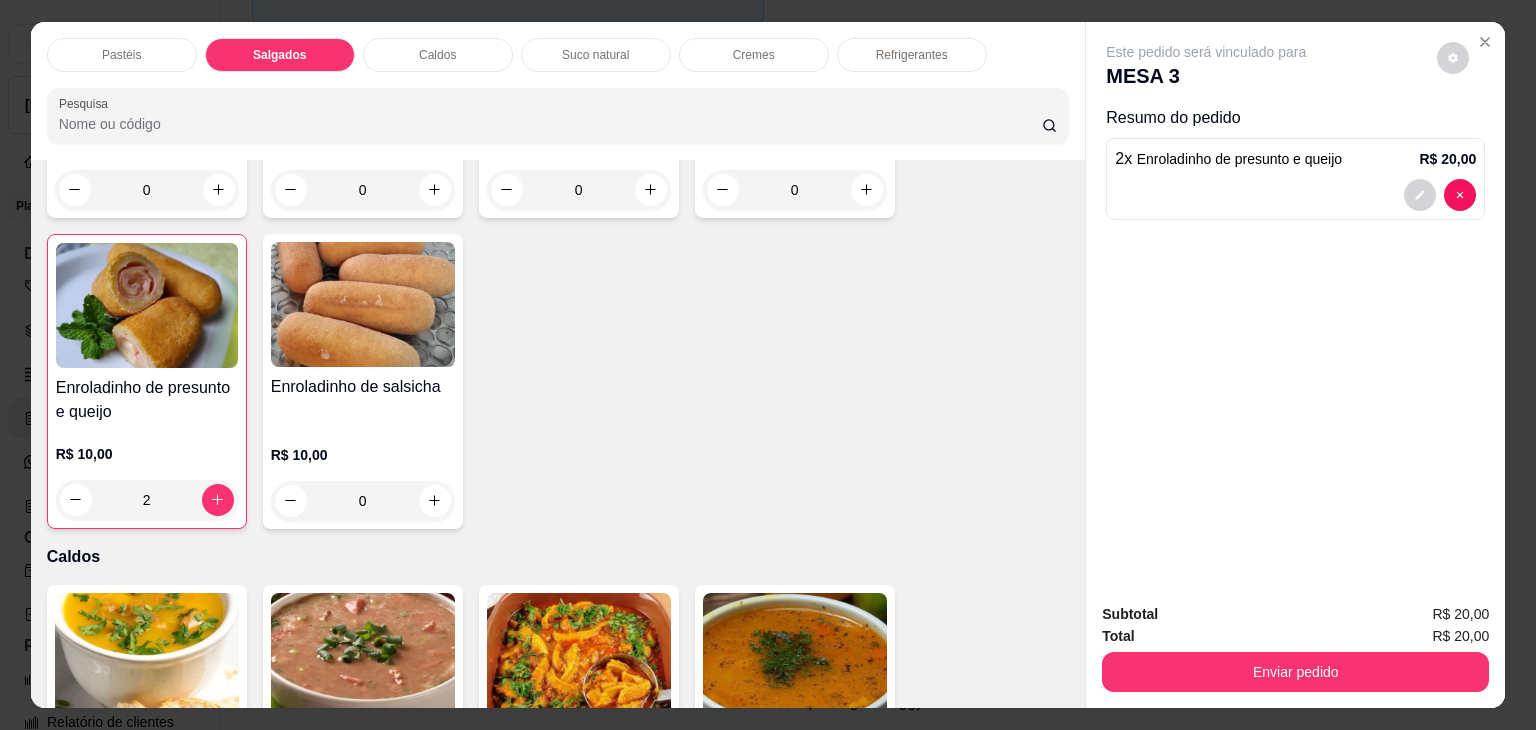 click on "Refrigerantes" at bounding box center (912, 55) 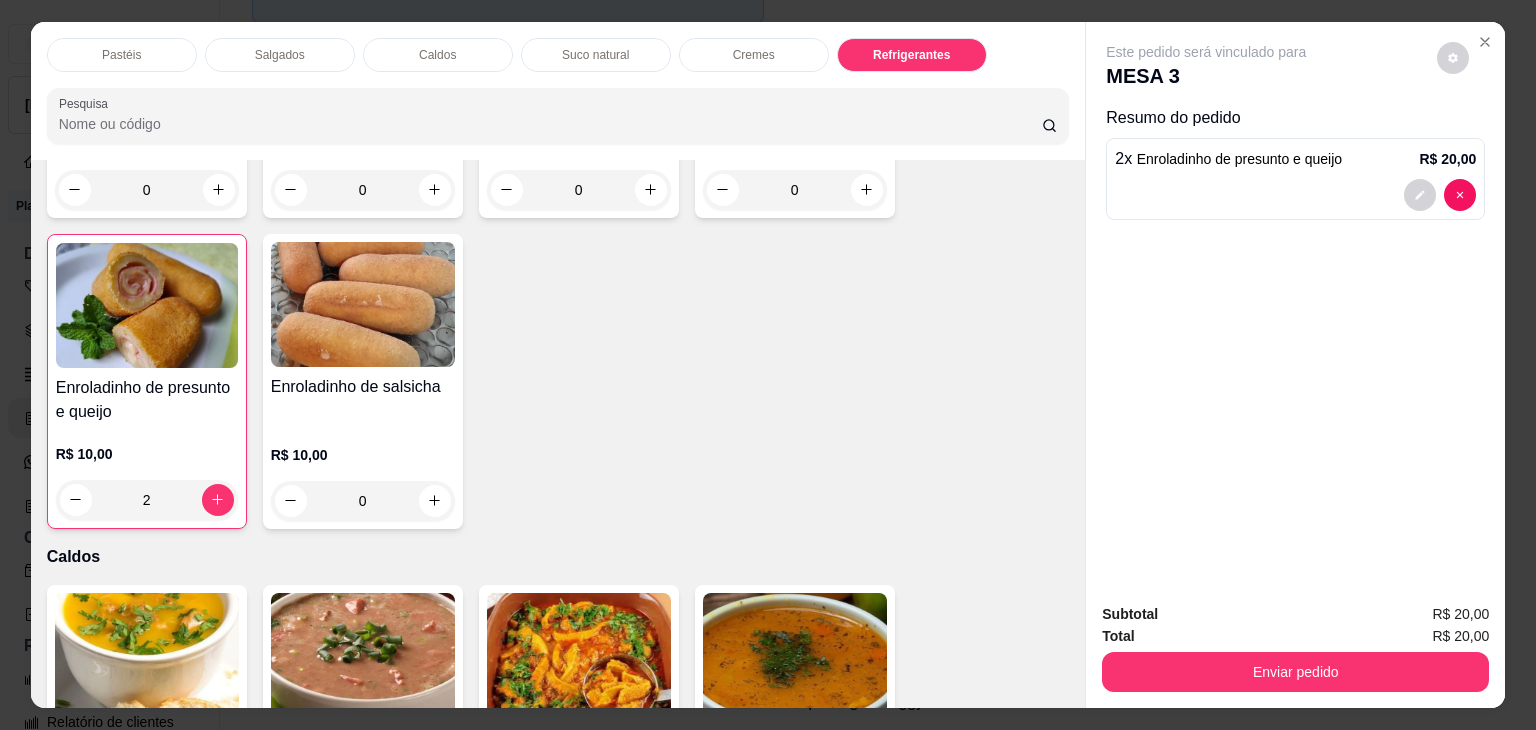 scroll, scrollTop: 5232, scrollLeft: 0, axis: vertical 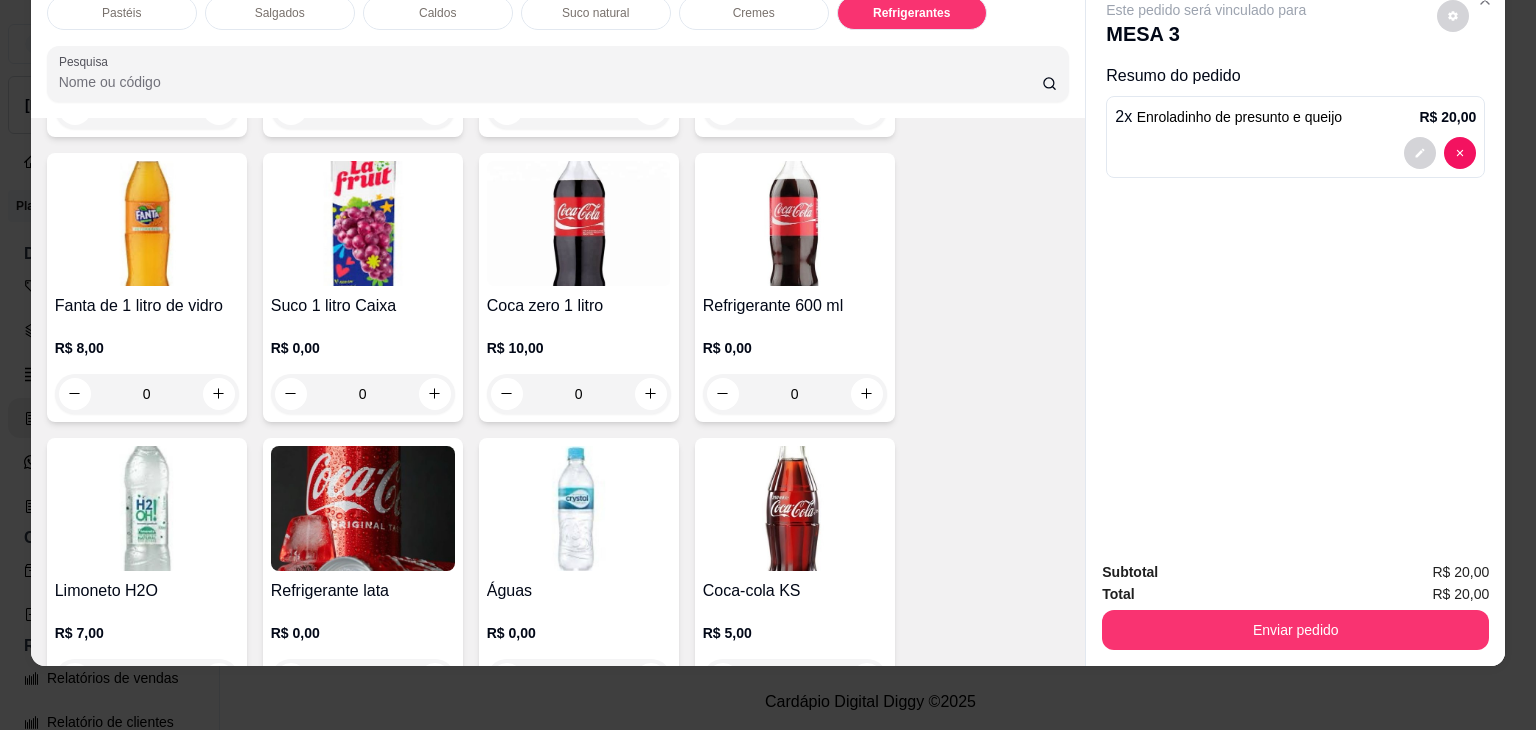 click on "0" at bounding box center (795, 394) 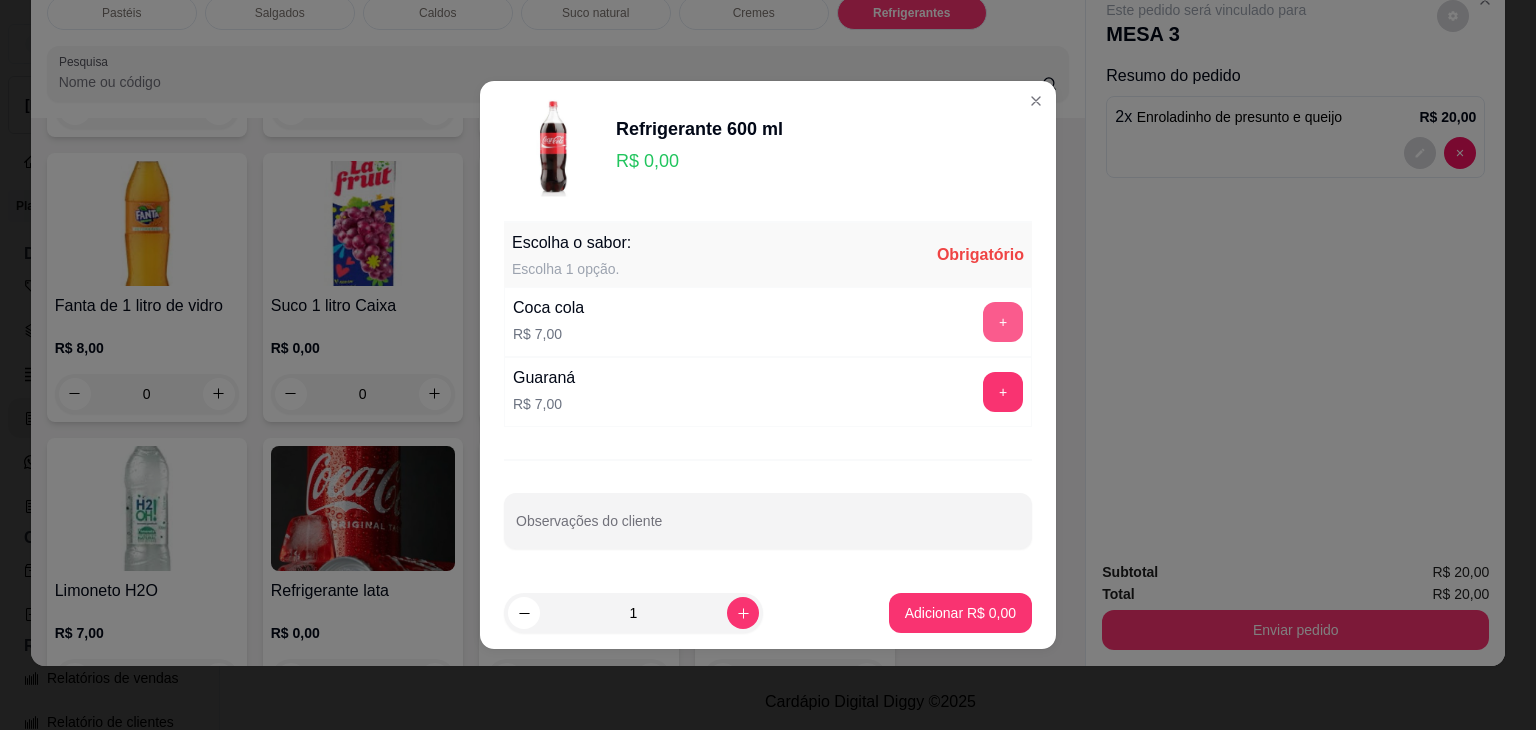 click on "+" at bounding box center (1003, 322) 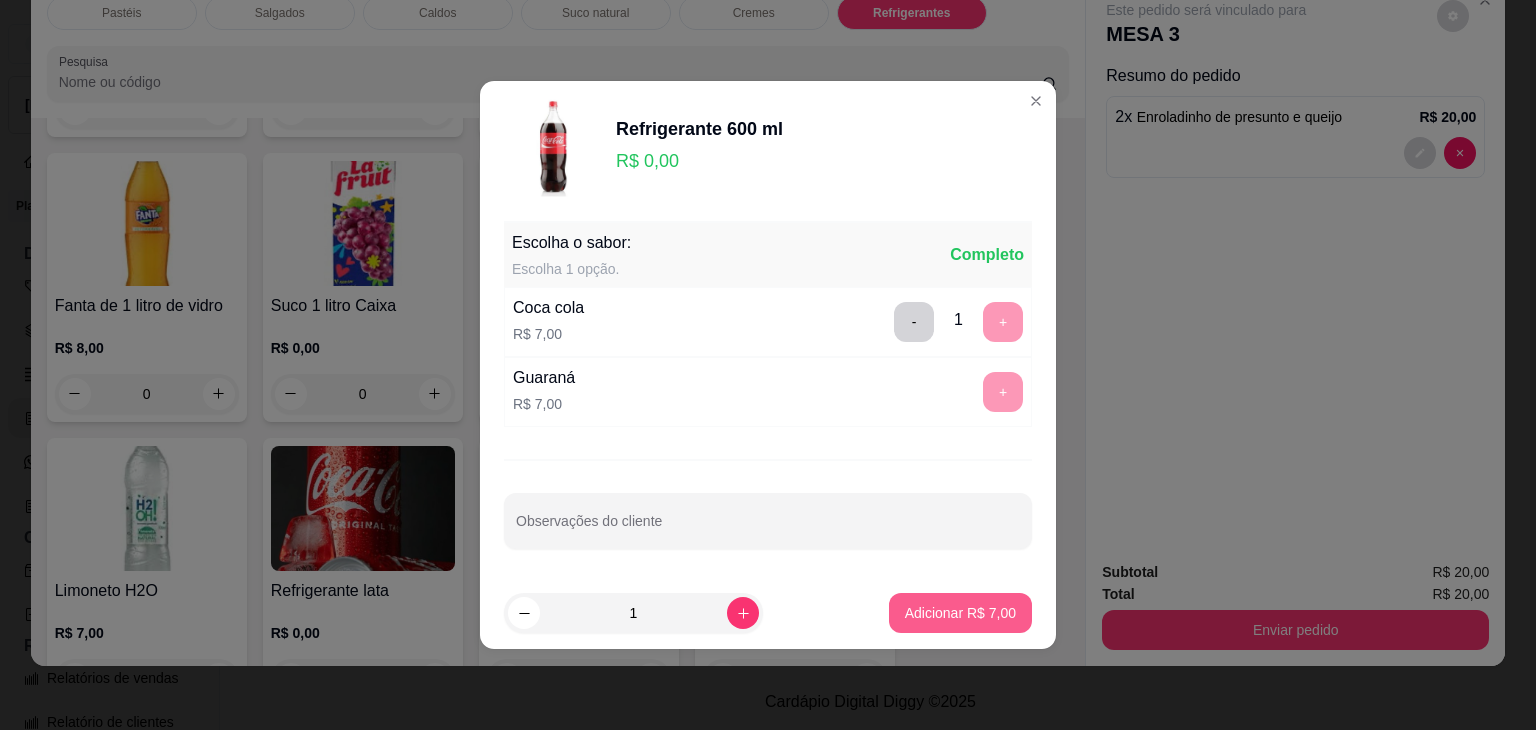 click on "Adicionar   R$ 7,00" at bounding box center (960, 613) 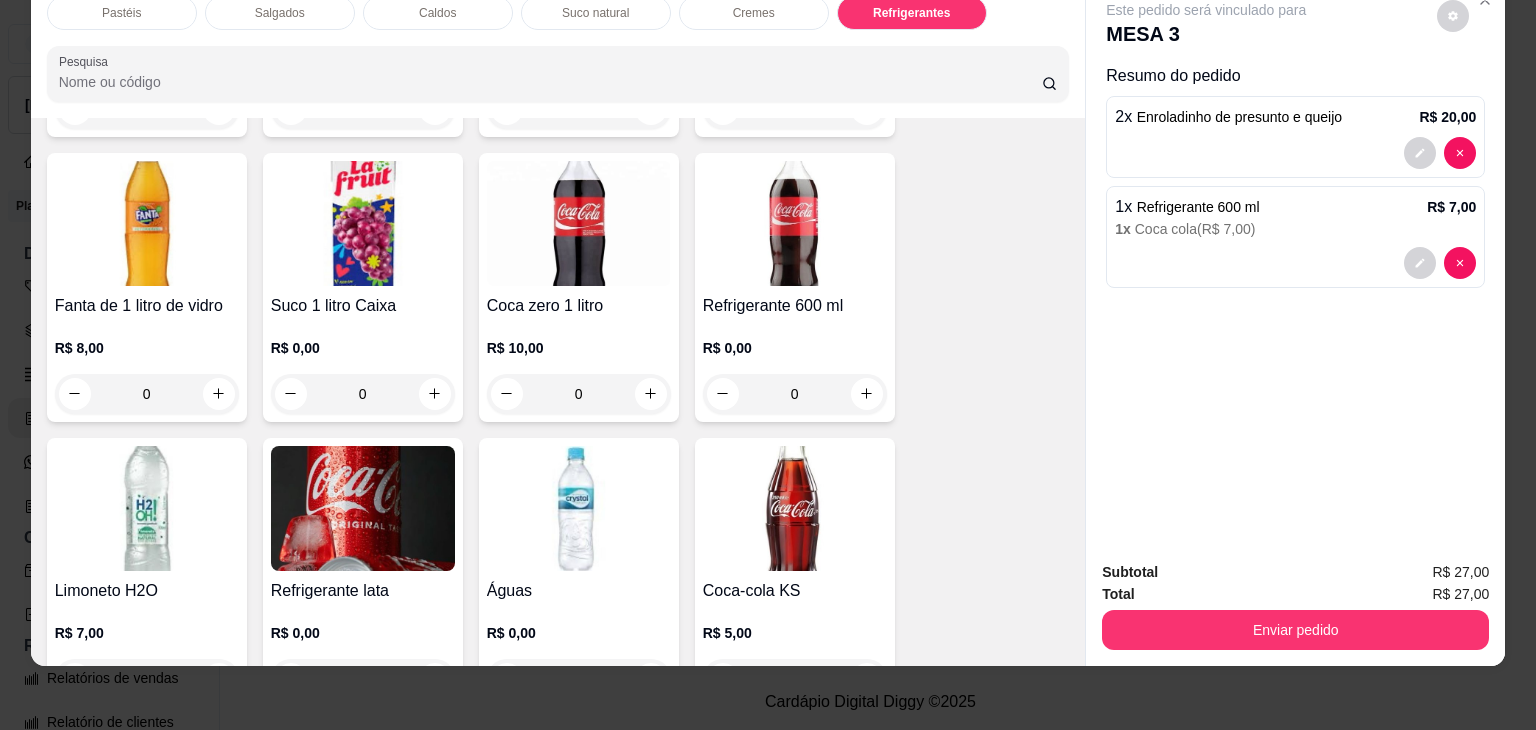 scroll, scrollTop: 0, scrollLeft: 0, axis: both 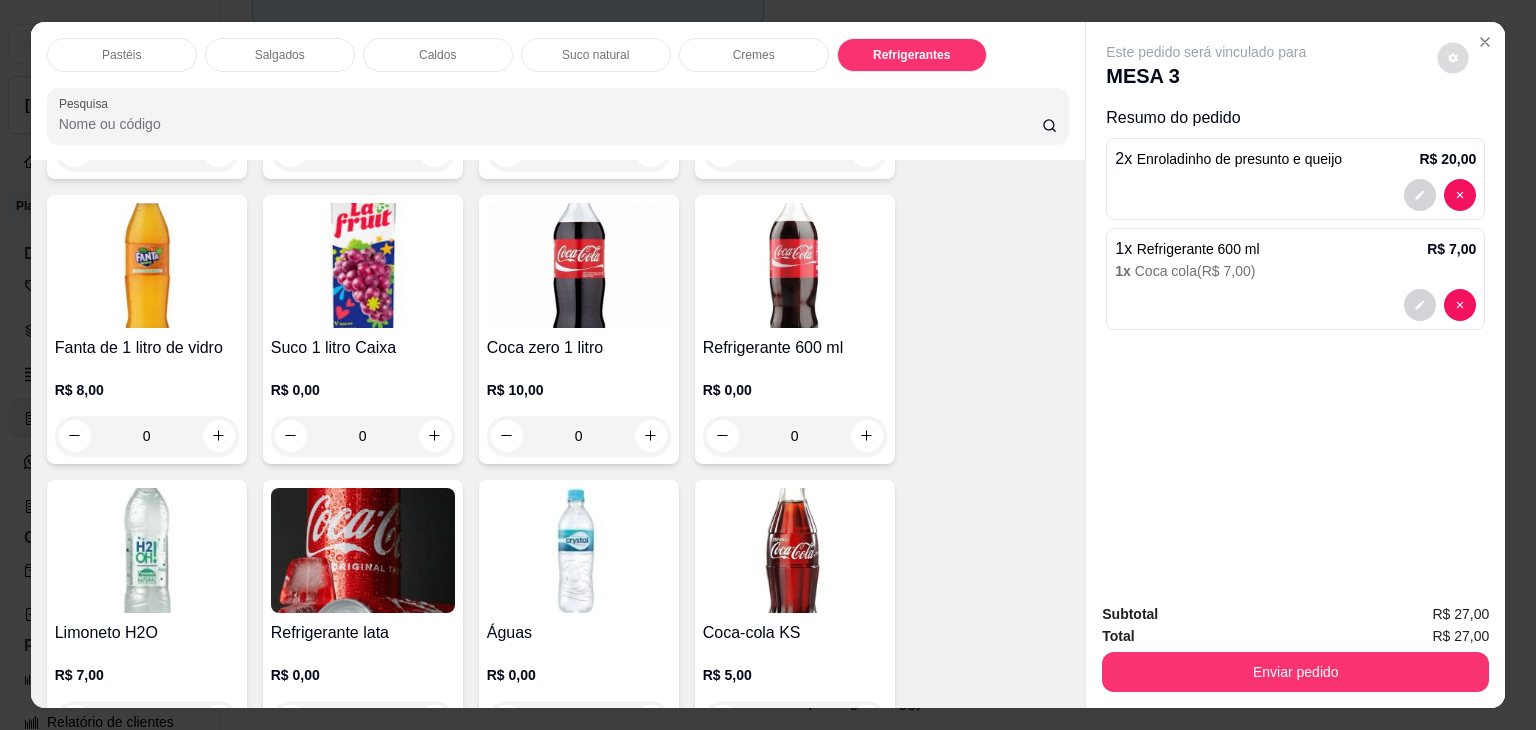 click at bounding box center [1453, 57] 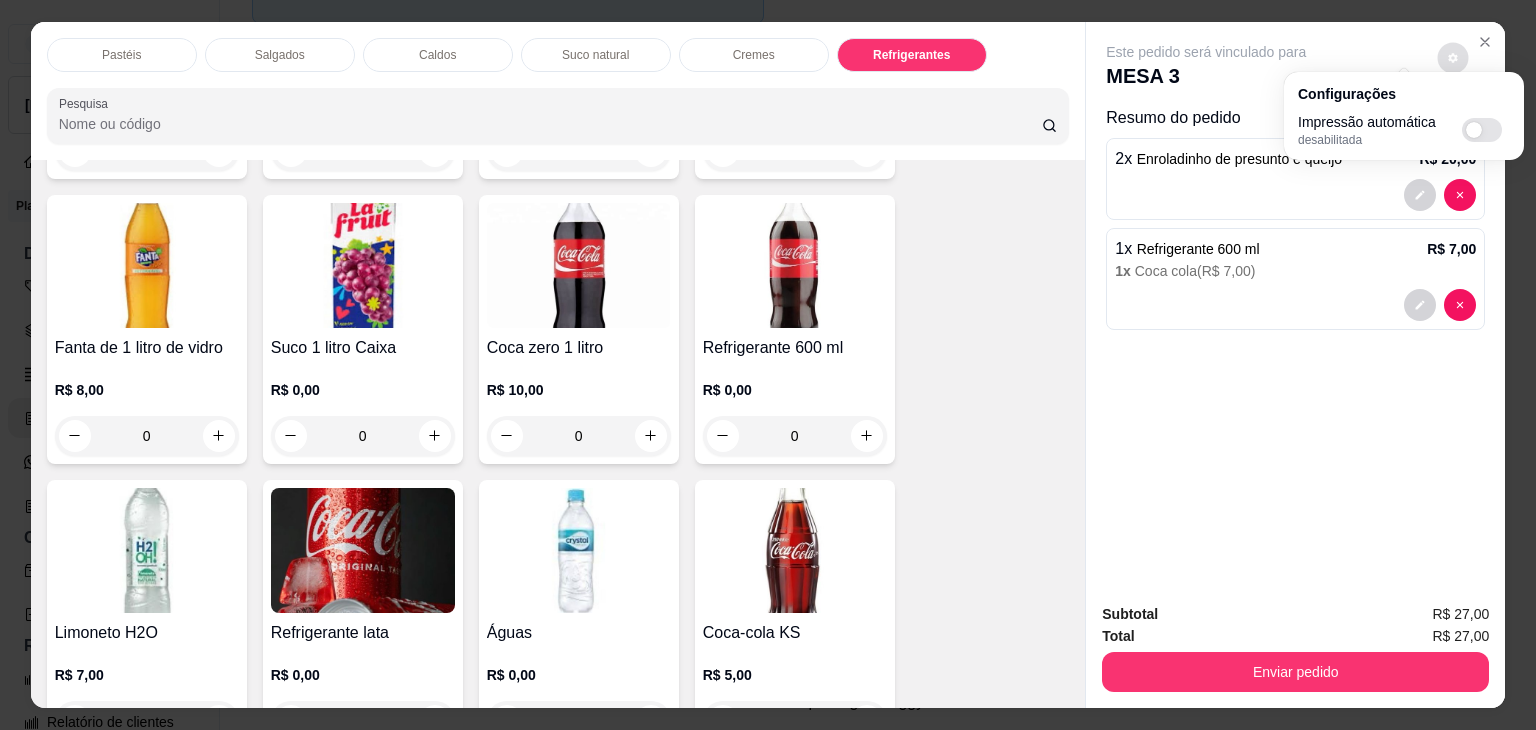 click at bounding box center (1482, 130) 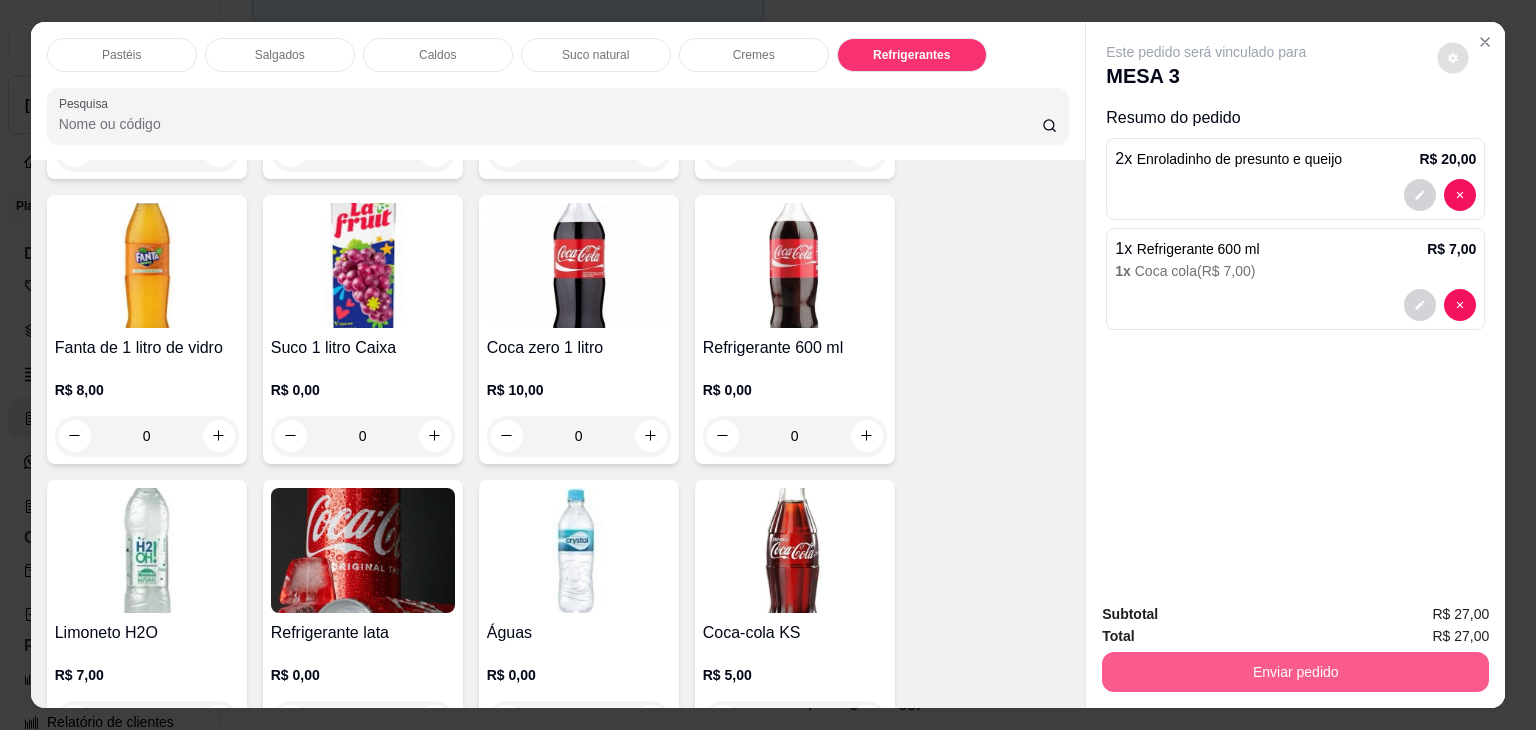 click on "Enviar pedido" at bounding box center (1295, 672) 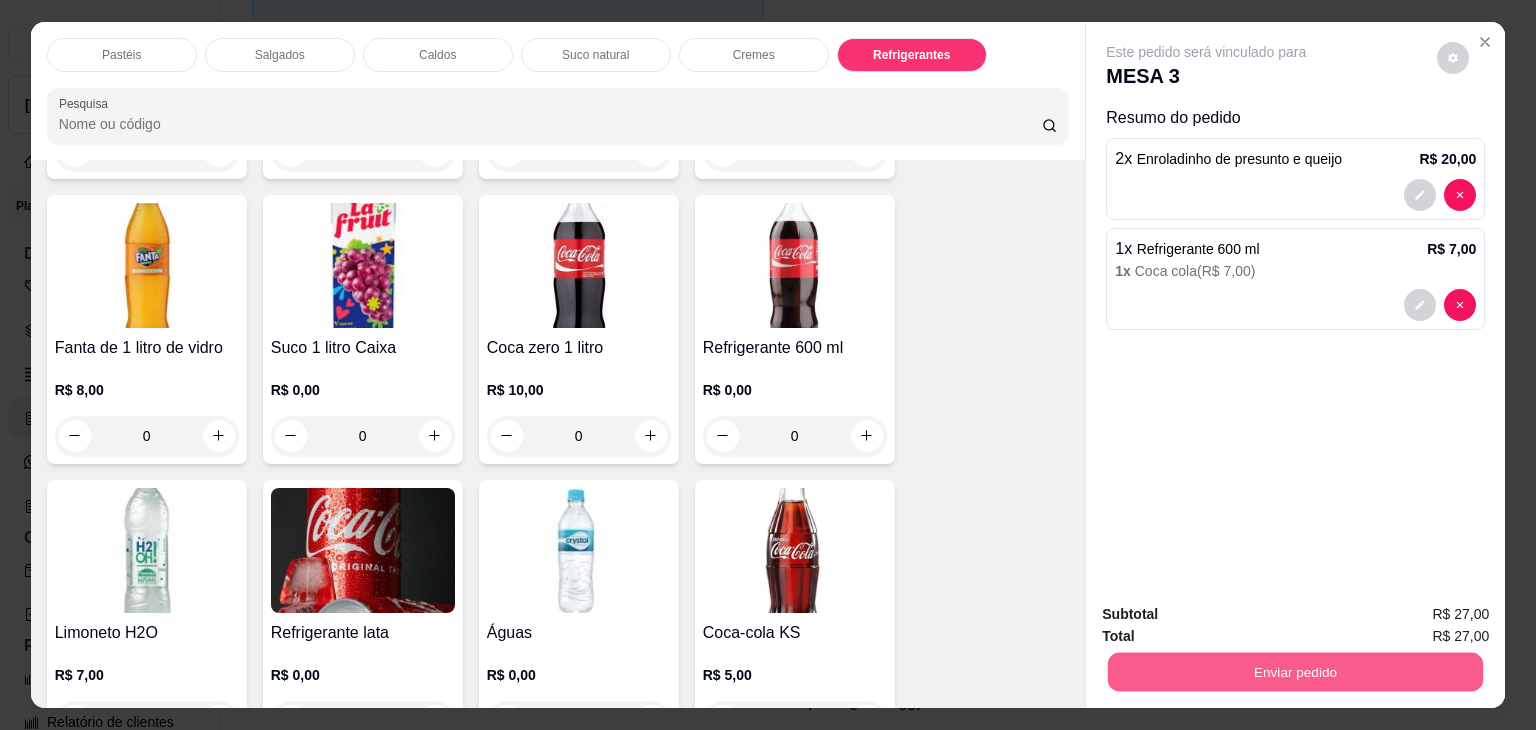 click on "Enviar pedido" at bounding box center [1295, 672] 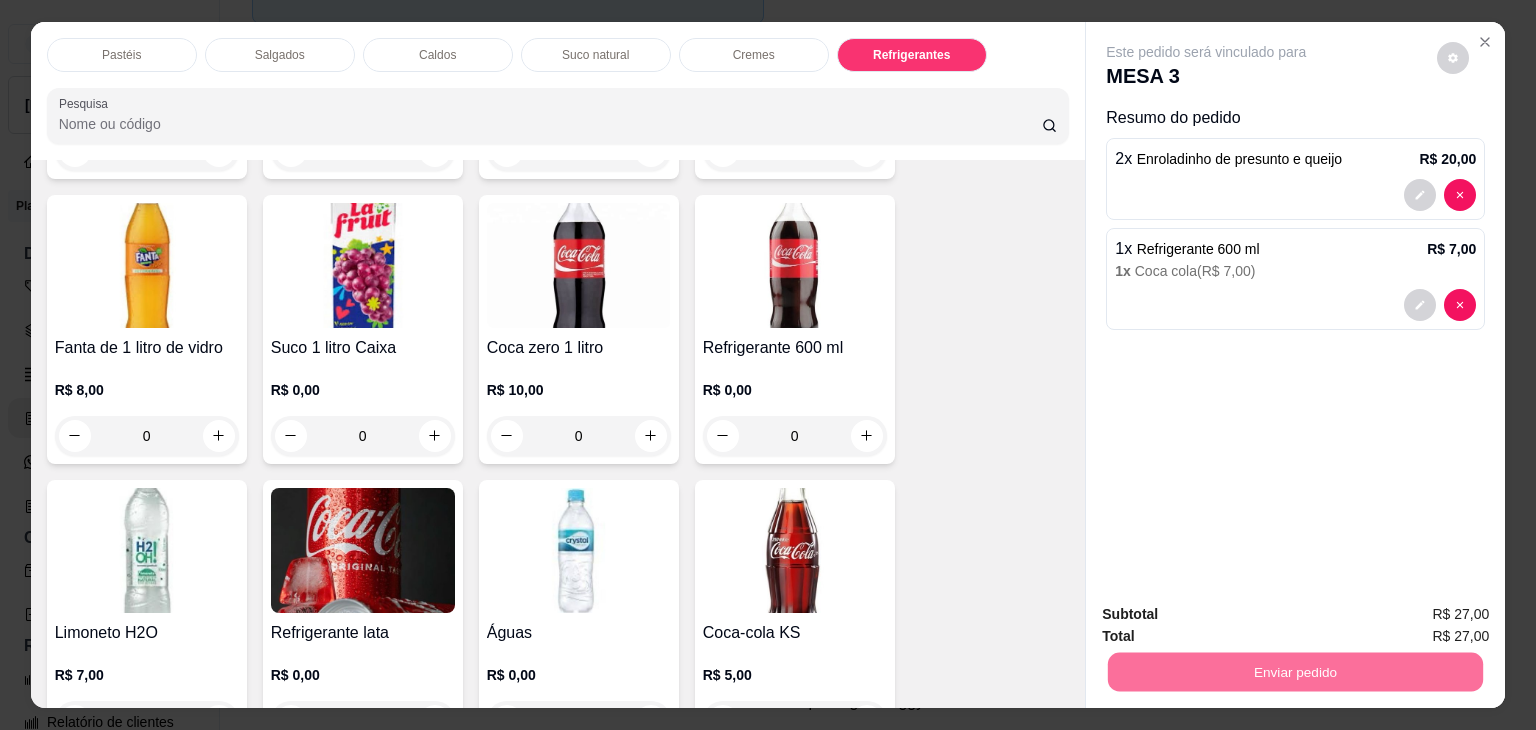 click on "Não registrar e enviar pedido" at bounding box center [1229, 615] 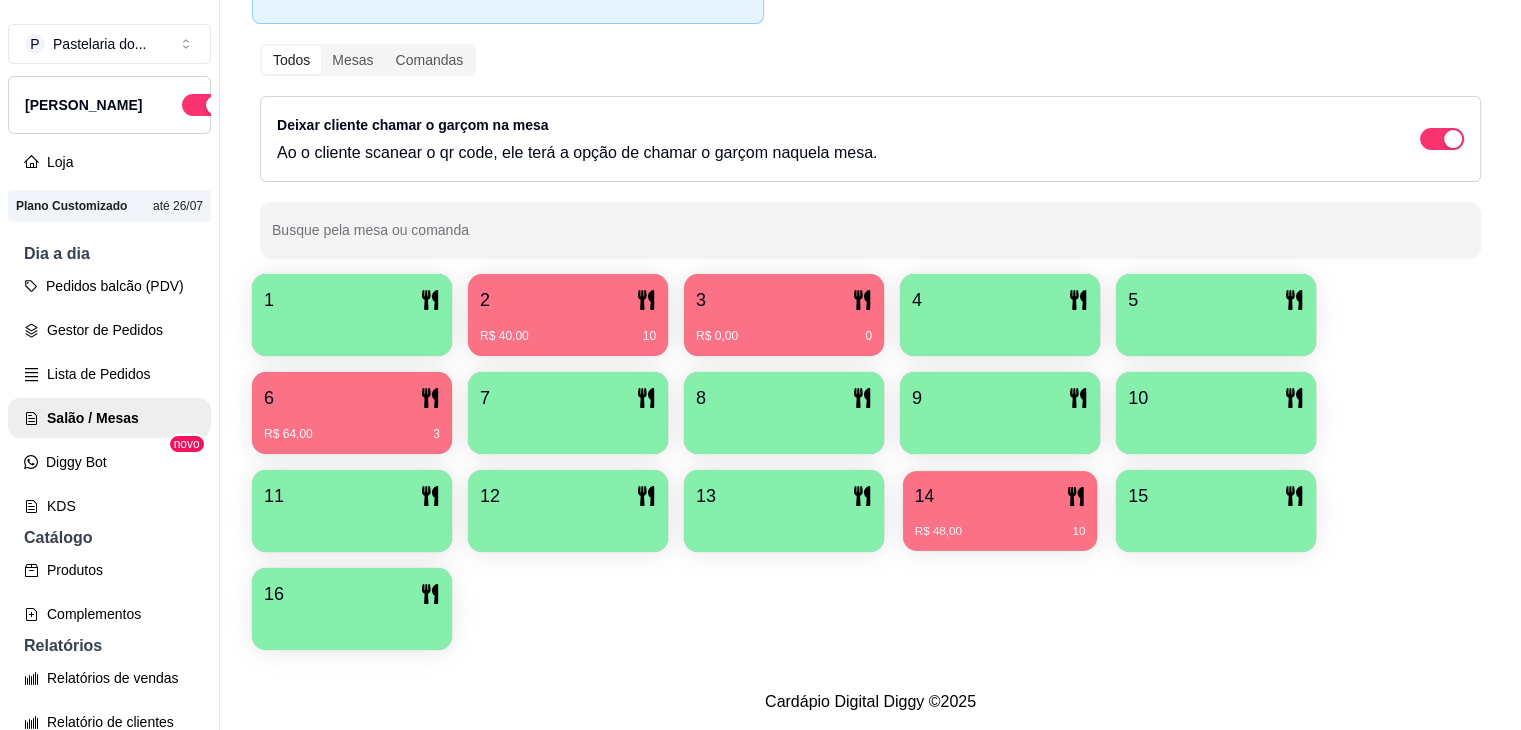 click on "R$ 48,00" at bounding box center (938, 532) 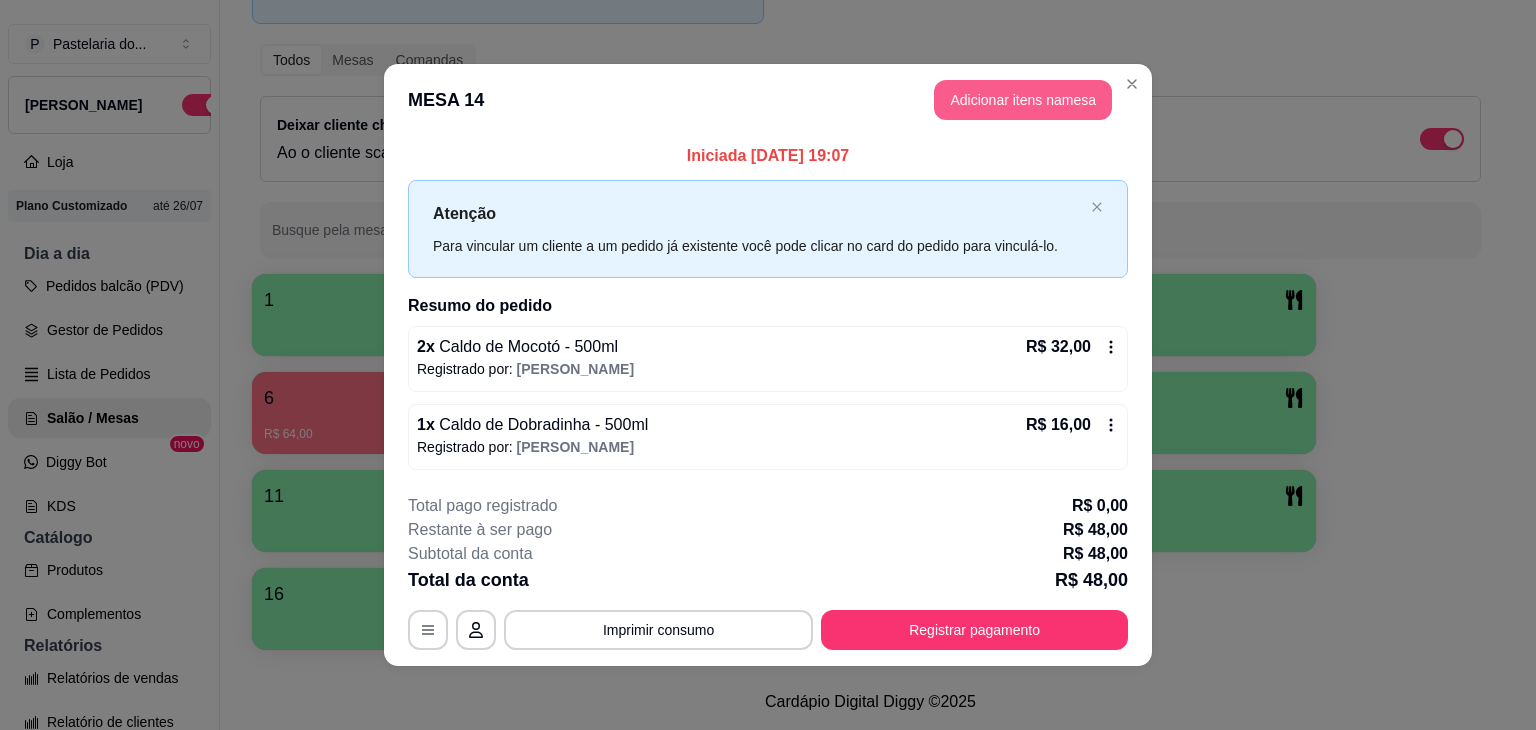 click on "Adicionar itens na  mesa" at bounding box center [1023, 100] 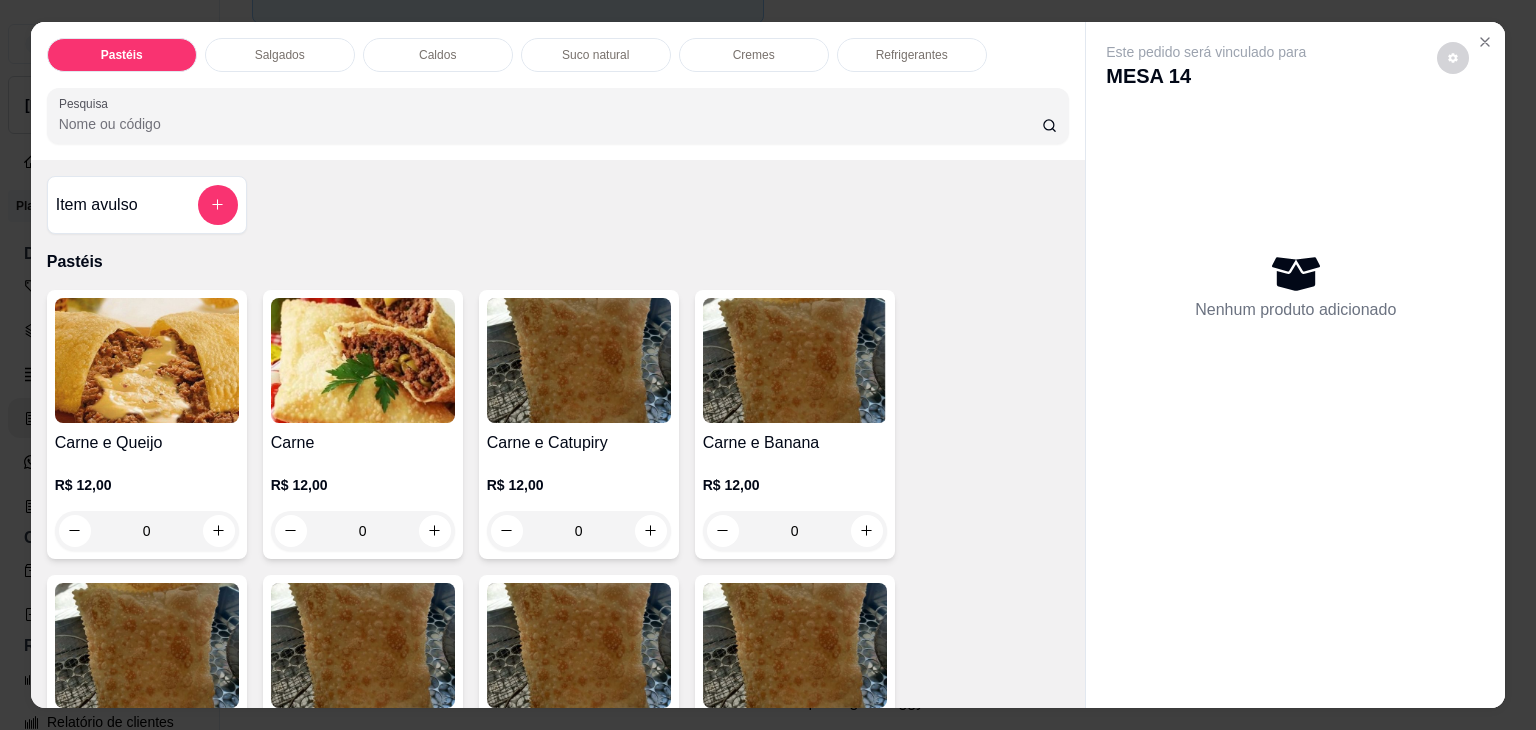 click on "Salgados" at bounding box center [280, 55] 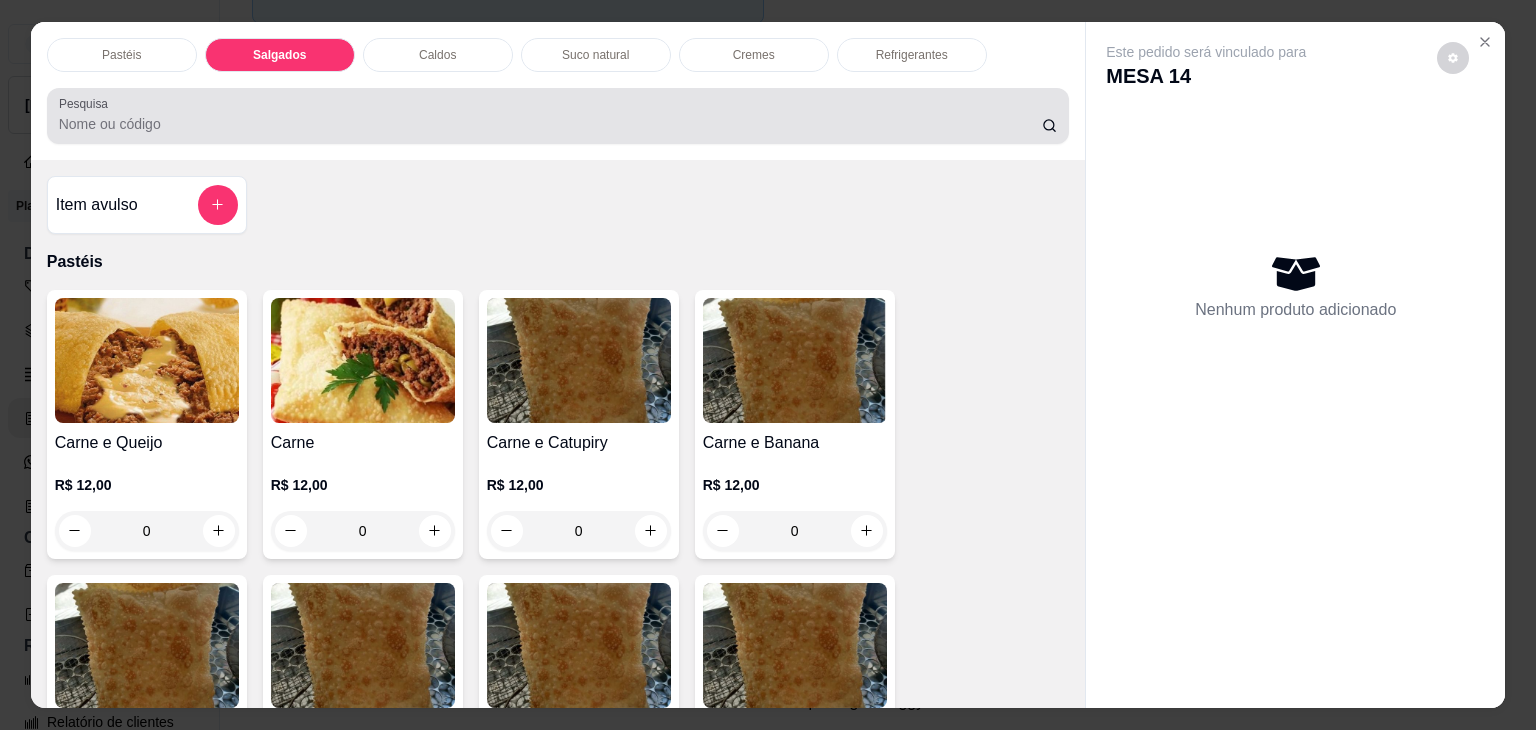 scroll, scrollTop: 2124, scrollLeft: 0, axis: vertical 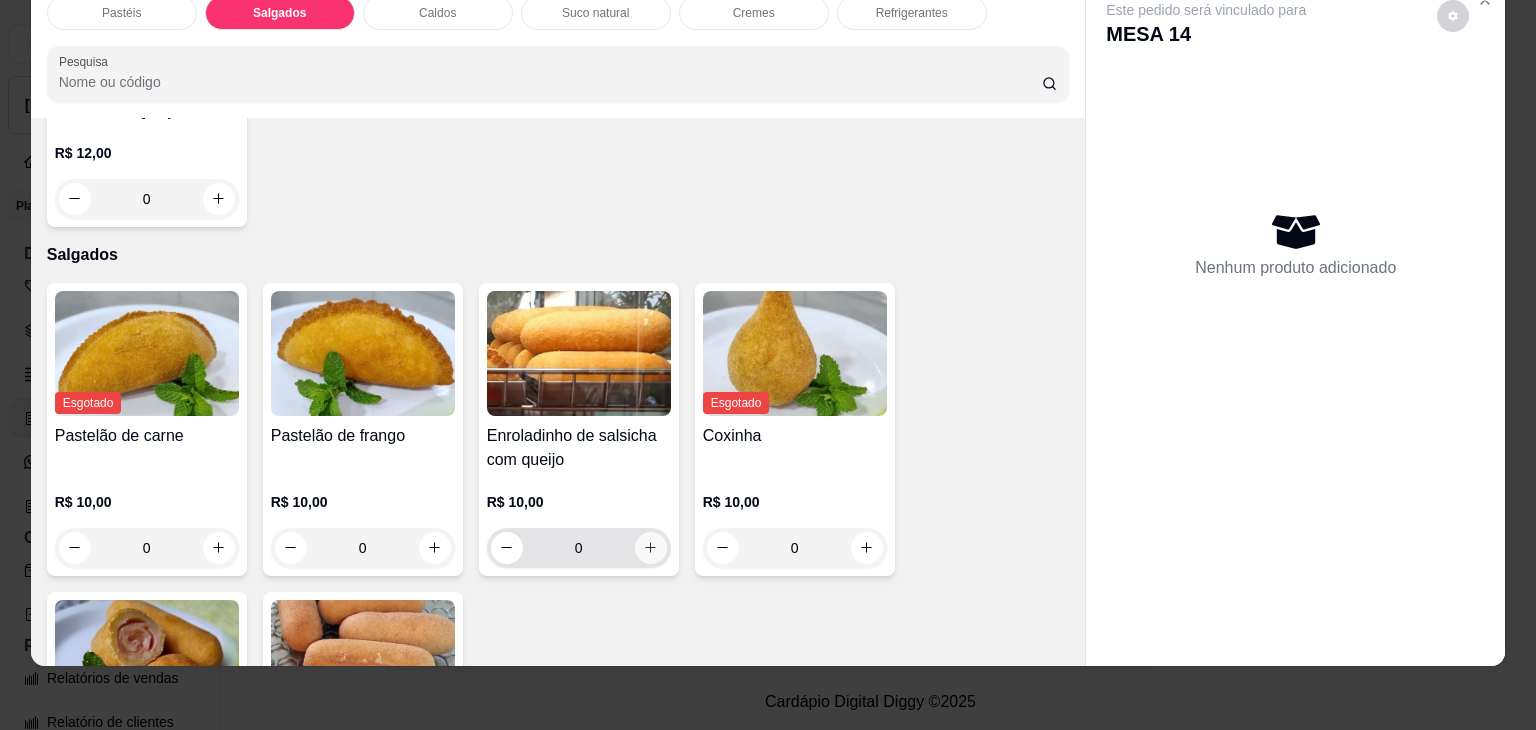 click 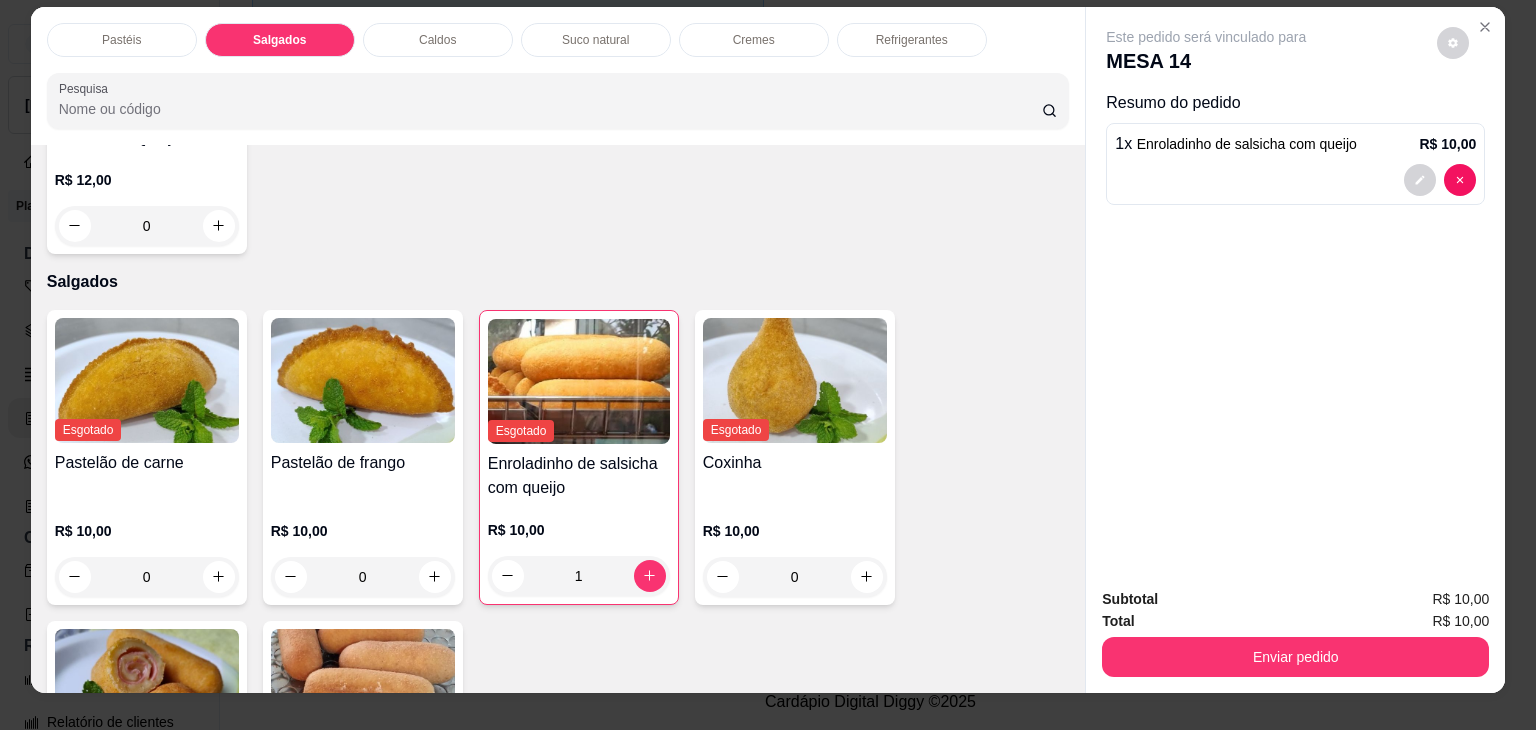 scroll, scrollTop: 0, scrollLeft: 0, axis: both 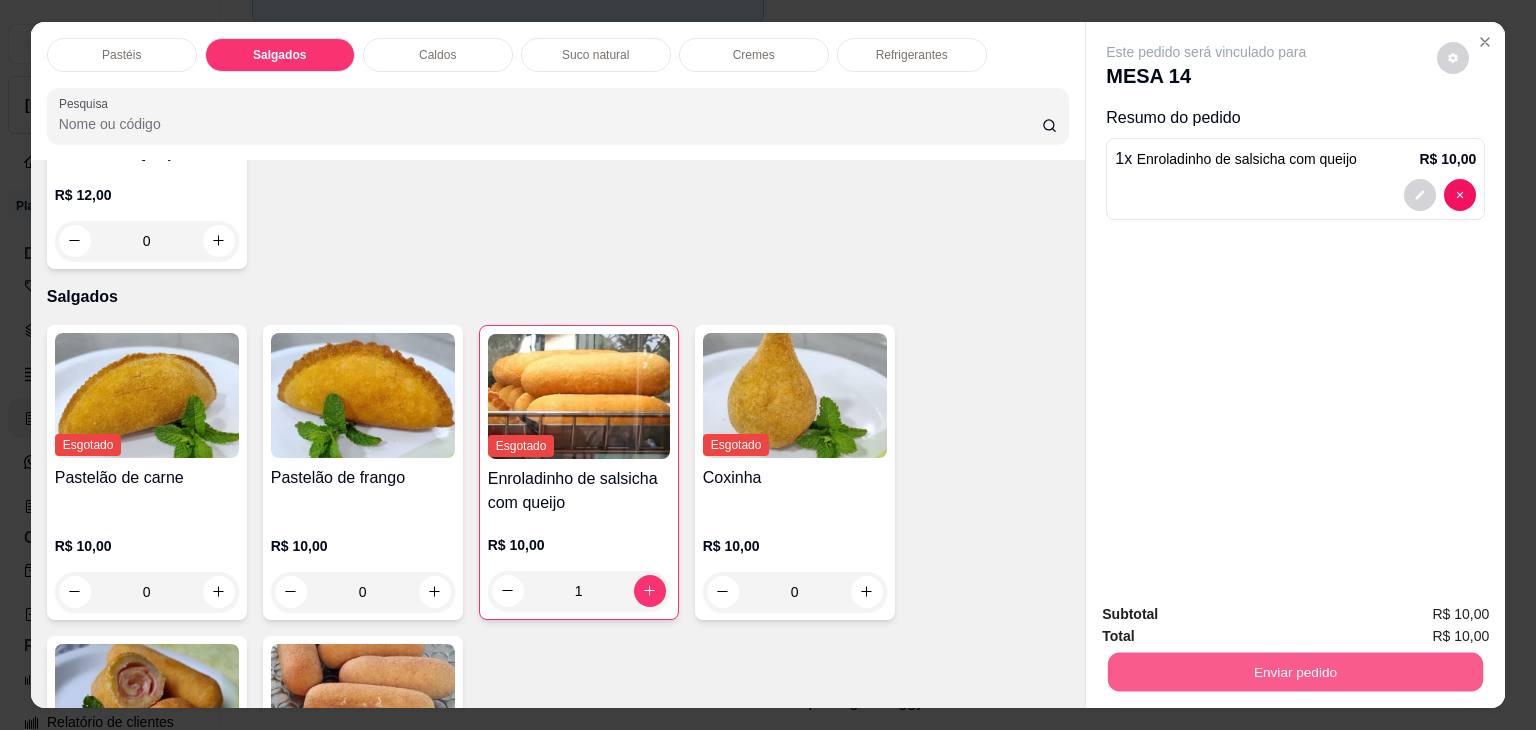 click on "Enviar pedido" at bounding box center (1295, 672) 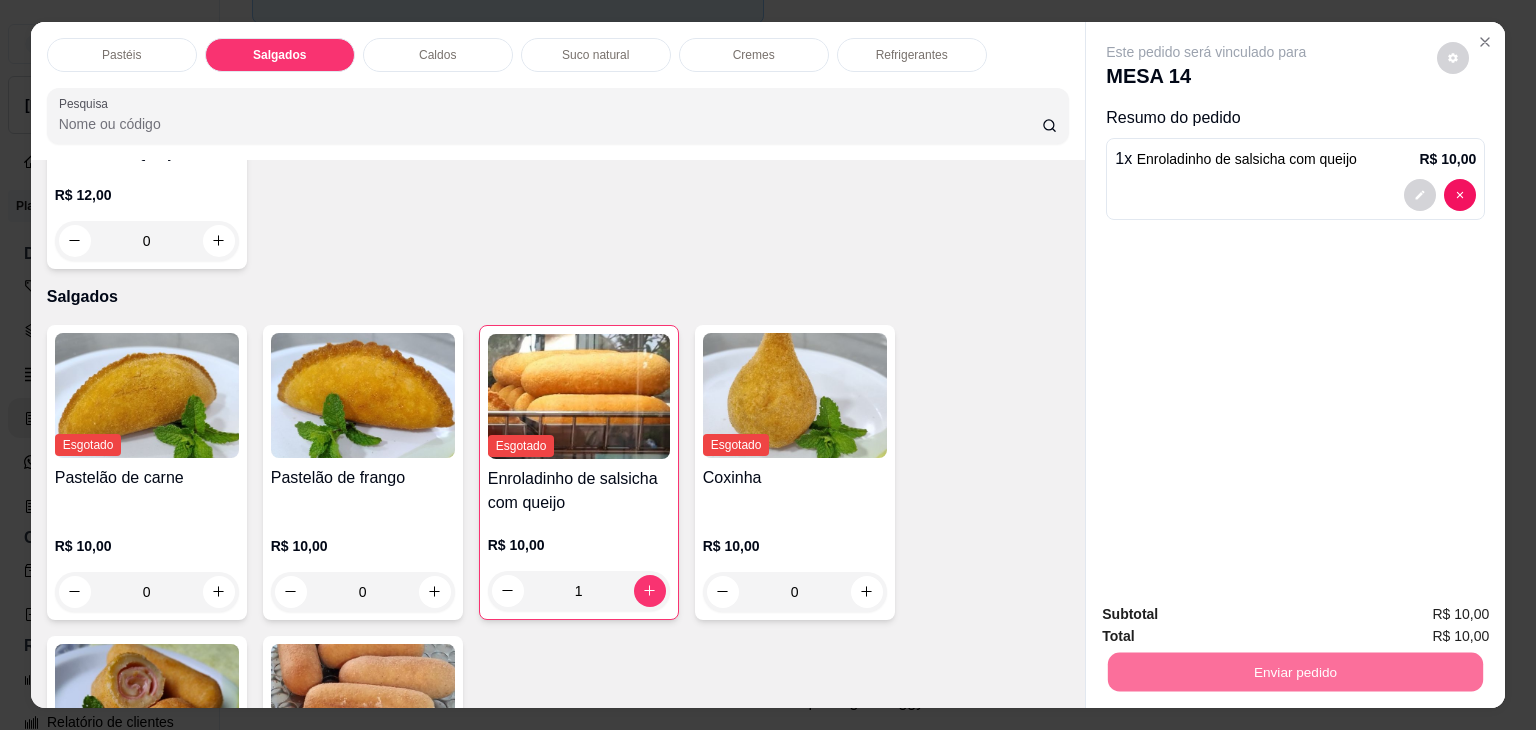 click on "Não registrar e enviar pedido" at bounding box center [1229, 615] 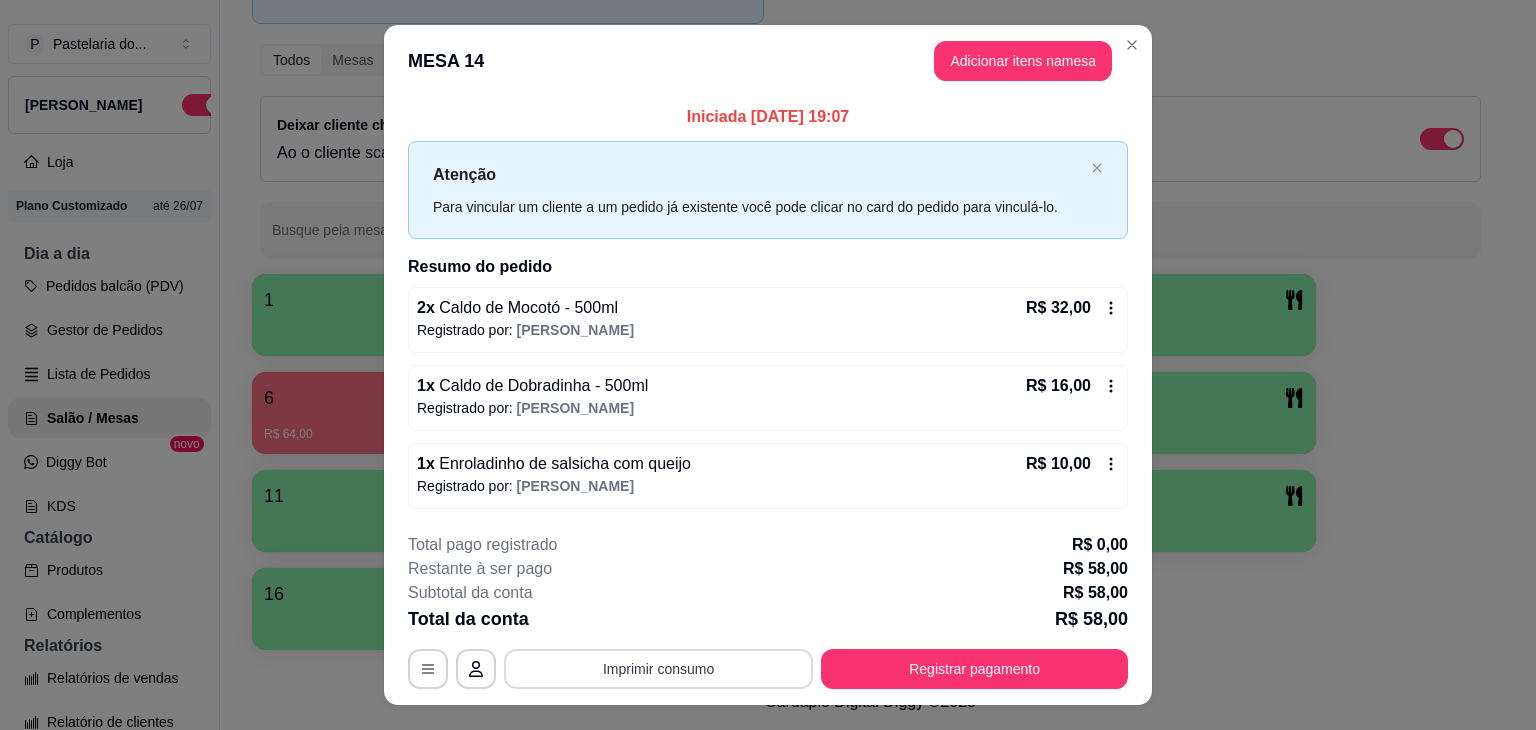 click on "Imprimir consumo" at bounding box center [658, 669] 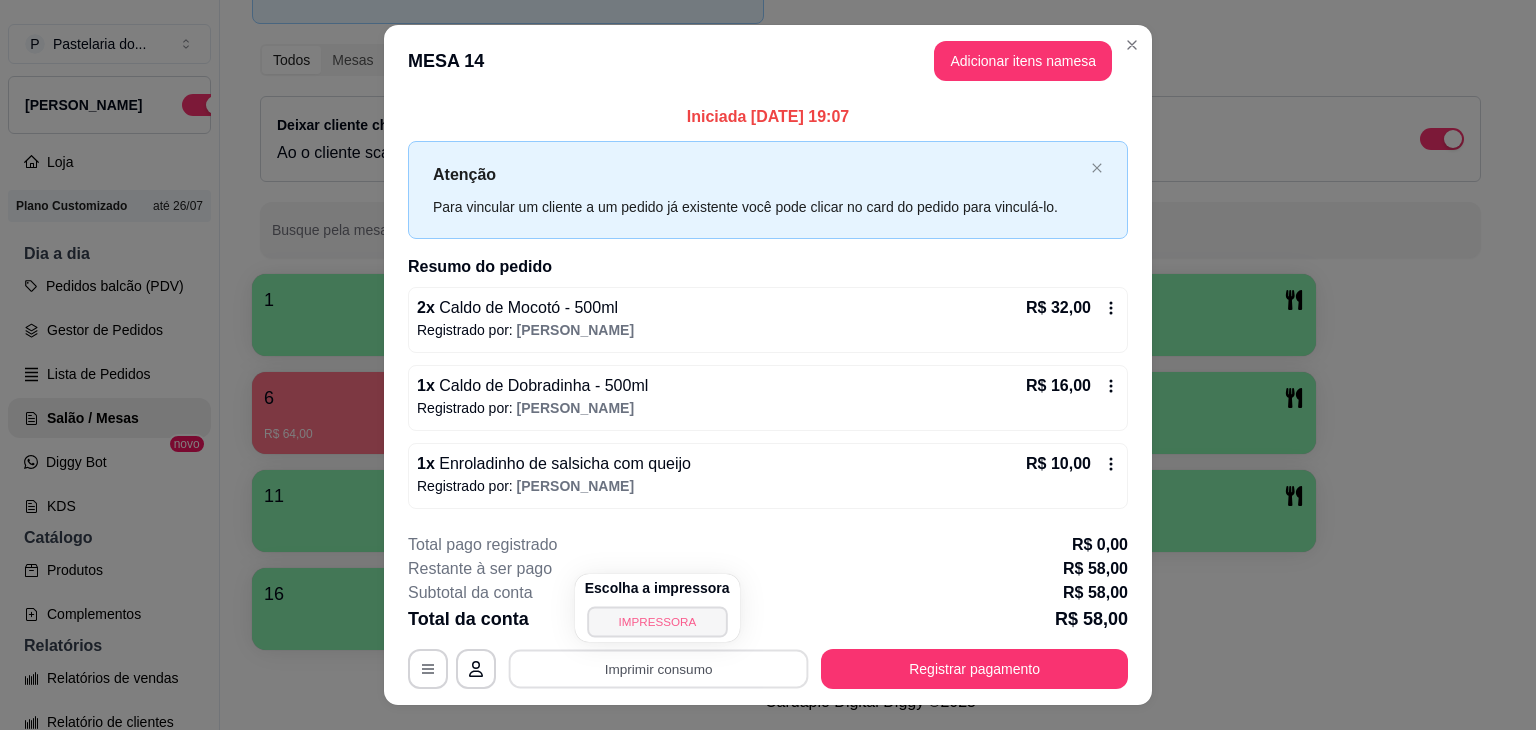 click on "IMPRESSORA" at bounding box center [657, 621] 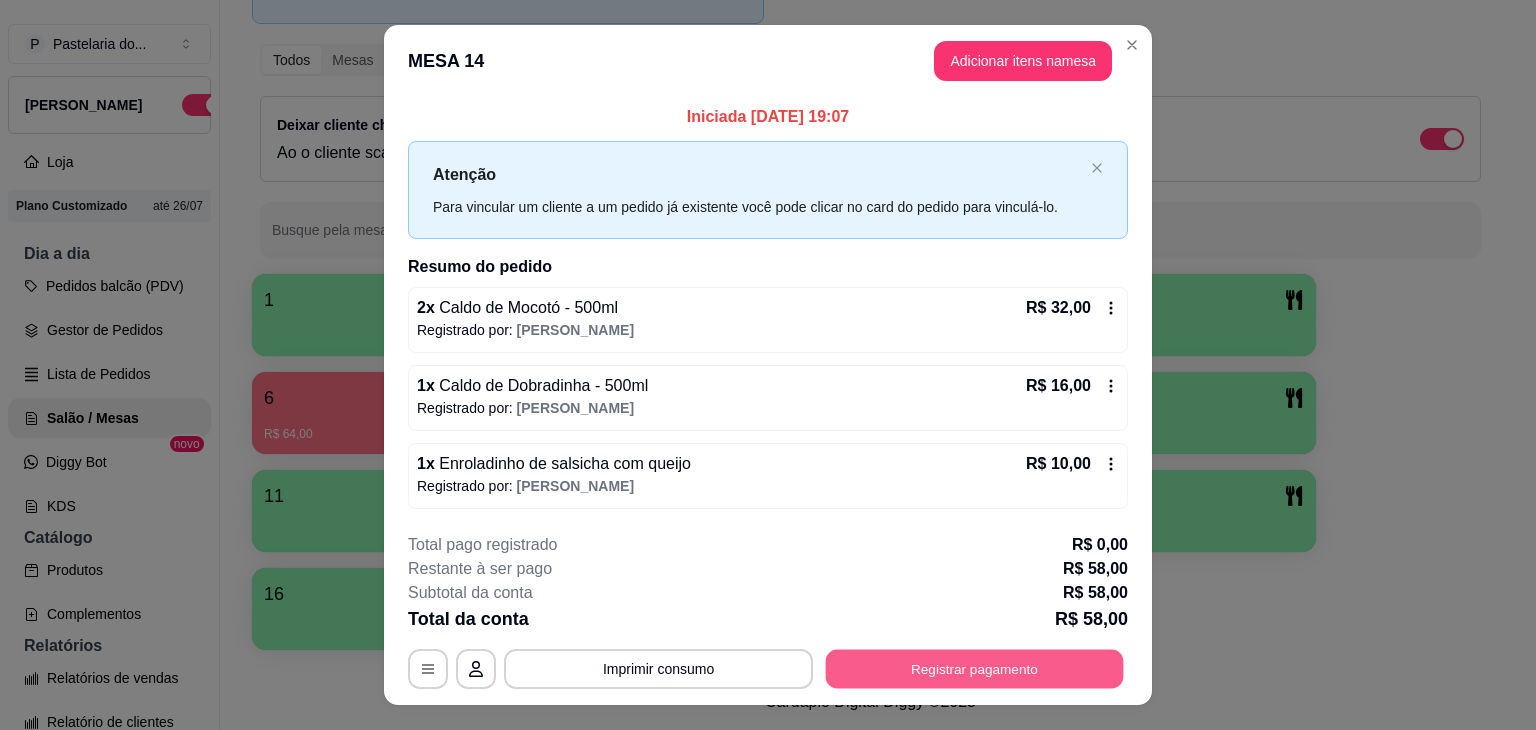 click on "Registrar pagamento" at bounding box center [975, 668] 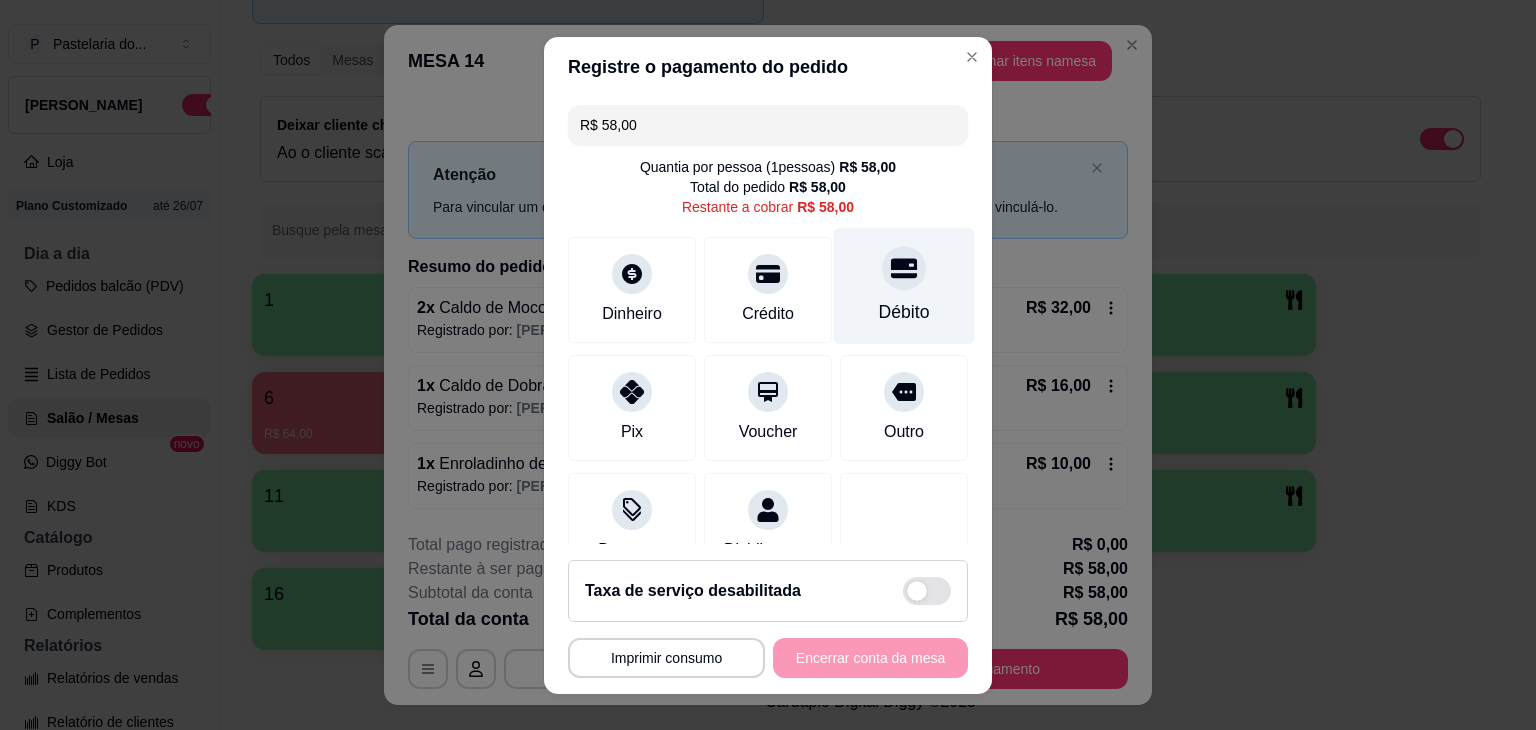 click on "Débito" at bounding box center (904, 312) 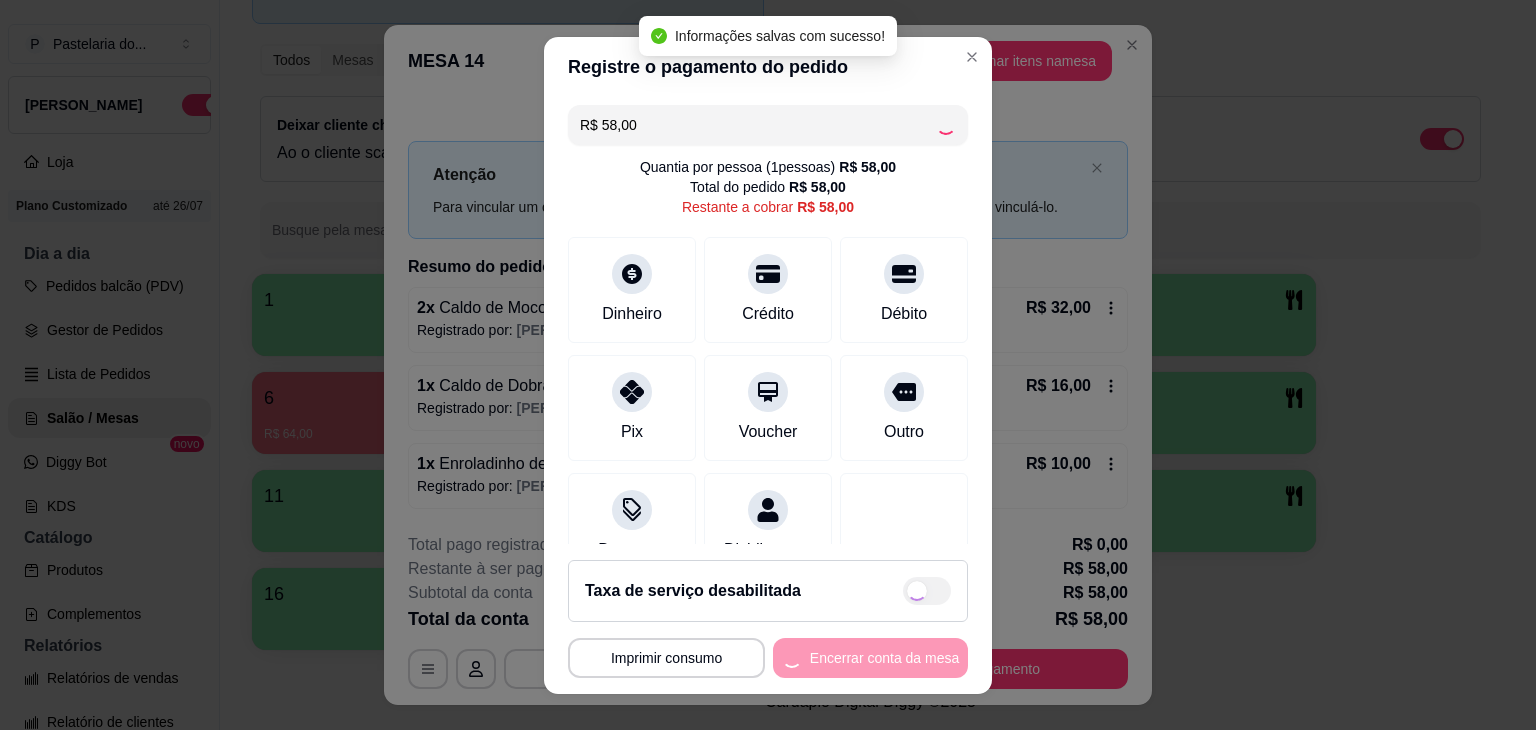 type on "R$ 0,00" 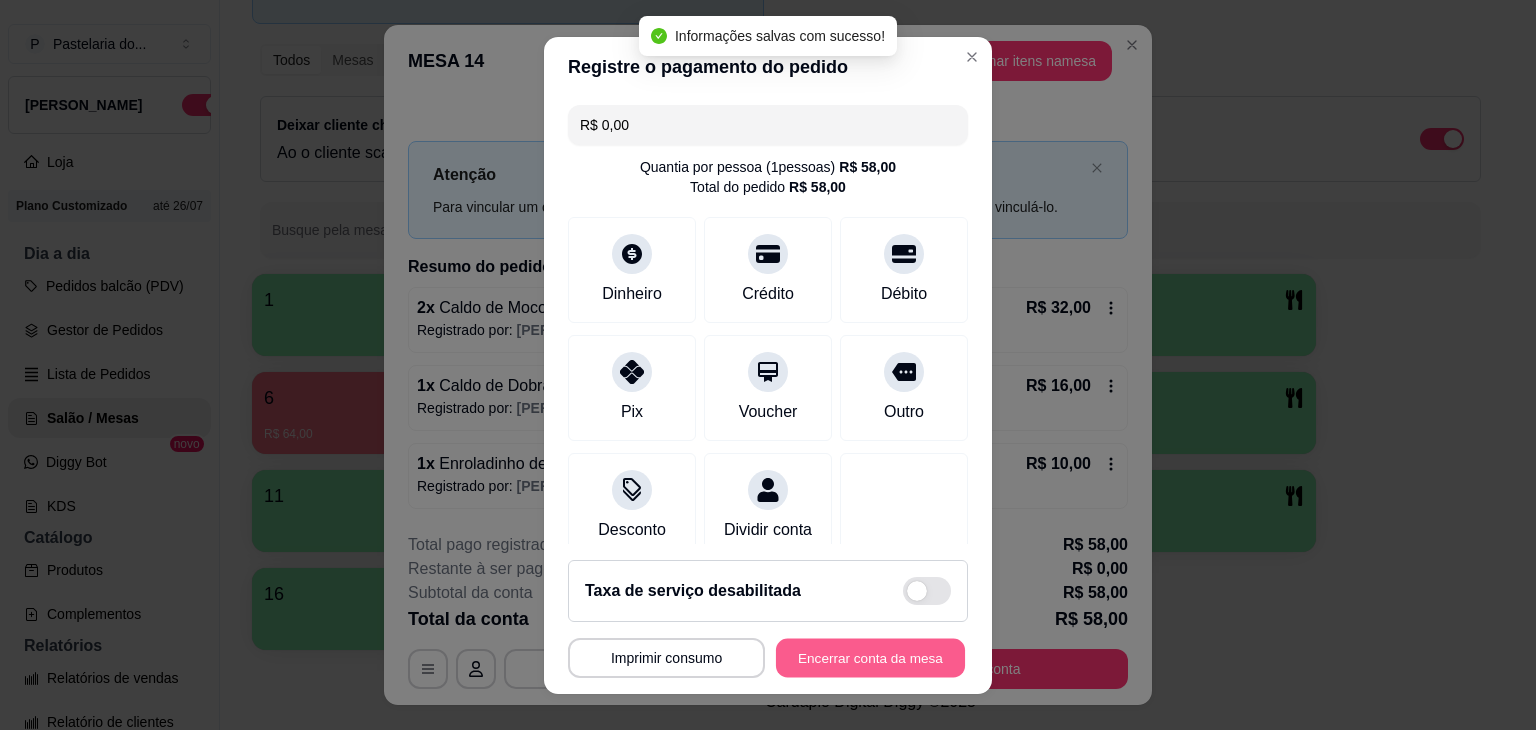 click on "Encerrar conta da mesa" at bounding box center (870, 657) 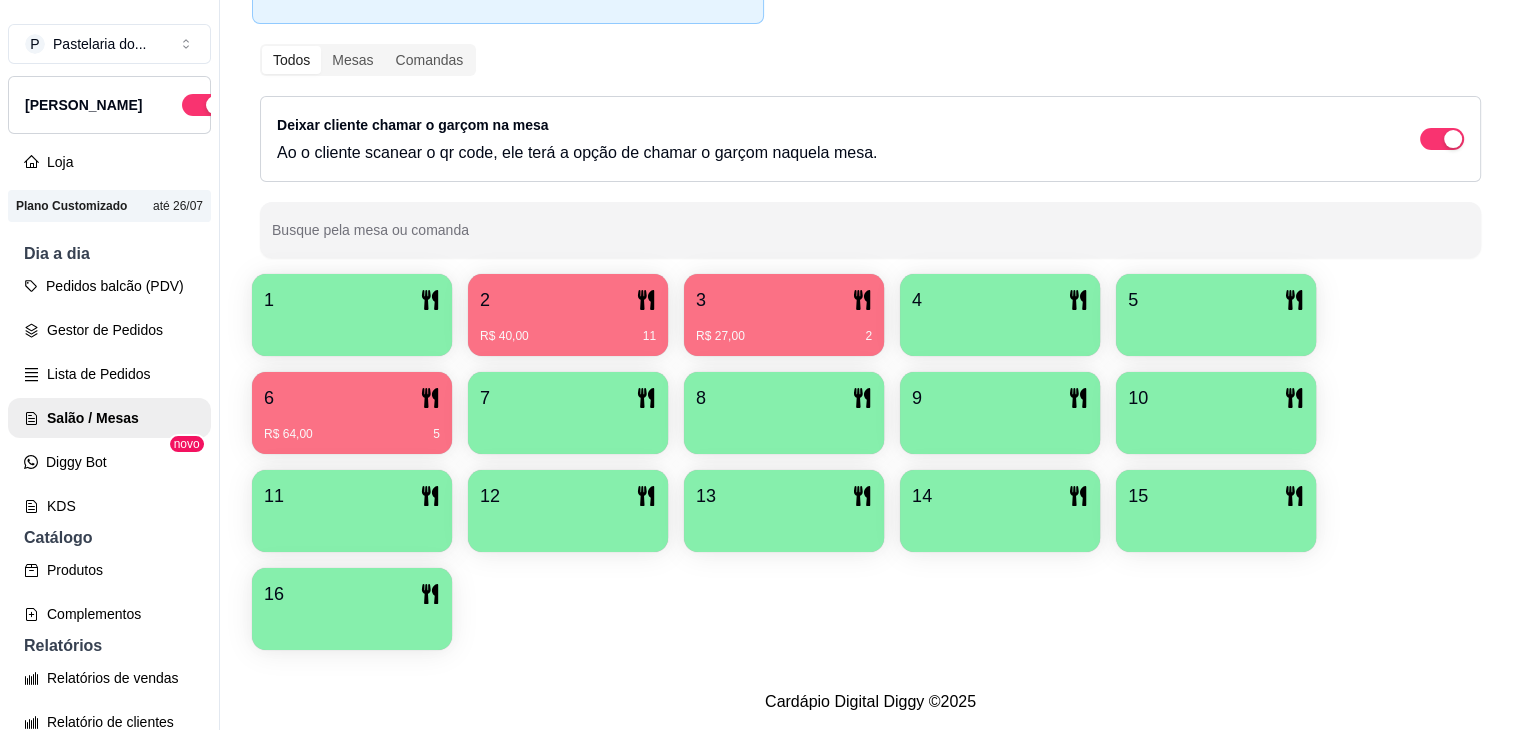click on "2" at bounding box center (568, 300) 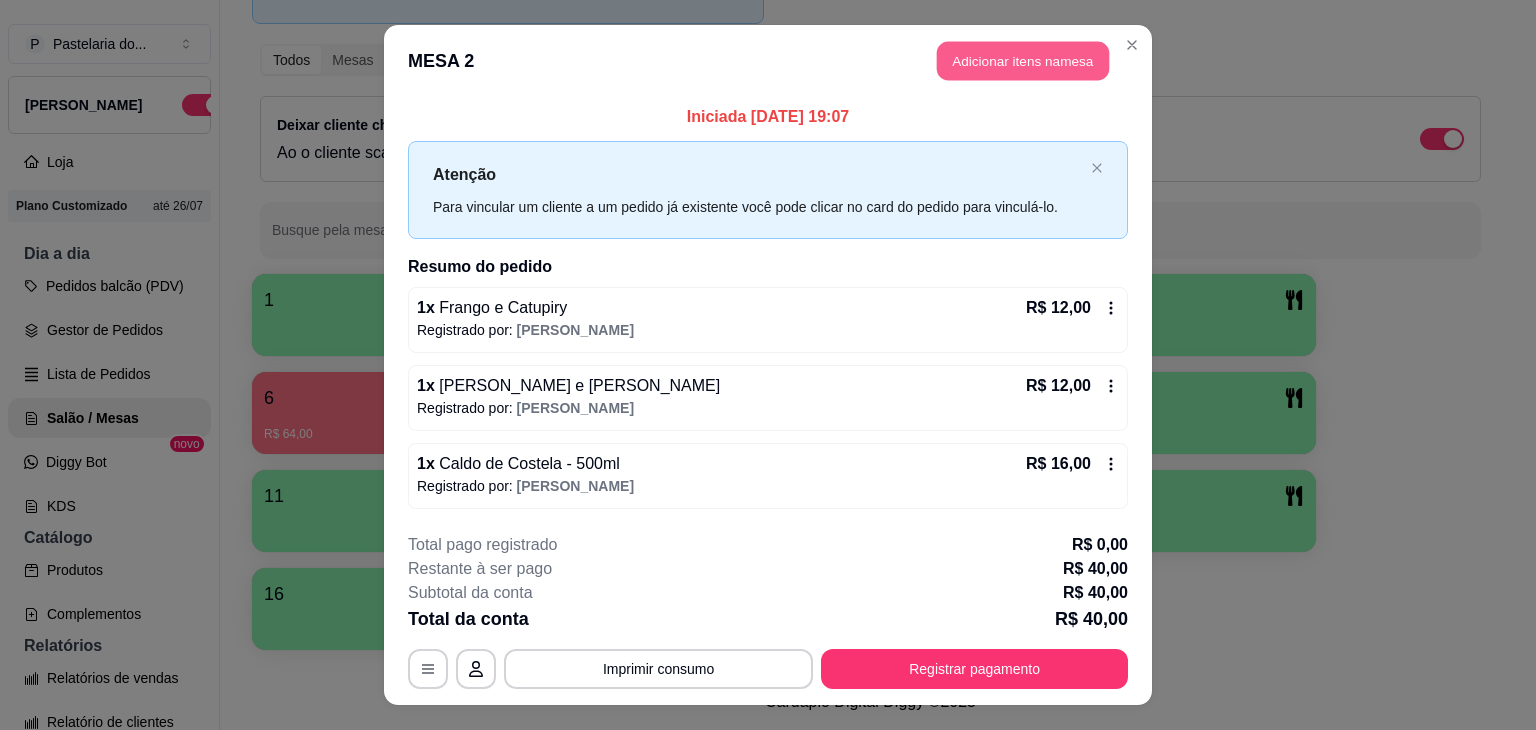 click on "Adicionar itens na  mesa" at bounding box center [1023, 61] 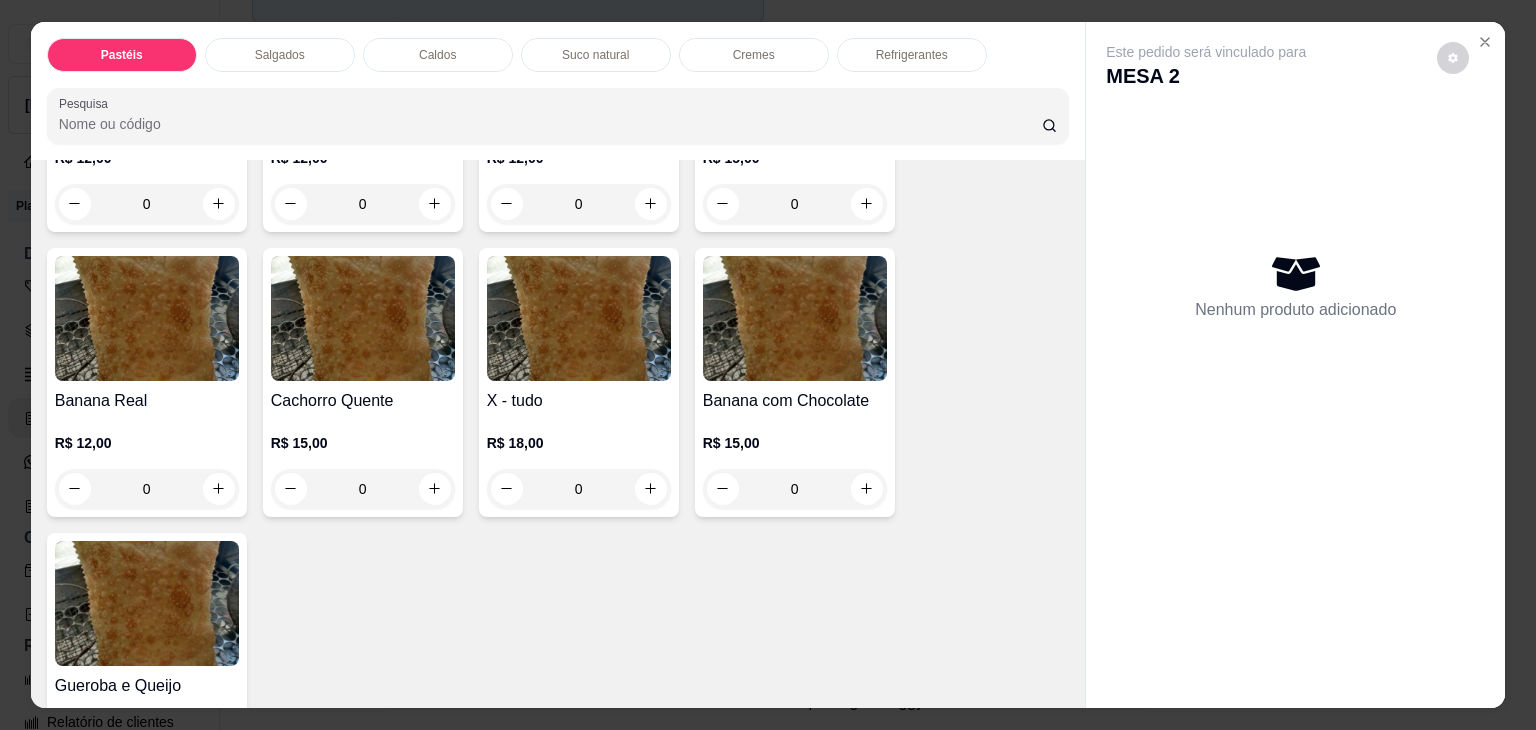 scroll, scrollTop: 1500, scrollLeft: 0, axis: vertical 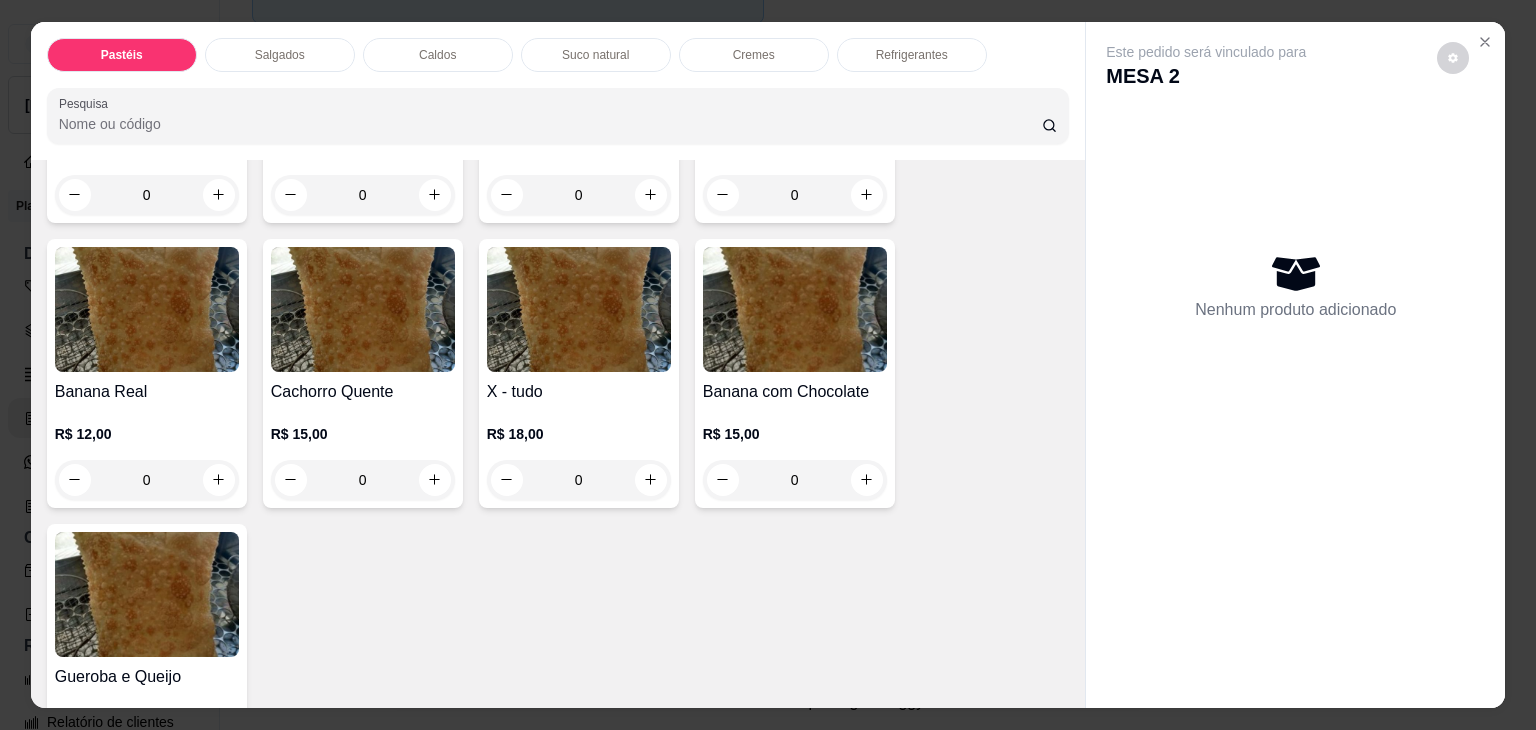 click on "0" at bounding box center (363, 480) 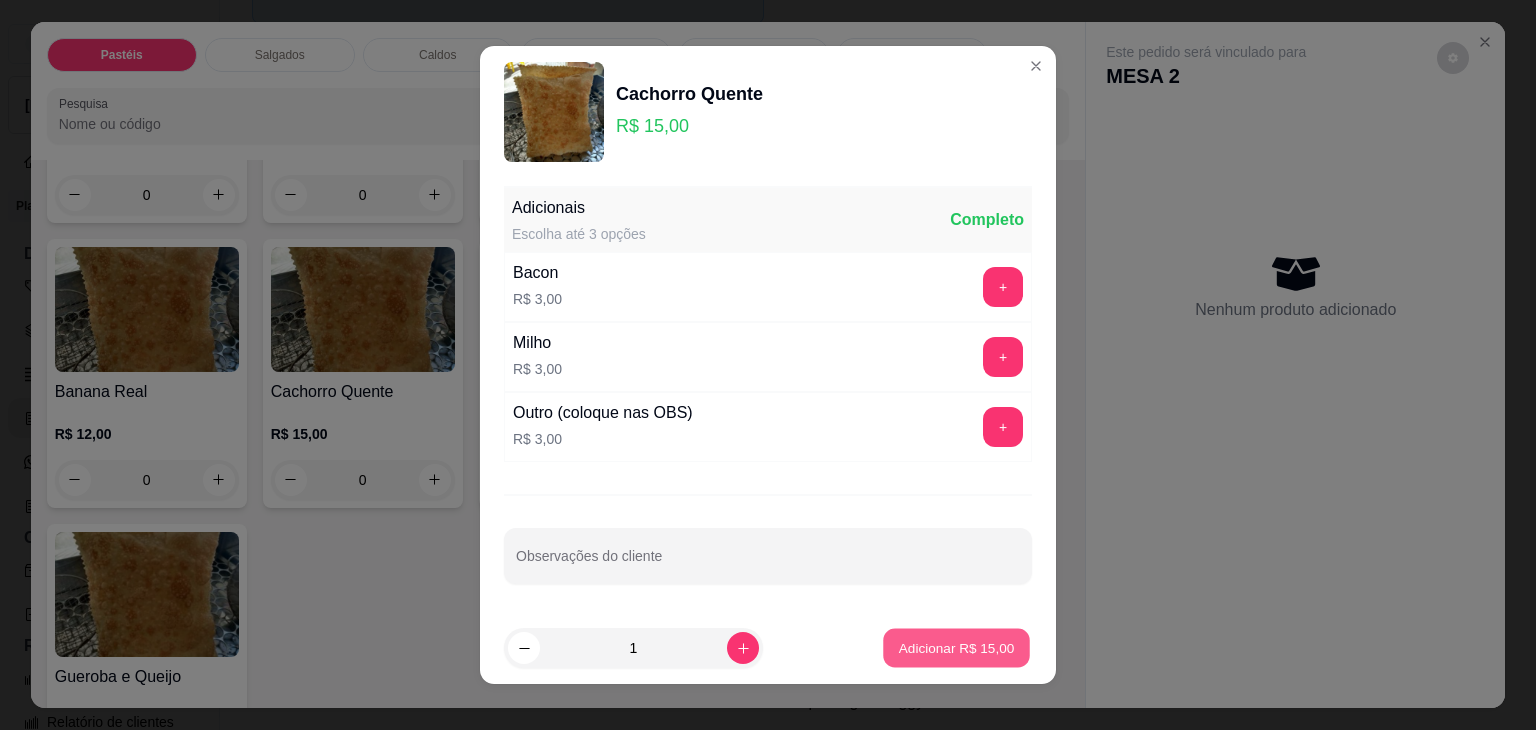 click on "Adicionar   R$ 15,00" at bounding box center [957, 647] 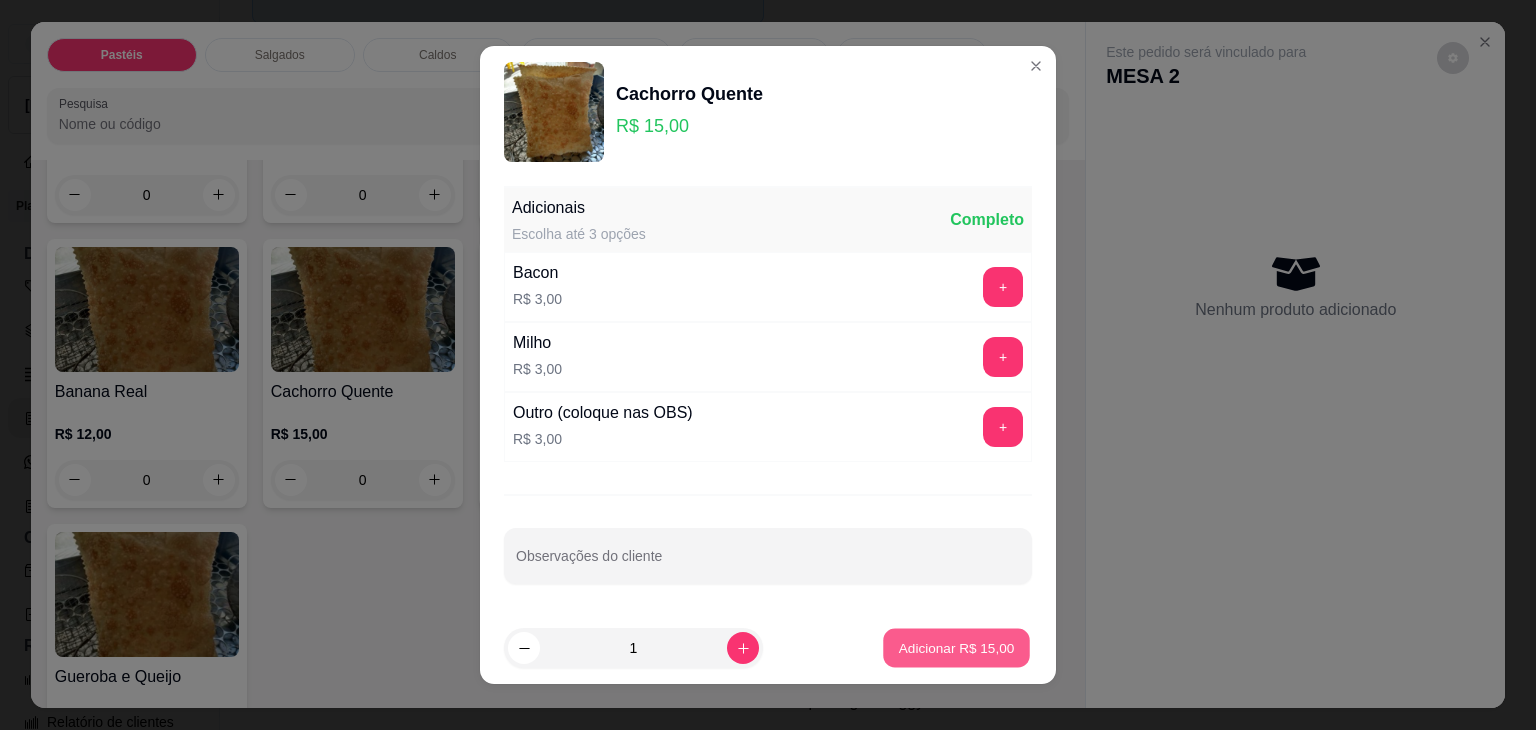 type on "1" 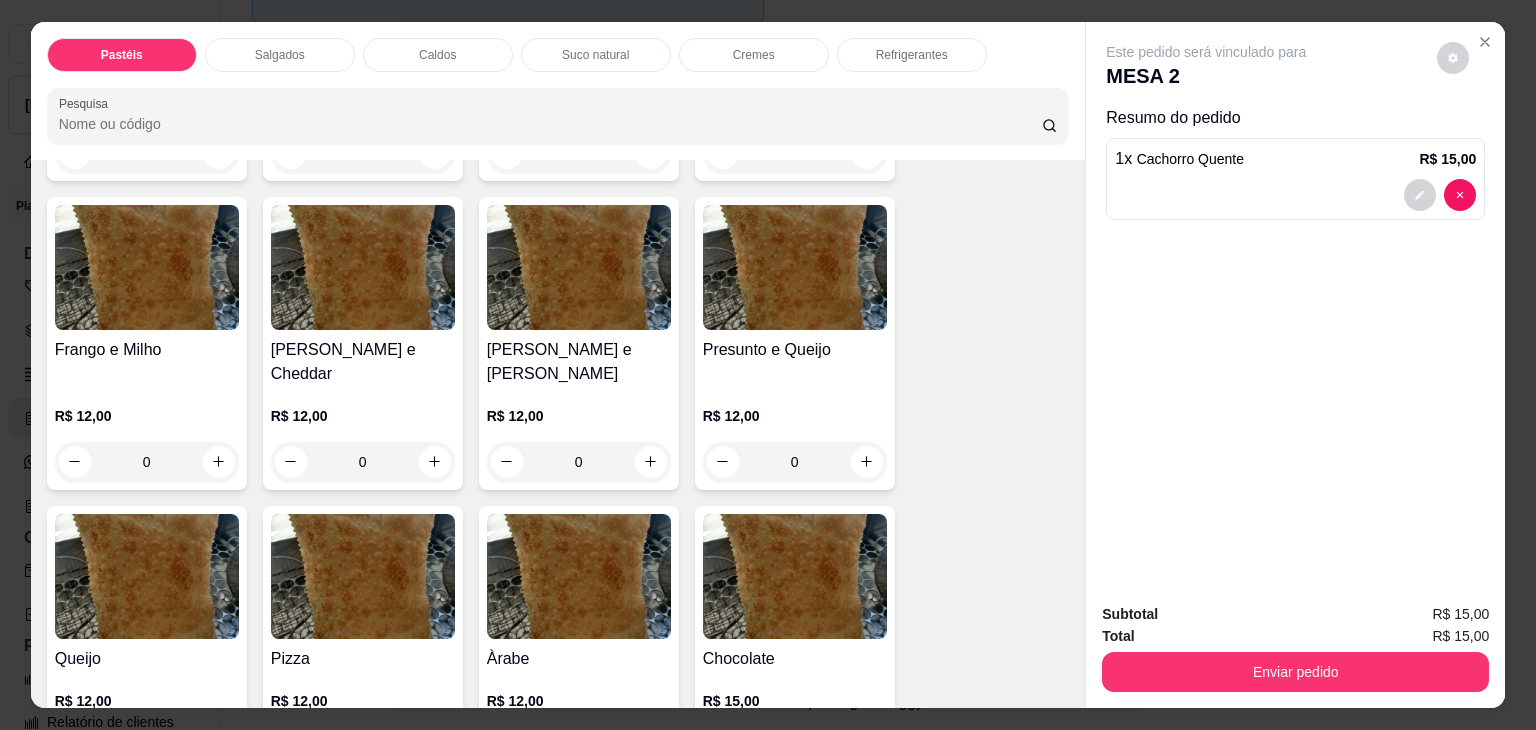 scroll, scrollTop: 900, scrollLeft: 0, axis: vertical 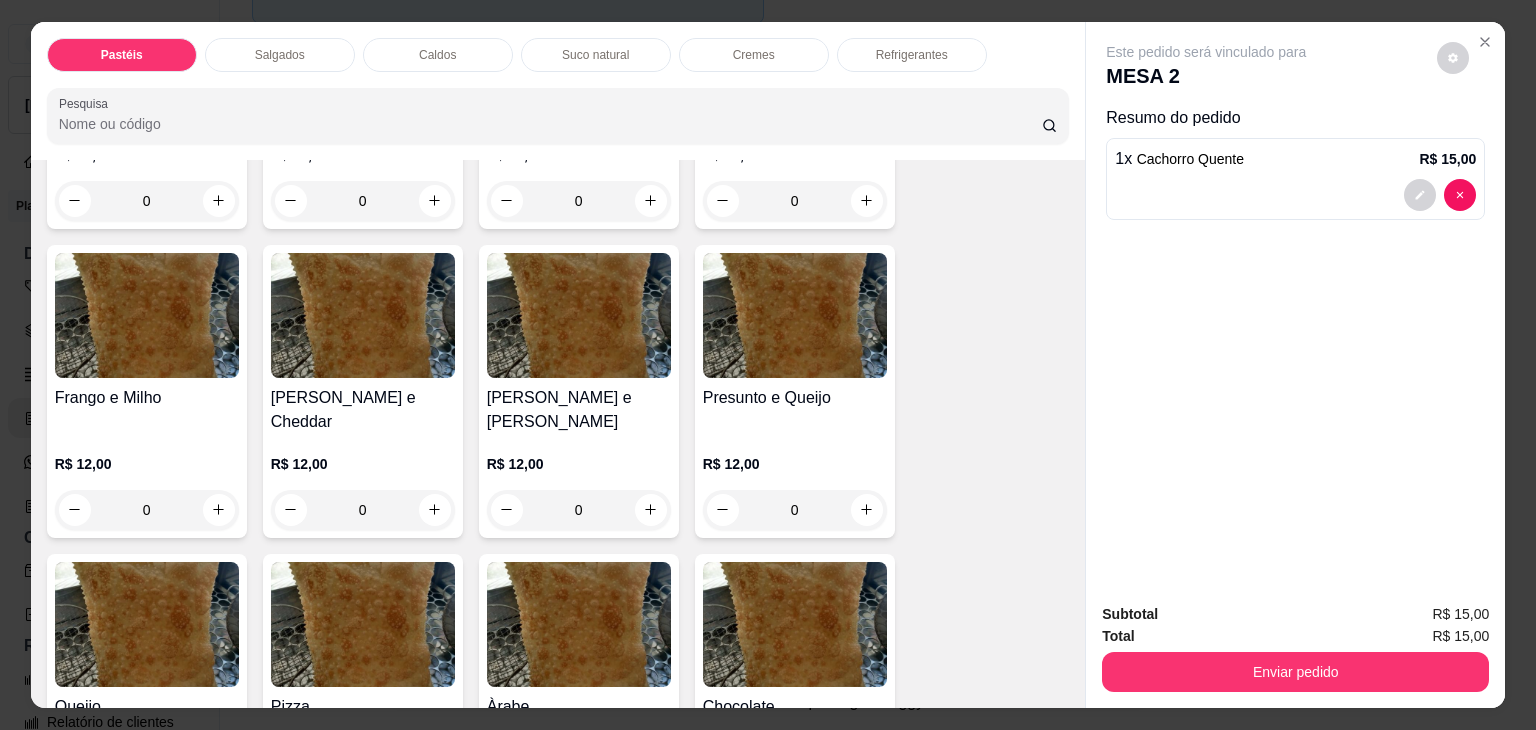 click on "0" at bounding box center (579, 510) 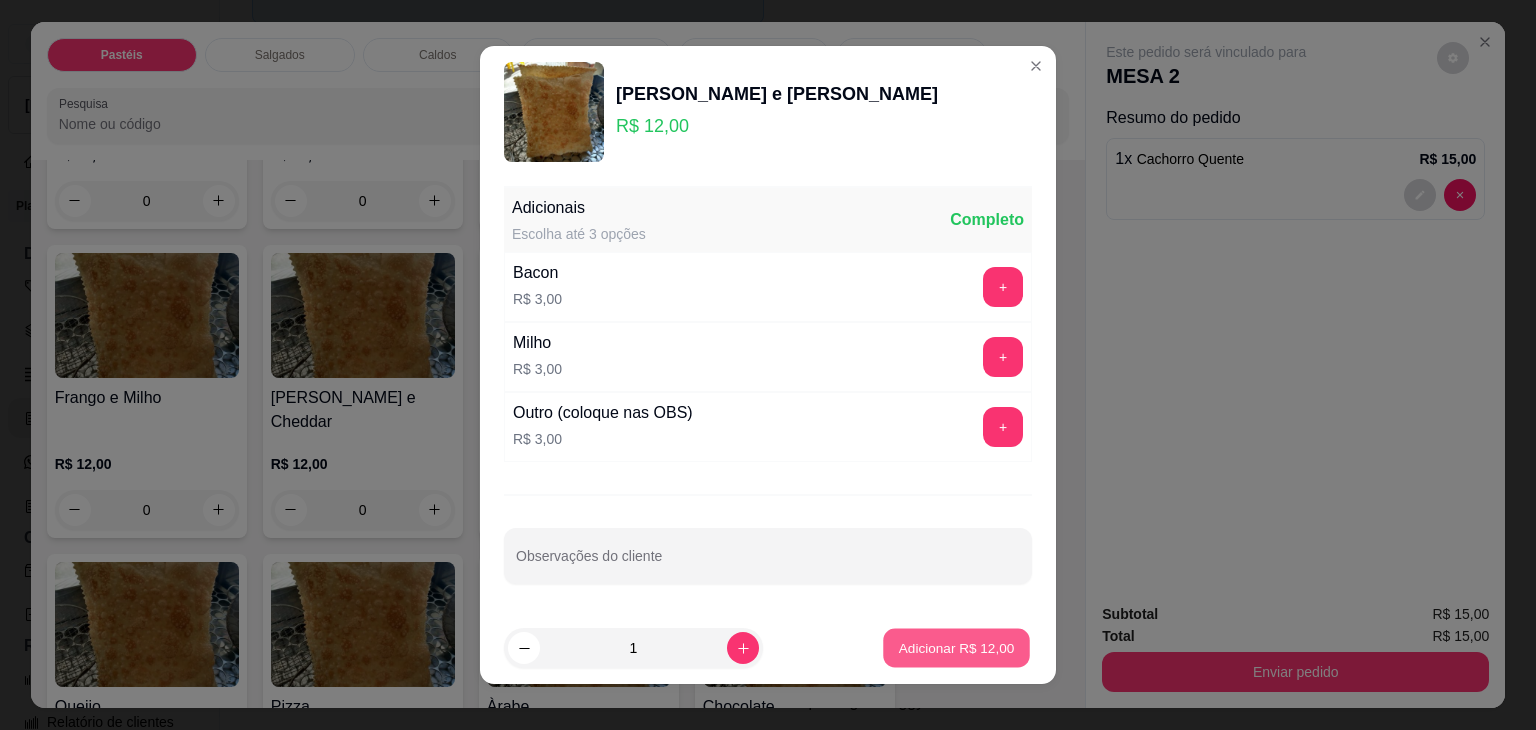 click on "Adicionar   R$ 12,00" at bounding box center (956, 648) 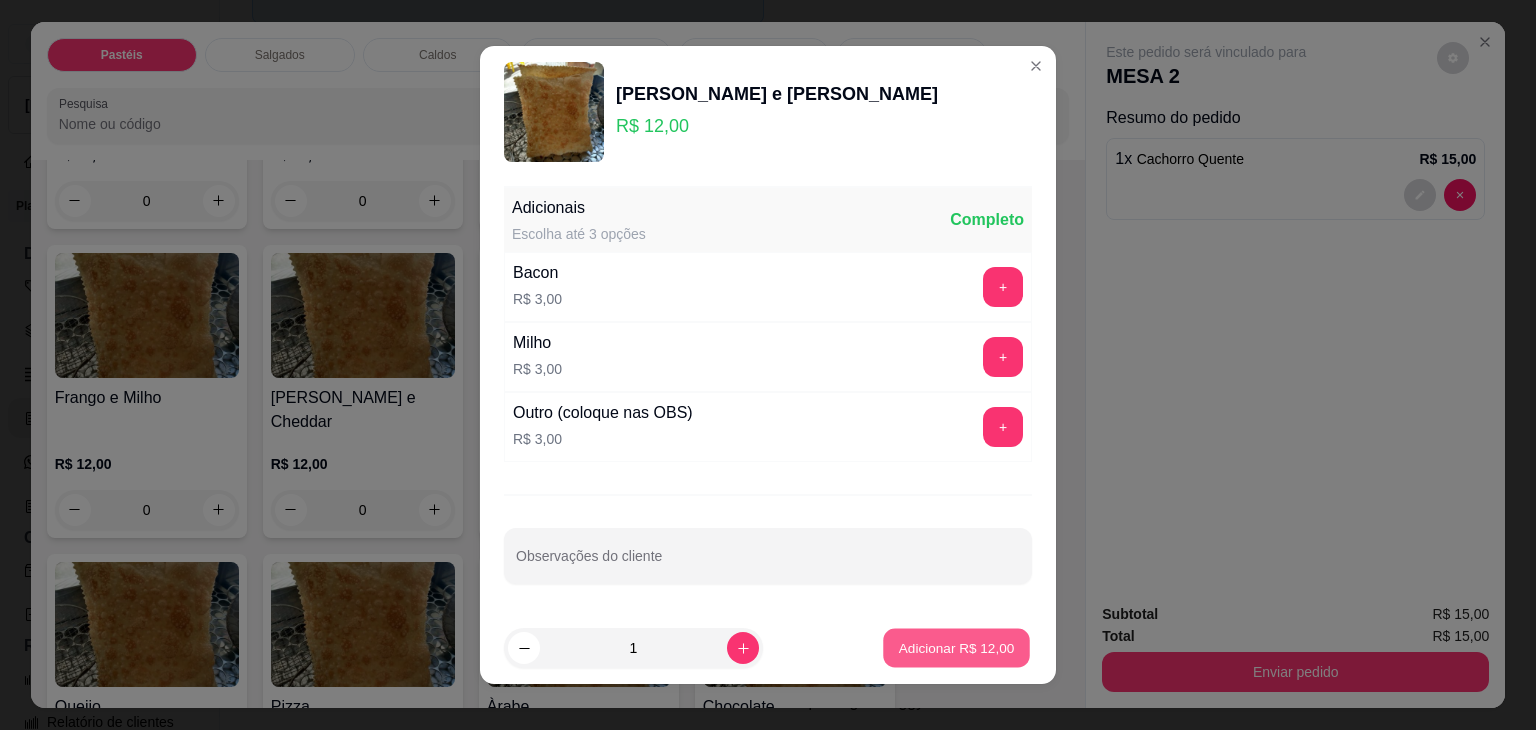 type on "1" 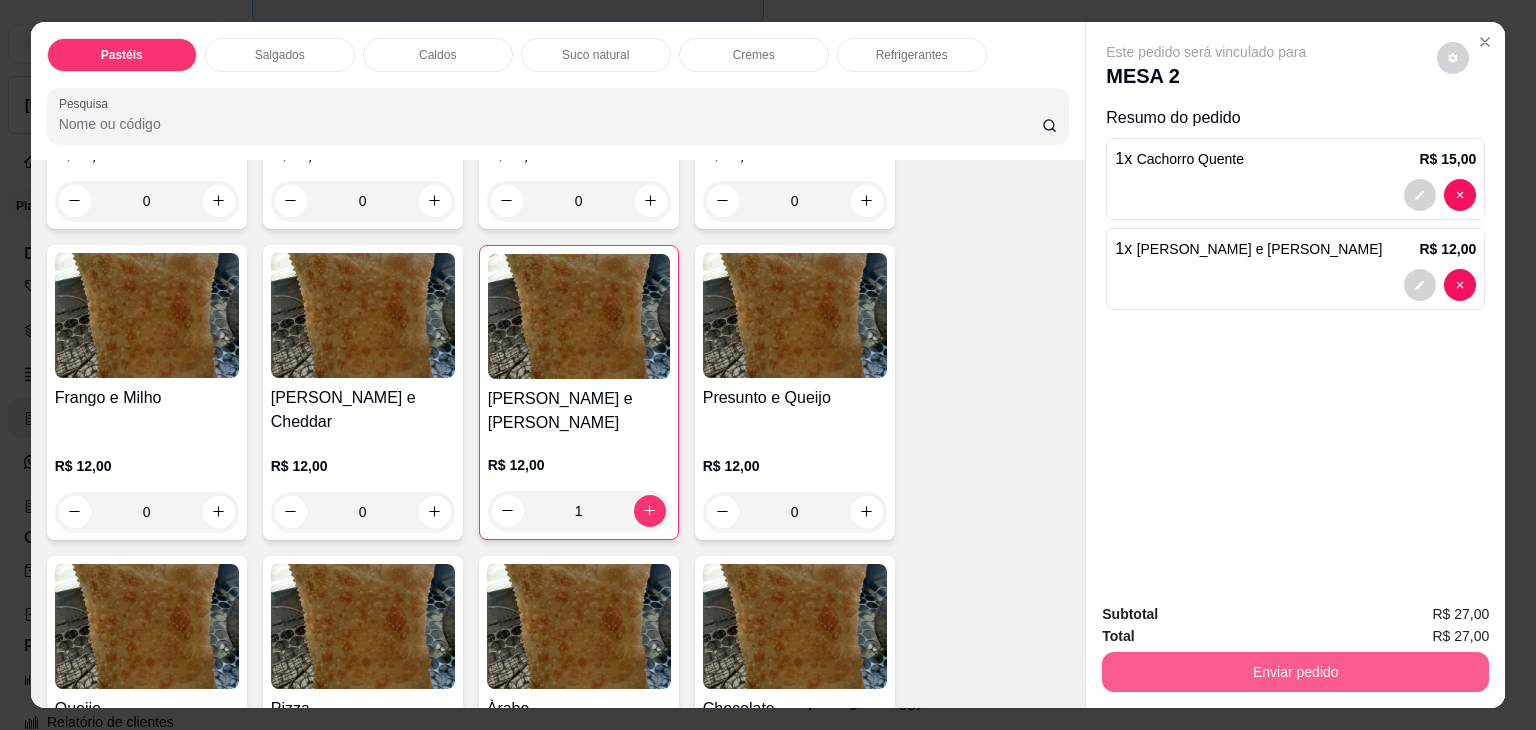click on "Enviar pedido" at bounding box center (1295, 672) 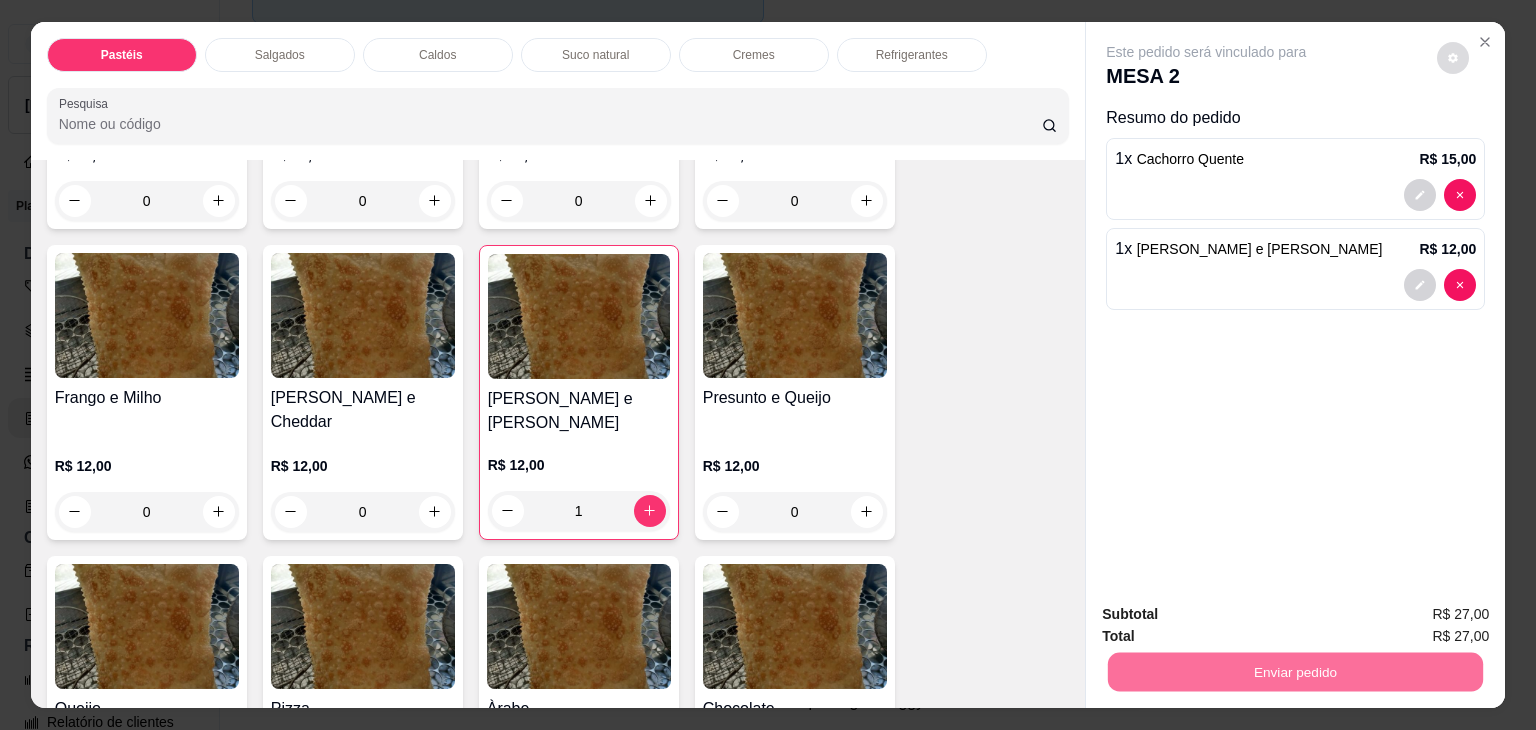 click at bounding box center (1453, 58) 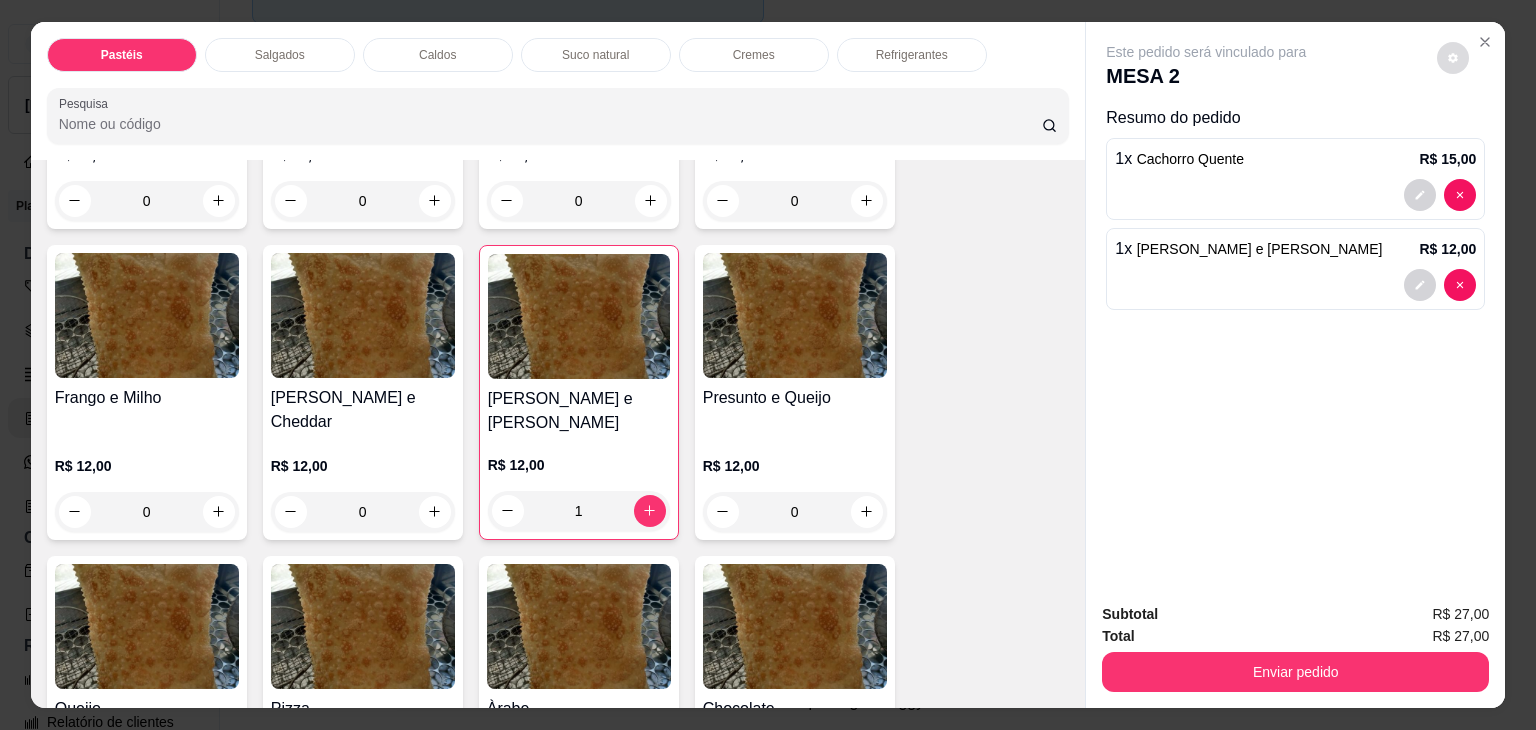 click at bounding box center (1453, 58) 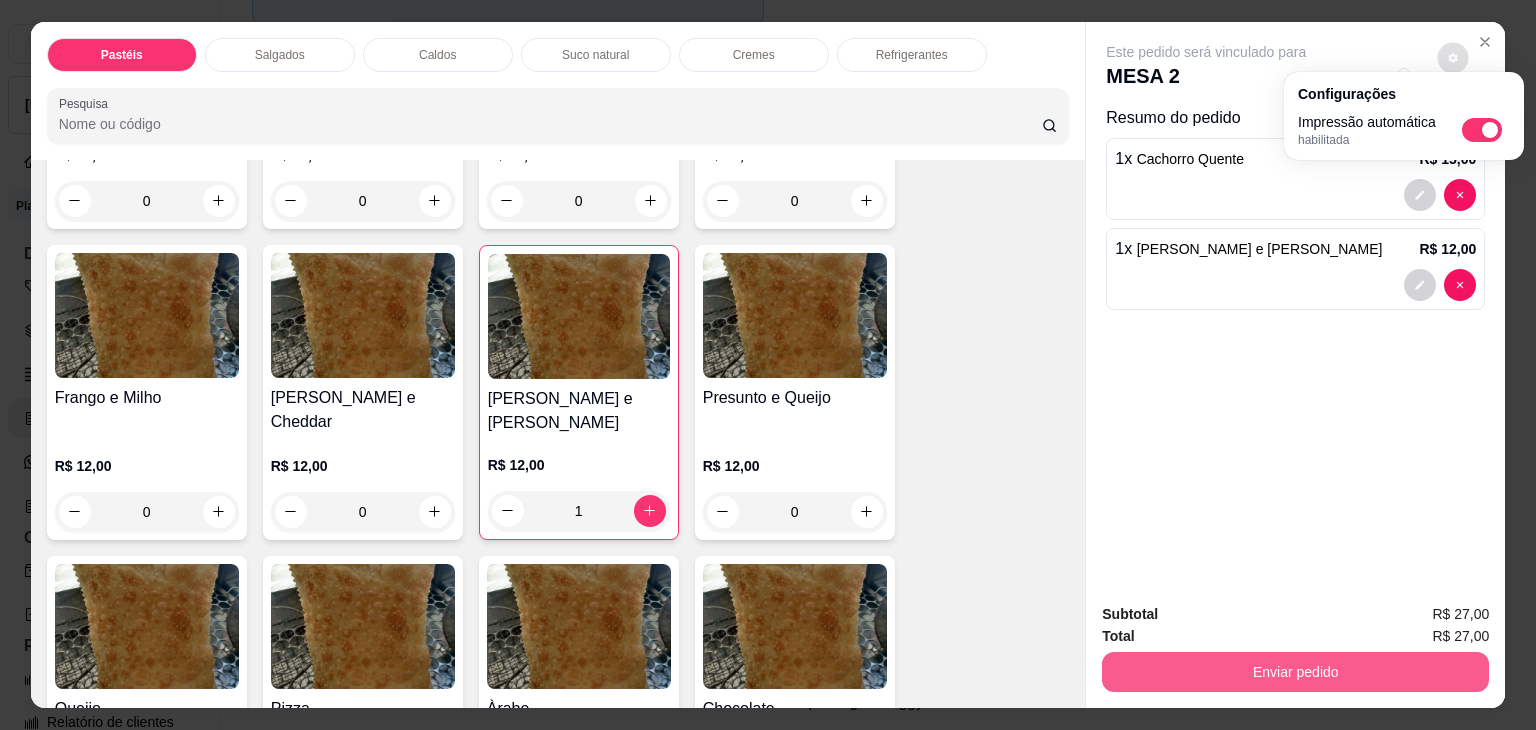 click on "Enviar pedido" at bounding box center [1295, 672] 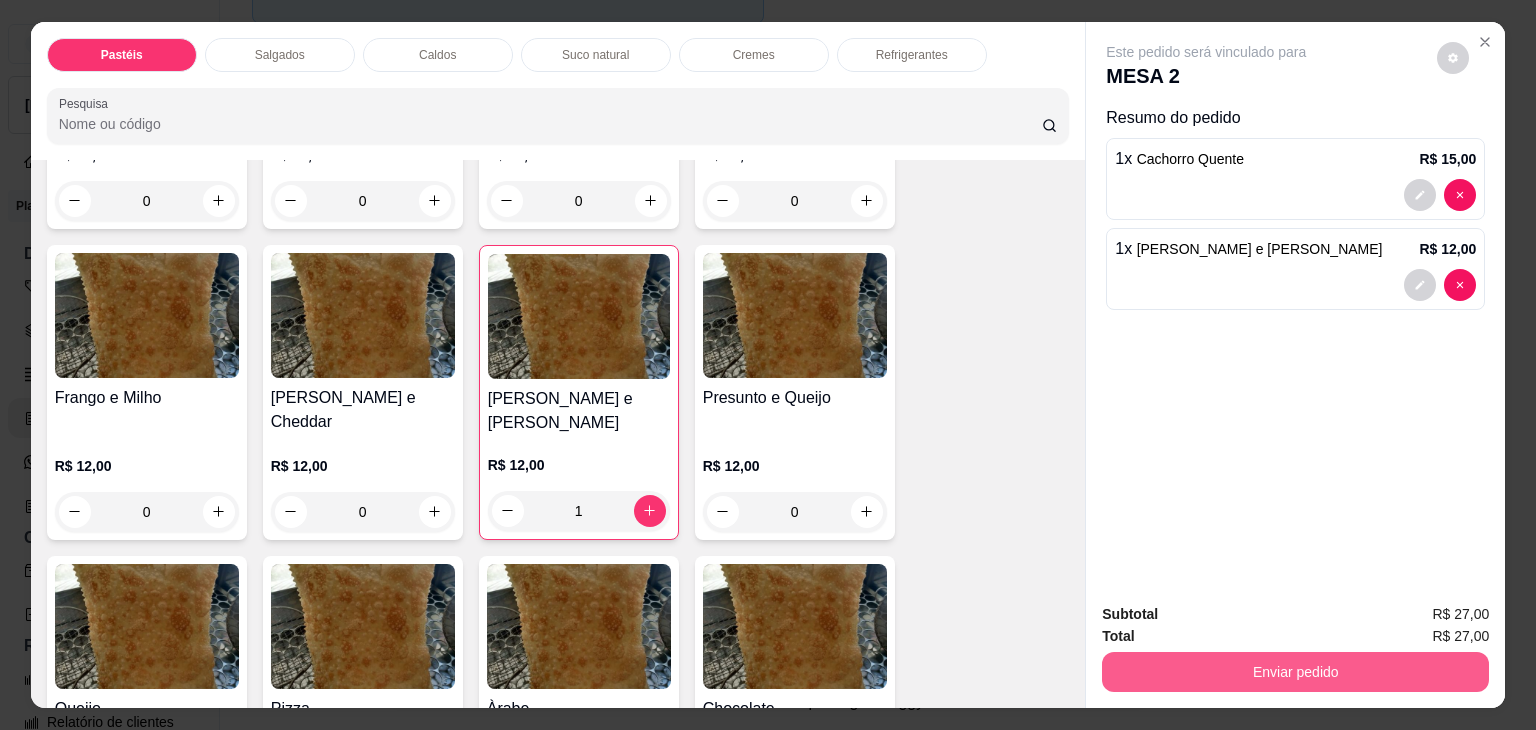 click on "Enviar pedido" at bounding box center [1295, 672] 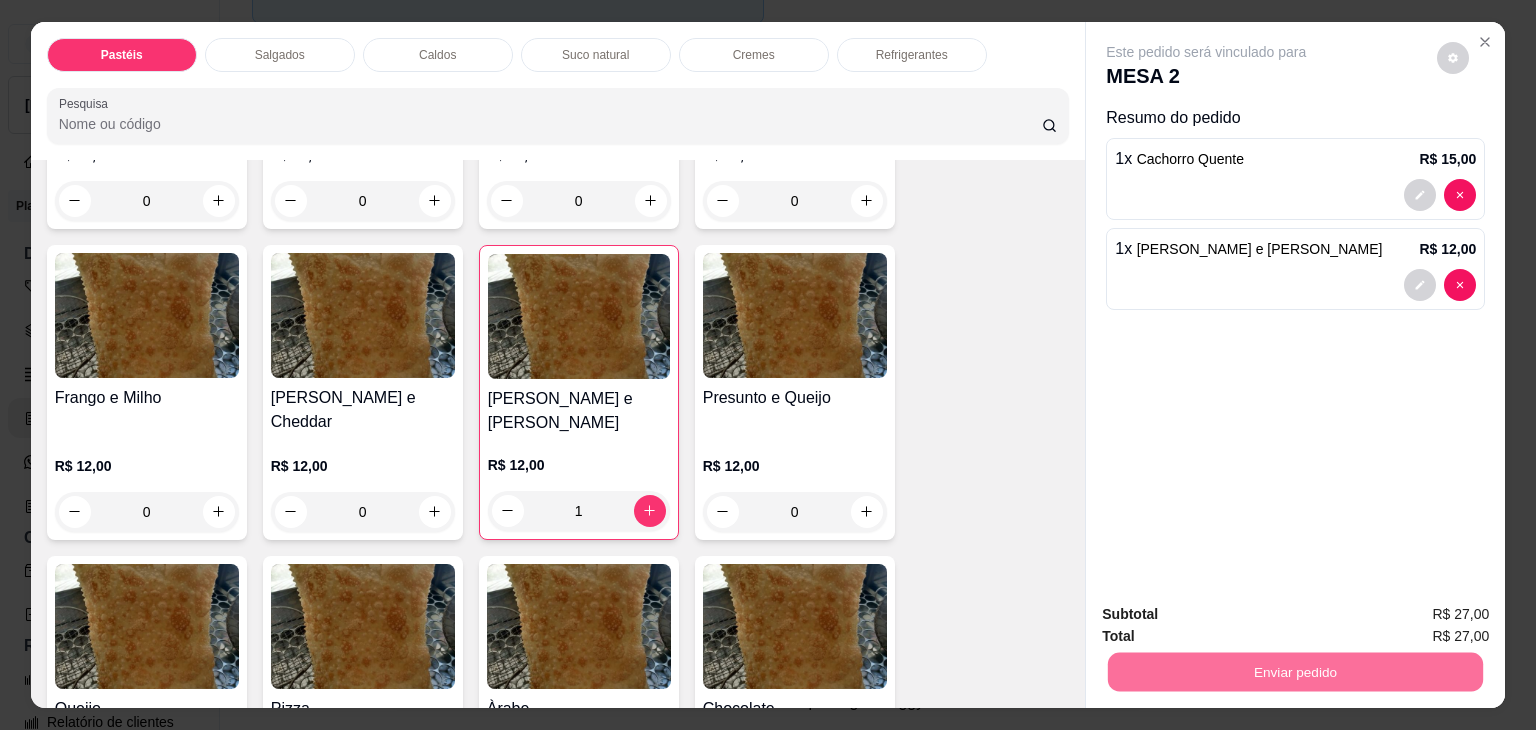 click on "Não registrar e enviar pedido" at bounding box center (1229, 614) 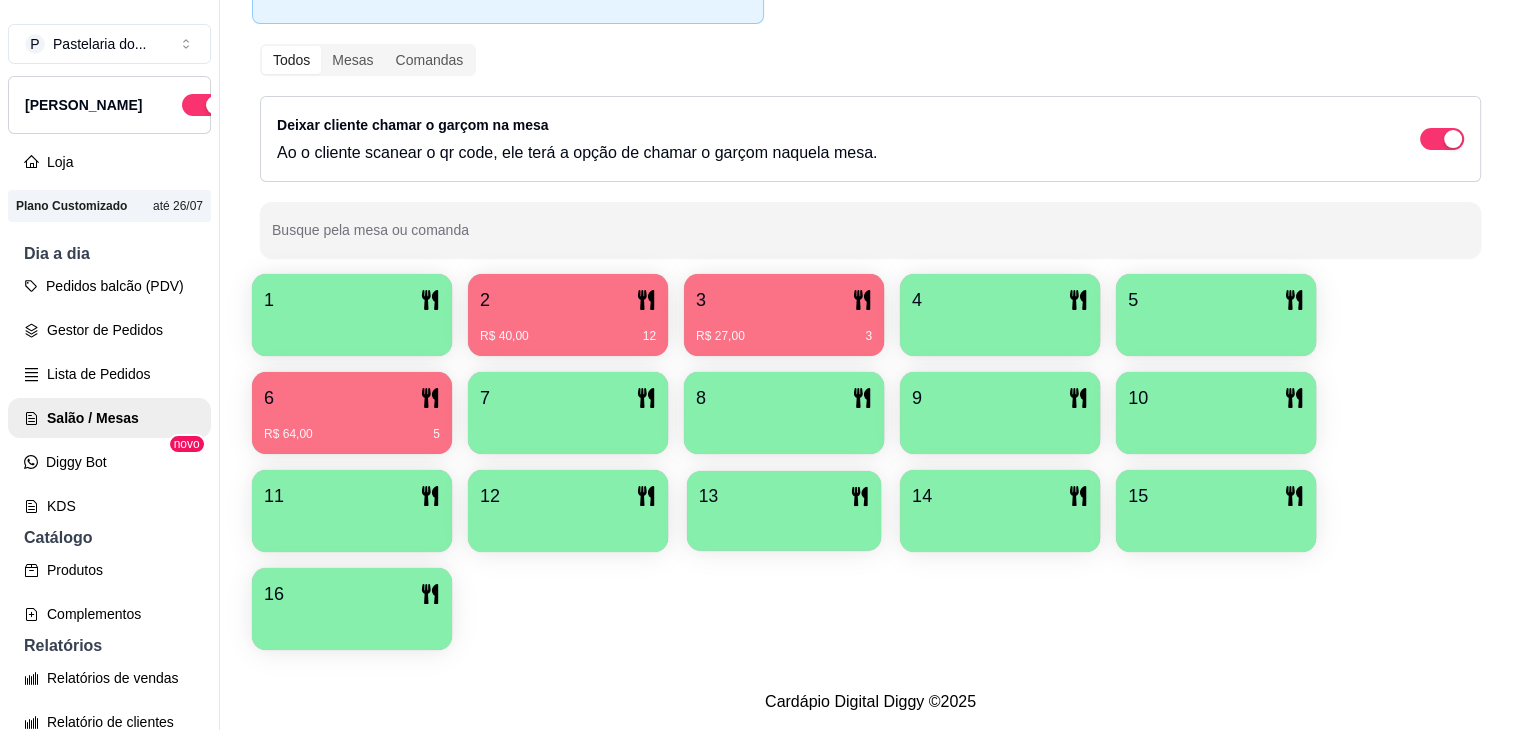 click on "13" at bounding box center [784, 511] 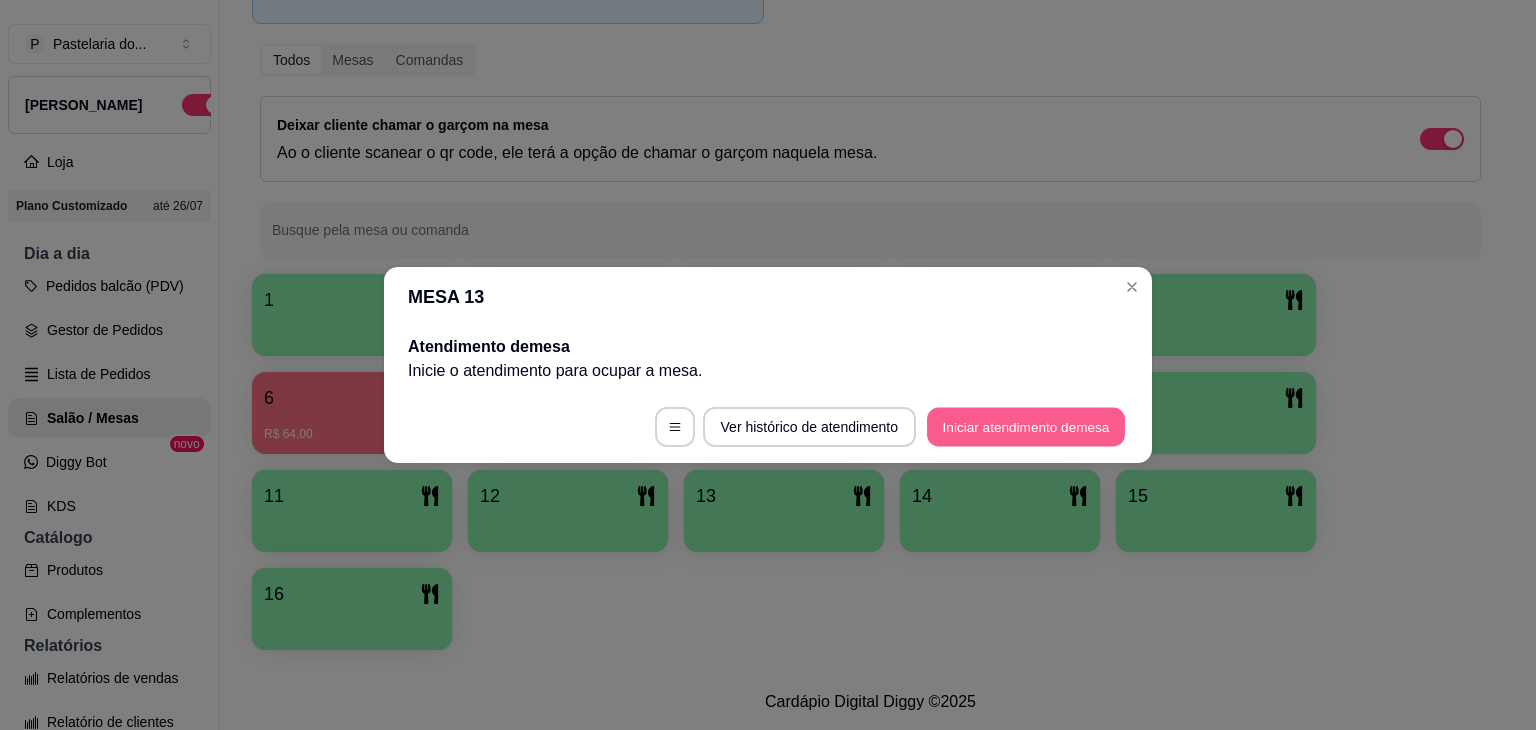 click on "Iniciar atendimento de  mesa" at bounding box center (1026, 427) 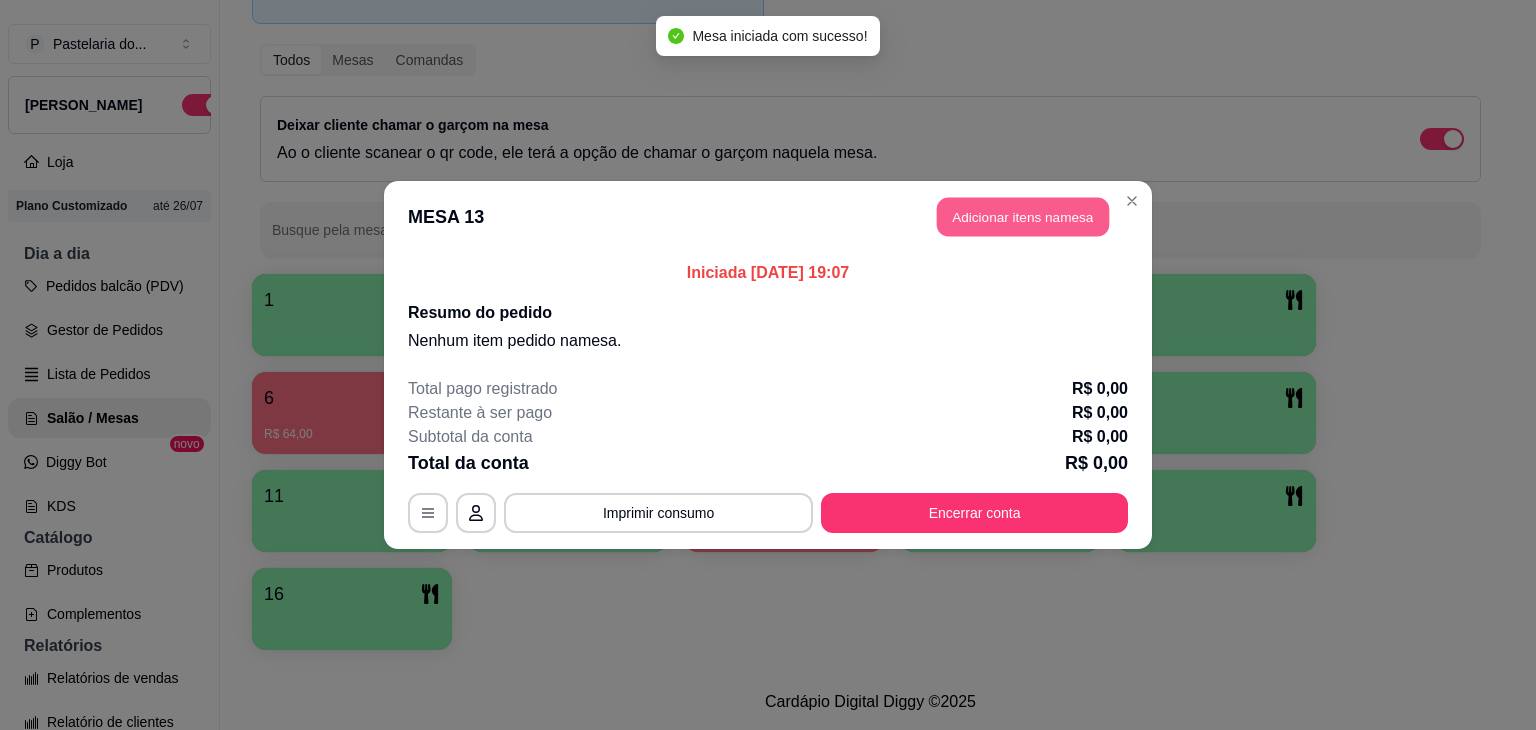 click on "MESA 13 Adicionar itens na  mesa" at bounding box center [768, 217] 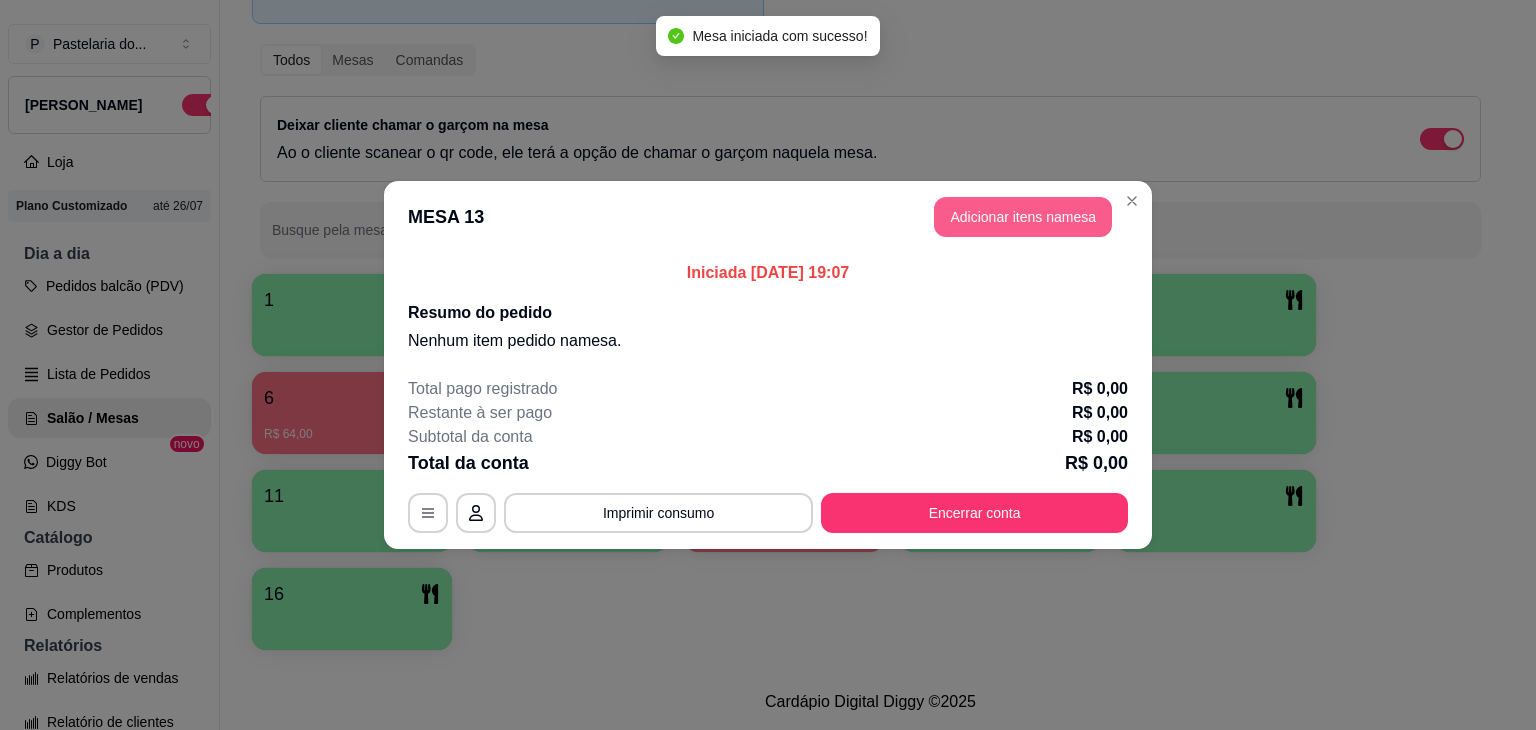click on "Adicionar itens na  mesa" at bounding box center (1023, 217) 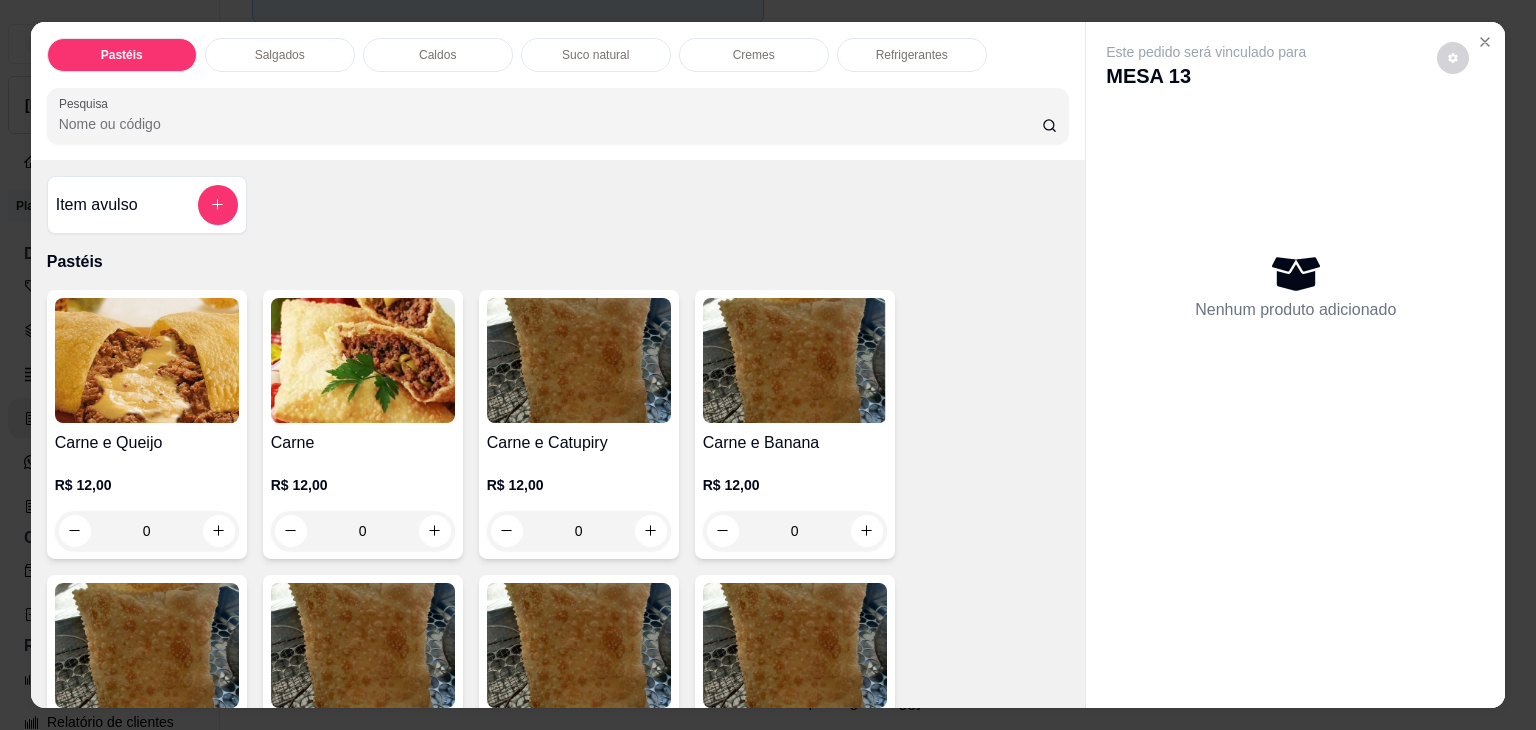 click on "0" at bounding box center [147, 531] 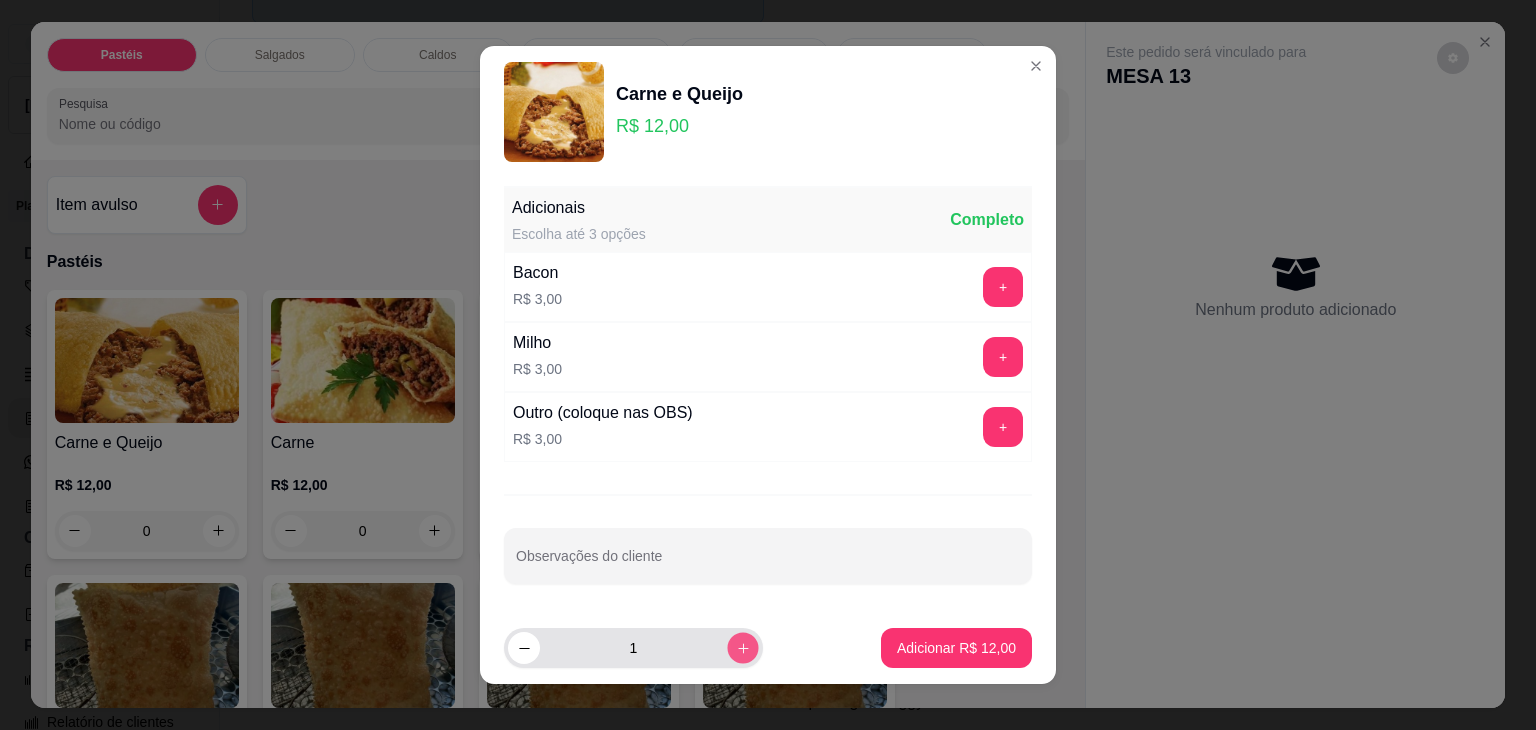 click 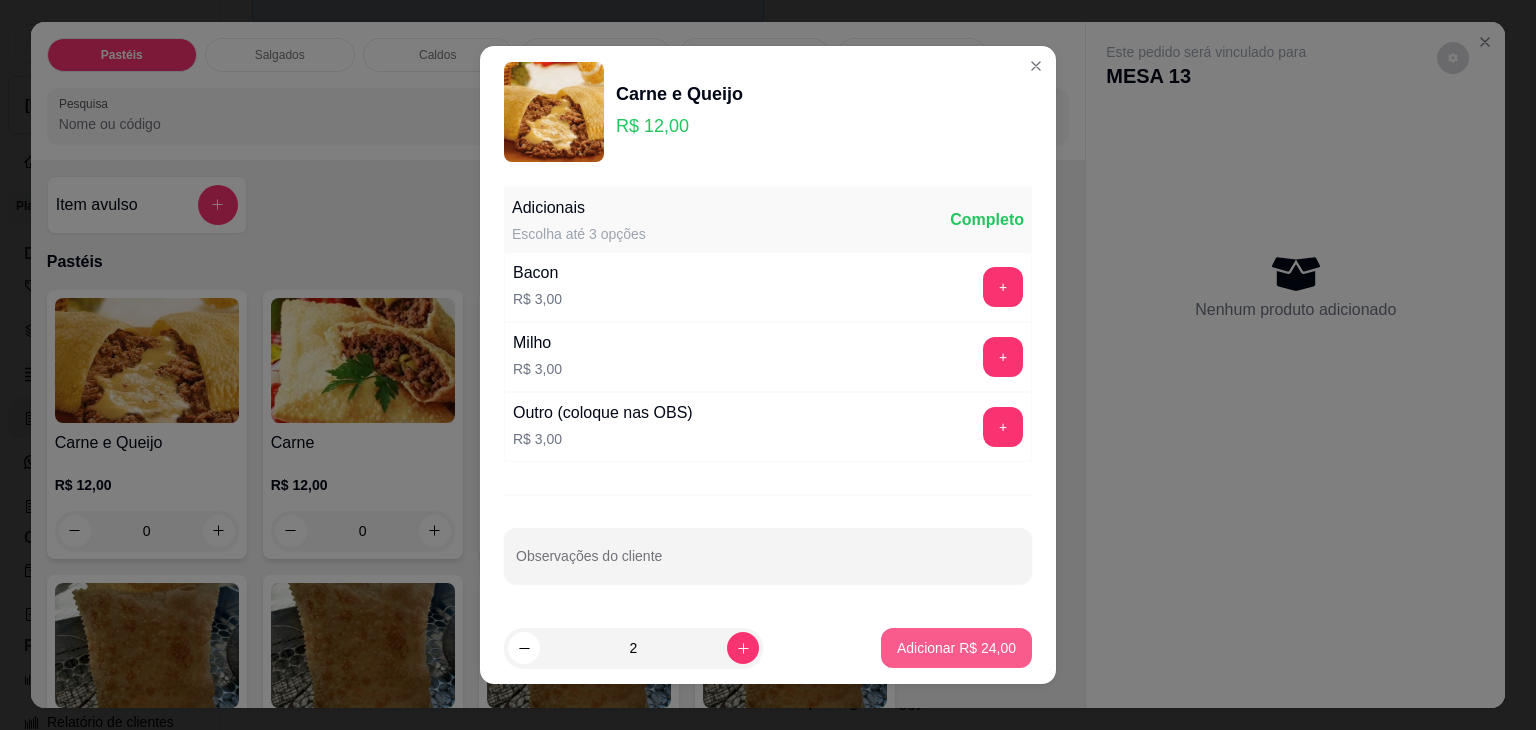 click on "Adicionar   R$ 24,00" at bounding box center [956, 648] 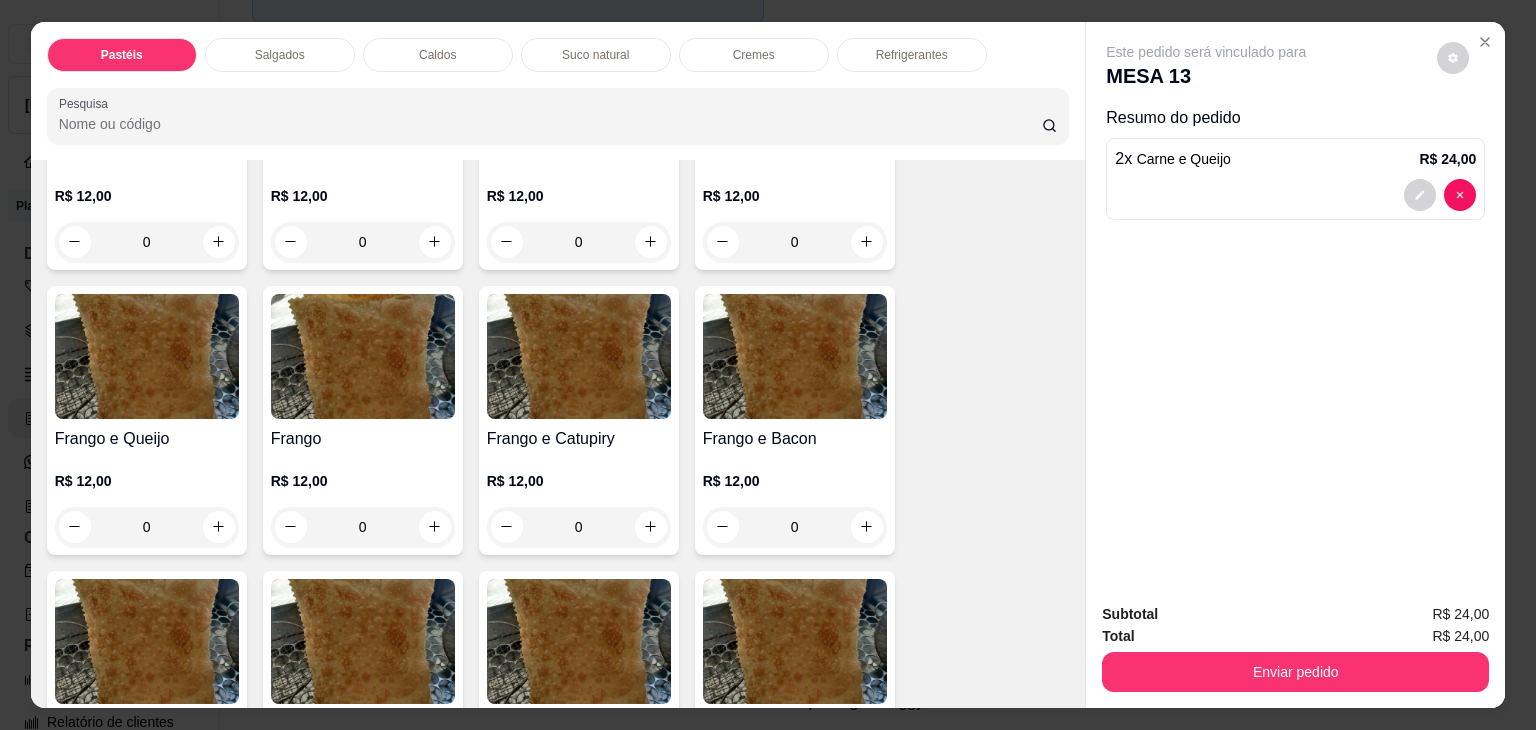 scroll, scrollTop: 700, scrollLeft: 0, axis: vertical 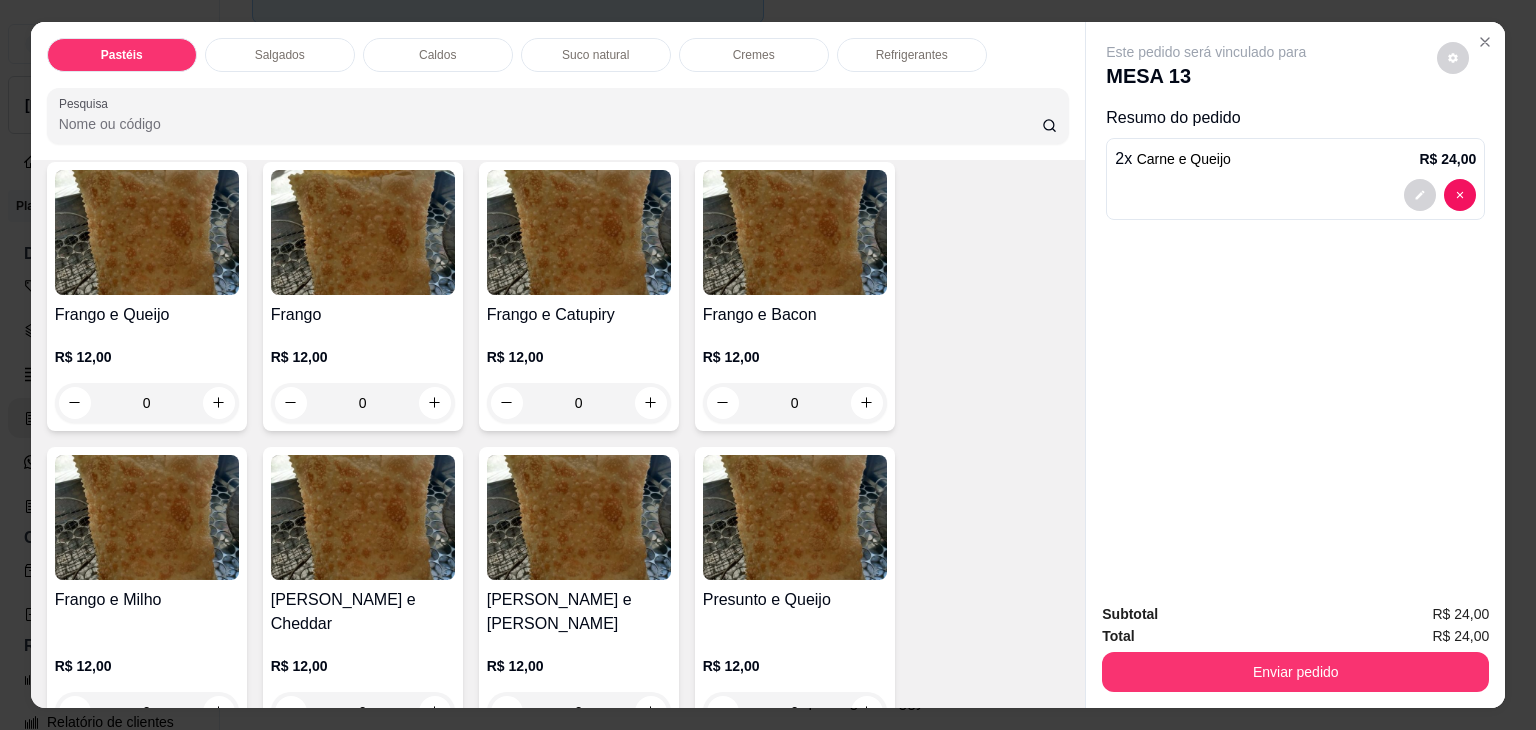 click on "0" at bounding box center (579, 403) 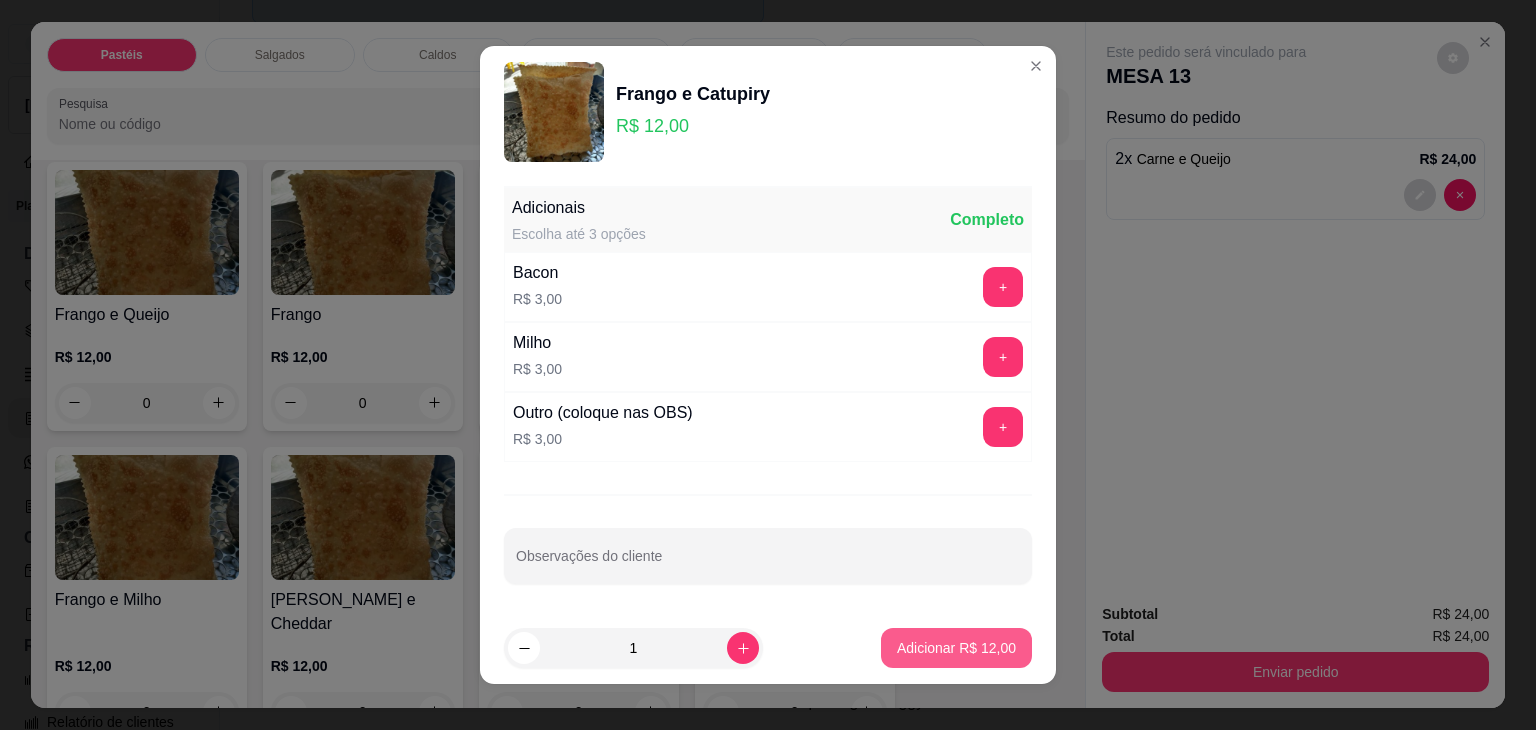 click on "Adicionar   R$ 12,00" at bounding box center (956, 648) 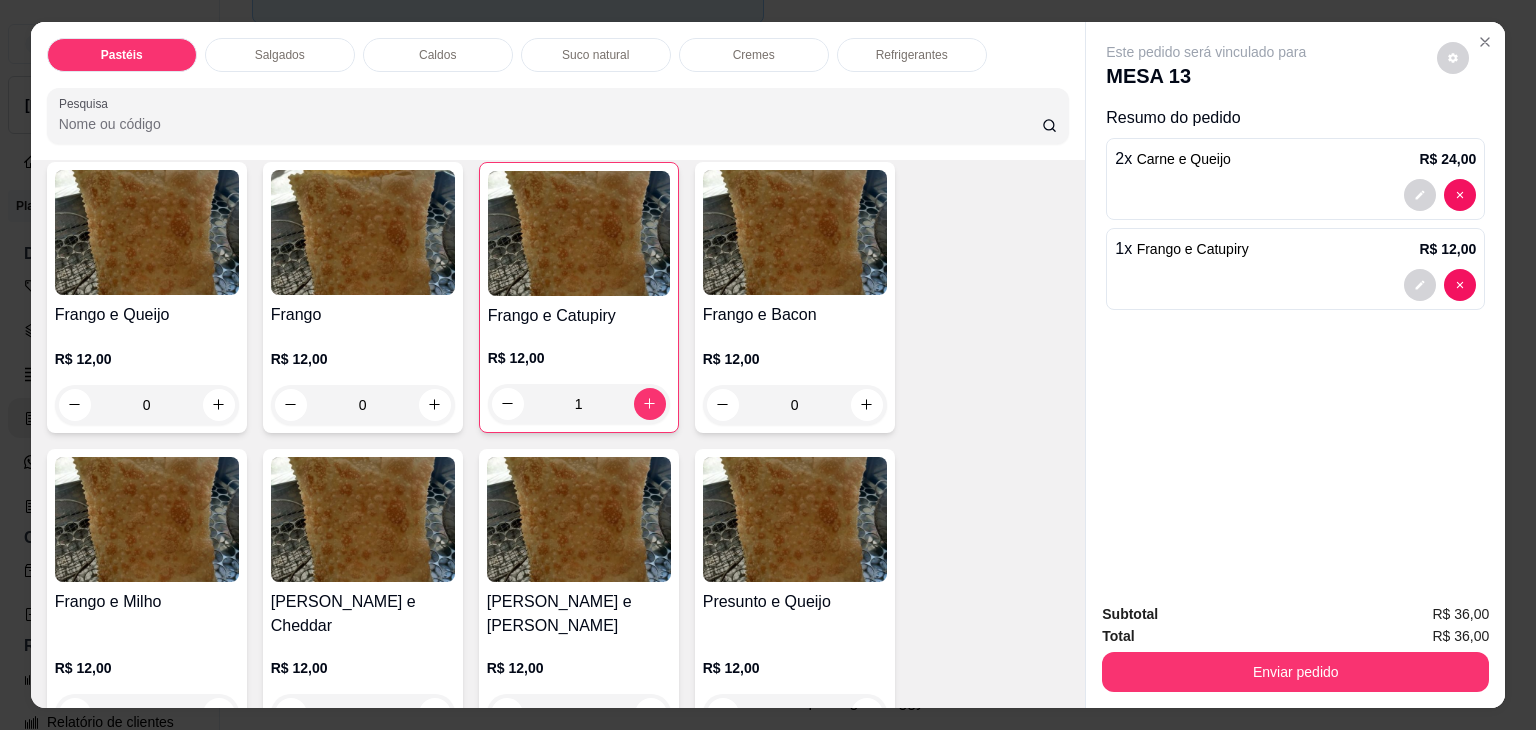 click at bounding box center [579, 233] 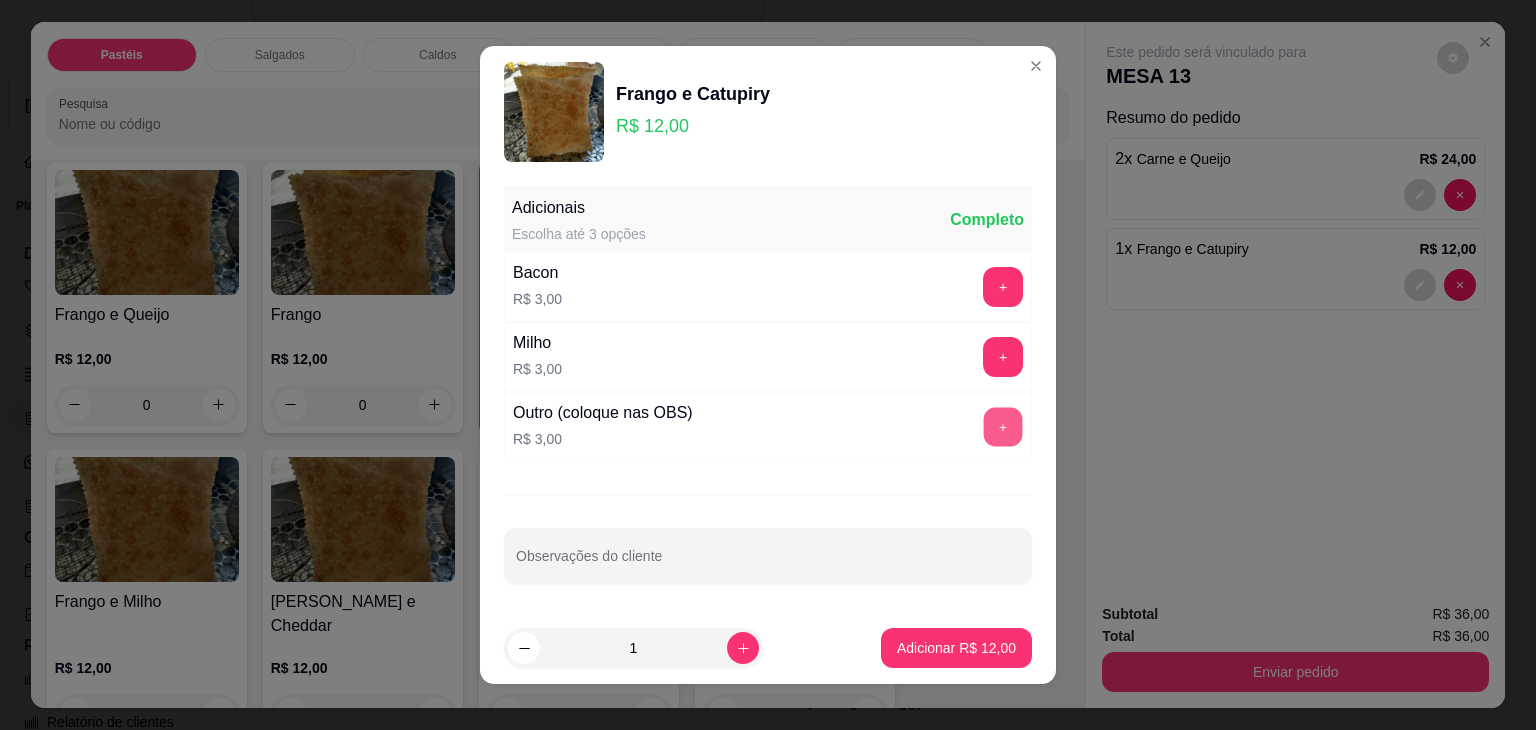 click on "+" at bounding box center (1003, 427) 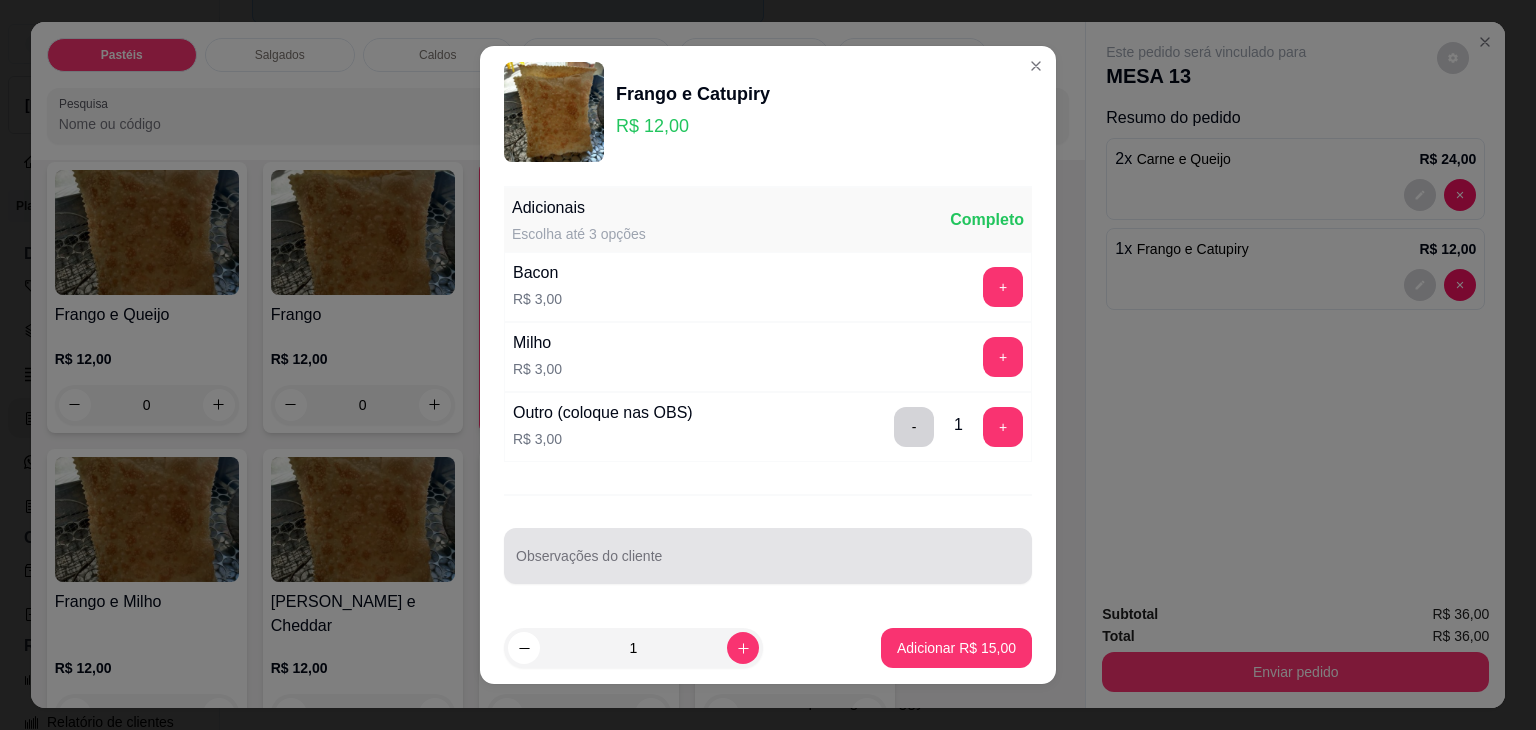 click on "Observações do cliente" at bounding box center (768, 564) 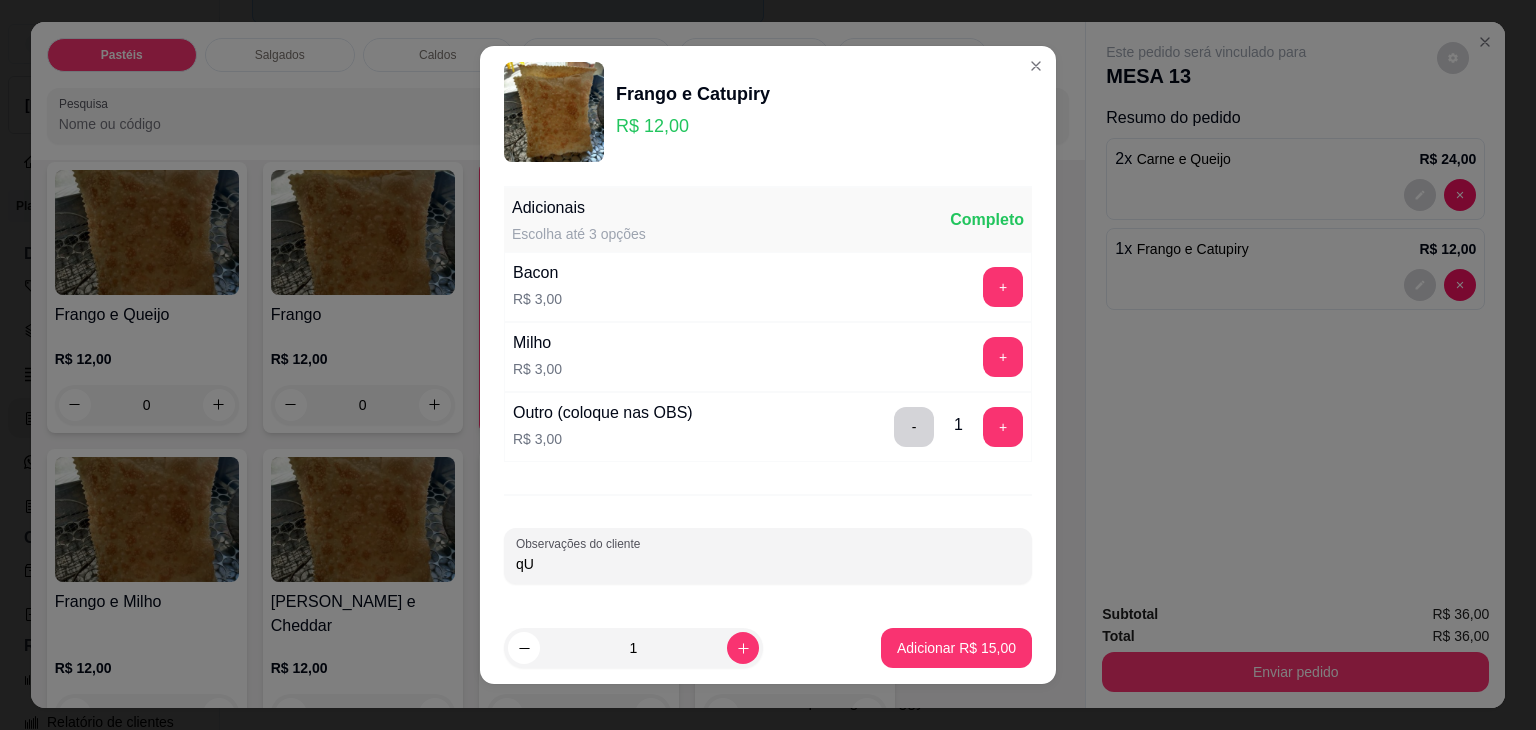 type on "q" 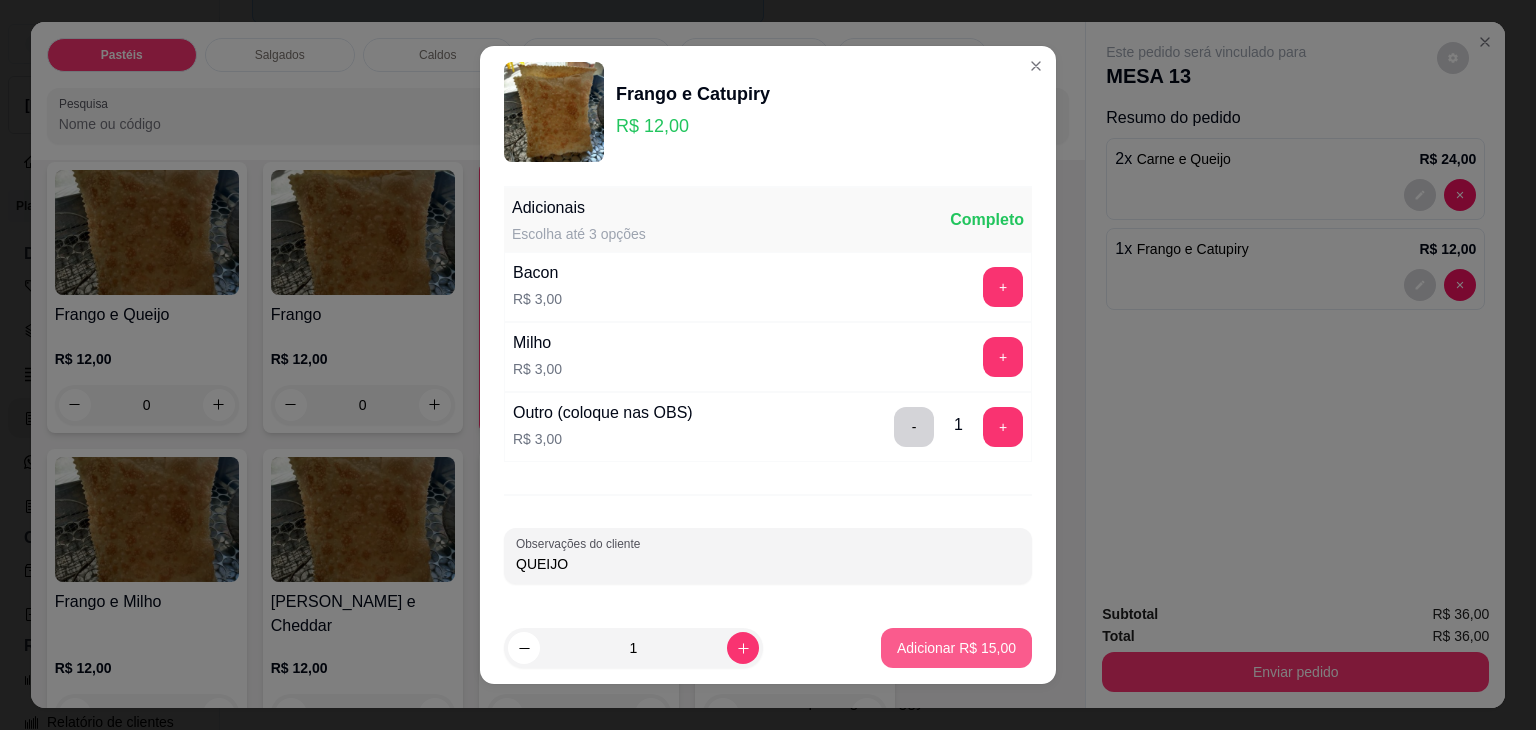 type on "QUEIJO" 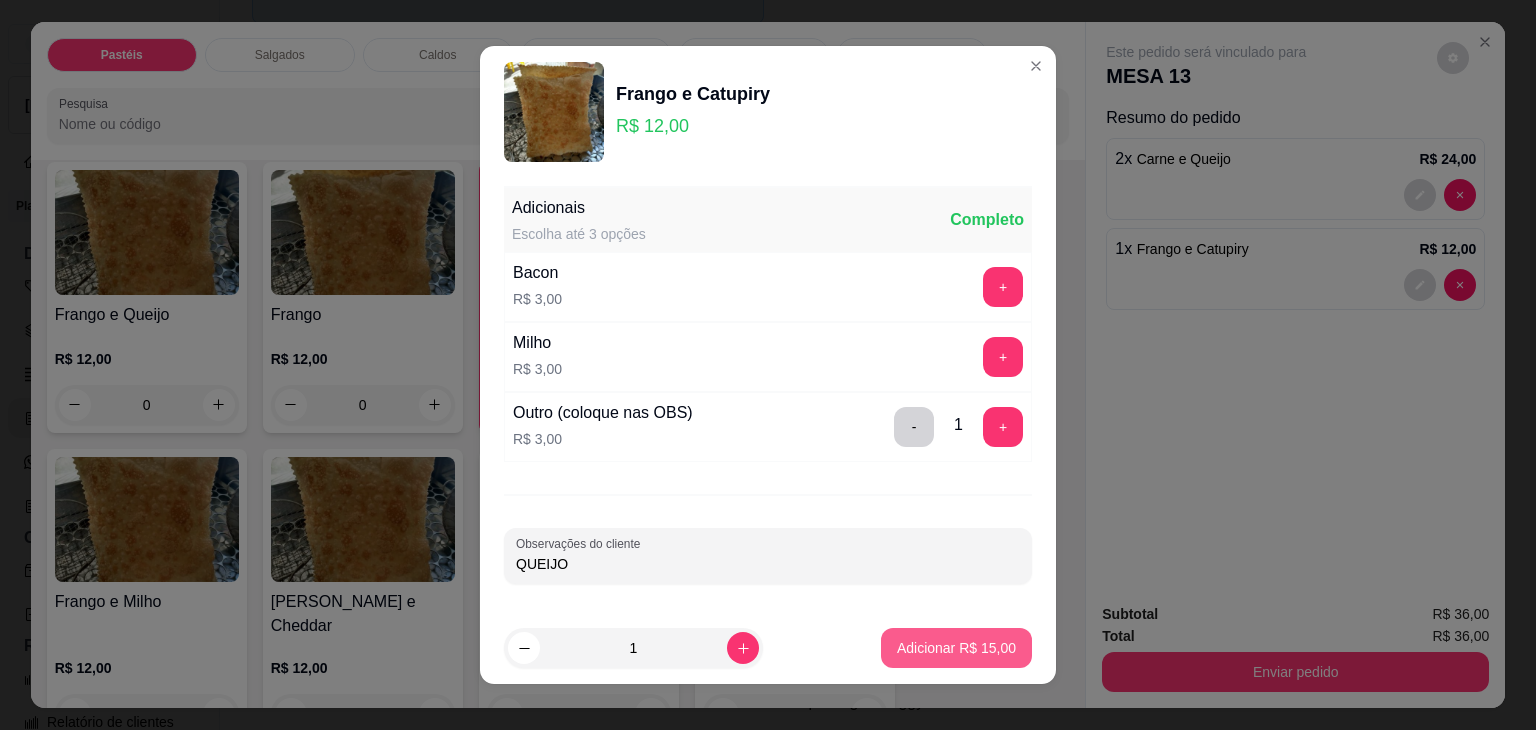 click on "Adicionar   R$ 15,00" at bounding box center [956, 648] 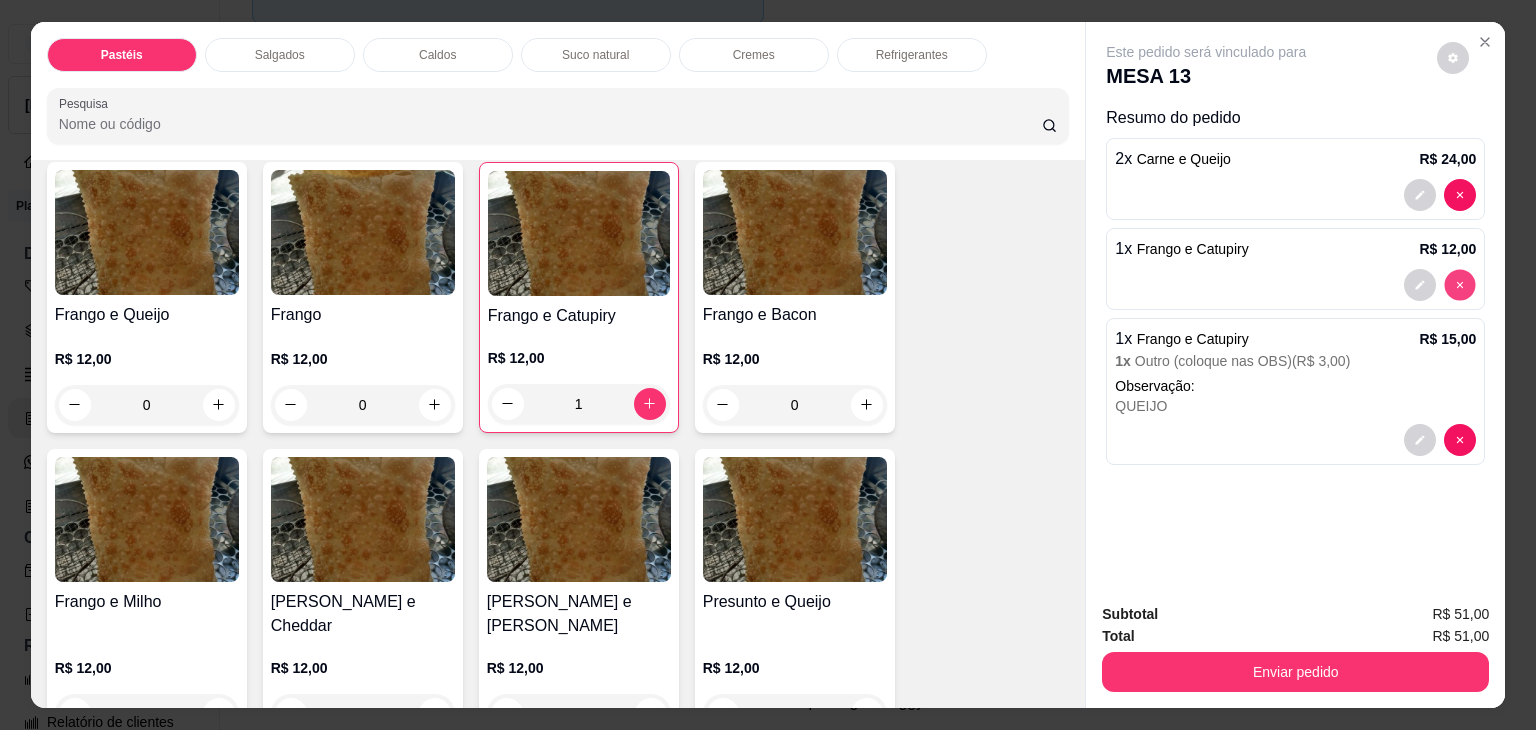 type on "0" 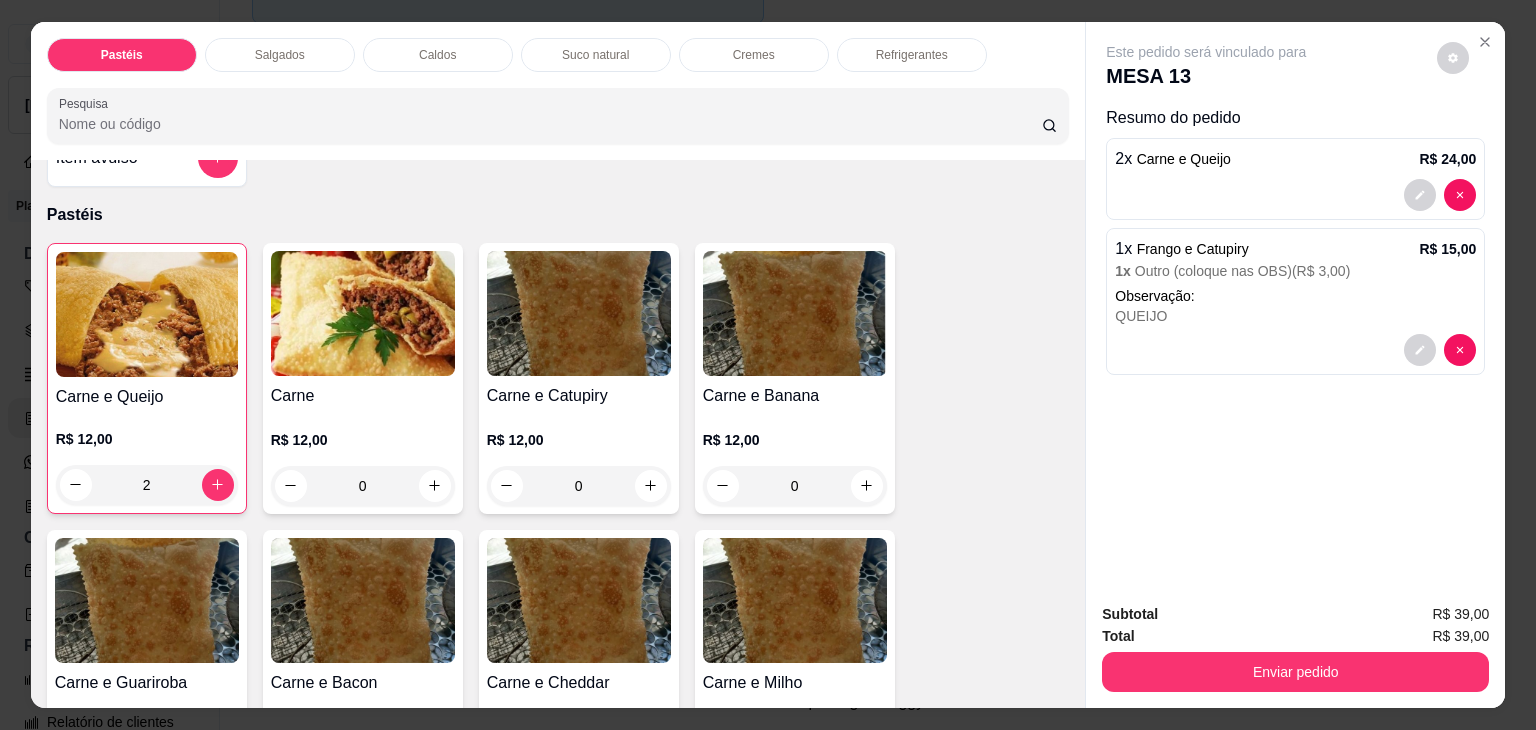 scroll, scrollTop: 0, scrollLeft: 0, axis: both 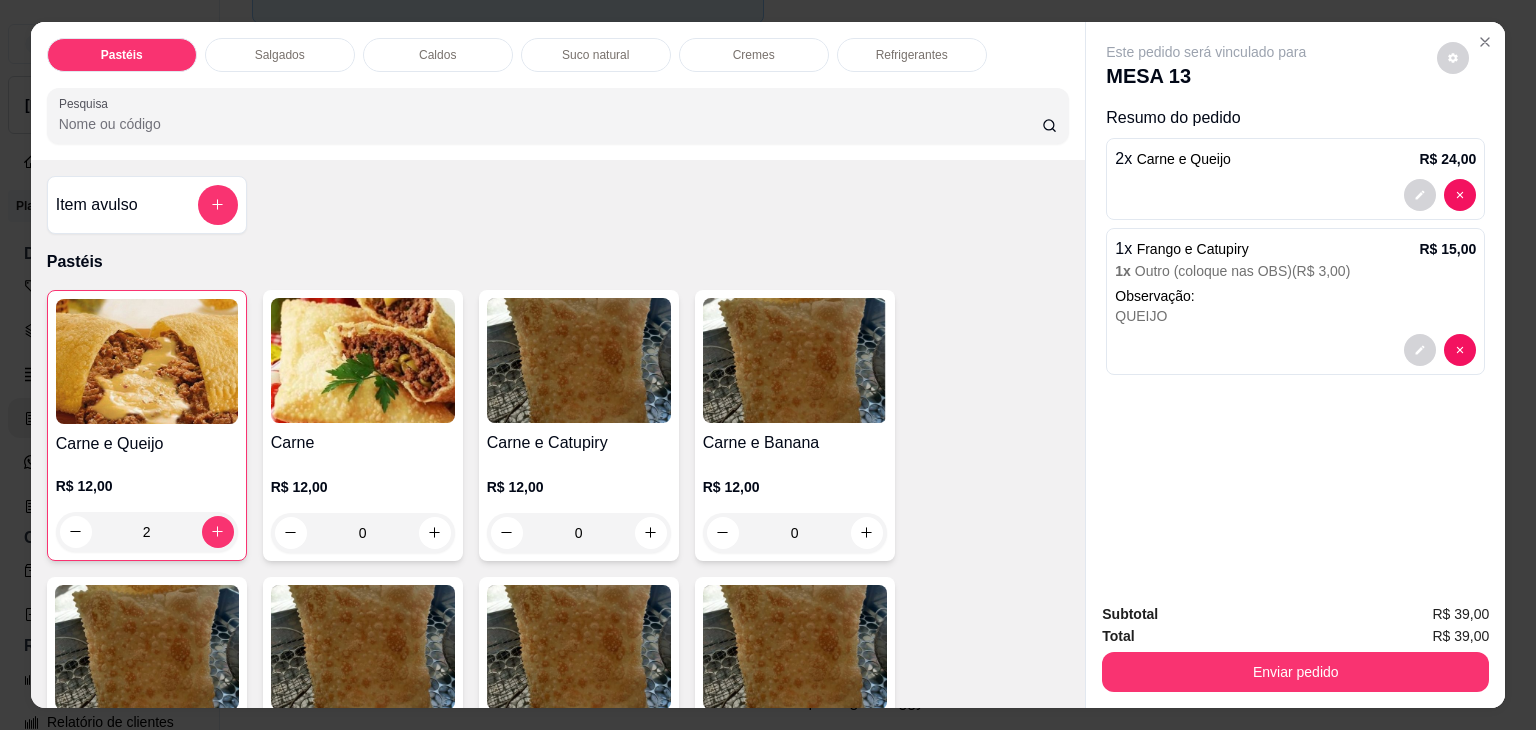 click on "0" at bounding box center (363, 533) 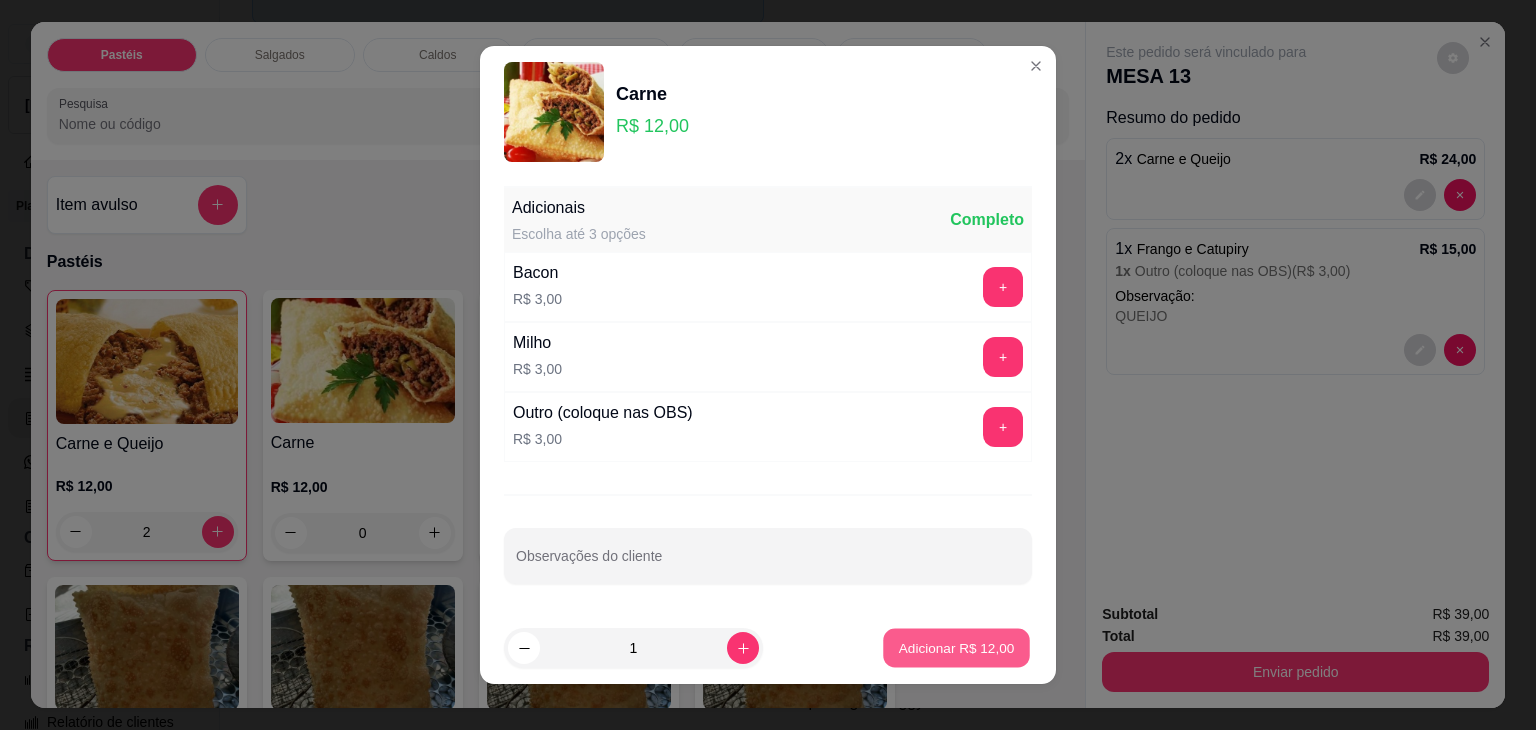click on "Adicionar   R$ 12,00" at bounding box center [957, 647] 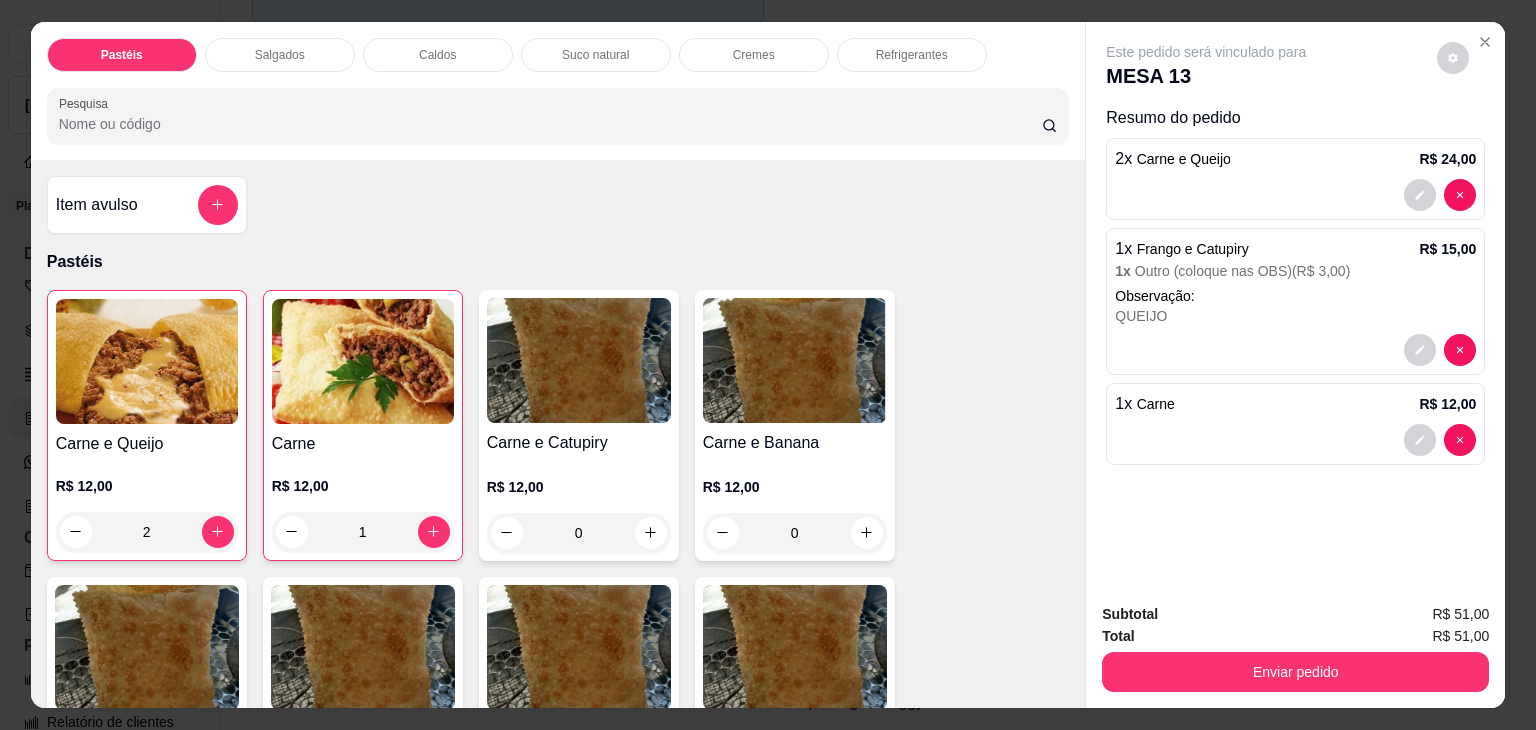 click on "Refrigerantes" at bounding box center [912, 55] 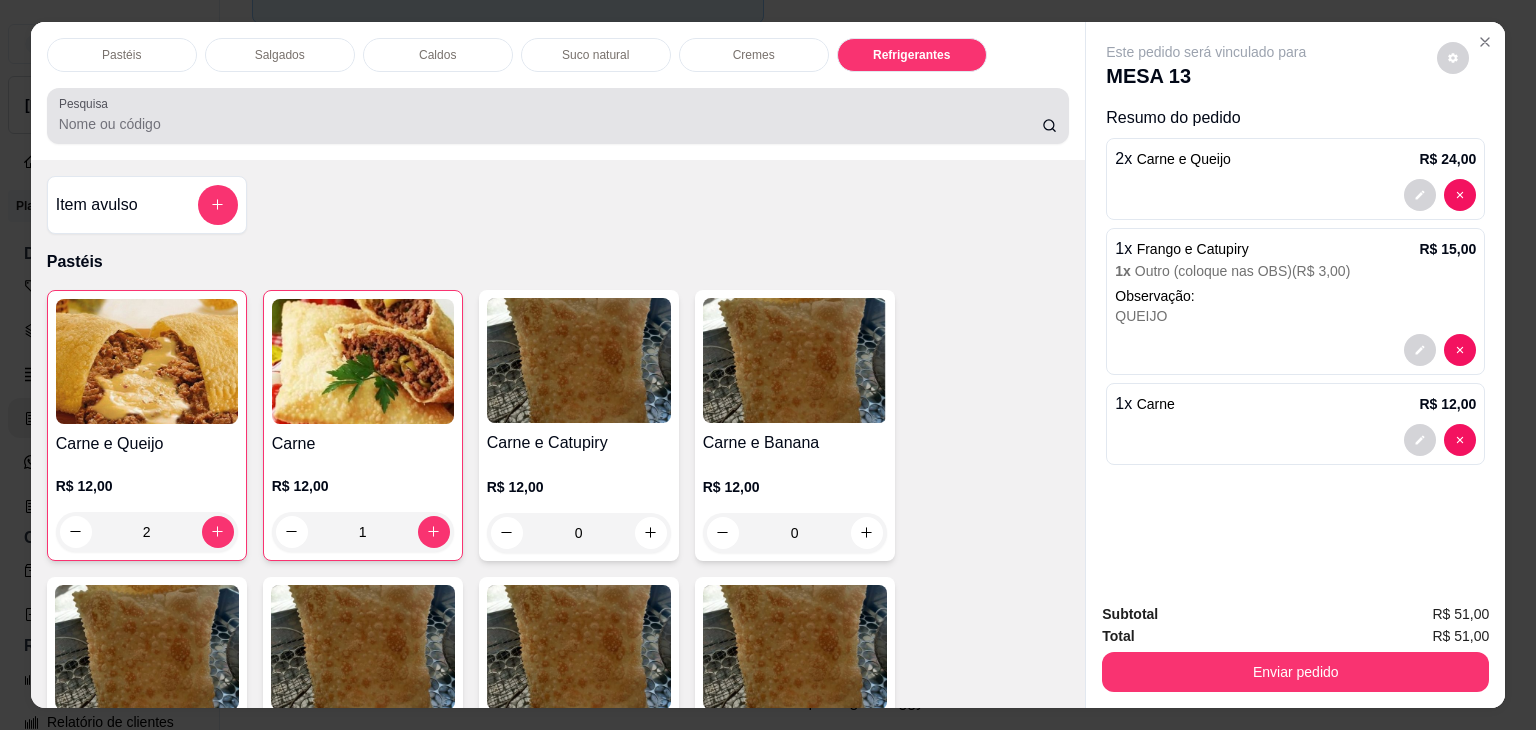 scroll, scrollTop: 5232, scrollLeft: 0, axis: vertical 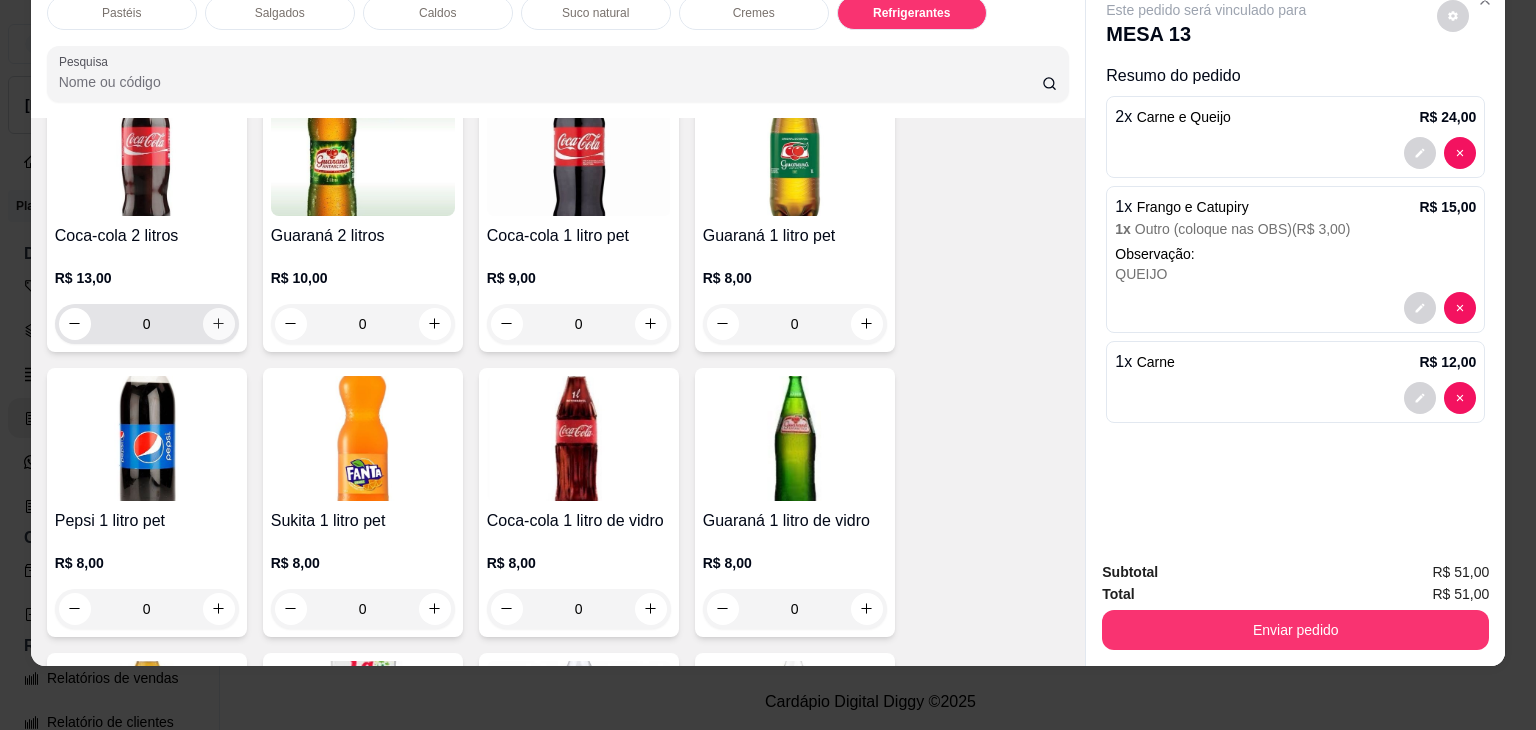 click 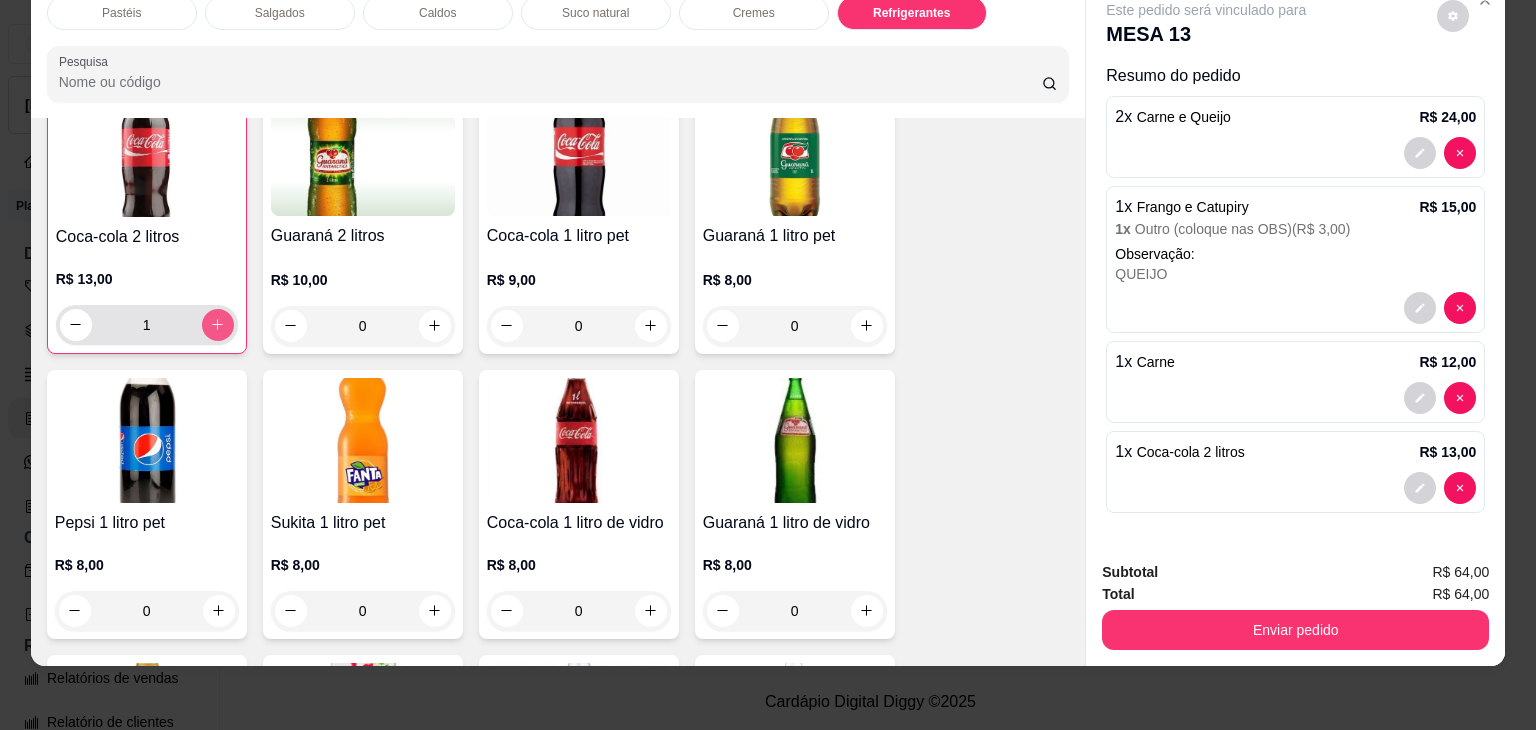 scroll, scrollTop: 5332, scrollLeft: 0, axis: vertical 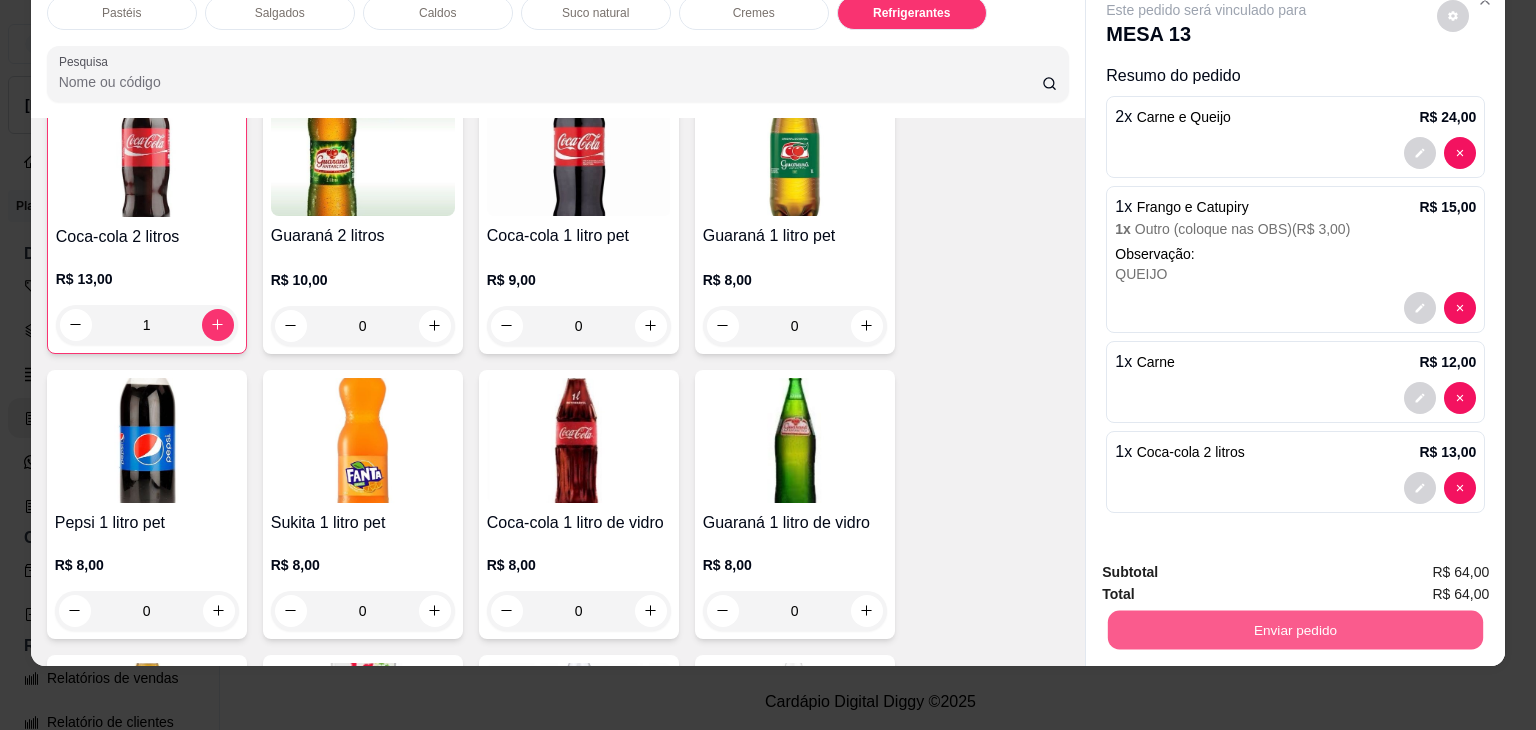 click on "Enviar pedido" at bounding box center [1295, 630] 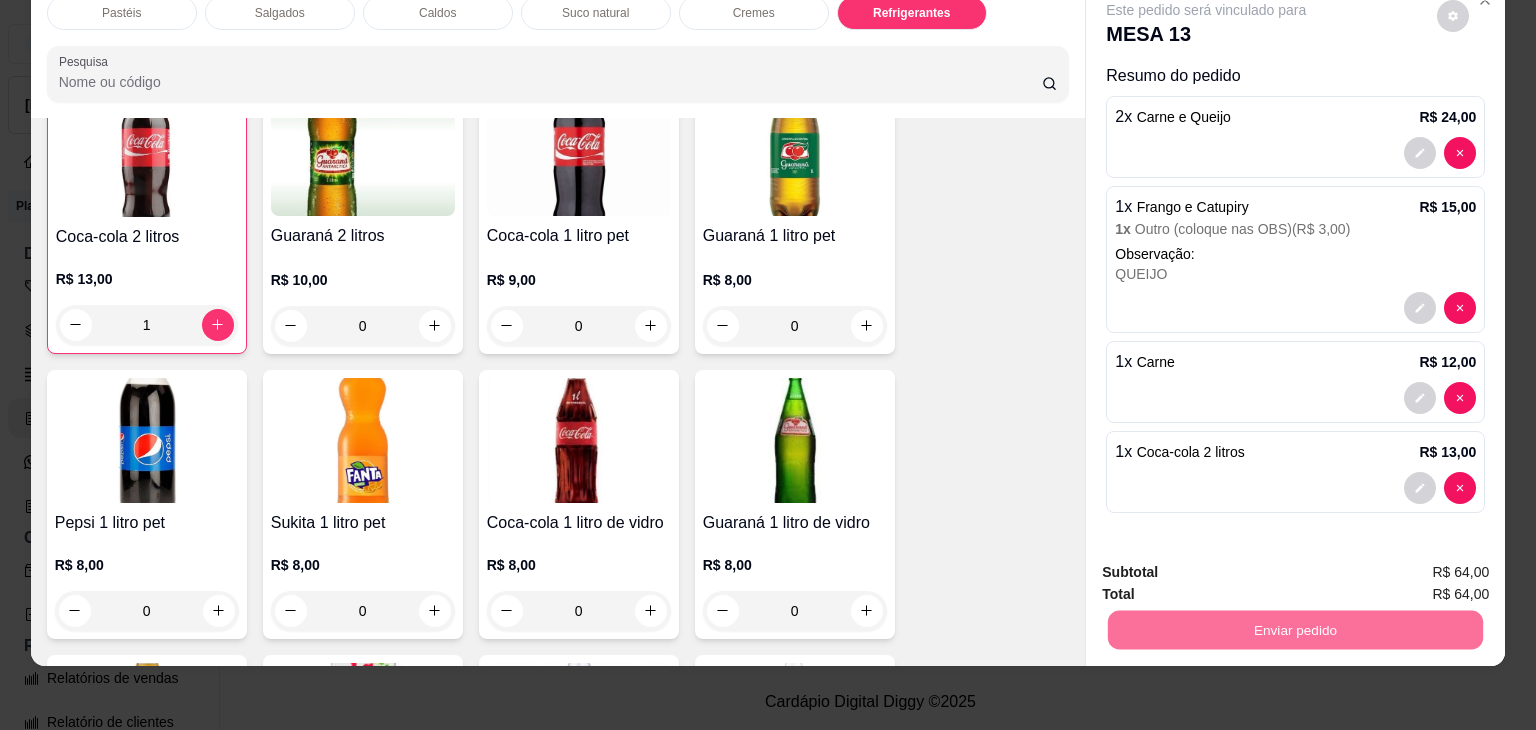 click on "Não registrar e enviar pedido" at bounding box center (1229, 564) 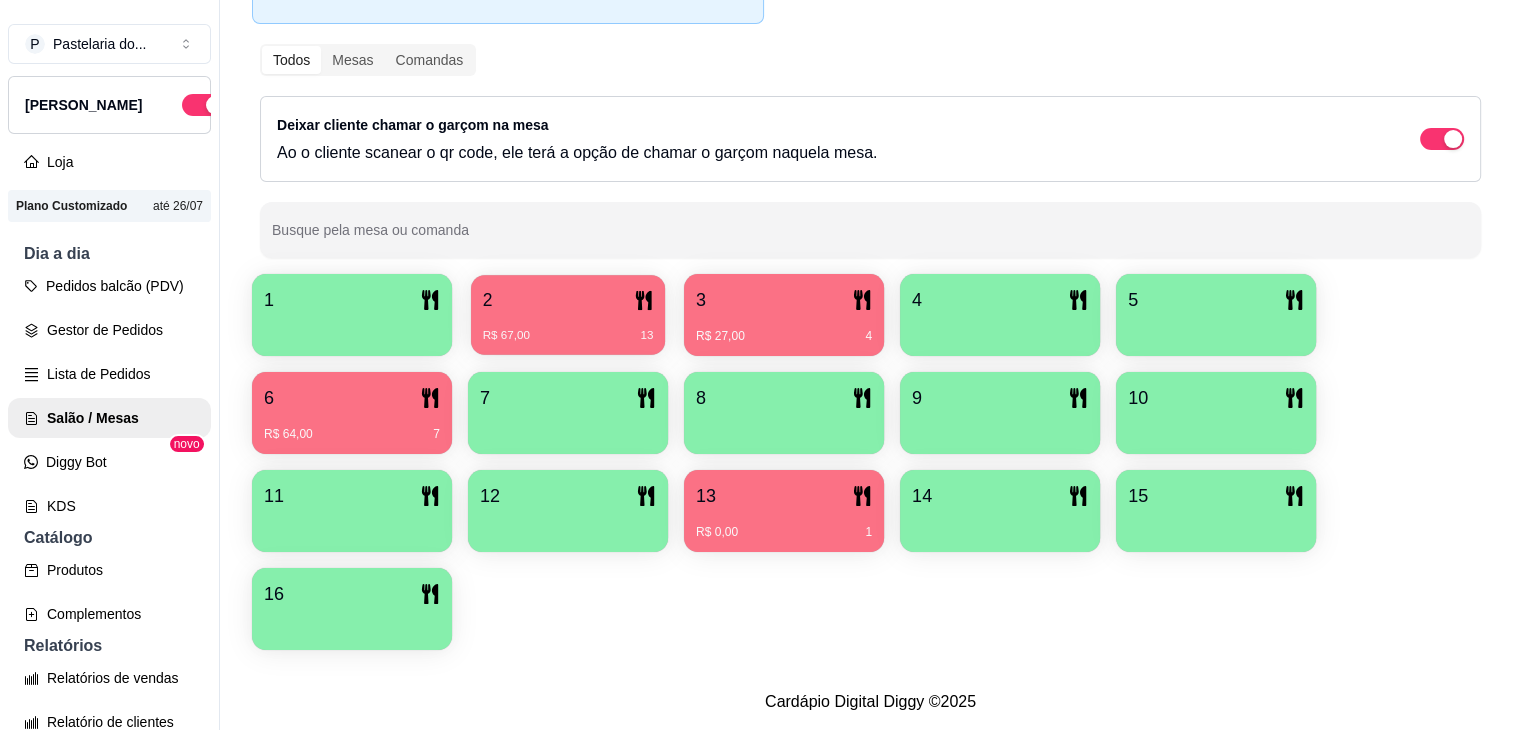 click on "R$ 67,00 13" at bounding box center (568, 328) 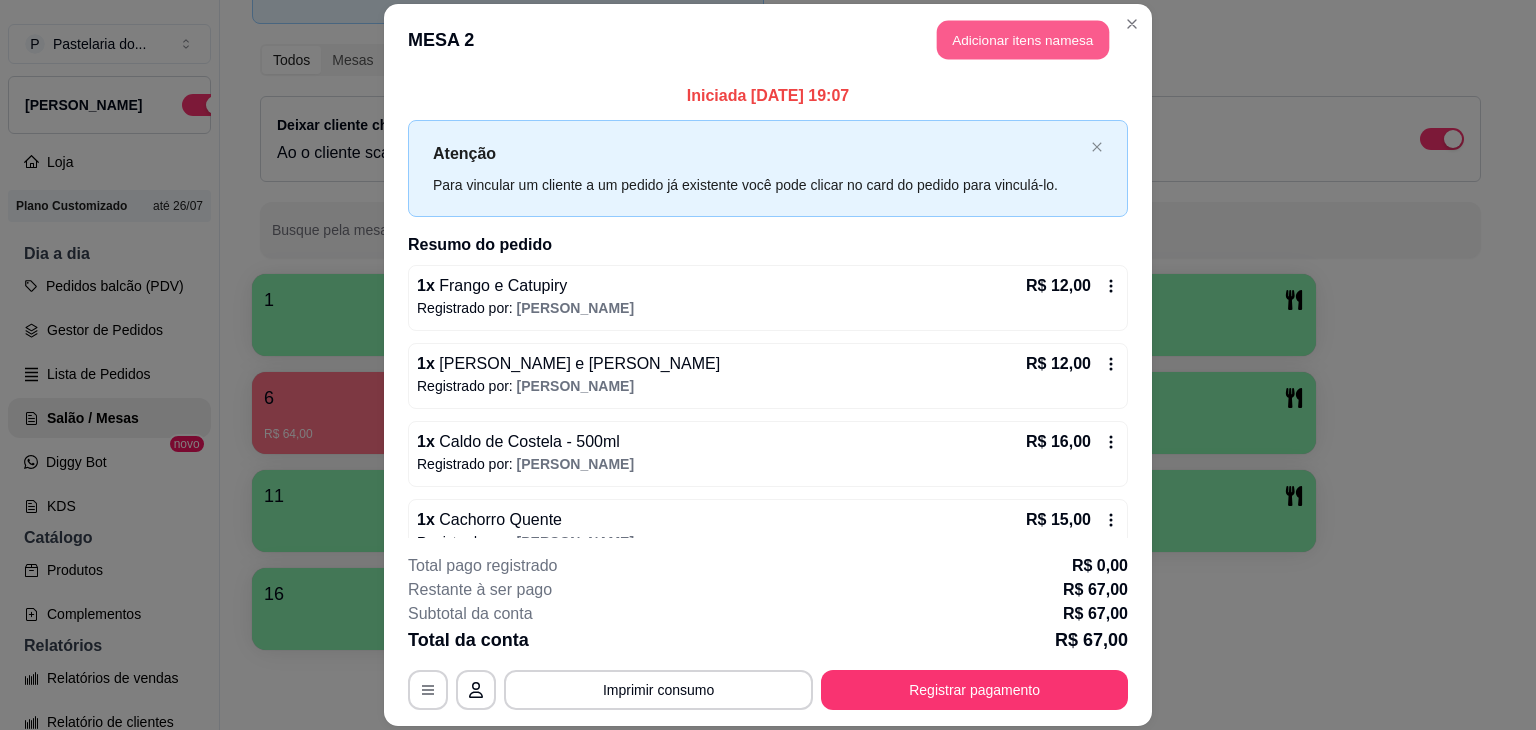 click on "Adicionar itens na  mesa" at bounding box center (1023, 39) 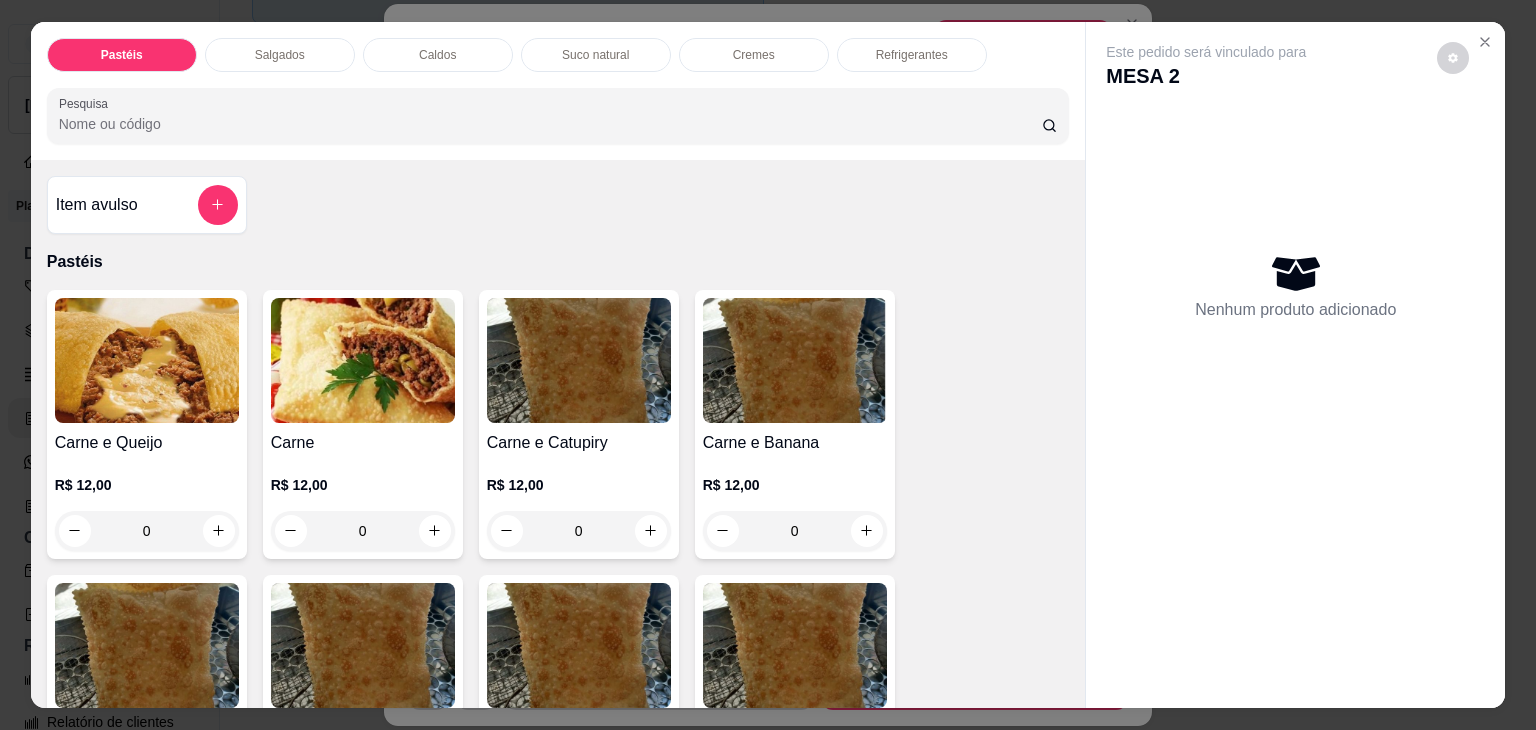 click on "Refrigerantes" at bounding box center [912, 55] 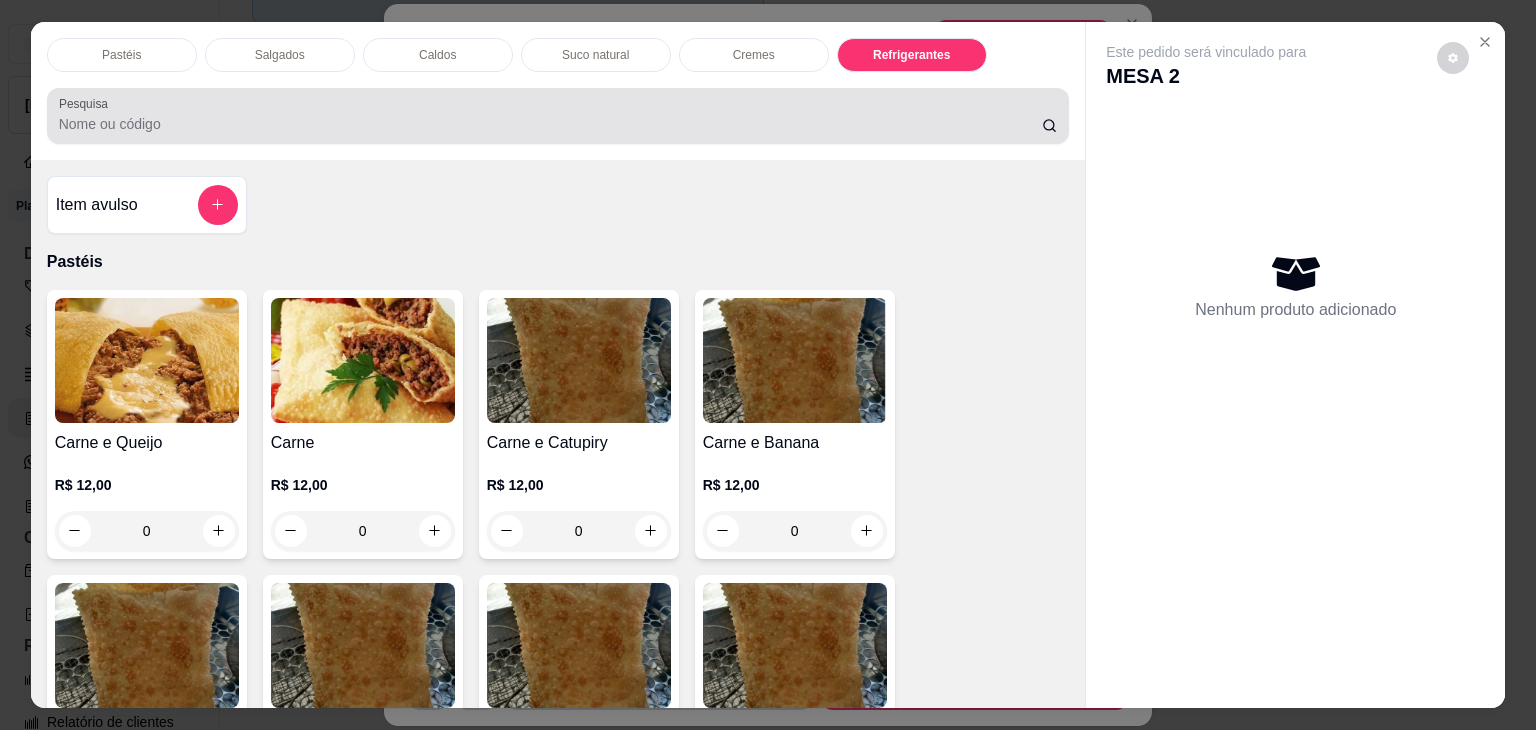 scroll, scrollTop: 5230, scrollLeft: 0, axis: vertical 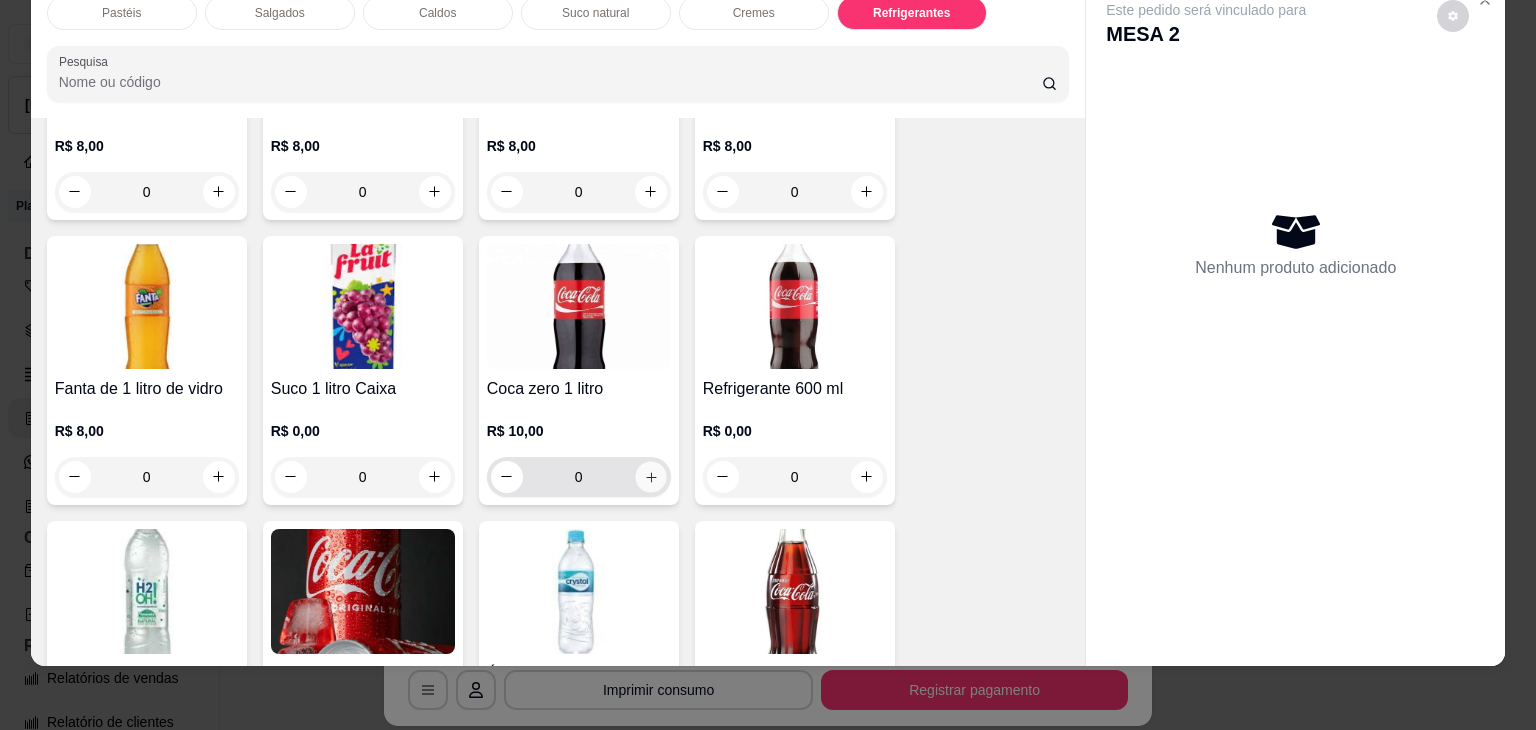 click 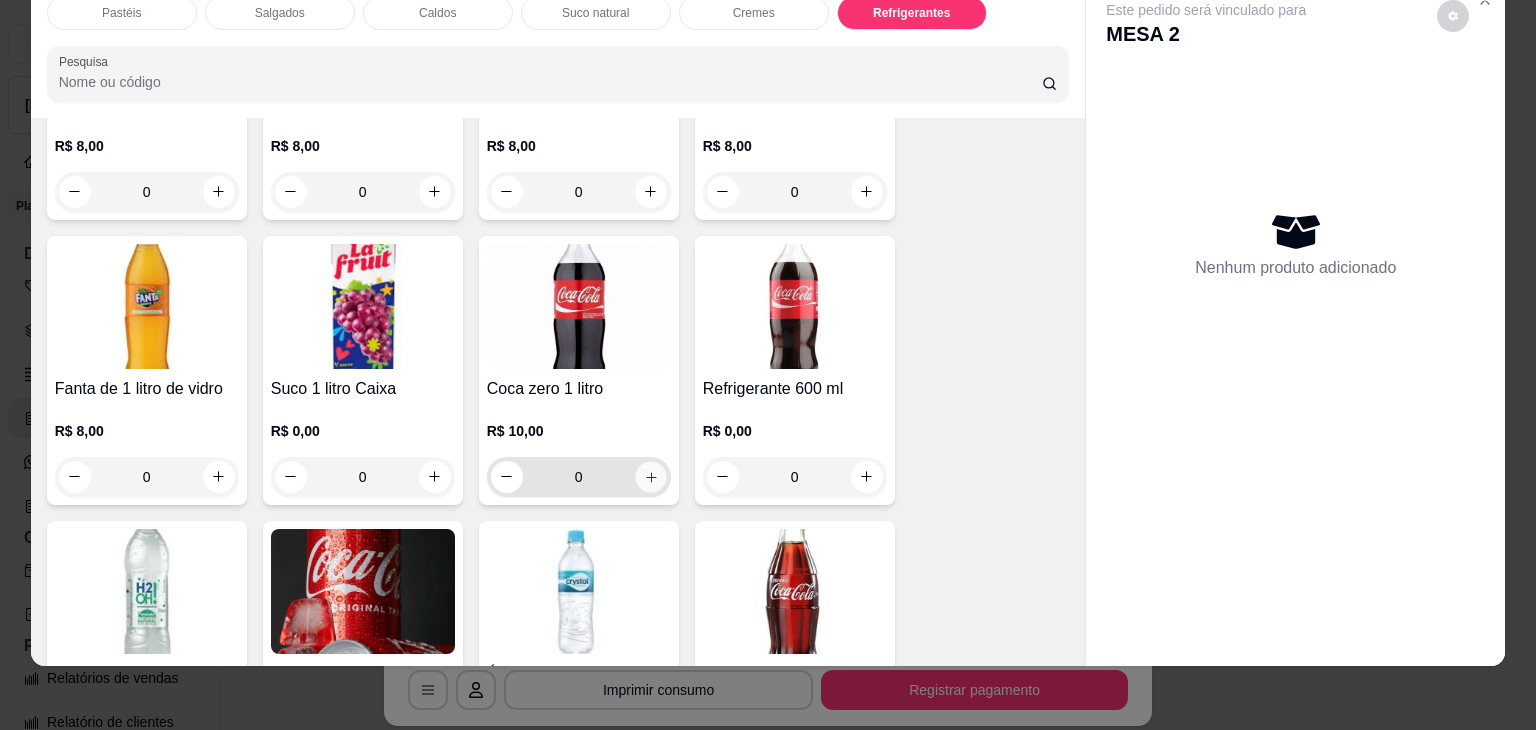 type on "1" 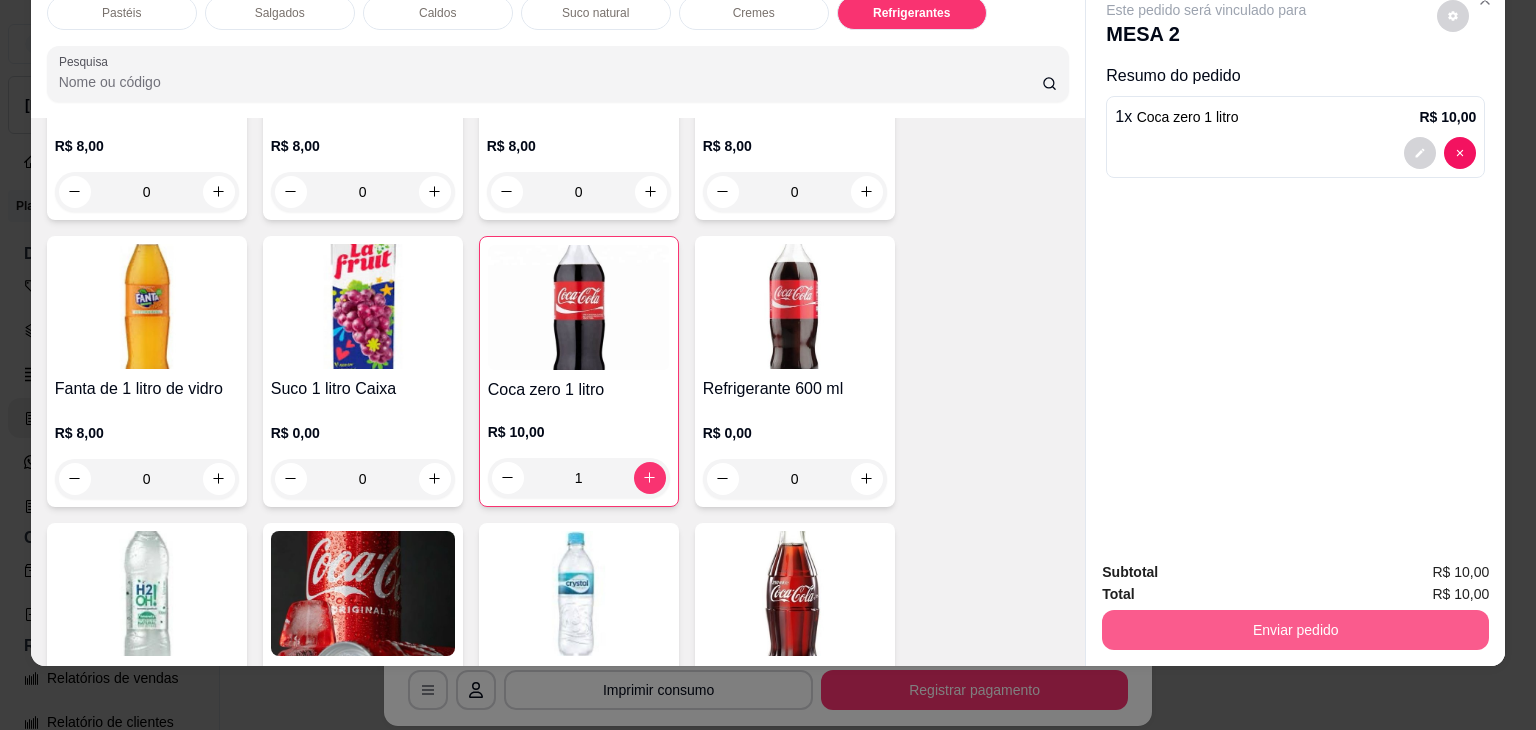 click on "Enviar pedido" at bounding box center (1295, 630) 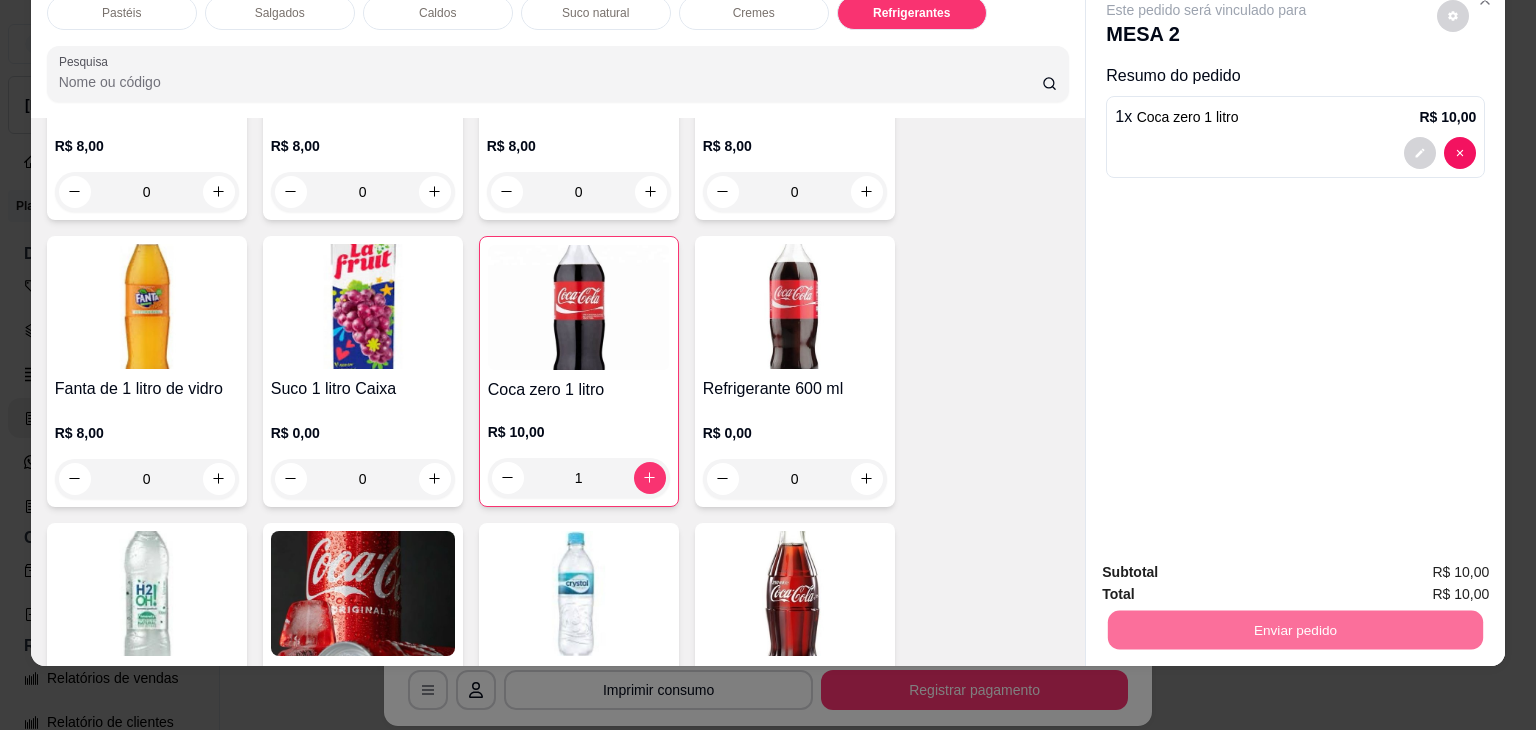 click on "Não registrar e enviar pedido" at bounding box center [1229, 564] 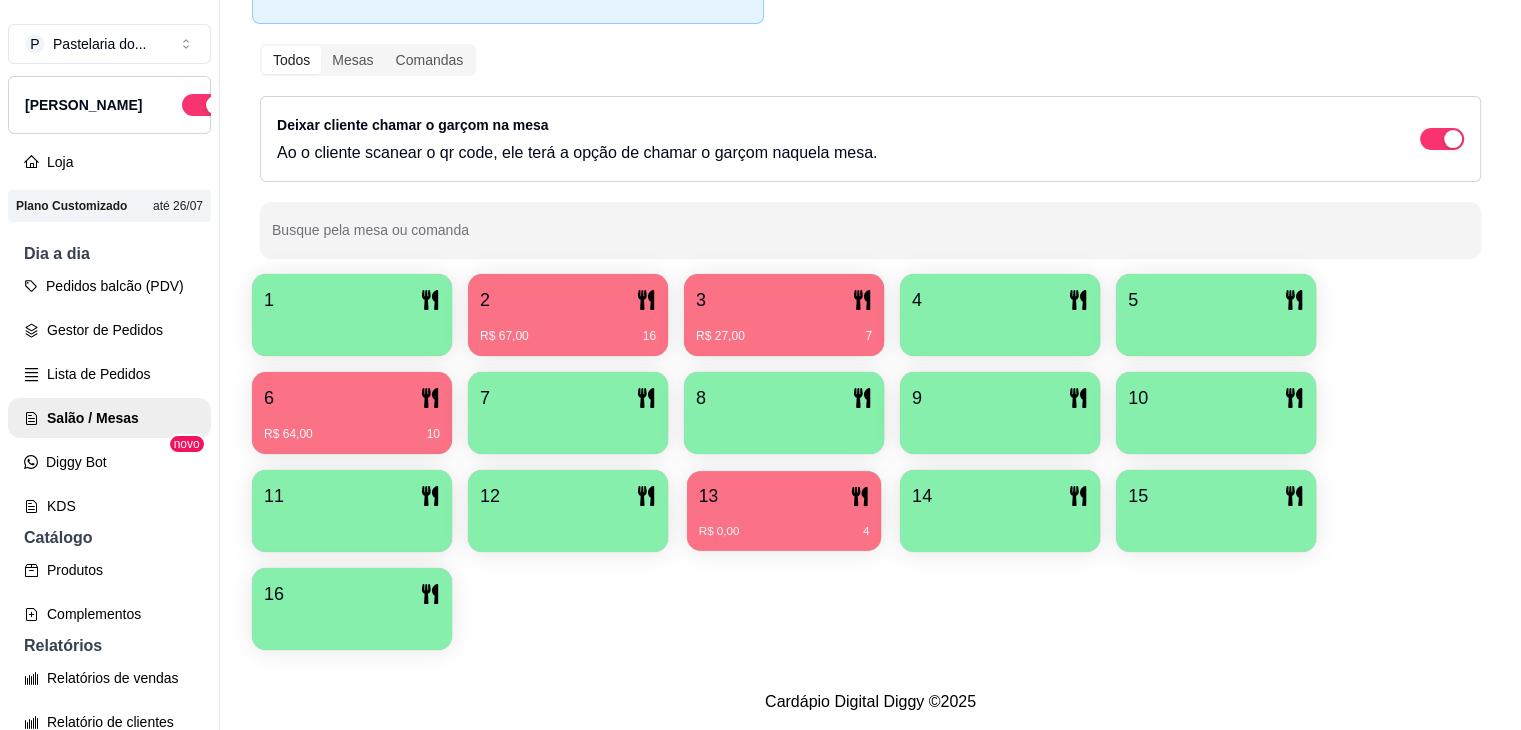 click on "R$ 0,00 4" at bounding box center [784, 524] 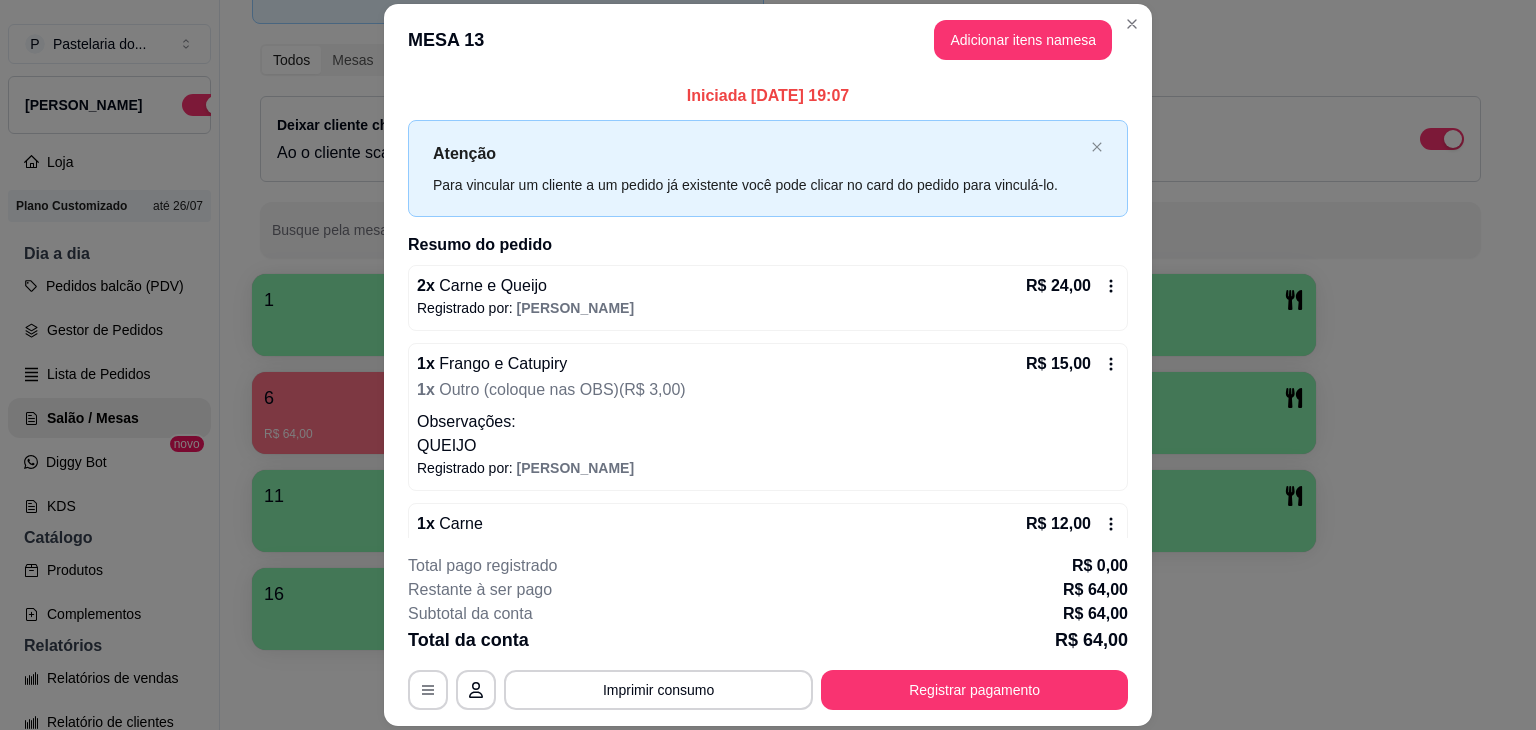 scroll, scrollTop: 60, scrollLeft: 0, axis: vertical 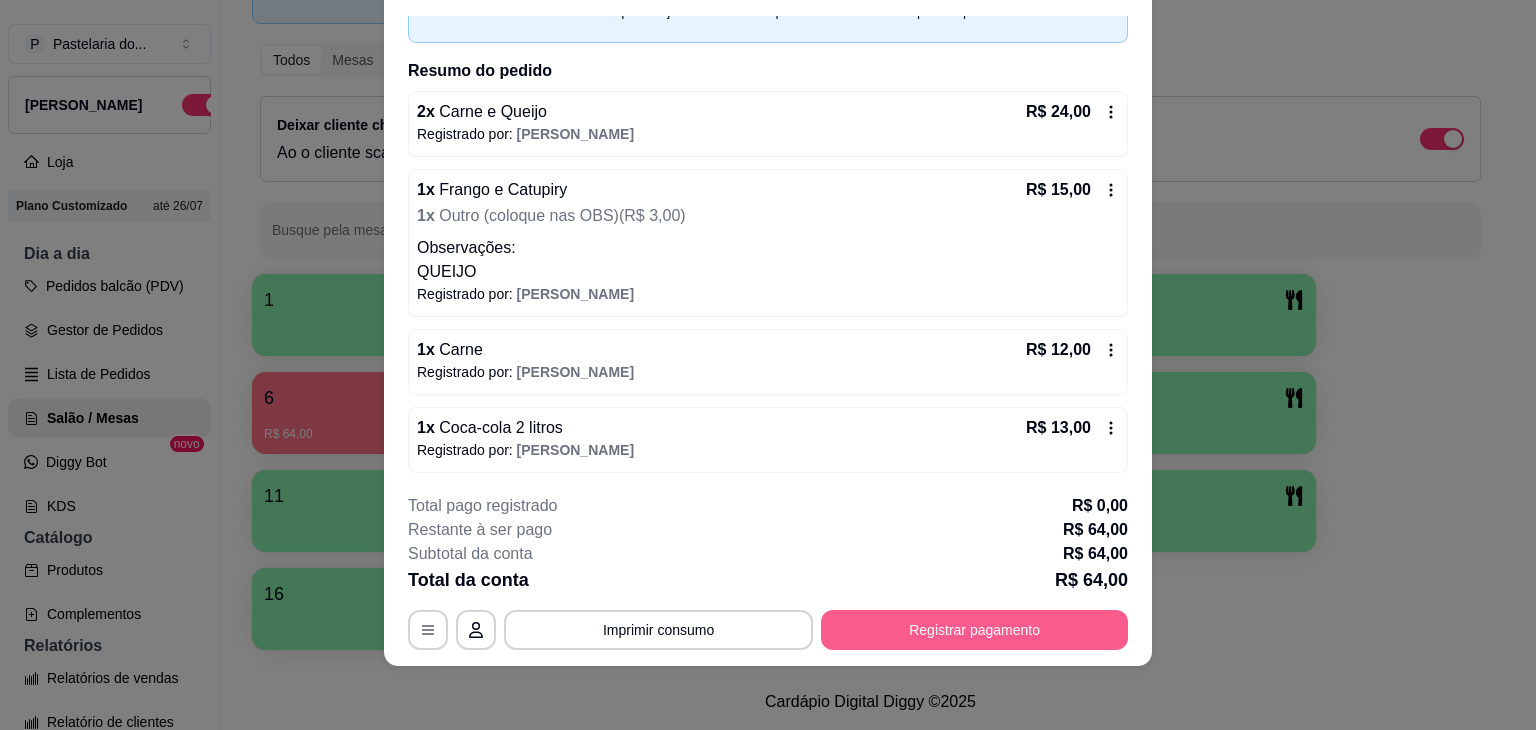 click on "Registrar pagamento" at bounding box center (974, 630) 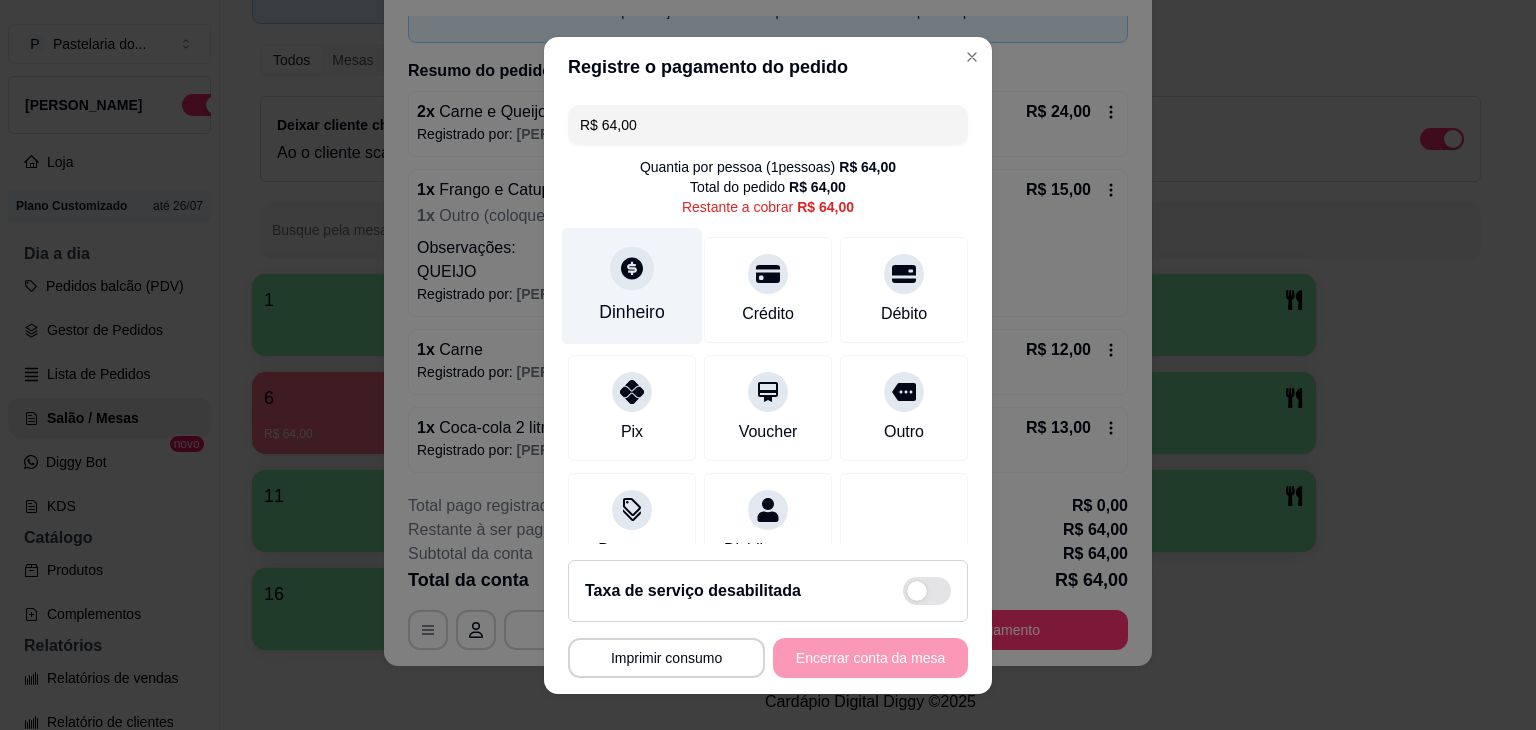 click on "Dinheiro" at bounding box center (632, 312) 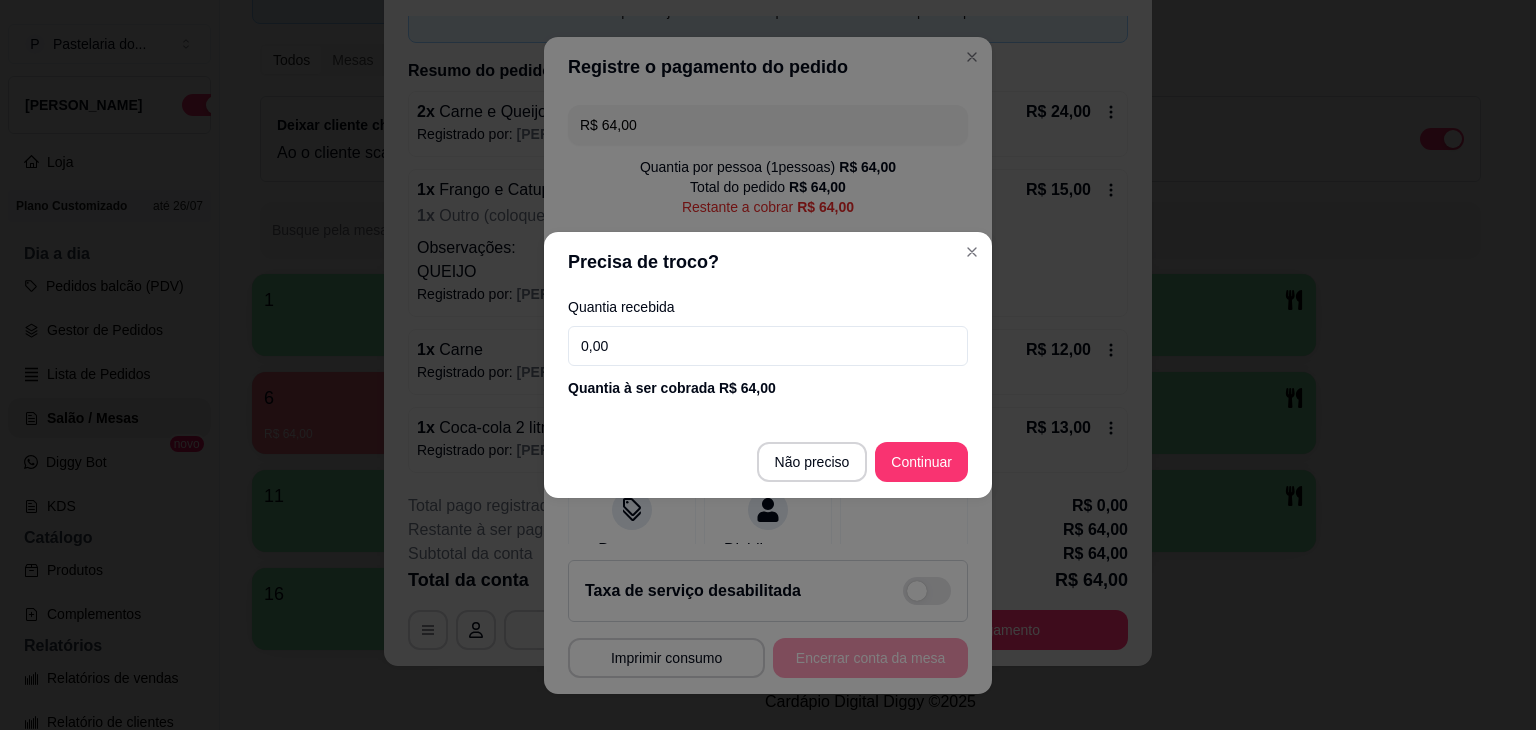 click on "0,00" at bounding box center [768, 346] 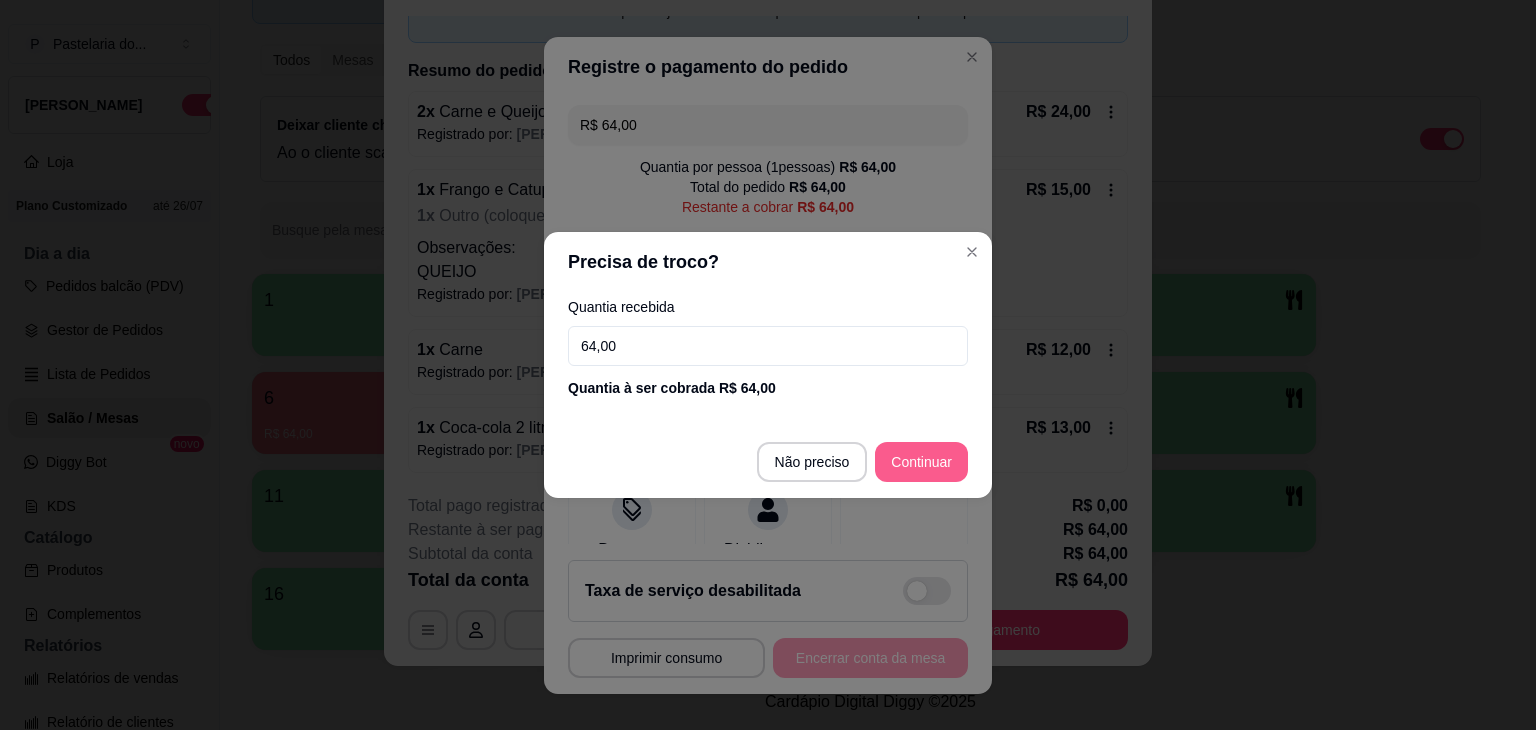 type on "64,00" 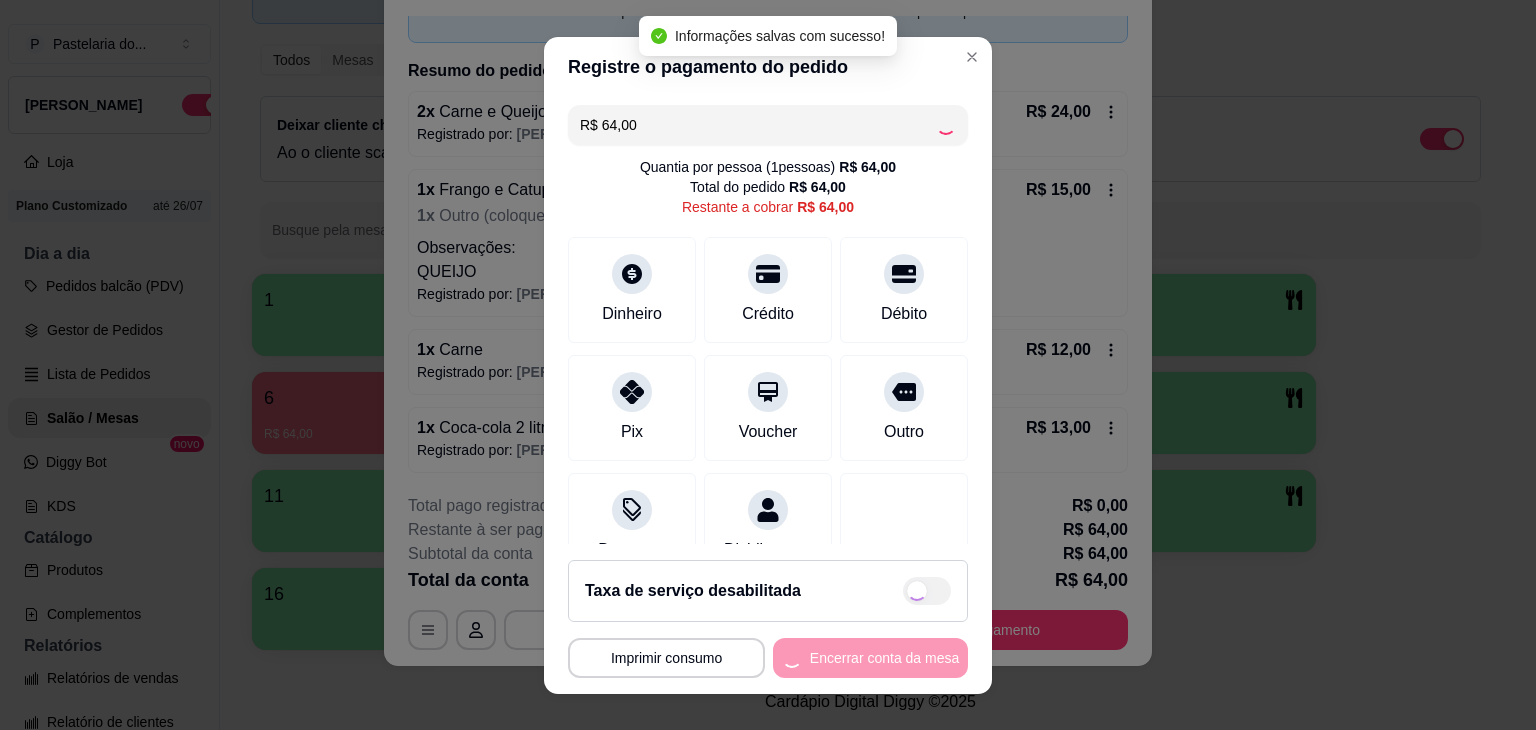 type on "R$ 0,00" 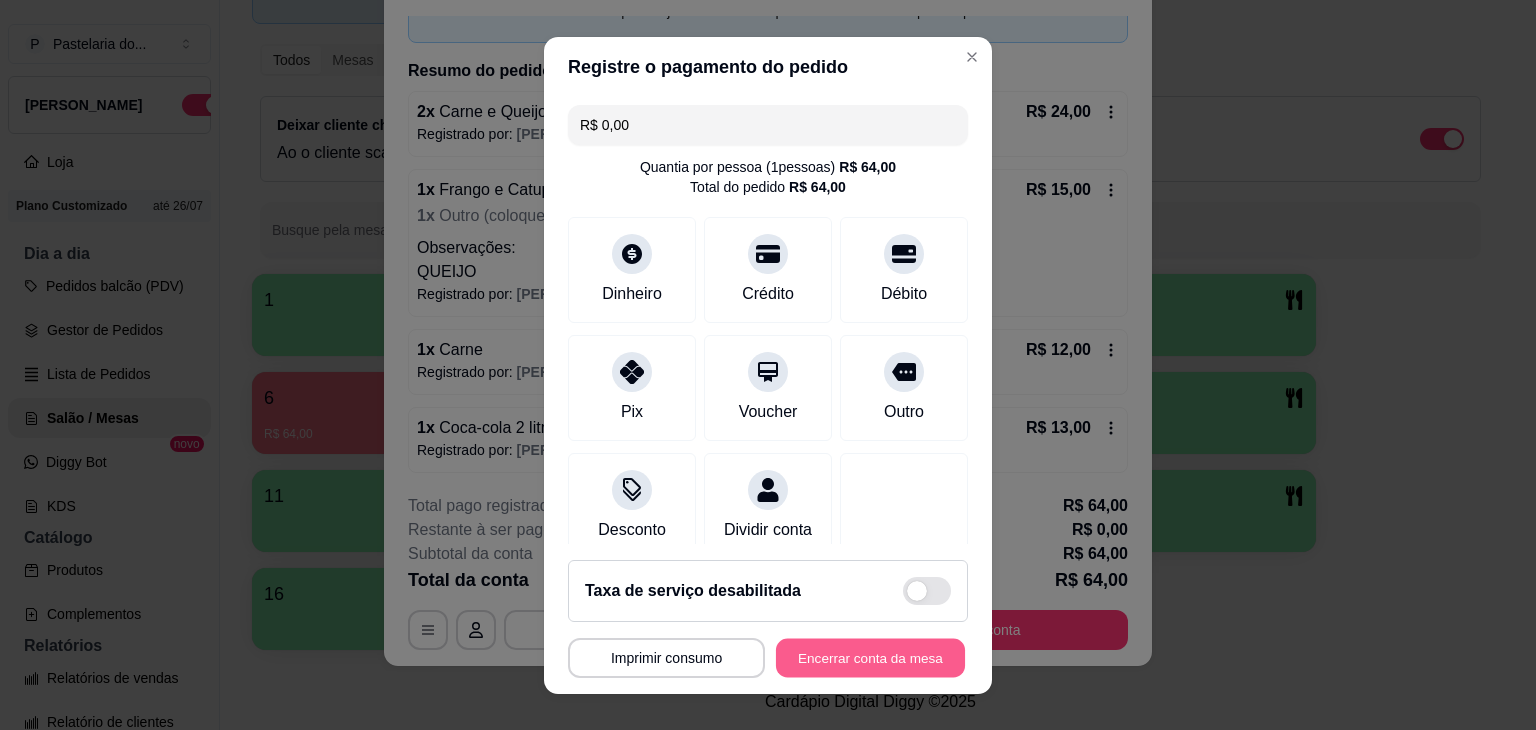 click on "Encerrar conta da mesa" at bounding box center [870, 657] 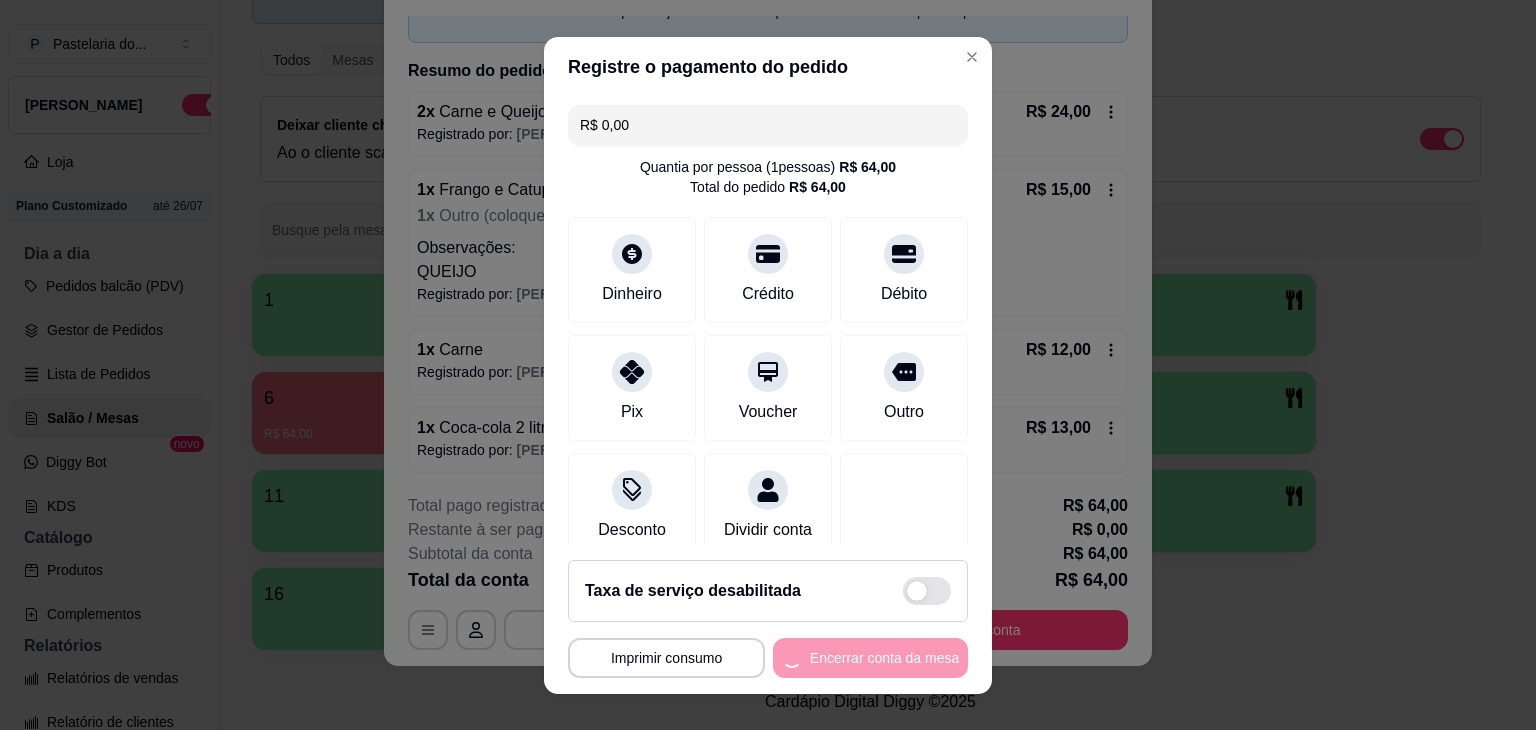scroll, scrollTop: 0, scrollLeft: 0, axis: both 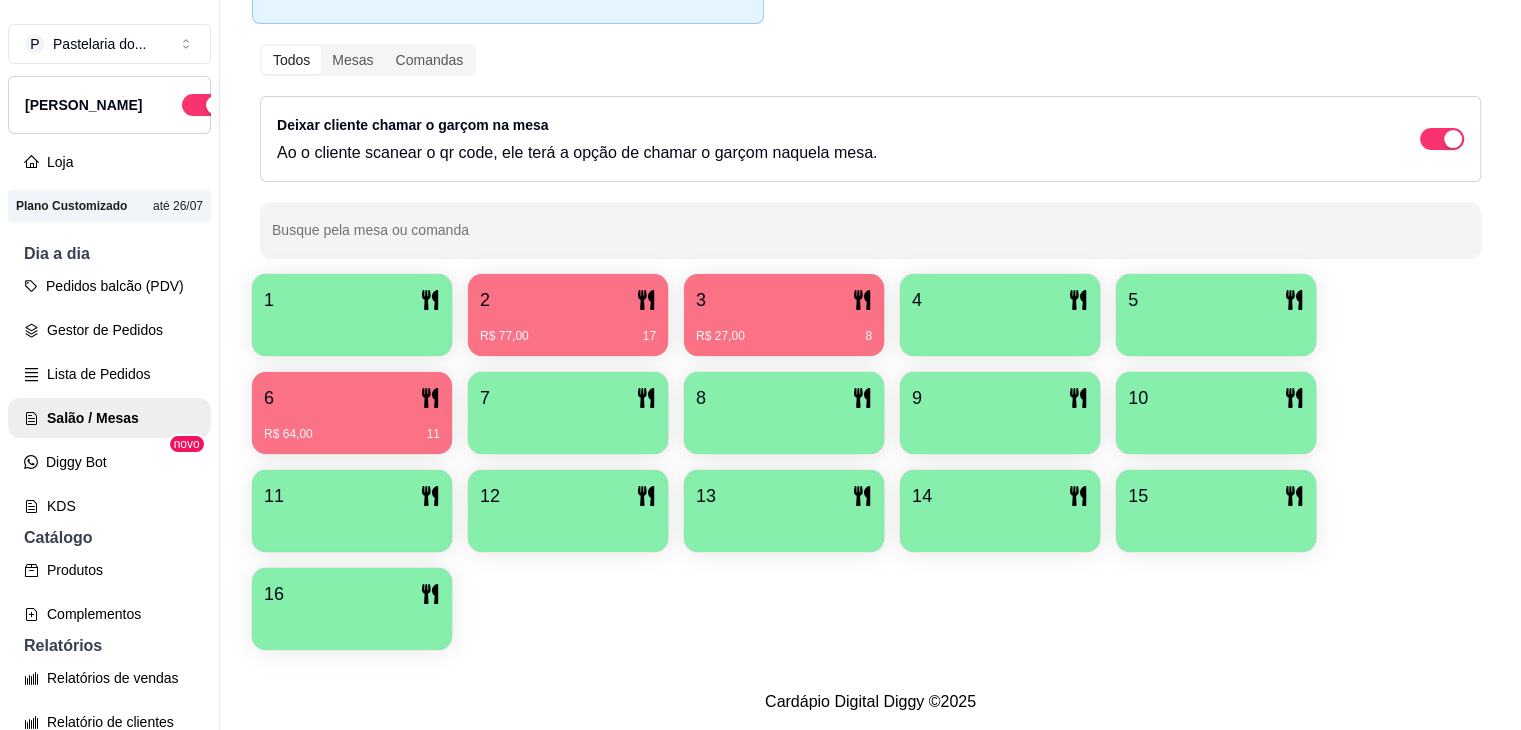 click at bounding box center (352, 525) 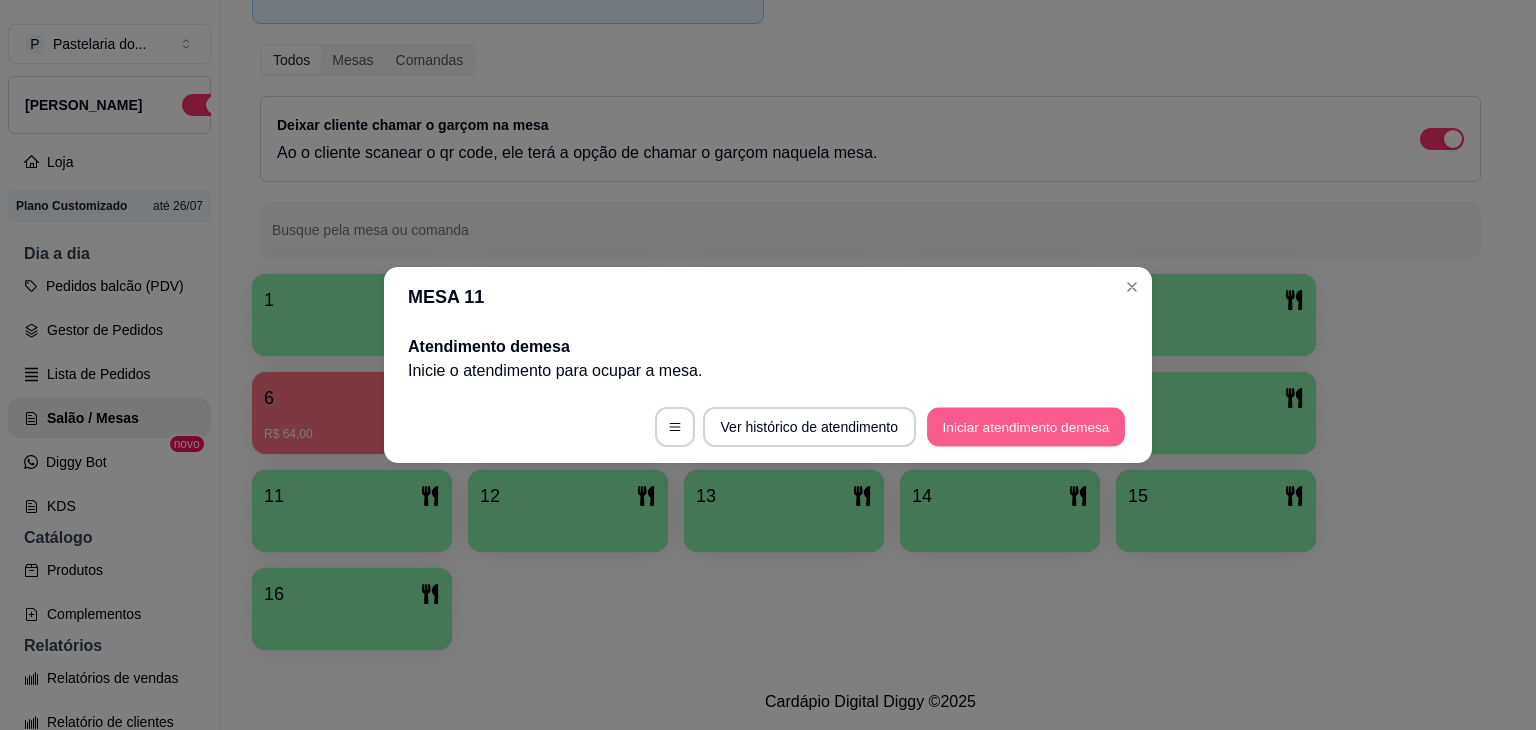 click on "Iniciar atendimento de  mesa" at bounding box center (1026, 427) 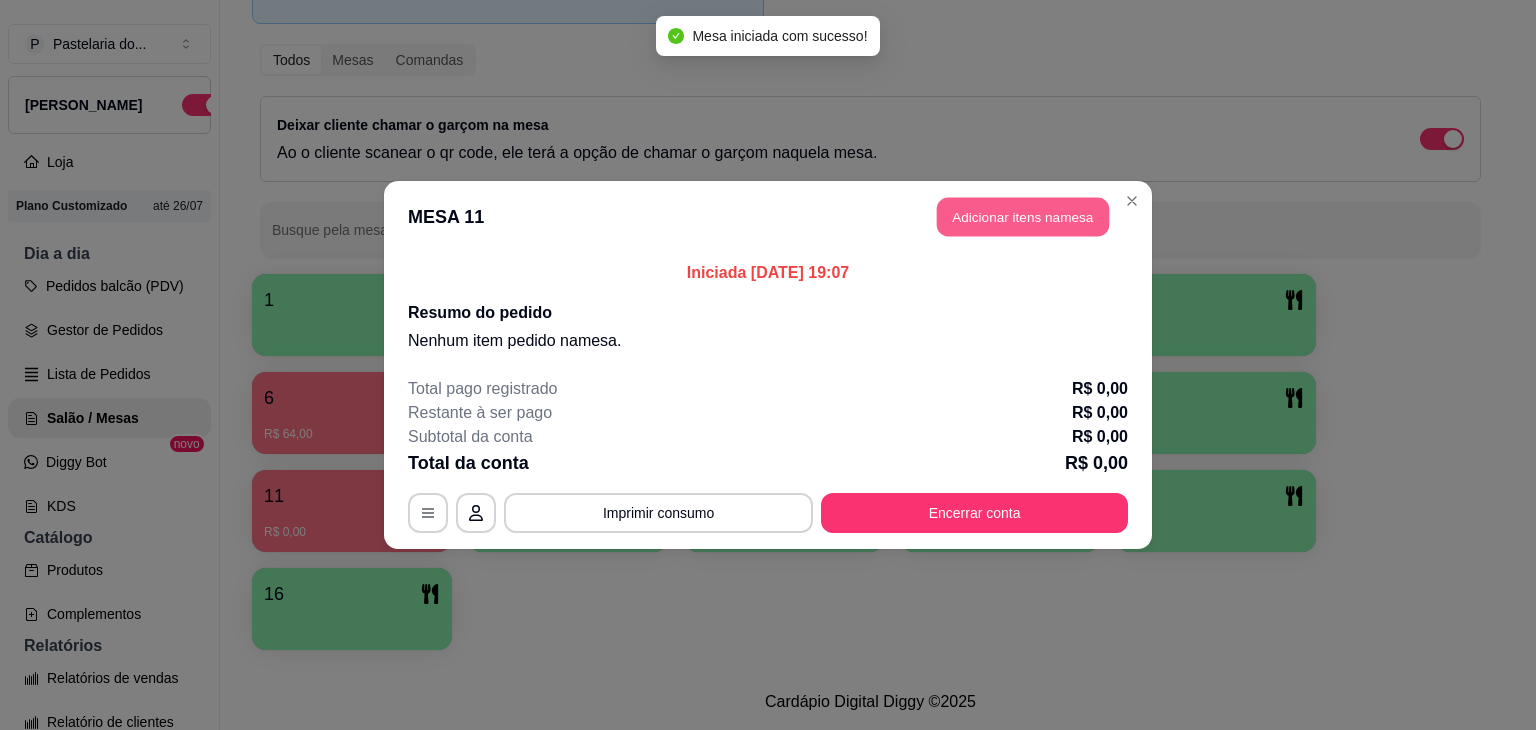 click on "Adicionar itens na  mesa" at bounding box center (1023, 217) 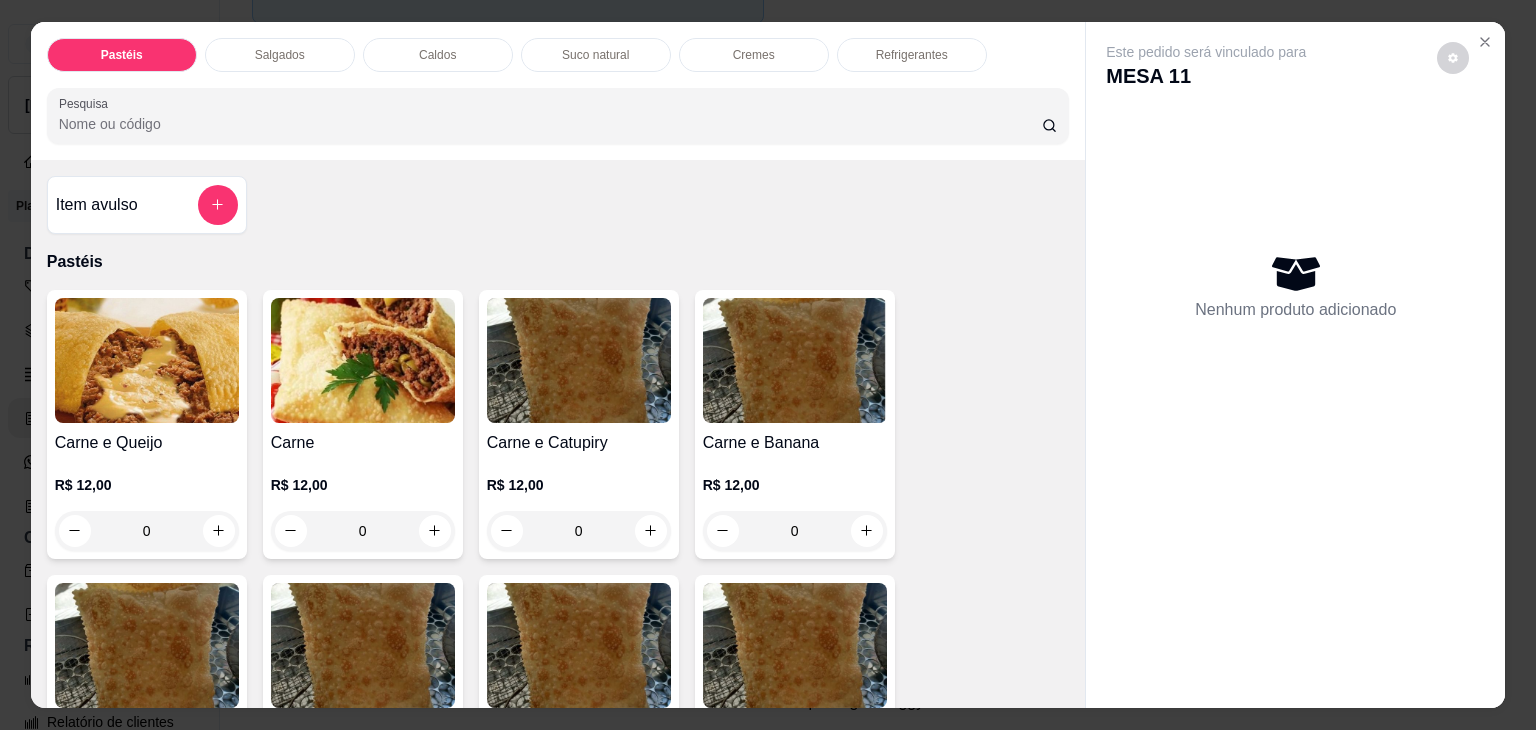 drag, startPoint x: 255, startPoint y: 45, endPoint x: 238, endPoint y: 179, distance: 135.07405 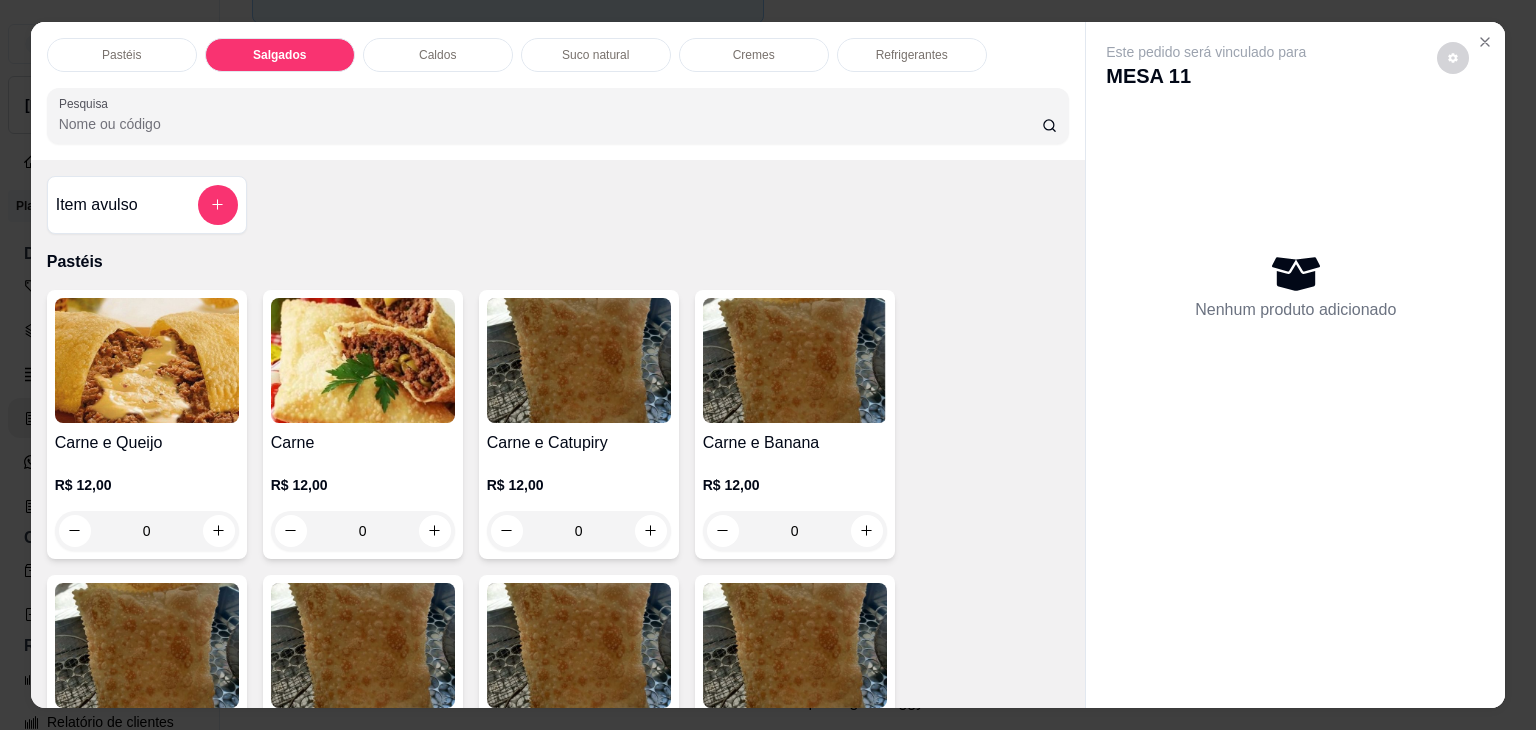 scroll, scrollTop: 2124, scrollLeft: 0, axis: vertical 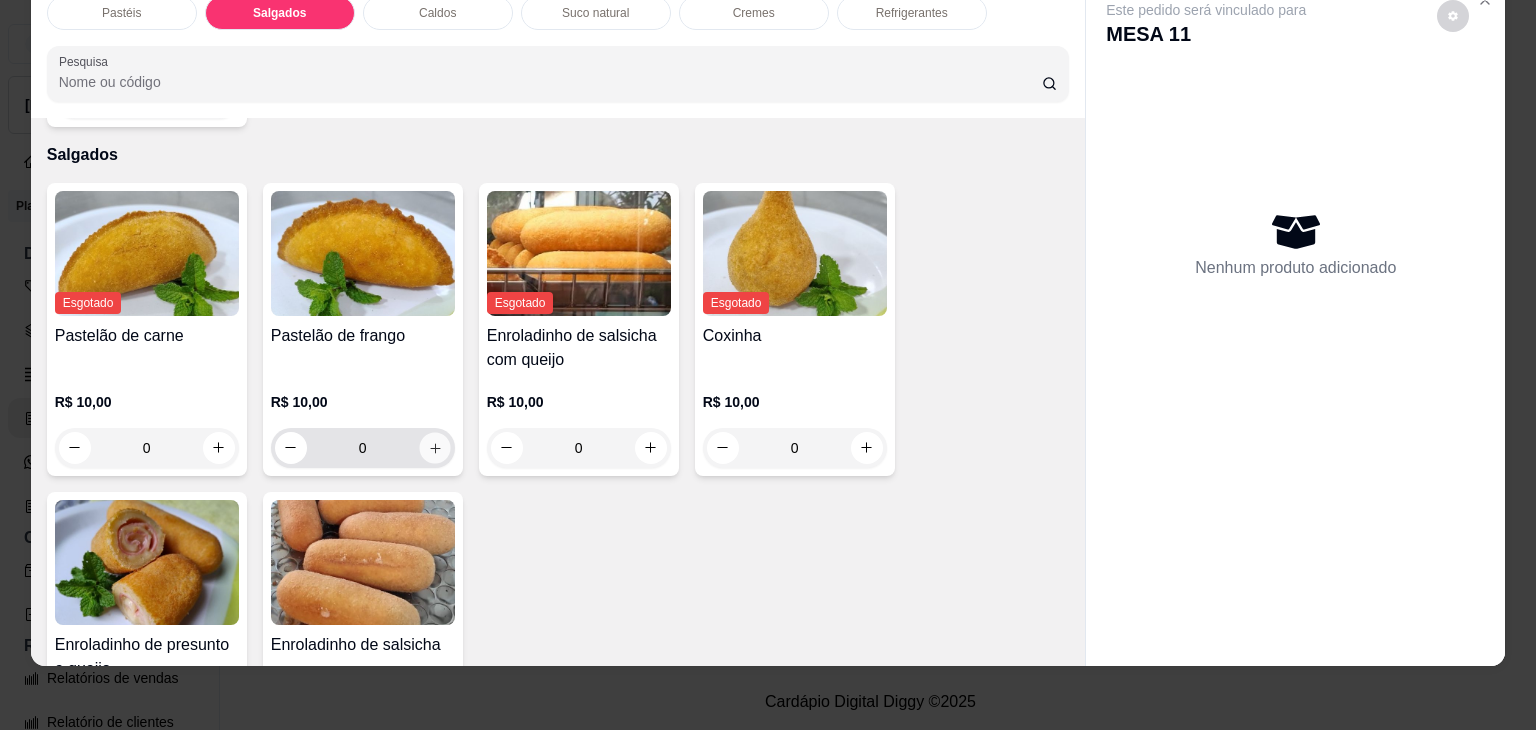 click at bounding box center [434, 447] 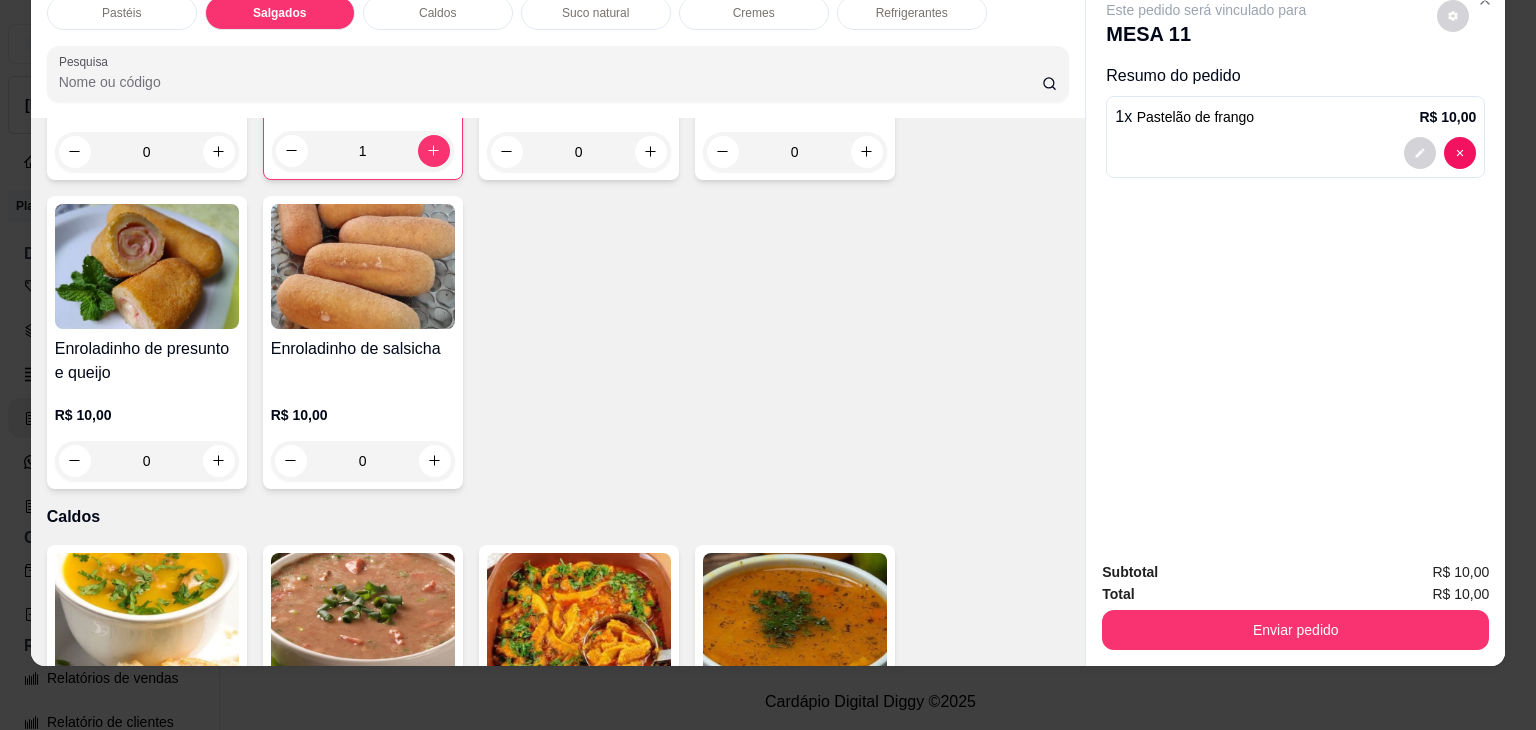 scroll, scrollTop: 2424, scrollLeft: 0, axis: vertical 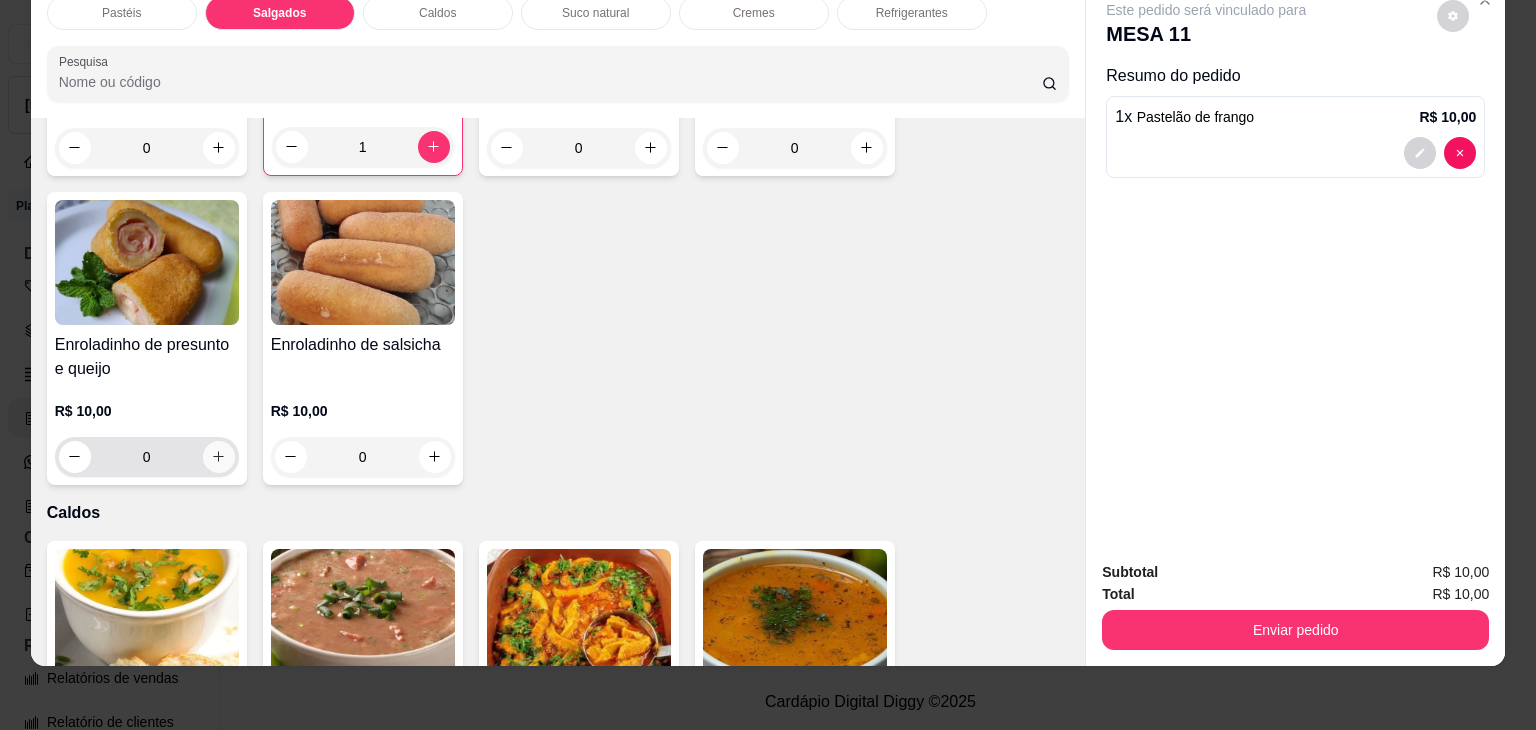 click 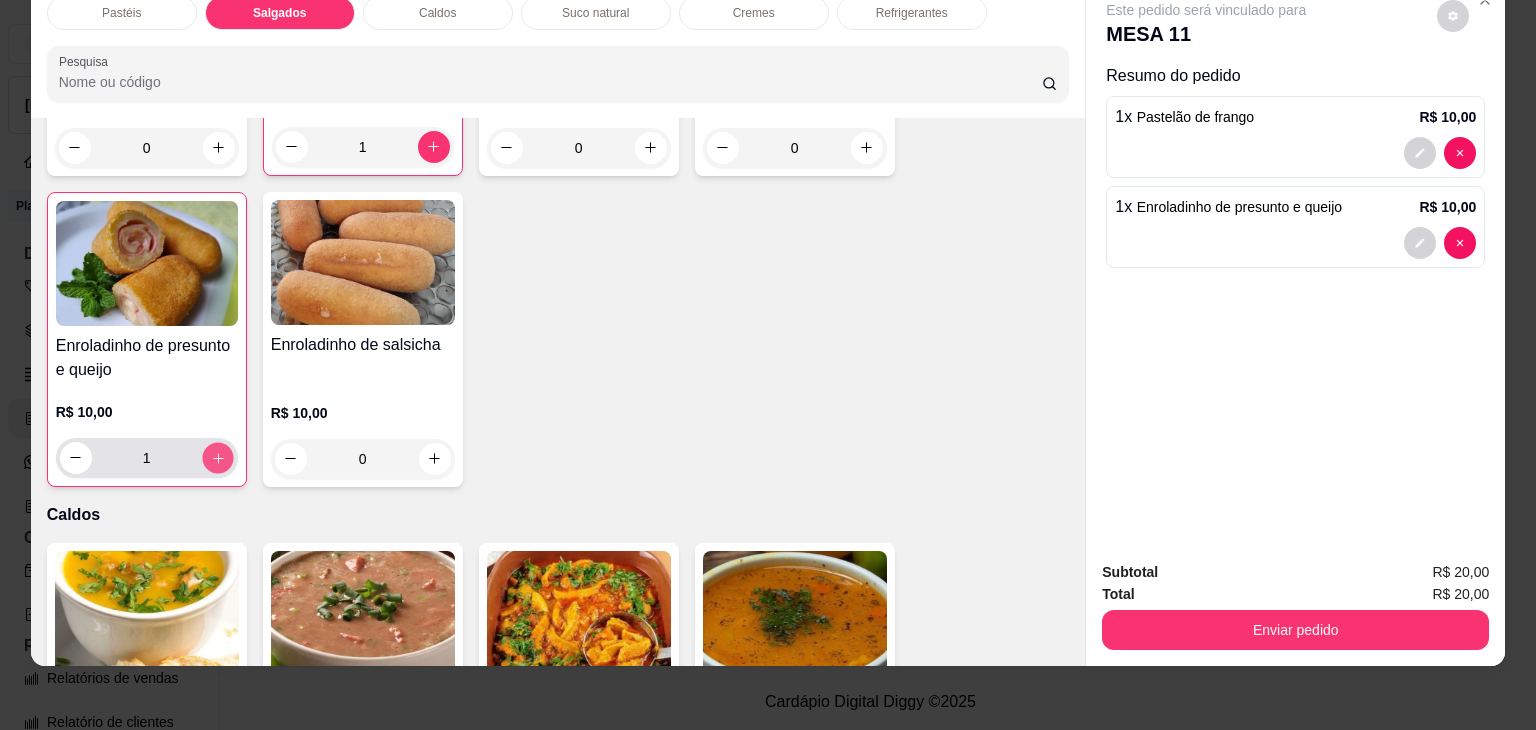 click 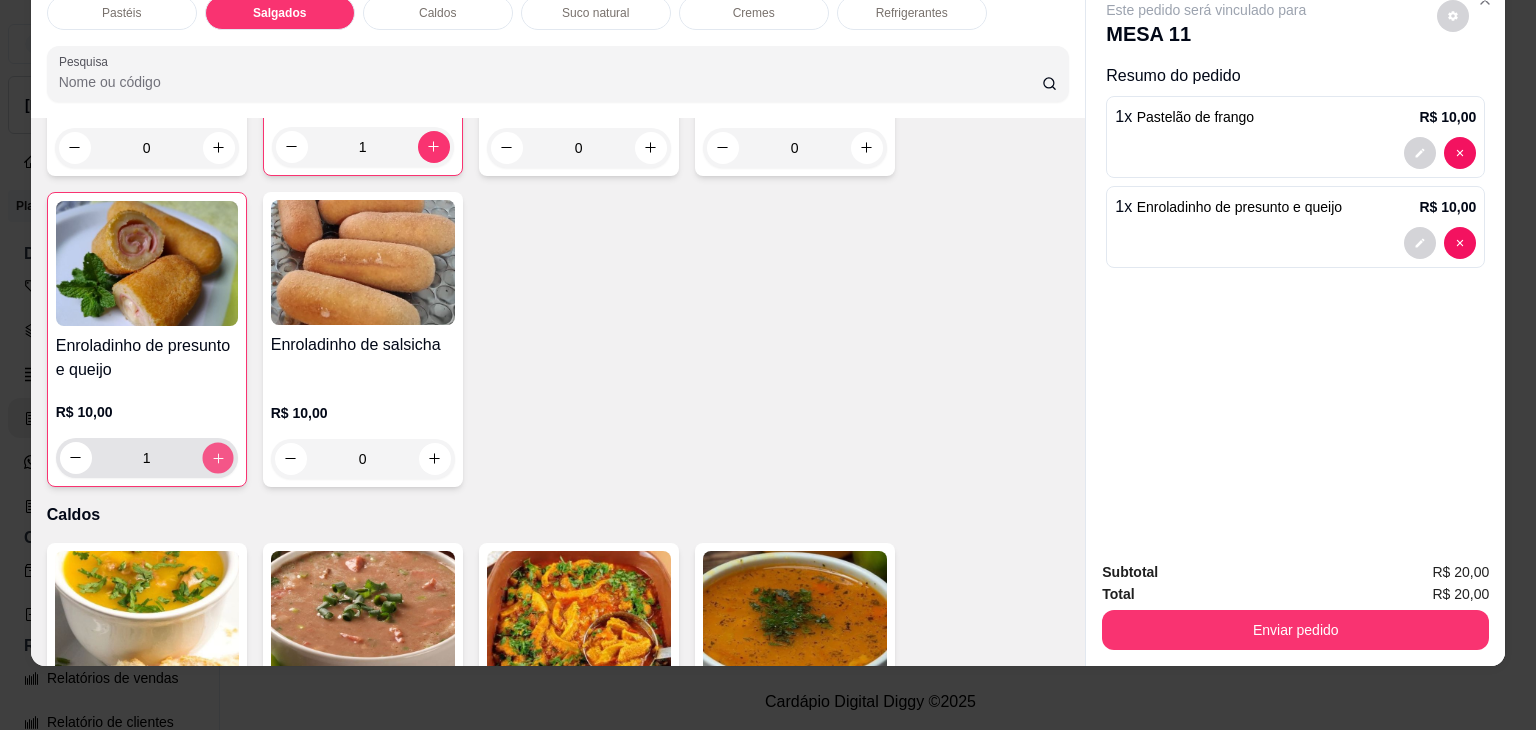 type on "2" 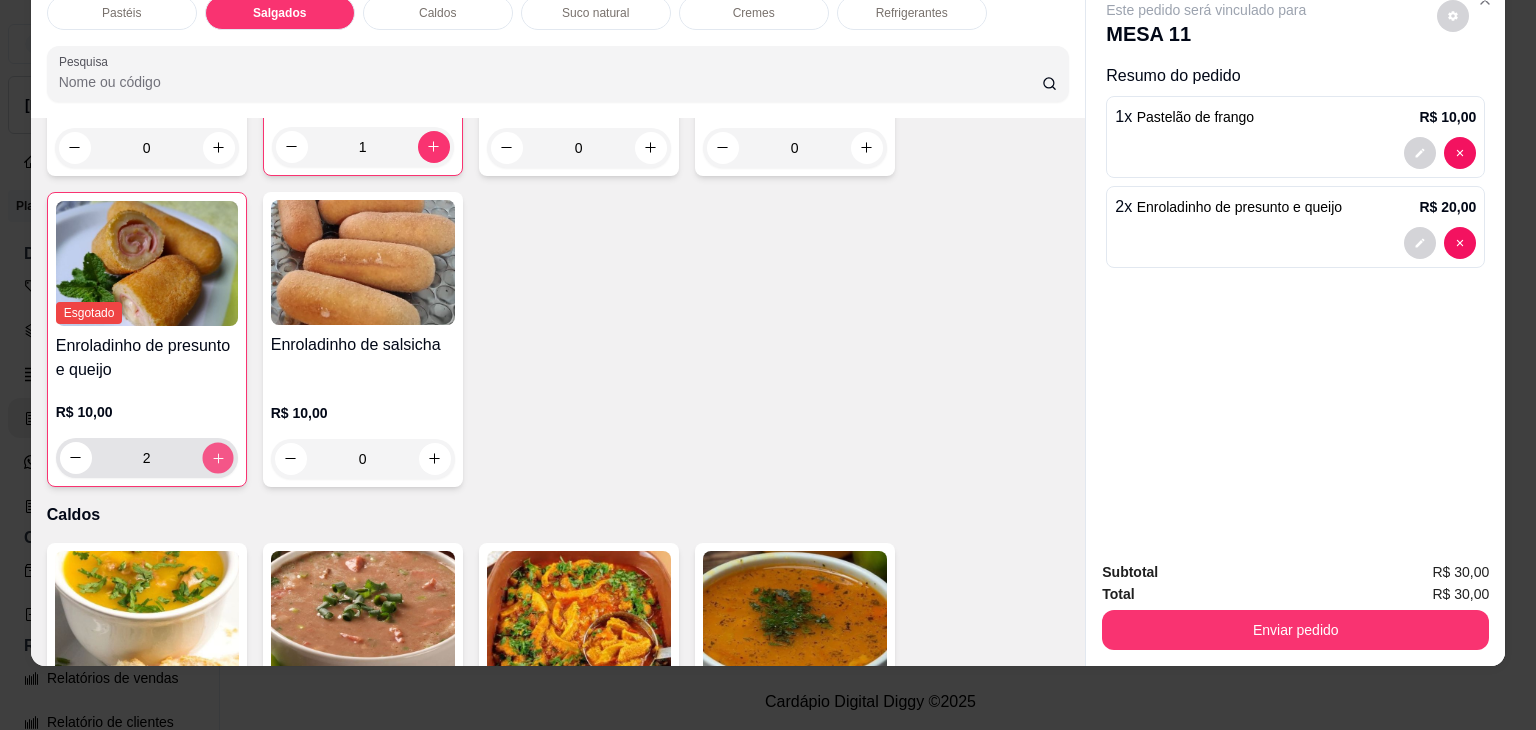 click 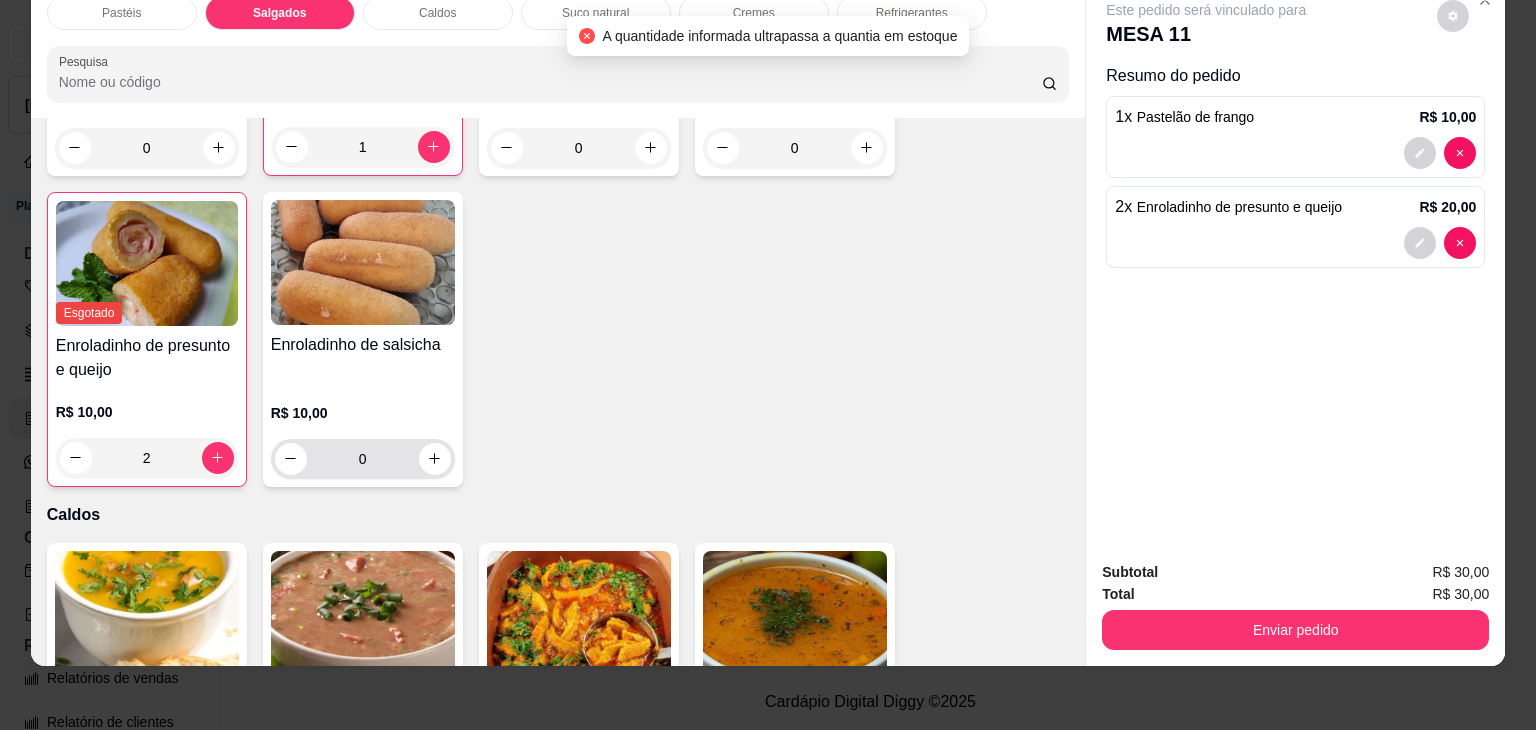click on "0" at bounding box center [363, 459] 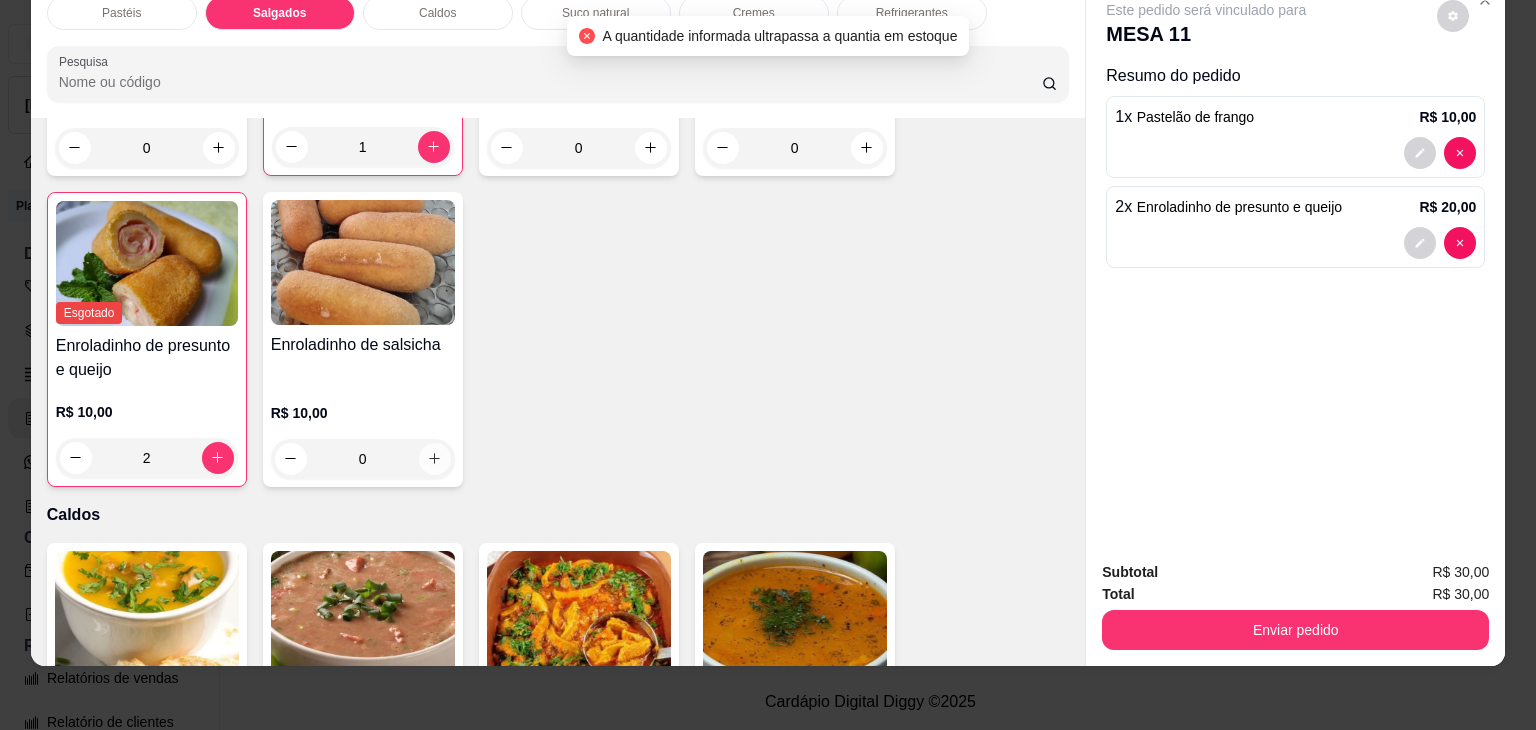 click 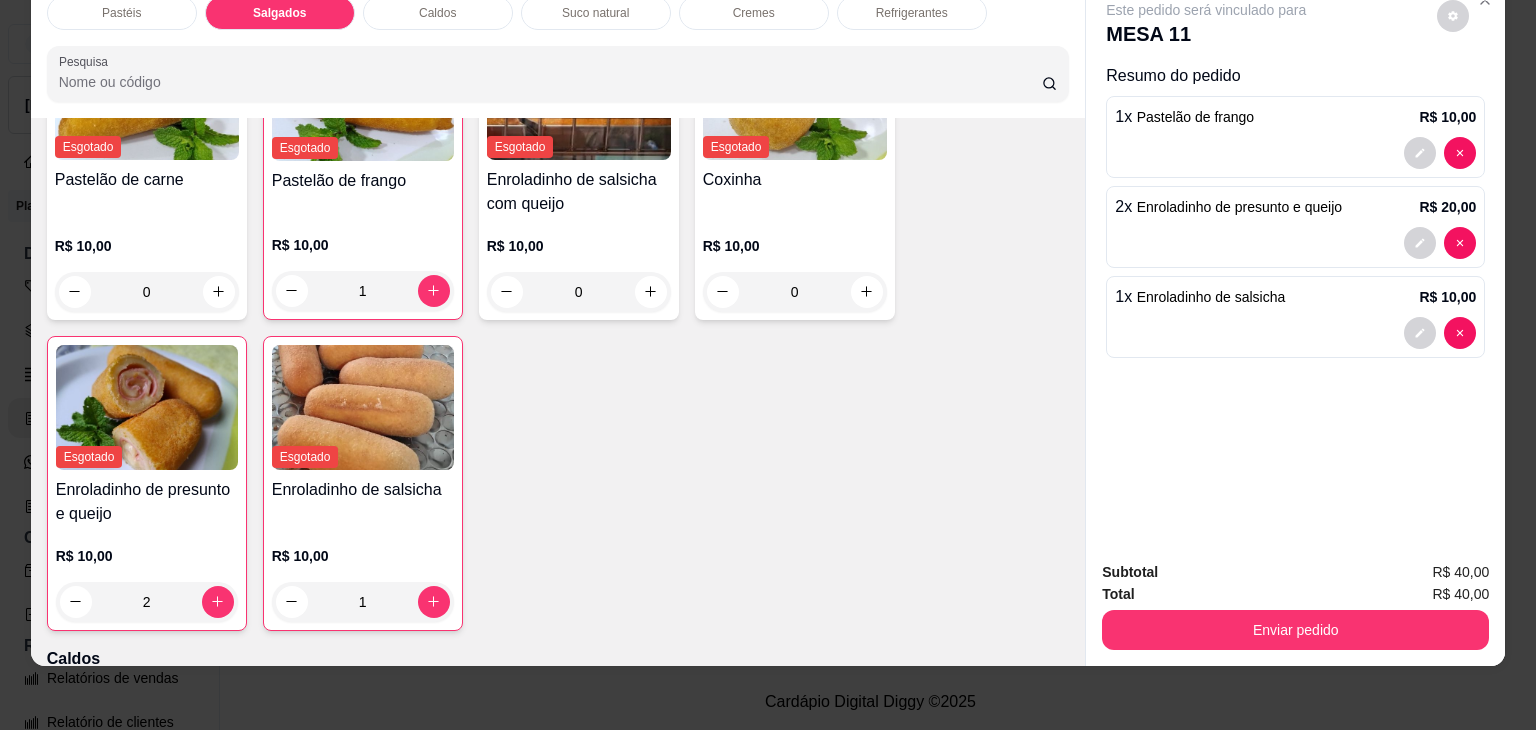 scroll, scrollTop: 2224, scrollLeft: 0, axis: vertical 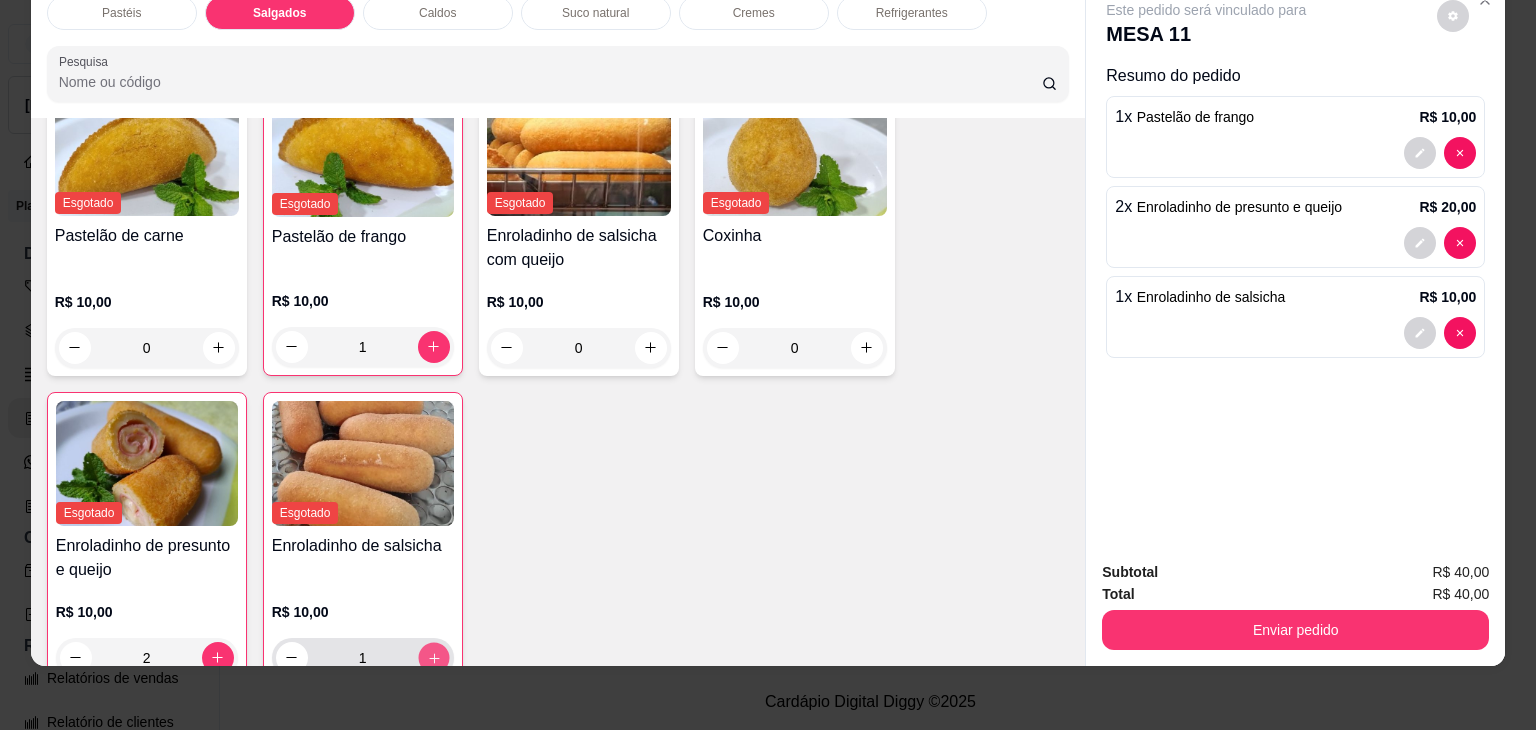 click 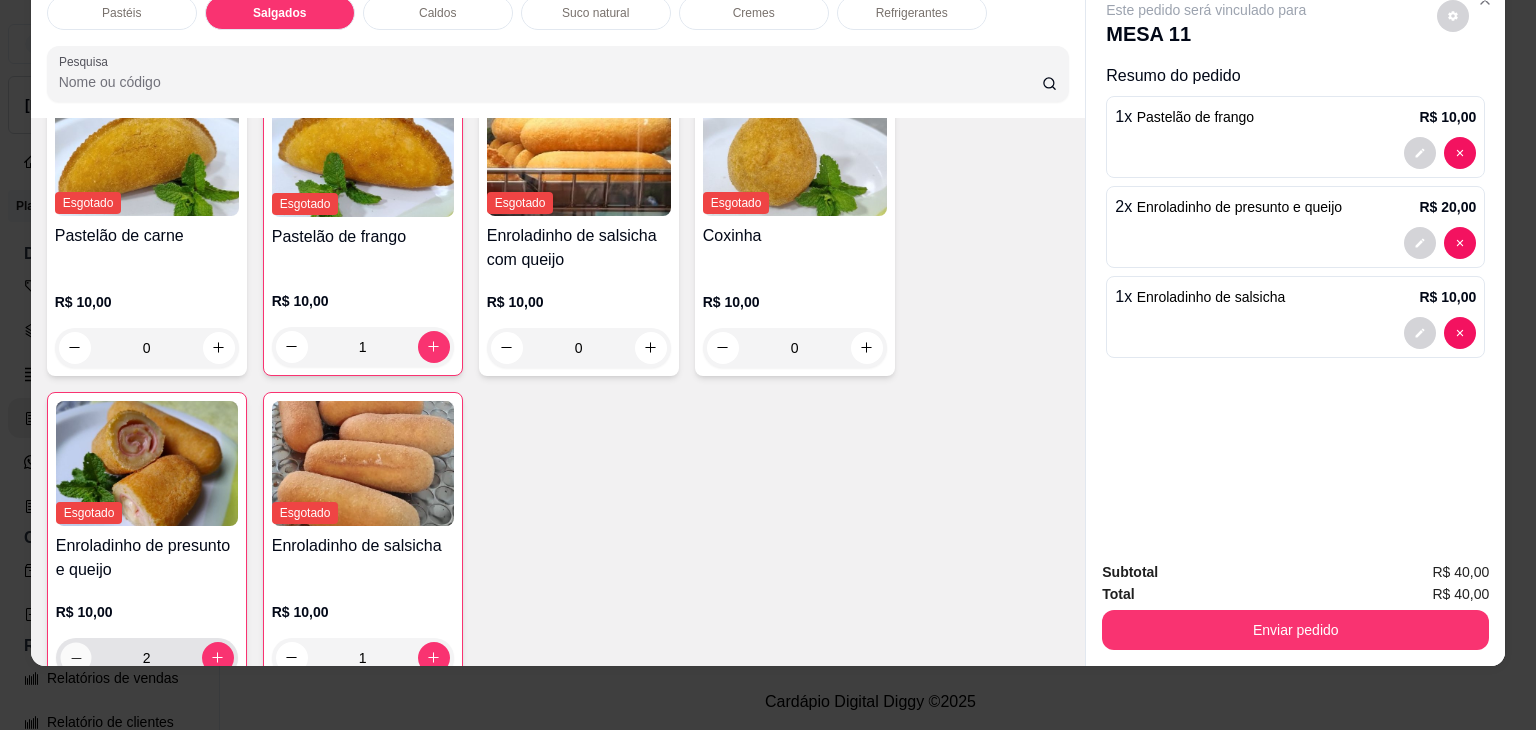 click at bounding box center [75, 657] 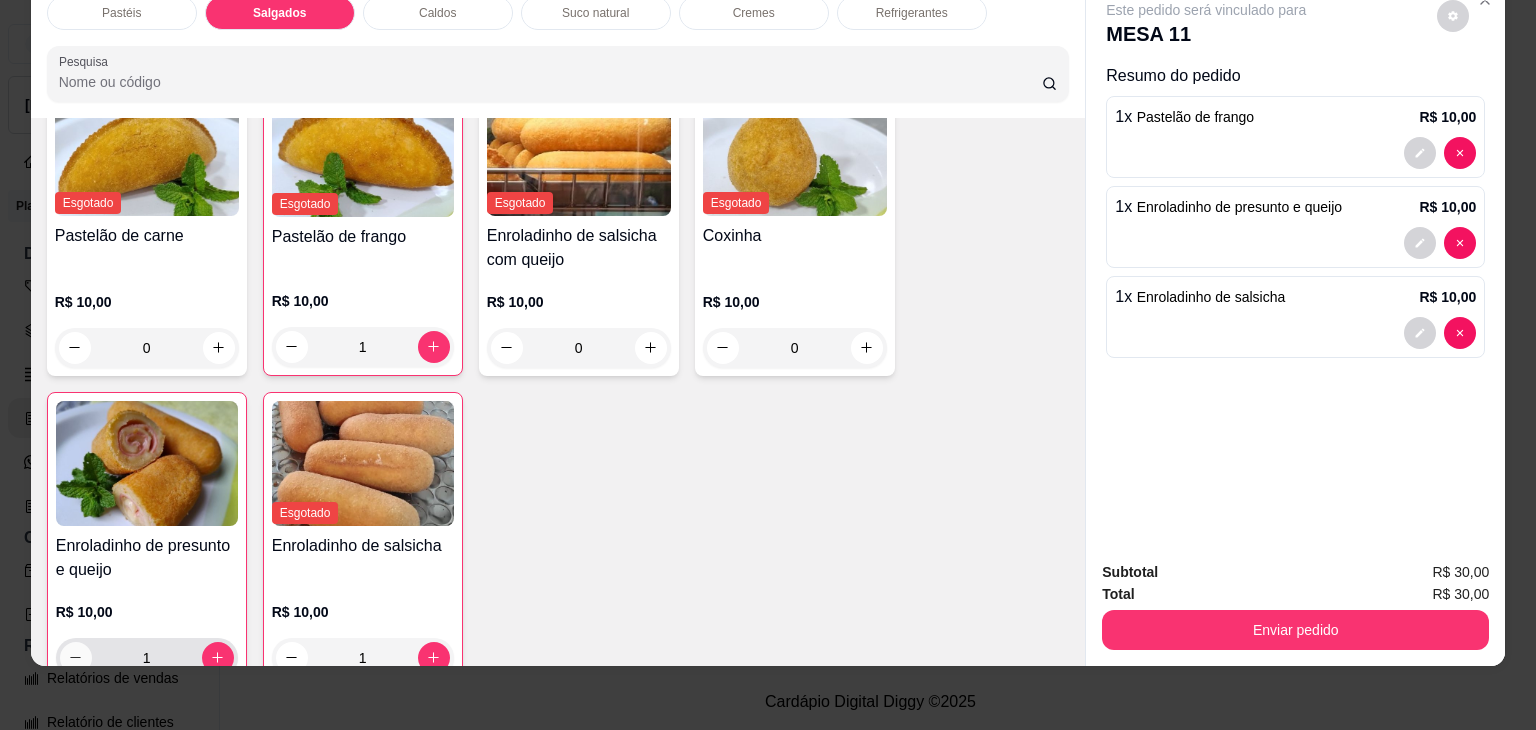 click at bounding box center [76, 658] 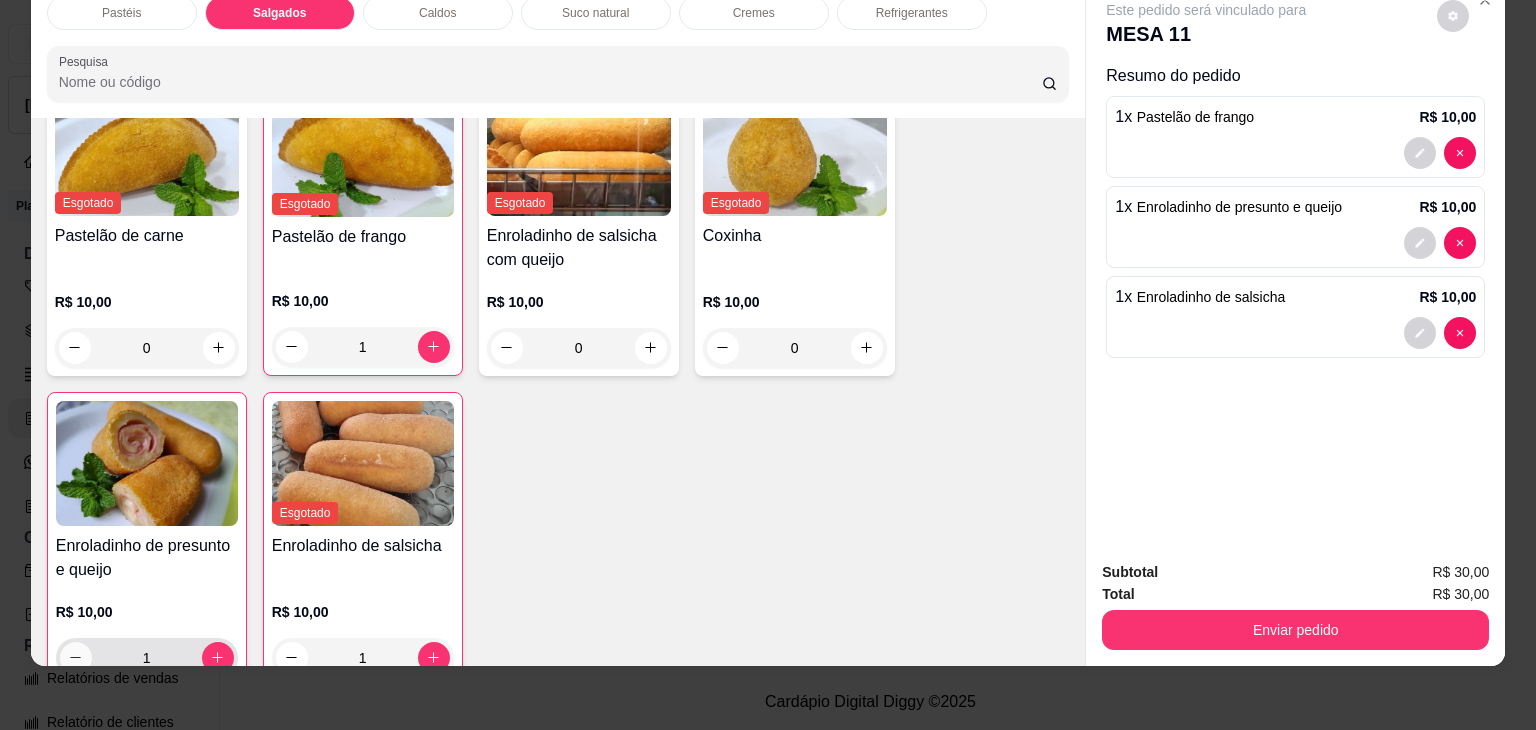 type on "0" 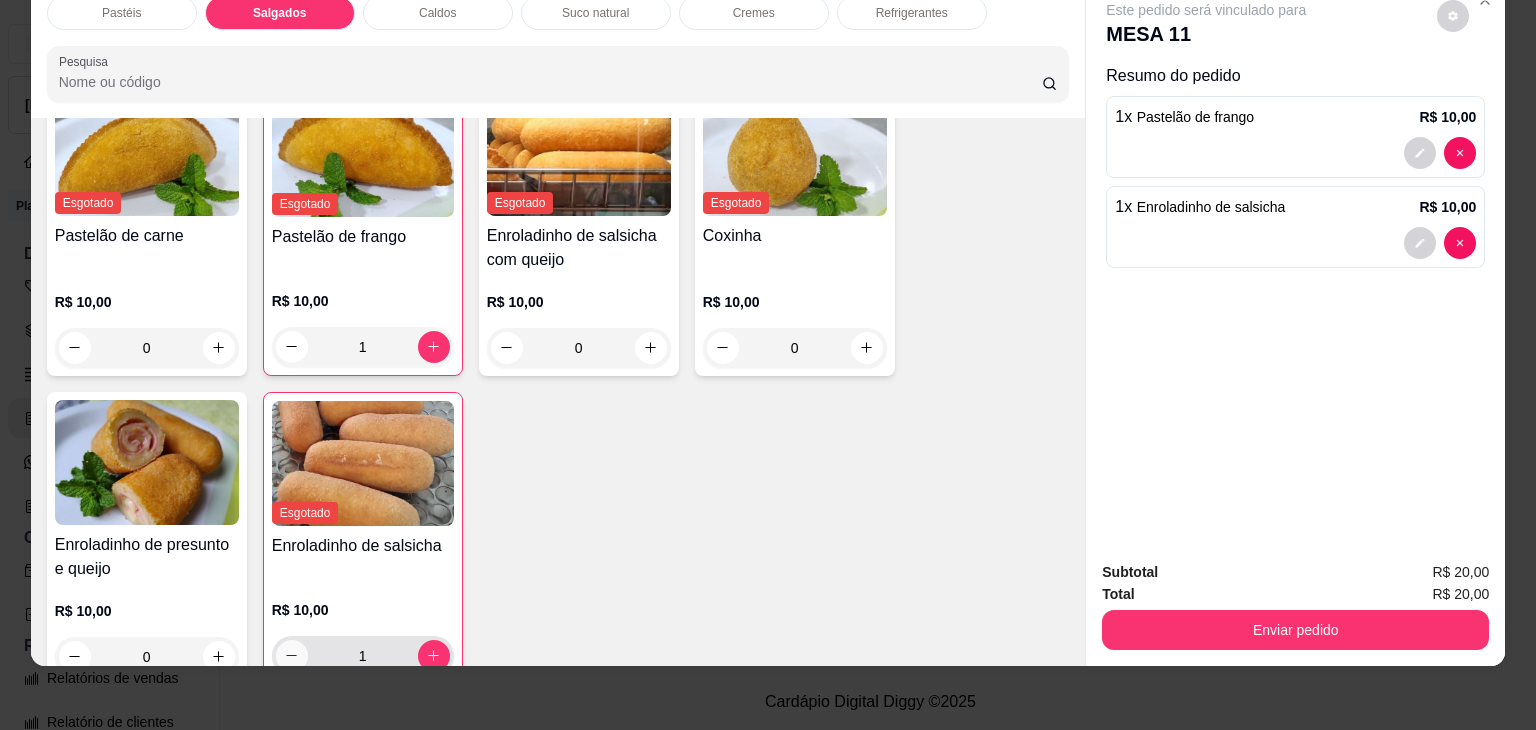 click at bounding box center (292, 656) 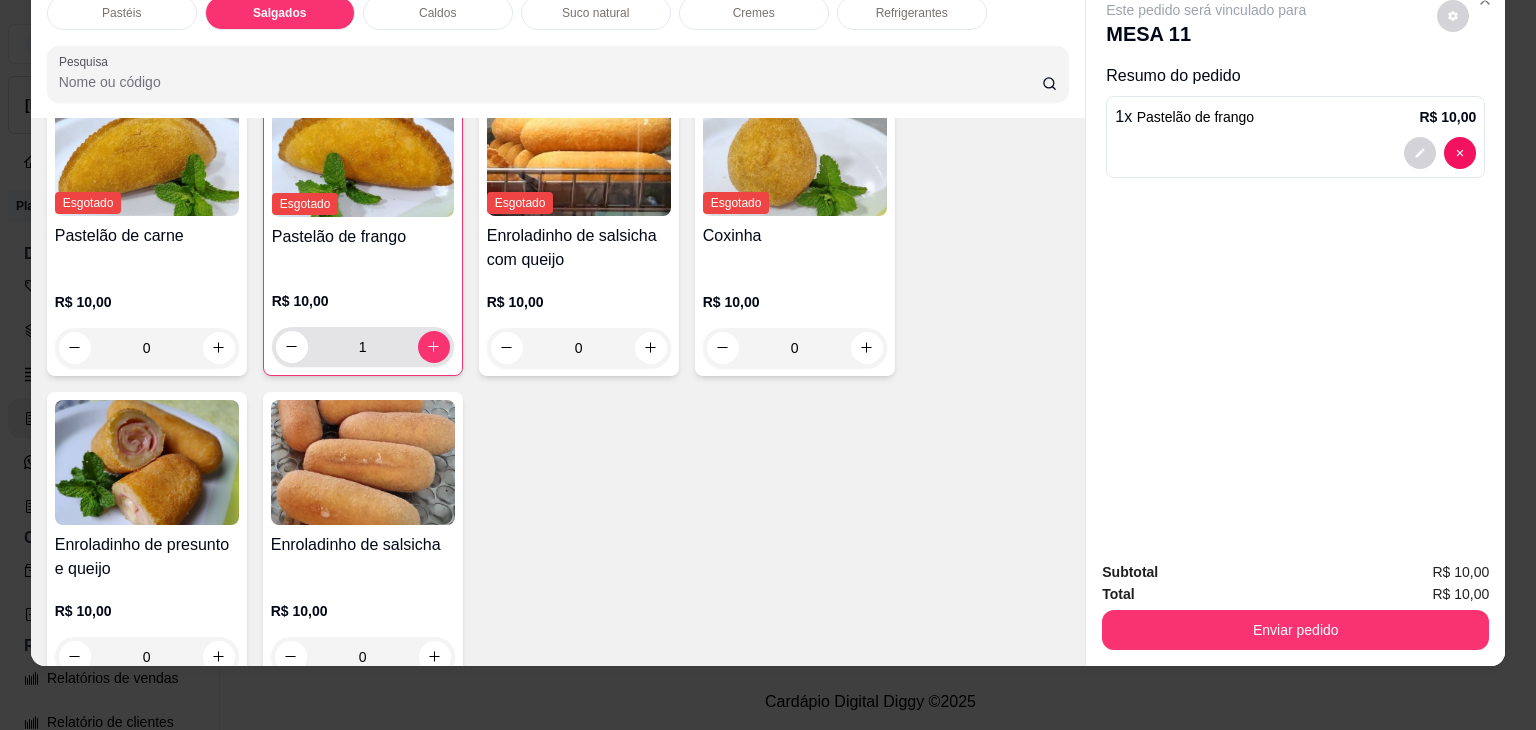 click on "1" at bounding box center (363, 347) 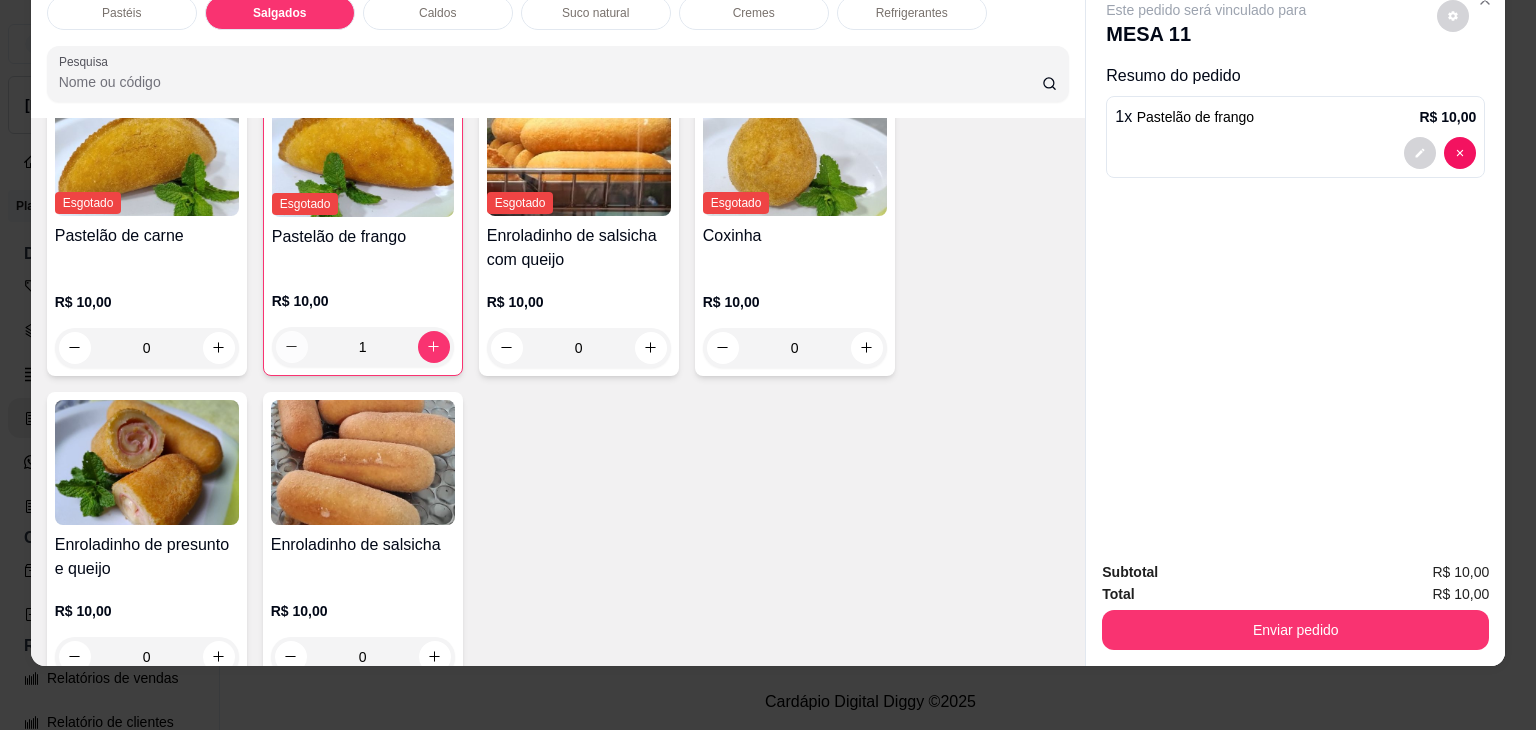 click at bounding box center [292, 347] 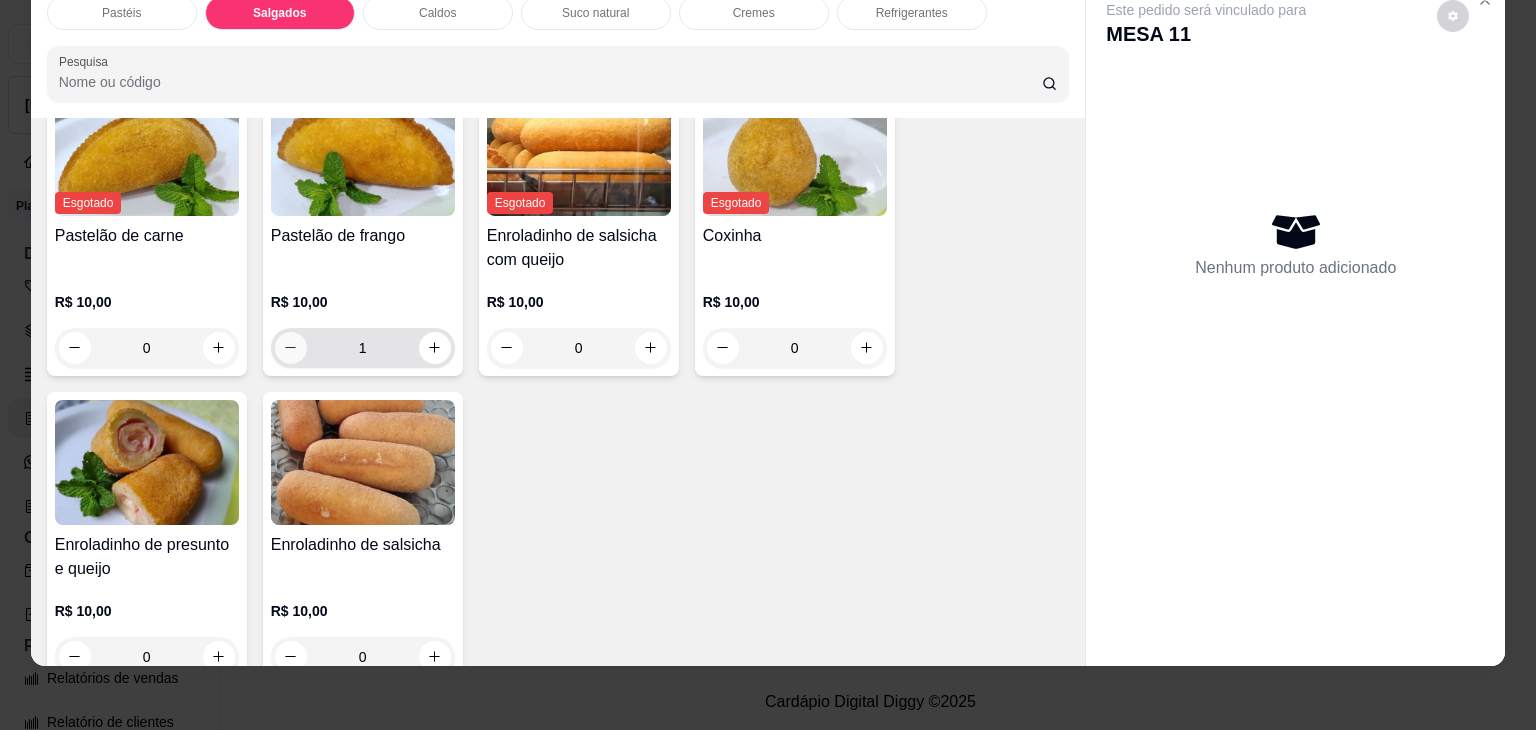 type on "0" 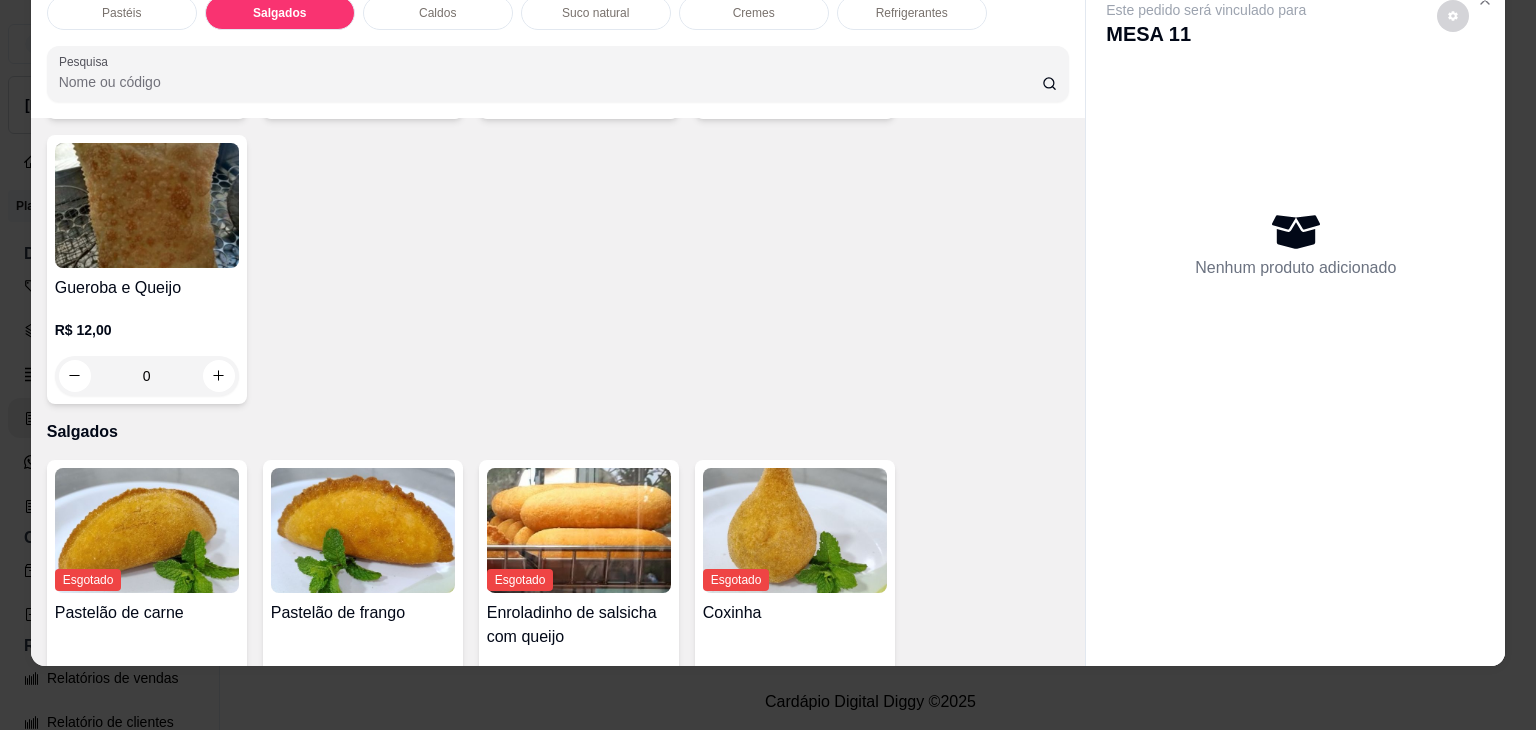 scroll, scrollTop: 1824, scrollLeft: 0, axis: vertical 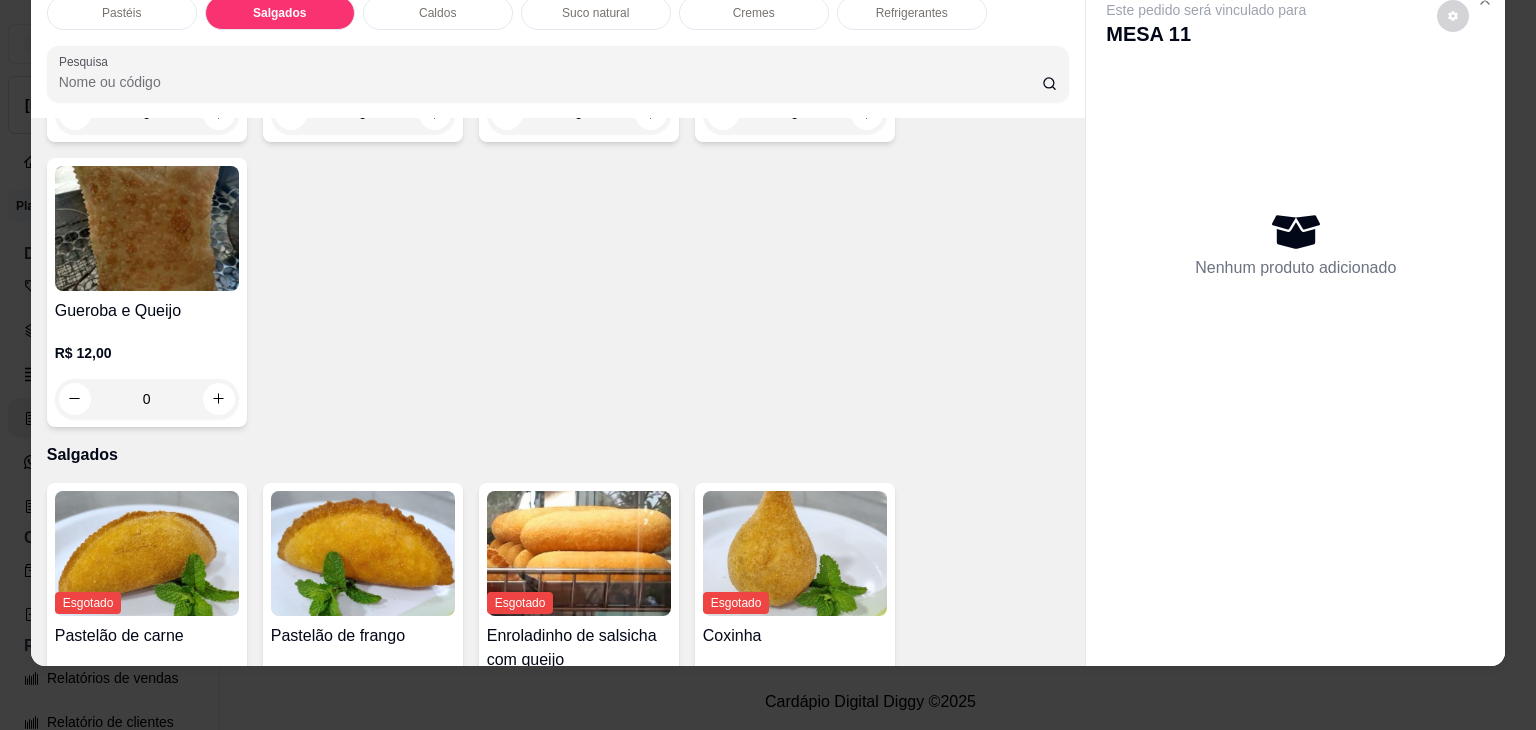 click on "Caldos" at bounding box center [438, 13] 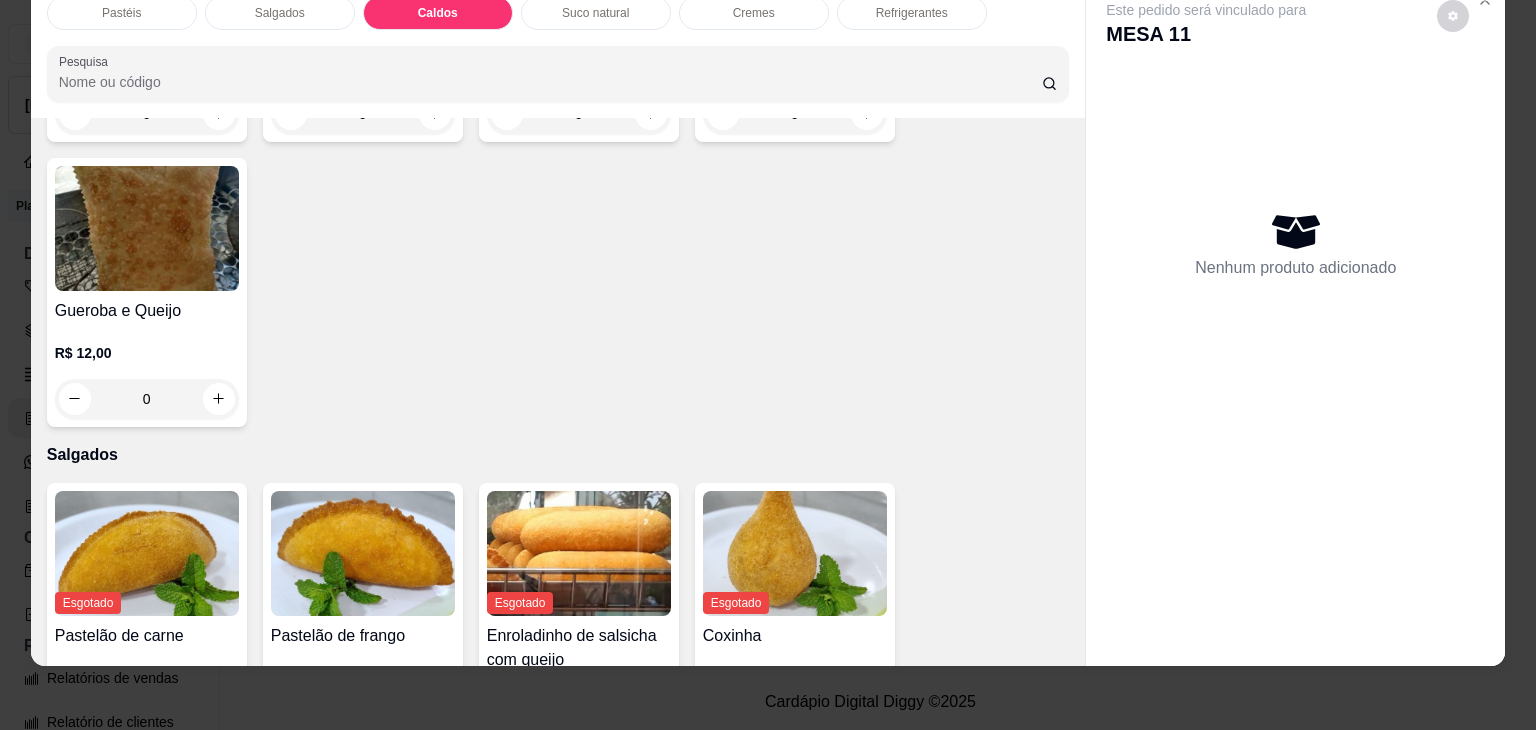 scroll, scrollTop: 2782, scrollLeft: 0, axis: vertical 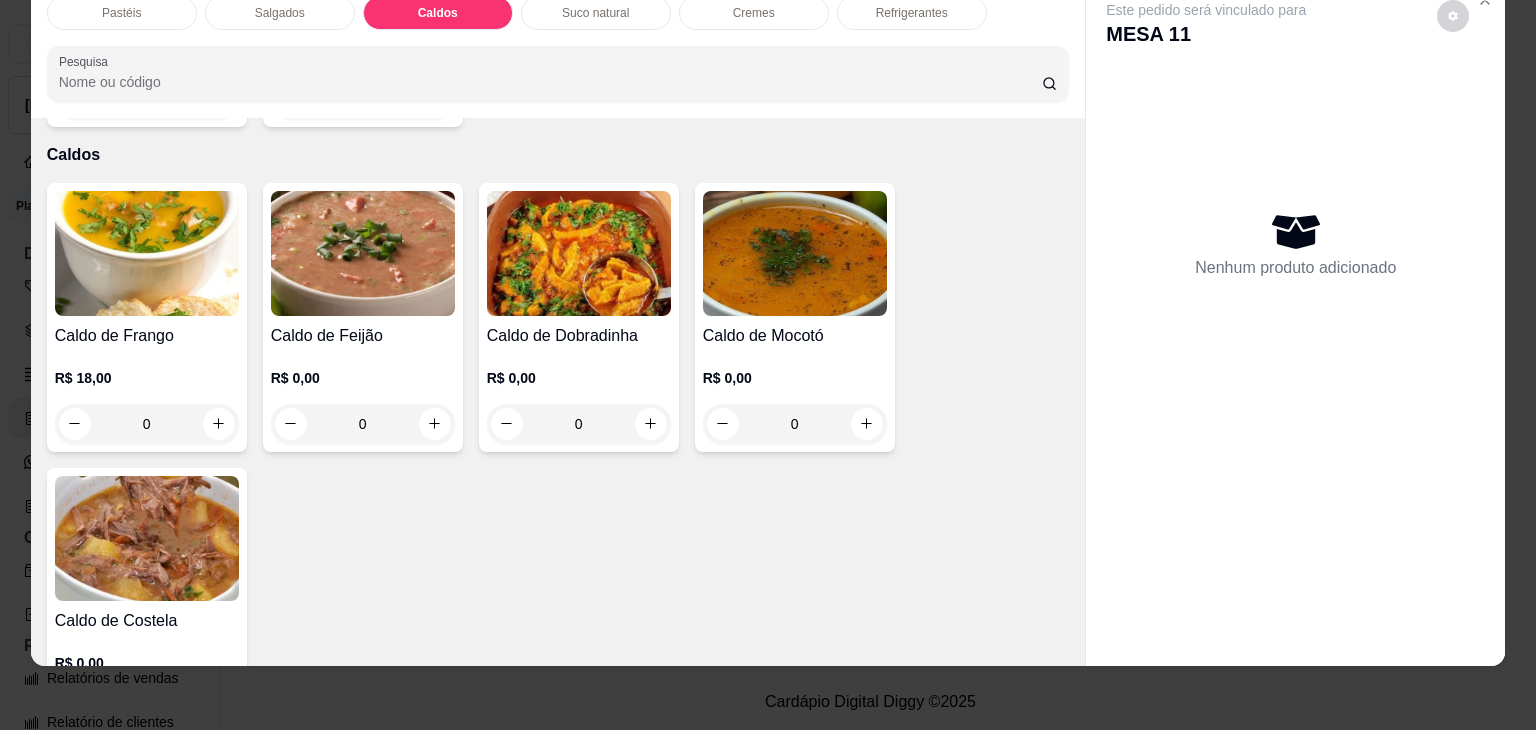 click on "0" at bounding box center [579, 424] 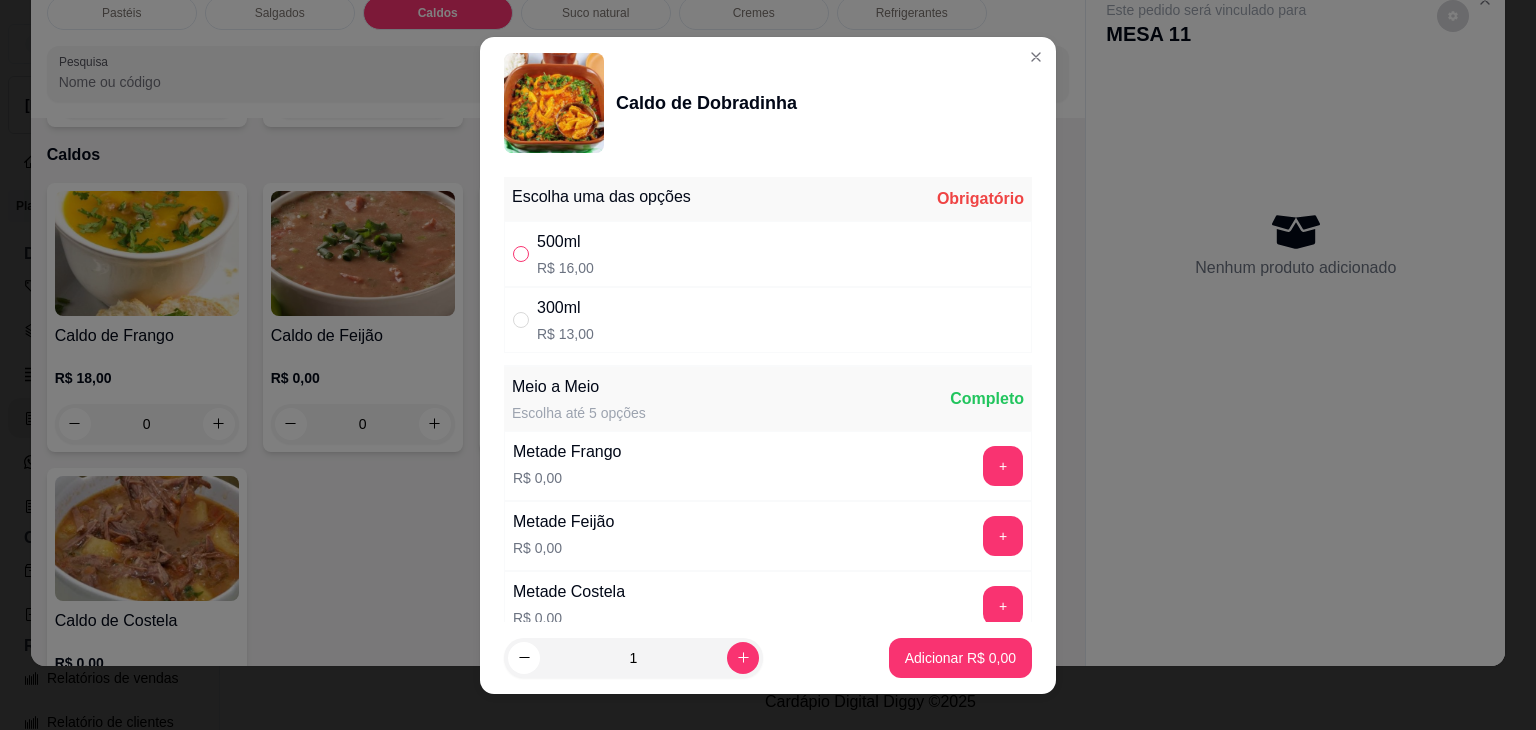 click at bounding box center [521, 254] 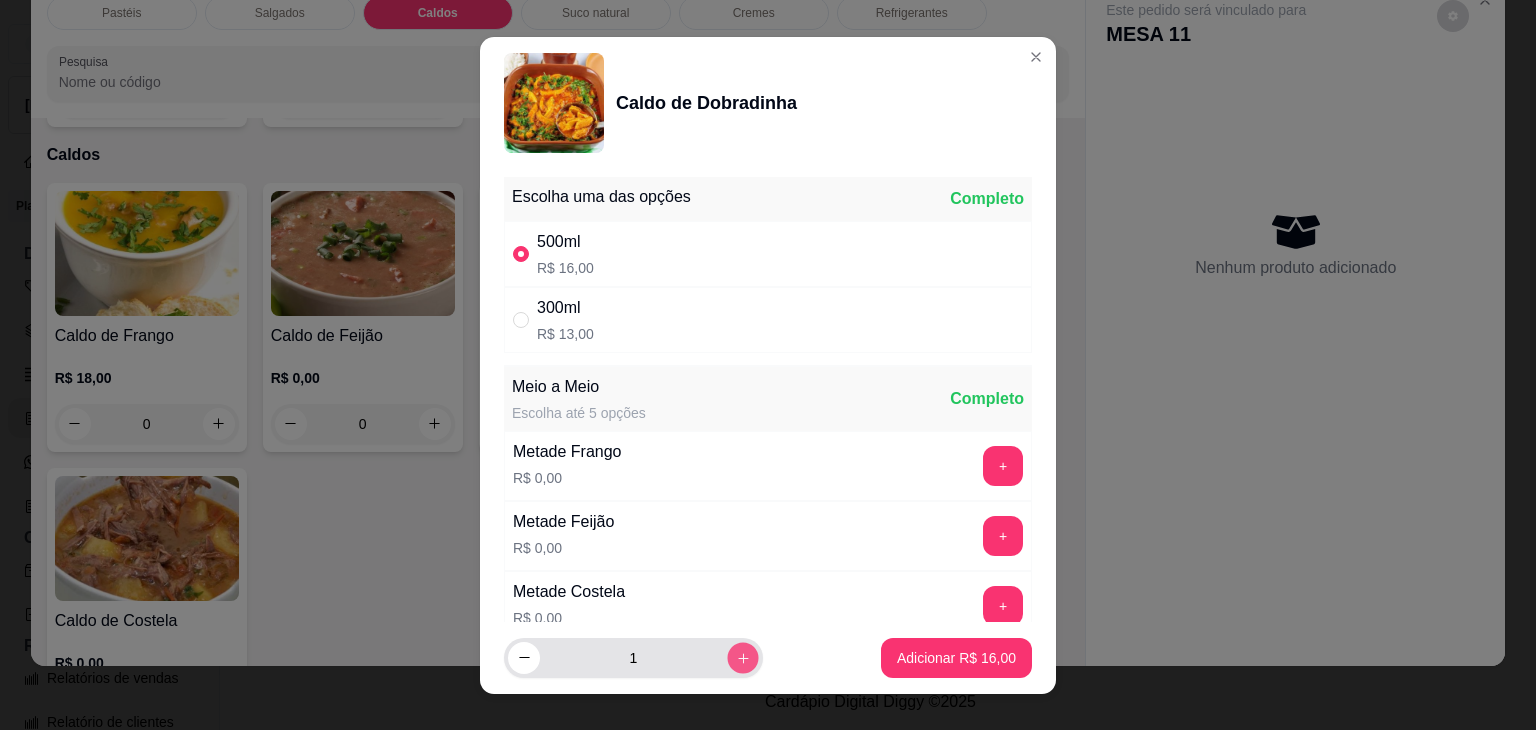 click 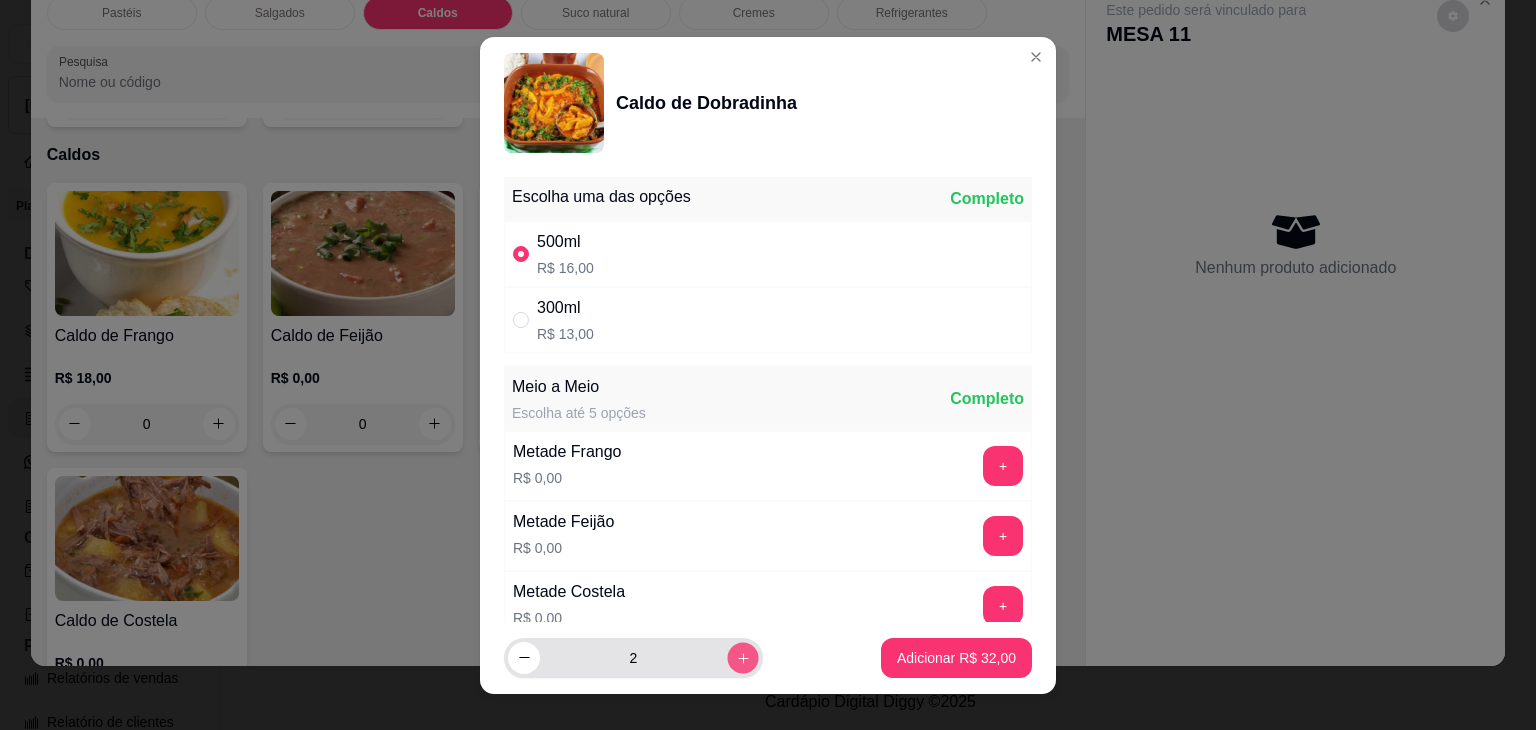 click 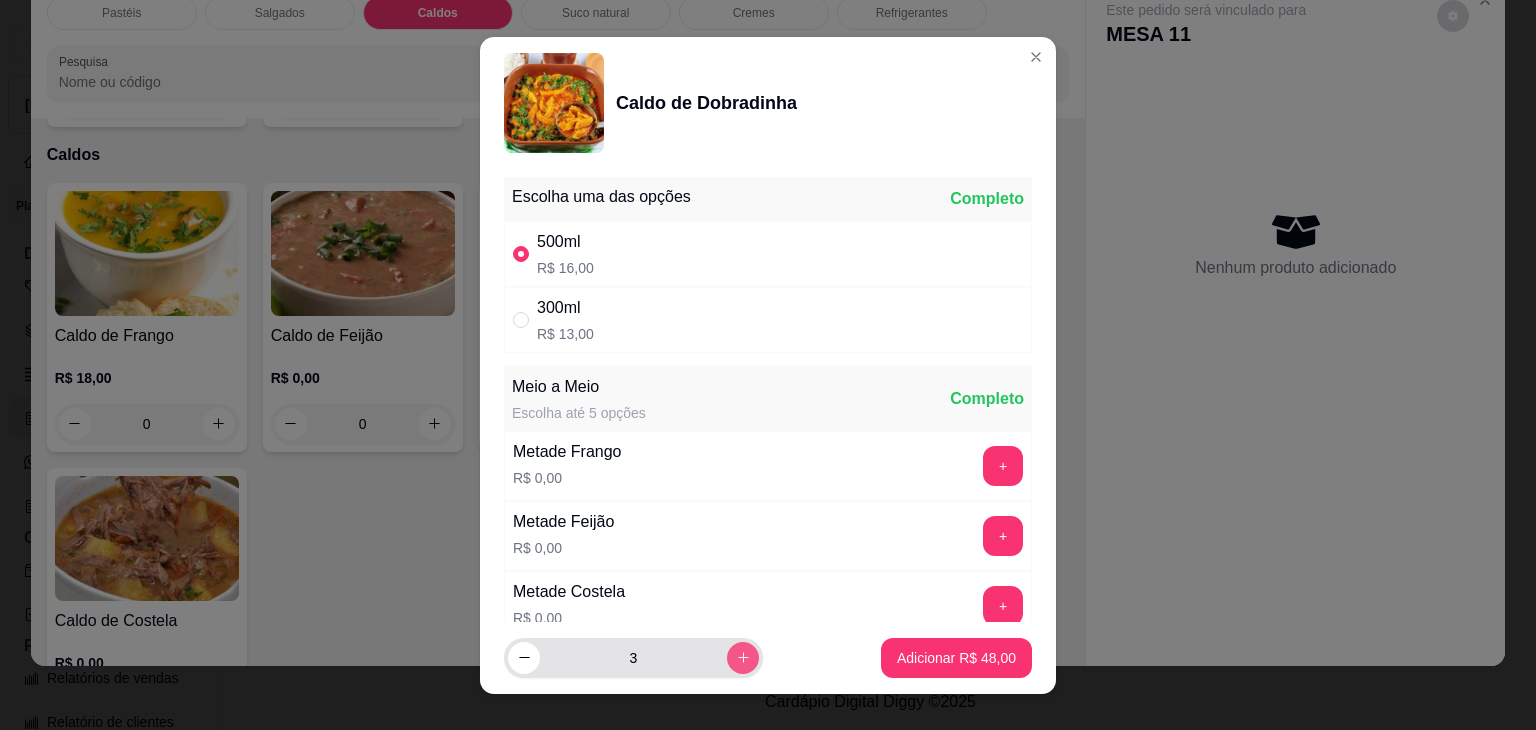 click 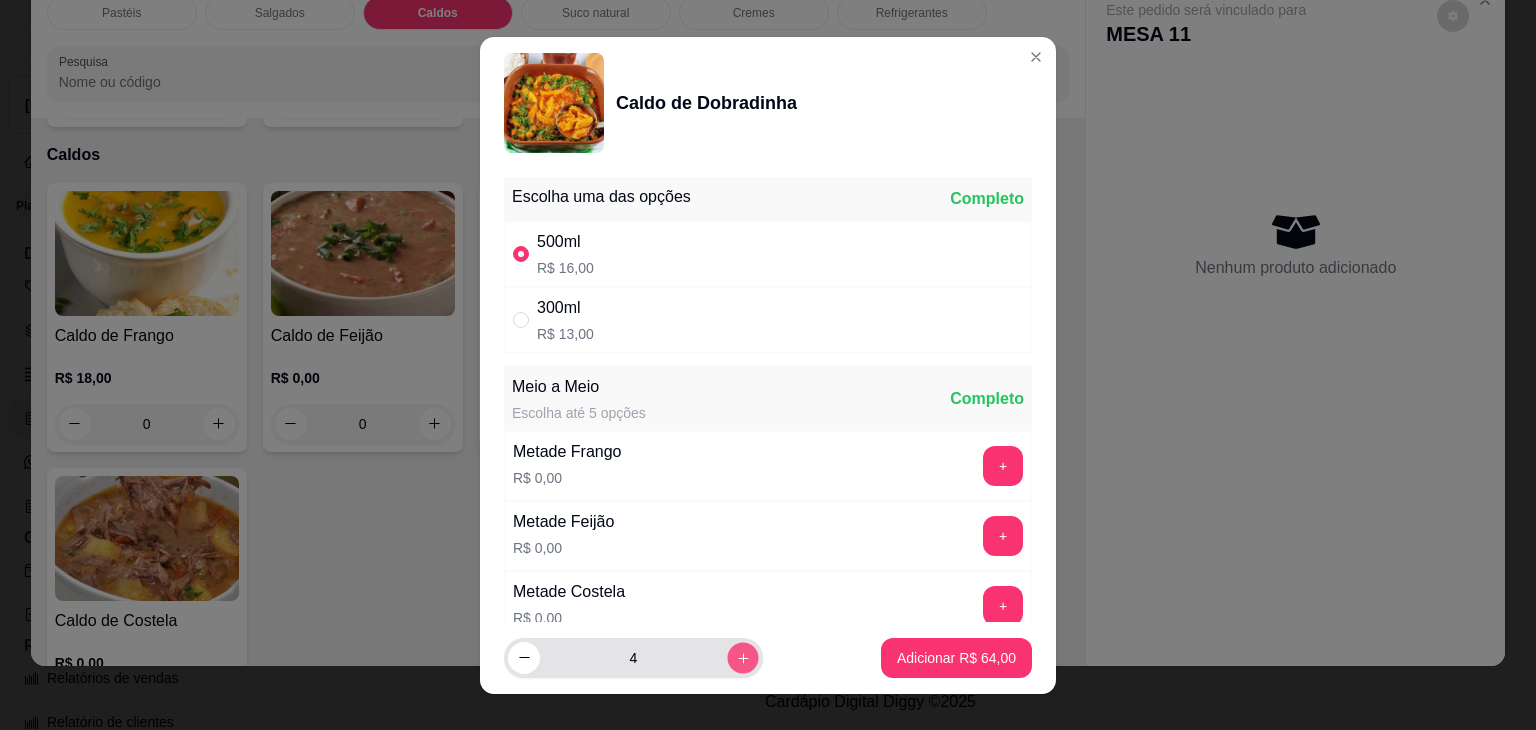 click 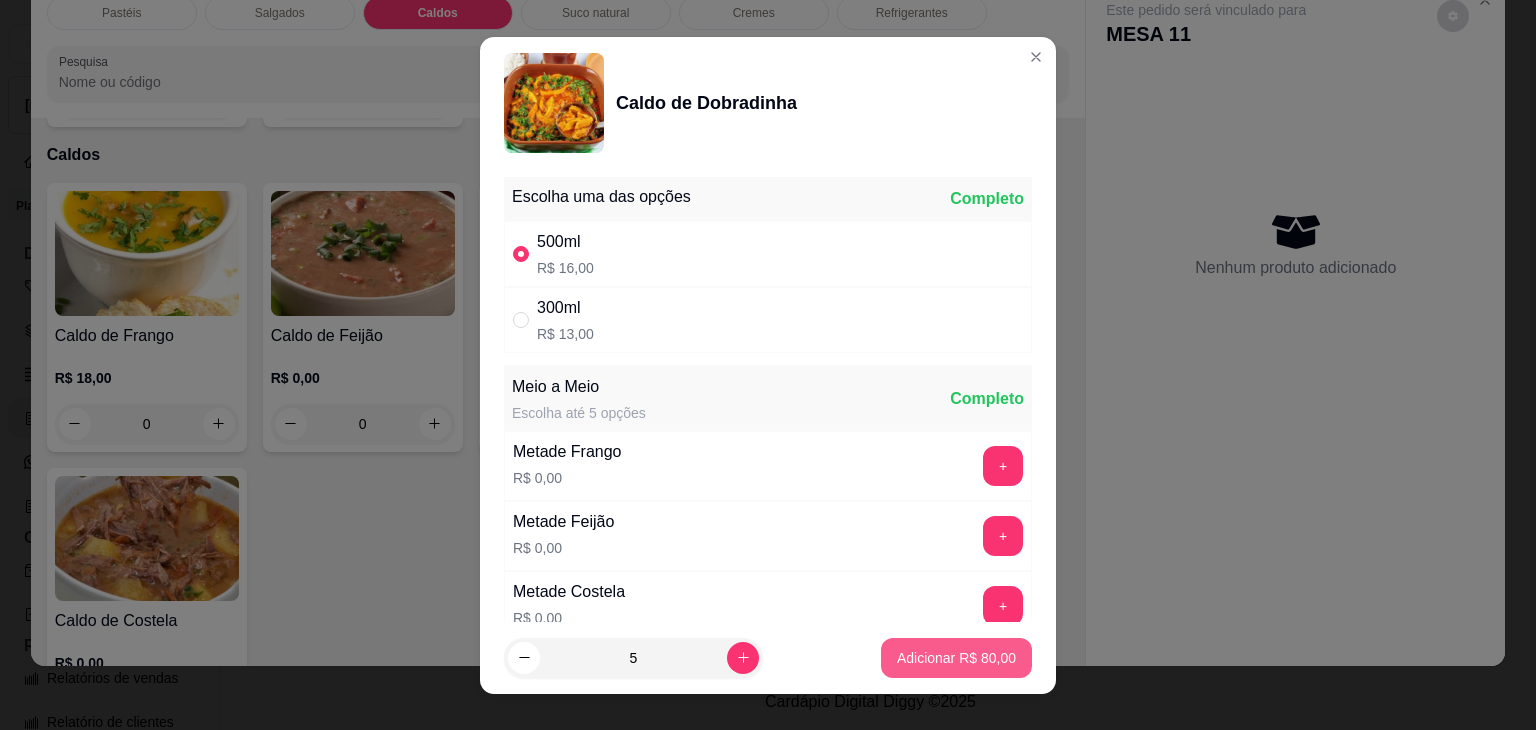 click on "Adicionar   R$ 80,00" at bounding box center [956, 658] 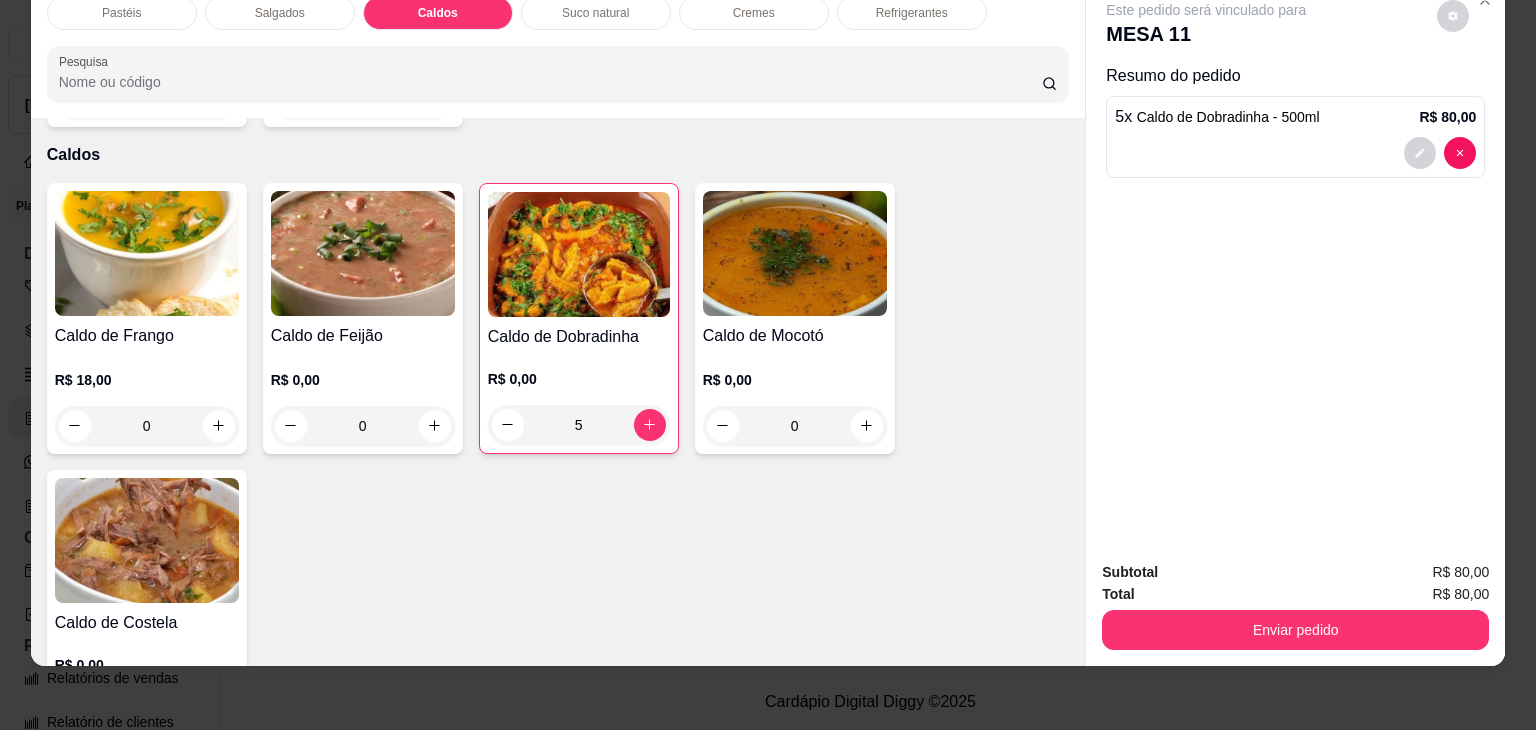click on "0" at bounding box center (795, 426) 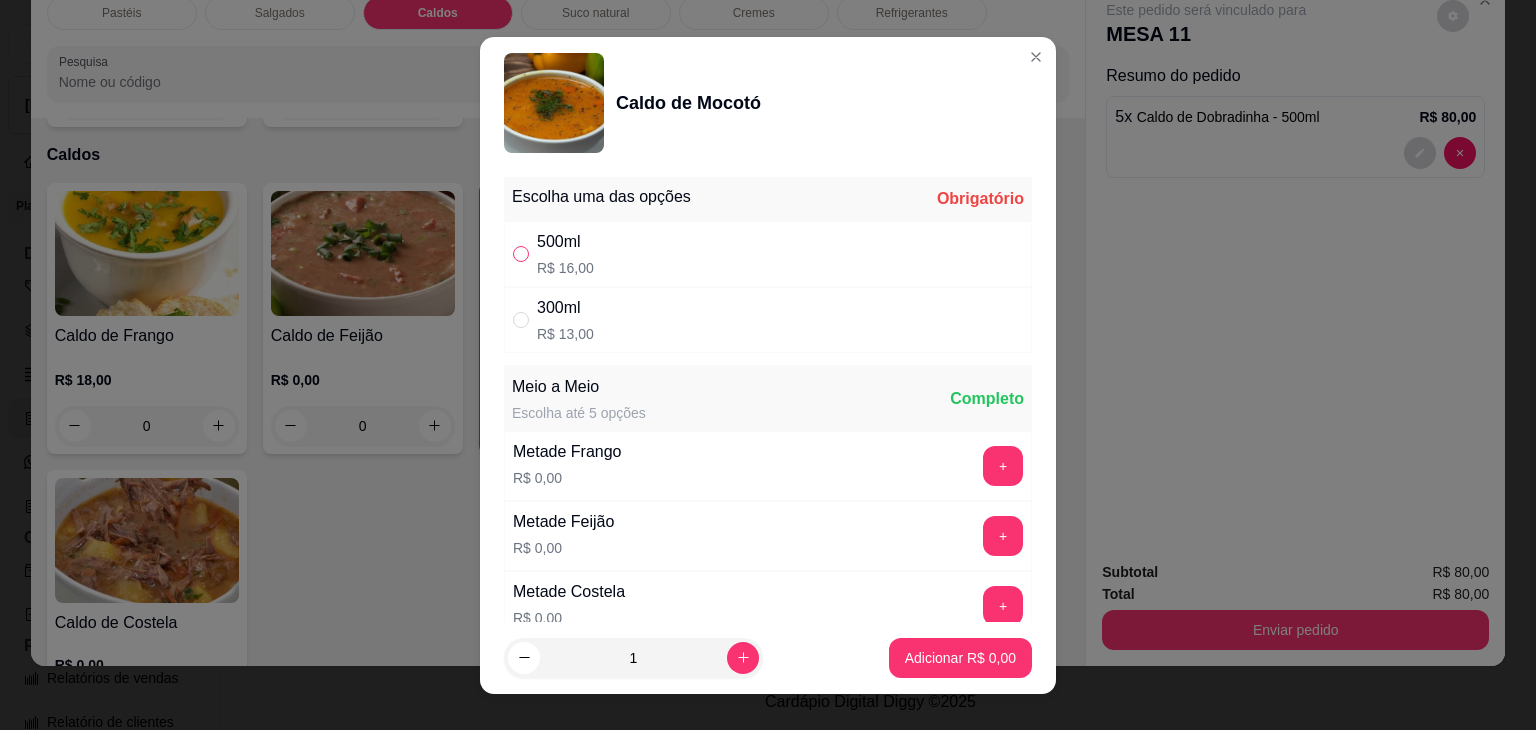 click at bounding box center (521, 254) 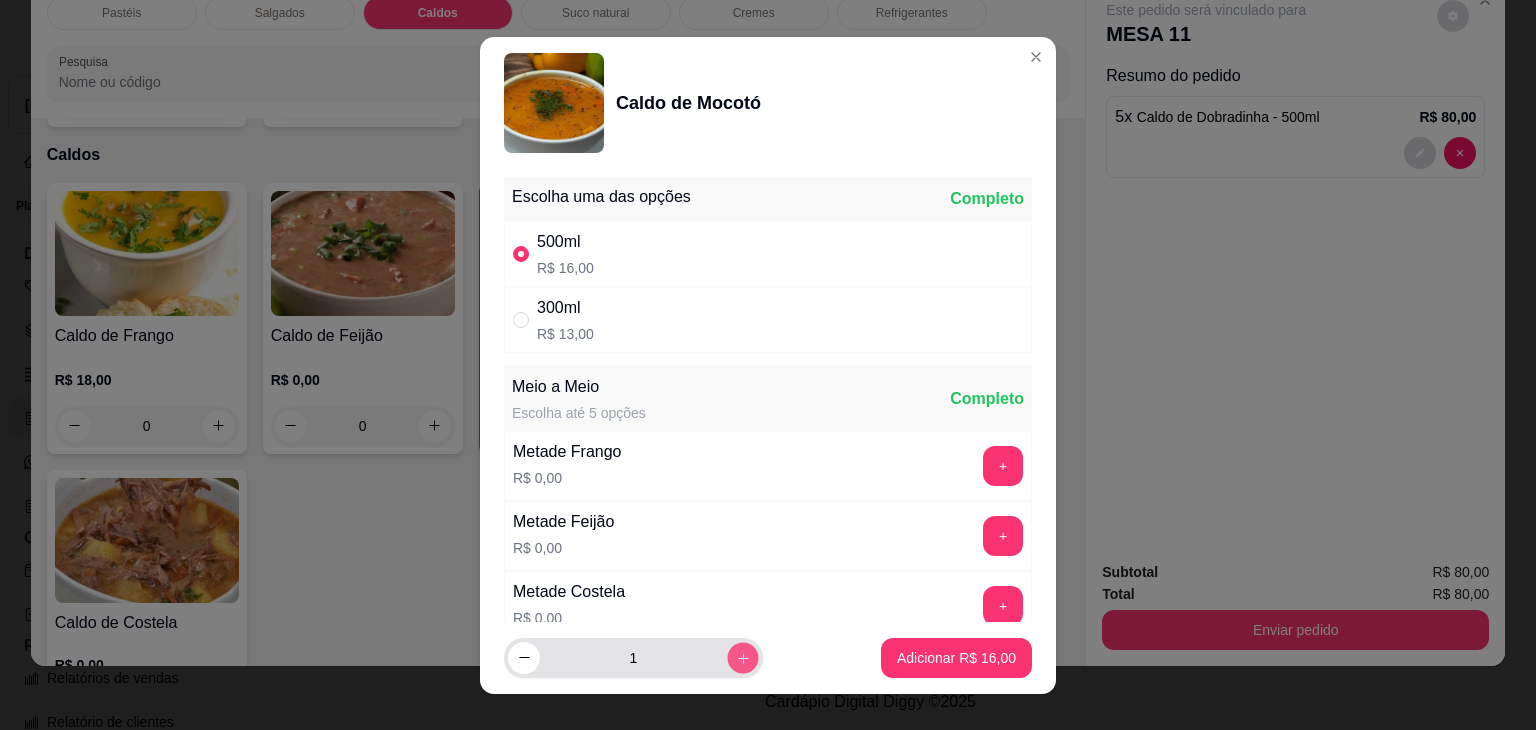 click 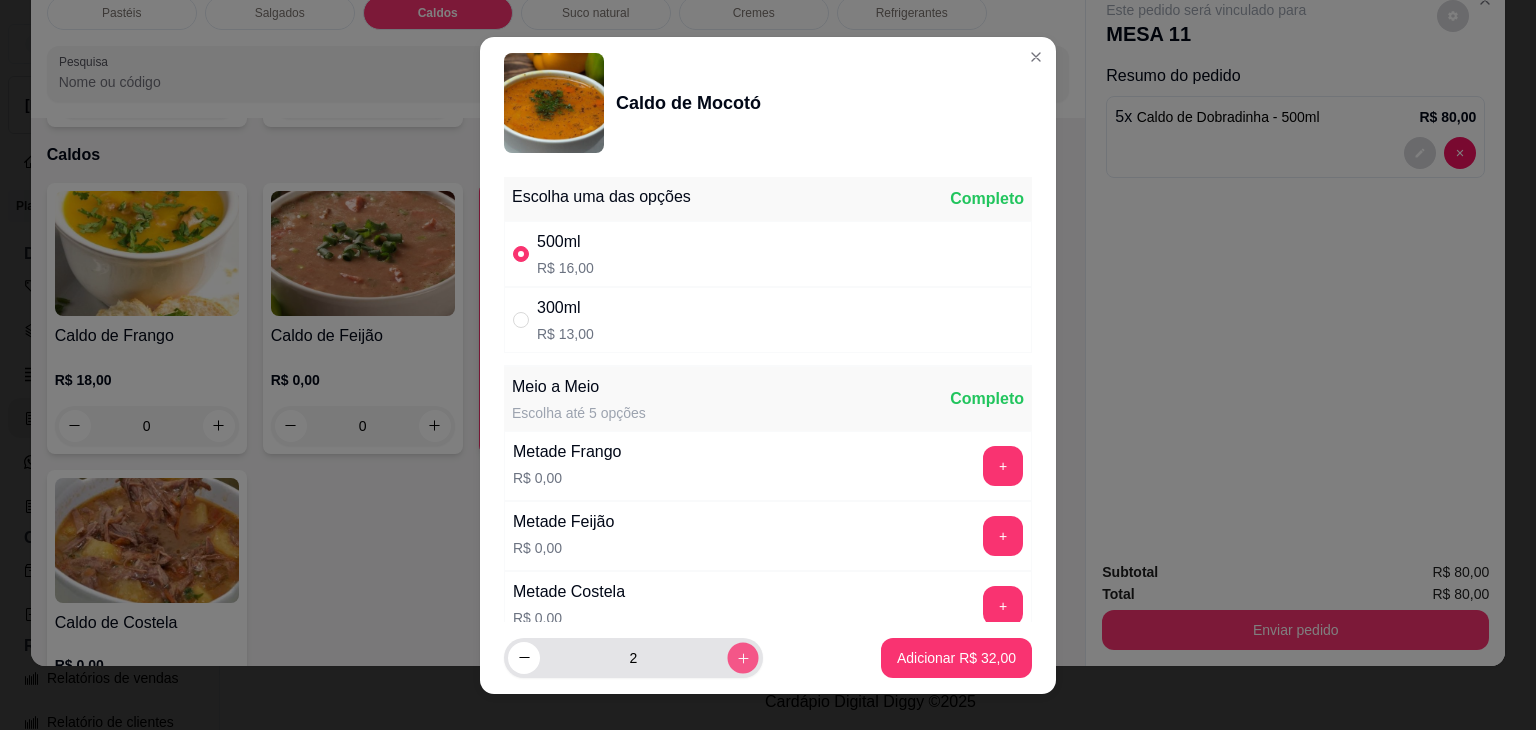 click 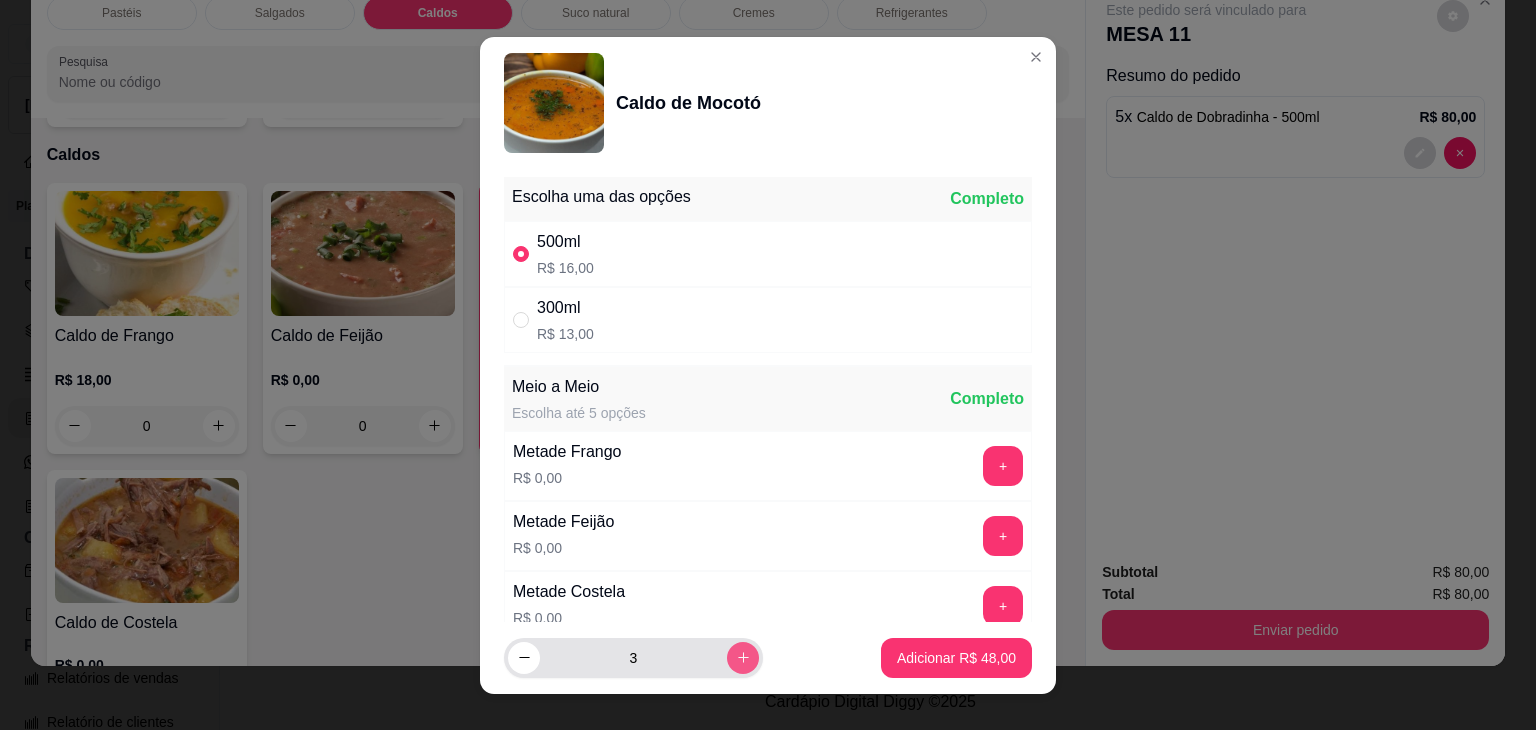 click 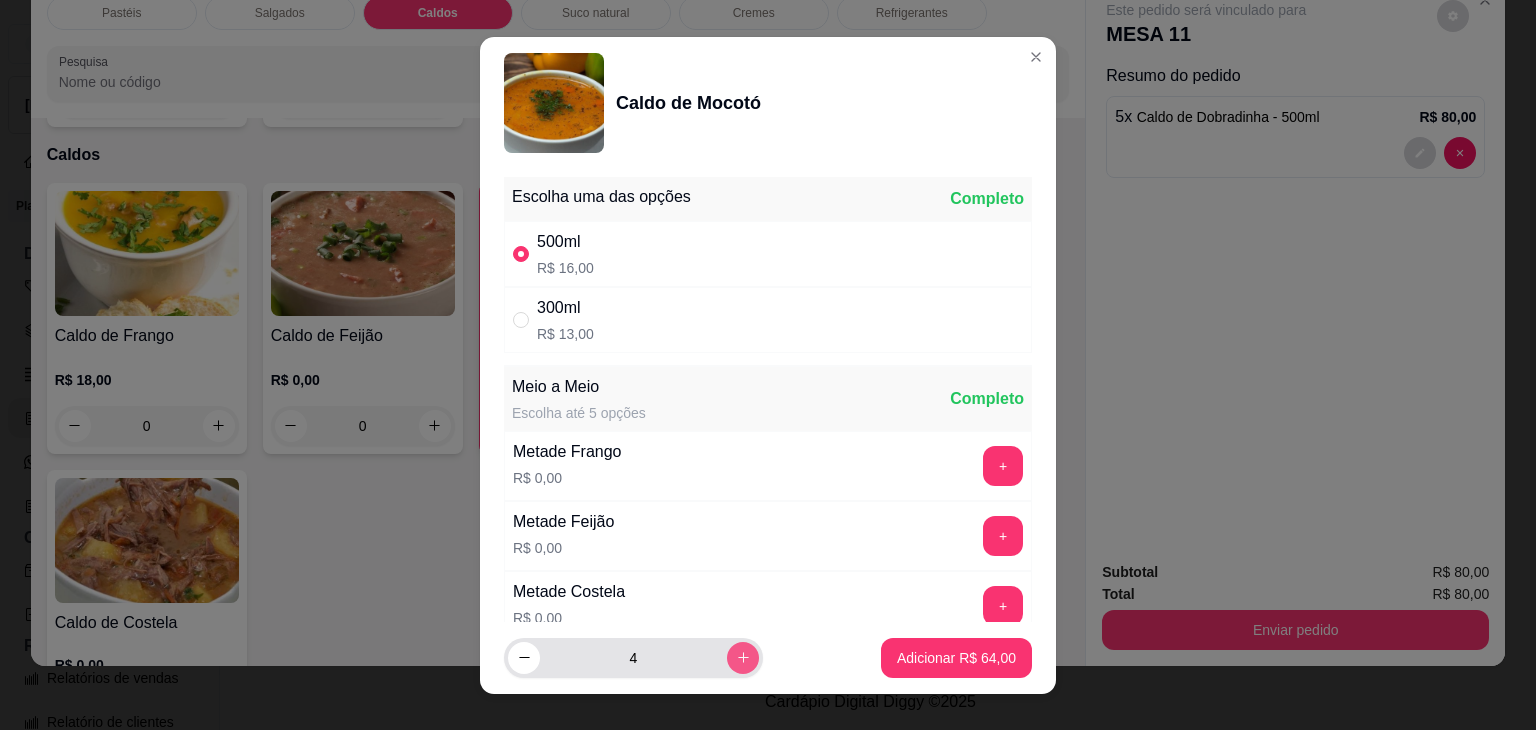 click 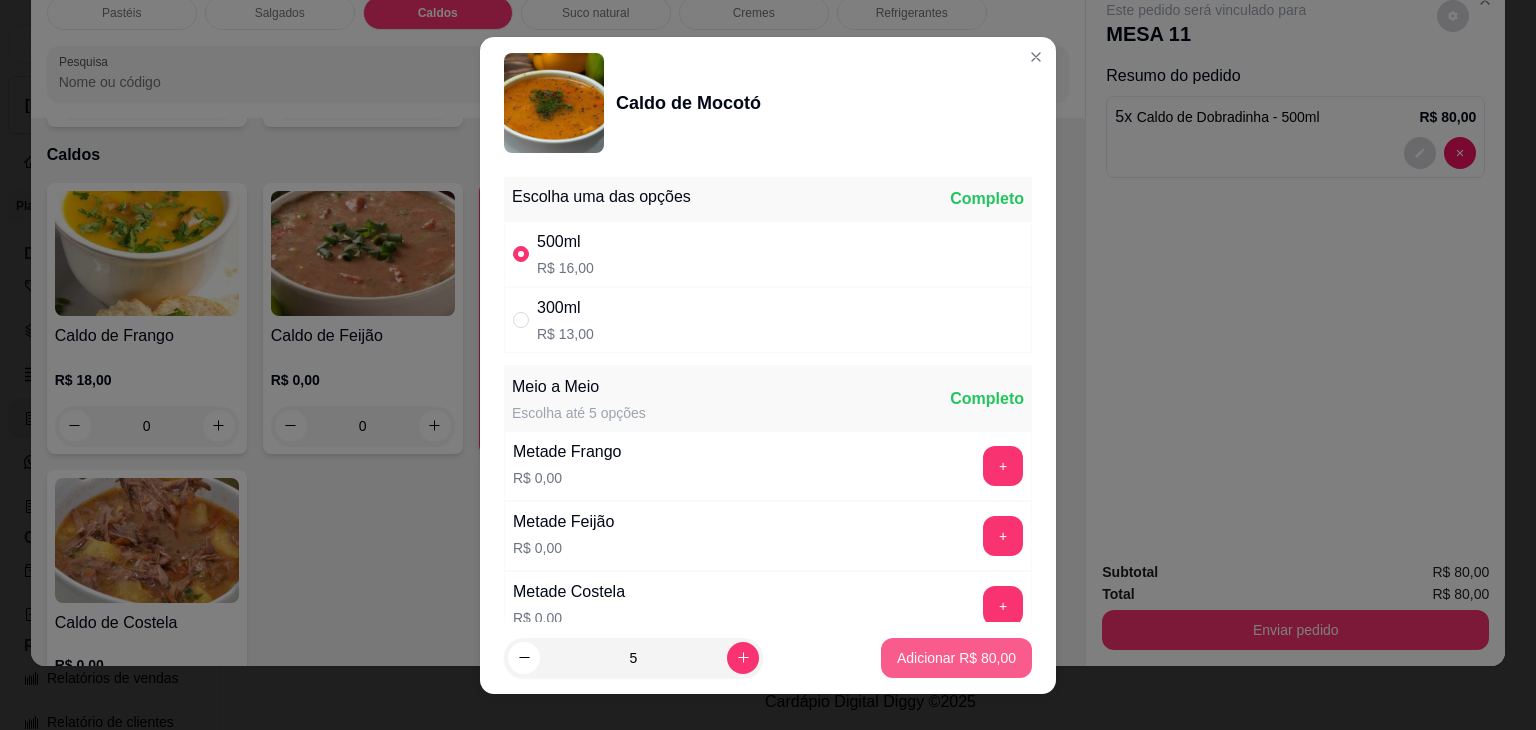 click on "Adicionar   R$ 80,00" at bounding box center (956, 658) 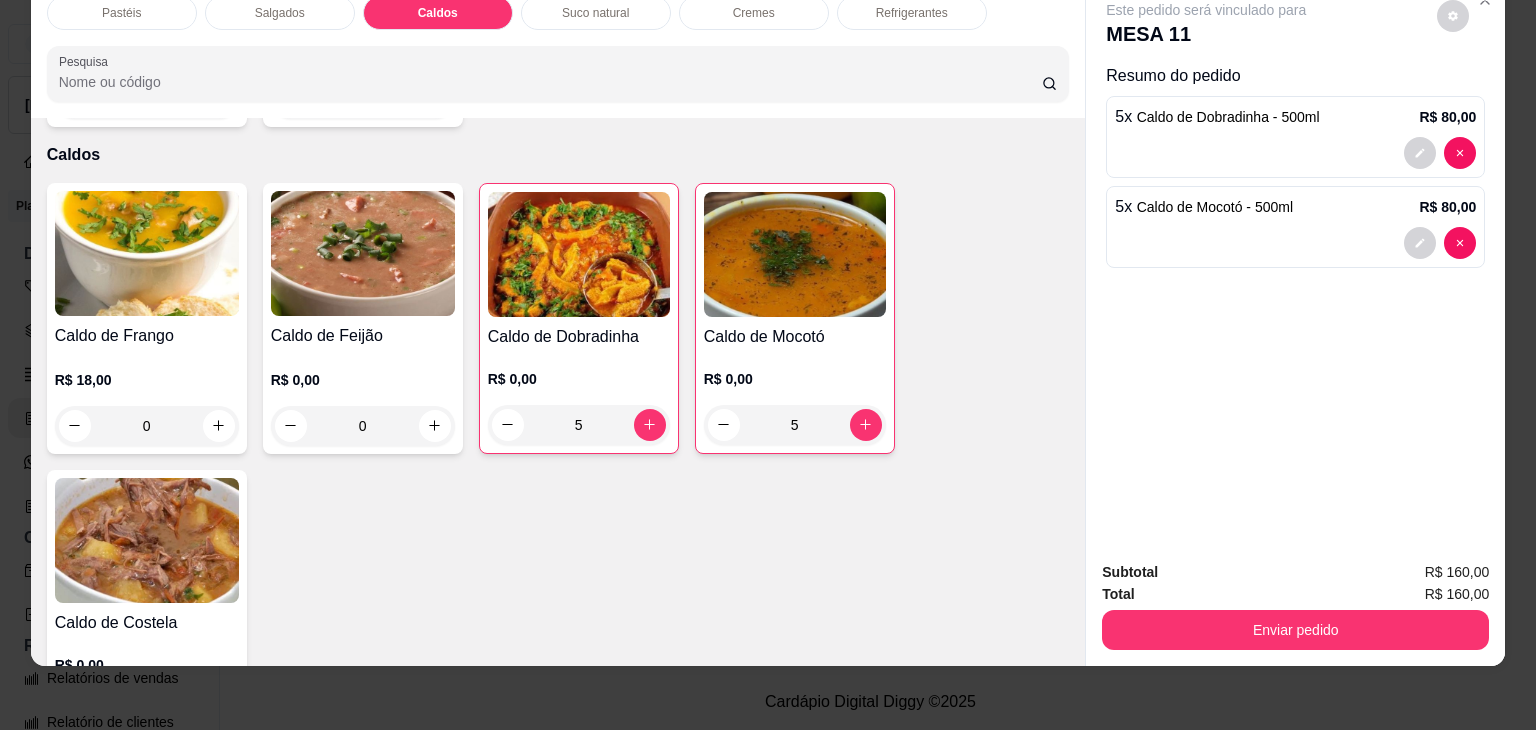 click on "0" at bounding box center (363, 426) 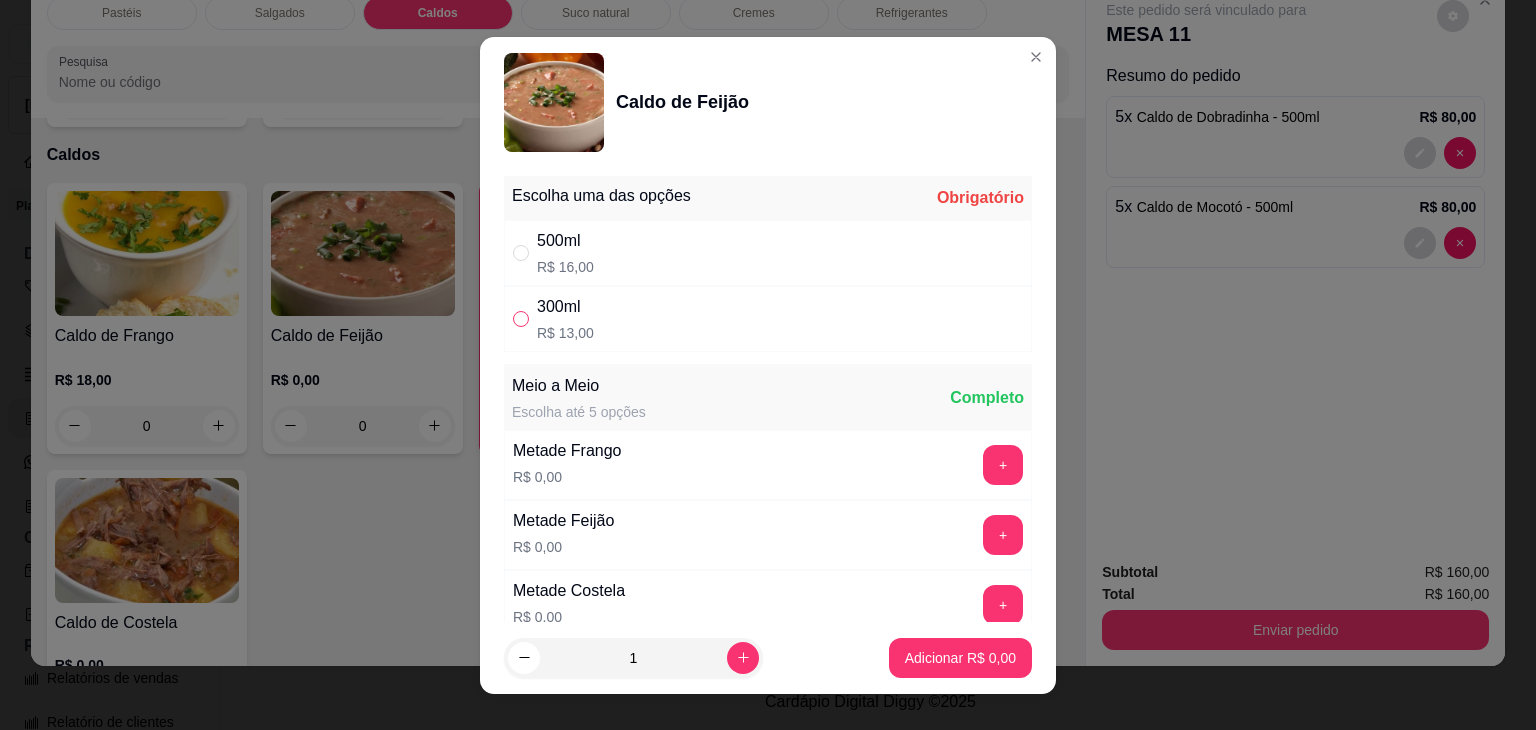 click at bounding box center (521, 319) 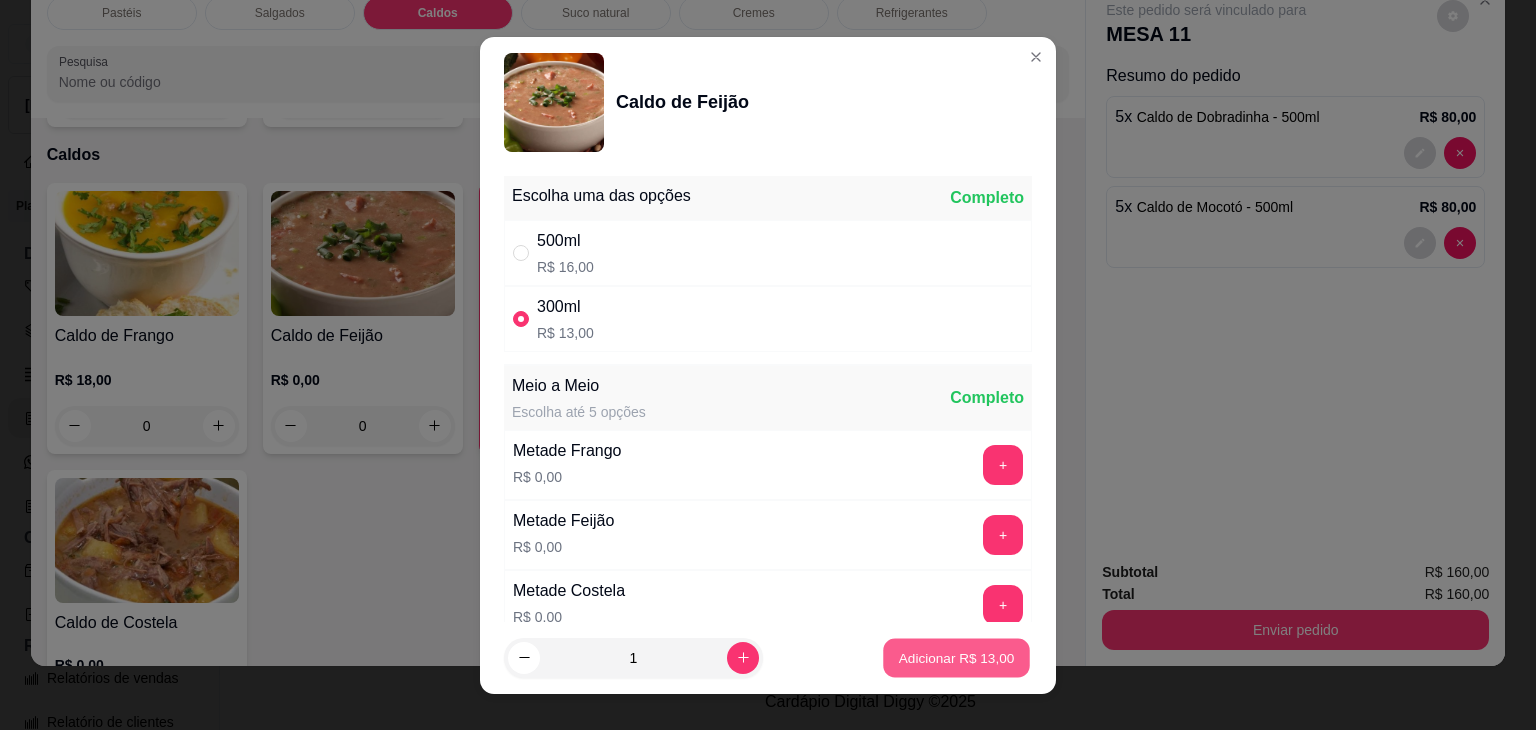 click on "Adicionar   R$ 13,00" at bounding box center (957, 657) 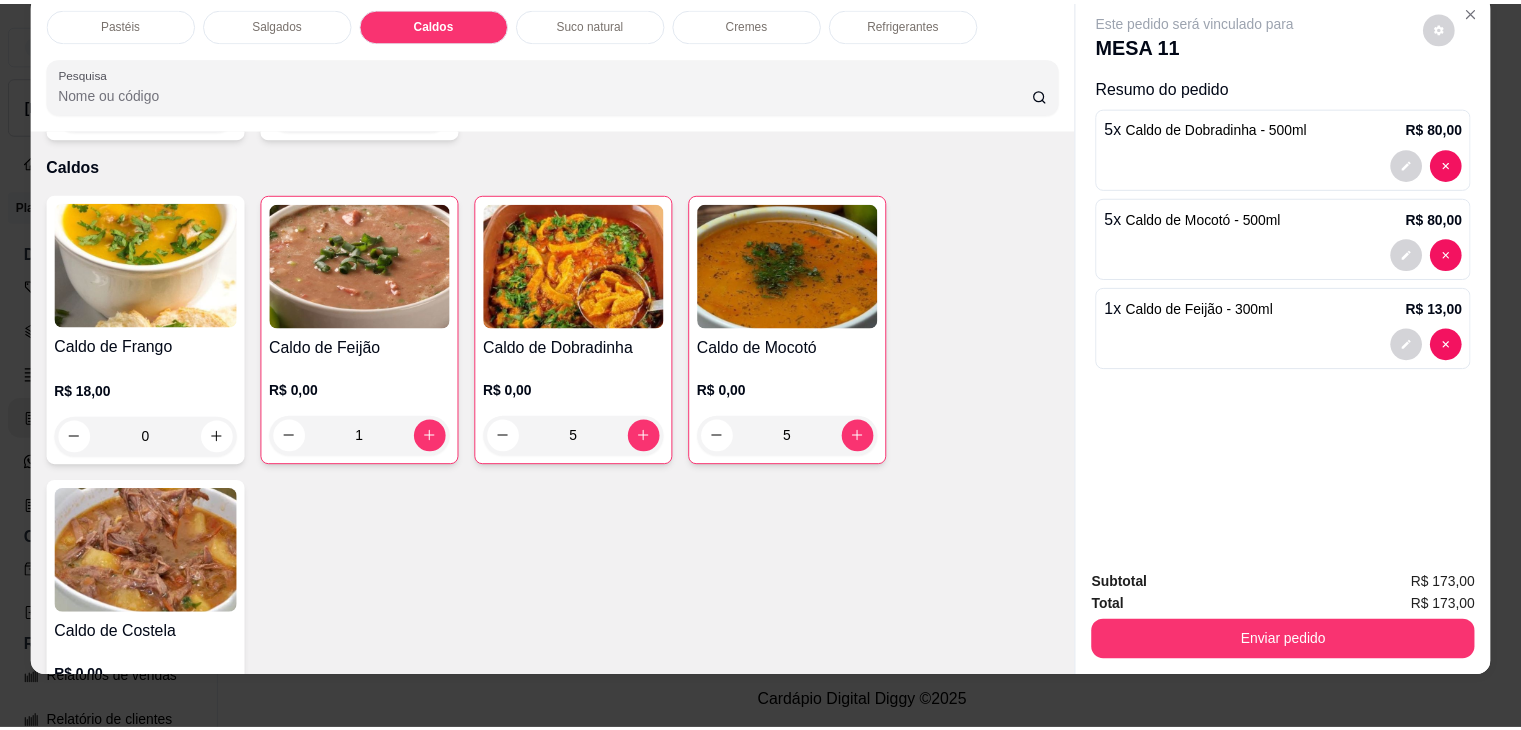 scroll, scrollTop: 0, scrollLeft: 0, axis: both 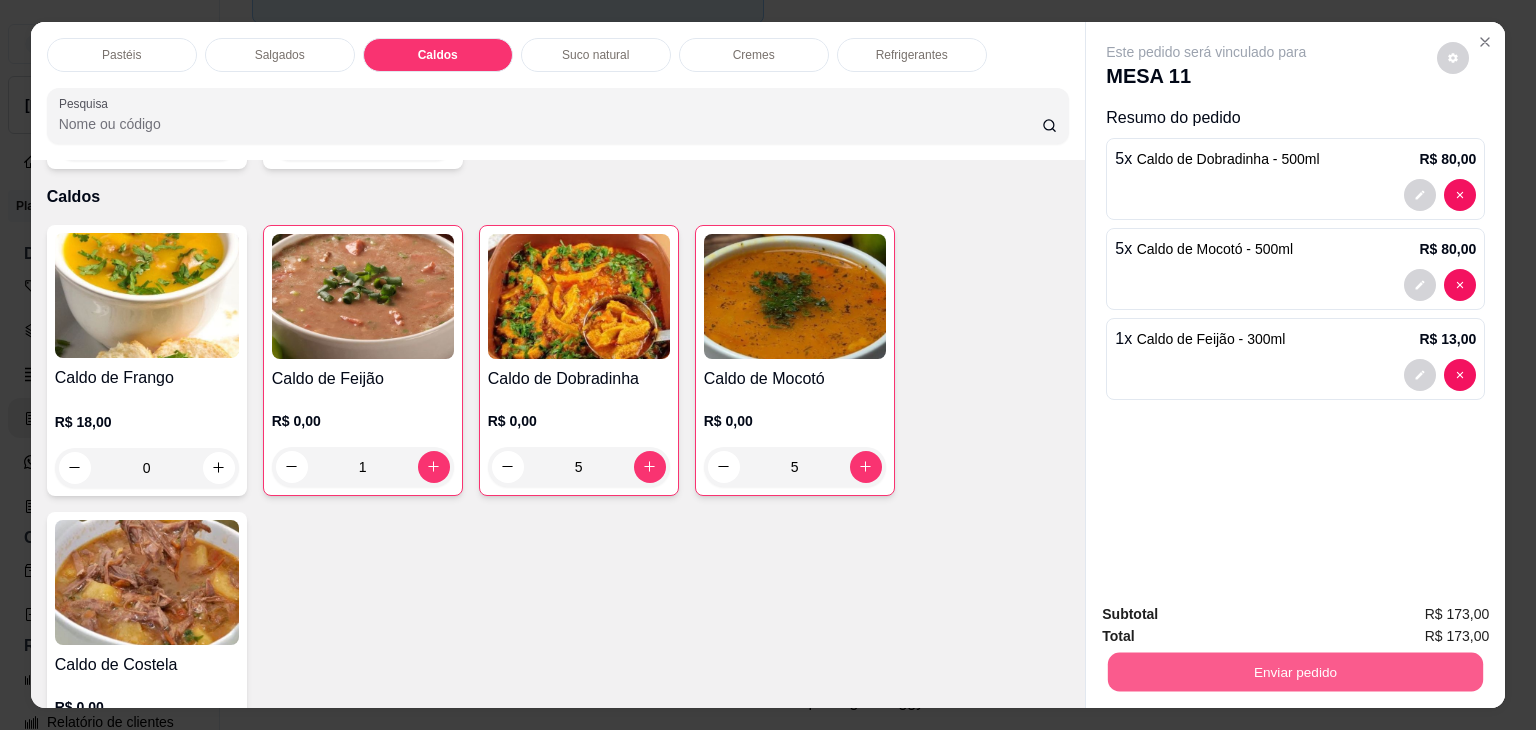 click on "Enviar pedido" at bounding box center [1295, 672] 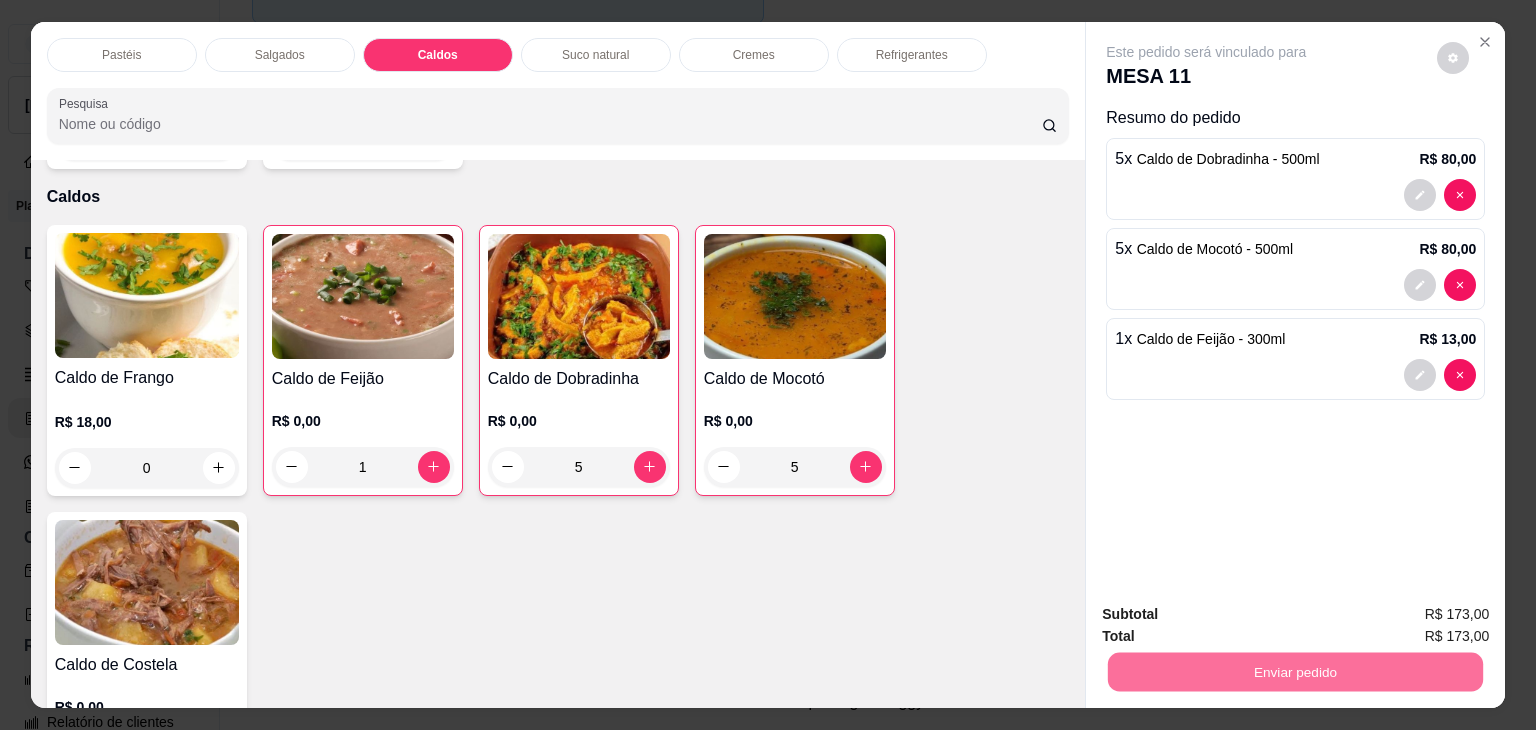 click on "Não registrar e enviar pedido" at bounding box center [1229, 615] 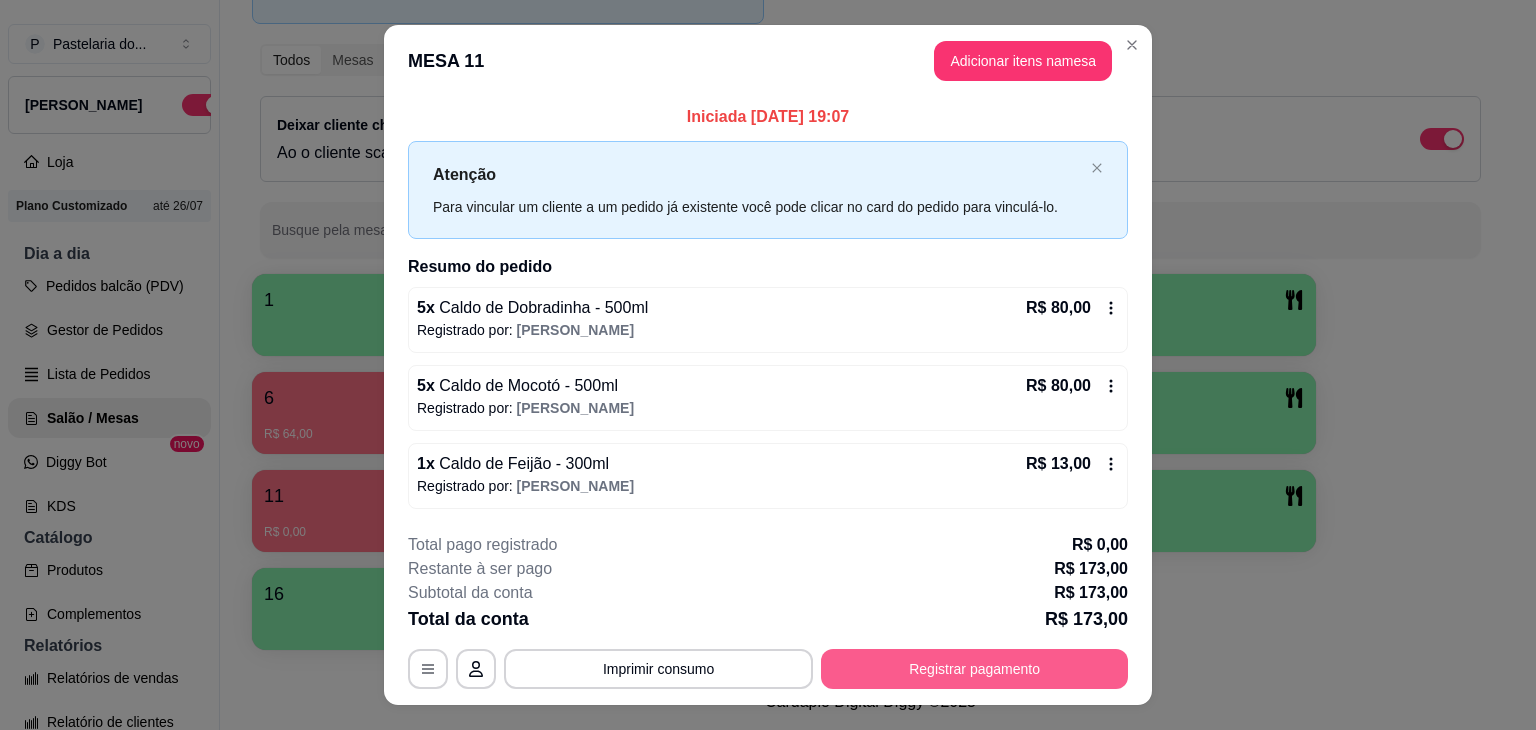 click on "Registrar pagamento" at bounding box center [974, 669] 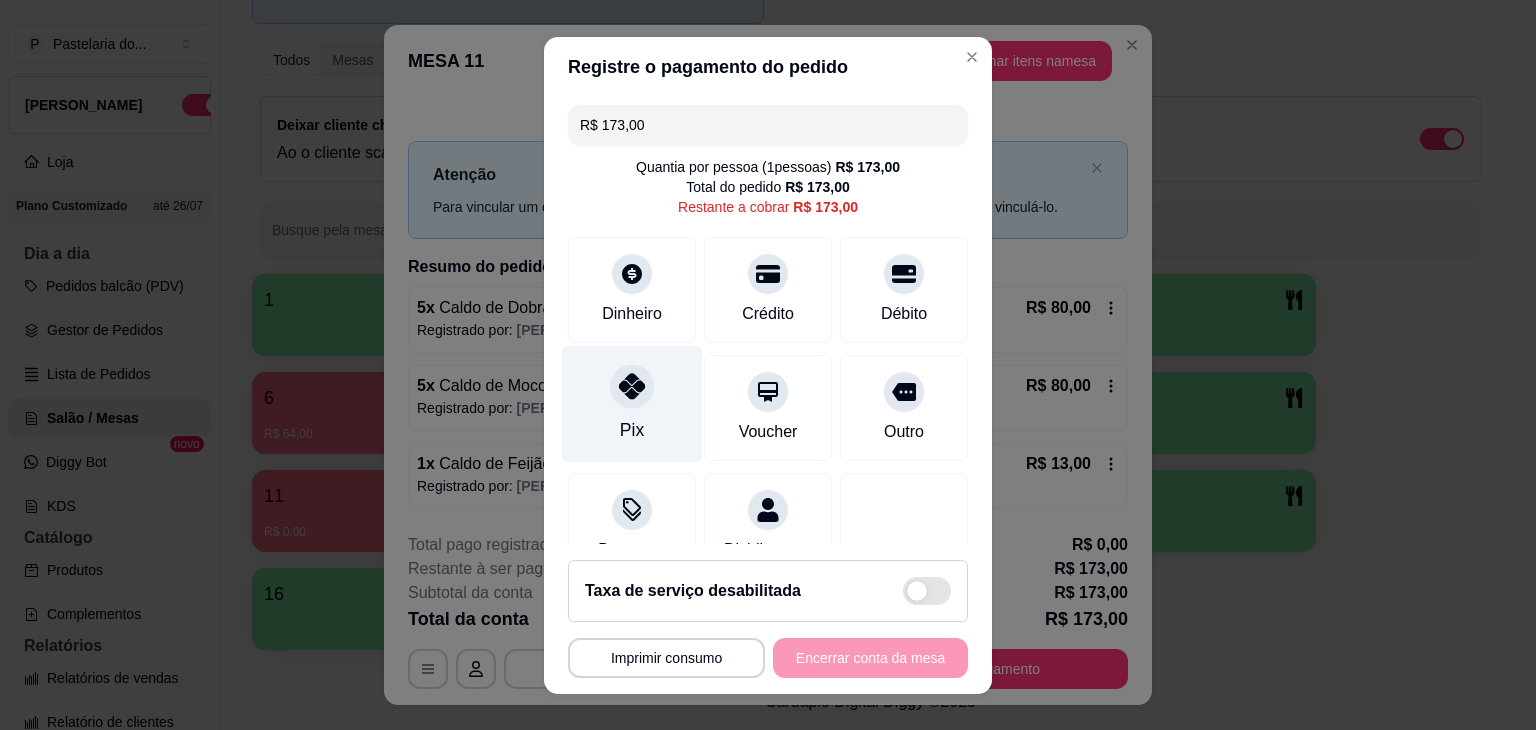 click on "Pix" at bounding box center [632, 403] 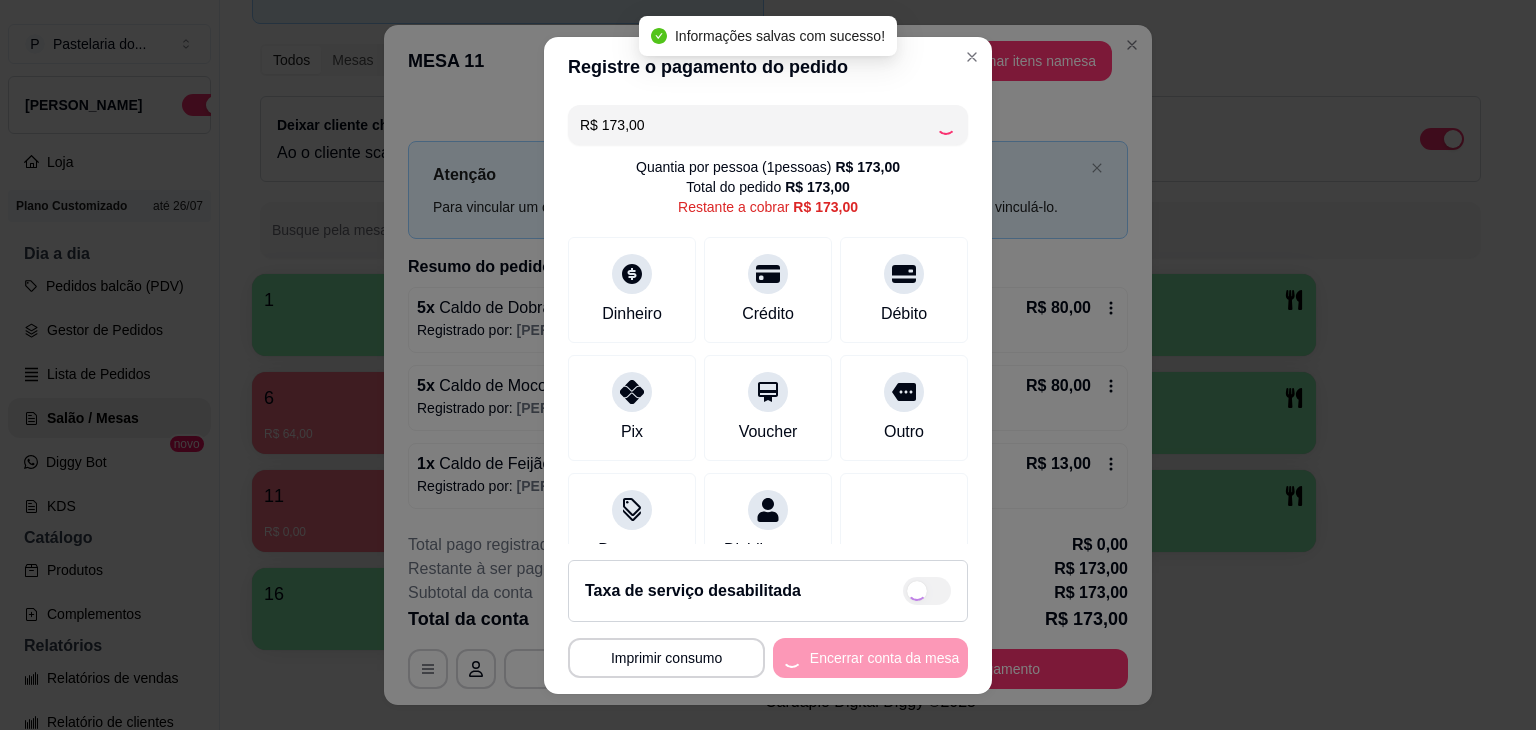 type on "R$ 0,00" 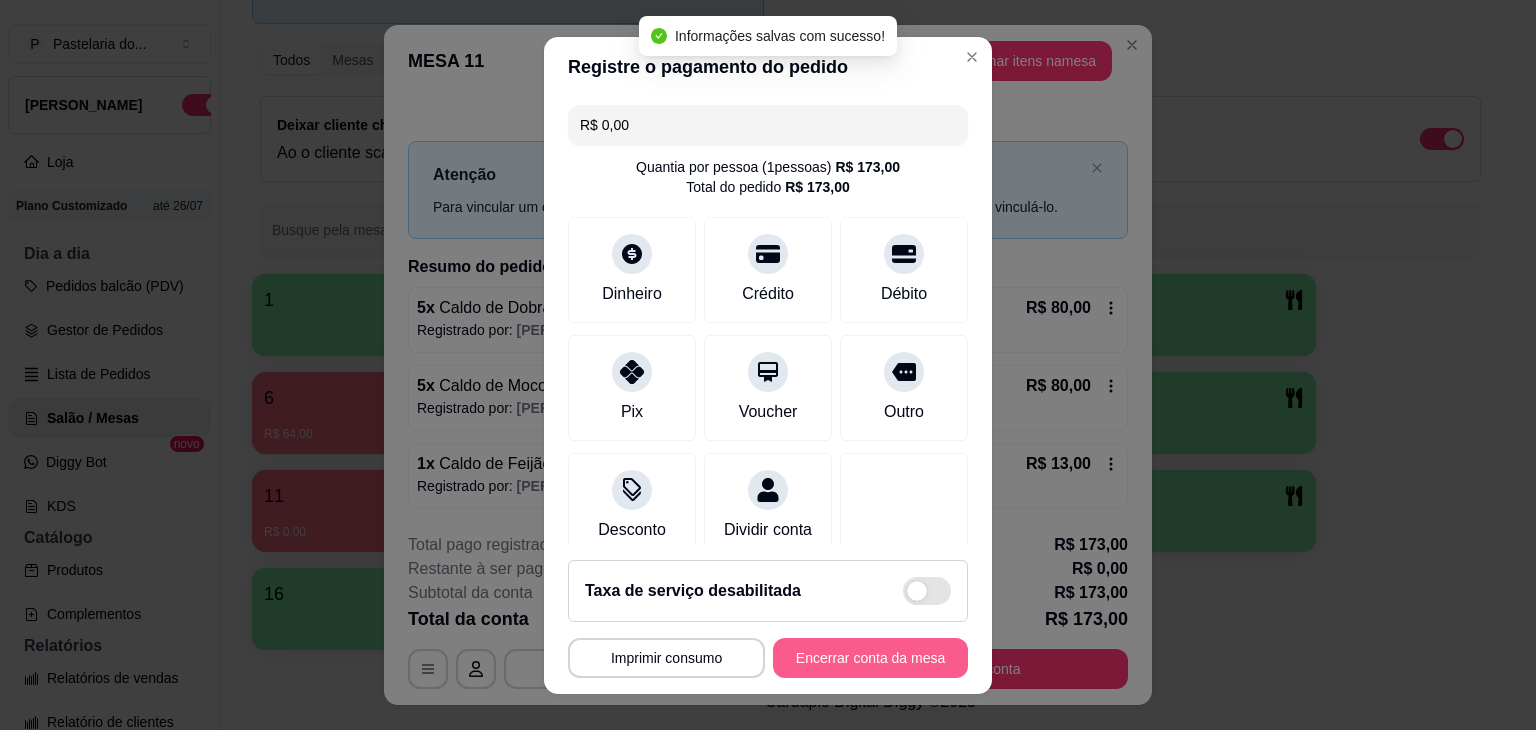 click on "Encerrar conta da mesa" at bounding box center (870, 658) 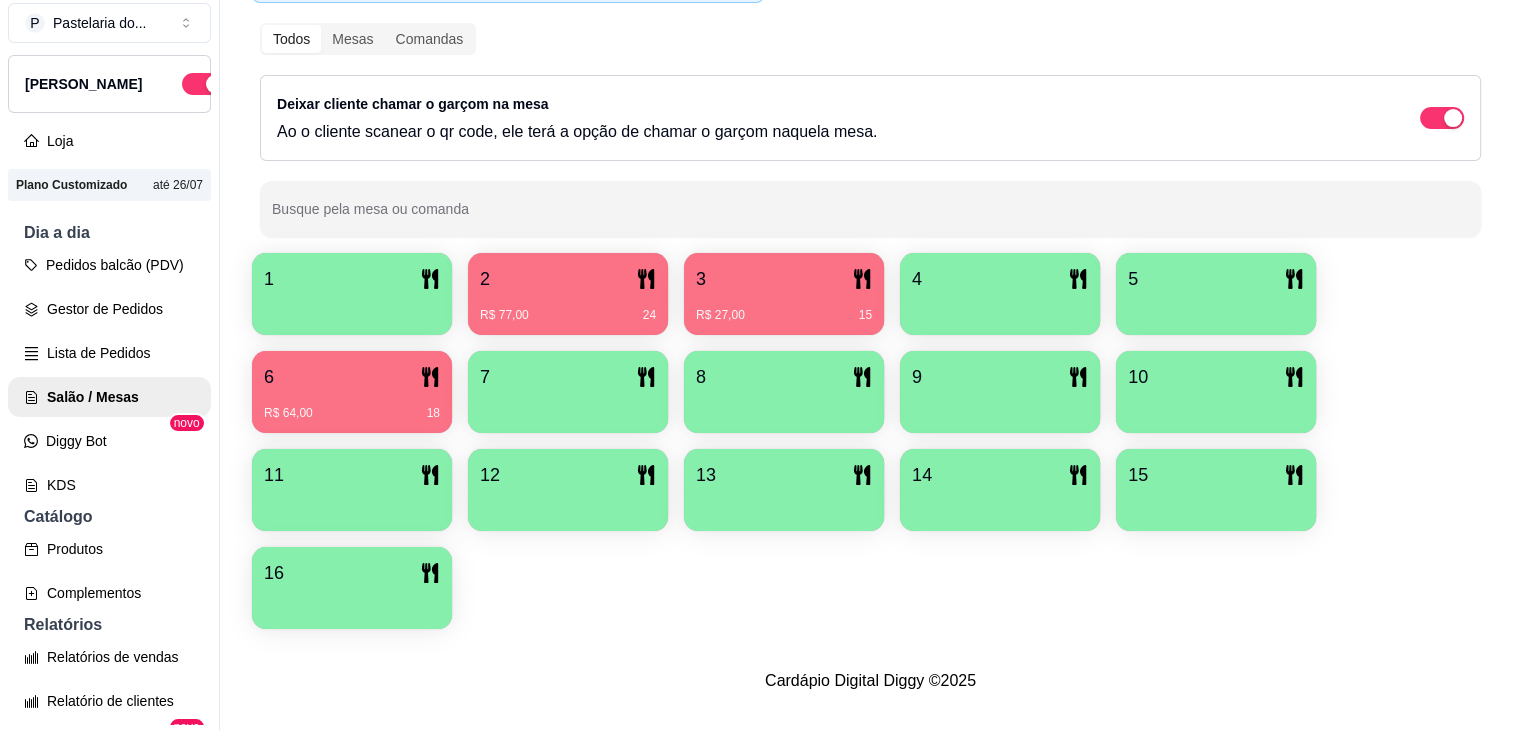 scroll, scrollTop: 32, scrollLeft: 0, axis: vertical 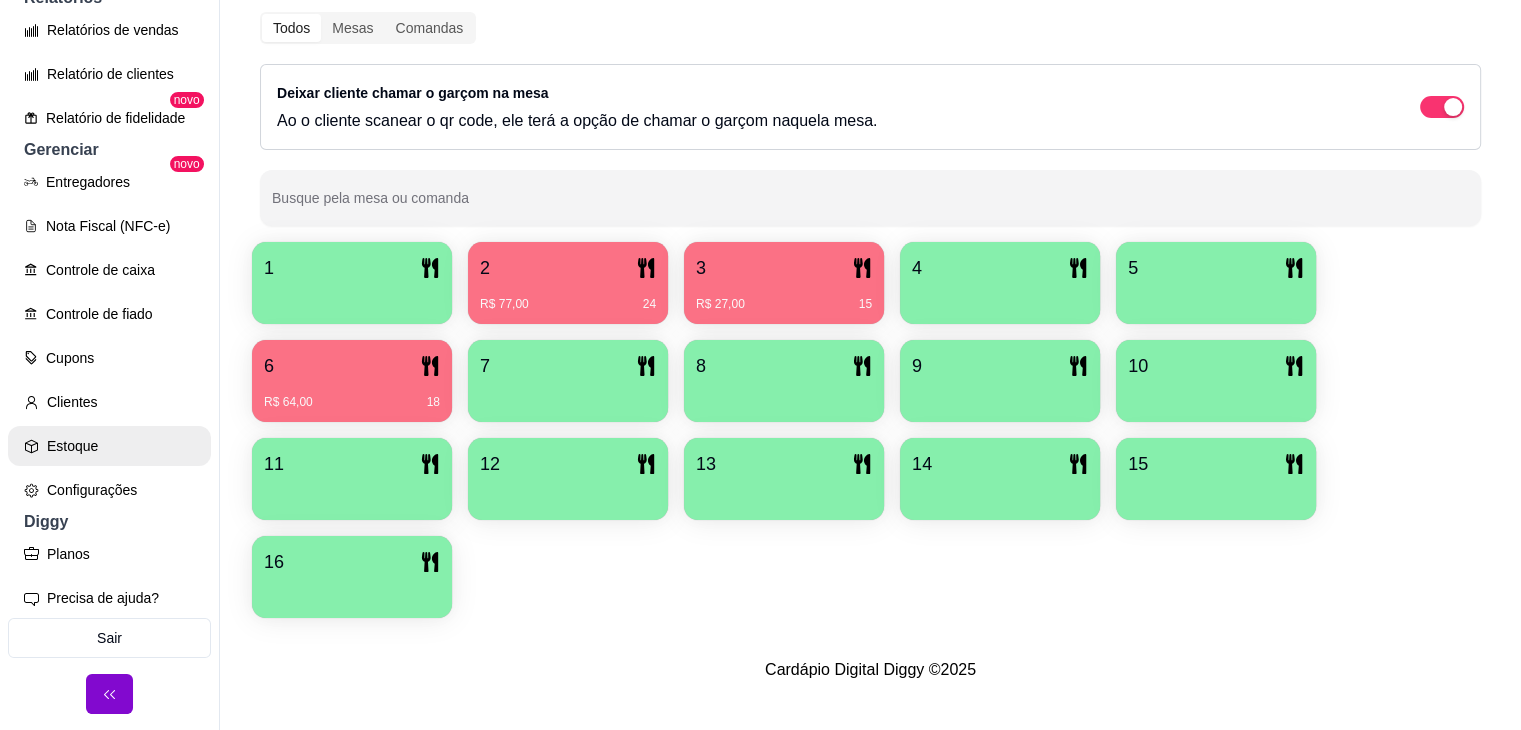 click on "Estoque" at bounding box center [109, 446] 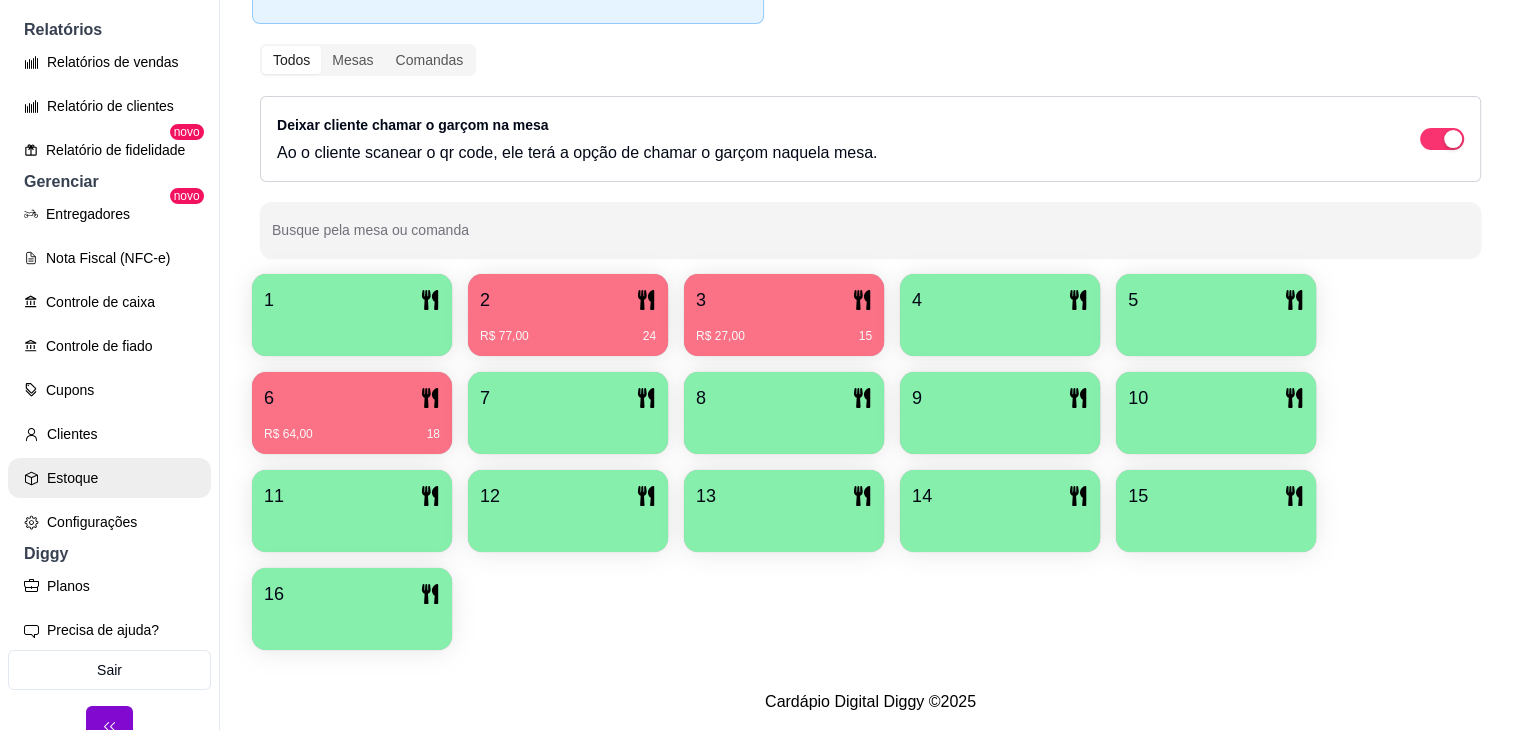 scroll, scrollTop: 0, scrollLeft: 0, axis: both 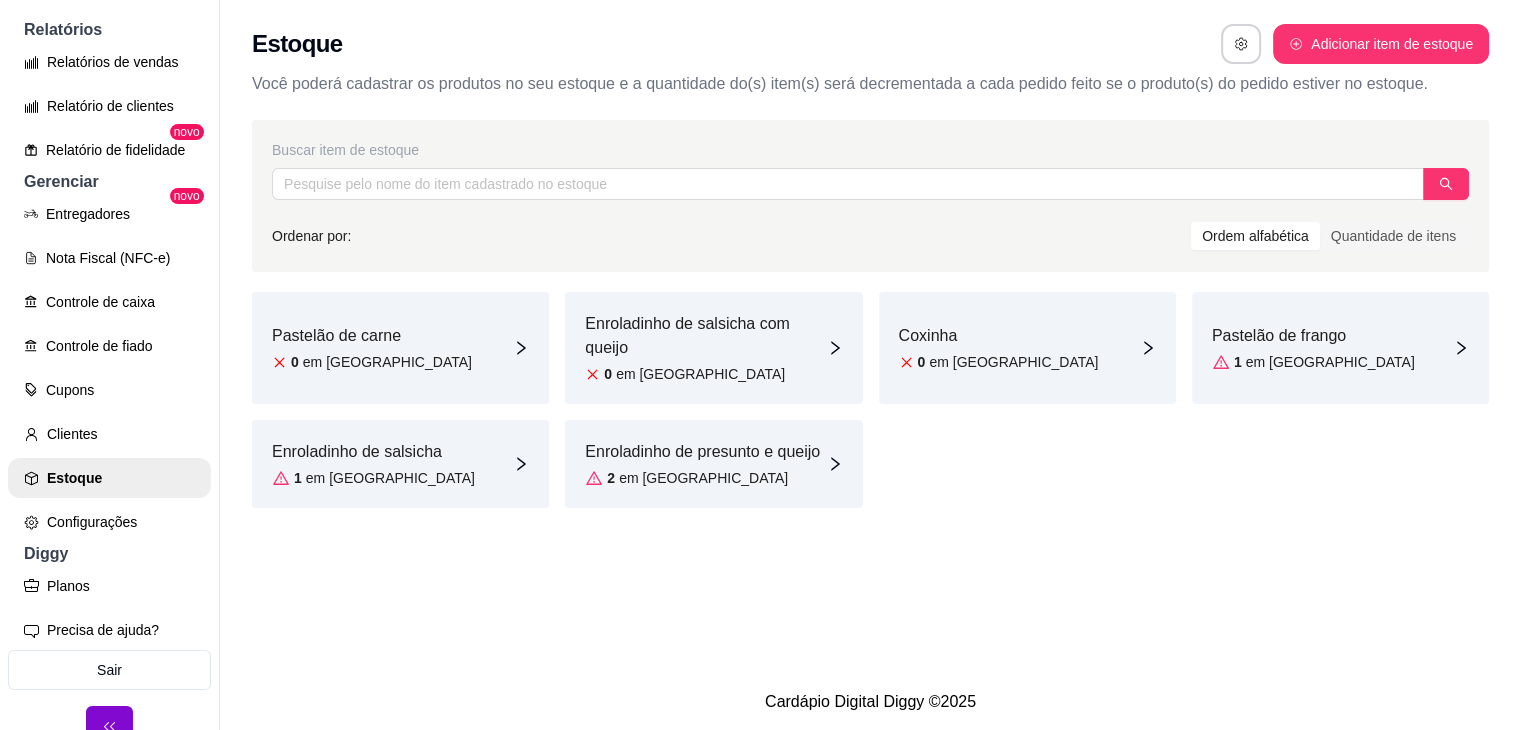 click on "2 em [GEOGRAPHIC_DATA]" at bounding box center [702, 478] 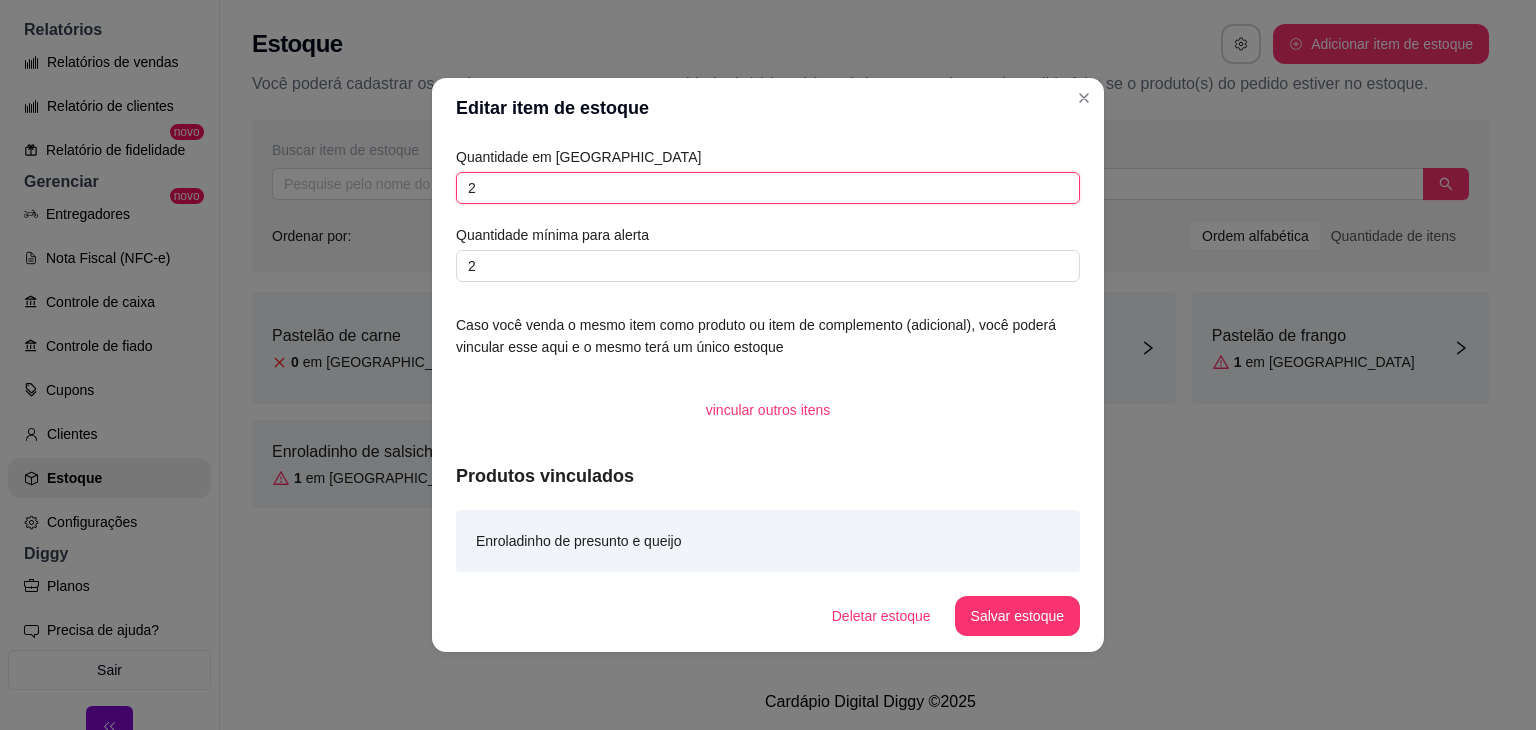 click on "2" at bounding box center [768, 188] 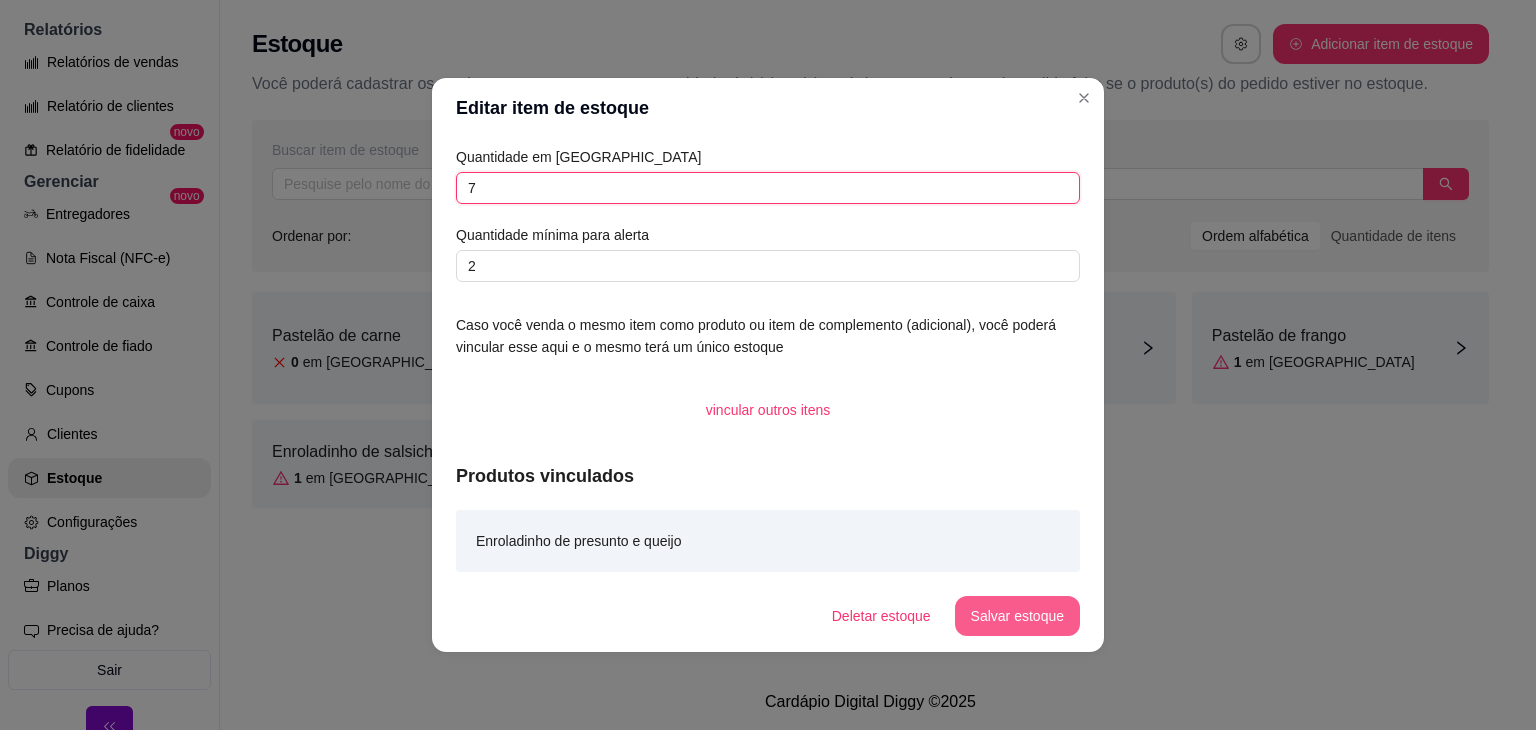 type on "7" 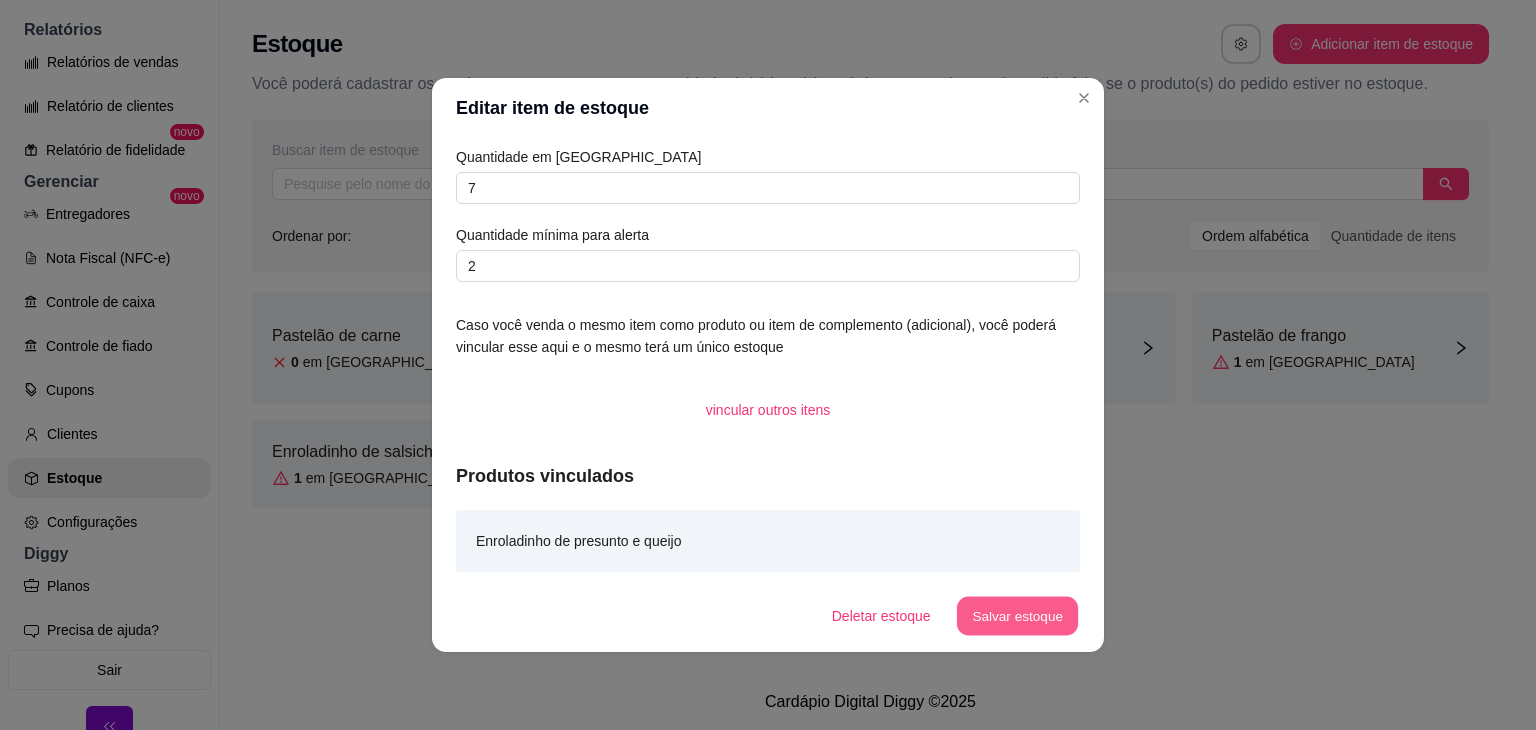 click on "Salvar estoque" at bounding box center [1017, 616] 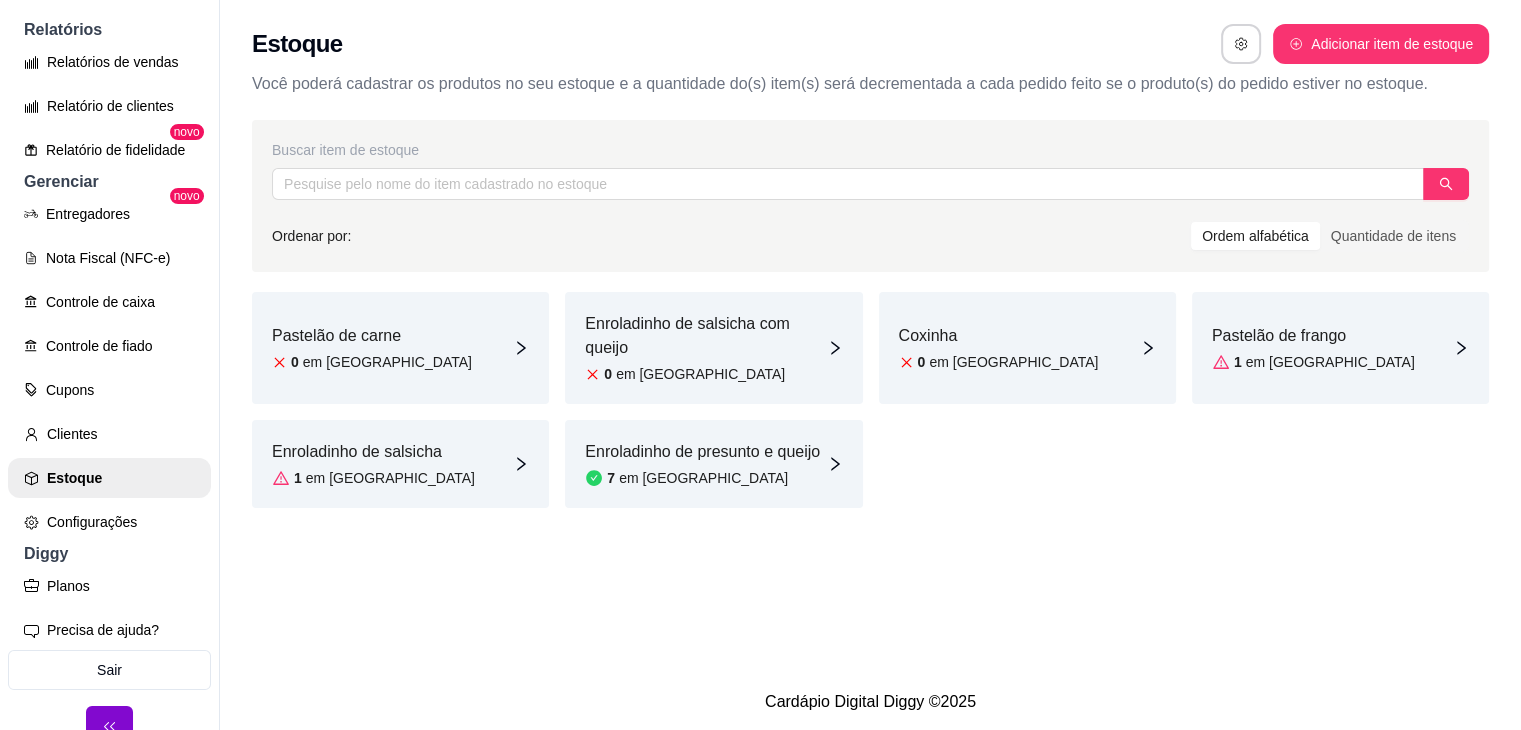 click on "Enroladinho de salsicha  1 em [GEOGRAPHIC_DATA]" at bounding box center [400, 464] 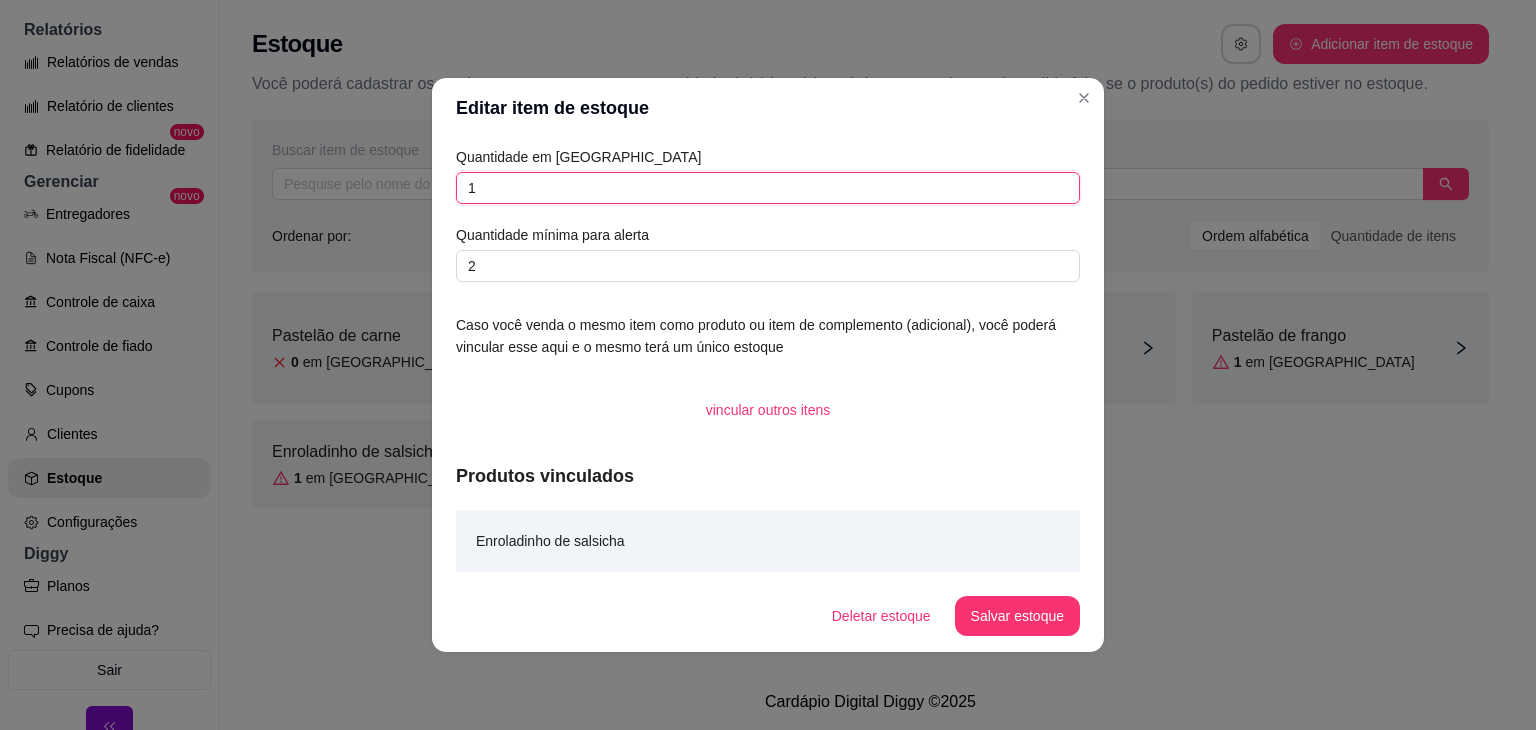 click on "1" at bounding box center (768, 188) 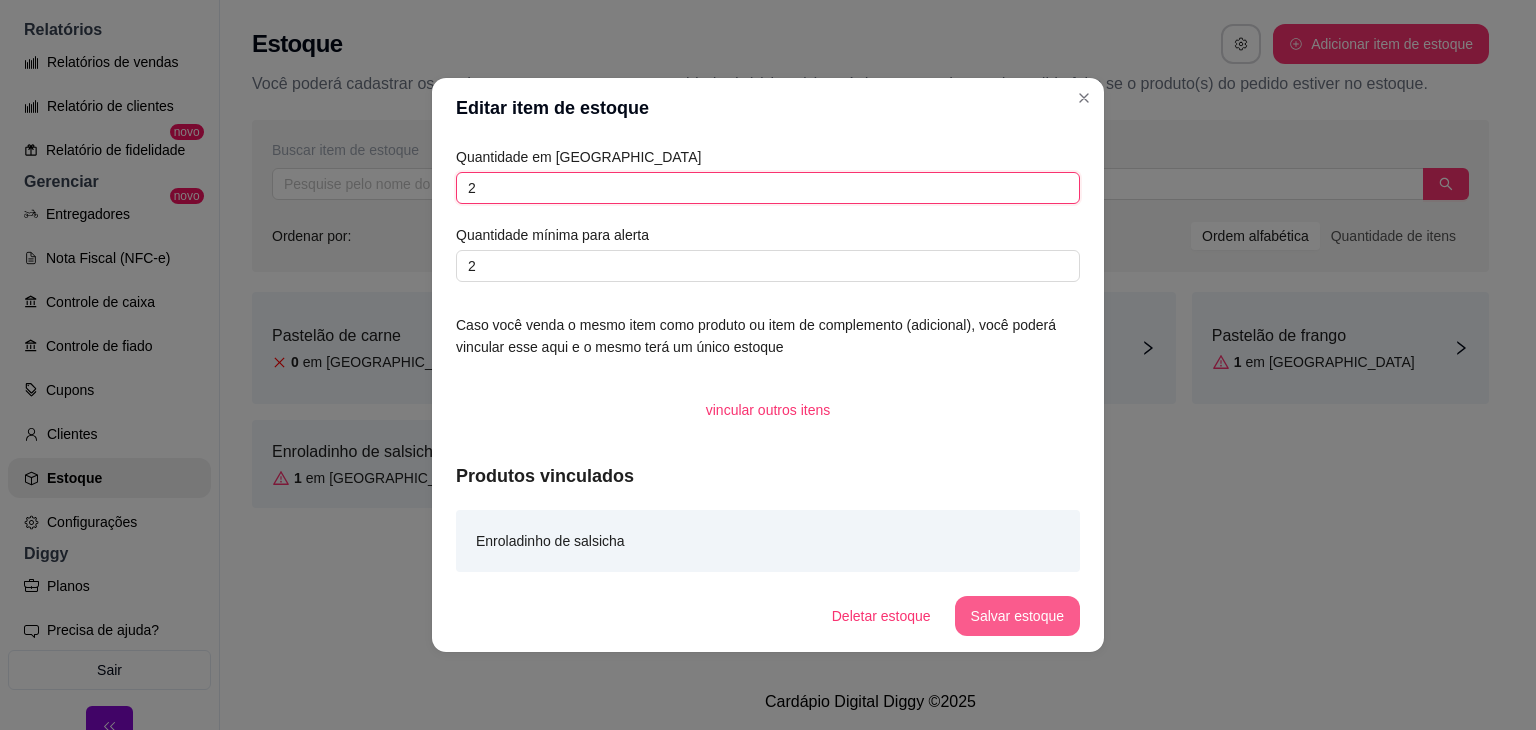 type on "2" 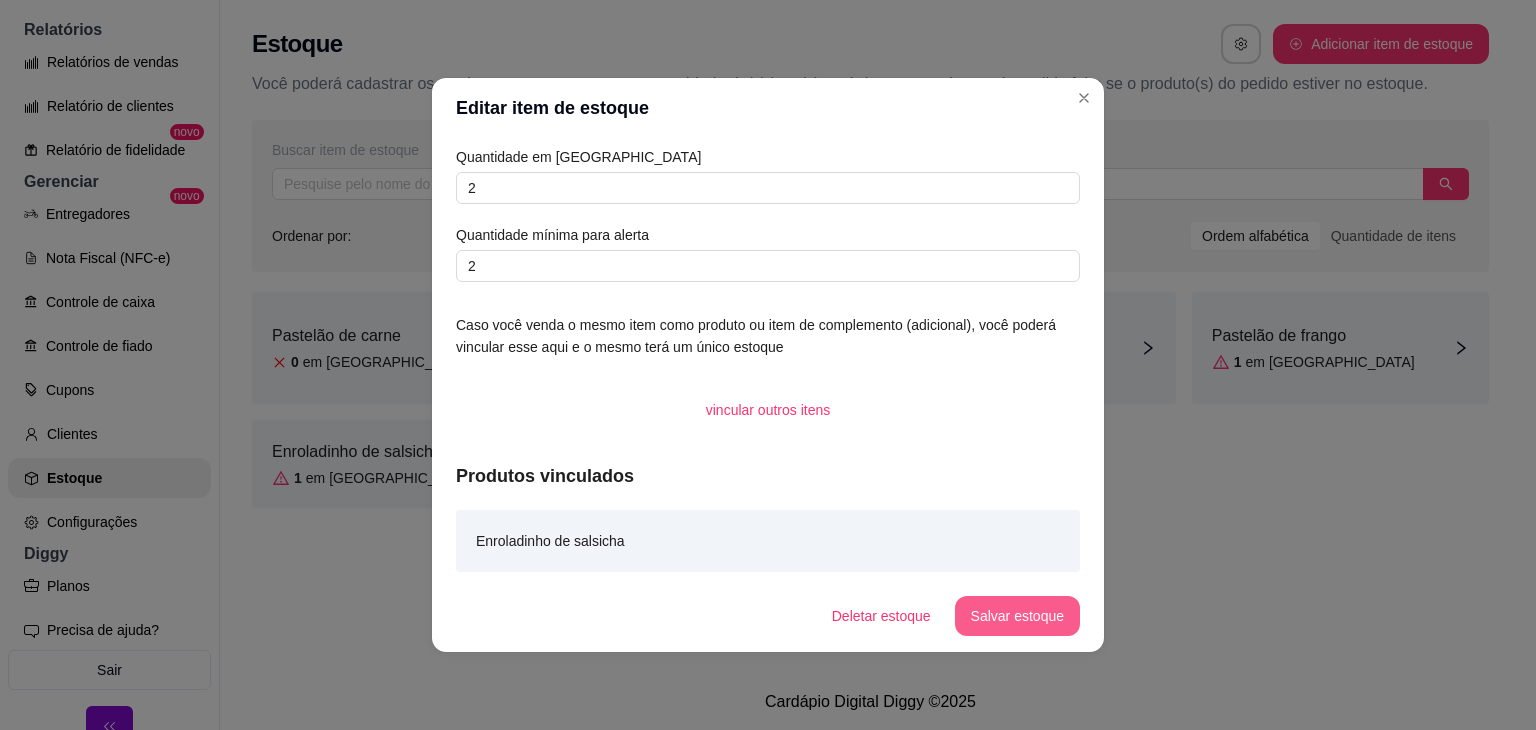 click on "Salvar estoque" at bounding box center [1017, 616] 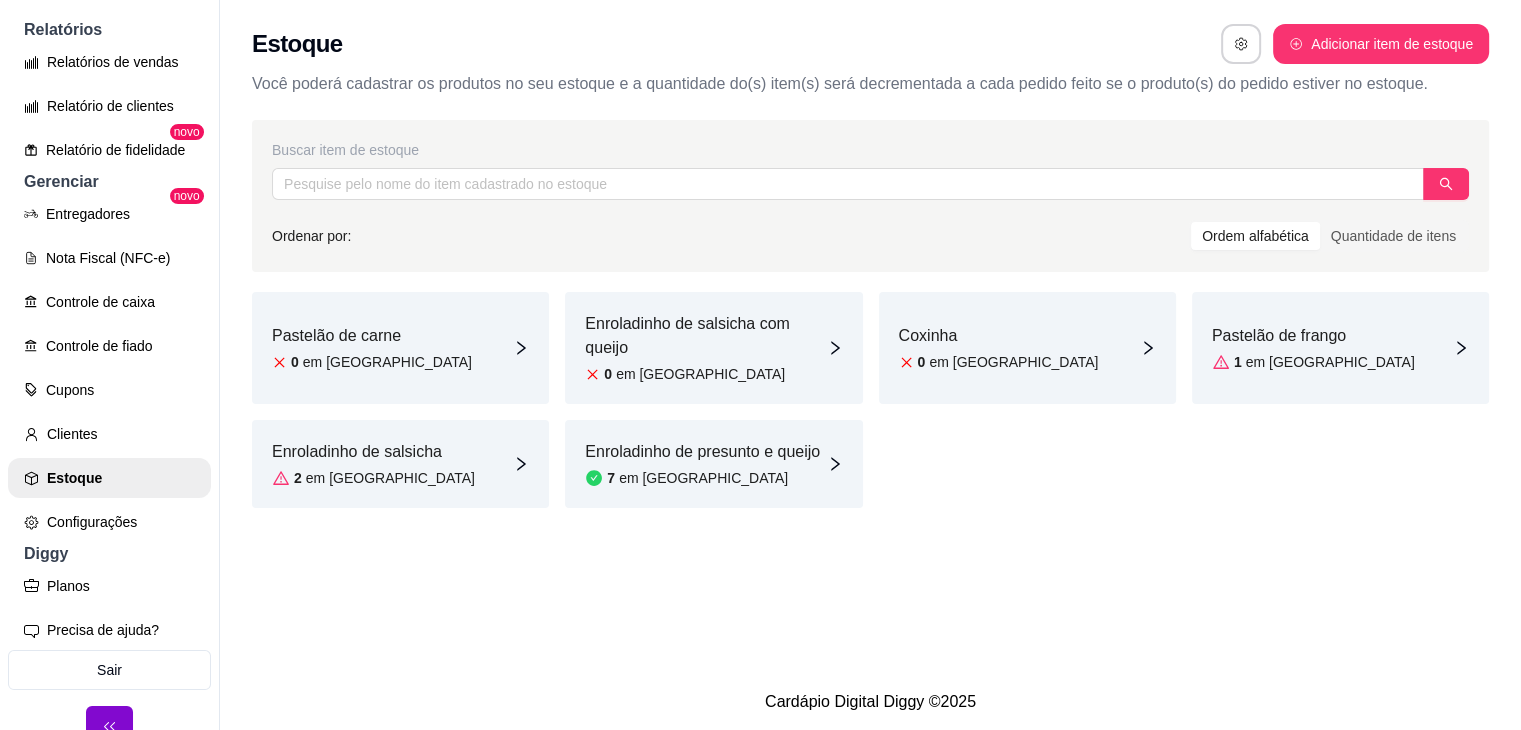 click on "0 em [GEOGRAPHIC_DATA]" at bounding box center [705, 374] 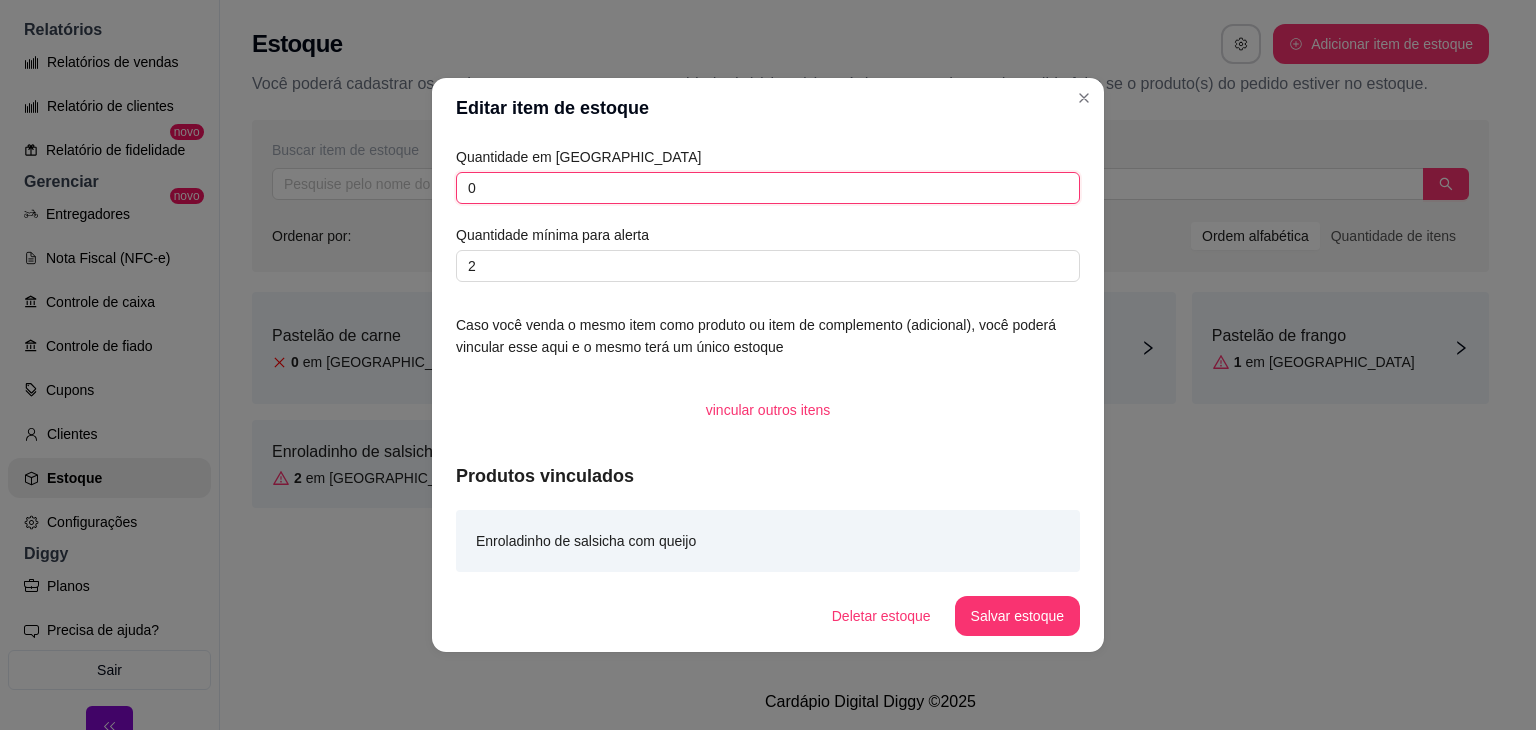click on "0" at bounding box center (768, 188) 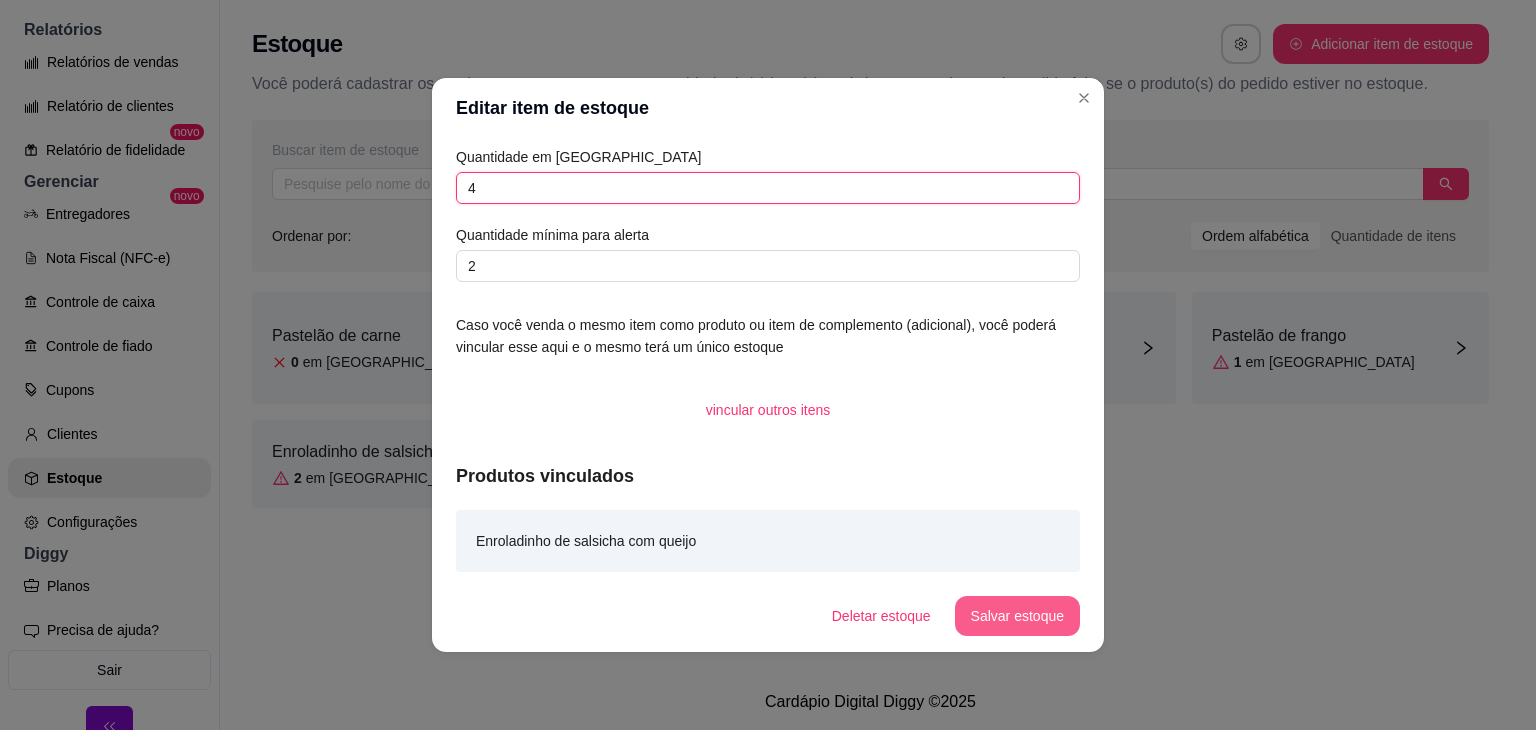 type on "4" 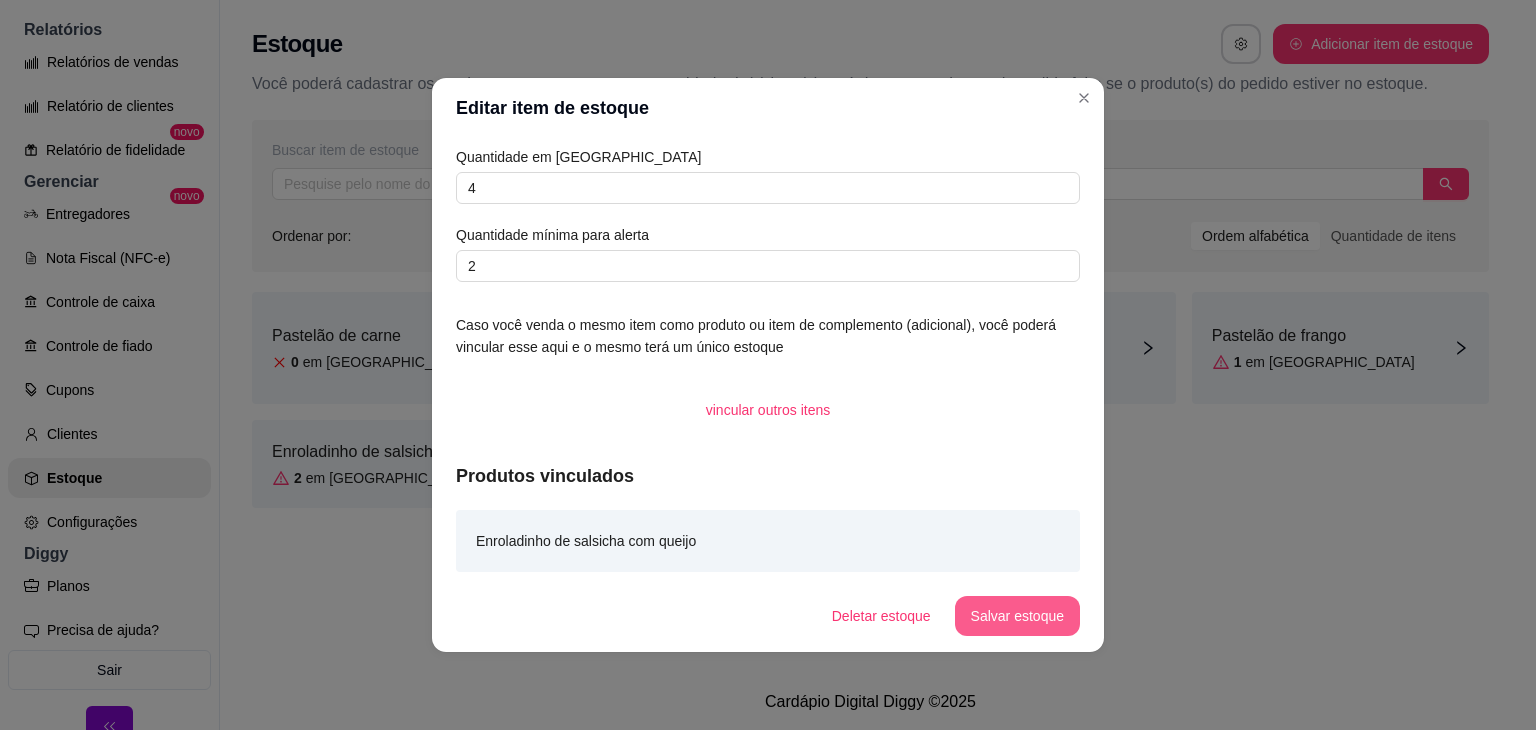 click on "Salvar estoque" at bounding box center (1017, 616) 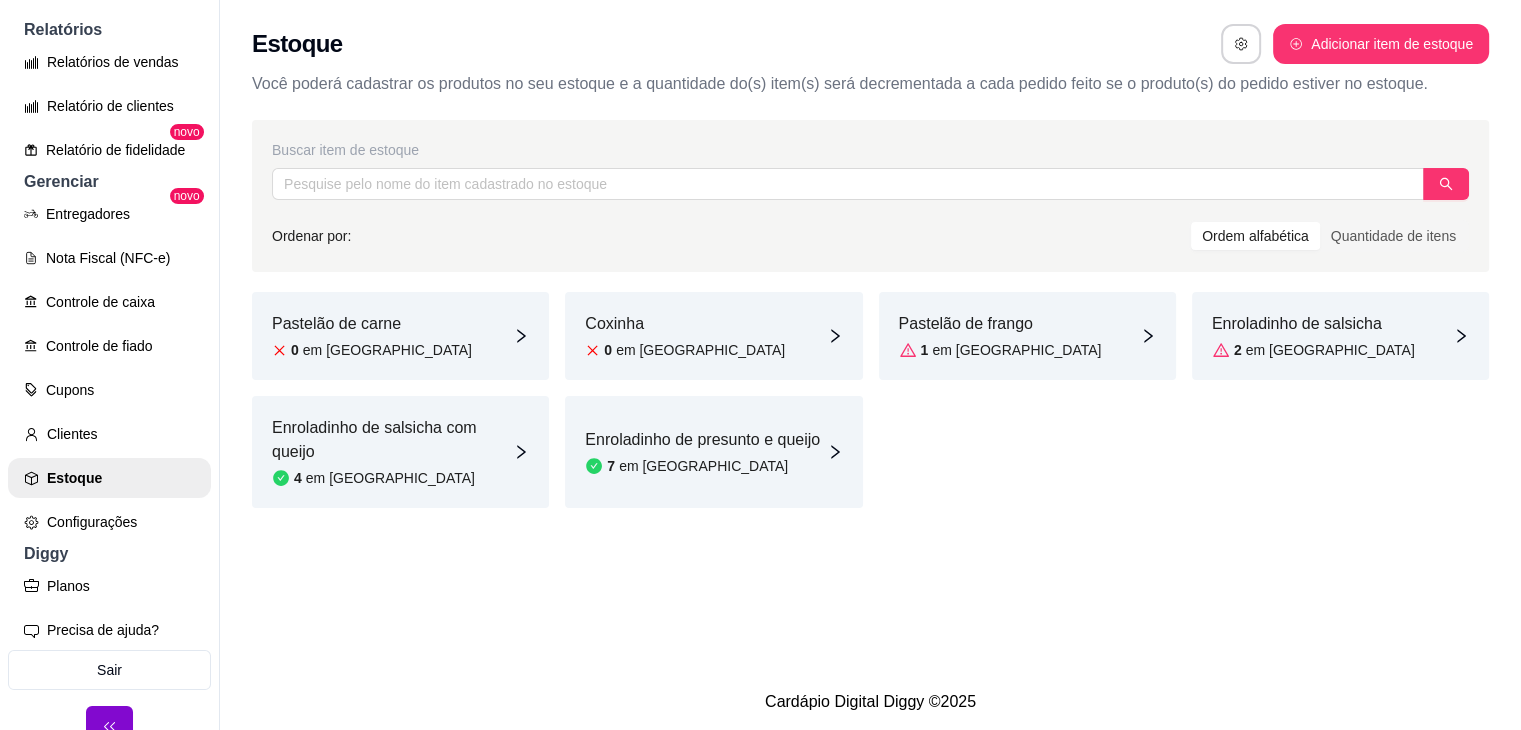 click on "Enroladinho de salsicha" at bounding box center (1313, 324) 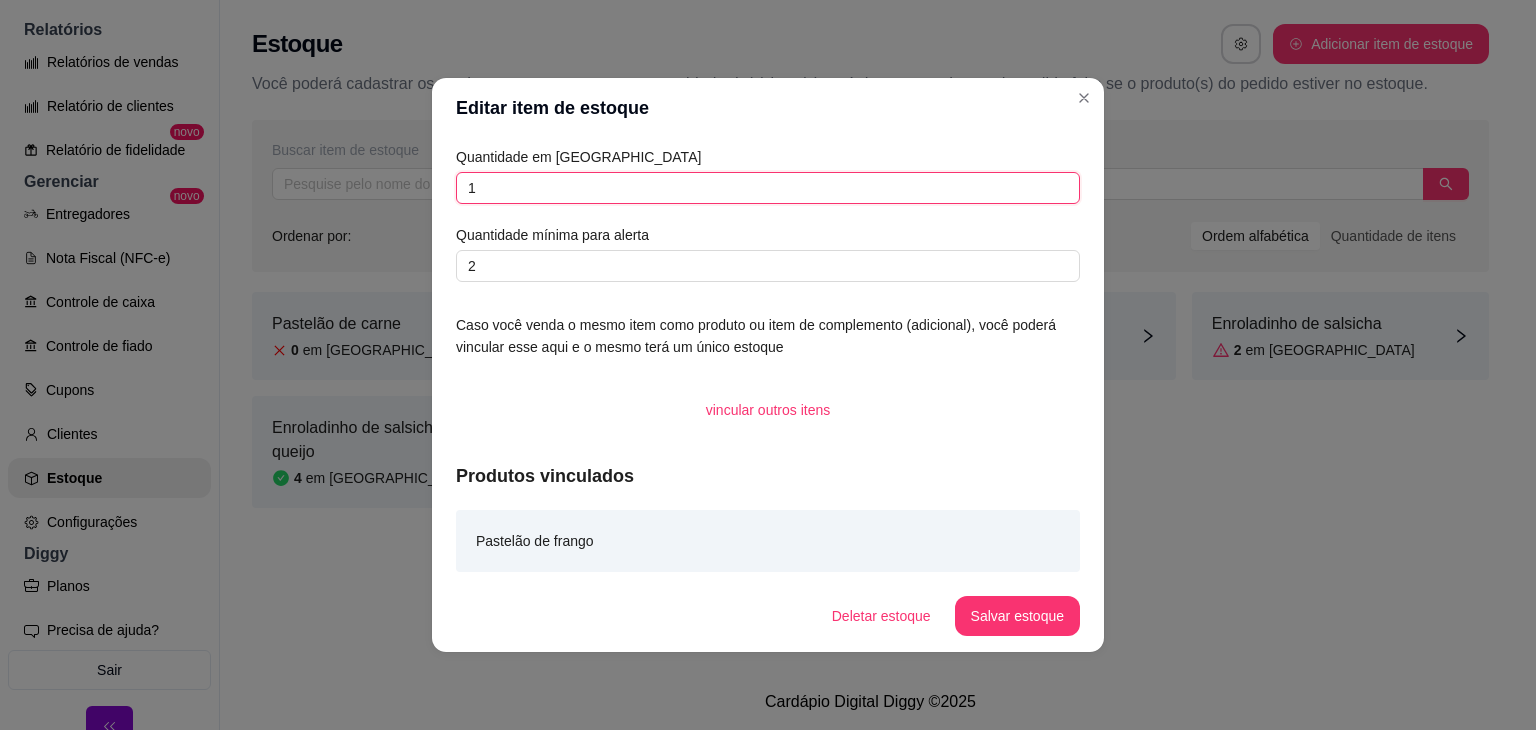 click on "1" at bounding box center [768, 188] 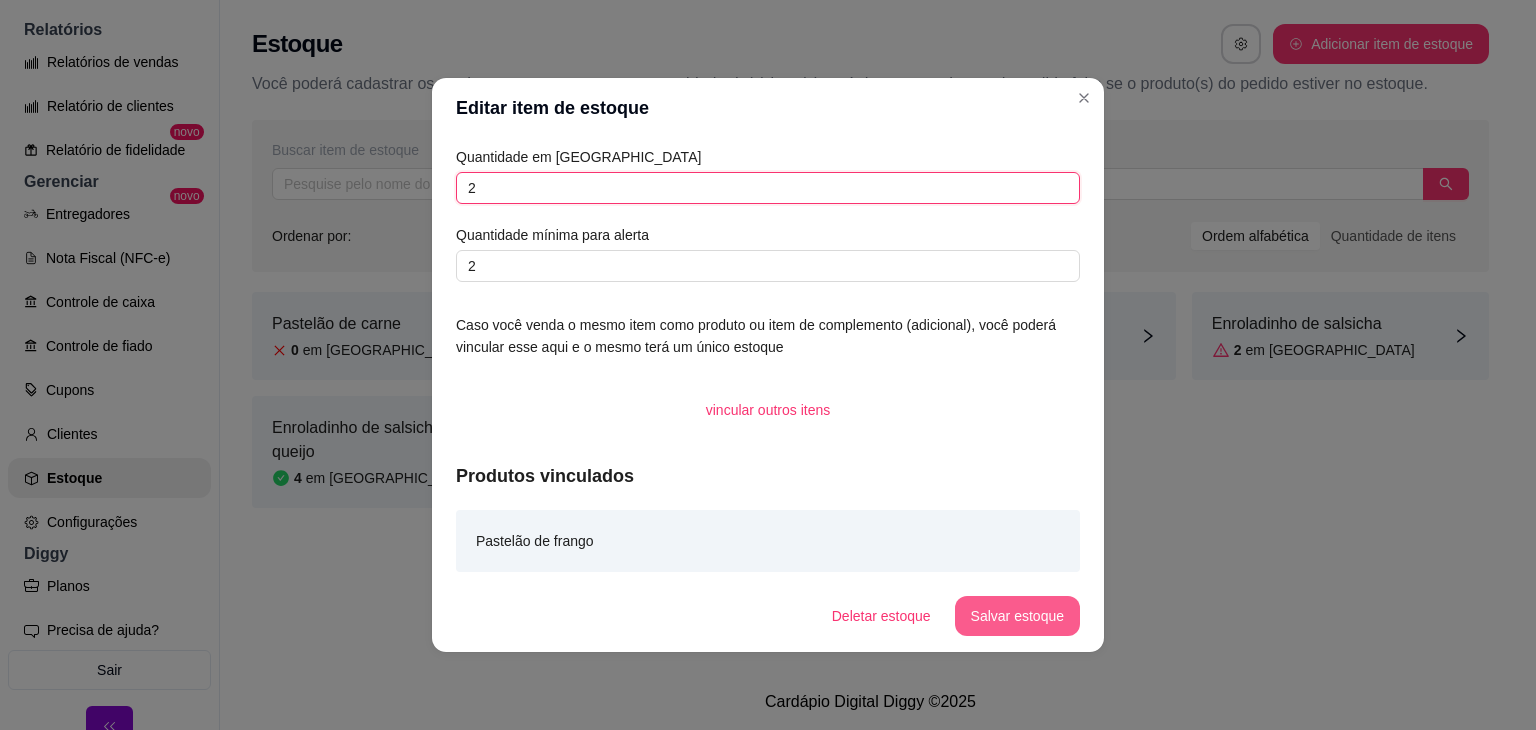 type on "2" 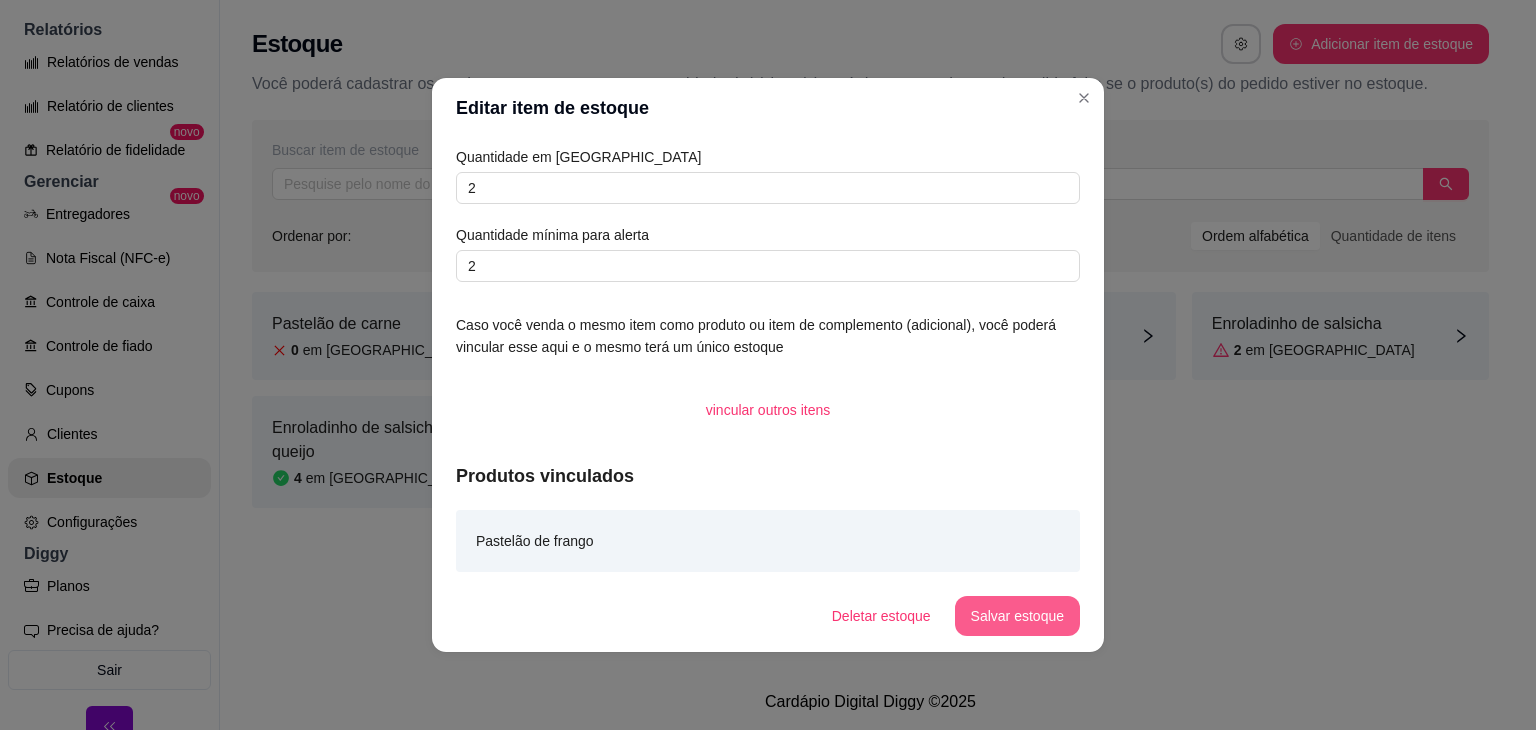 click on "Salvar estoque" at bounding box center (1017, 616) 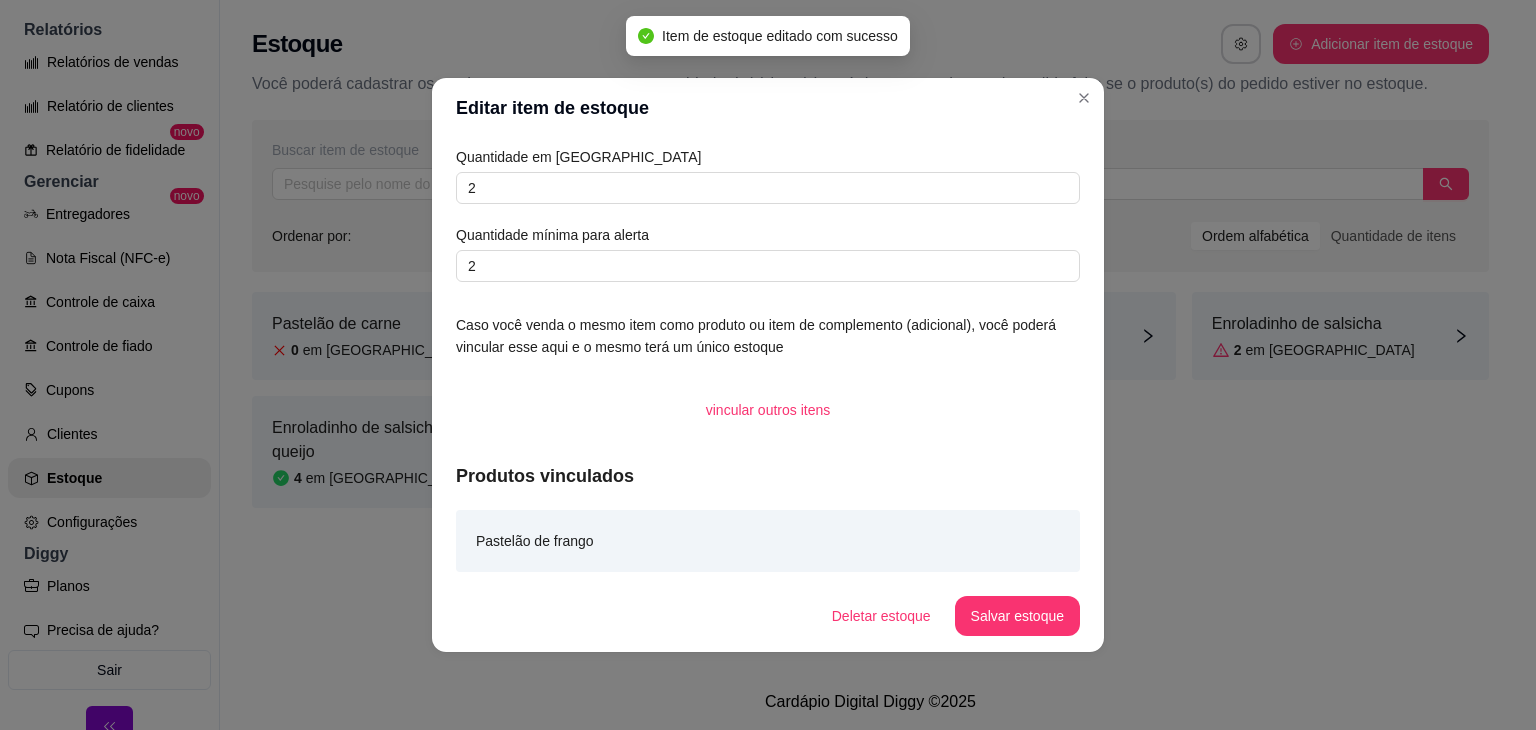 click on "Deletar estoque Salvar estoque" at bounding box center (768, 616) 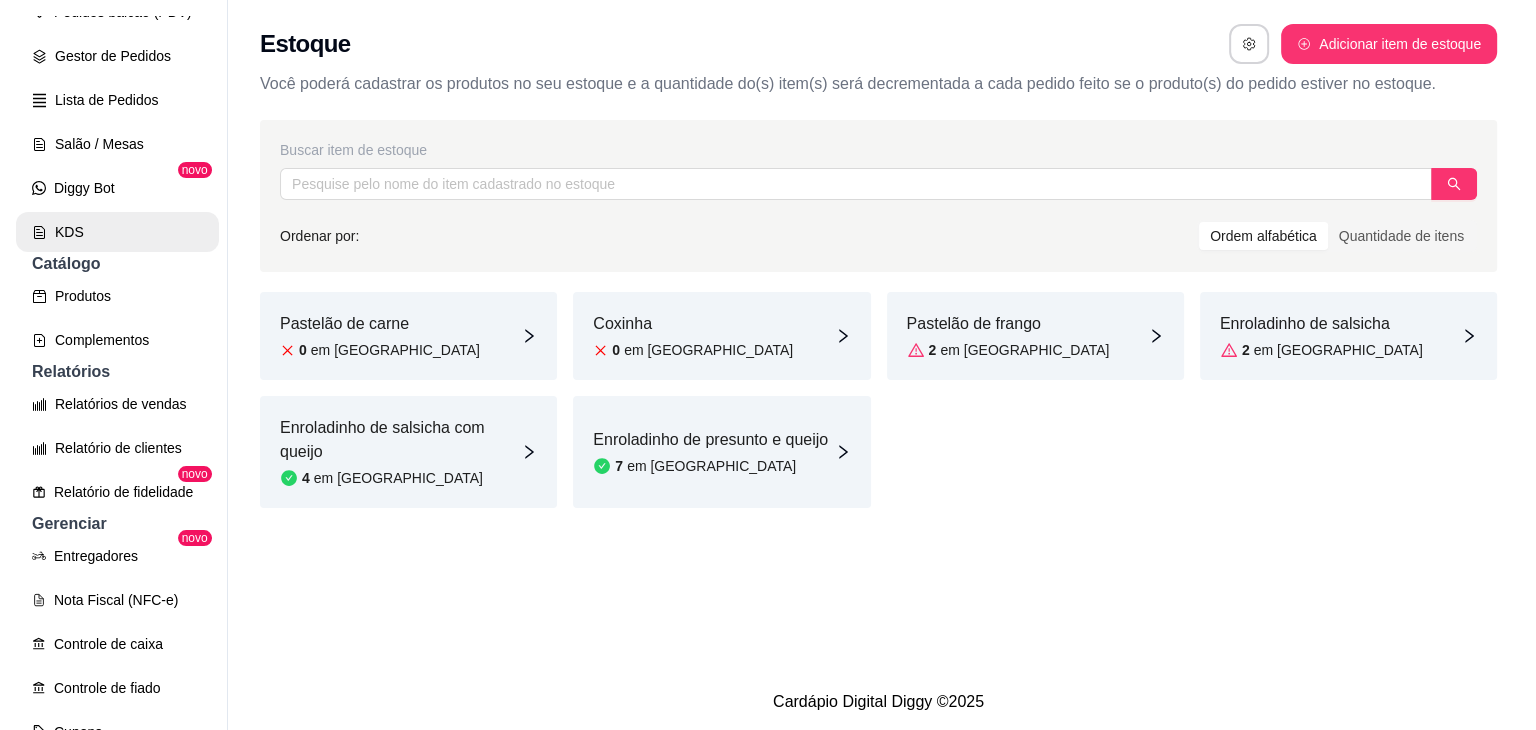 scroll, scrollTop: 240, scrollLeft: 0, axis: vertical 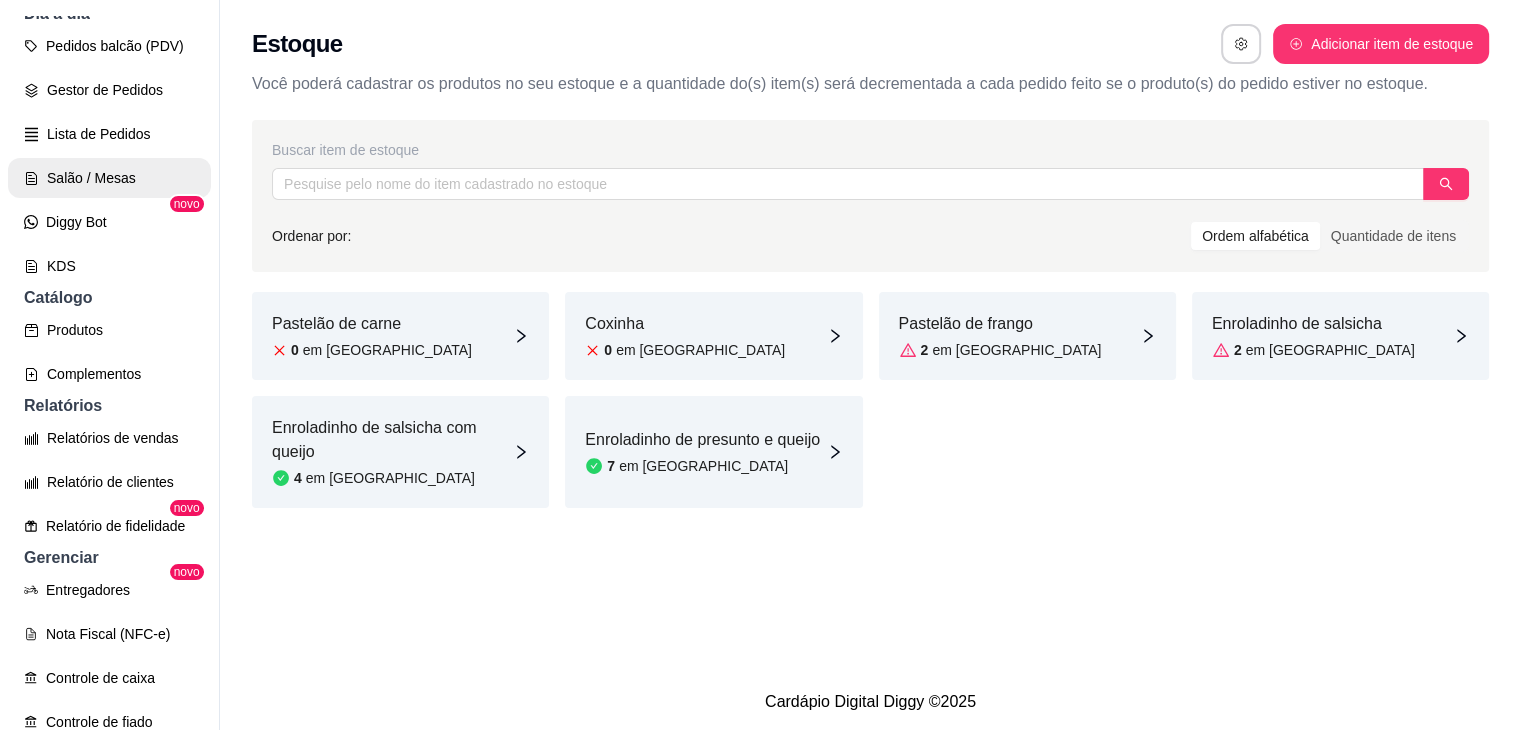 click on "Salão / Mesas" at bounding box center [109, 178] 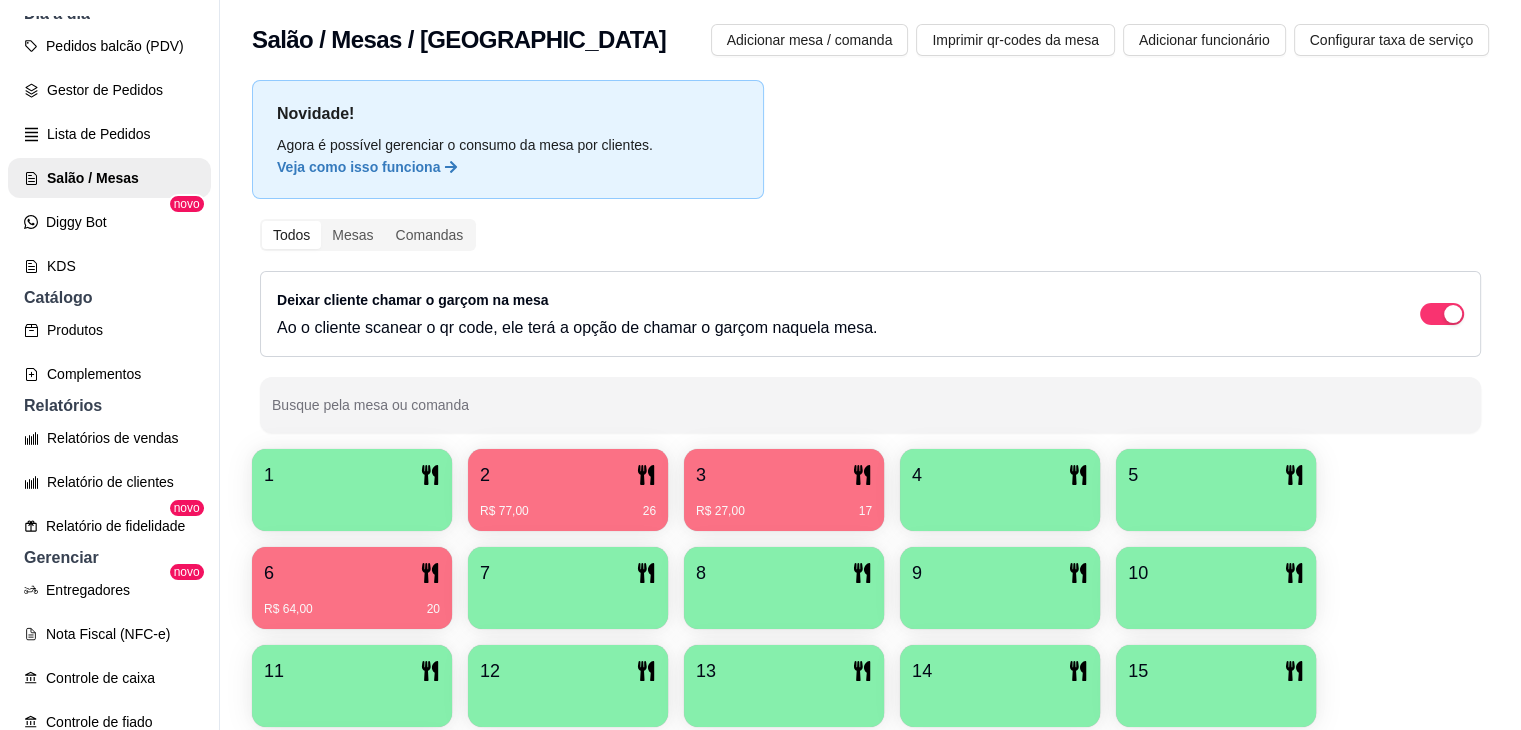 click at bounding box center [784, 602] 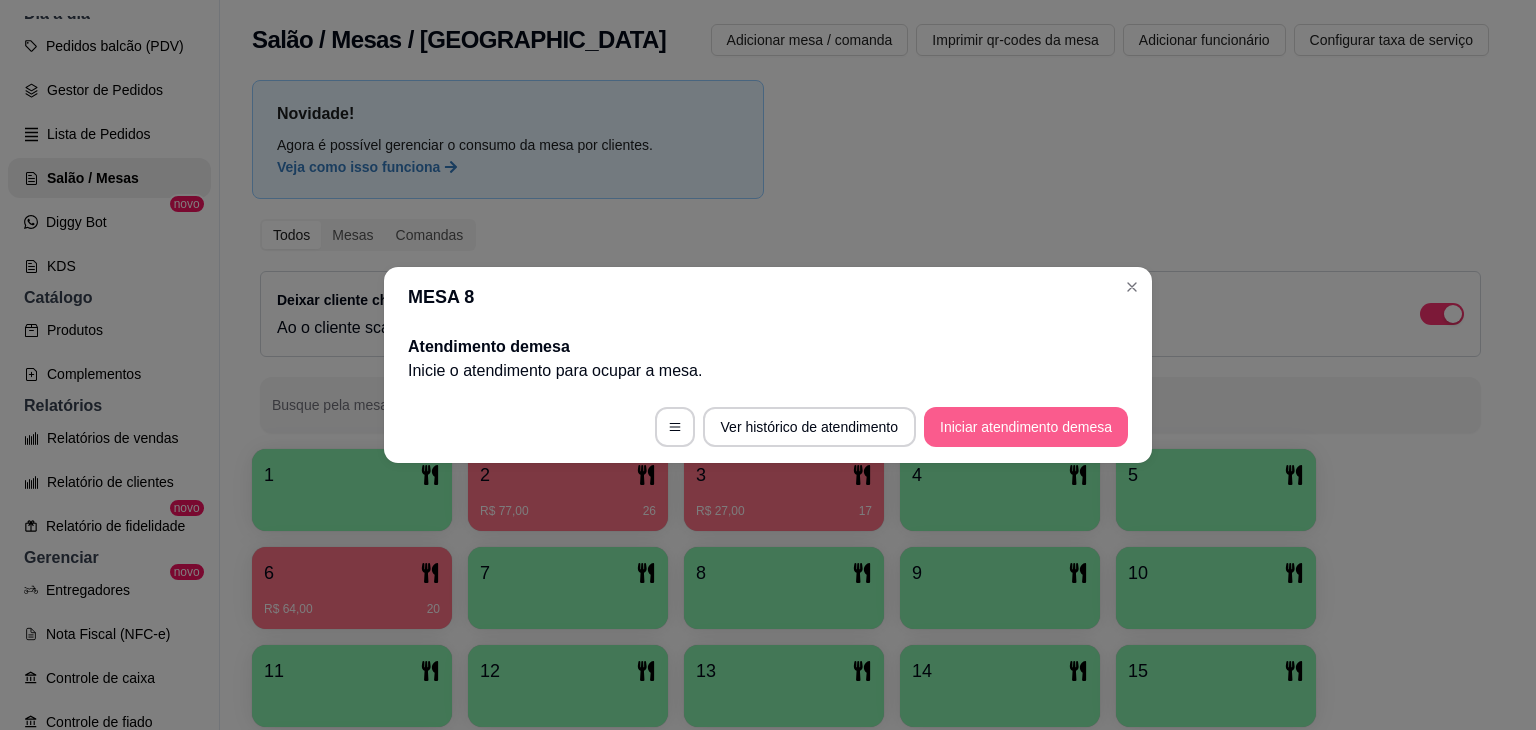 click on "Iniciar atendimento de  mesa" at bounding box center [1026, 427] 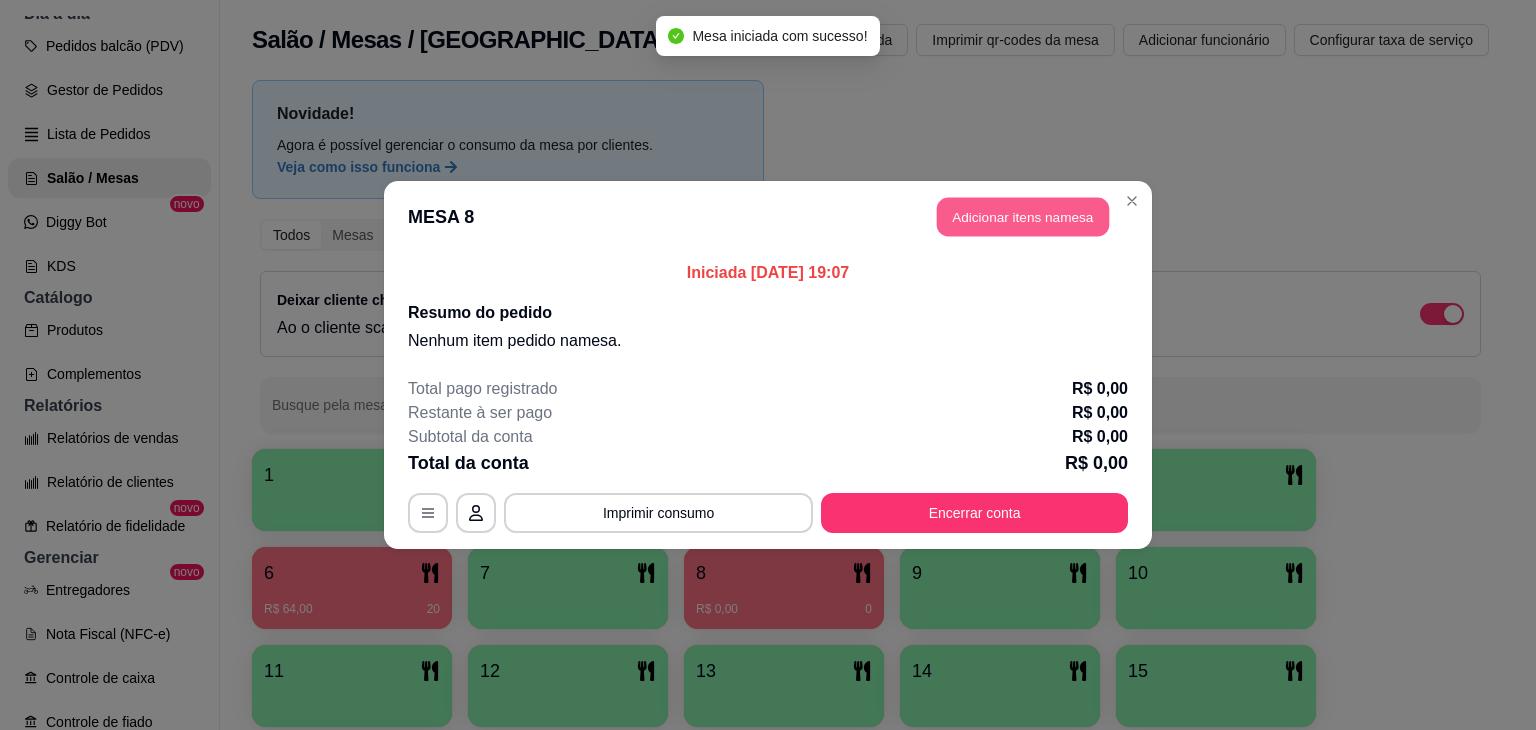click on "Adicionar itens na  mesa" at bounding box center (1023, 217) 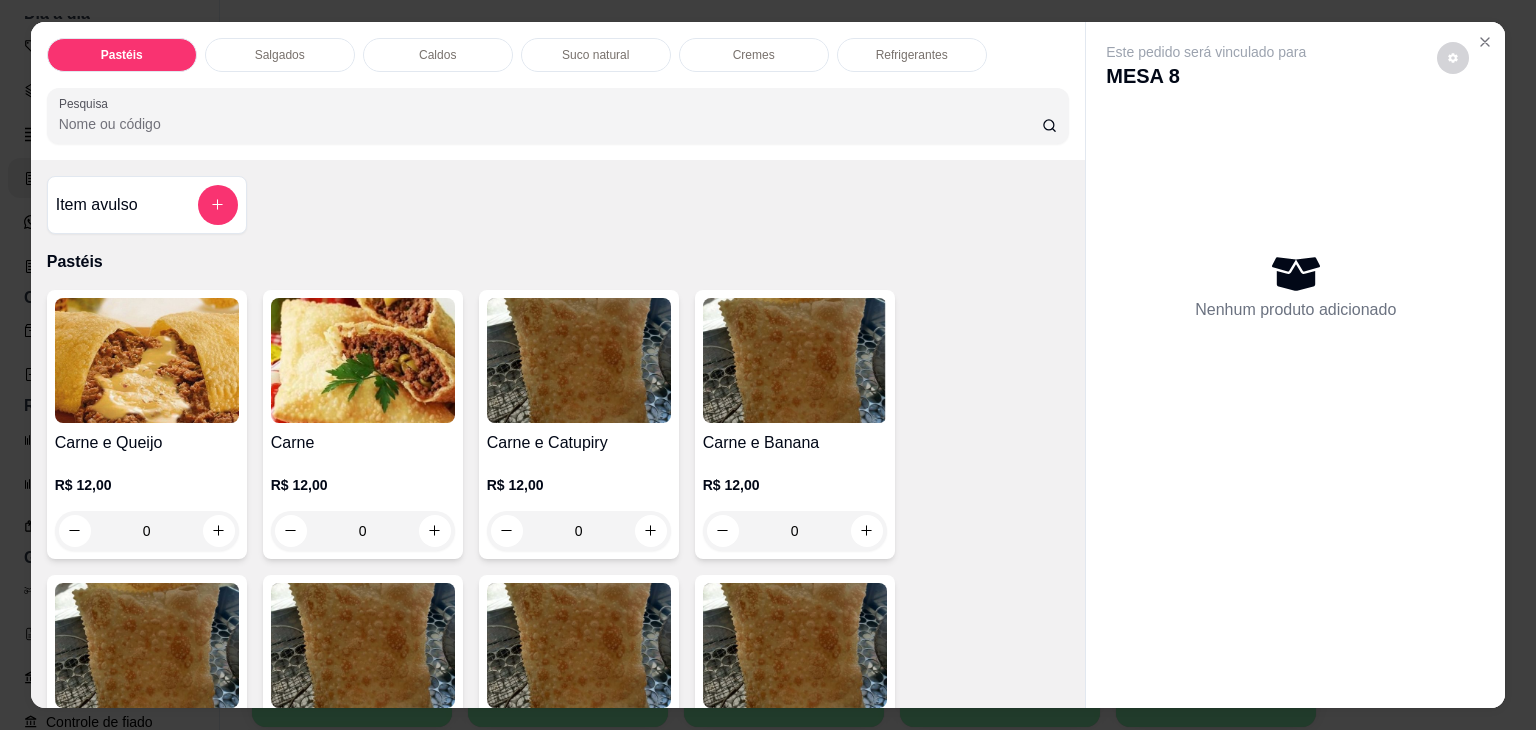 click on "Salgados" at bounding box center (280, 55) 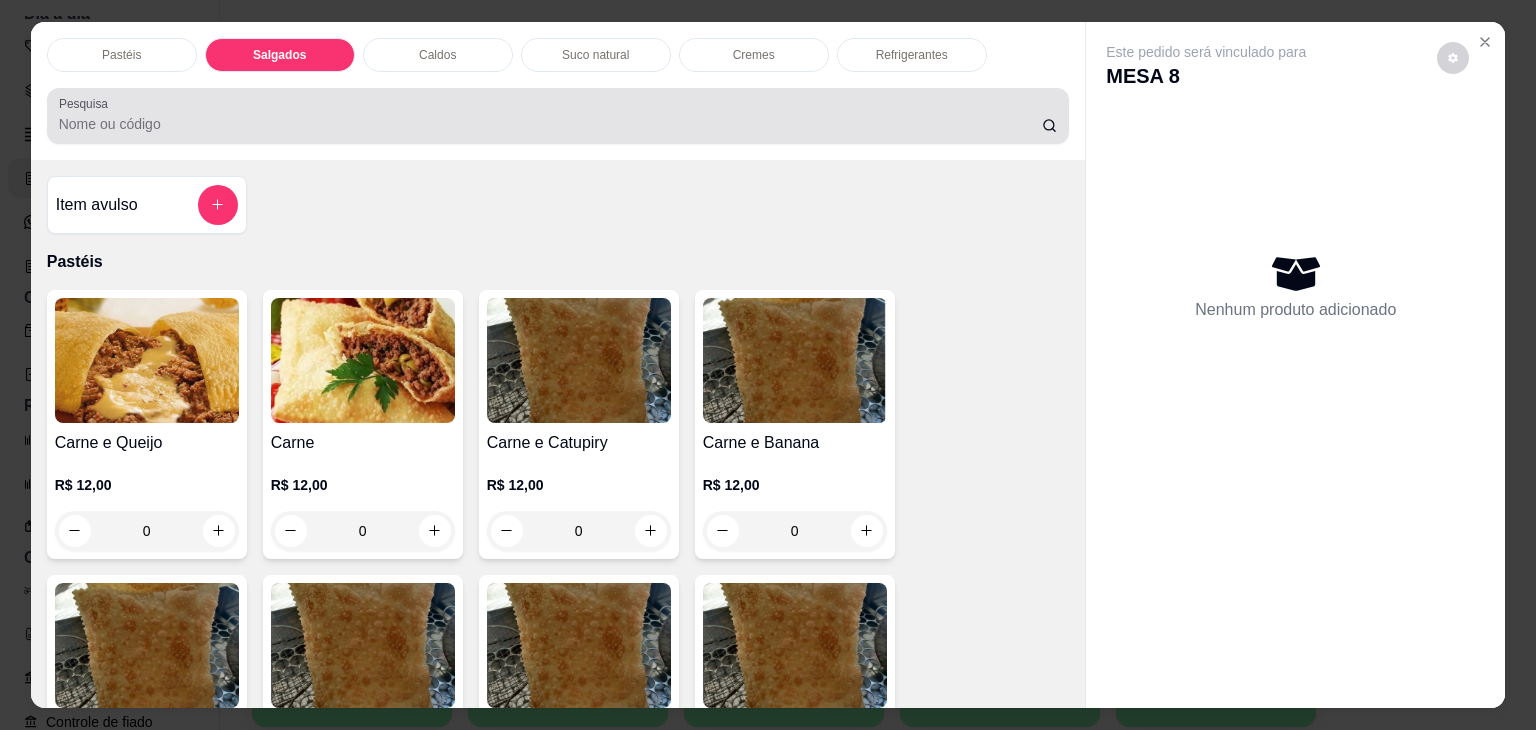 scroll, scrollTop: 2124, scrollLeft: 0, axis: vertical 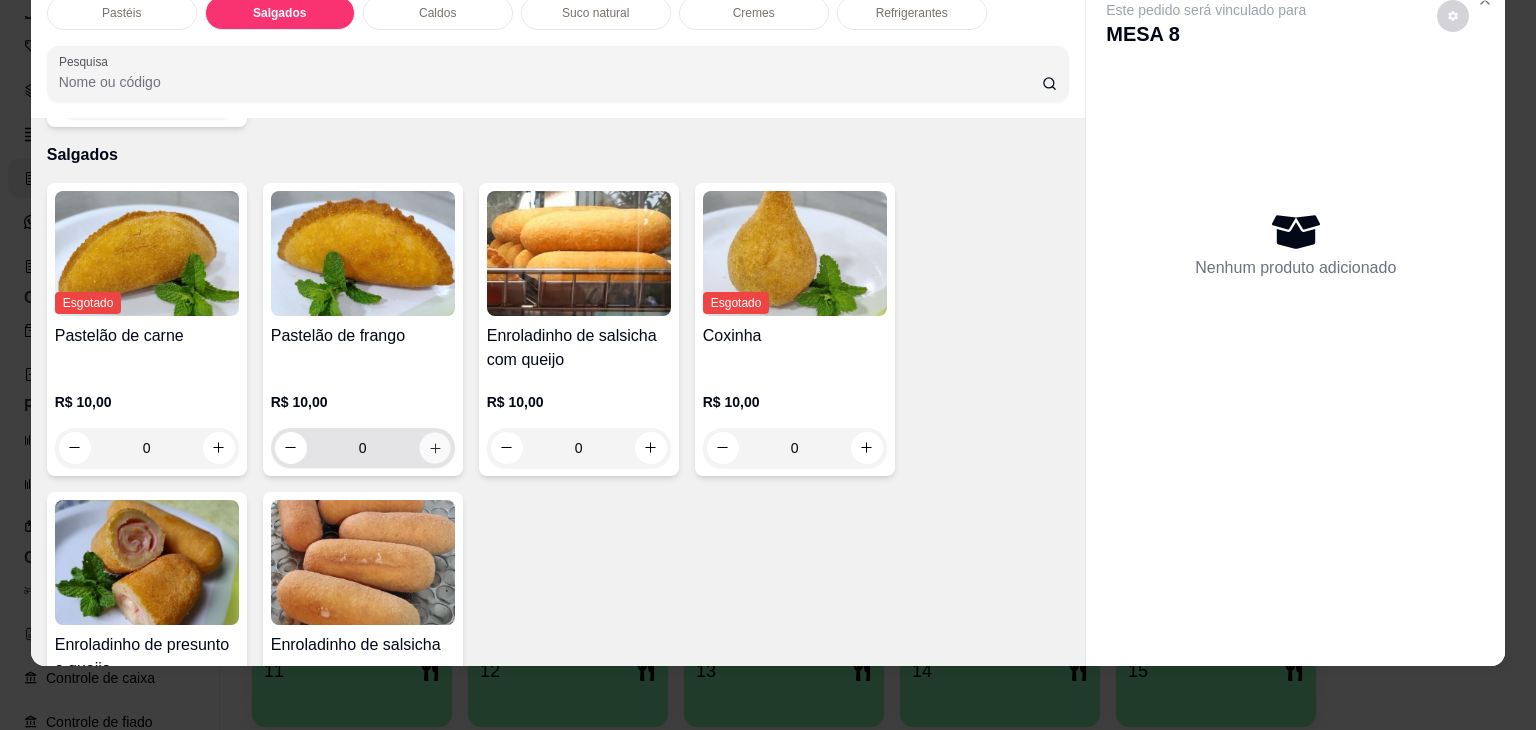click at bounding box center (434, 447) 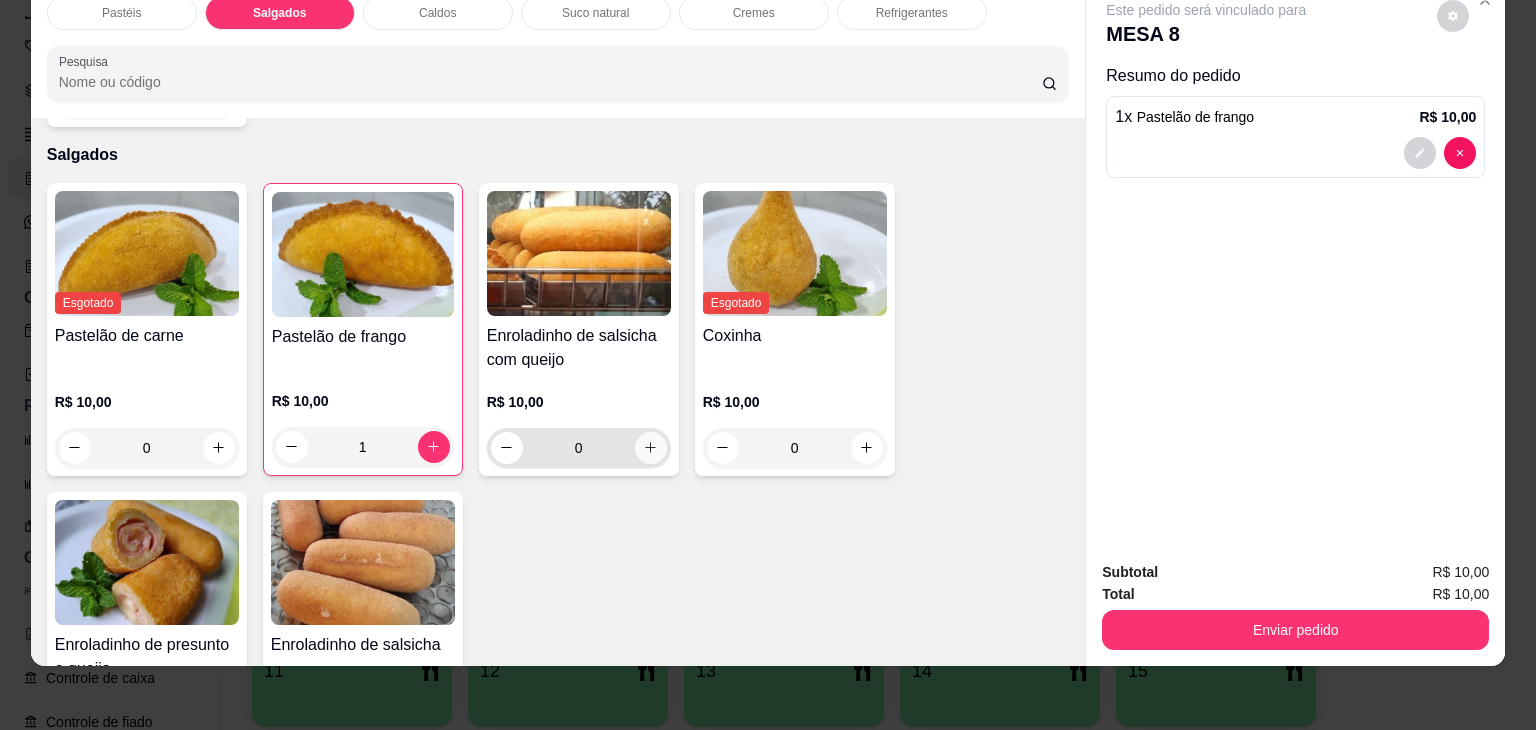 click 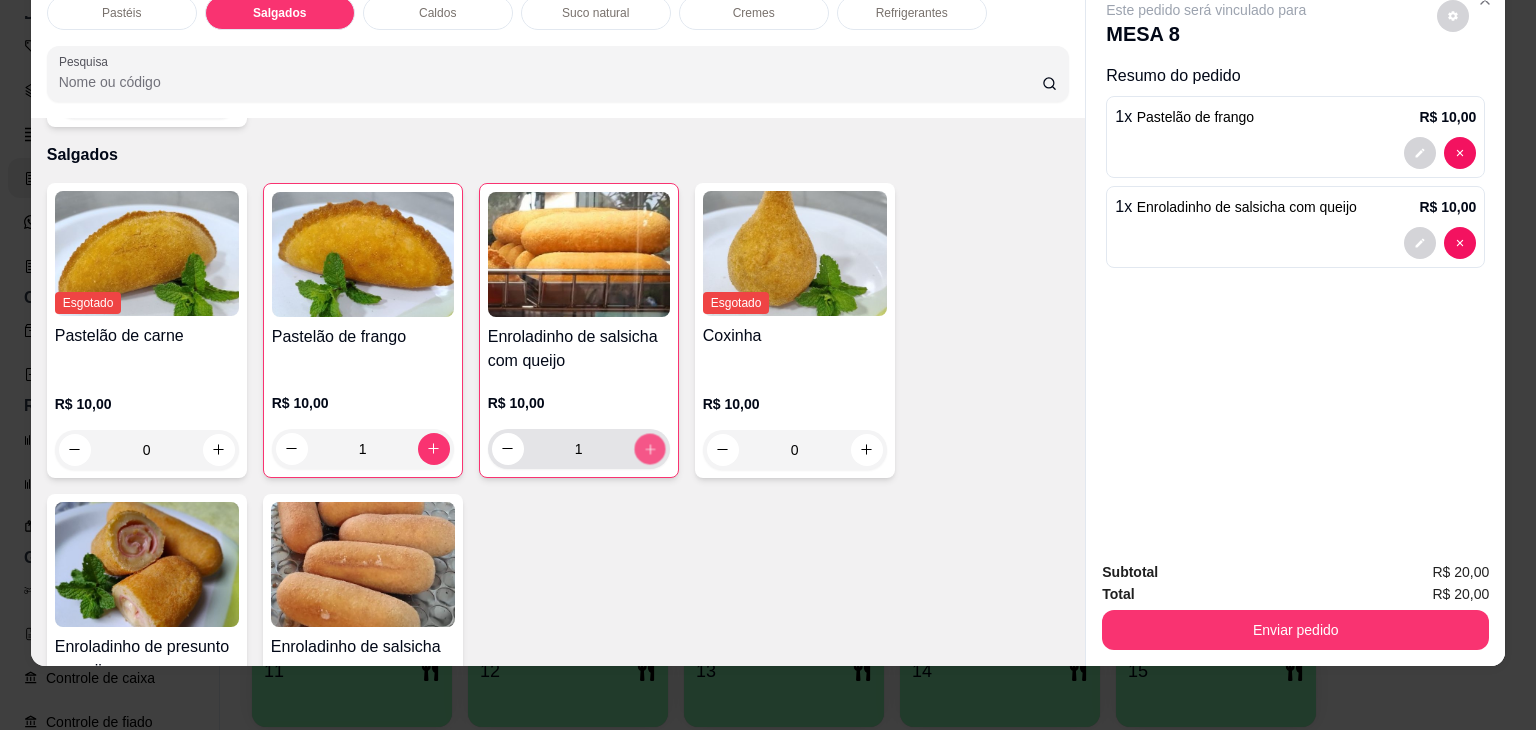 click 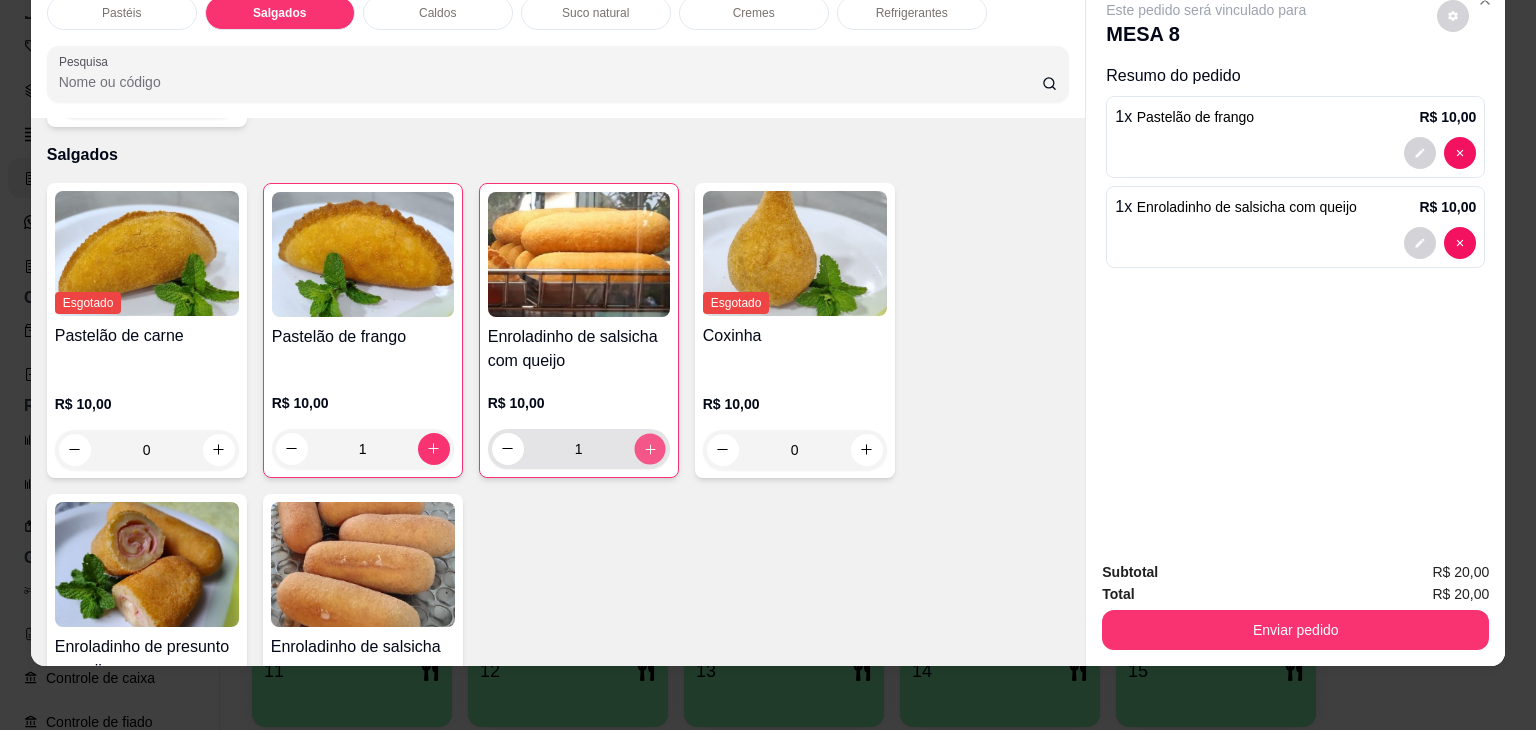 type on "2" 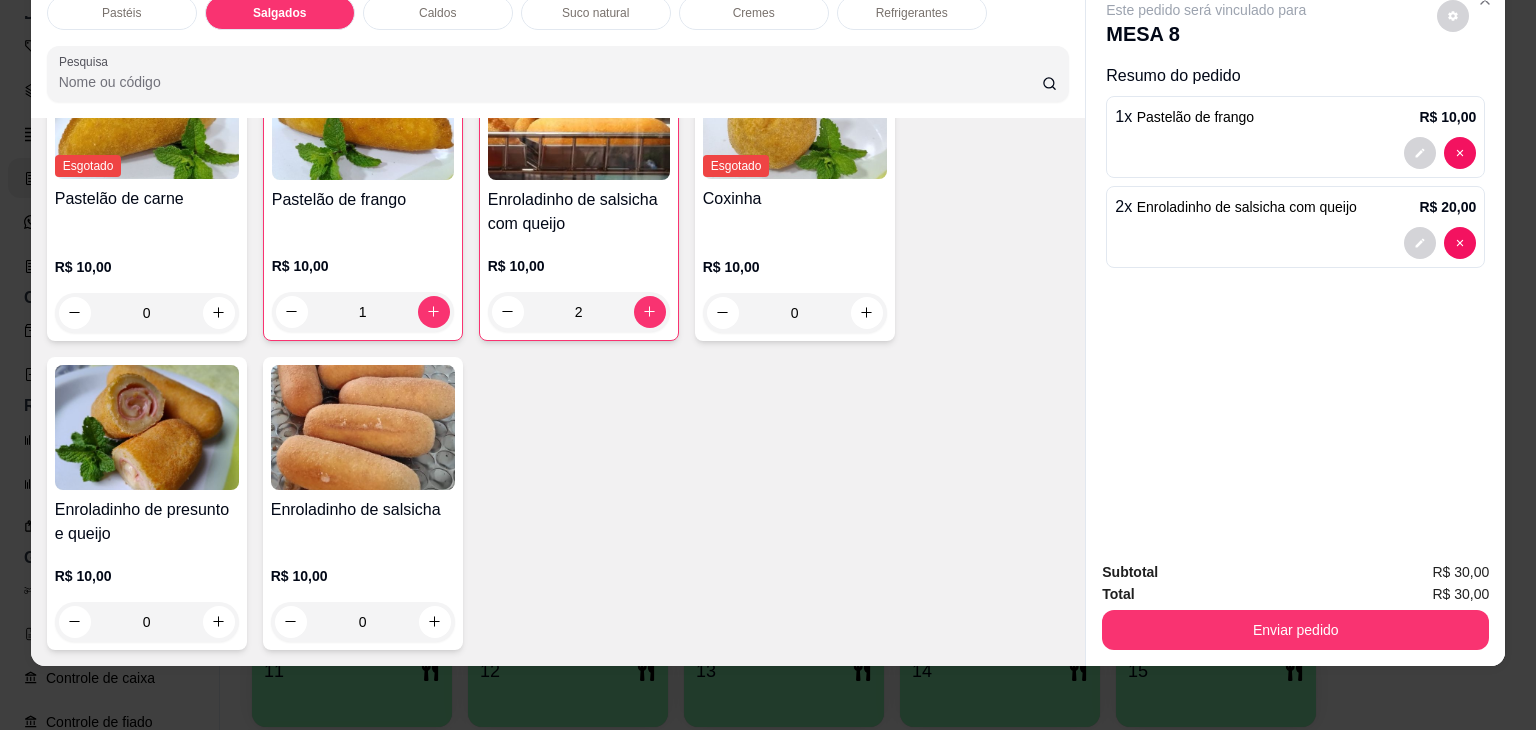 scroll, scrollTop: 2424, scrollLeft: 0, axis: vertical 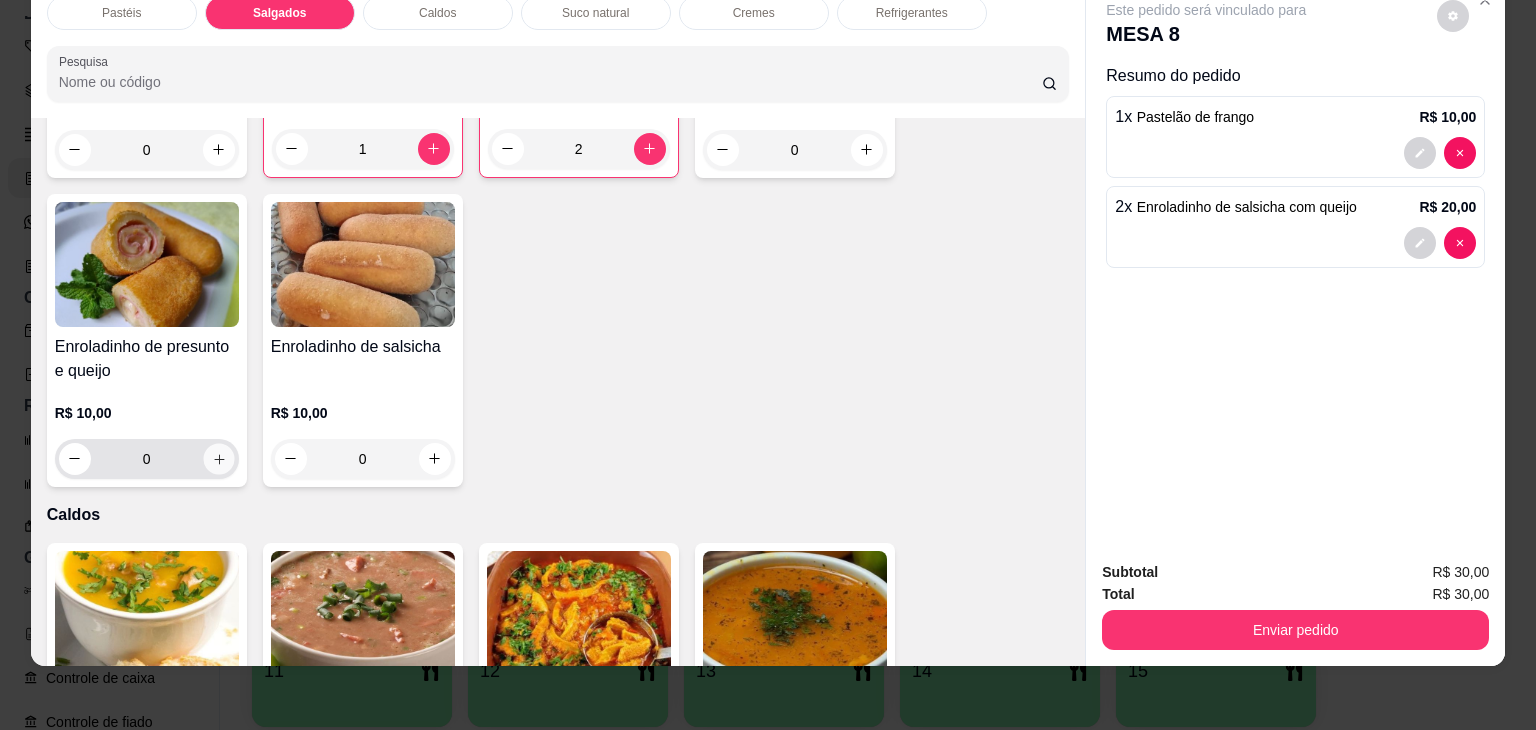click 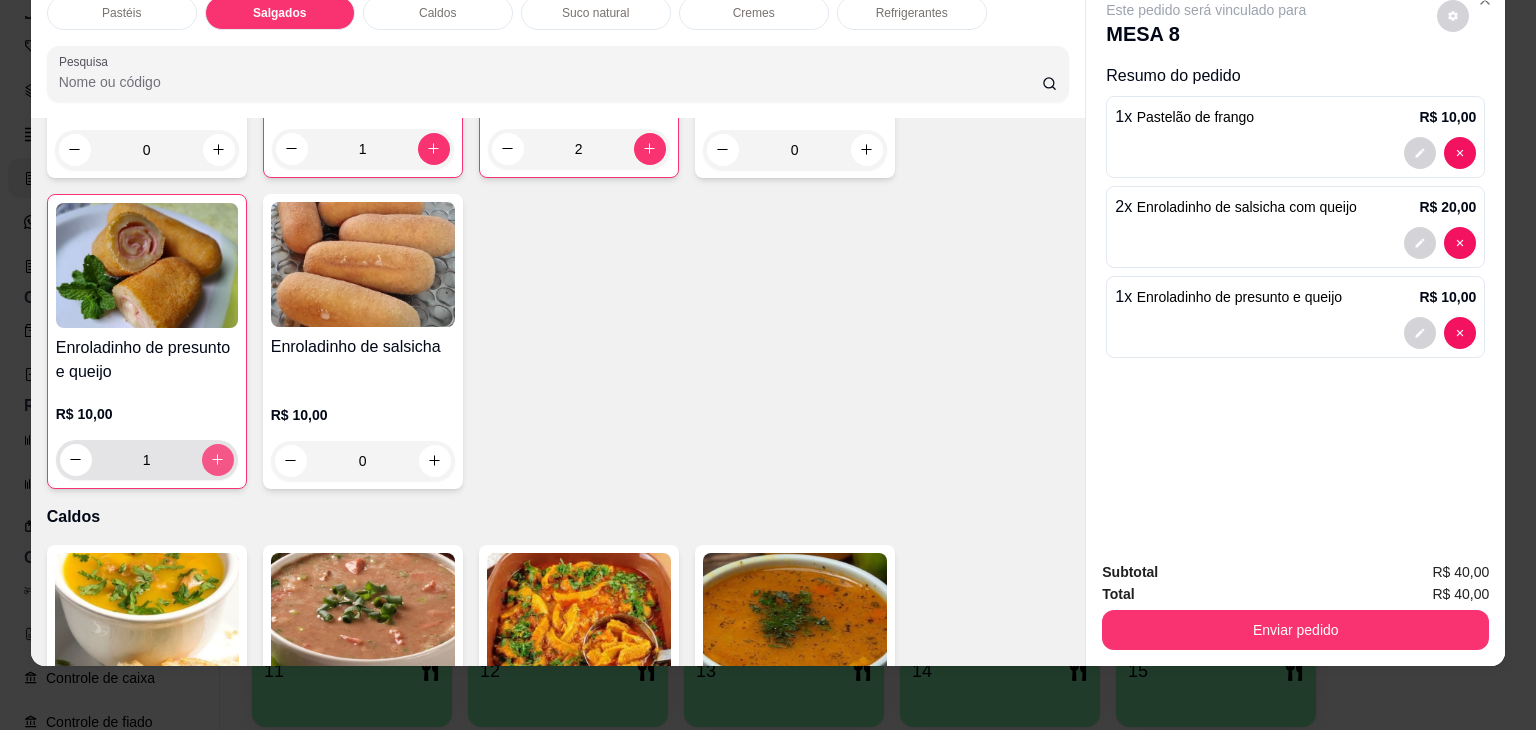 click 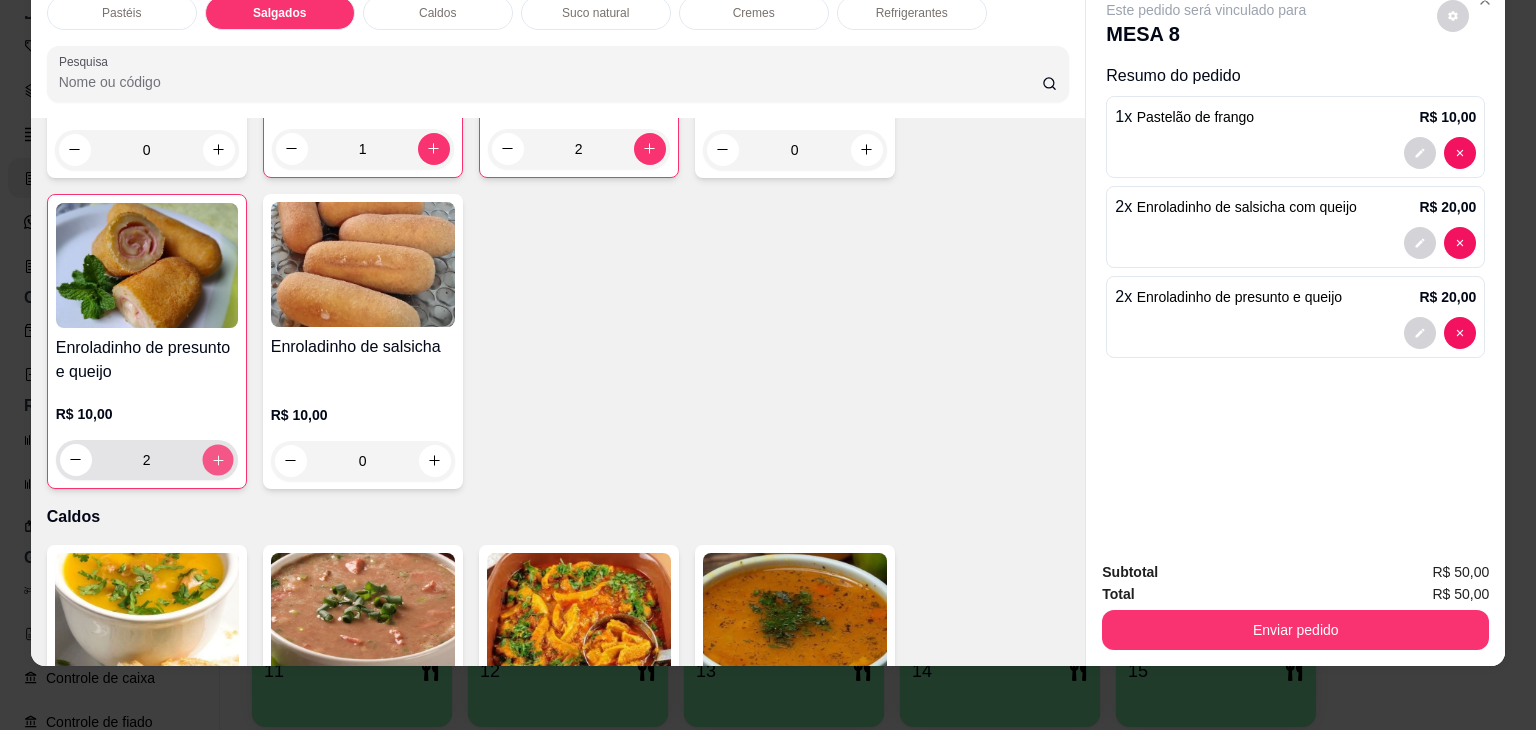 click 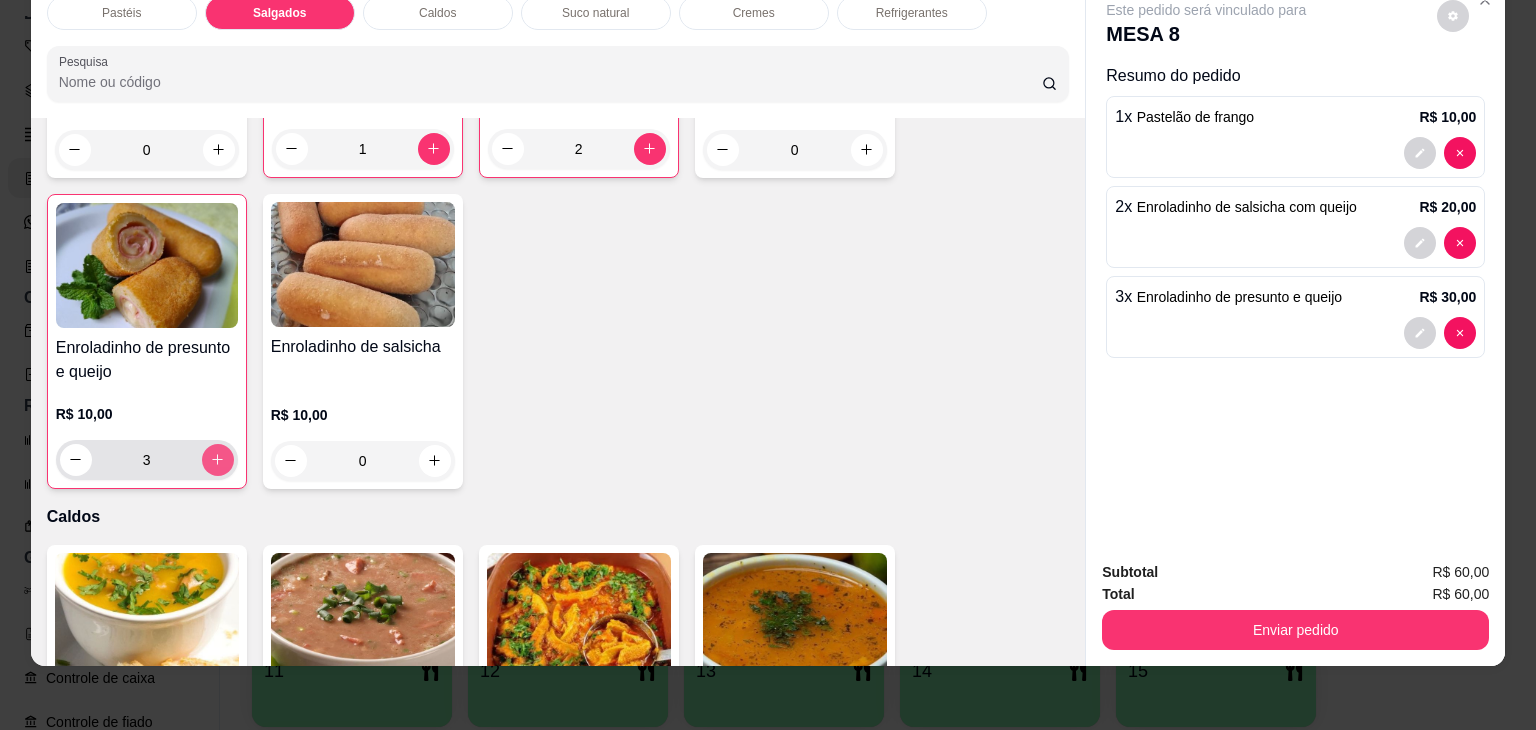 click 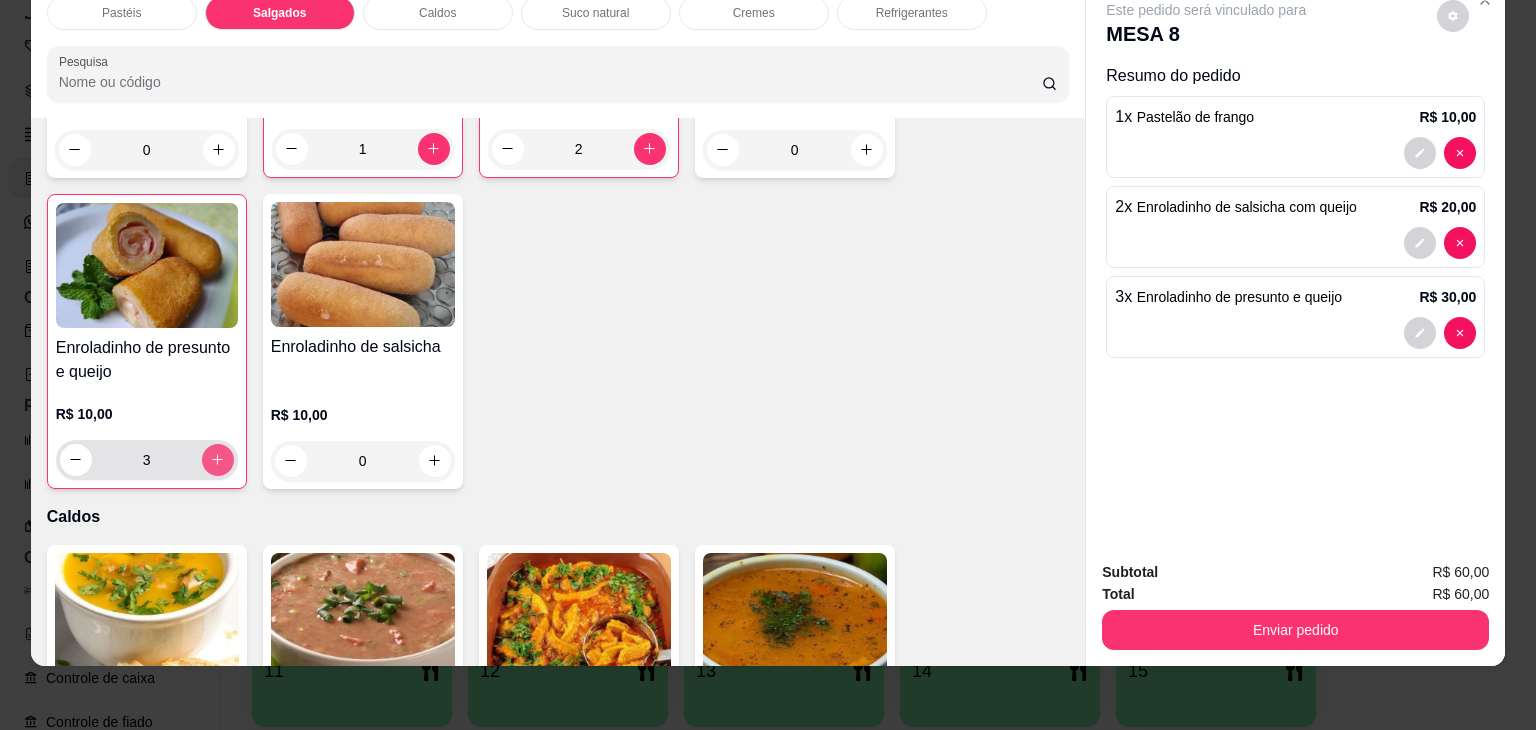 type on "4" 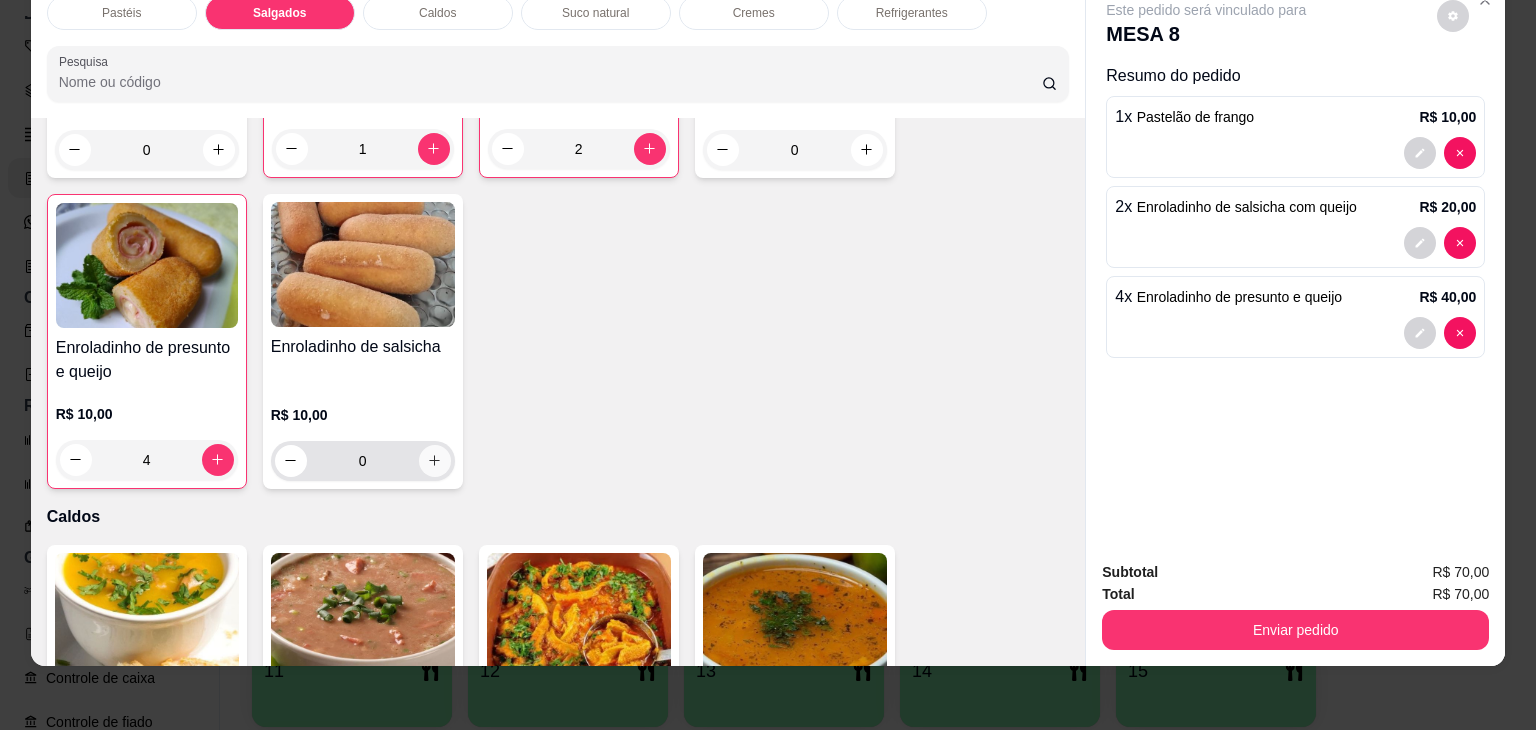 click at bounding box center [435, 461] 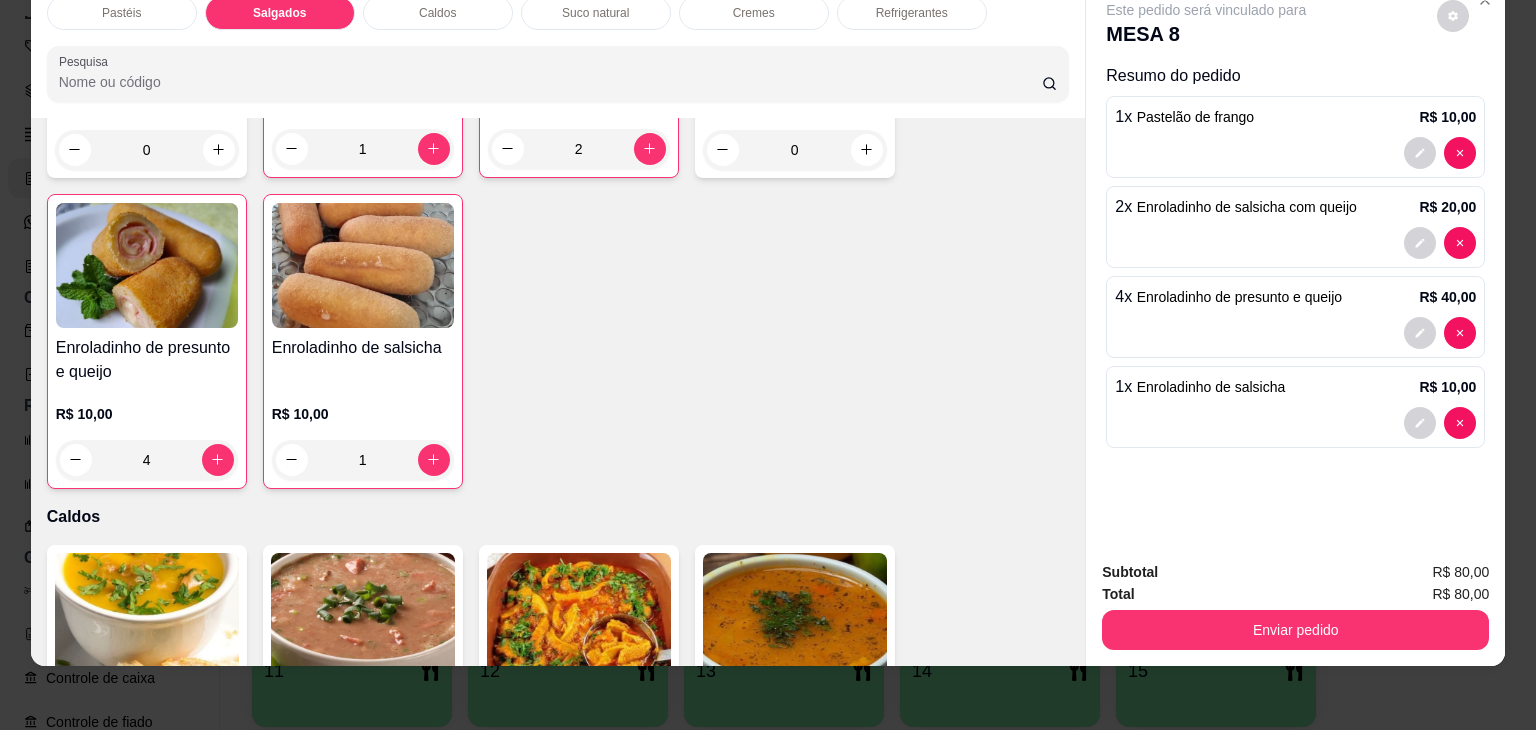 scroll, scrollTop: 0, scrollLeft: 0, axis: both 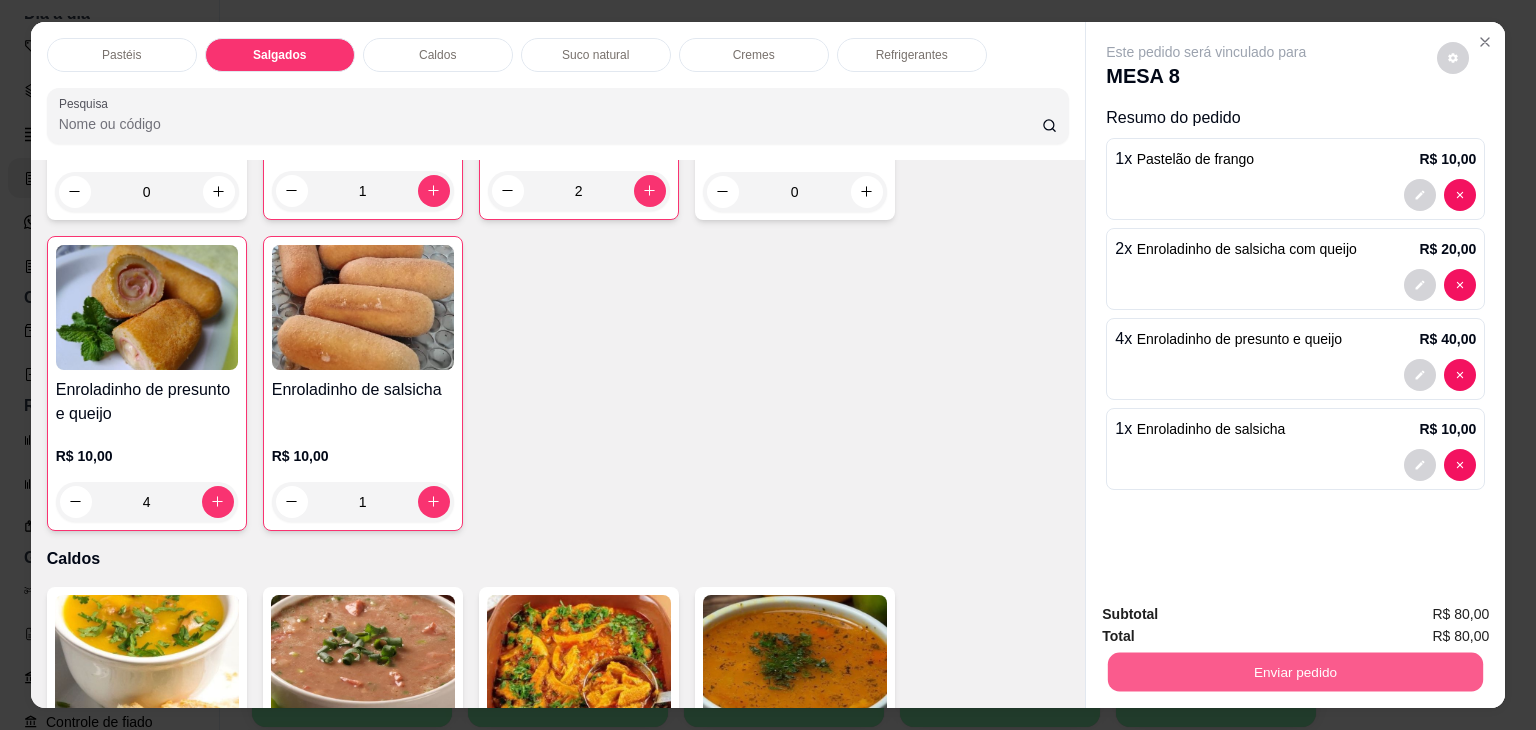 click on "Enviar pedido" at bounding box center (1295, 672) 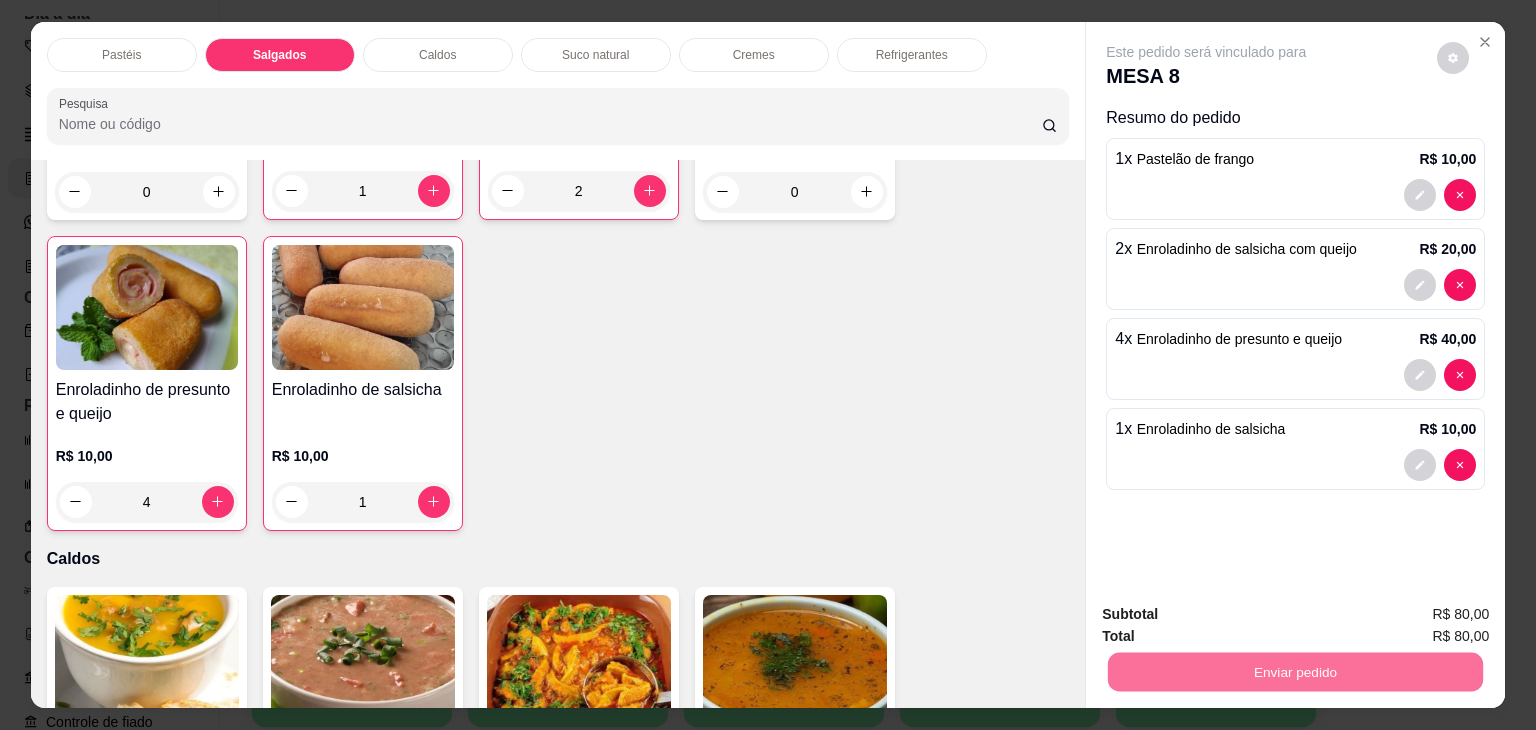 click on "Não registrar e enviar pedido" at bounding box center [1229, 614] 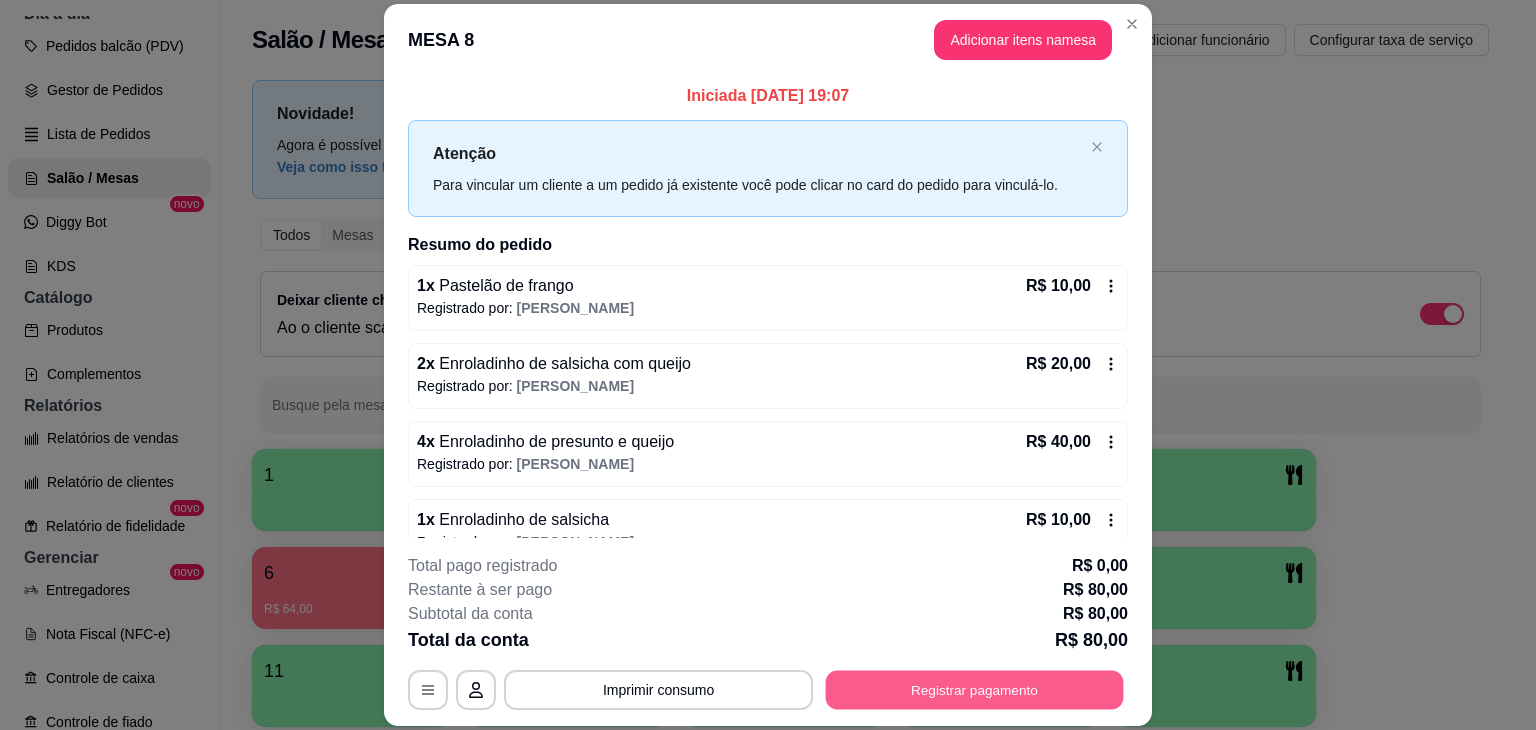 click on "Registrar pagamento" at bounding box center (975, 690) 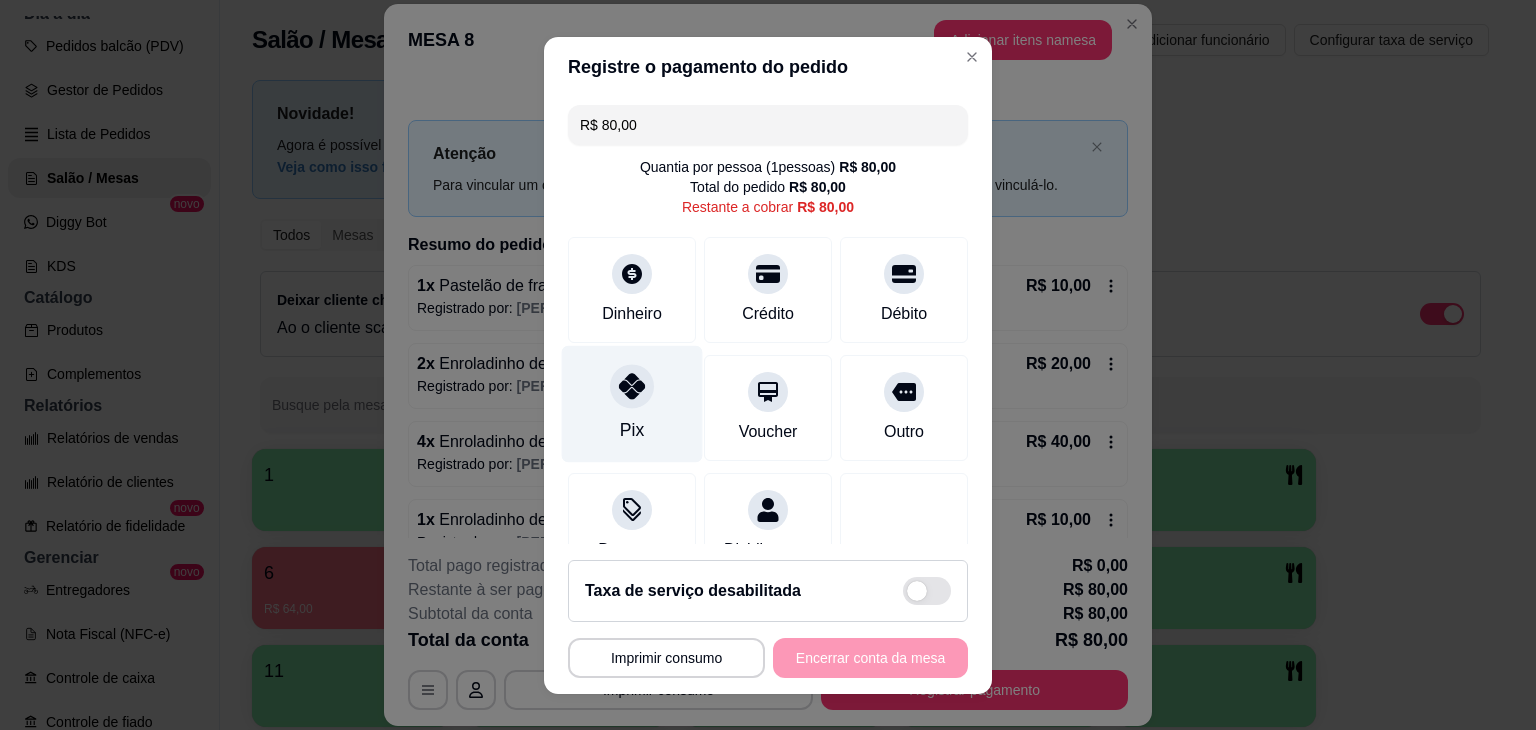 click on "Pix" at bounding box center [632, 403] 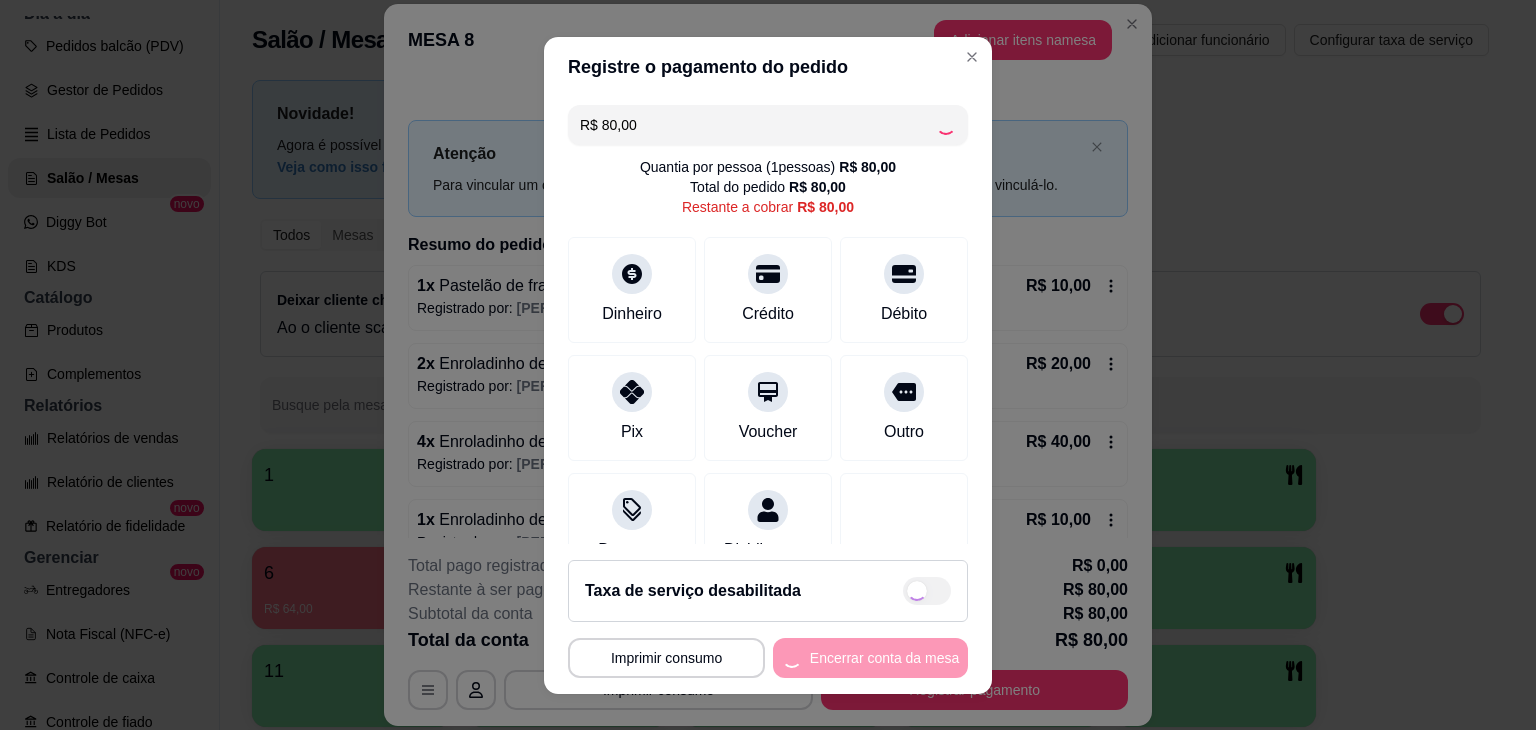 type on "R$ 0,00" 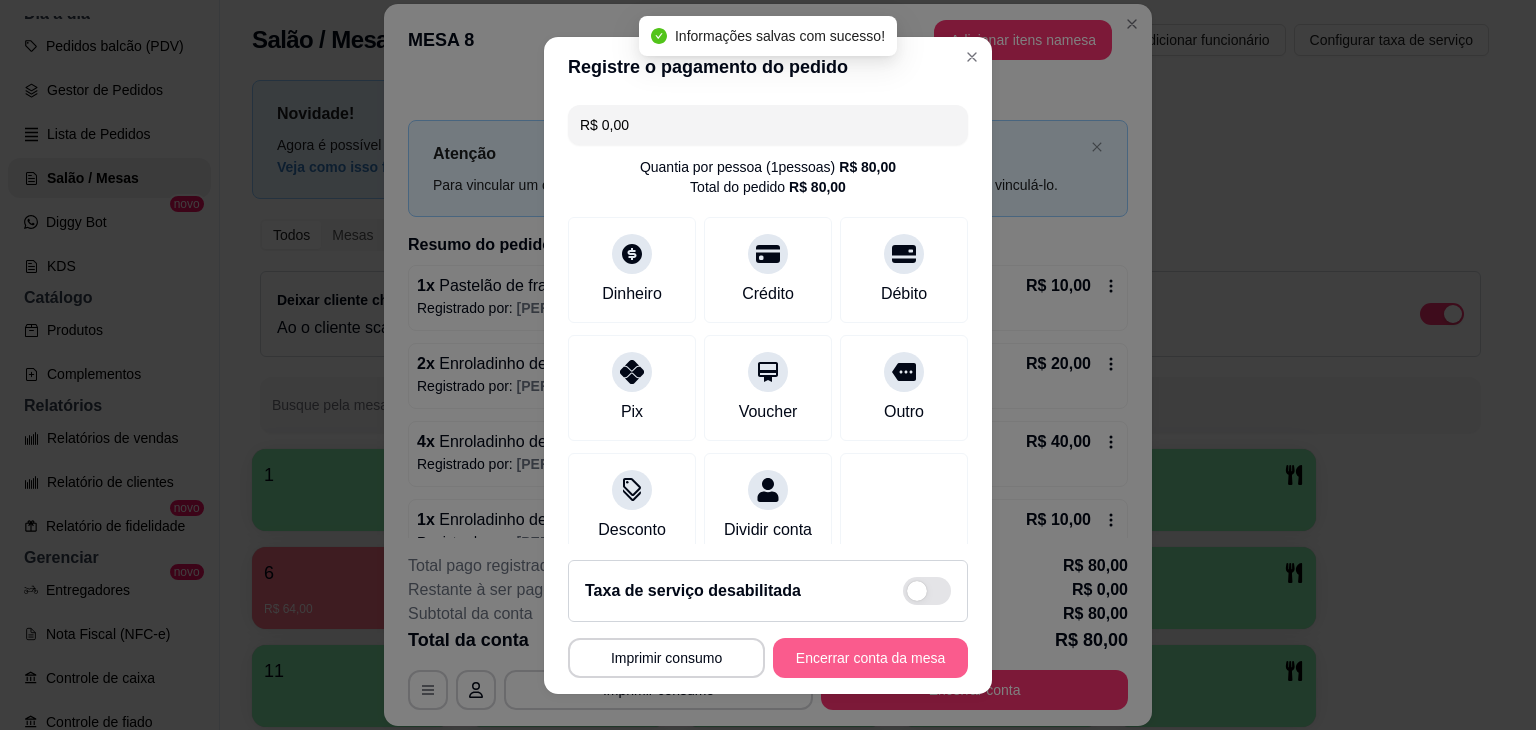 click on "Encerrar conta da mesa" at bounding box center (870, 658) 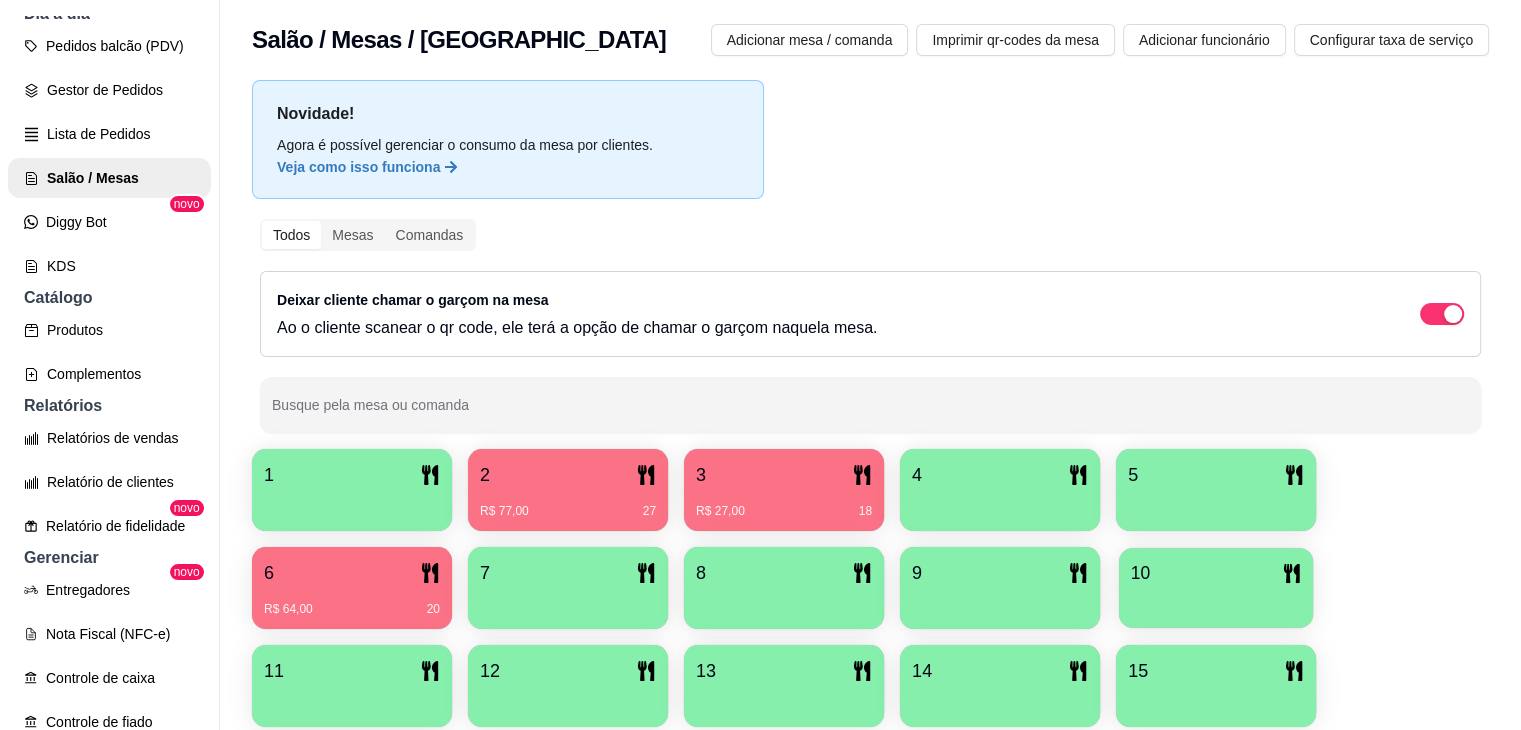 click at bounding box center (1216, 601) 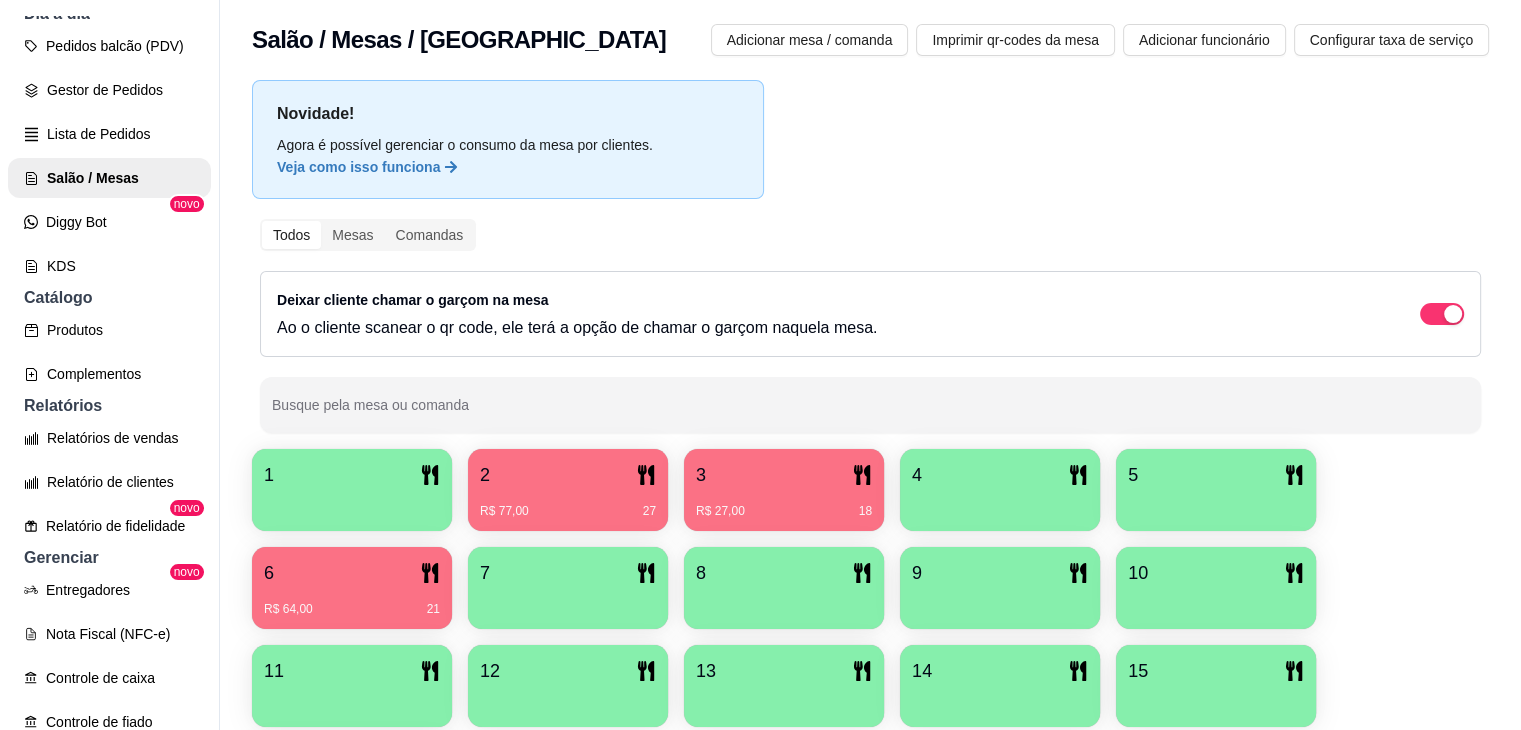 click on "R$ 27,00" at bounding box center [720, 511] 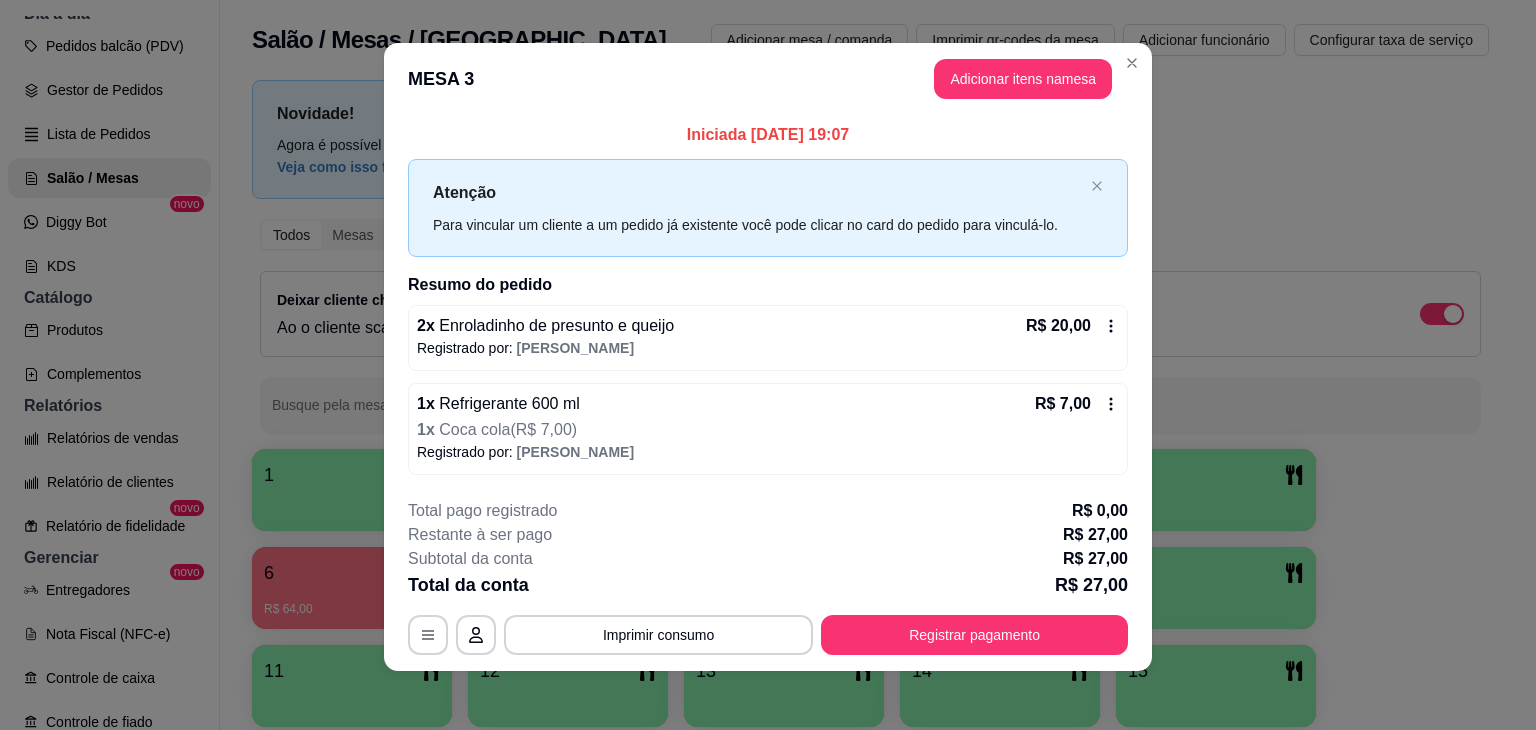 scroll, scrollTop: 12, scrollLeft: 0, axis: vertical 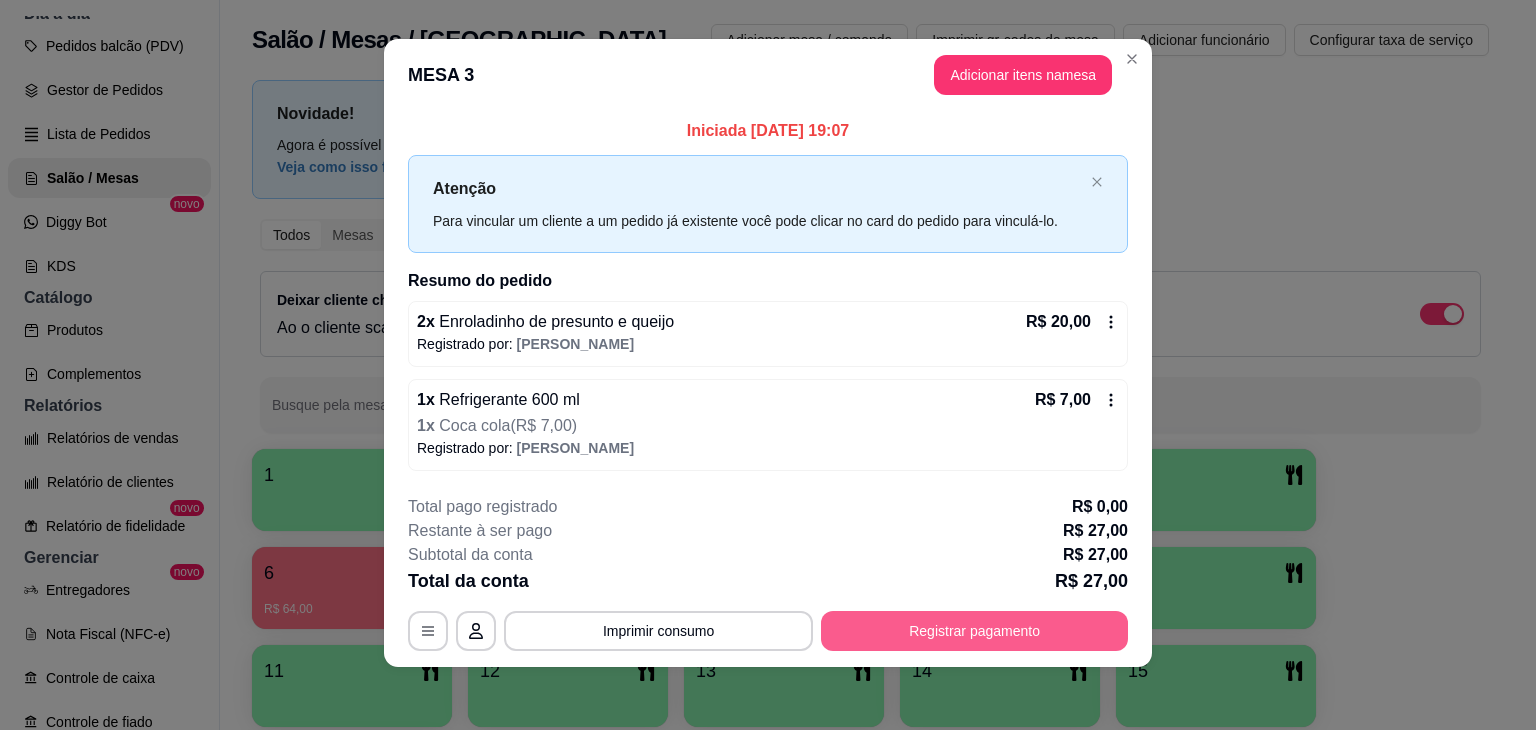 click on "Registrar pagamento" at bounding box center (974, 631) 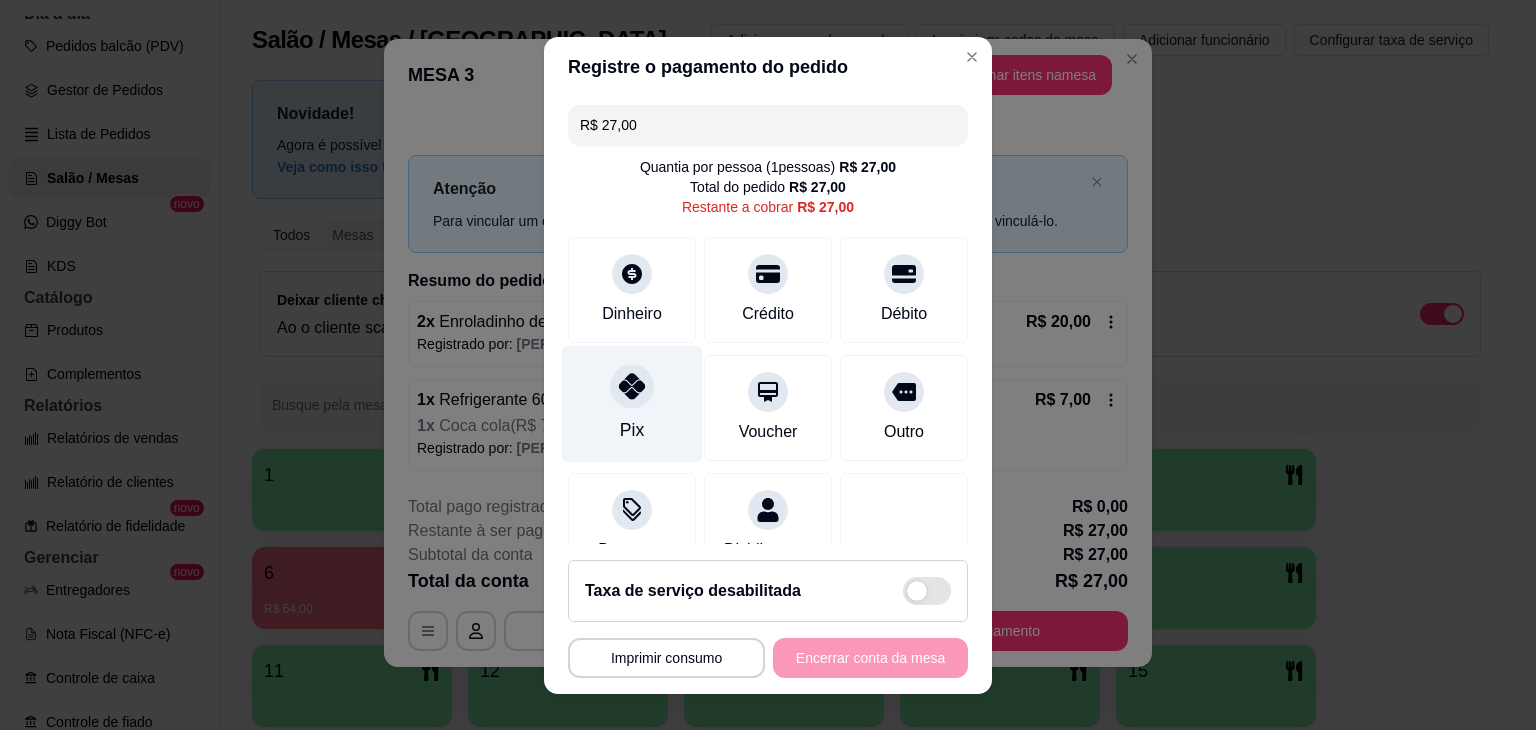 click on "Pix" at bounding box center [632, 403] 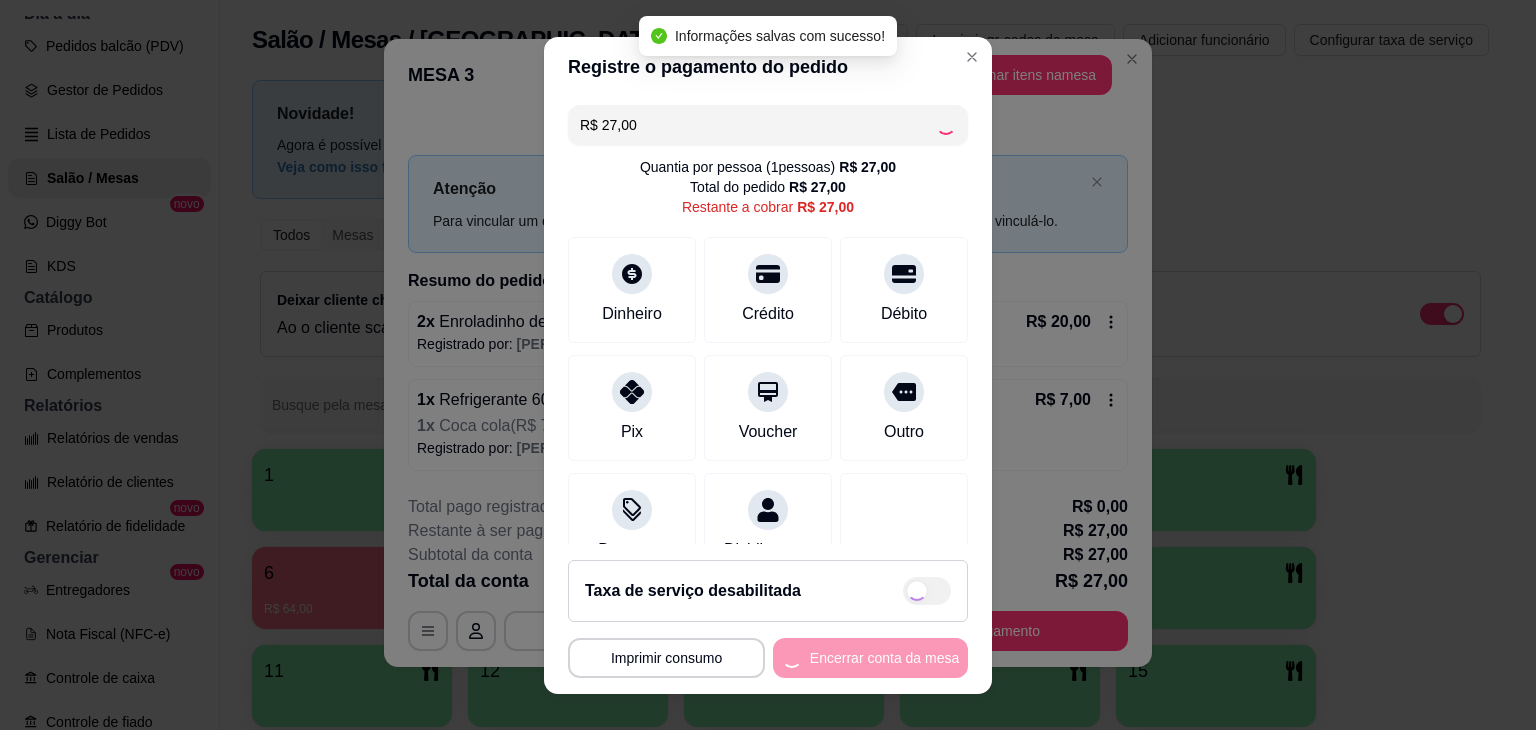 type on "R$ 0,00" 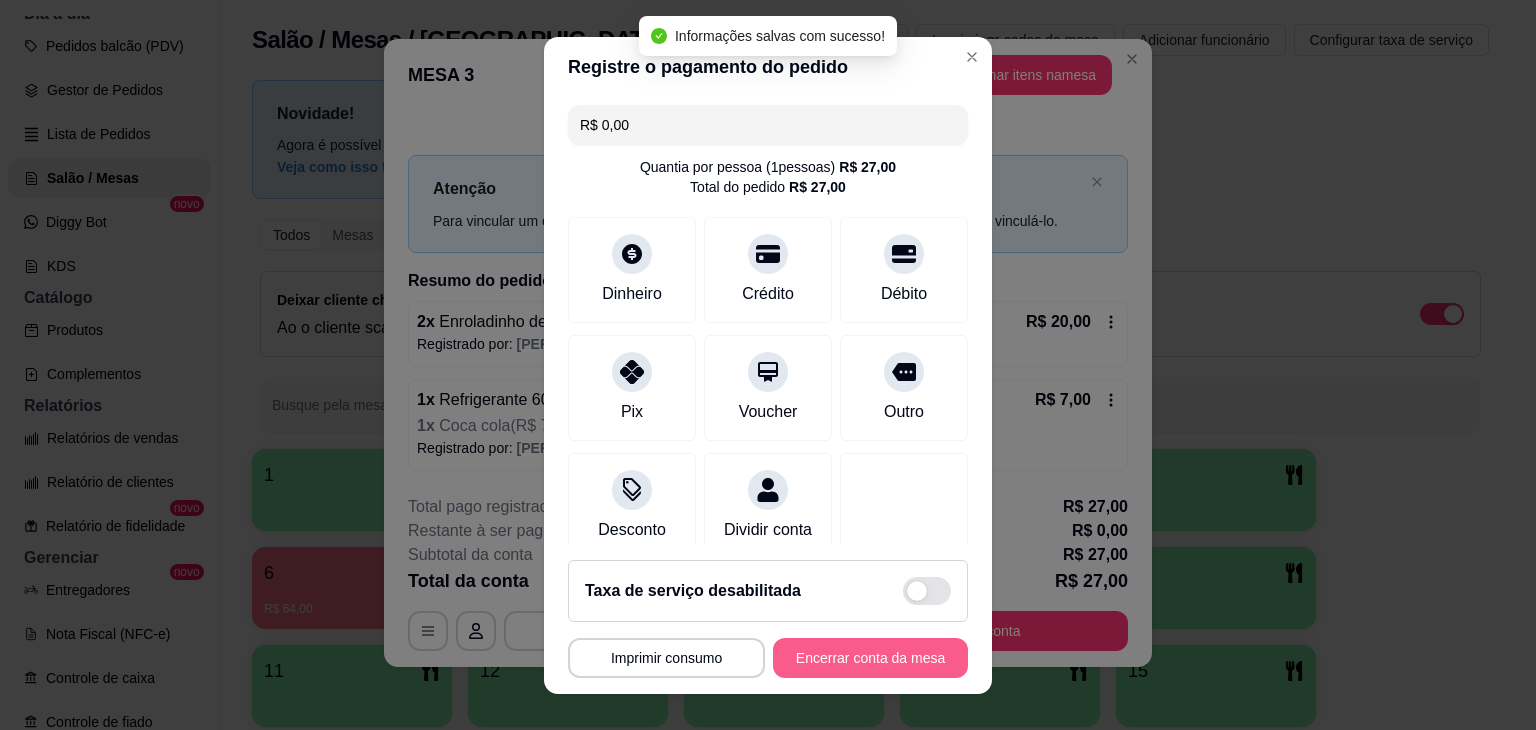 click on "Encerrar conta da mesa" at bounding box center (870, 658) 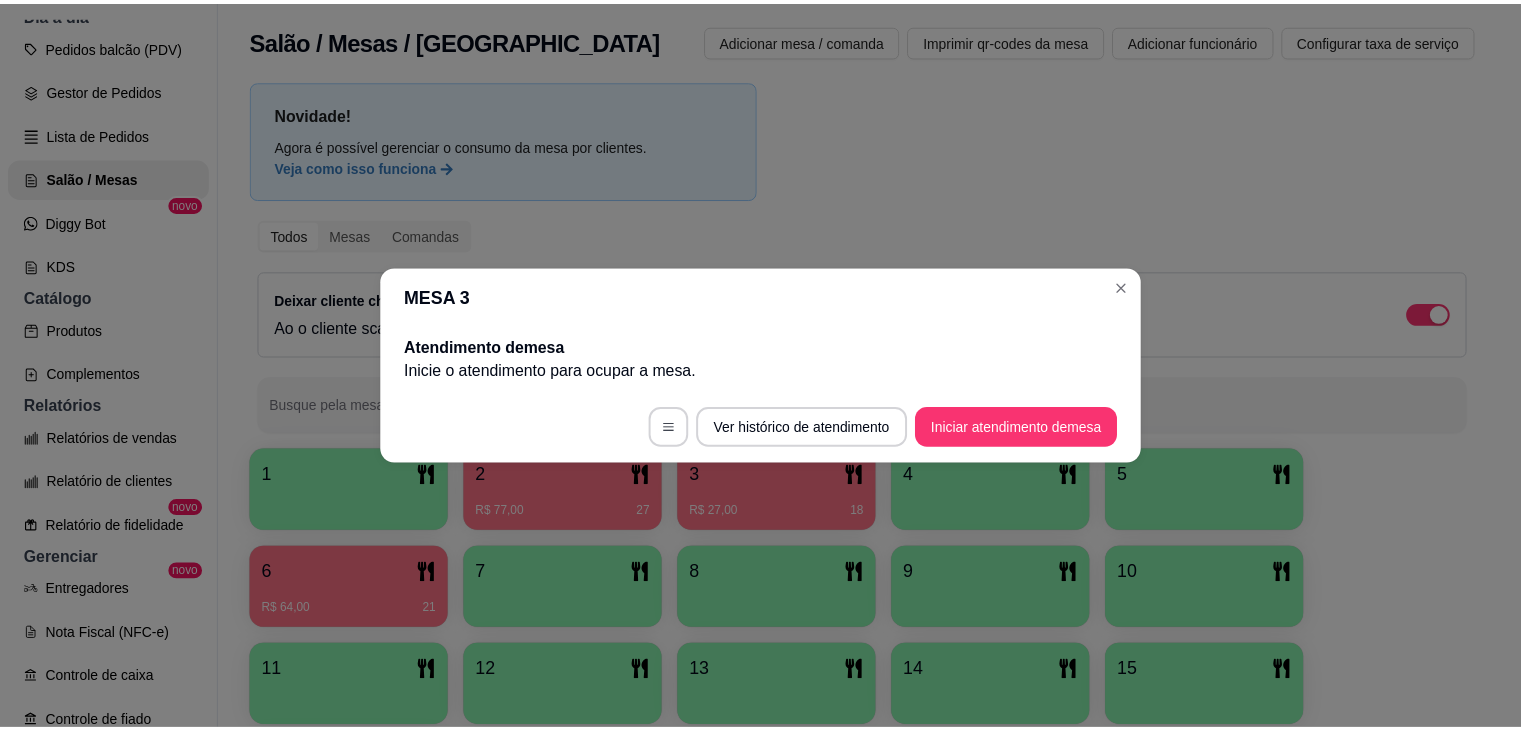scroll, scrollTop: 0, scrollLeft: 0, axis: both 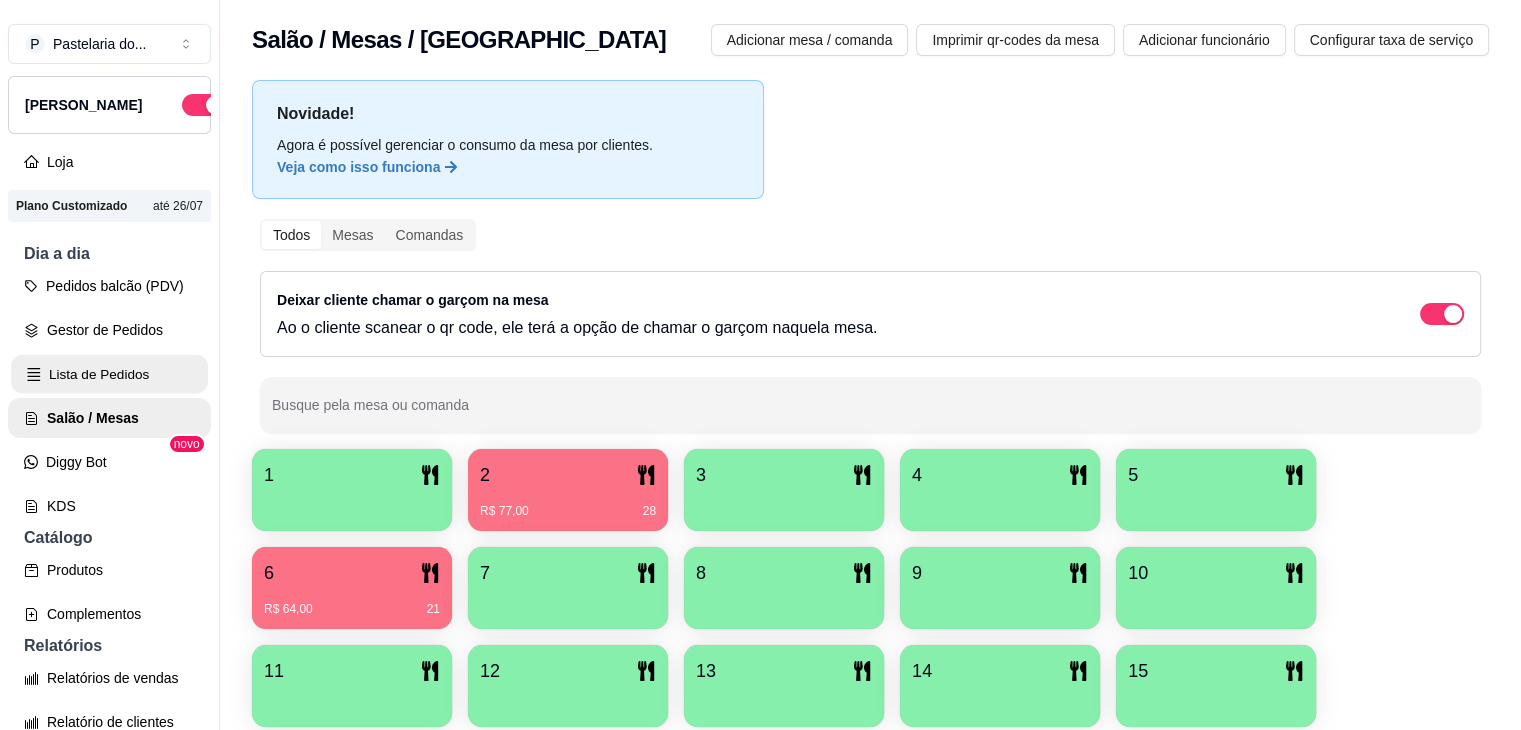 click on "Lista de Pedidos" at bounding box center (109, 374) 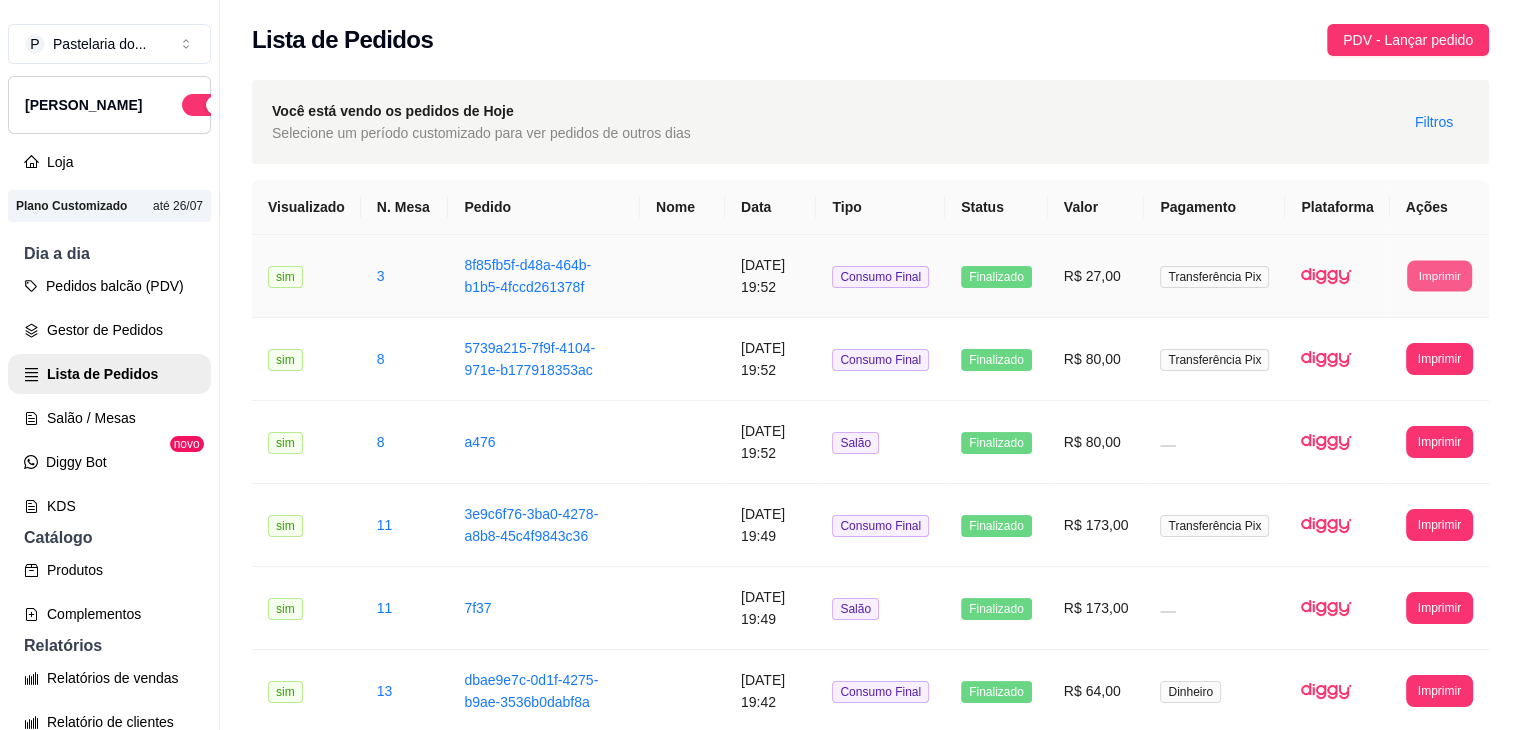 click on "Imprimir" at bounding box center (1439, 275) 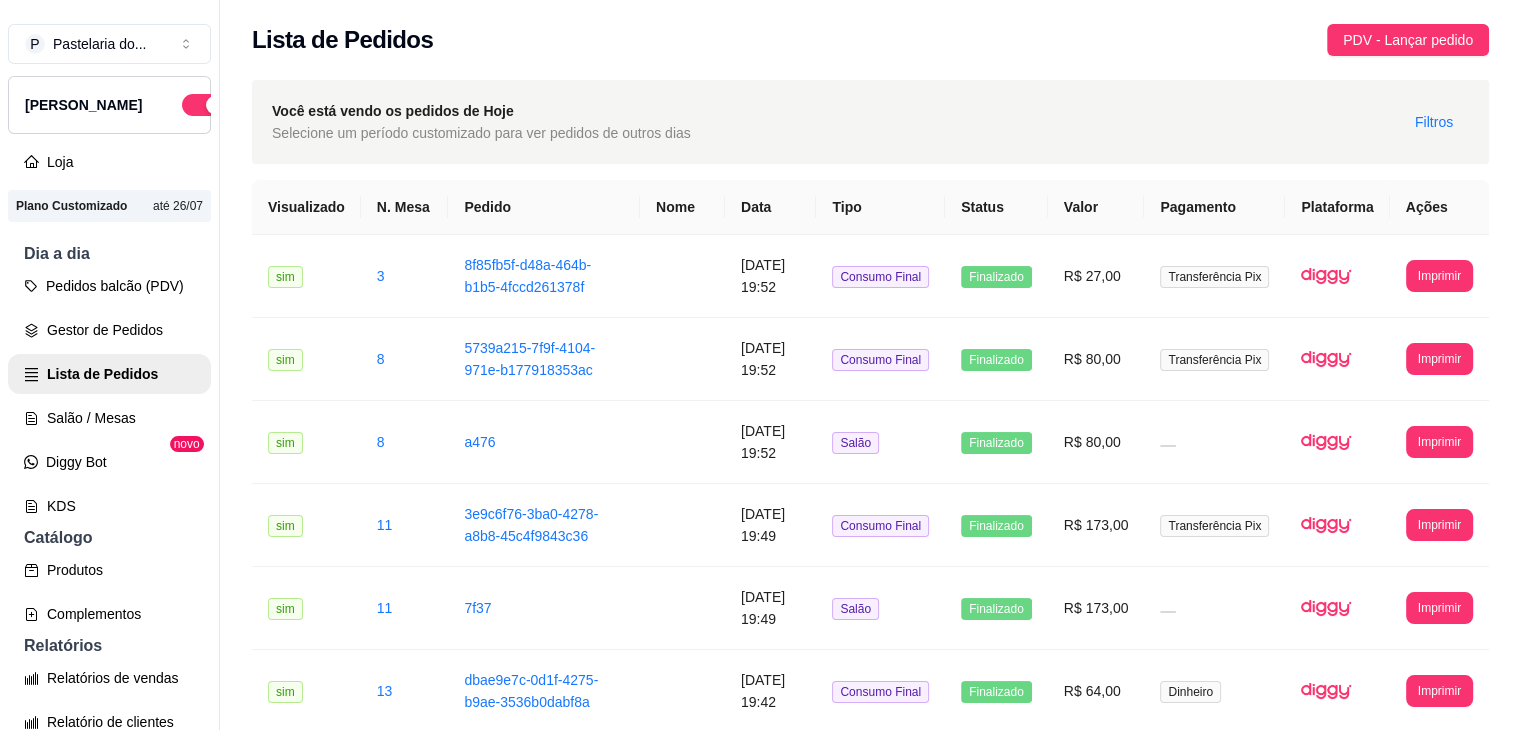drag, startPoint x: 808, startPoint y: 54, endPoint x: 704, endPoint y: 56, distance: 104.019226 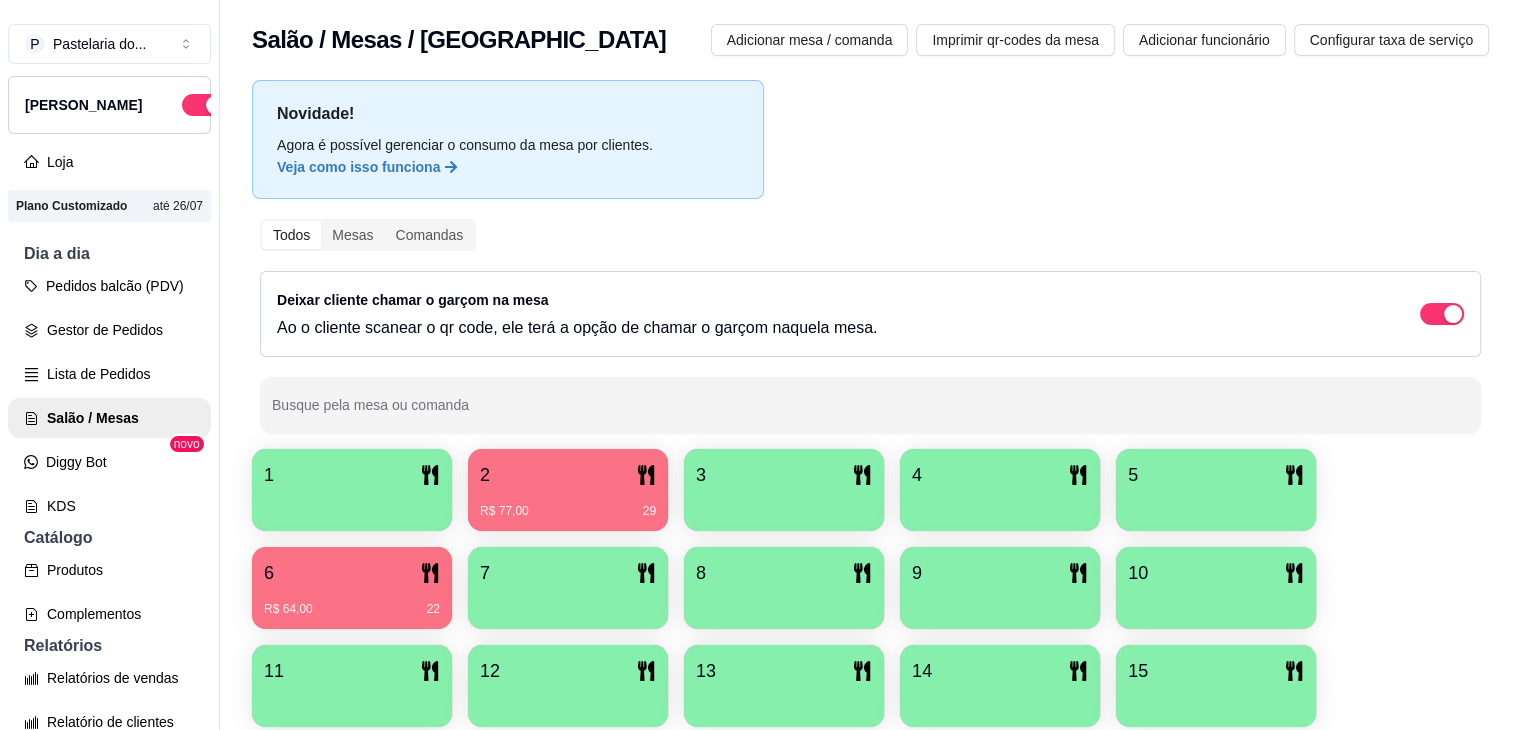 click at bounding box center [784, 504] 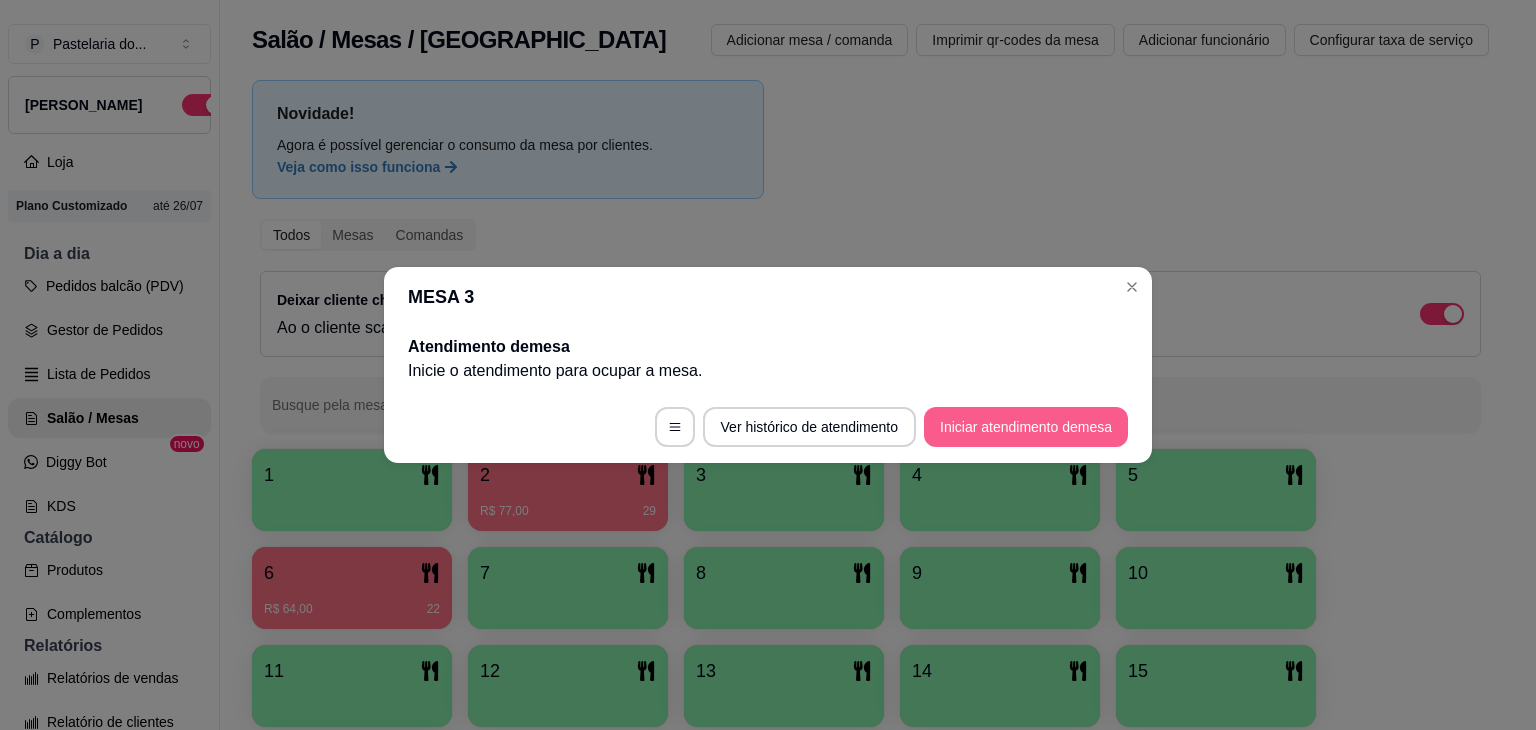 click on "Iniciar atendimento de  mesa" at bounding box center [1026, 427] 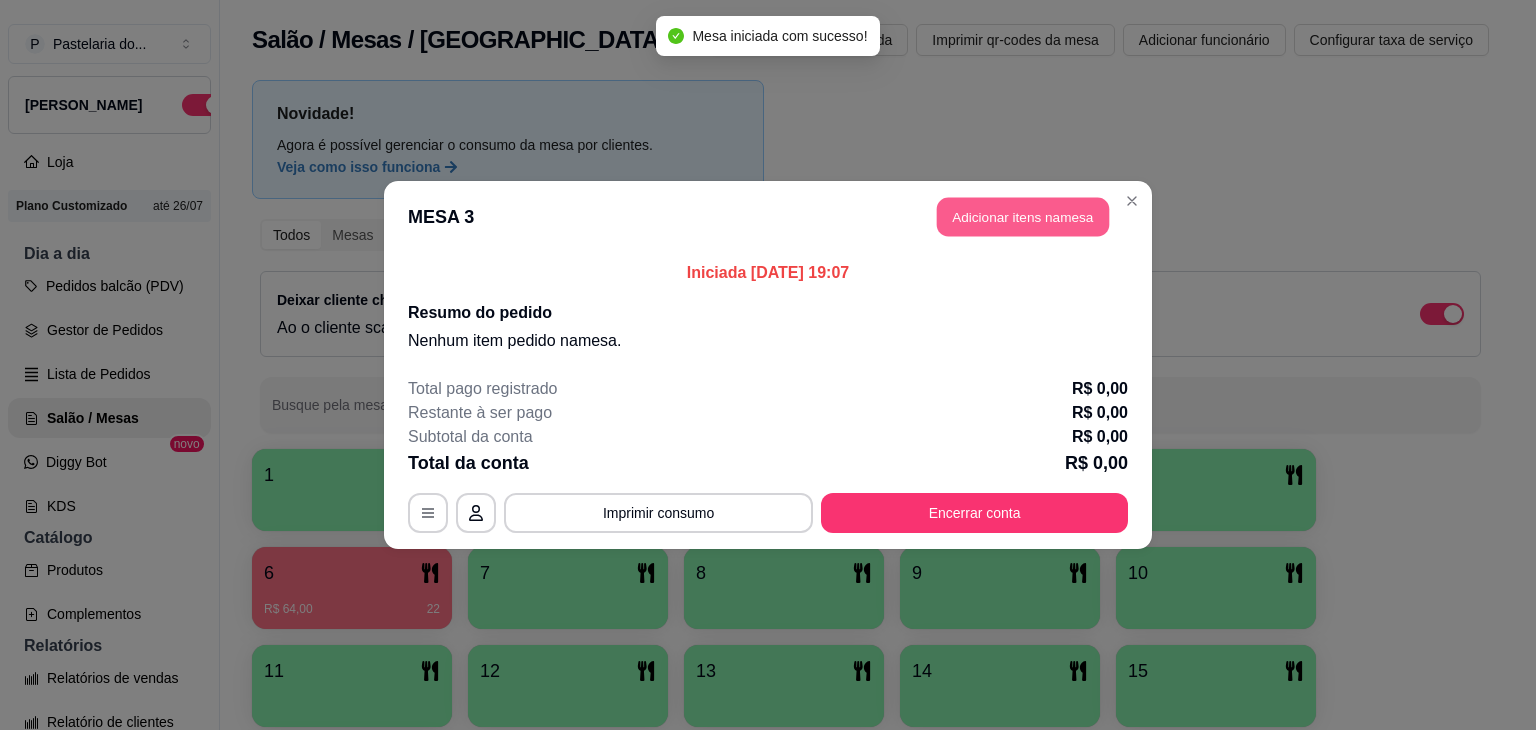 click on "Adicionar itens na  mesa" at bounding box center (1023, 217) 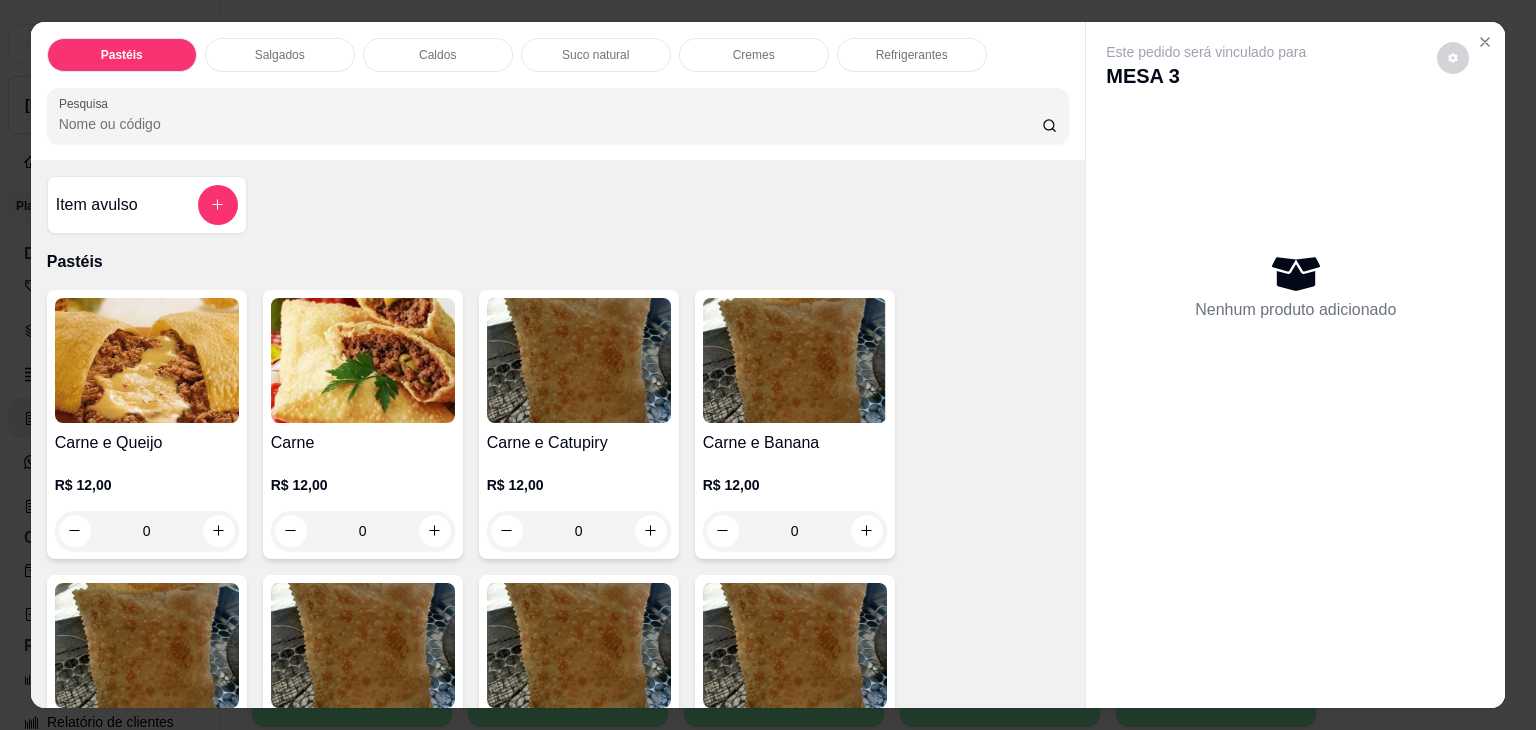 click on "Salgados" at bounding box center (280, 55) 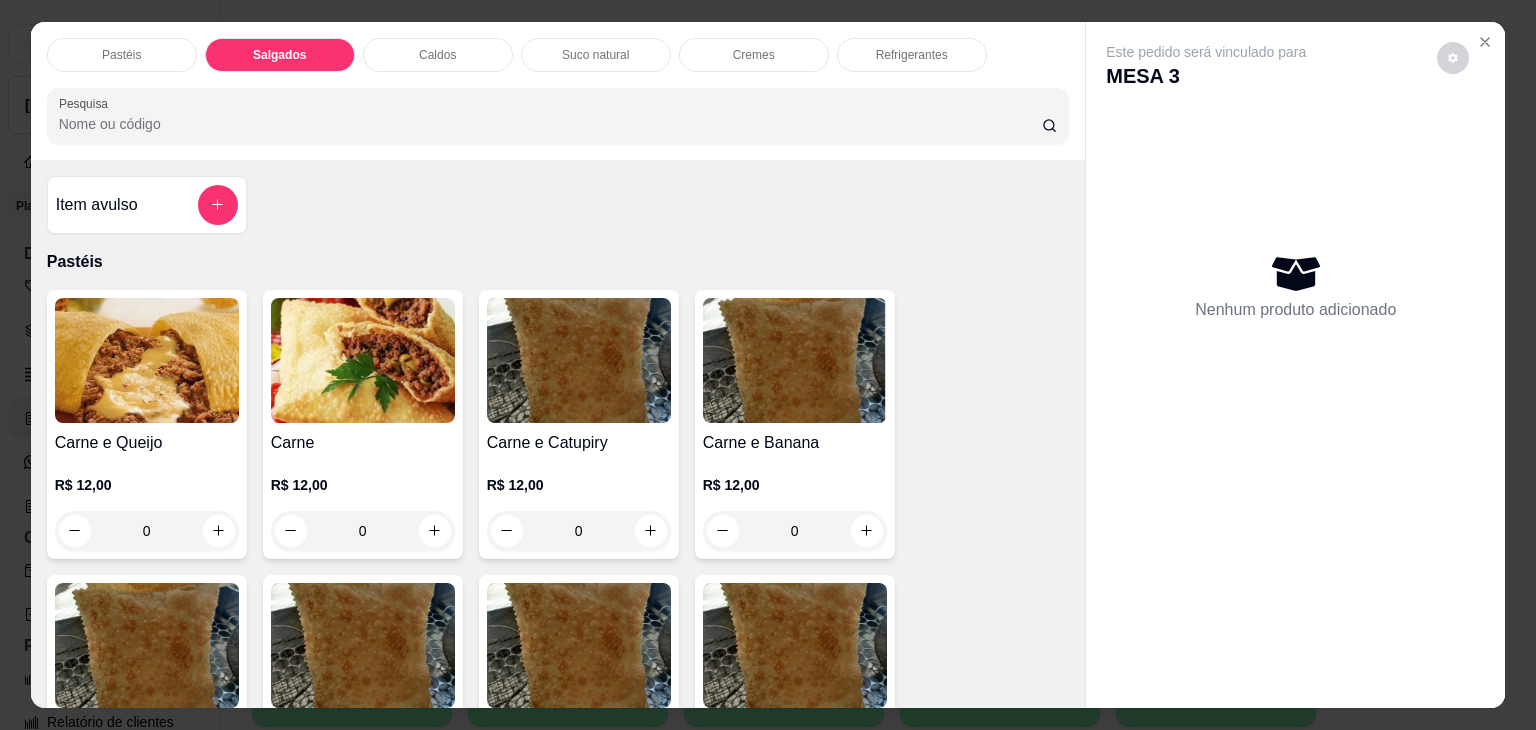 scroll, scrollTop: 2124, scrollLeft: 0, axis: vertical 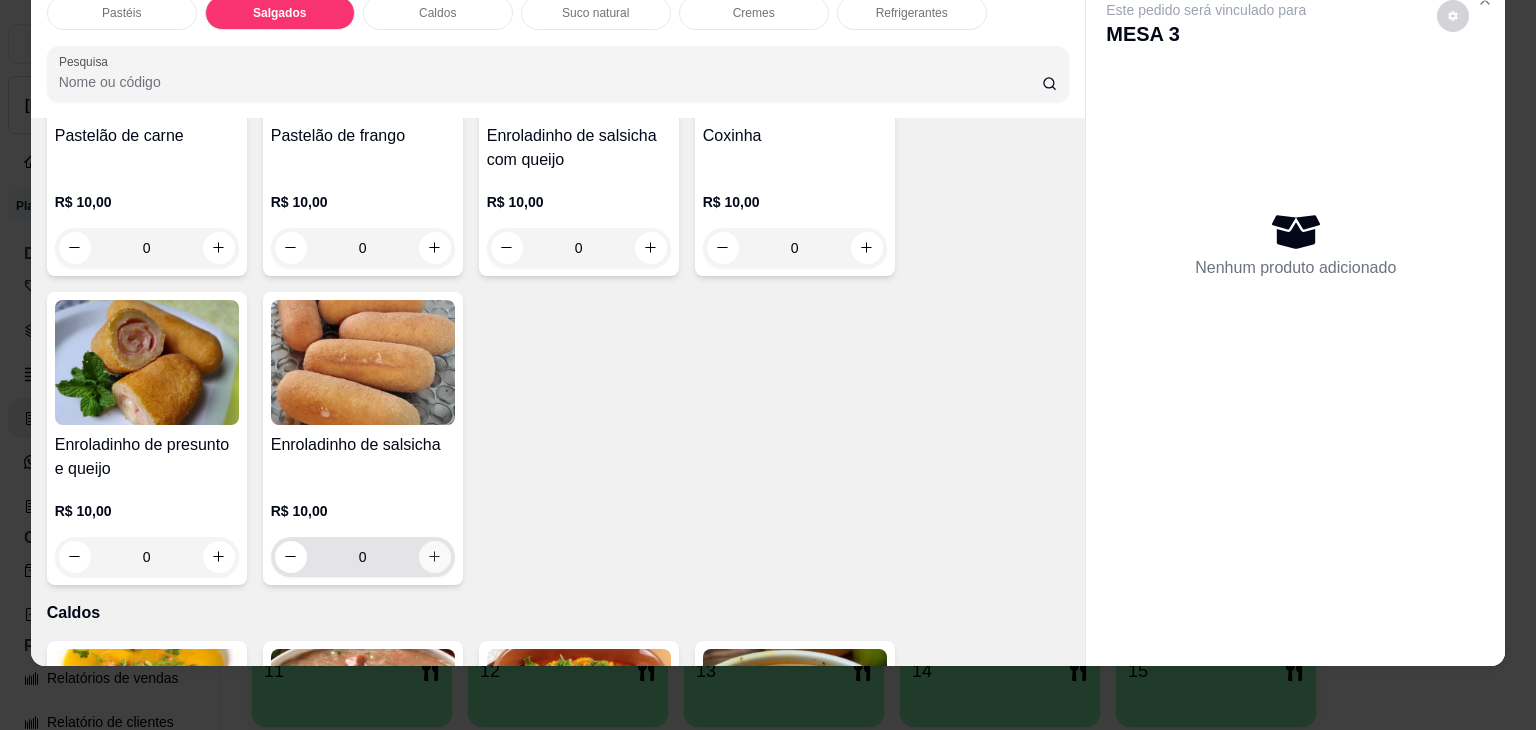 click 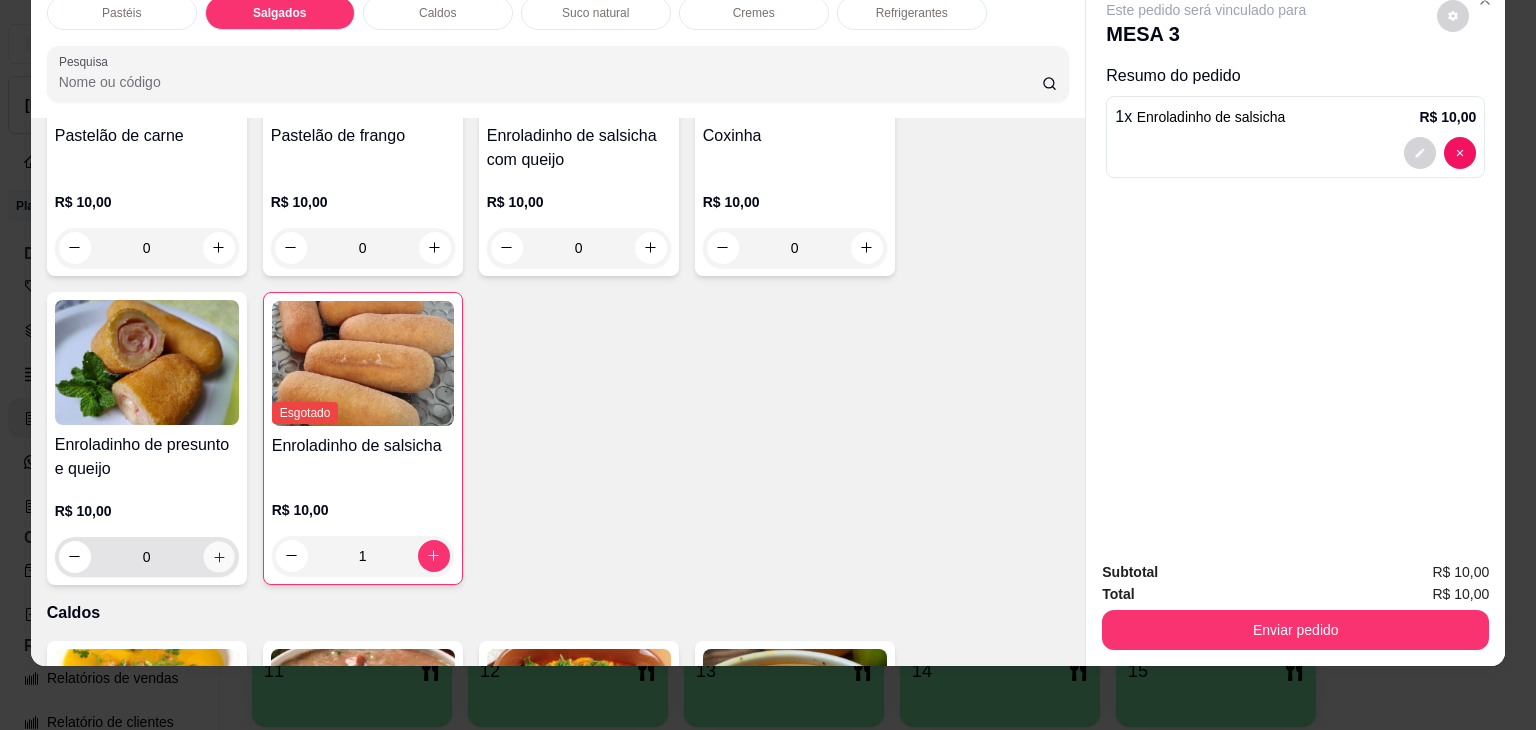 click 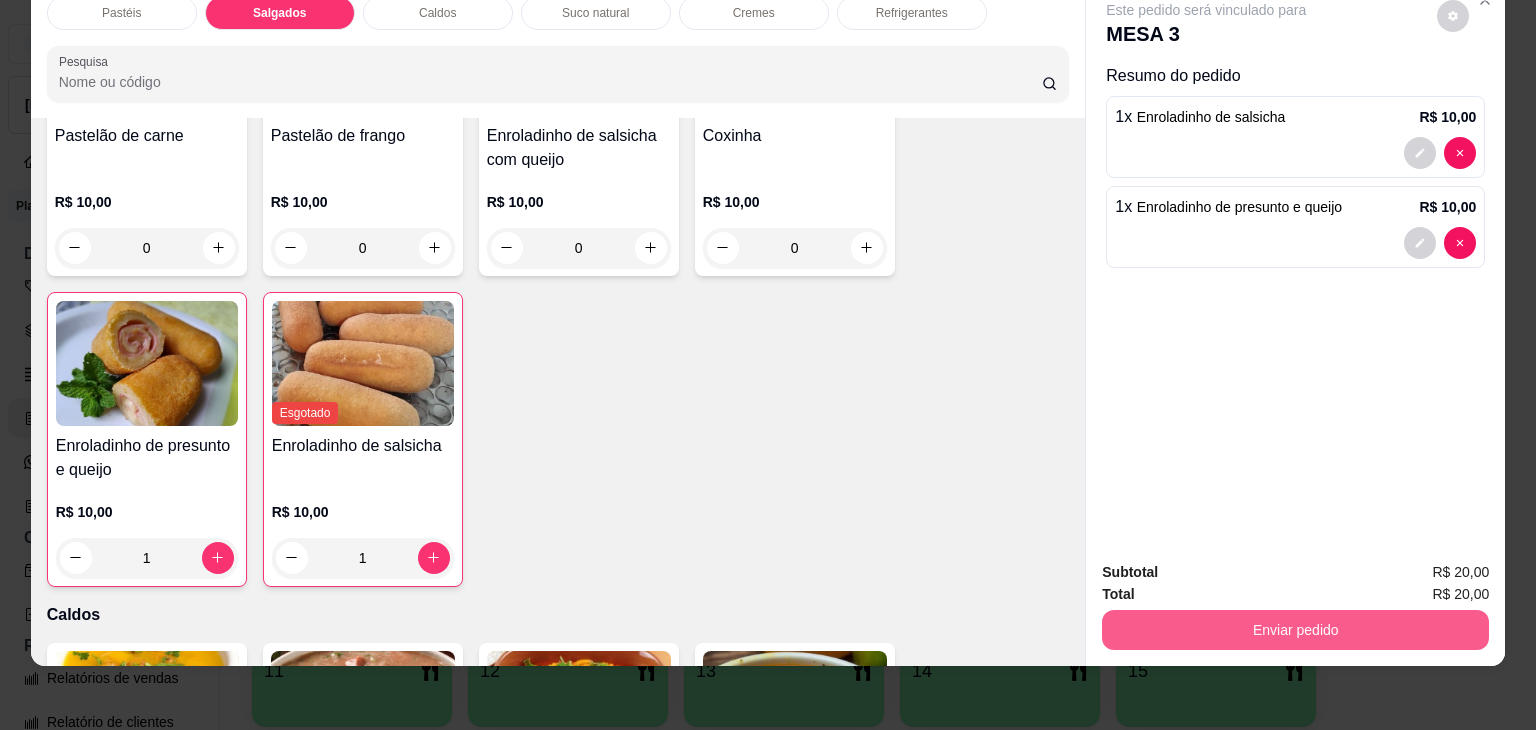 click on "Enviar pedido" at bounding box center [1295, 630] 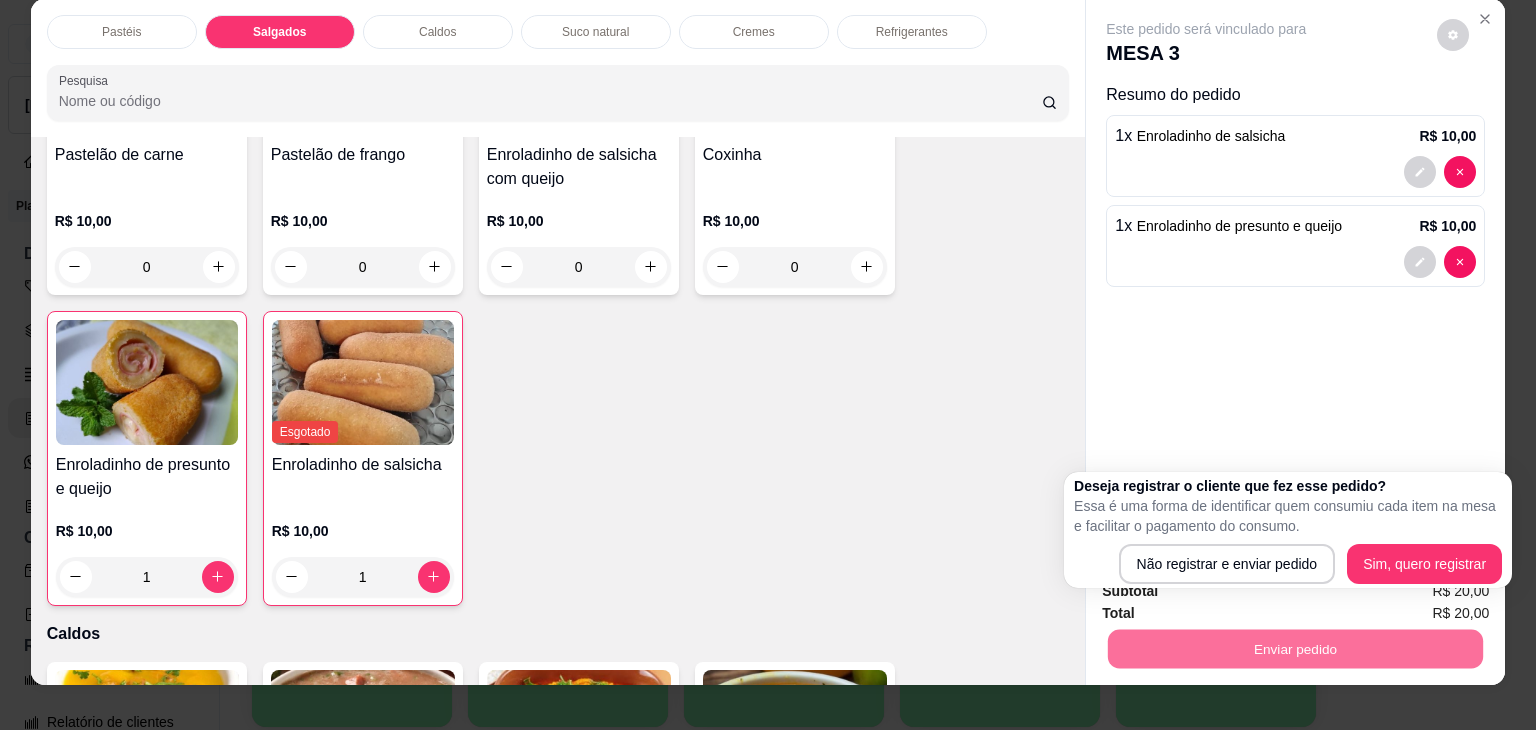 scroll, scrollTop: 0, scrollLeft: 0, axis: both 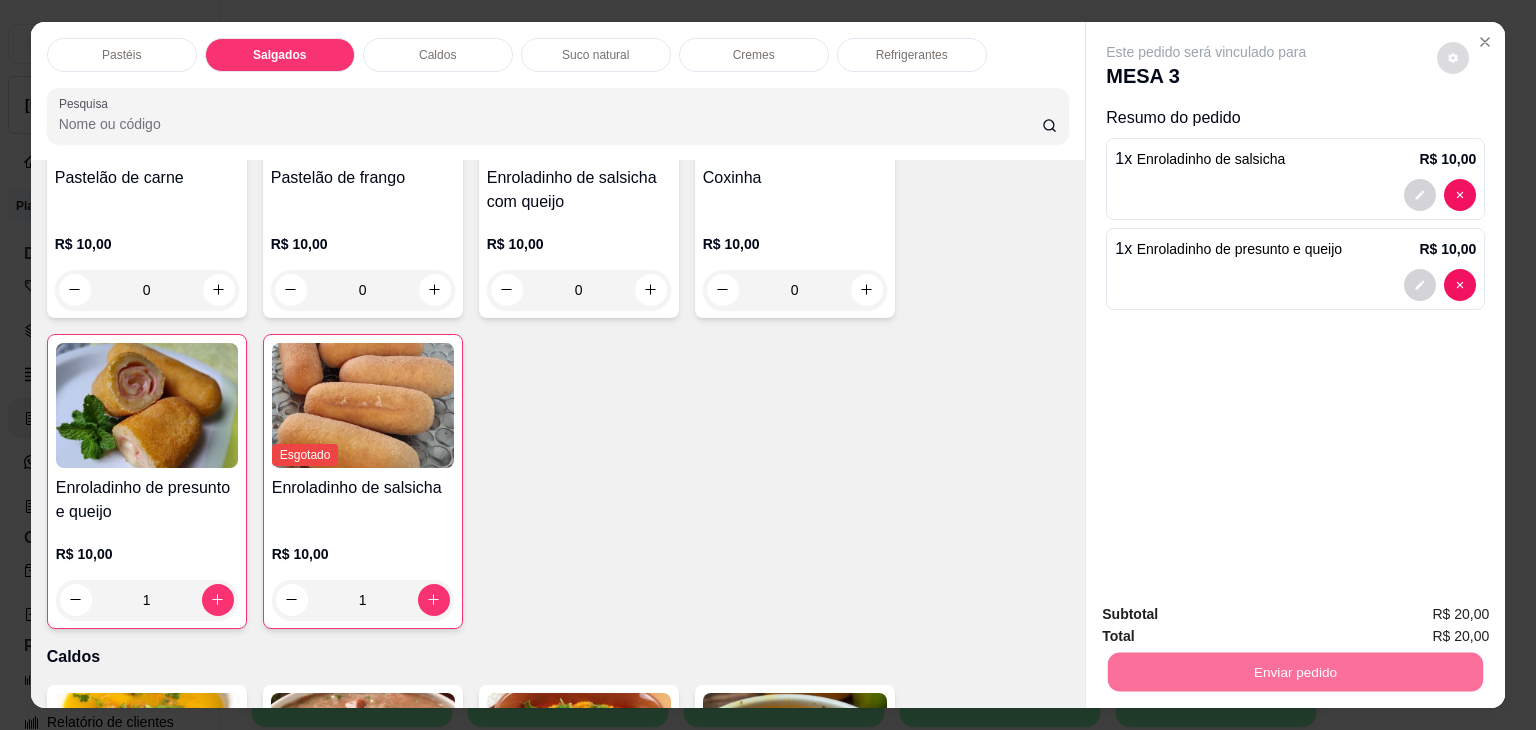 click 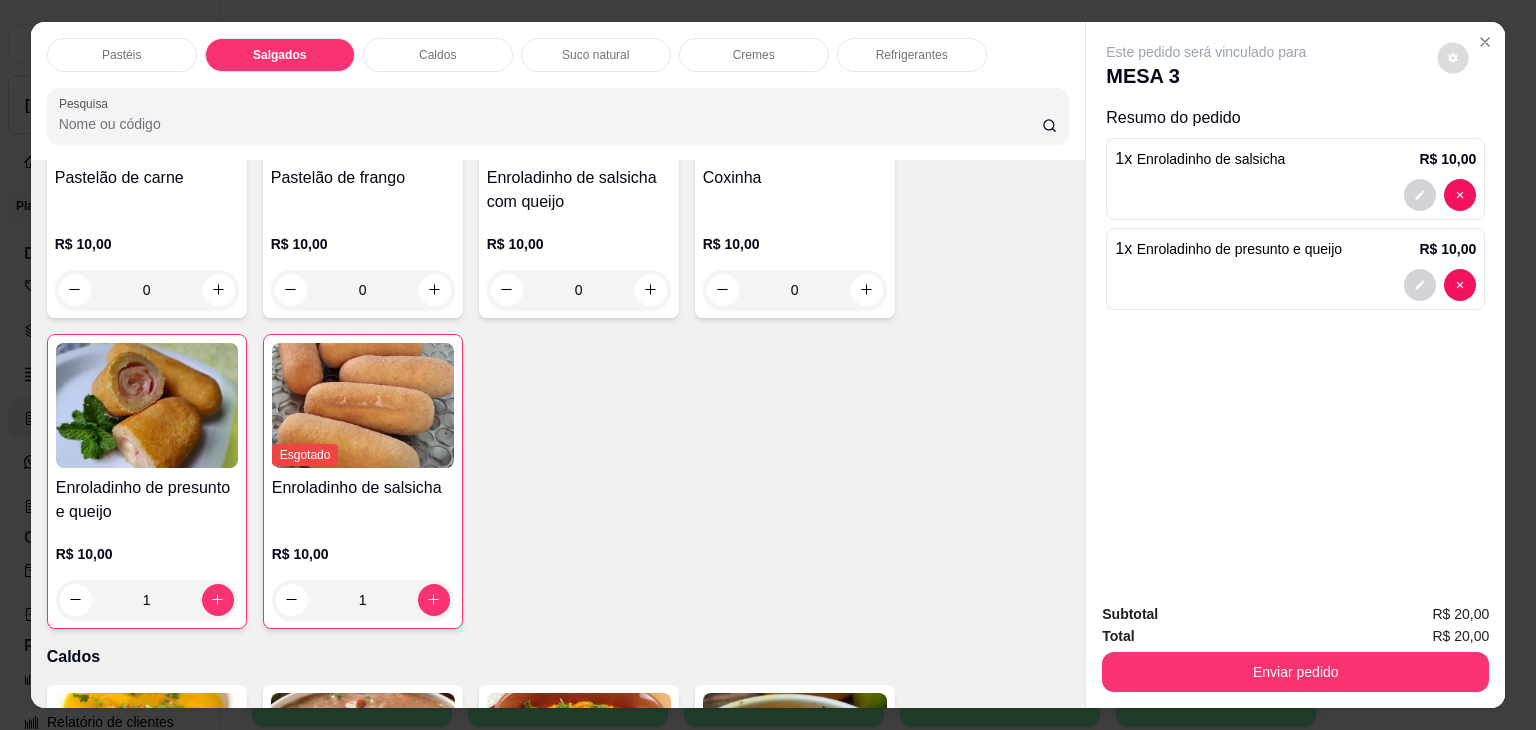 click 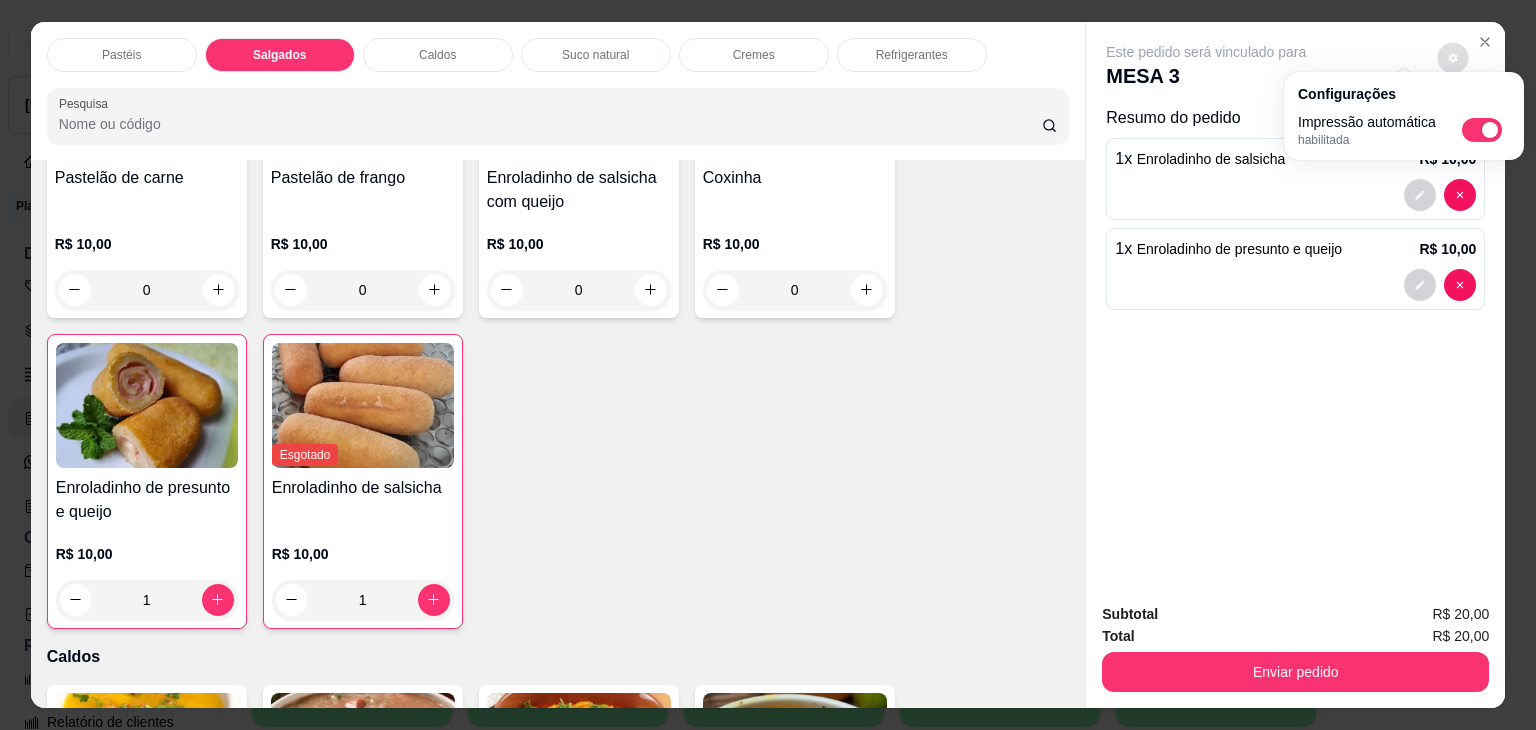 click at bounding box center (1482, 130) 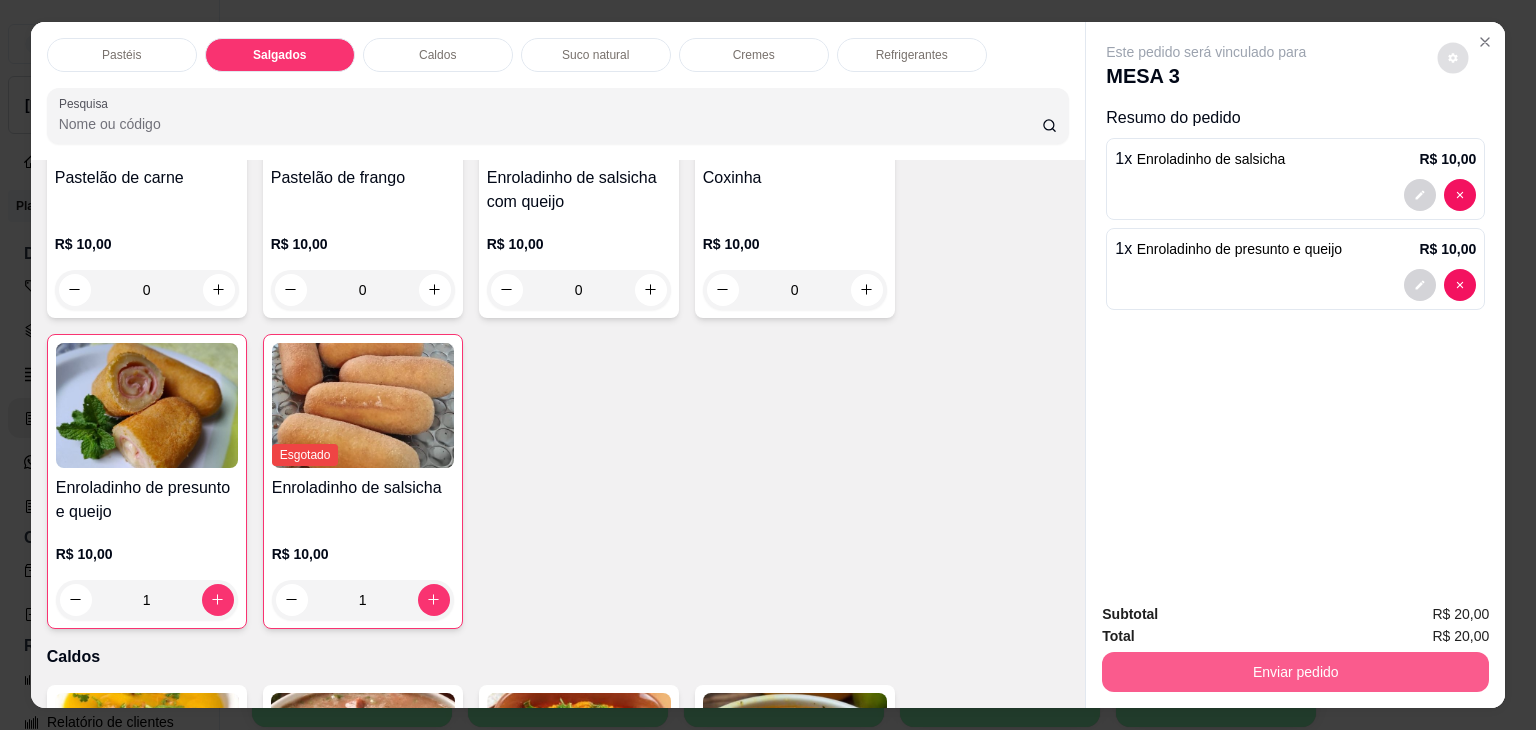 click on "Enviar pedido" at bounding box center (1295, 672) 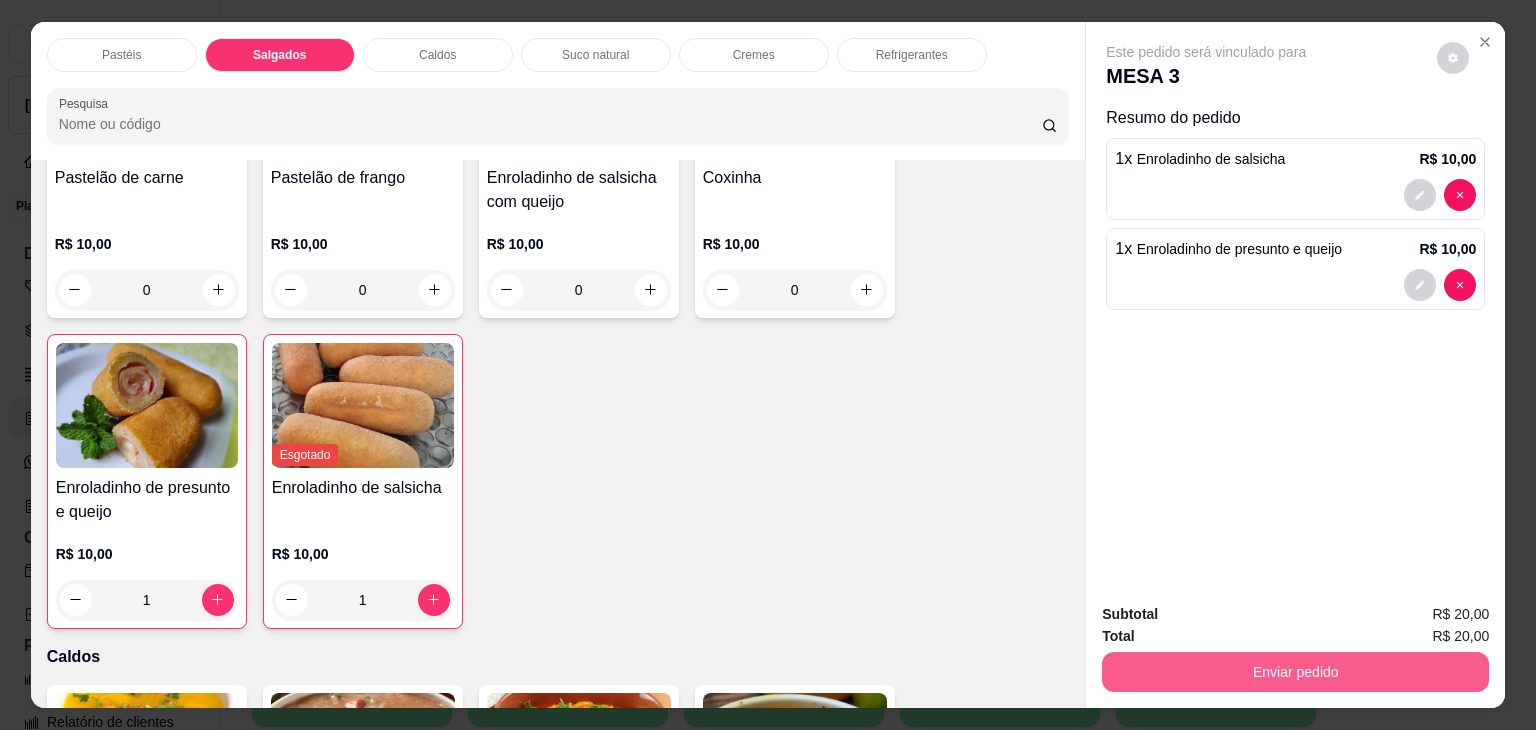 click on "Enviar pedido" at bounding box center [1295, 672] 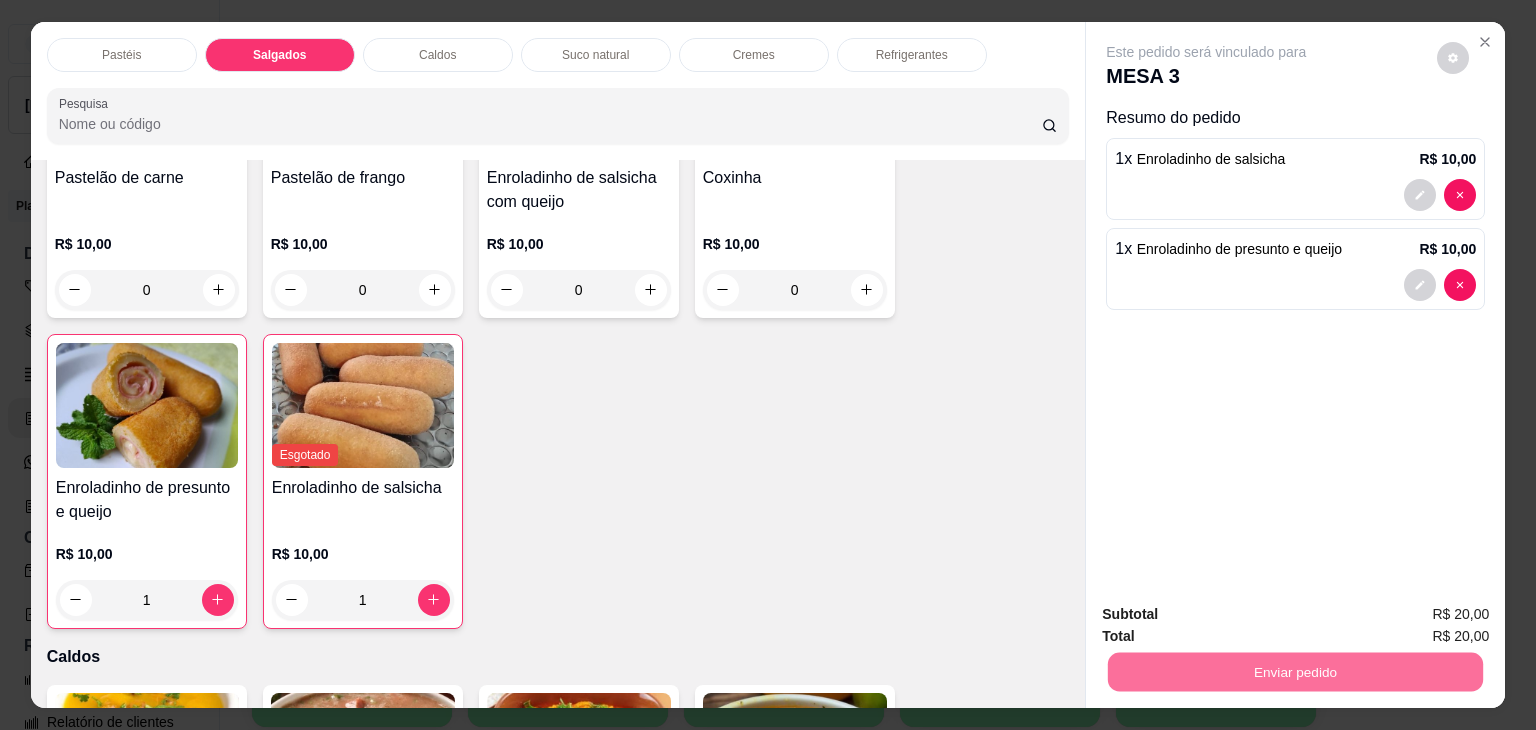 click on "Não registrar e enviar pedido" at bounding box center (1229, 614) 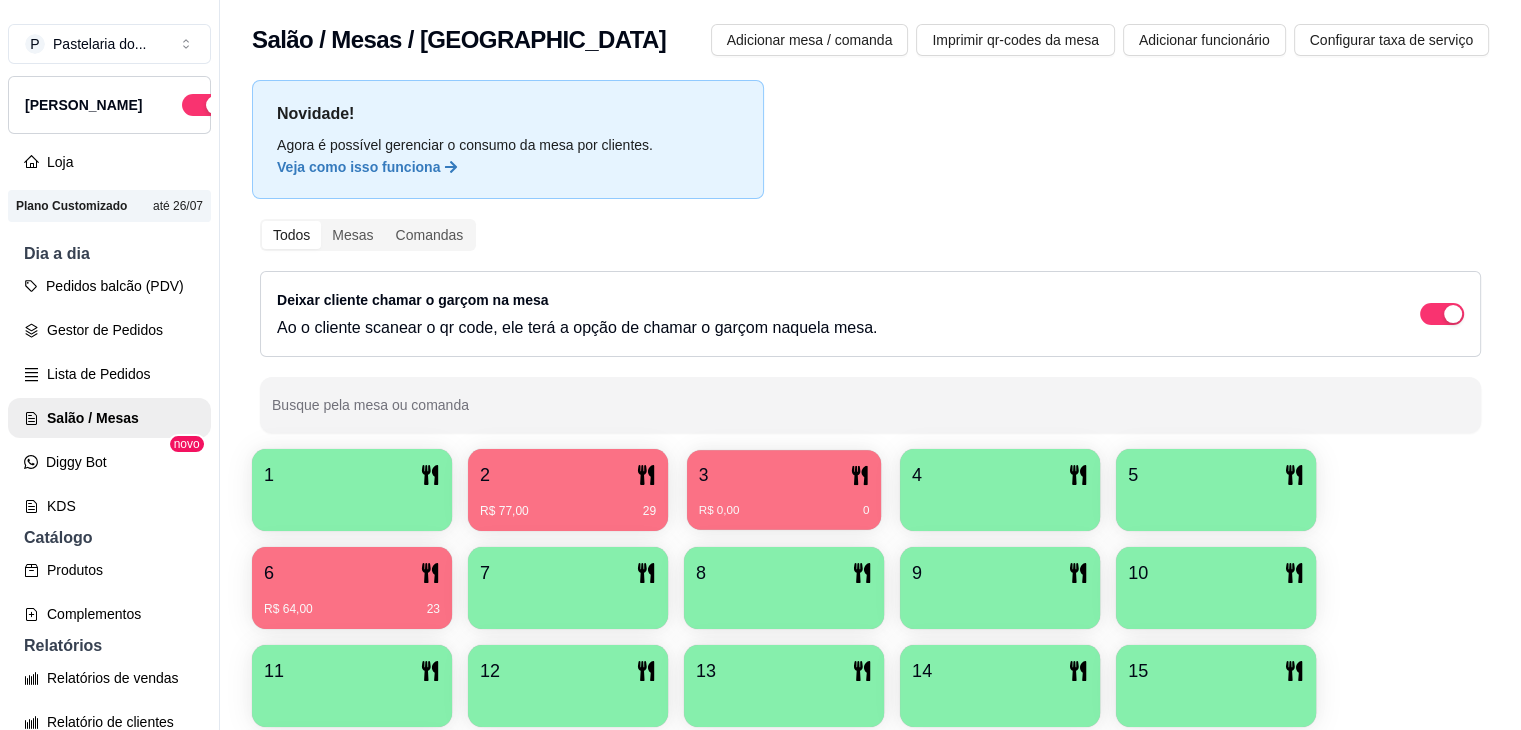 click on "3" at bounding box center (784, 475) 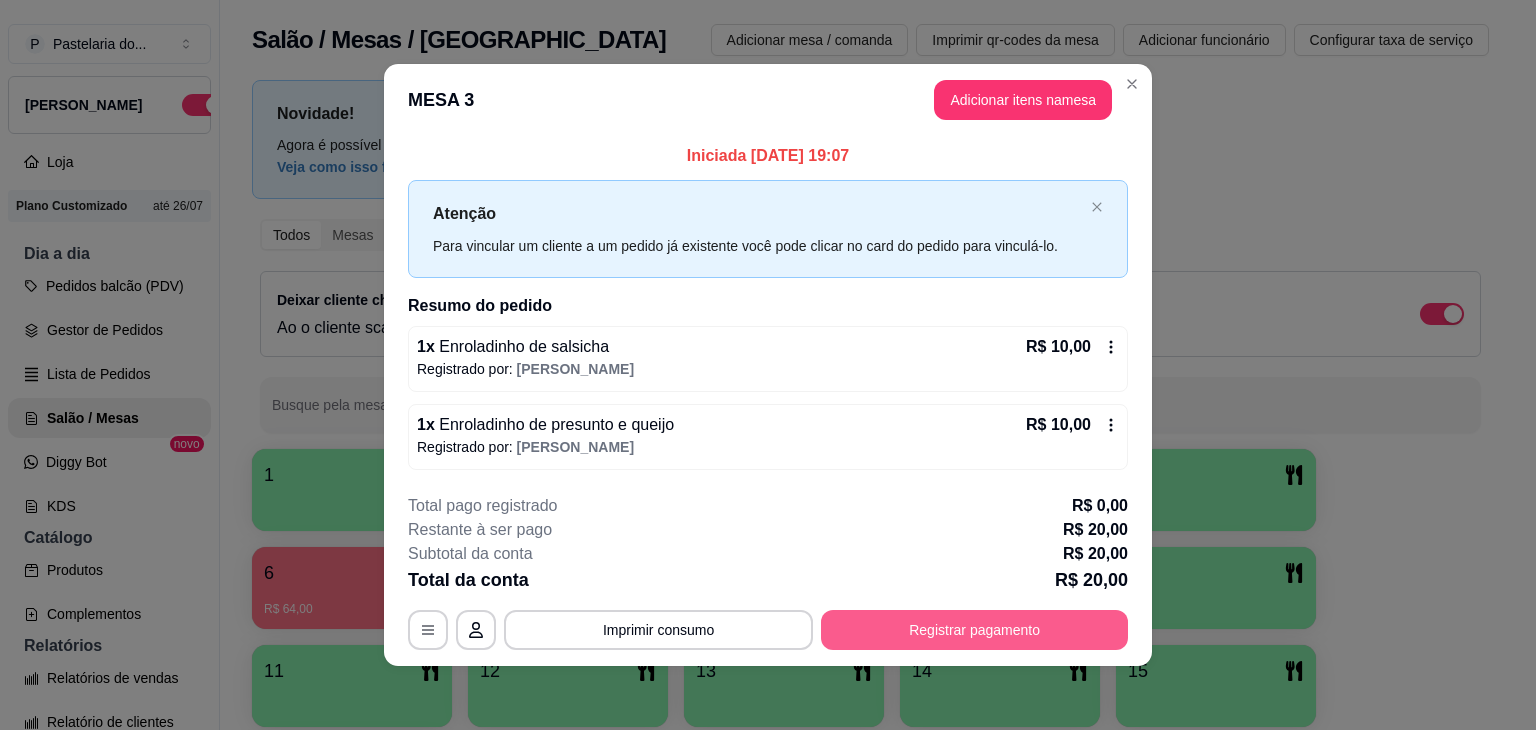 click on "Registrar pagamento" at bounding box center [974, 630] 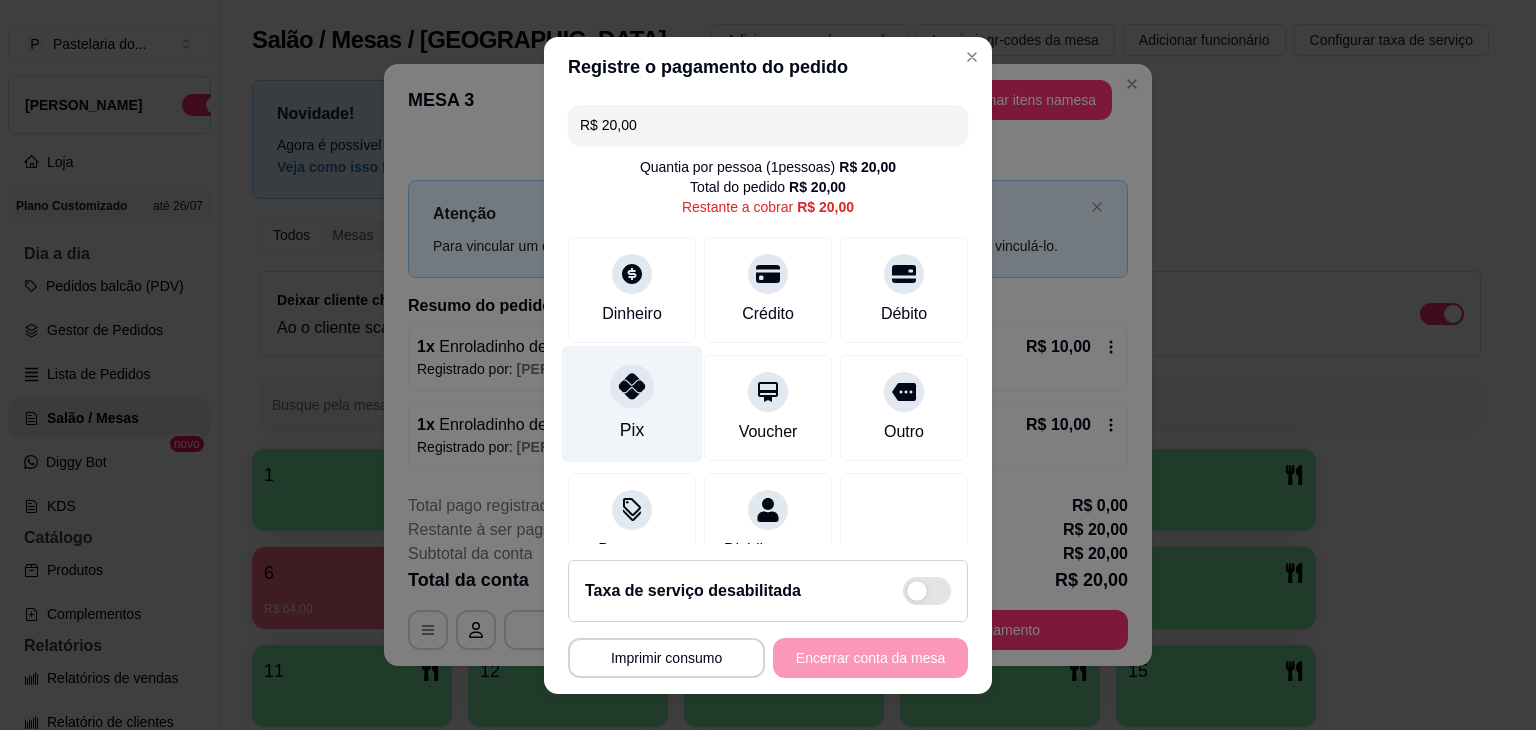 click 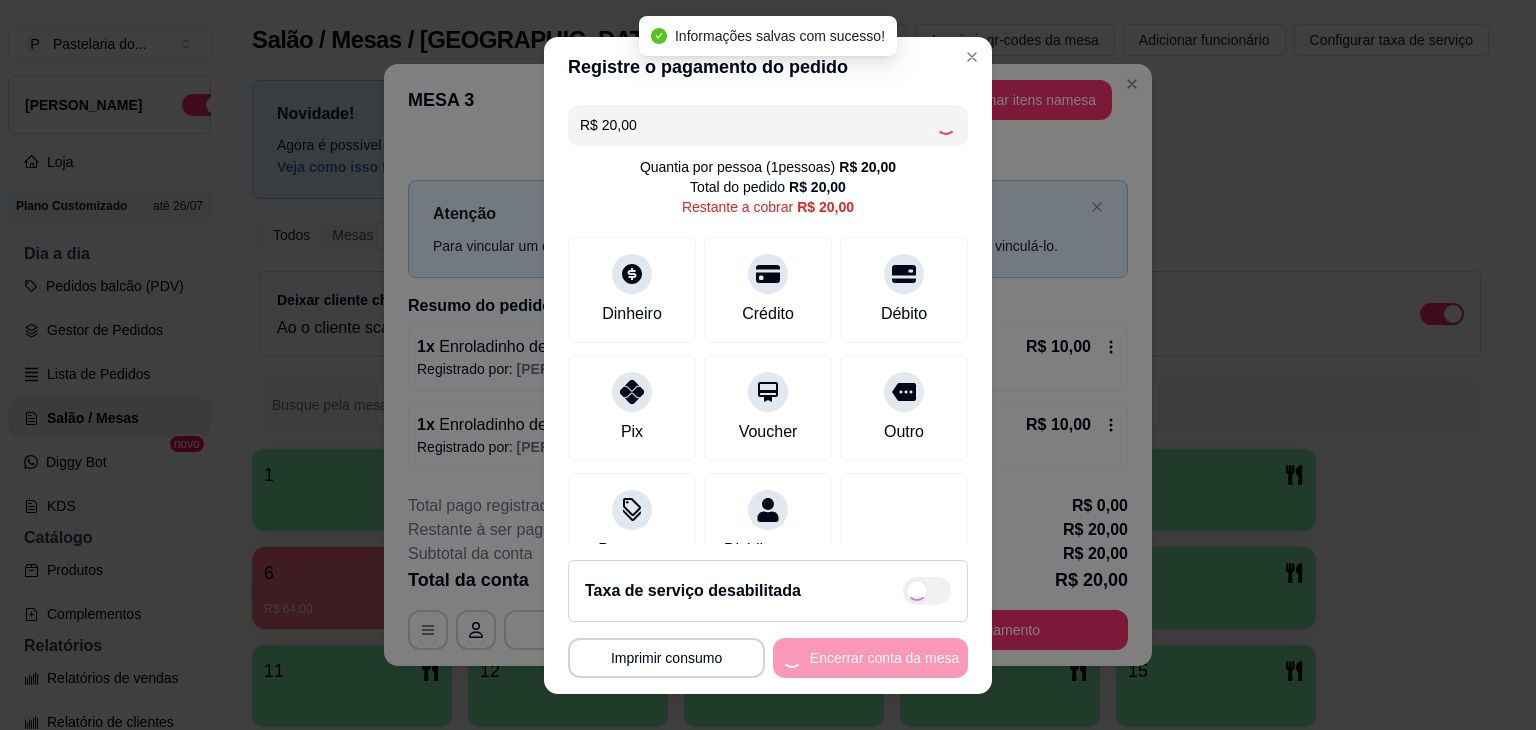 type on "R$ 0,00" 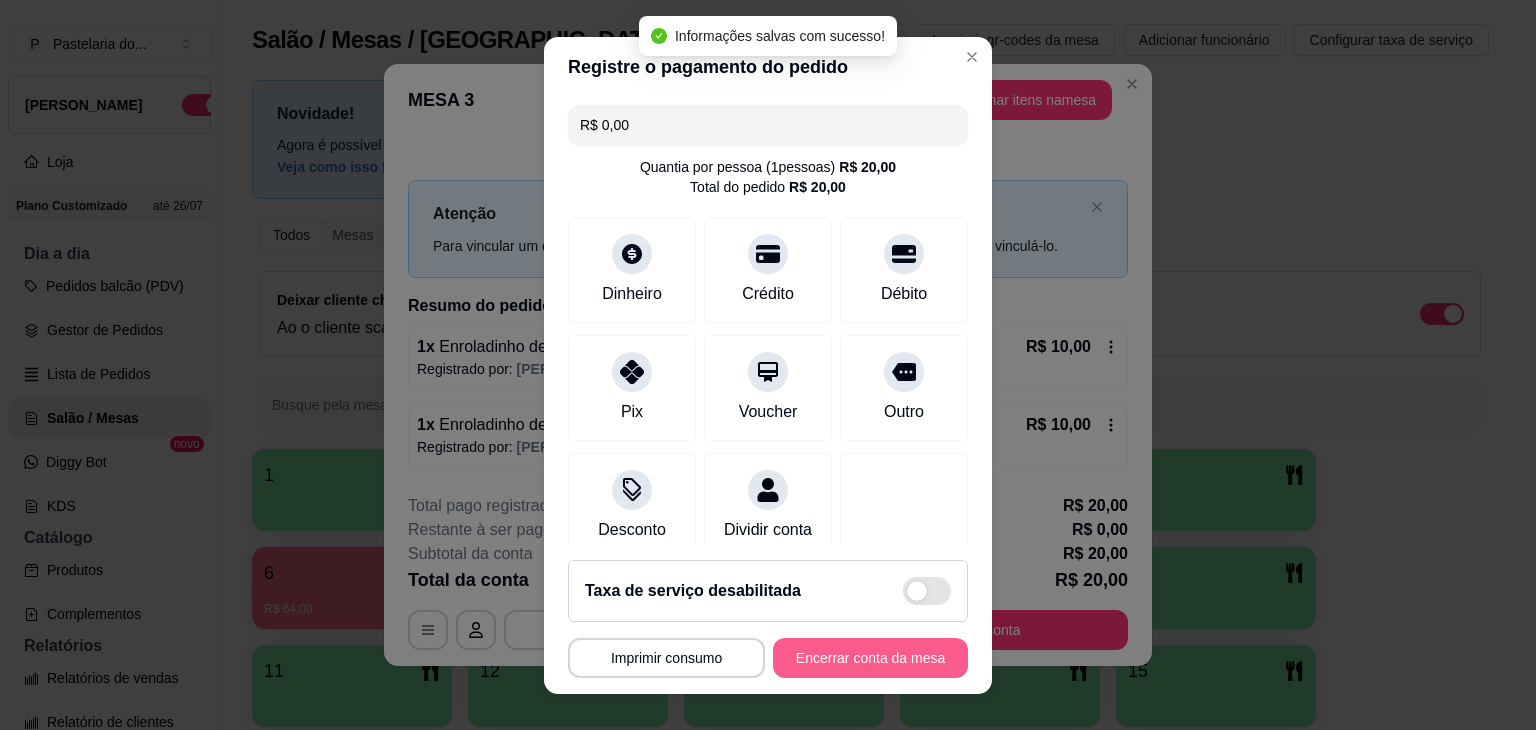 click on "Encerrar conta da mesa" at bounding box center (870, 658) 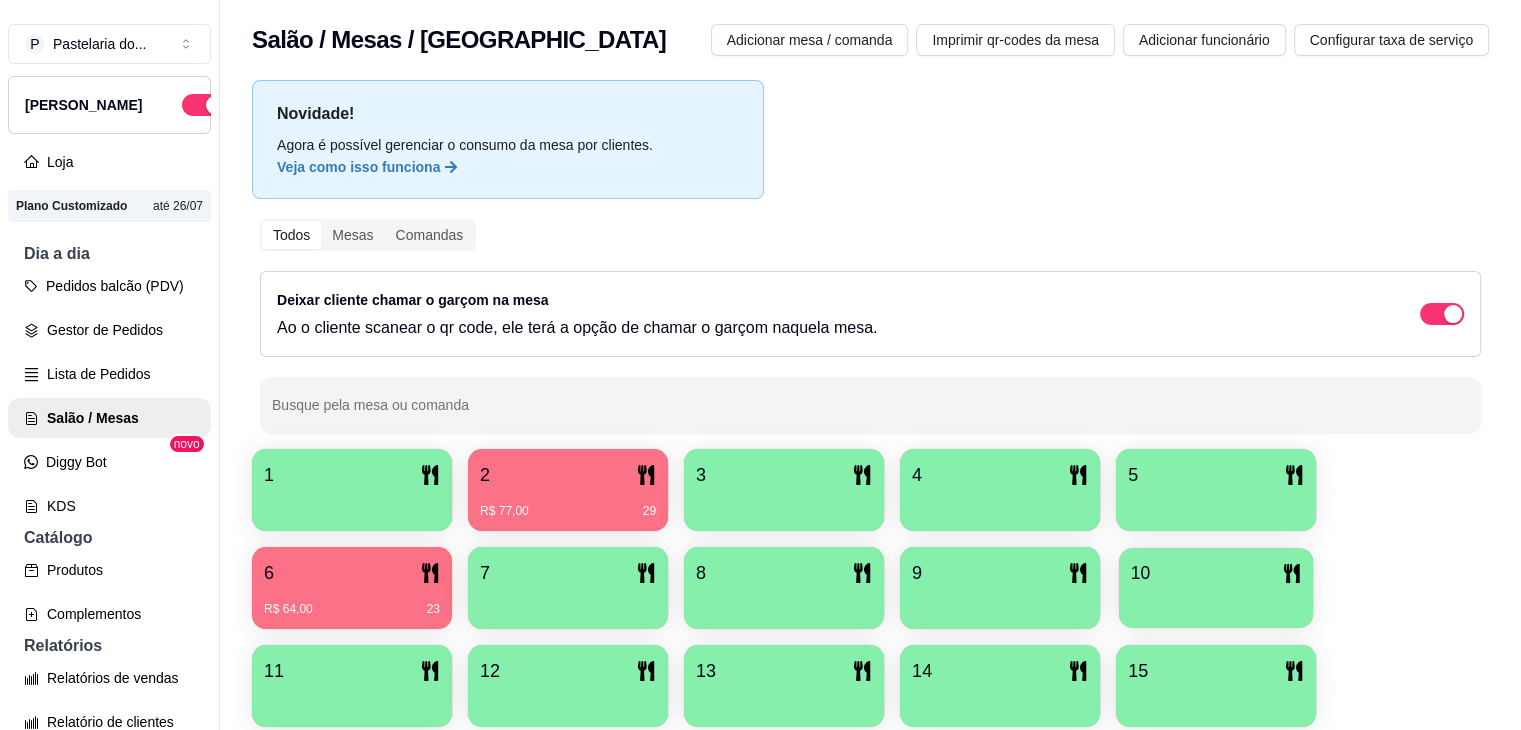 click at bounding box center (1216, 601) 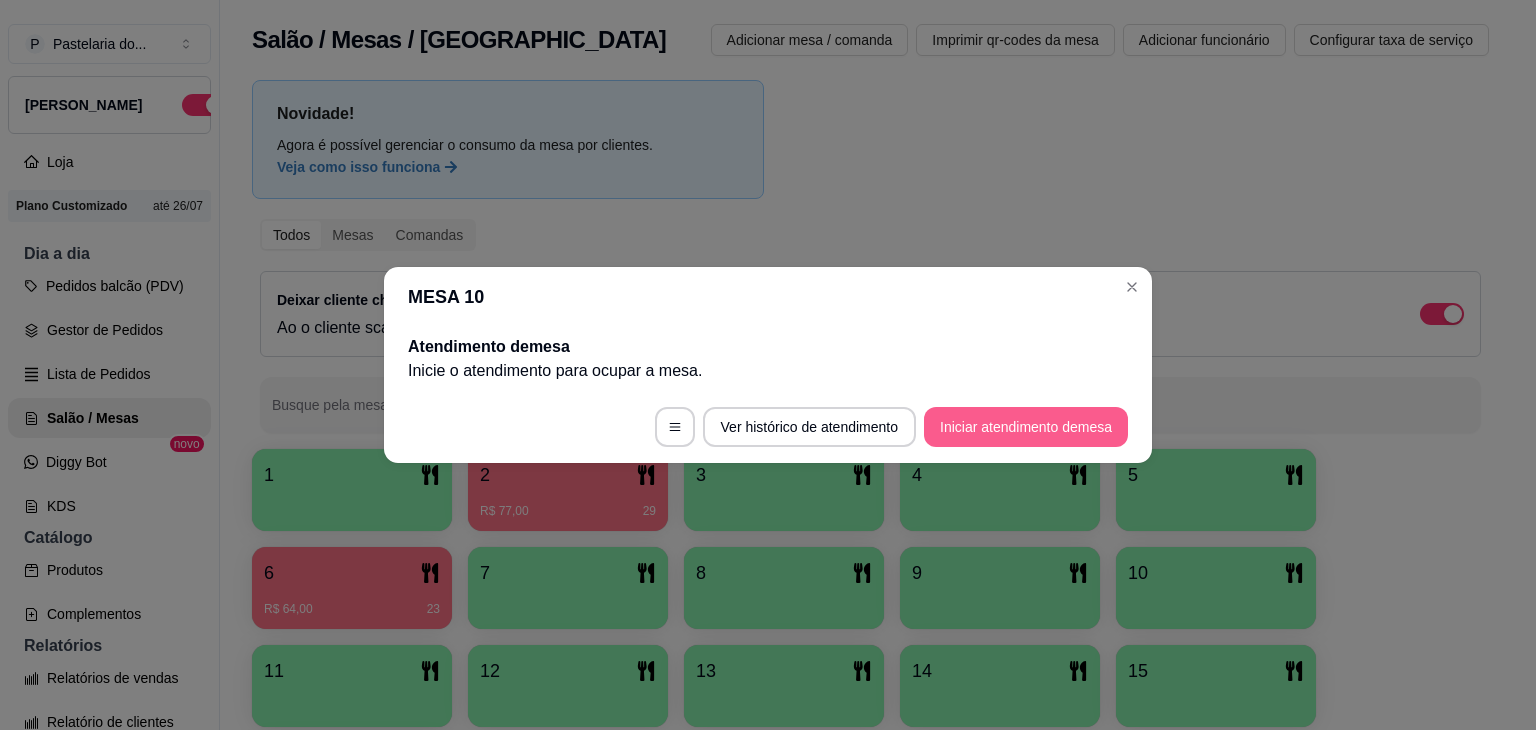 click on "Iniciar atendimento de  mesa" at bounding box center [1026, 427] 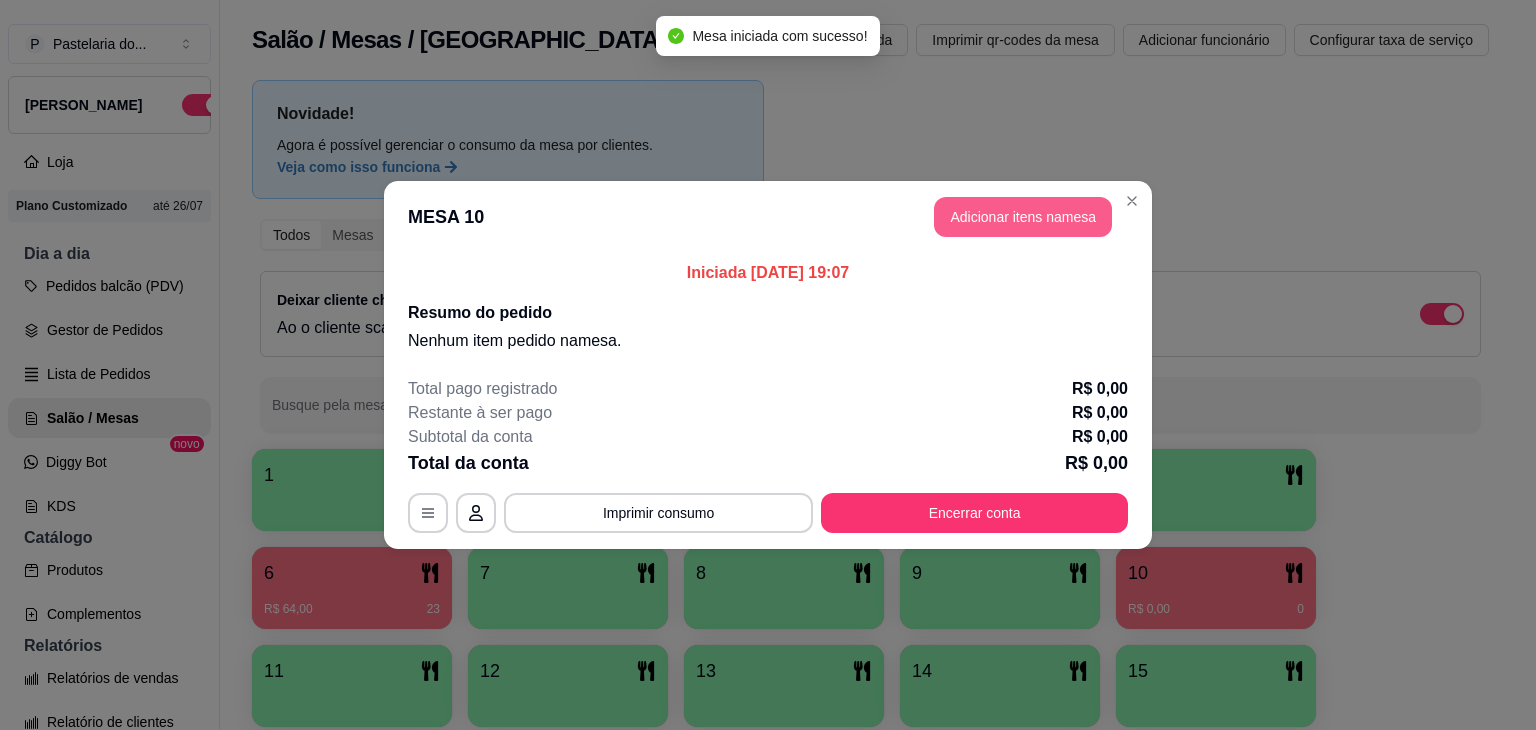 click on "Adicionar itens na  mesa" at bounding box center (1023, 217) 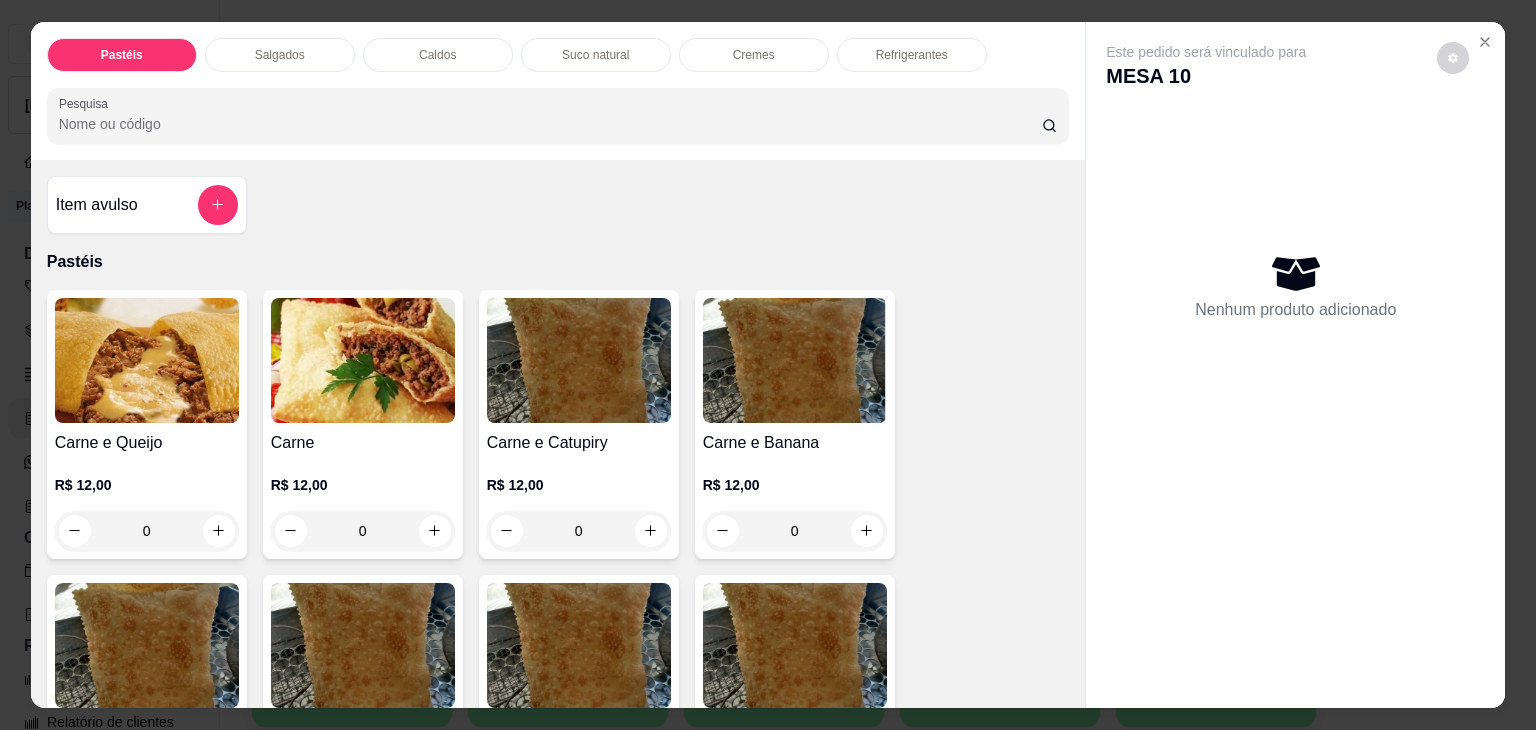 click on "Salgados" at bounding box center [280, 55] 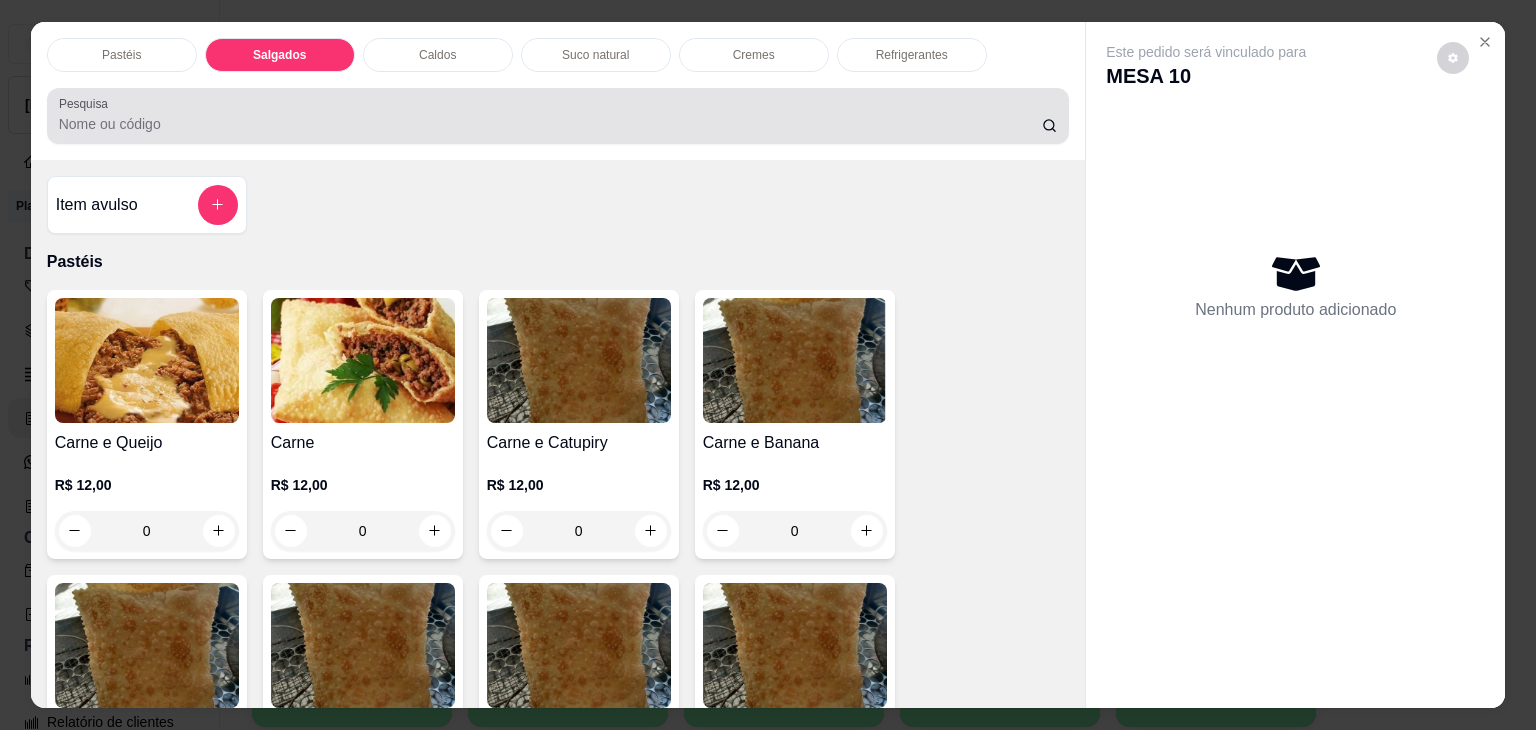 scroll, scrollTop: 2124, scrollLeft: 0, axis: vertical 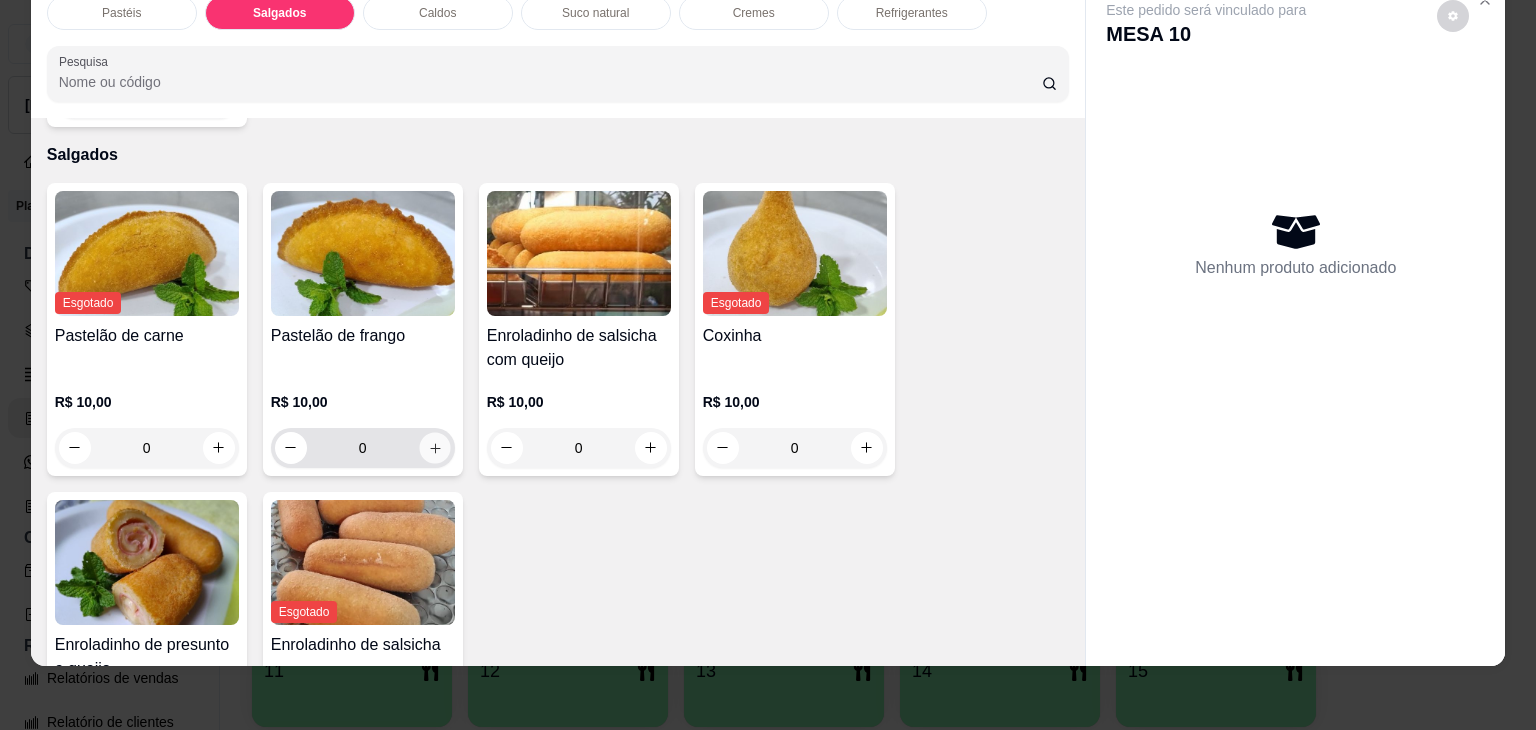 click 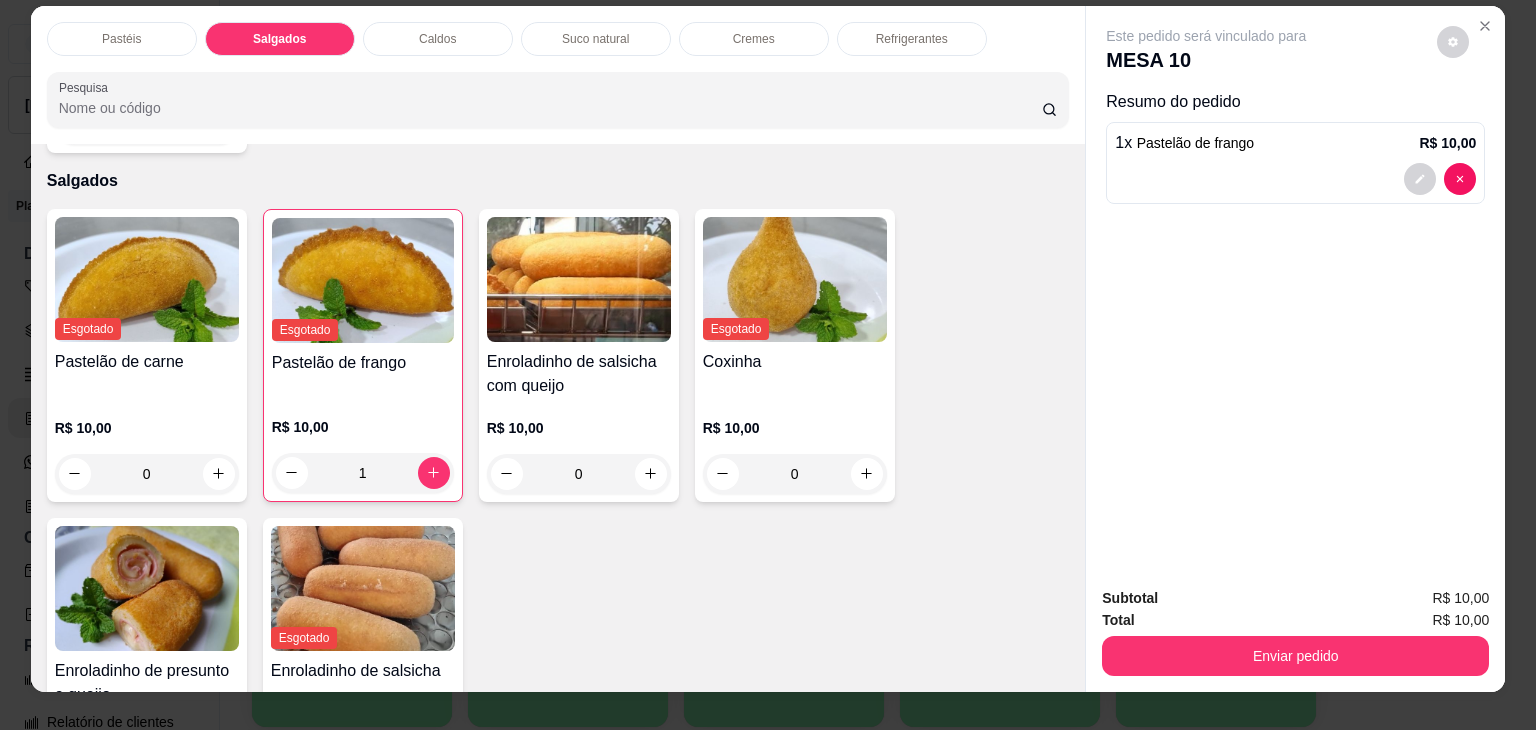 scroll, scrollTop: 0, scrollLeft: 0, axis: both 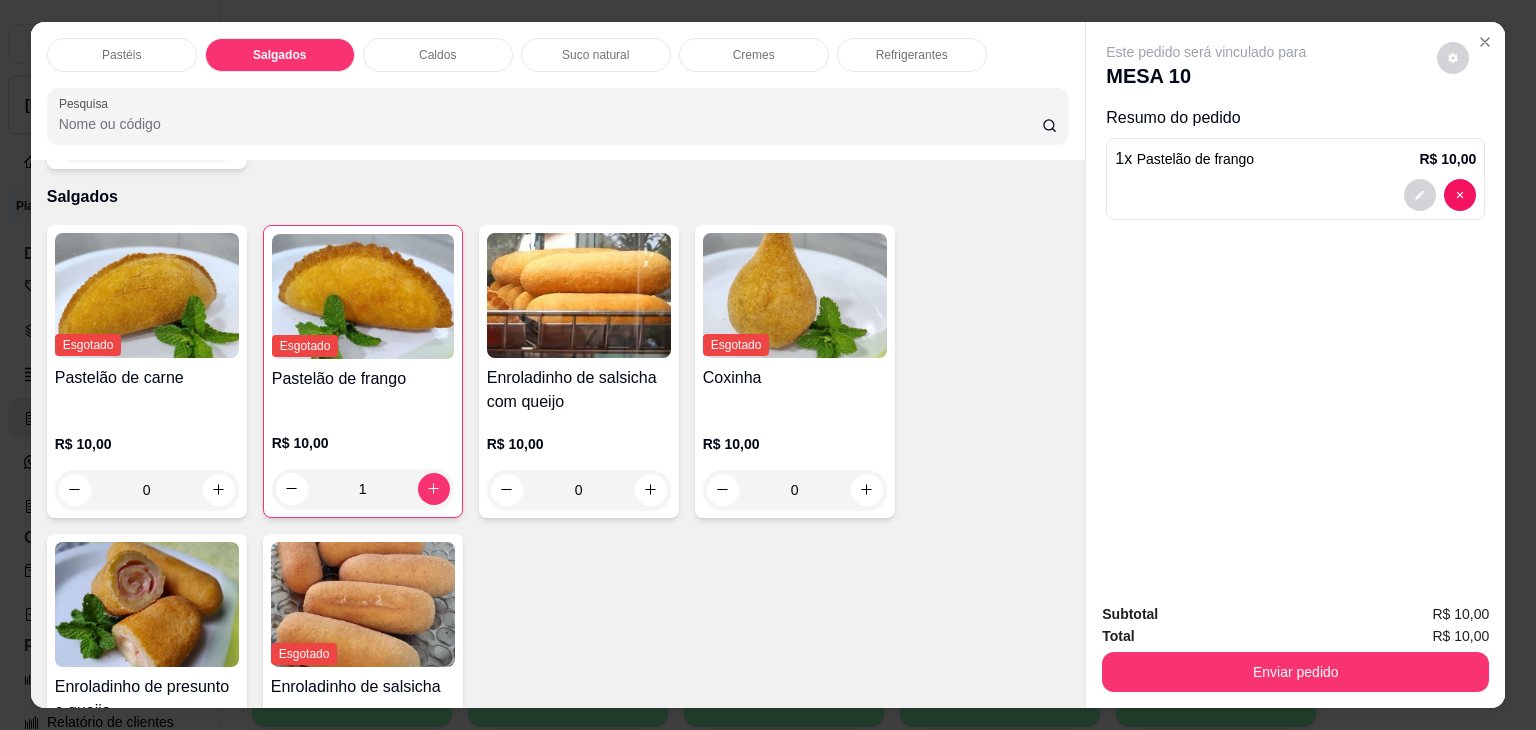 click on "Refrigerantes" at bounding box center [912, 55] 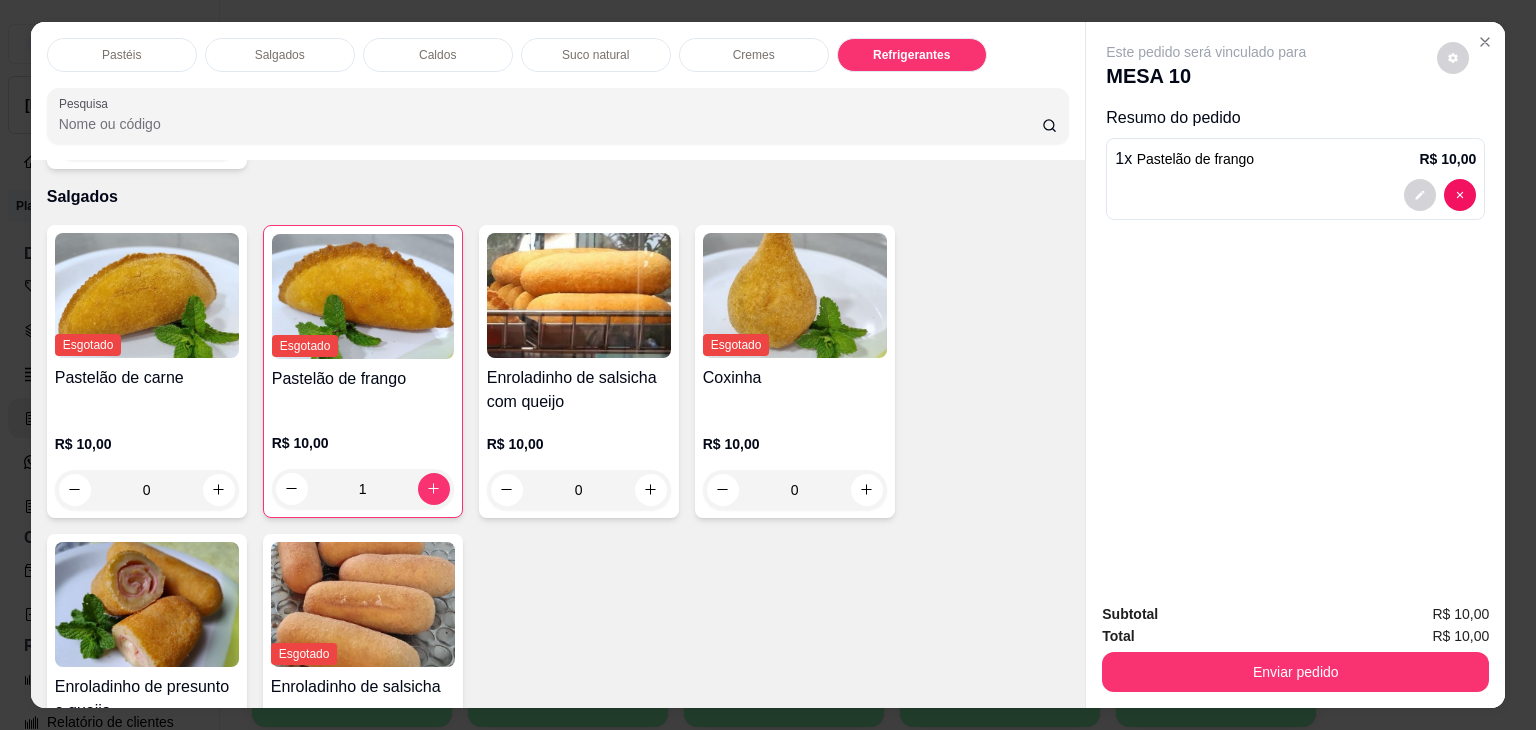 scroll, scrollTop: 5230, scrollLeft: 0, axis: vertical 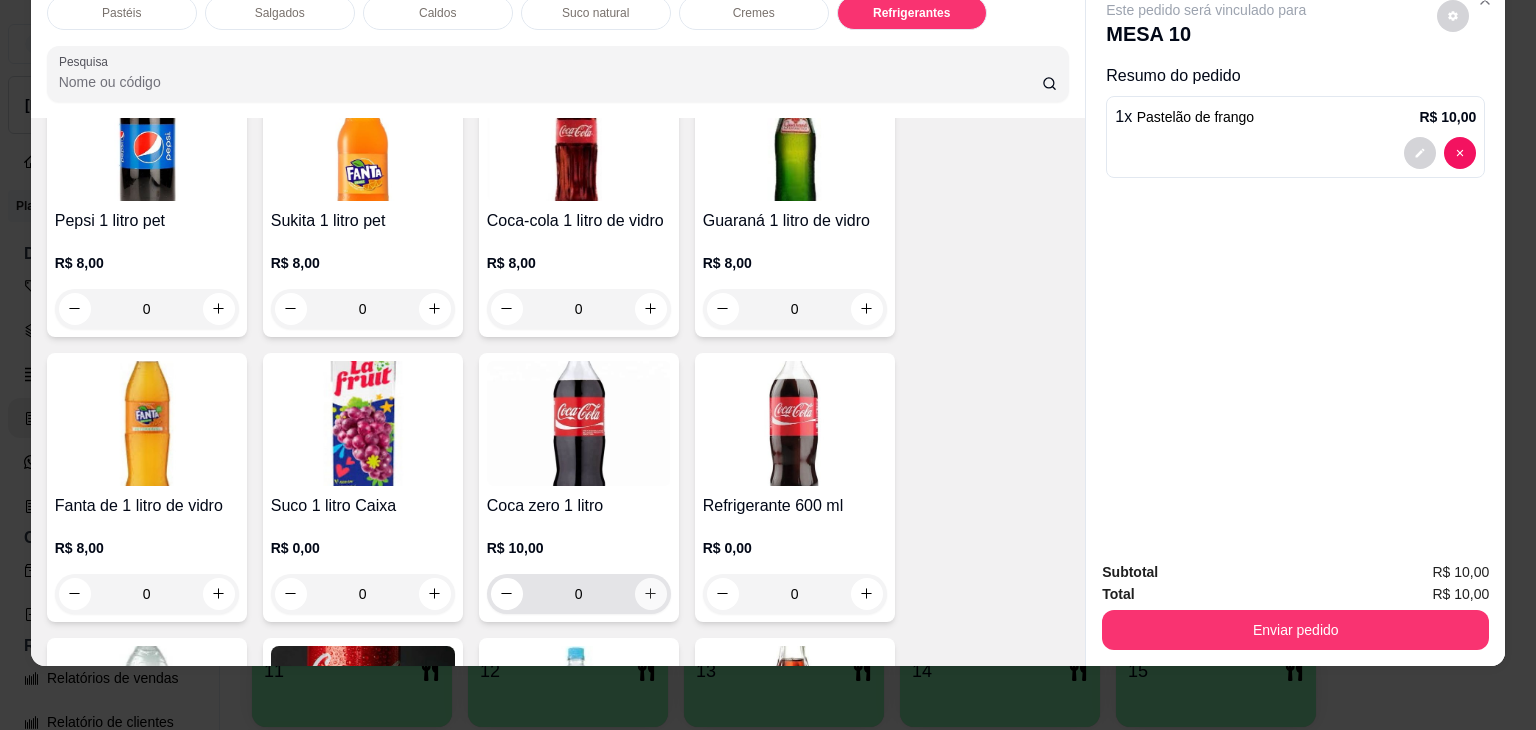 click 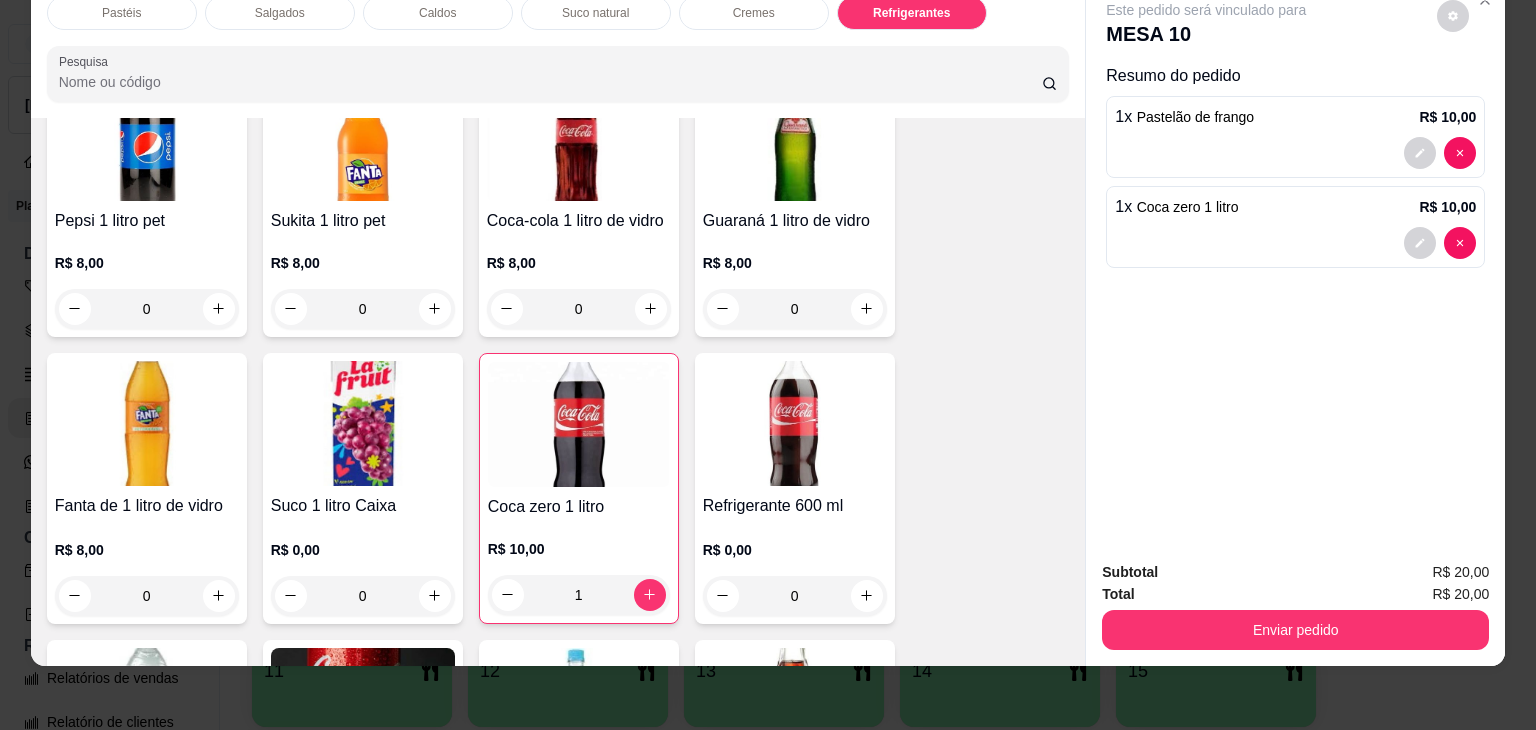 click on "Salgados" at bounding box center (280, 13) 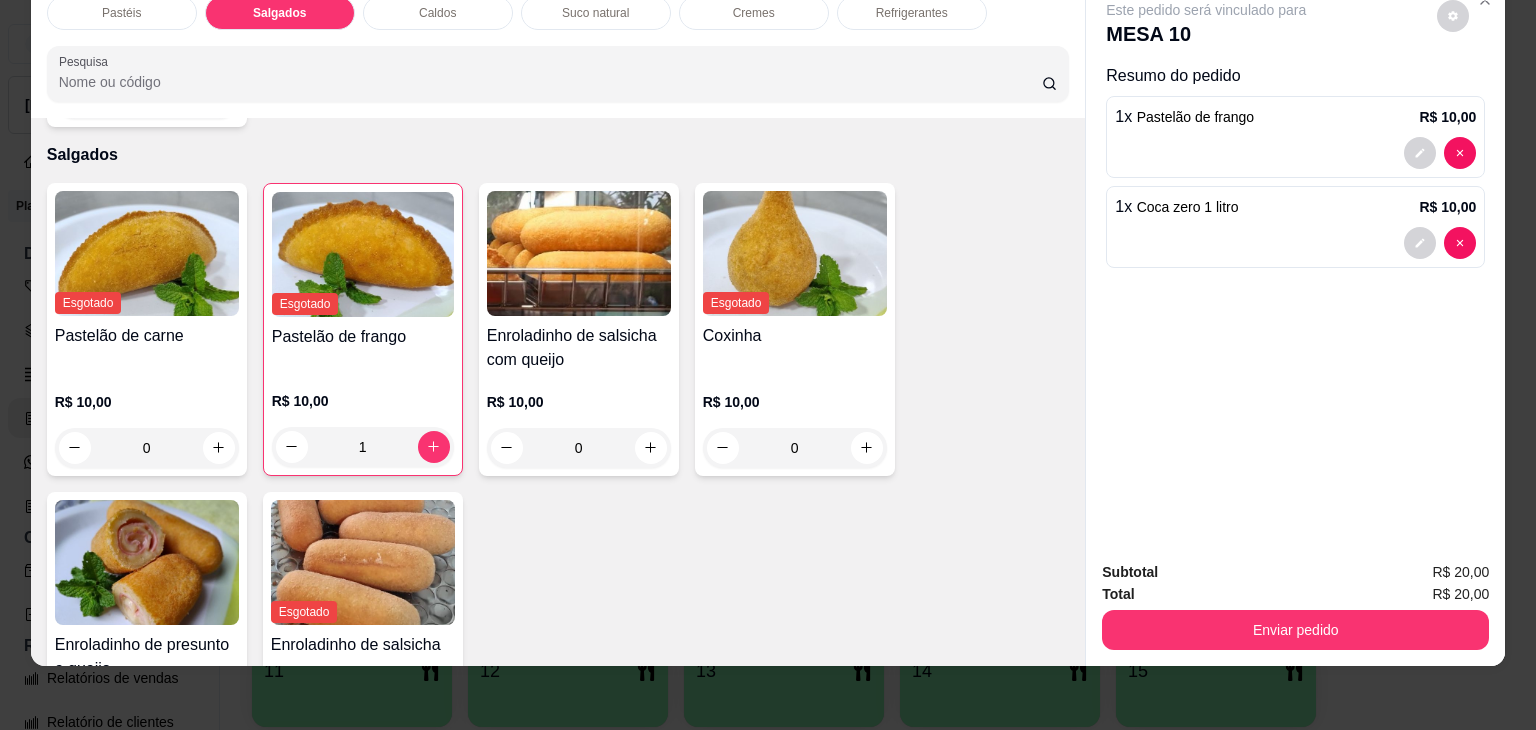 click on "Caldos" at bounding box center (438, 13) 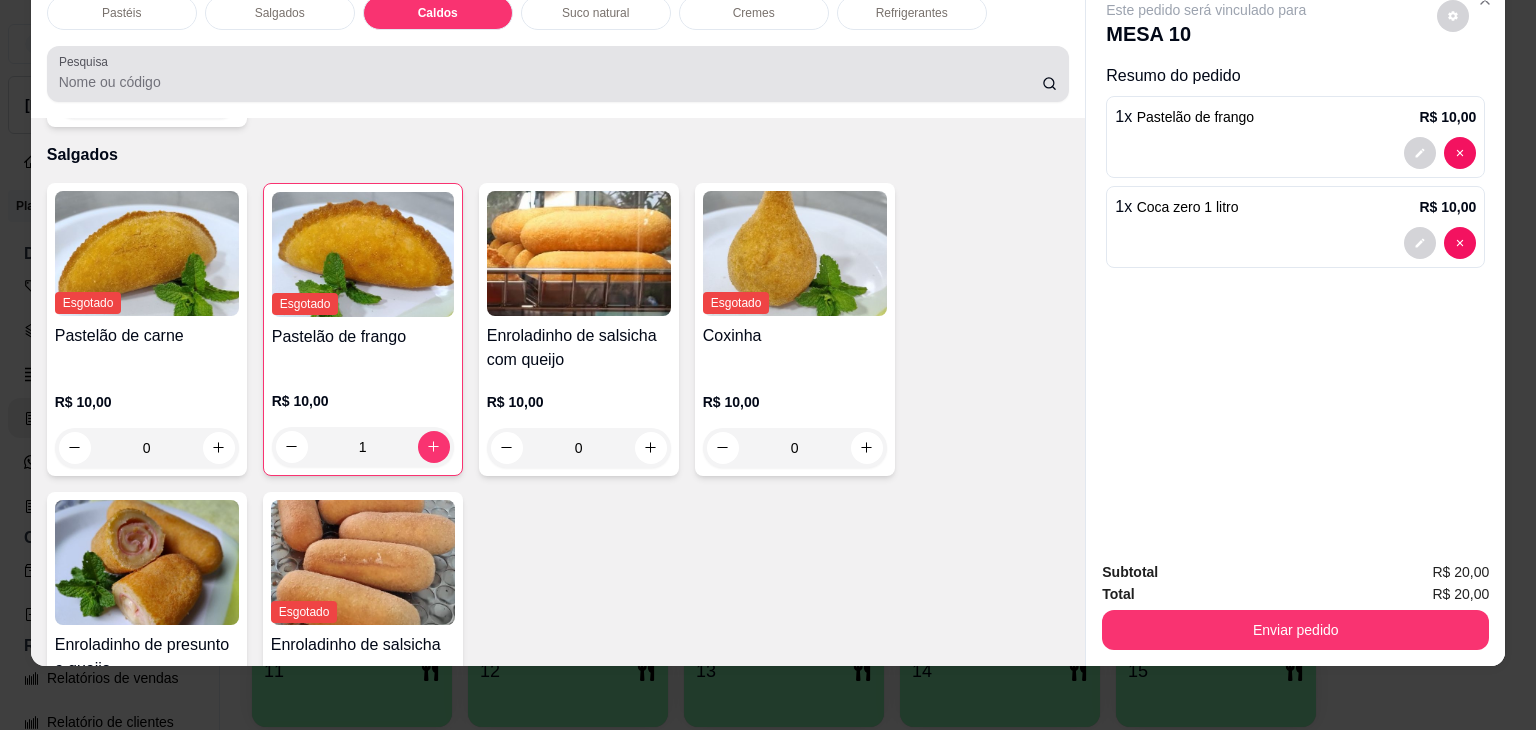 scroll, scrollTop: 2782, scrollLeft: 0, axis: vertical 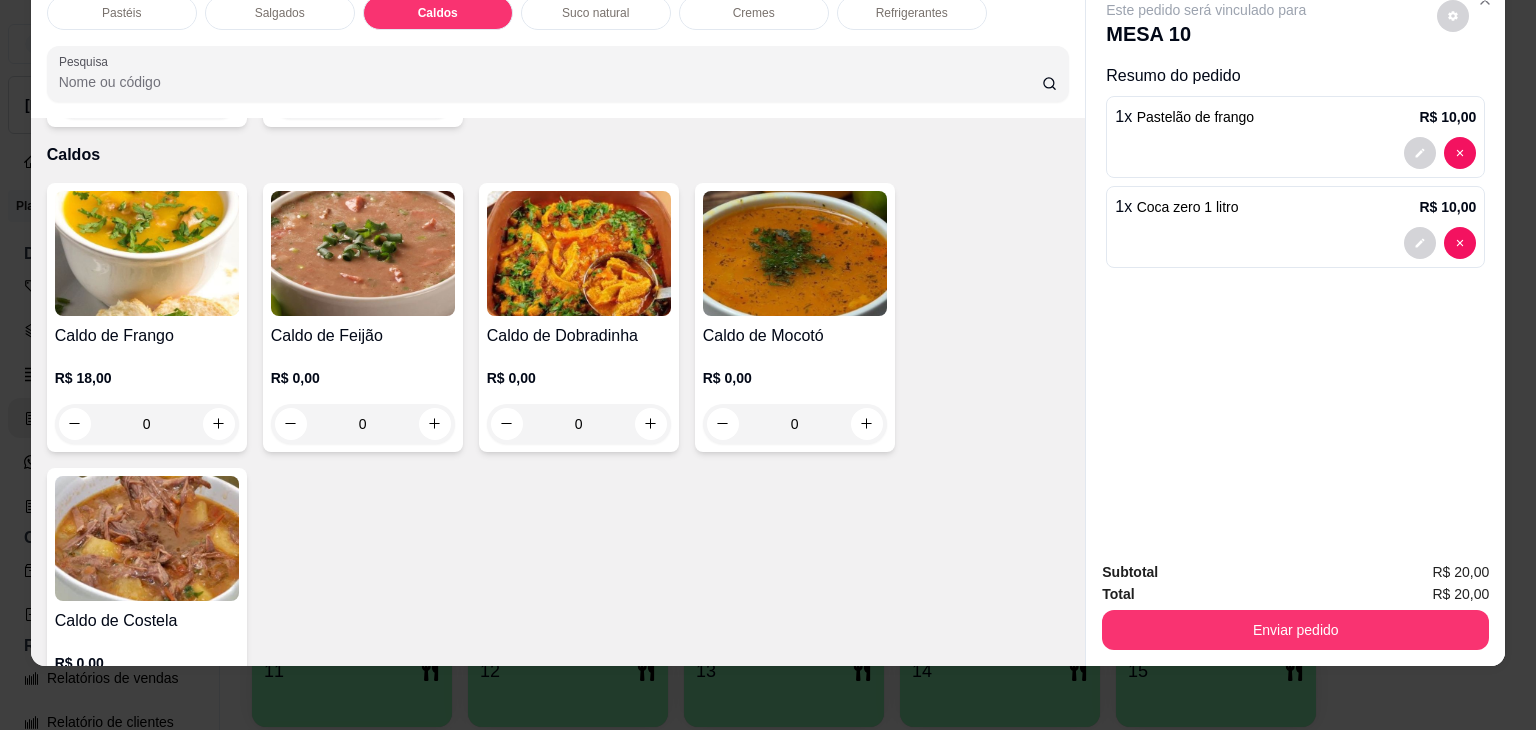 click on "0" at bounding box center (147, 424) 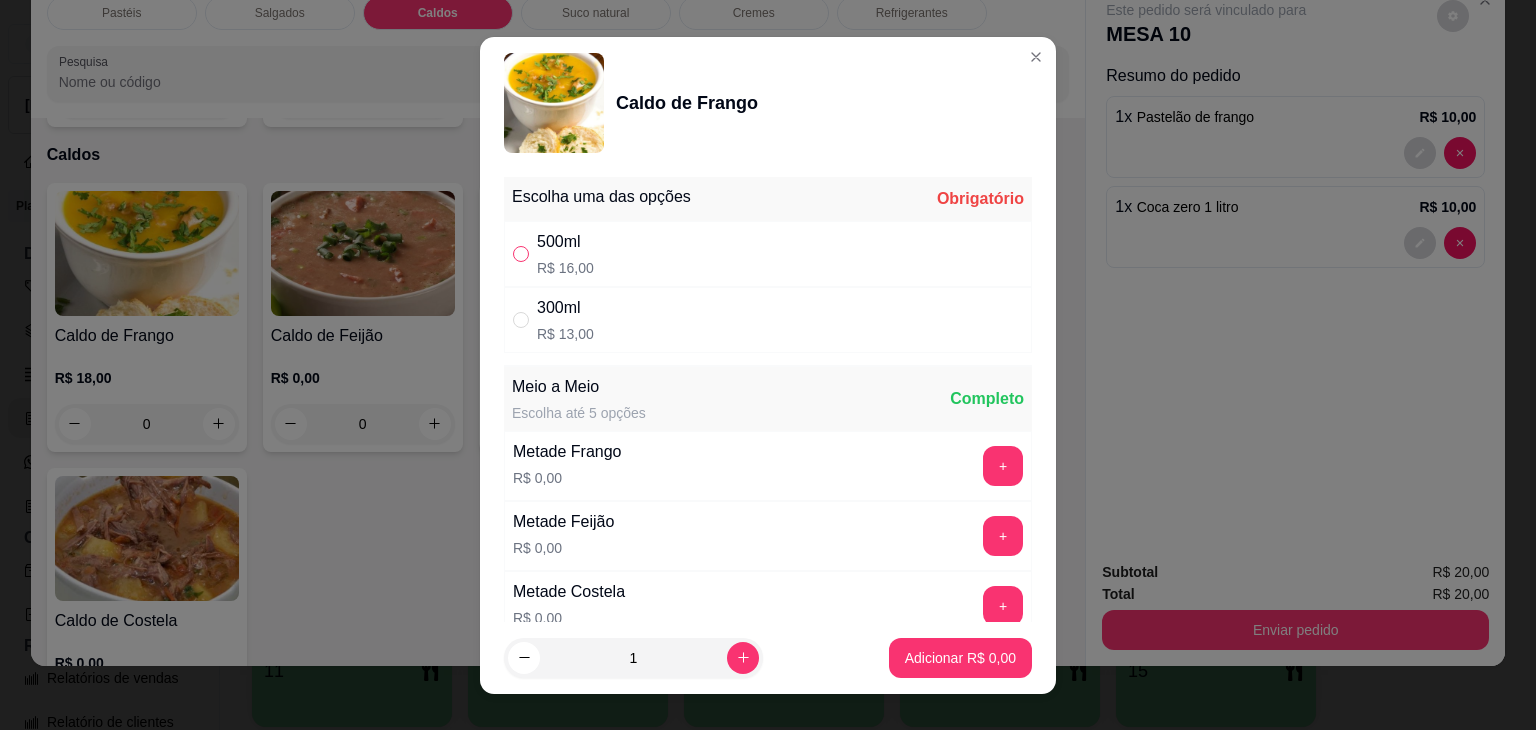 click at bounding box center [521, 254] 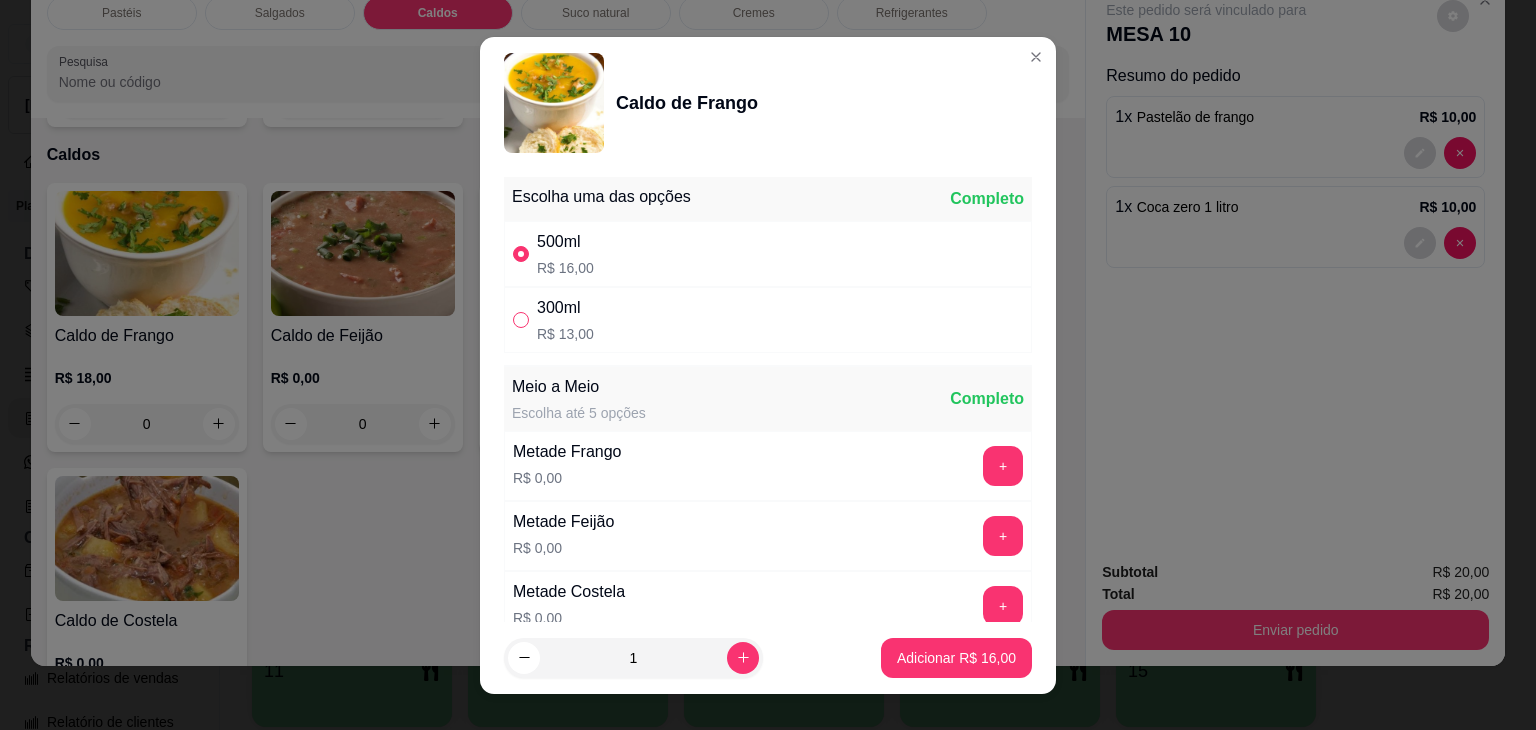 click at bounding box center [521, 320] 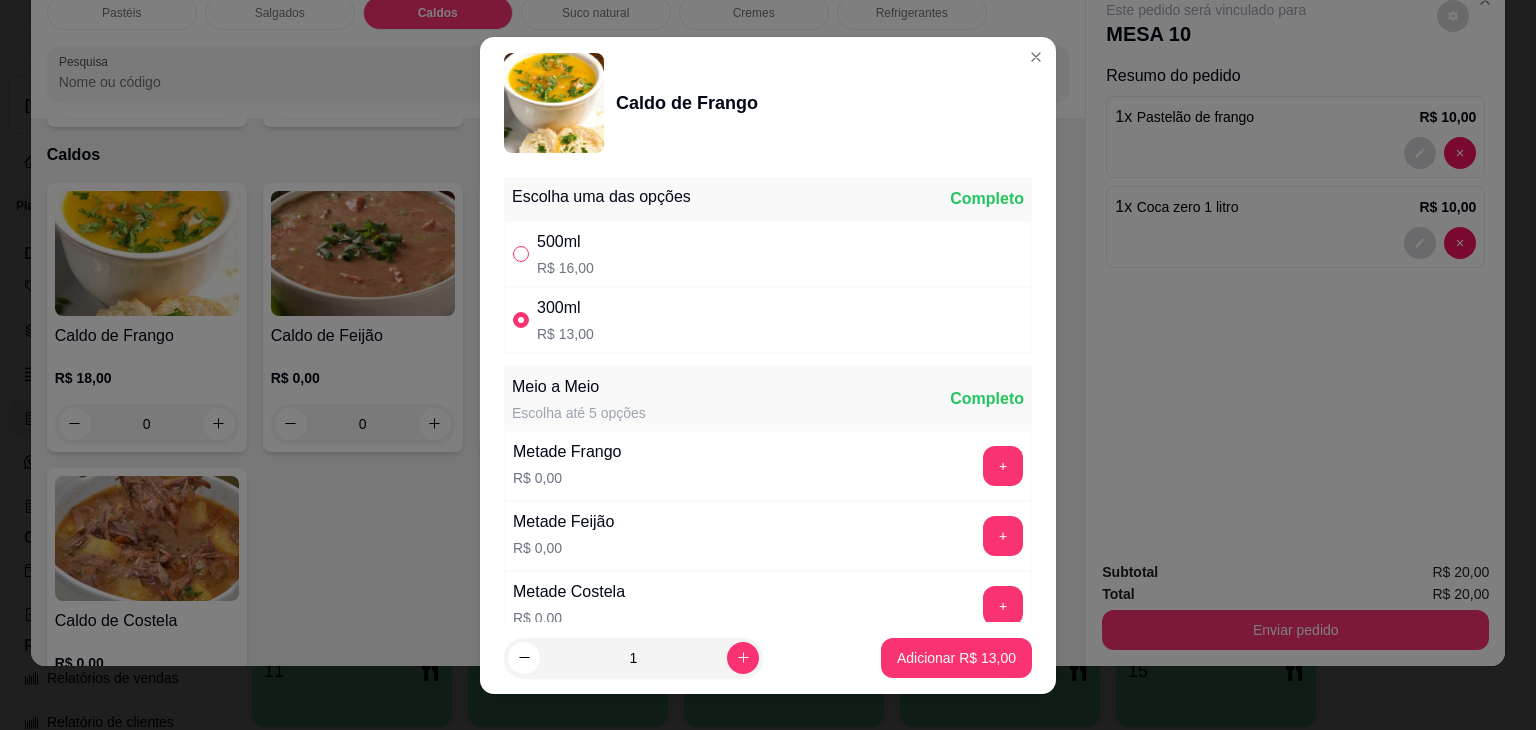 click at bounding box center [521, 254] 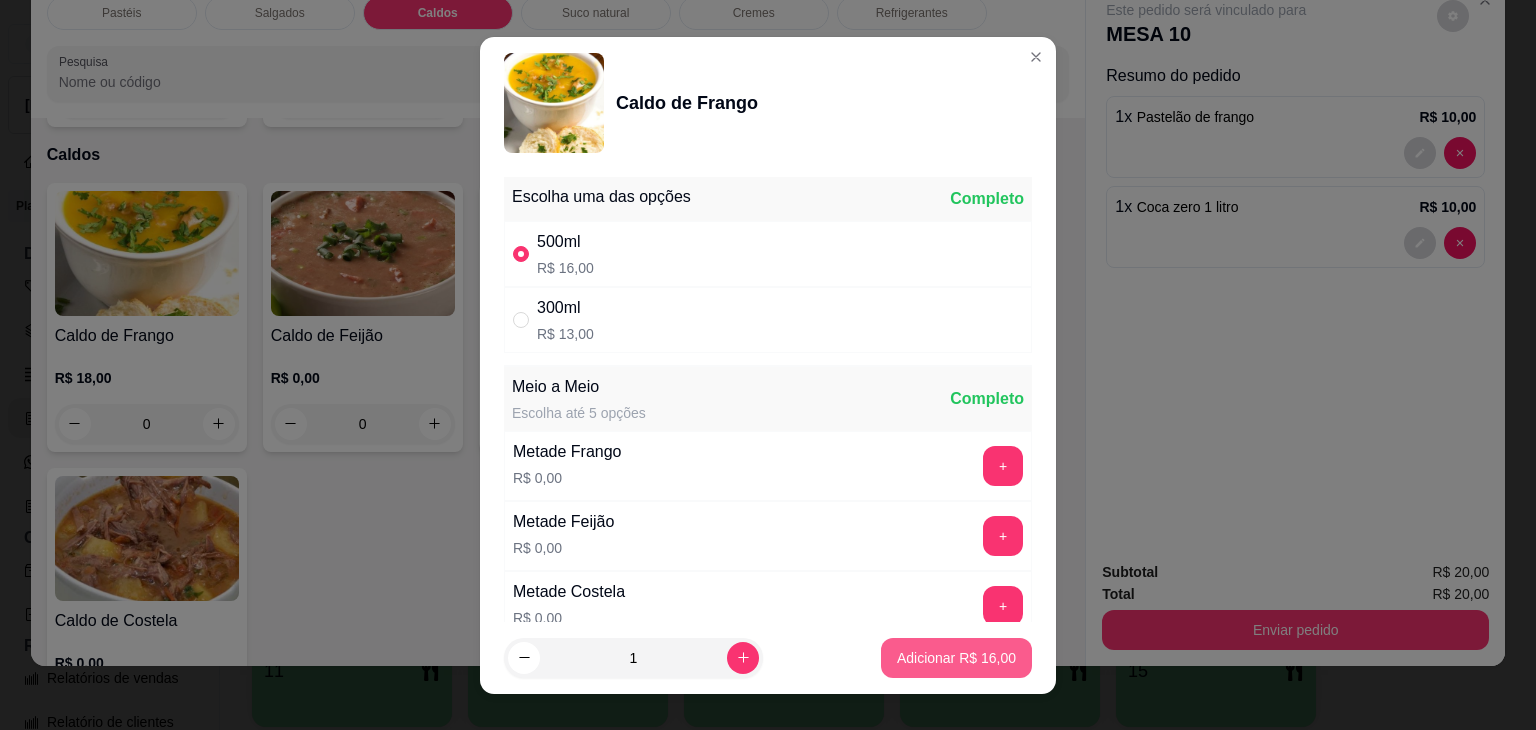 click on "Adicionar   R$ 16,00" at bounding box center (956, 658) 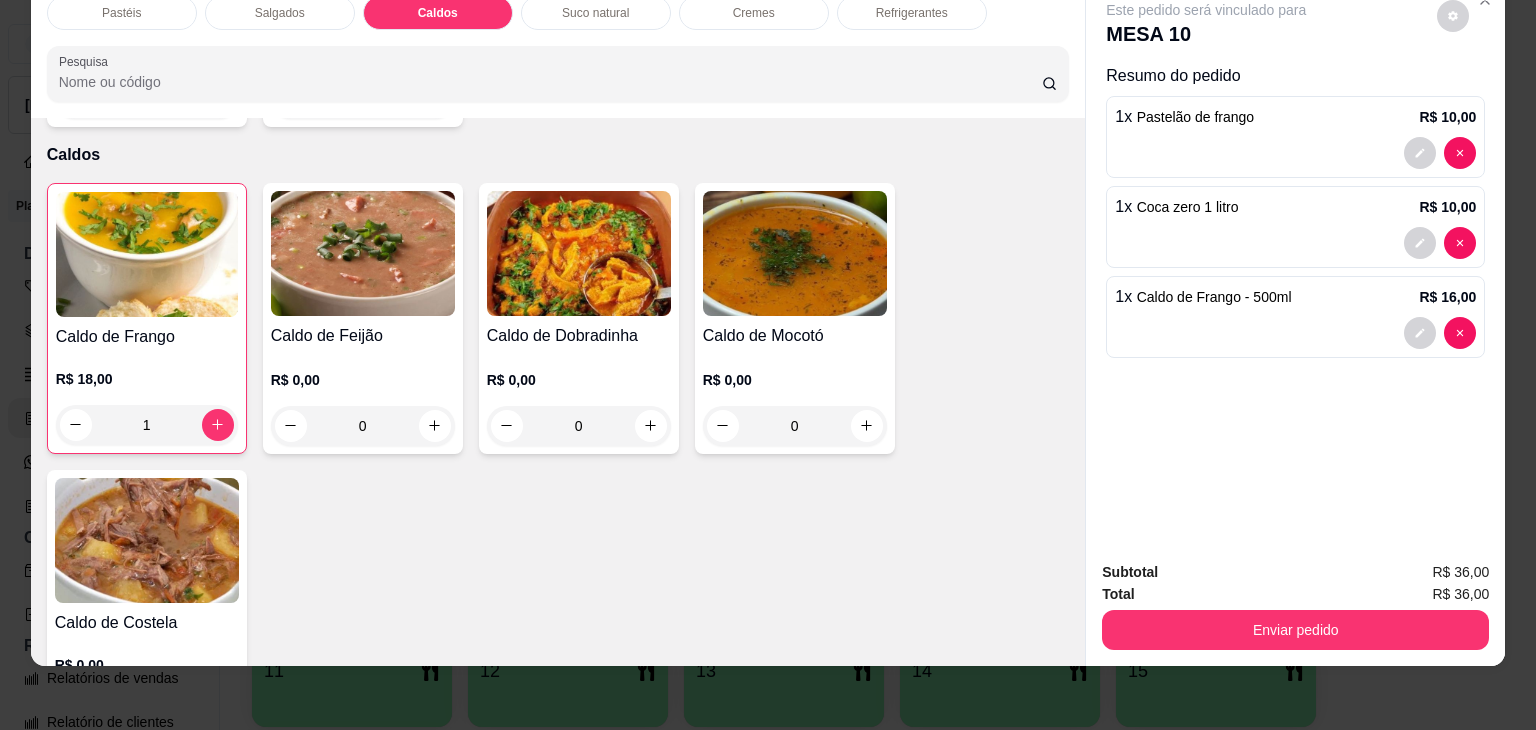 click on "0" at bounding box center [363, 426] 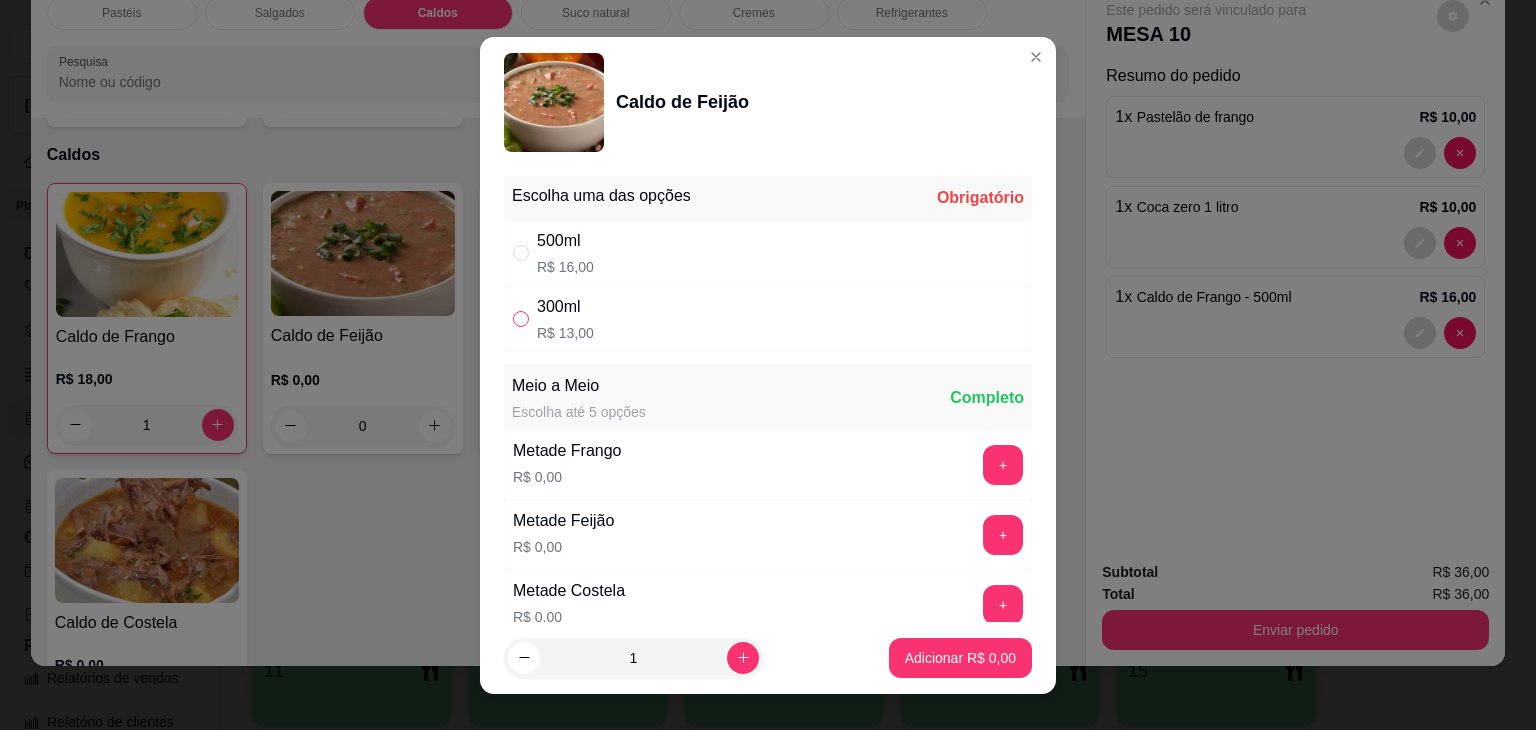 click at bounding box center (521, 319) 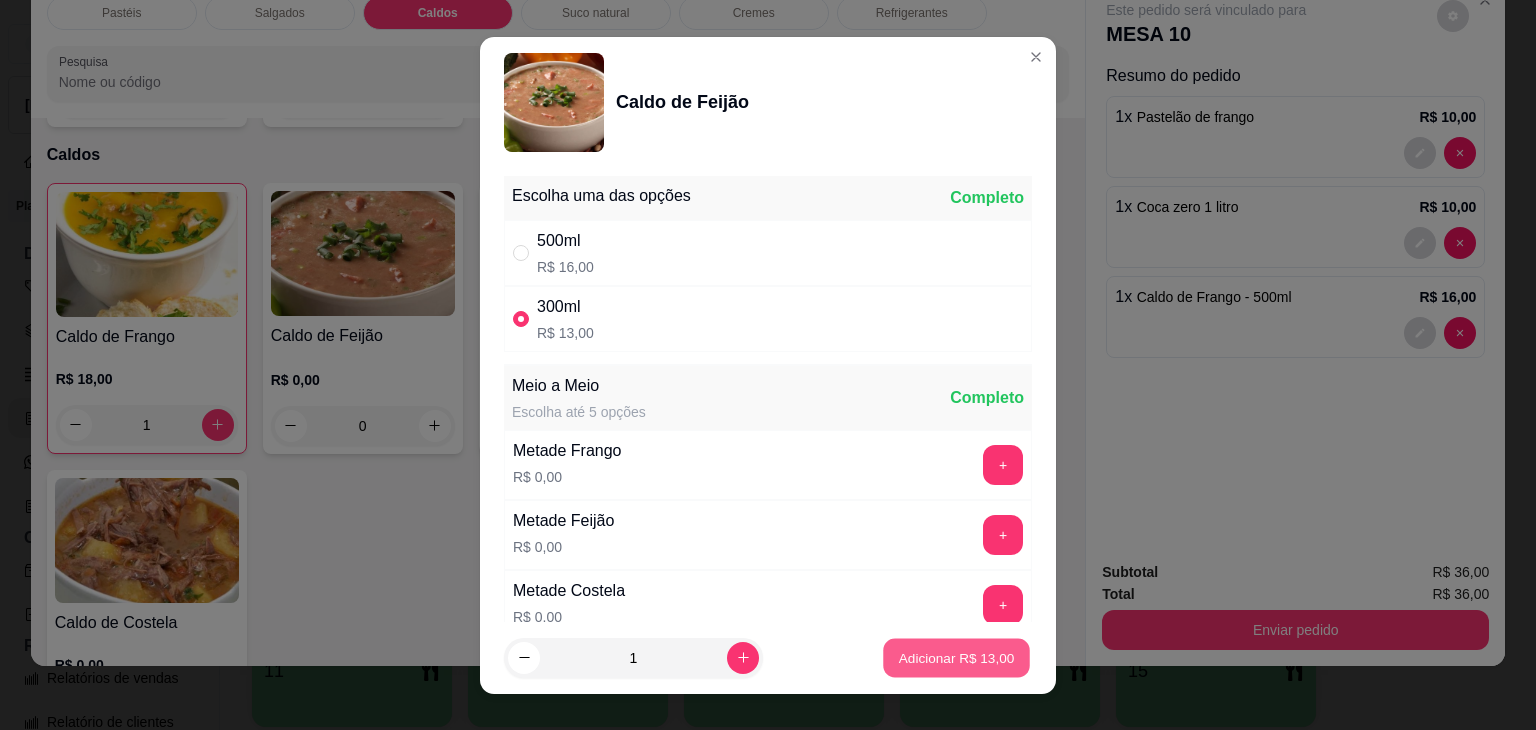 click on "Adicionar   R$ 13,00" at bounding box center [956, 657] 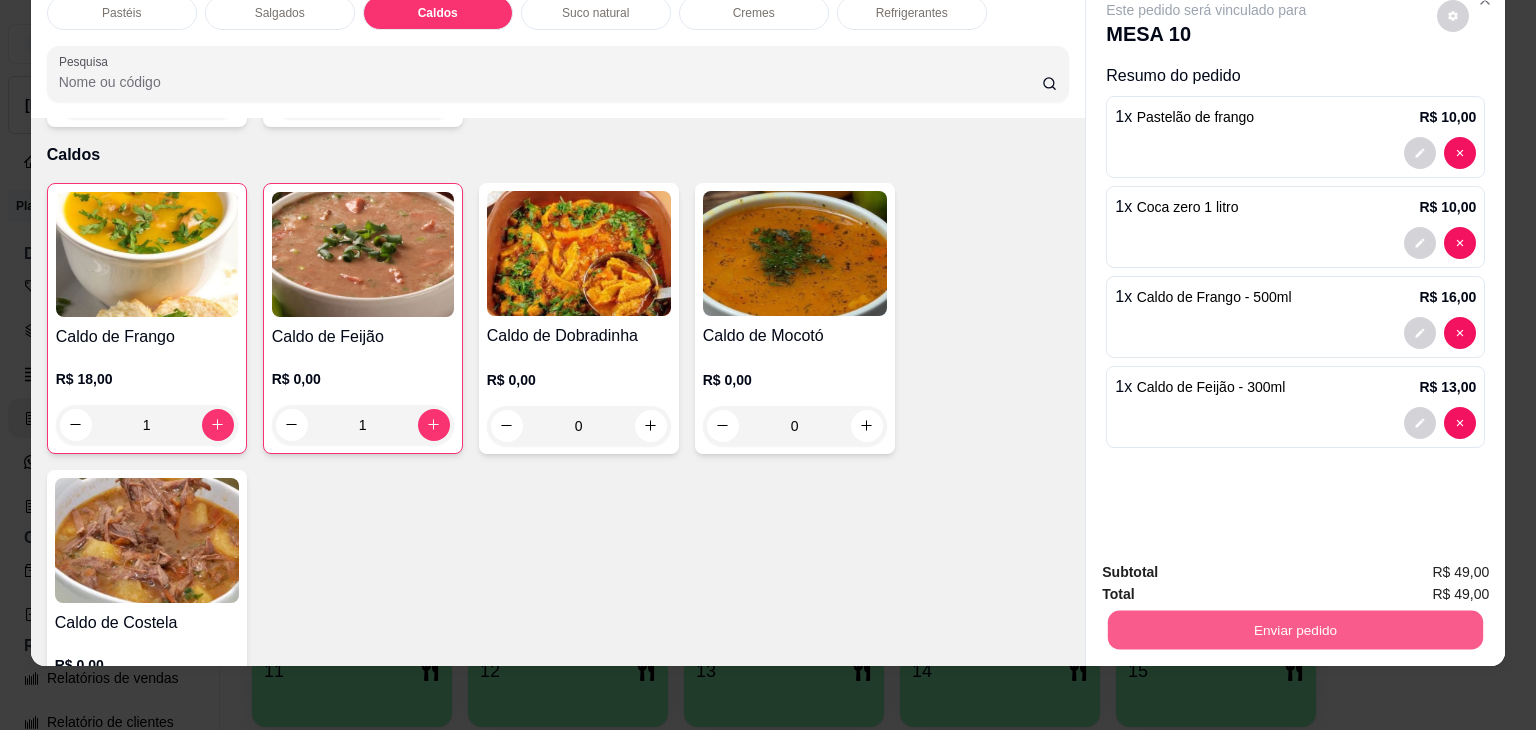 click on "Enviar pedido" at bounding box center [1295, 630] 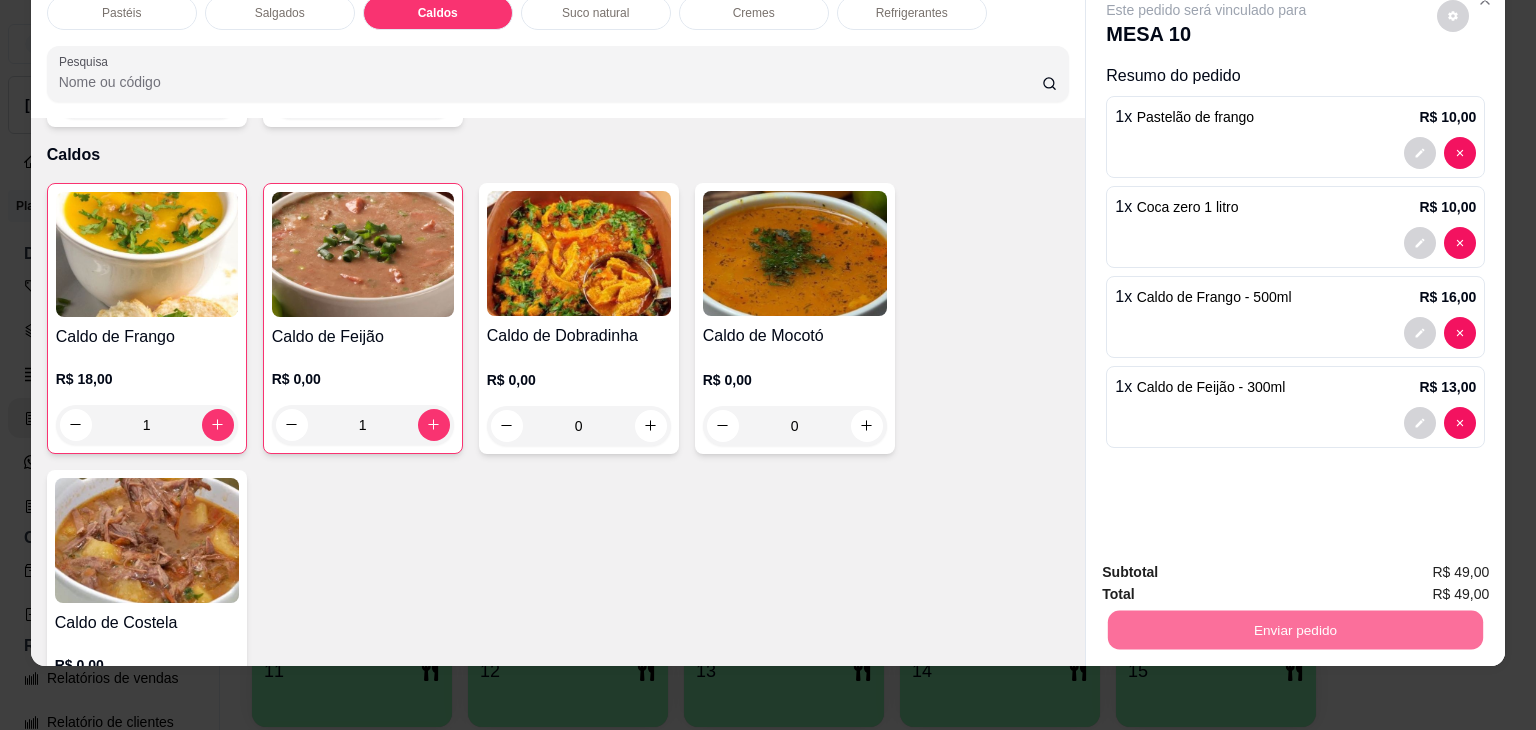 click on "Não registrar e enviar pedido" at bounding box center (1229, 565) 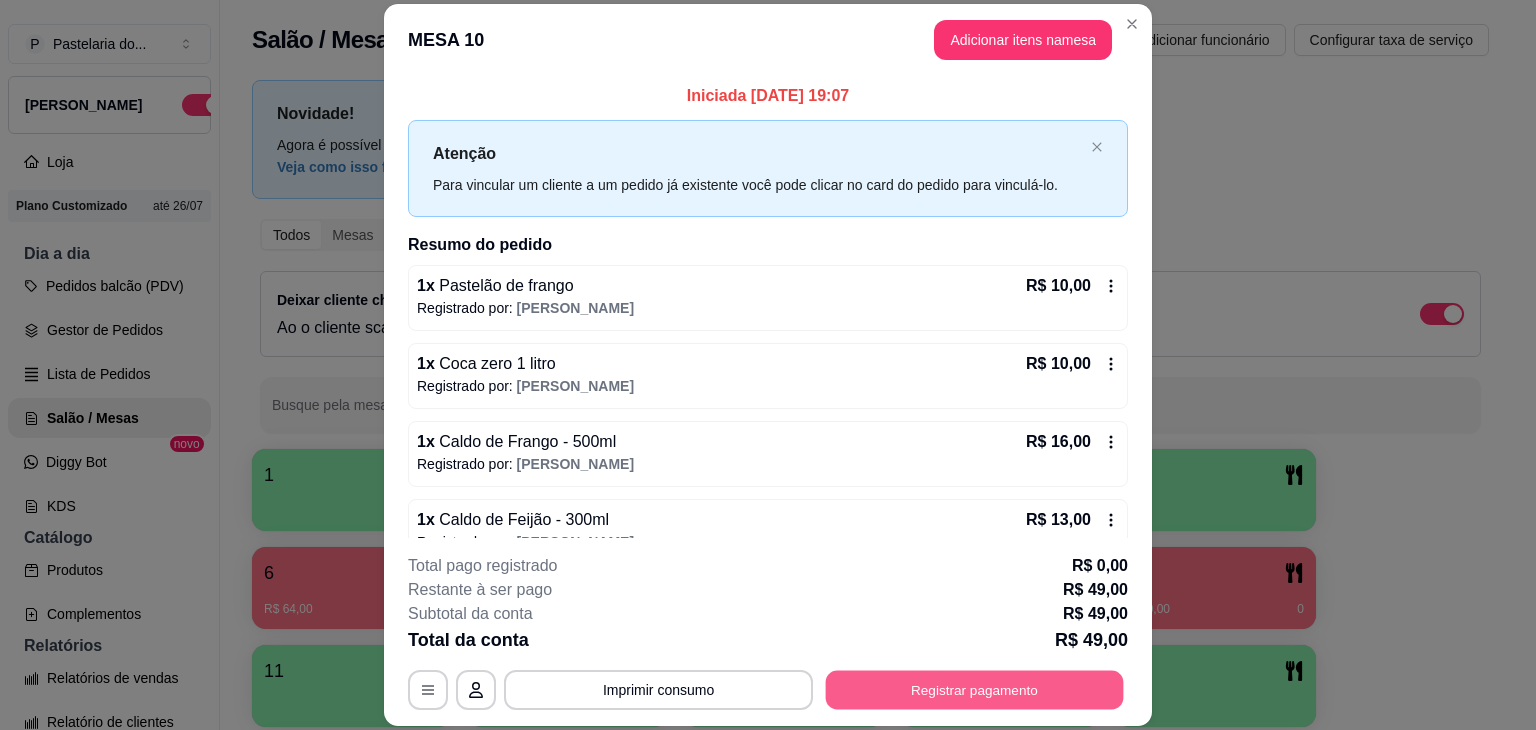 click on "Registrar pagamento" at bounding box center [975, 690] 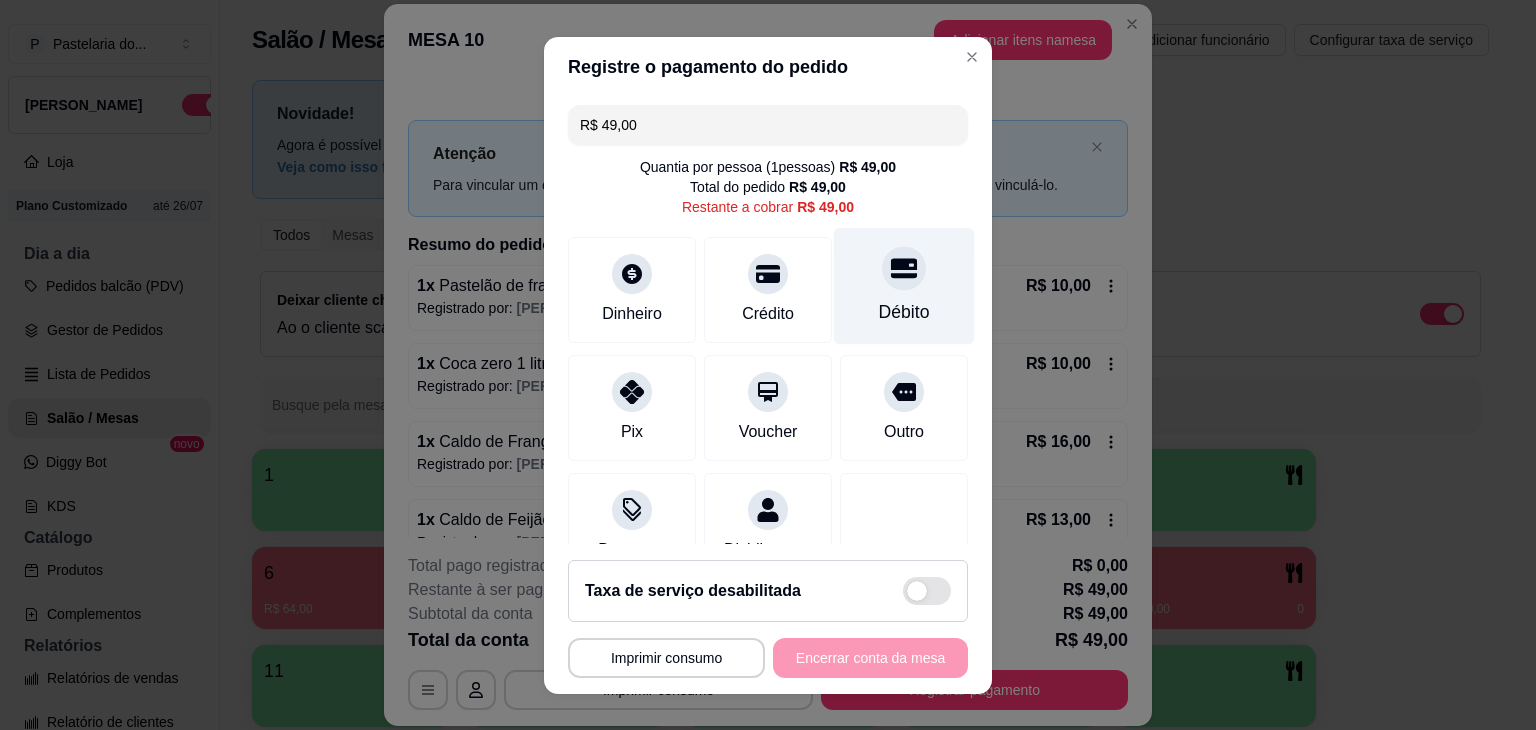 click on "Débito" at bounding box center (904, 312) 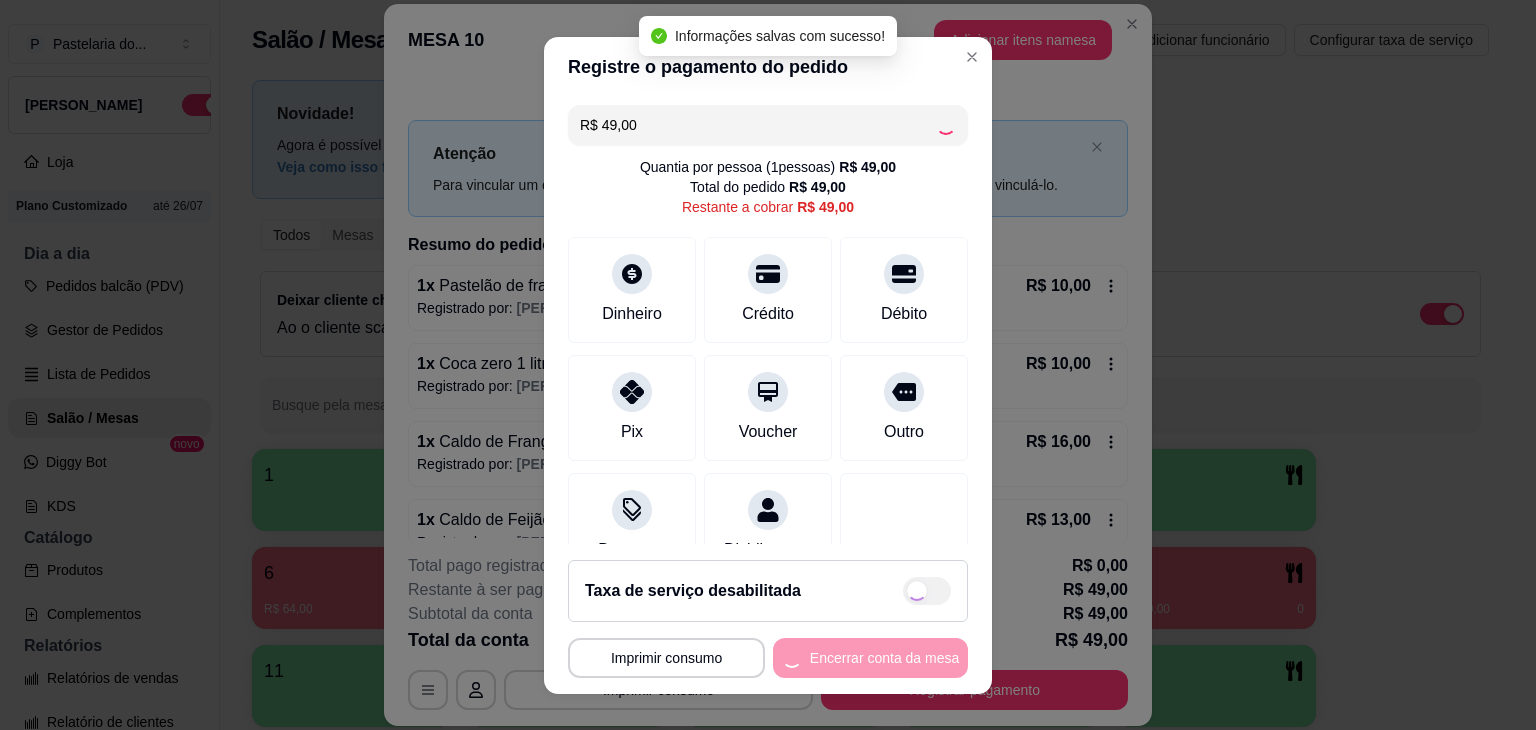 type on "R$ 0,00" 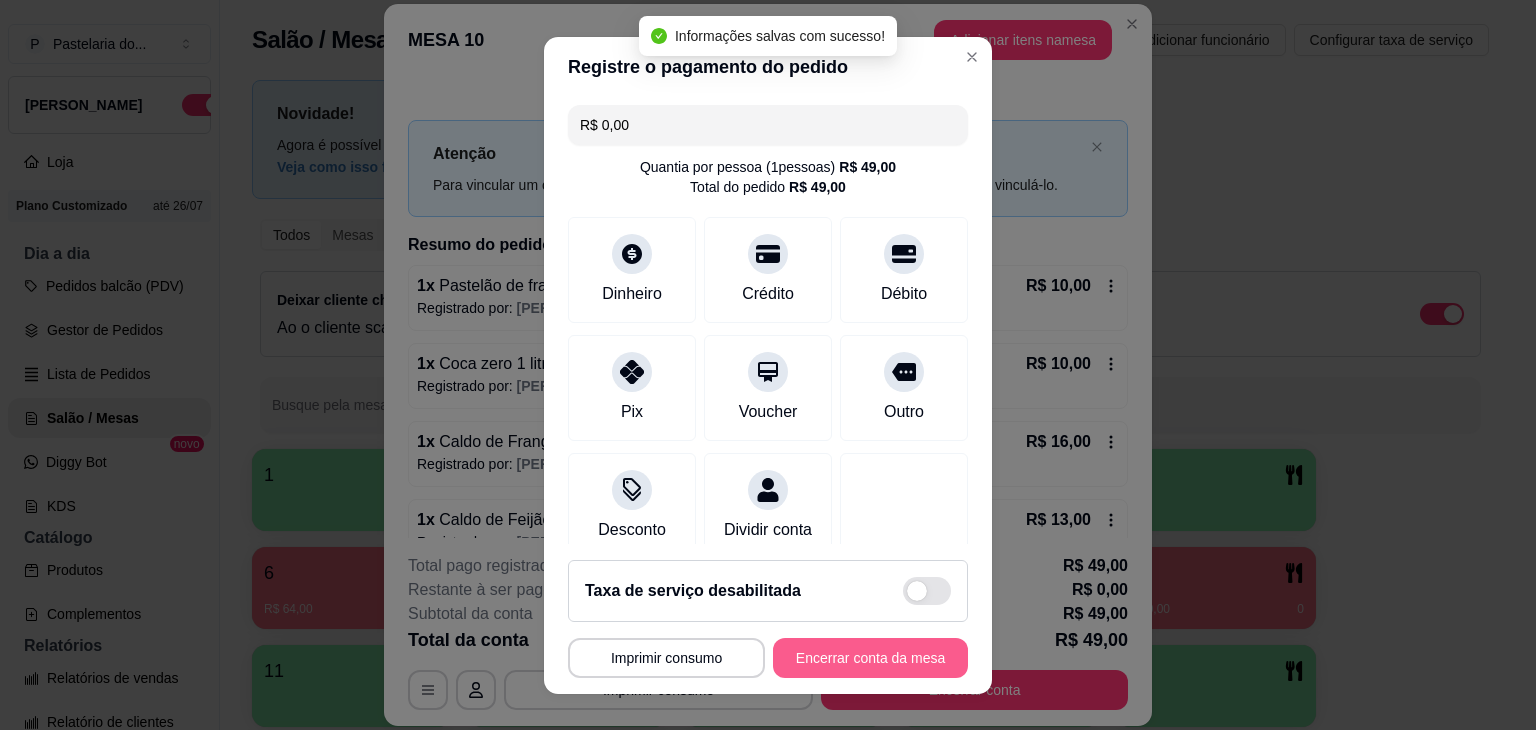 click on "Encerrar conta da mesa" at bounding box center (870, 658) 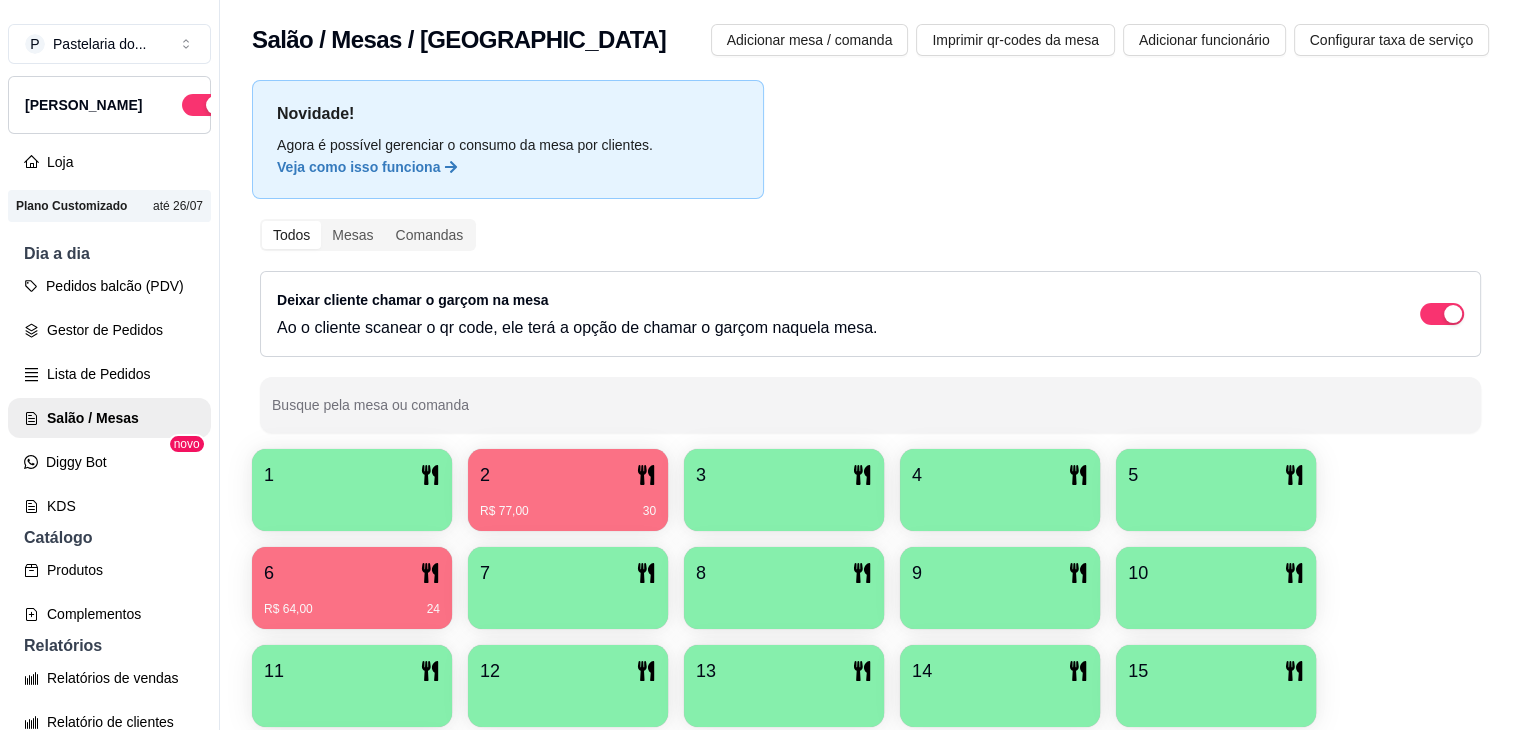 click at bounding box center (1000, 504) 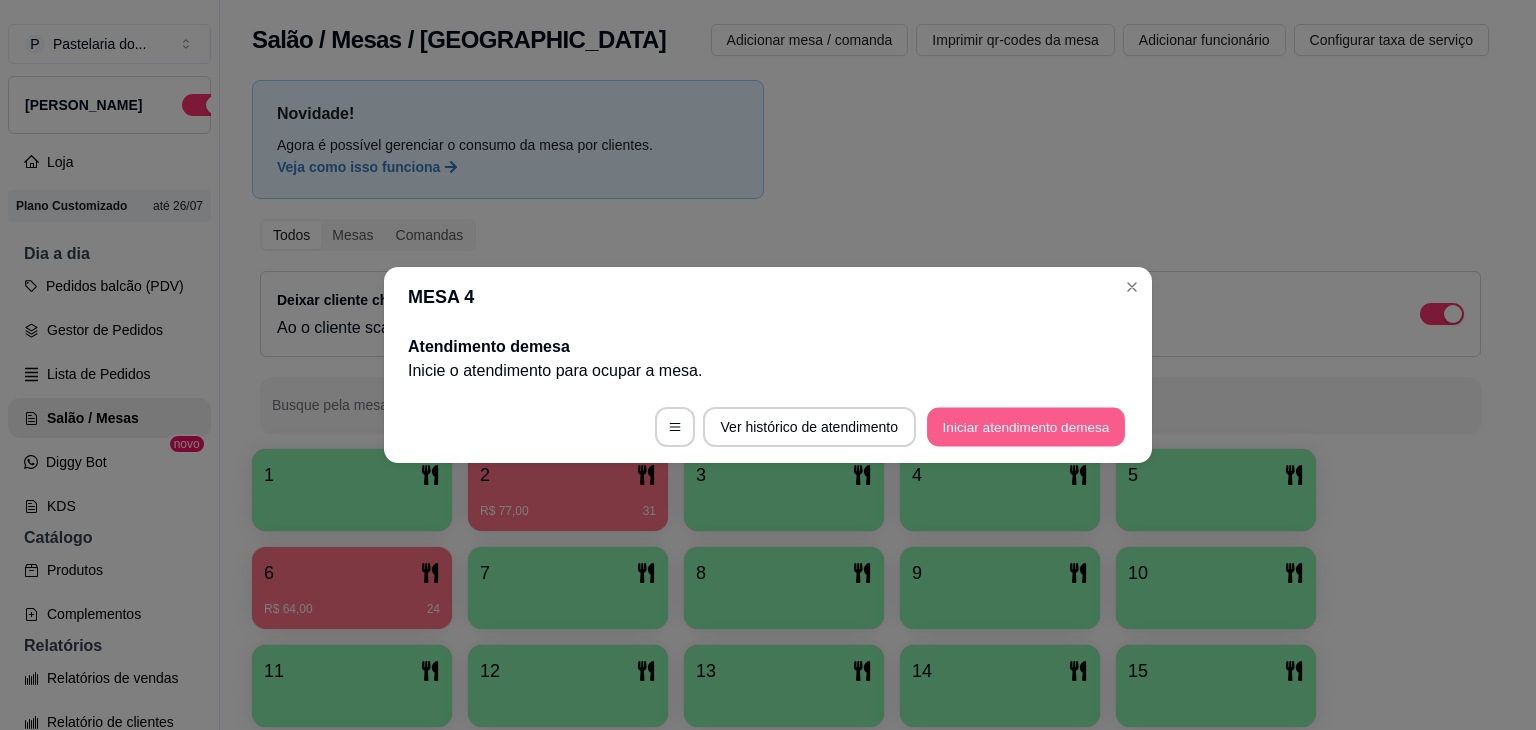 click on "Iniciar atendimento de  mesa" at bounding box center (1026, 427) 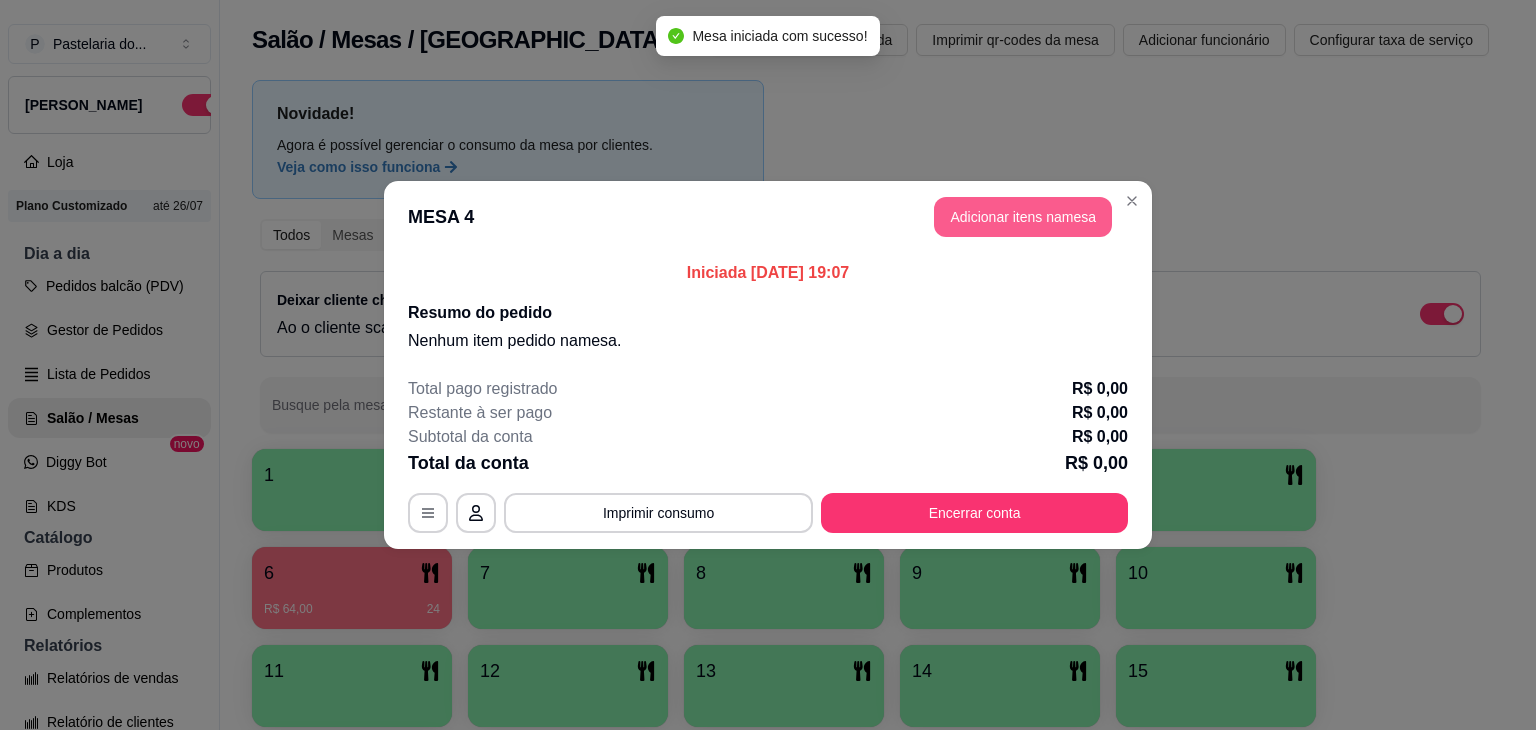 click on "Adicionar itens na  mesa" at bounding box center (1023, 217) 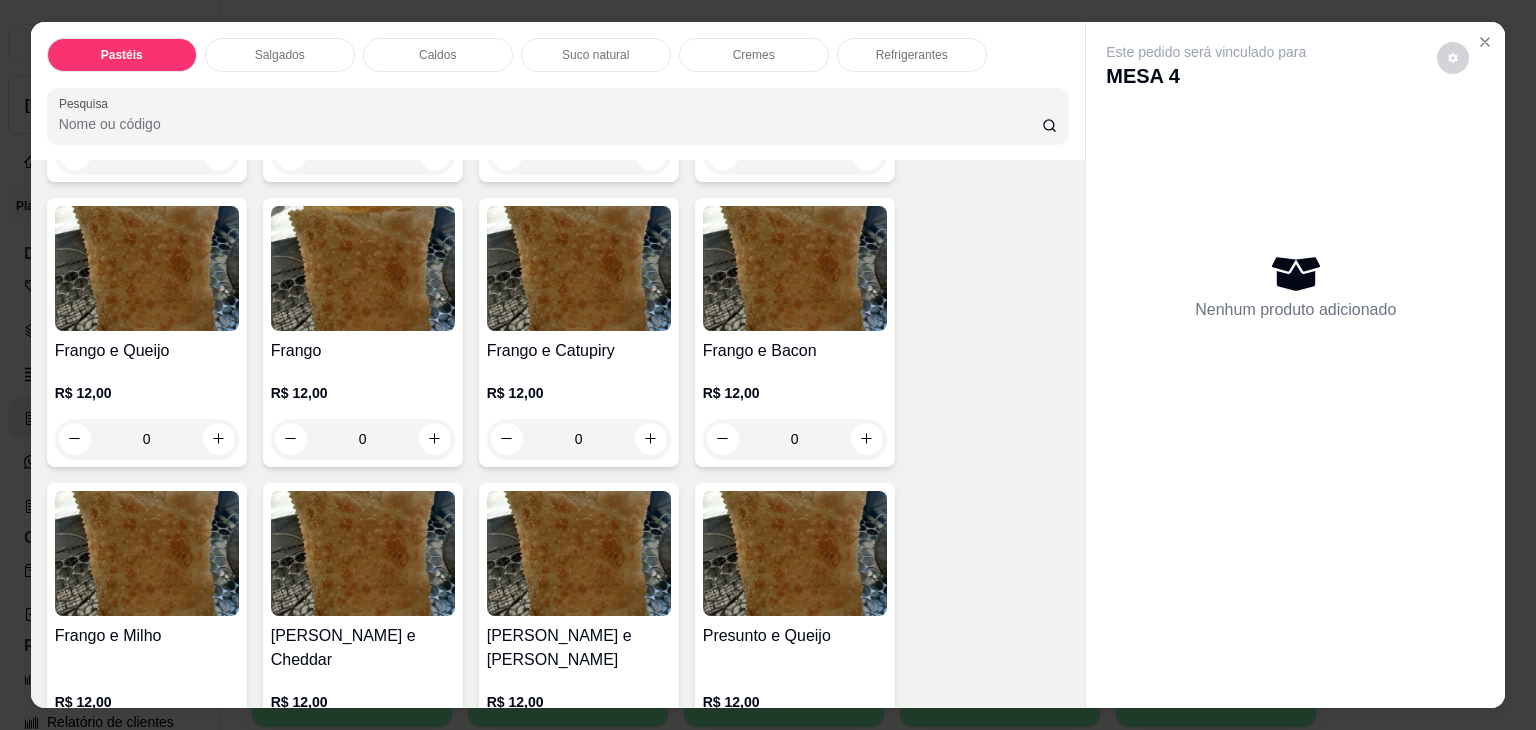 scroll, scrollTop: 800, scrollLeft: 0, axis: vertical 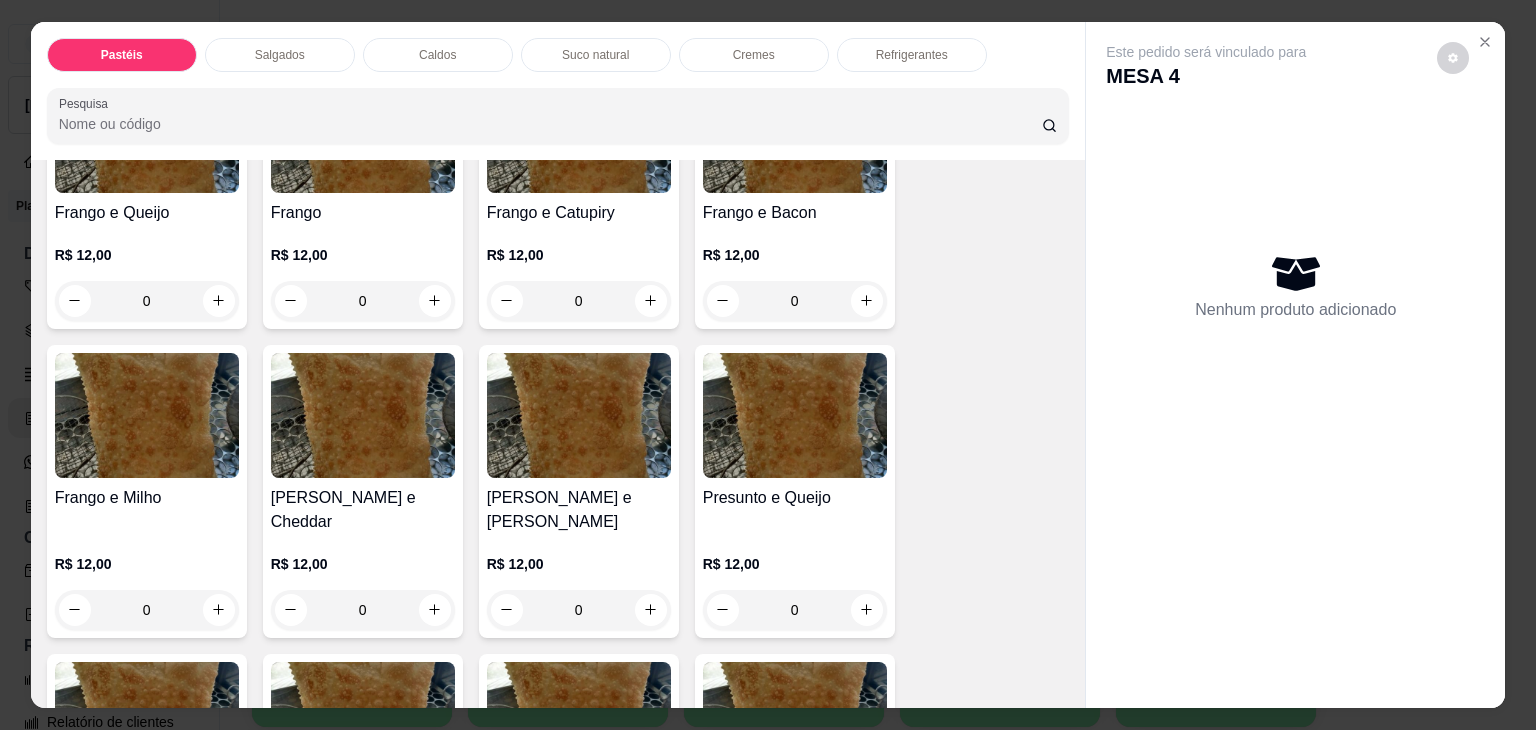 click on "0" at bounding box center [795, 301] 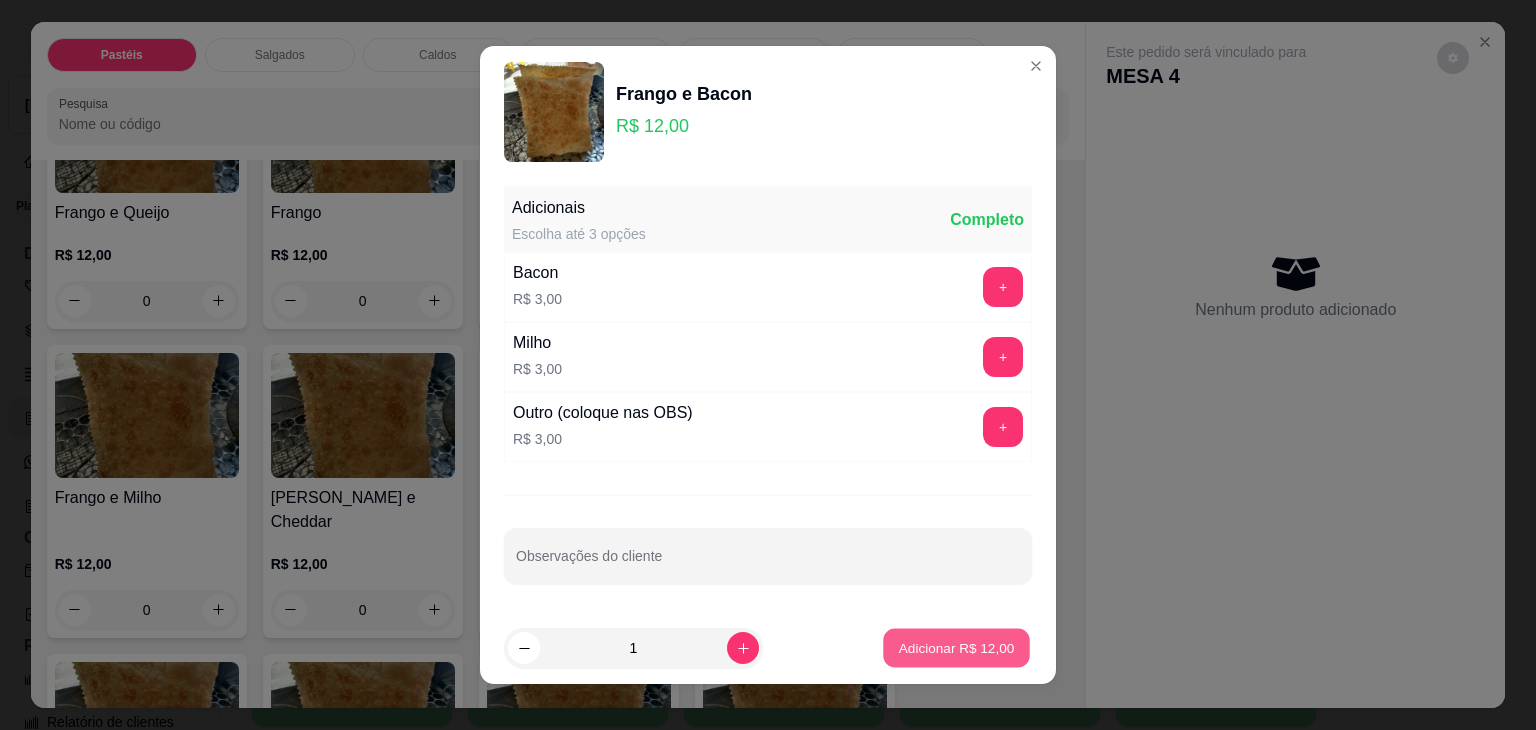 click on "Adicionar   R$ 12,00" at bounding box center [957, 647] 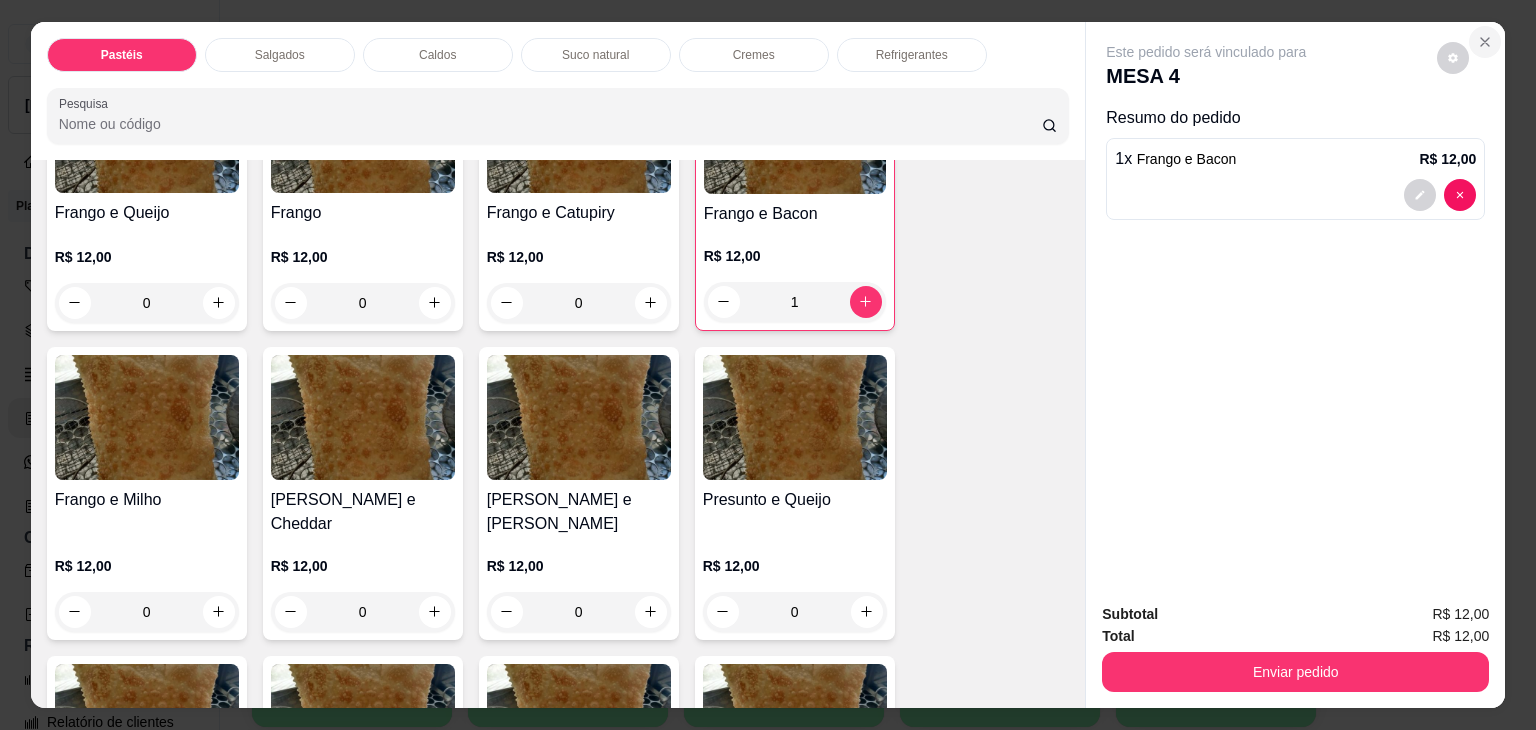click 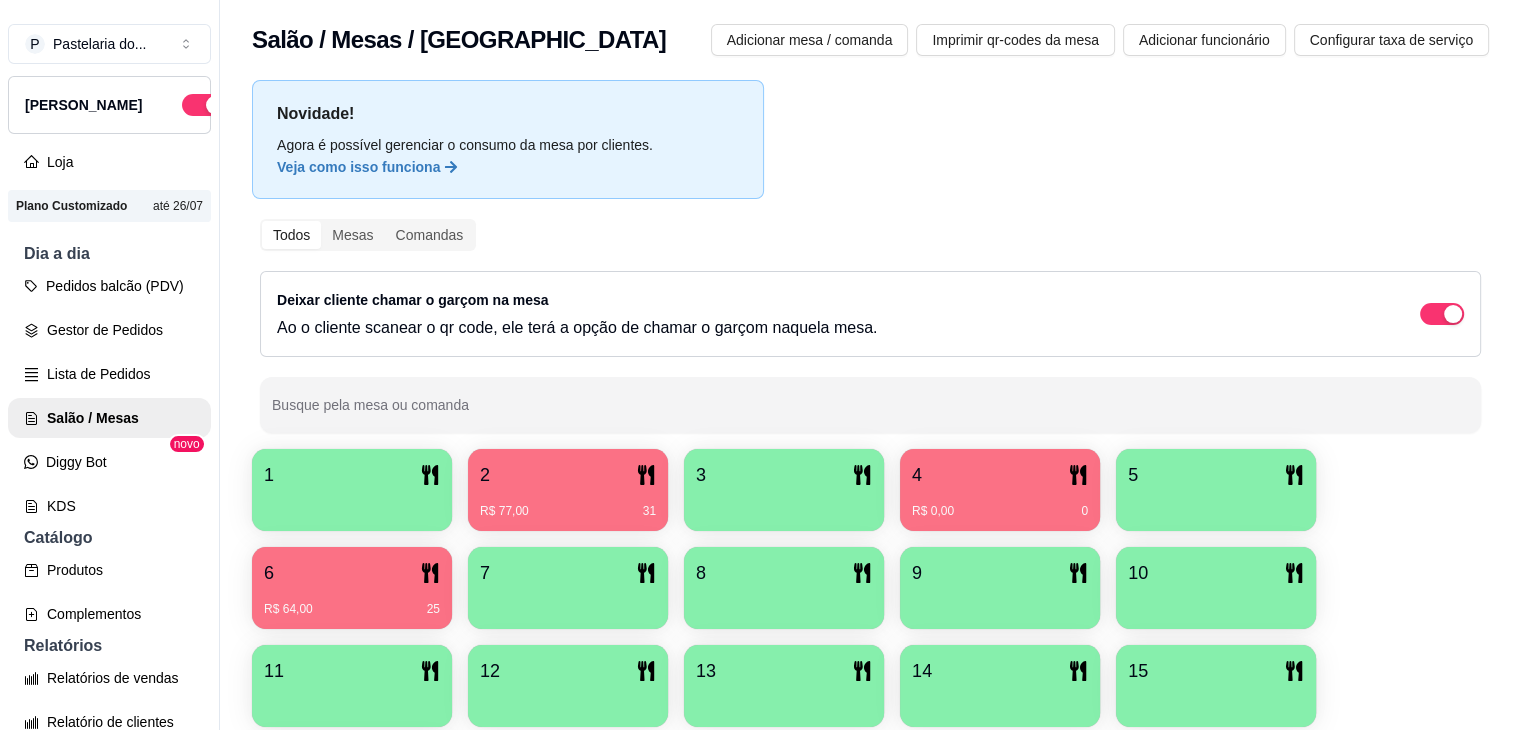 click on "5" at bounding box center [1216, 490] 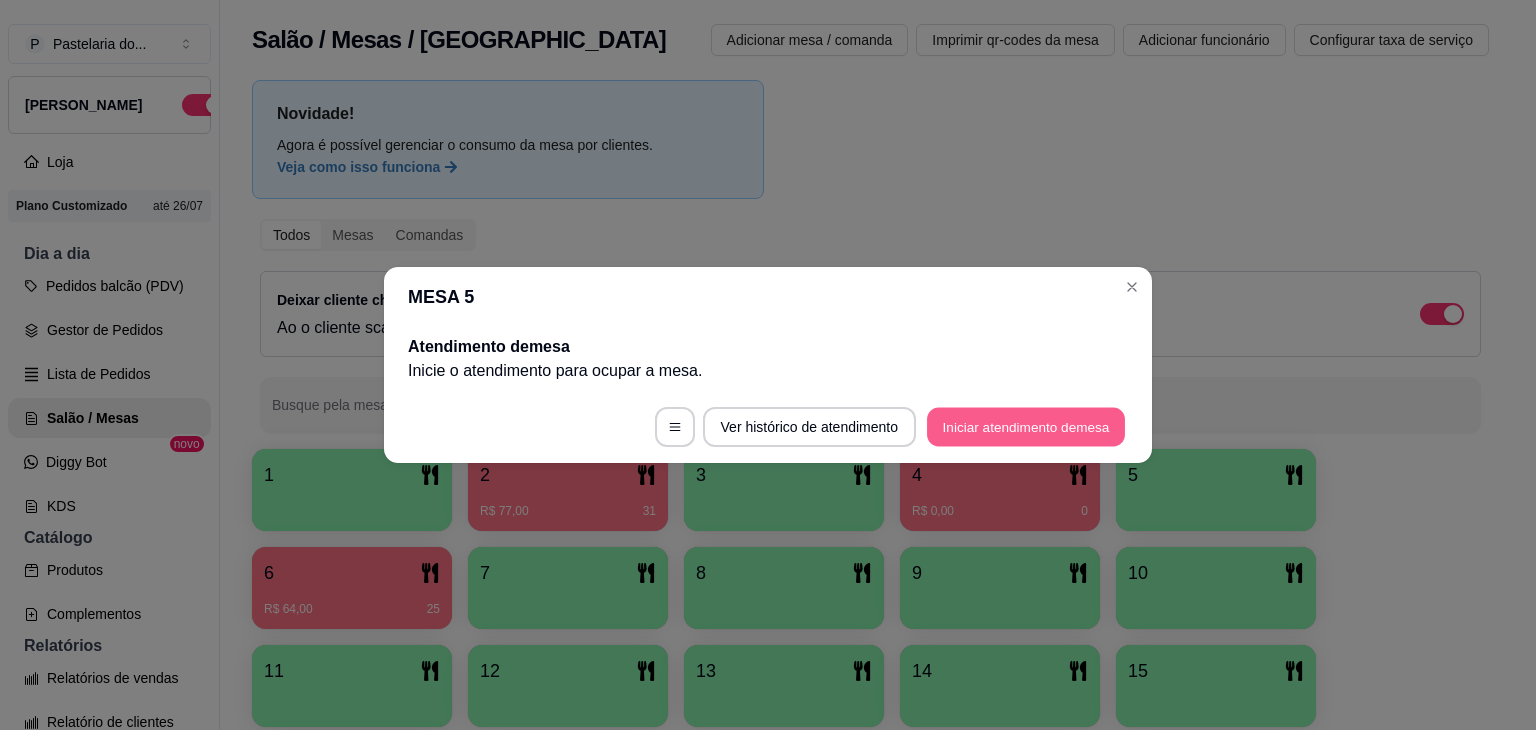 click on "Iniciar atendimento de  mesa" at bounding box center [1026, 427] 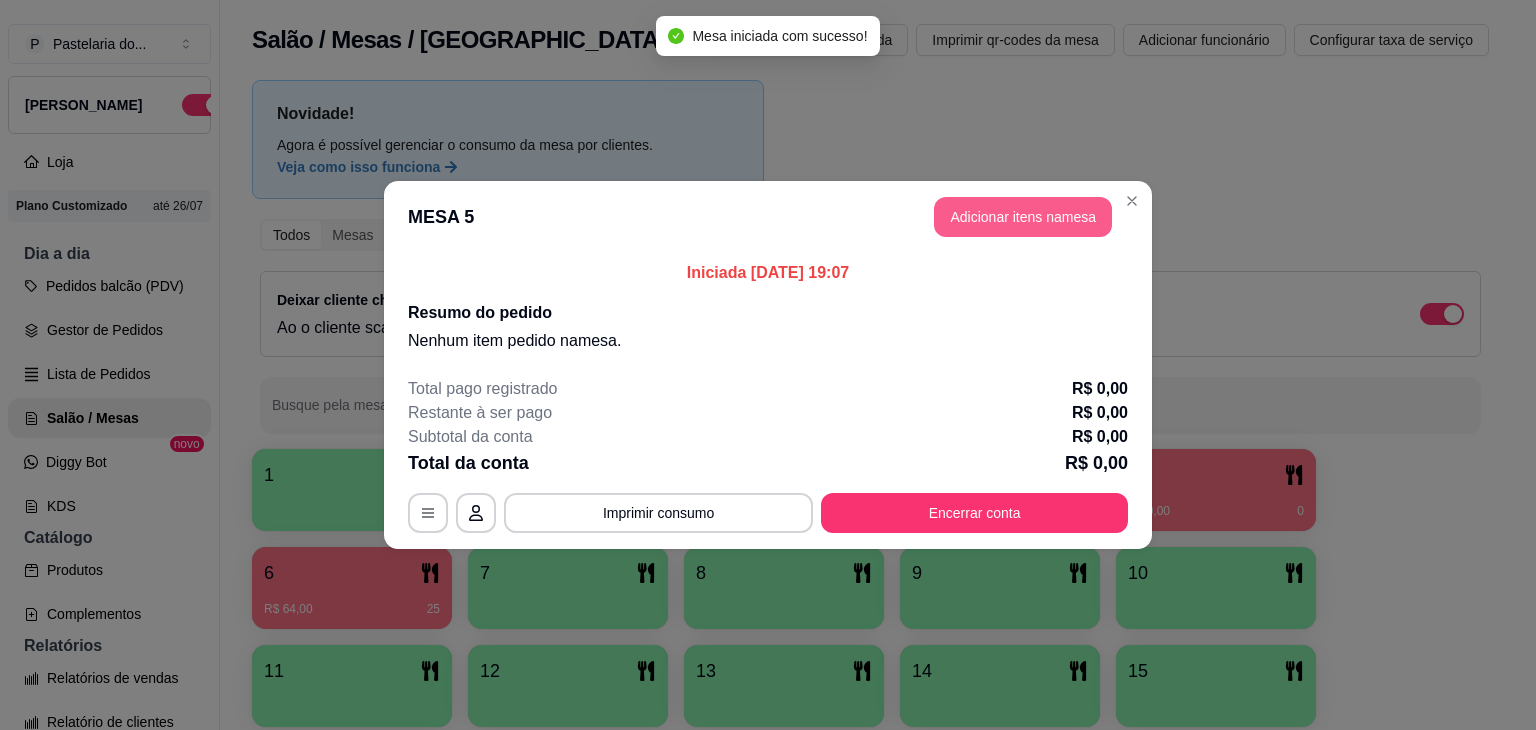 click on "Adicionar itens na  mesa" at bounding box center (1023, 217) 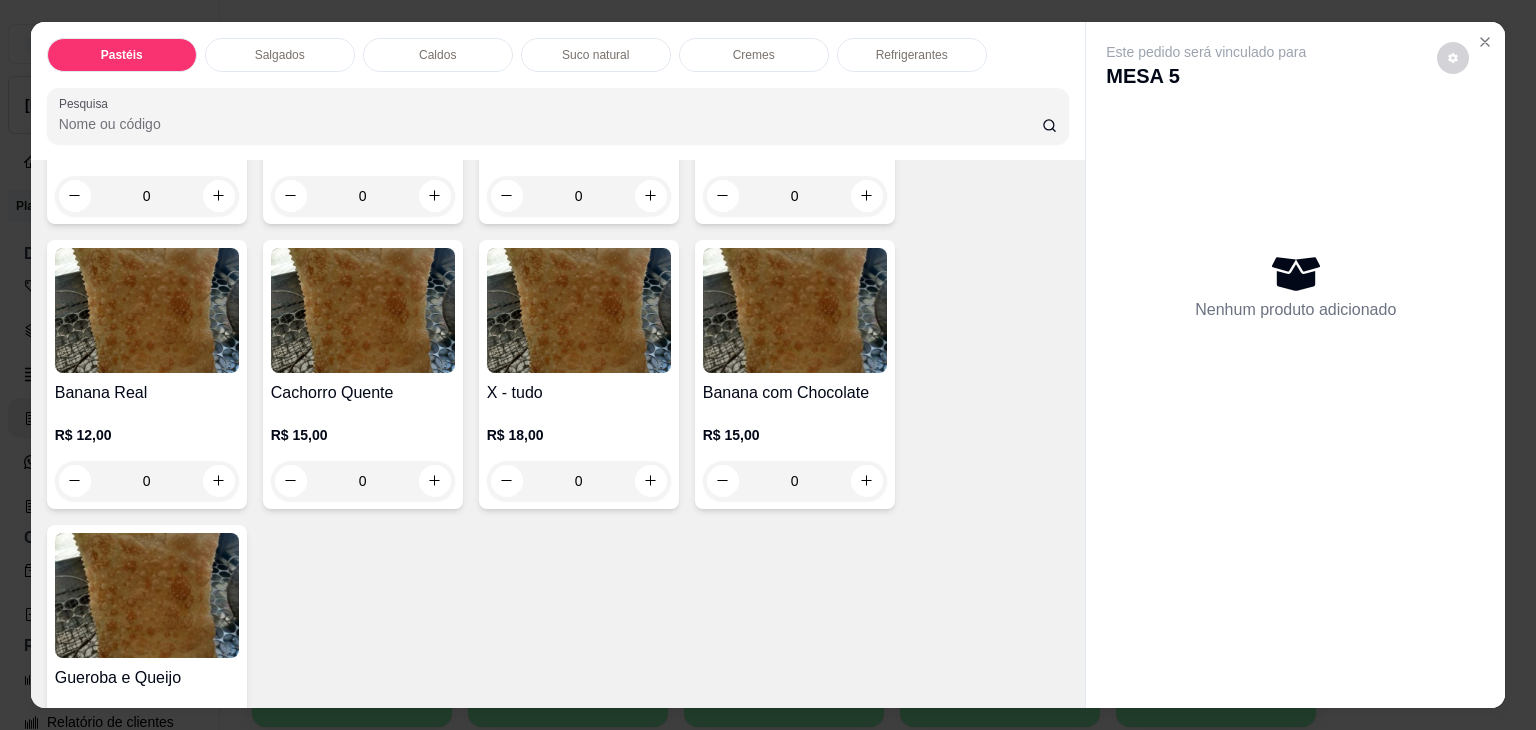 scroll, scrollTop: 1500, scrollLeft: 0, axis: vertical 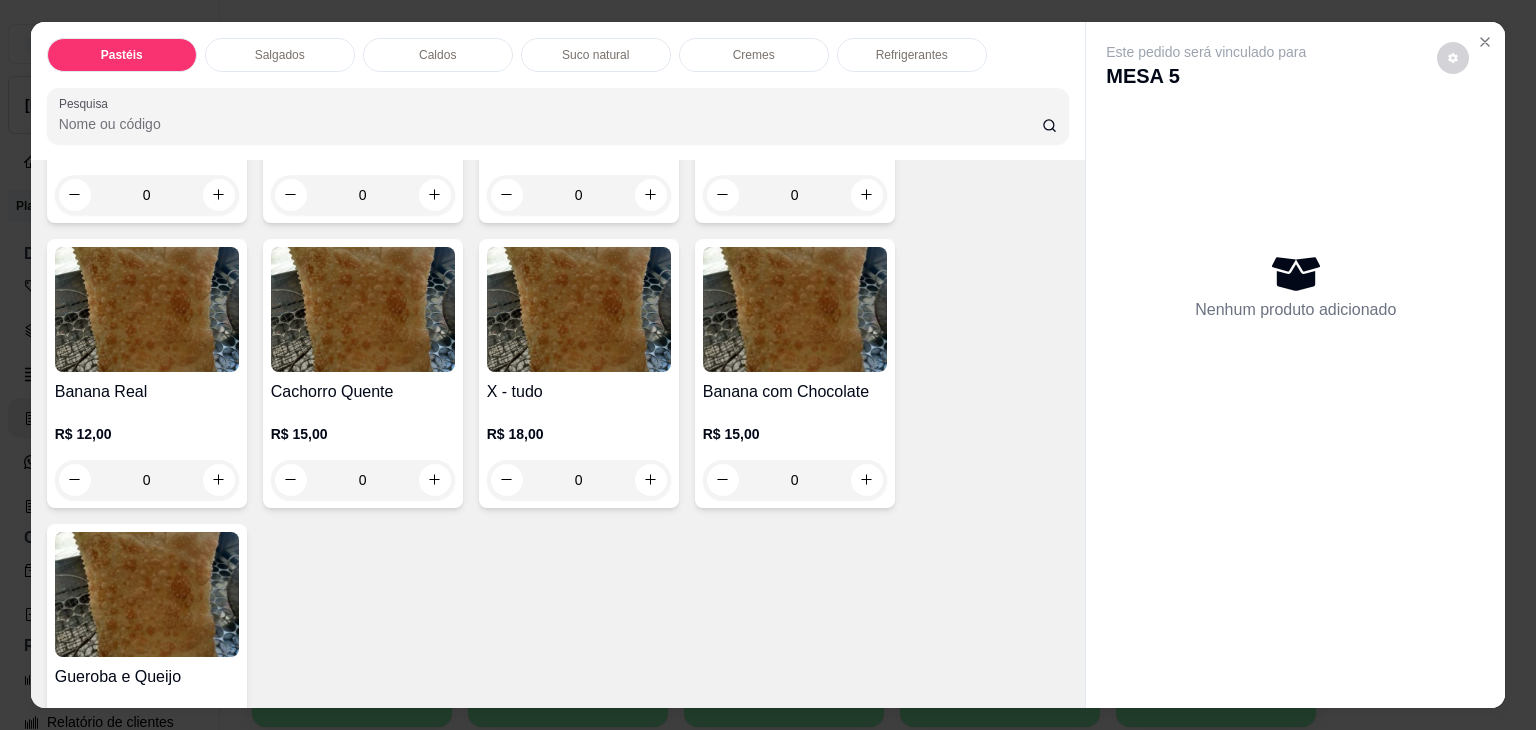 click on "0" at bounding box center (579, 480) 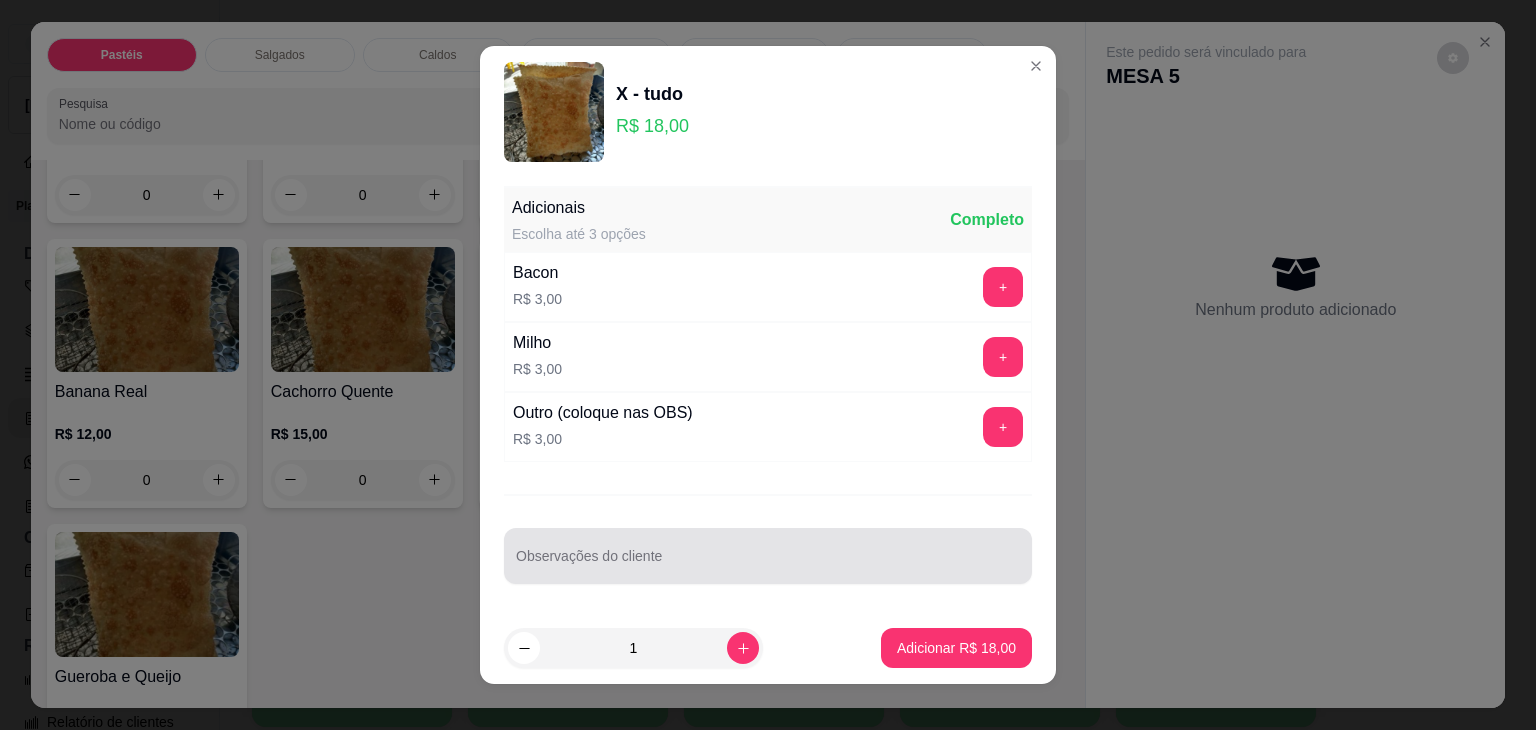 click on "Observações do cliente" at bounding box center [768, 564] 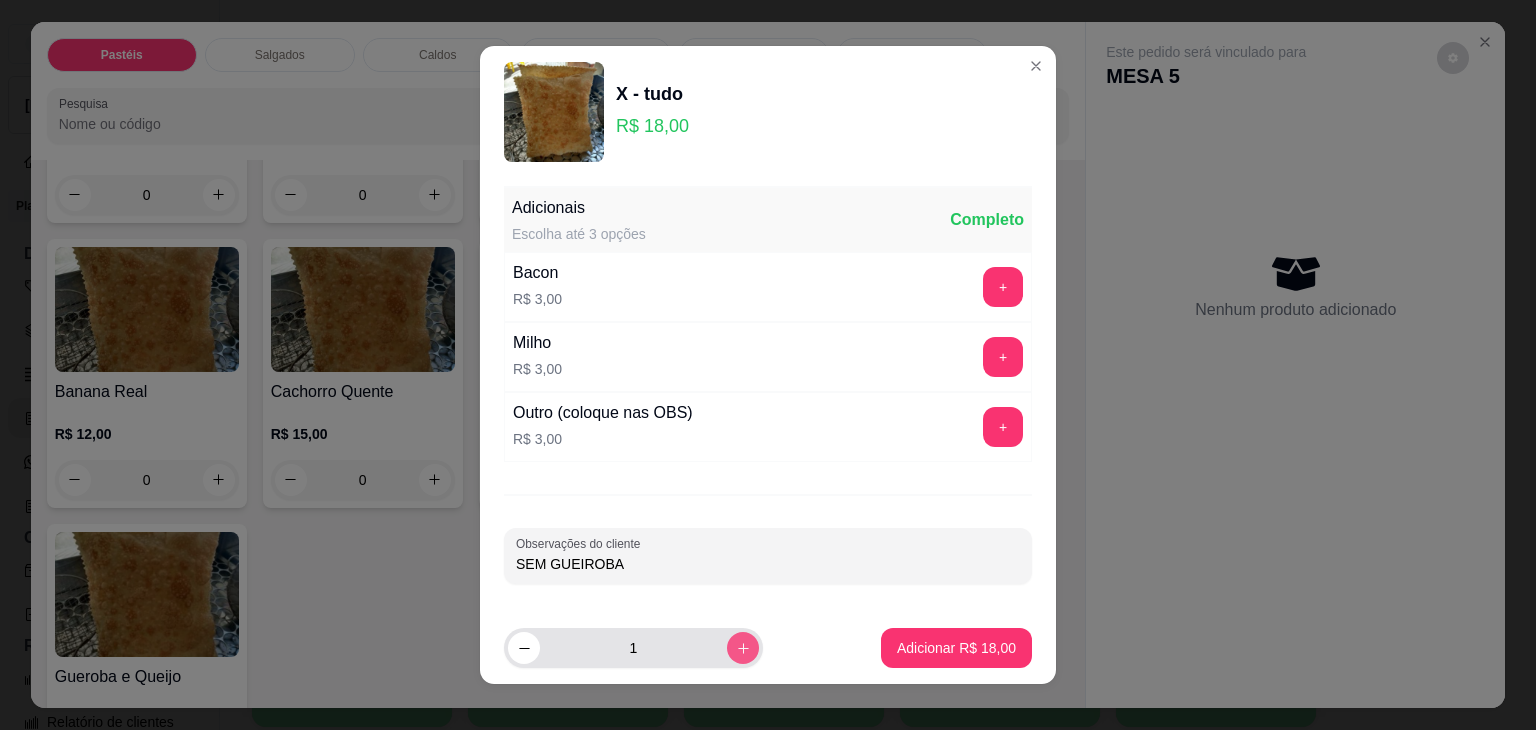 type on "SEM GUEIROBA" 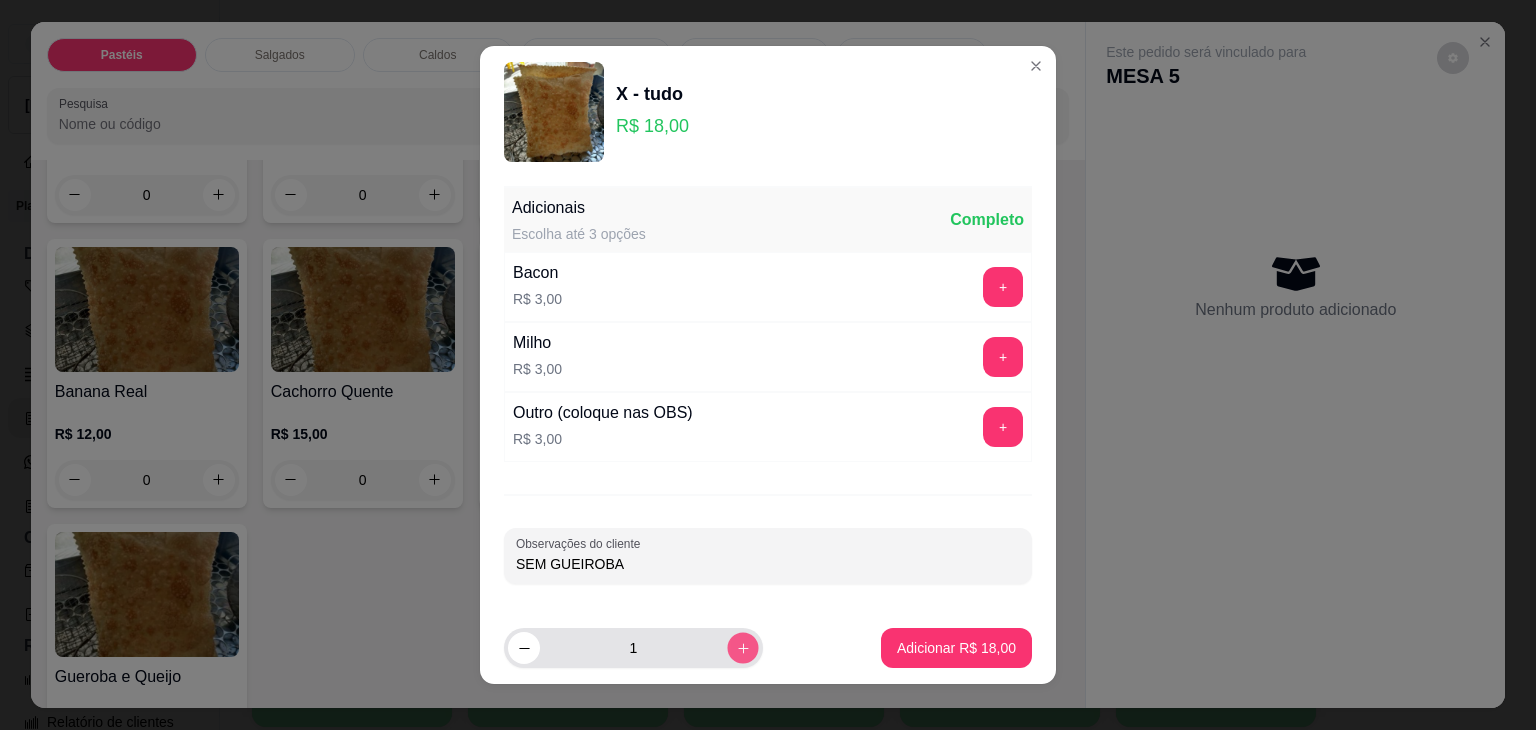 click at bounding box center [742, 647] 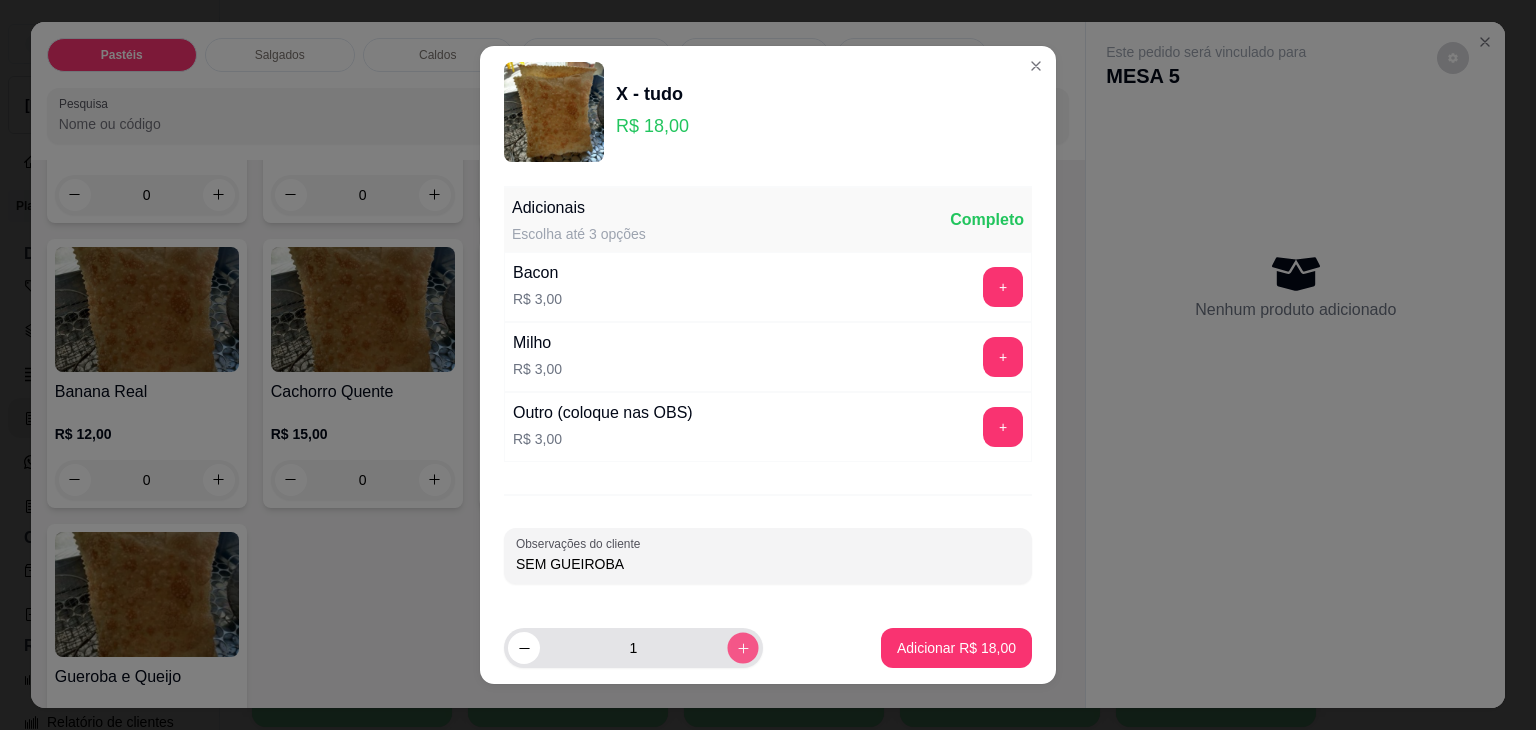 type on "2" 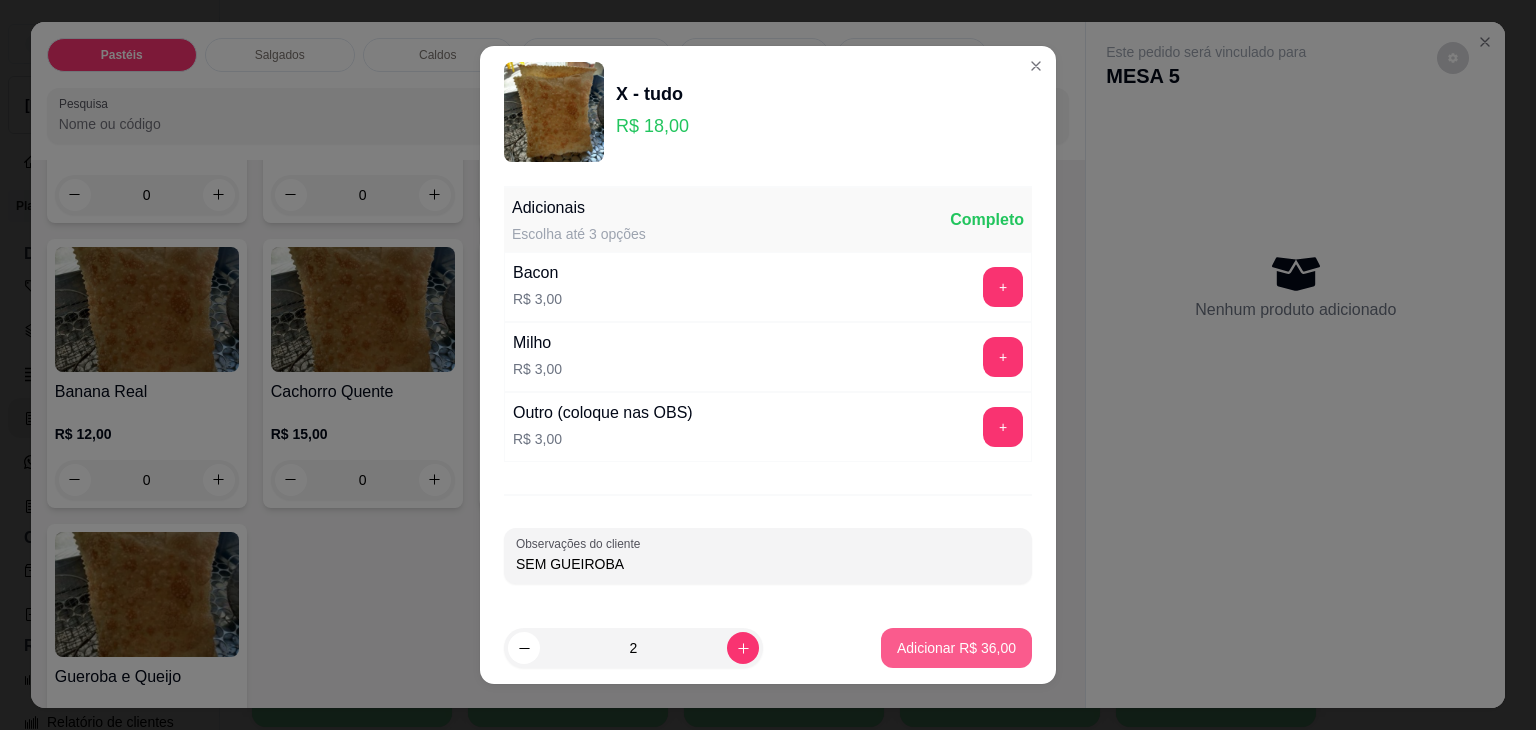 click on "Adicionar   R$ 36,00" at bounding box center [956, 648] 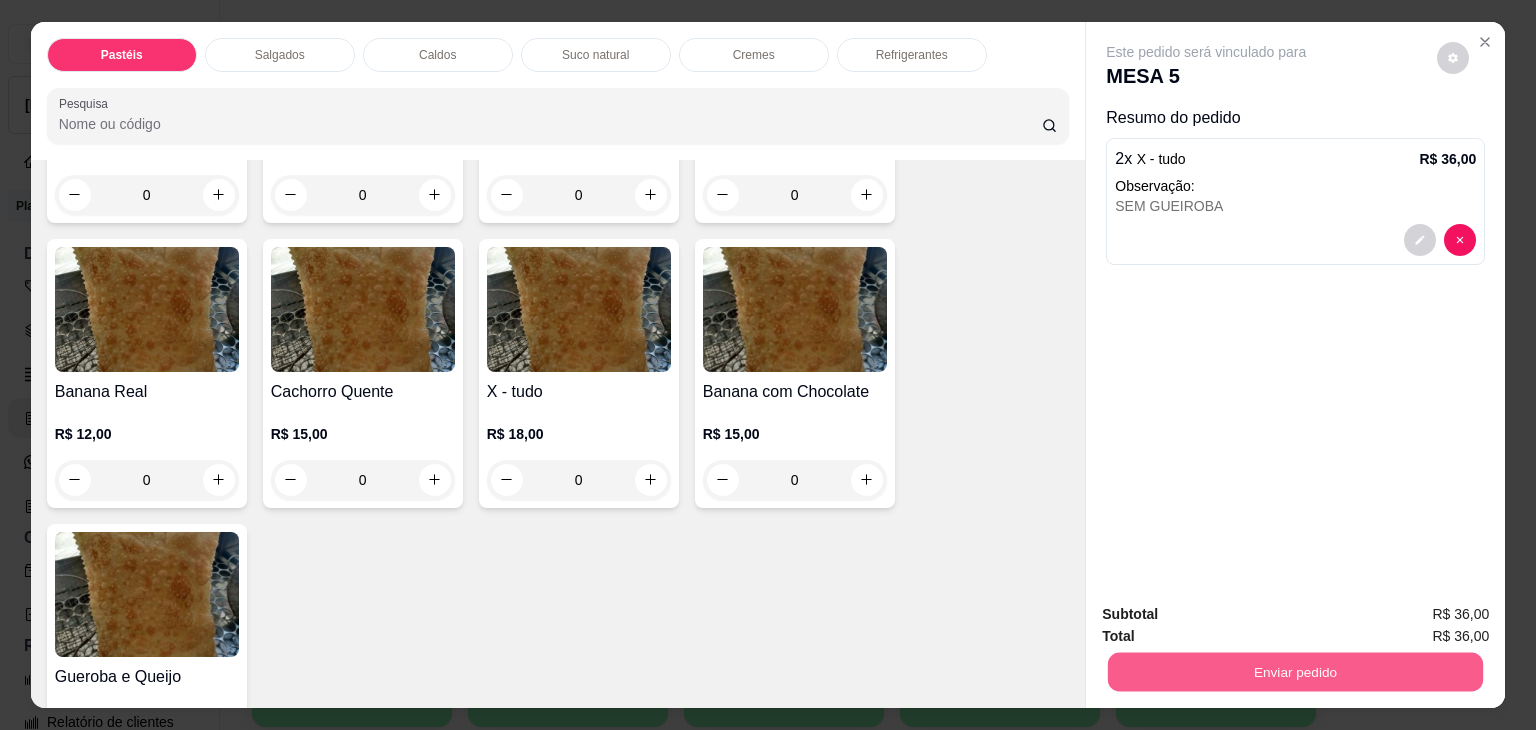 click on "Enviar pedido" at bounding box center (1295, 672) 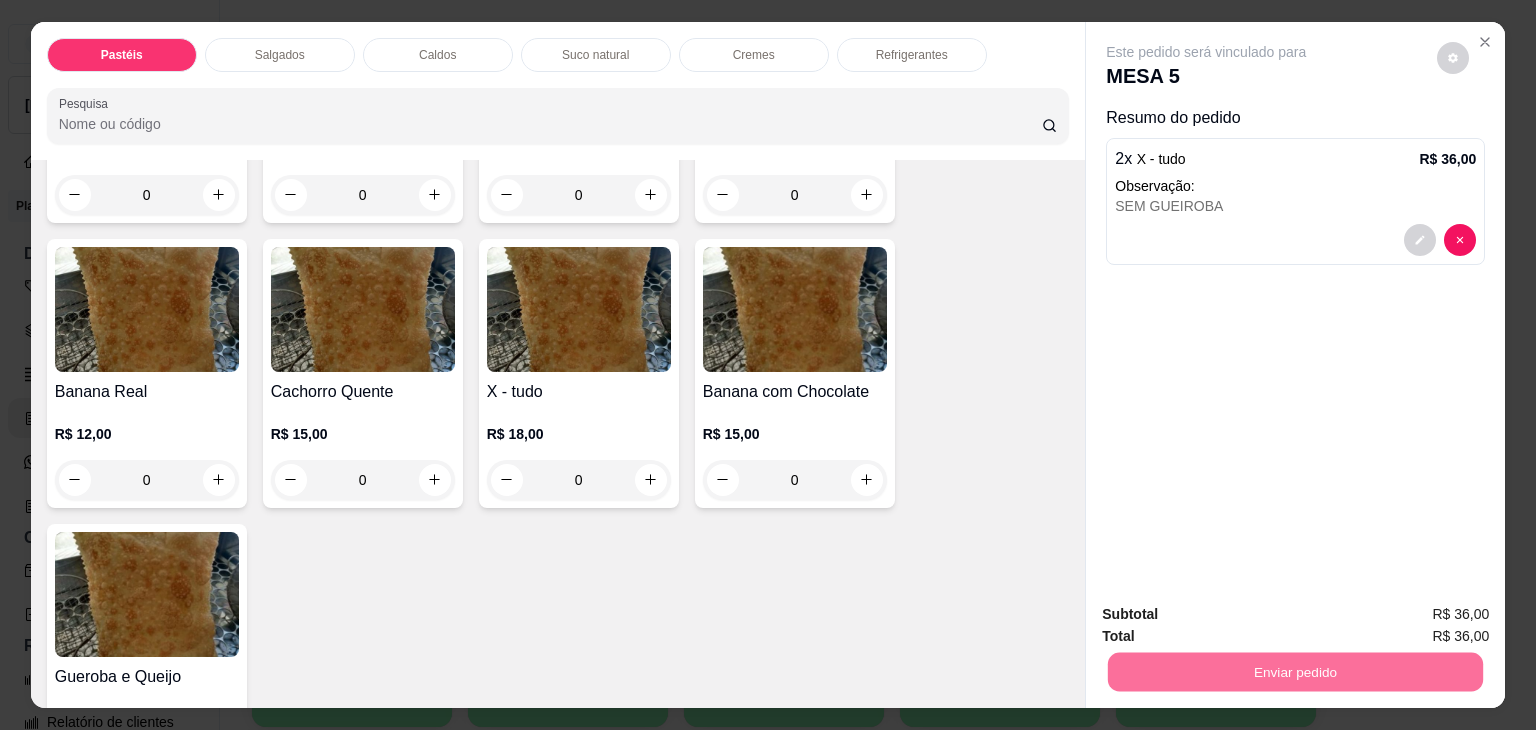 click on "Não registrar e enviar pedido" at bounding box center [1229, 615] 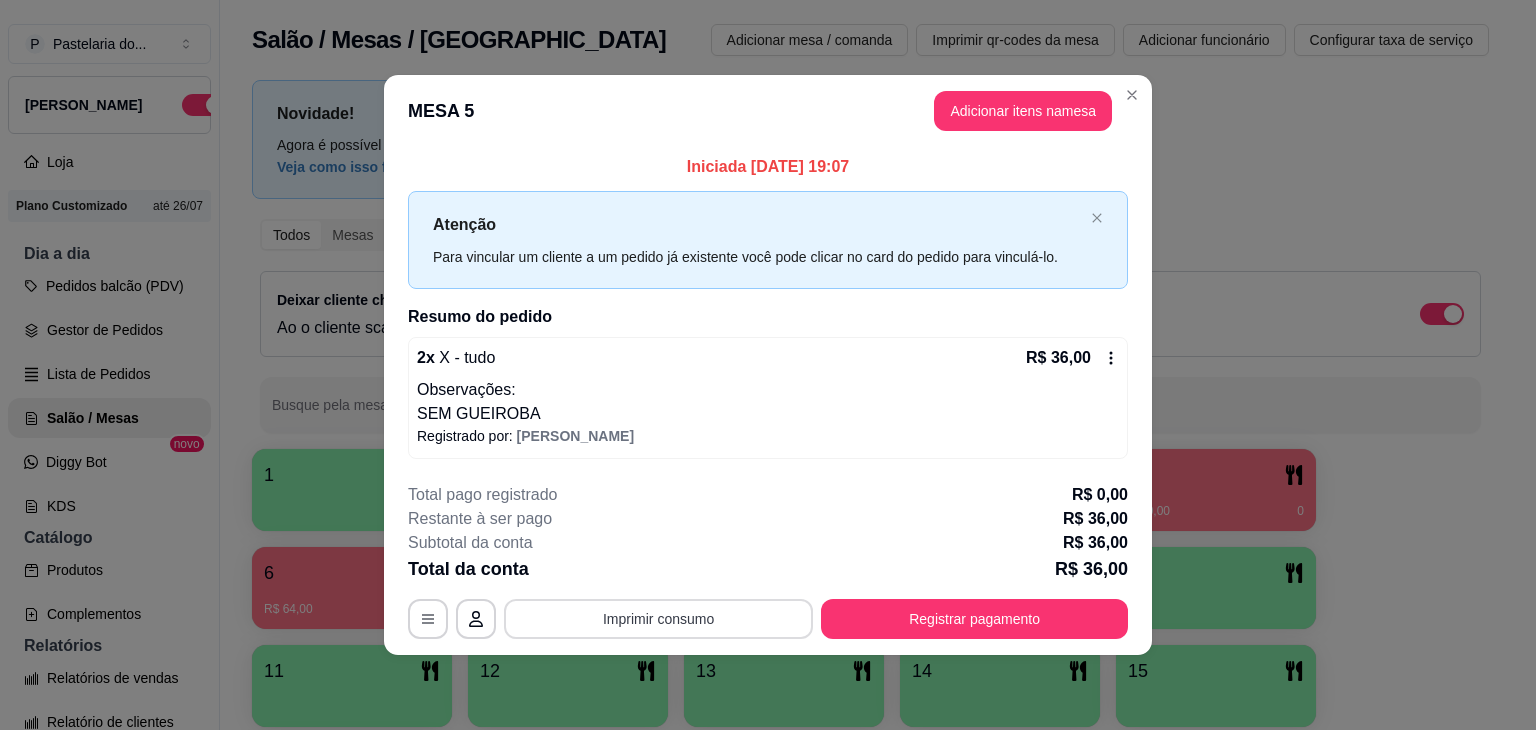 click on "Imprimir consumo" at bounding box center (658, 619) 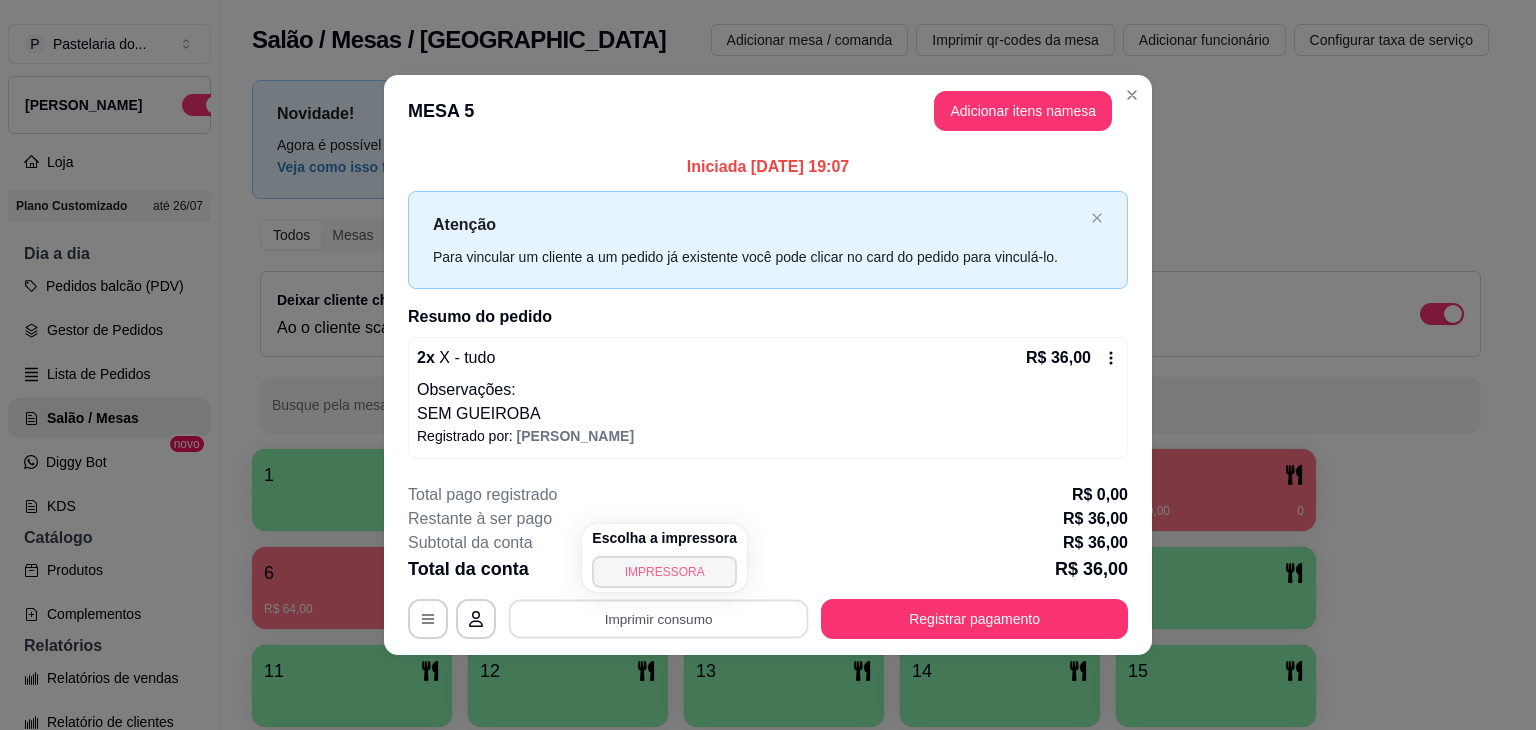click on "IMPRESSORA" at bounding box center [664, 572] 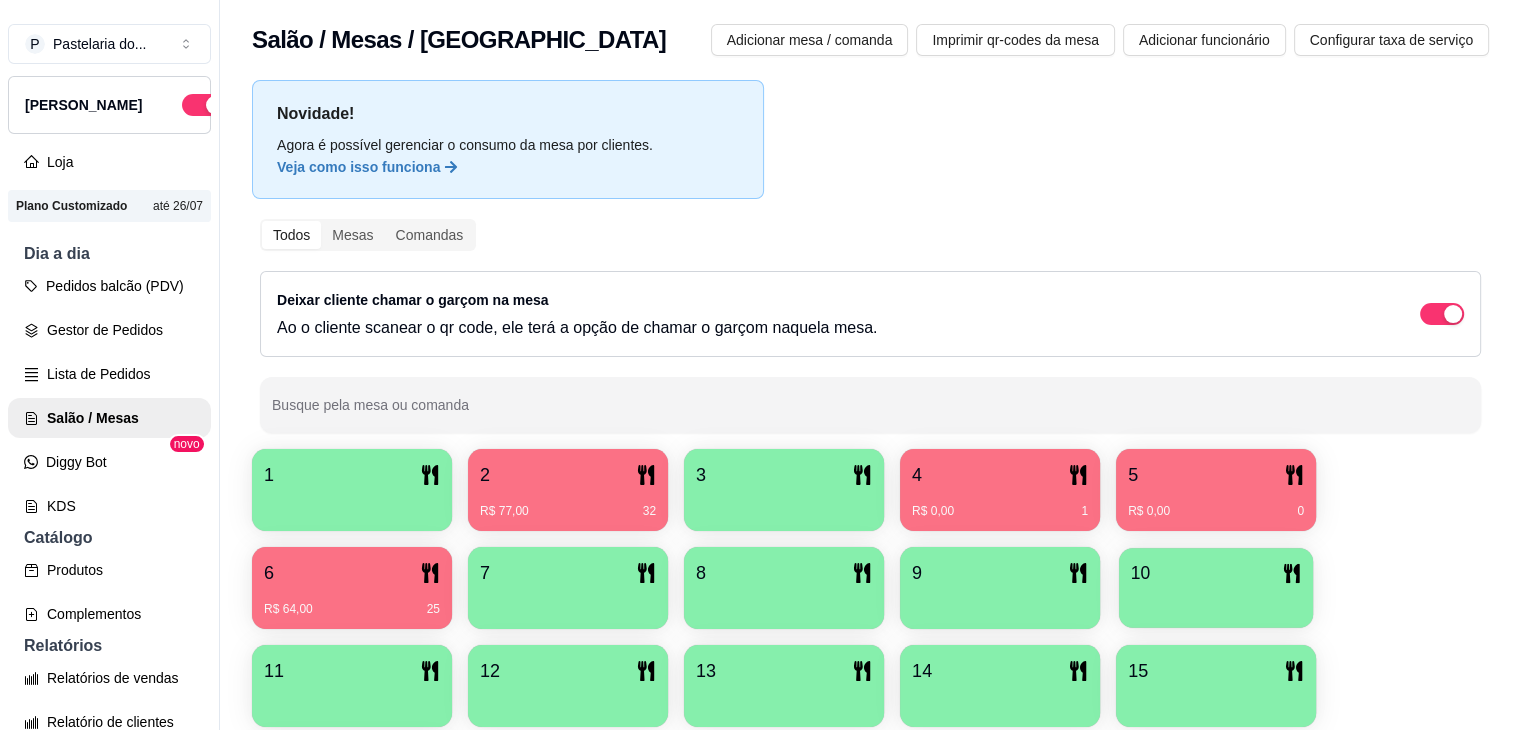 click on "10" at bounding box center [1216, 588] 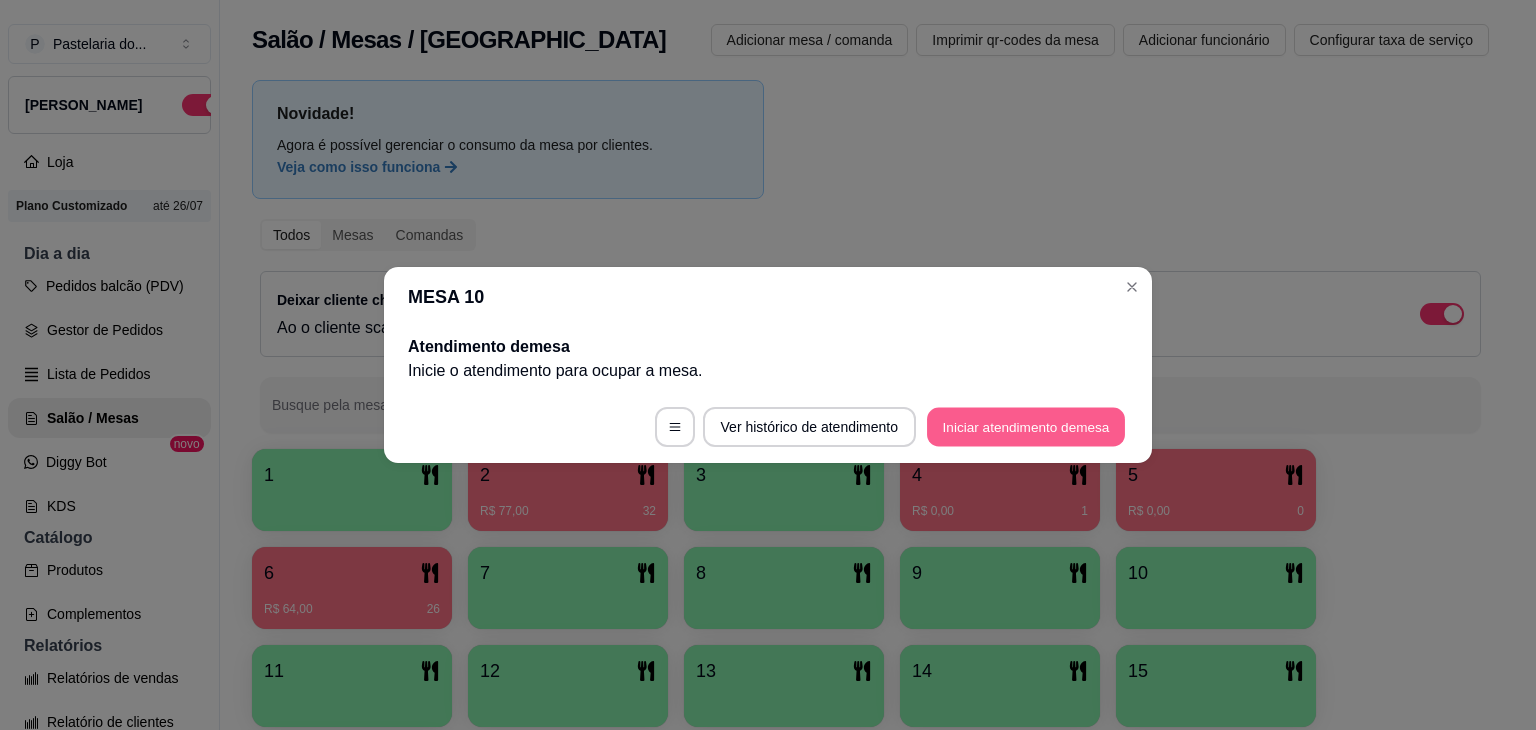 click on "Iniciar atendimento de  mesa" at bounding box center [1026, 427] 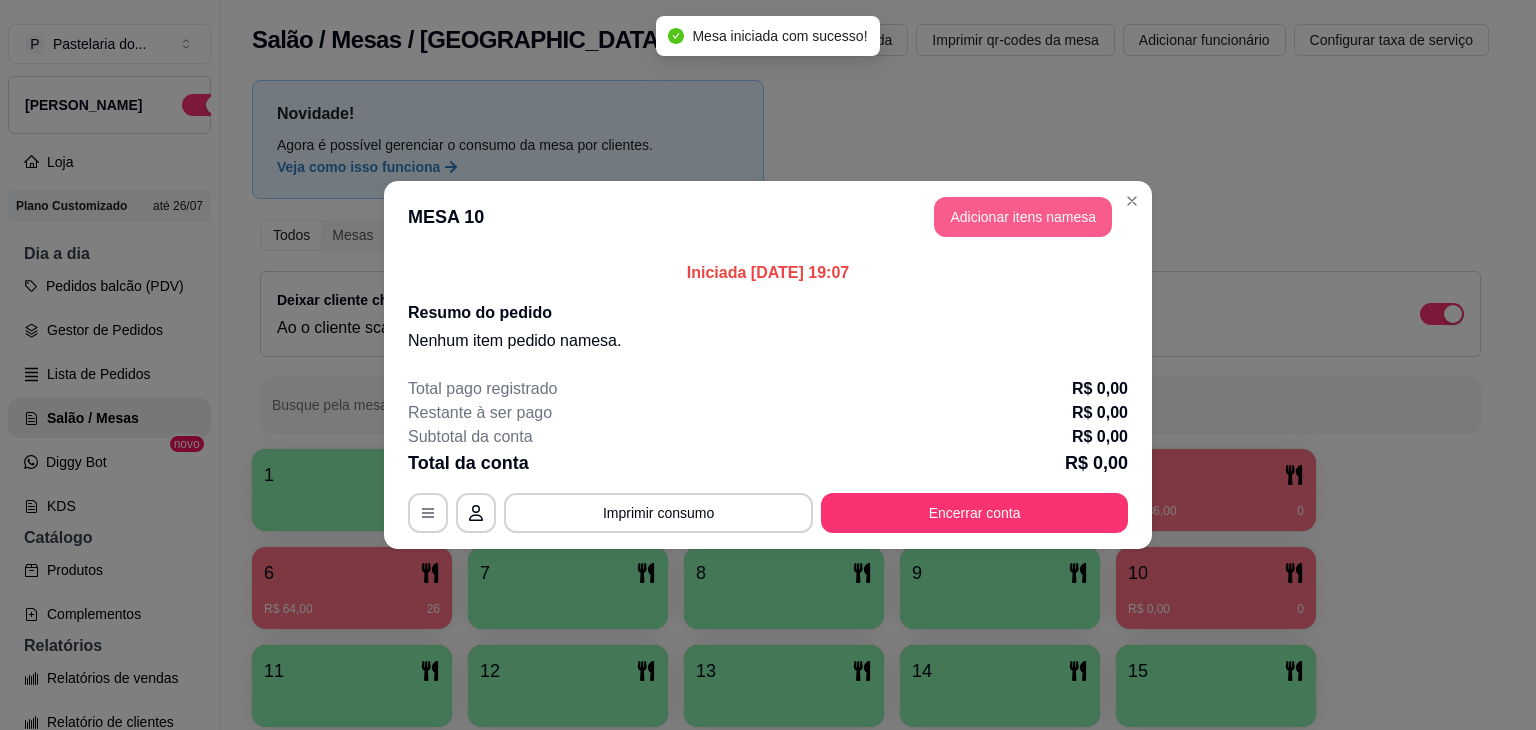 click on "Adicionar itens na  mesa" at bounding box center [1023, 217] 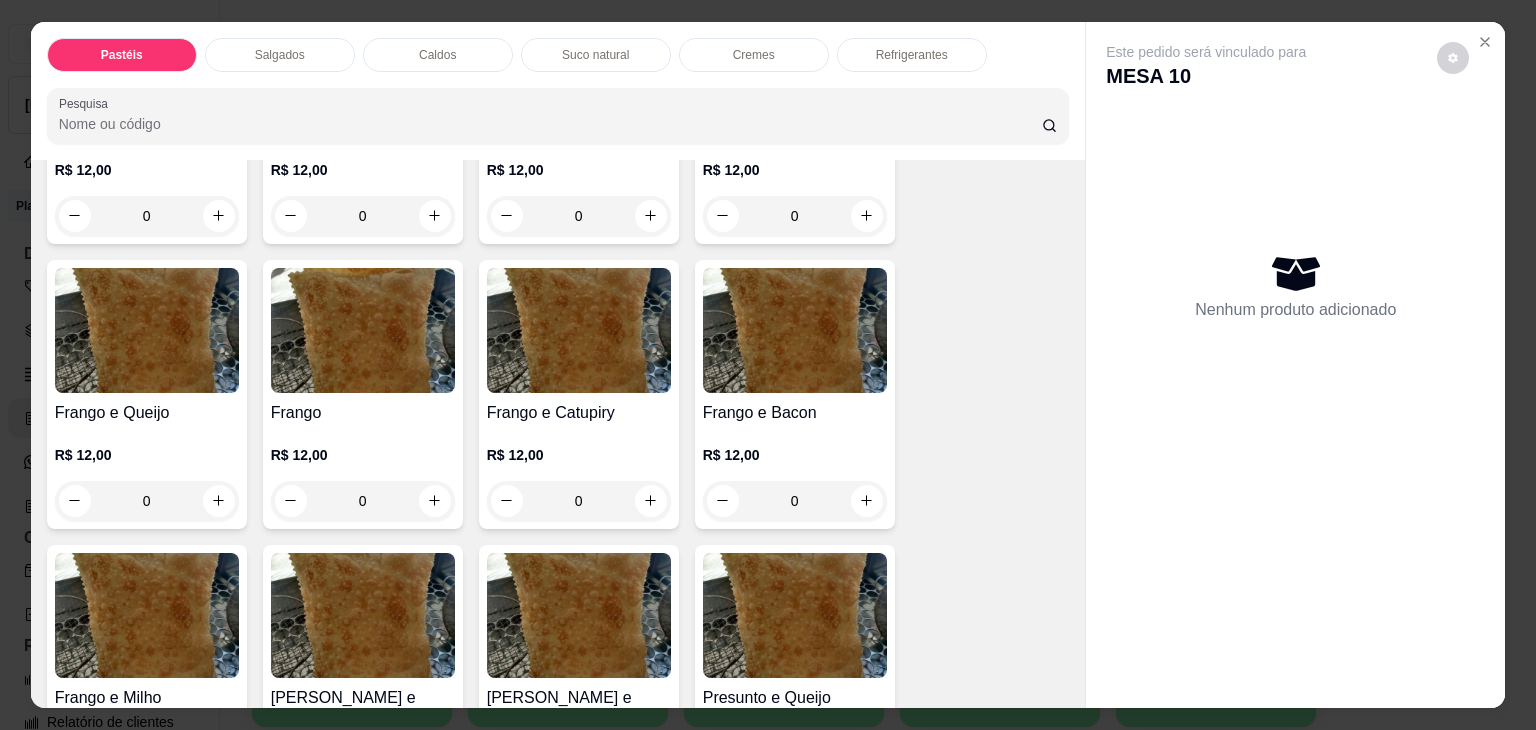 scroll, scrollTop: 800, scrollLeft: 0, axis: vertical 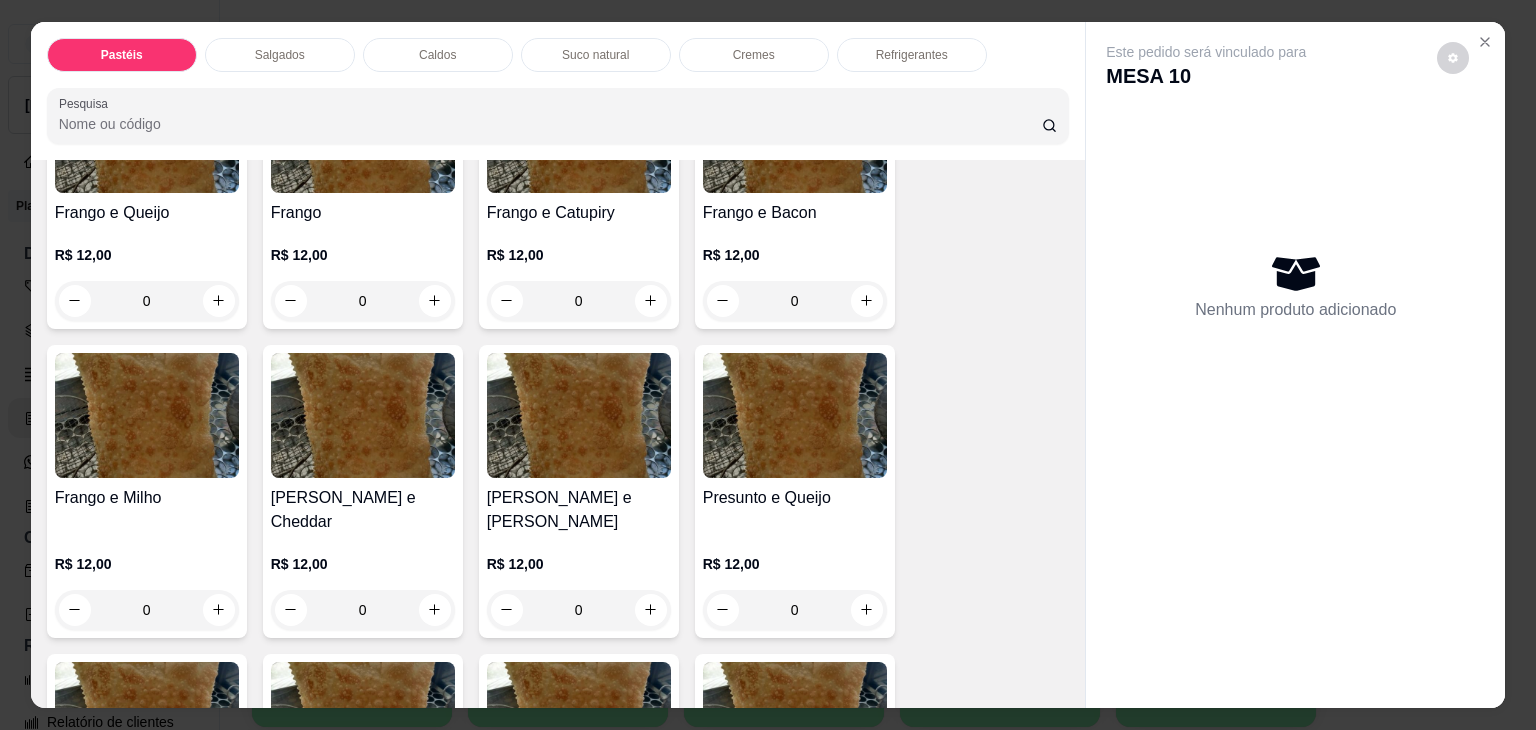 click on "0" at bounding box center (795, 301) 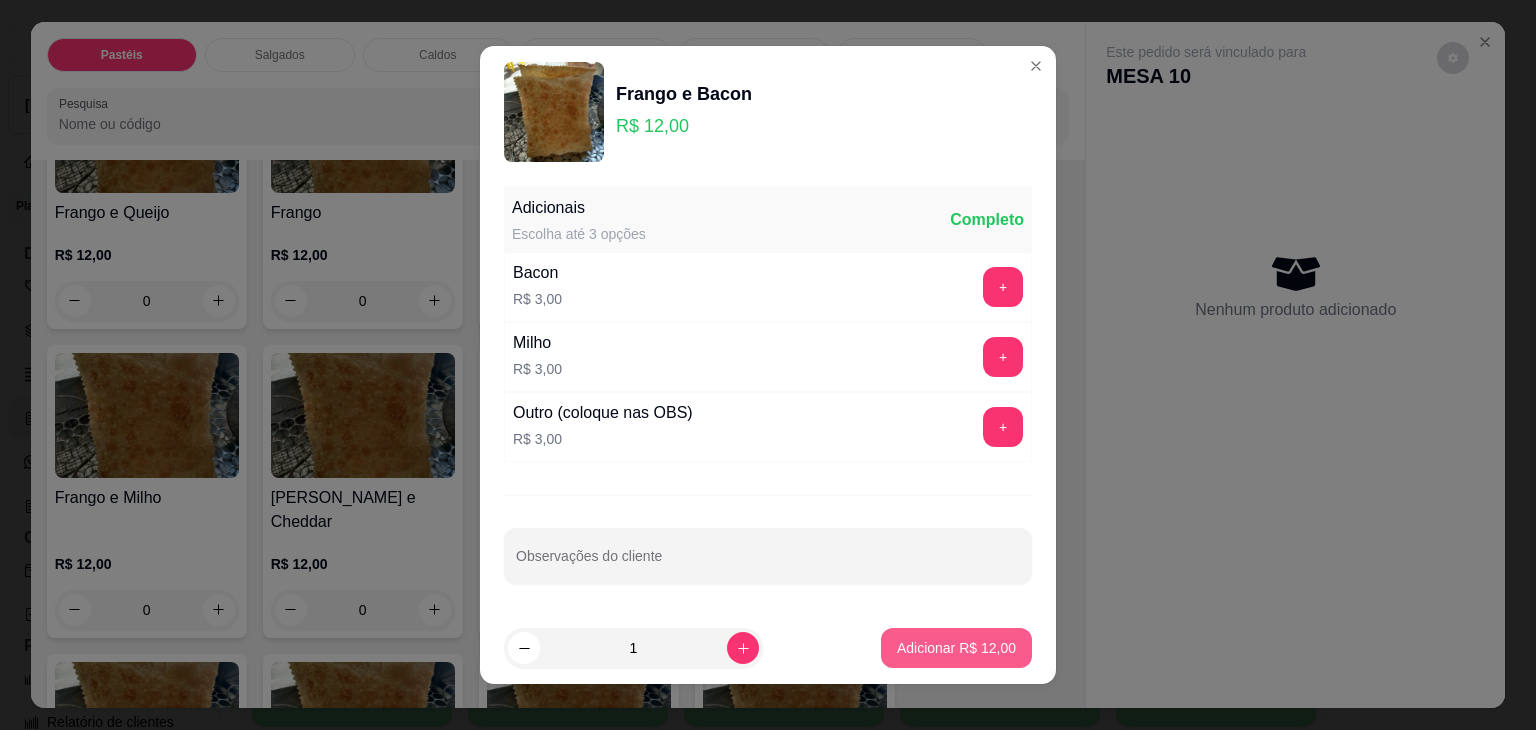 click on "Adicionar   R$ 12,00" at bounding box center [956, 648] 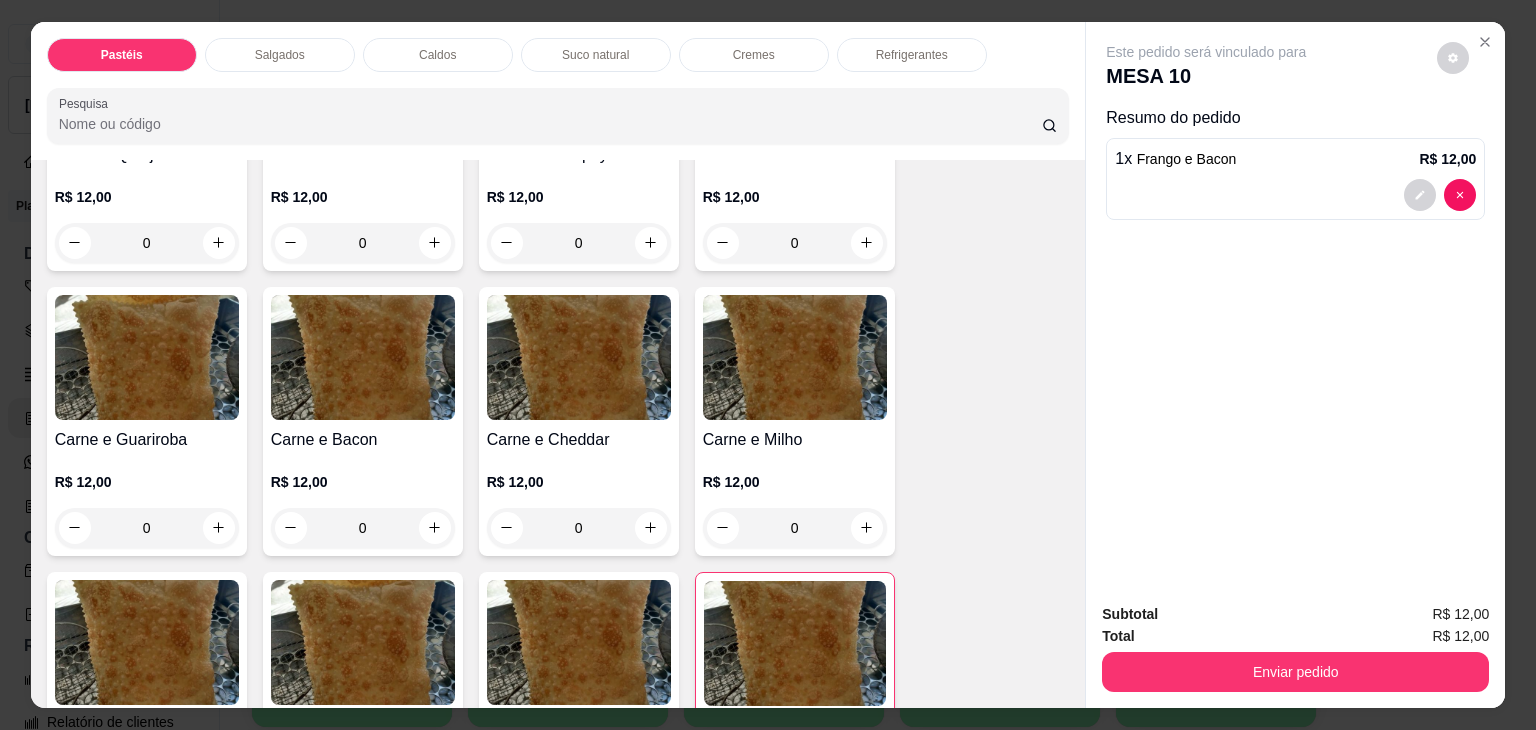 scroll, scrollTop: 200, scrollLeft: 0, axis: vertical 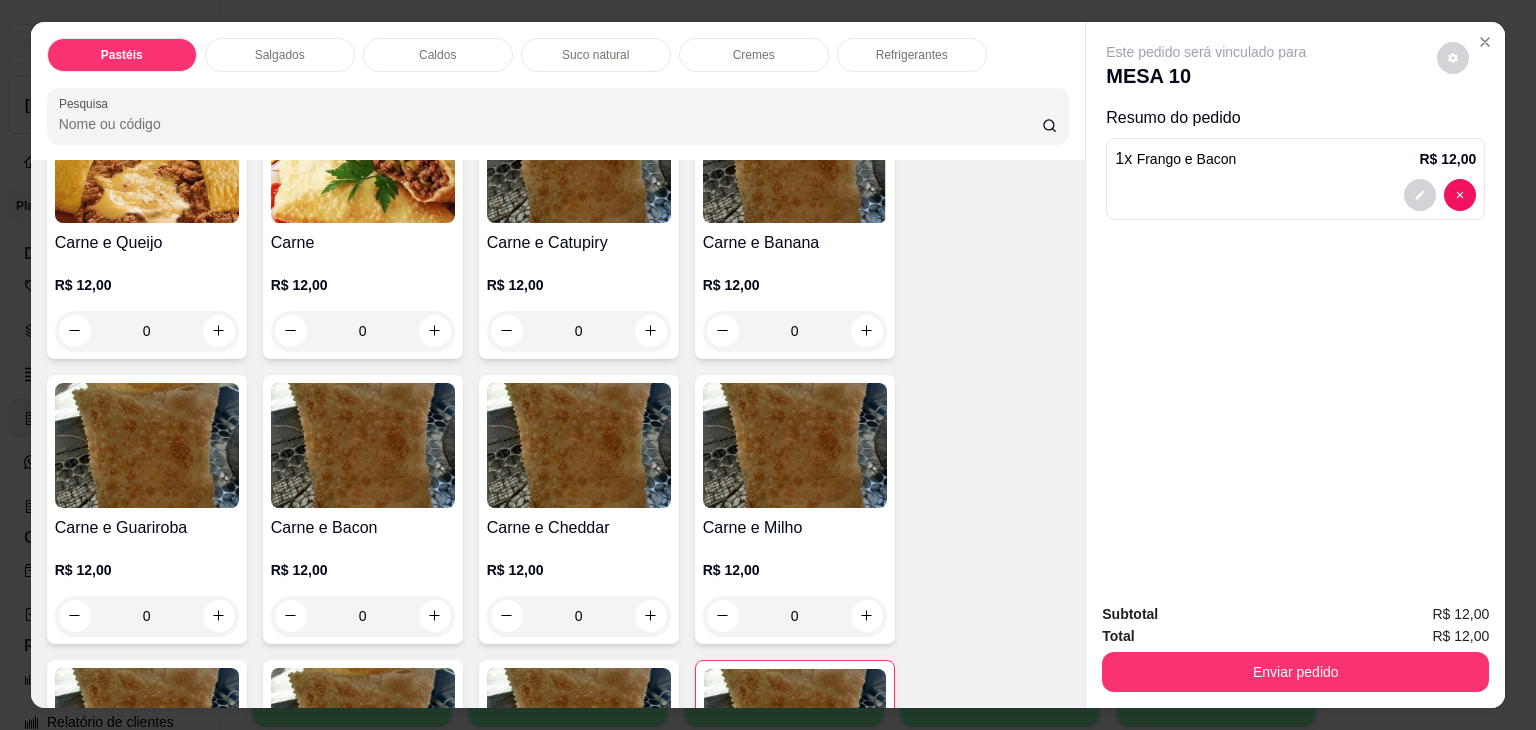 click on "0" at bounding box center (579, 616) 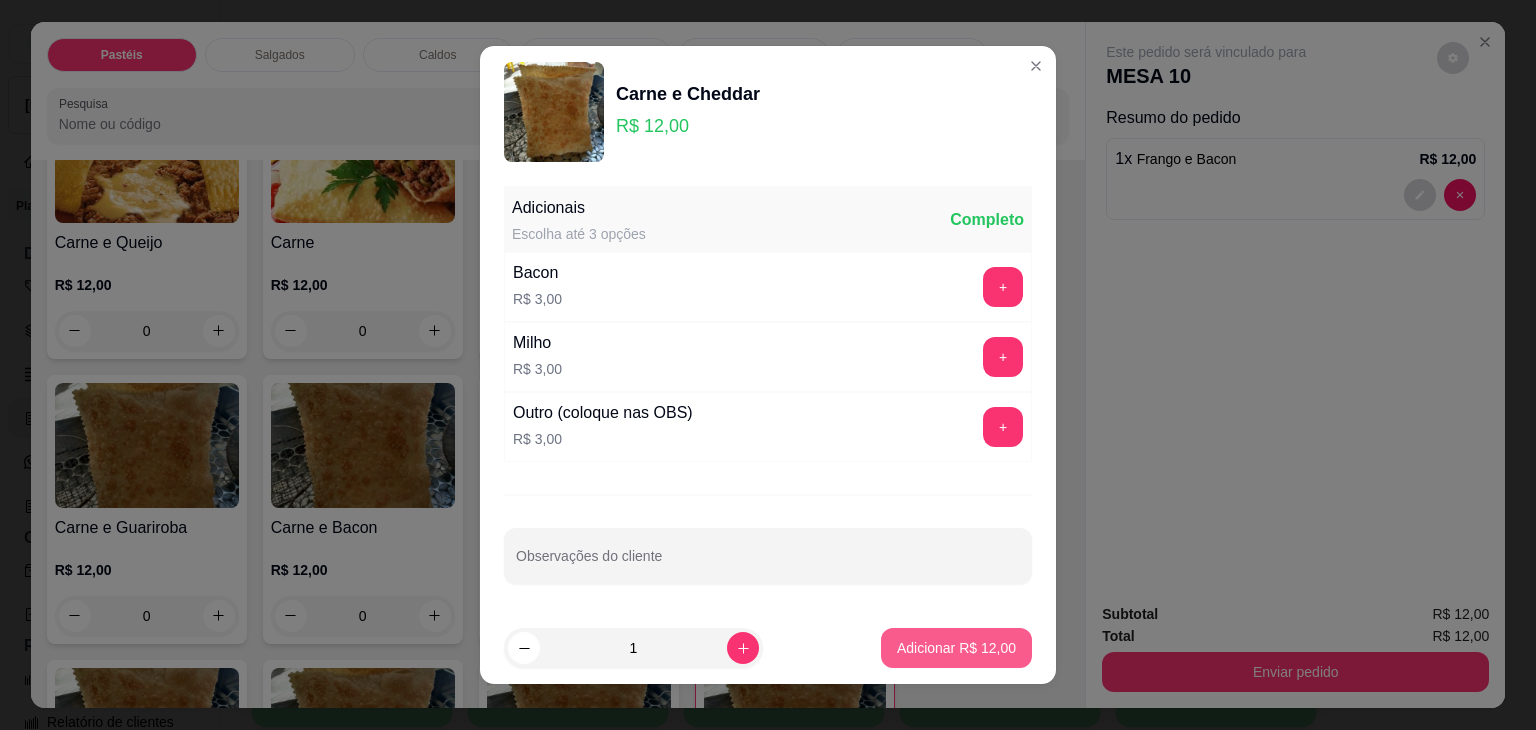 click on "Adicionar   R$ 12,00" at bounding box center [956, 648] 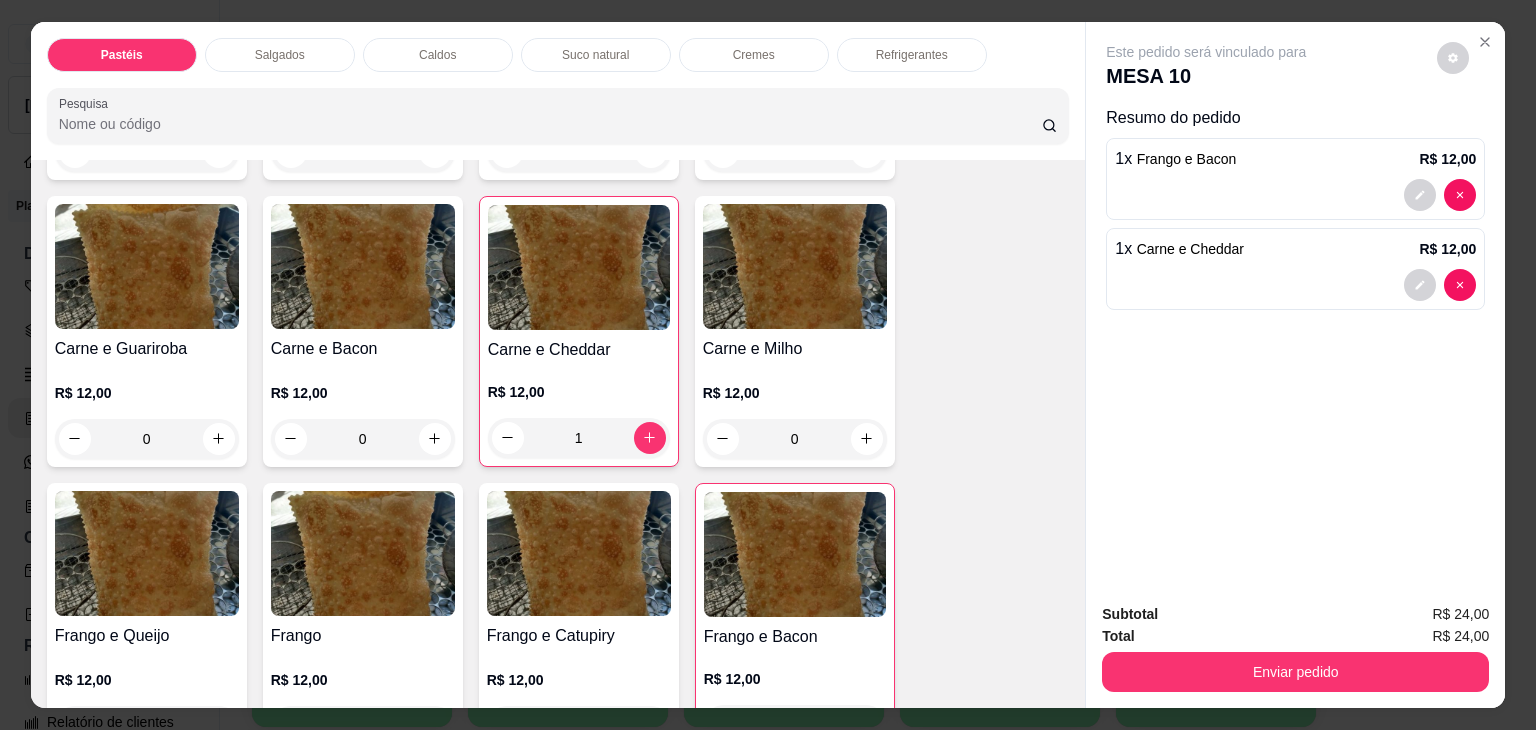 scroll, scrollTop: 400, scrollLeft: 0, axis: vertical 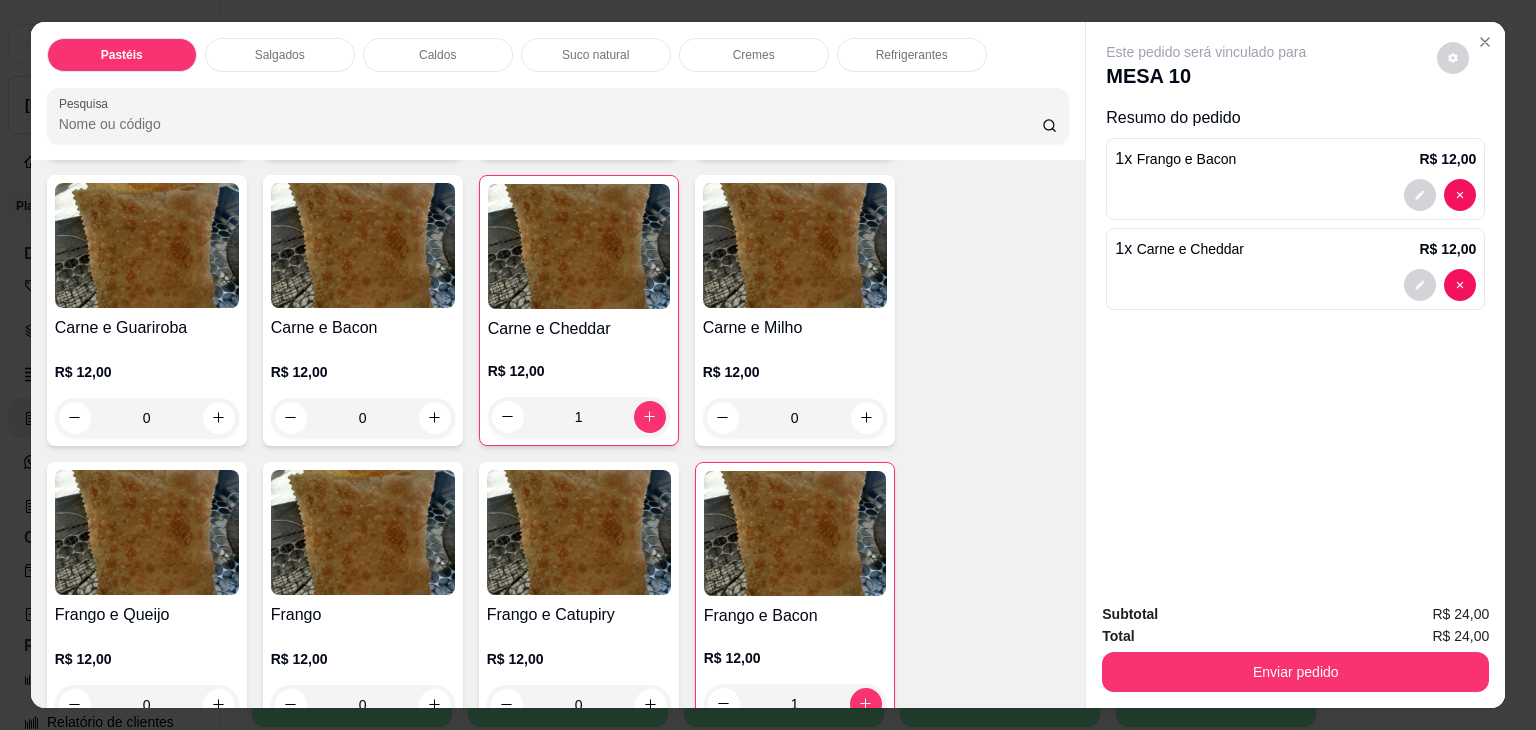 click on "0" at bounding box center [363, 418] 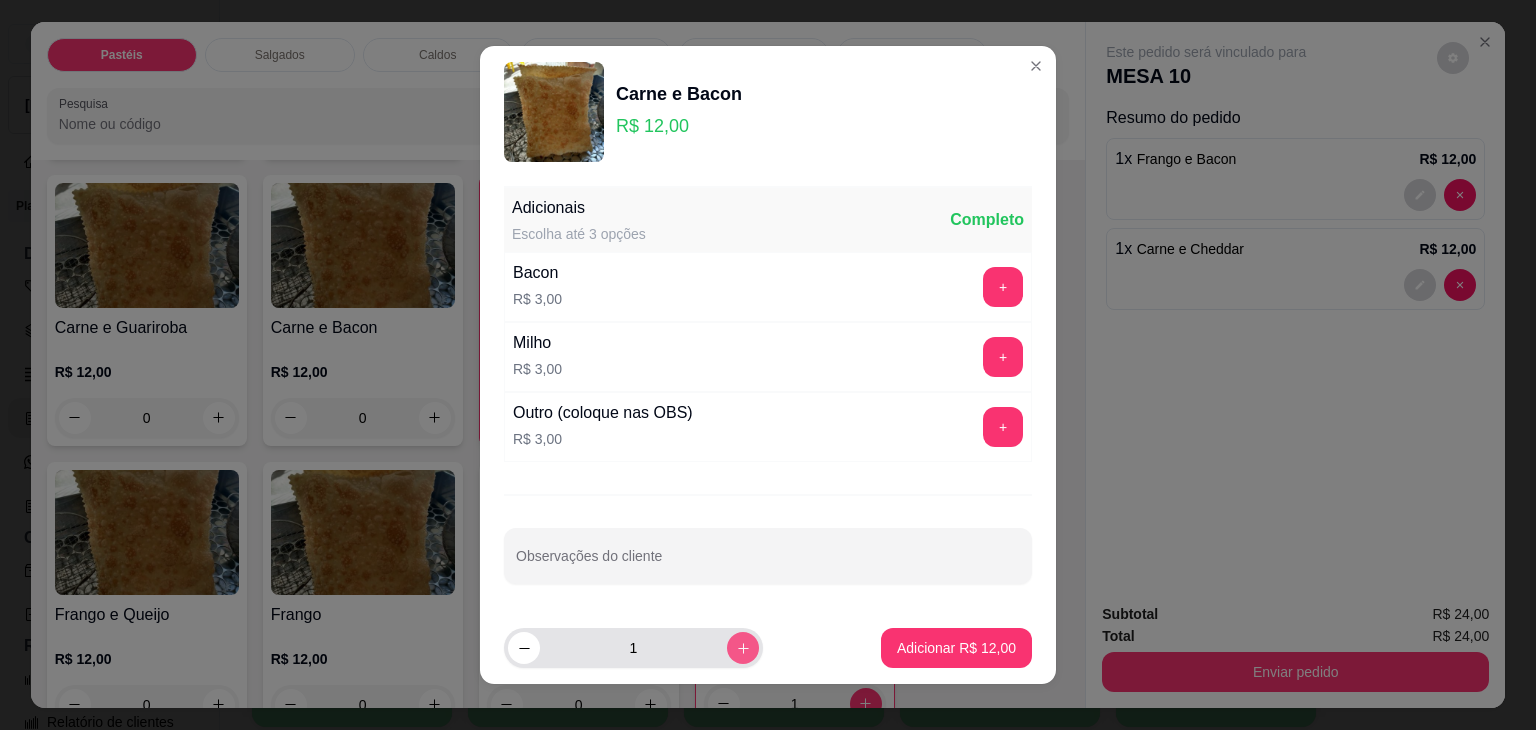 click 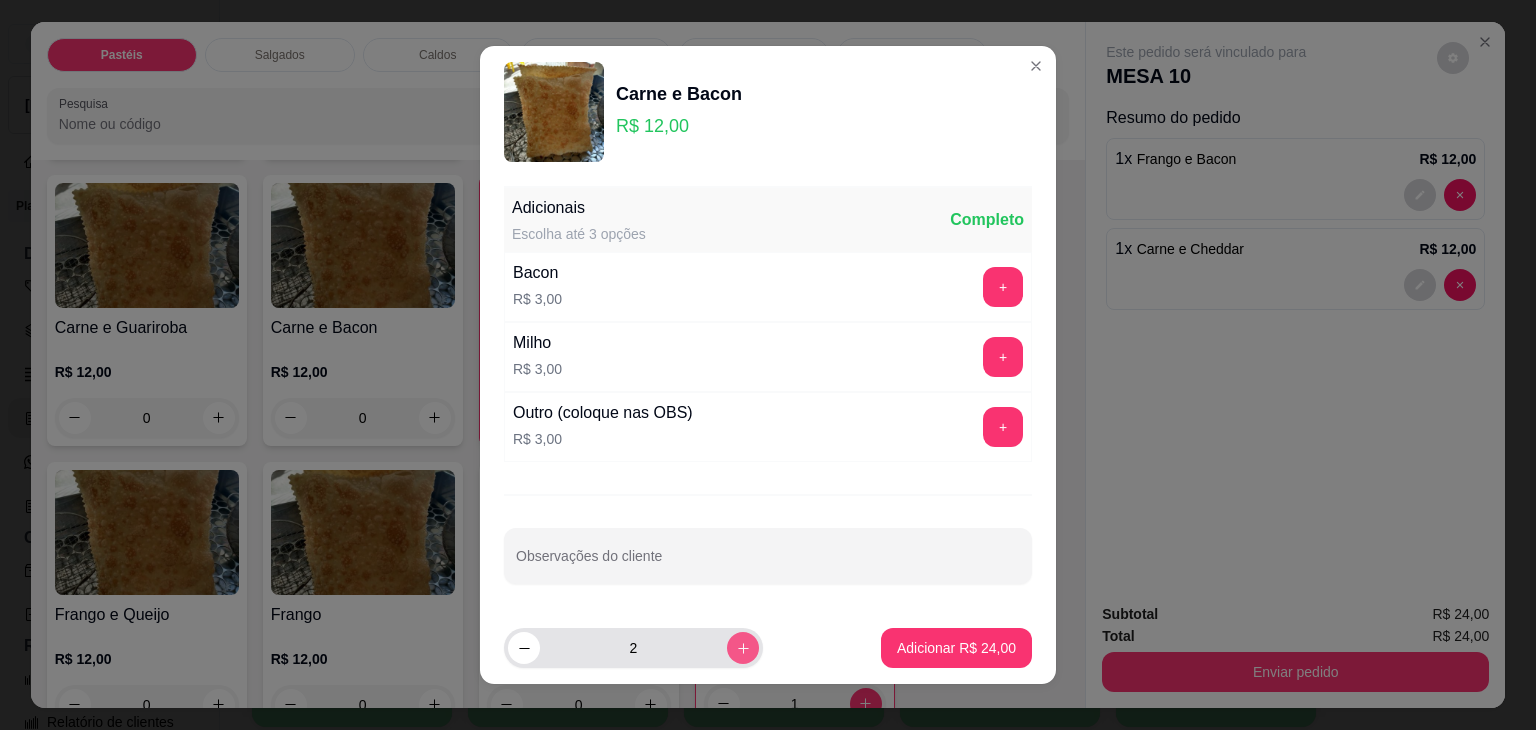 type on "2" 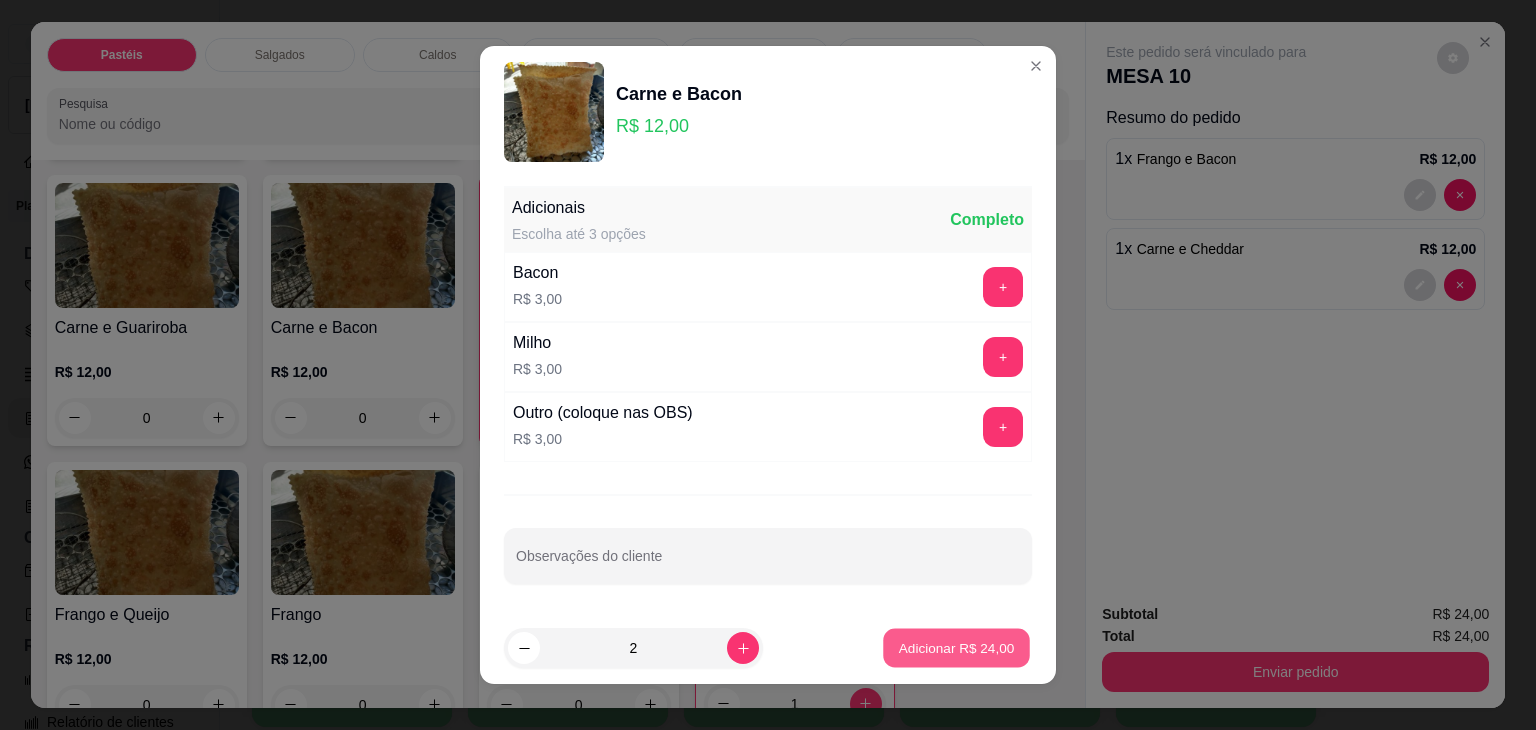 click on "Adicionar   R$ 24,00" at bounding box center (956, 648) 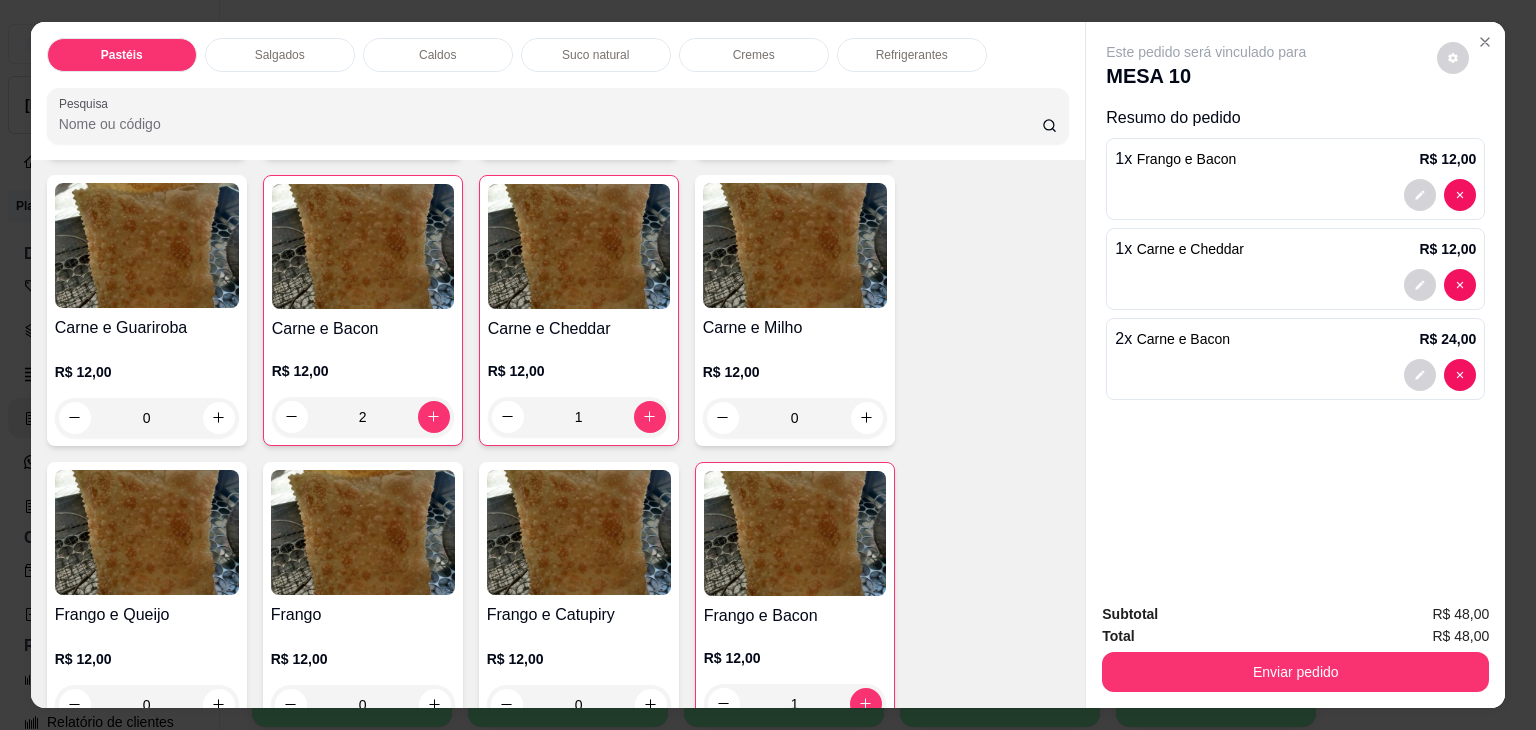 click on "Caldos" at bounding box center [438, 55] 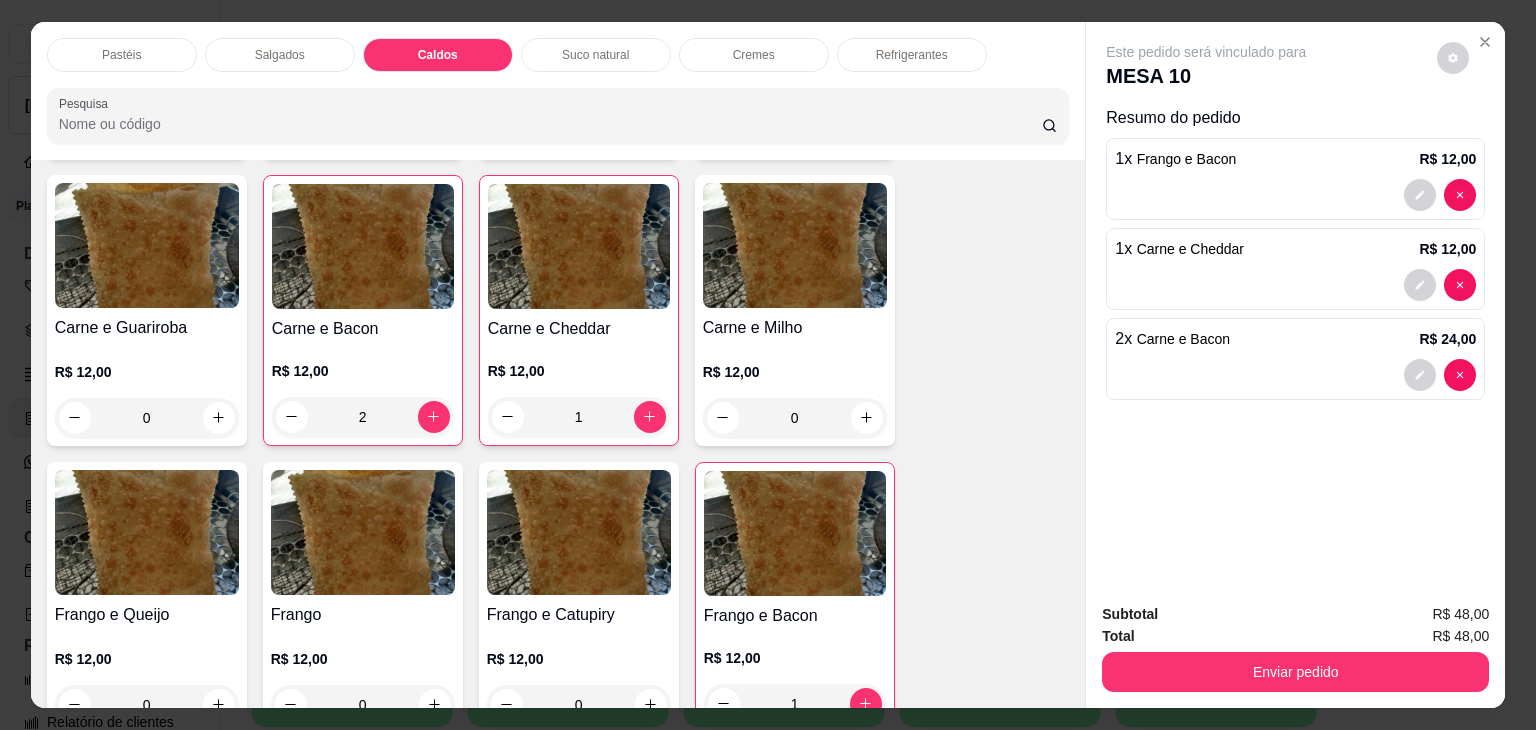 scroll, scrollTop: 2785, scrollLeft: 0, axis: vertical 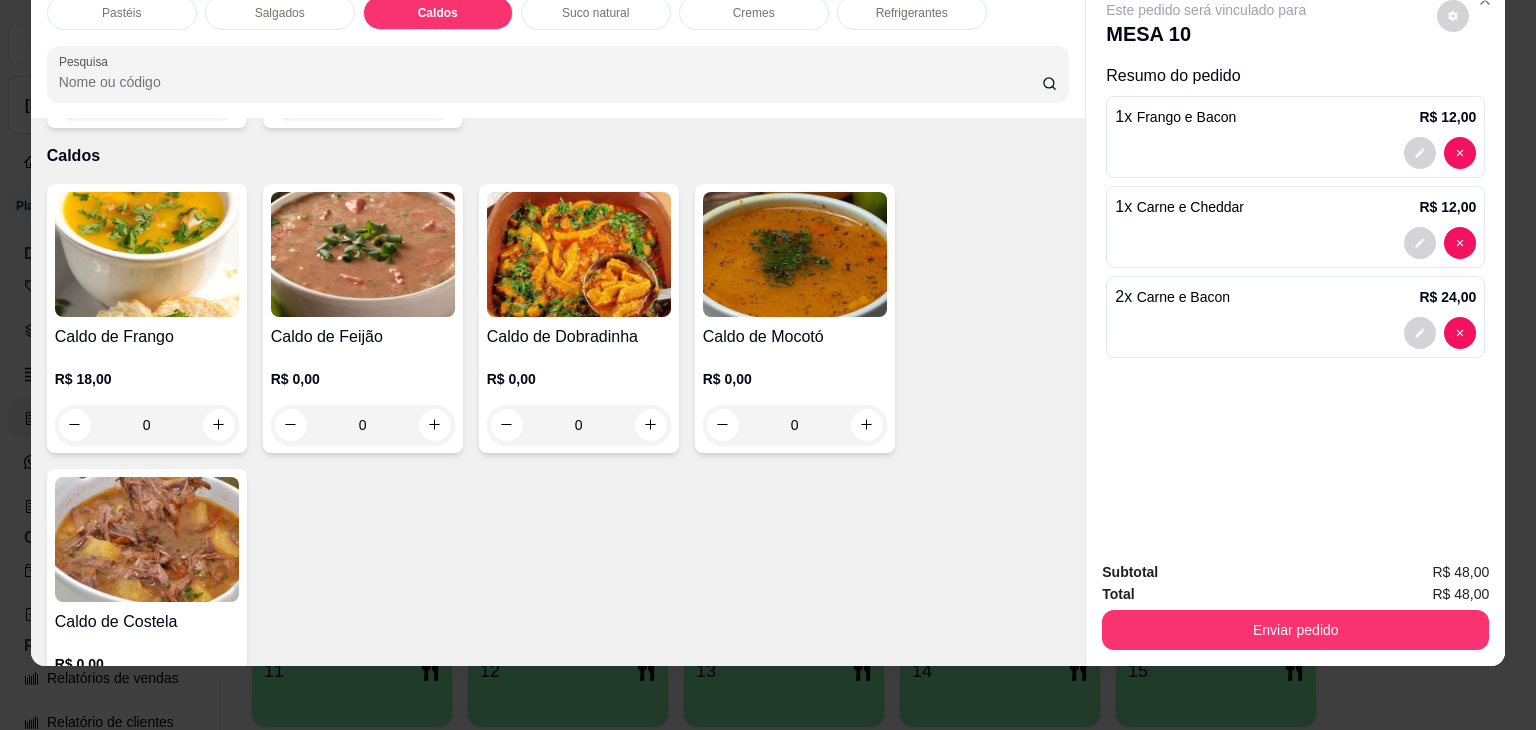 click on "0" at bounding box center [579, 425] 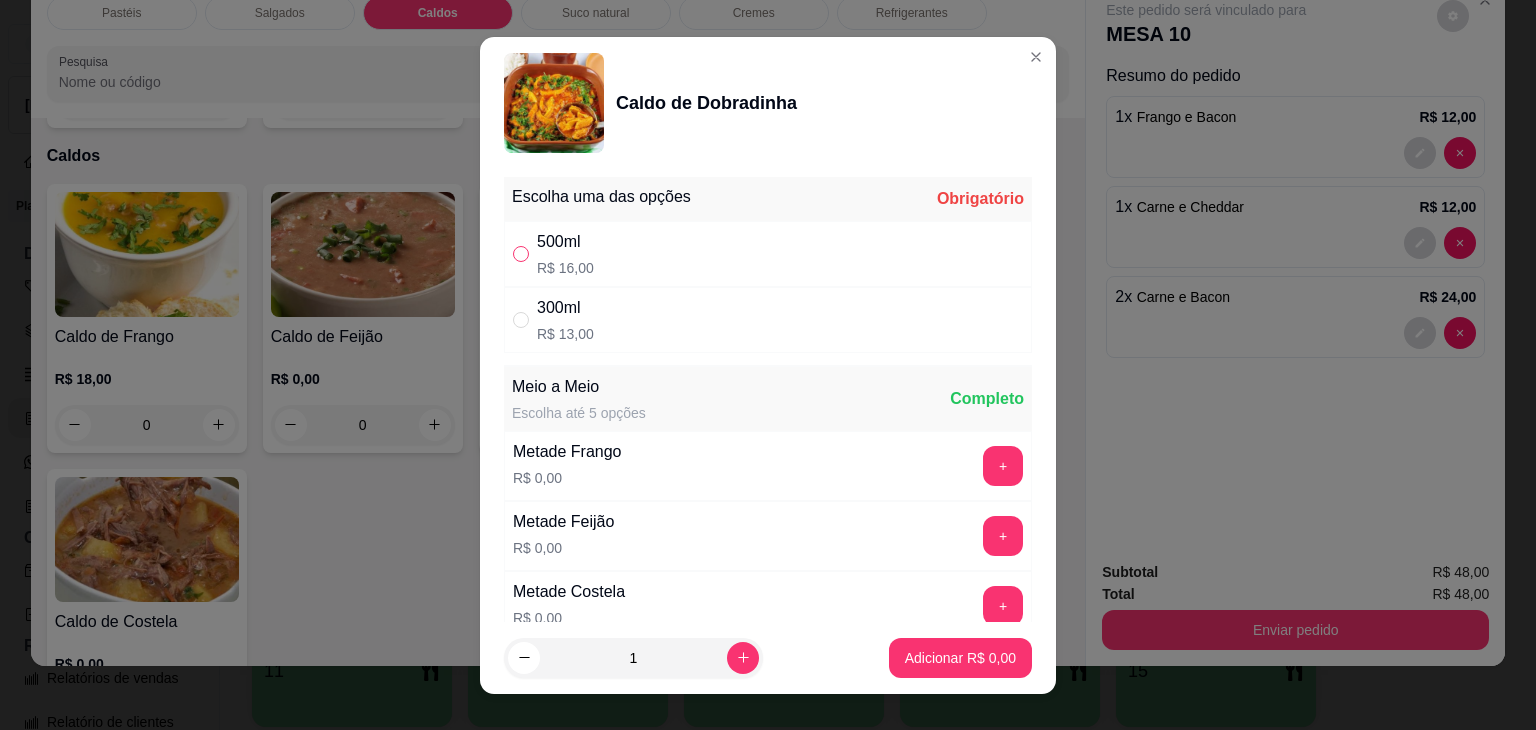 click at bounding box center (521, 254) 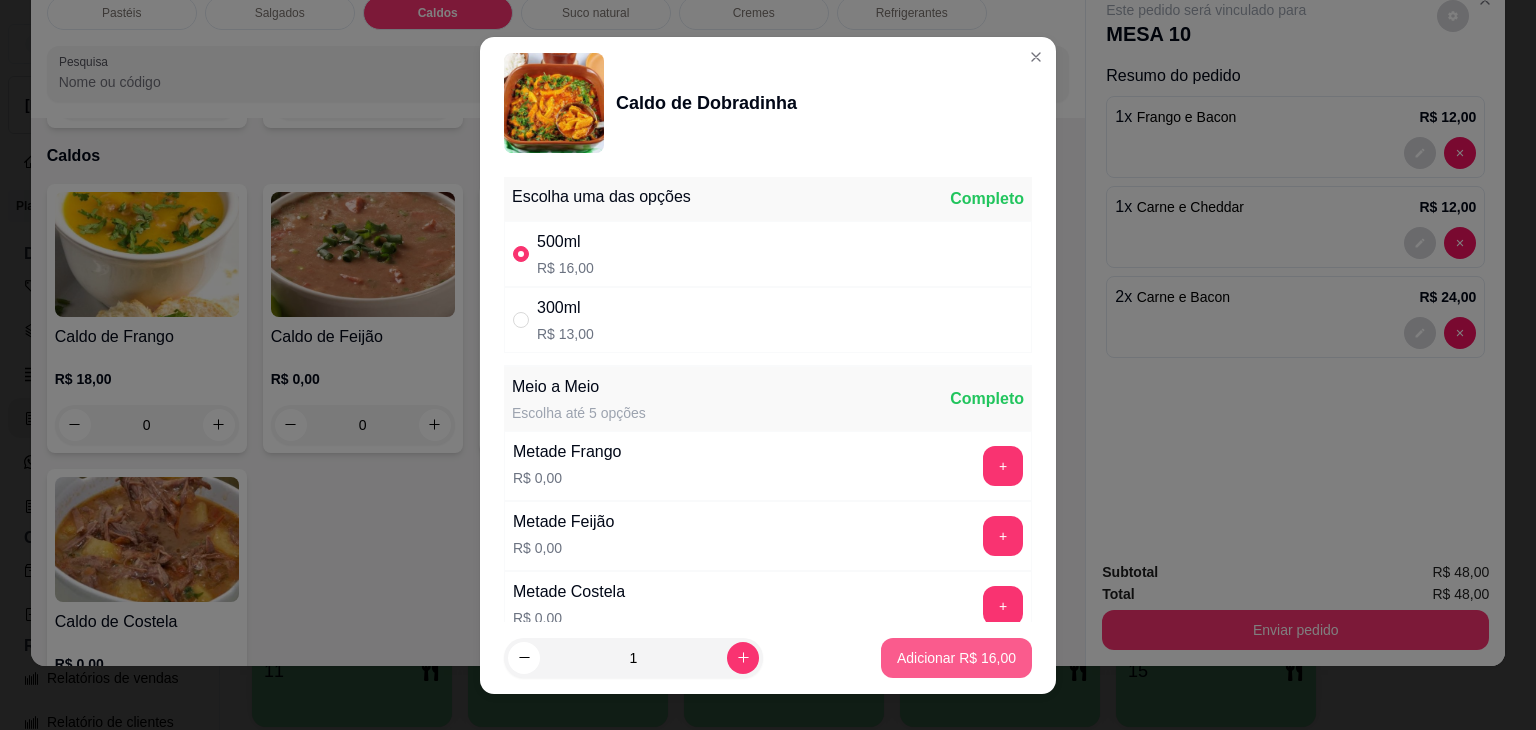 click on "Adicionar   R$ 16,00" at bounding box center [956, 658] 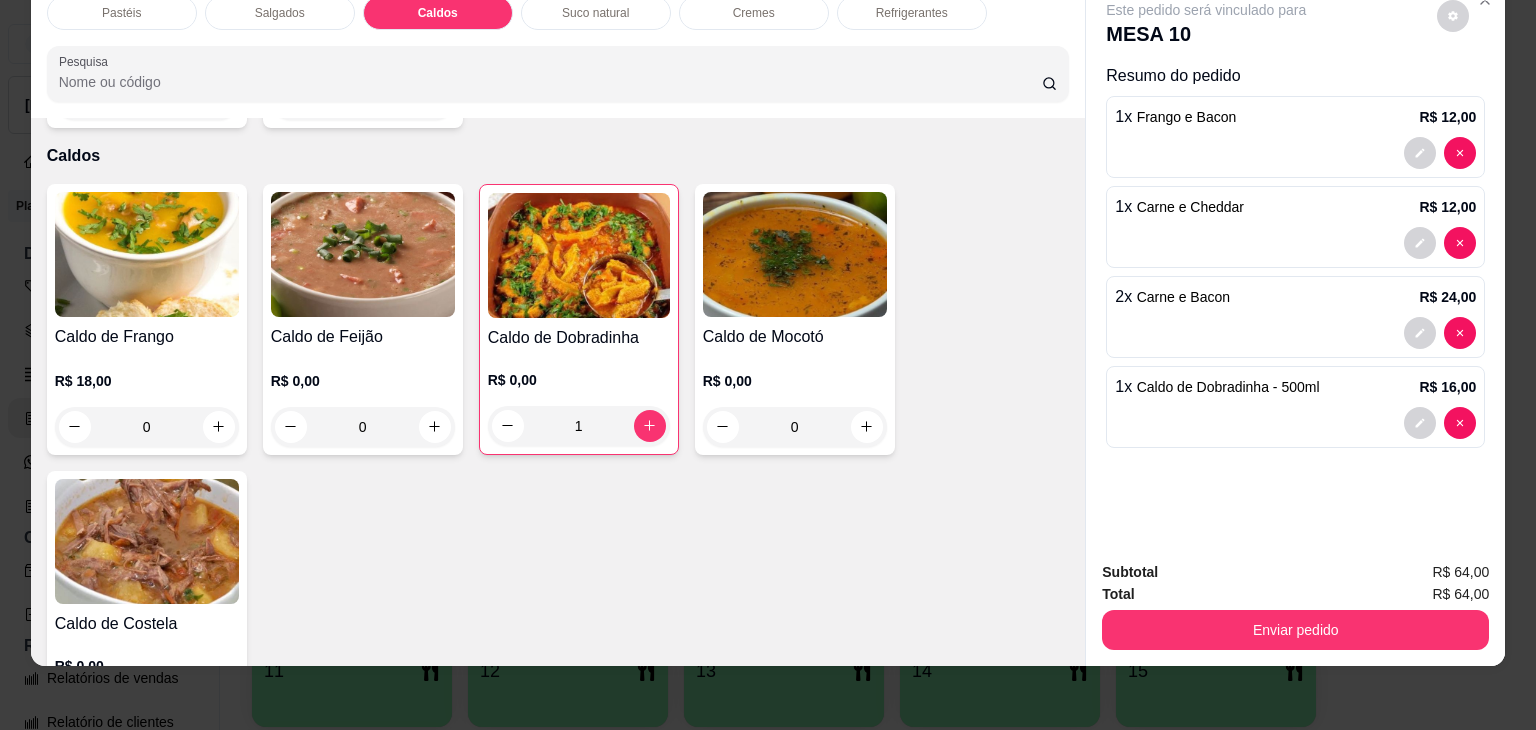 click on "Refrigerantes" at bounding box center (912, 13) 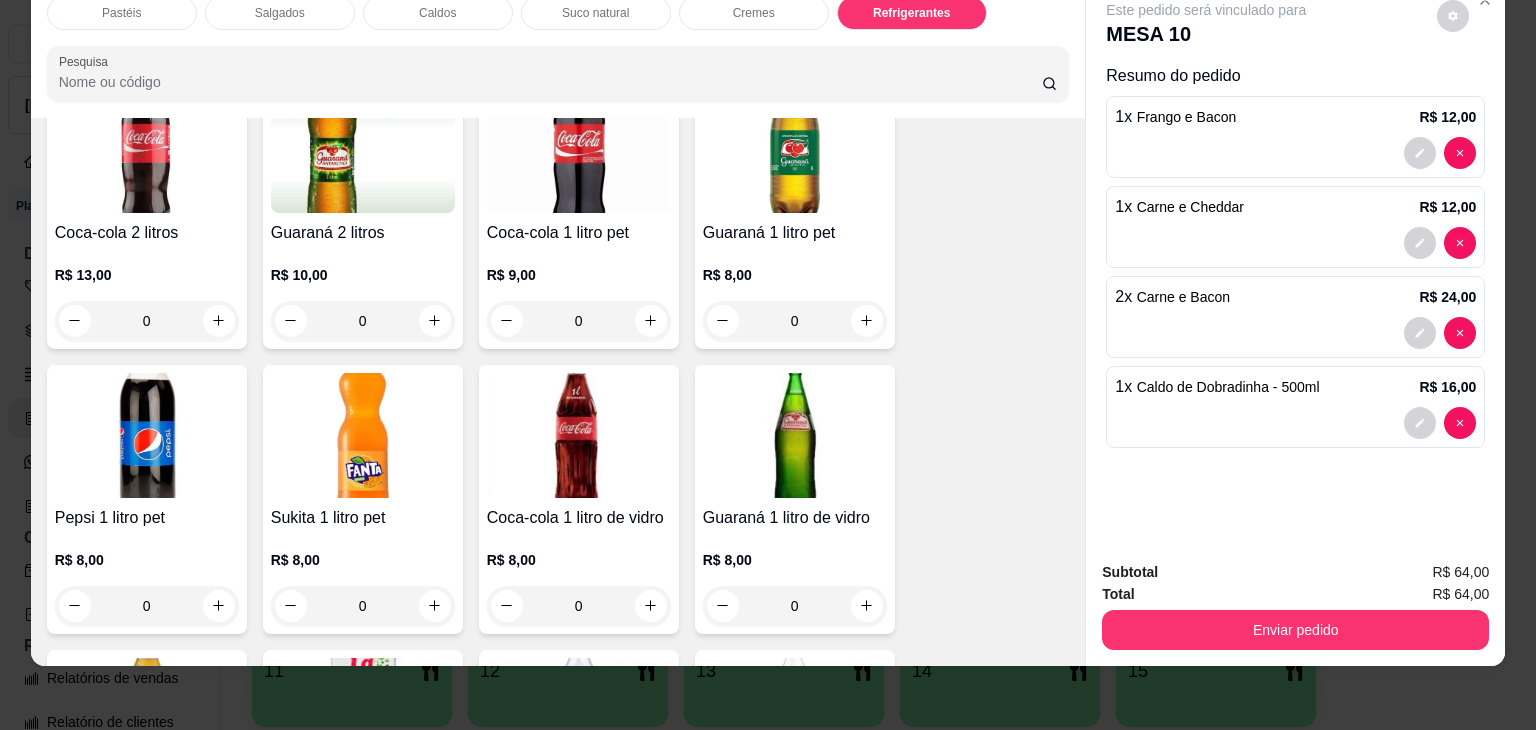 scroll, scrollTop: 5335, scrollLeft: 0, axis: vertical 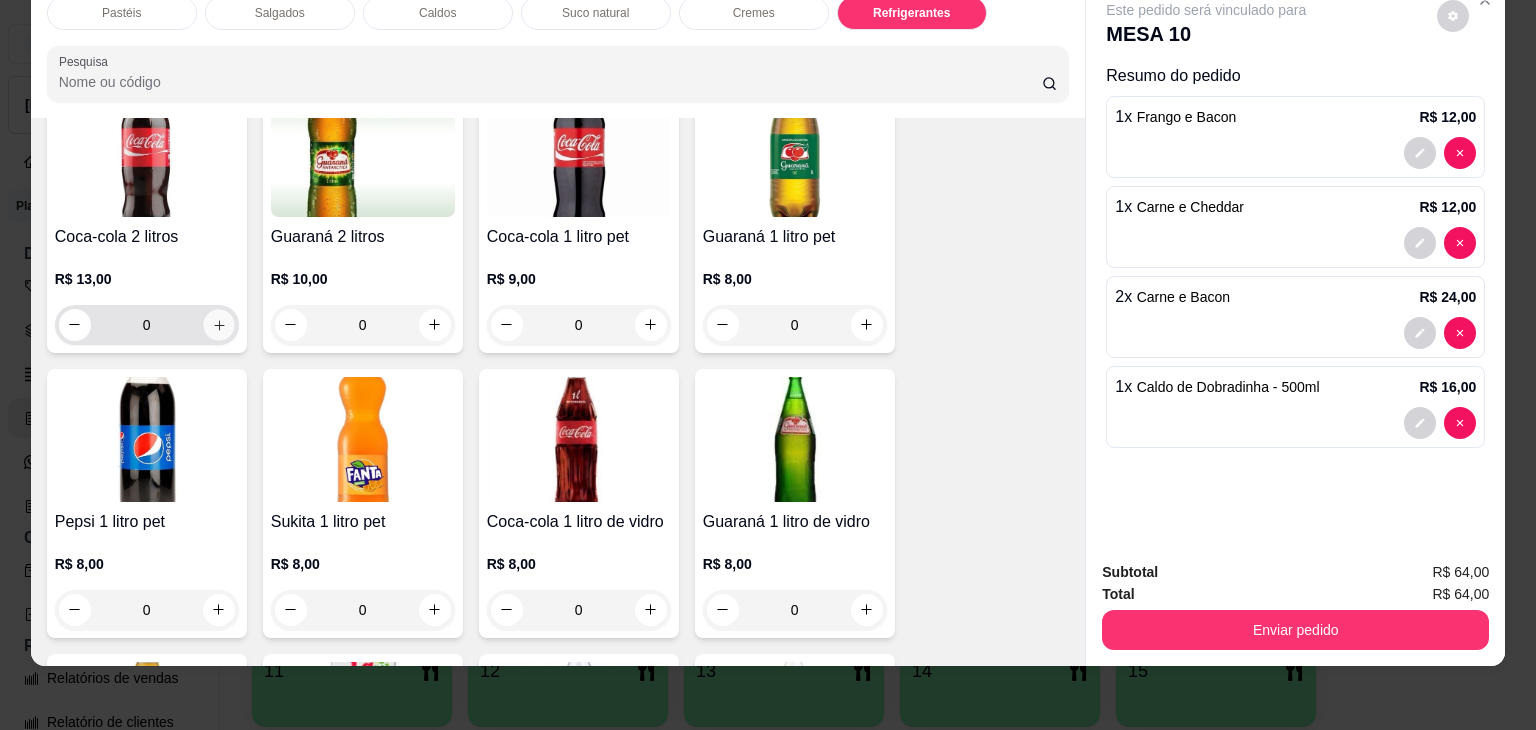 click at bounding box center (218, 324) 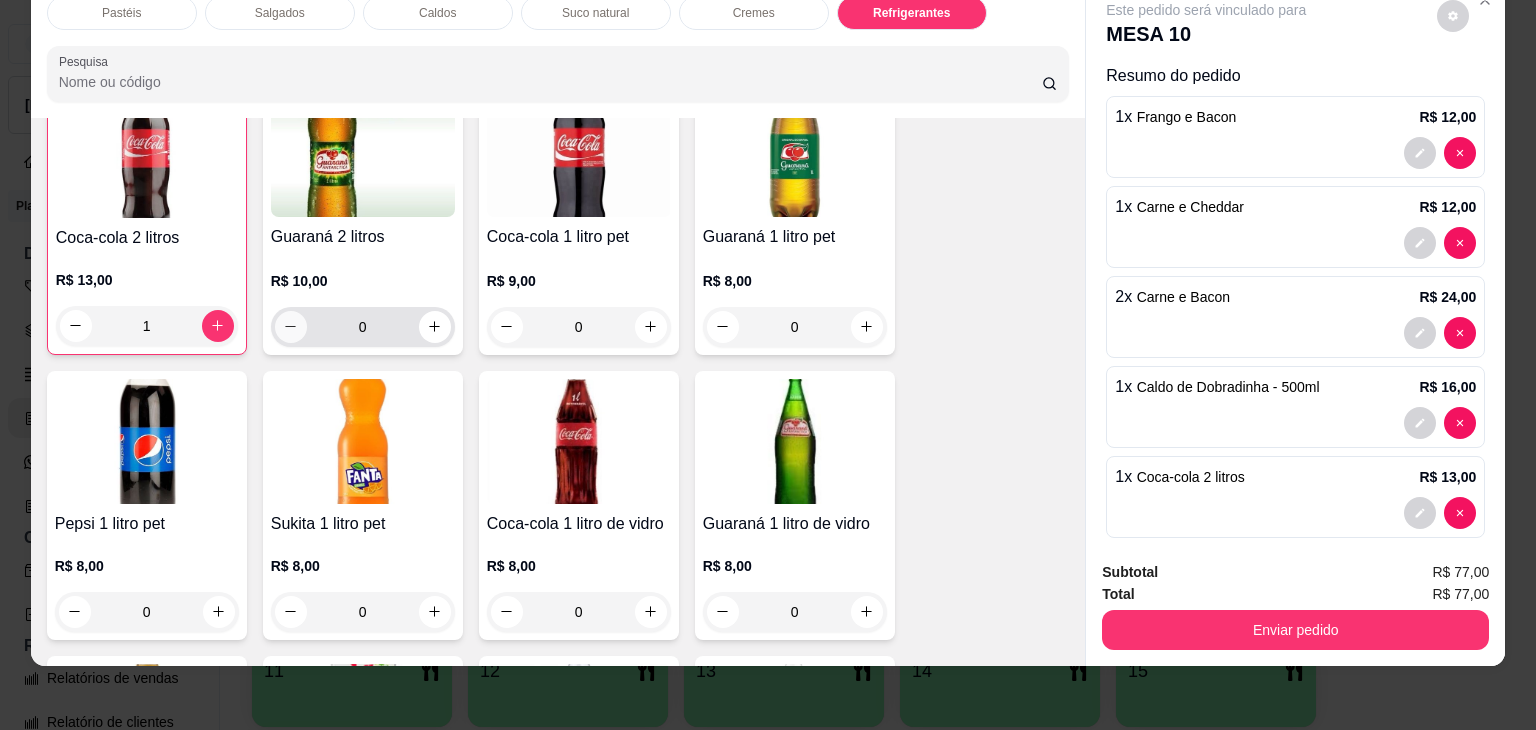 scroll, scrollTop: 5336, scrollLeft: 0, axis: vertical 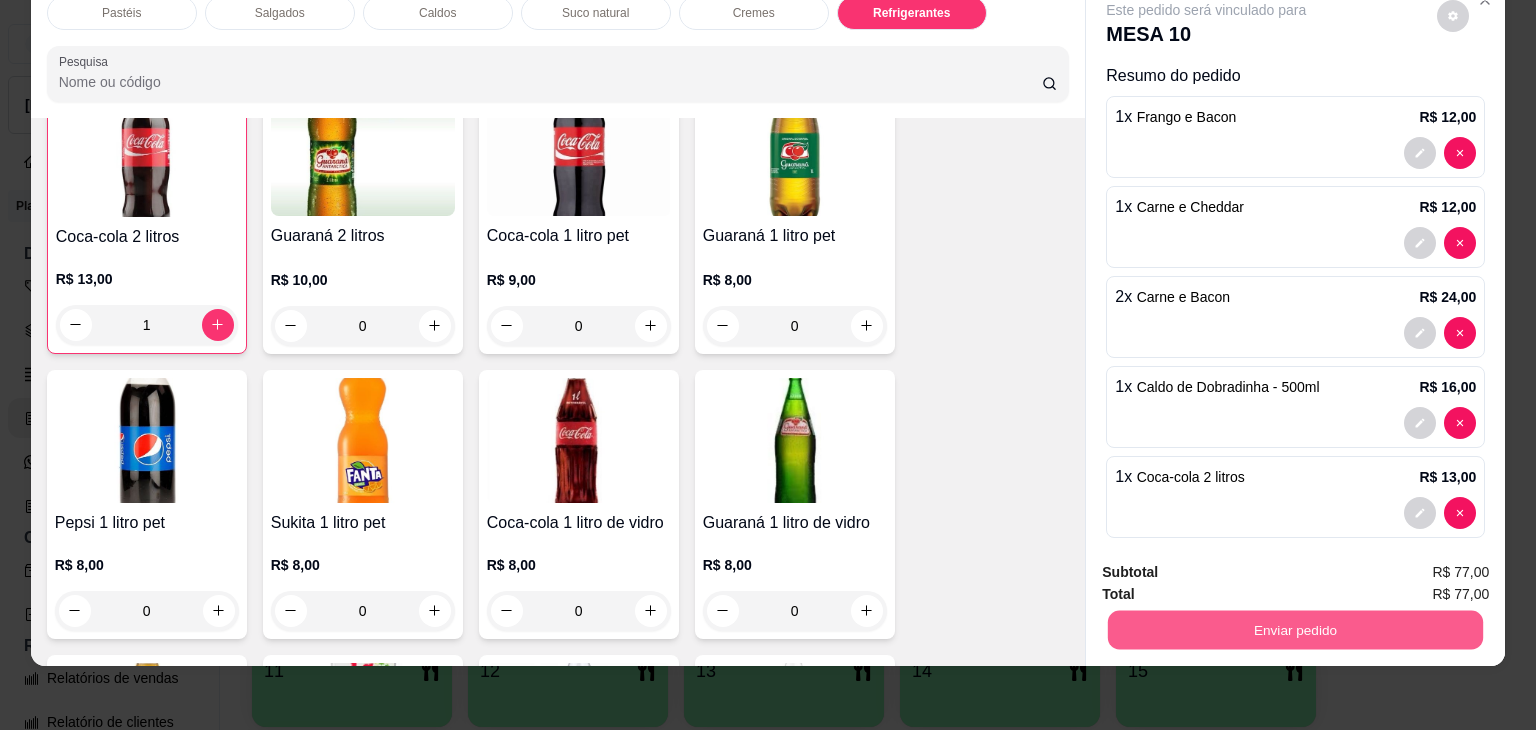 click on "Enviar pedido" at bounding box center [1295, 630] 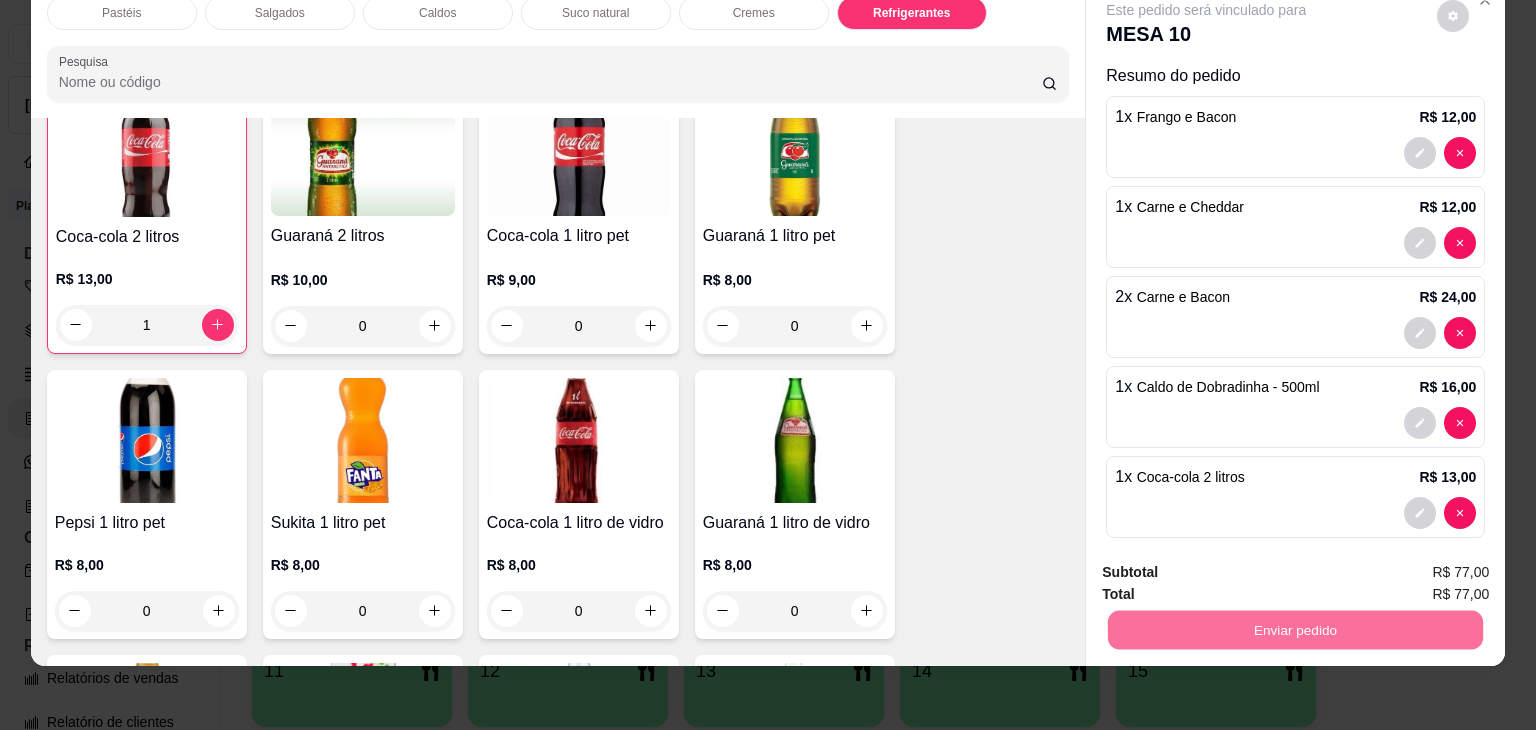 click on "Não registrar e enviar pedido" at bounding box center [1229, 565] 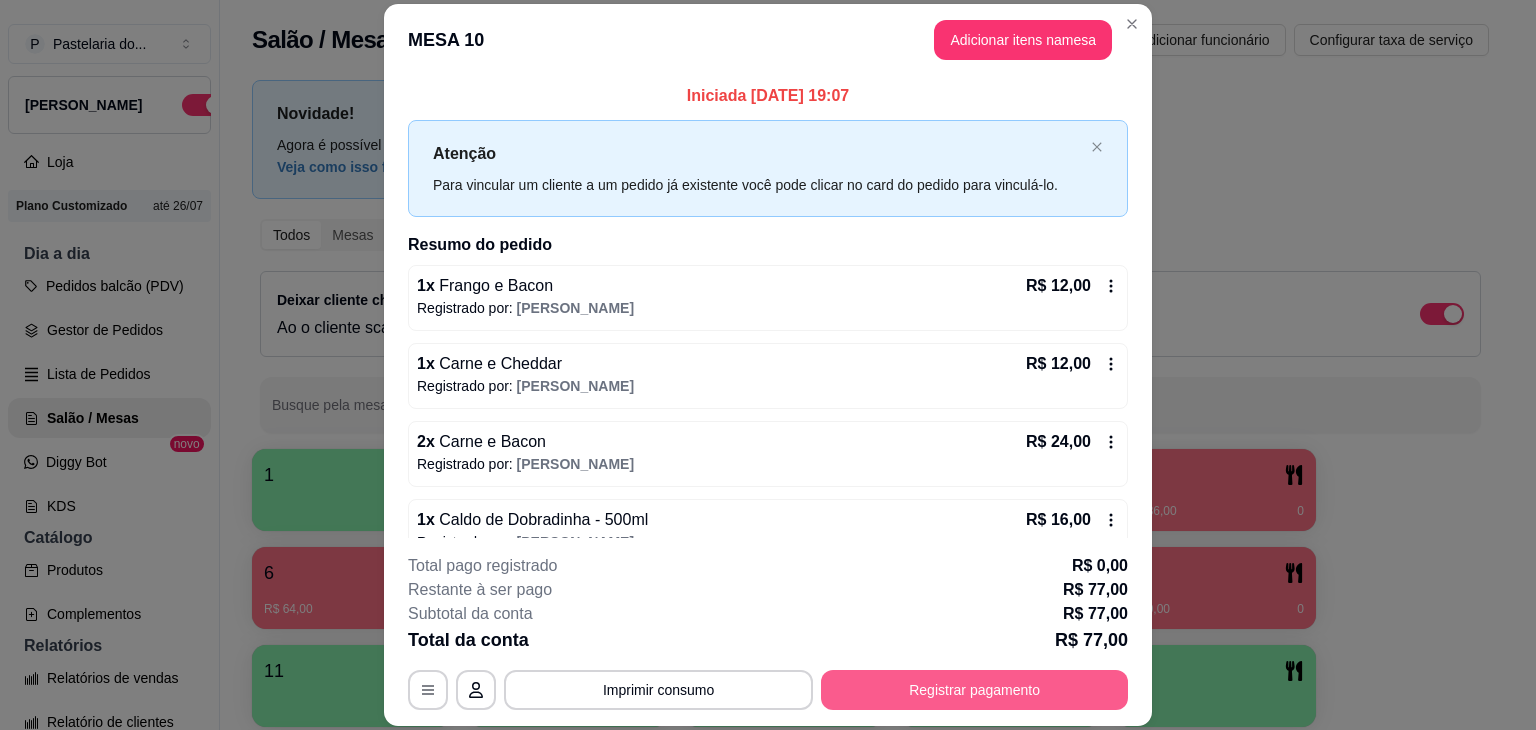 click on "Registrar pagamento" at bounding box center [974, 690] 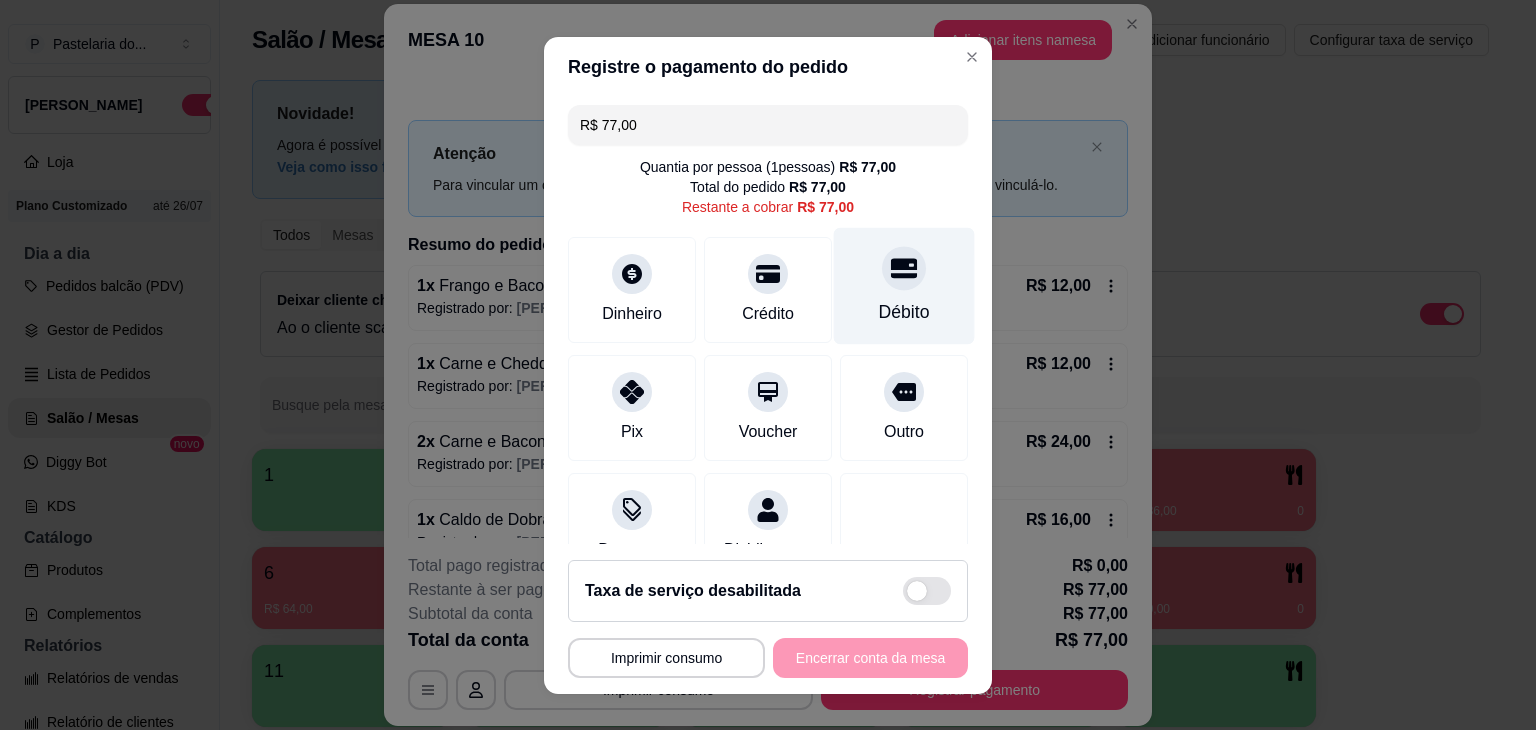 click on "Débito" at bounding box center [904, 312] 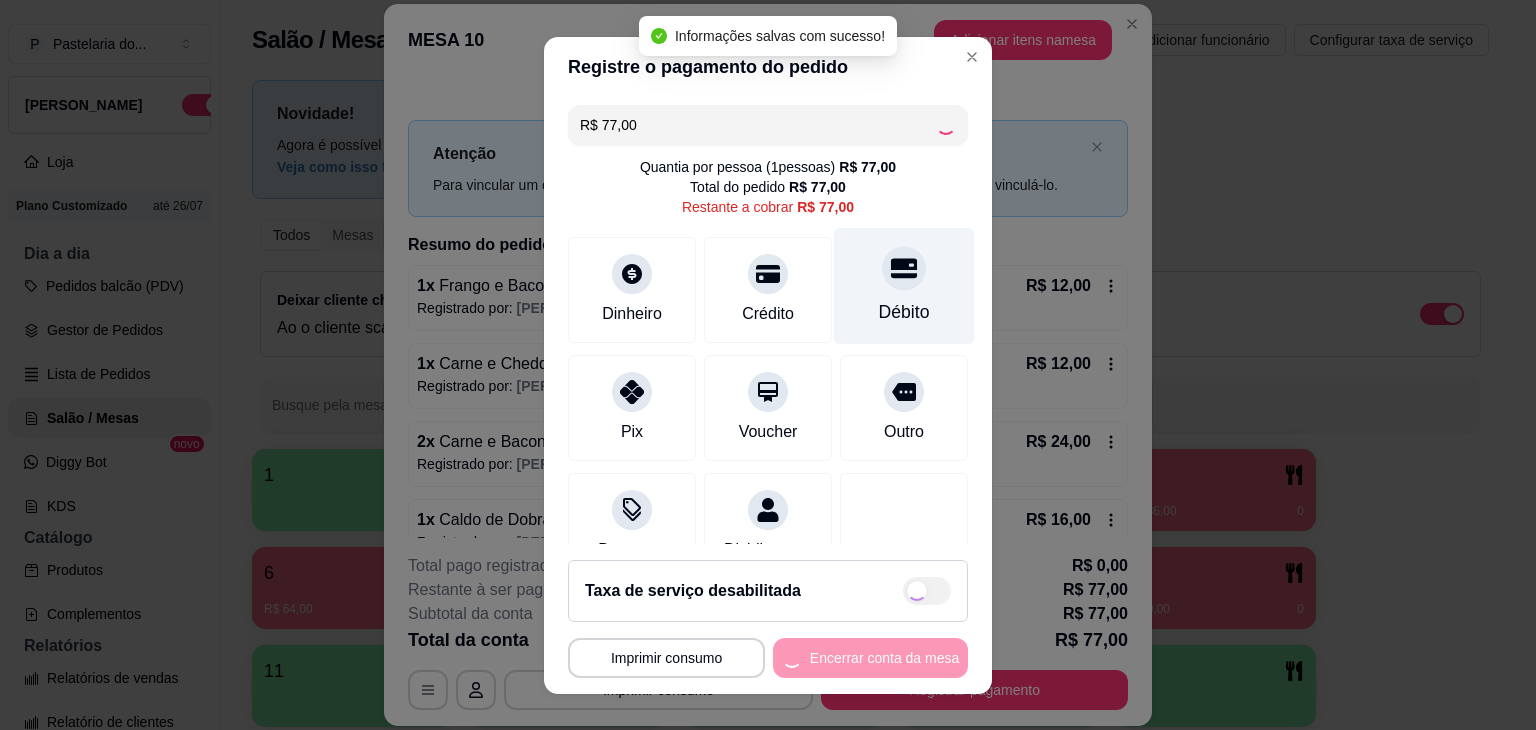 type on "R$ 0,00" 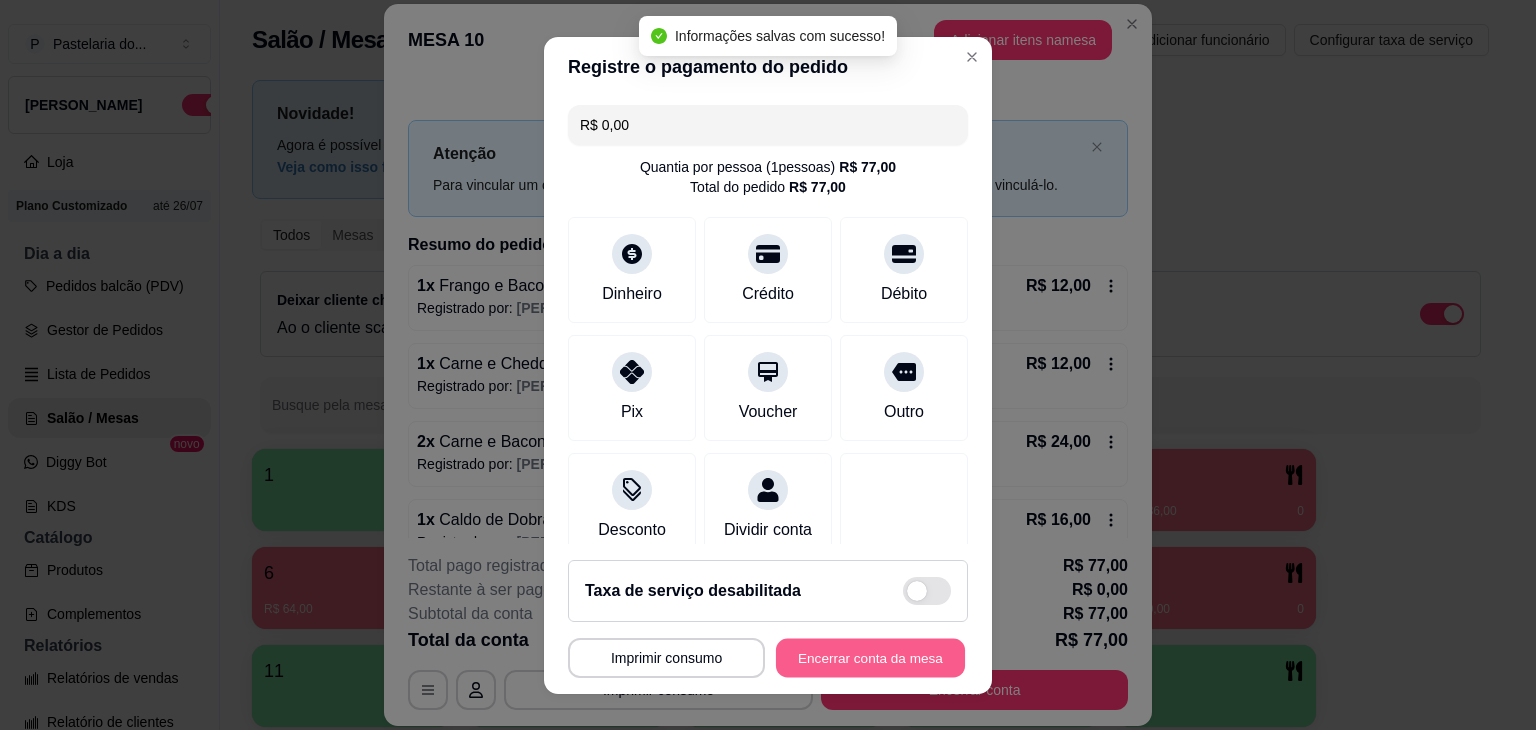 click on "Encerrar conta da mesa" at bounding box center (870, 657) 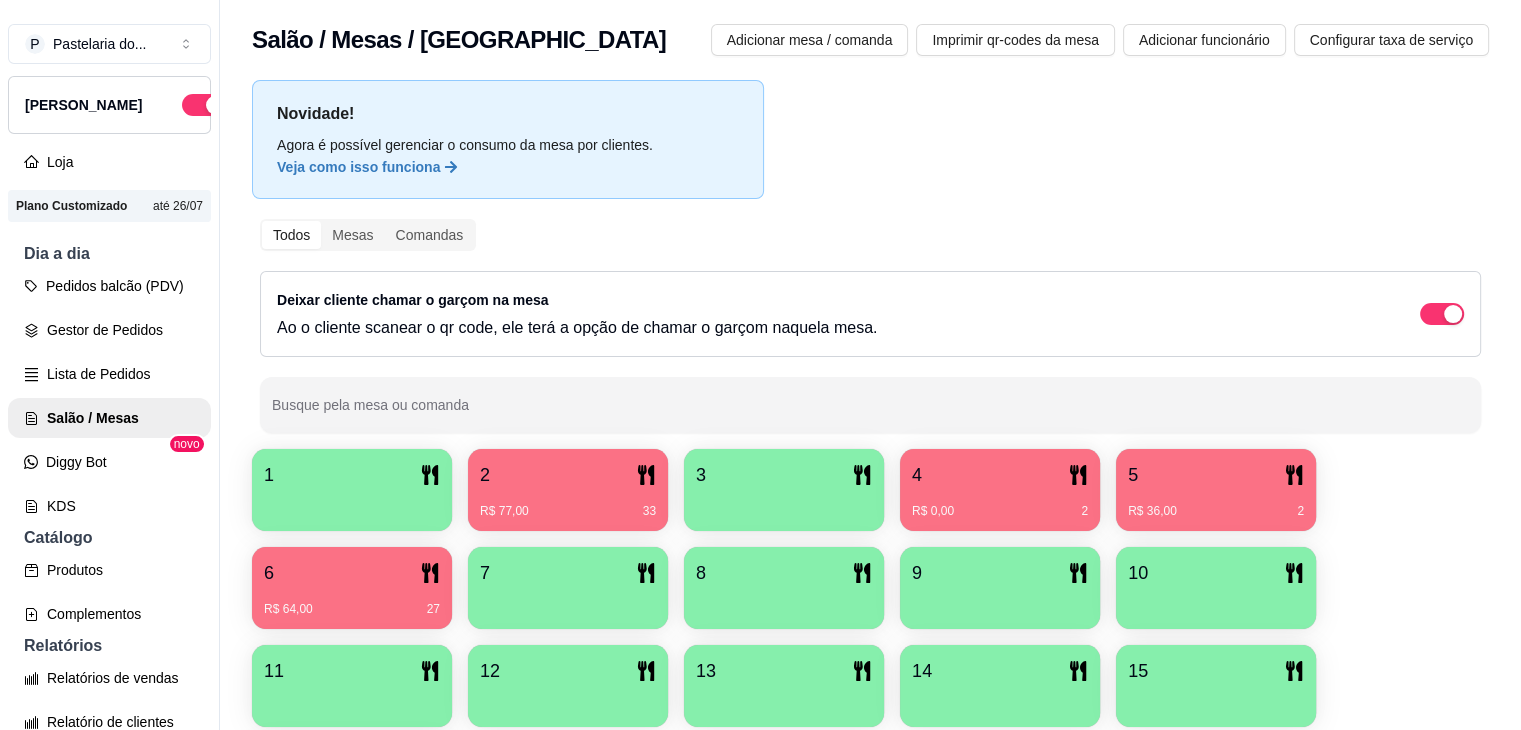 click on "2" at bounding box center (568, 475) 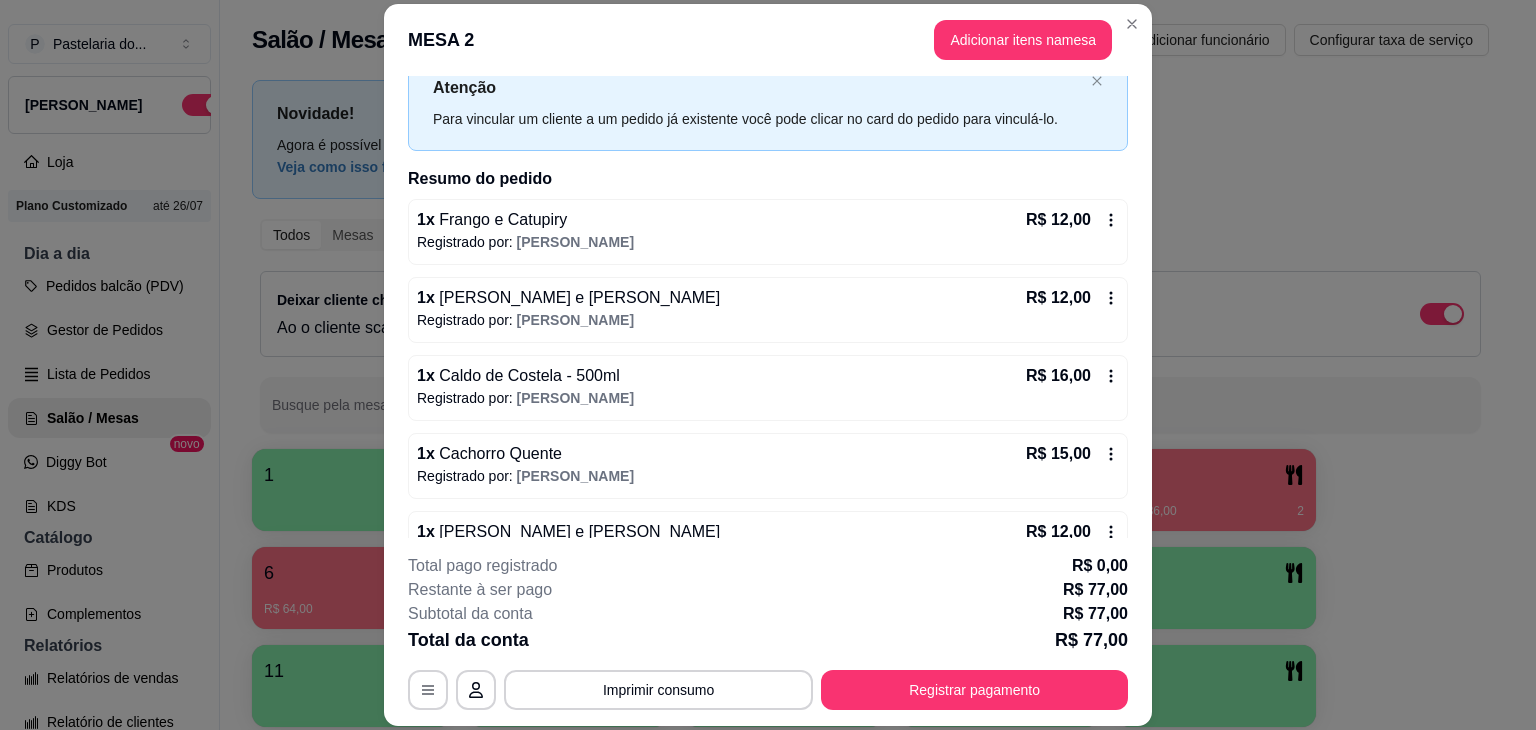 scroll, scrollTop: 100, scrollLeft: 0, axis: vertical 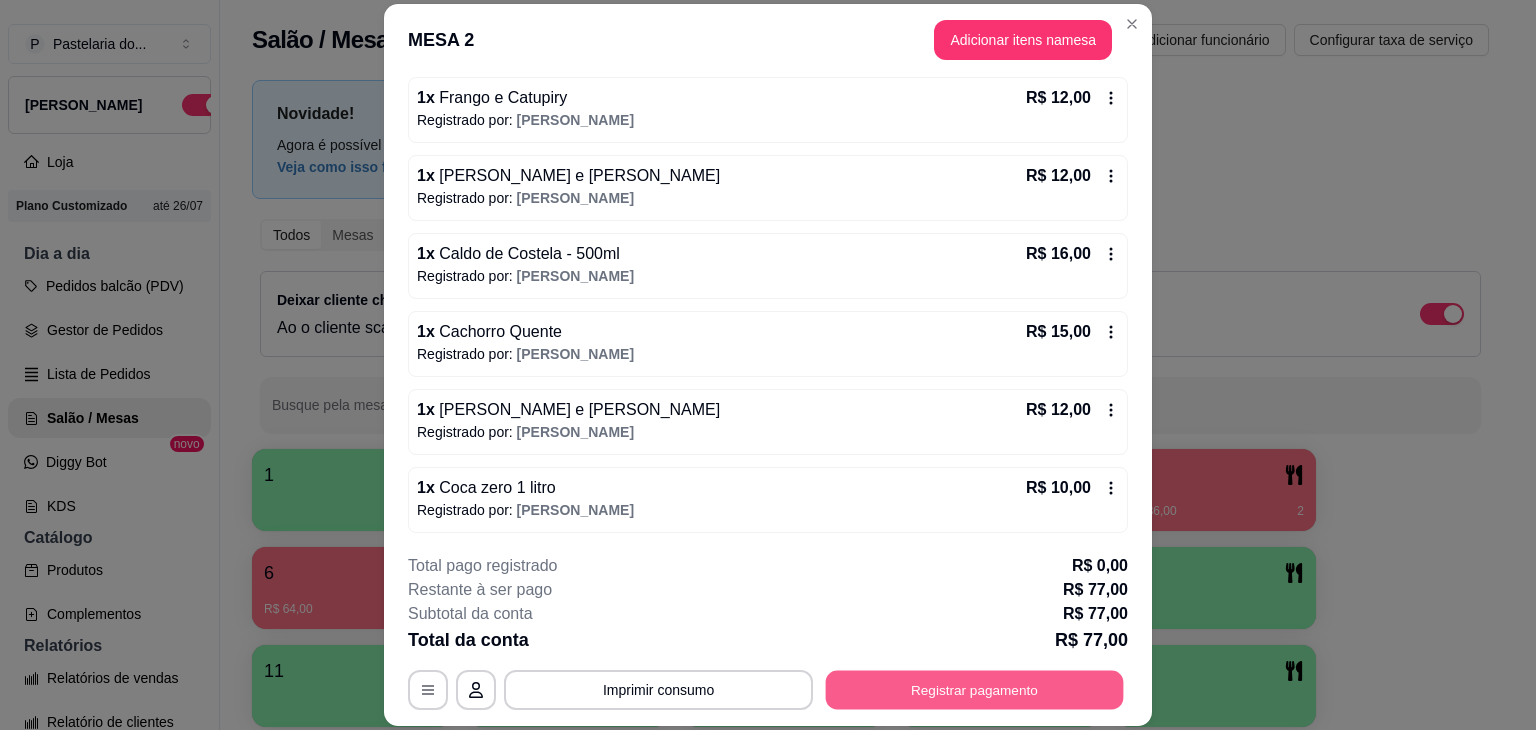 click on "Registrar pagamento" at bounding box center [975, 690] 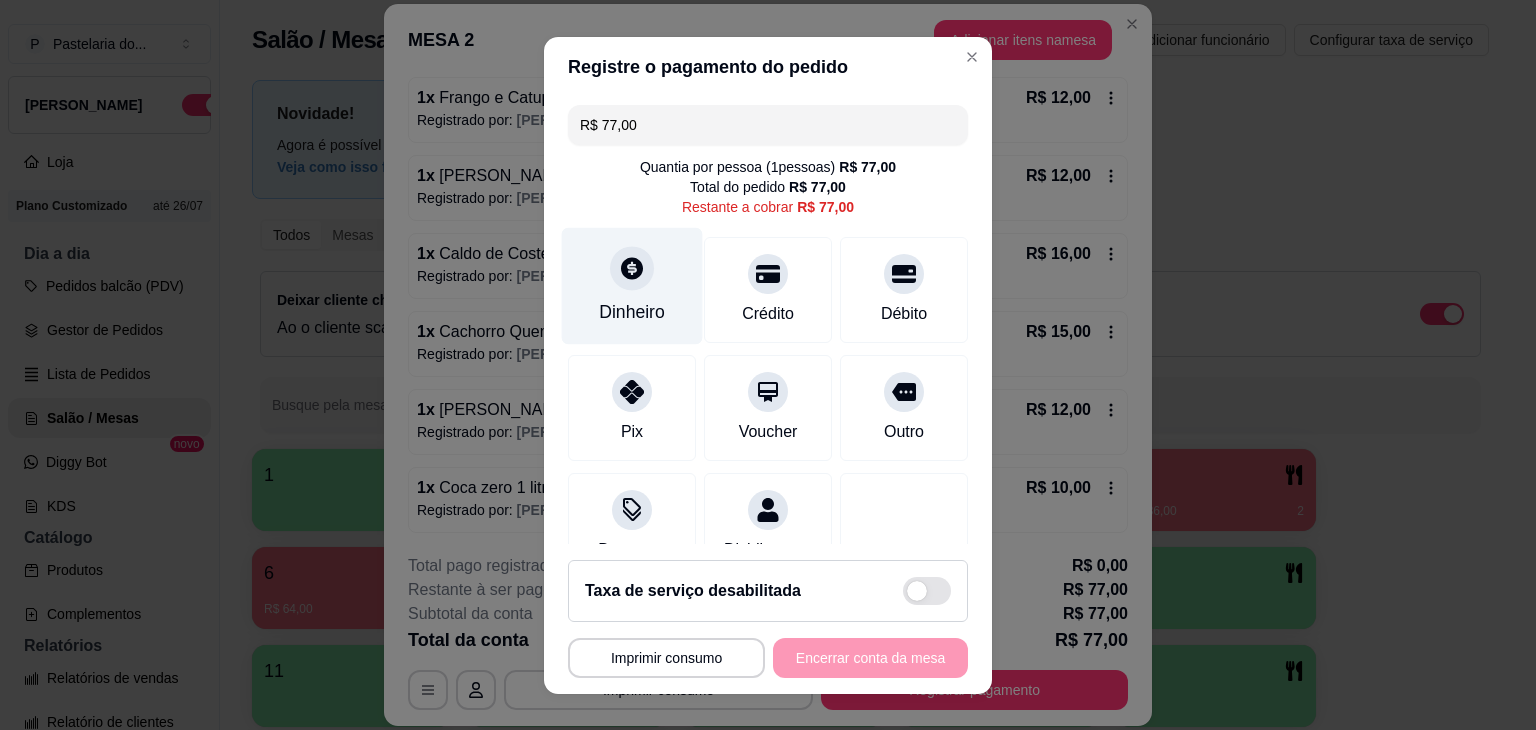 click on "Dinheiro" at bounding box center (632, 312) 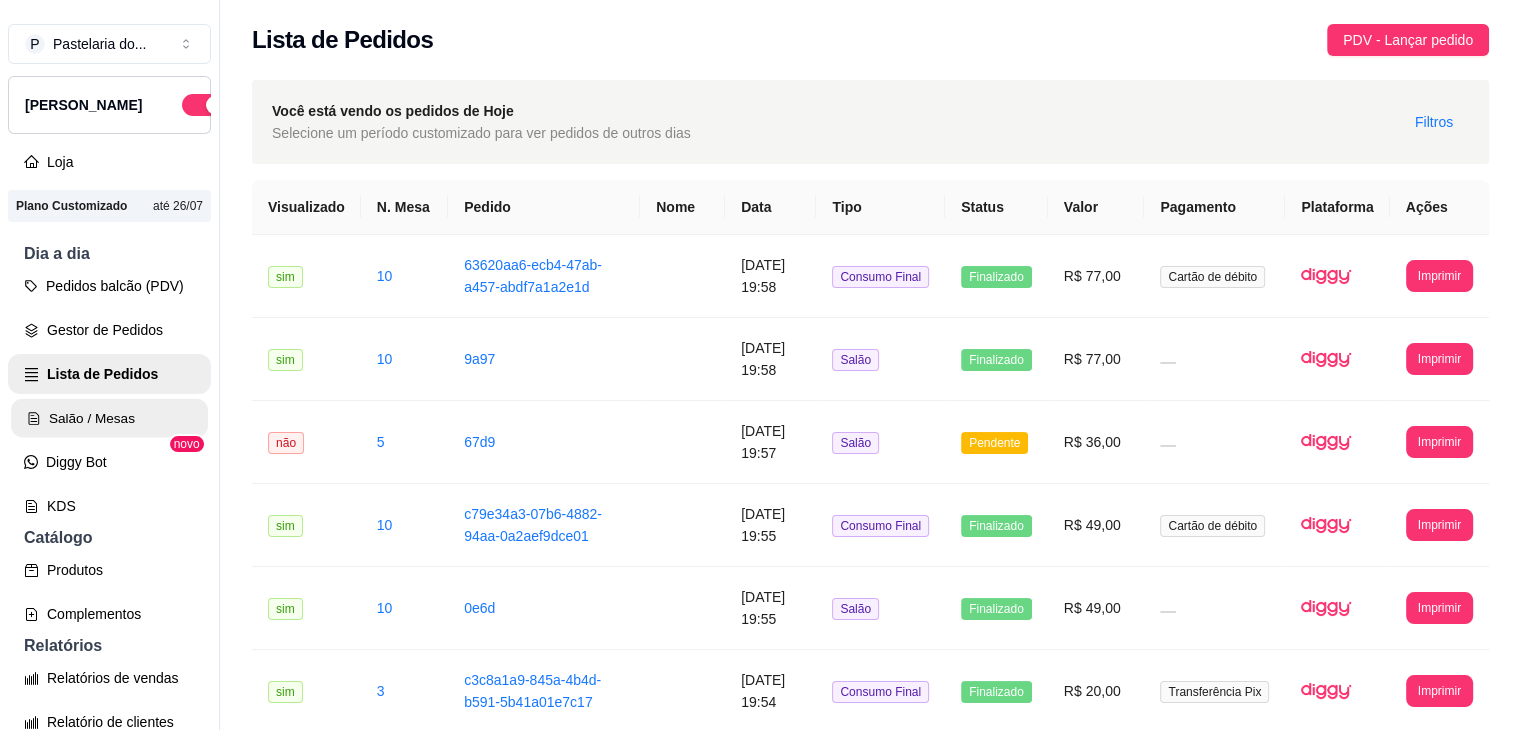 click on "Salão / Mesas" at bounding box center (109, 418) 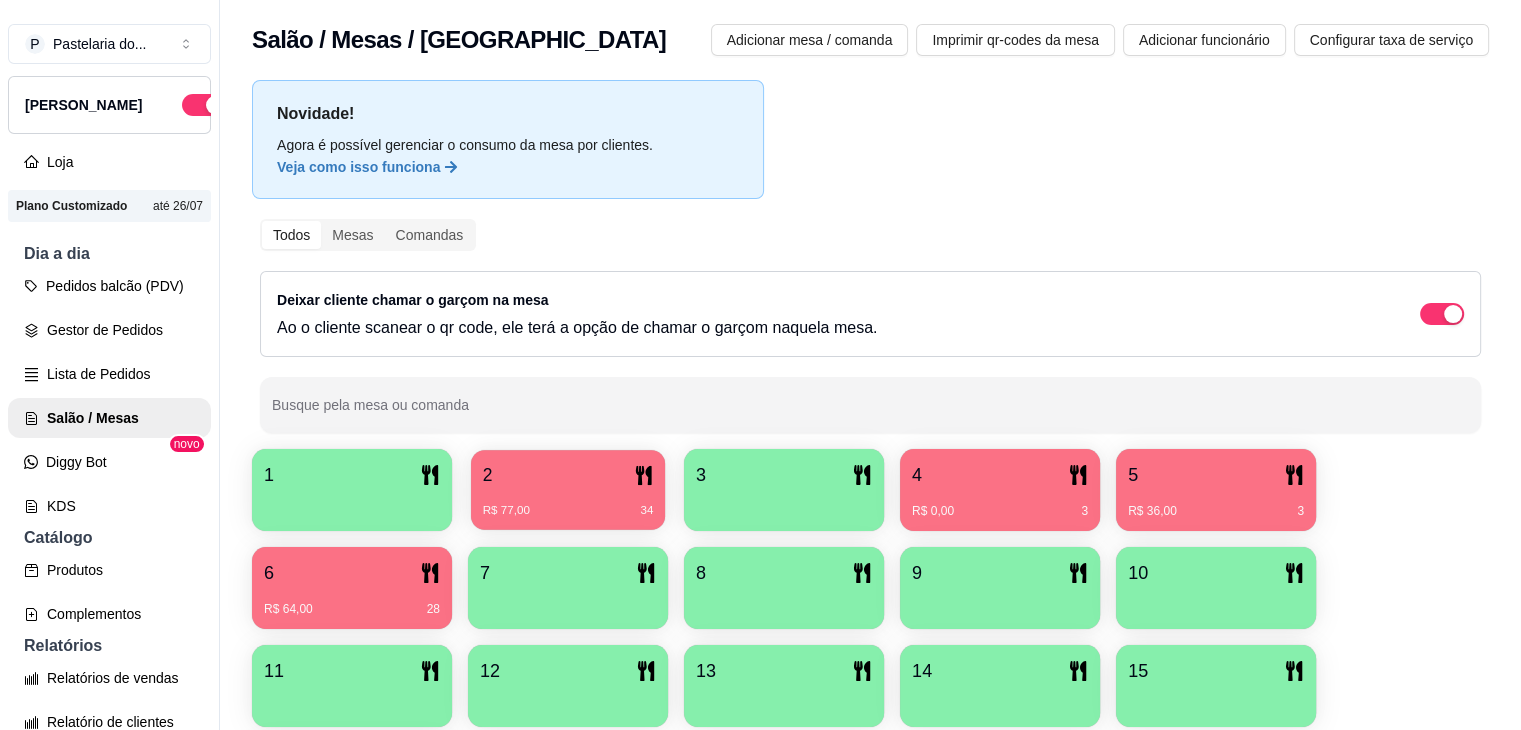 click on "R$ 77,00 34" at bounding box center (568, 503) 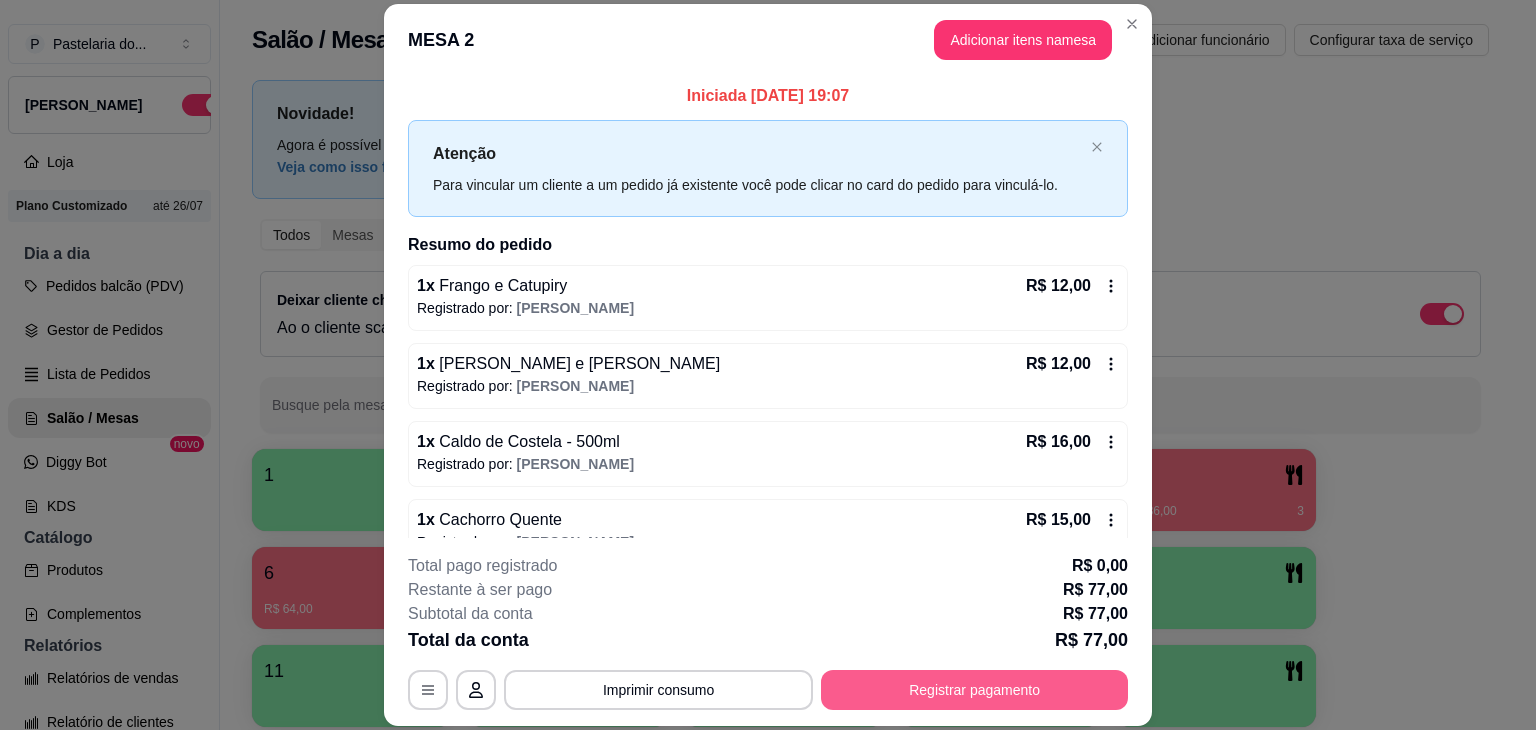 click on "Registrar pagamento" at bounding box center [974, 690] 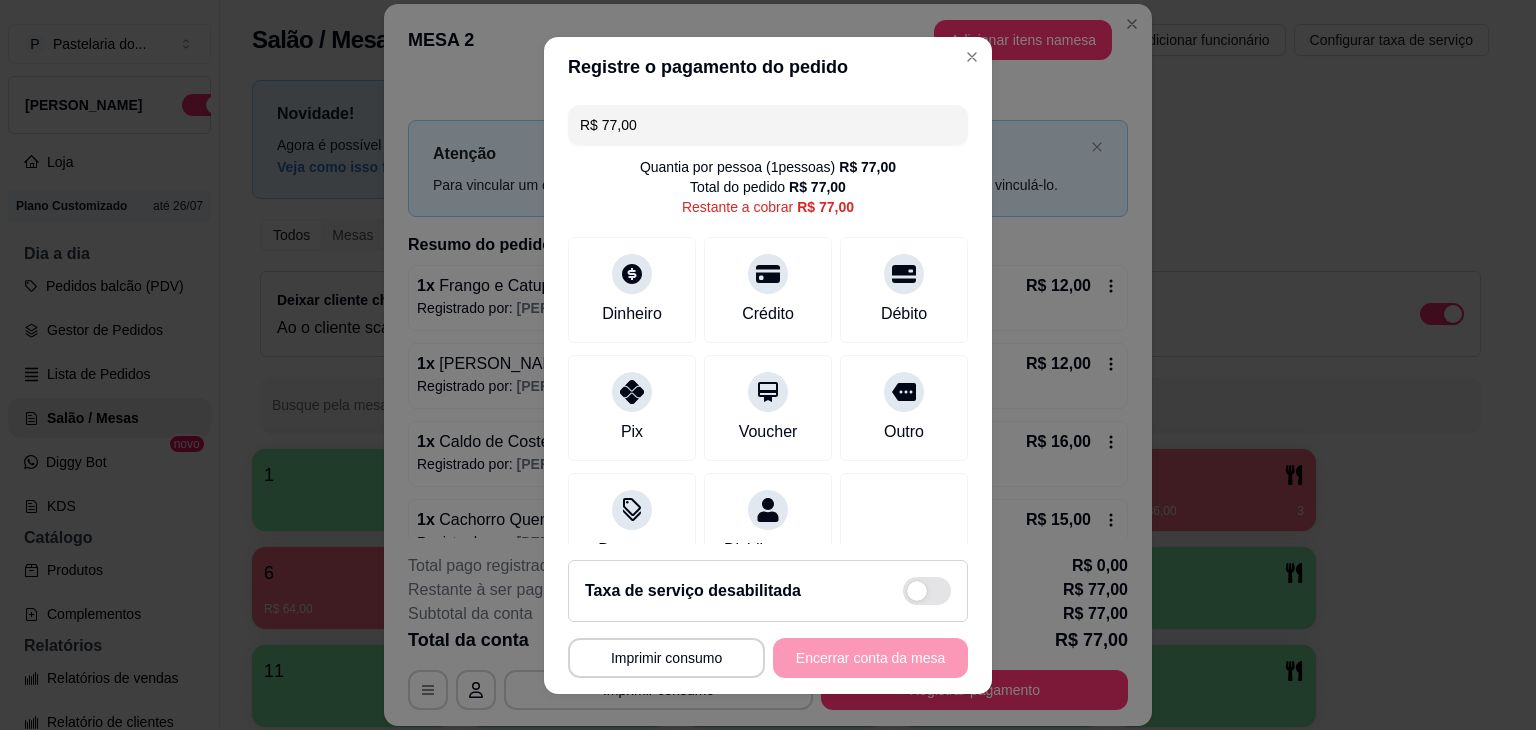 click on "R$ 77,00" at bounding box center [768, 125] 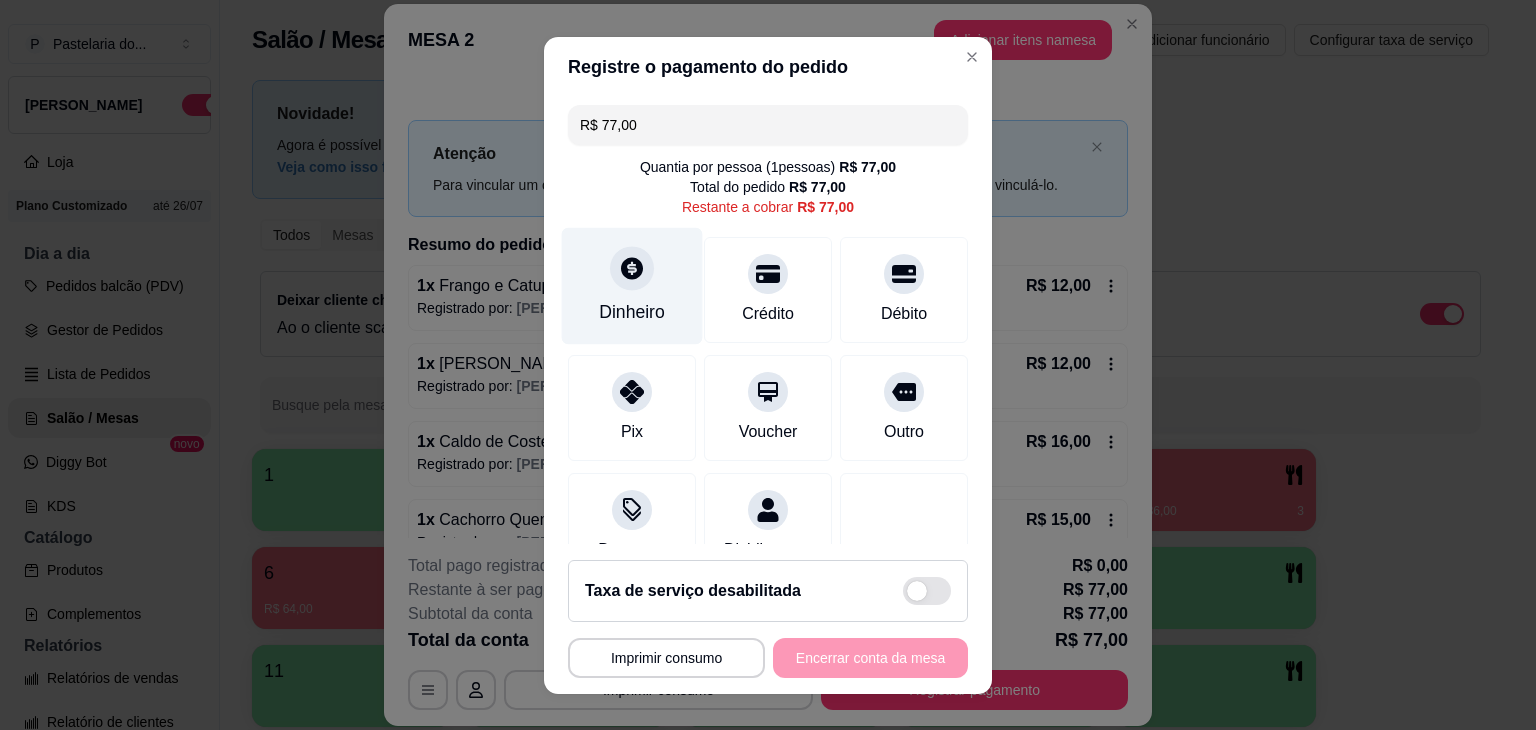 click on "Dinheiro" at bounding box center (632, 312) 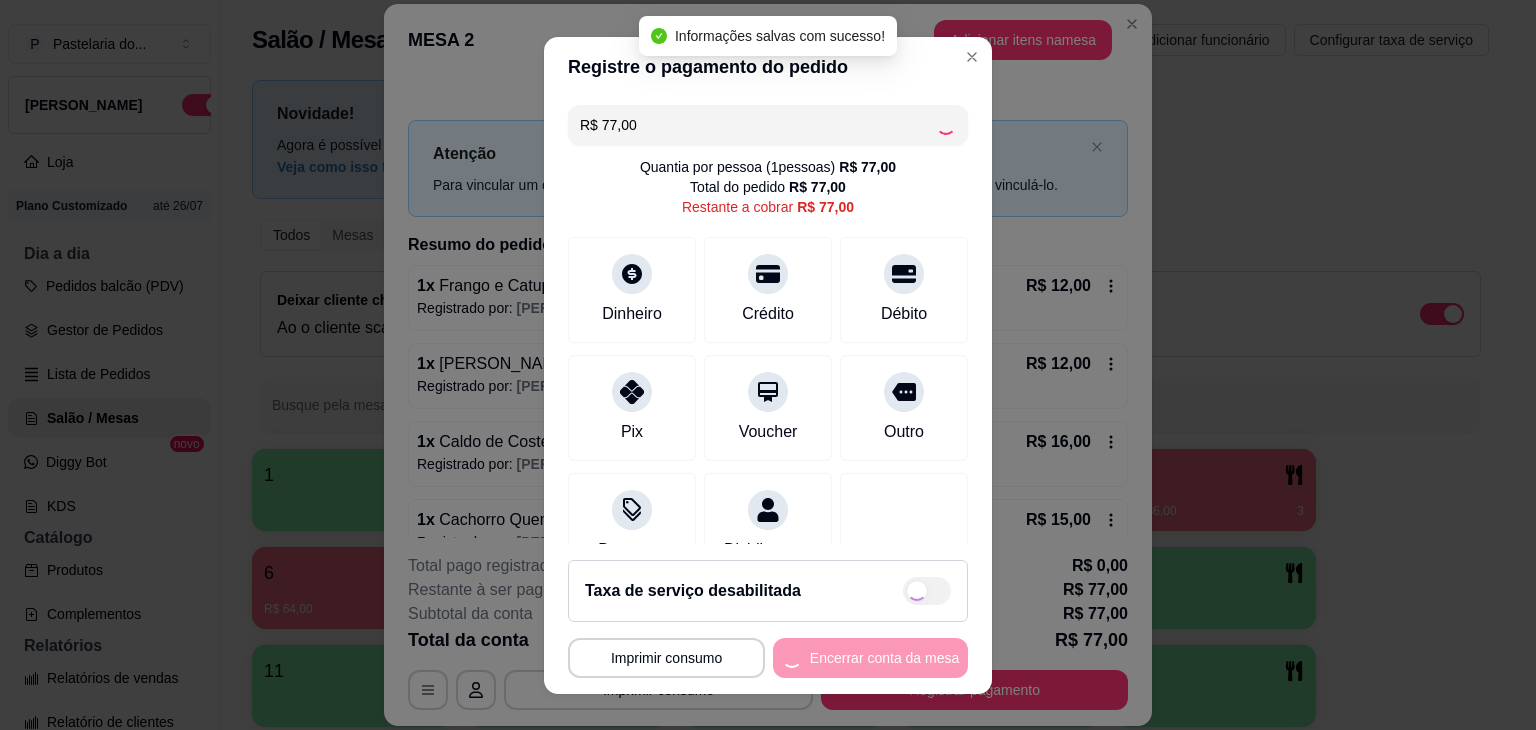 type on "R$ 0,00" 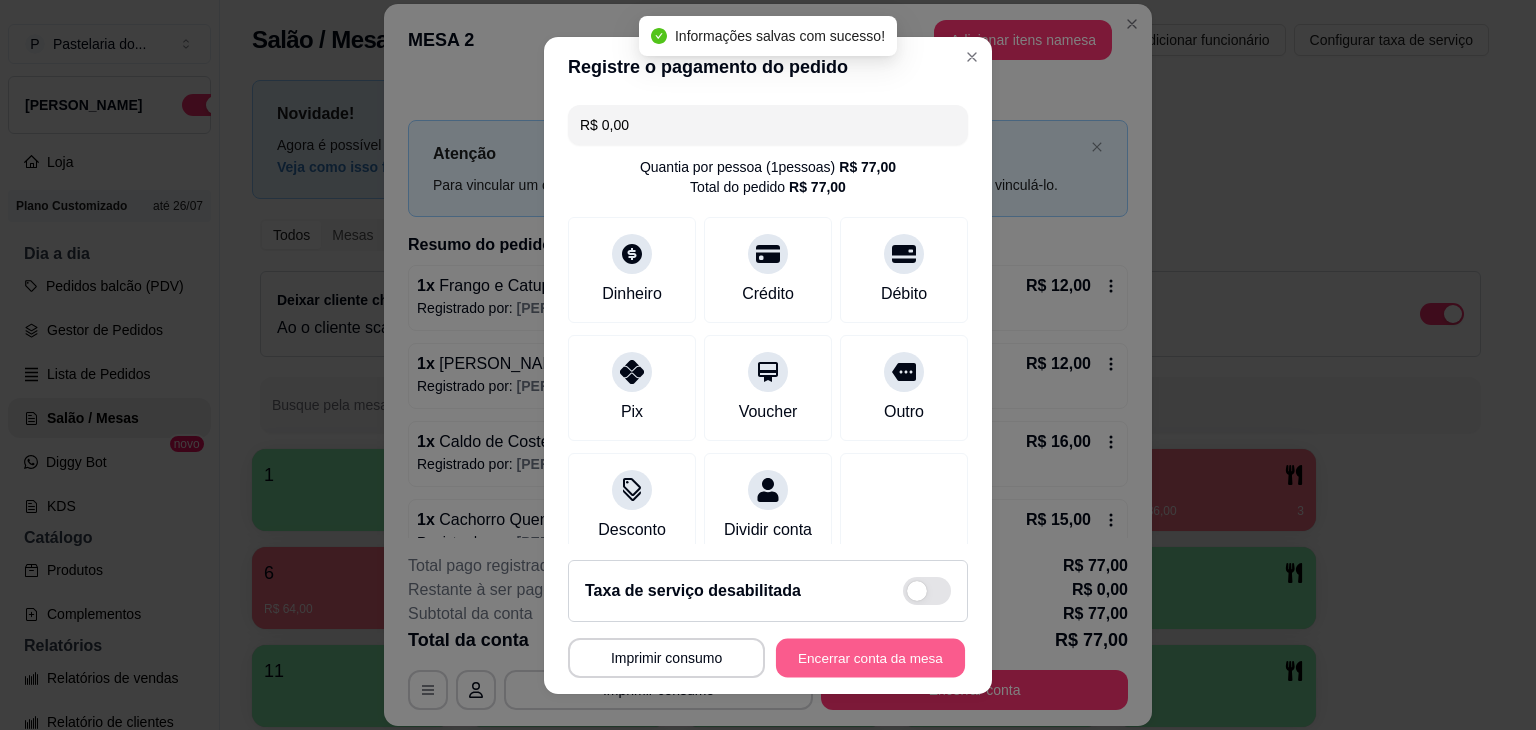 click on "Encerrar conta da mesa" at bounding box center [870, 657] 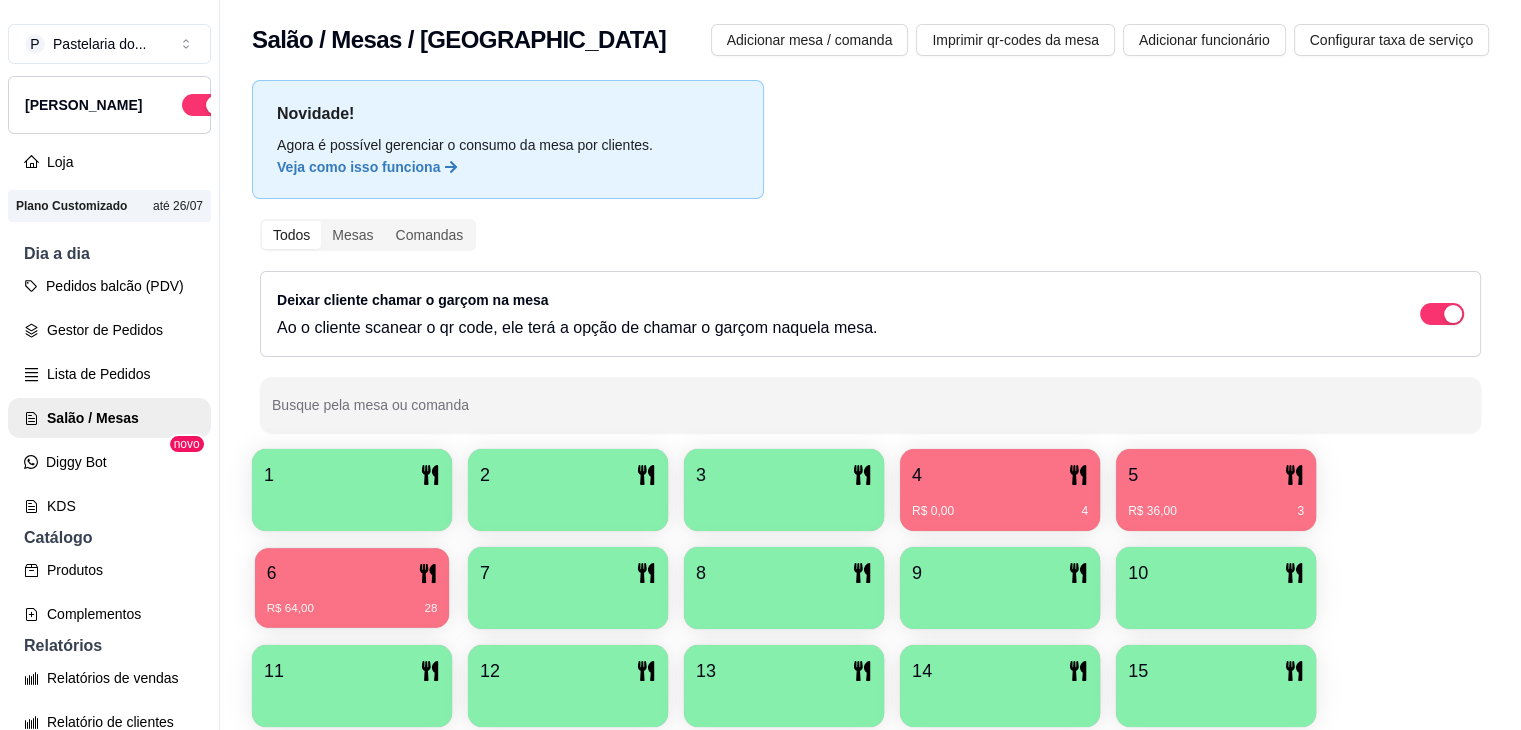 click on "6" at bounding box center (352, 573) 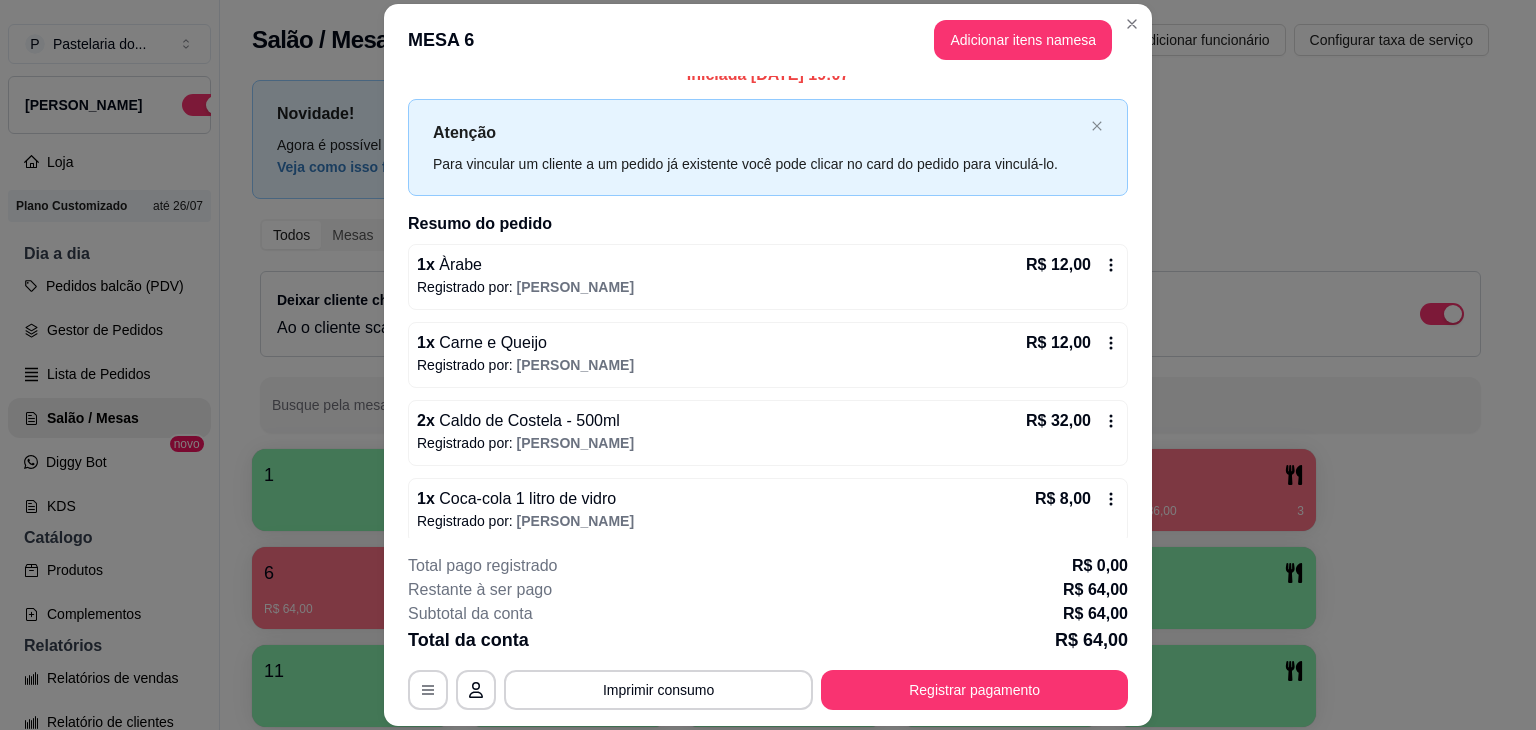 scroll, scrollTop: 32, scrollLeft: 0, axis: vertical 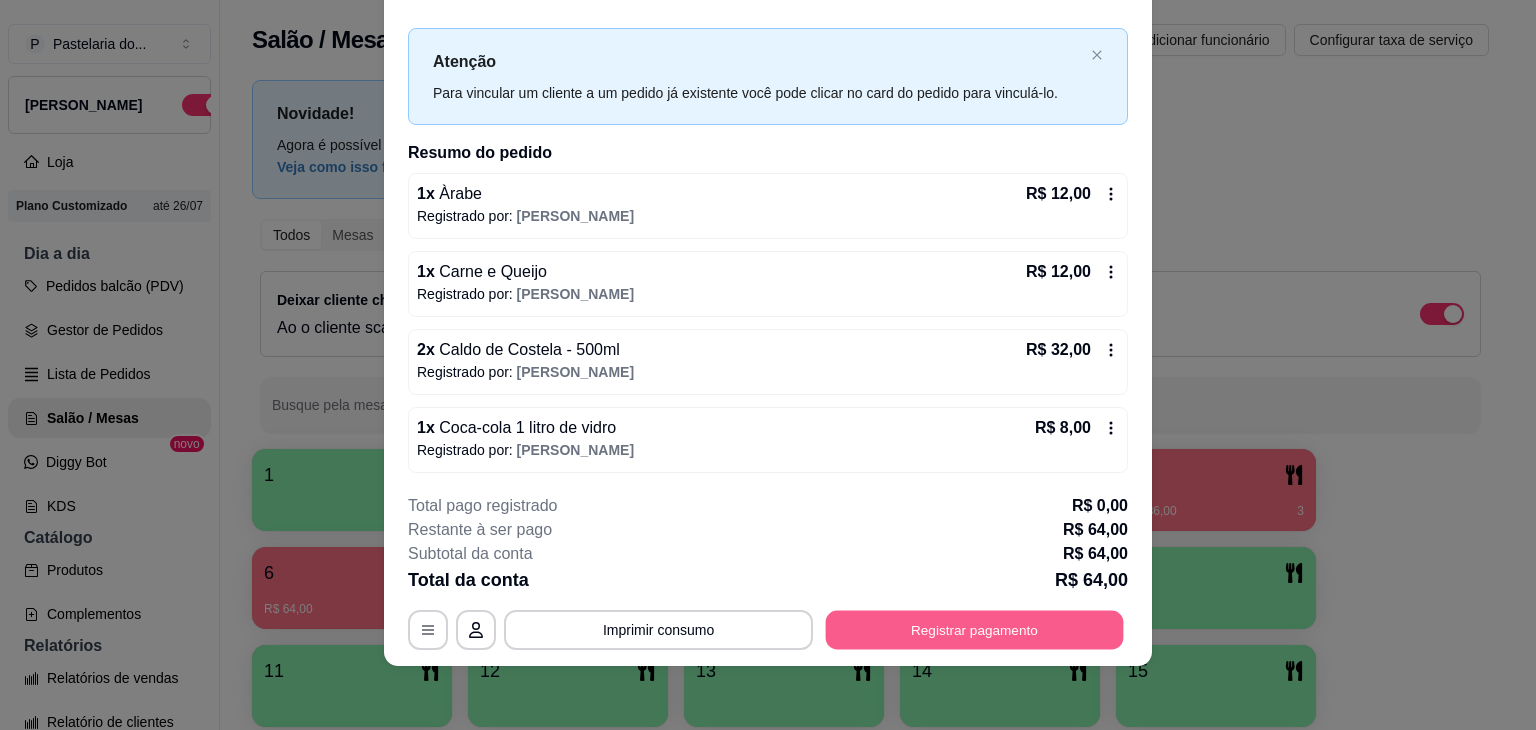 click on "Registrar pagamento" at bounding box center (975, 630) 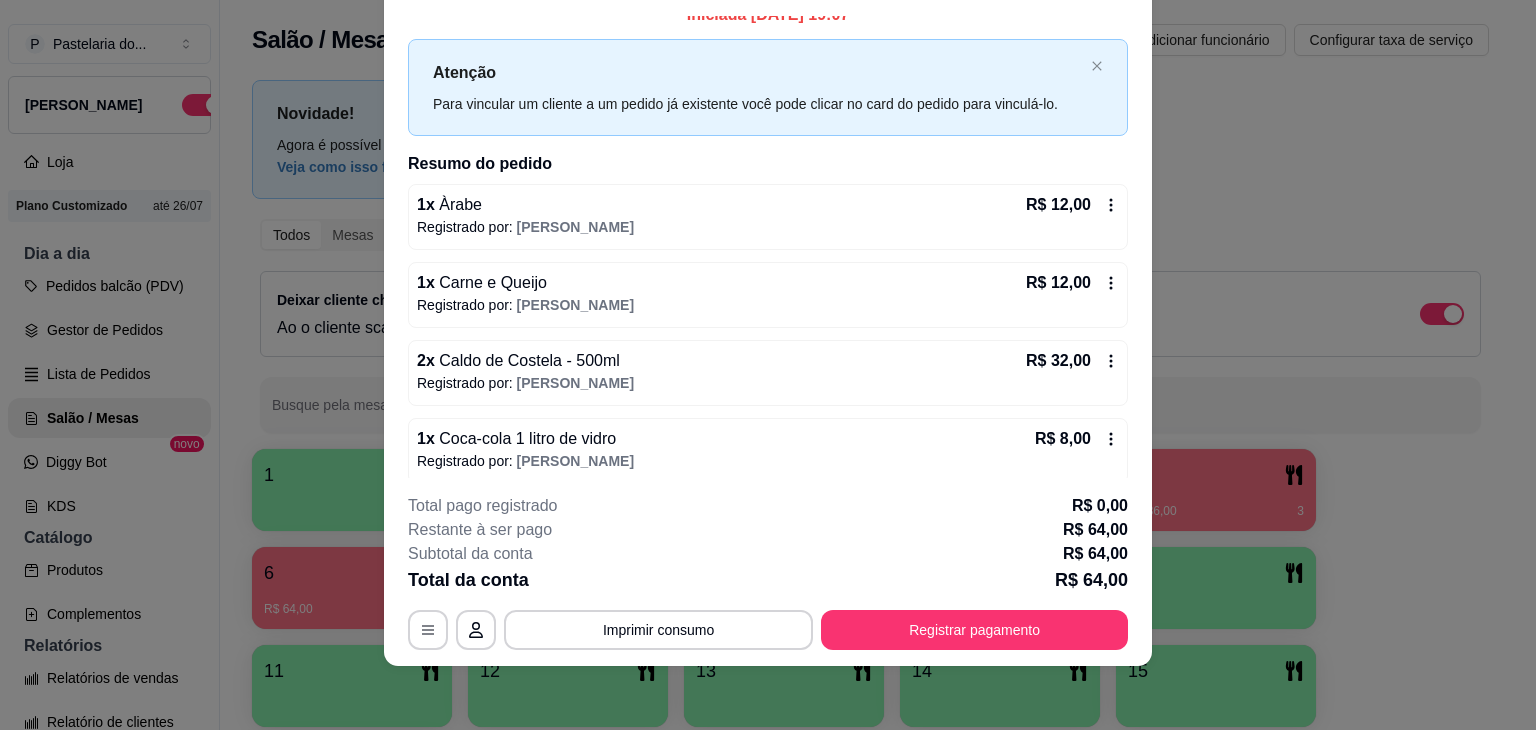scroll, scrollTop: 32, scrollLeft: 0, axis: vertical 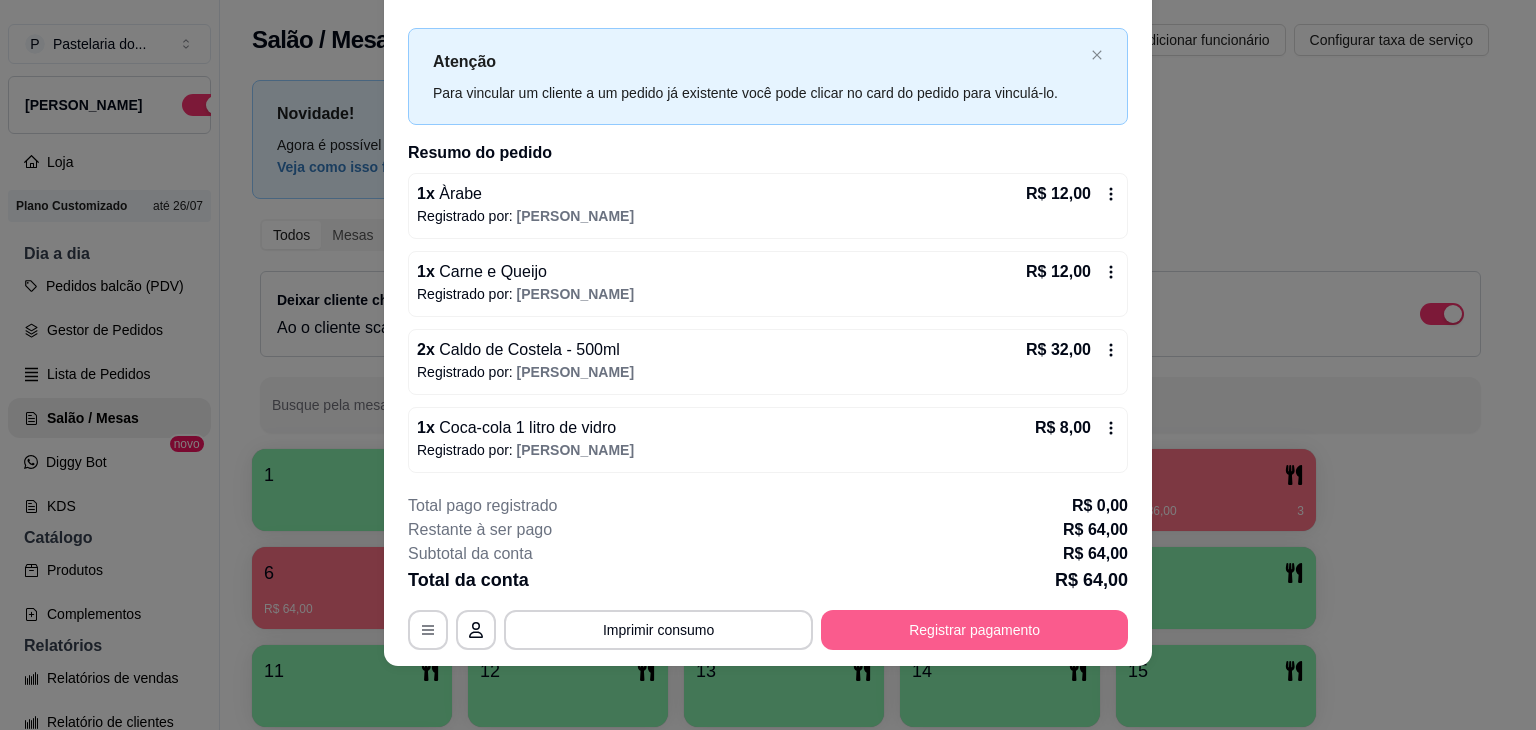 click on "Registrar pagamento" at bounding box center [974, 630] 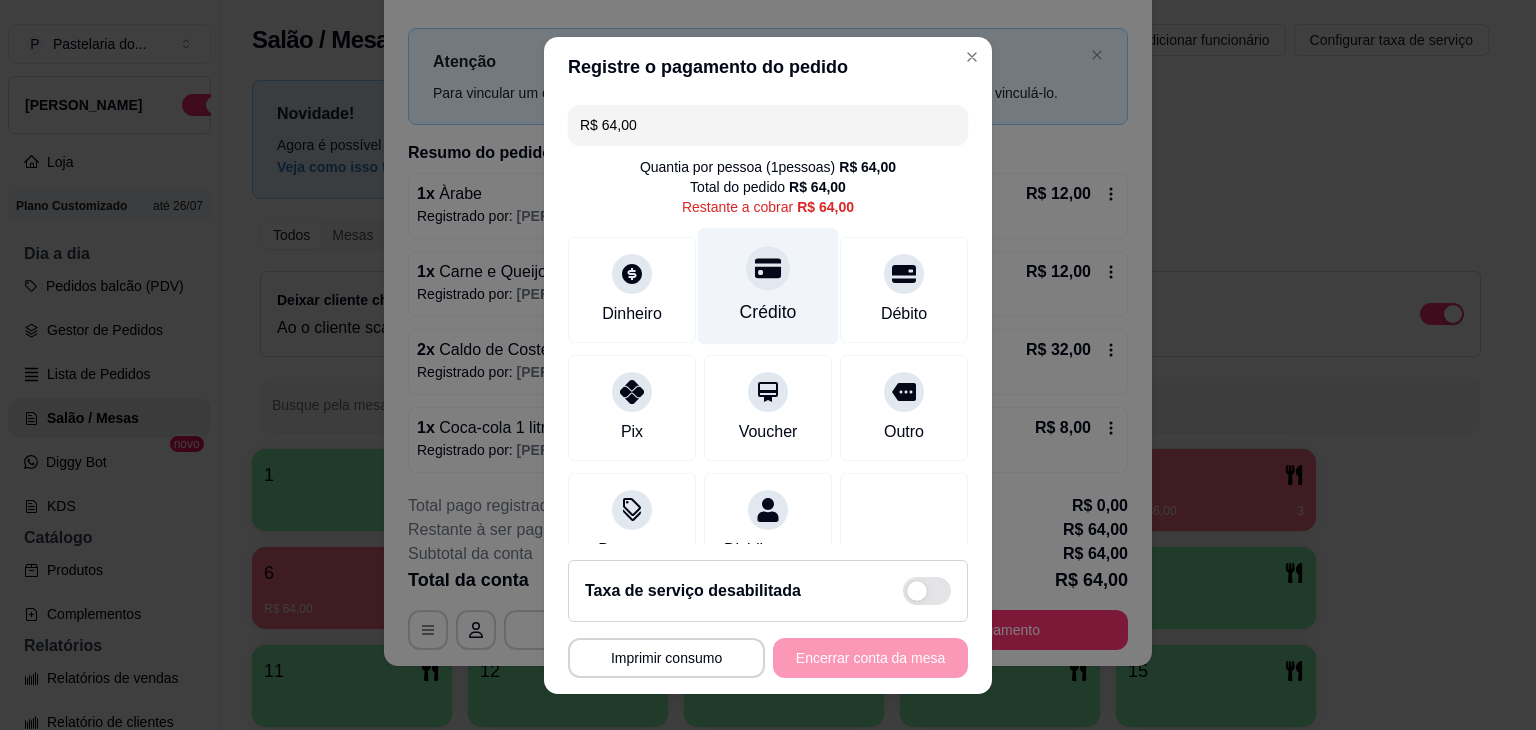 click on "Crédito" at bounding box center [768, 285] 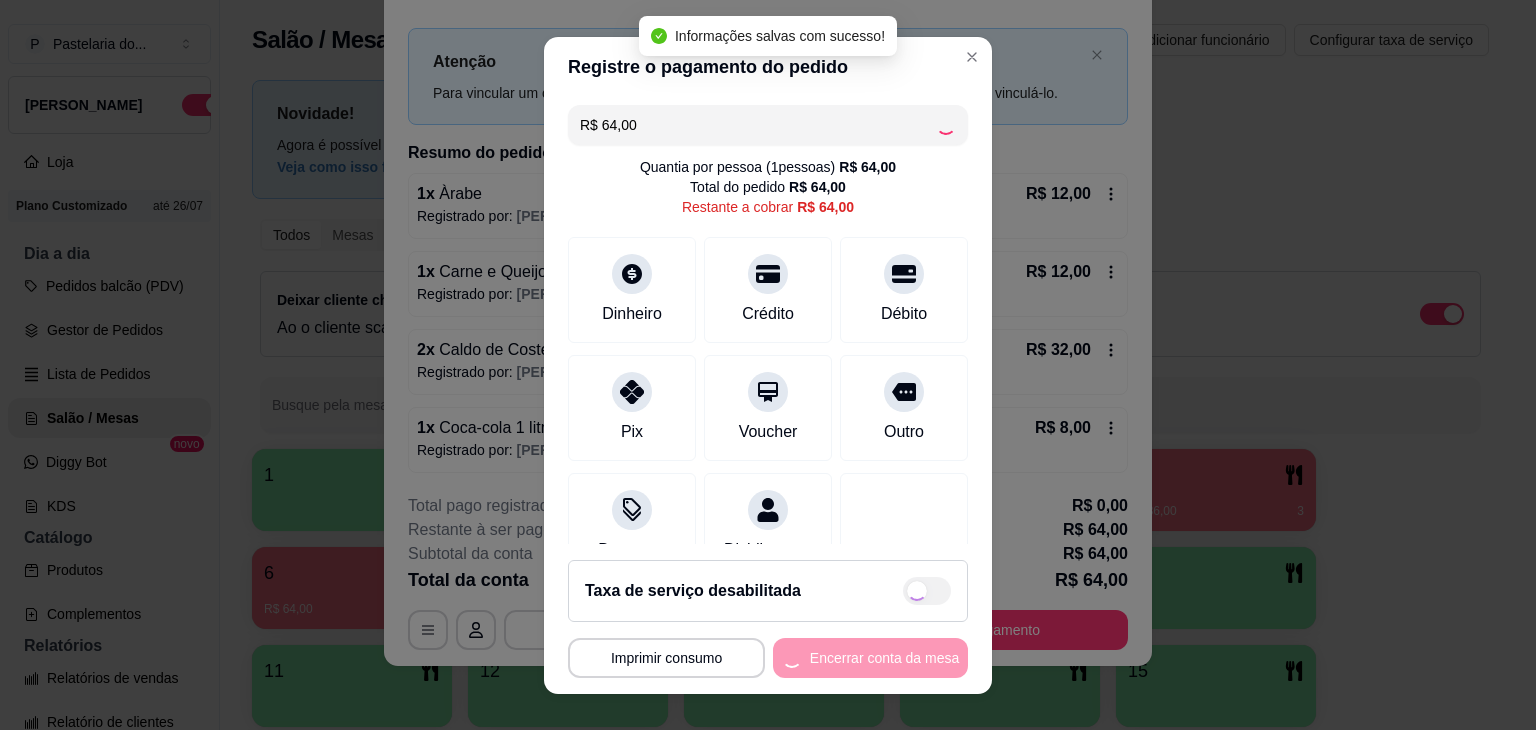 type on "R$ 0,00" 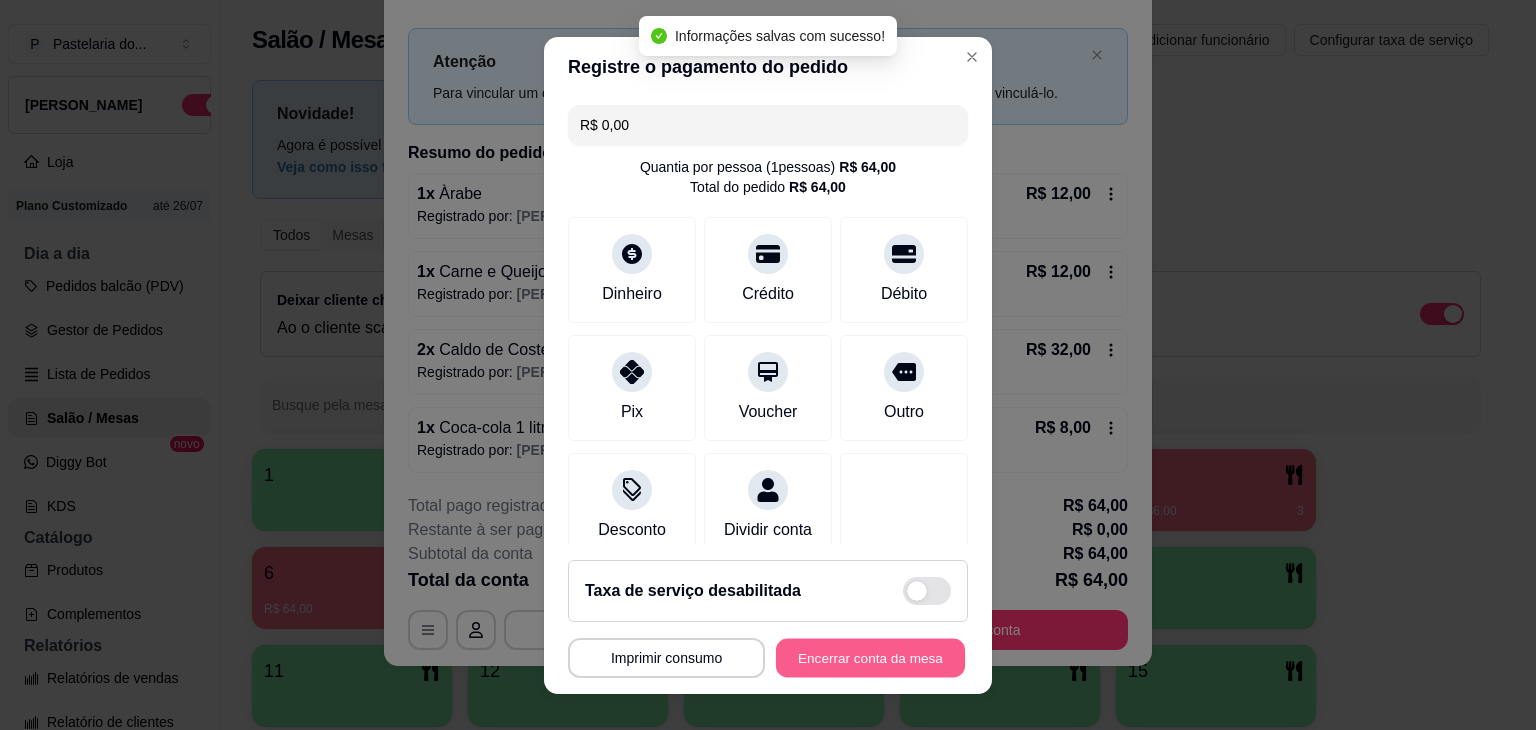 click on "Encerrar conta da mesa" at bounding box center [870, 657] 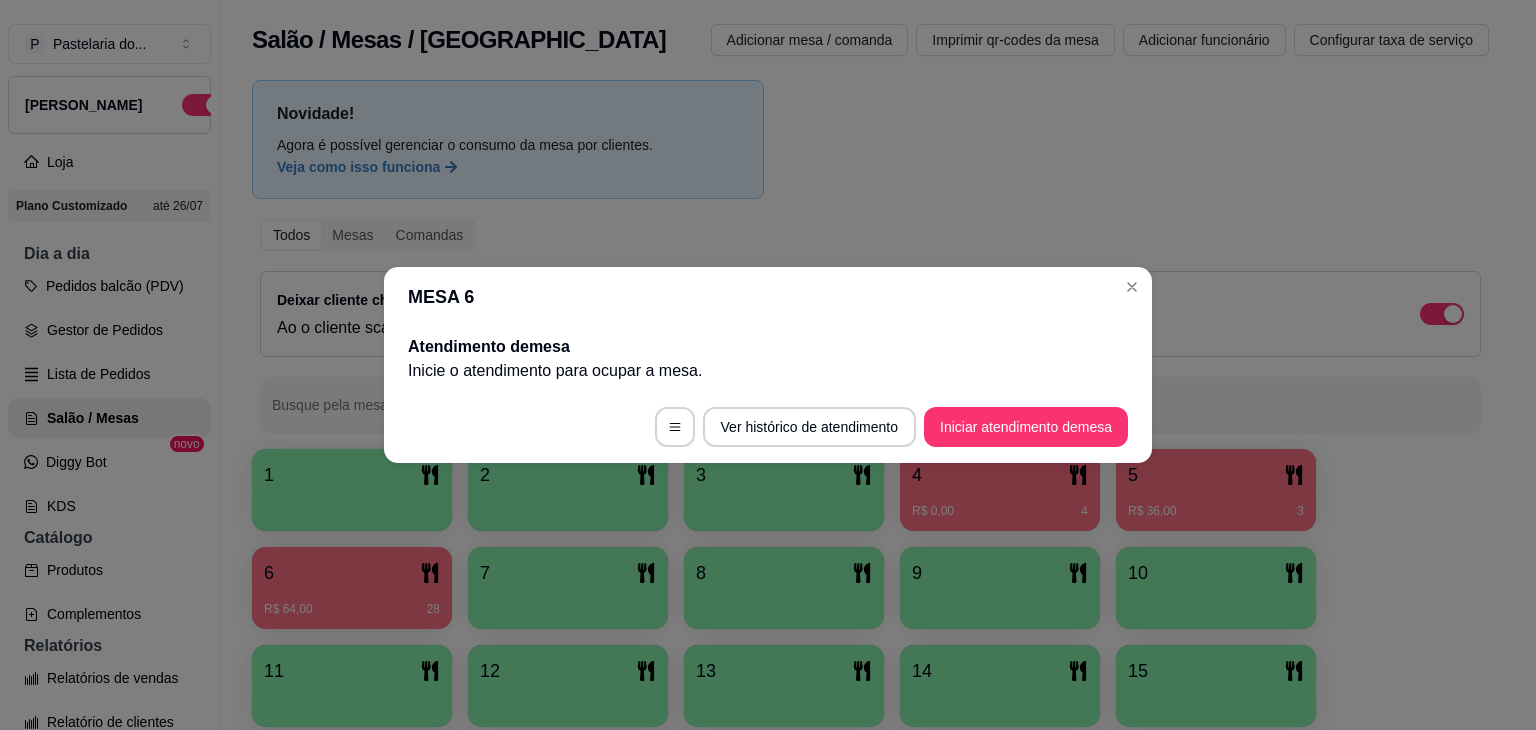 scroll, scrollTop: 0, scrollLeft: 0, axis: both 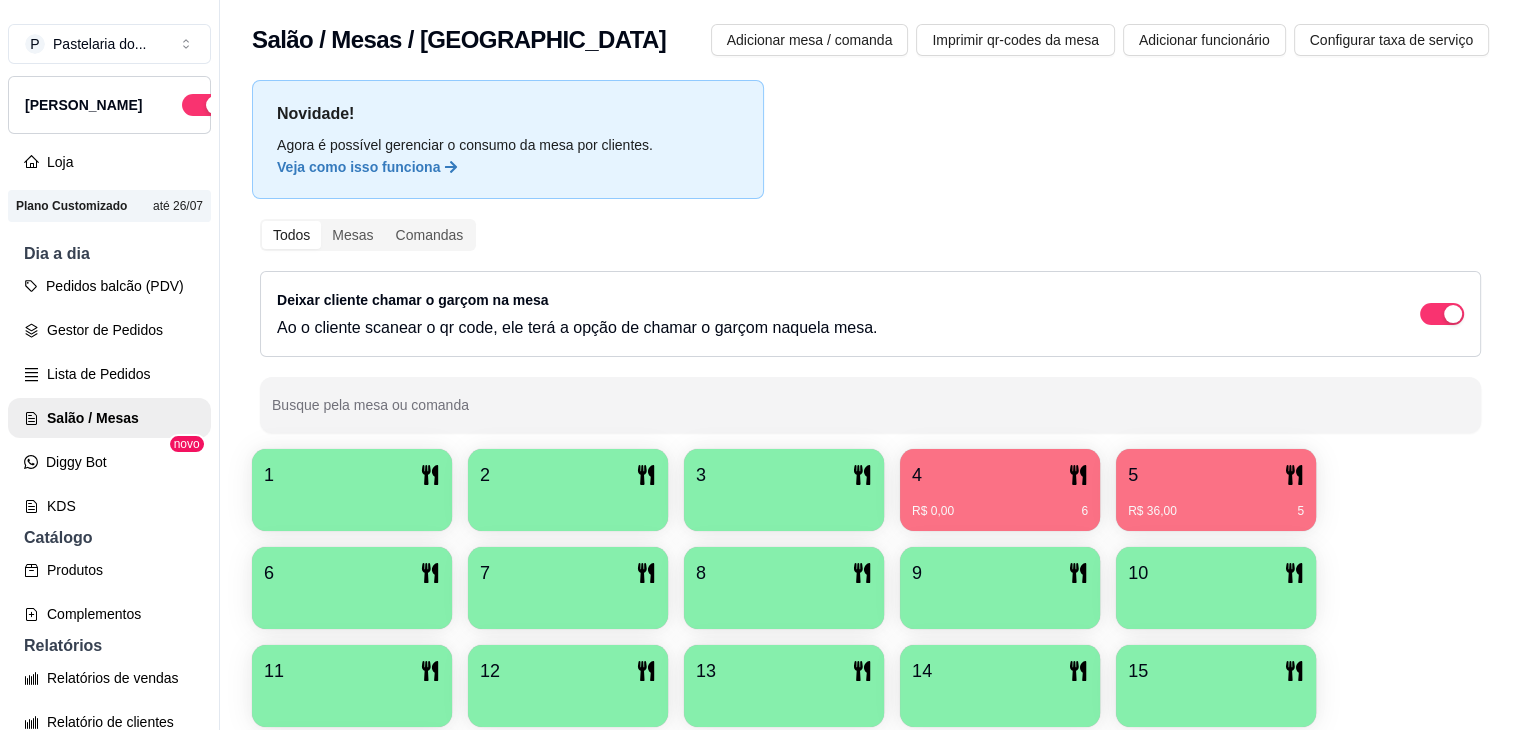 click on "R$ 0,00 6" at bounding box center [1000, 511] 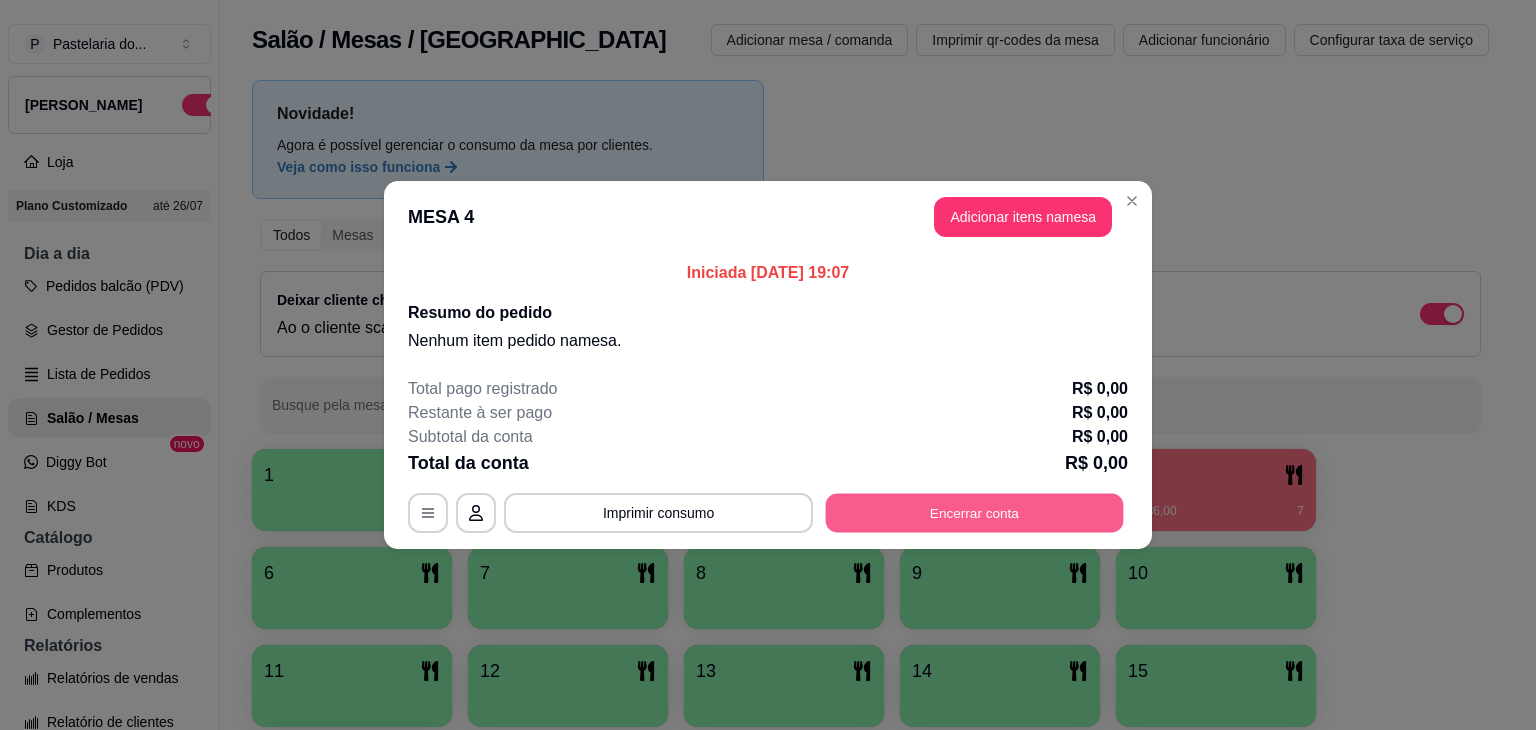 click on "Encerrar conta" at bounding box center (975, 513) 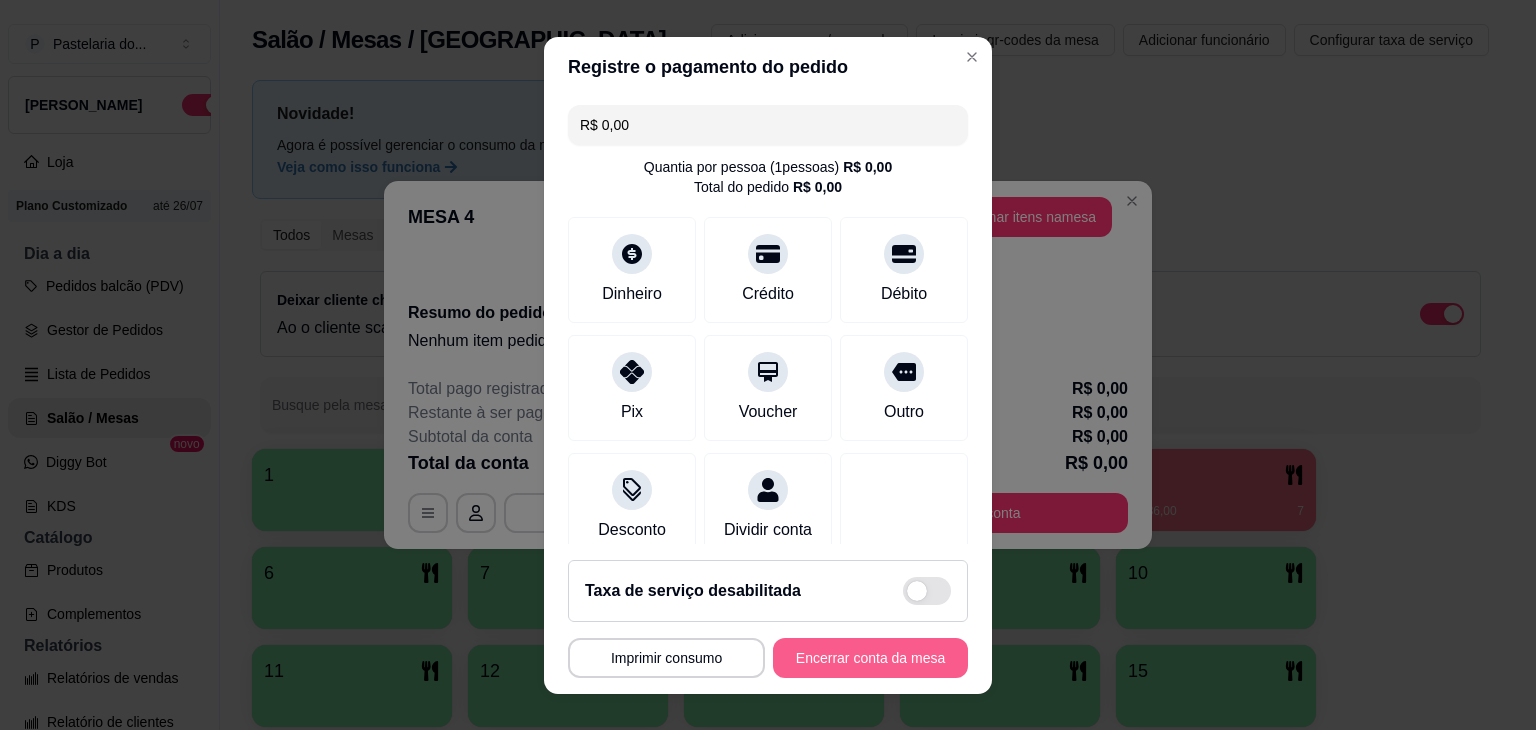 click on "Encerrar conta da mesa" at bounding box center [870, 658] 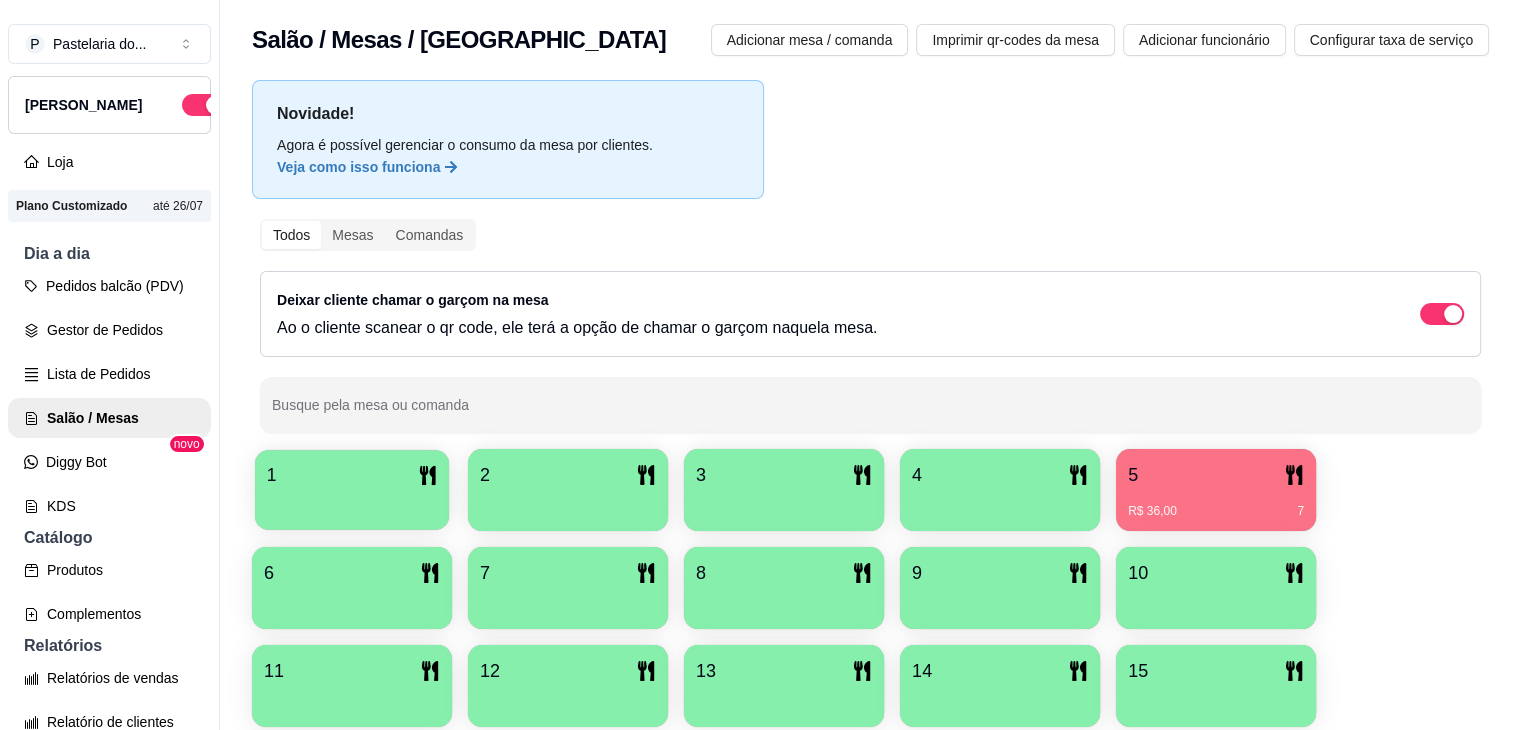 click on "1" at bounding box center (352, 475) 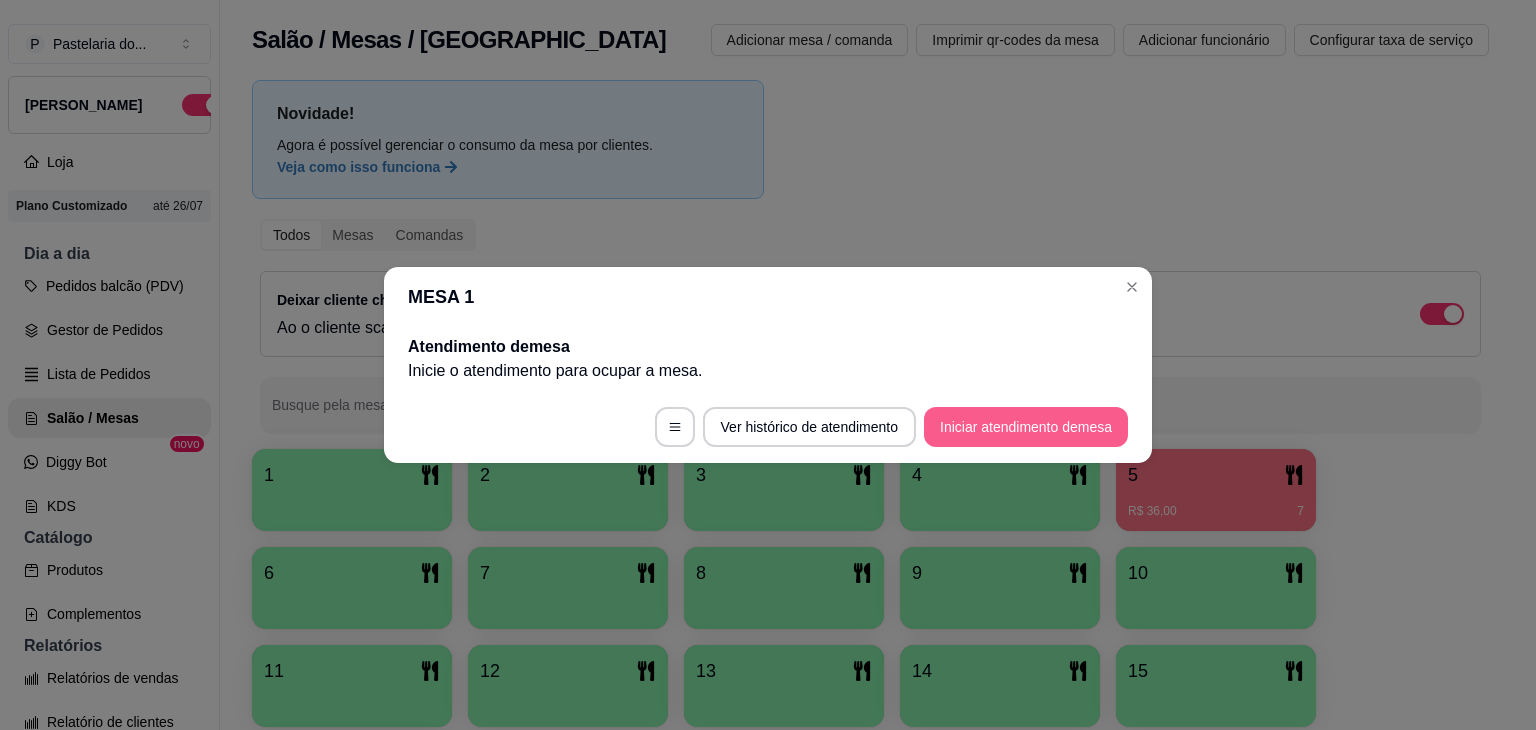 click on "Iniciar atendimento de  mesa" at bounding box center [1026, 427] 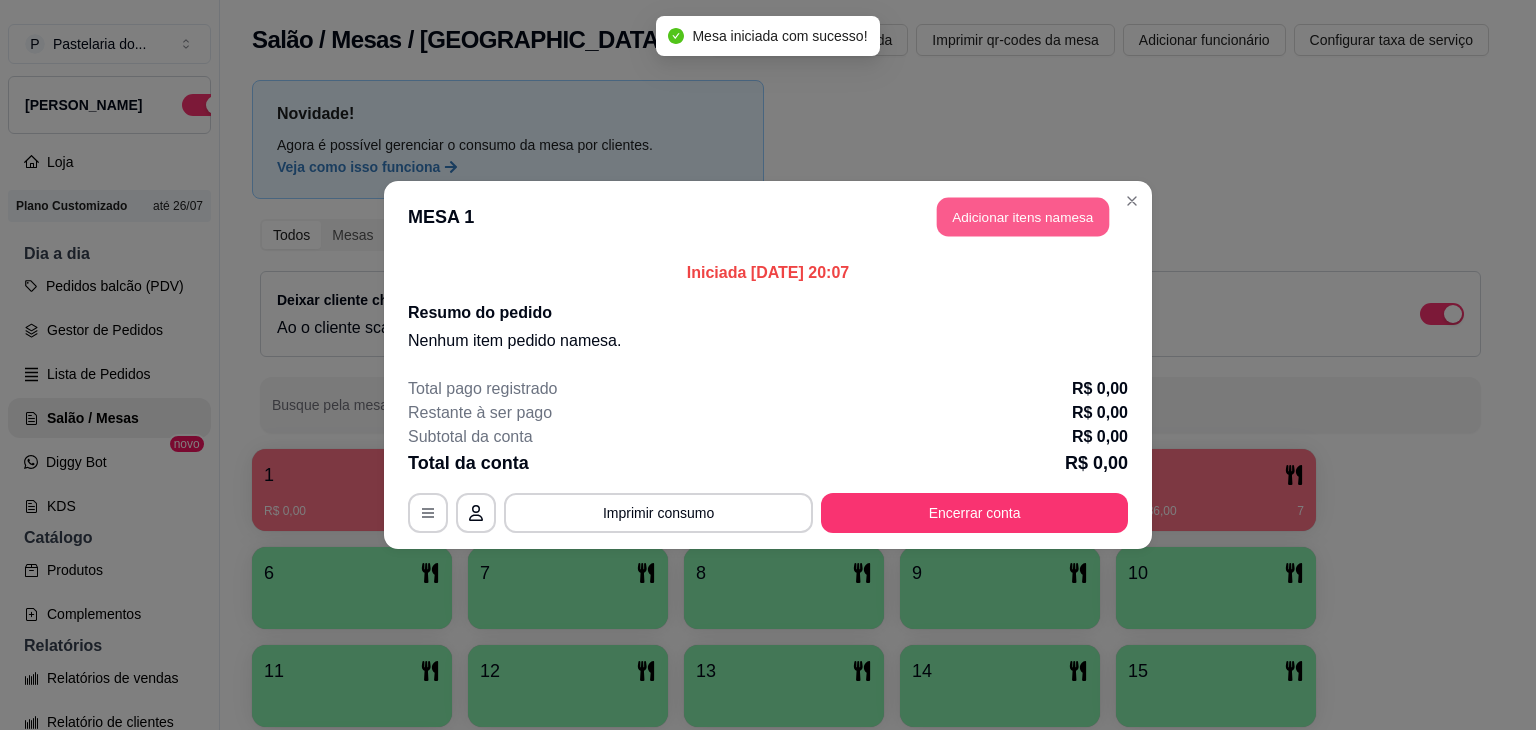 click on "Adicionar itens na  mesa" at bounding box center [1023, 217] 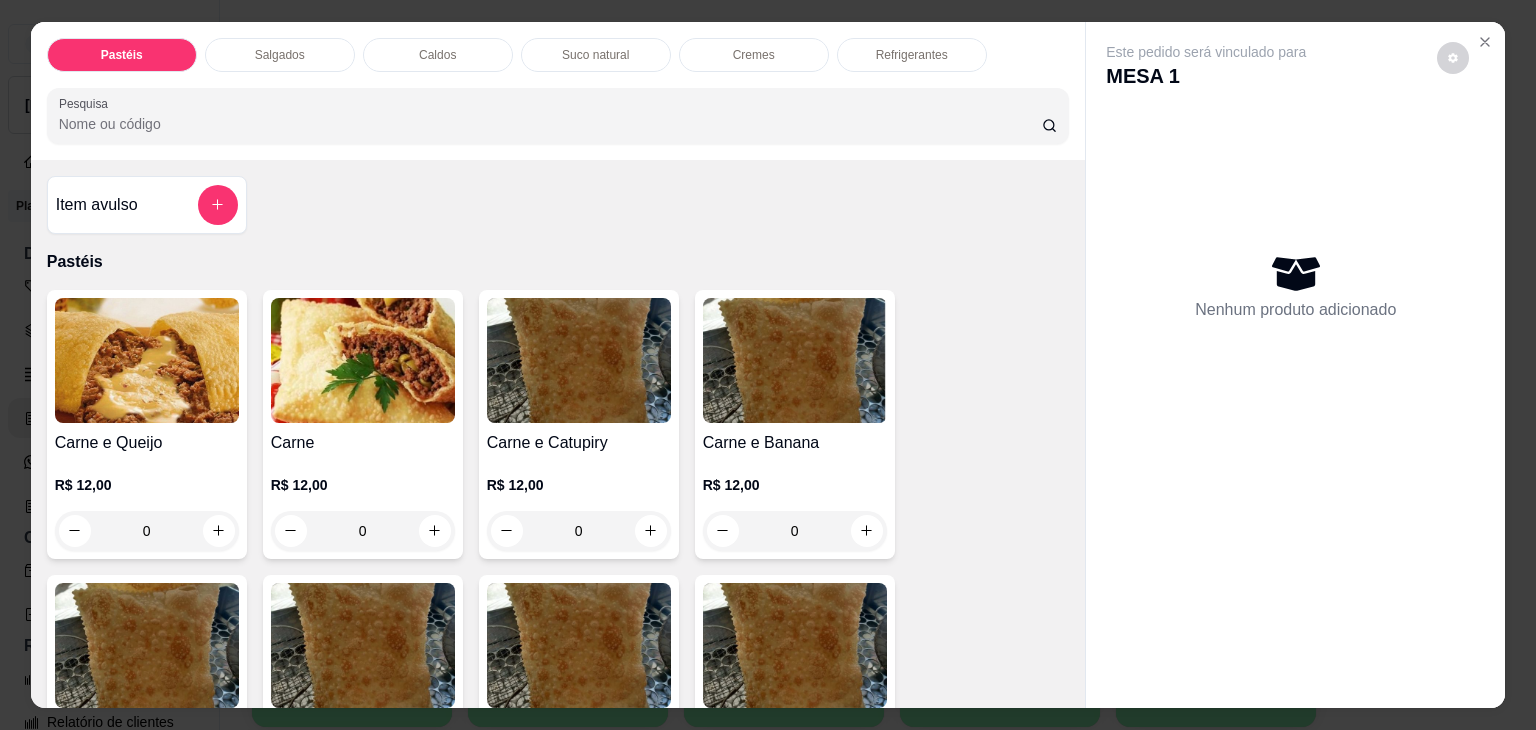 click on "Caldos" at bounding box center [438, 55] 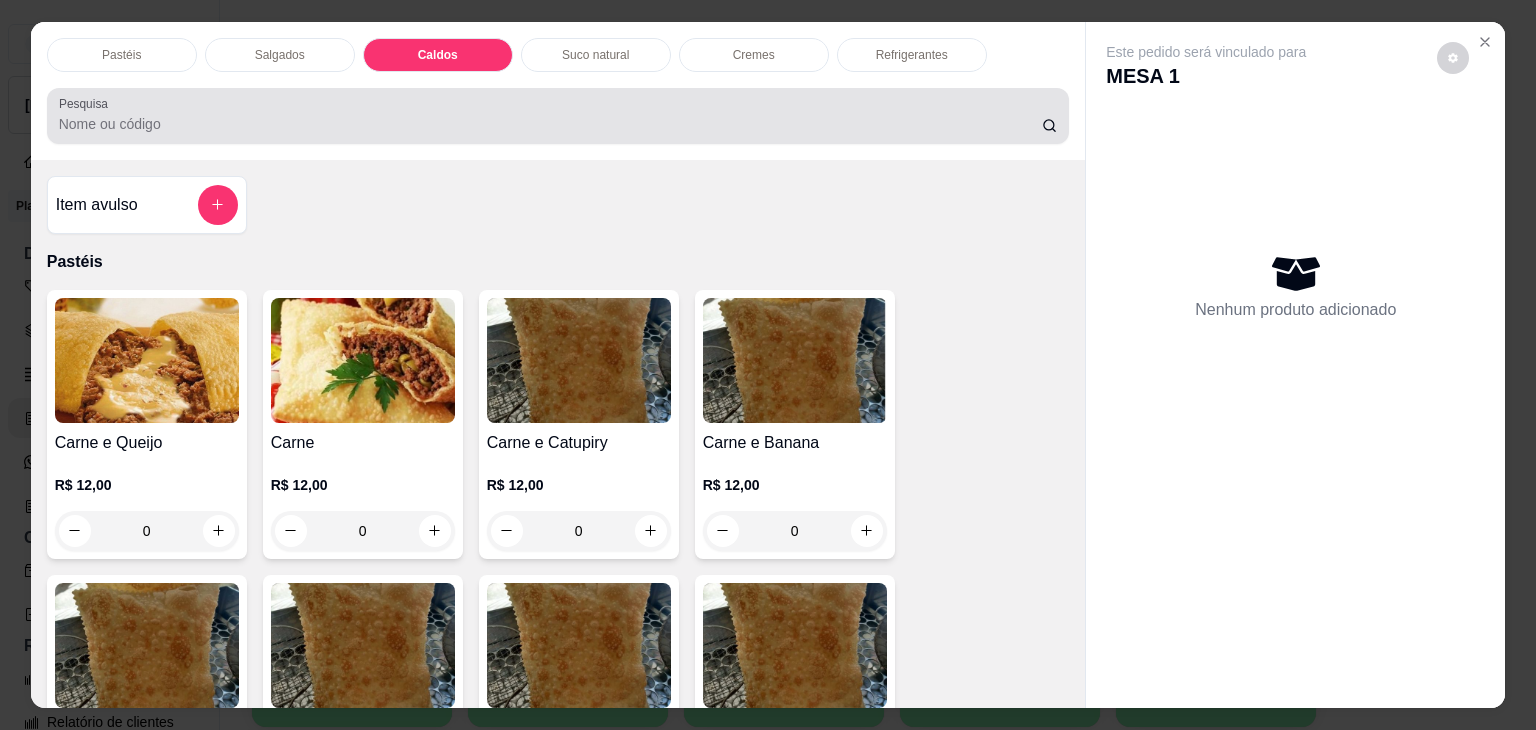 scroll, scrollTop: 2782, scrollLeft: 0, axis: vertical 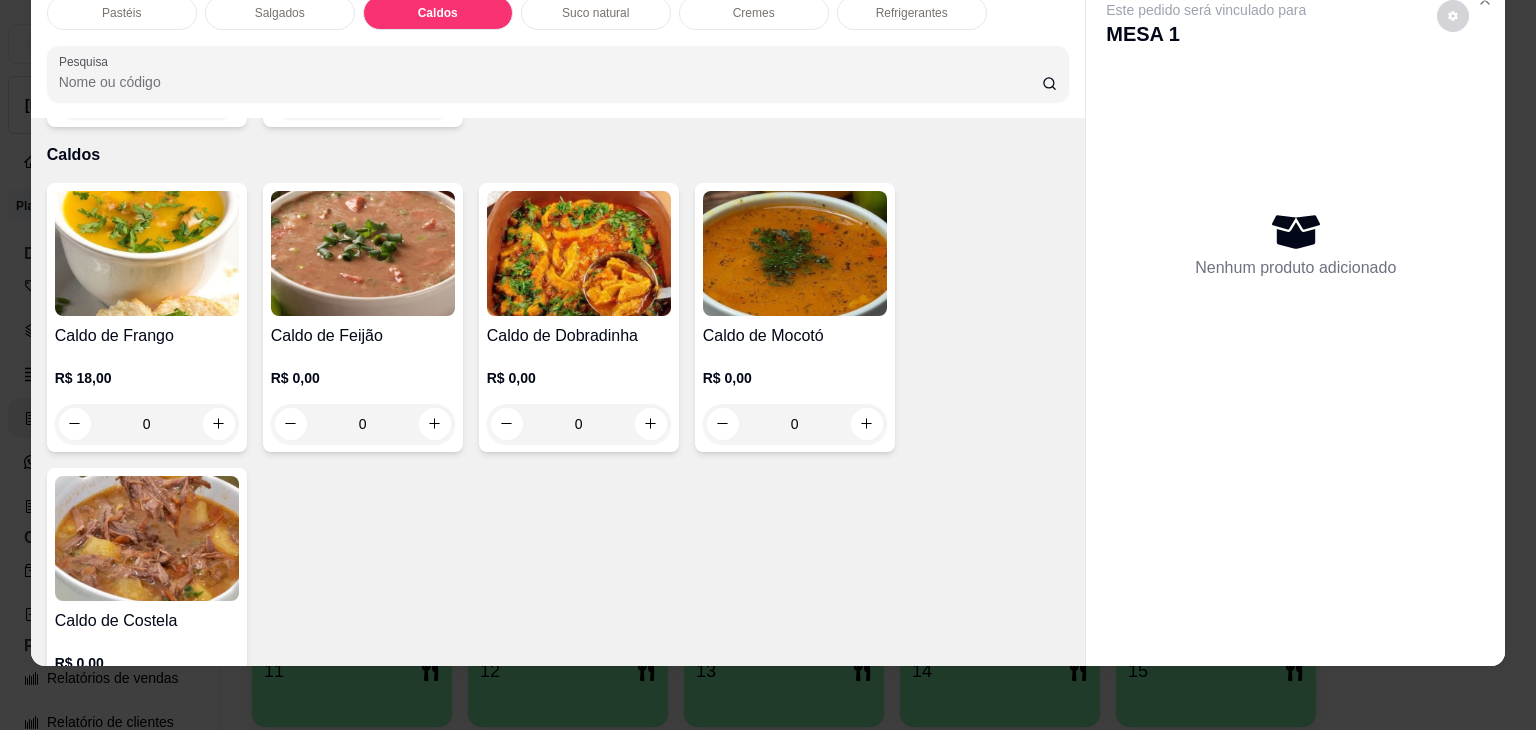 click on "0" at bounding box center (795, 424) 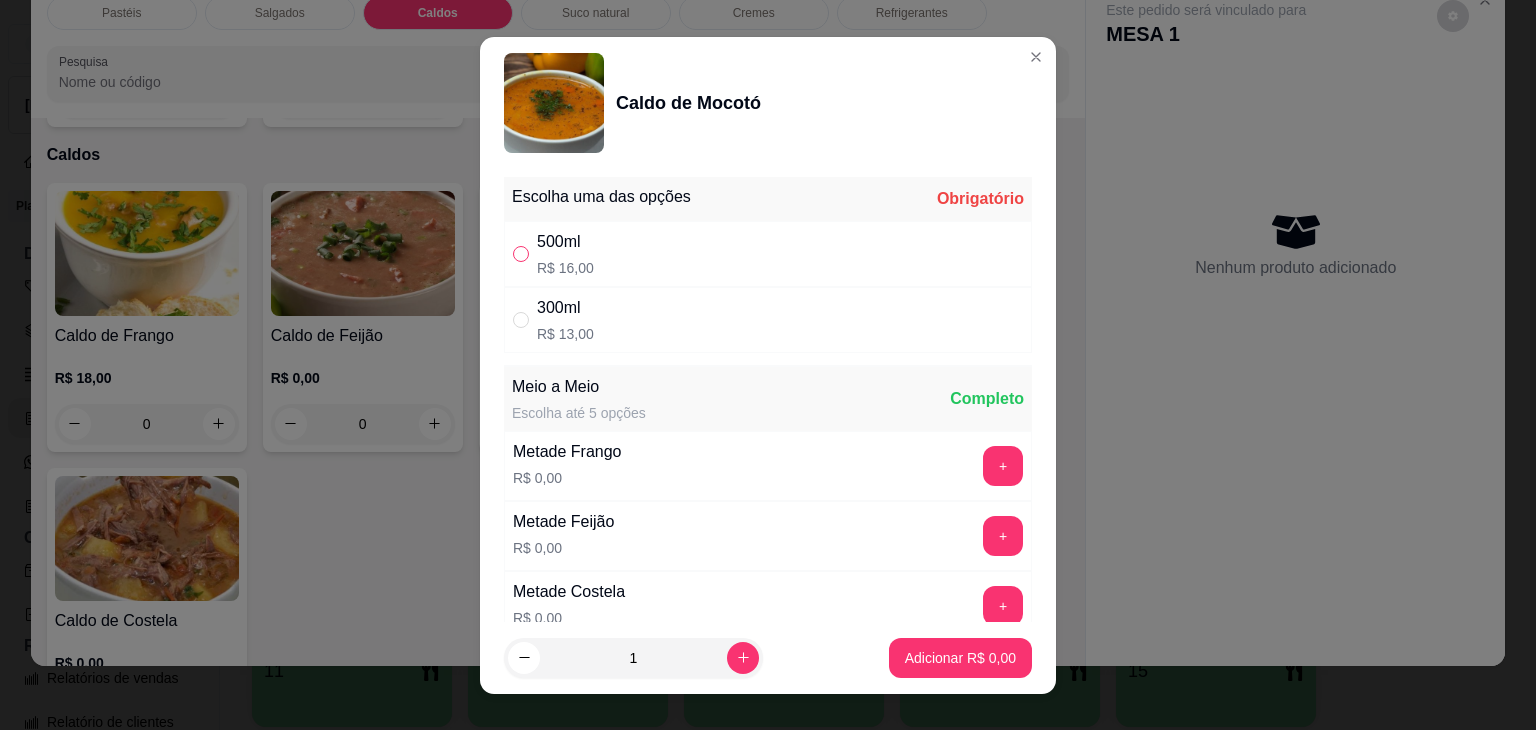 click at bounding box center (521, 254) 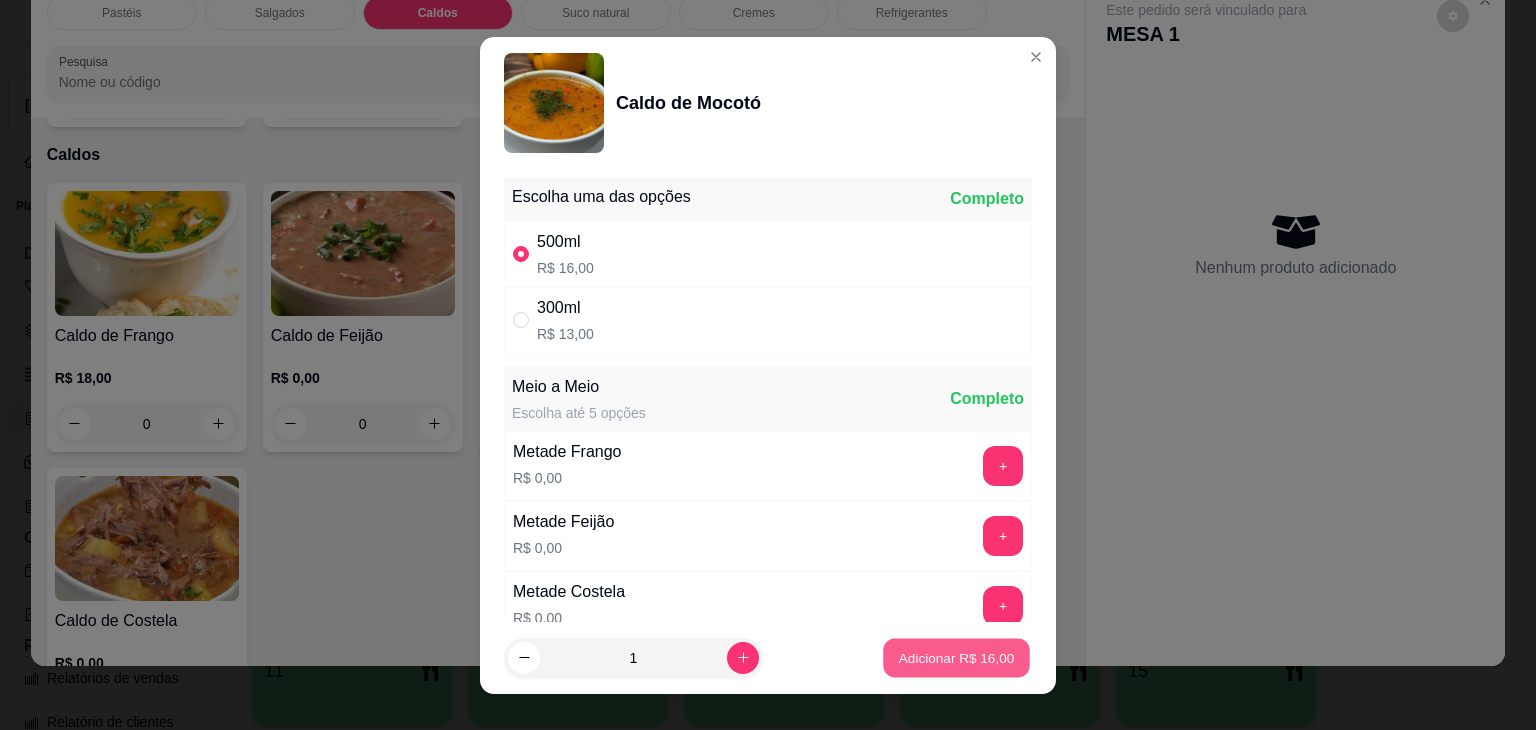 click on "Adicionar   R$ 16,00" at bounding box center [957, 657] 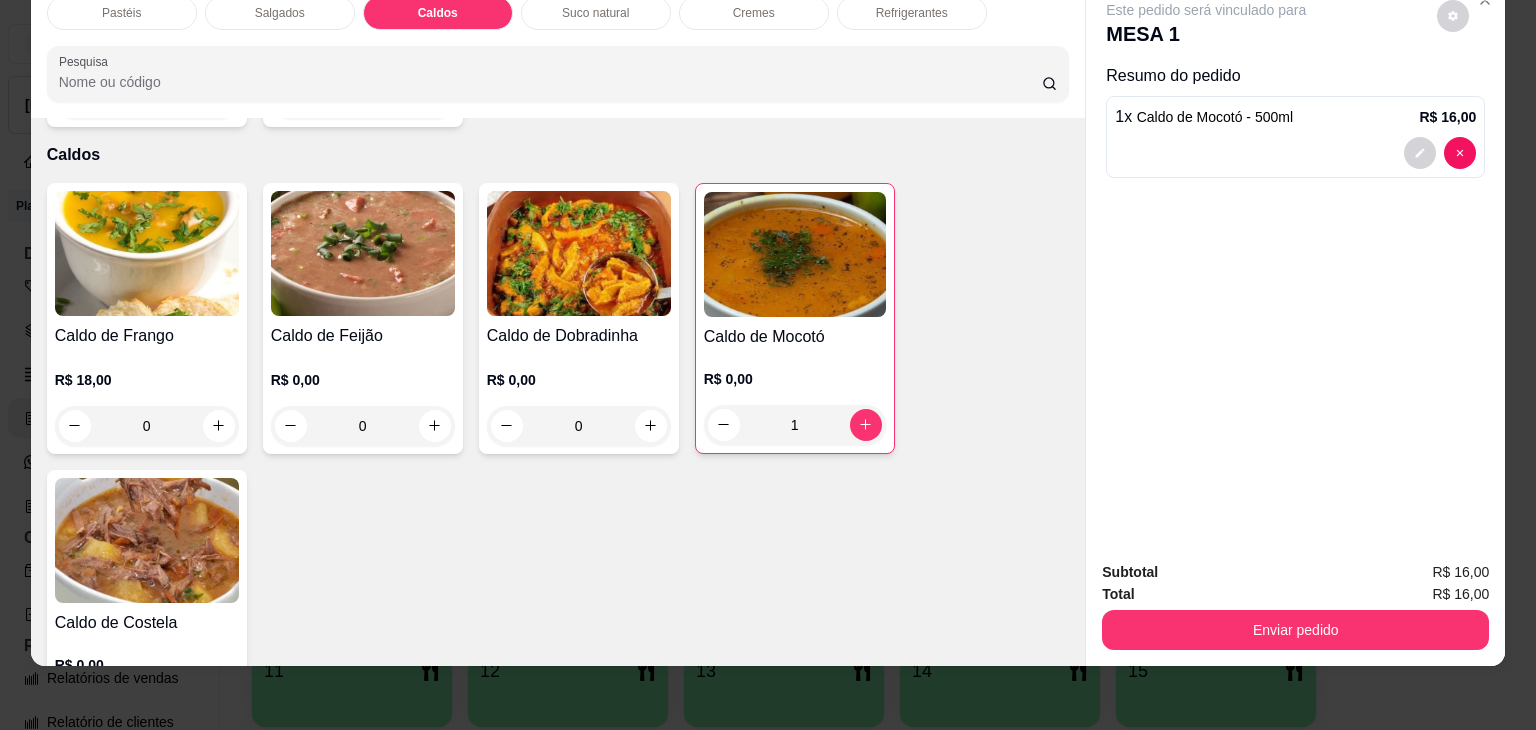 click on "0" at bounding box center (579, 426) 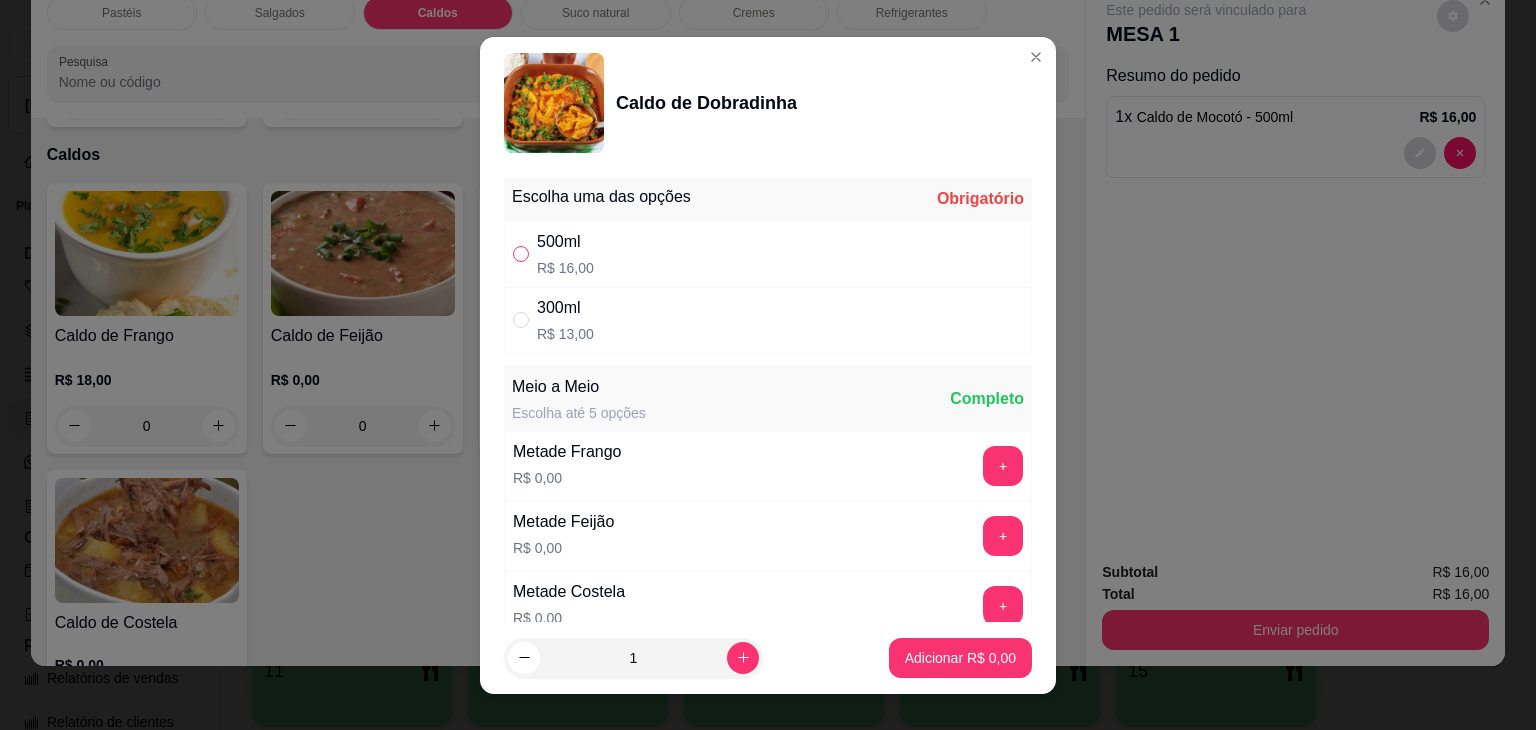 click at bounding box center [521, 254] 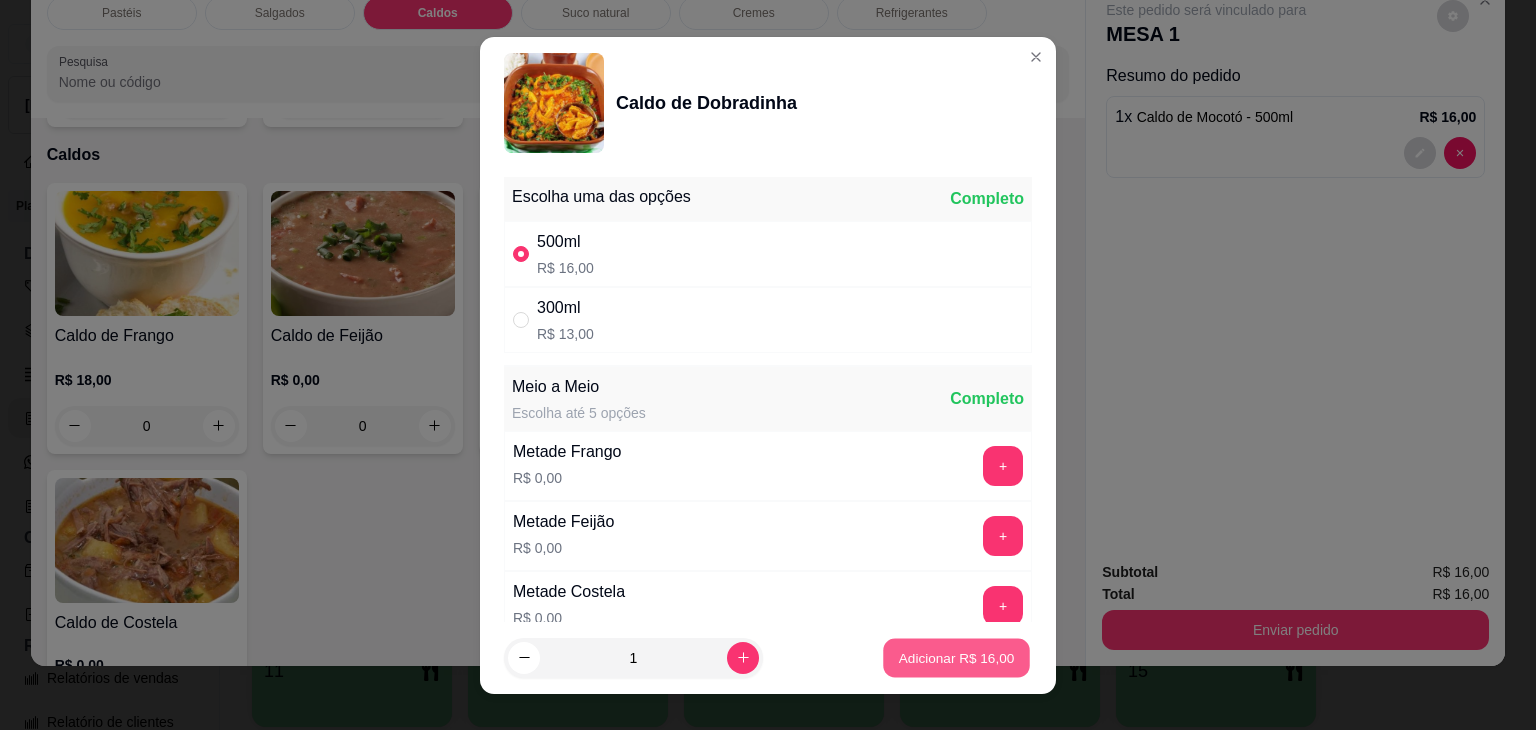 click on "Adicionar   R$ 16,00" at bounding box center [957, 657] 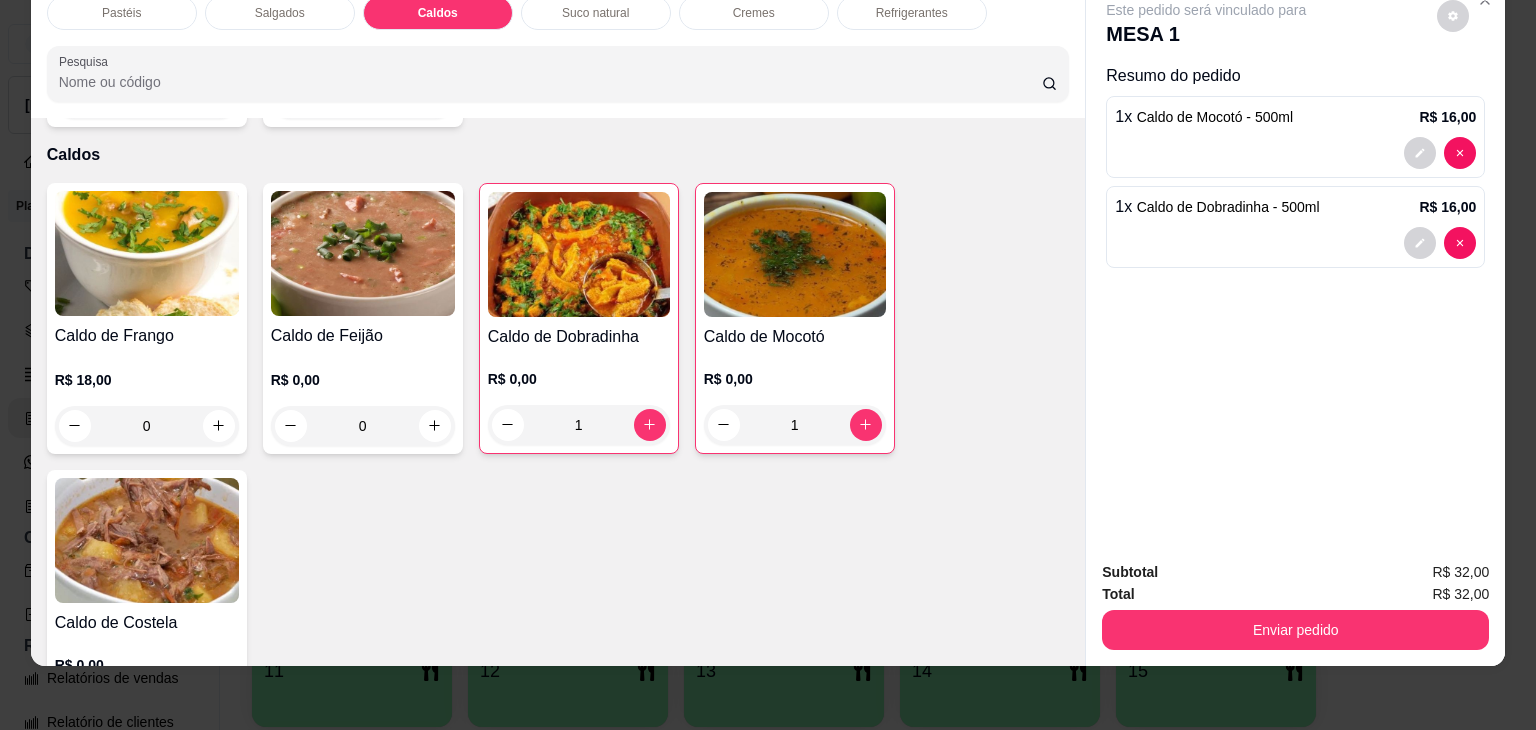click on "0" at bounding box center [147, 426] 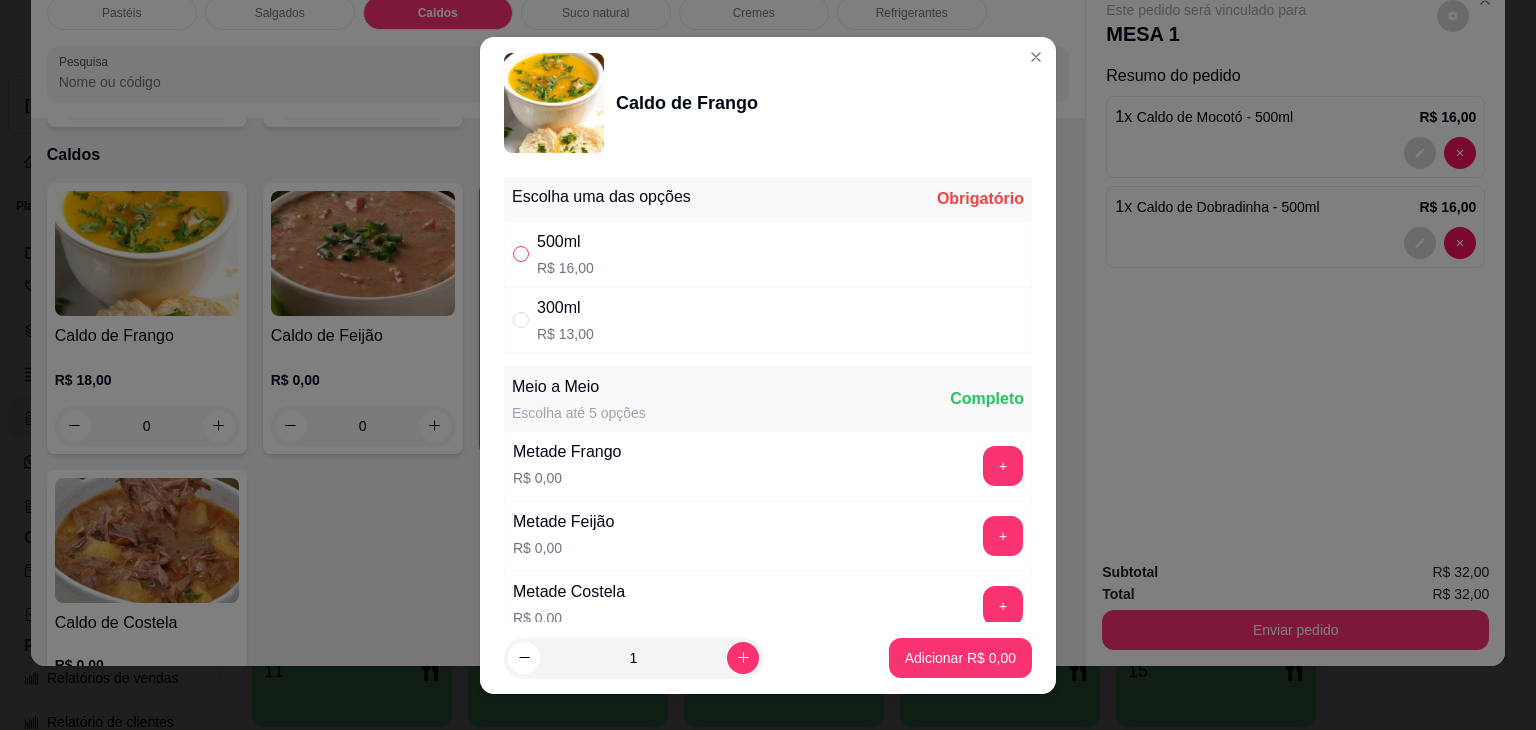click at bounding box center [521, 254] 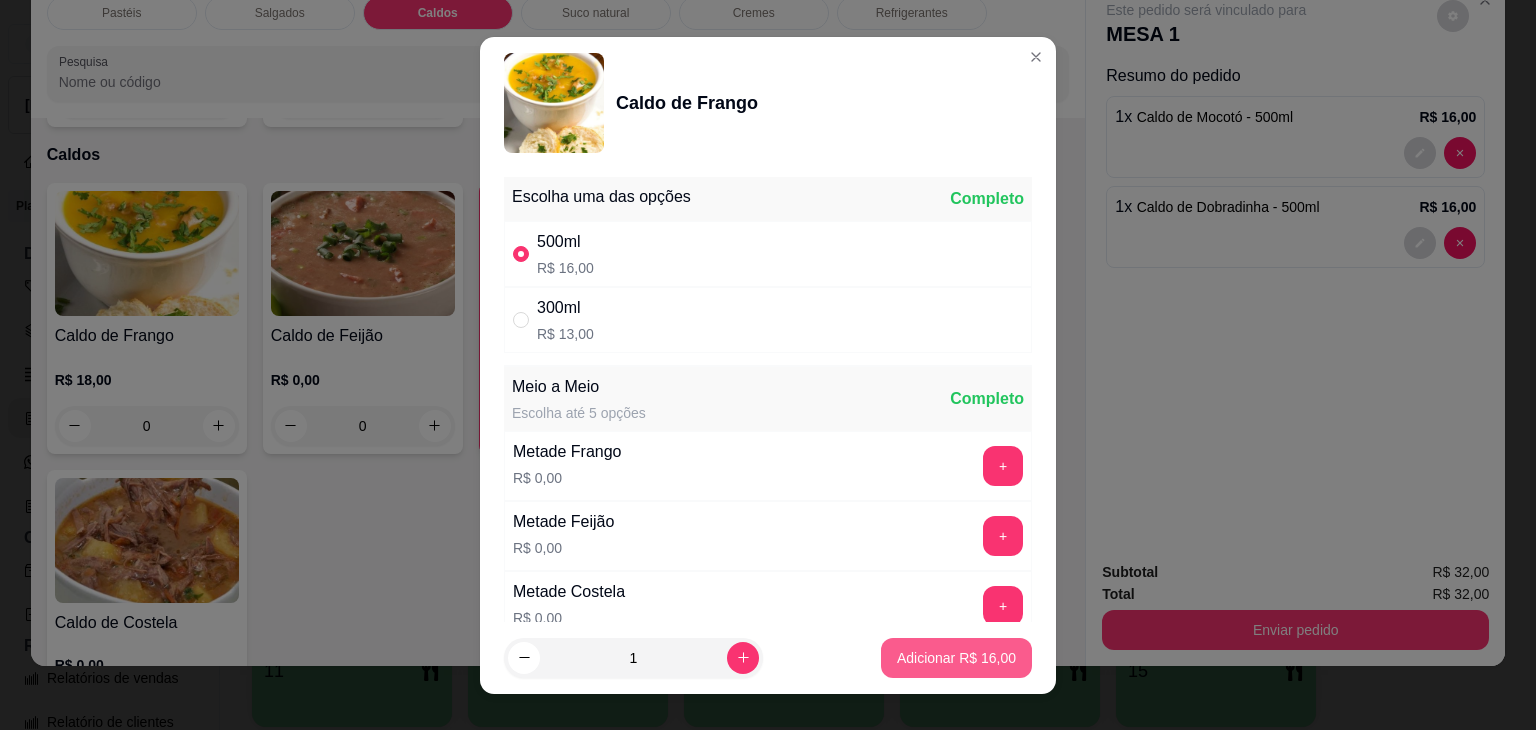 click on "Adicionar   R$ 16,00" at bounding box center [956, 658] 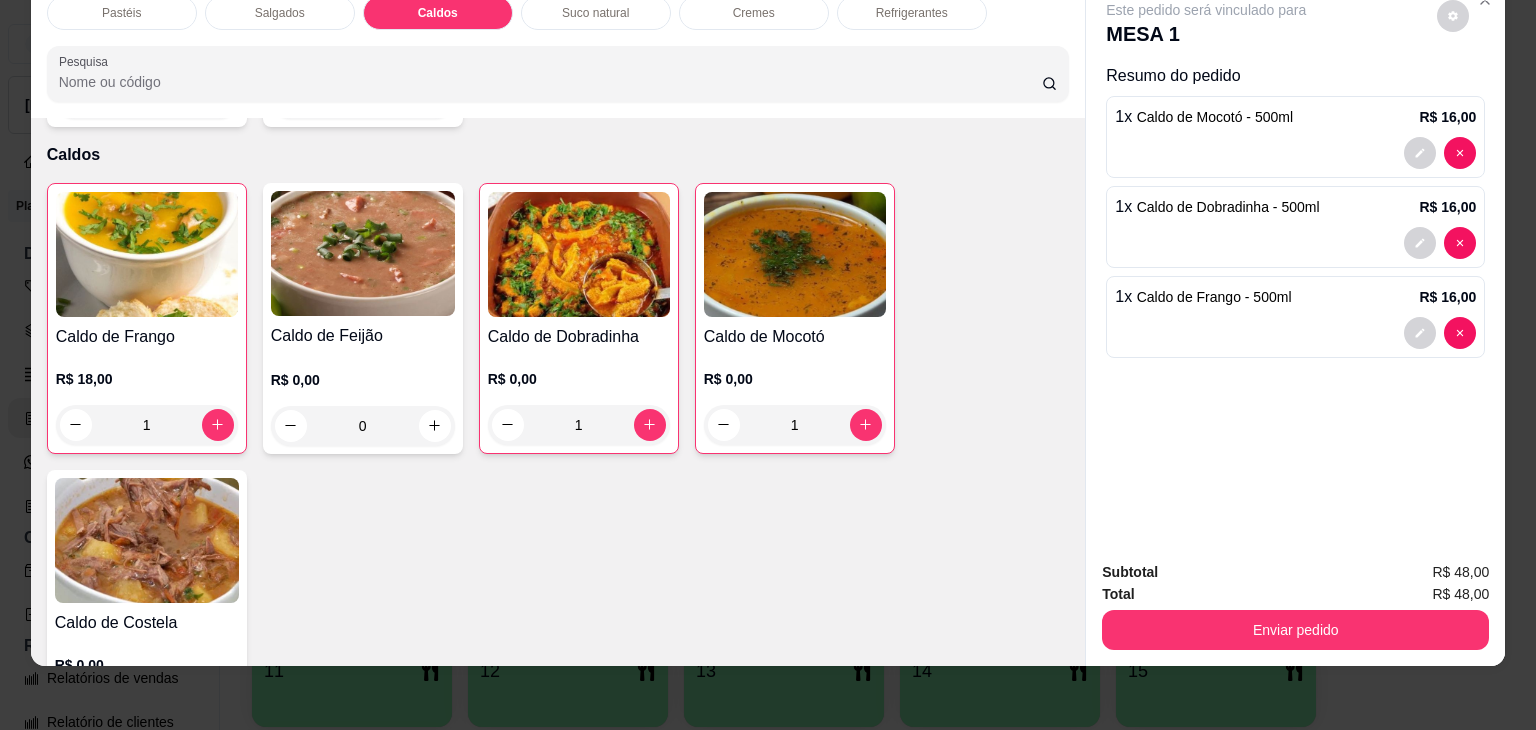 click on "Pastéis" at bounding box center [122, 13] 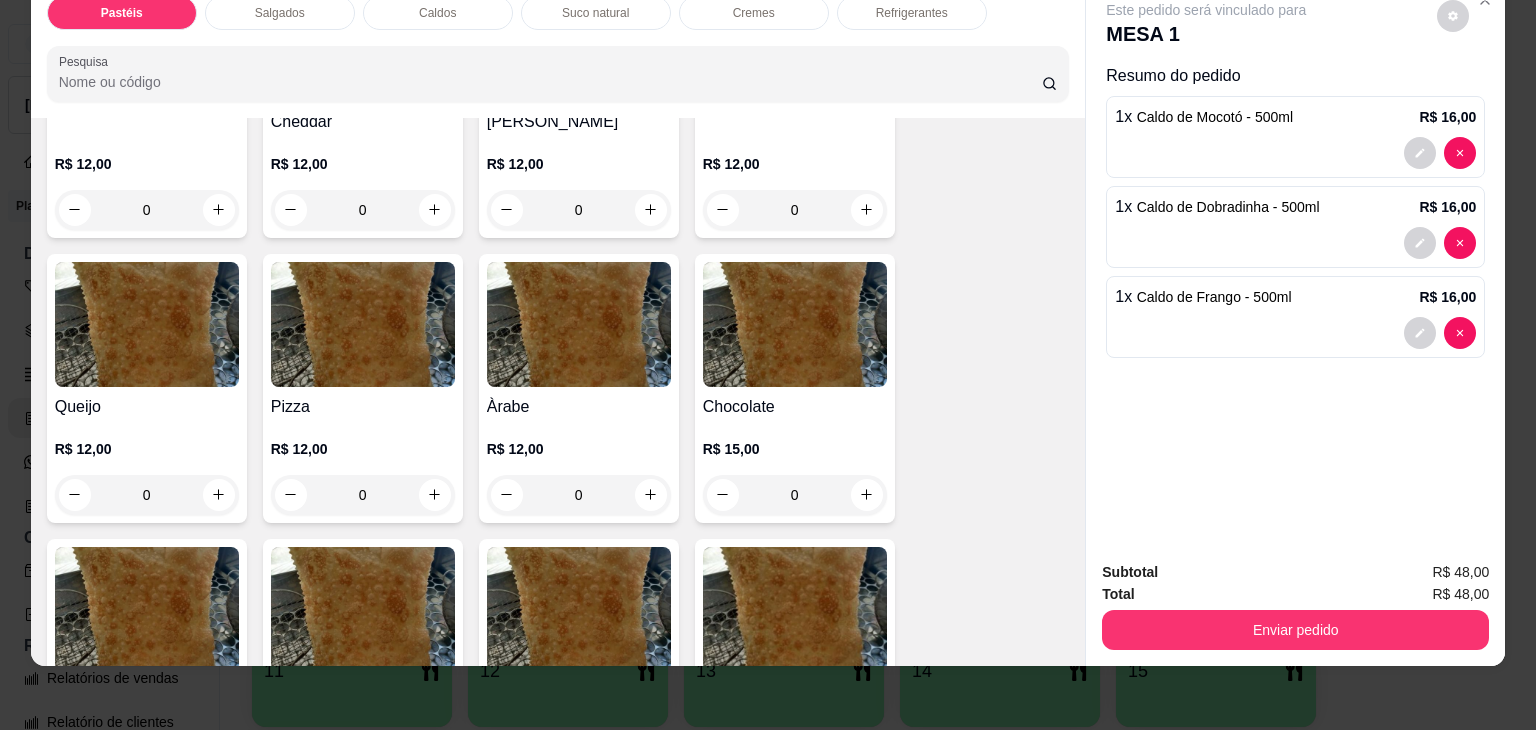 scroll, scrollTop: 1289, scrollLeft: 0, axis: vertical 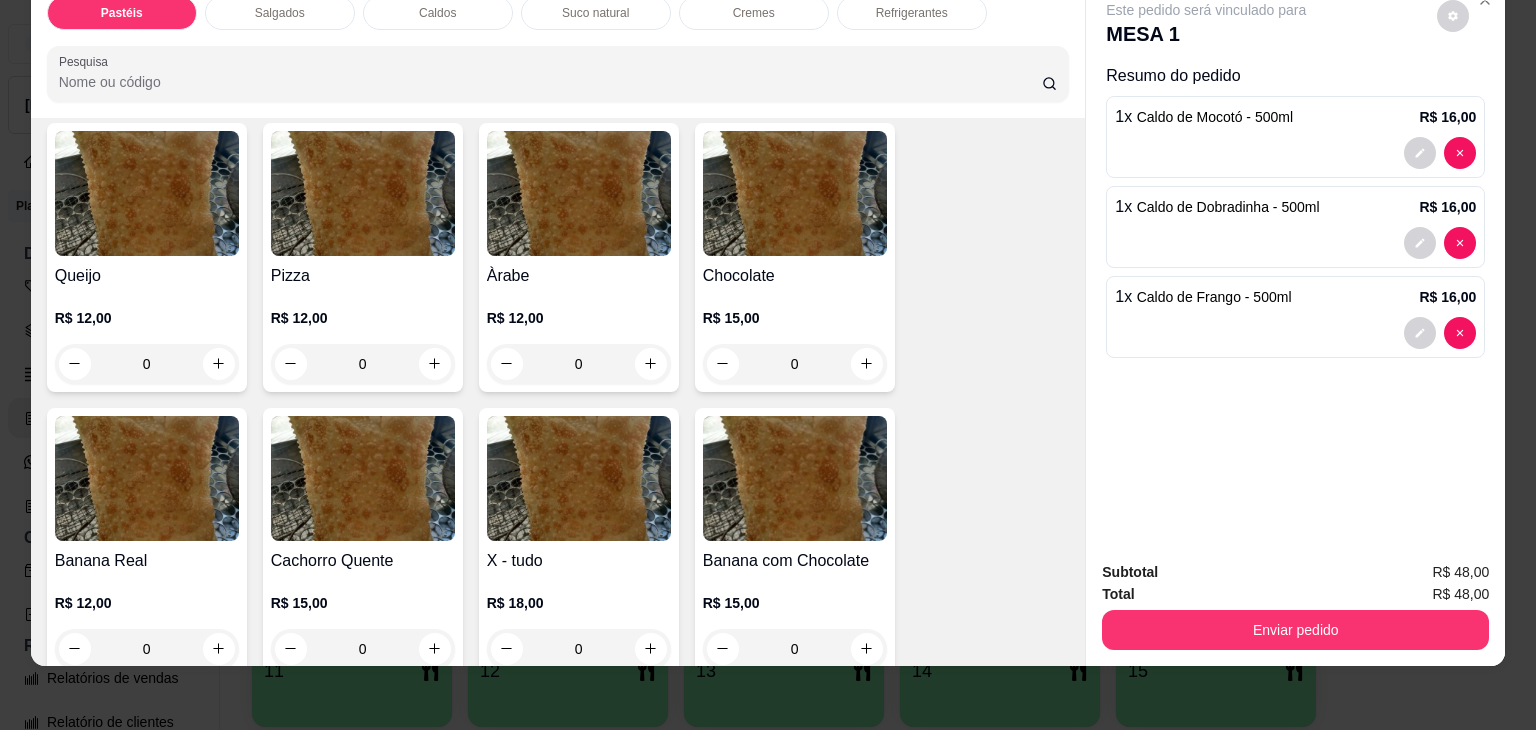 click on "0" at bounding box center [147, 364] 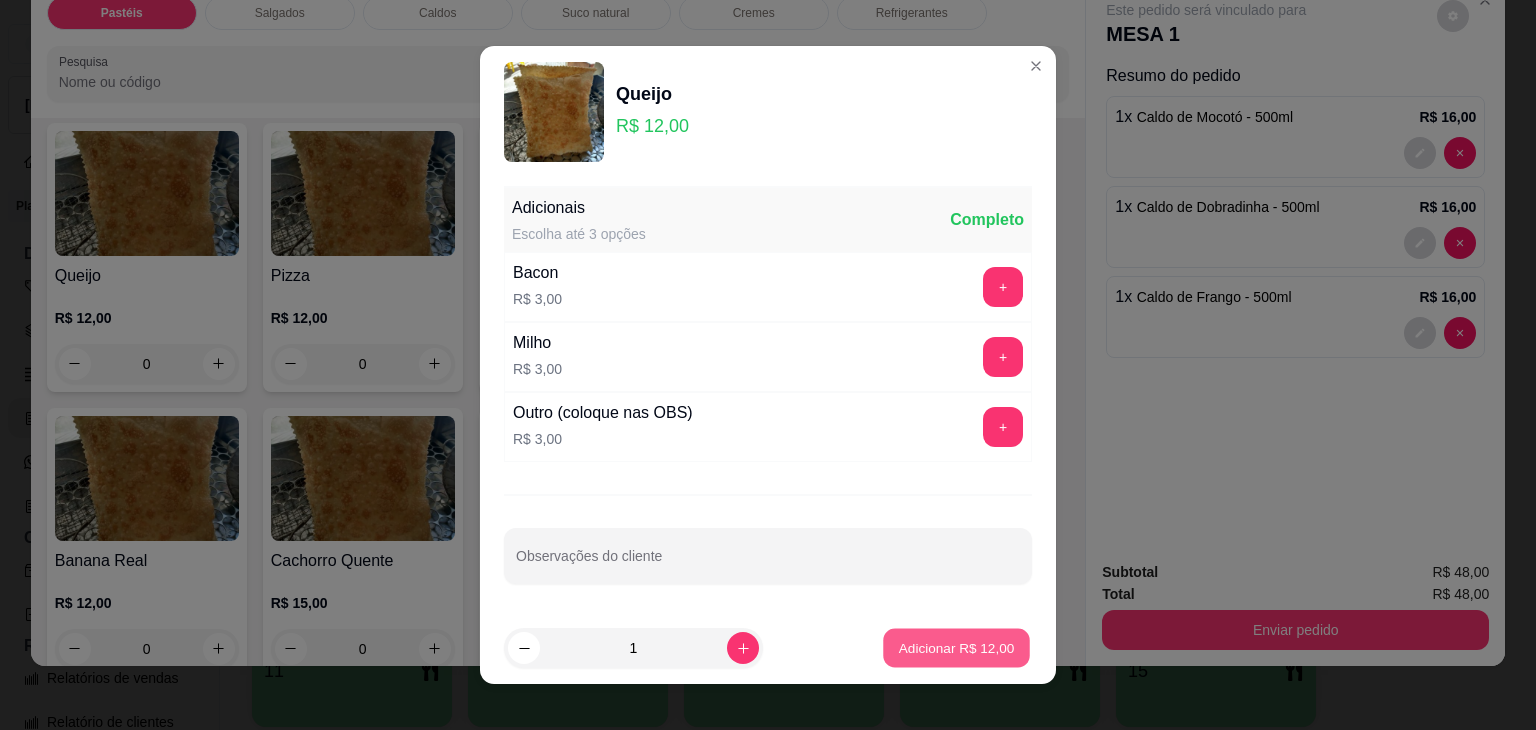 click on "Adicionar   R$ 12,00" at bounding box center (957, 647) 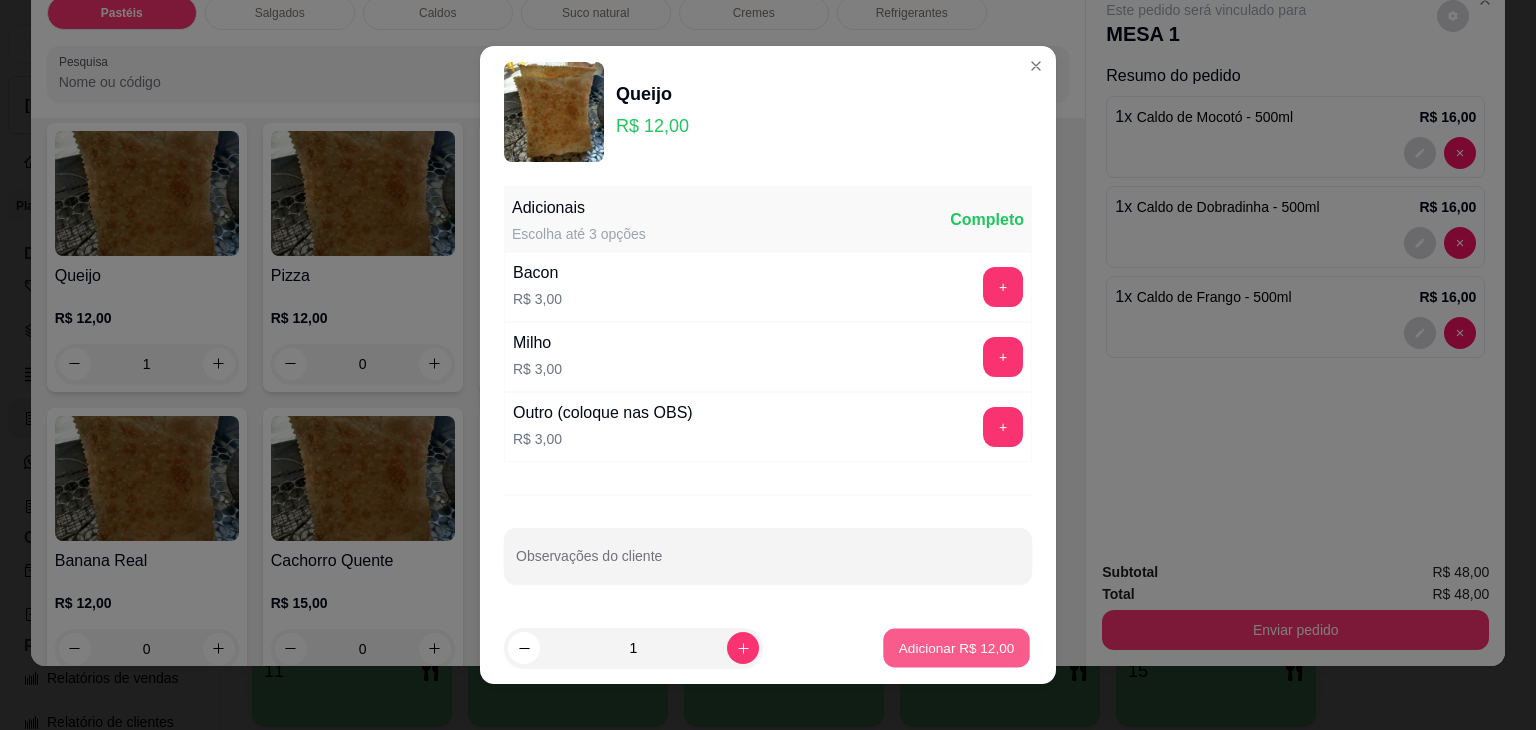 scroll, scrollTop: 1290, scrollLeft: 0, axis: vertical 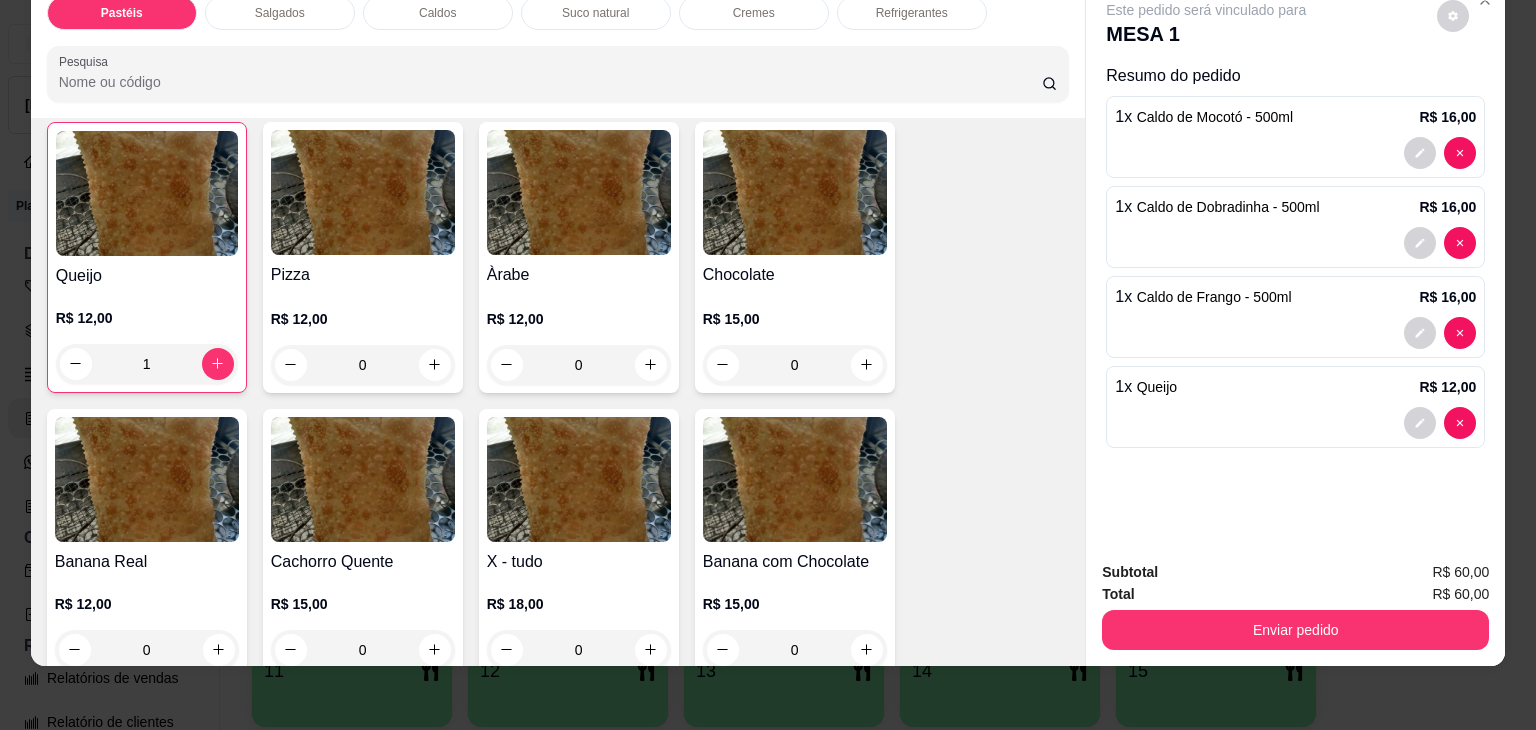 click on "Caldos" at bounding box center [438, 13] 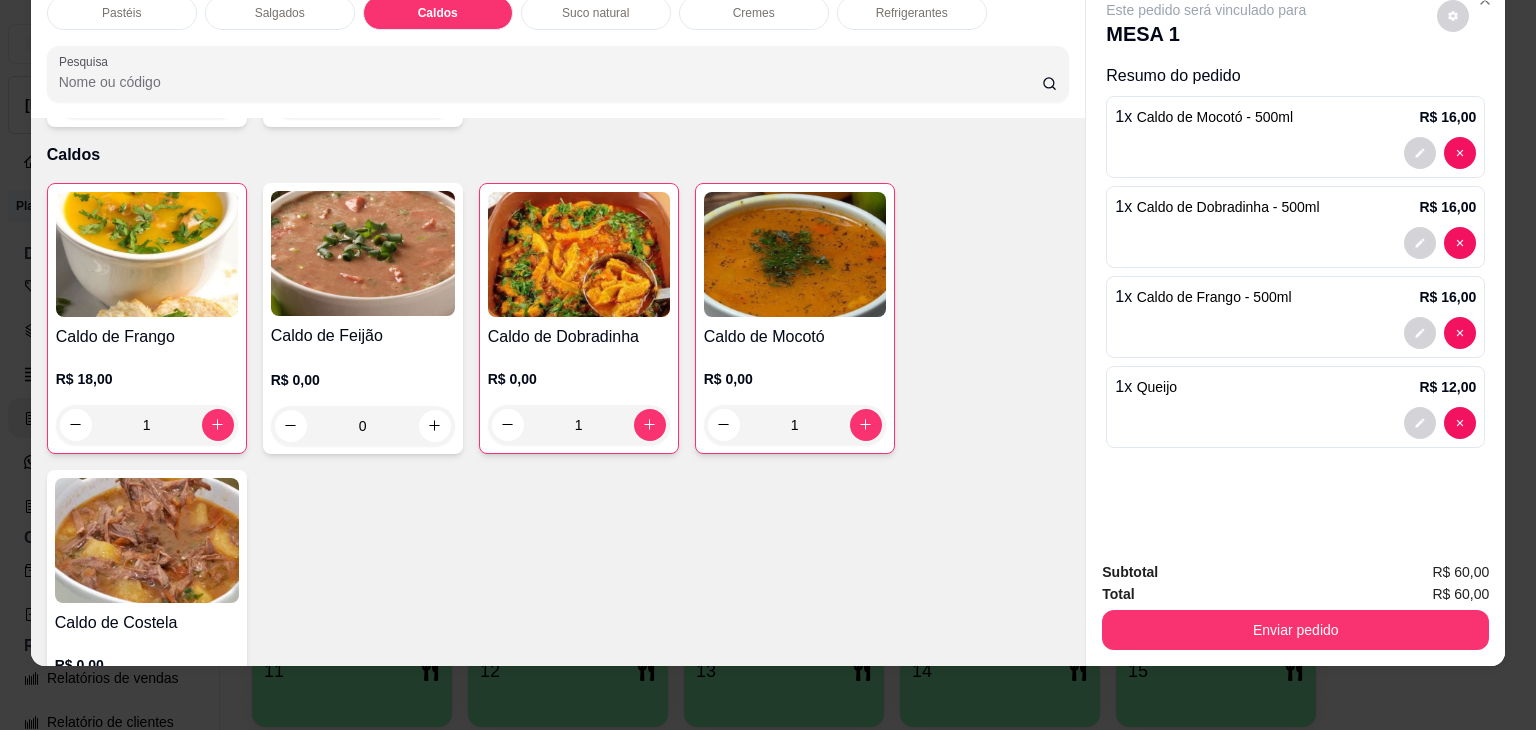 click on "0" at bounding box center (363, 426) 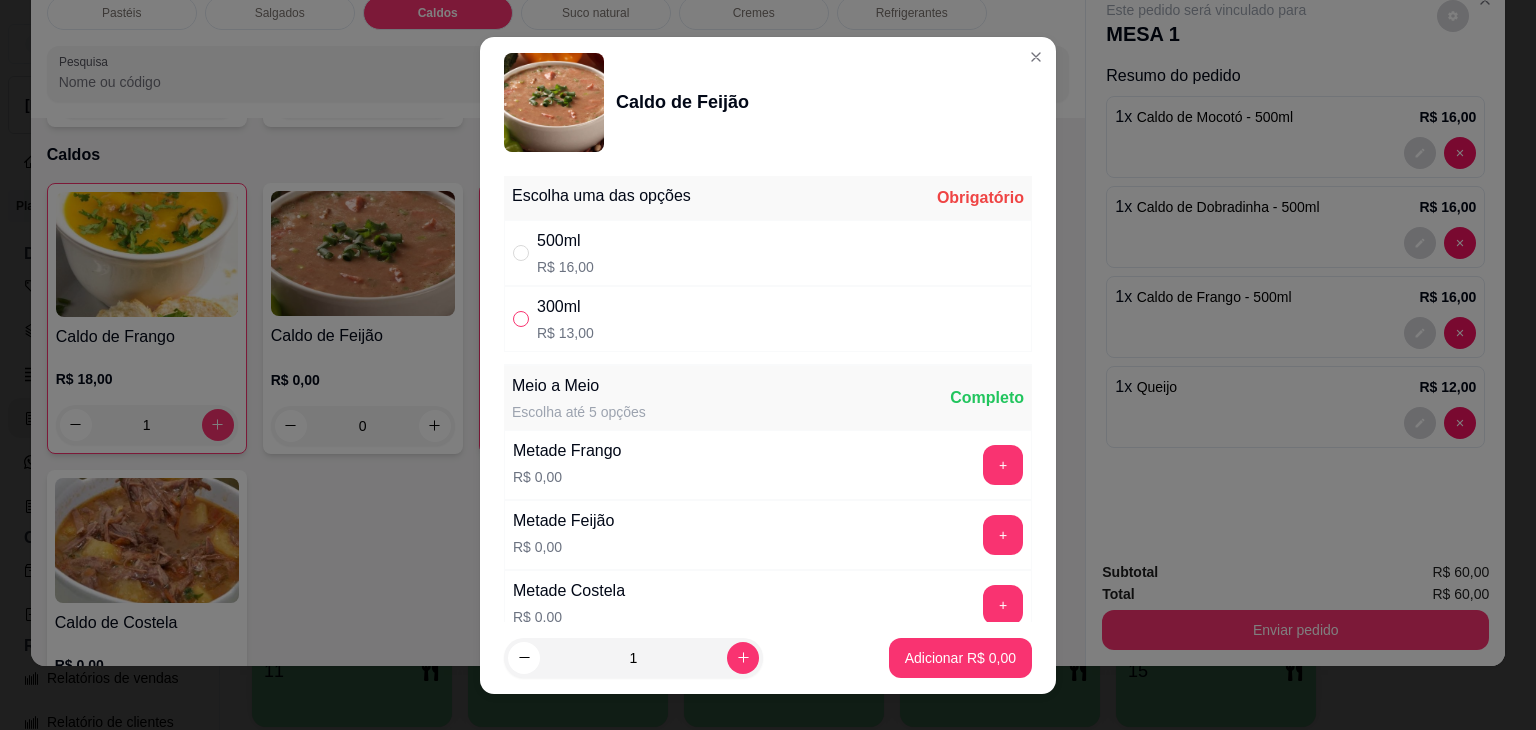 click at bounding box center [521, 319] 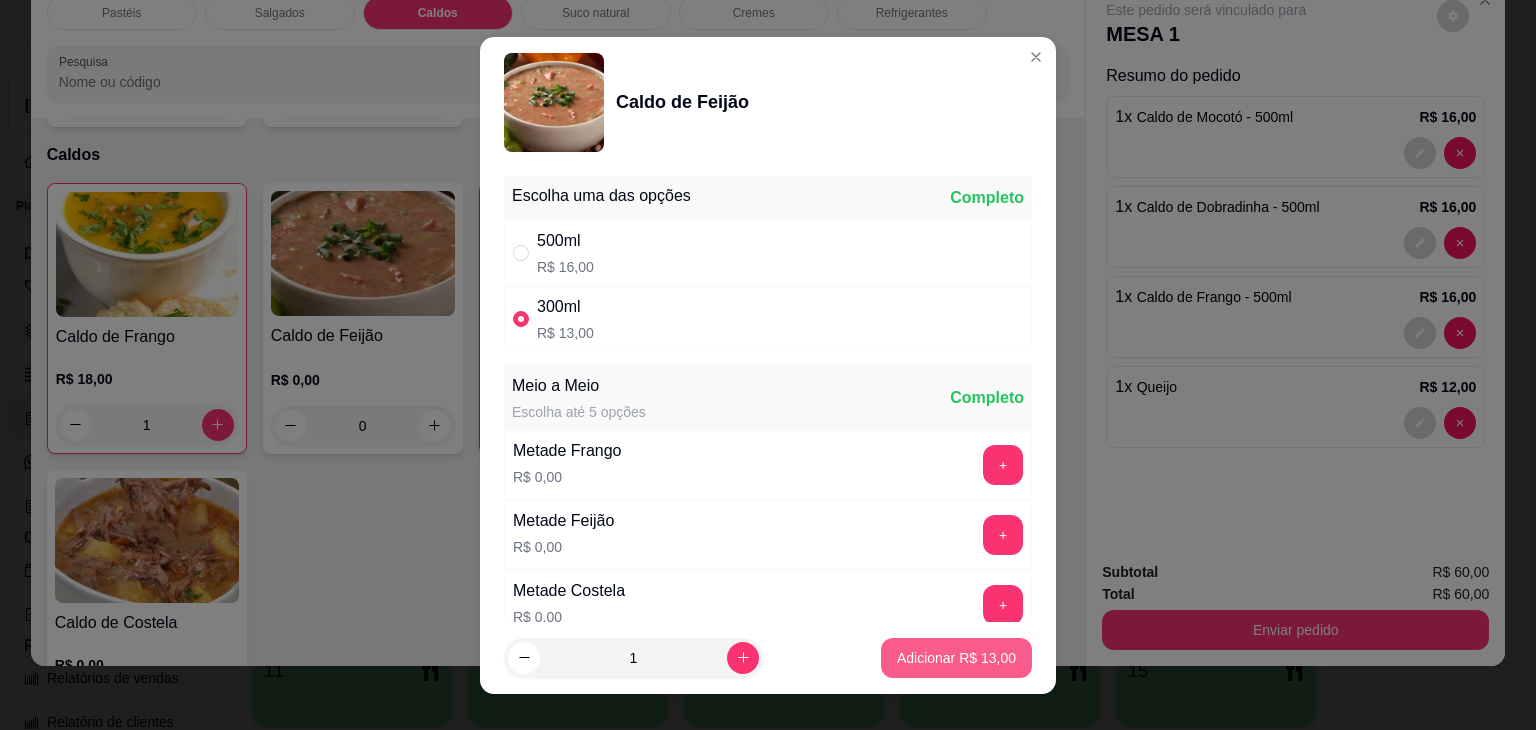 click on "Adicionar   R$ 13,00" at bounding box center [956, 658] 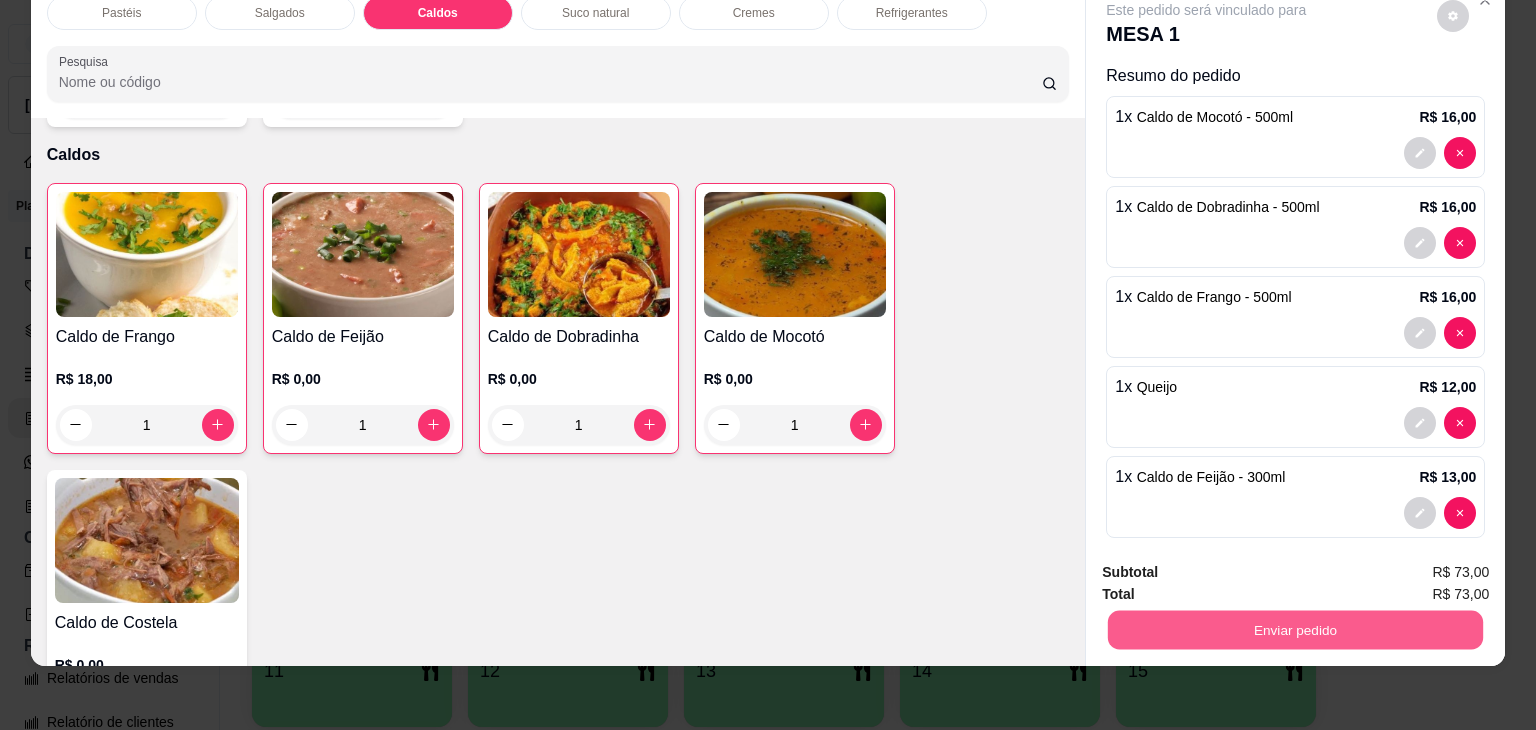 click on "Enviar pedido" at bounding box center [1295, 630] 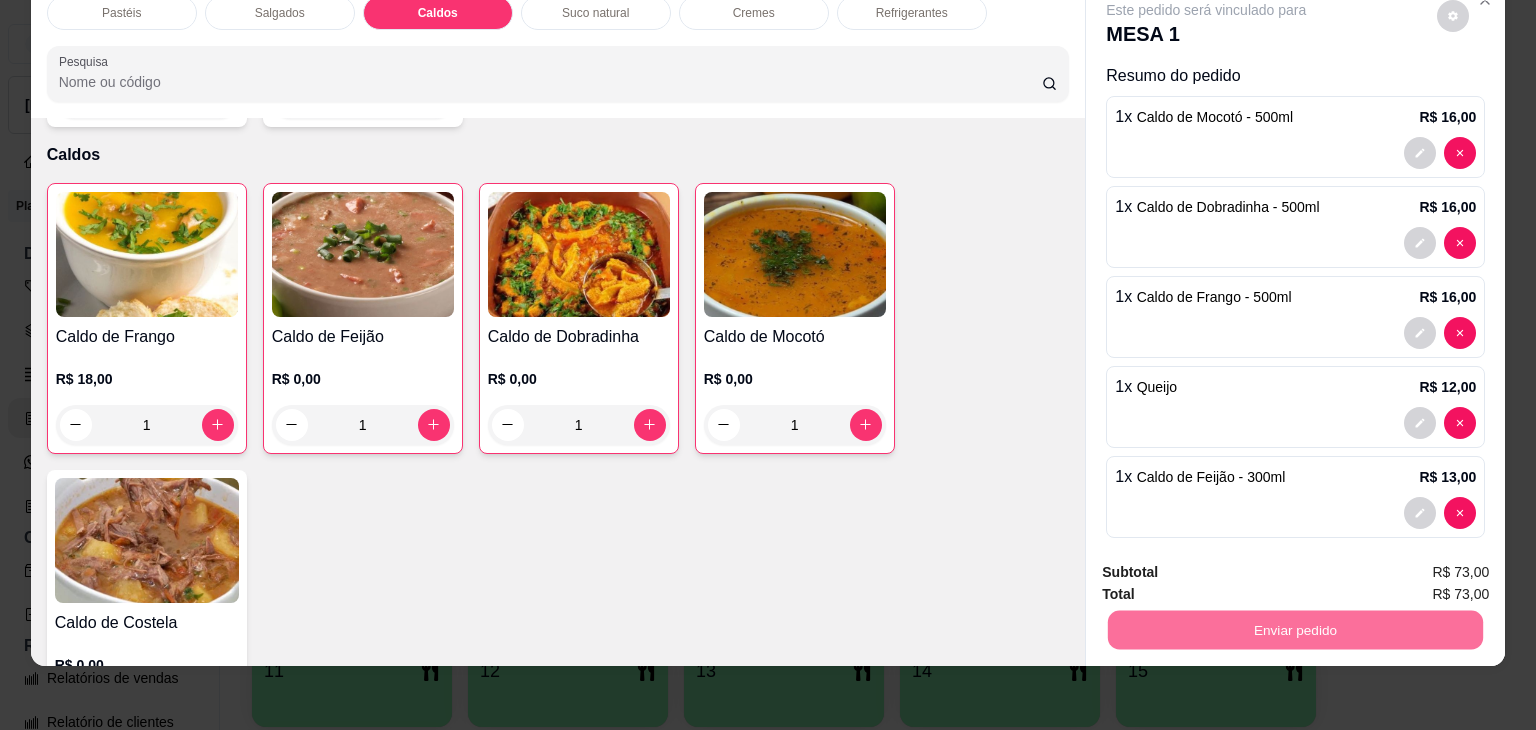 click on "Não registrar e enviar pedido" at bounding box center [1229, 565] 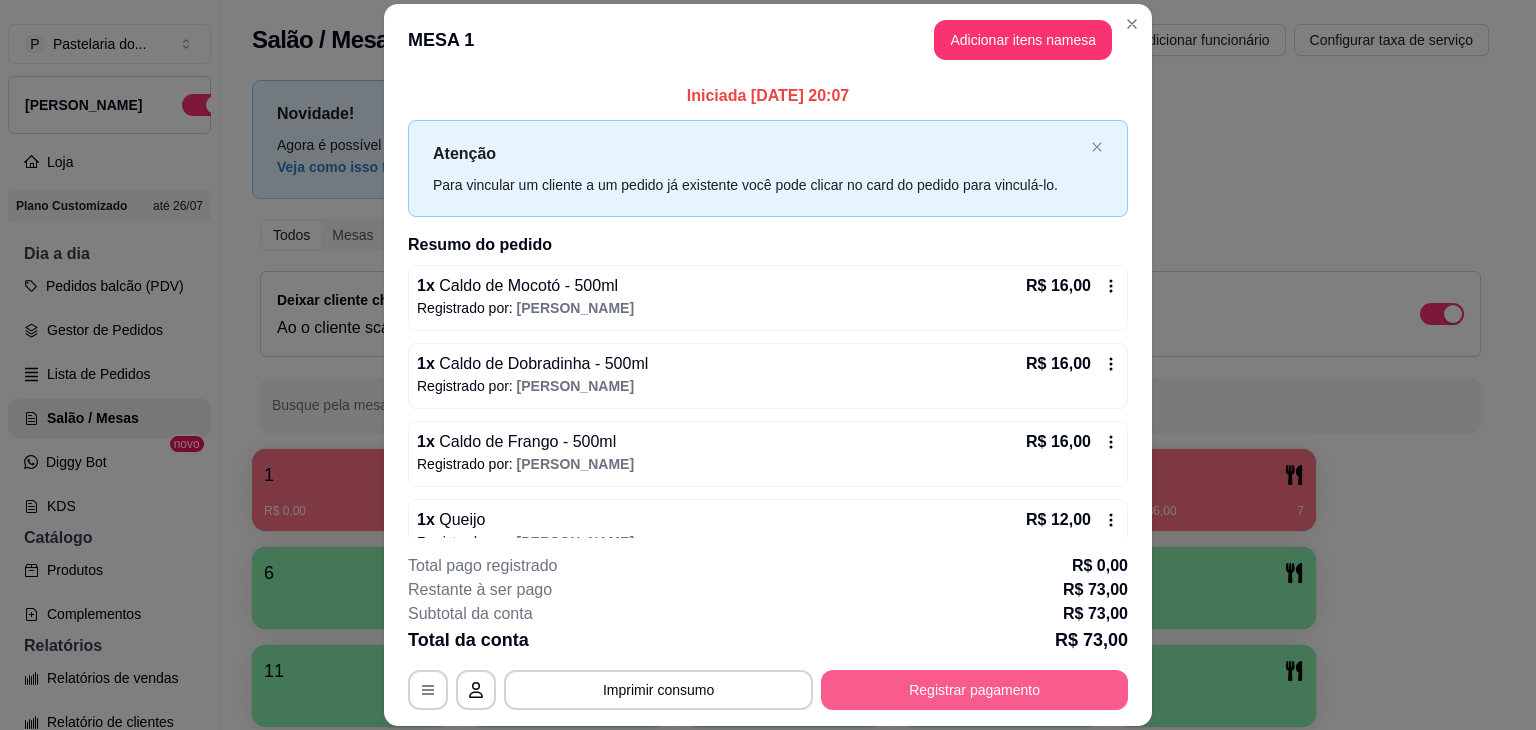 click on "Registrar pagamento" at bounding box center (974, 690) 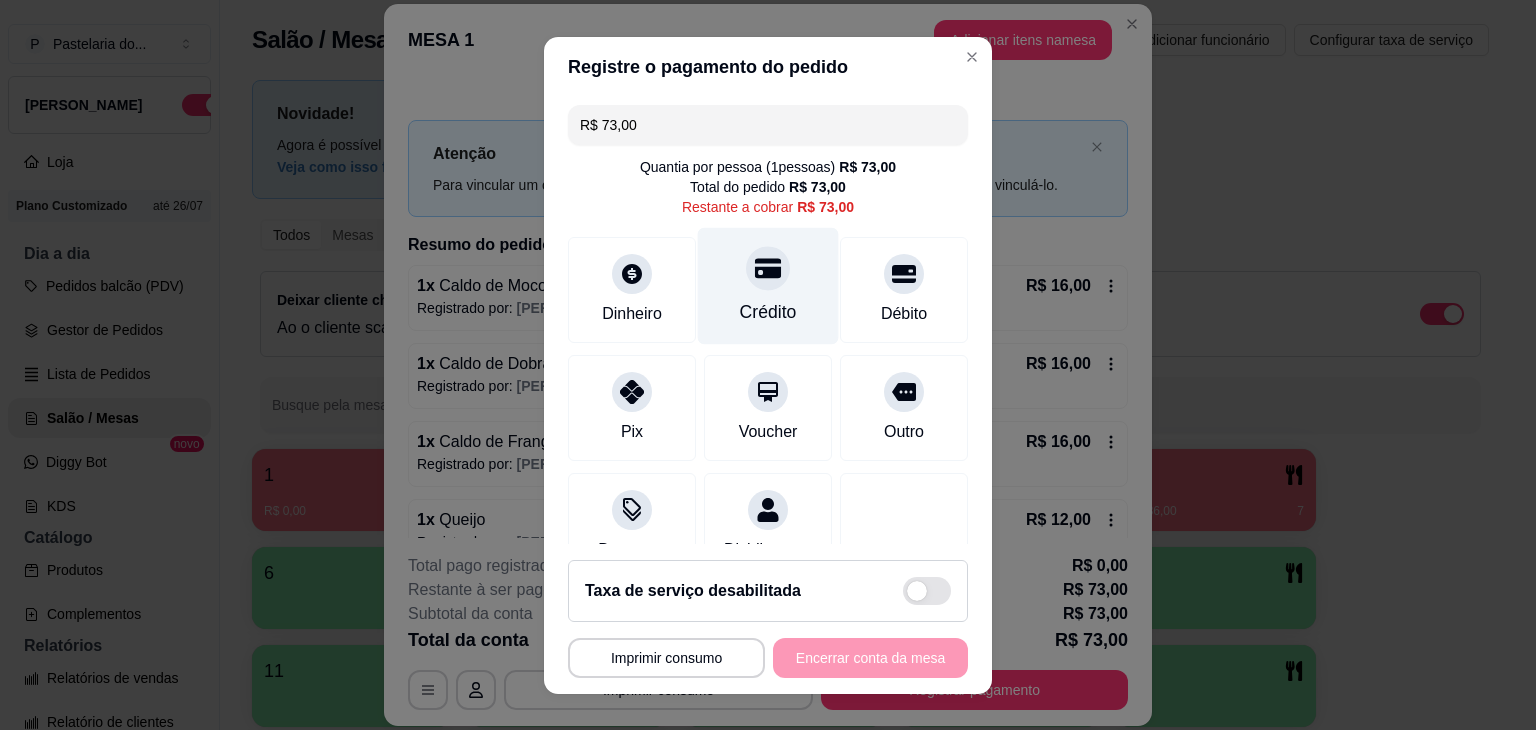 click on "Crédito" at bounding box center [768, 312] 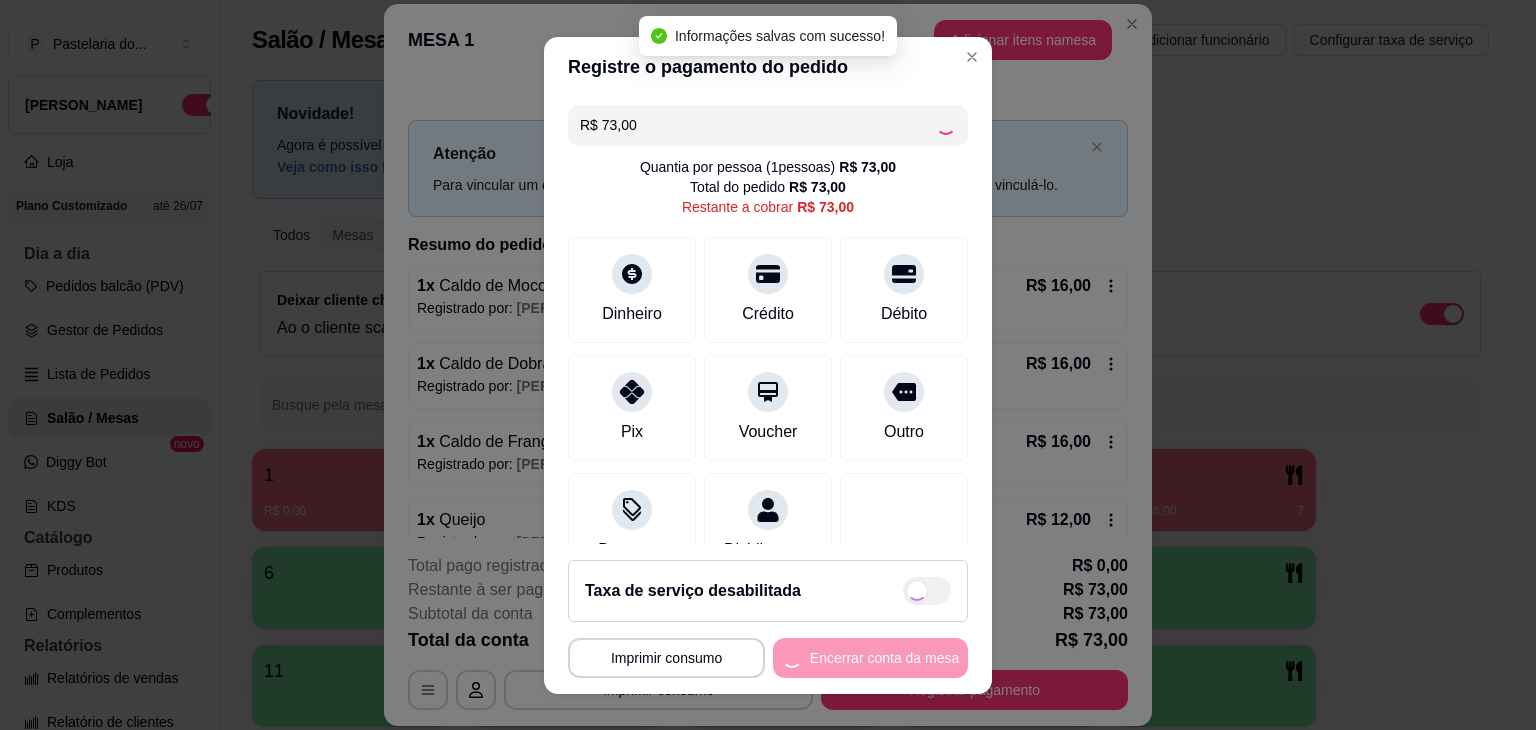 type on "R$ 0,00" 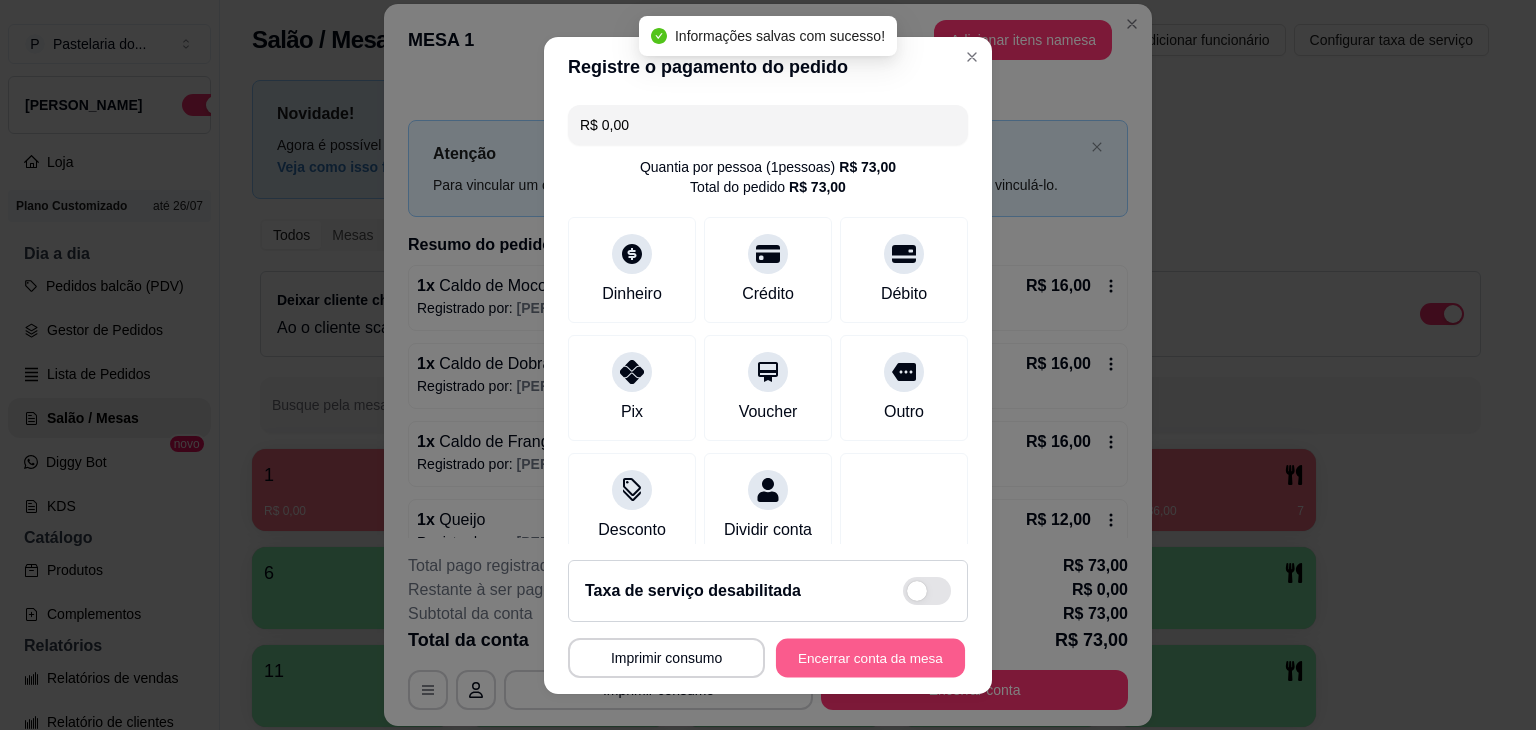 click on "Encerrar conta da mesa" at bounding box center [870, 657] 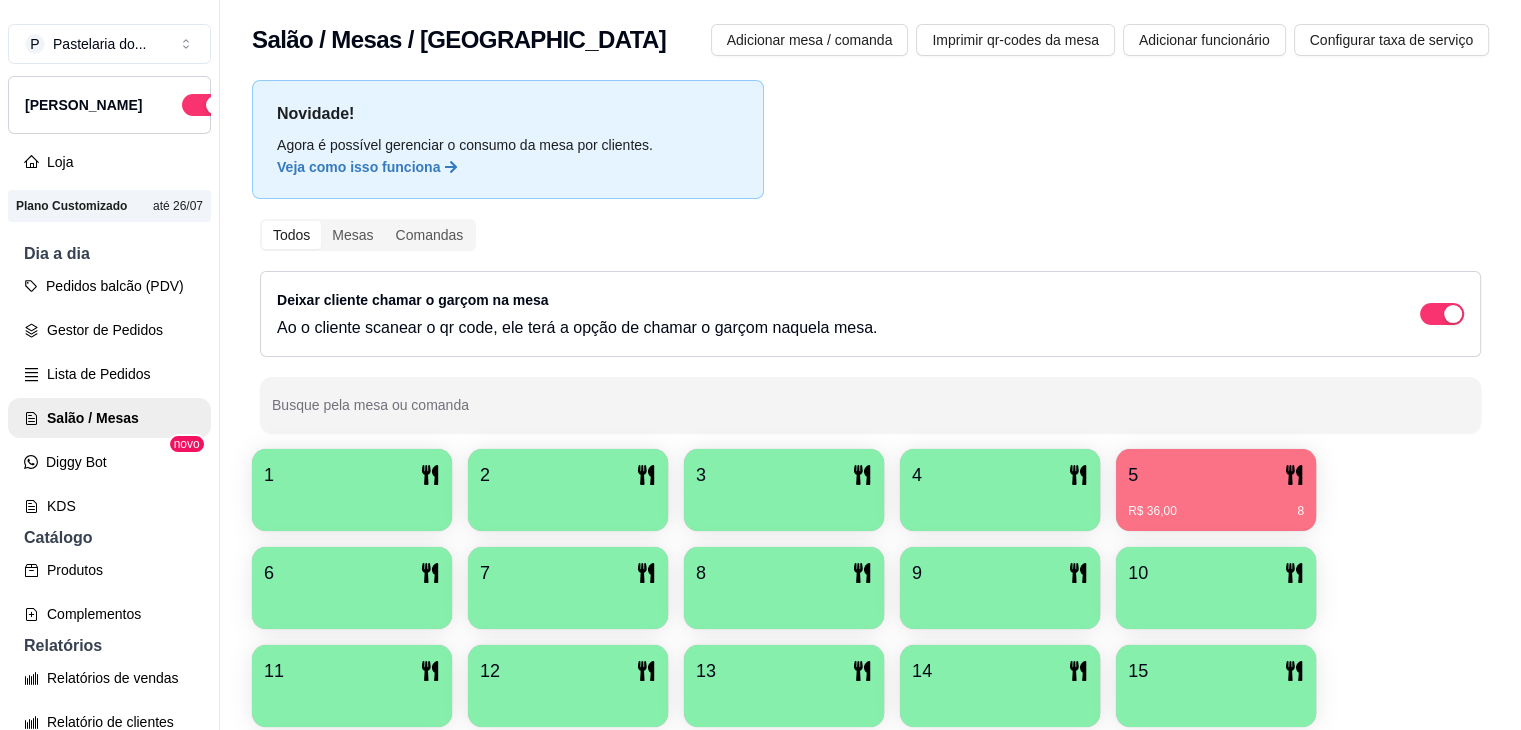 click on "R$ 36,00 8" at bounding box center [1216, 504] 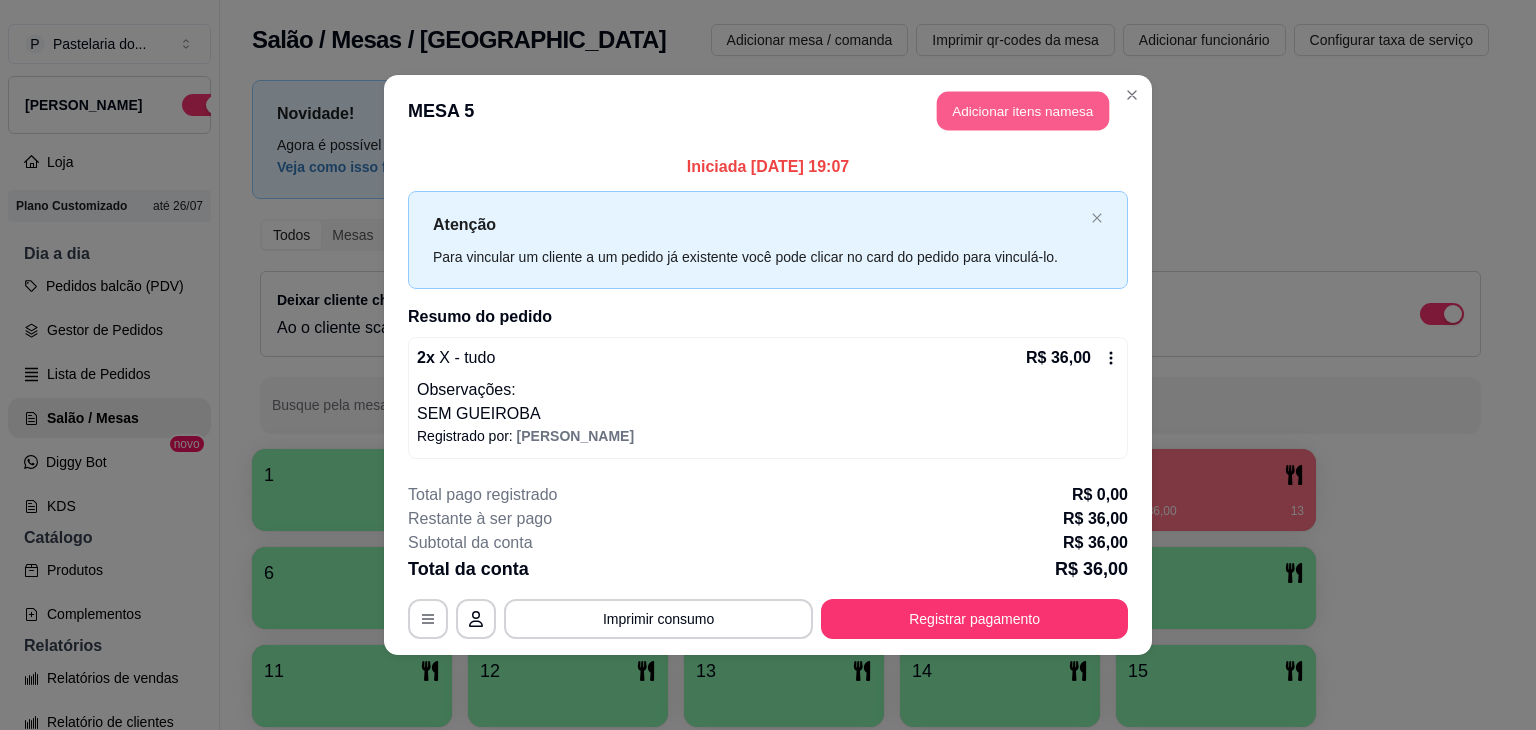 click on "Adicionar itens na  mesa" at bounding box center [1023, 111] 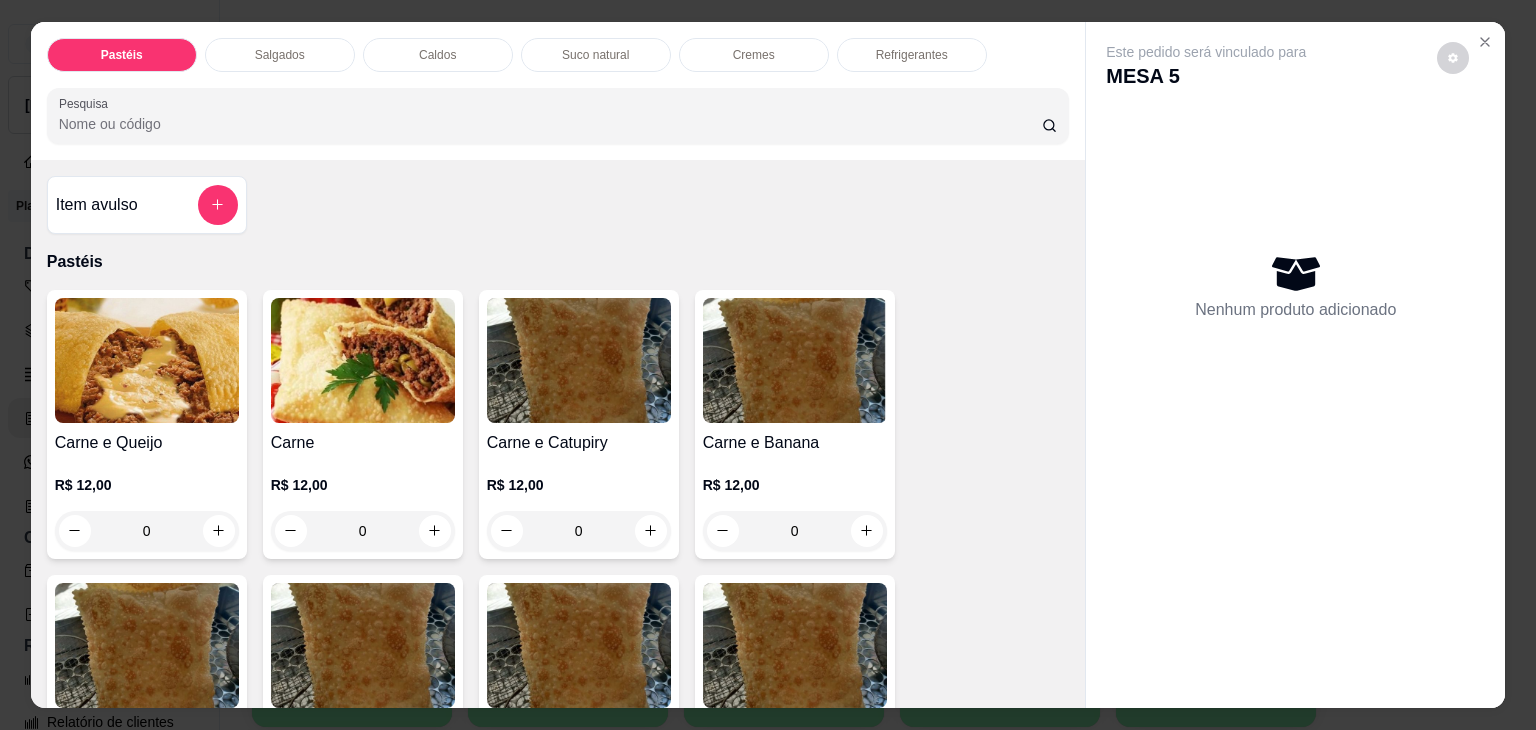 click on "Refrigerantes" at bounding box center [912, 55] 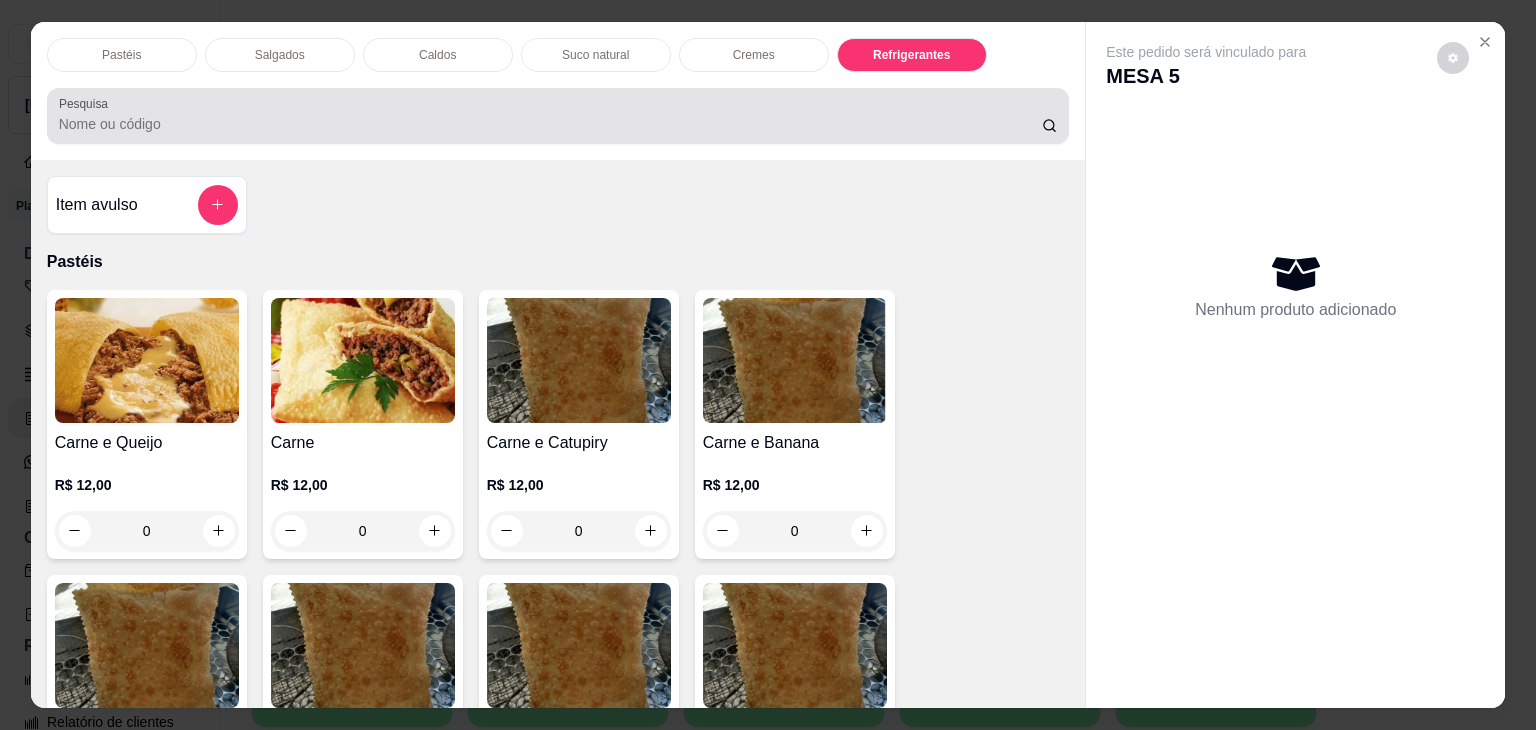 scroll, scrollTop: 5230, scrollLeft: 0, axis: vertical 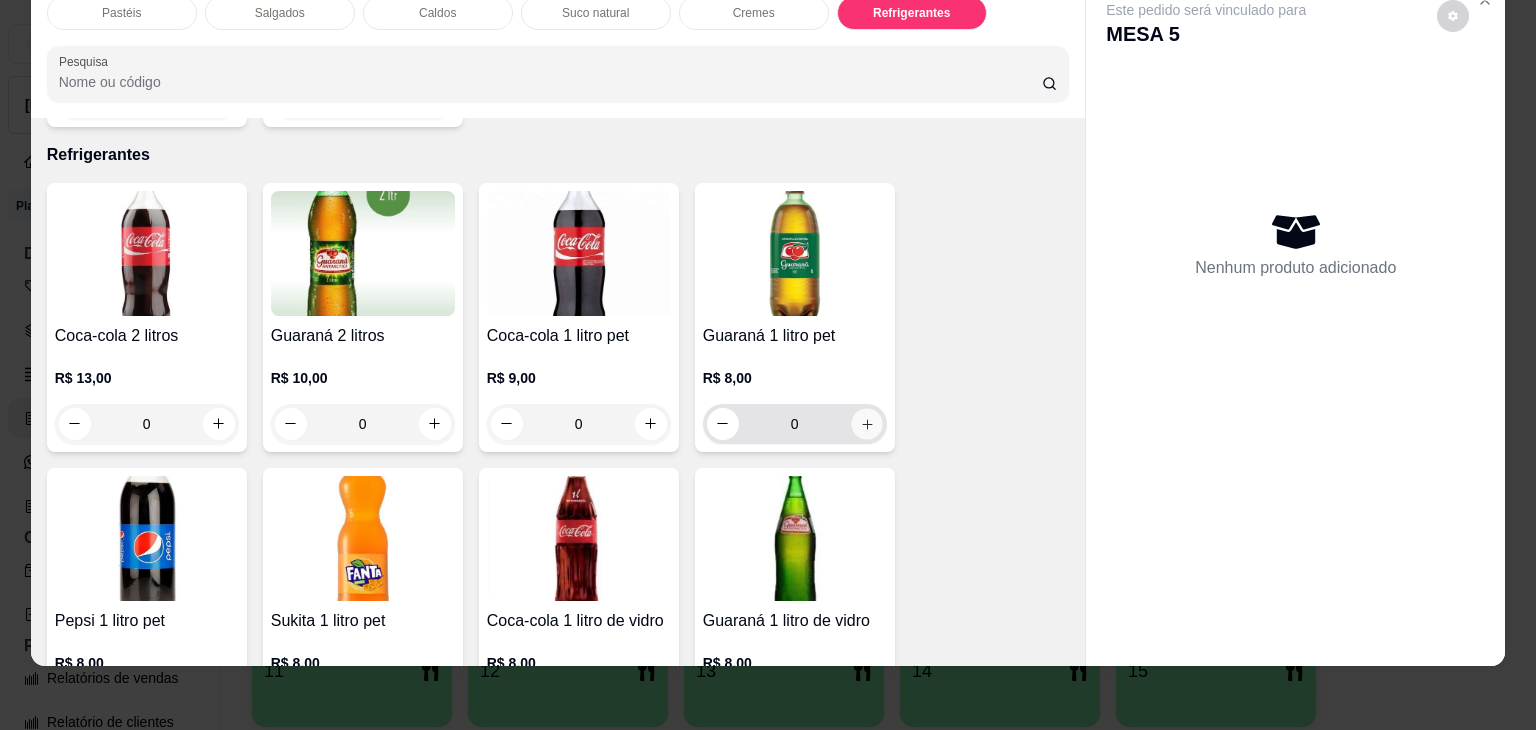 click at bounding box center (866, 423) 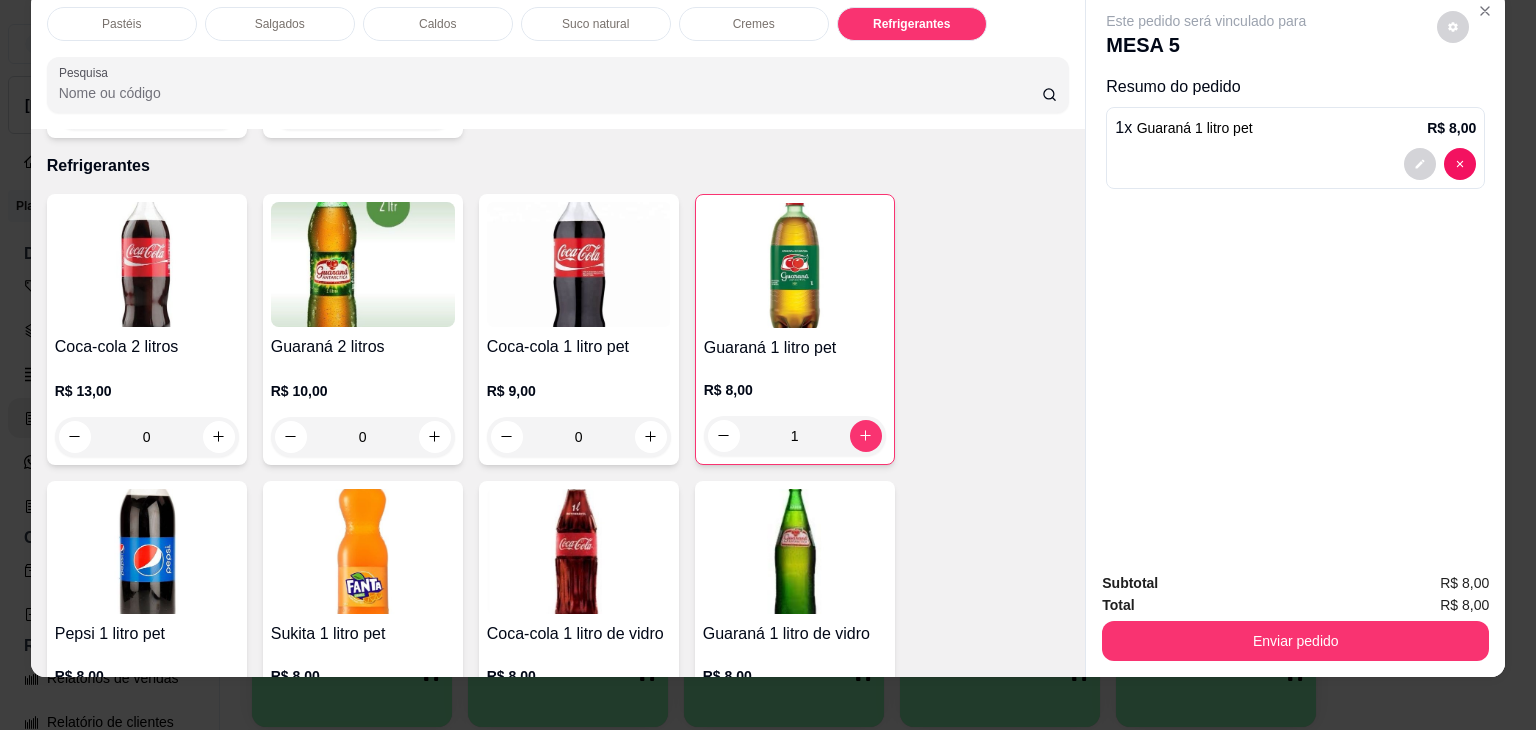 scroll, scrollTop: 0, scrollLeft: 0, axis: both 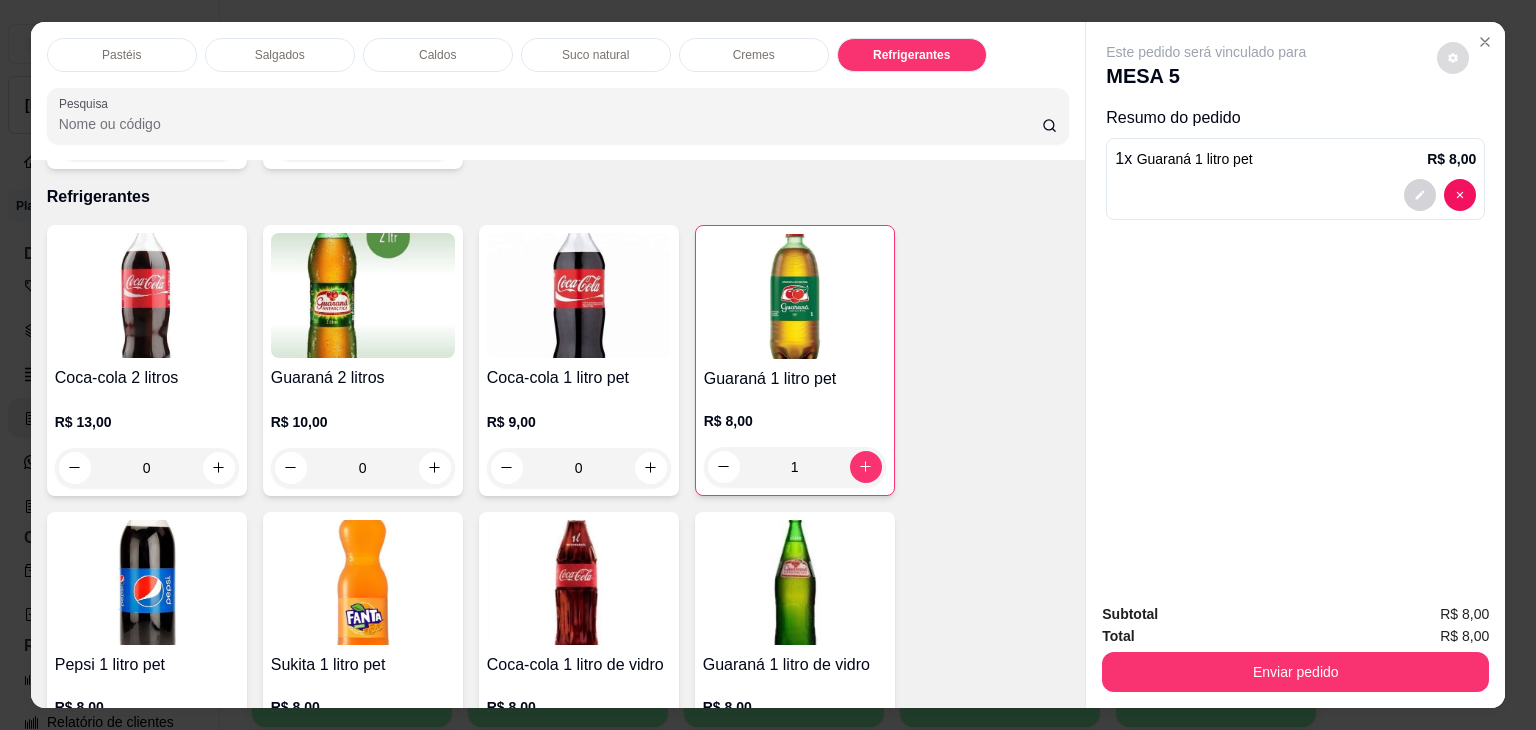 click at bounding box center (1453, 58) 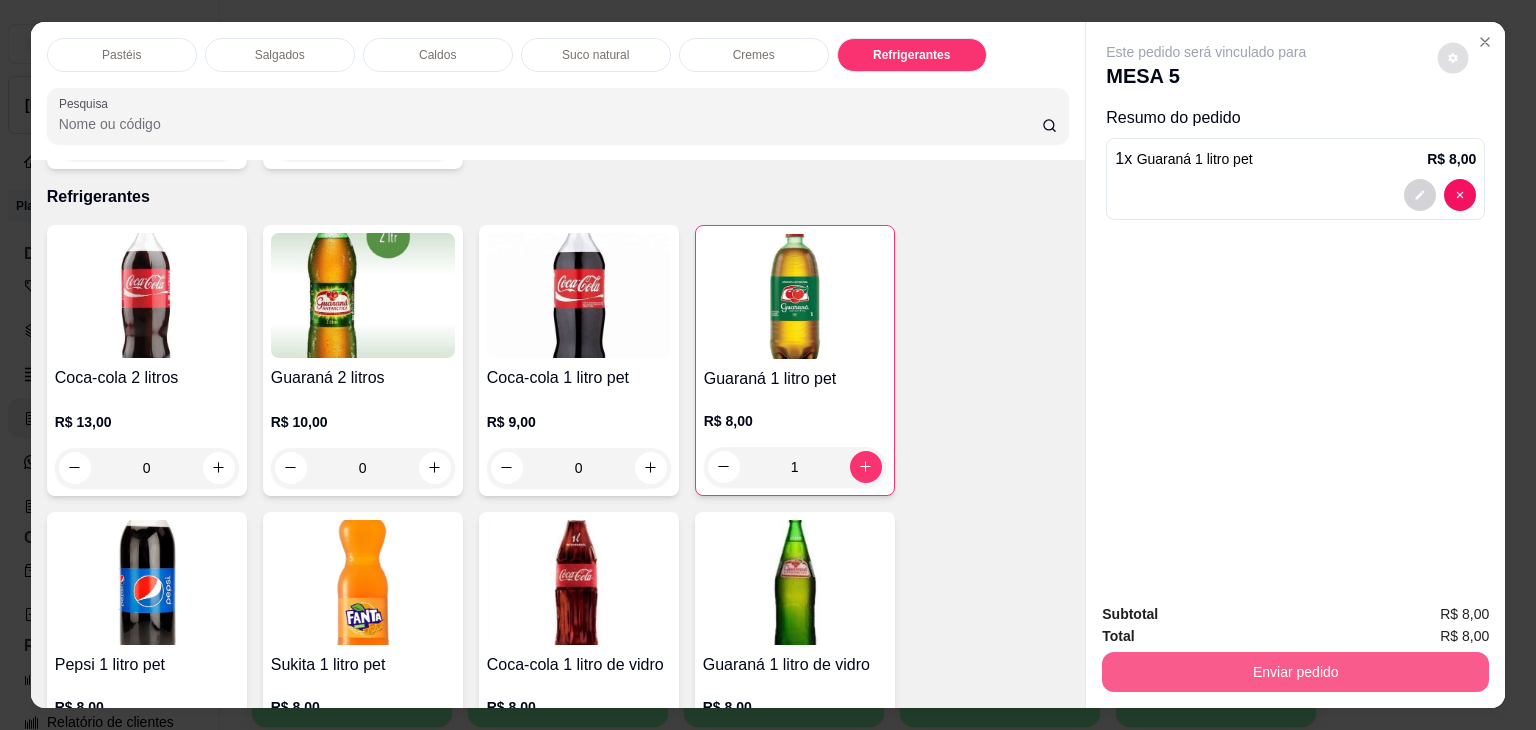 click on "Enviar pedido" at bounding box center (1295, 672) 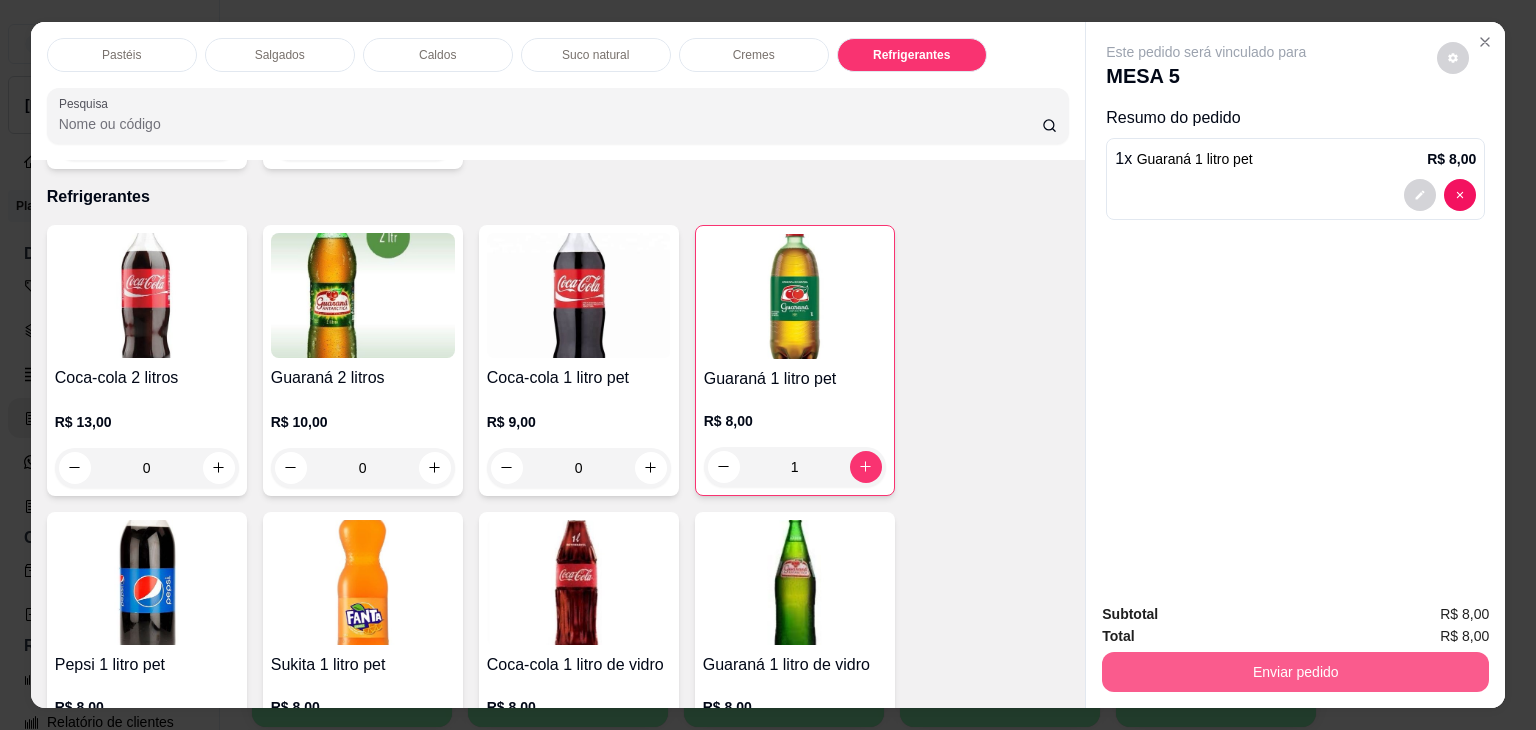 click on "Enviar pedido" at bounding box center [1295, 672] 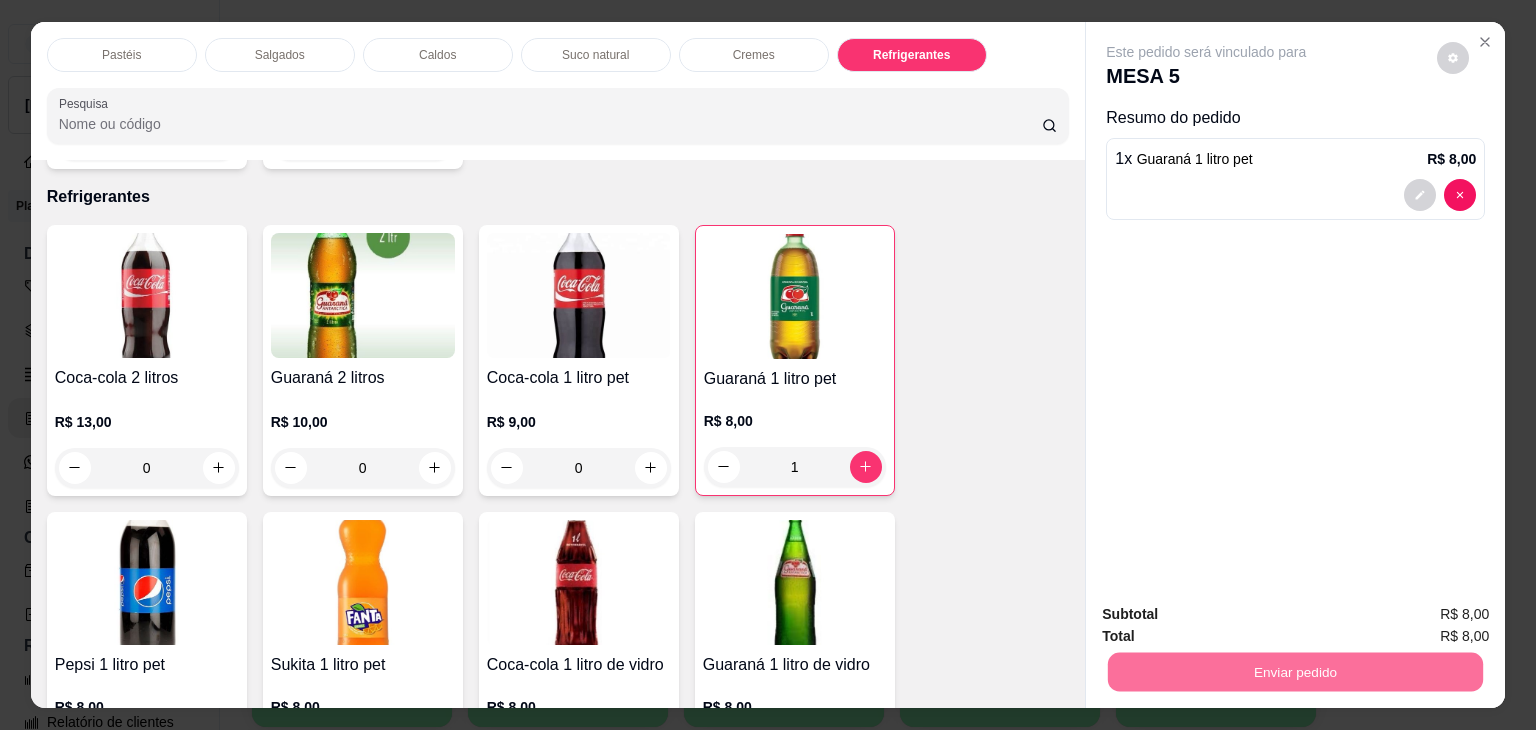 click on "Não registrar e enviar pedido" at bounding box center (1229, 614) 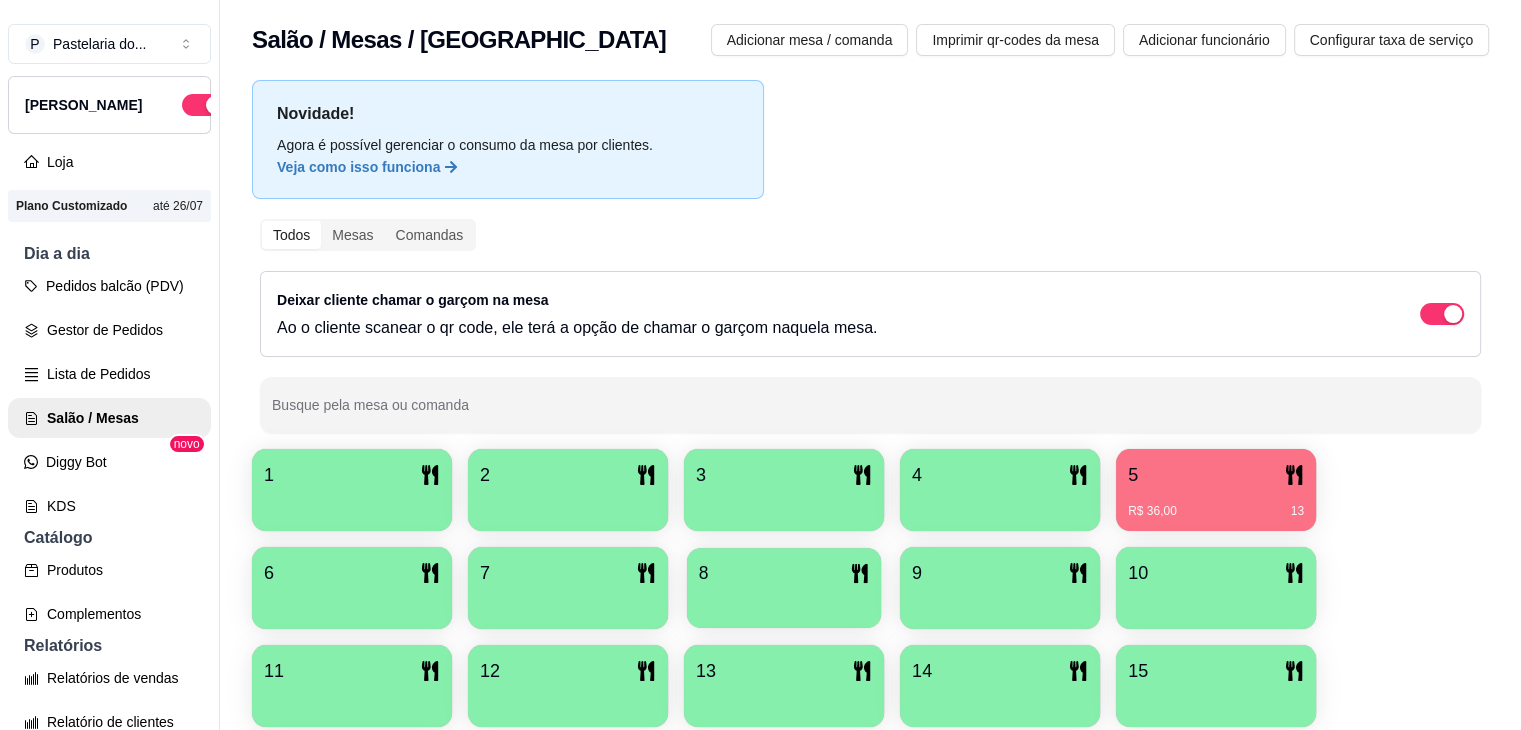 click on "8" at bounding box center (784, 573) 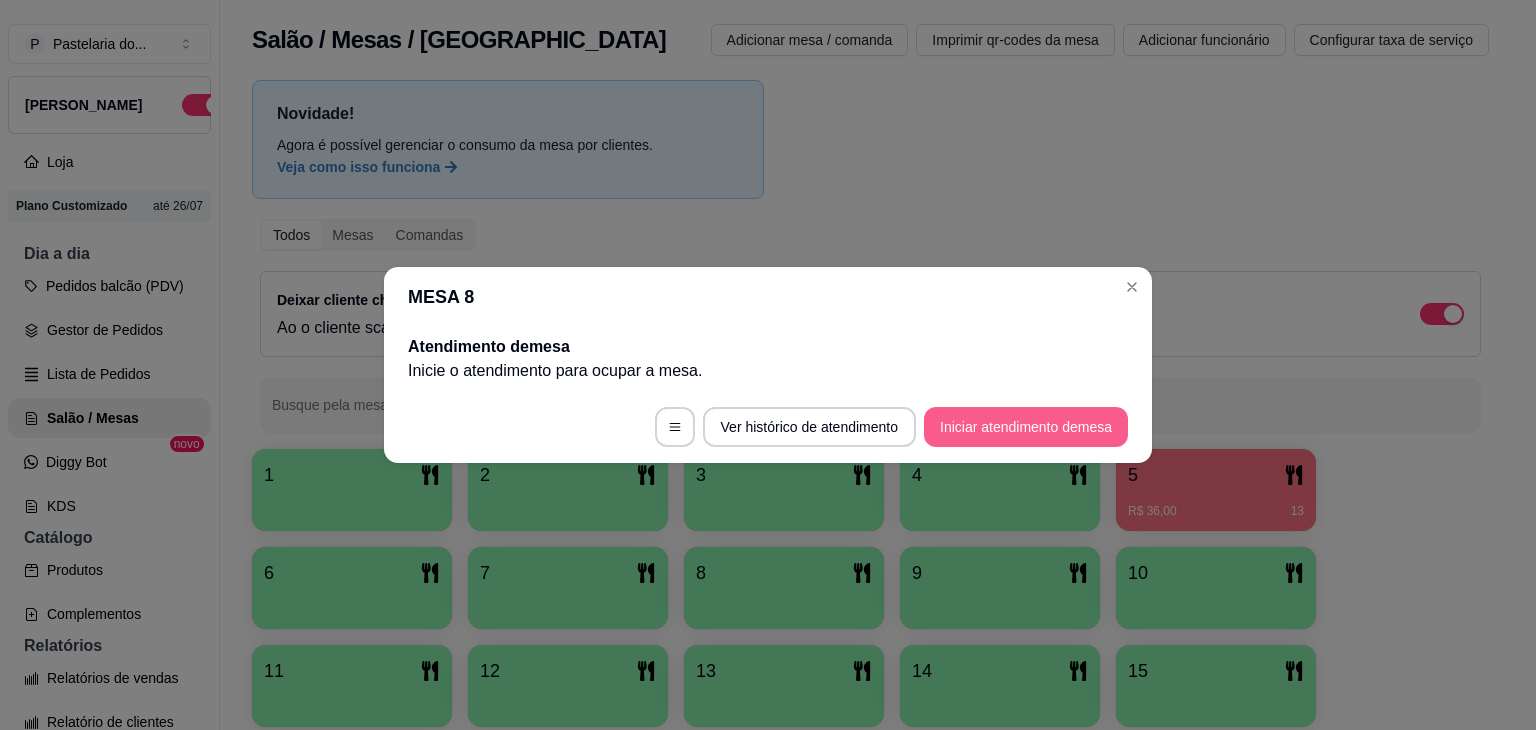 click on "Iniciar atendimento de  mesa" at bounding box center [1026, 427] 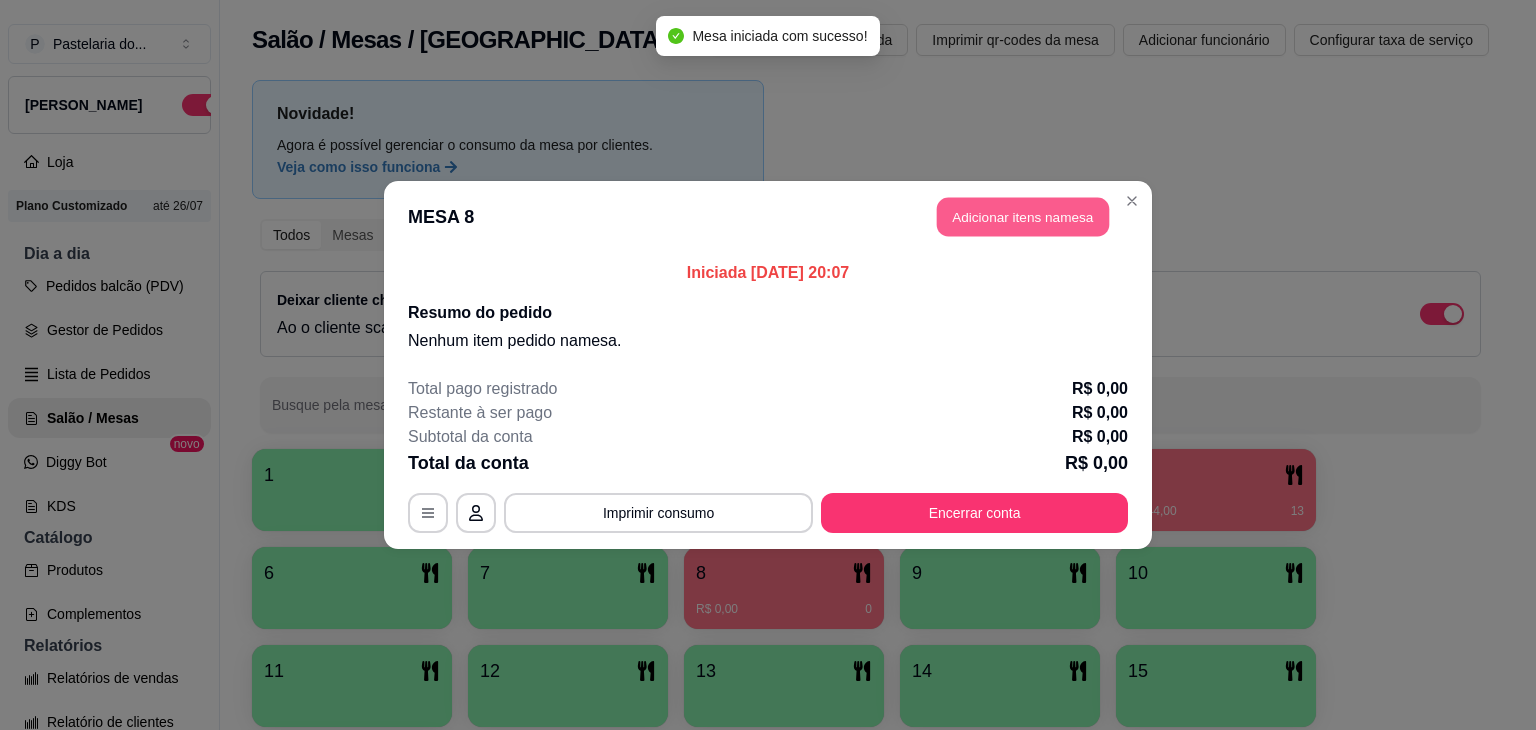 click on "Adicionar itens na  mesa" at bounding box center (1023, 217) 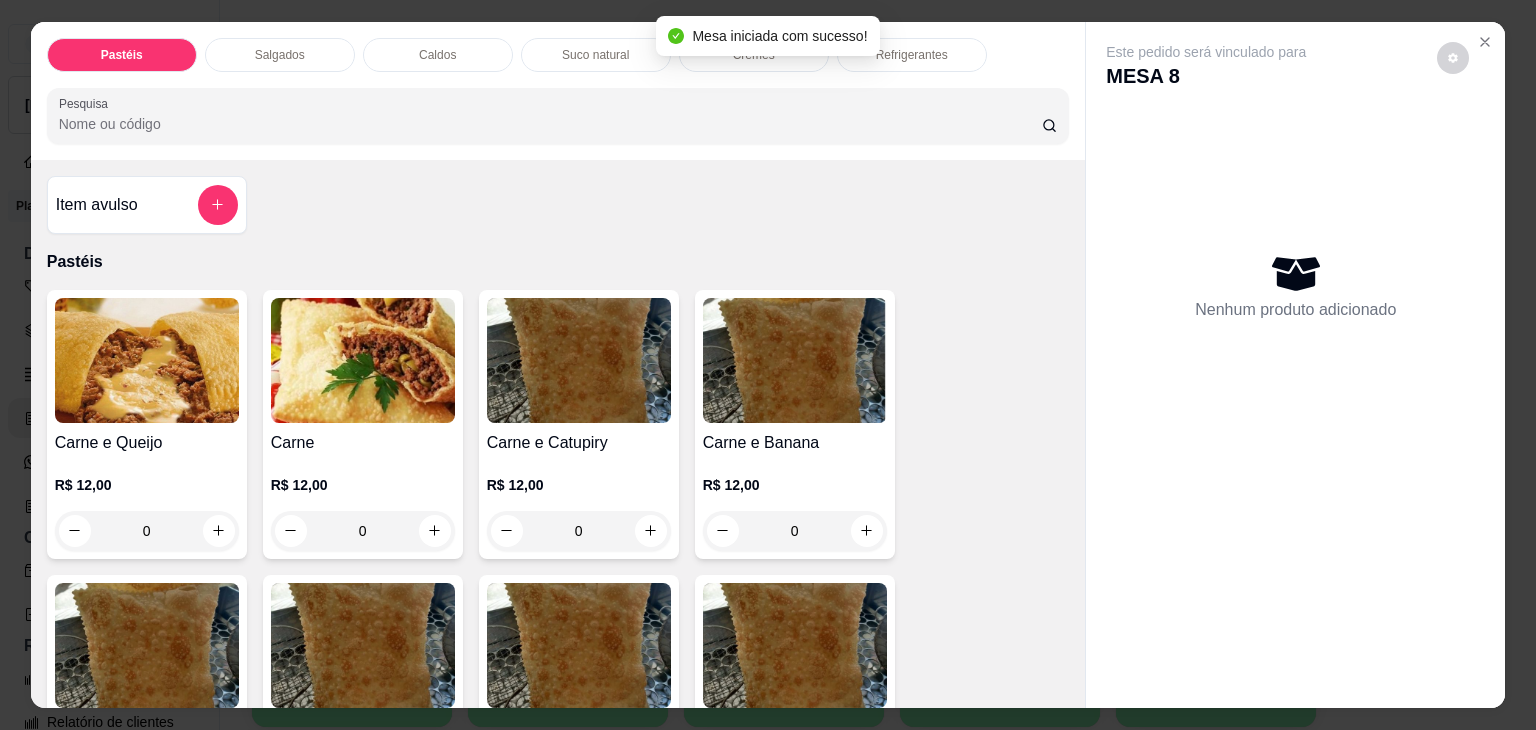 click on "Salgados" at bounding box center [280, 55] 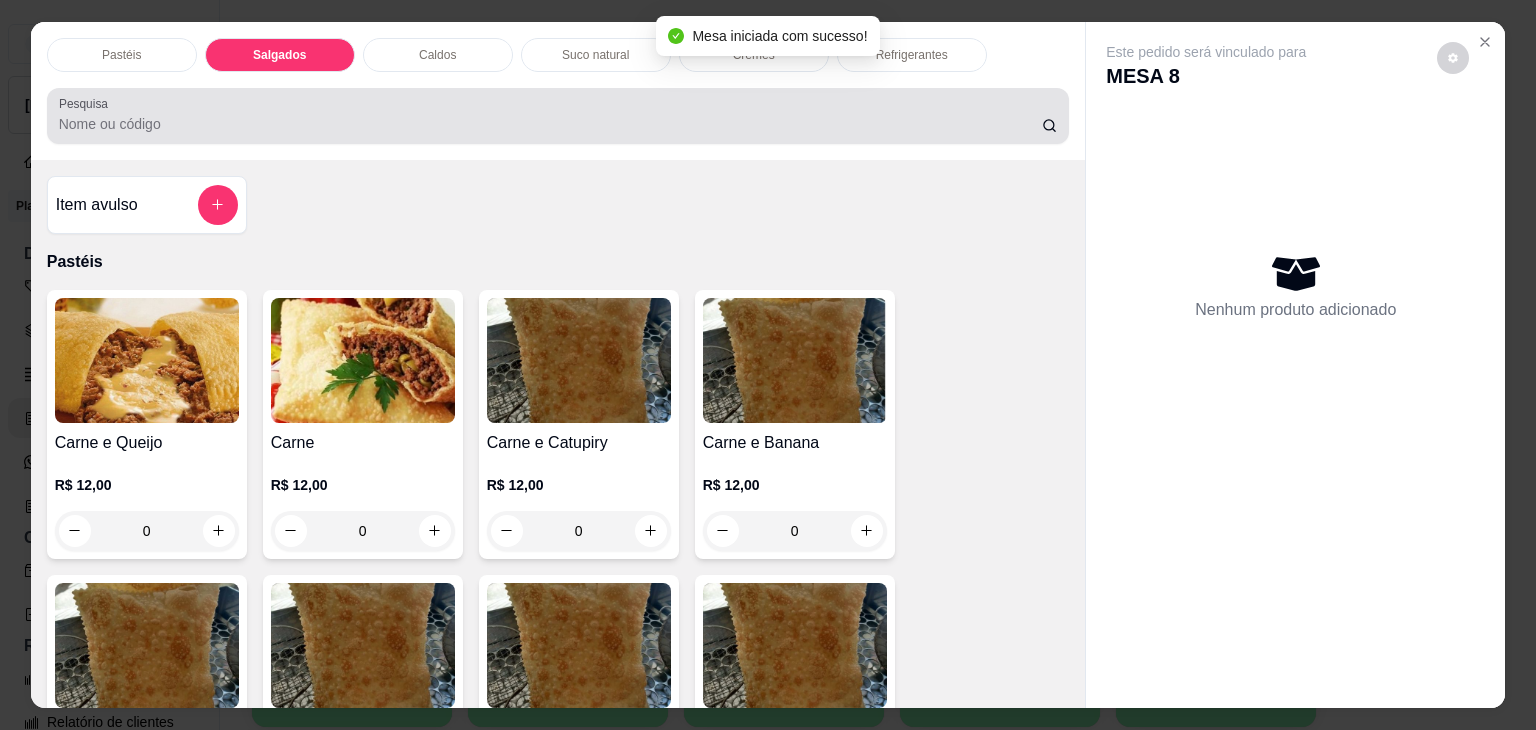 scroll, scrollTop: 2124, scrollLeft: 0, axis: vertical 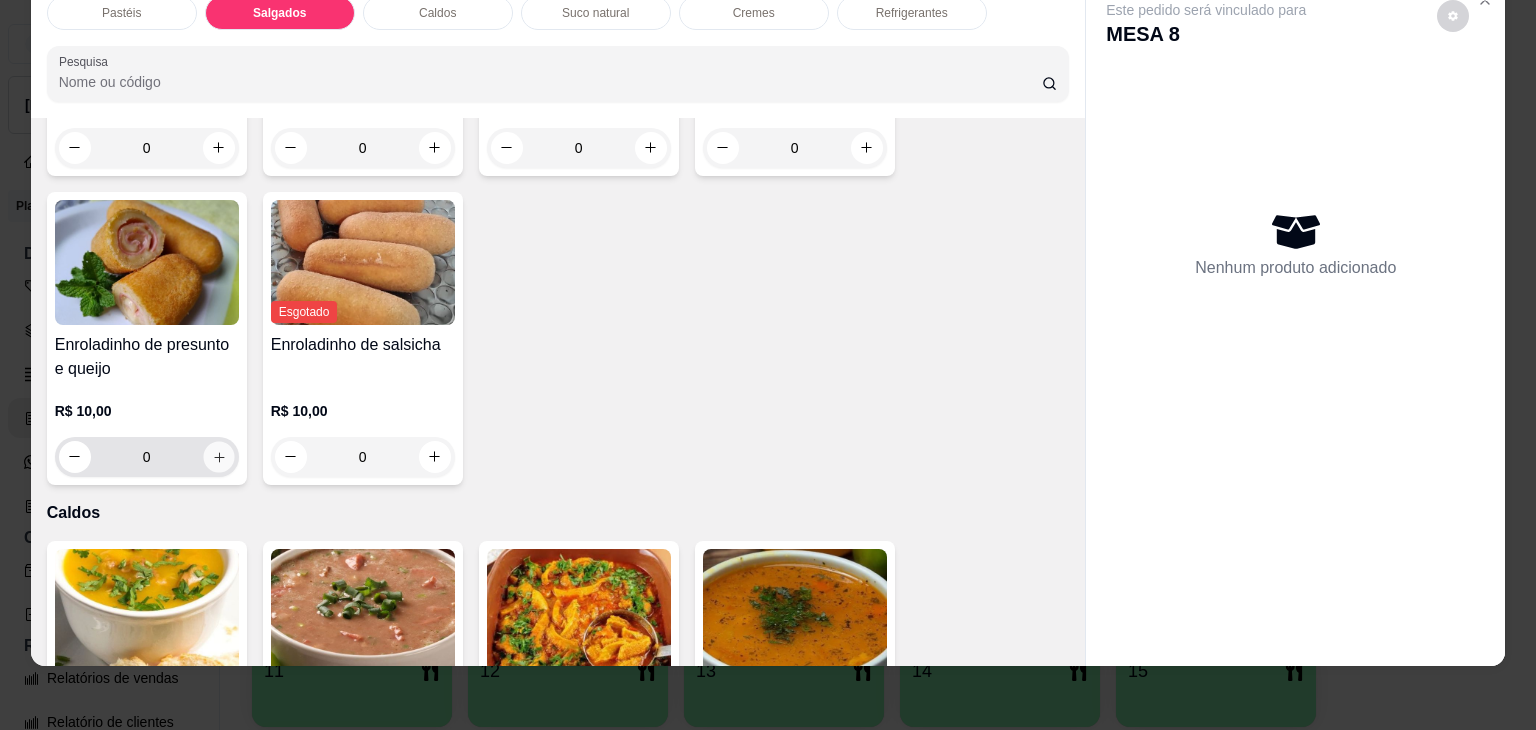 click at bounding box center [218, 456] 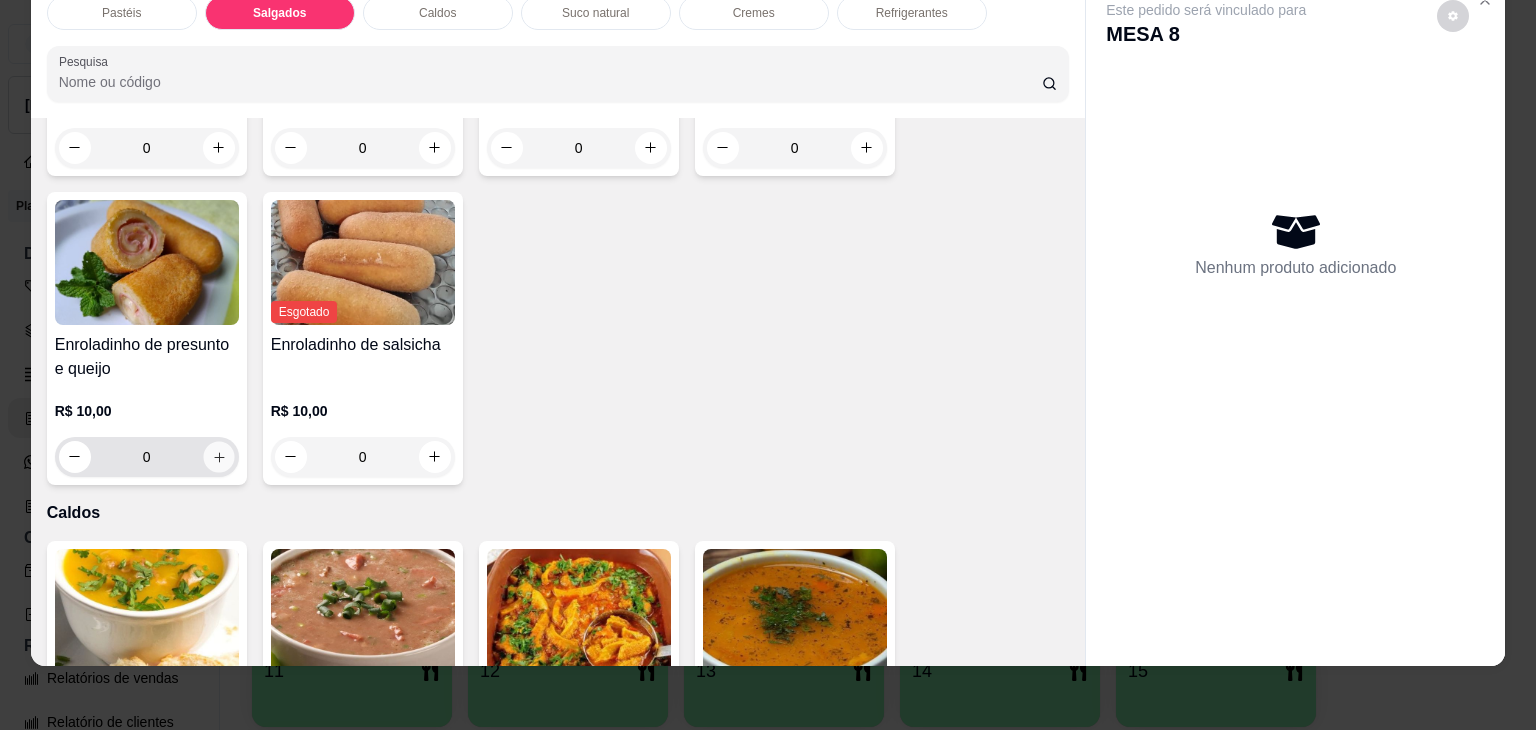 type on "1" 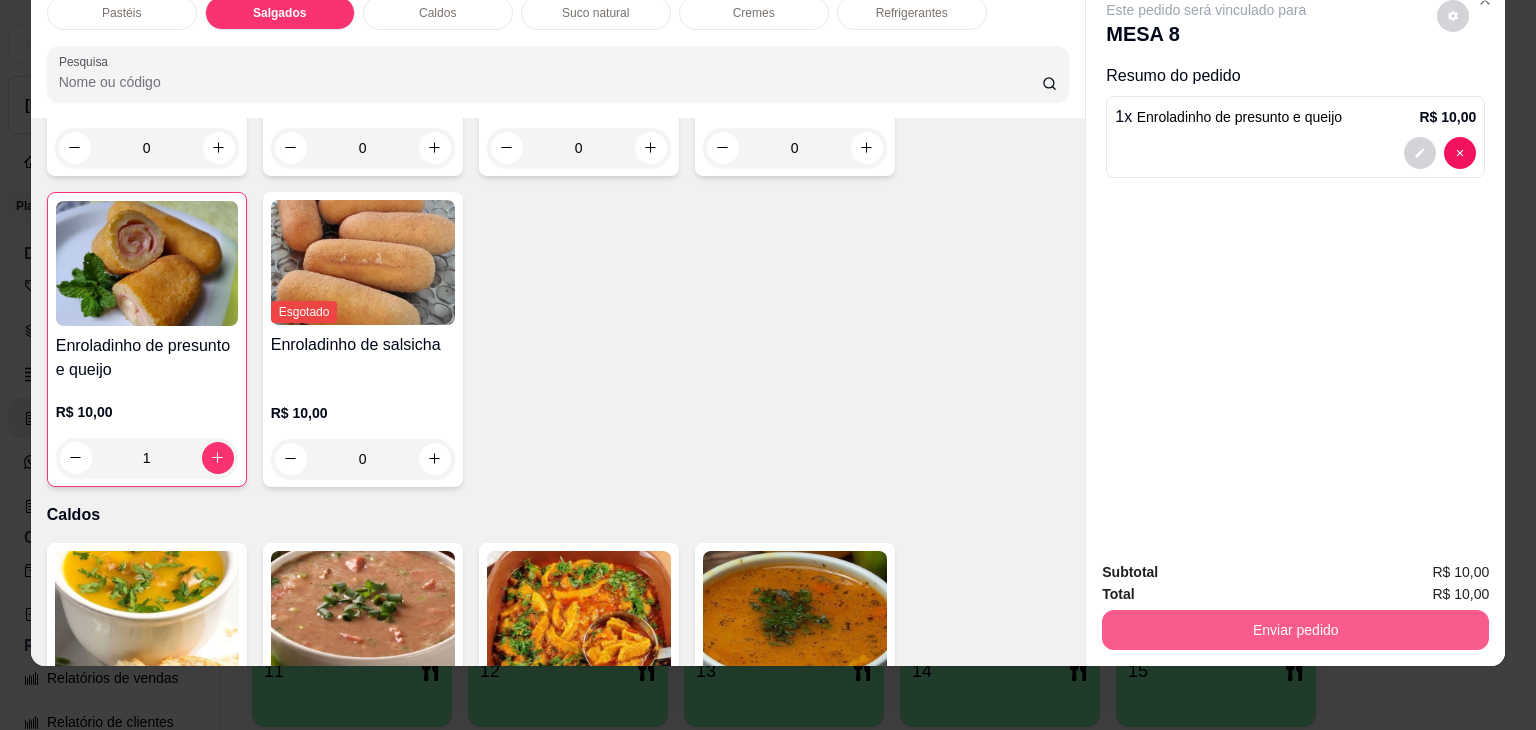 click on "Enviar pedido" at bounding box center [1295, 630] 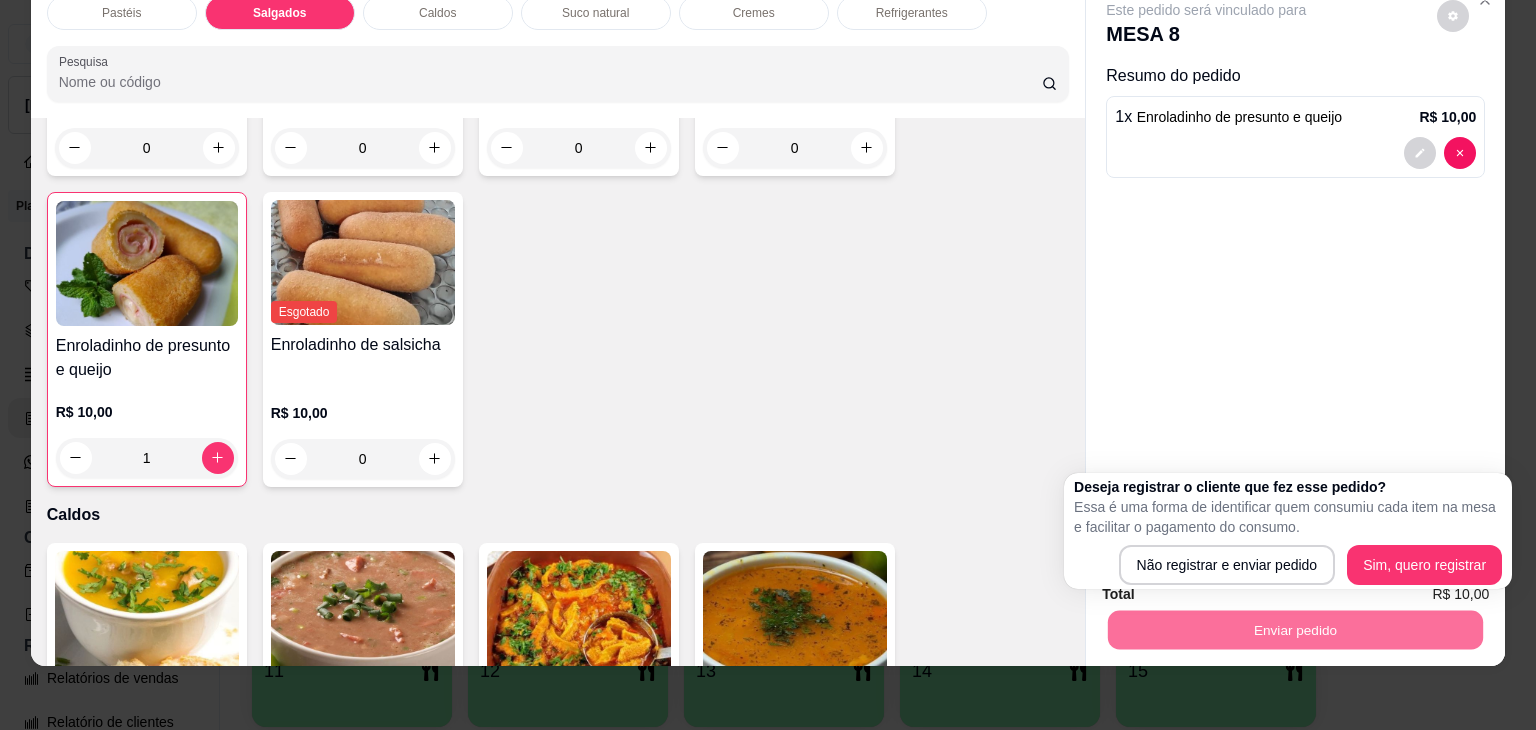 click on "Deseja registrar o cliente que fez esse pedido? Essa é uma forma de identificar quem consumiu cada item na mesa e facilitar o pagamento do consumo. Não registrar e enviar pedido Sim, quero registrar" at bounding box center [1288, 531] 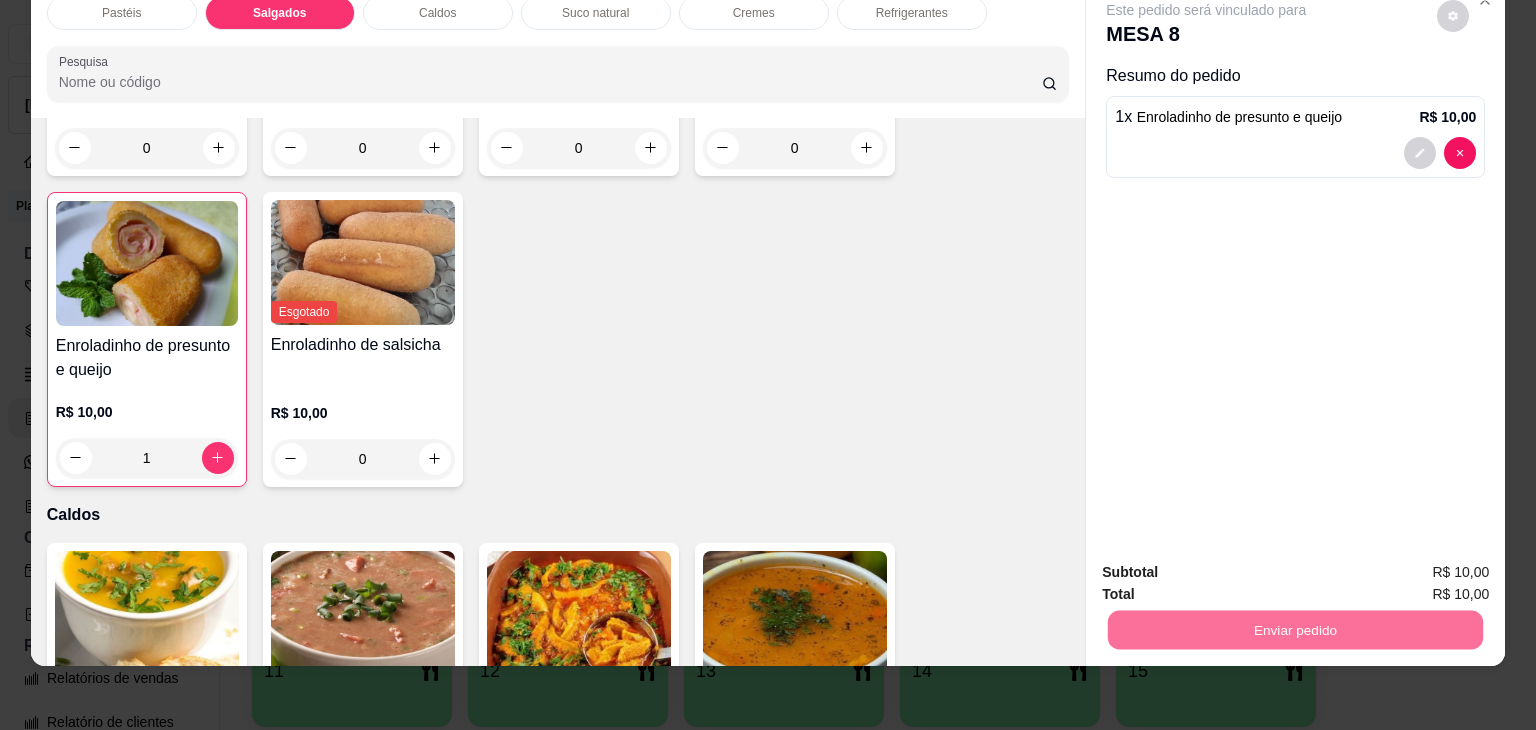 click on "Não registrar e enviar pedido" at bounding box center [1229, 566] 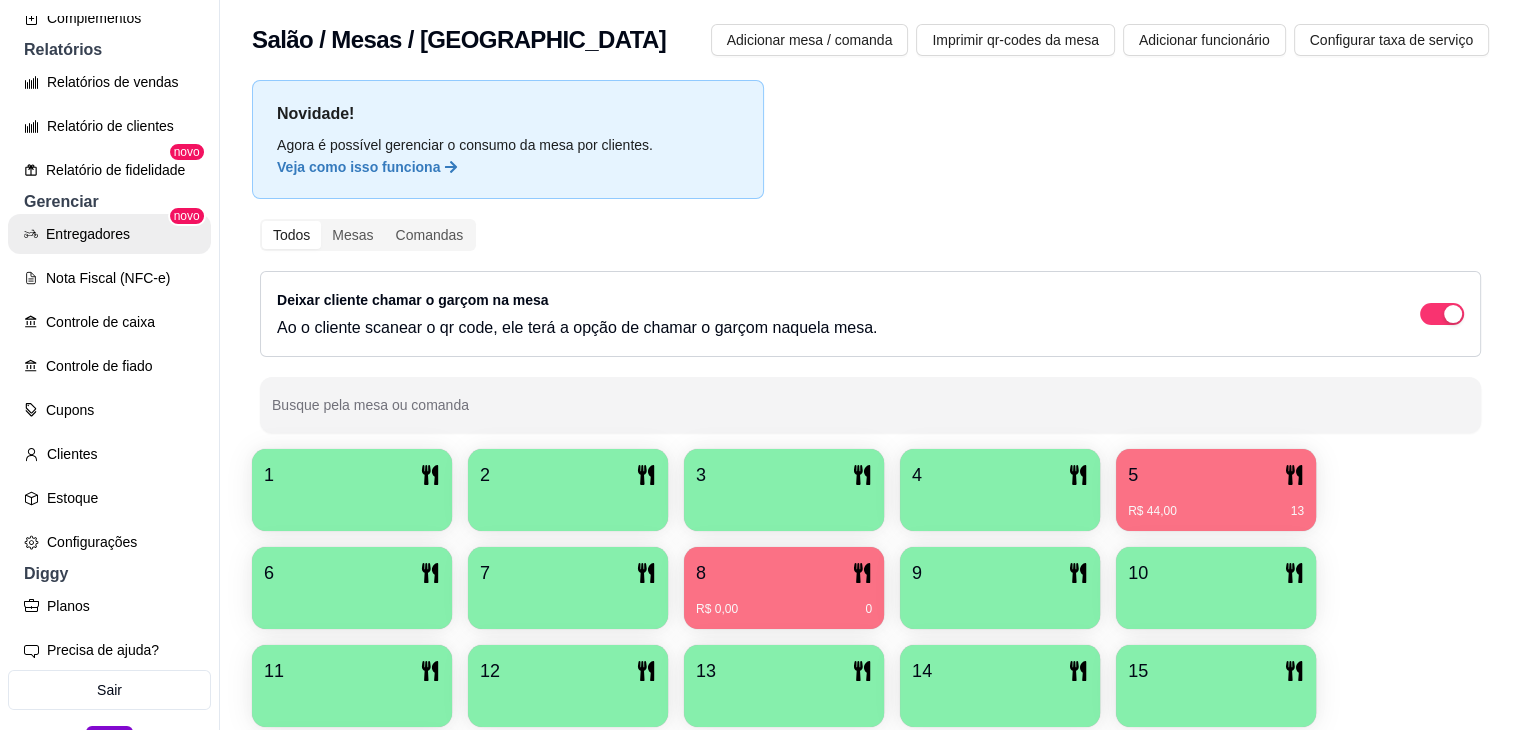 scroll, scrollTop: 640, scrollLeft: 0, axis: vertical 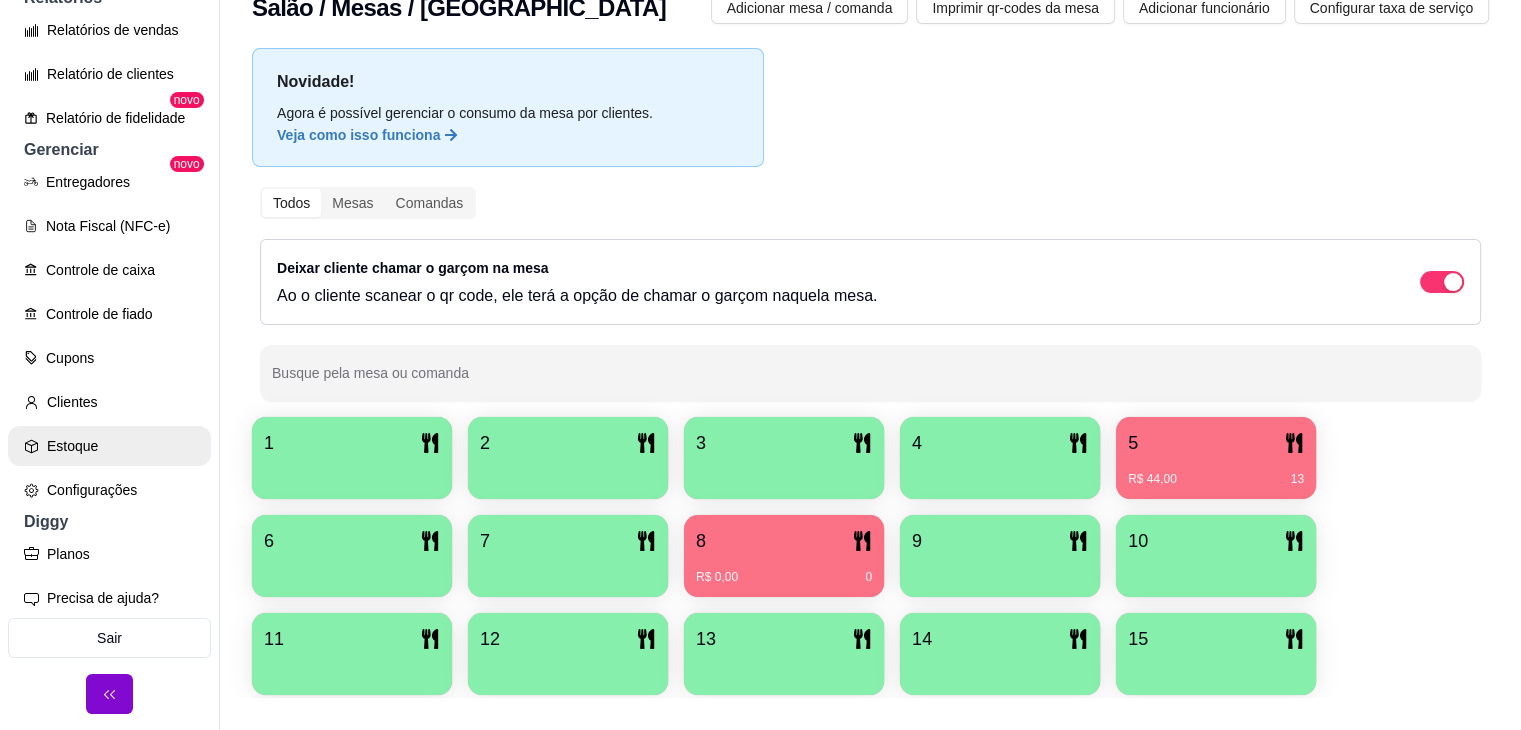 click on "Estoque" at bounding box center (109, 446) 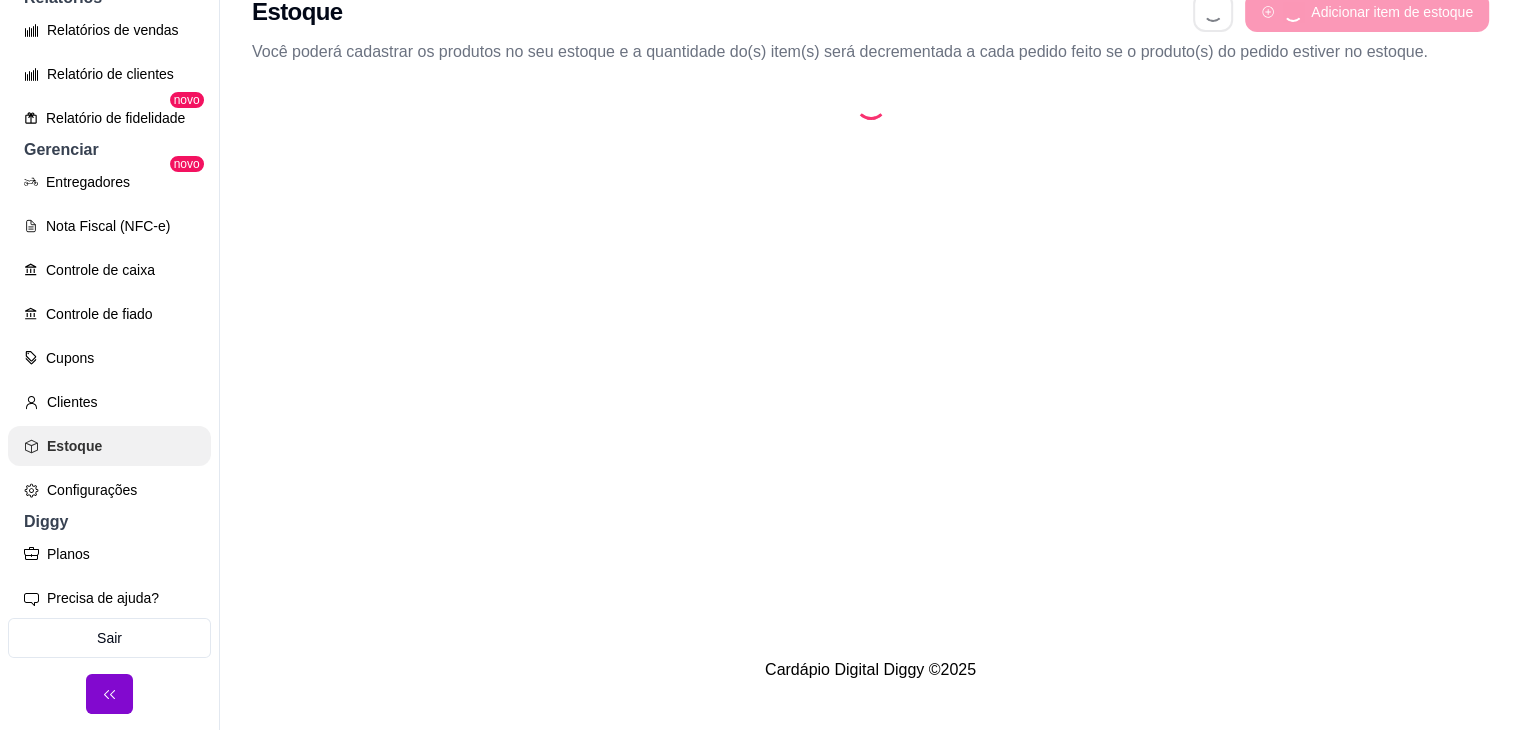 scroll, scrollTop: 0, scrollLeft: 0, axis: both 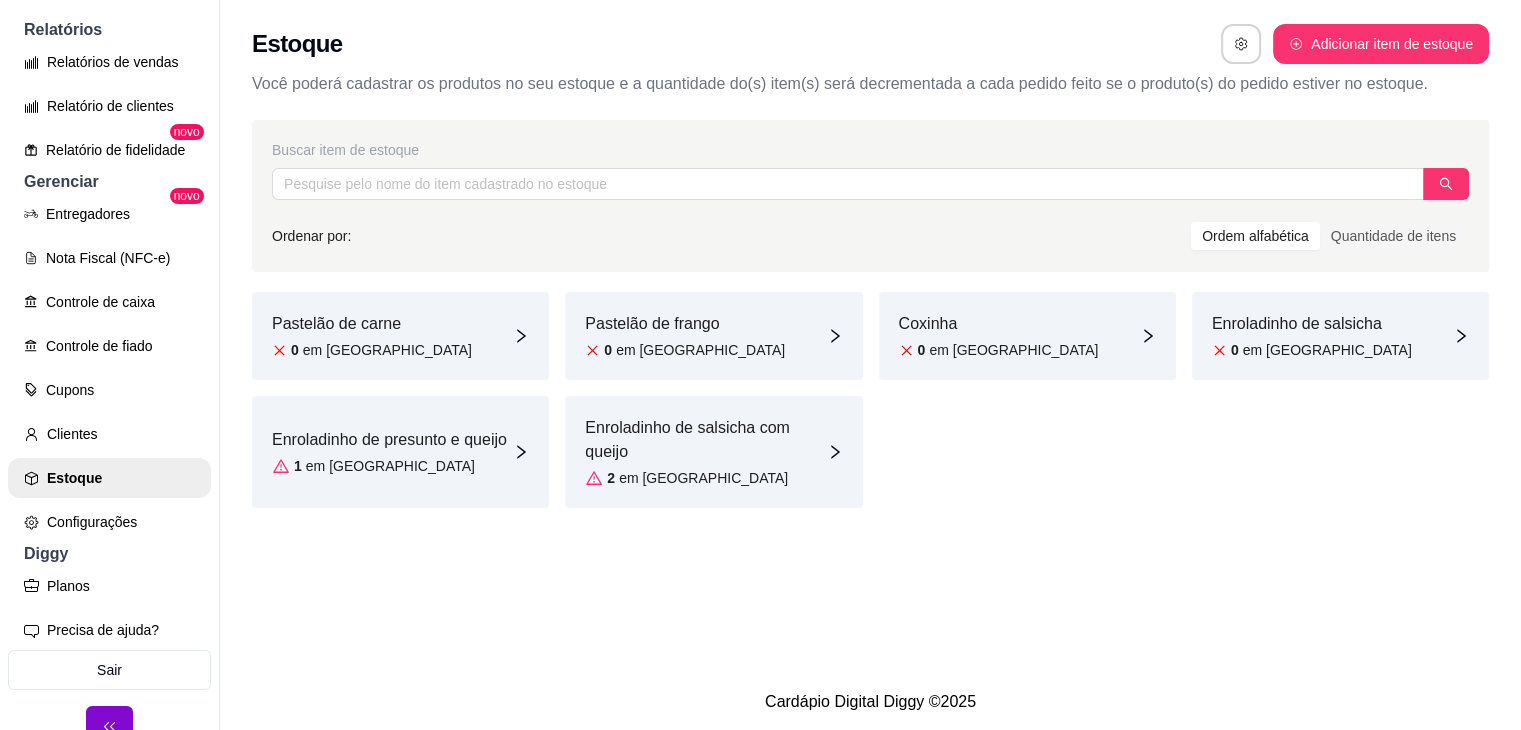 click on "Enroladinho de salsicha" at bounding box center [1312, 324] 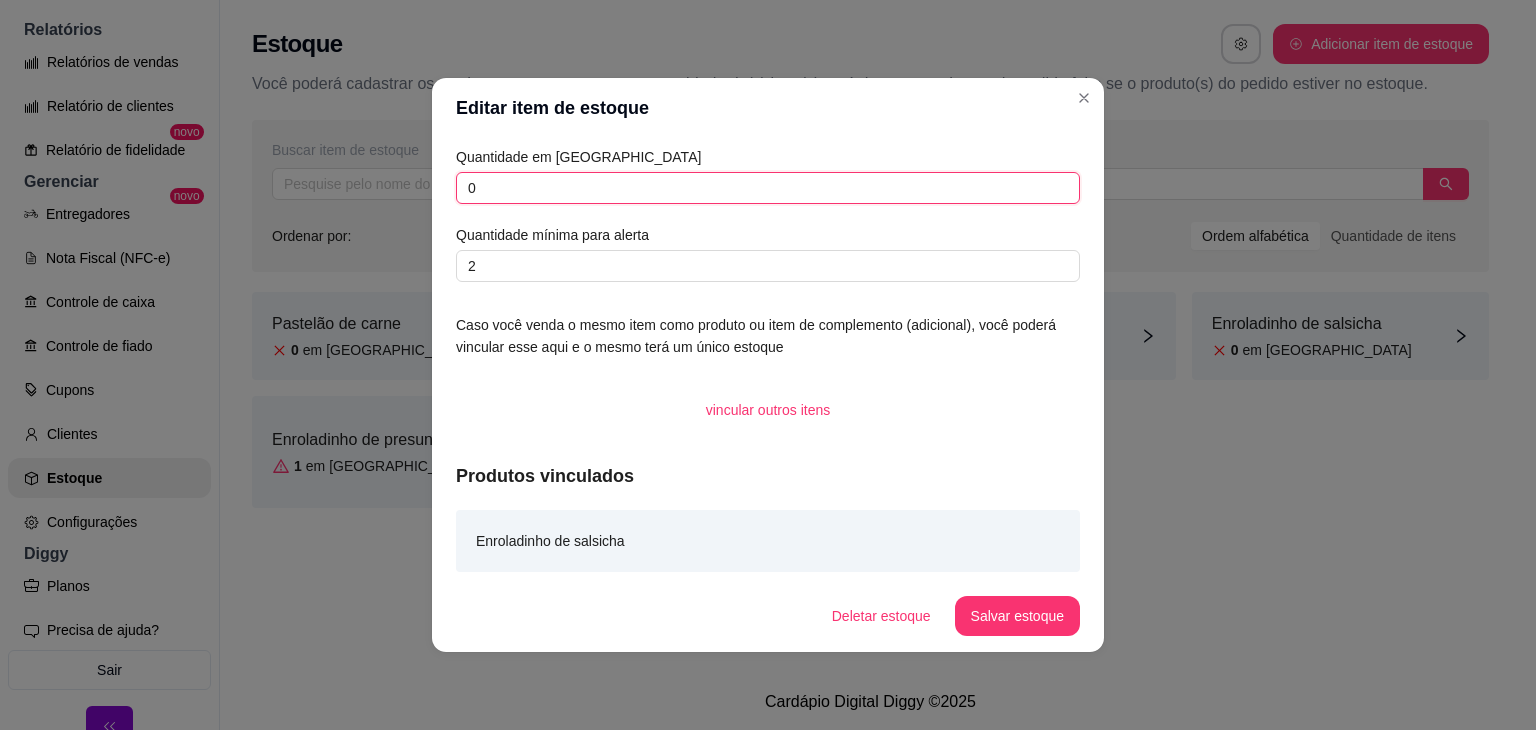 click on "0" at bounding box center [768, 188] 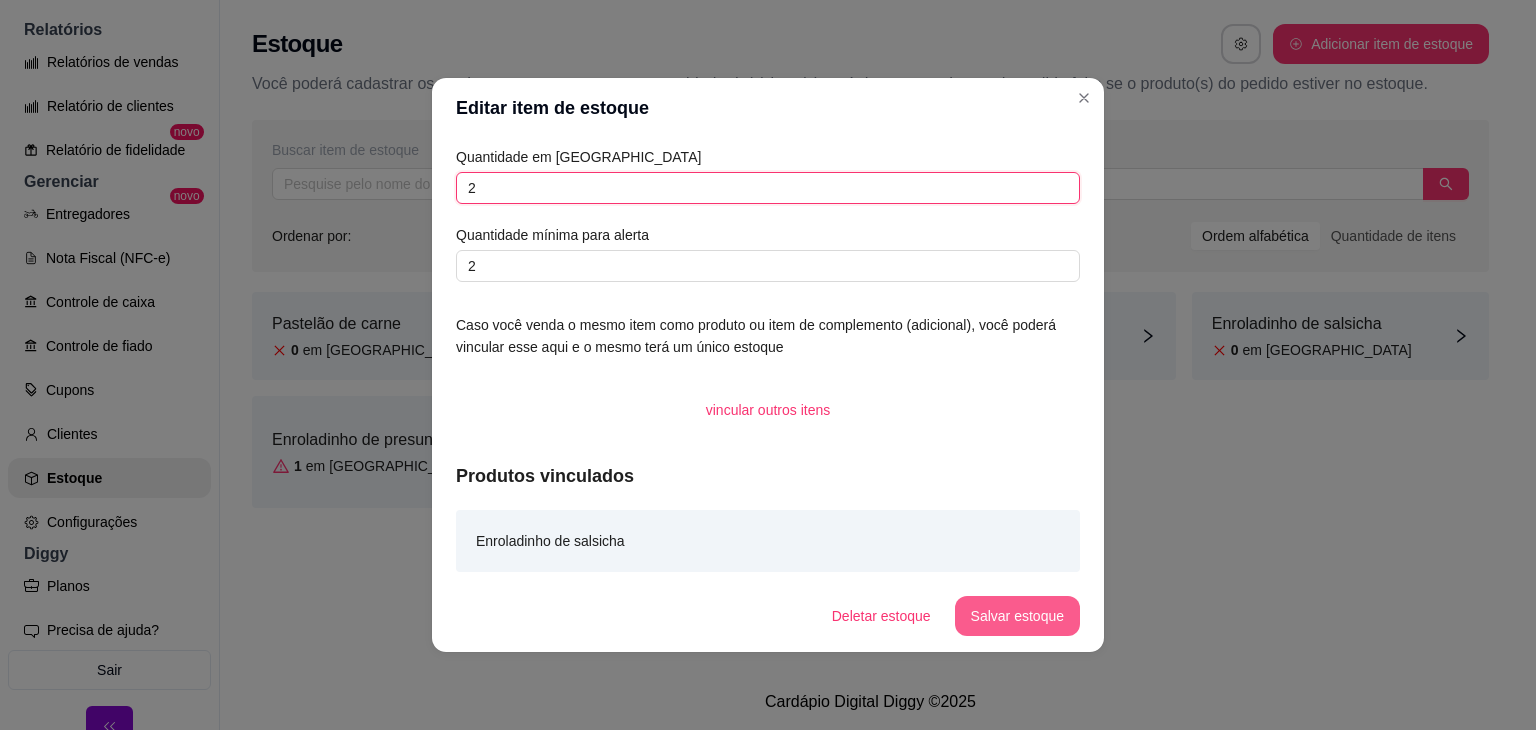 type on "2" 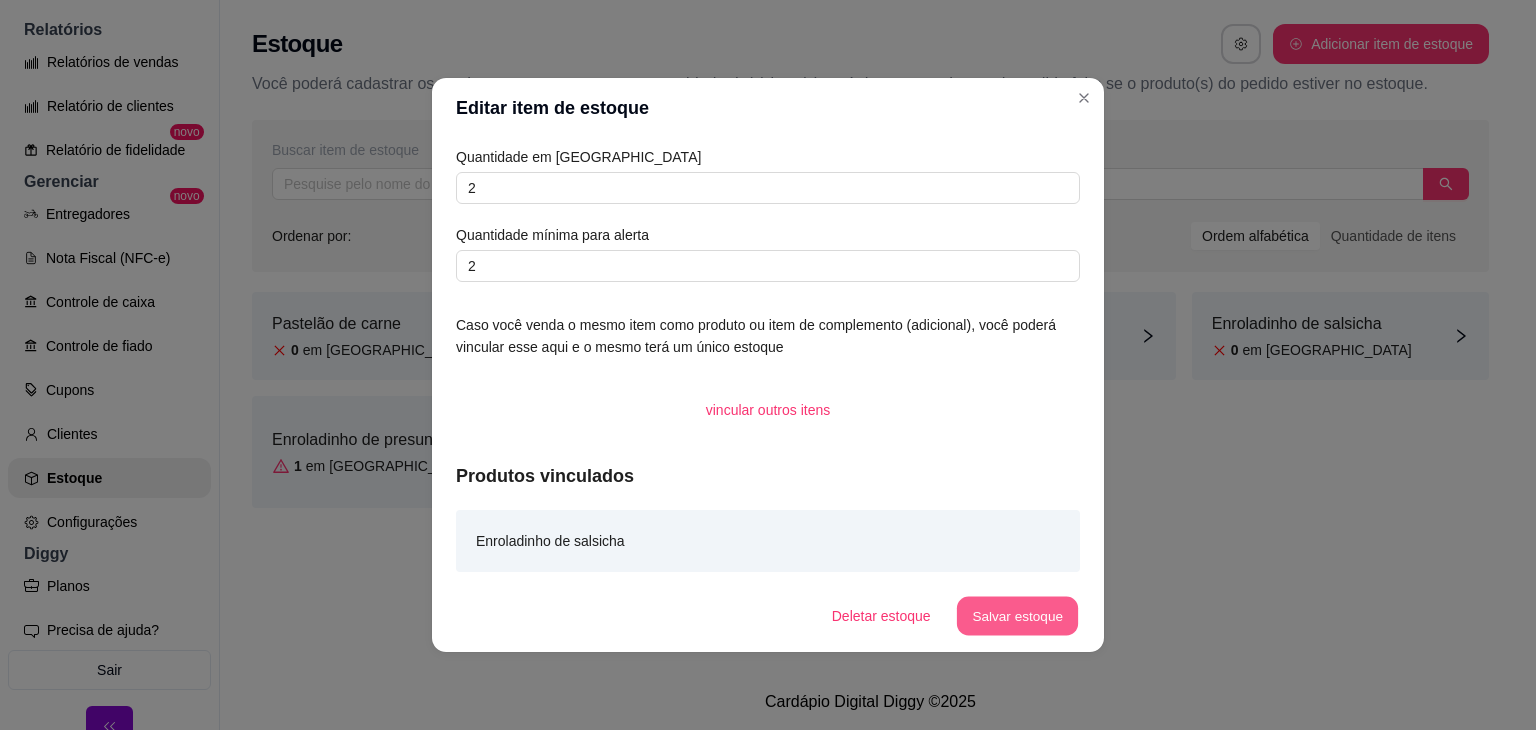 click on "Salvar estoque" at bounding box center [1017, 616] 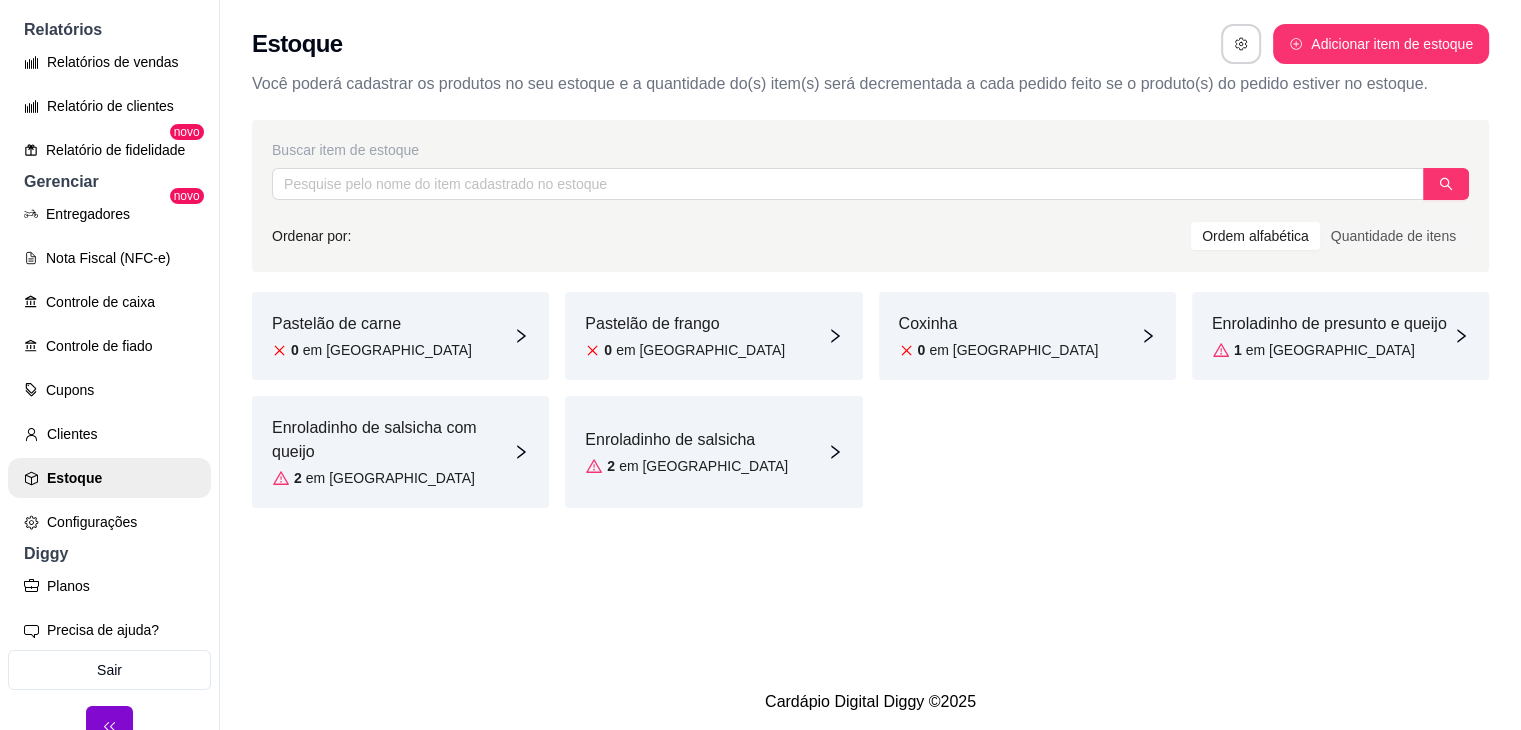 click on "Enroladinho de salsicha com queijo" at bounding box center [392, 440] 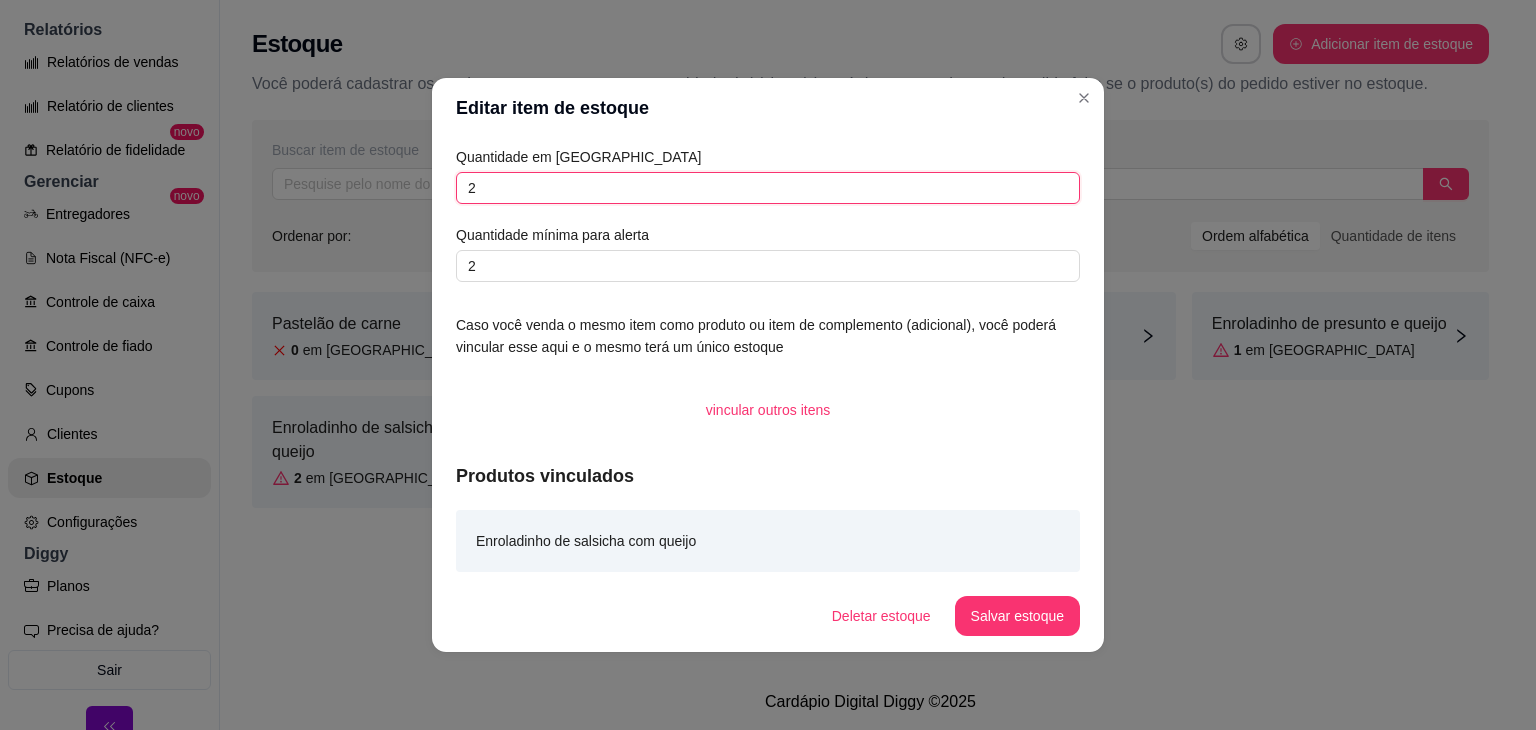 click on "2" at bounding box center [768, 188] 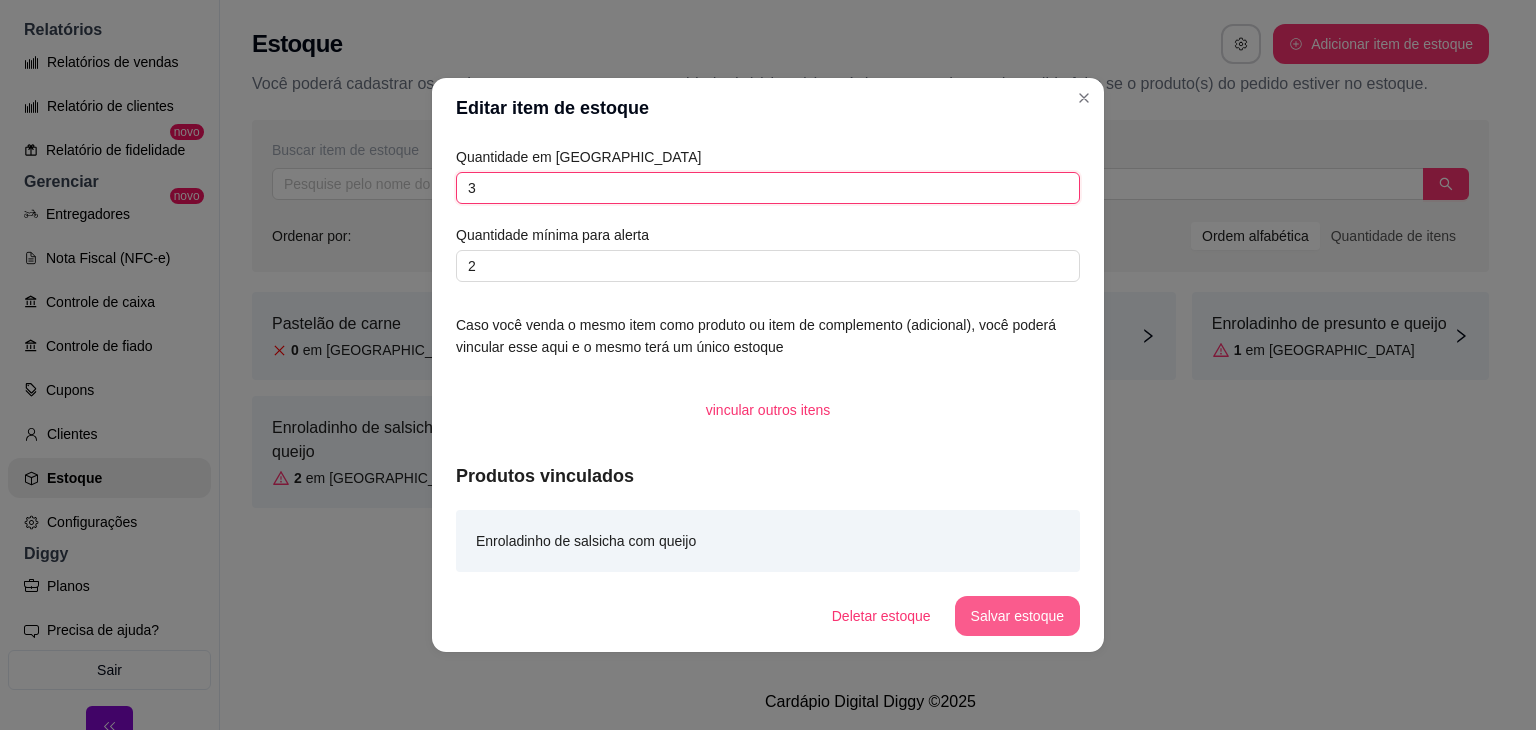 type on "3" 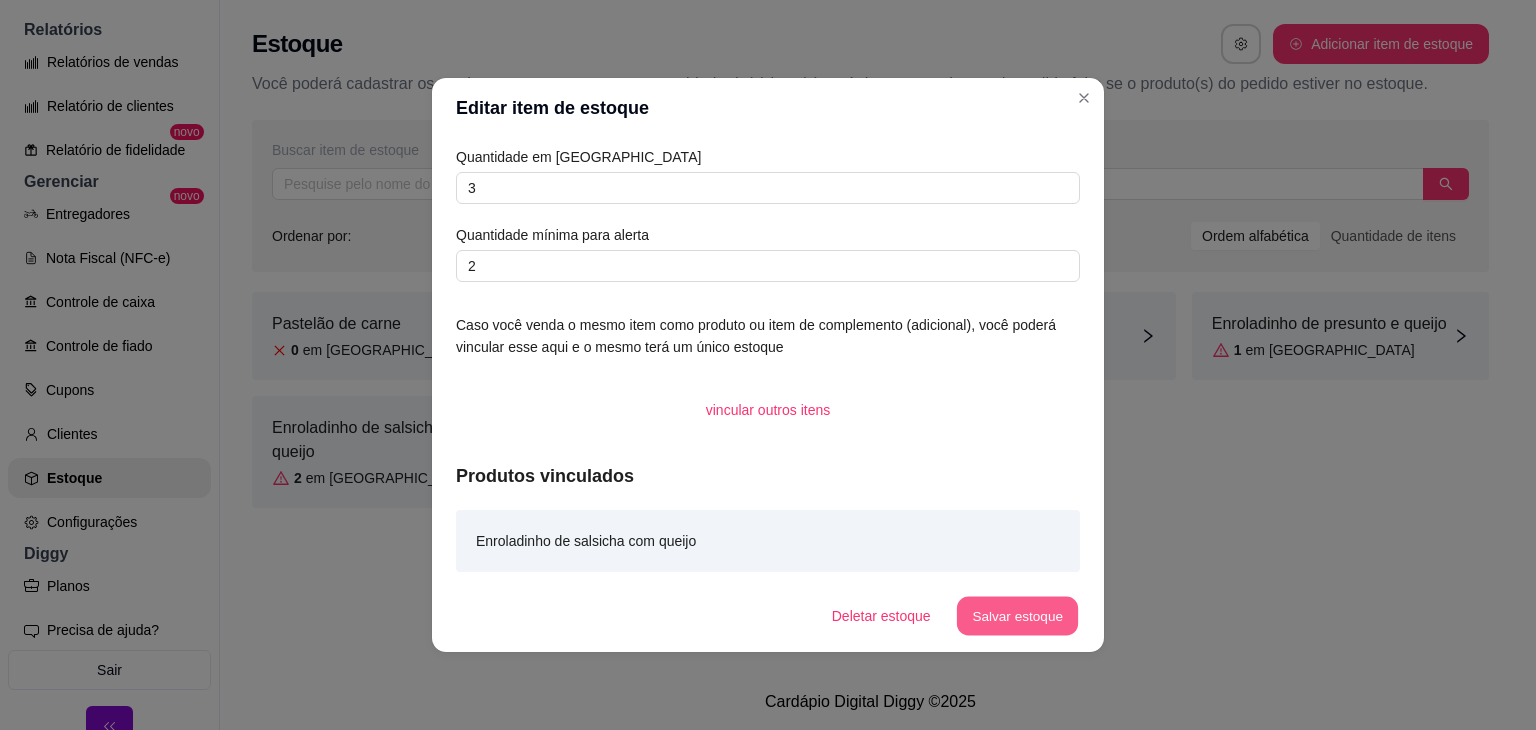 click on "Salvar estoque" at bounding box center [1017, 616] 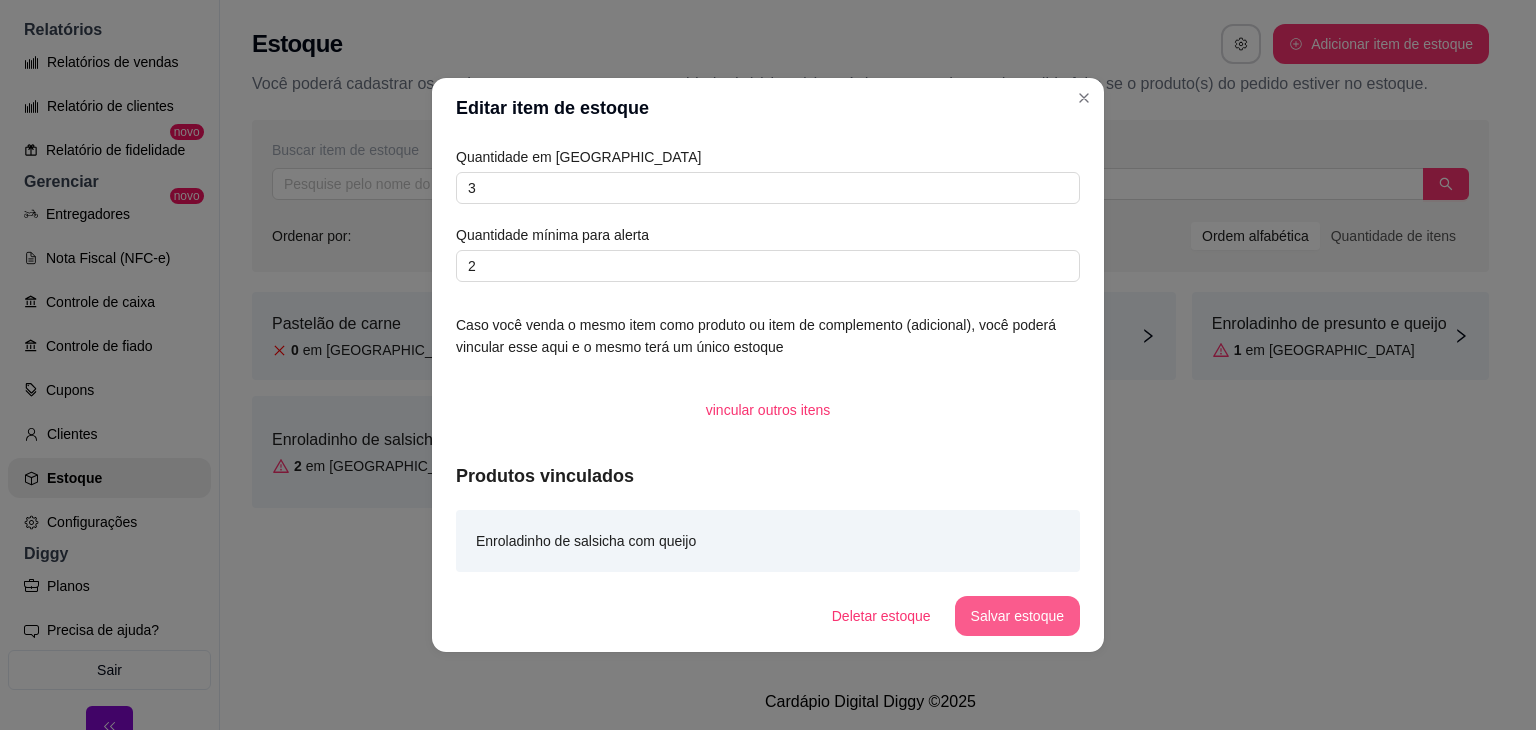 click on "Salvar estoque" at bounding box center [1017, 616] 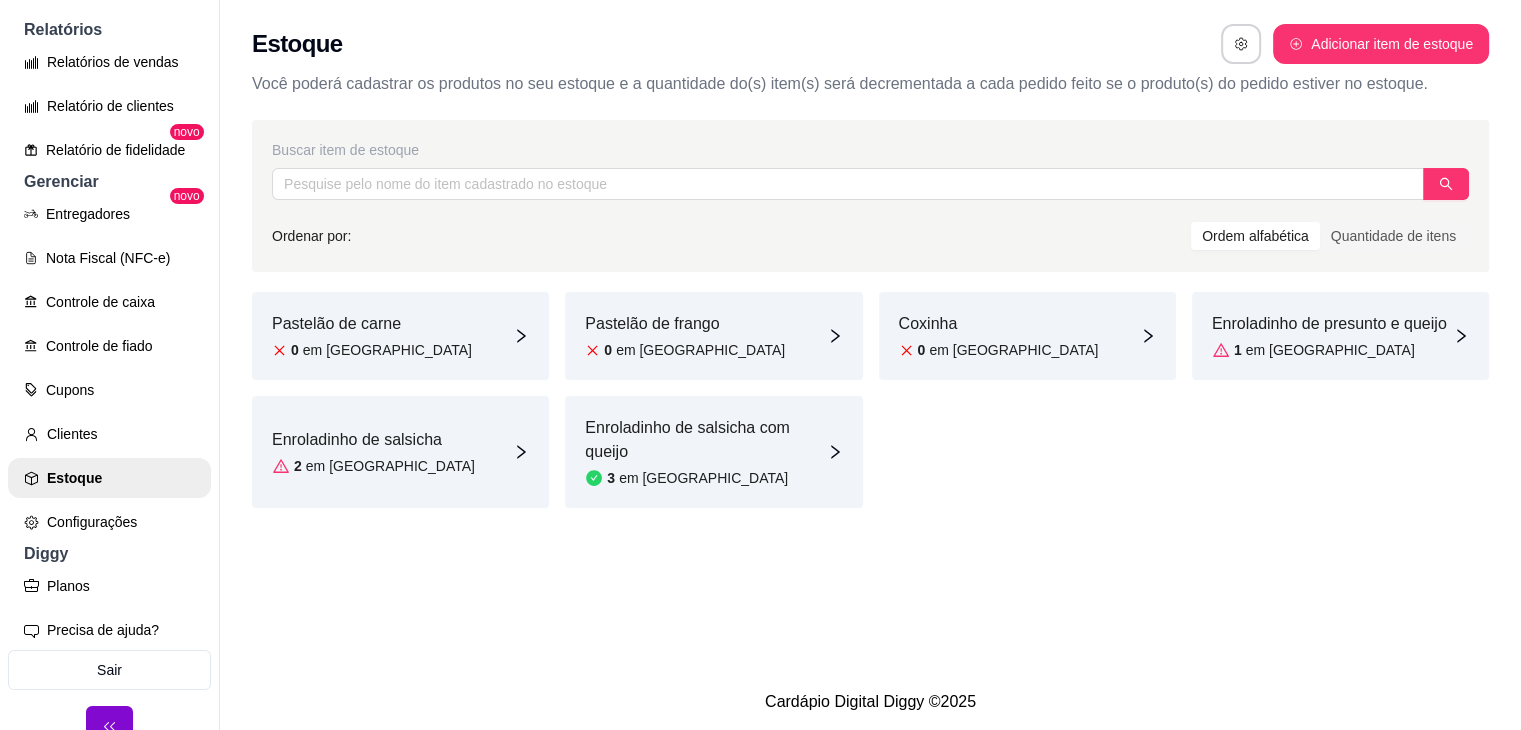 click on "0 em [GEOGRAPHIC_DATA]" at bounding box center [685, 350] 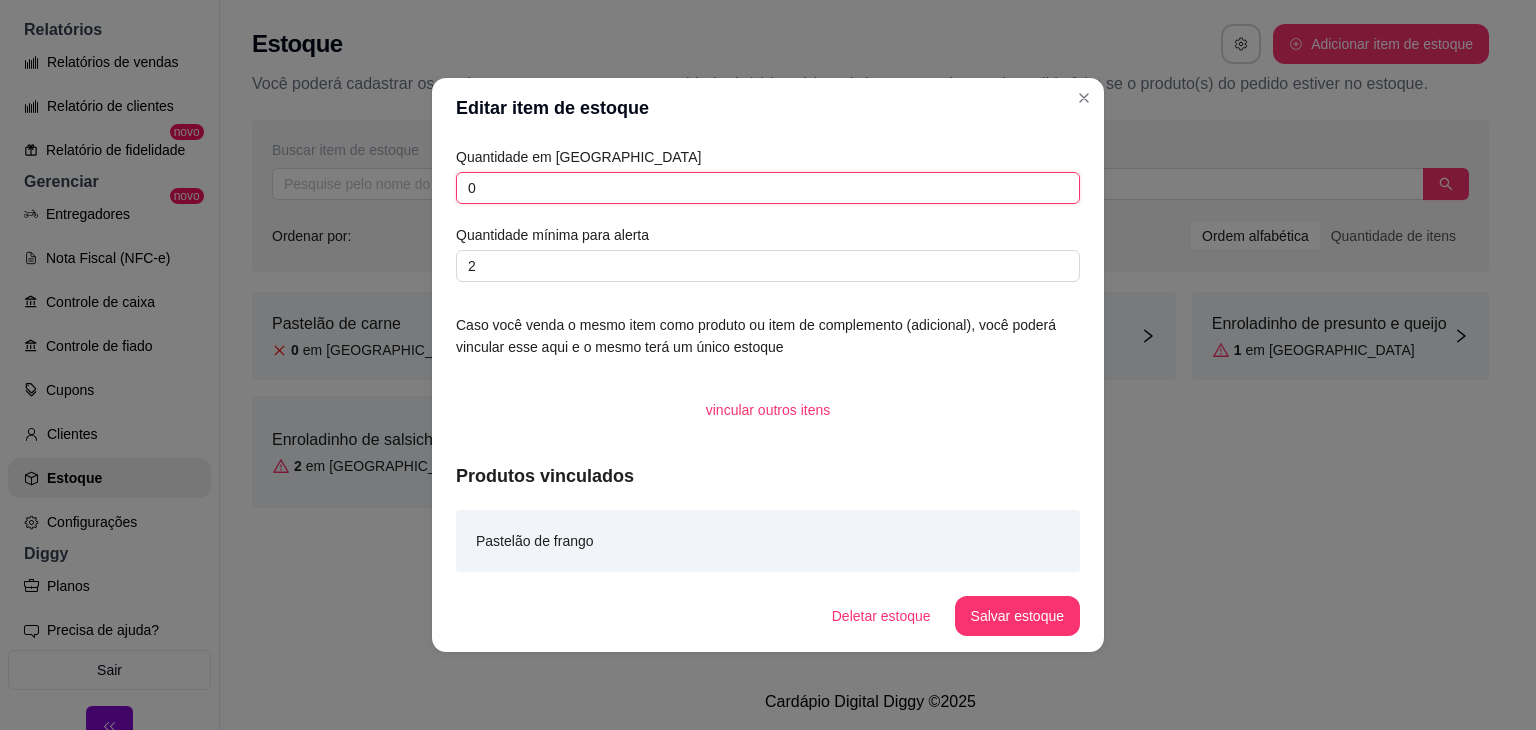 click on "0" at bounding box center [768, 188] 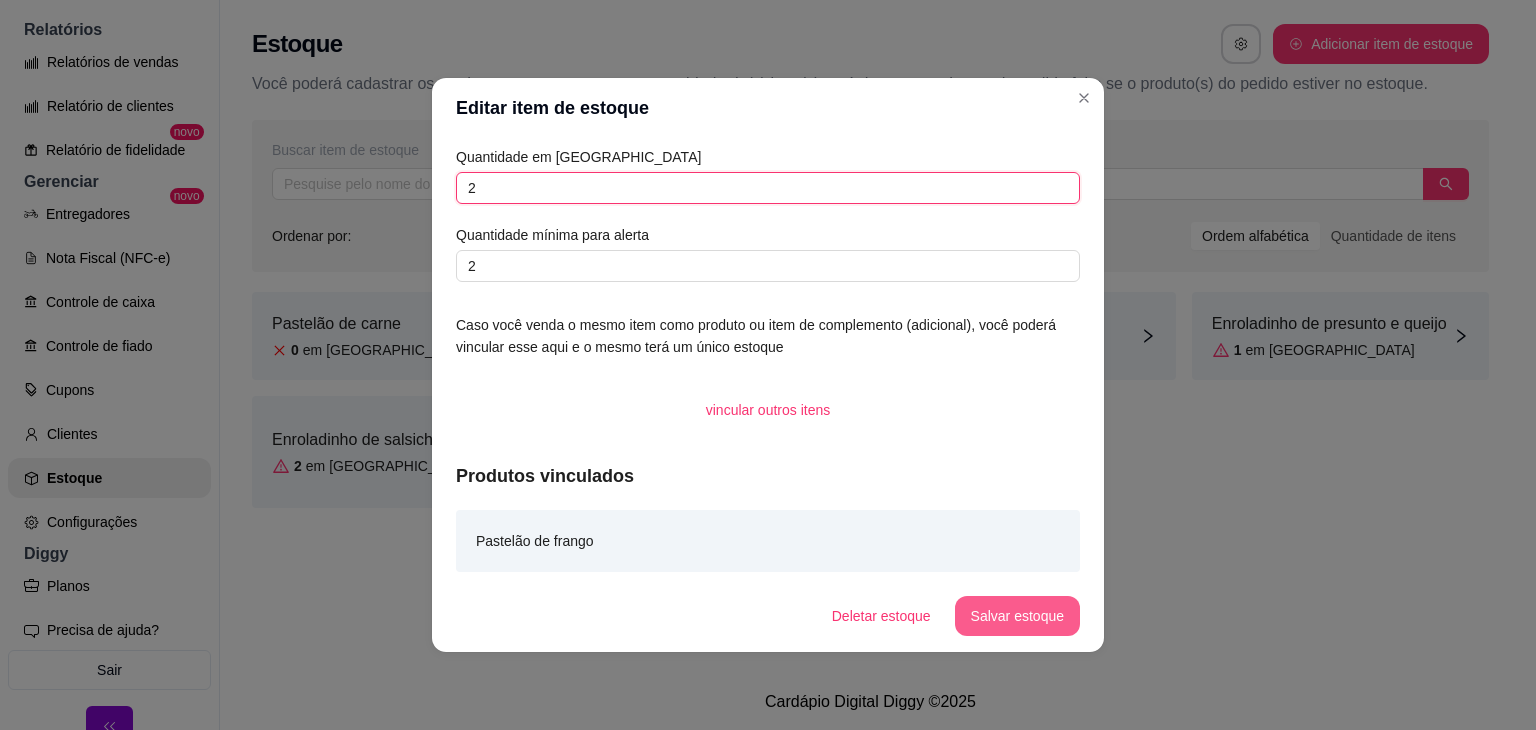type on "2" 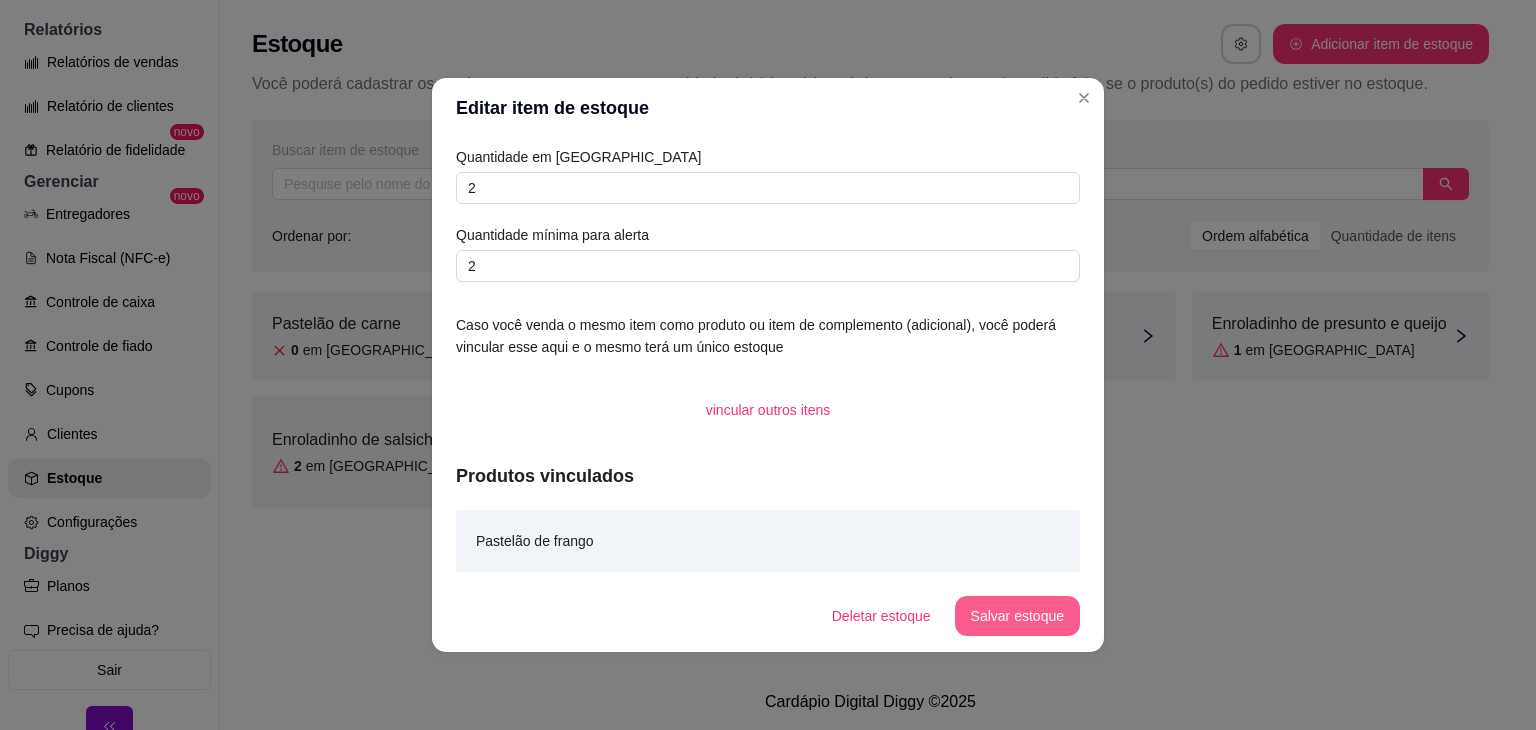 click on "Salvar estoque" at bounding box center [1017, 616] 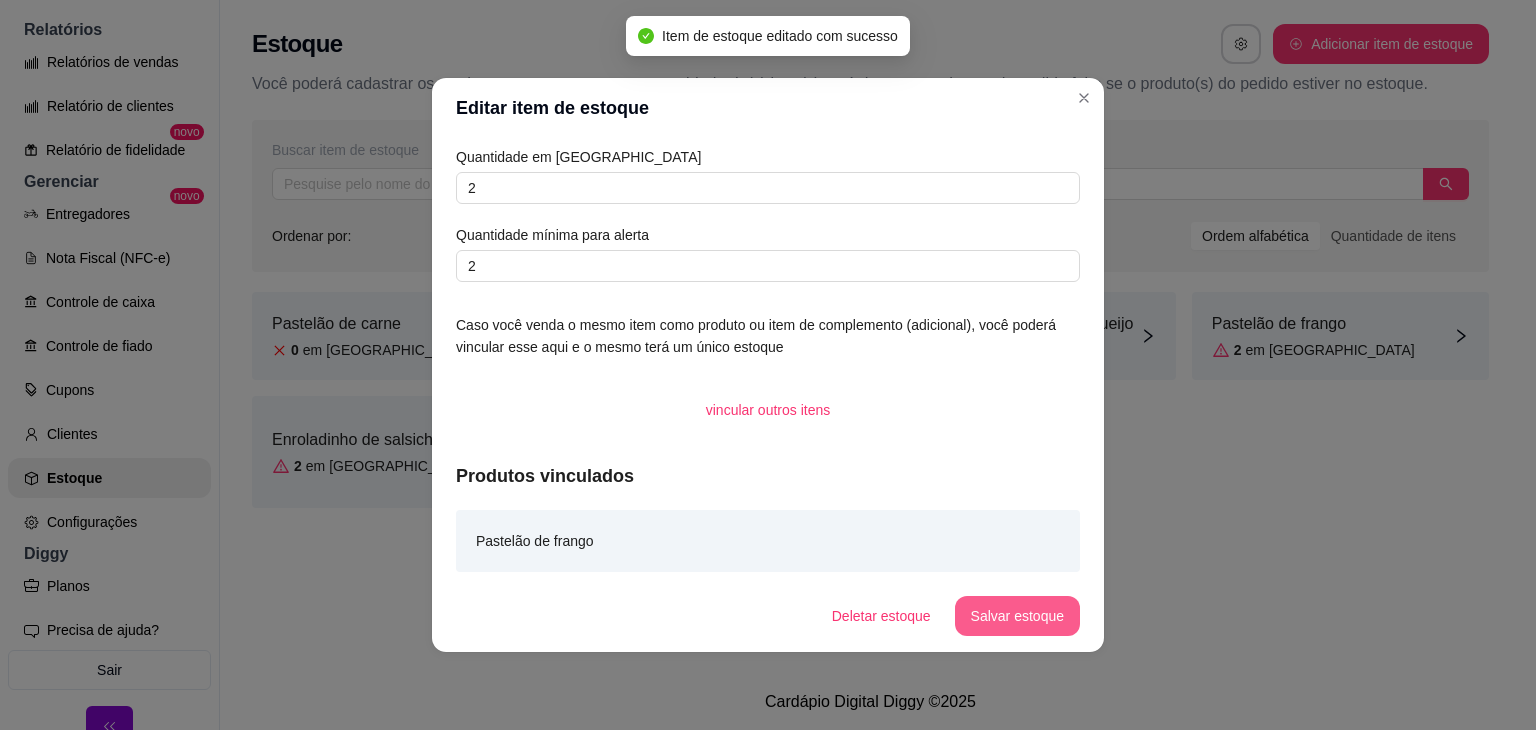 click on "Salvar estoque" at bounding box center [1017, 616] 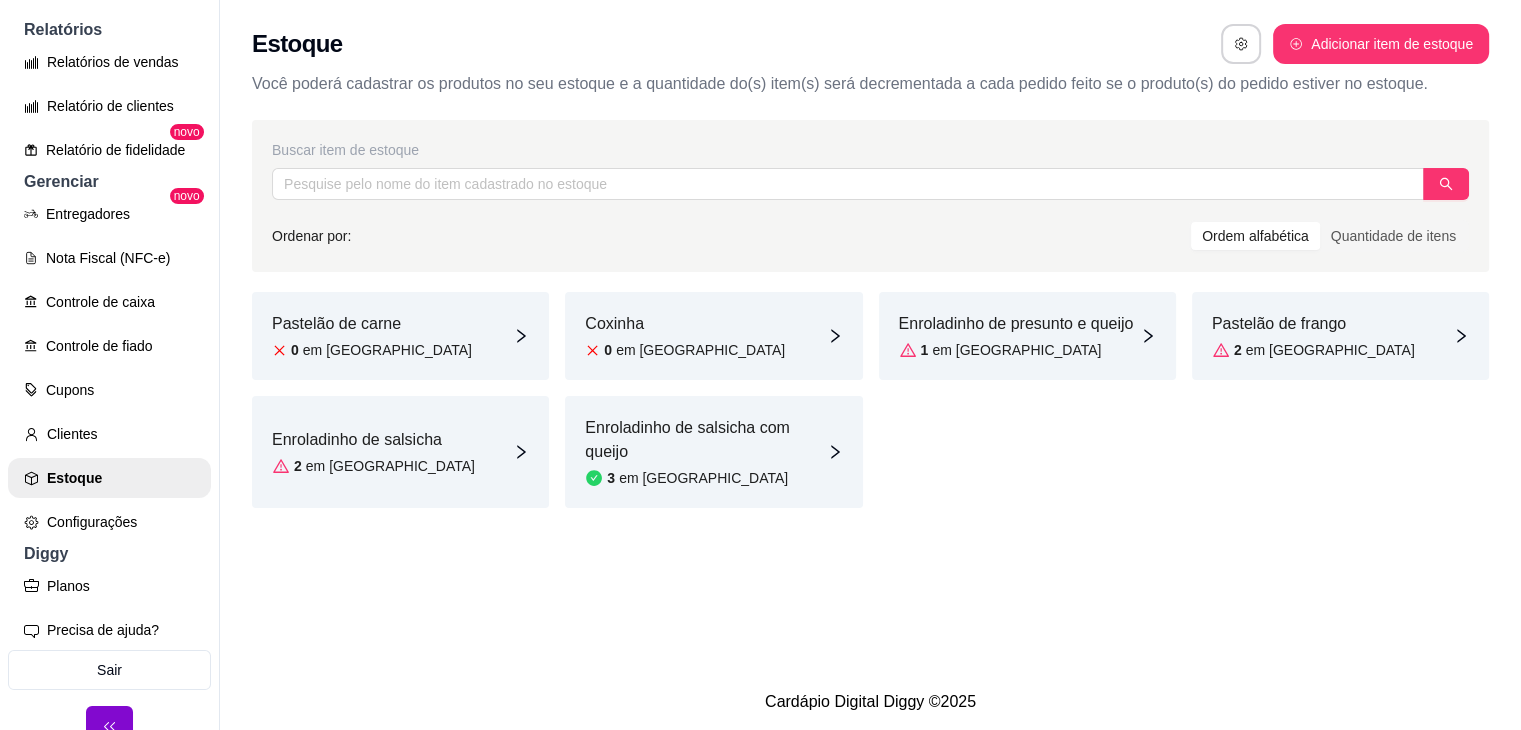 click on "1 em [GEOGRAPHIC_DATA]" at bounding box center (1016, 350) 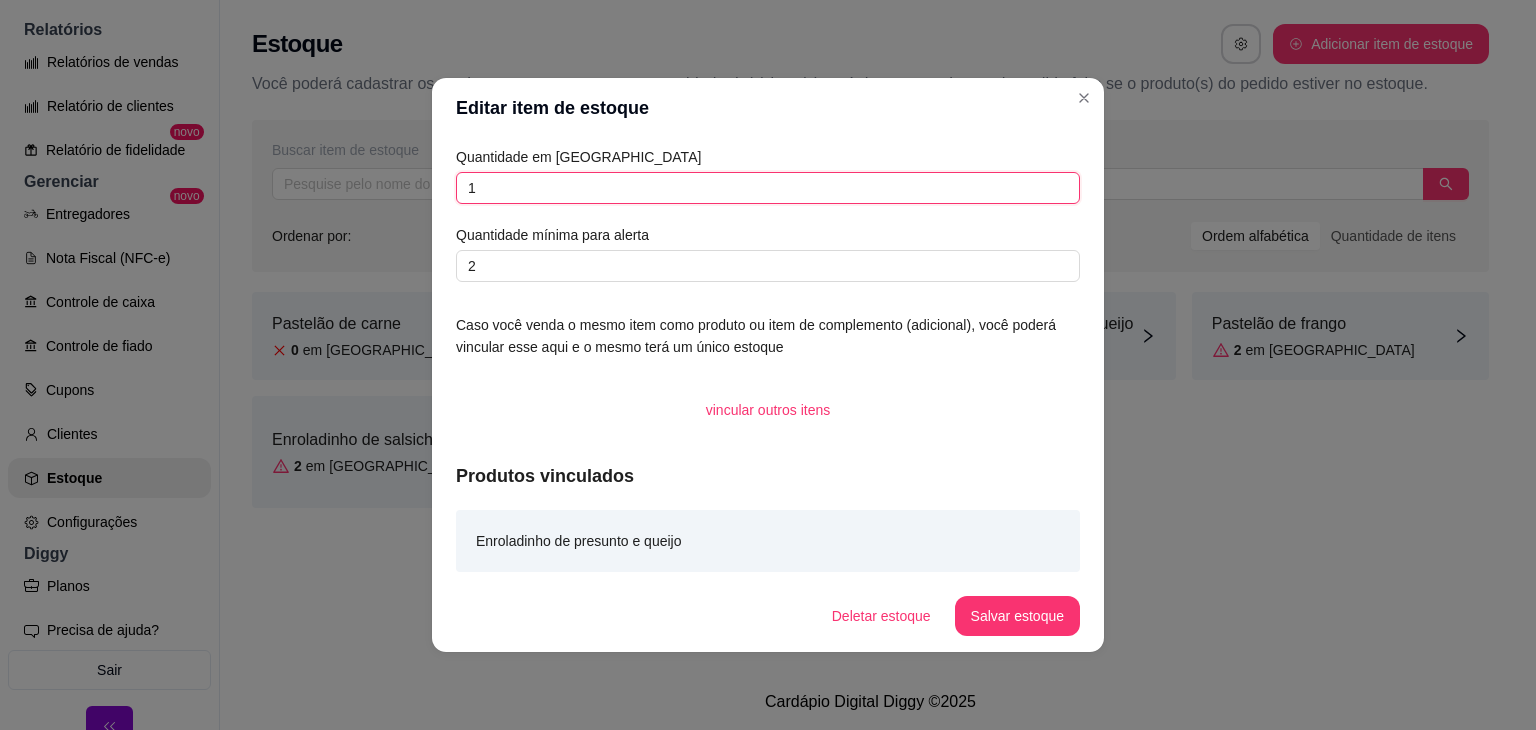 click on "1" at bounding box center (768, 188) 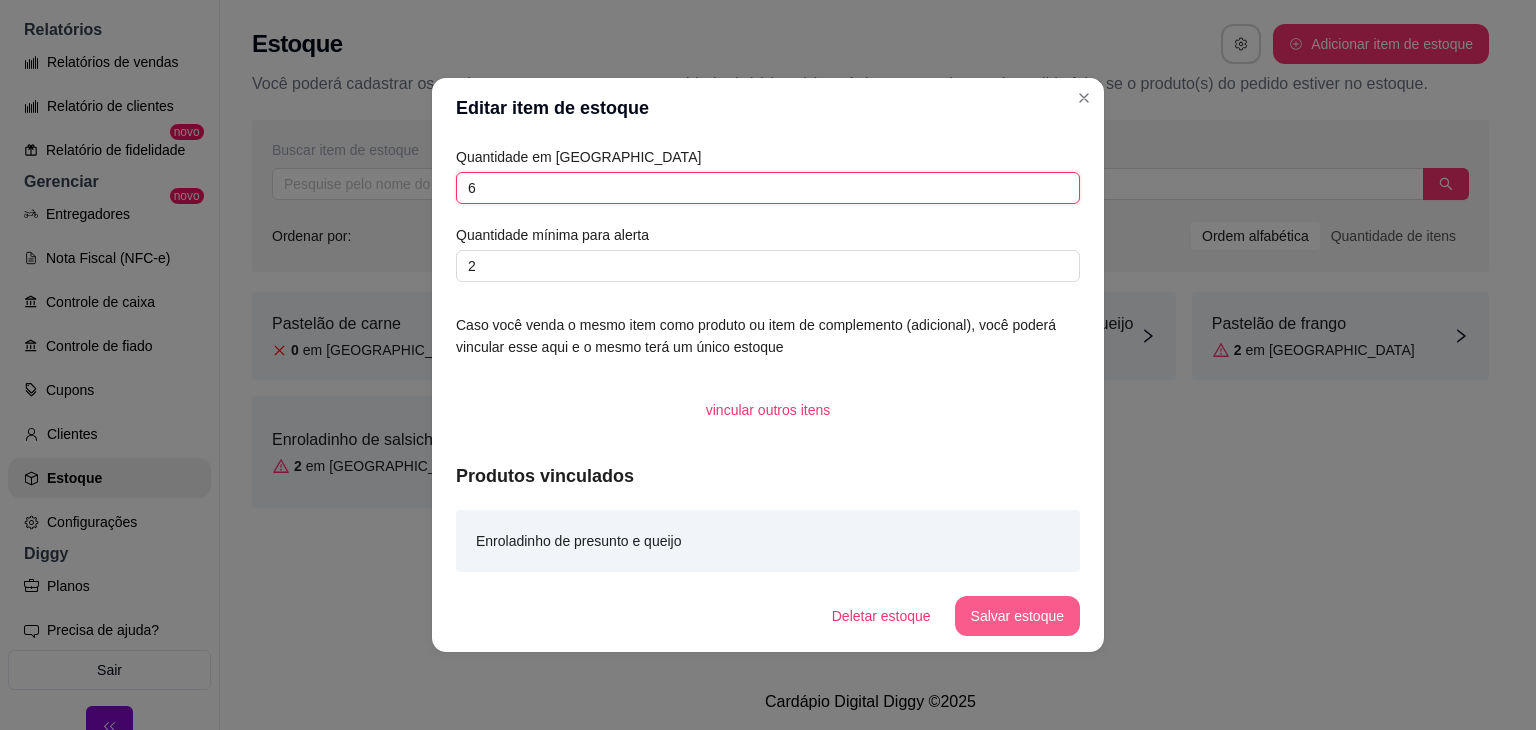 type on "6" 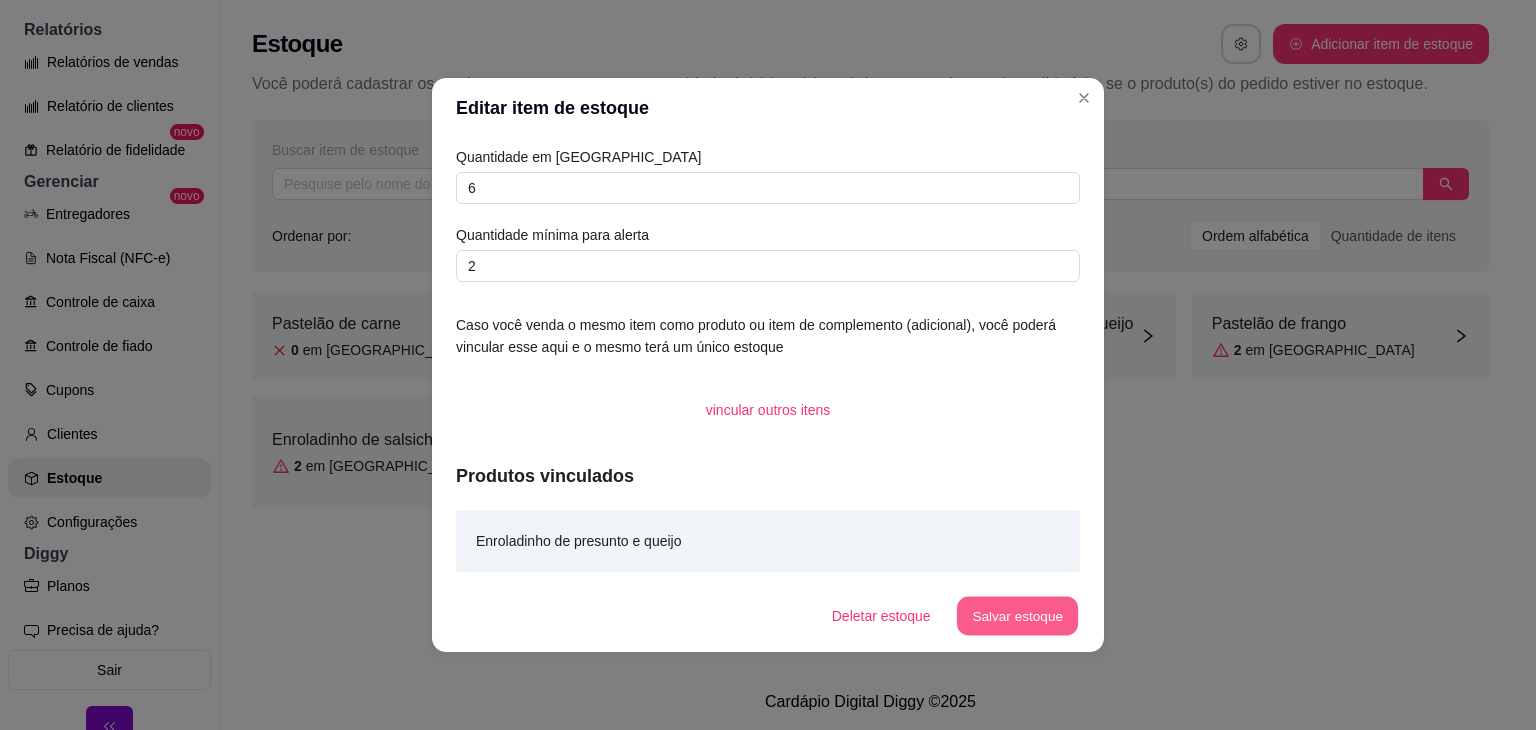 click on "Salvar estoque" at bounding box center (1017, 616) 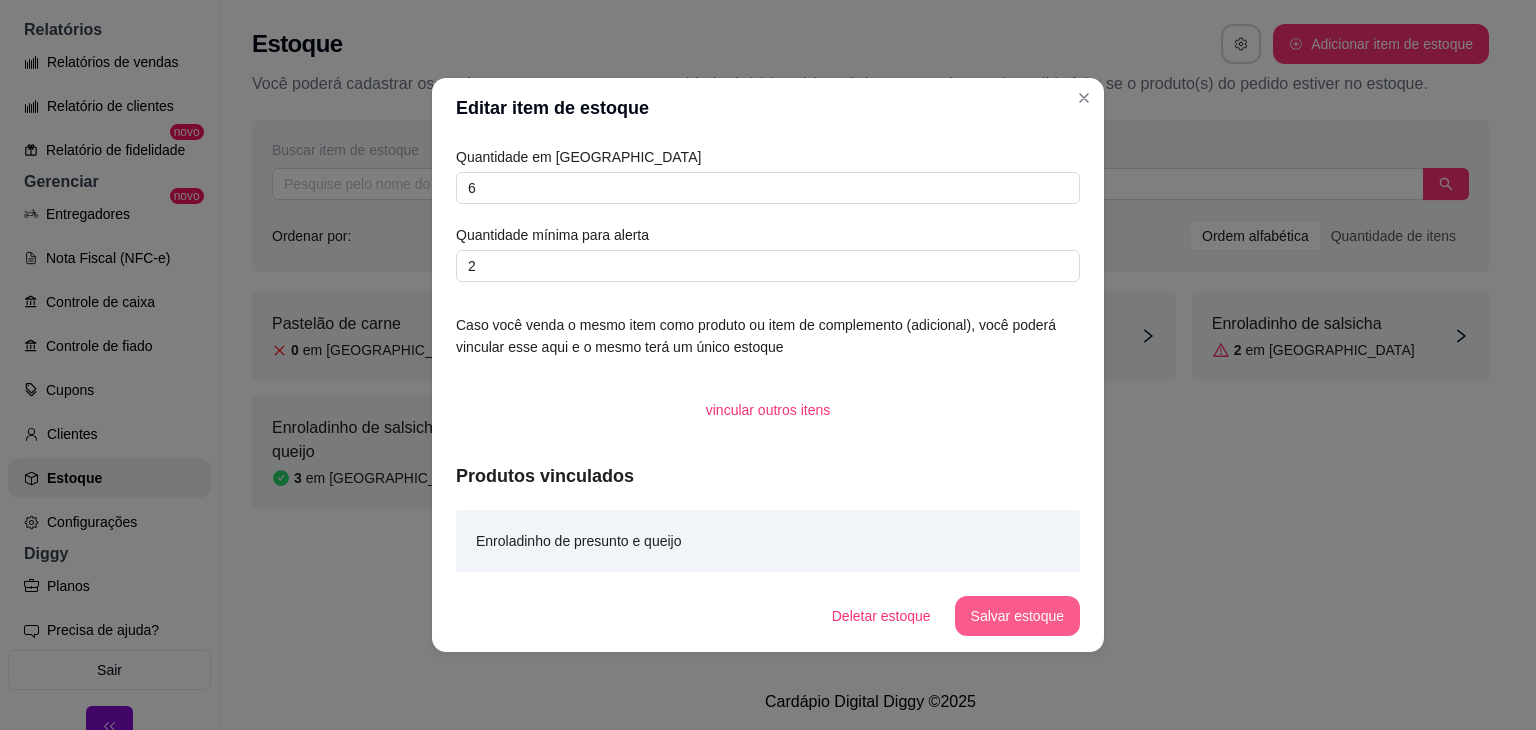 click on "Salvar estoque" at bounding box center (1017, 616) 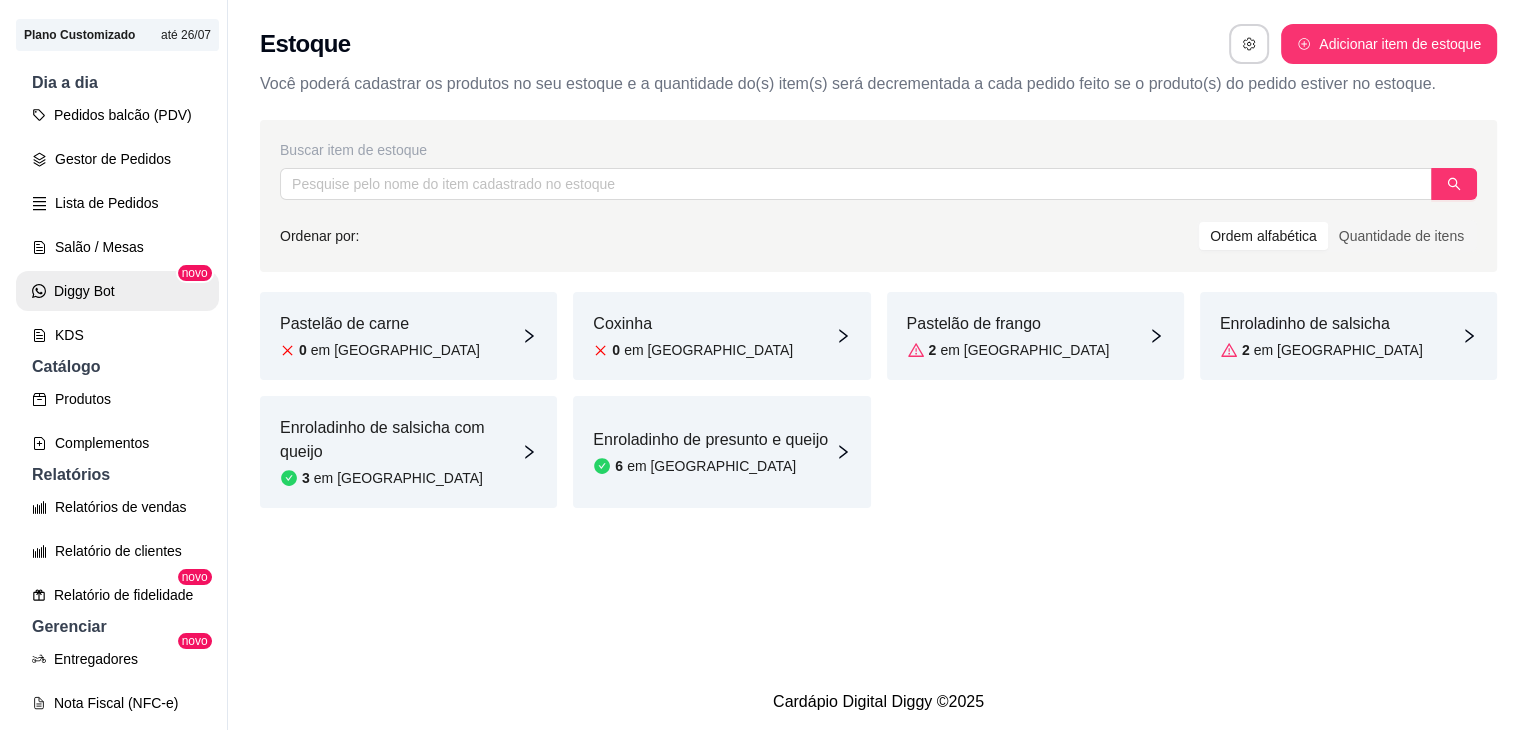 scroll, scrollTop: 140, scrollLeft: 0, axis: vertical 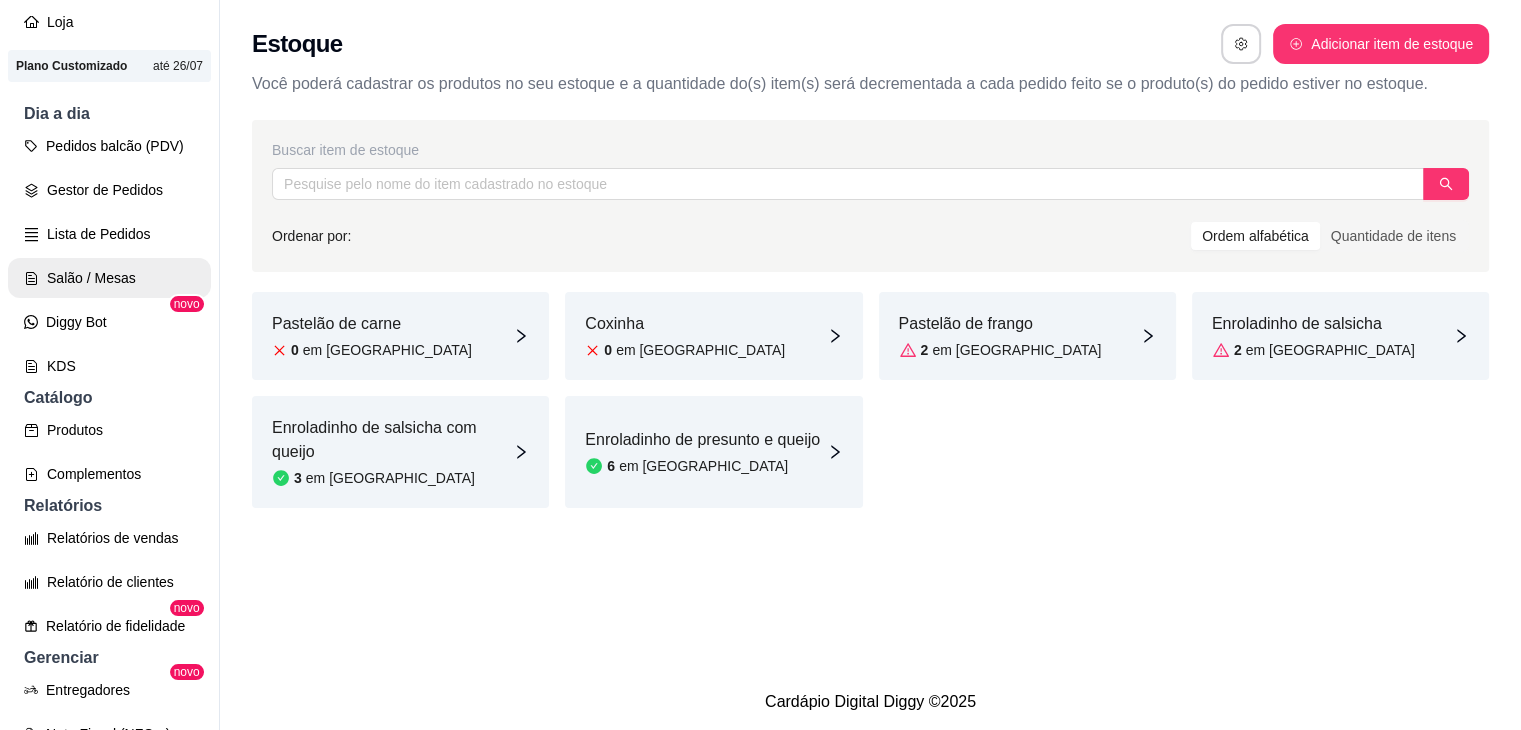 click on "Salão / Mesas" at bounding box center (109, 278) 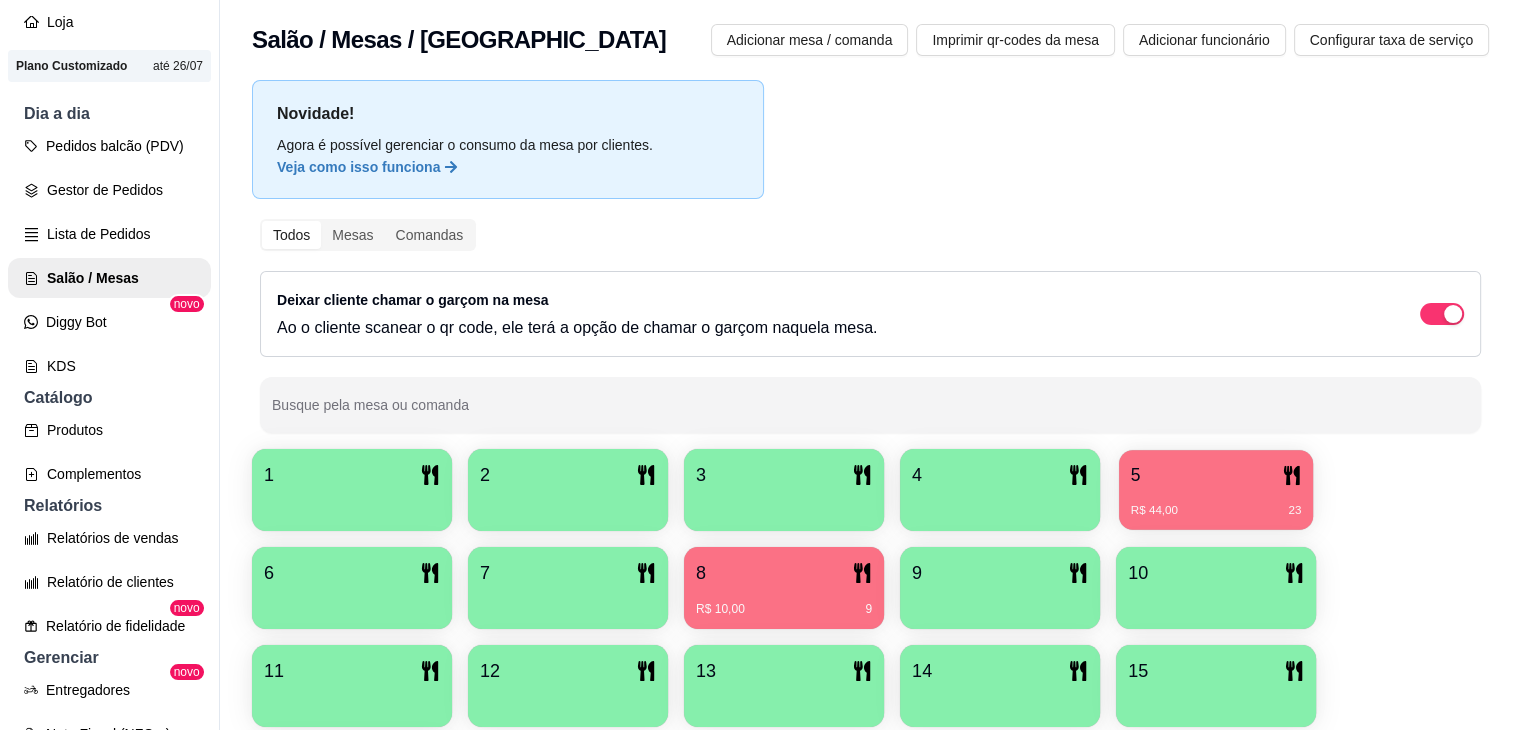 click on "R$ 44,00" at bounding box center [1154, 511] 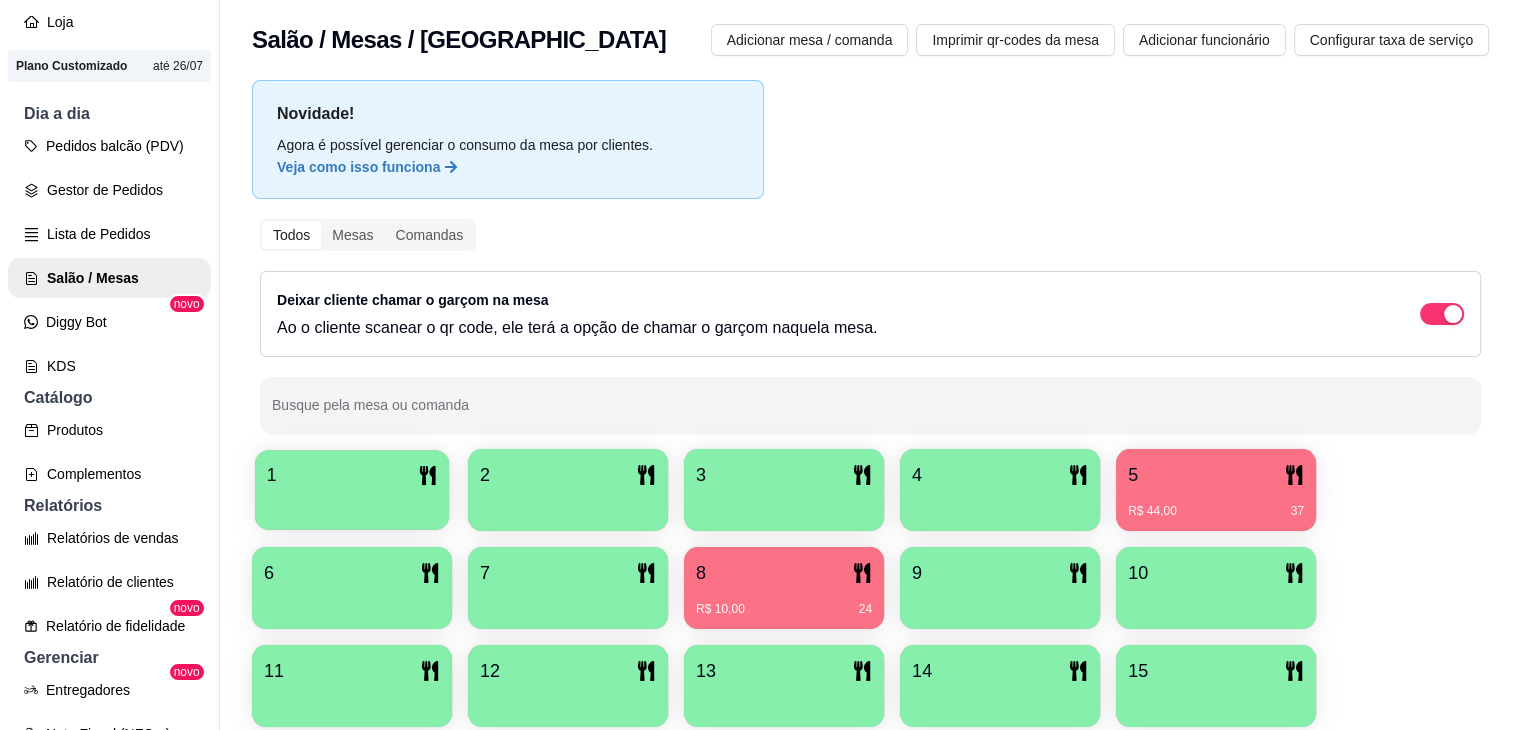 click on "1" at bounding box center [352, 490] 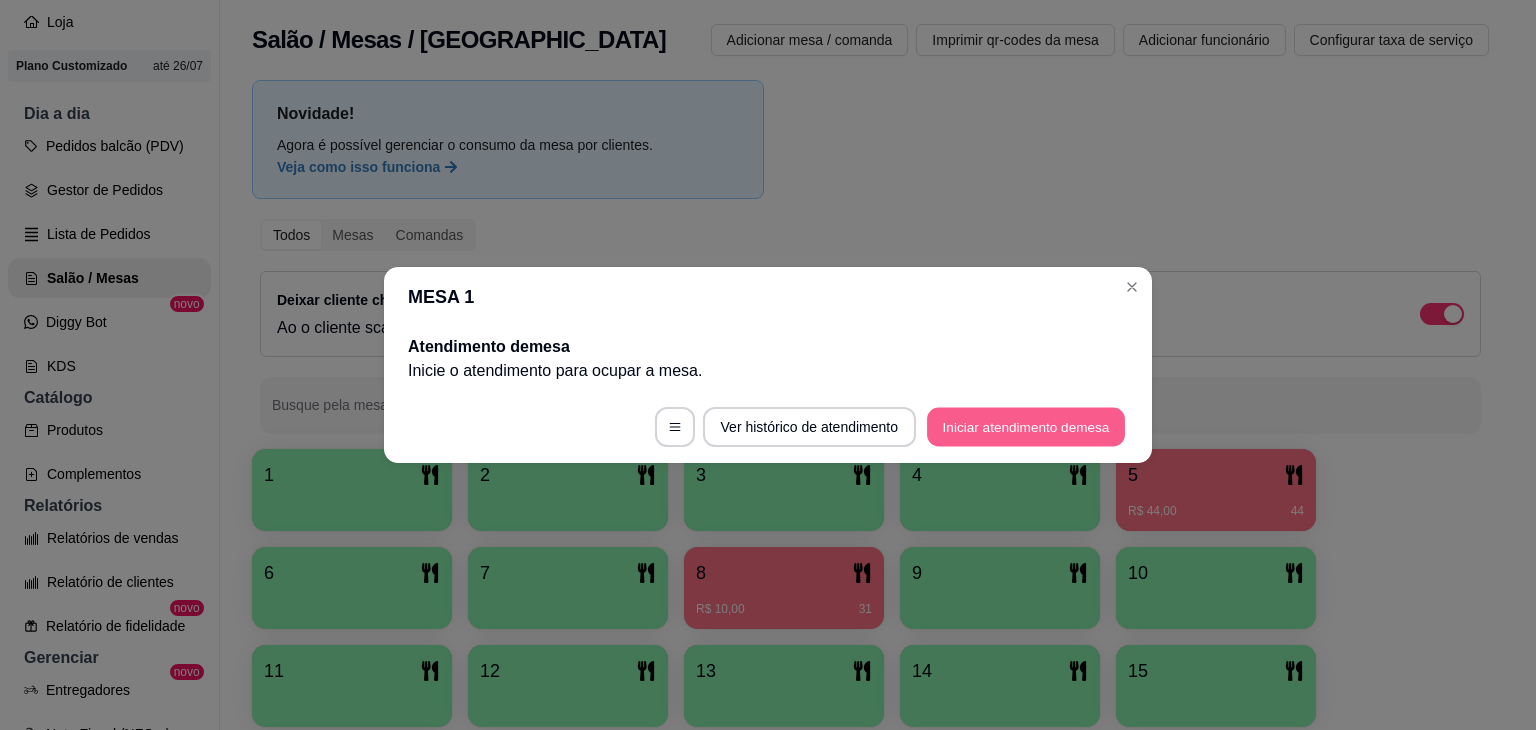 click on "Iniciar atendimento de  mesa" at bounding box center [1026, 427] 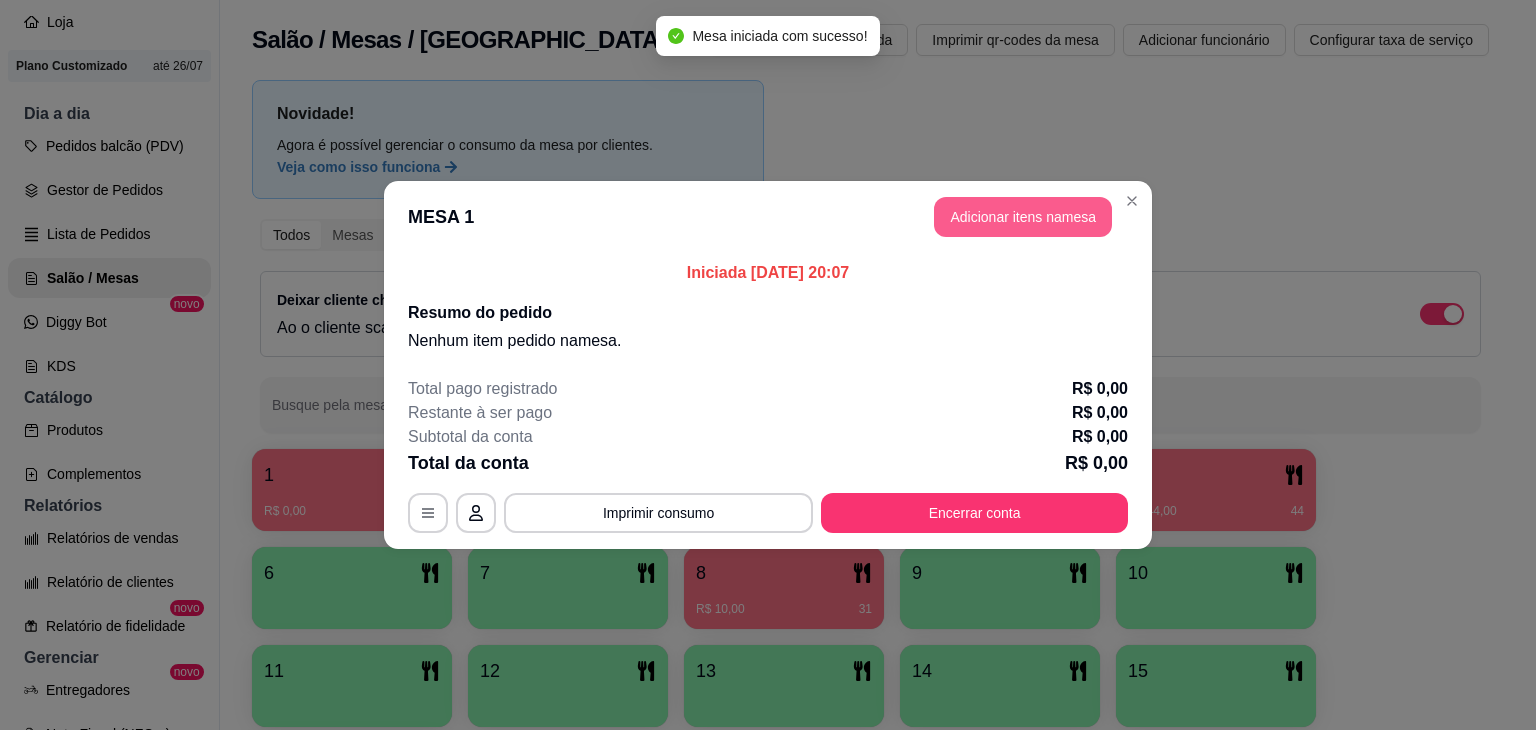 click on "Adicionar itens na  mesa" at bounding box center (1023, 217) 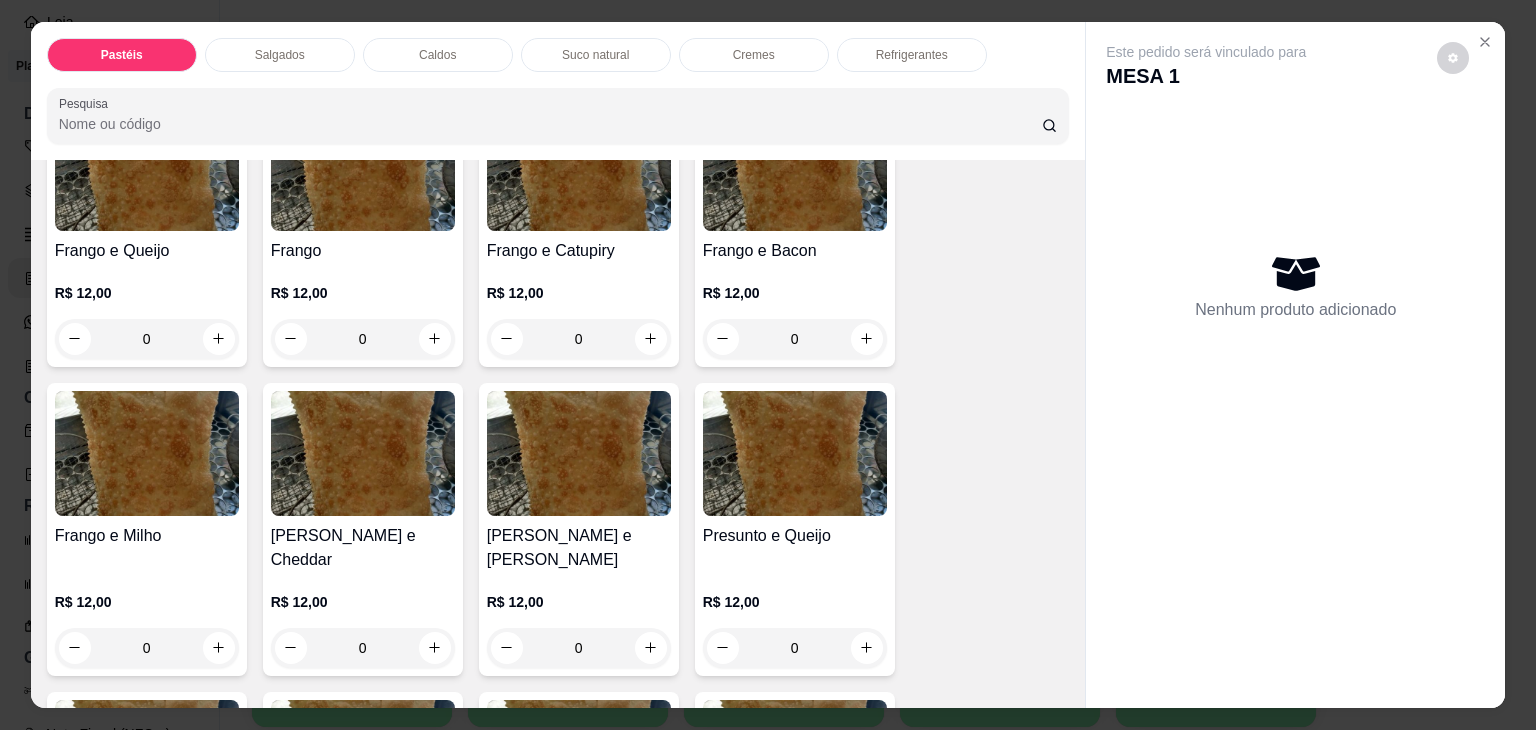scroll, scrollTop: 800, scrollLeft: 0, axis: vertical 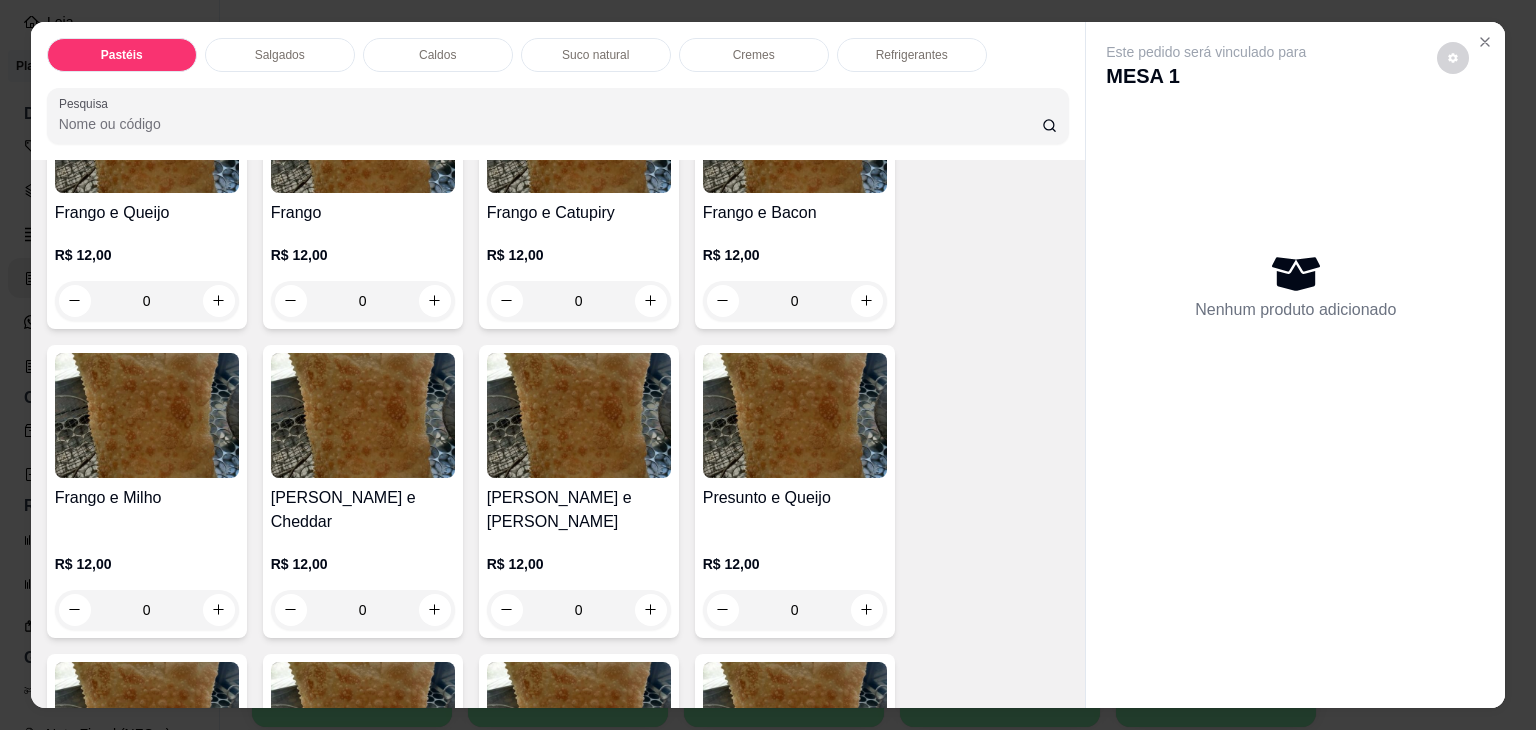 click on "0" at bounding box center (147, 301) 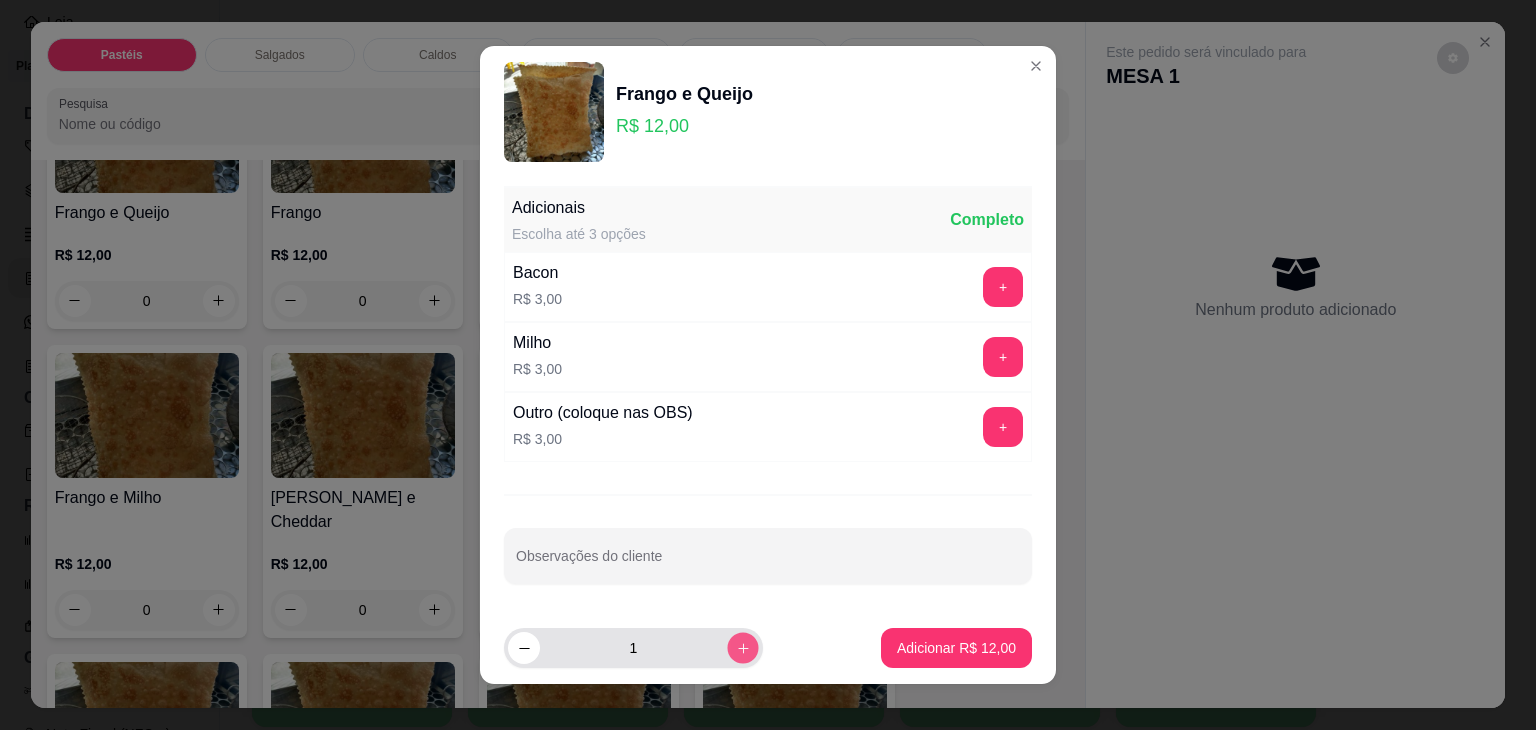 click at bounding box center [742, 647] 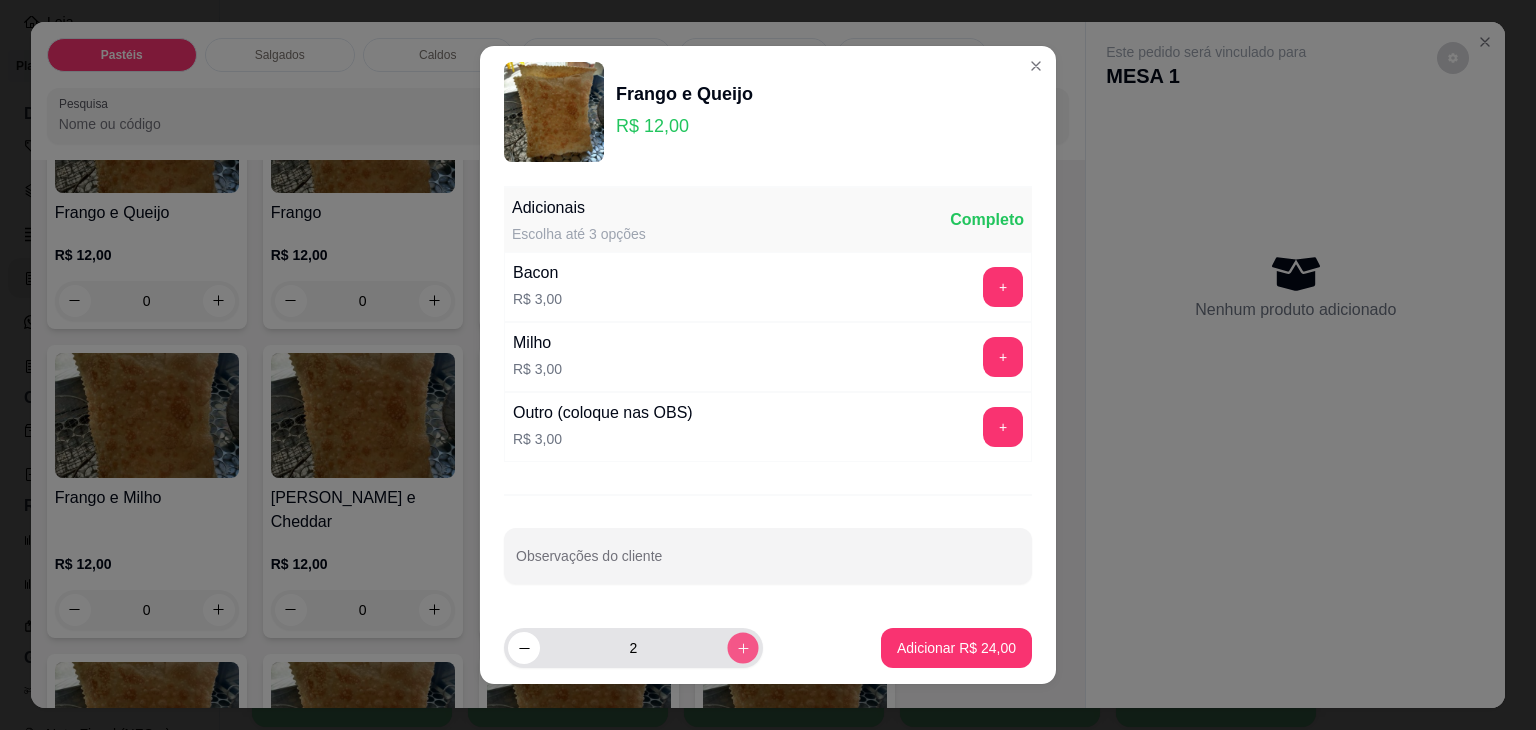 click at bounding box center (742, 647) 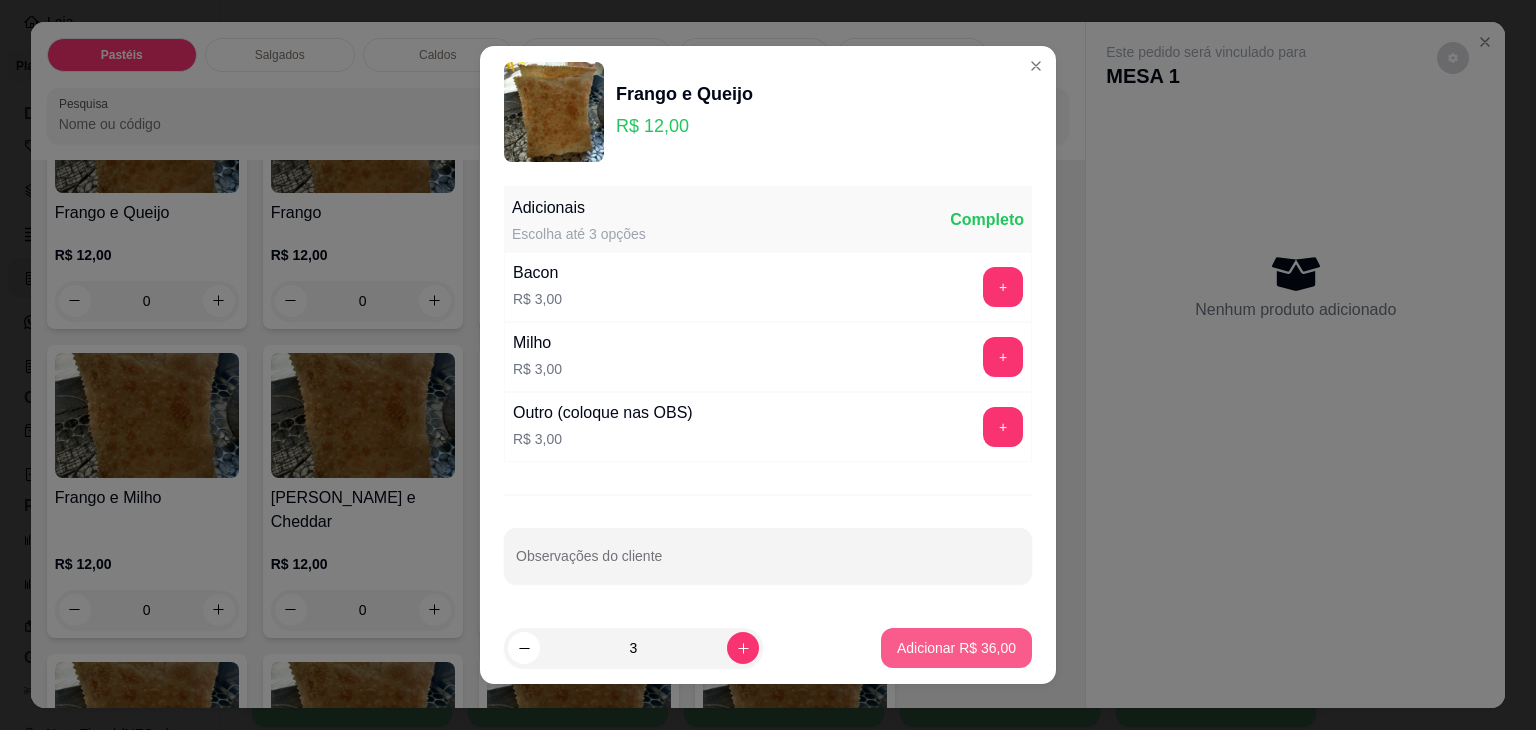 click on "Adicionar   R$ 36,00" at bounding box center (956, 648) 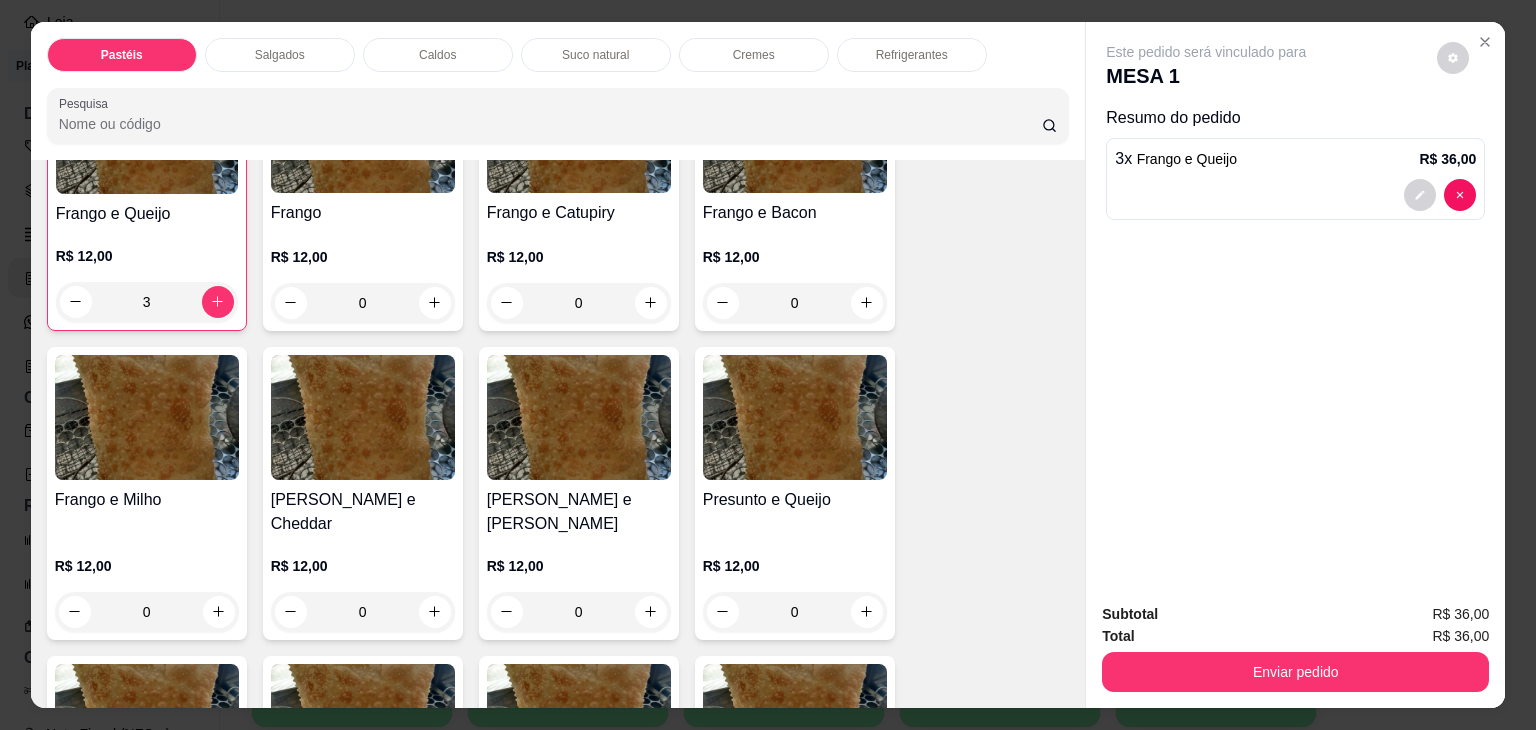 scroll, scrollTop: 800, scrollLeft: 0, axis: vertical 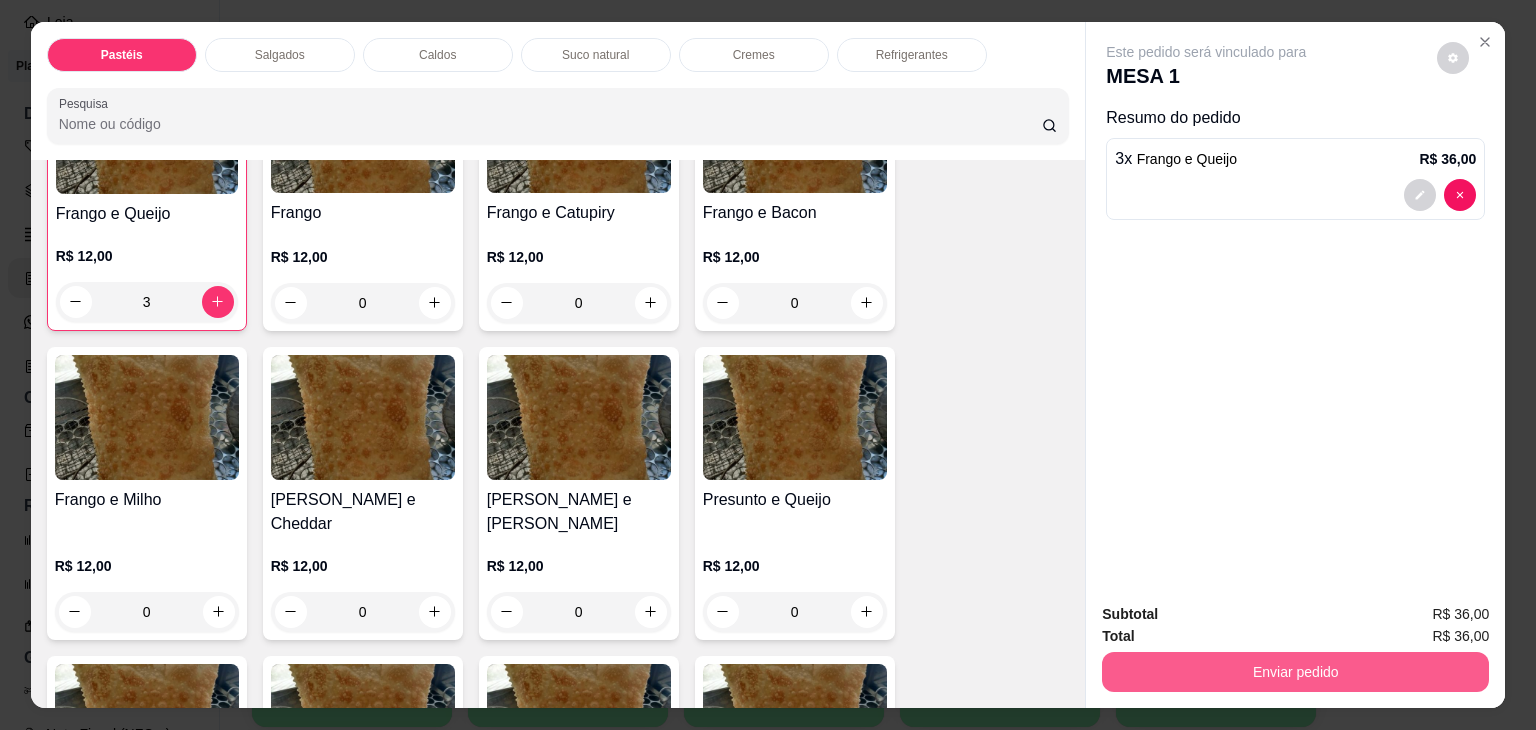click on "Enviar pedido" at bounding box center [1295, 672] 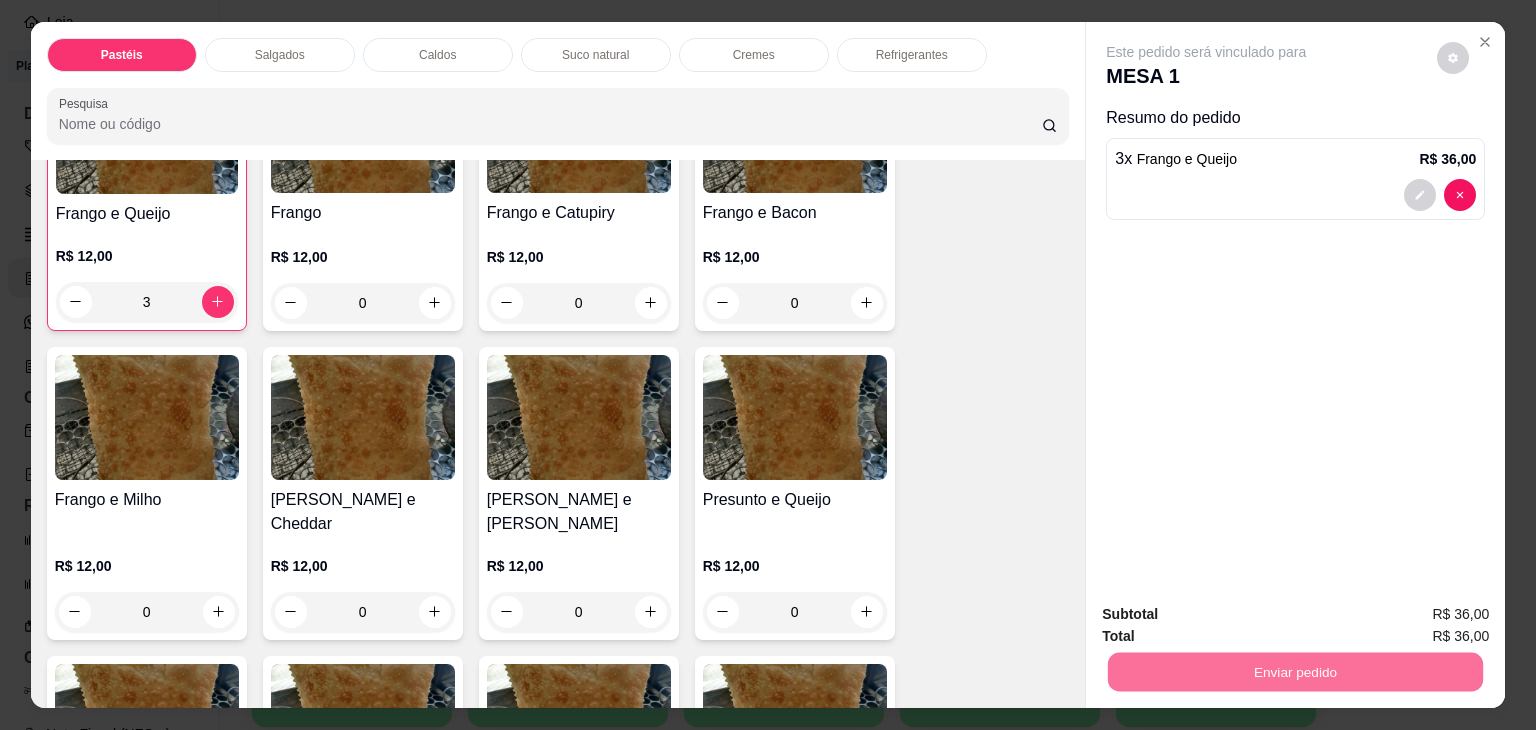 click on "Não registrar e enviar pedido" at bounding box center [1229, 615] 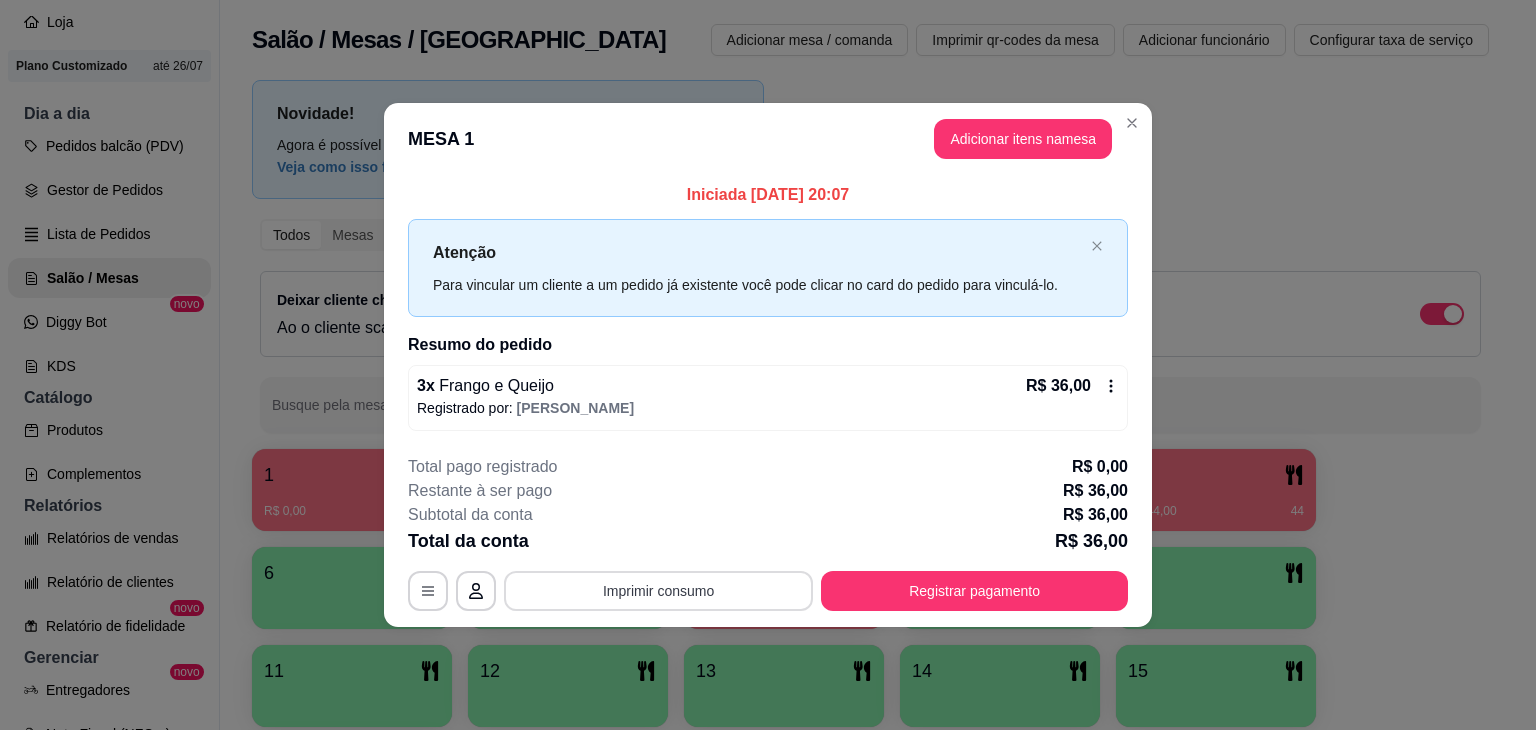 click on "Imprimir consumo" at bounding box center [658, 591] 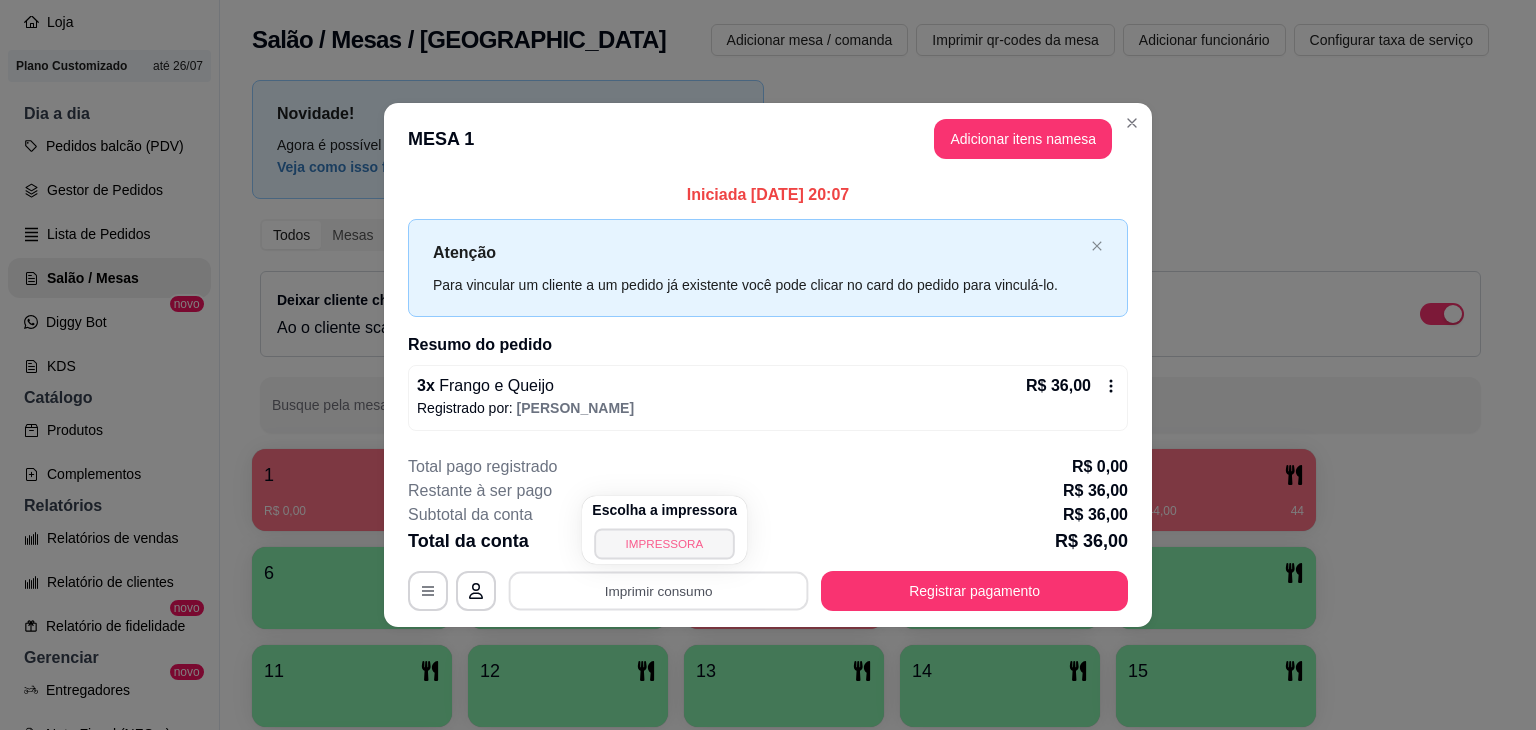 click on "IMPRESSORA" at bounding box center [665, 543] 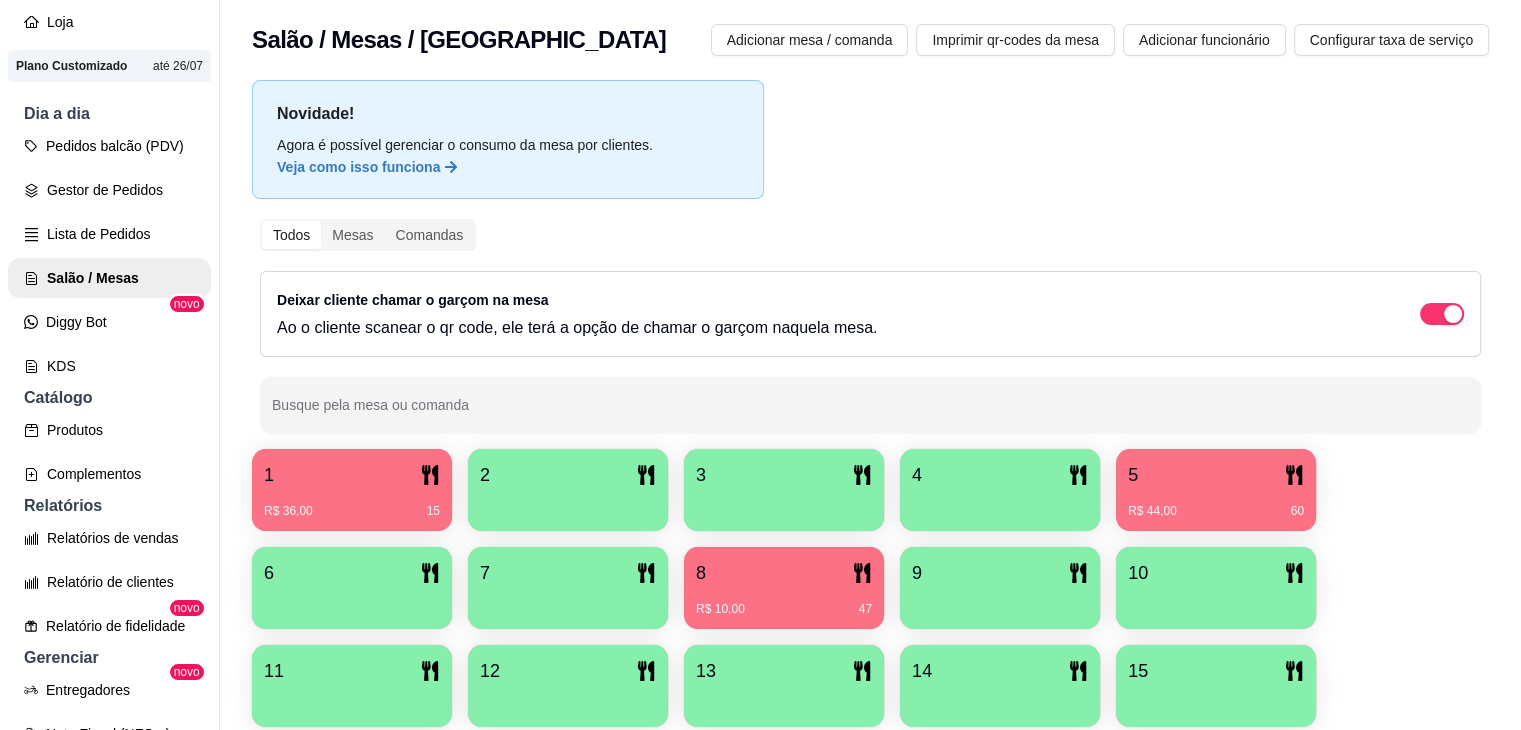 click on "R$ 10,00" at bounding box center [720, 609] 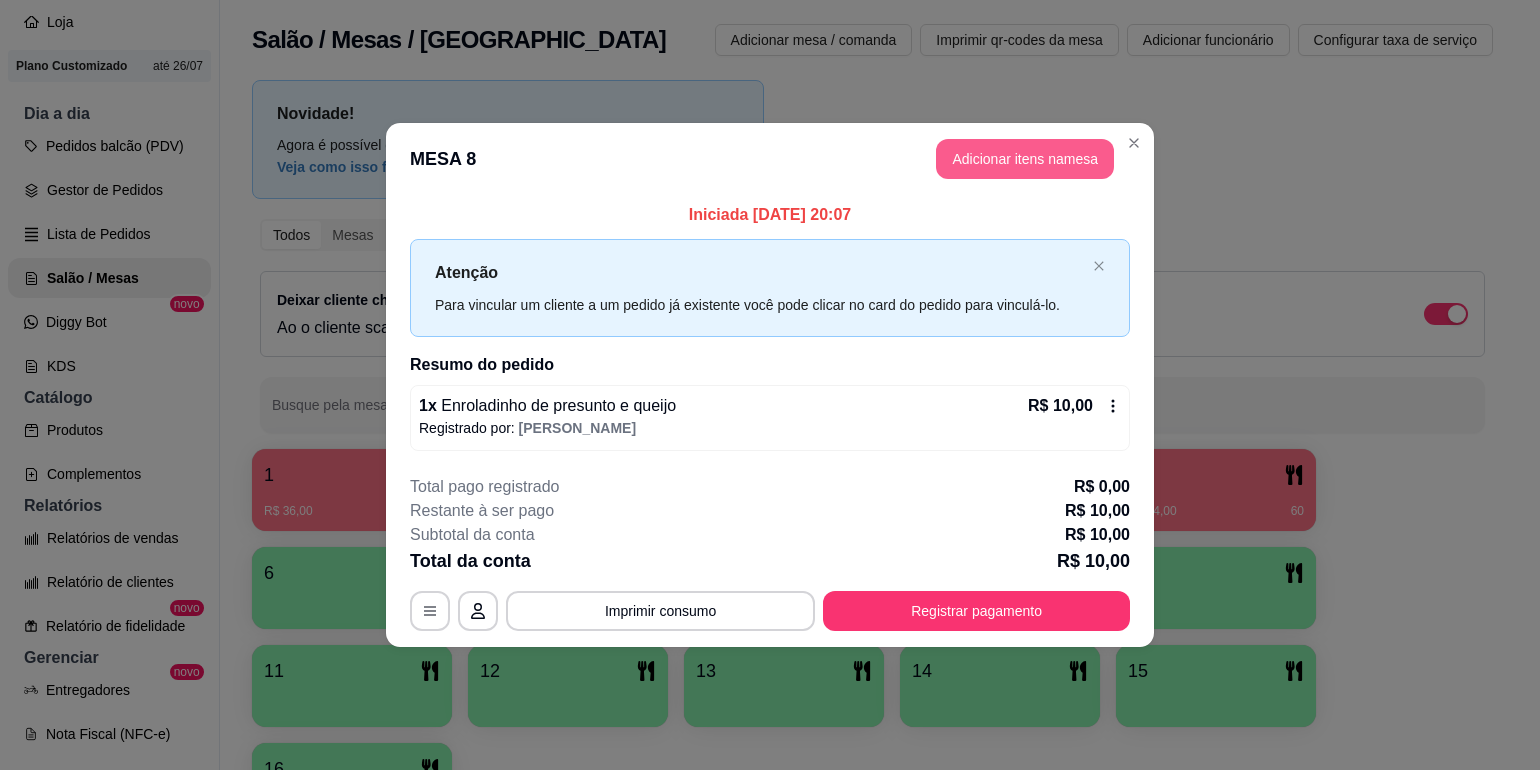 click on "Adicionar itens na  mesa" at bounding box center [1025, 159] 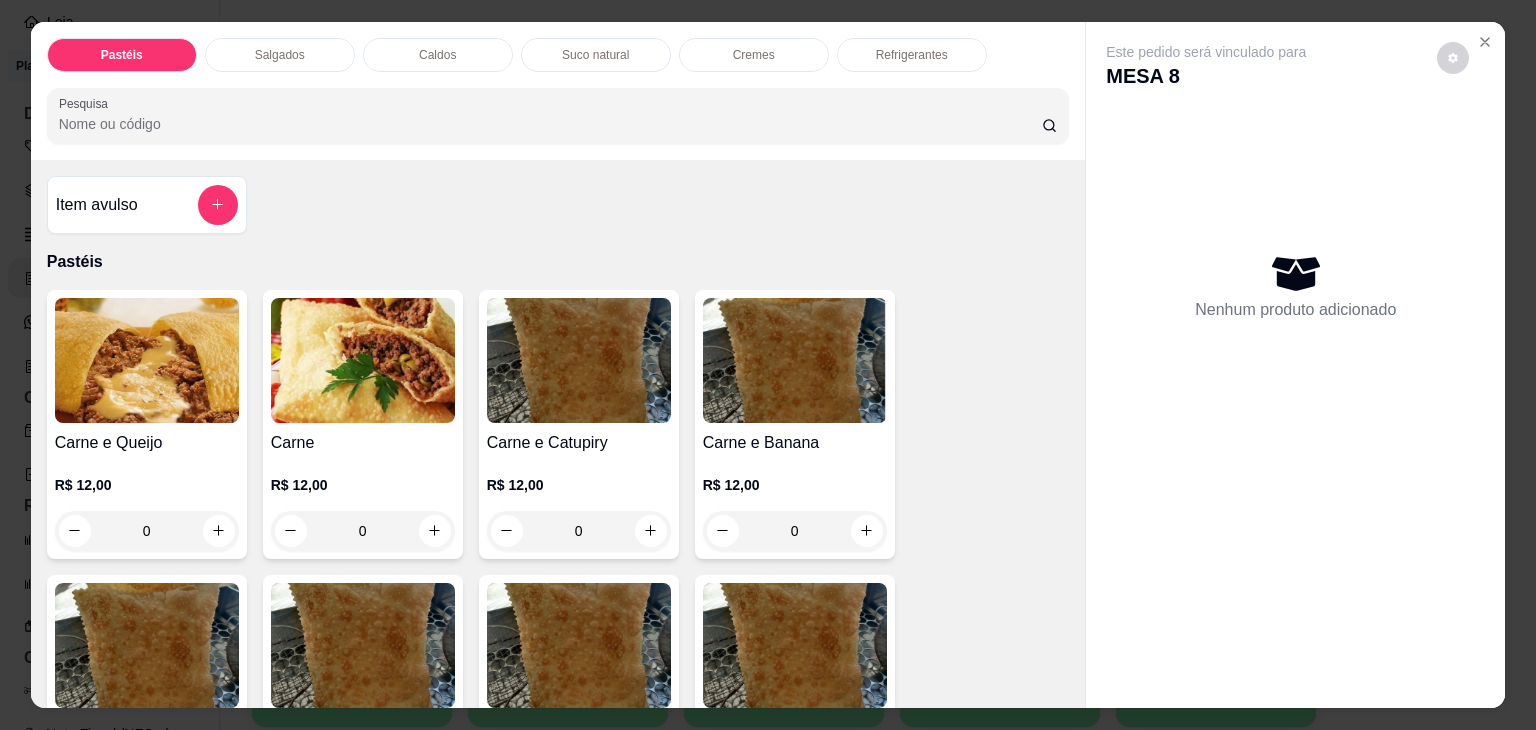 click on "Caldos" at bounding box center (438, 55) 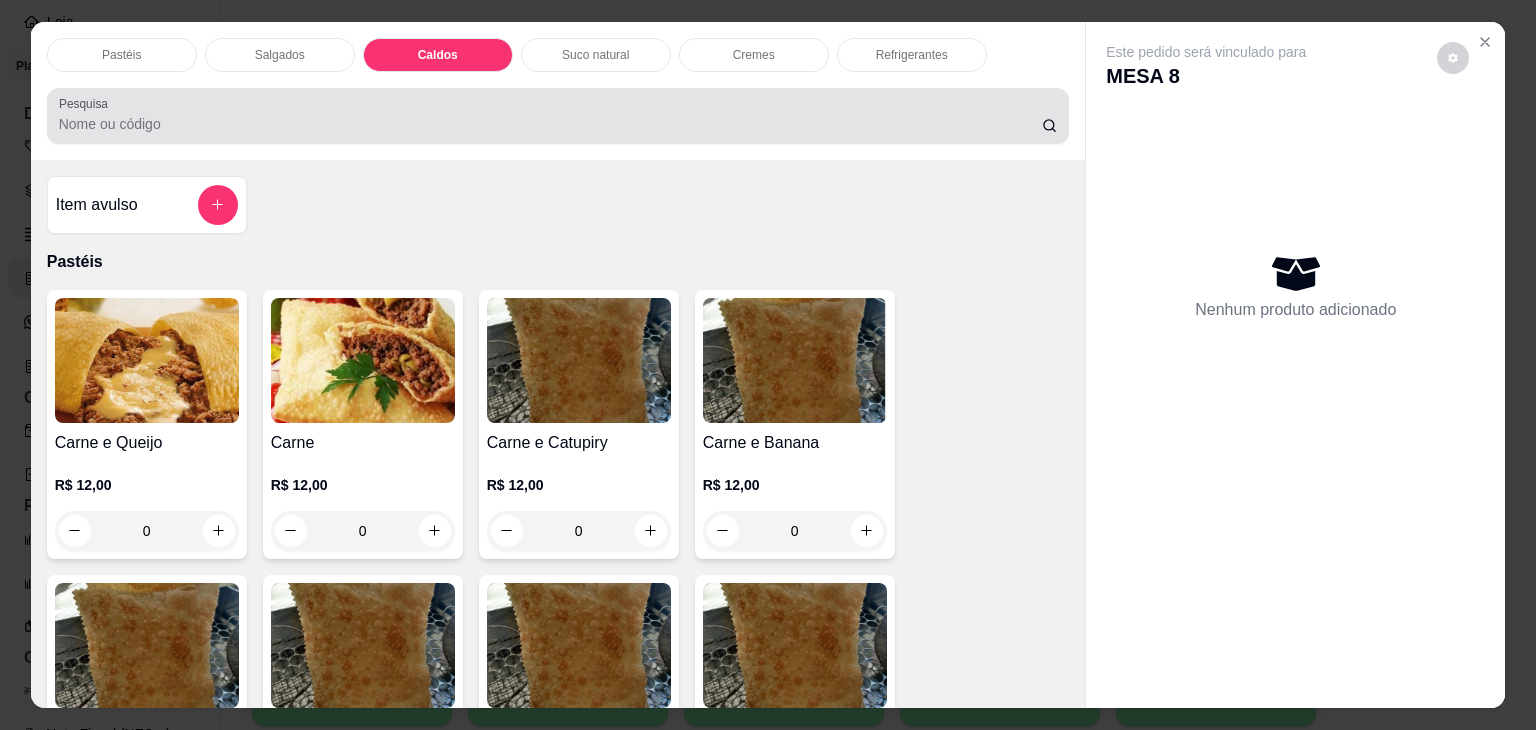 scroll, scrollTop: 2782, scrollLeft: 0, axis: vertical 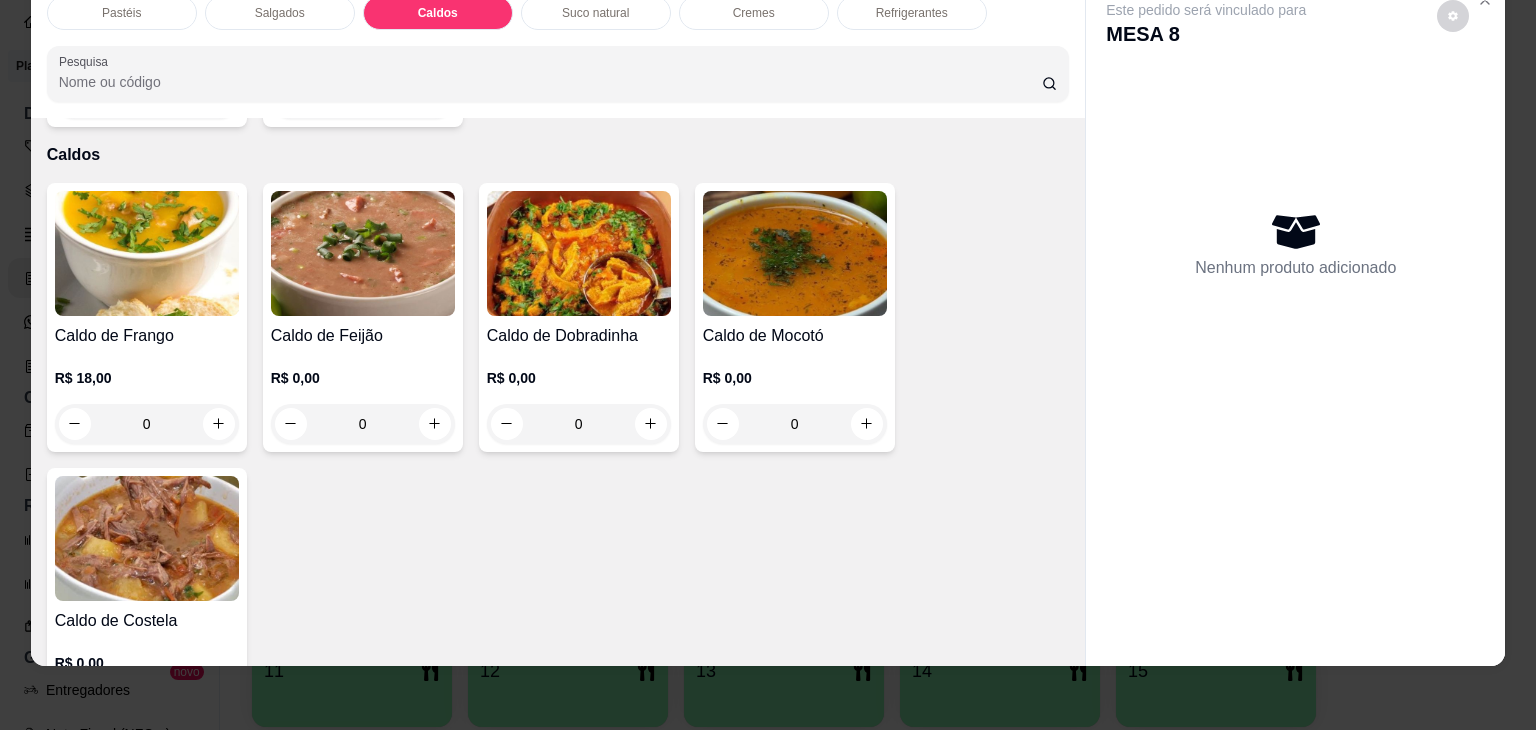 click on "0" at bounding box center (147, 424) 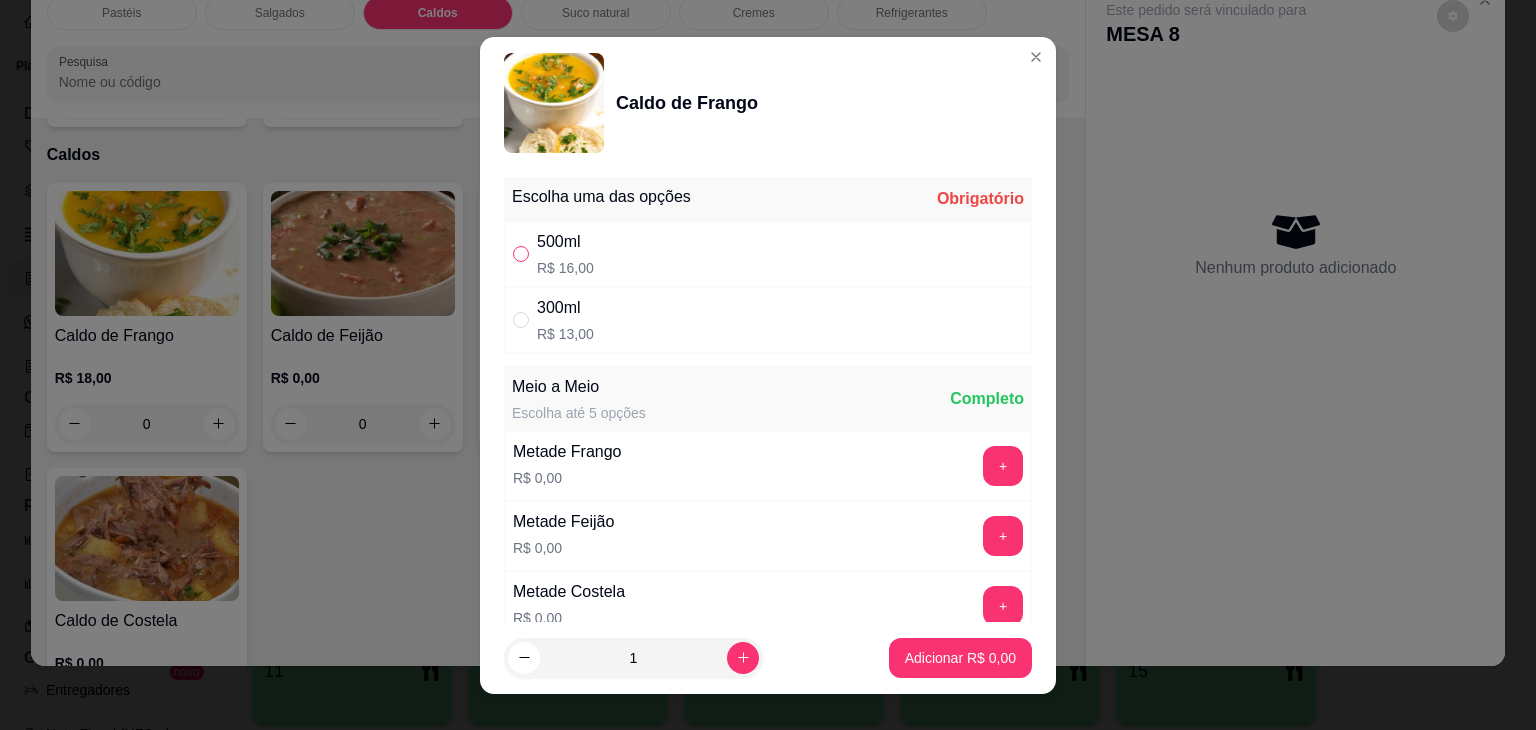 click at bounding box center [521, 254] 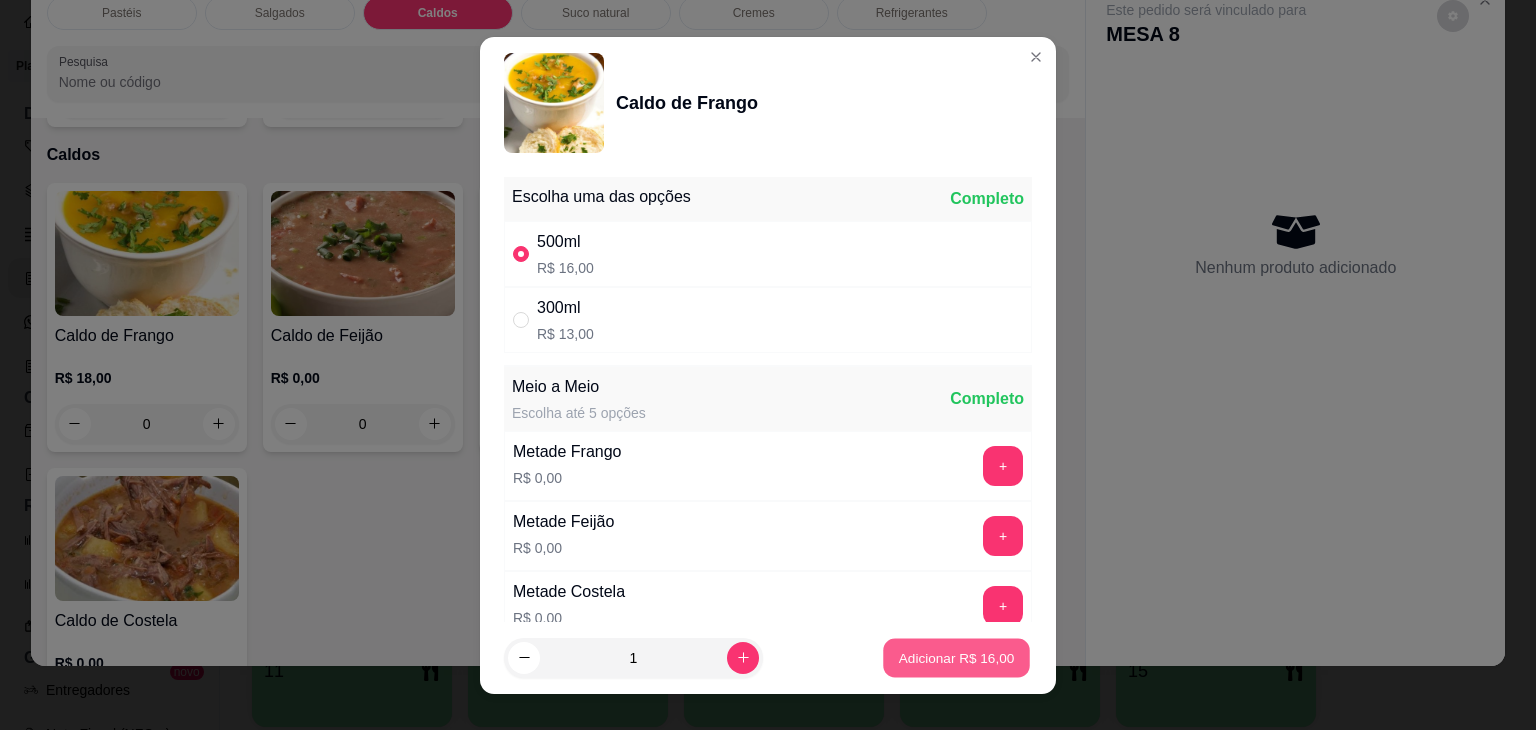 click on "Adicionar   R$ 16,00" at bounding box center (957, 657) 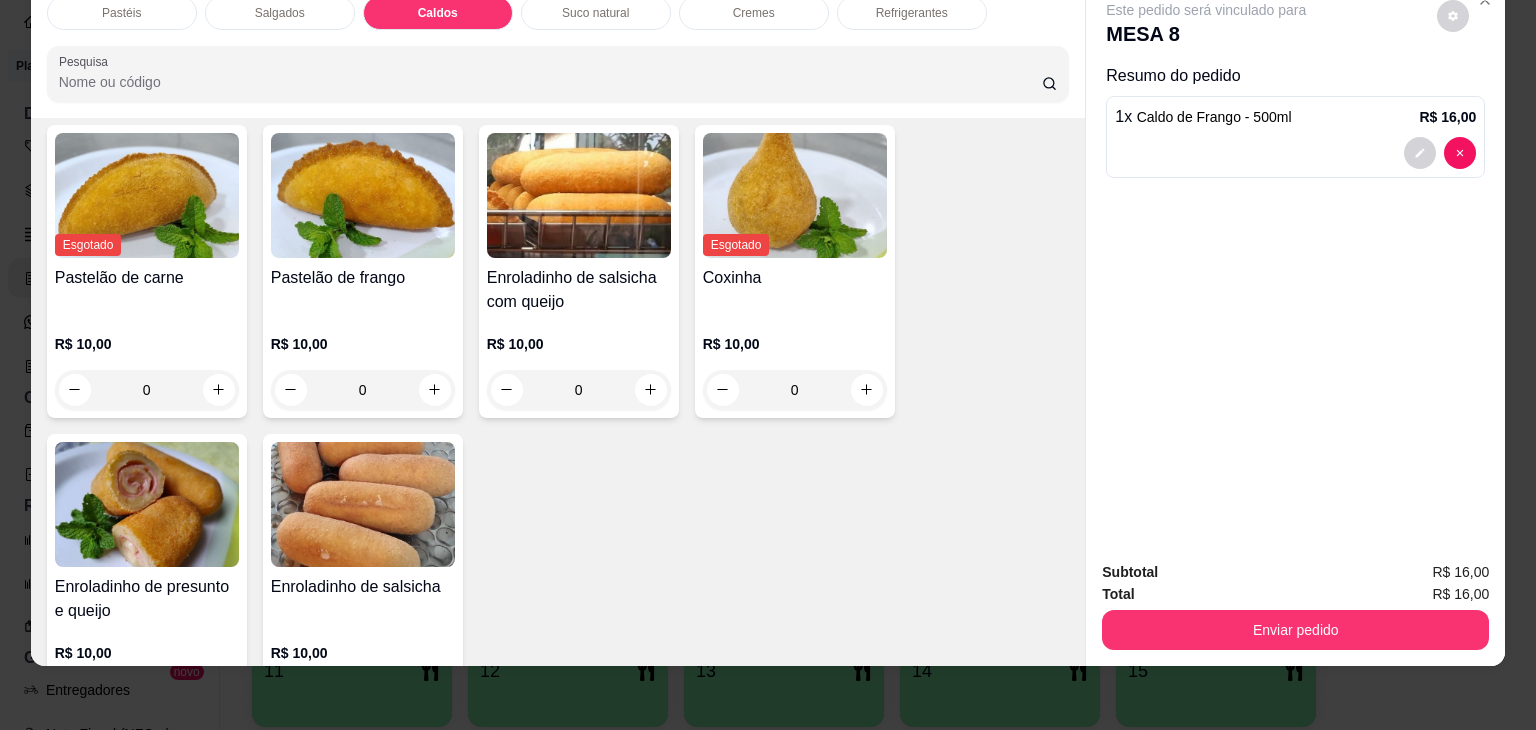 scroll, scrollTop: 1882, scrollLeft: 0, axis: vertical 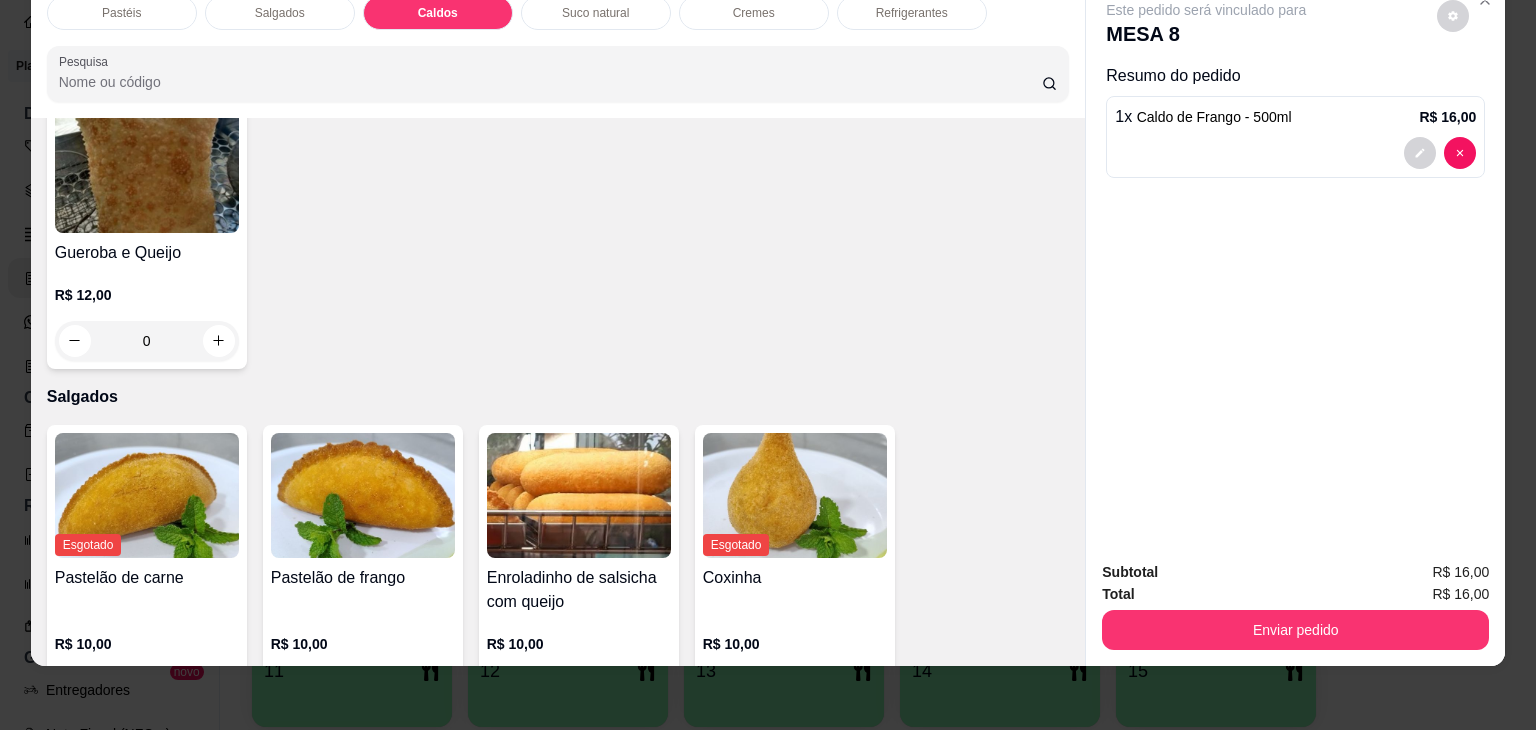 click on "Pastéis" at bounding box center [122, 13] 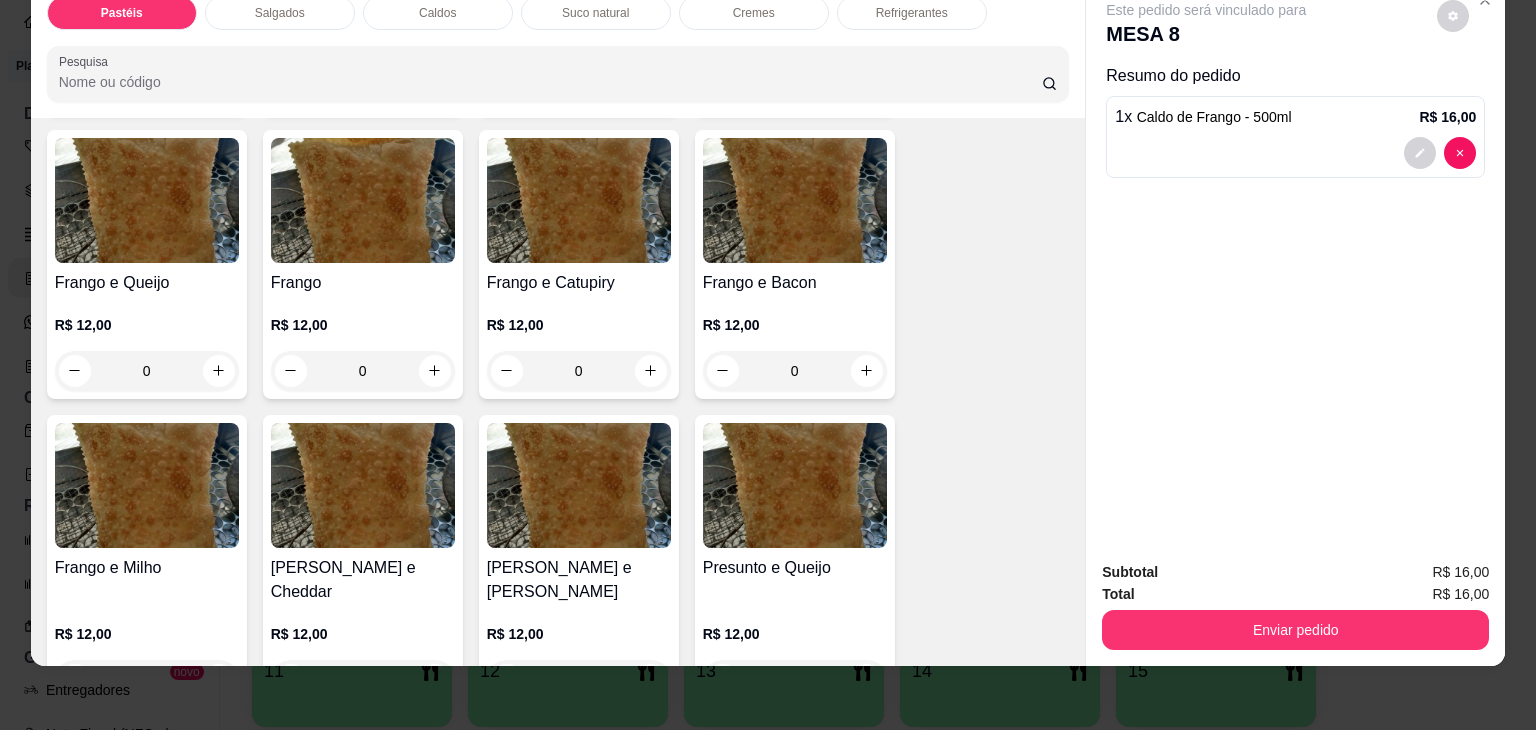 scroll, scrollTop: 689, scrollLeft: 0, axis: vertical 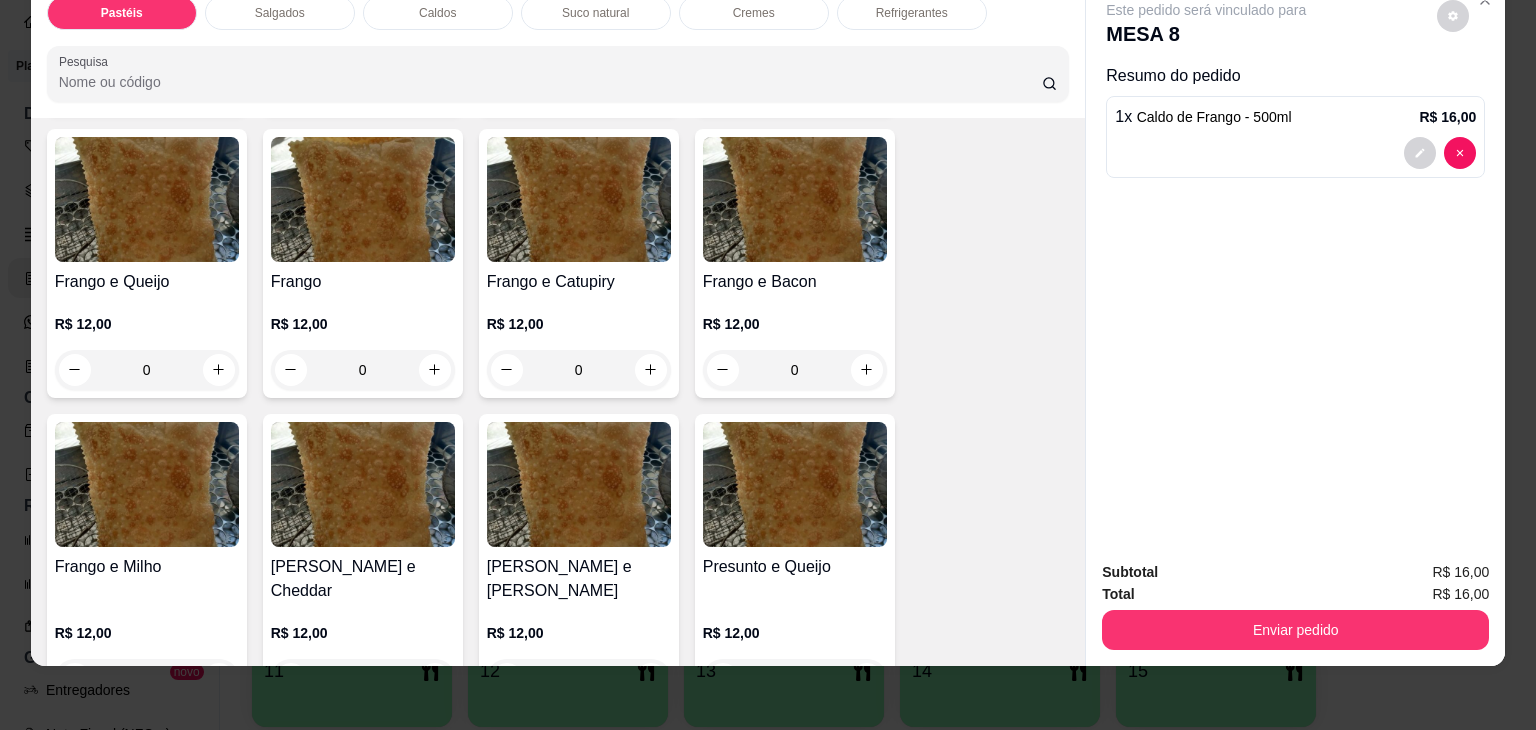 click on "0" at bounding box center [147, 370] 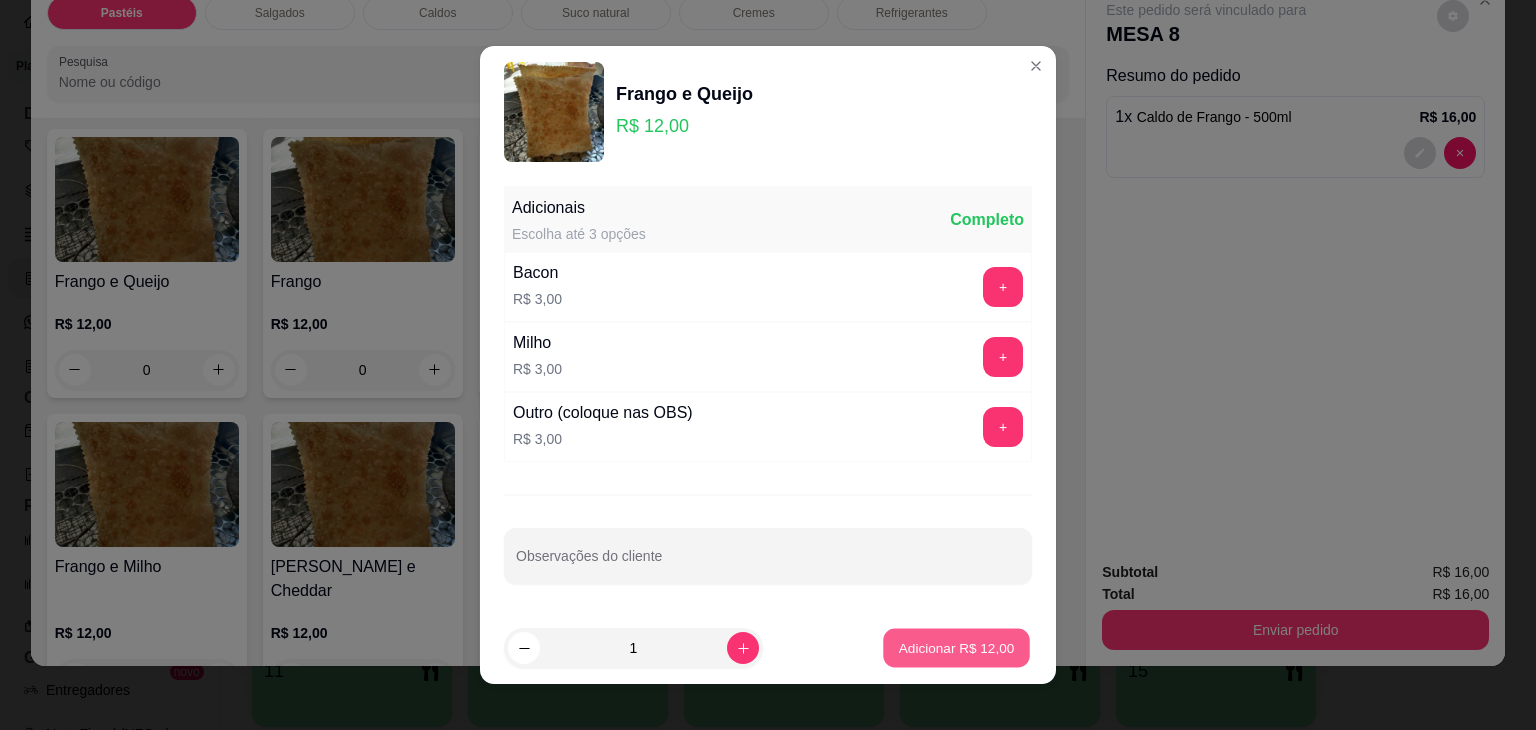 scroll, scrollTop: 13, scrollLeft: 0, axis: vertical 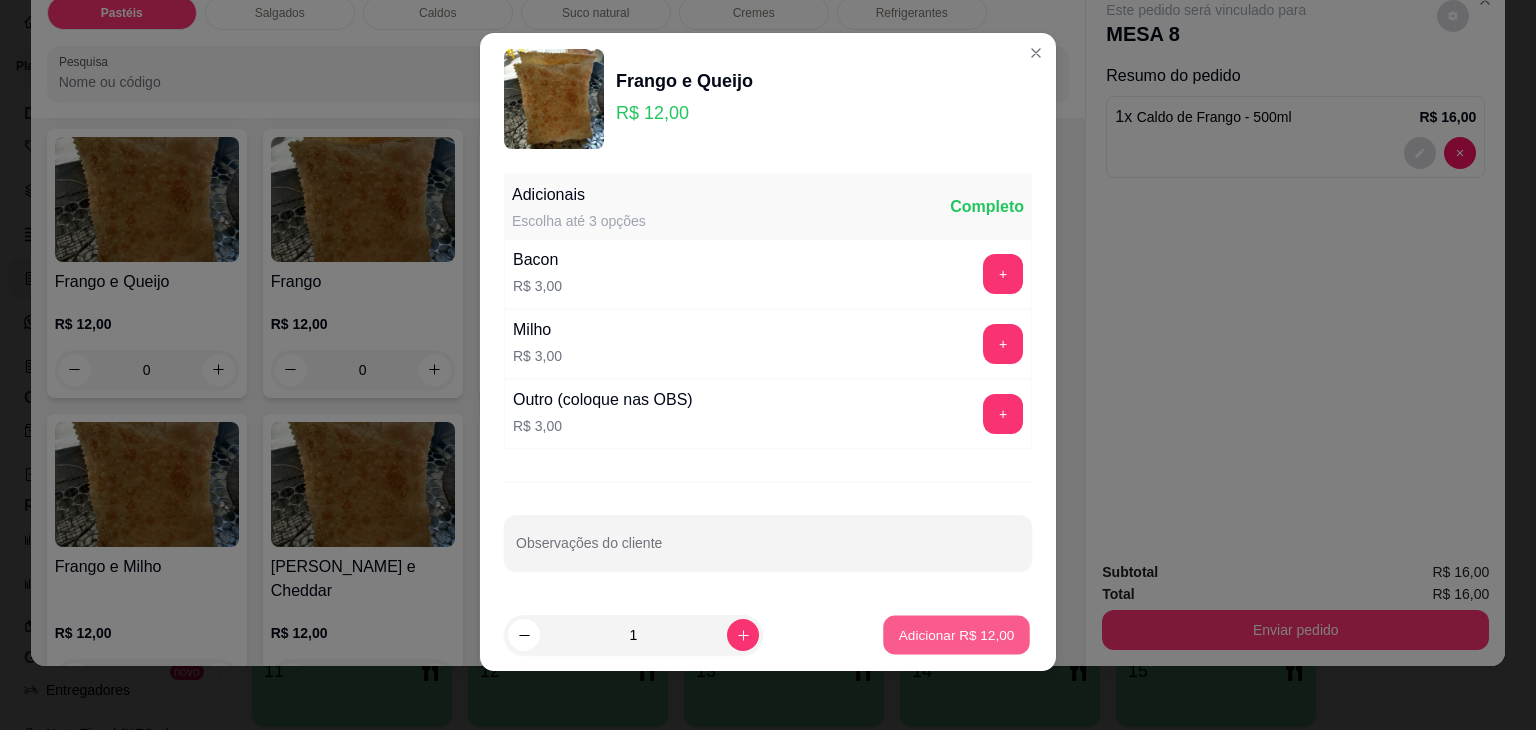 click on "Adicionar   R$ 12,00" at bounding box center [956, 635] 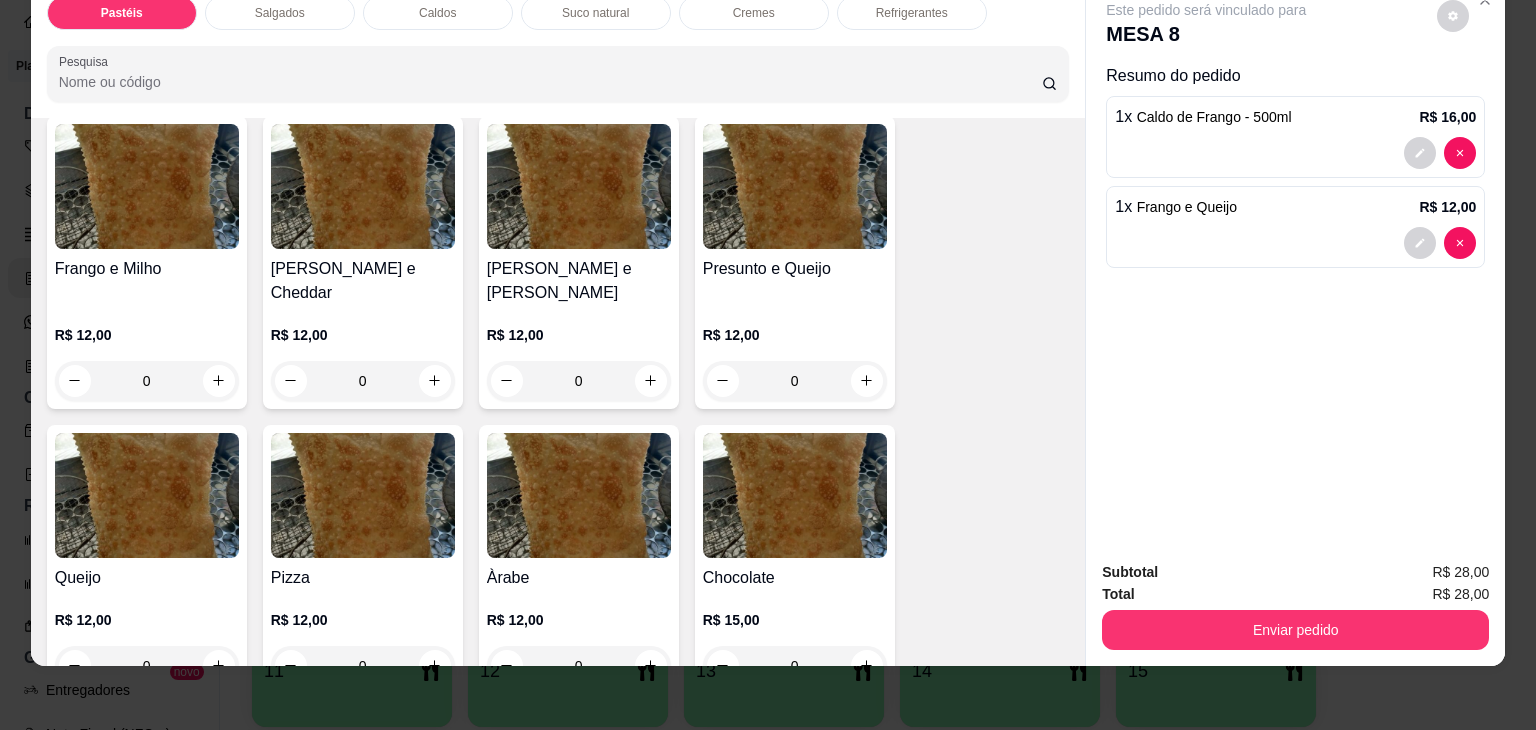 scroll, scrollTop: 1289, scrollLeft: 0, axis: vertical 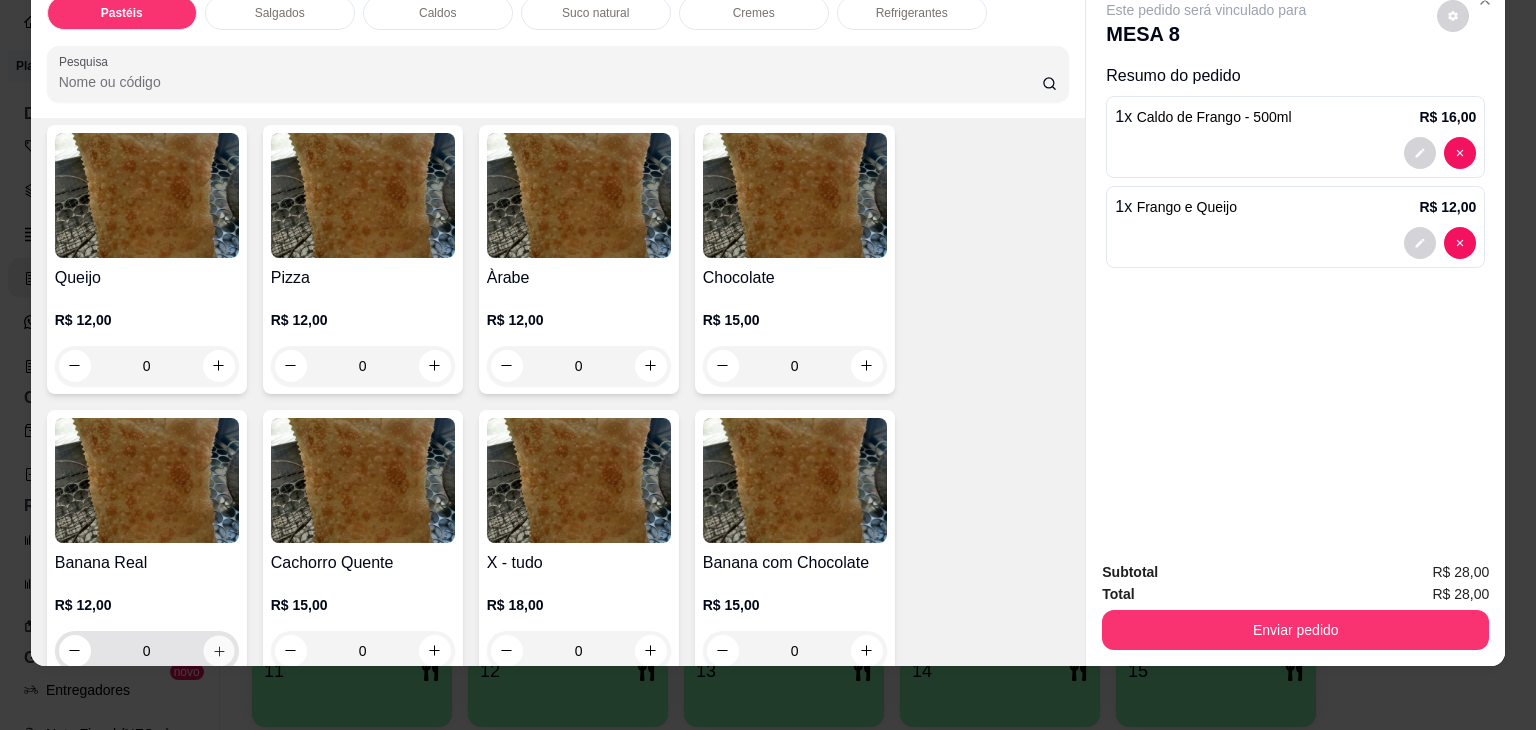 click 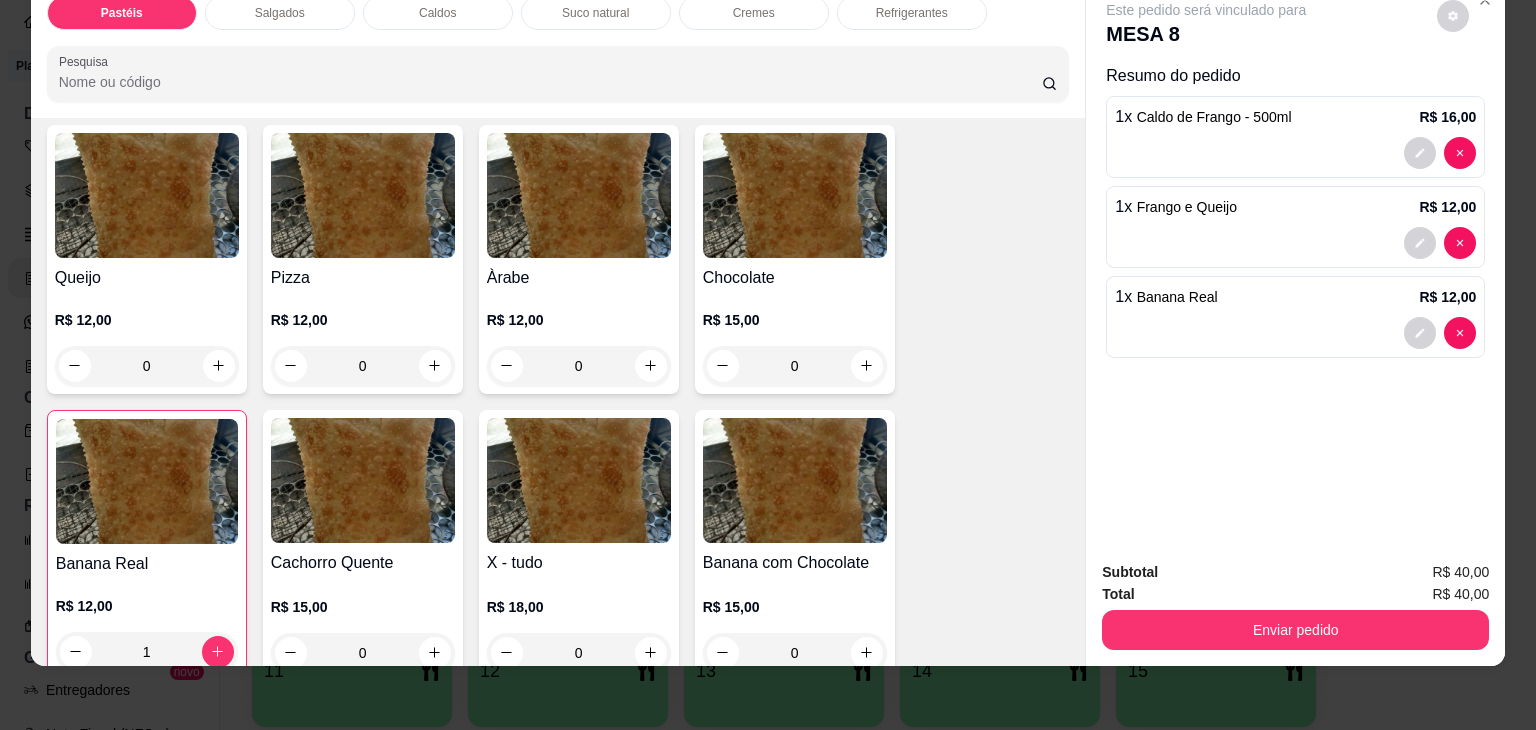 scroll, scrollTop: 989, scrollLeft: 0, axis: vertical 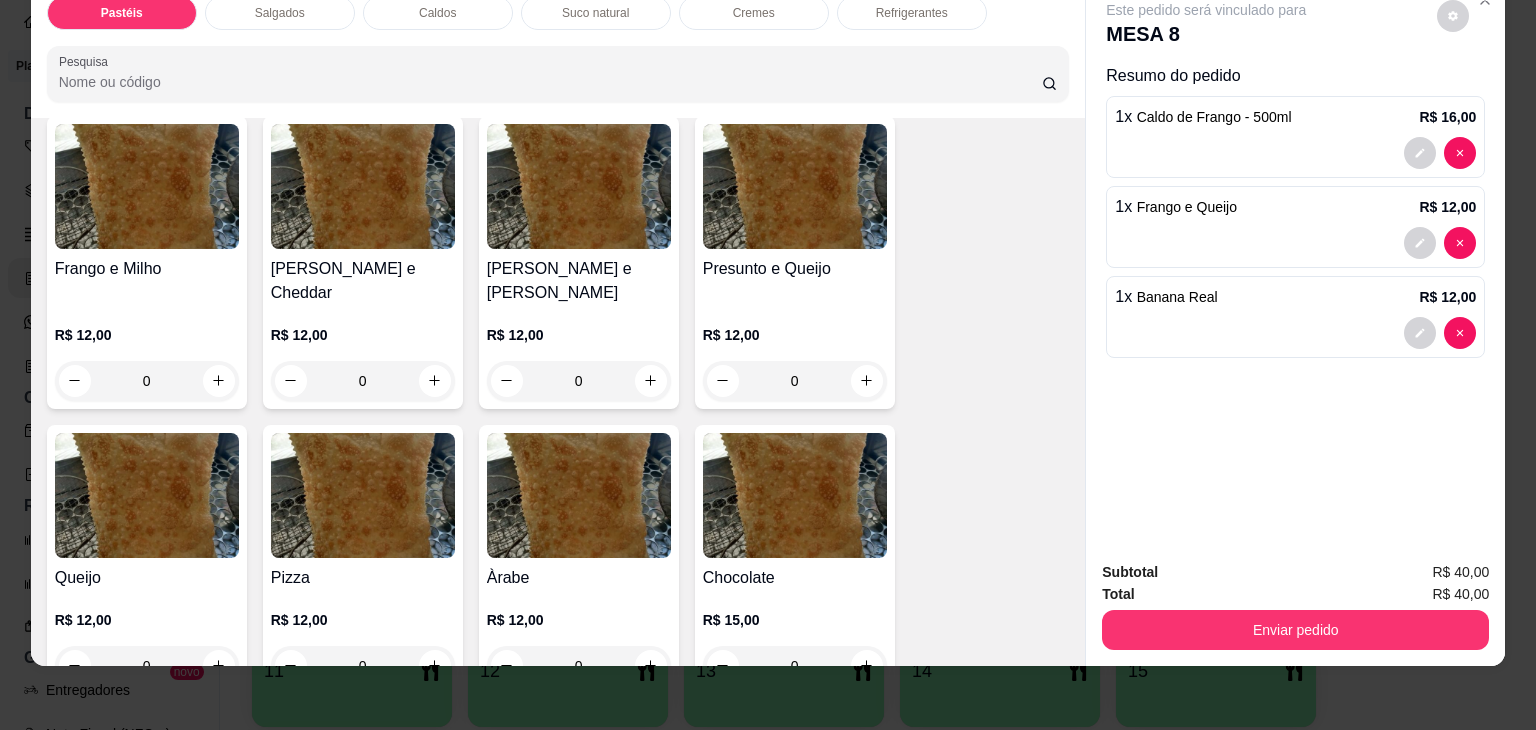 click on "Refrigerantes" at bounding box center [912, 13] 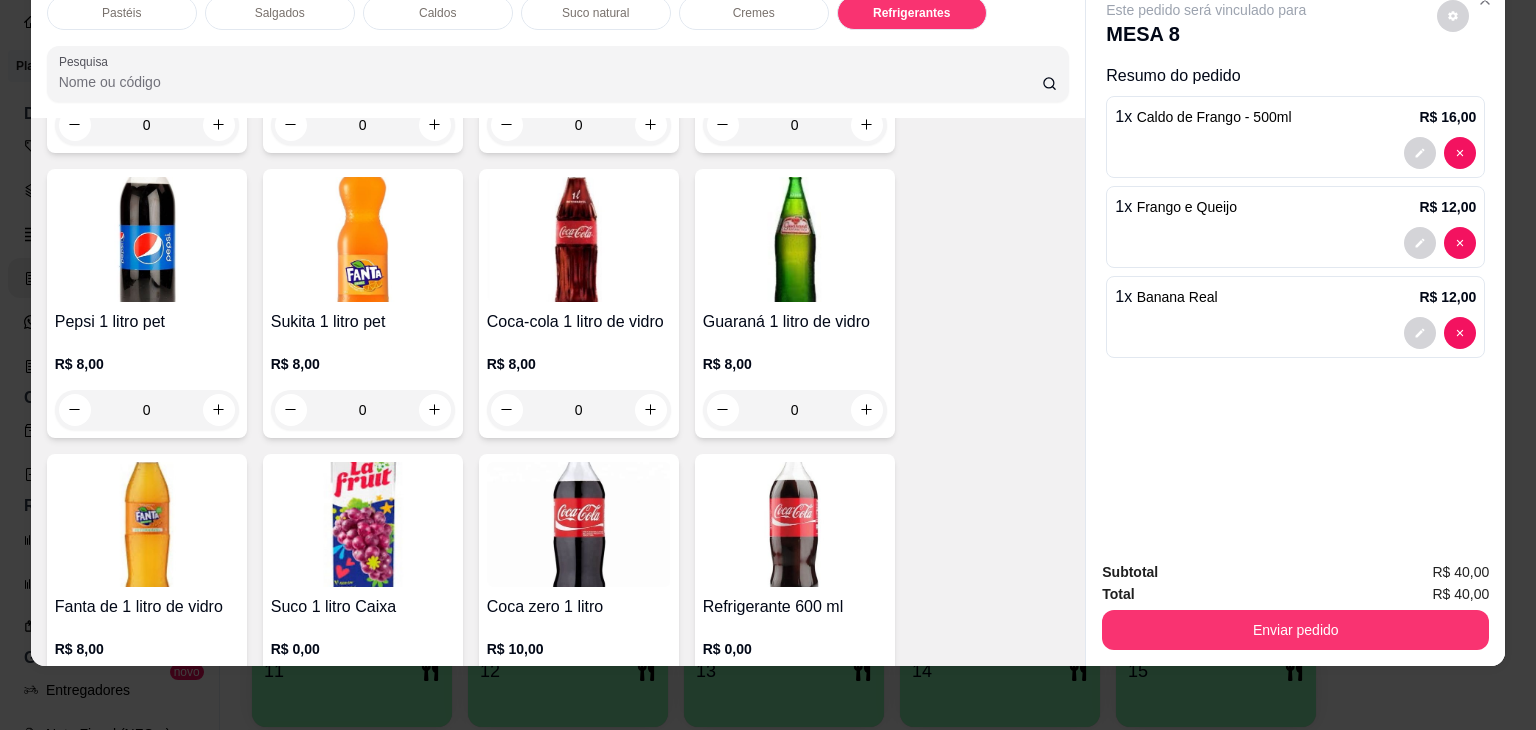 scroll, scrollTop: 5935, scrollLeft: 0, axis: vertical 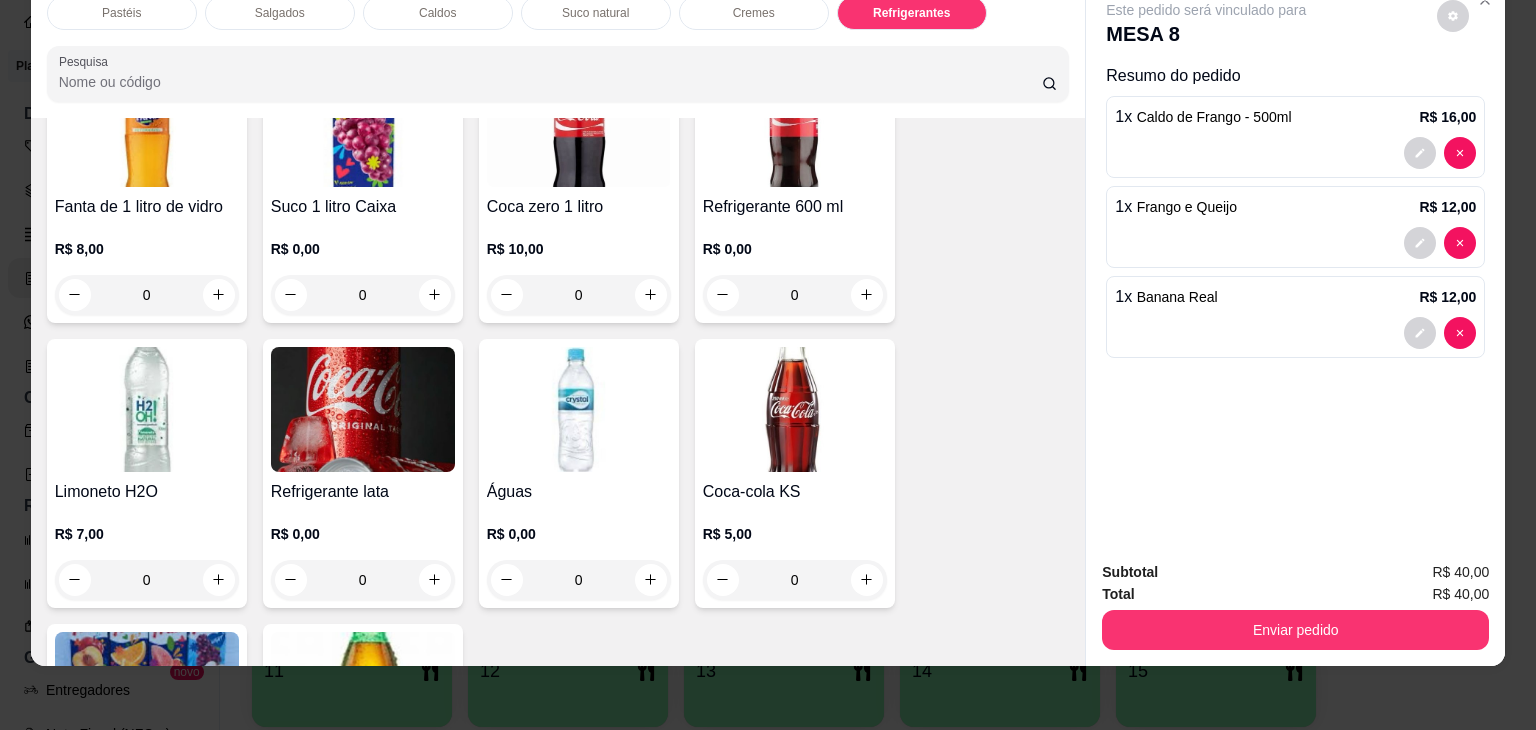 click on "0" at bounding box center [363, 580] 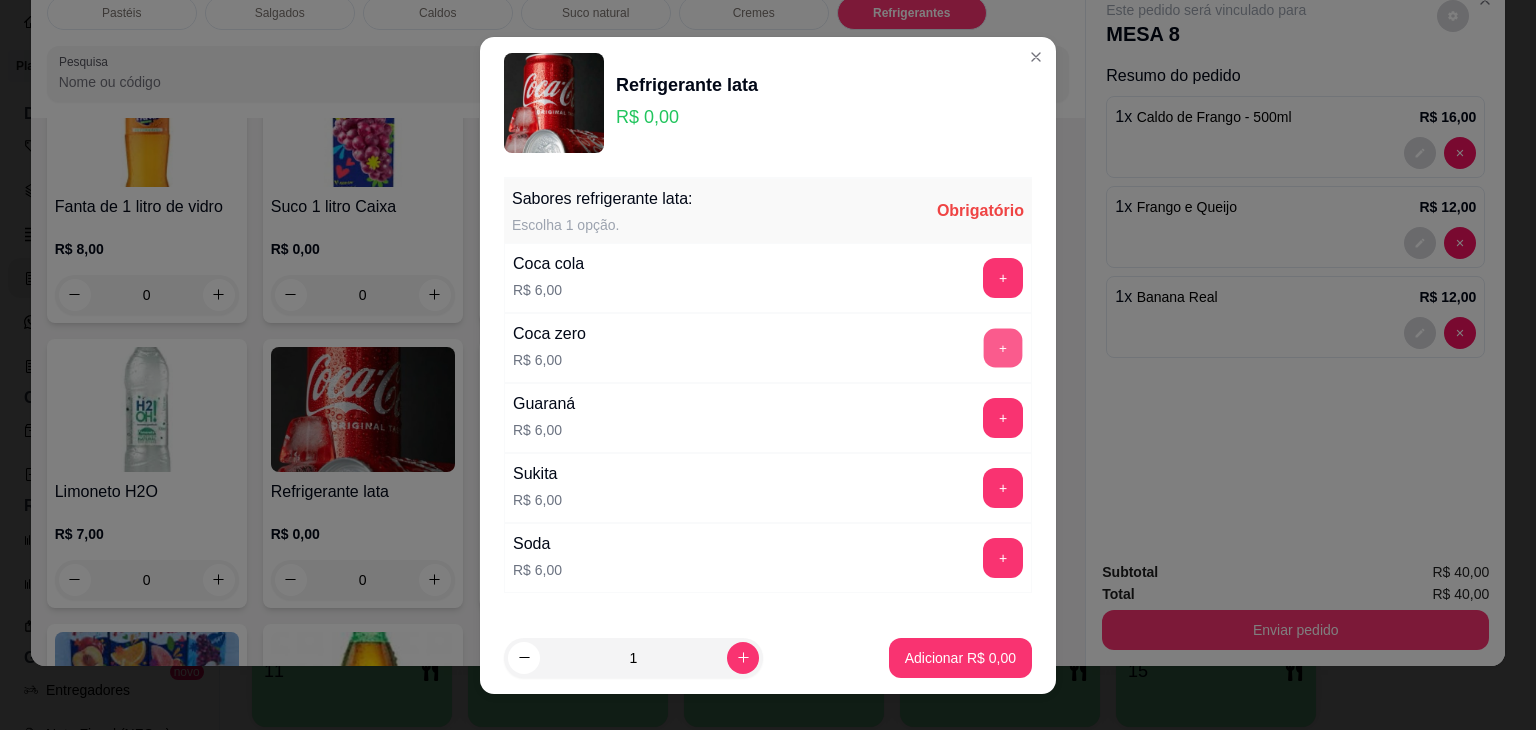 click on "+" at bounding box center [1003, 347] 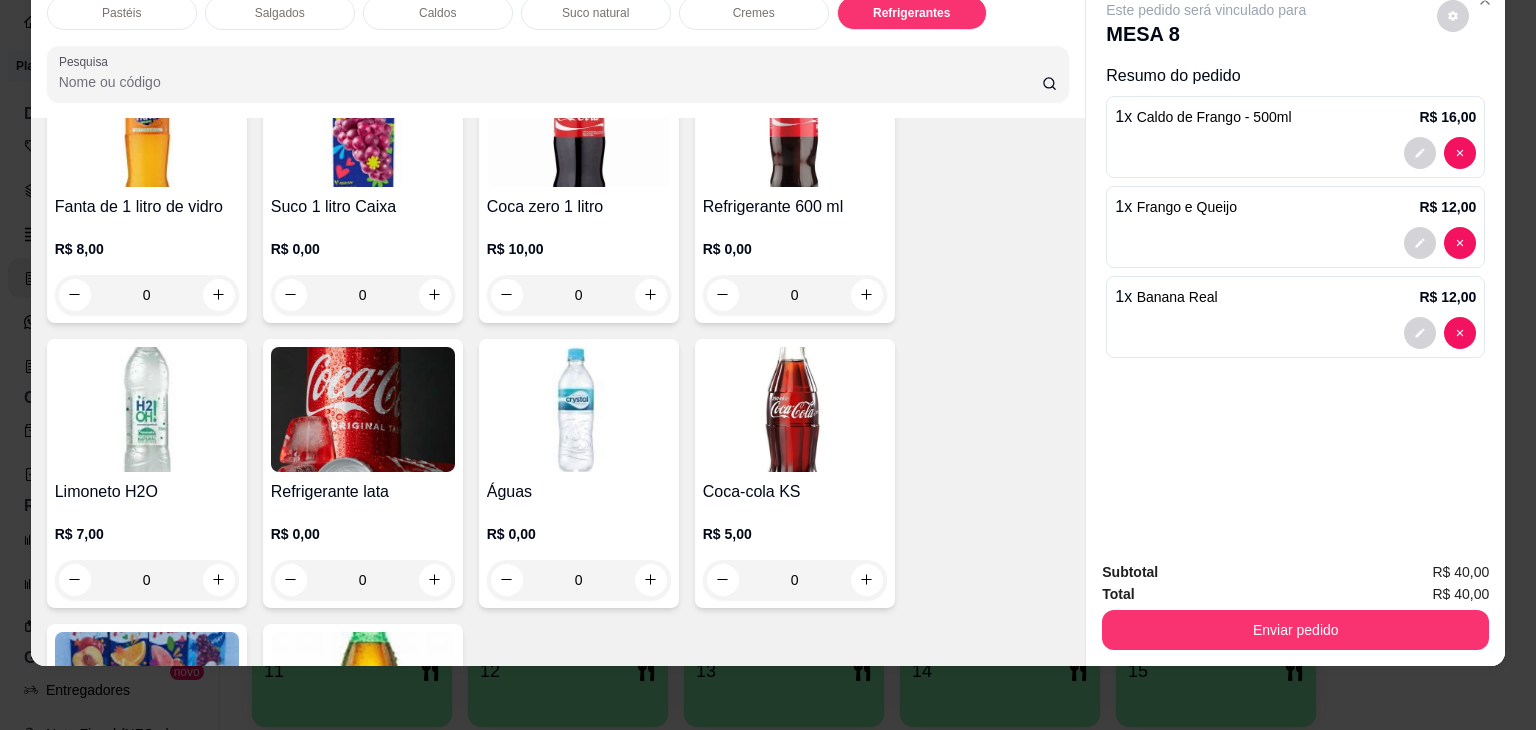click on "0" at bounding box center [363, 580] 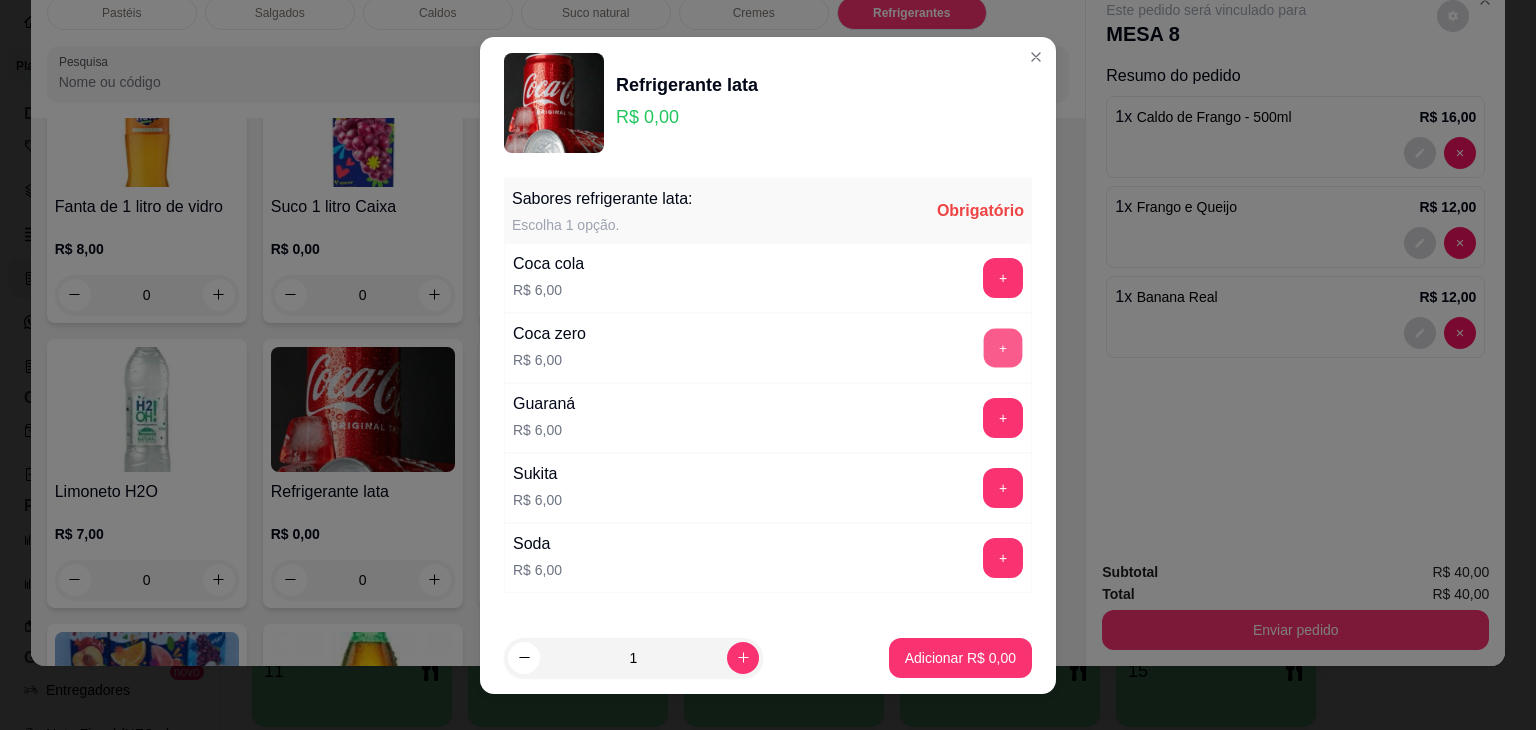 click on "+" at bounding box center [1003, 347] 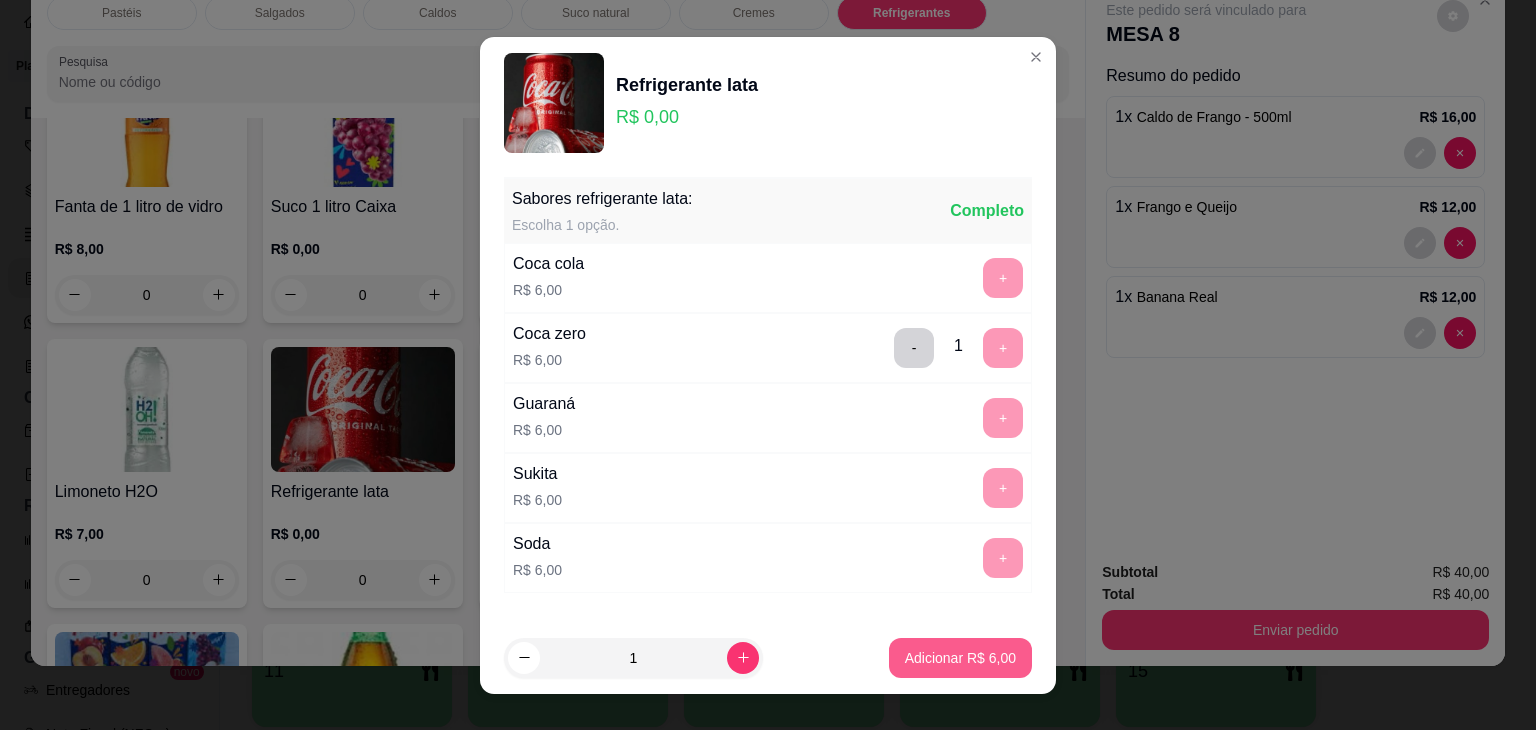 click on "Adicionar   R$ 6,00" at bounding box center [960, 658] 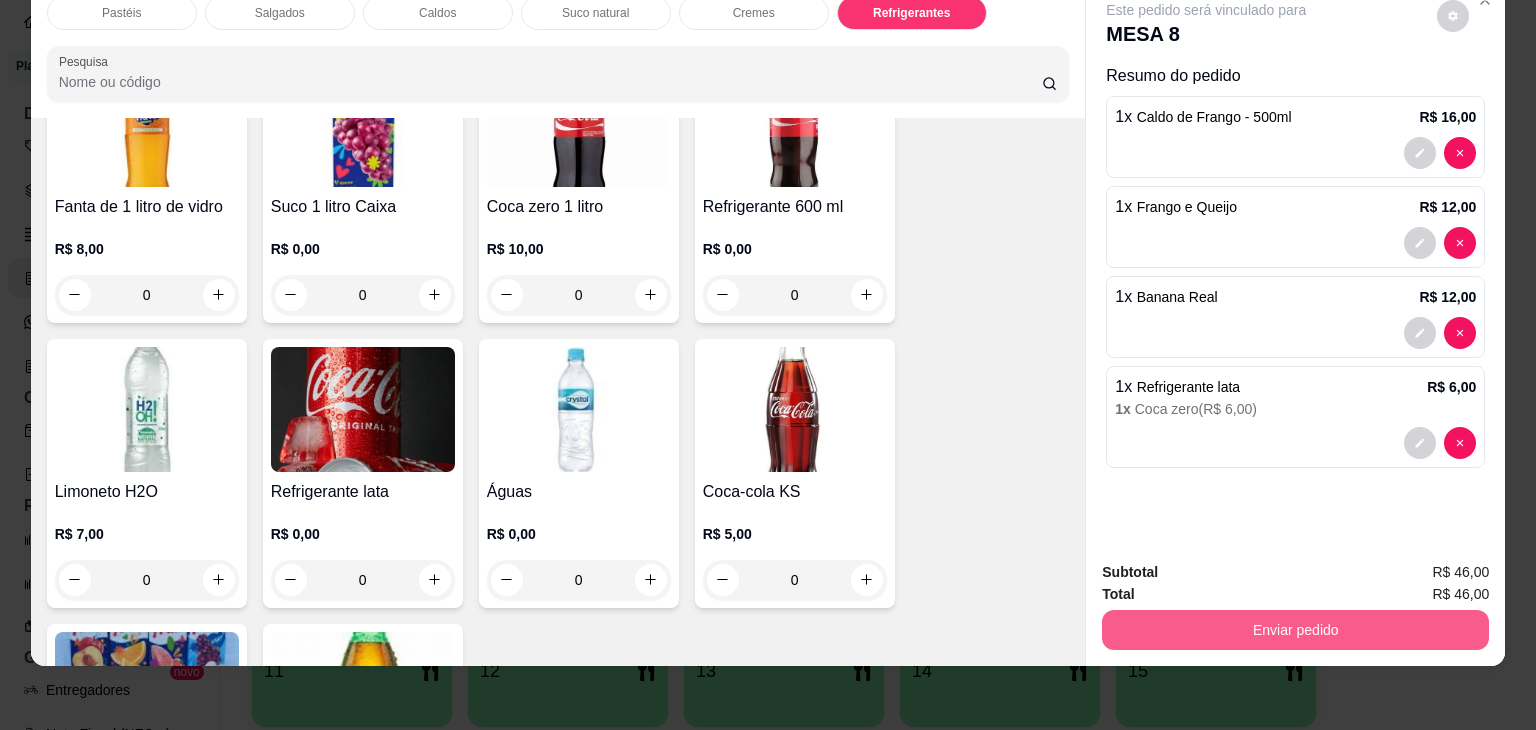 click on "Enviar pedido" at bounding box center [1295, 630] 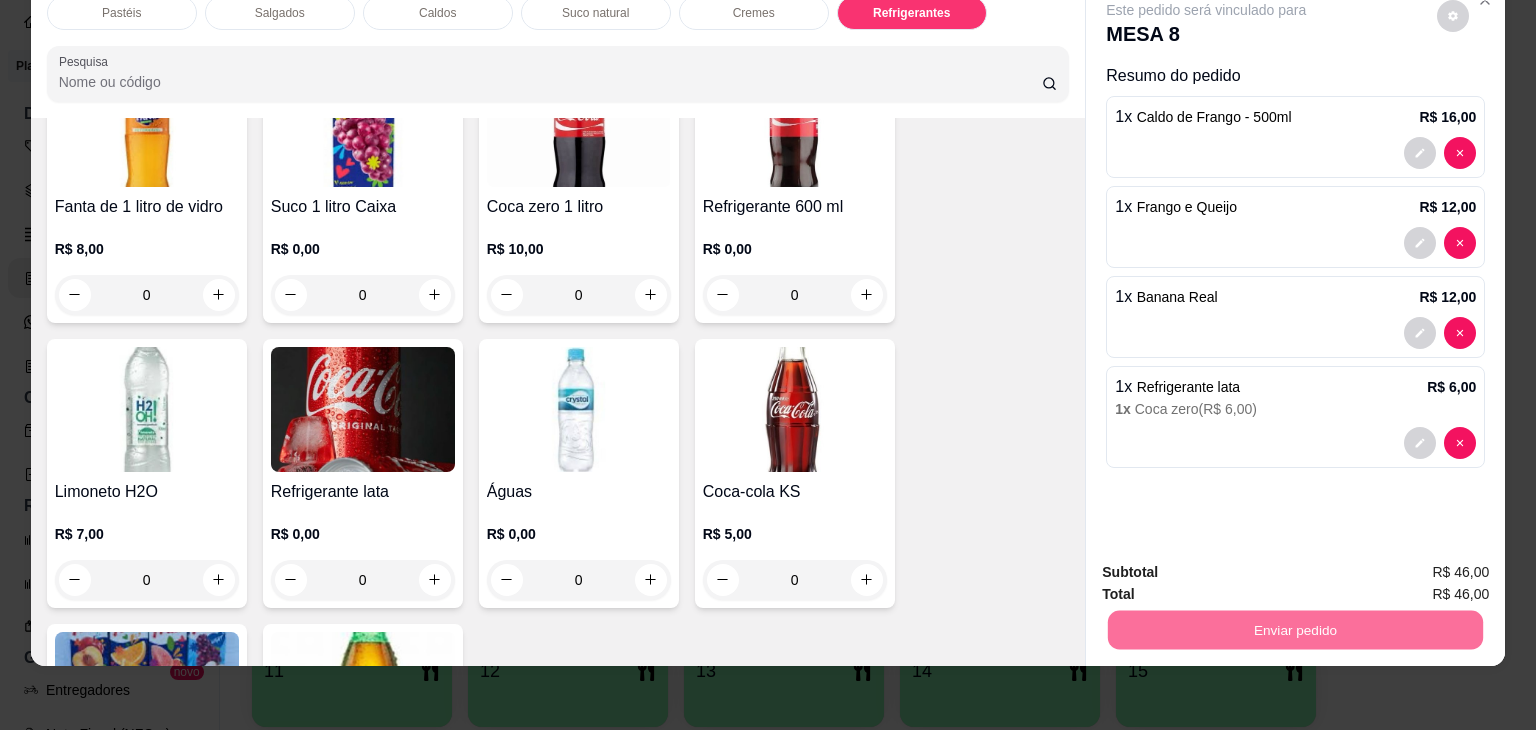 click on "Não registrar e enviar pedido" at bounding box center (1229, 565) 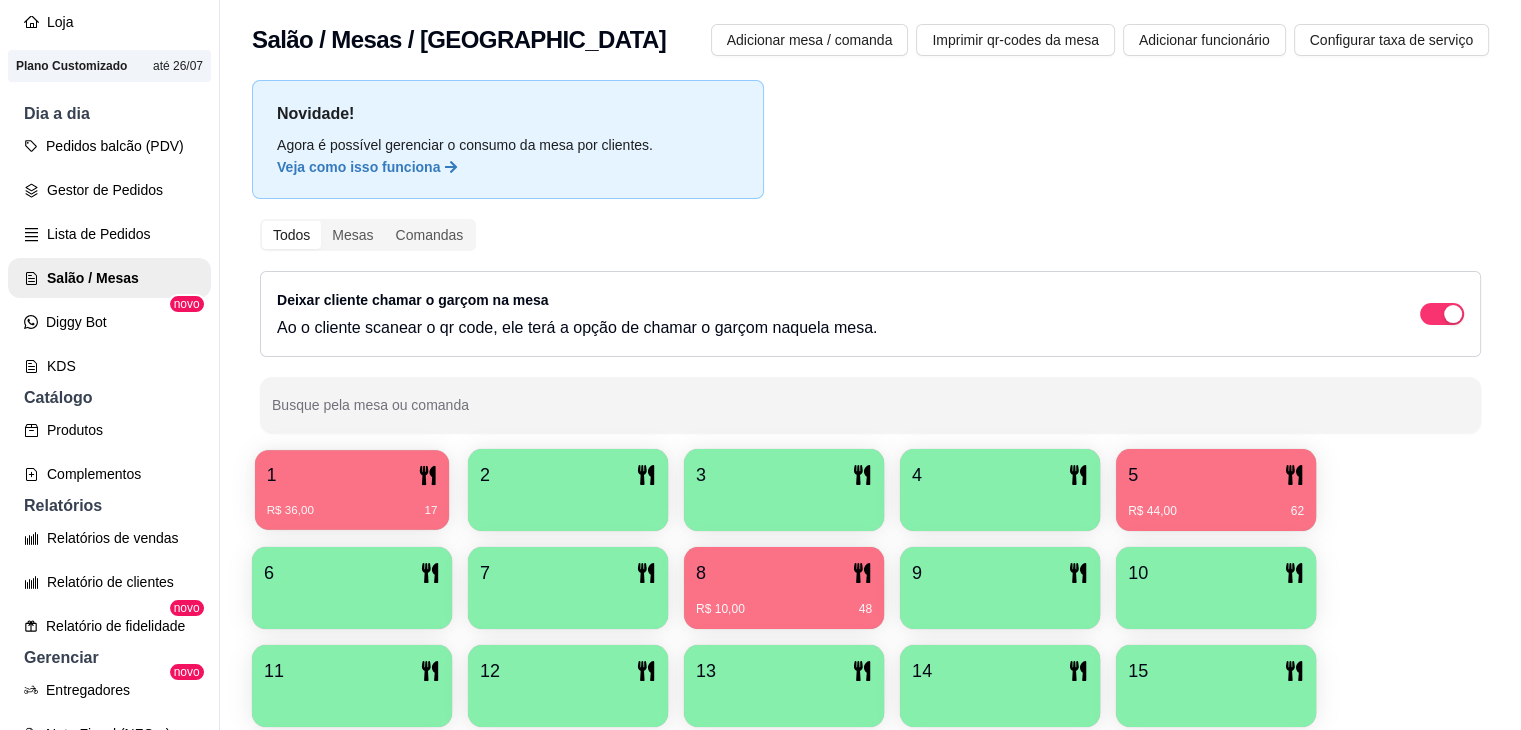 click on "1" at bounding box center (352, 475) 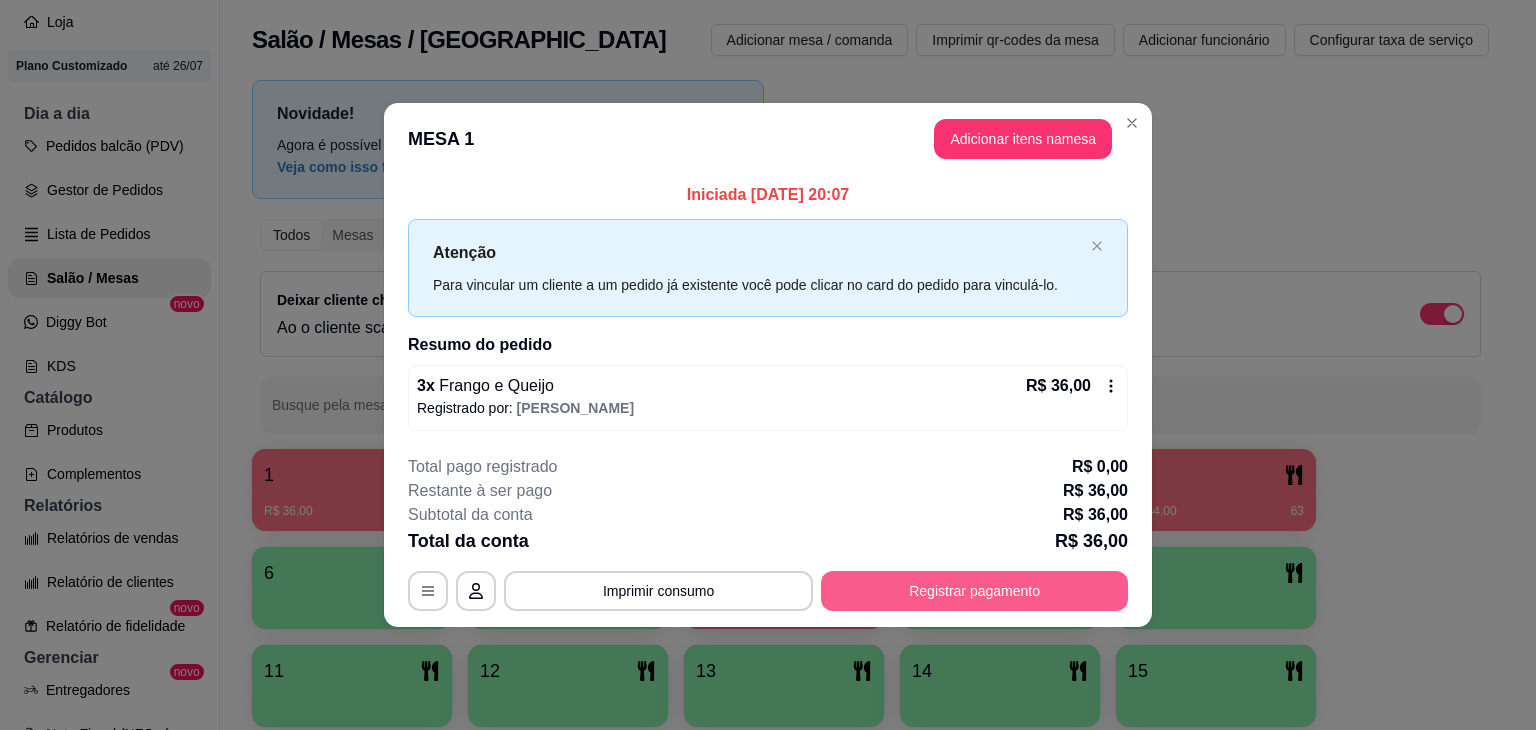 click on "Registrar pagamento" at bounding box center (974, 591) 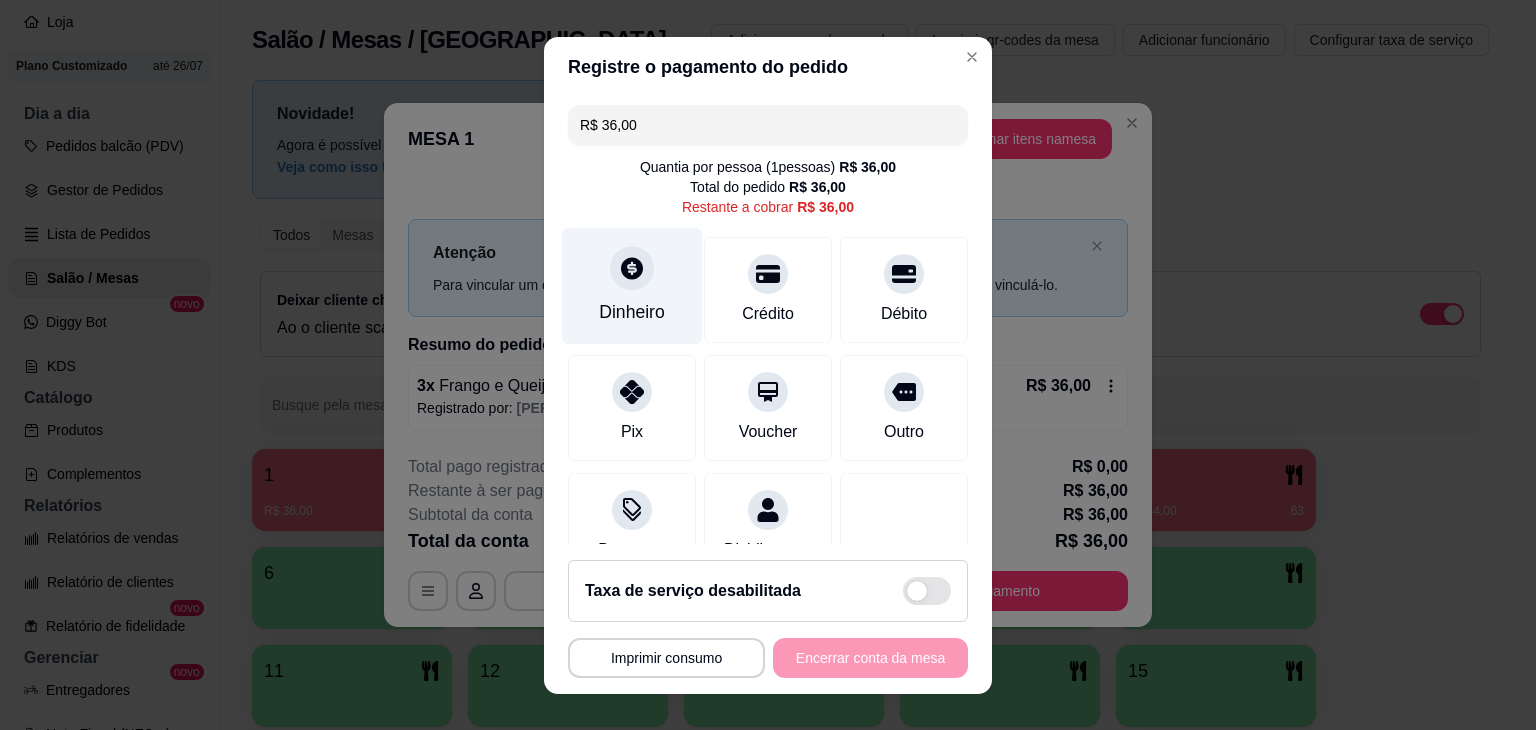 click on "Dinheiro" at bounding box center [632, 312] 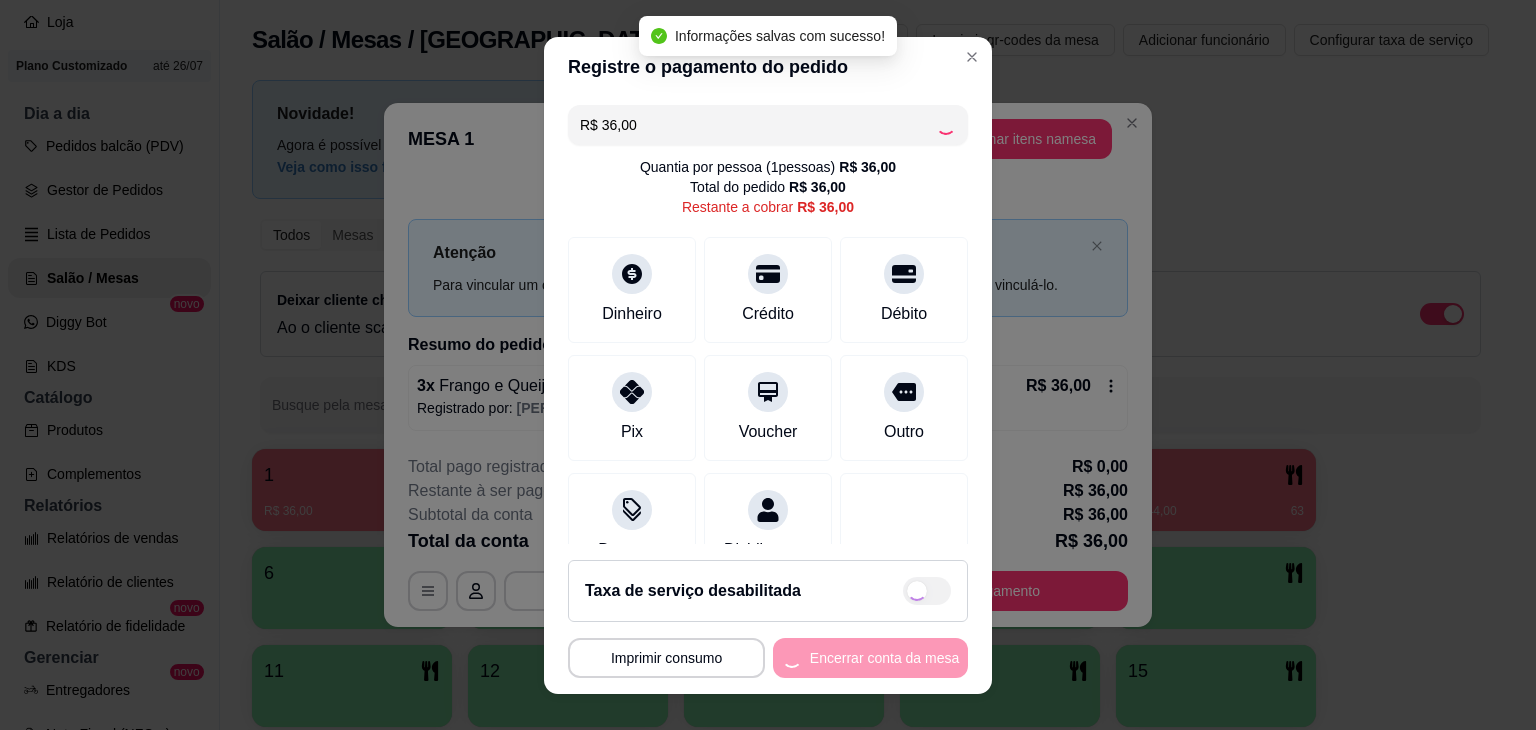 type on "R$ 0,00" 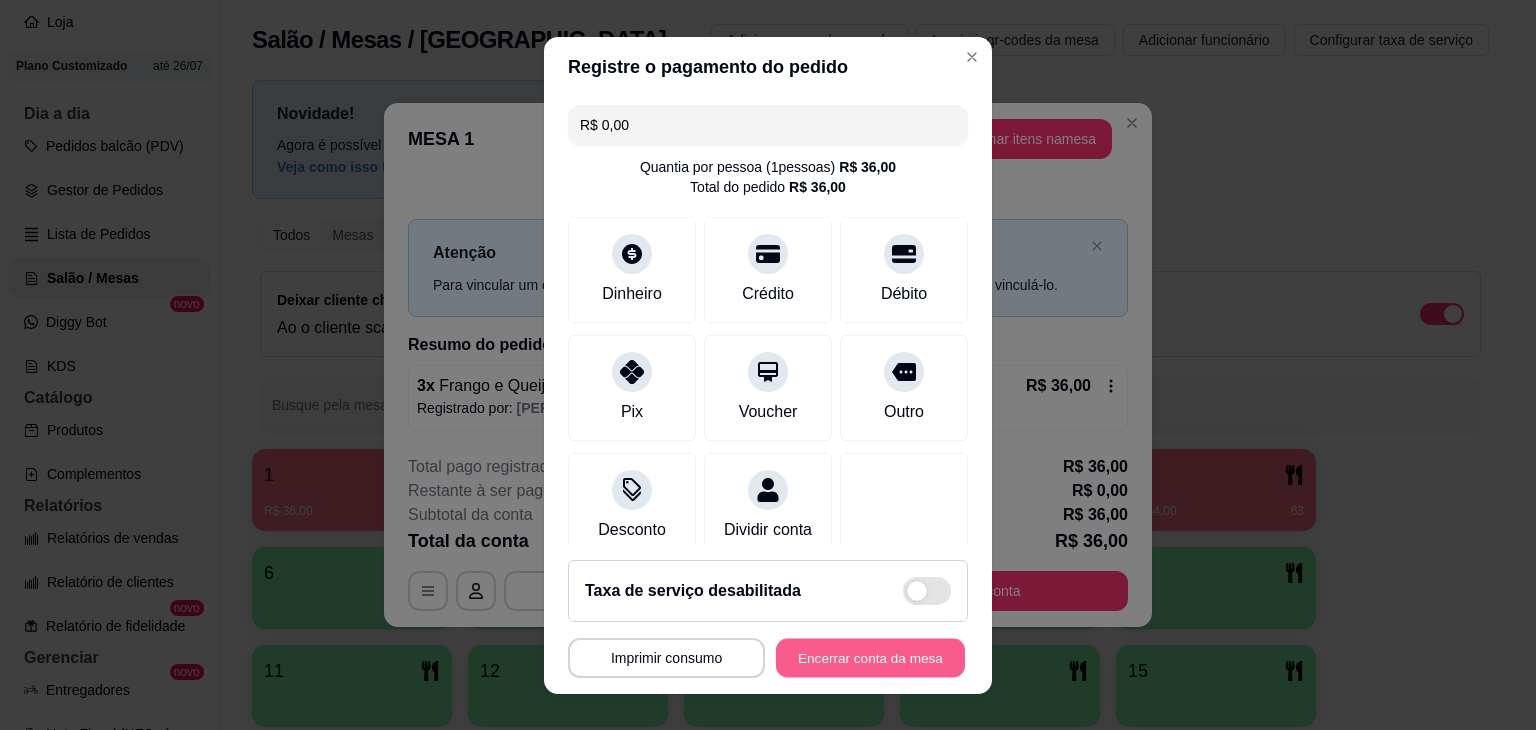 click on "Encerrar conta da mesa" at bounding box center (870, 657) 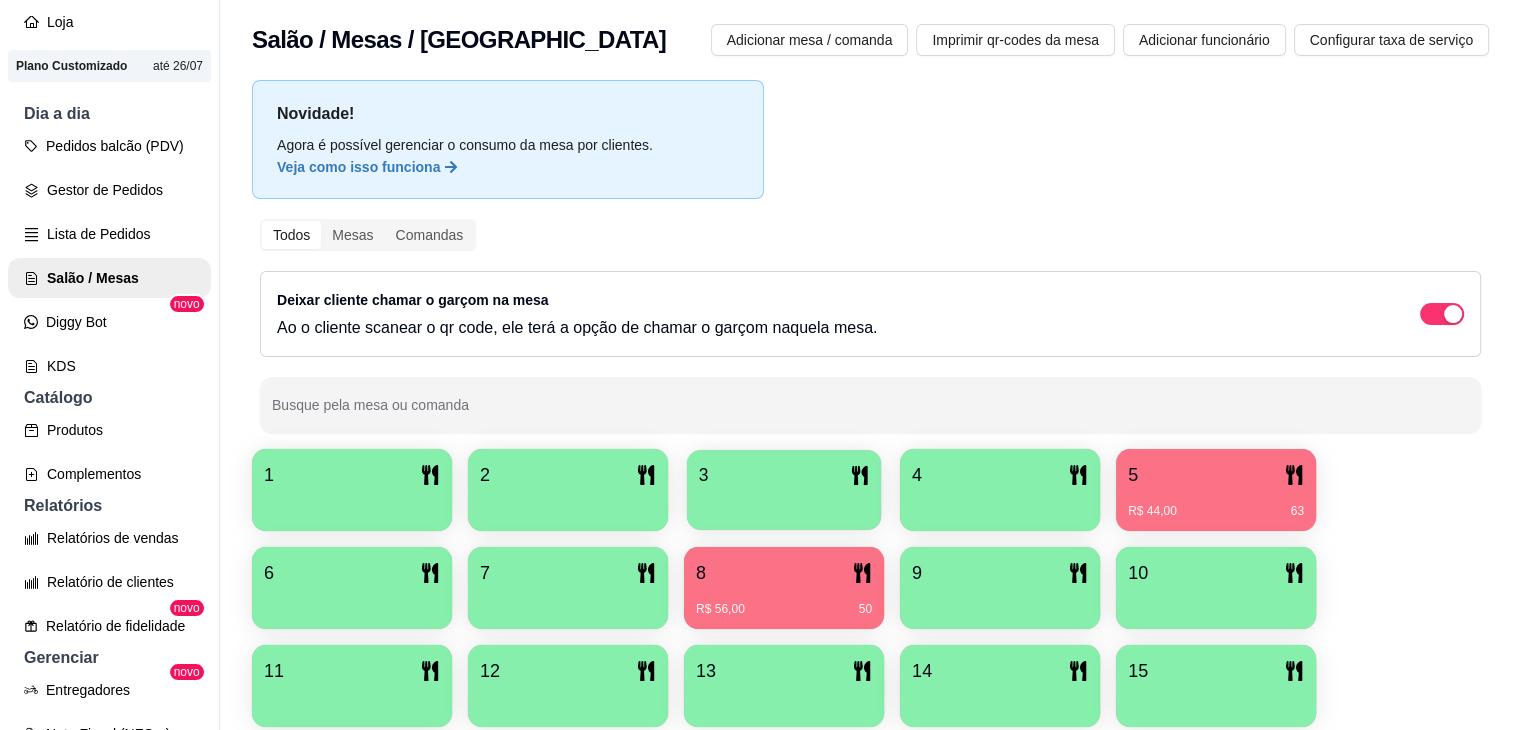 click on "3" at bounding box center [784, 475] 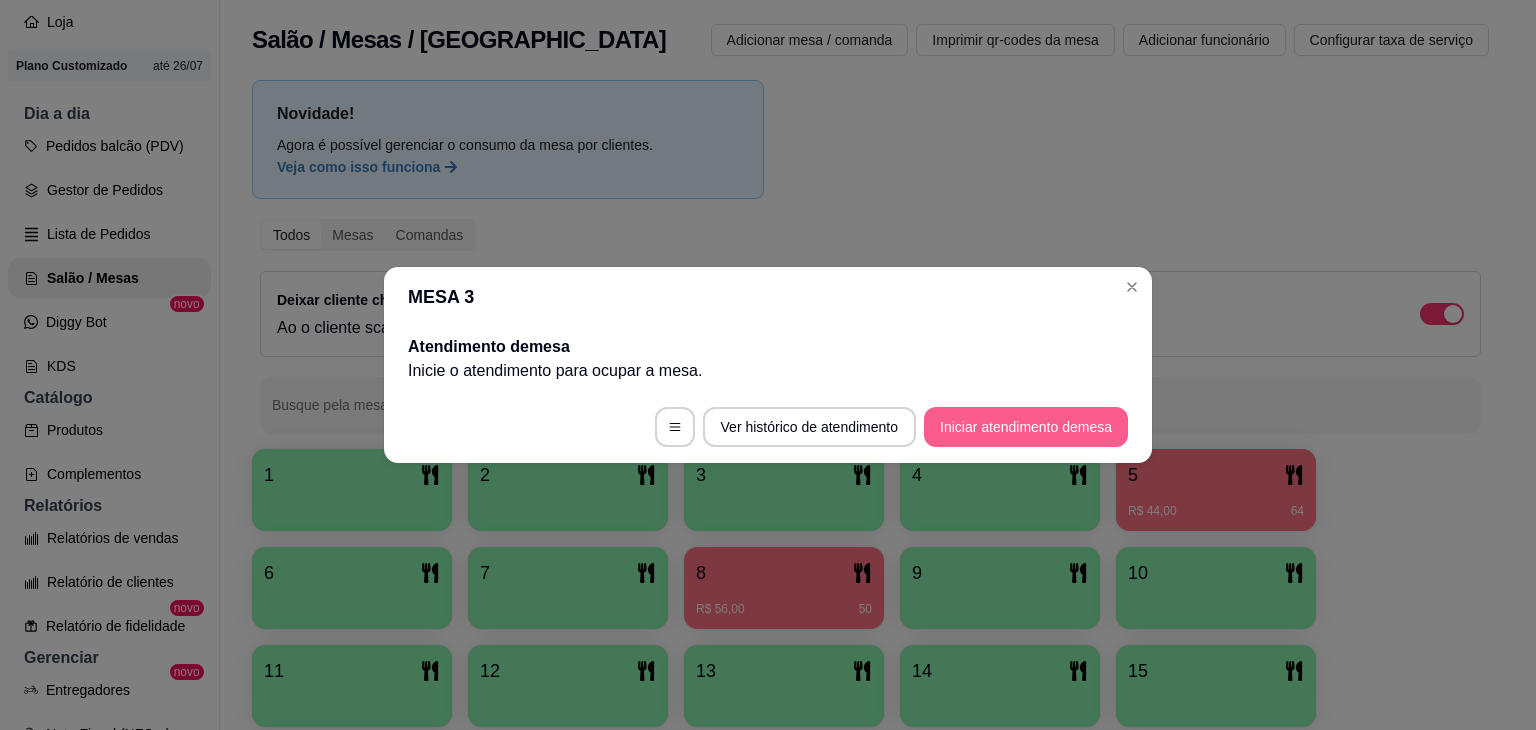click on "Iniciar atendimento de  mesa" at bounding box center (1026, 427) 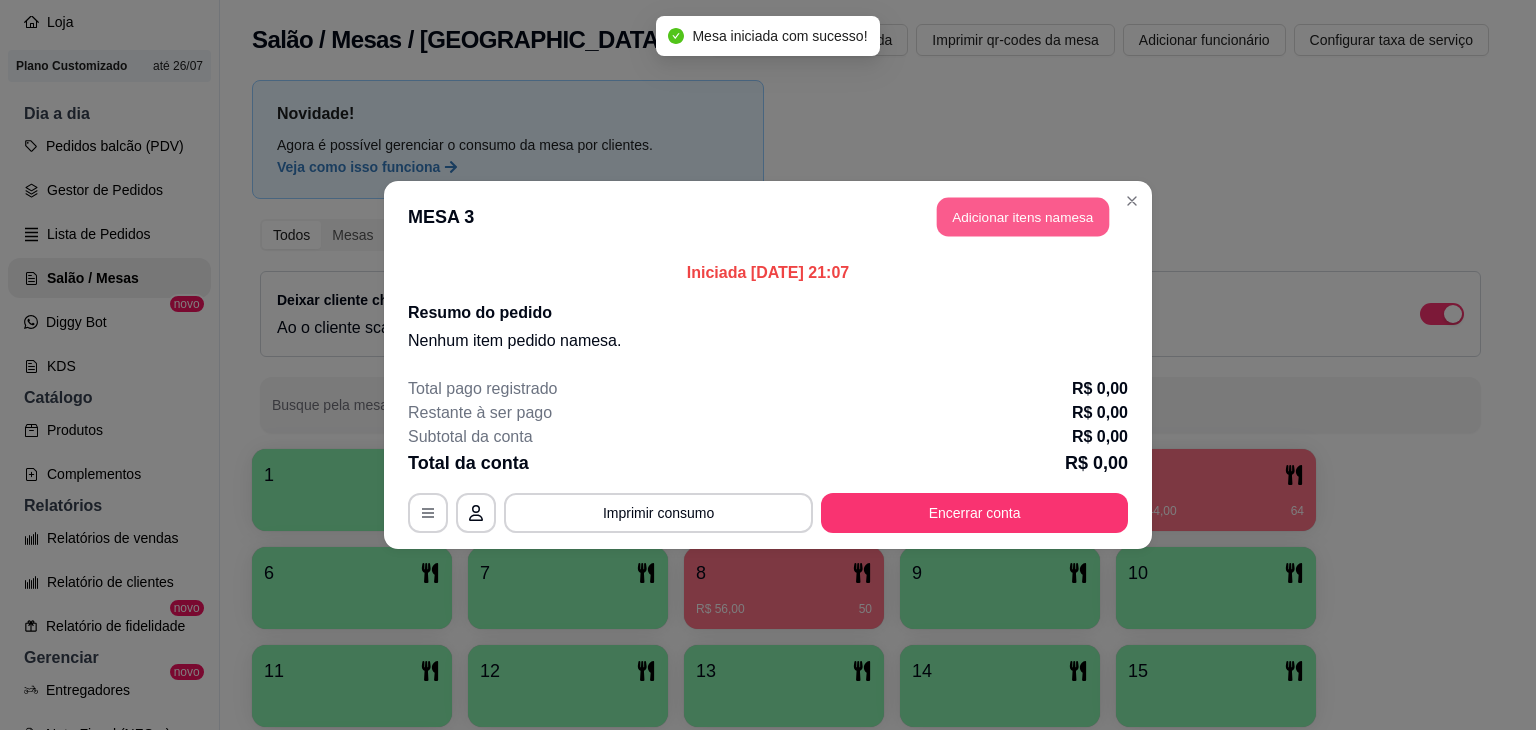 click on "Adicionar itens na  mesa" at bounding box center [1023, 217] 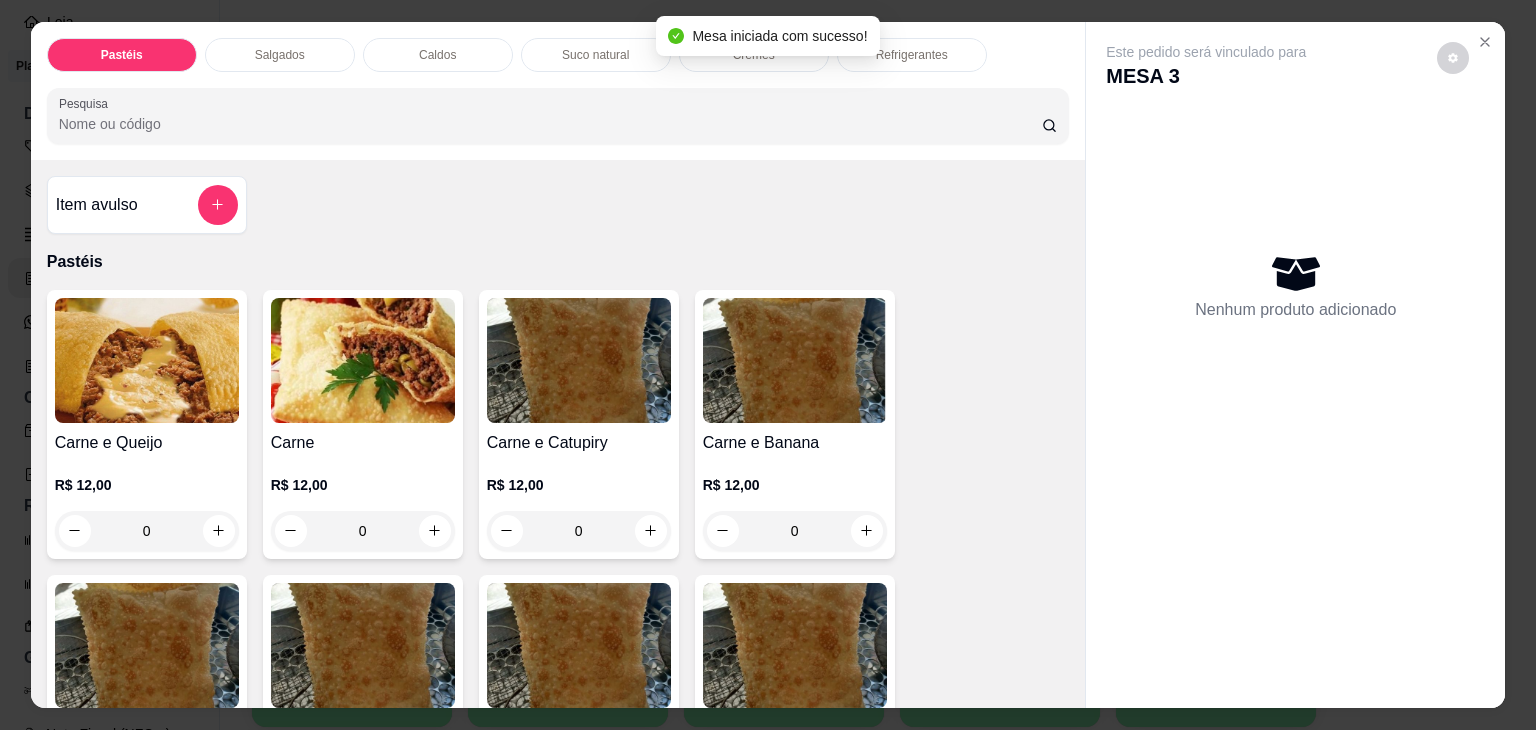 click on "Caldos" at bounding box center [437, 55] 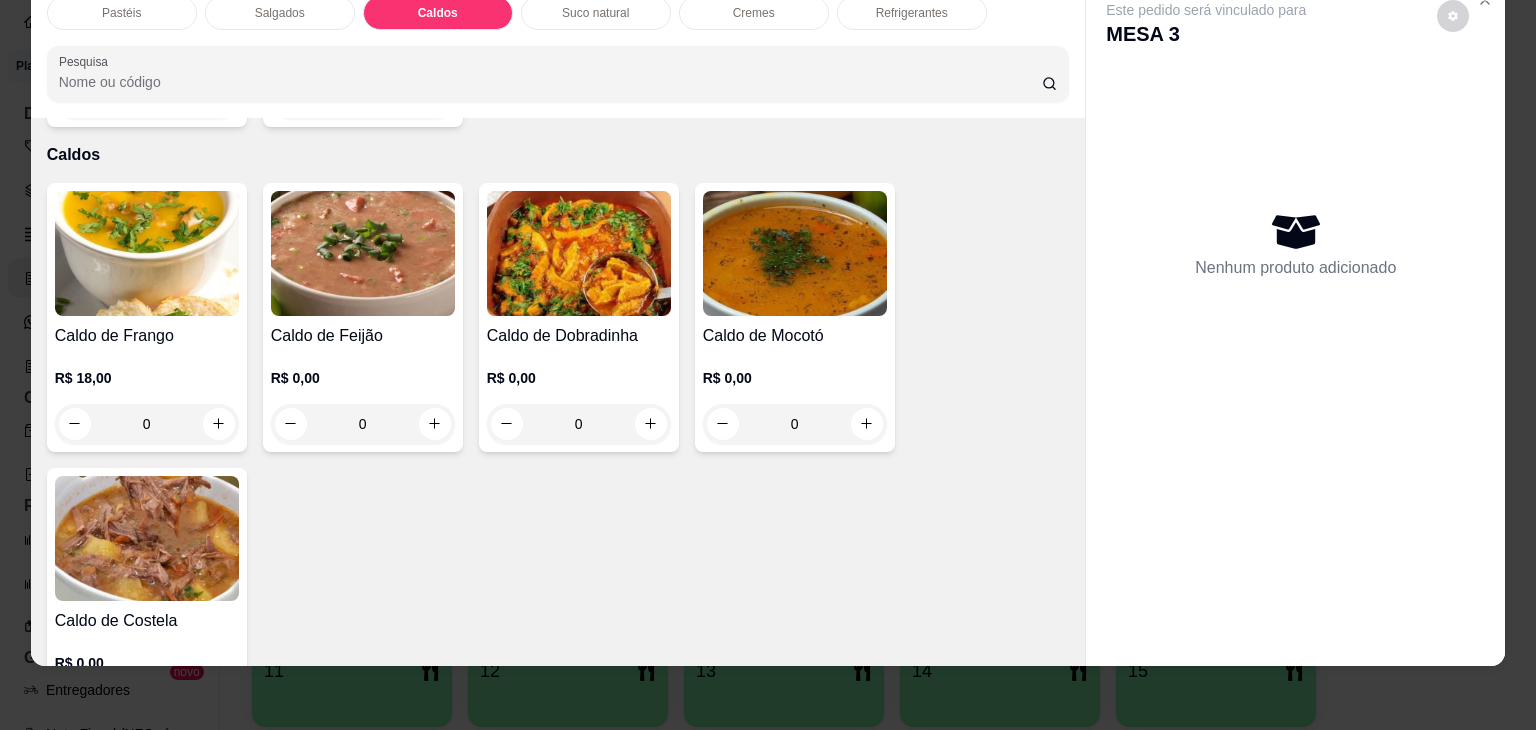 click on "0" at bounding box center [147, 424] 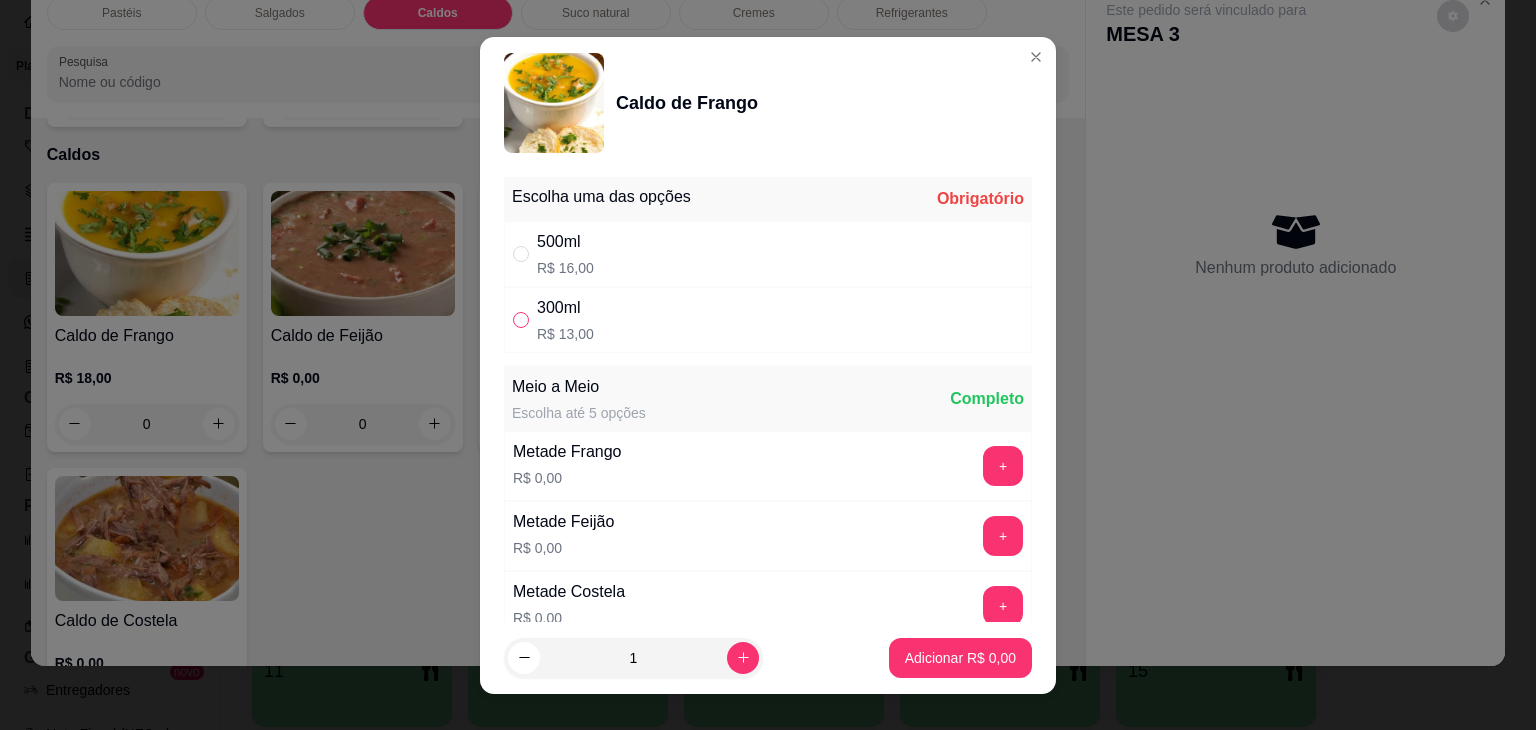 click at bounding box center (521, 320) 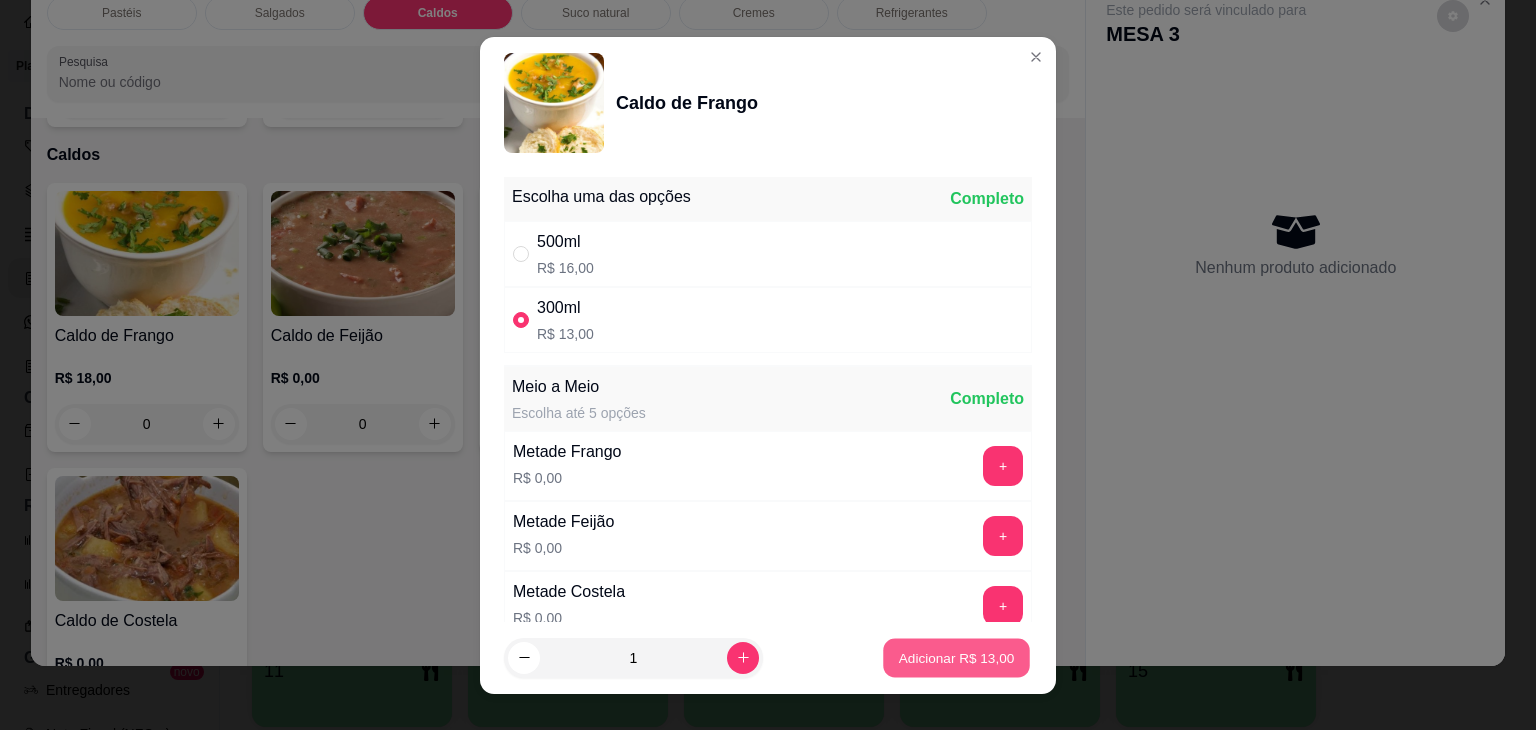 click on "Adicionar   R$ 13,00" at bounding box center [957, 657] 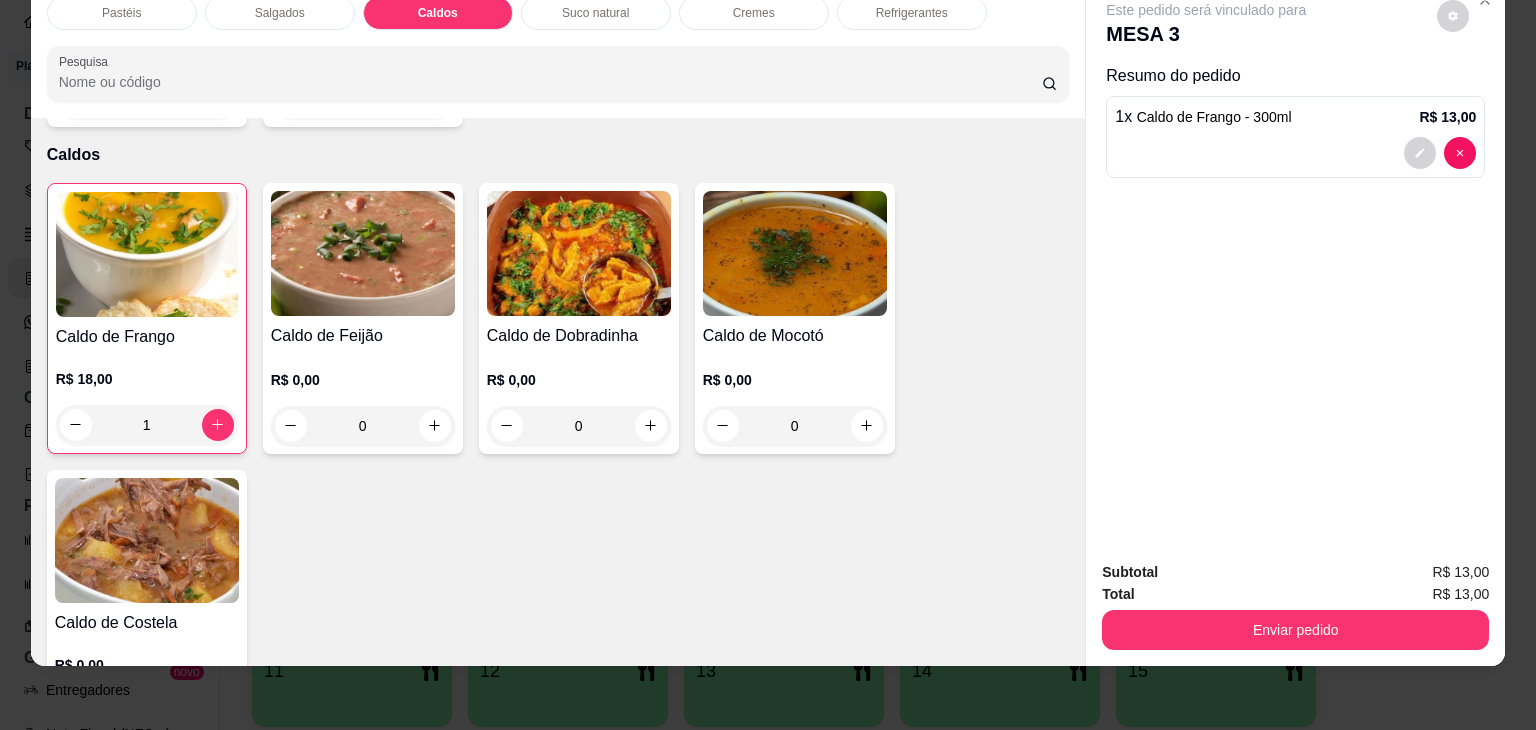 click on "Pastéis" at bounding box center (122, 13) 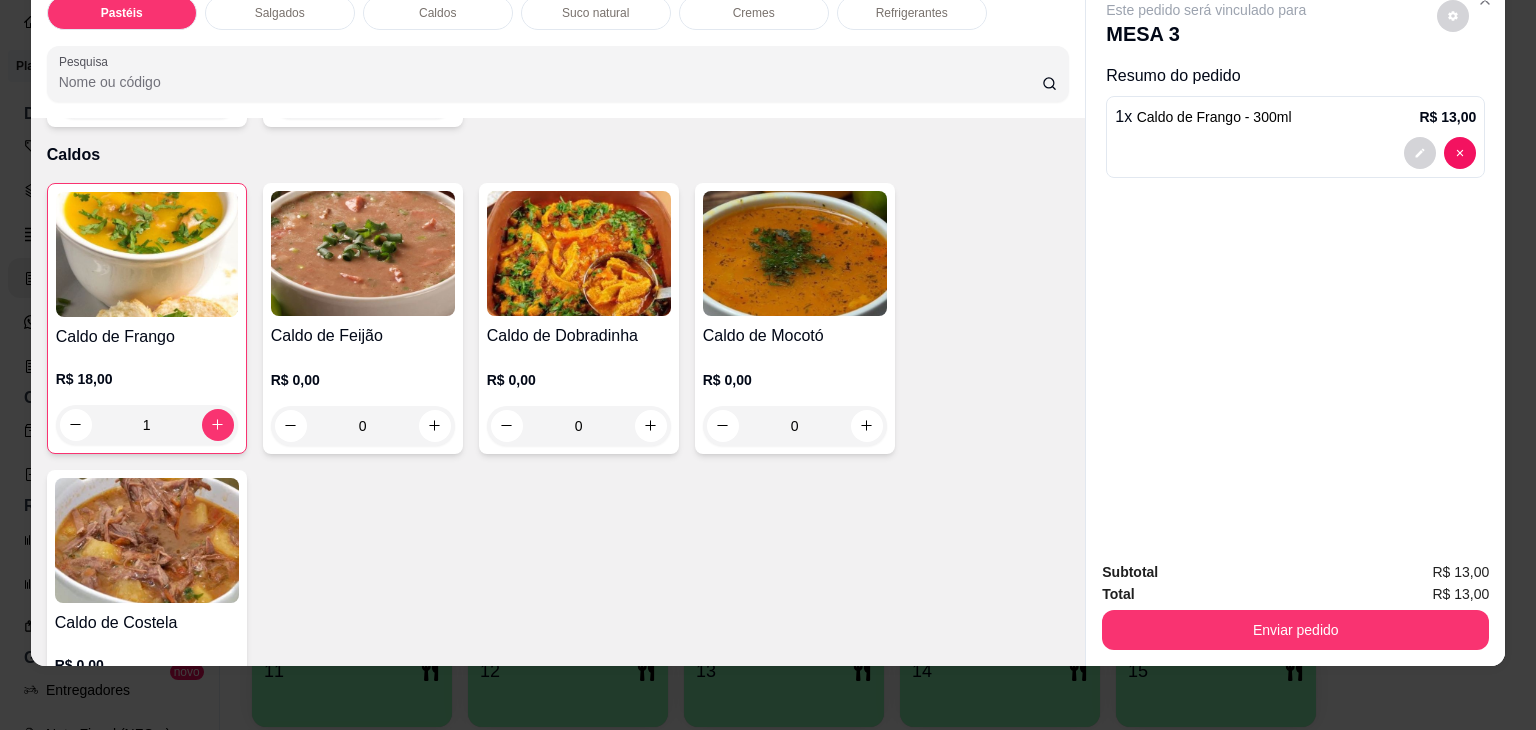 scroll, scrollTop: 89, scrollLeft: 0, axis: vertical 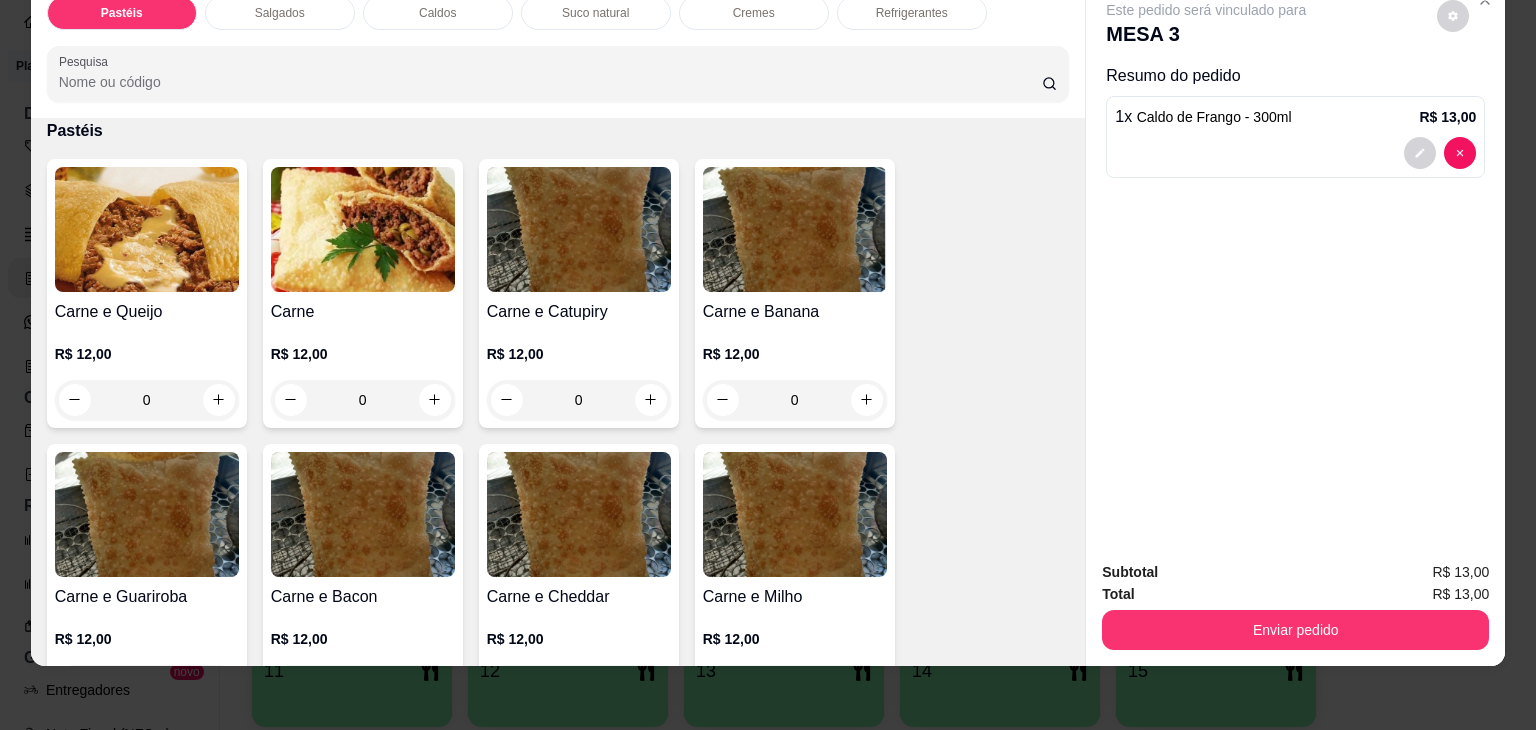 click on "0" at bounding box center [147, 400] 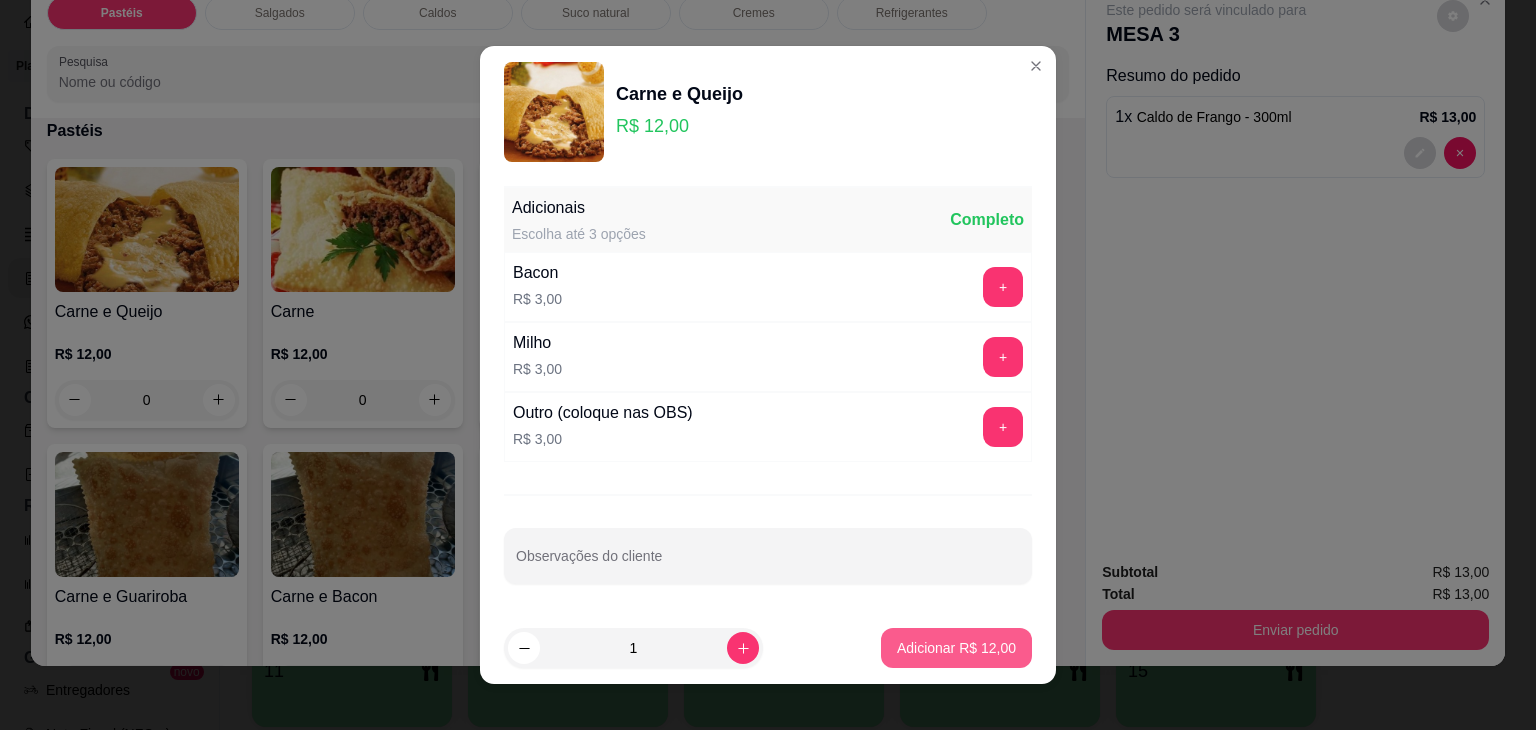 click on "Adicionar   R$ 12,00" at bounding box center (956, 648) 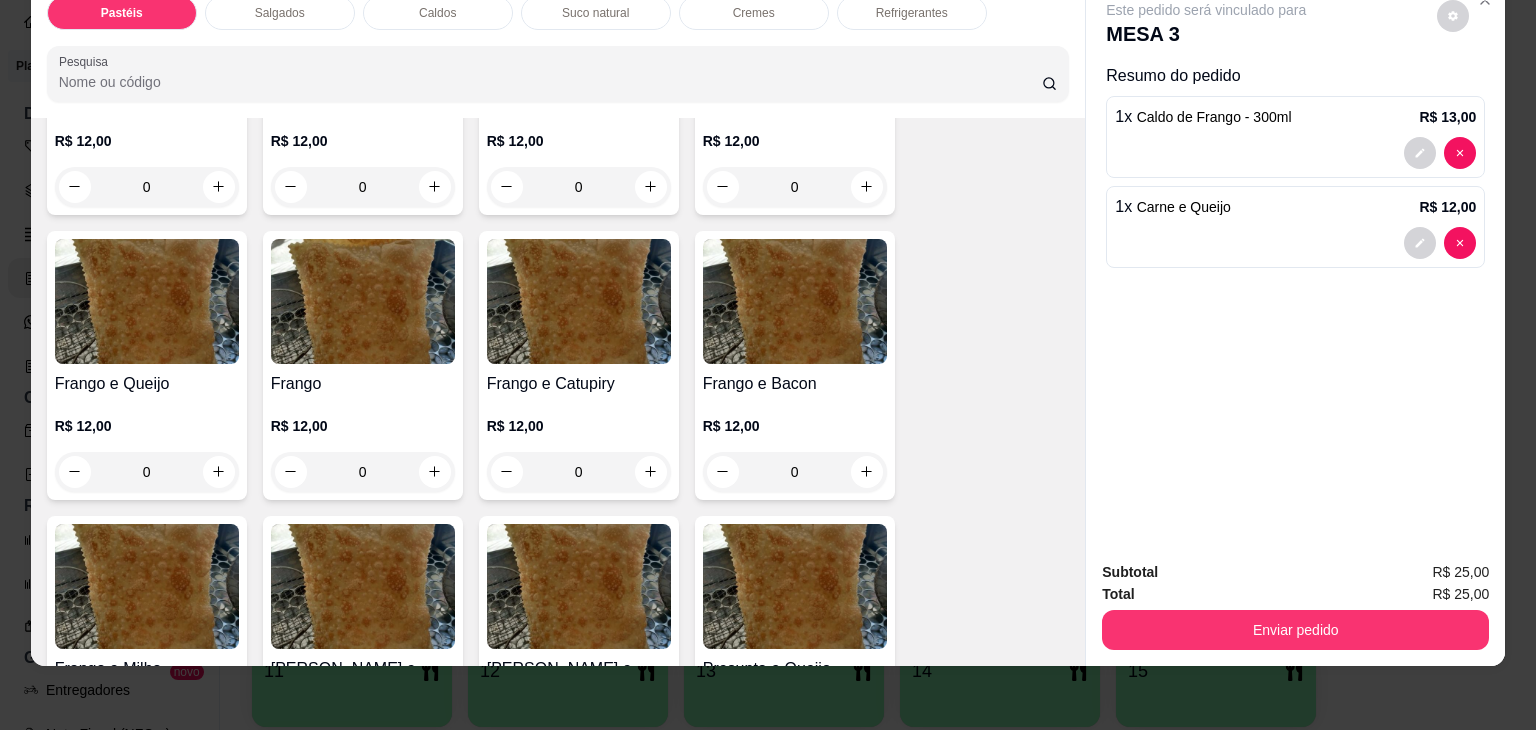 scroll, scrollTop: 889, scrollLeft: 0, axis: vertical 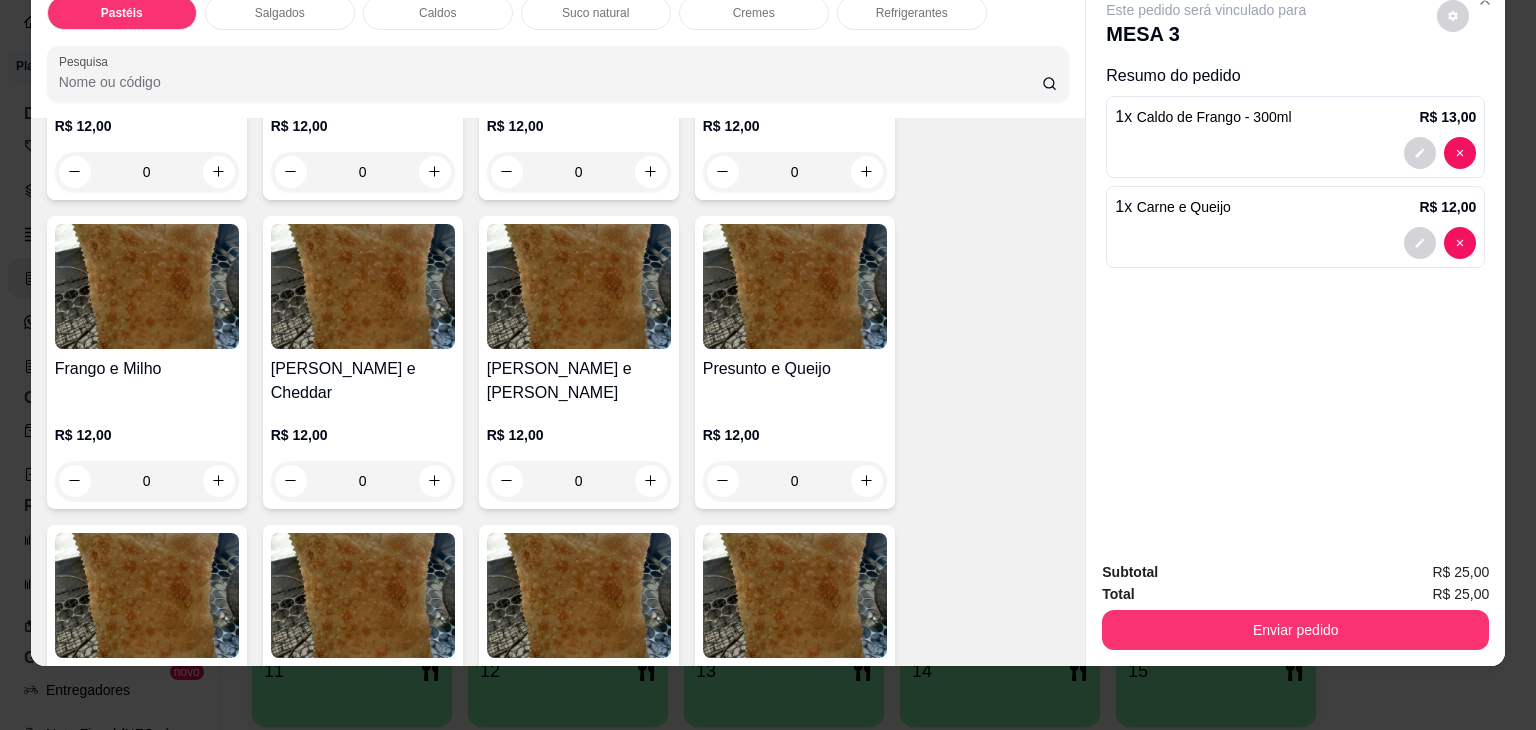 click on "0" at bounding box center (579, 481) 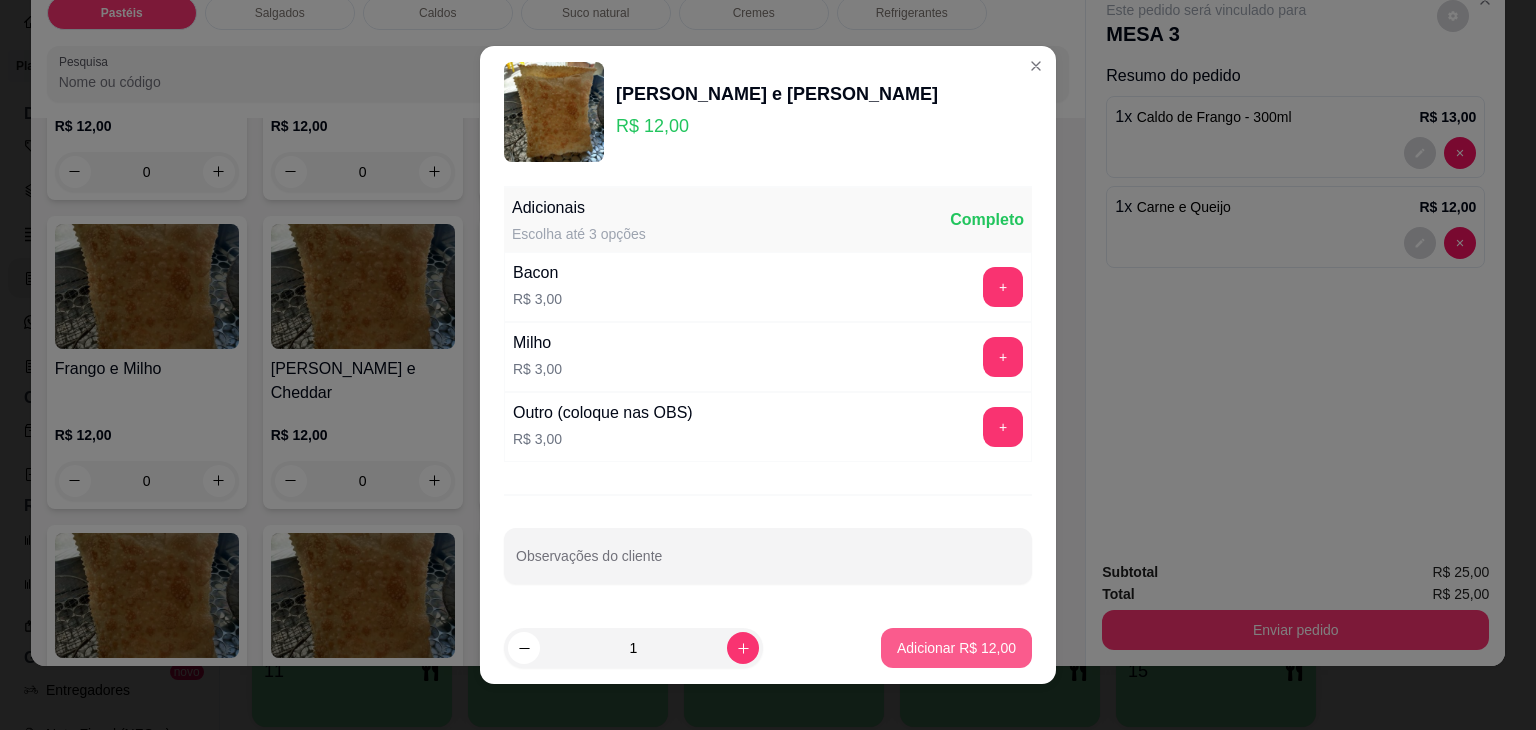 click on "Adicionar   R$ 12,00" at bounding box center (956, 648) 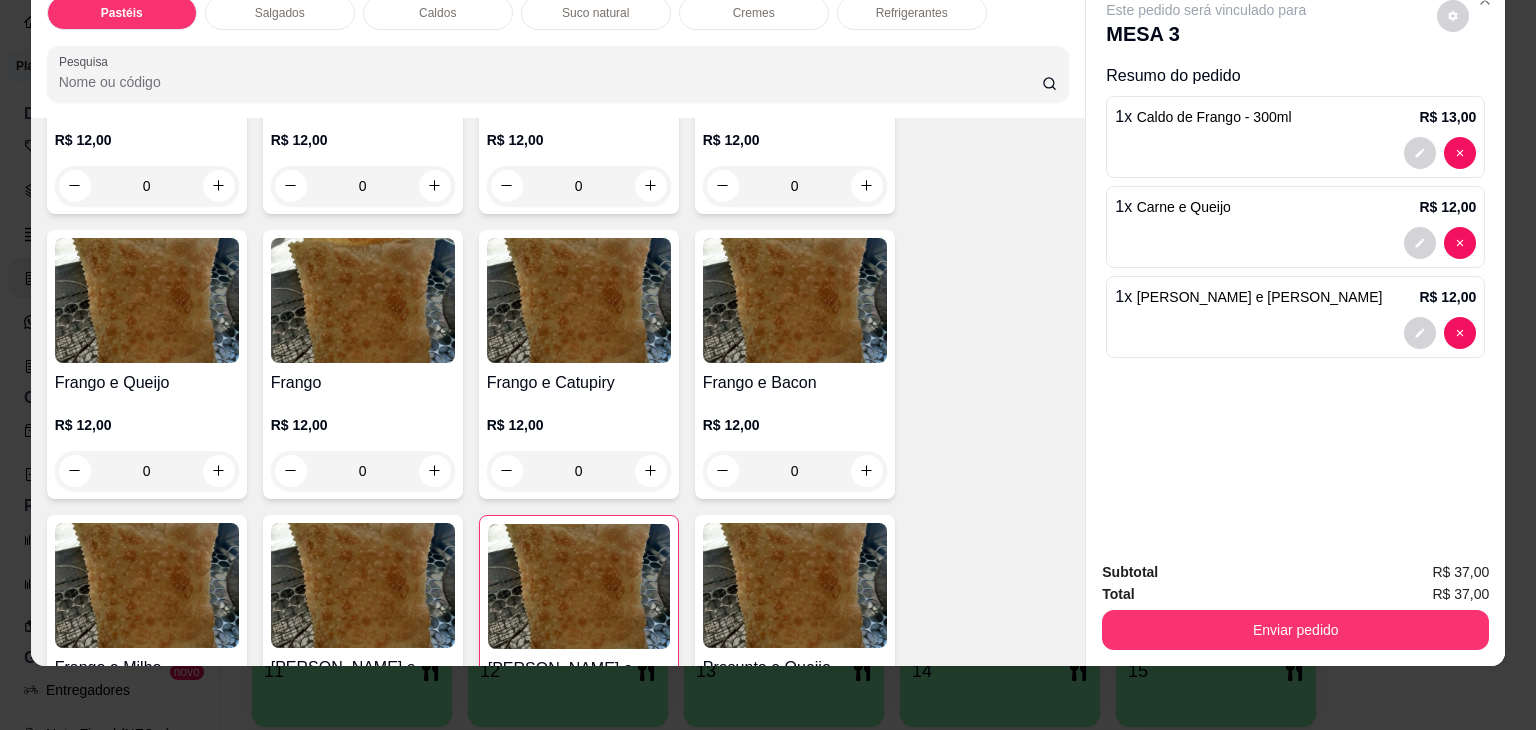 scroll, scrollTop: 589, scrollLeft: 0, axis: vertical 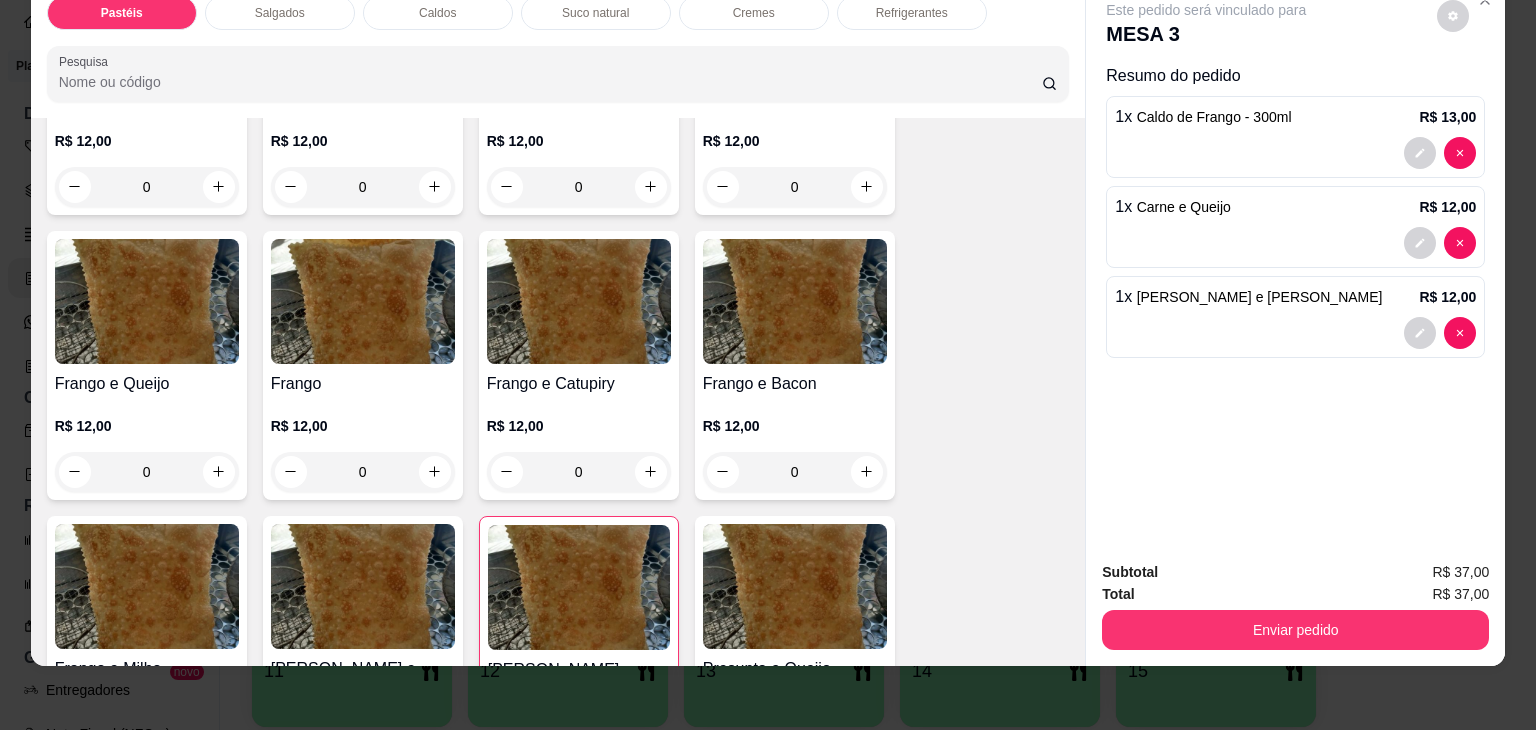click on "0" at bounding box center [579, 472] 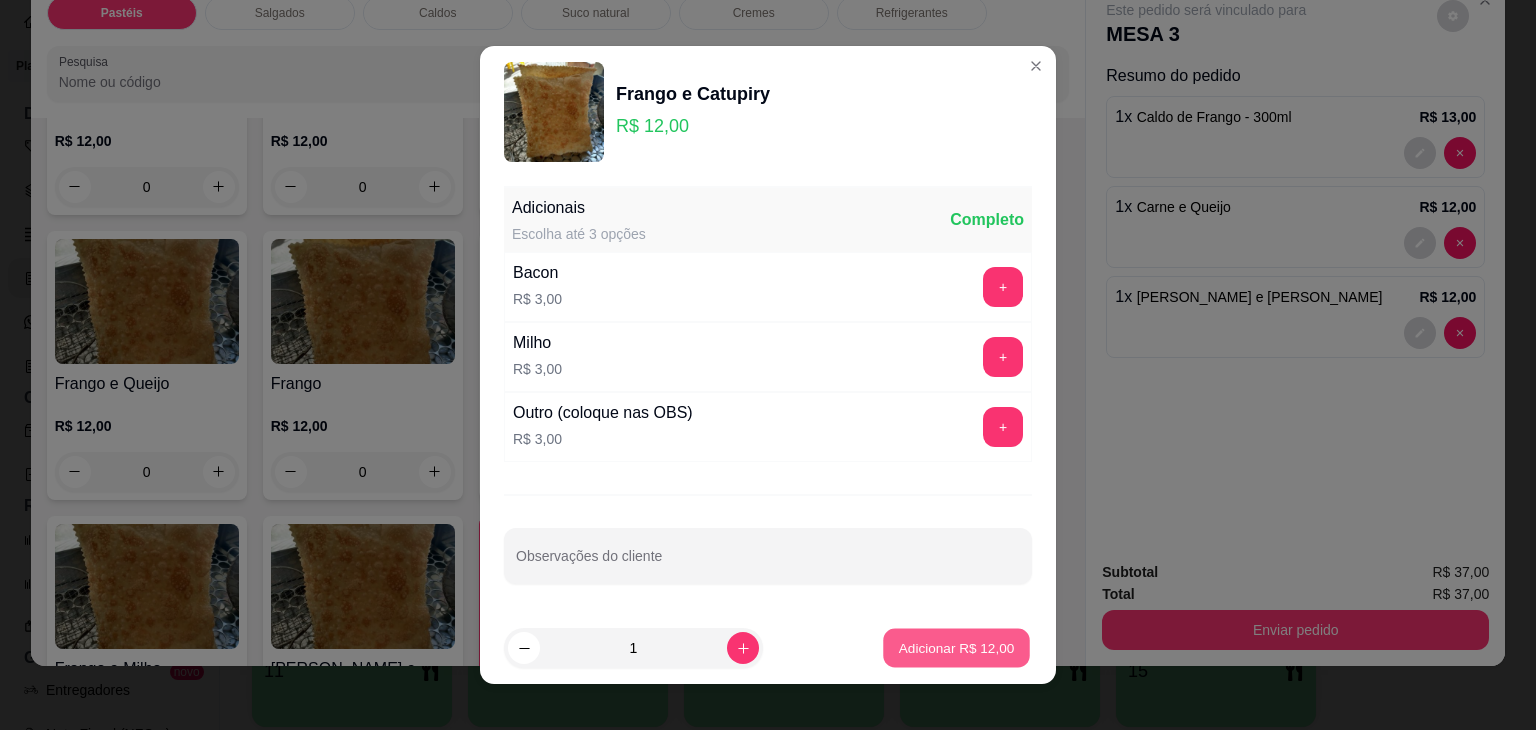 click on "Adicionar   R$ 12,00" at bounding box center (957, 647) 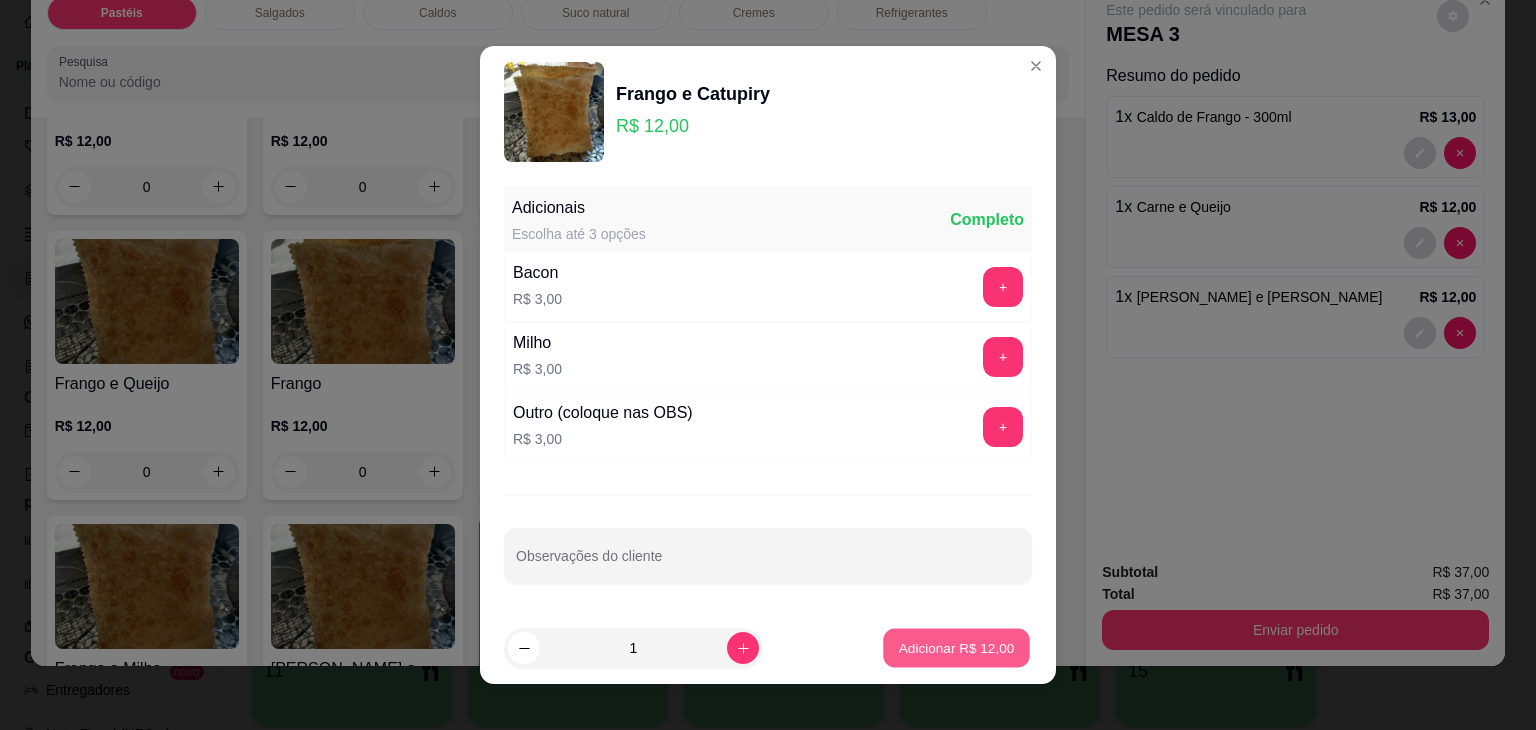 type on "1" 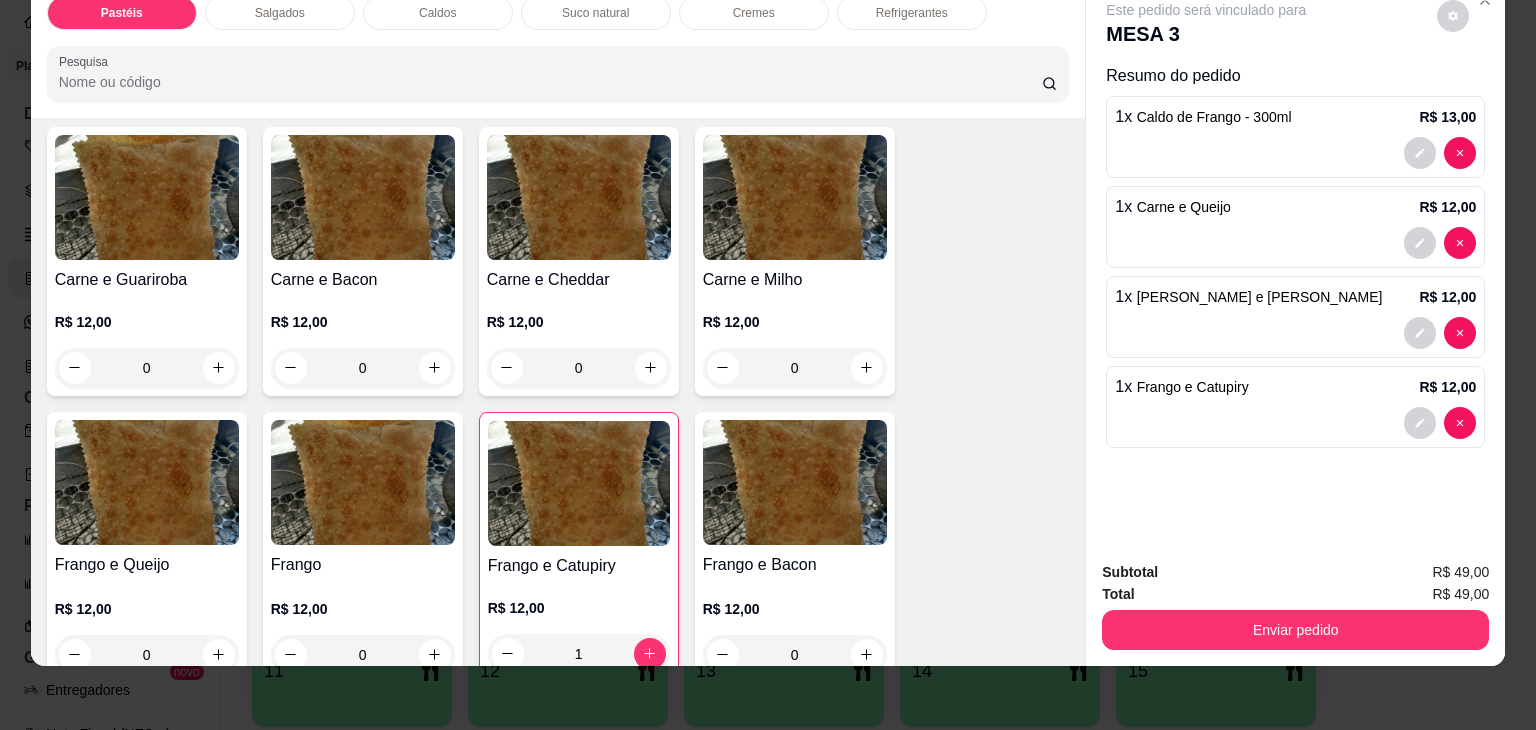 scroll, scrollTop: 389, scrollLeft: 0, axis: vertical 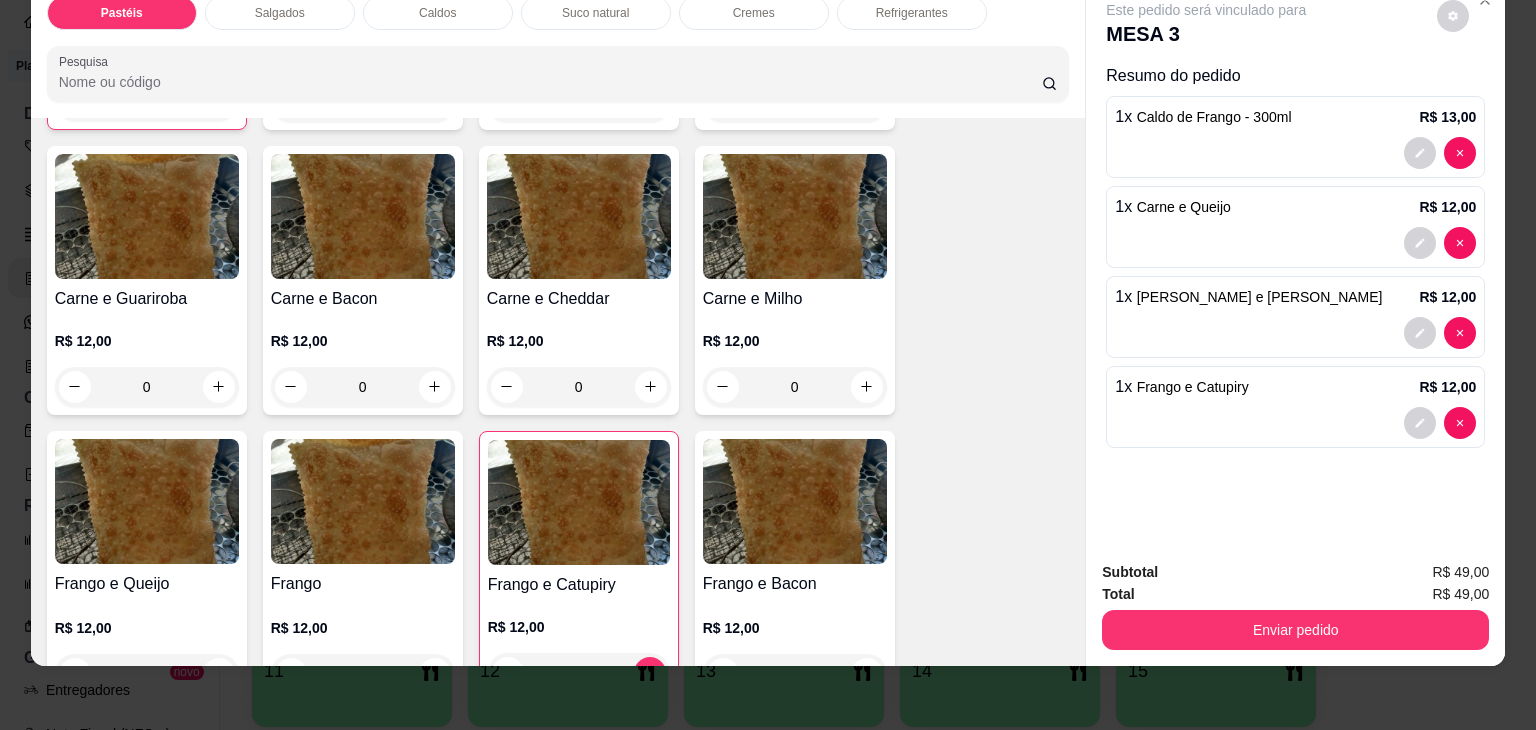 click on "0" at bounding box center [147, 387] 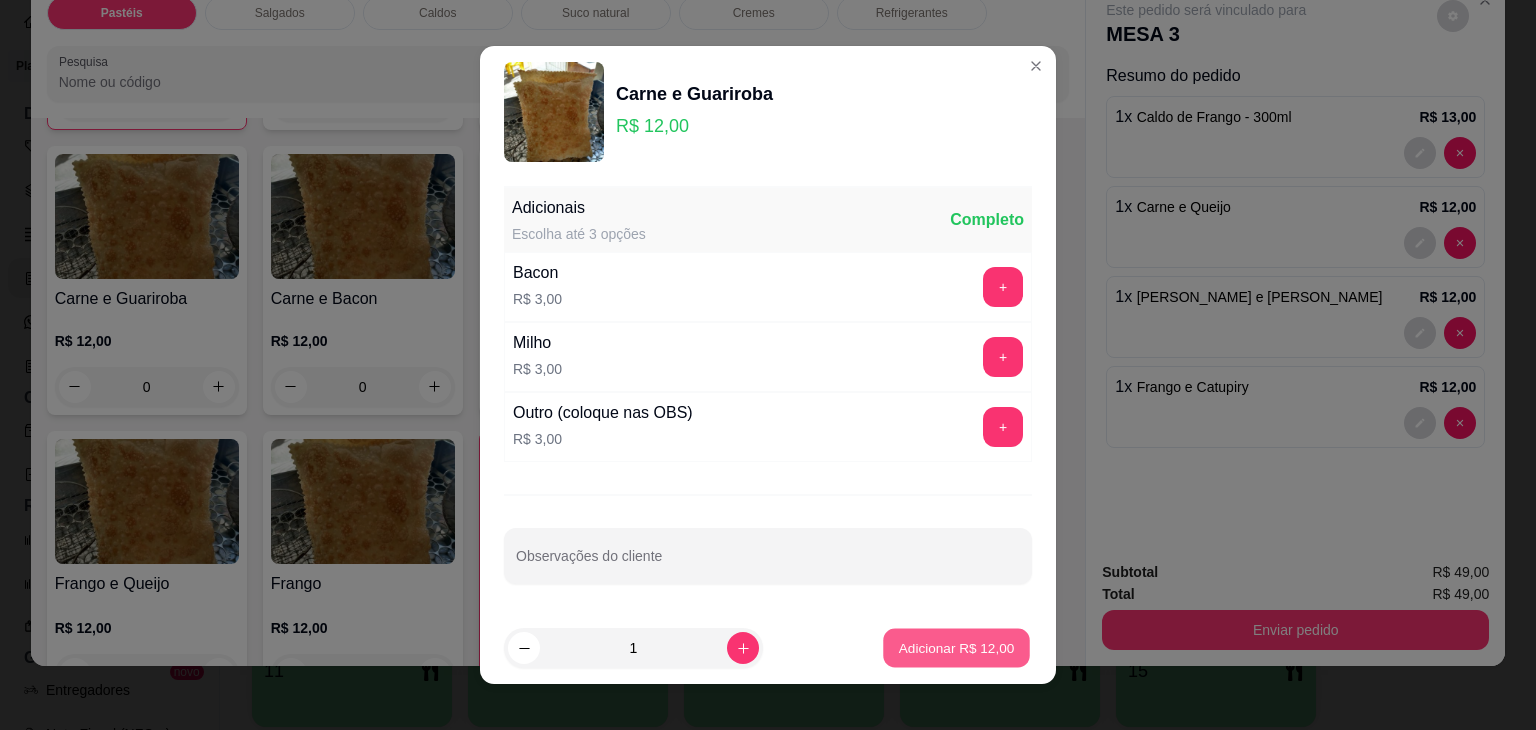 click on "Adicionar   R$ 12,00" at bounding box center (956, 648) 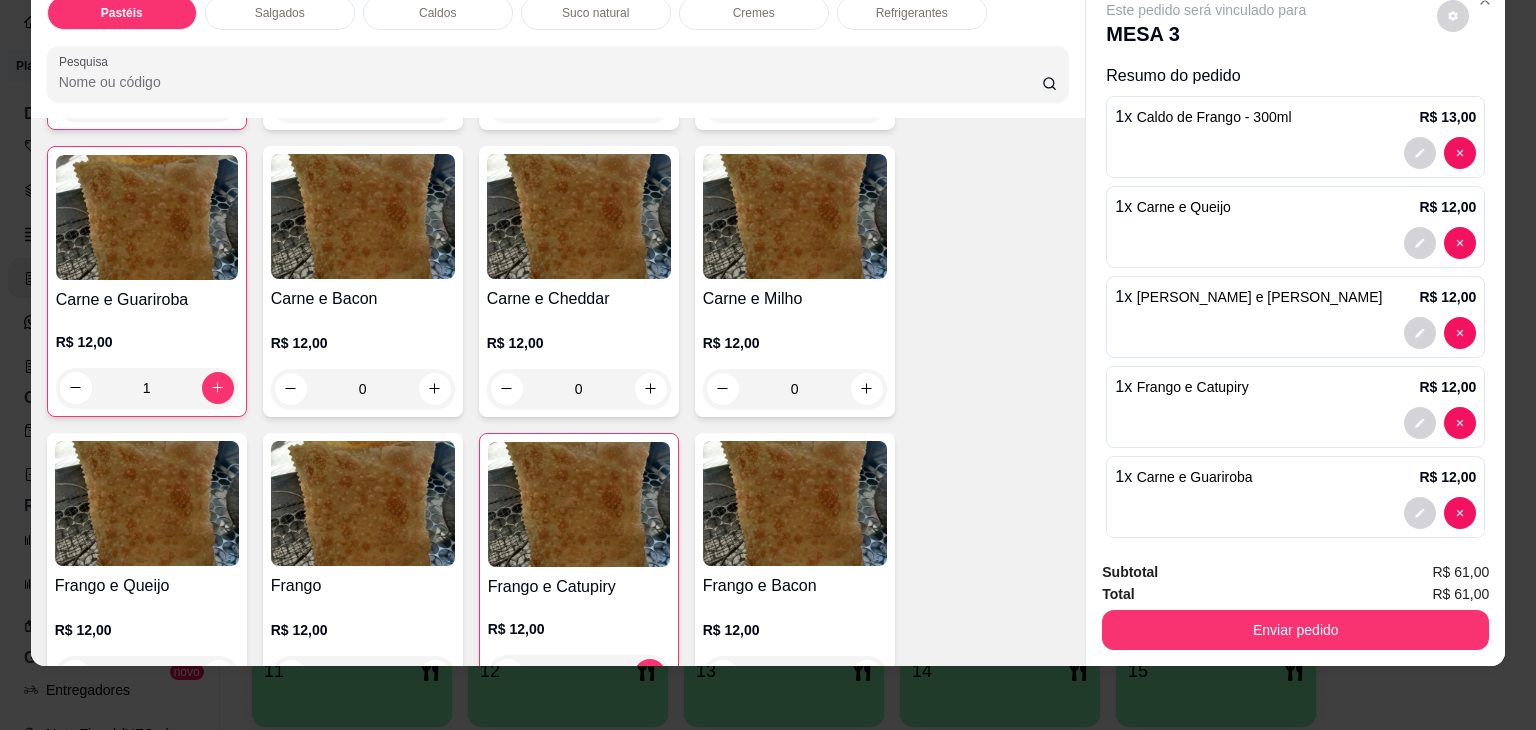 click on "Refrigerantes" at bounding box center (912, 13) 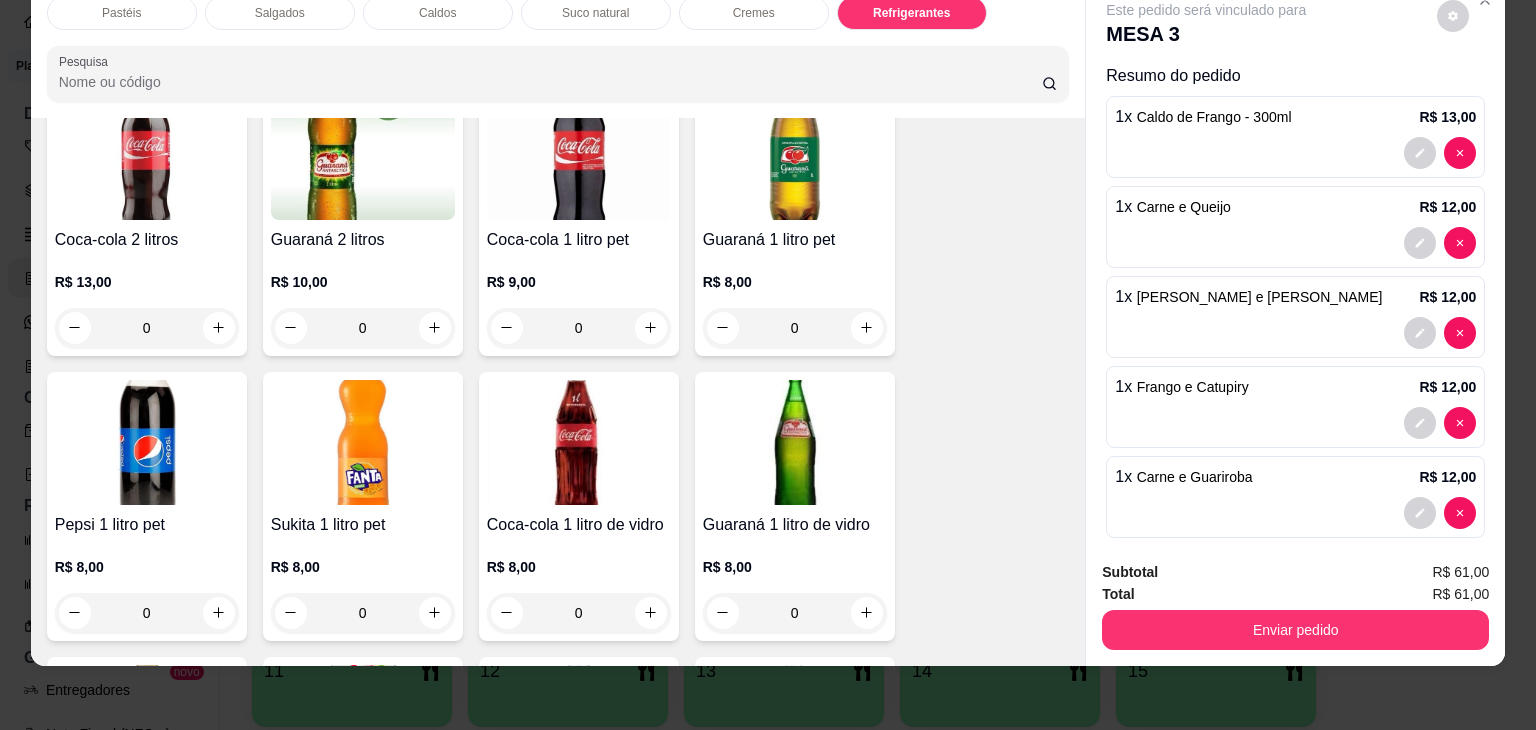scroll, scrollTop: 5438, scrollLeft: 0, axis: vertical 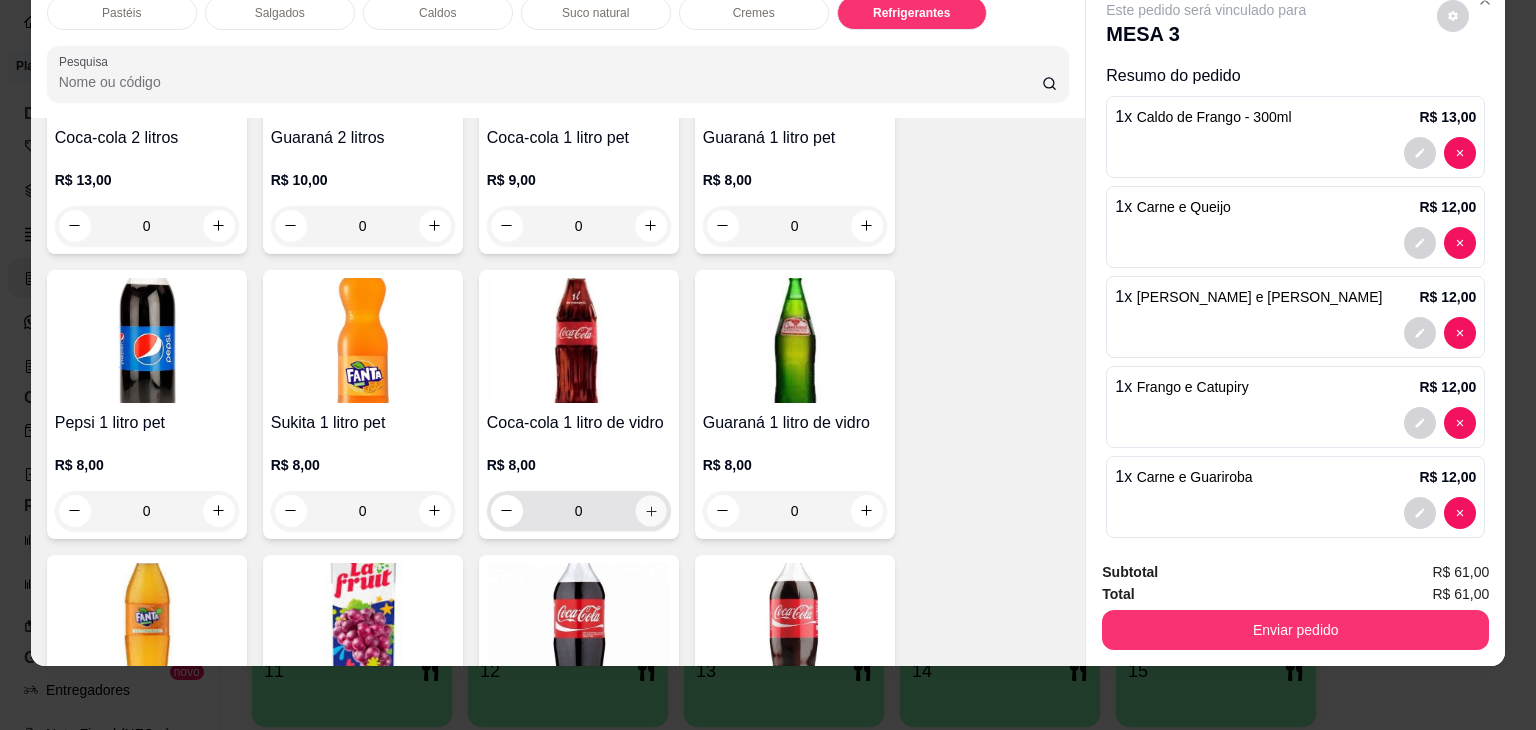 click 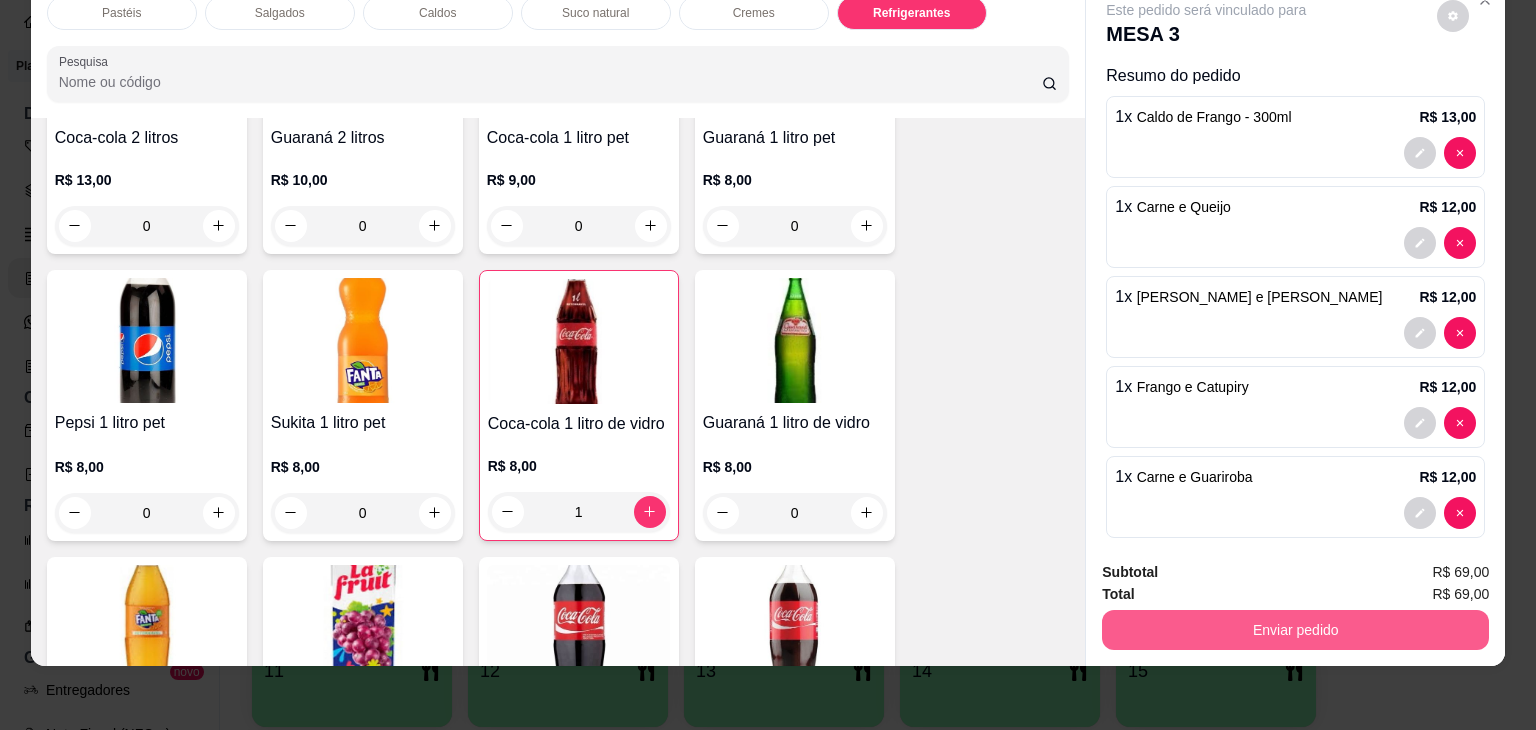 click on "Enviar pedido" at bounding box center (1295, 630) 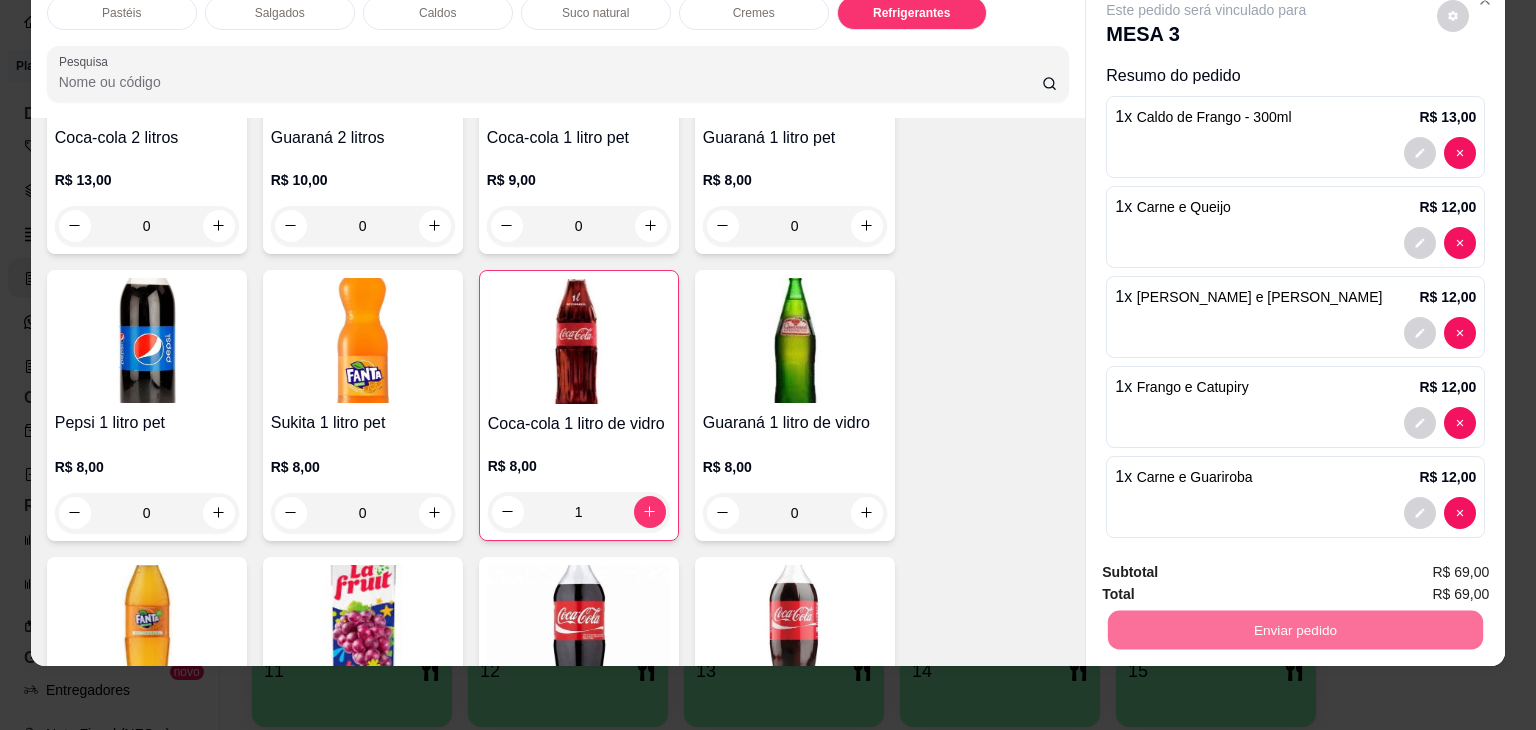 click on "Não registrar e enviar pedido" at bounding box center [1229, 565] 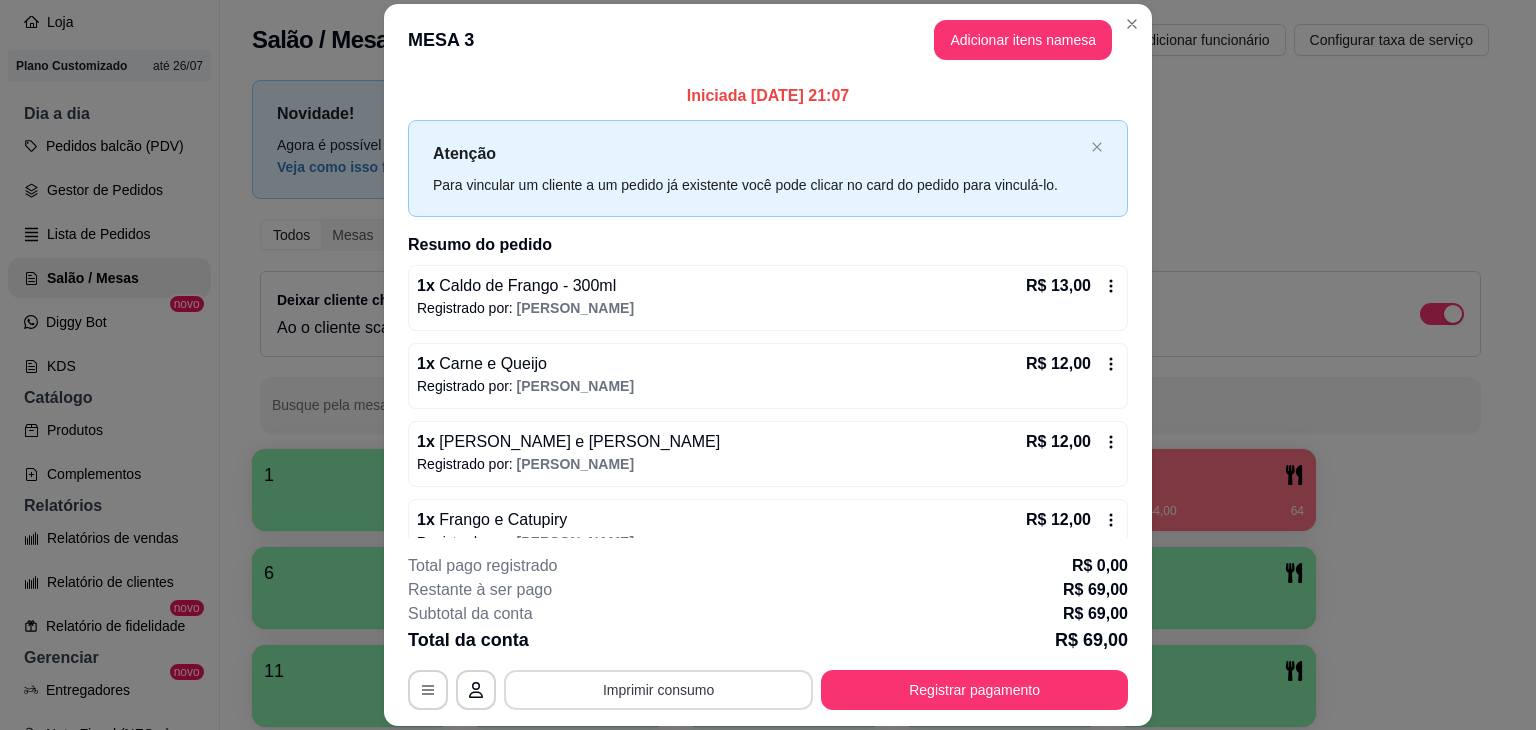 click on "Imprimir consumo" at bounding box center (658, 690) 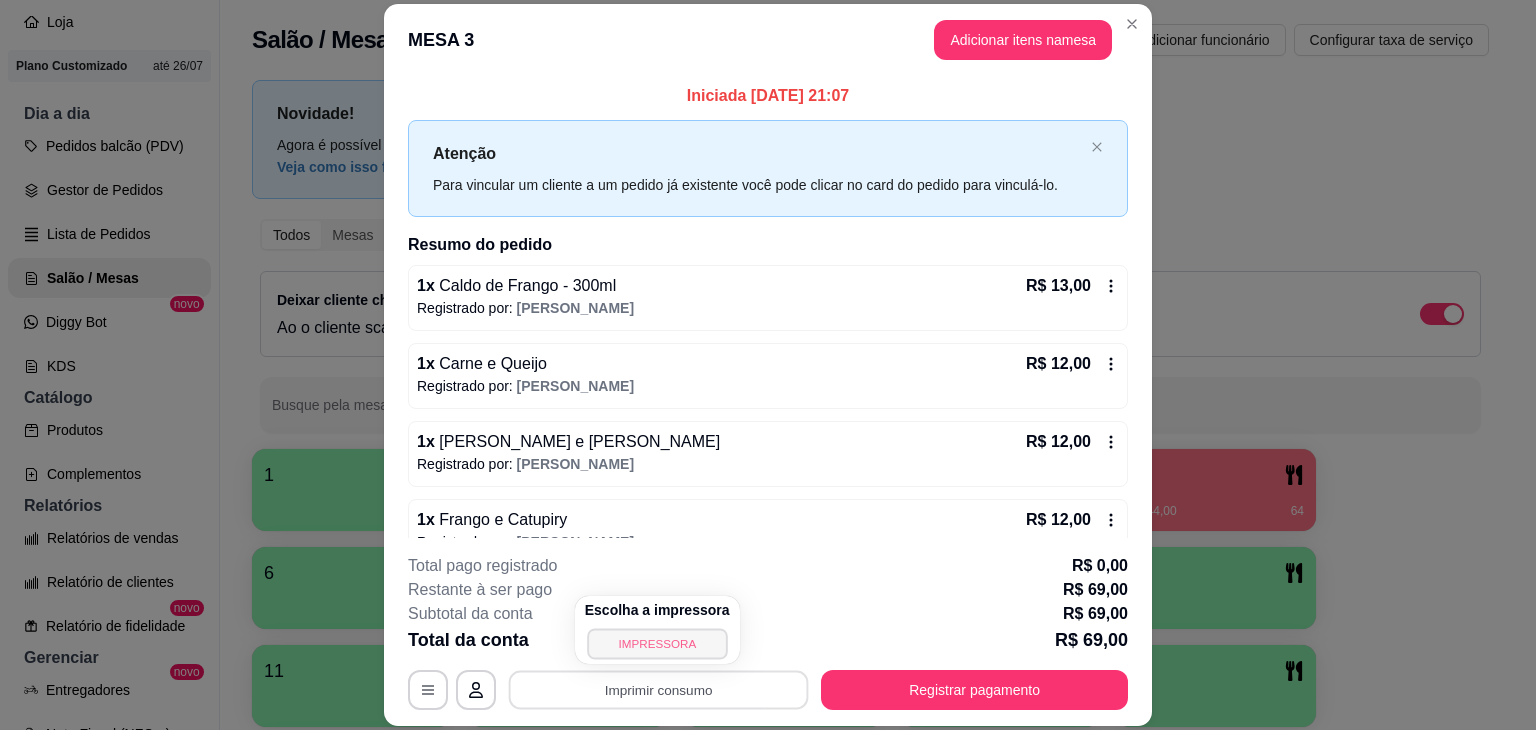 click on "IMPRESSORA" at bounding box center (657, 643) 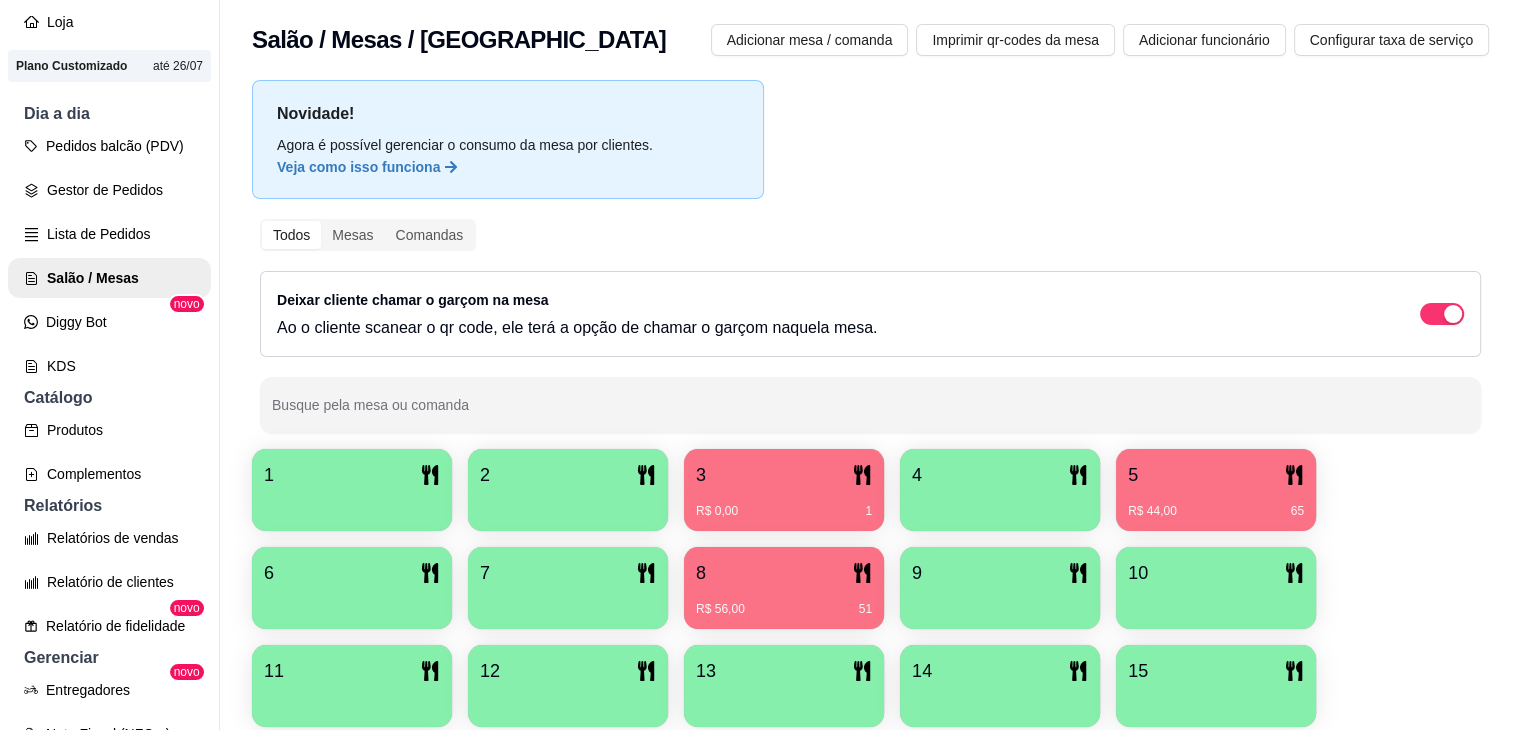 click on "R$ 56,00 51" at bounding box center [784, 602] 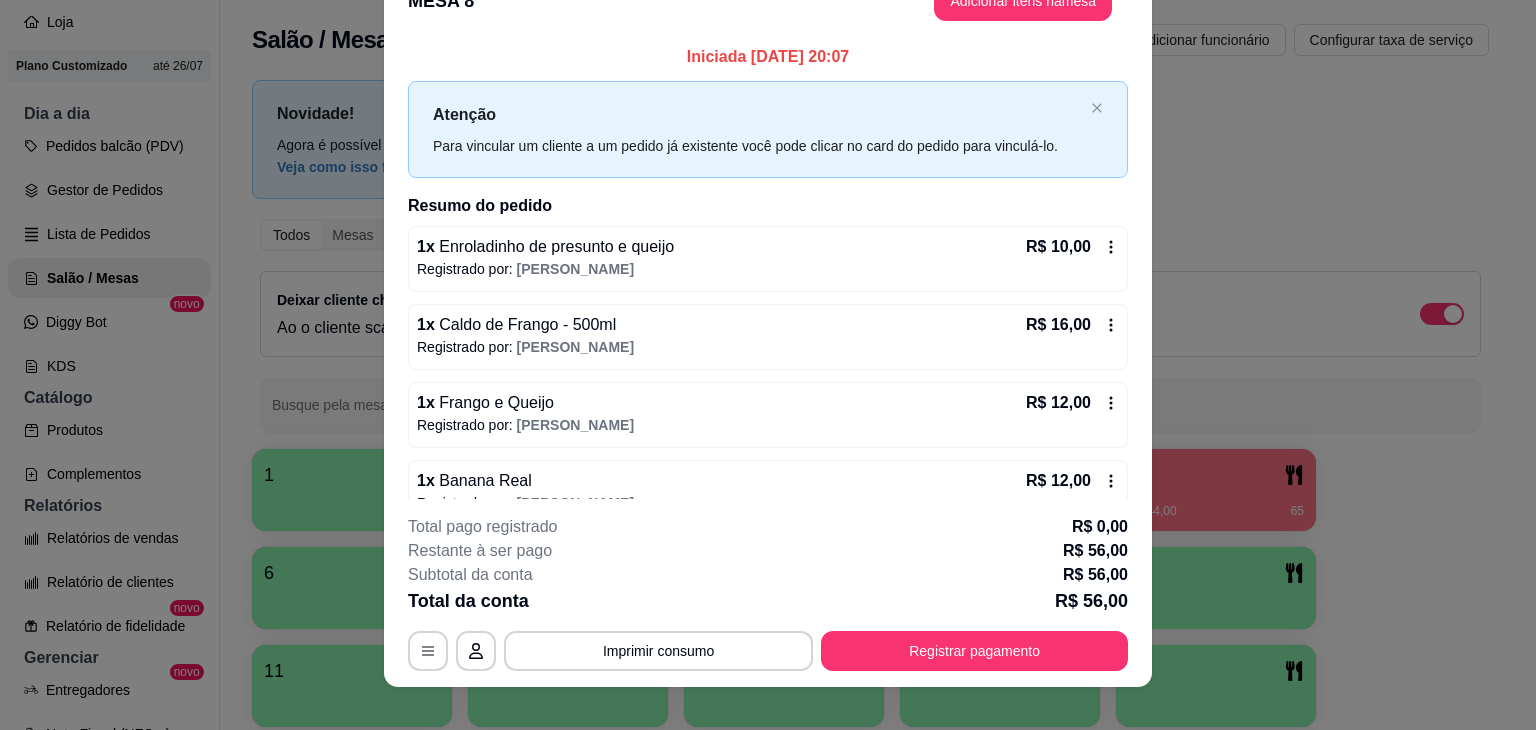 scroll, scrollTop: 60, scrollLeft: 0, axis: vertical 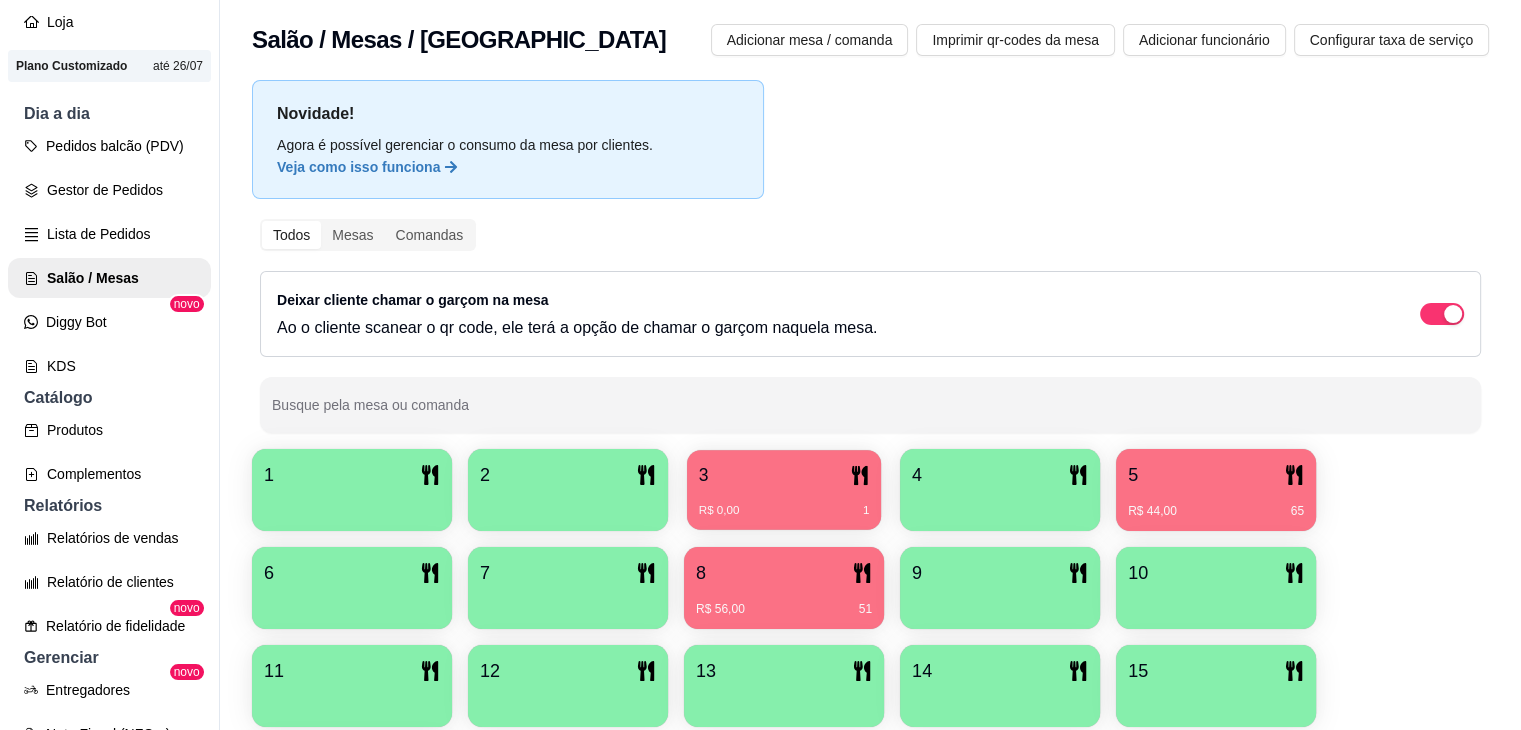 click on "R$ 0,00 1" at bounding box center [784, 511] 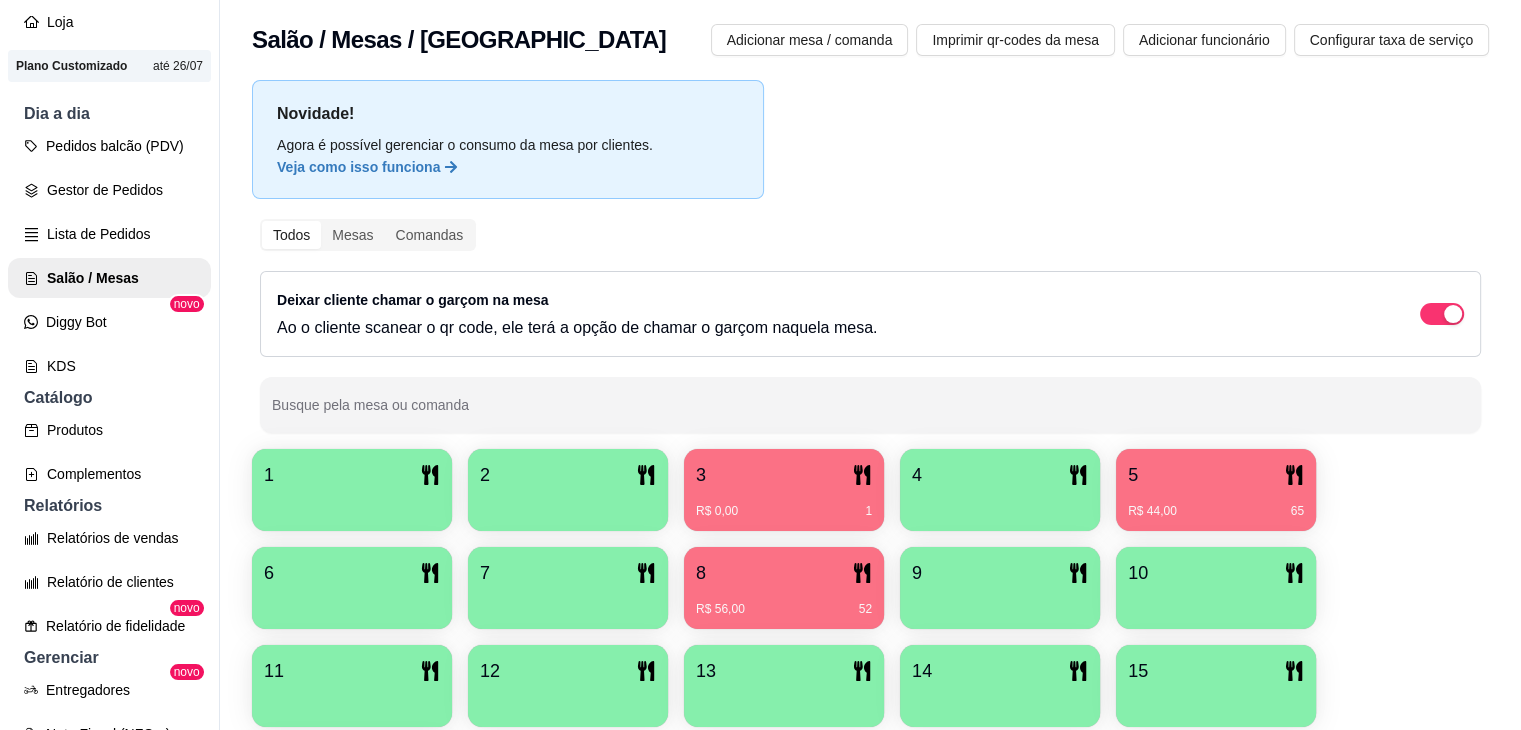 click at bounding box center [352, 504] 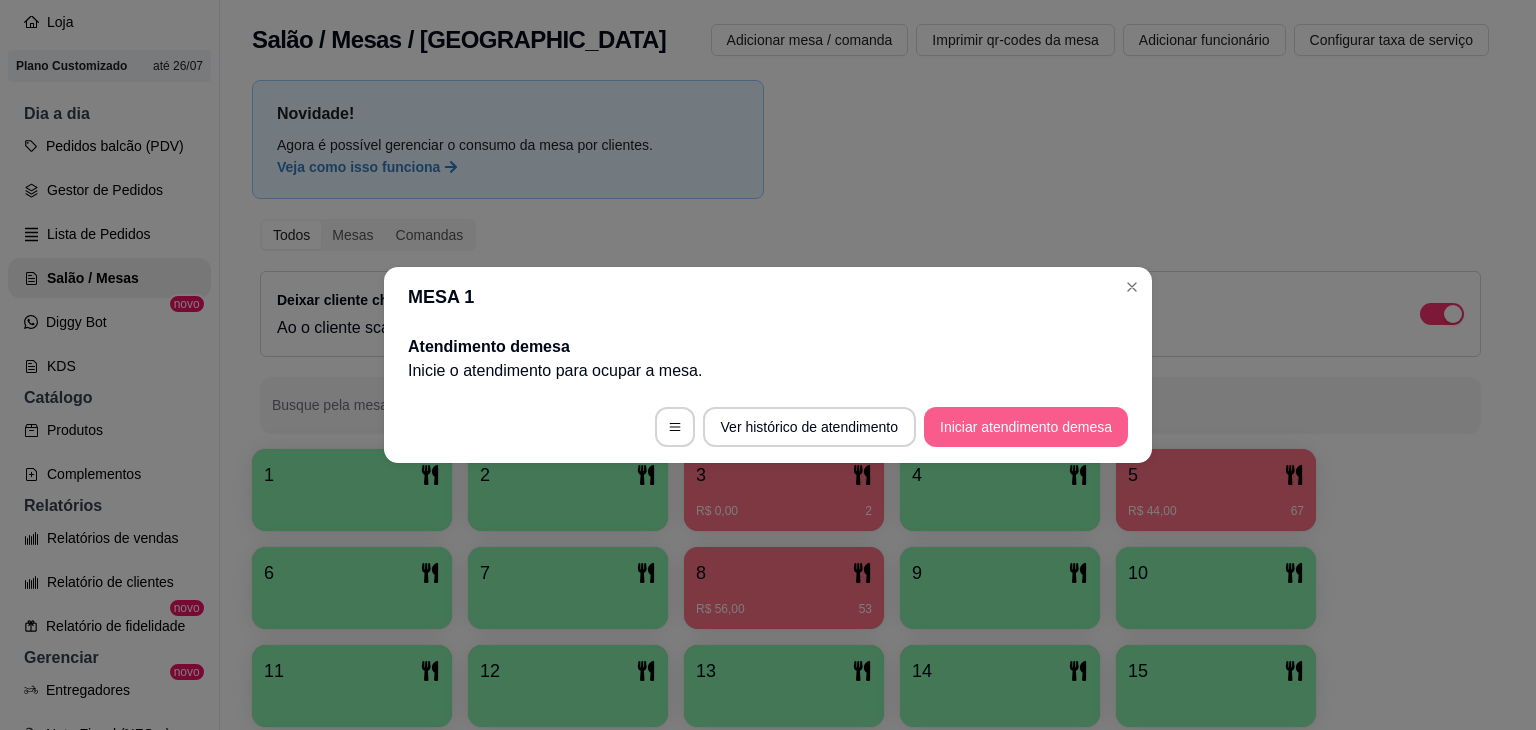 click on "Iniciar atendimento de  mesa" at bounding box center (1026, 427) 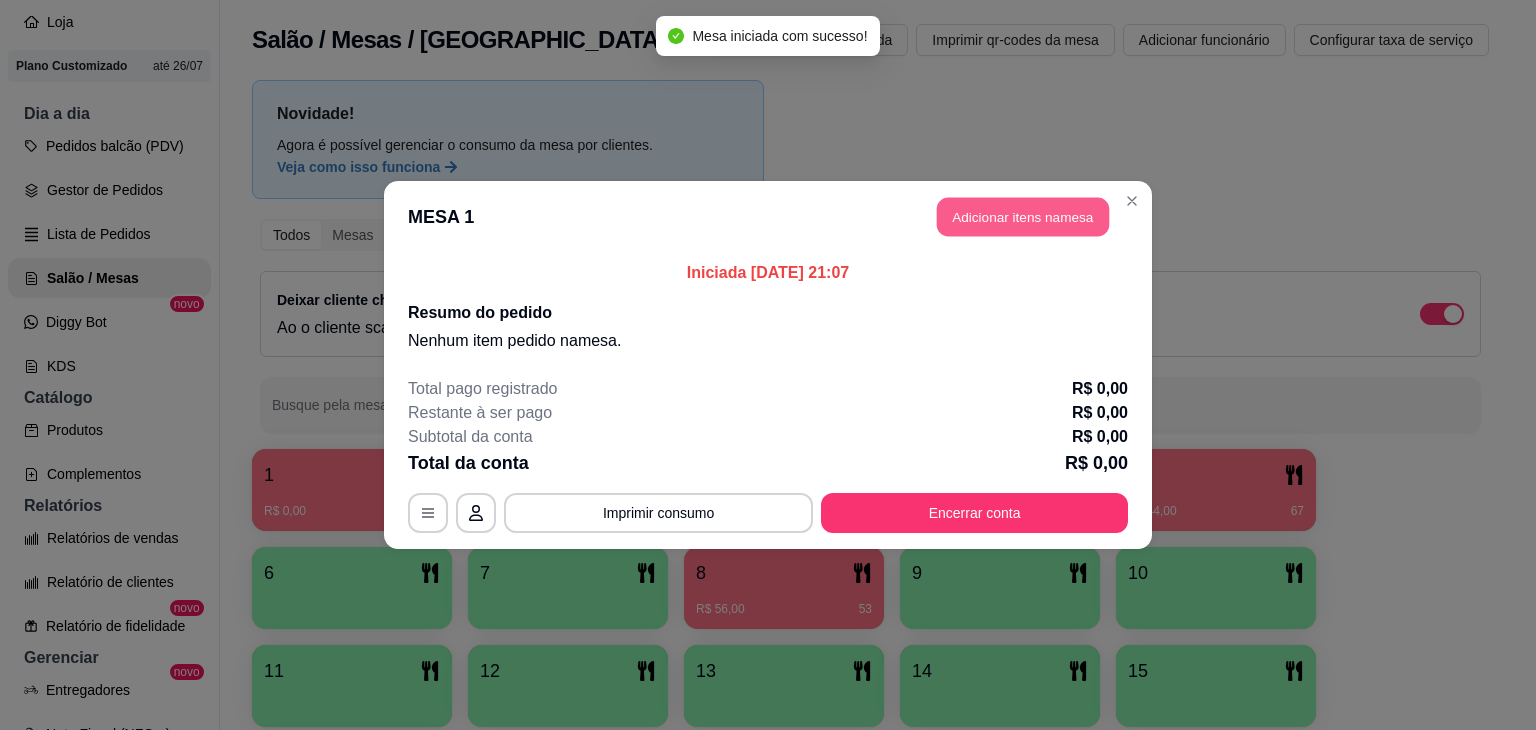 click on "Adicionar itens na  mesa" at bounding box center [1023, 217] 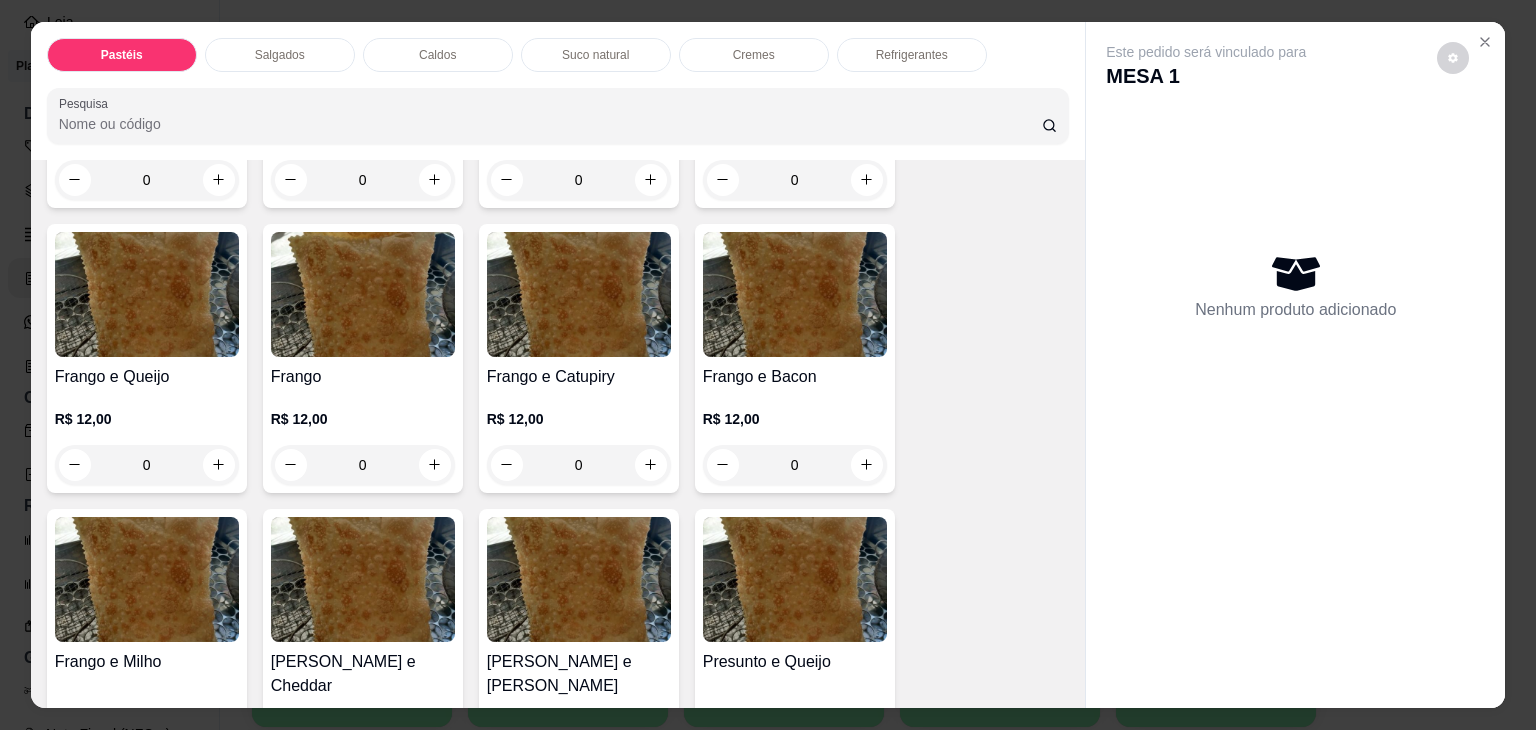 scroll, scrollTop: 600, scrollLeft: 0, axis: vertical 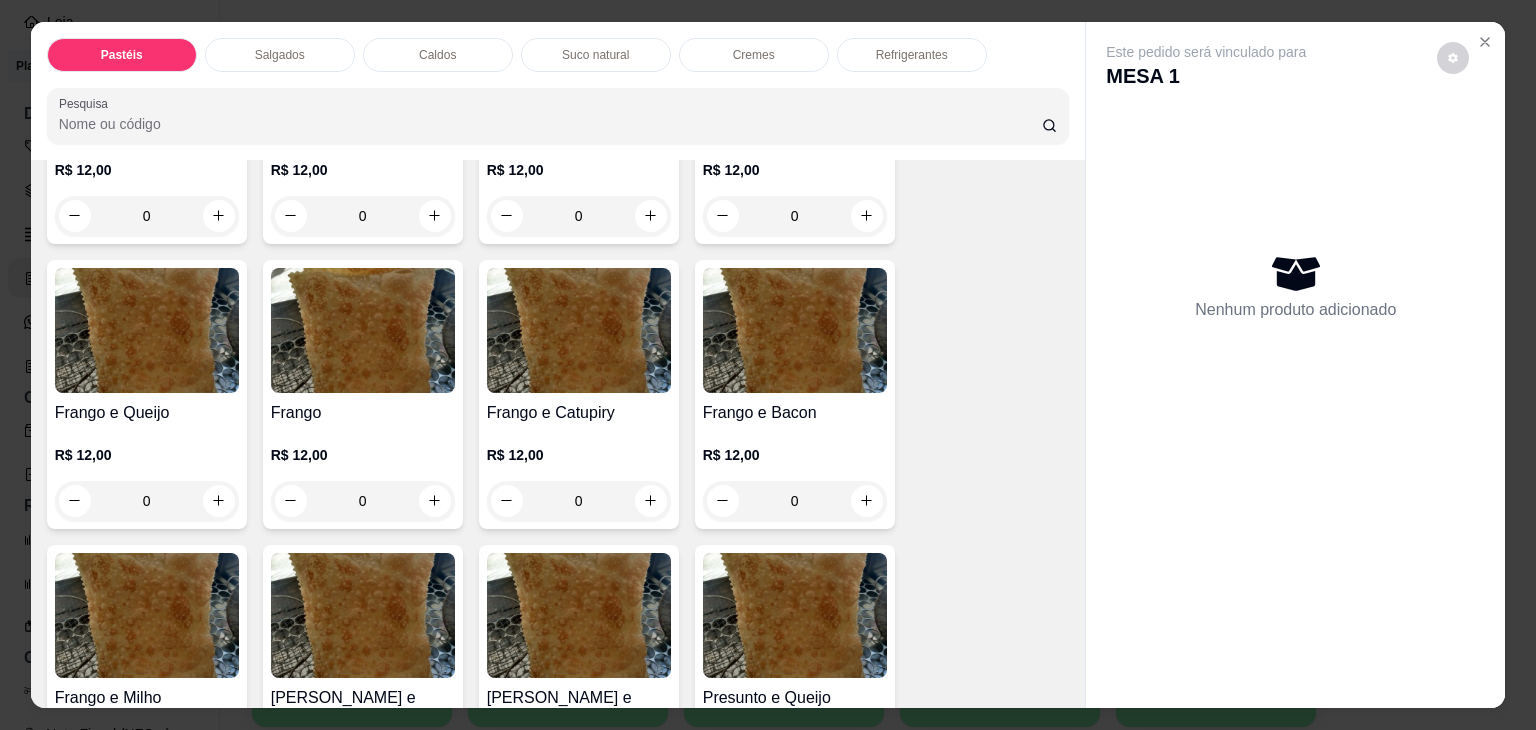 click on "0" at bounding box center (147, 501) 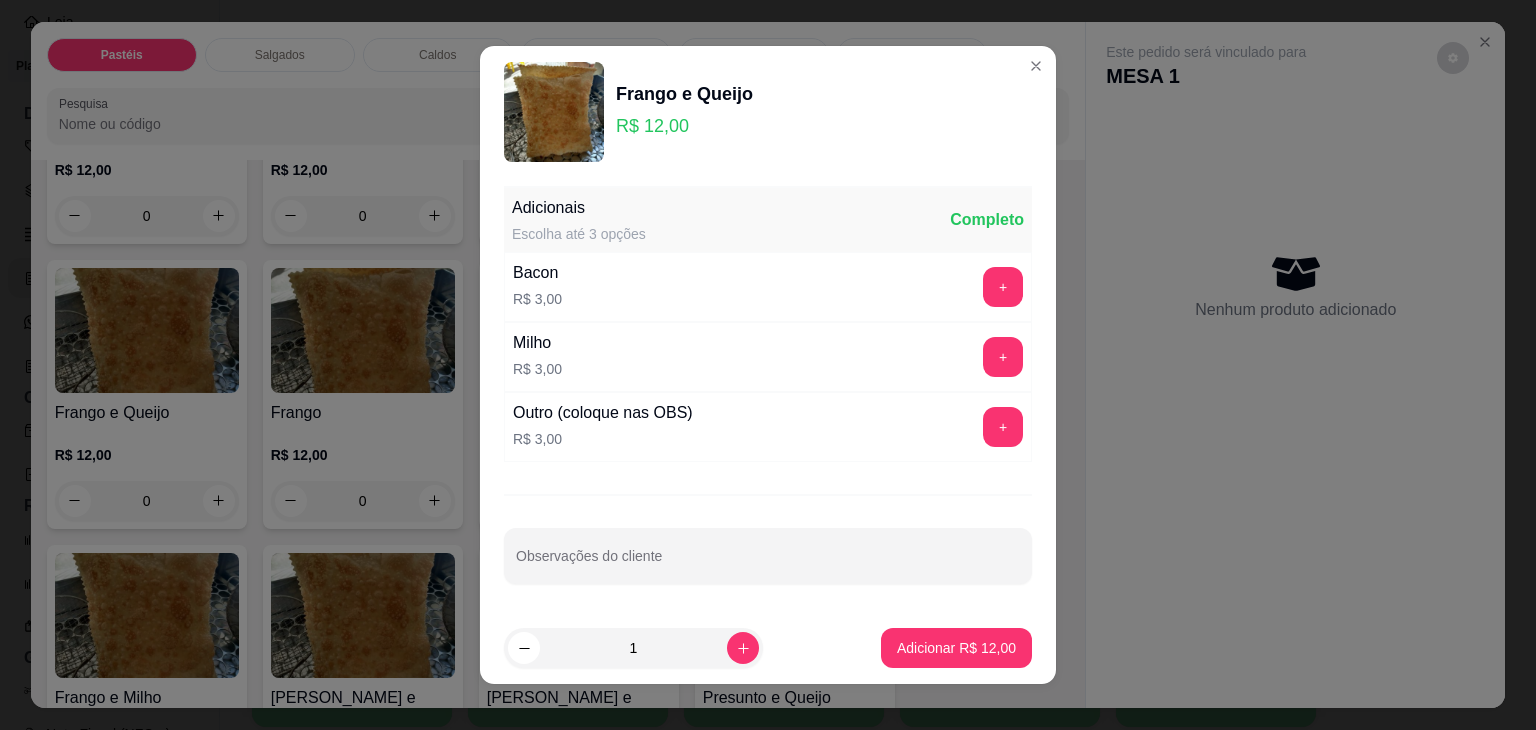 click on "Adicionais  Escolha até 3 opções Completo Bacon R$ 3,00 + Milho  R$ 3,00 + Outro (coloque nas OBS) R$ 3,00 + Observações do cliente" at bounding box center (768, 395) 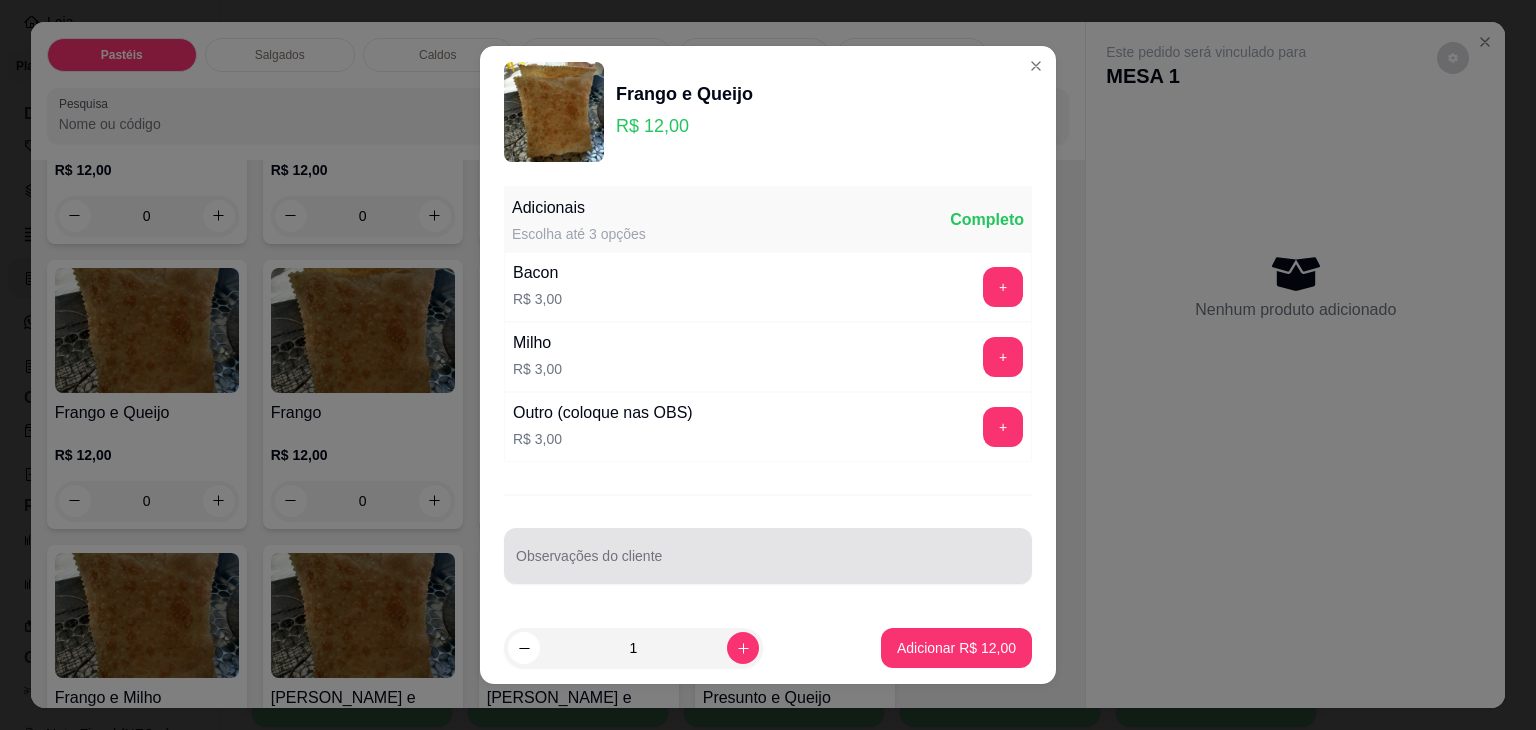 click at bounding box center [768, 556] 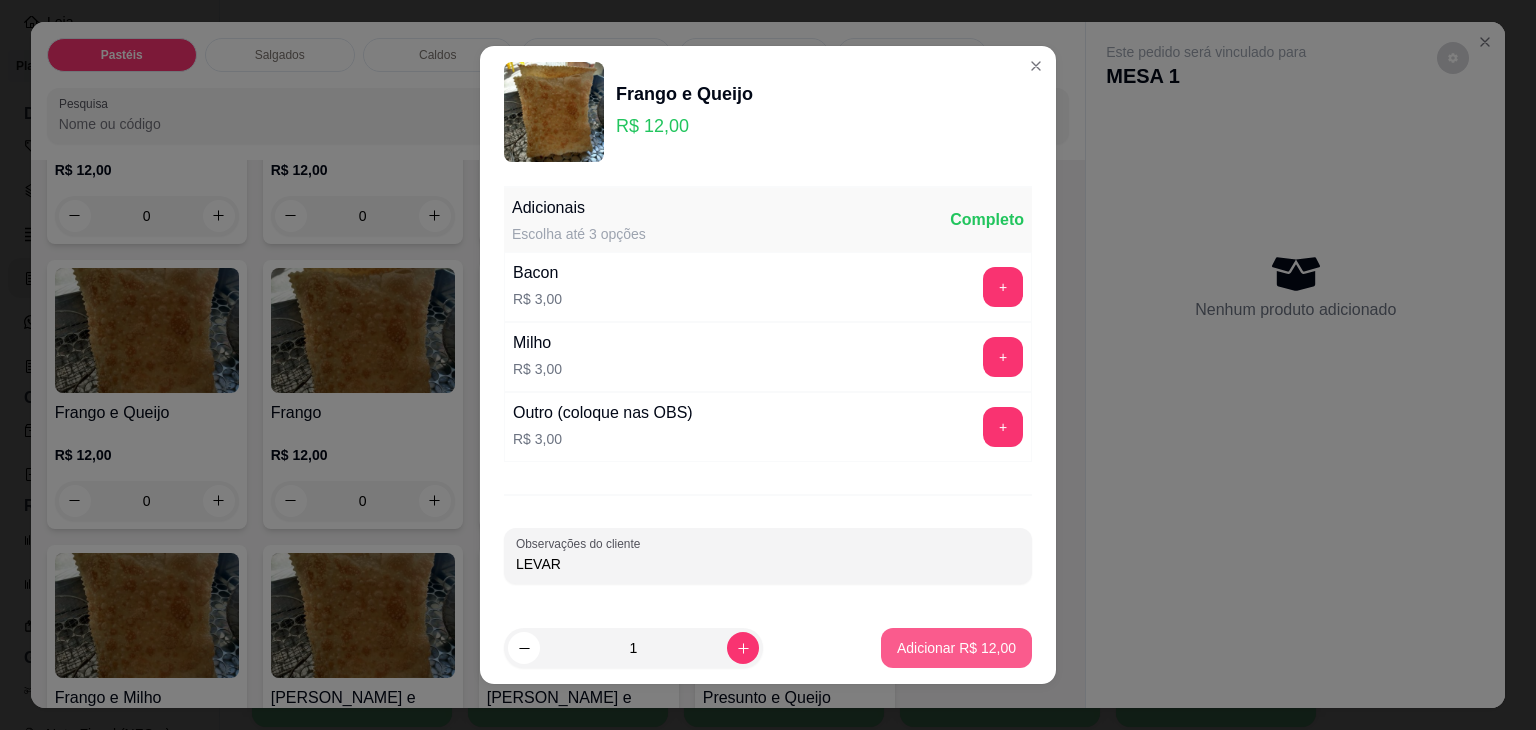 type on "LEVAR" 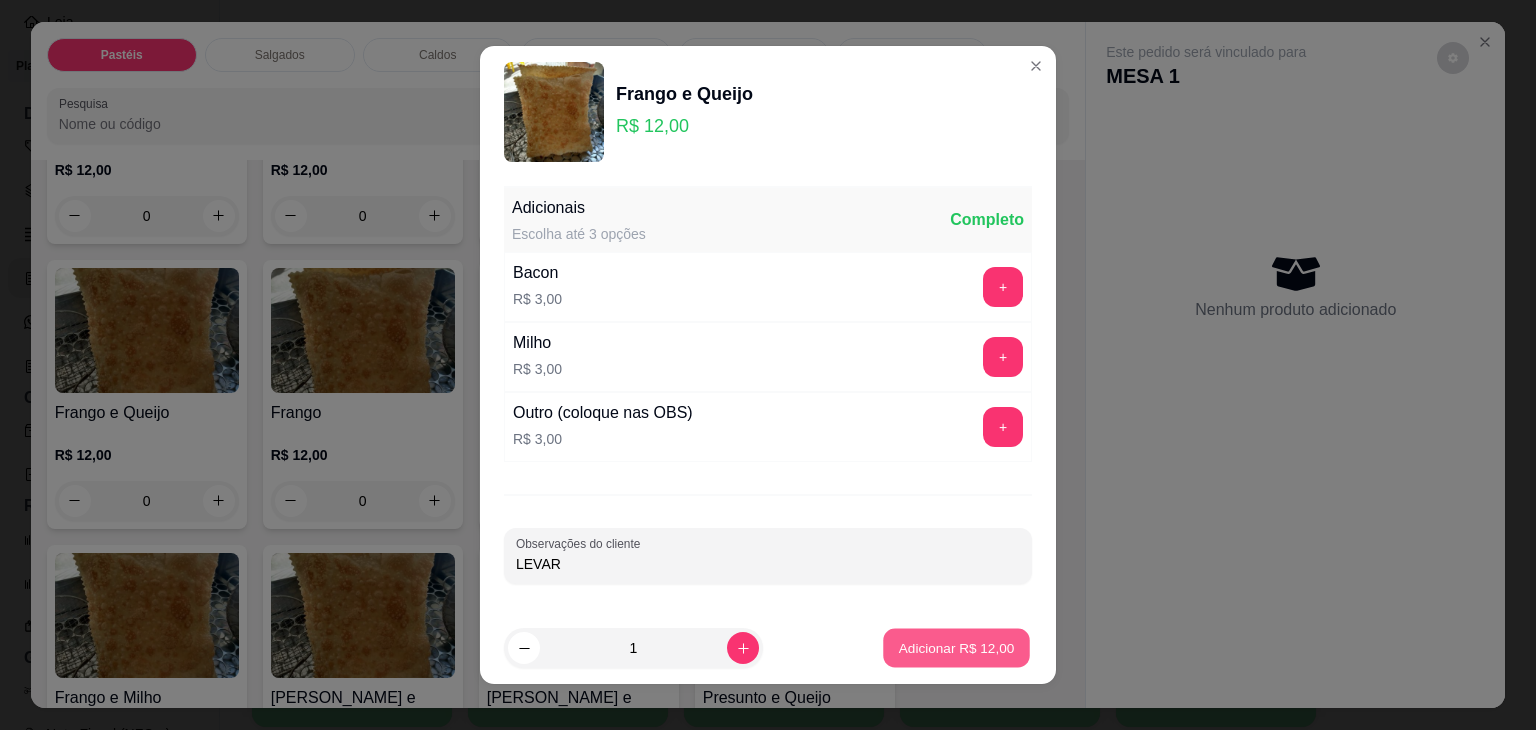 click on "Adicionar   R$ 12,00" at bounding box center (957, 647) 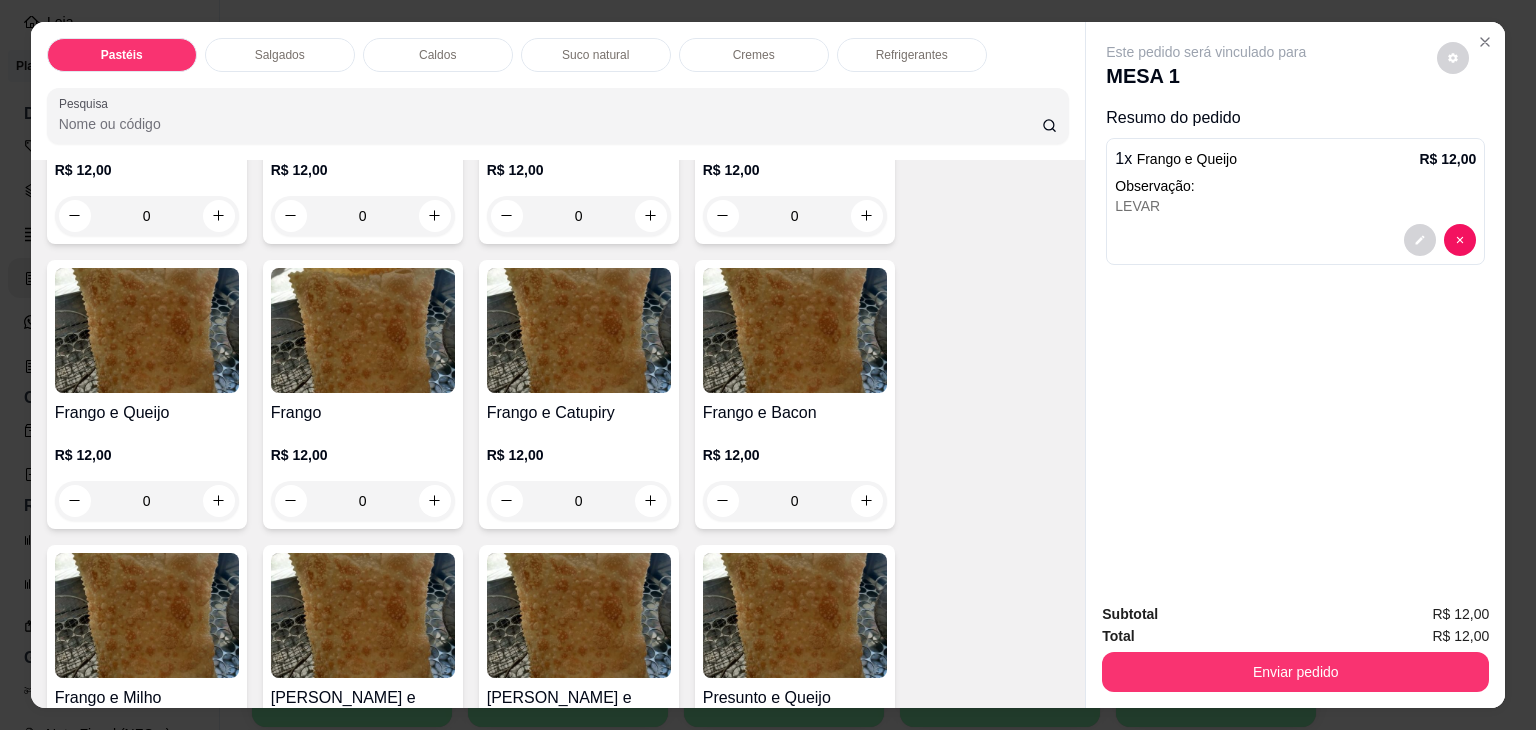 click on "Caldos" at bounding box center (438, 55) 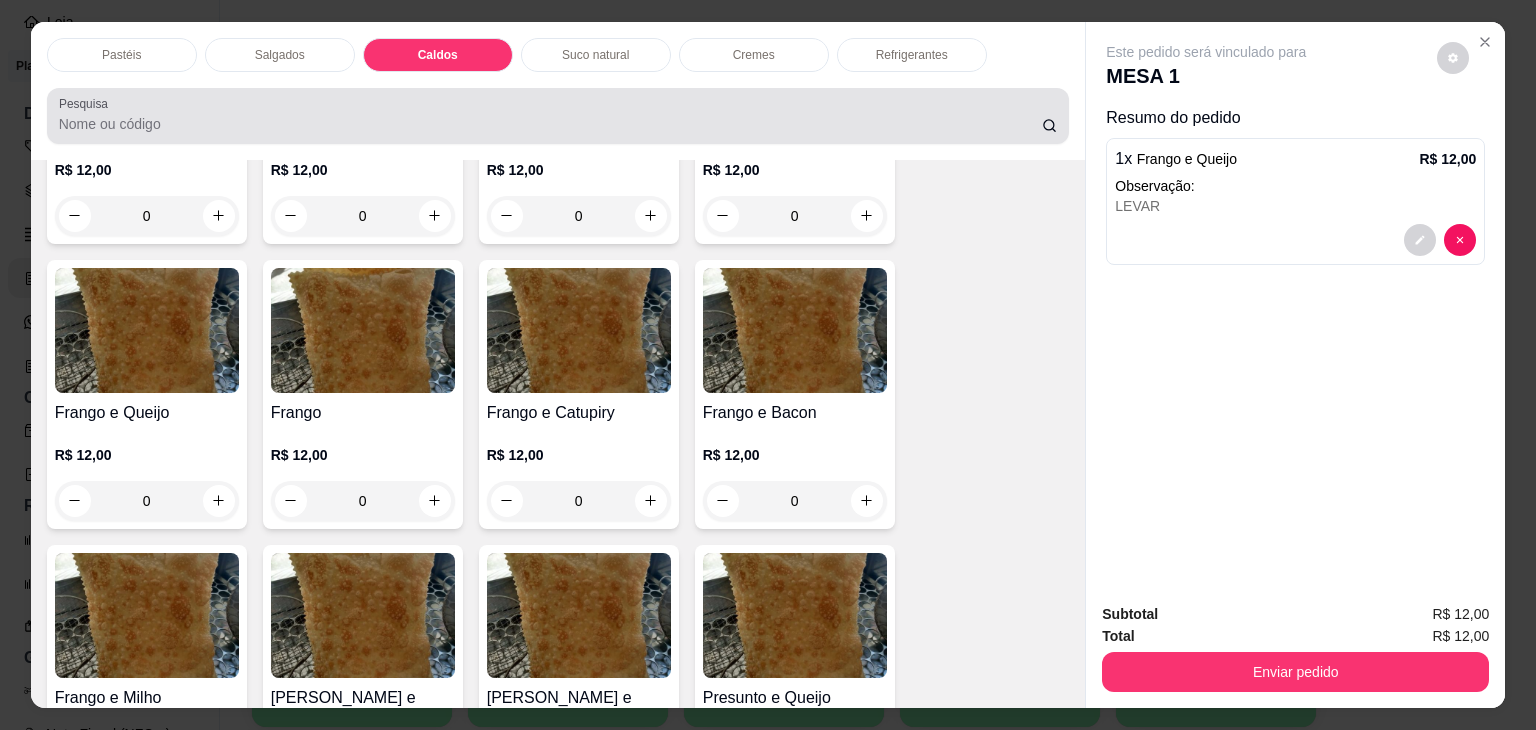 scroll, scrollTop: 2782, scrollLeft: 0, axis: vertical 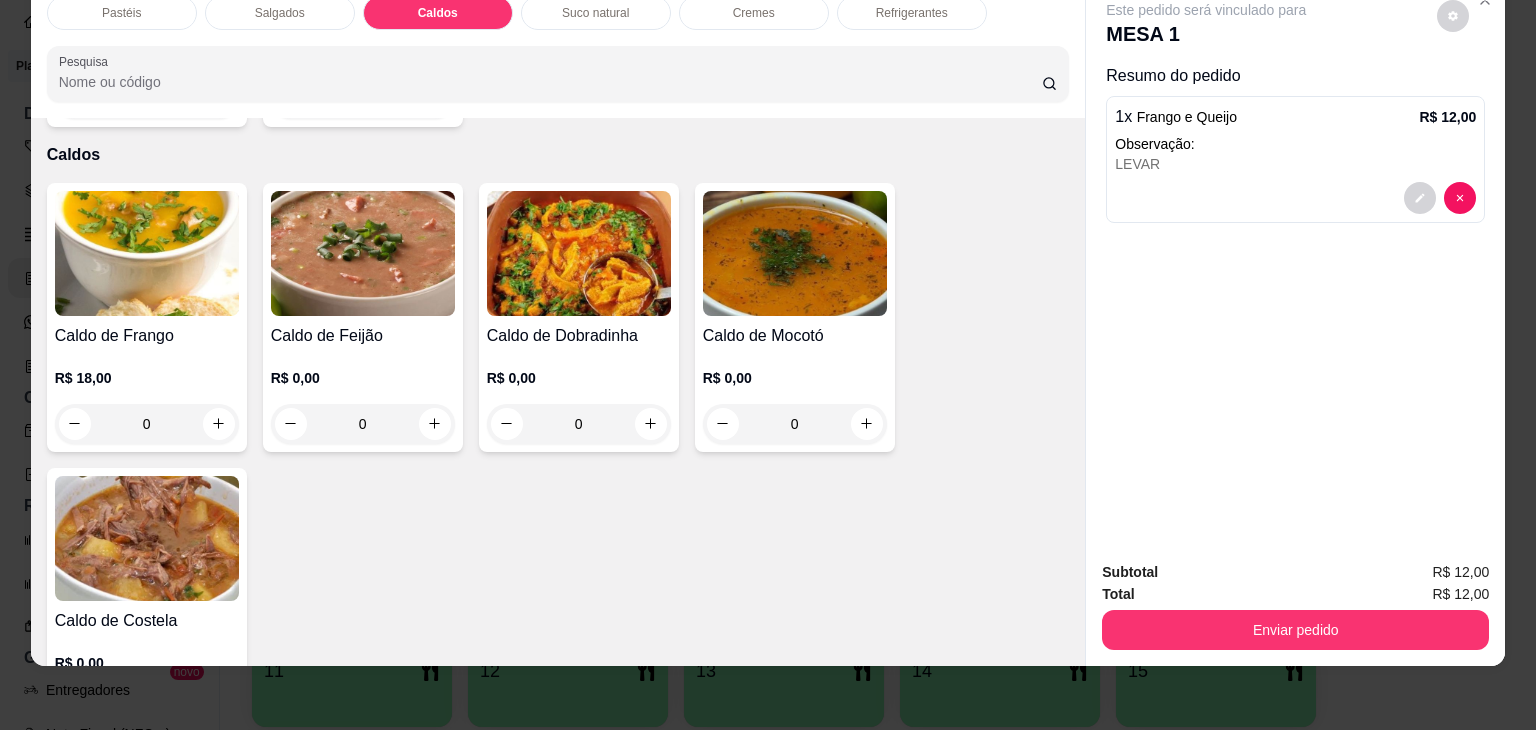 click on "0" at bounding box center (147, 424) 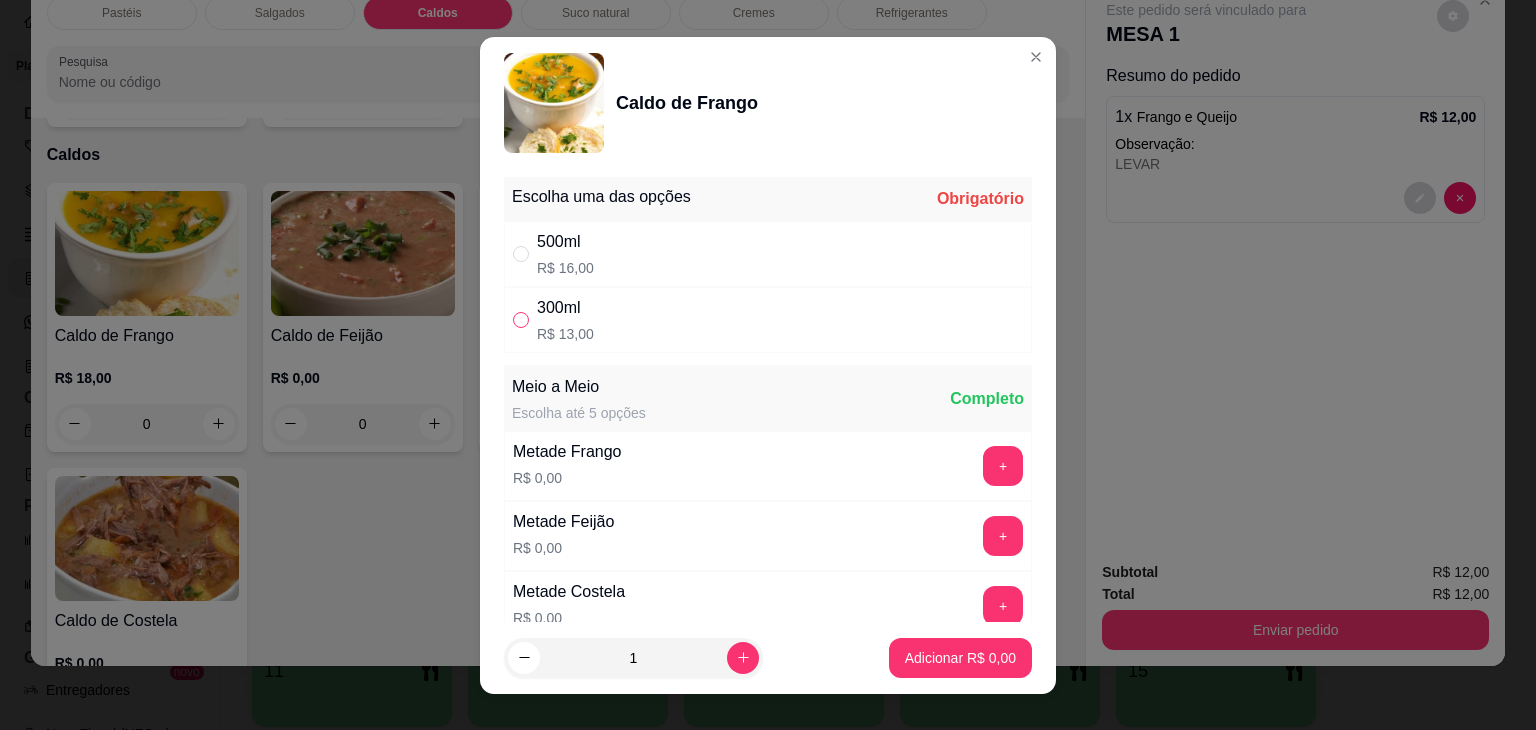 click at bounding box center (521, 320) 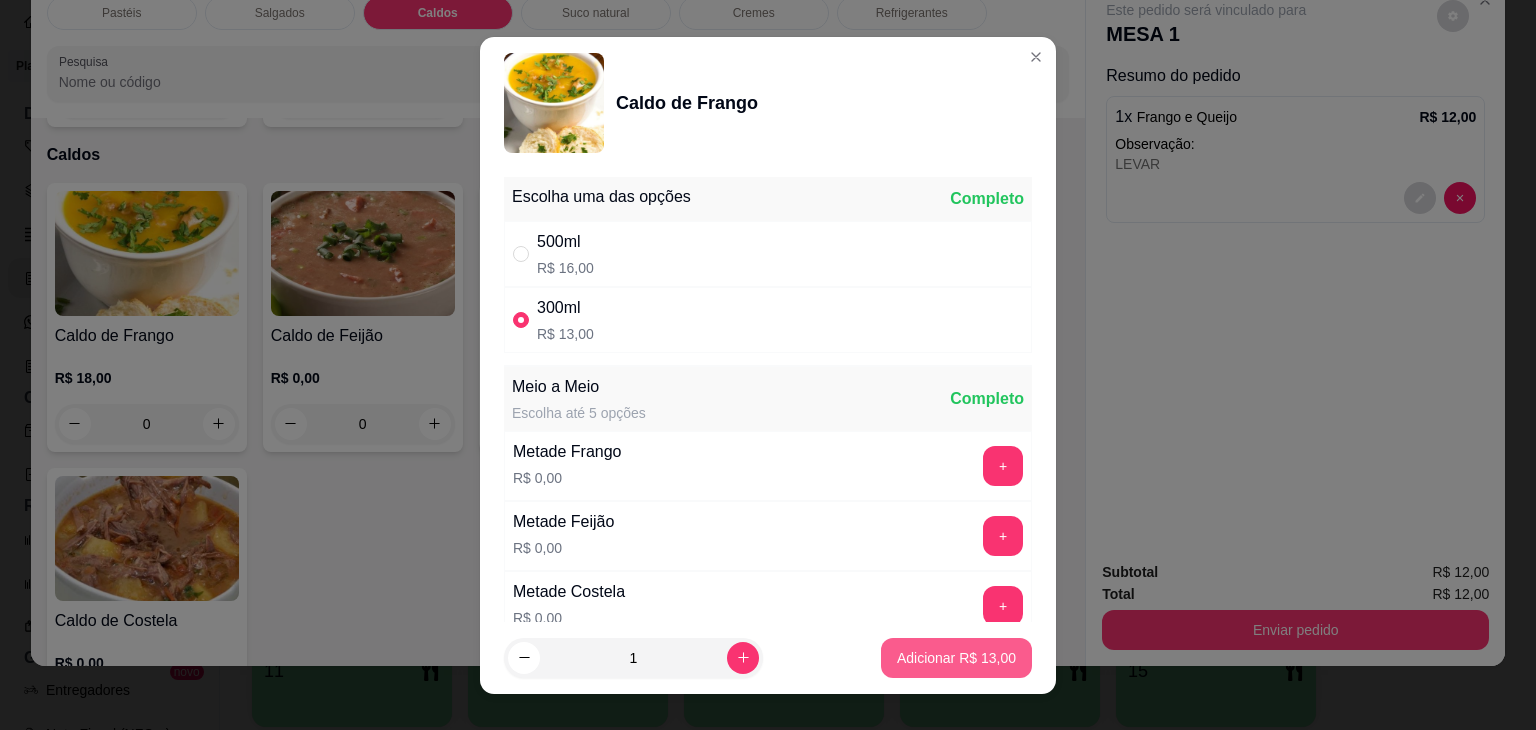 click on "Adicionar   R$ 13,00" at bounding box center (956, 658) 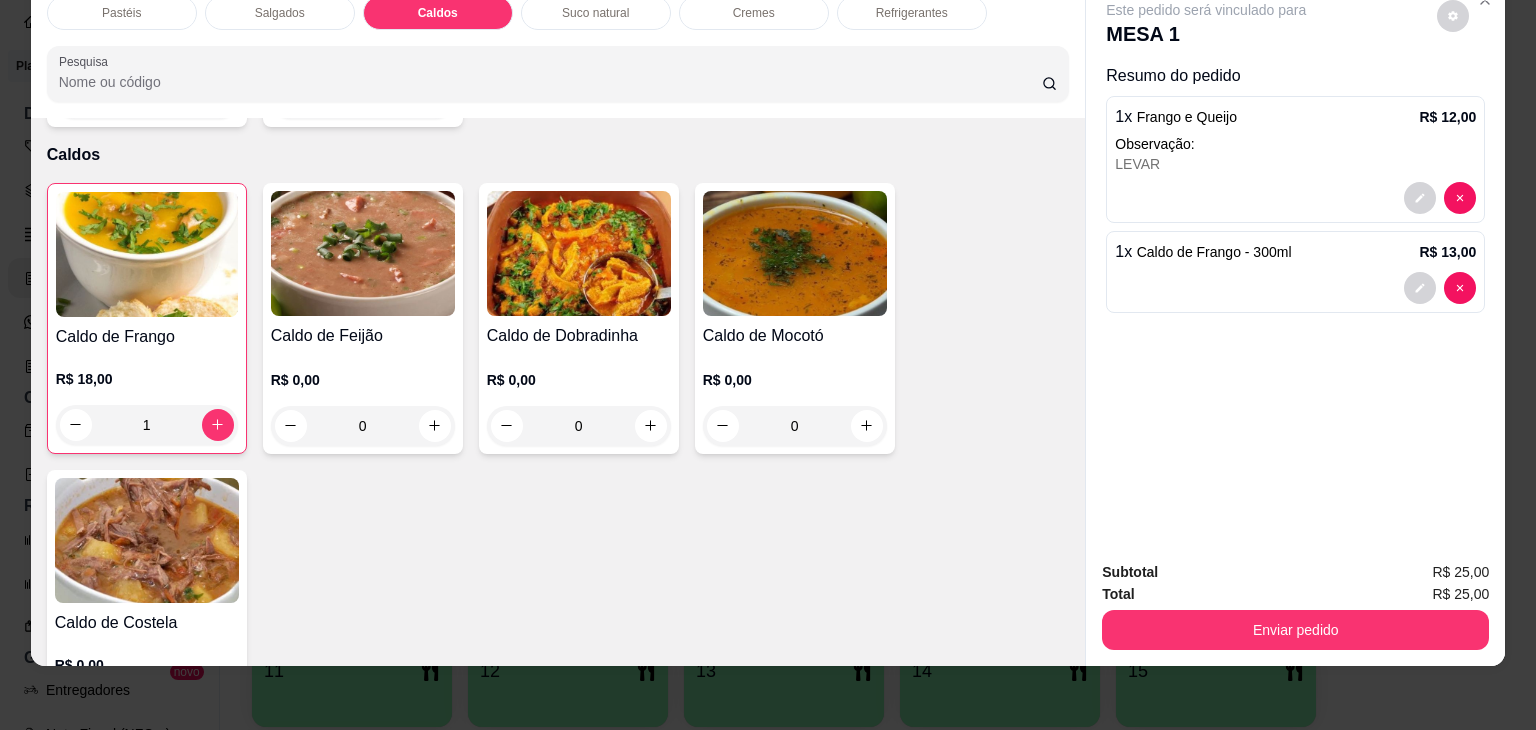click on "Salgados" at bounding box center [280, 13] 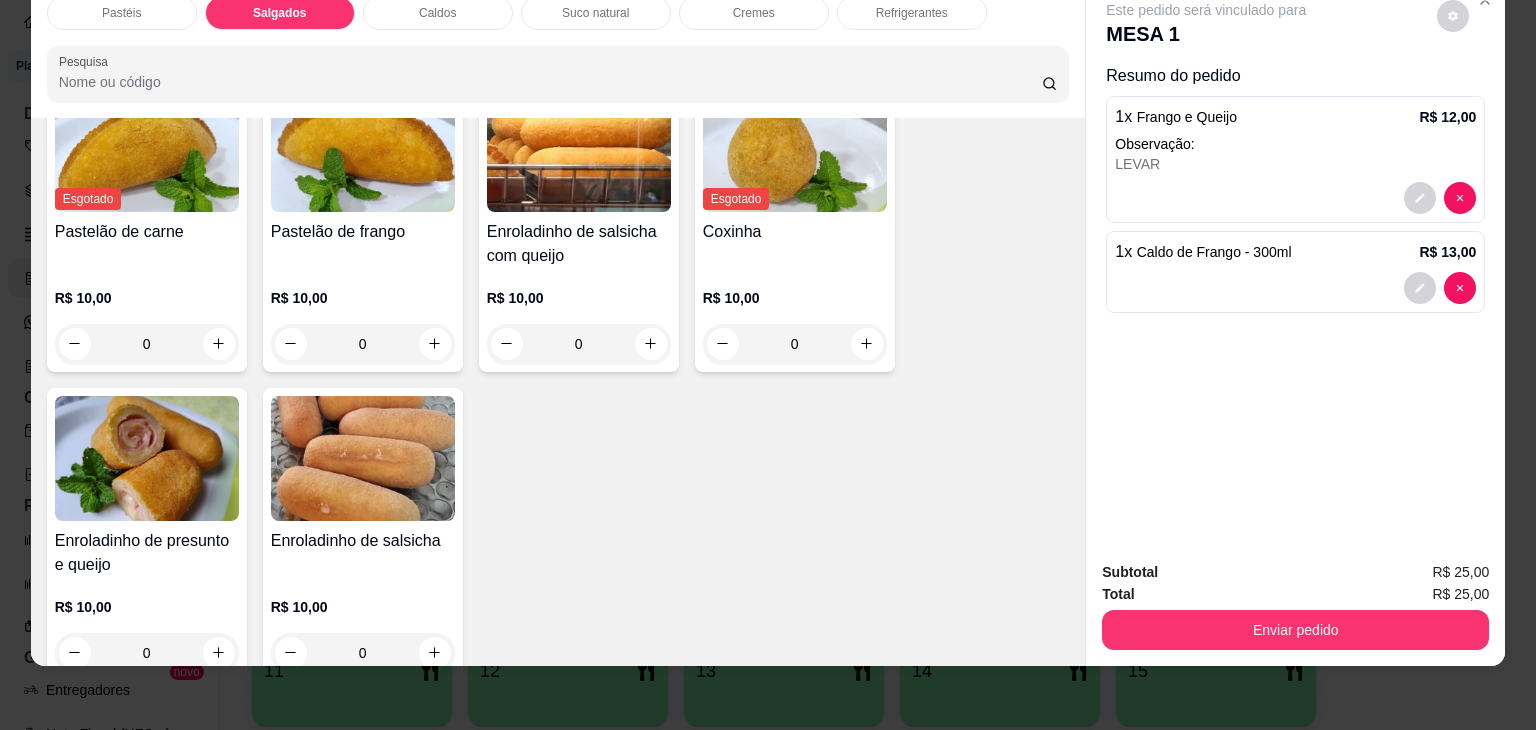 scroll, scrollTop: 2424, scrollLeft: 0, axis: vertical 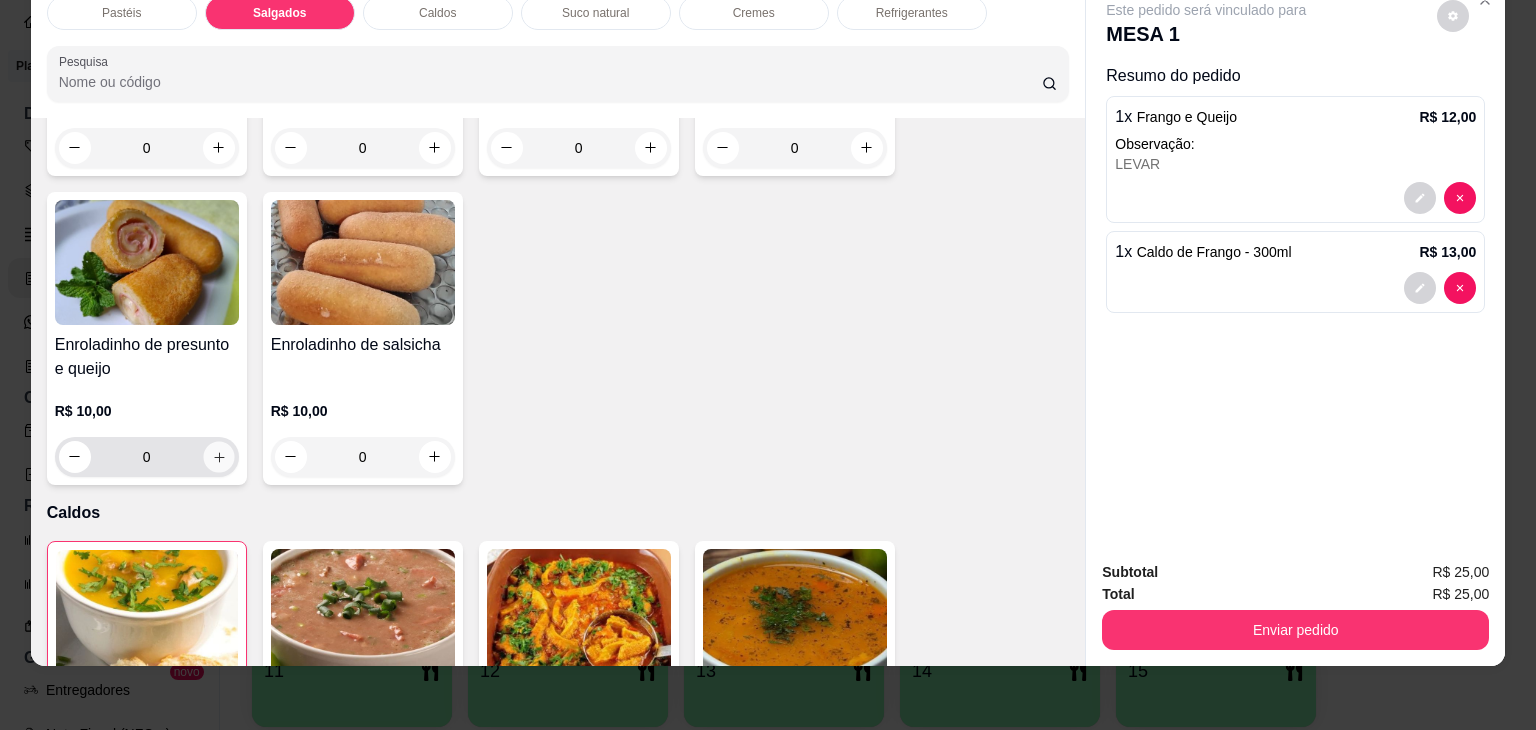 click 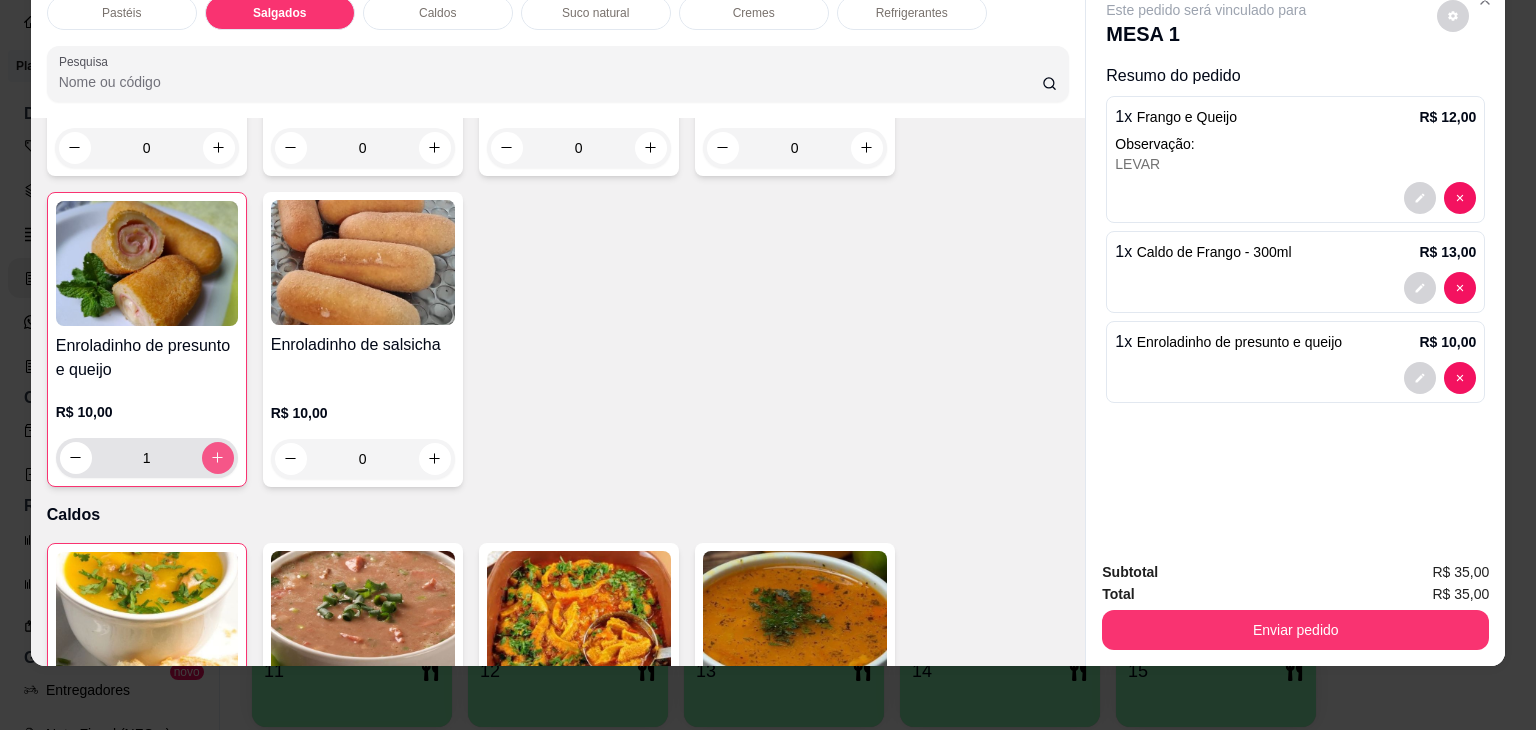 click 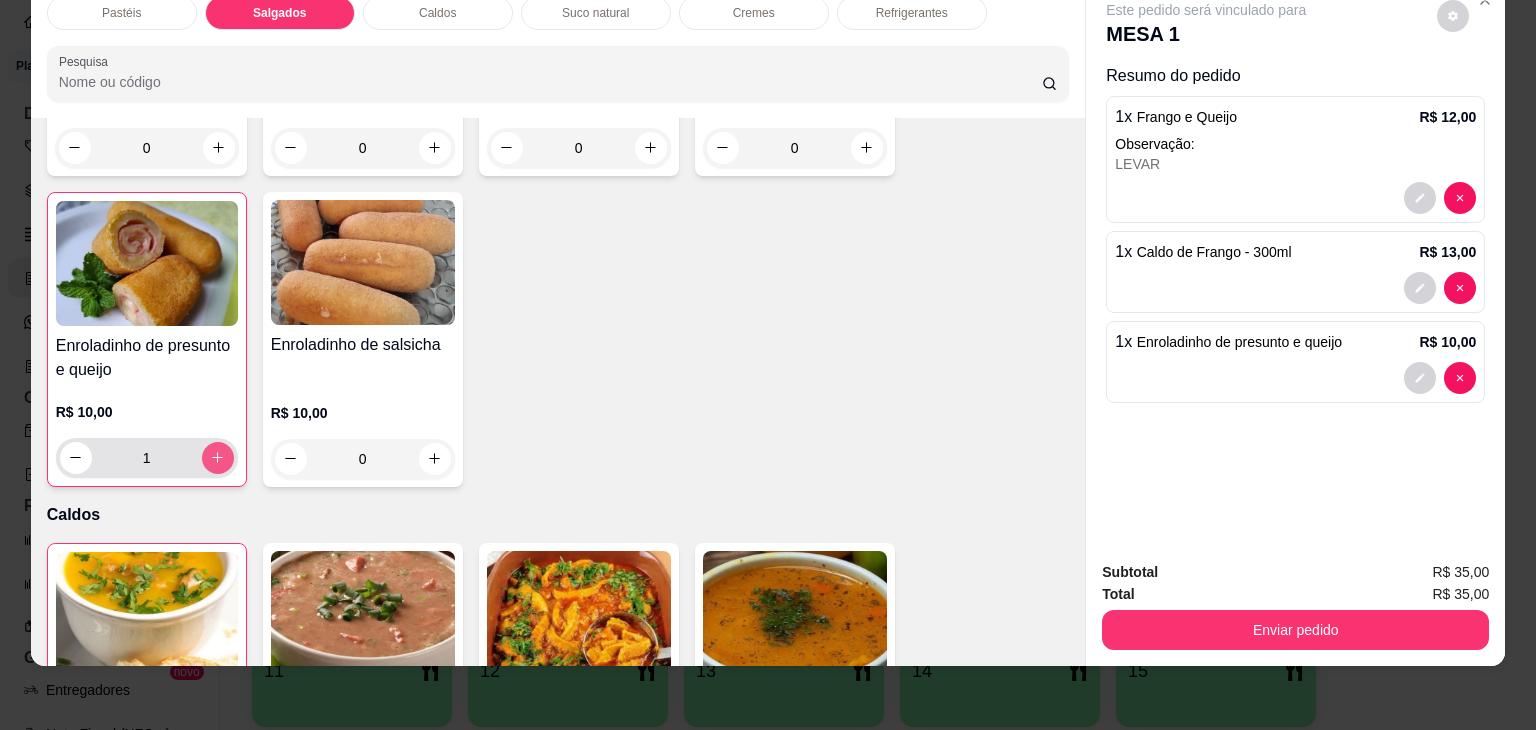 type on "2" 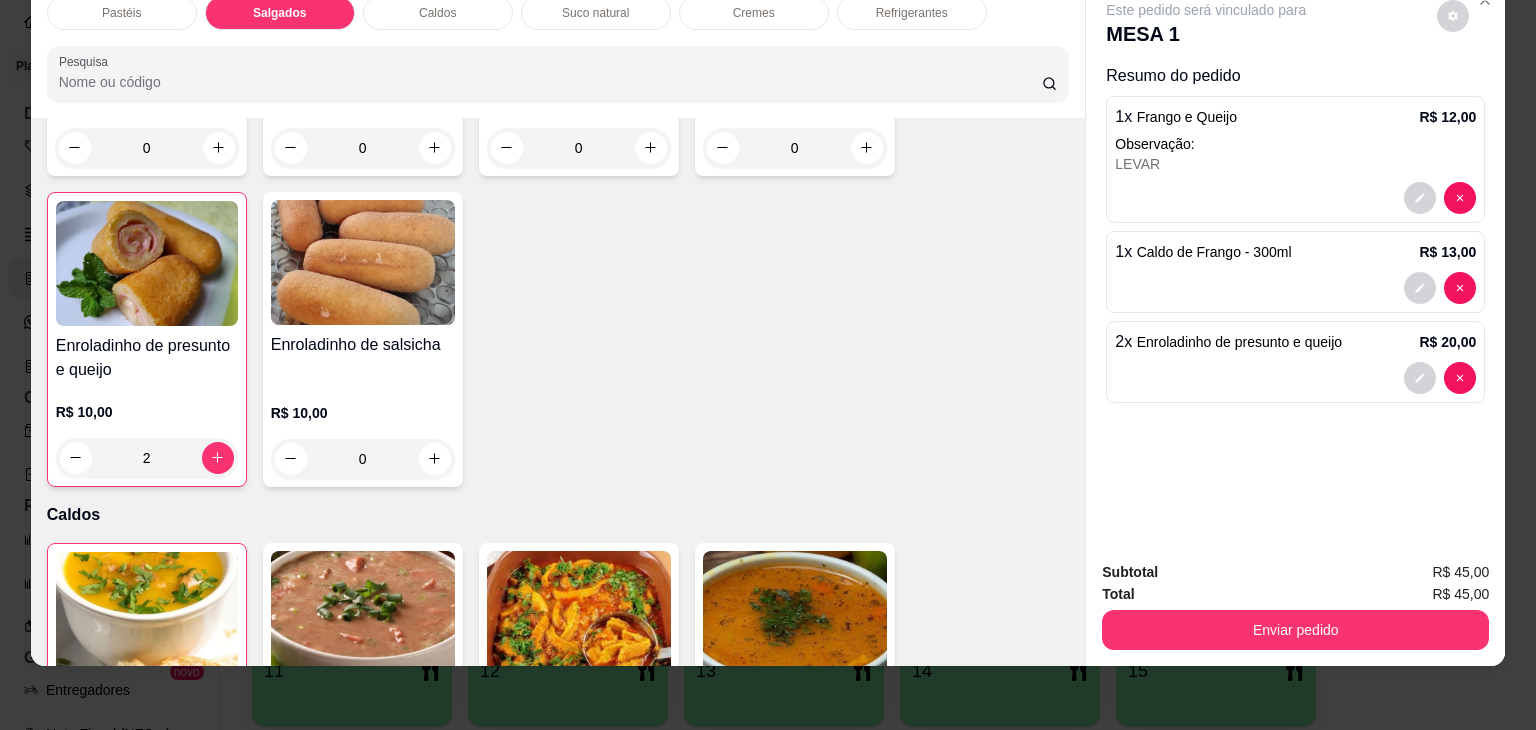 scroll, scrollTop: 2524, scrollLeft: 0, axis: vertical 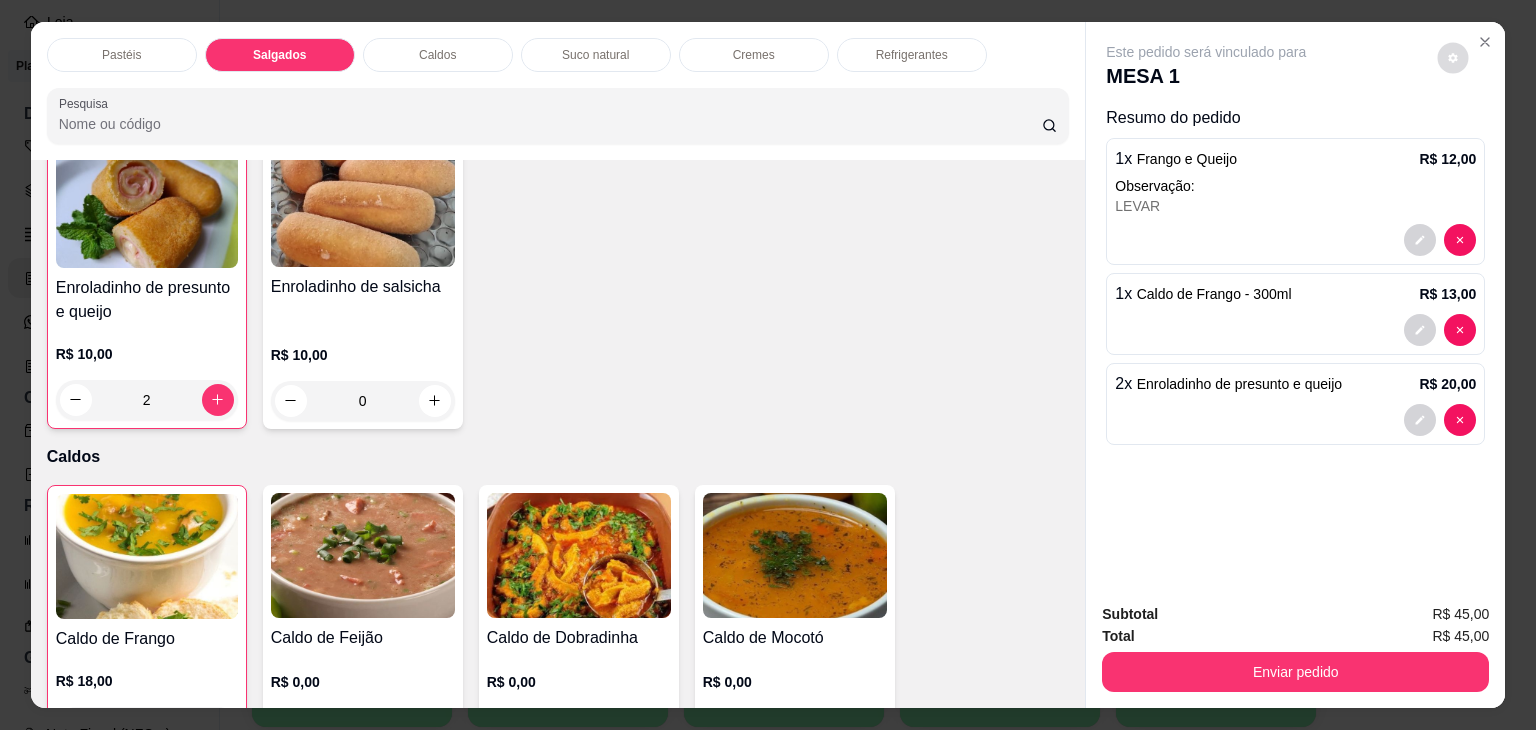 click 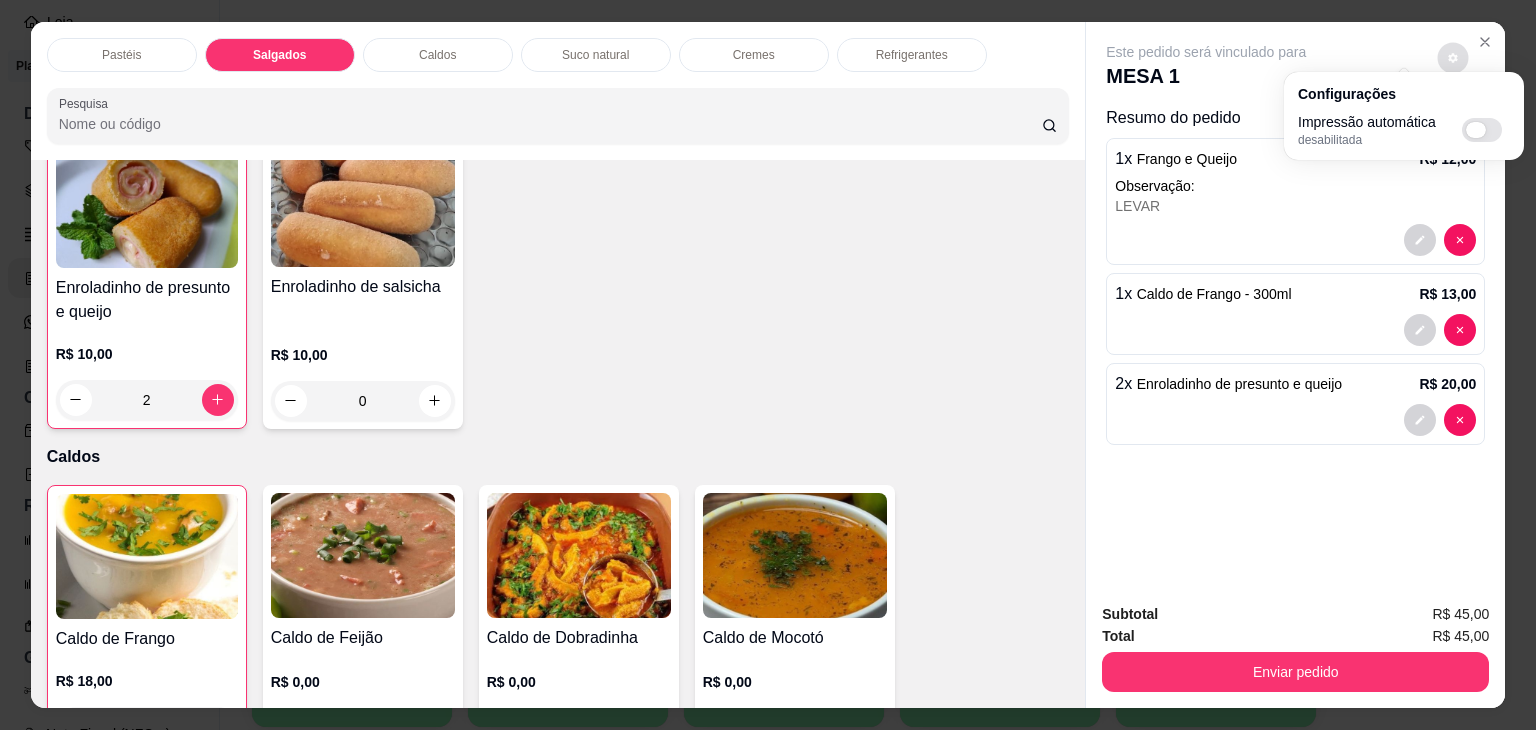 click at bounding box center [1482, 130] 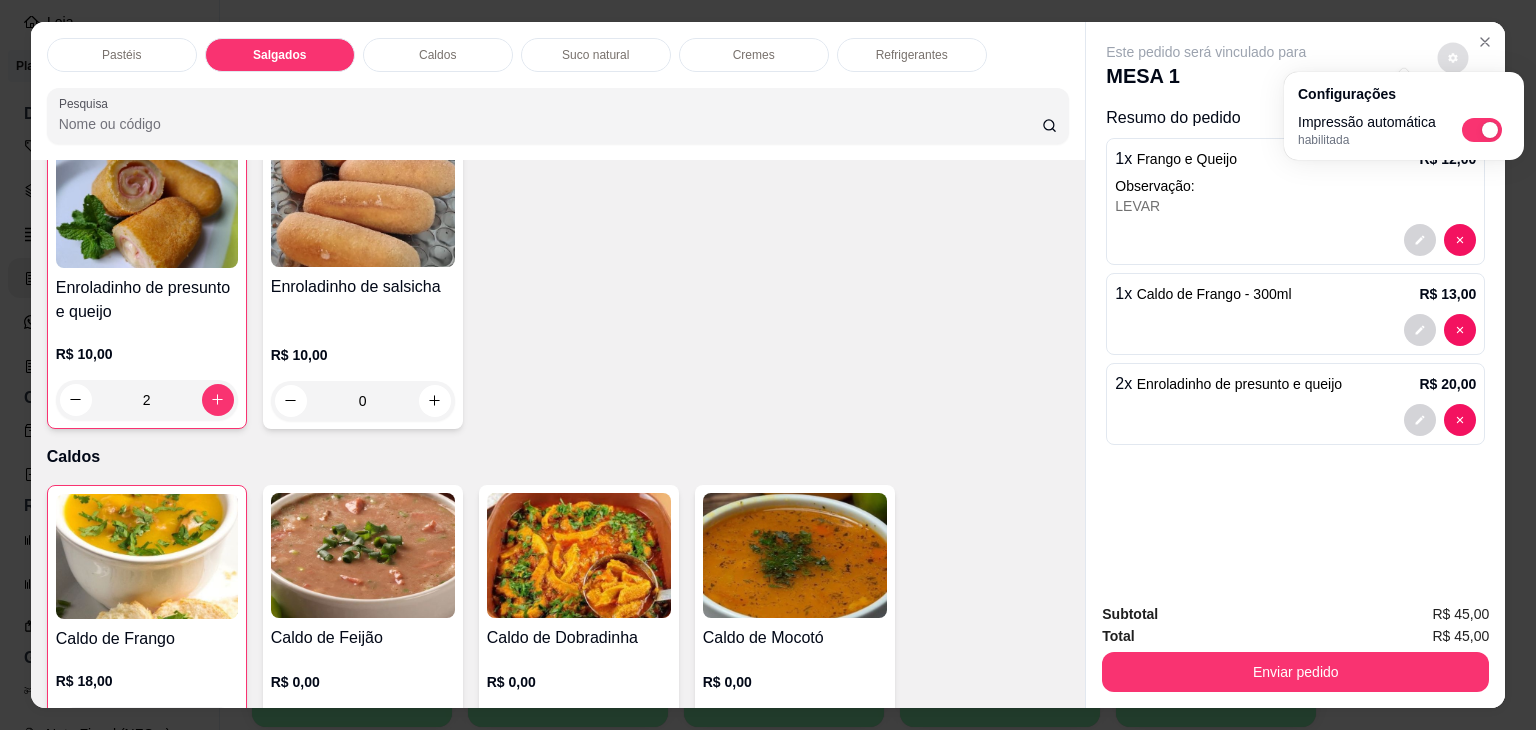 click on "Refrigerantes" at bounding box center [912, 55] 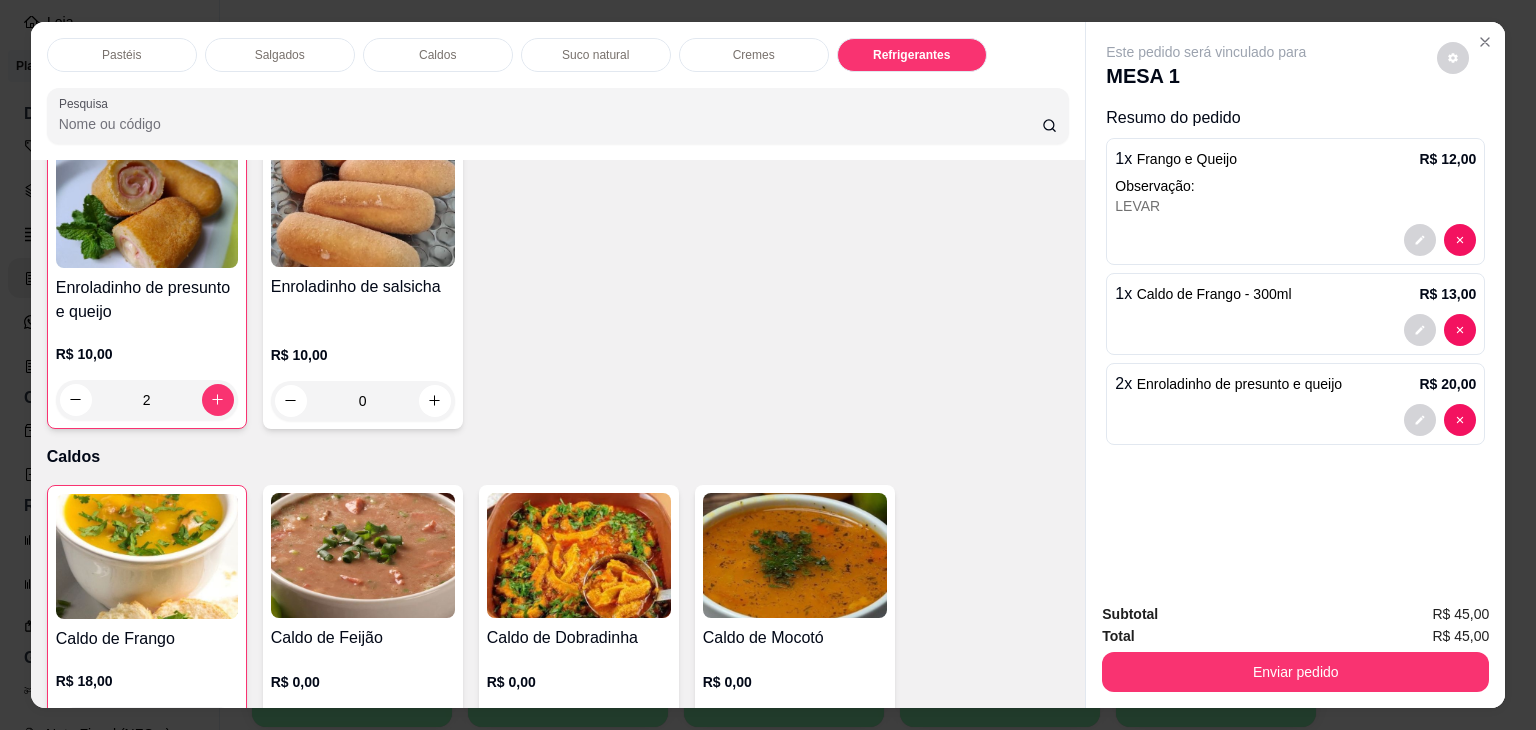 scroll, scrollTop: 5233, scrollLeft: 0, axis: vertical 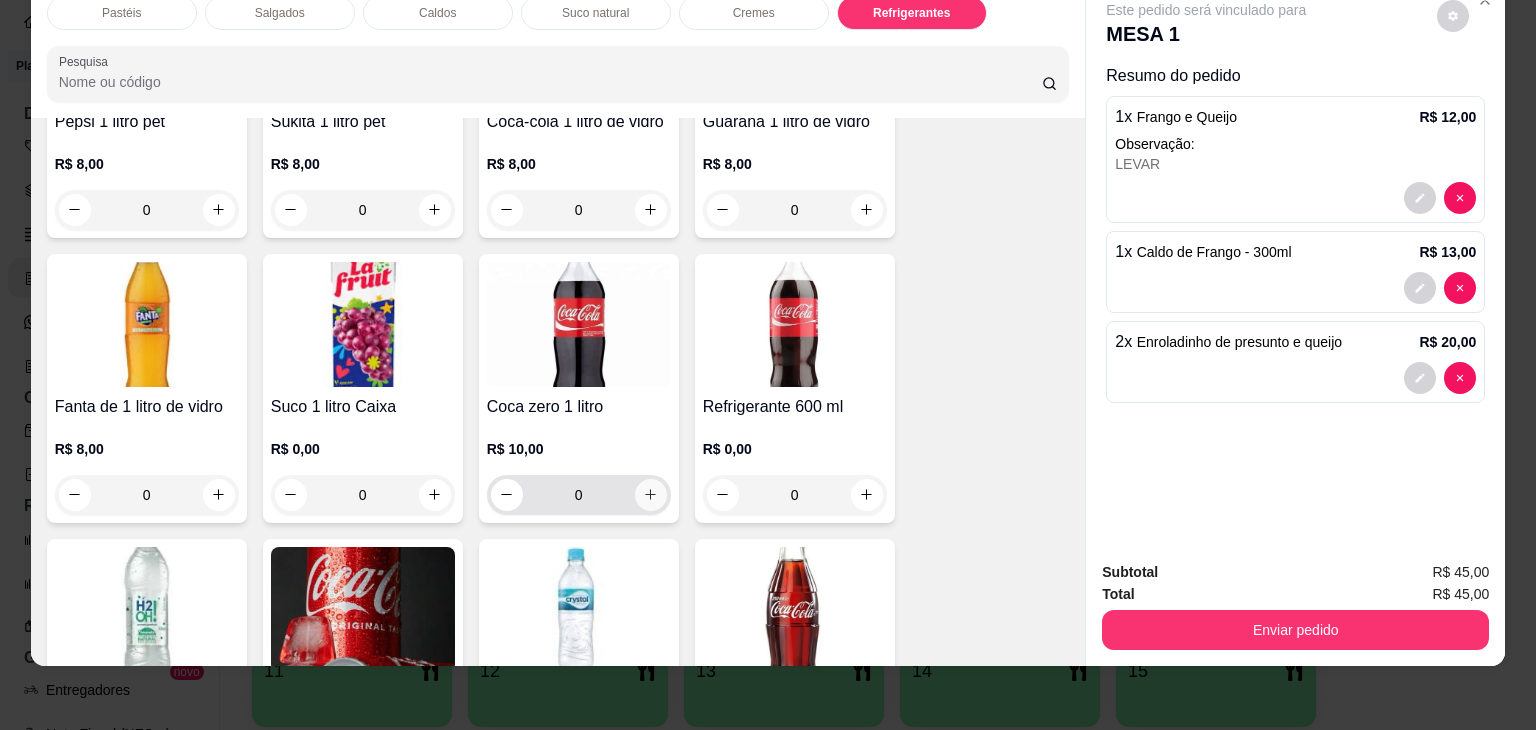 click 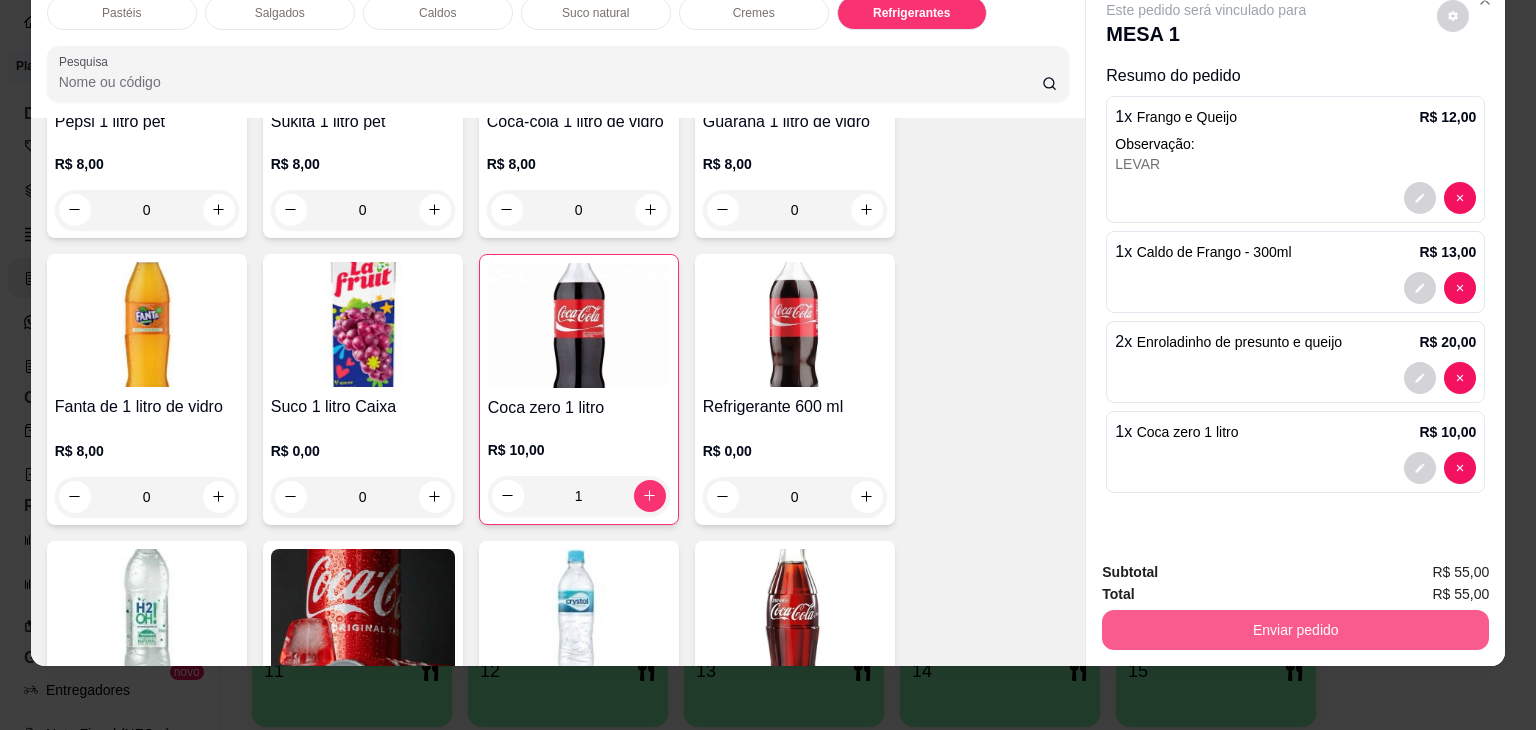click on "Enviar pedido" at bounding box center [1295, 630] 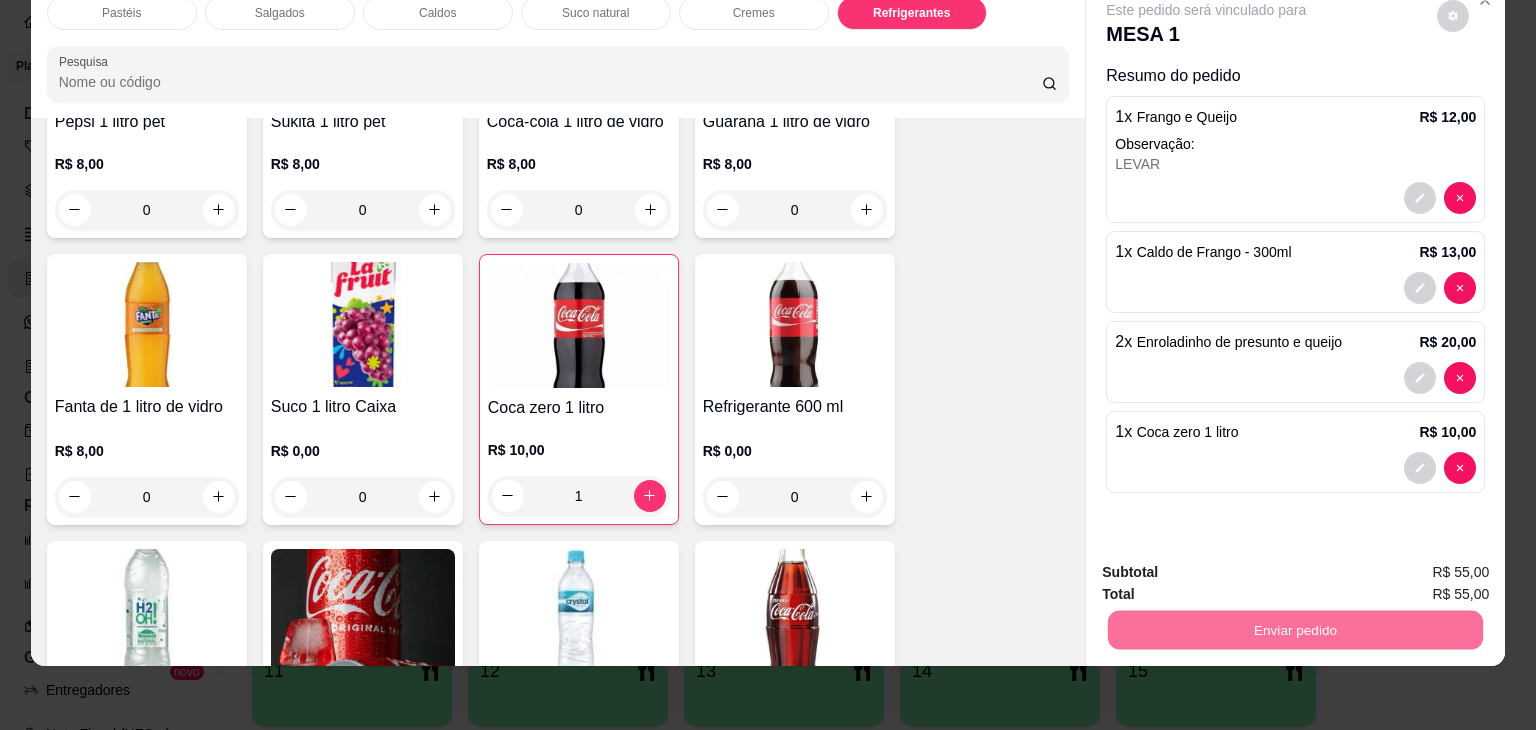 click on "Não registrar e enviar pedido" at bounding box center (1229, 564) 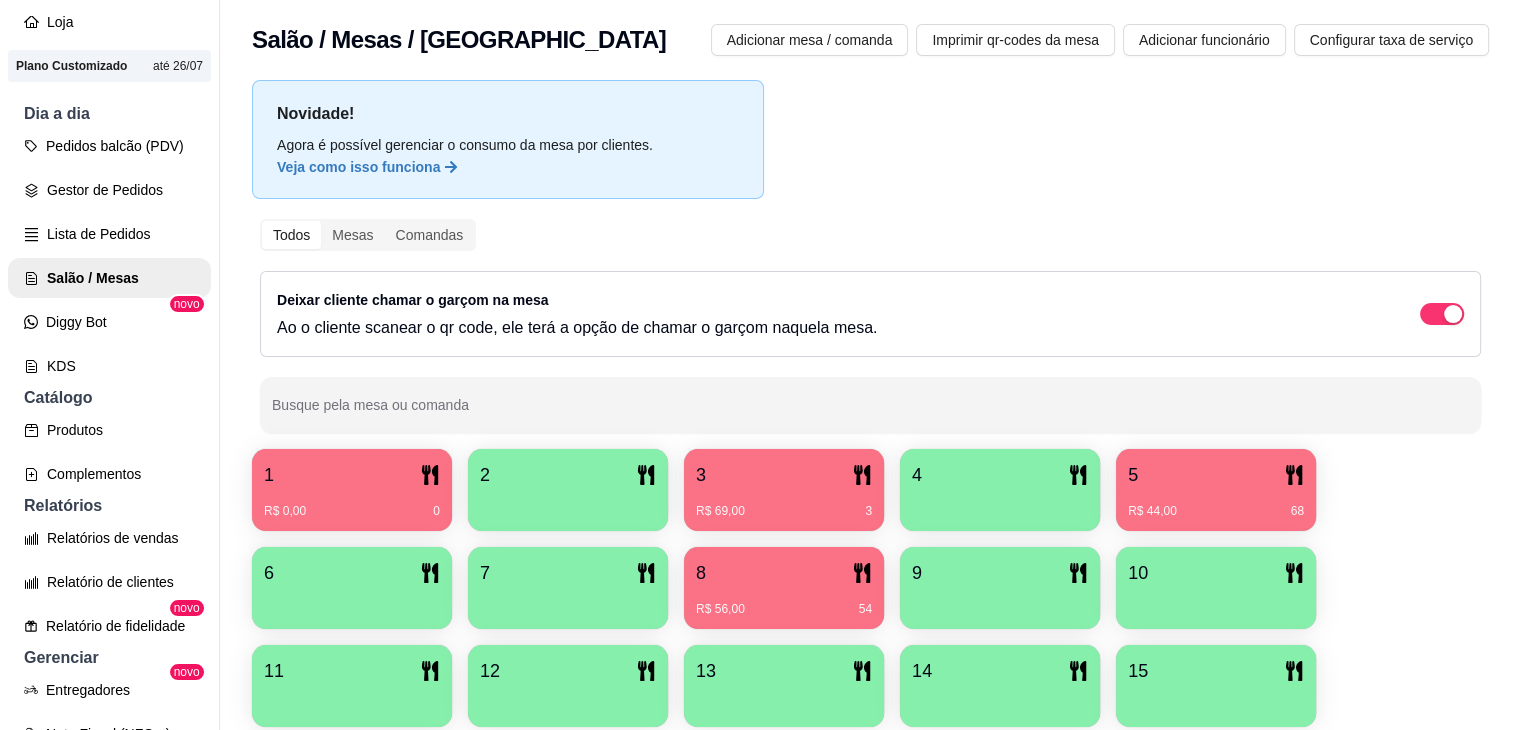 click on "8" at bounding box center [784, 573] 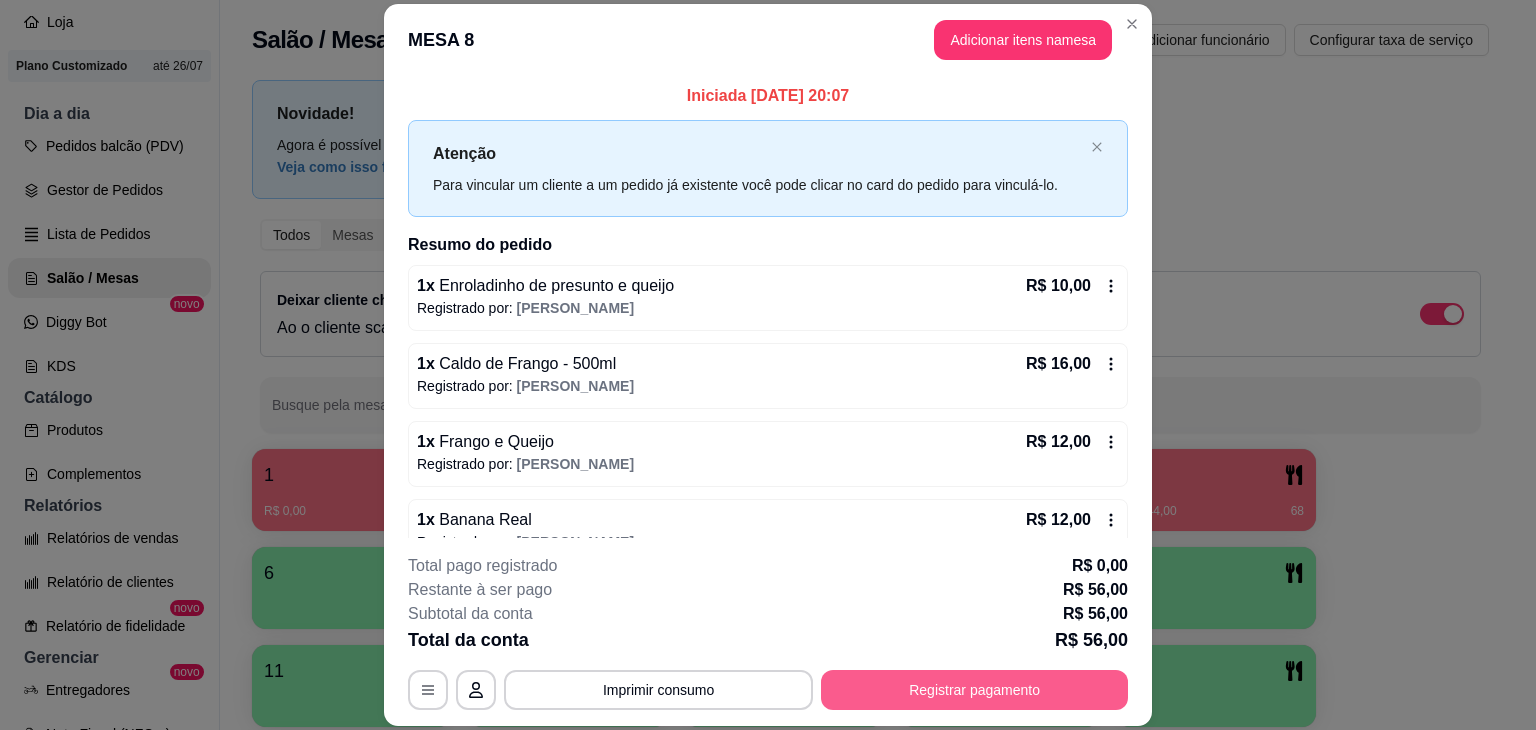 click on "Registrar pagamento" at bounding box center (974, 690) 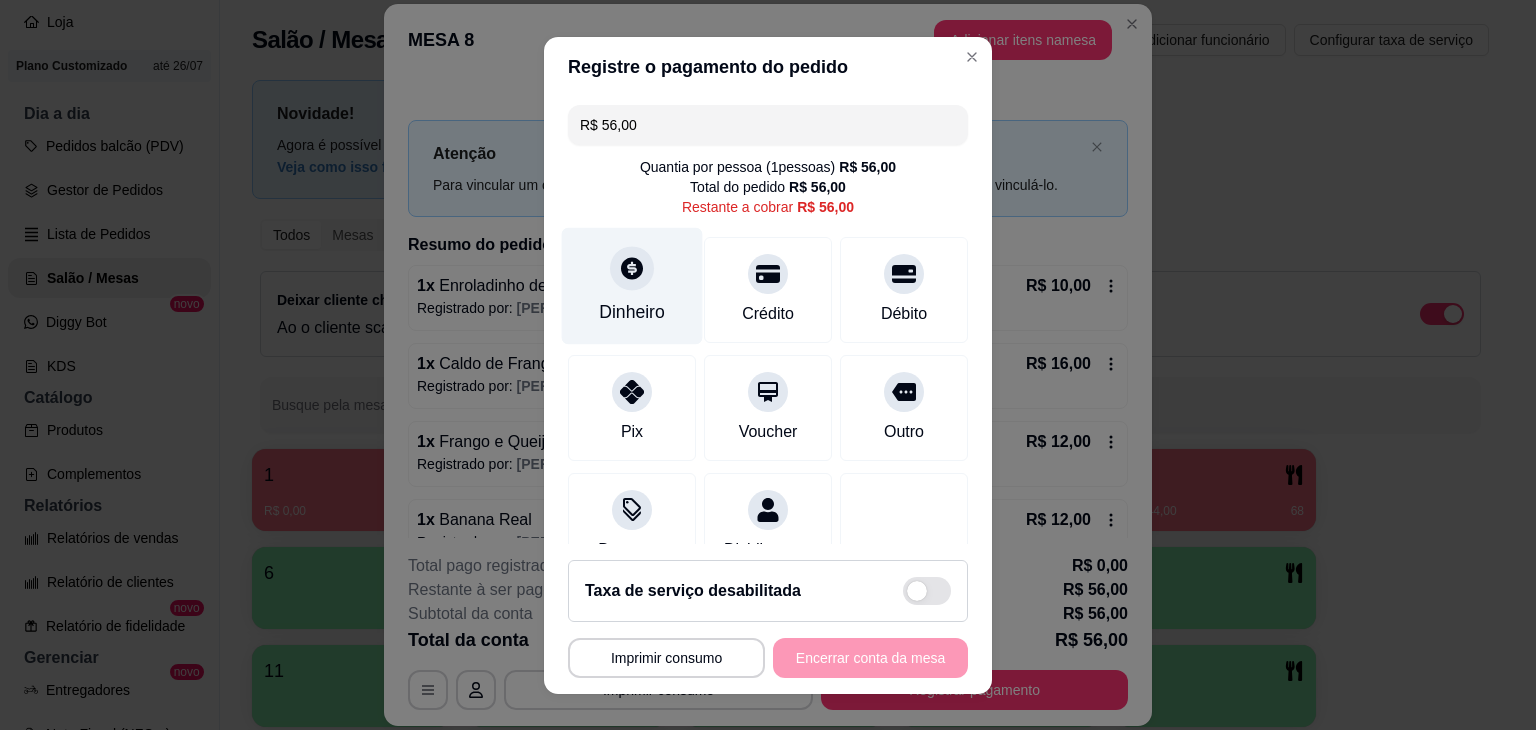 click on "Dinheiro" at bounding box center (632, 312) 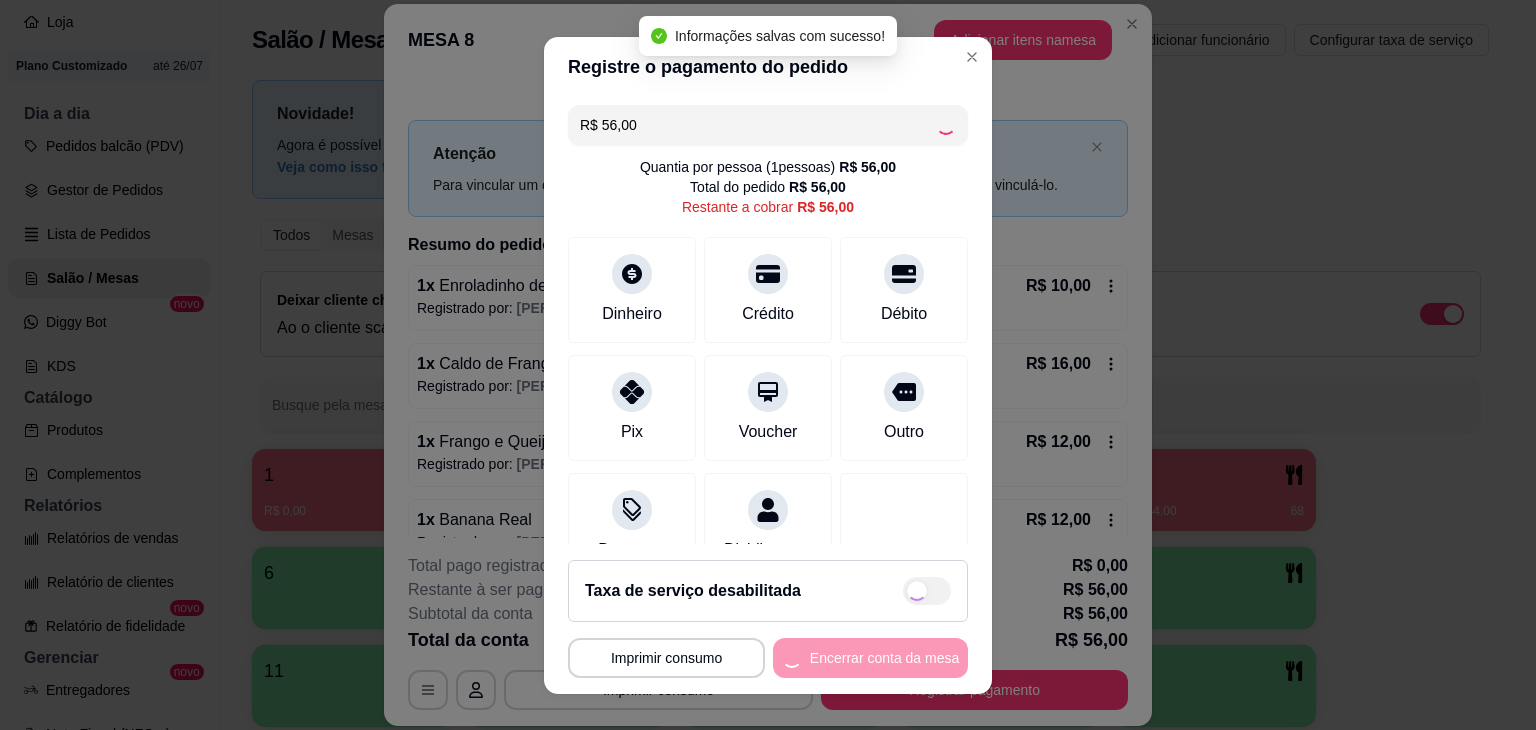 type on "R$ 0,00" 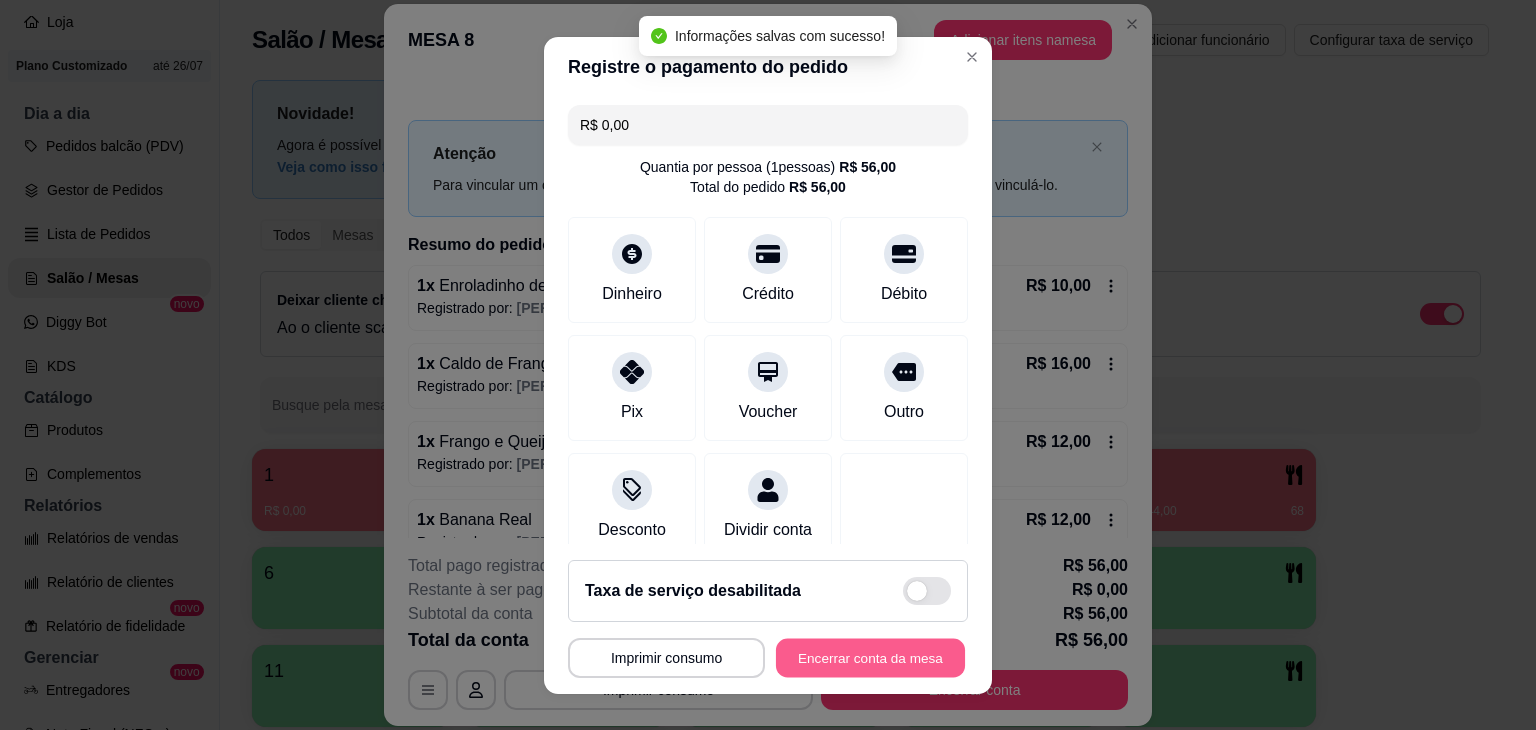 click on "Encerrar conta da mesa" at bounding box center (870, 657) 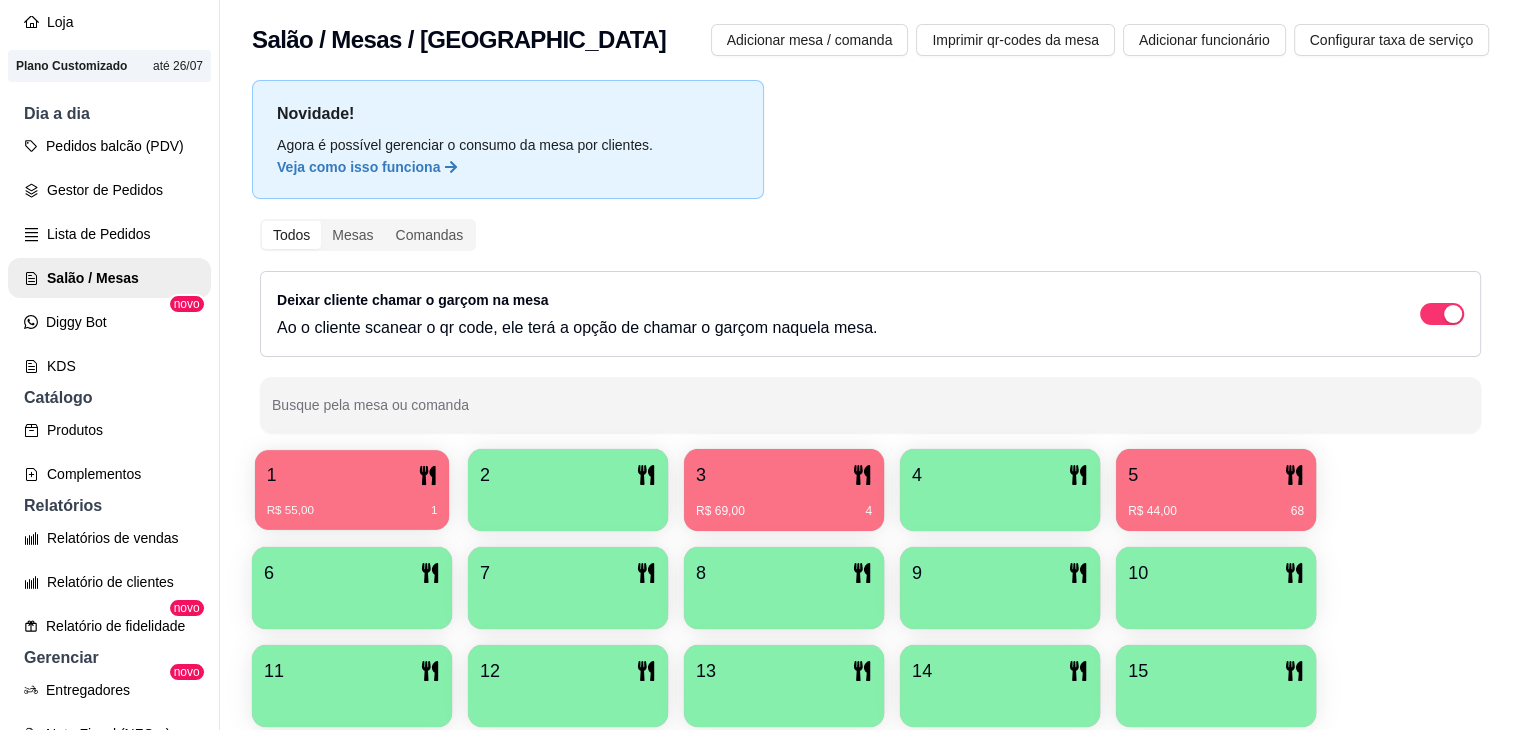 click on "R$ 55,00 1" at bounding box center [352, 503] 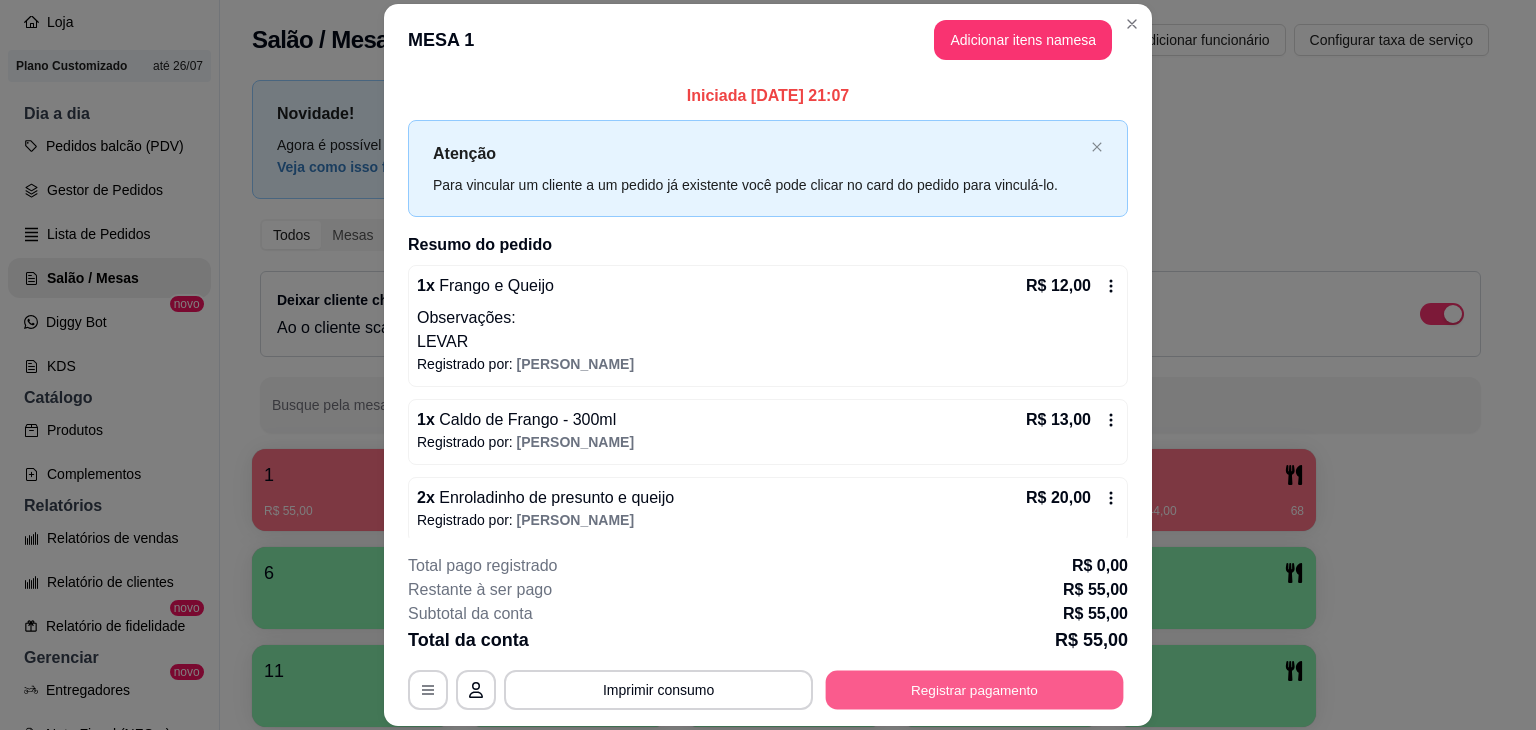 click on "Registrar pagamento" at bounding box center [975, 690] 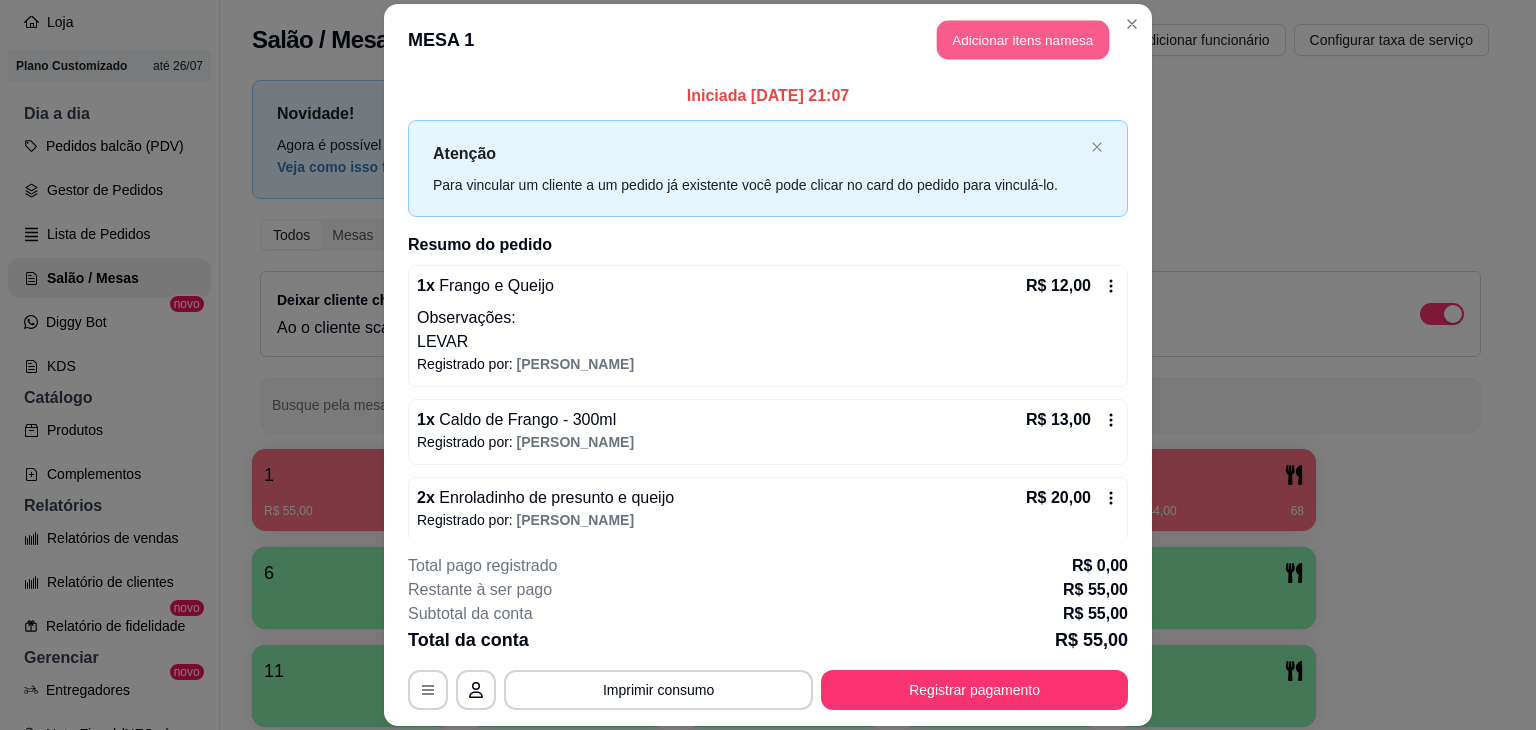 click on "Adicionar itens na  mesa" at bounding box center [1023, 39] 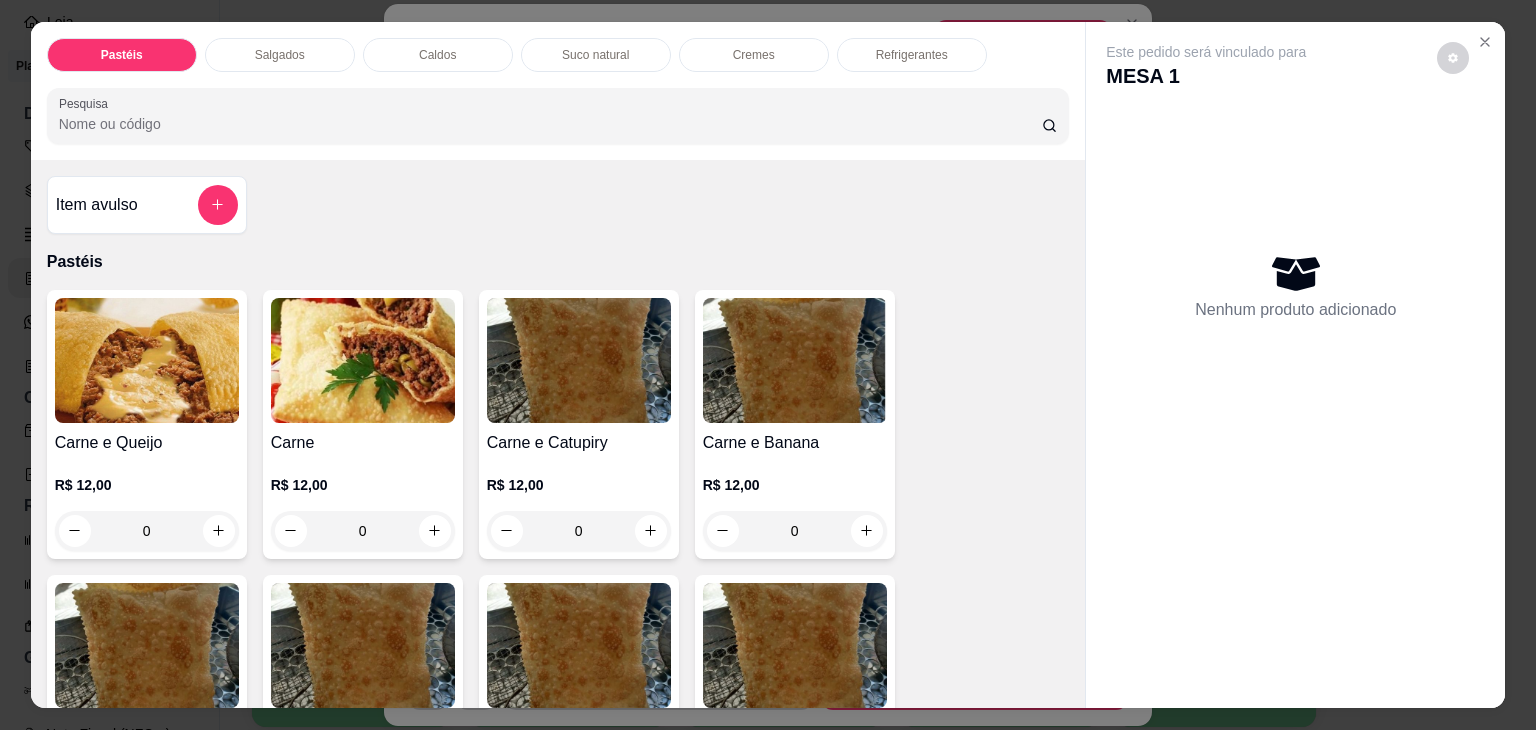 click on "Refrigerantes" at bounding box center (912, 55) 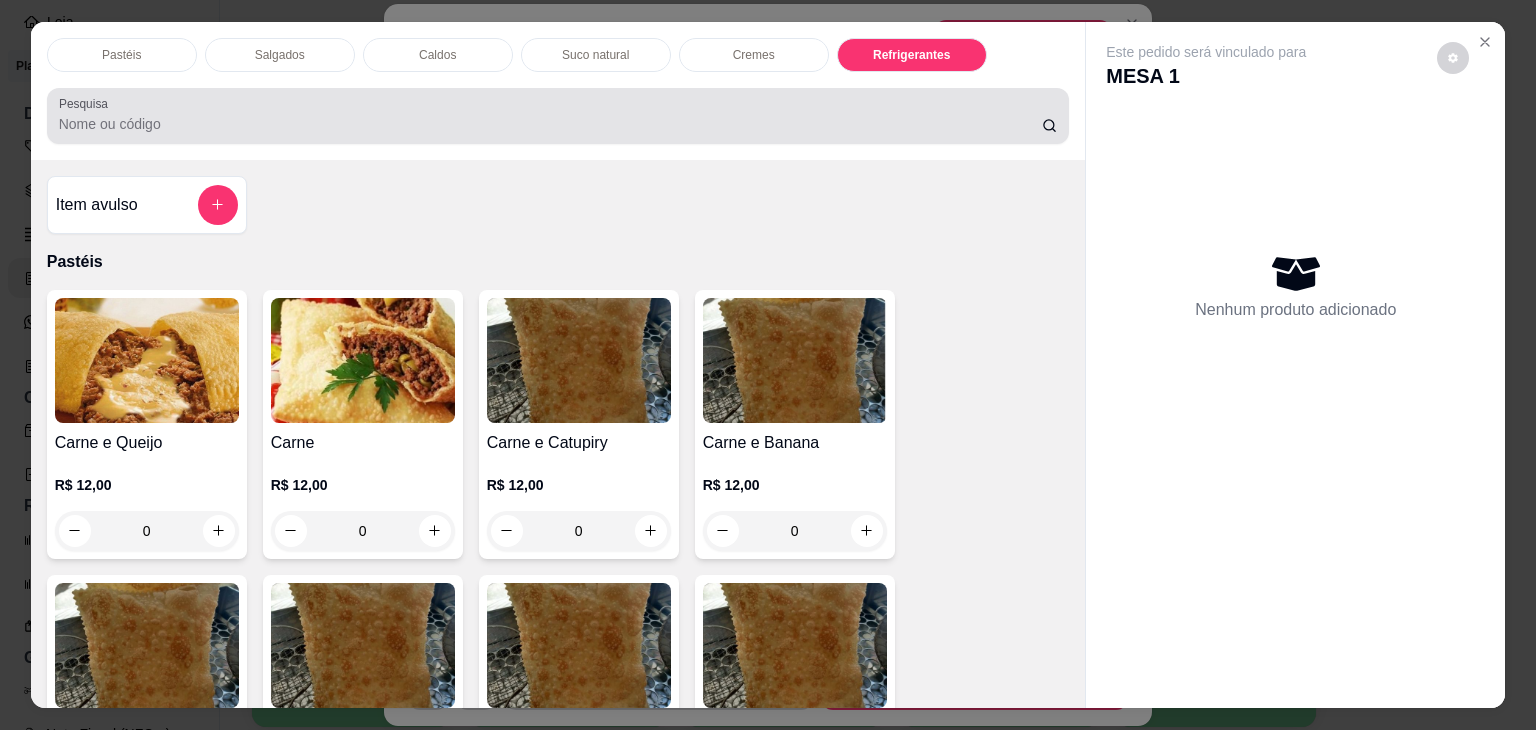 scroll, scrollTop: 5230, scrollLeft: 0, axis: vertical 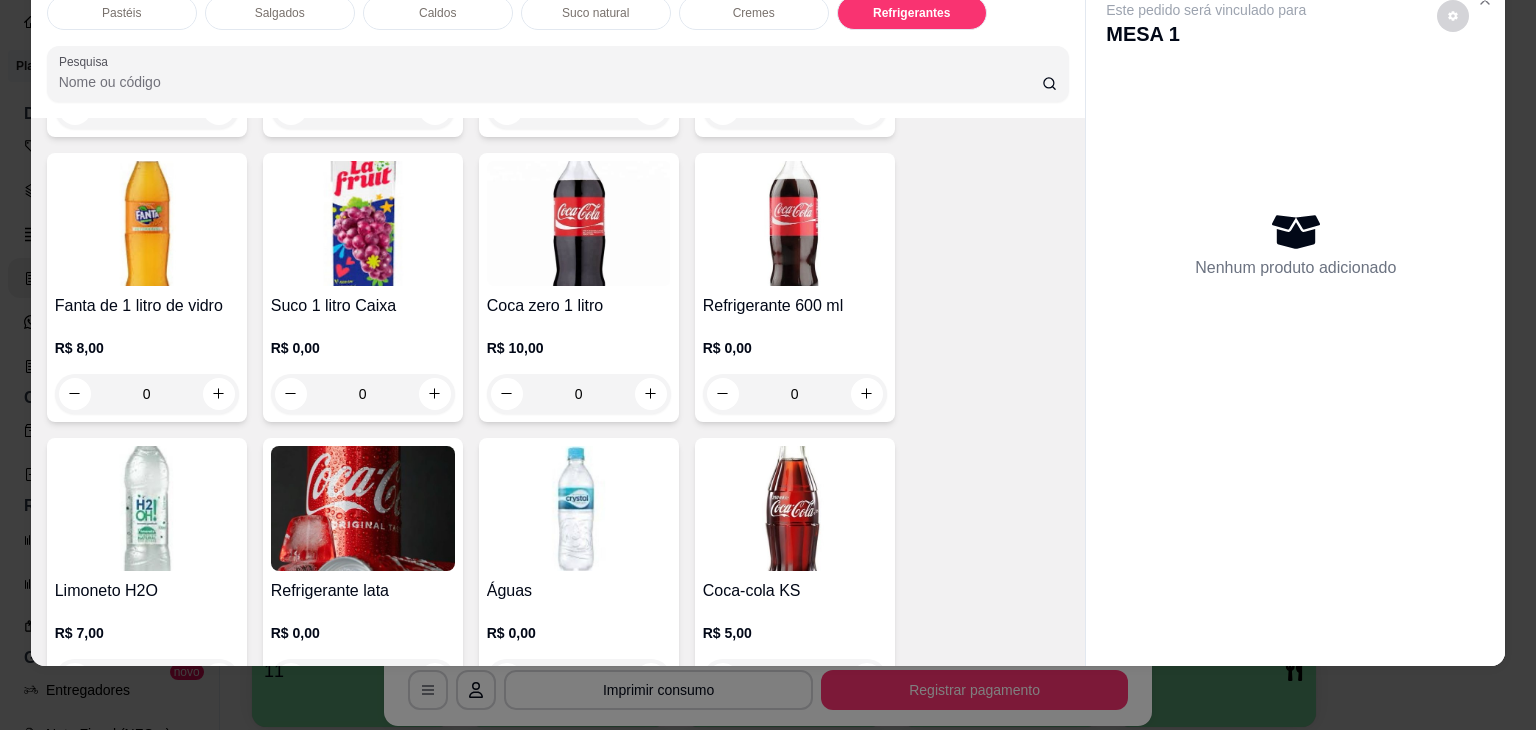 click at bounding box center [363, 508] 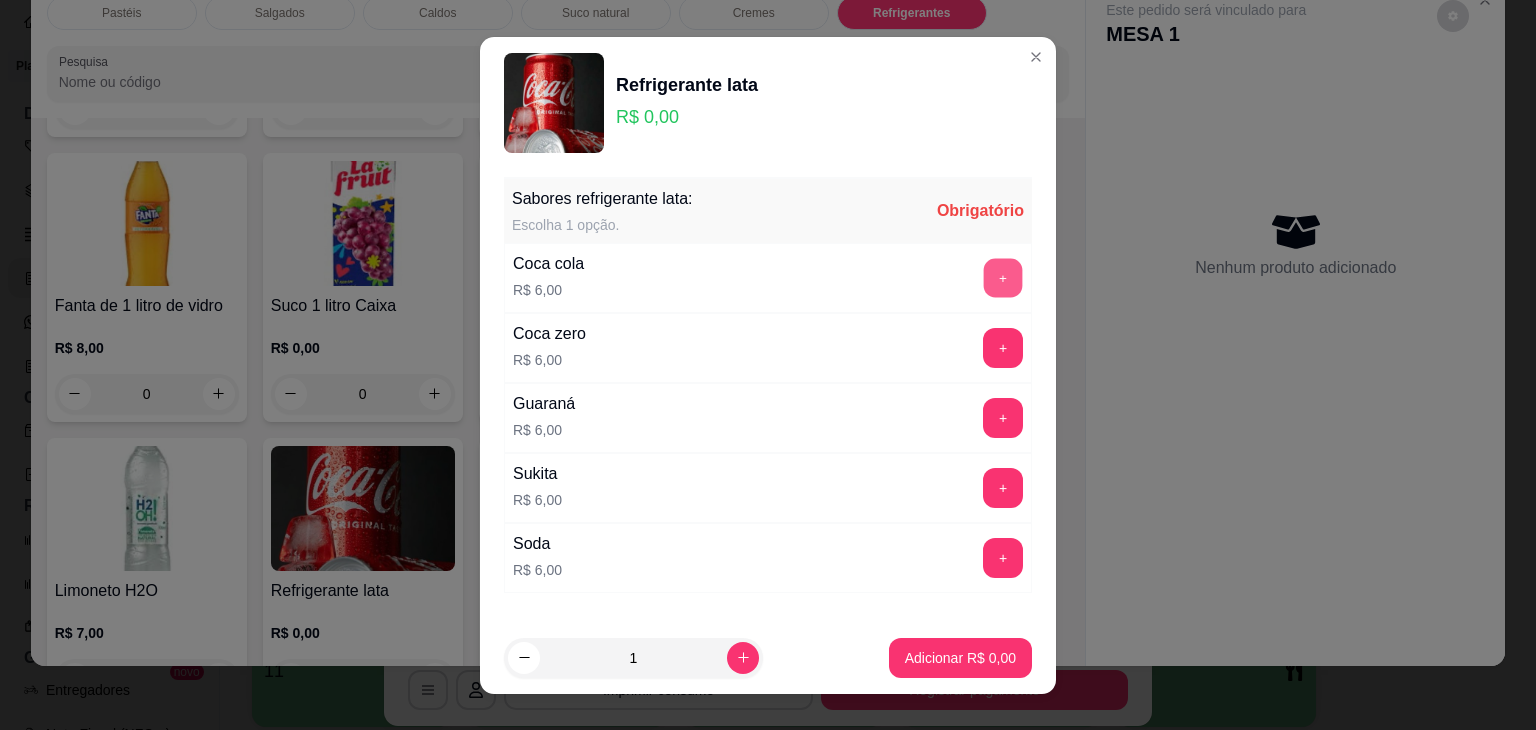 click on "+" at bounding box center [1003, 277] 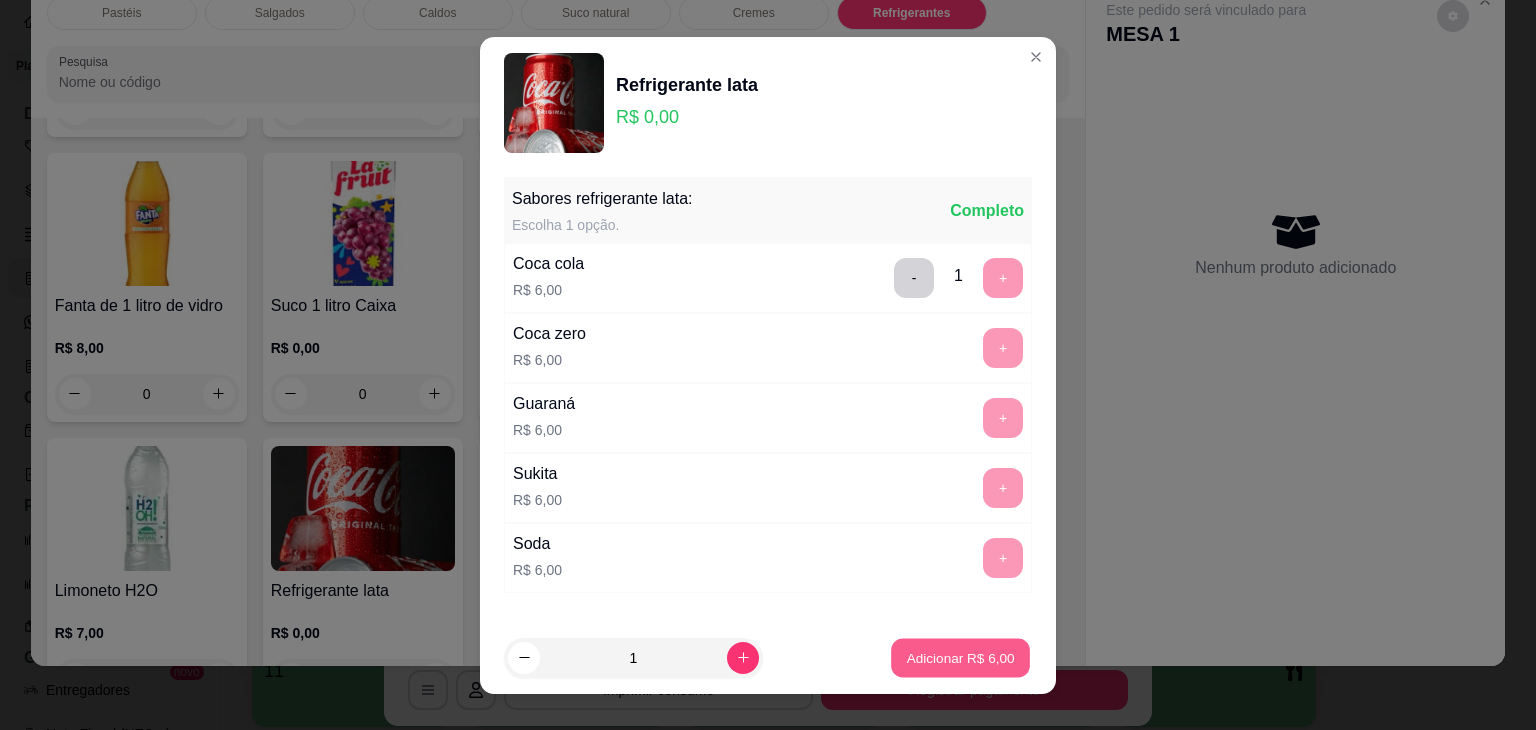click on "Adicionar   R$ 6,00" at bounding box center (960, 657) 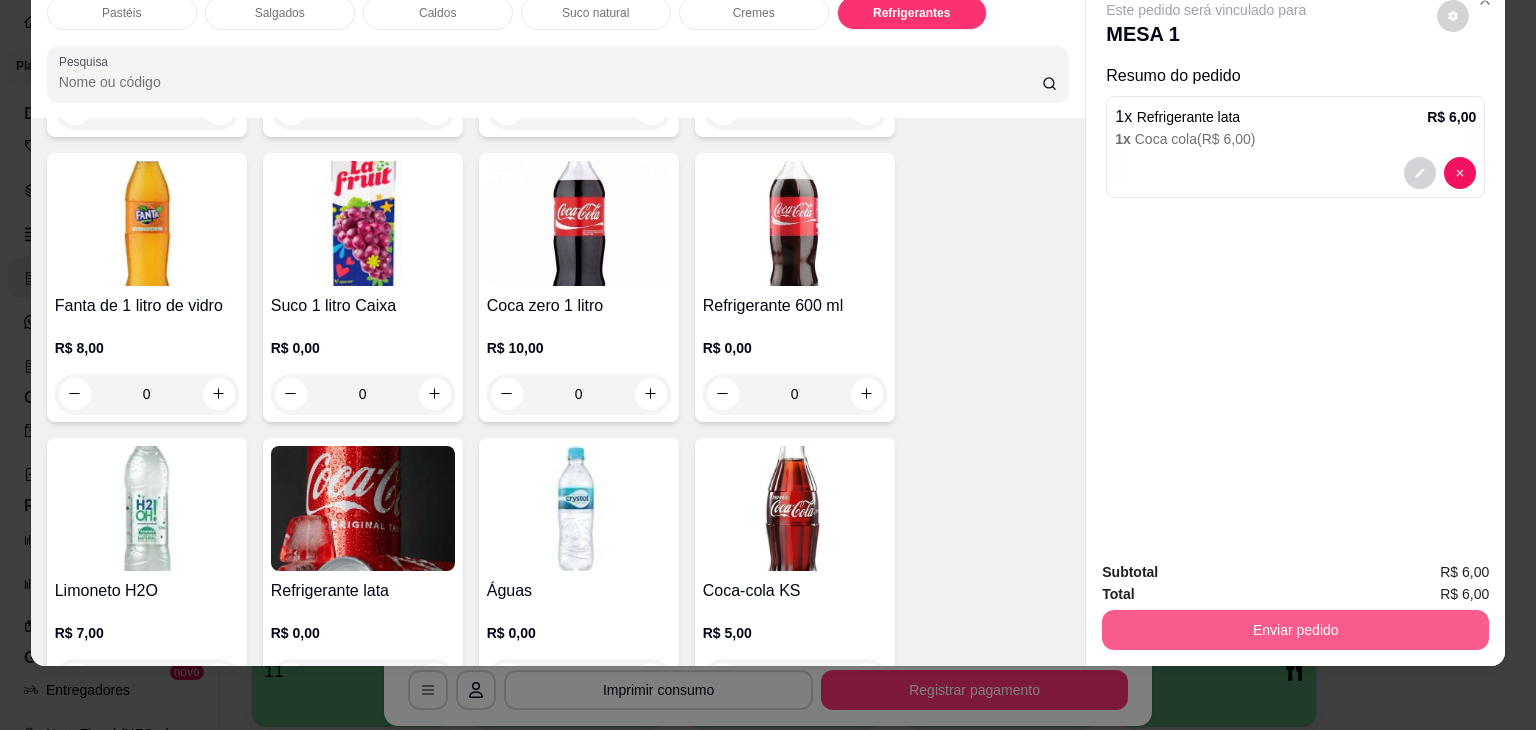 click on "Enviar pedido" at bounding box center (1295, 630) 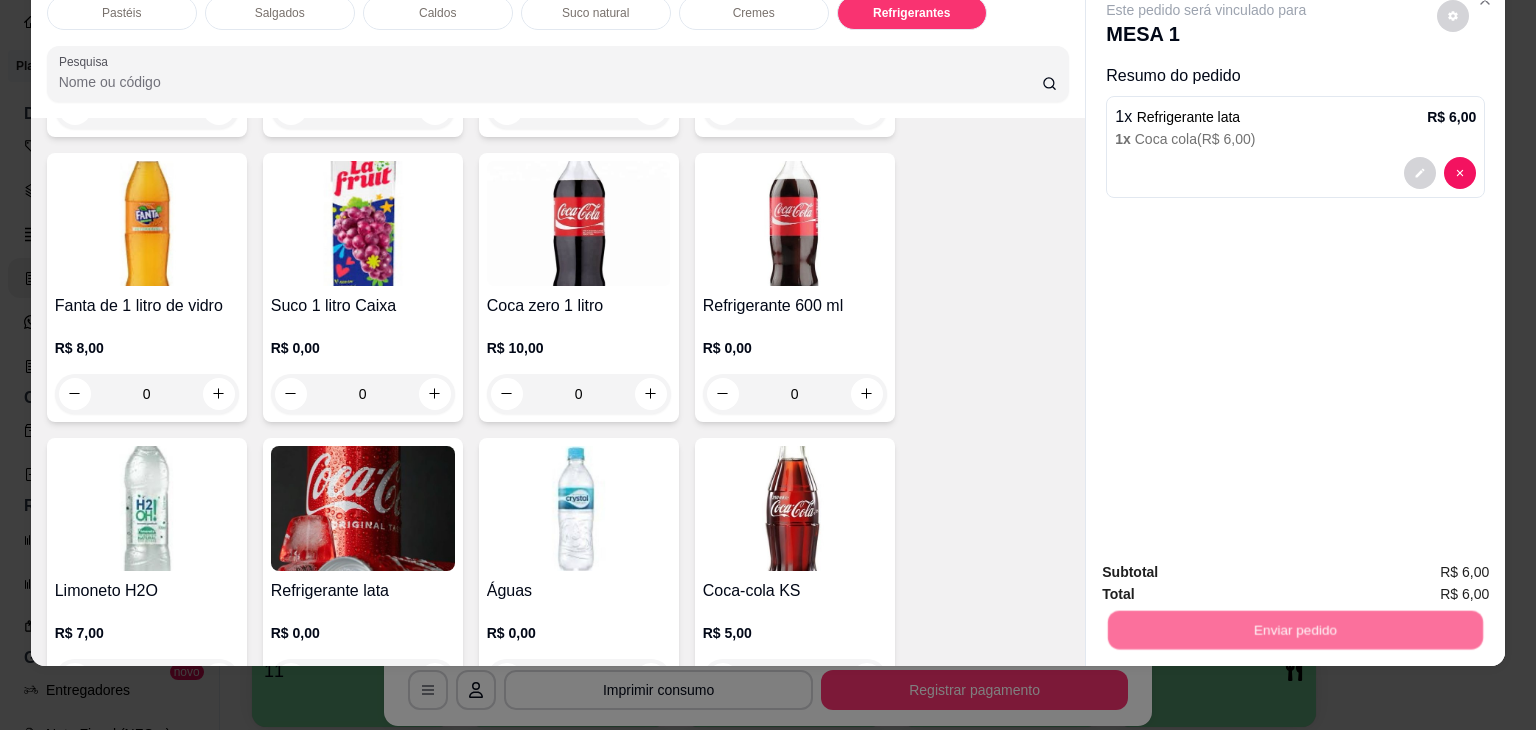 click on "Não registrar e enviar pedido" at bounding box center (1229, 565) 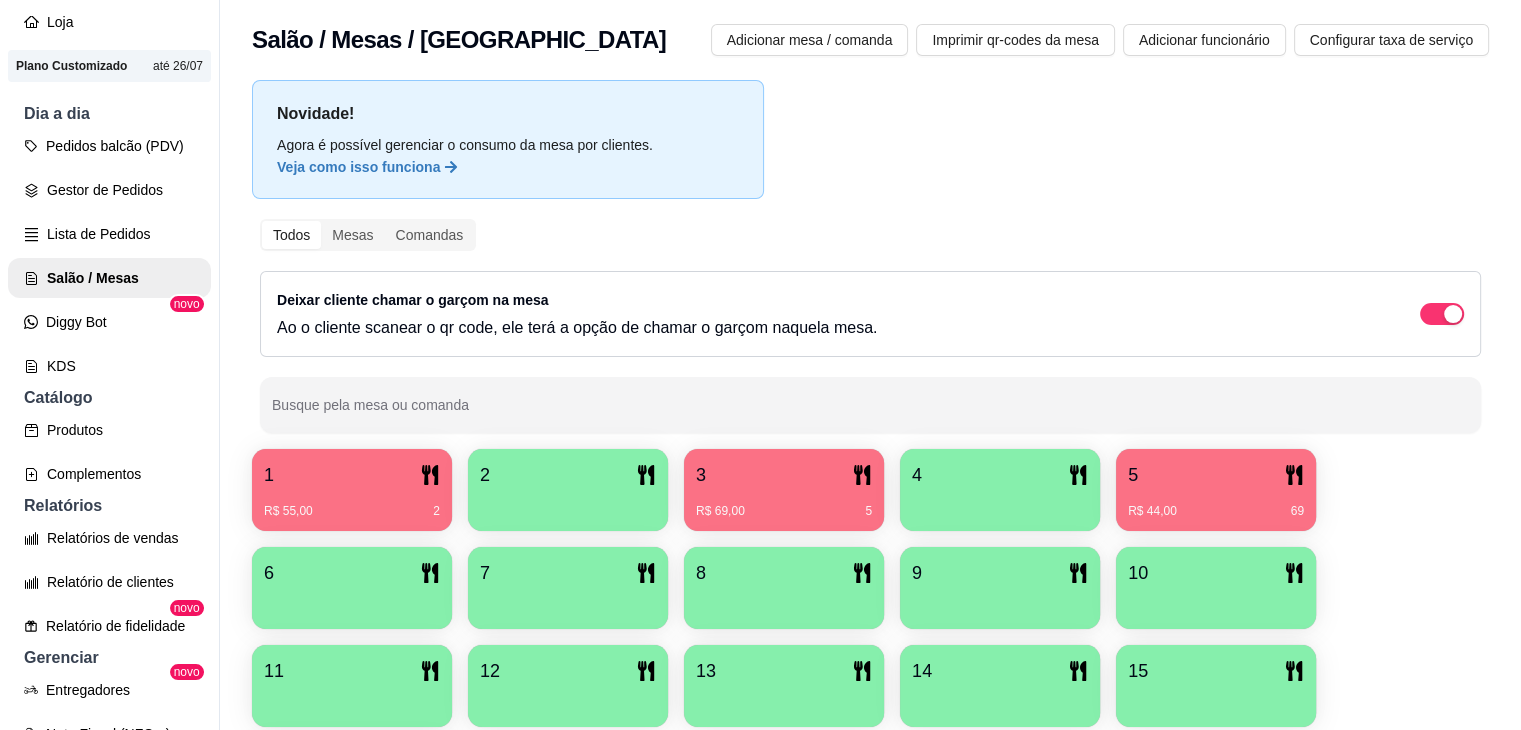 click on "1" at bounding box center (352, 475) 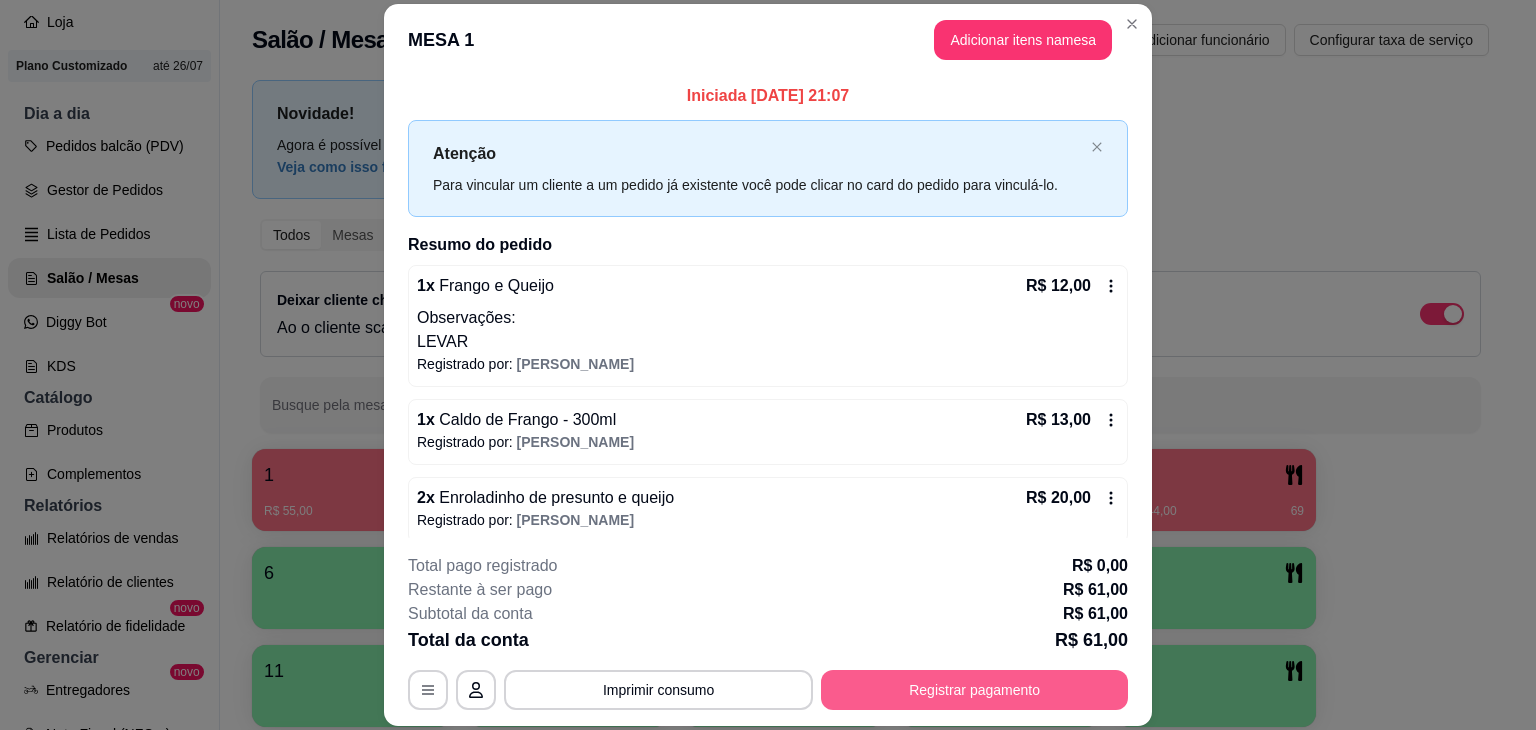 click on "Registrar pagamento" at bounding box center (974, 690) 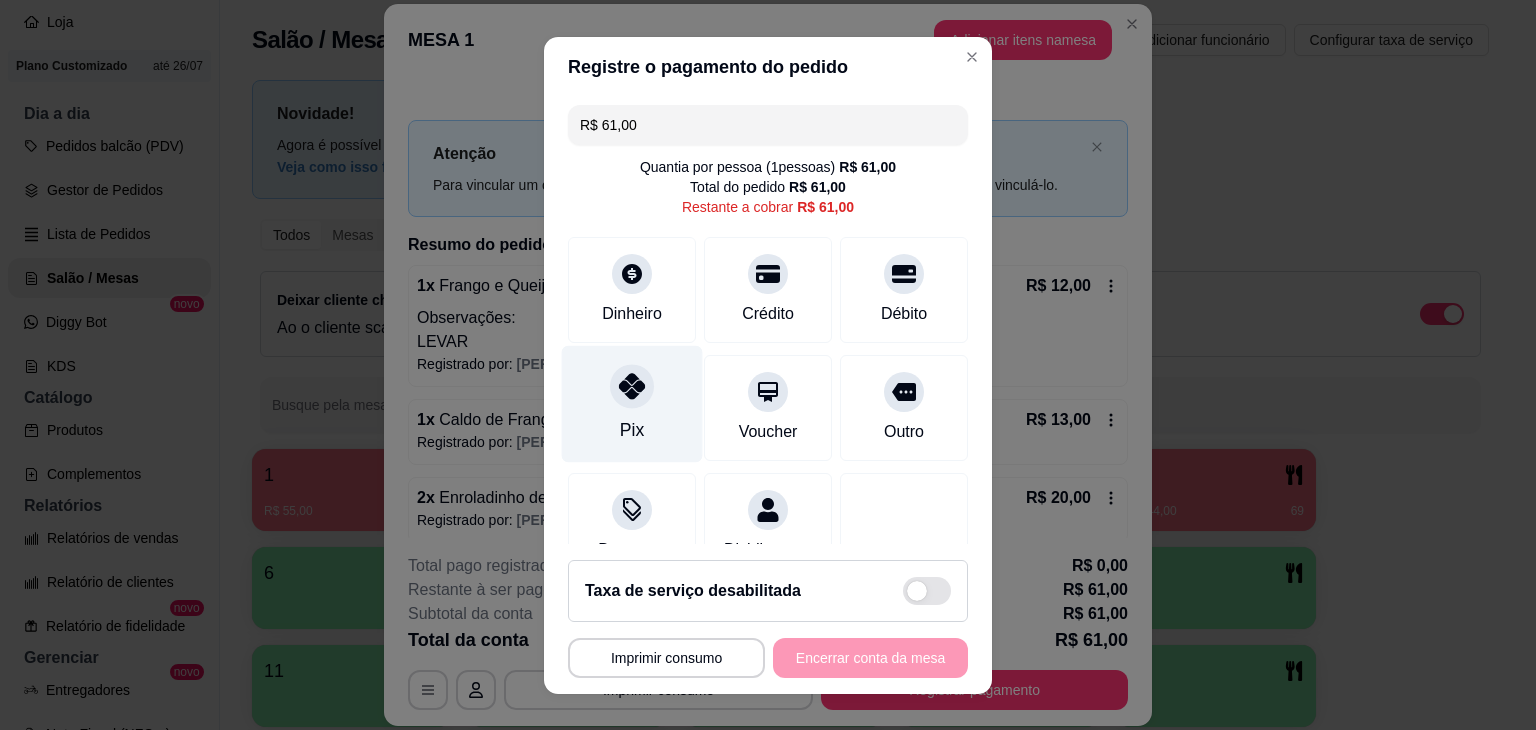click at bounding box center [632, 386] 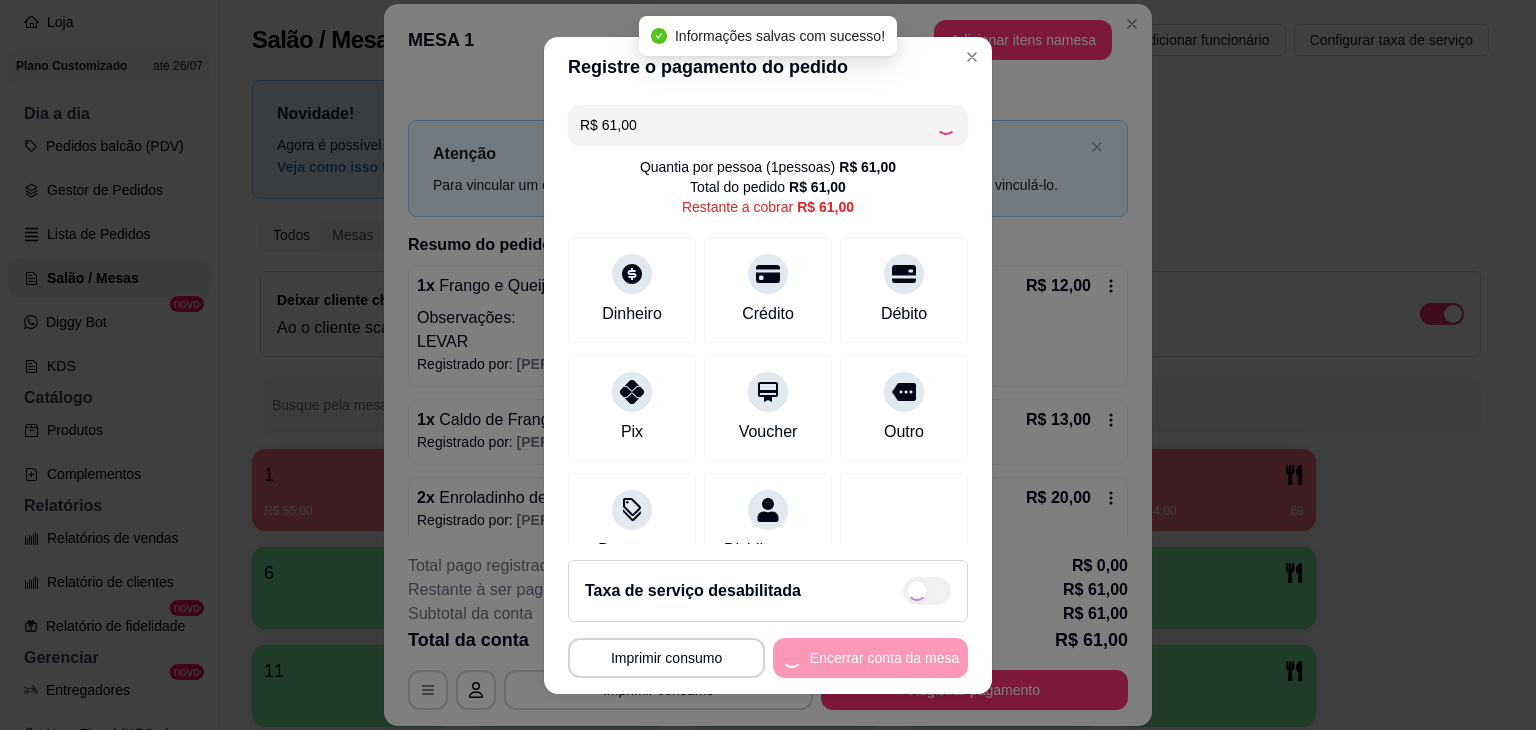 type on "R$ 0,00" 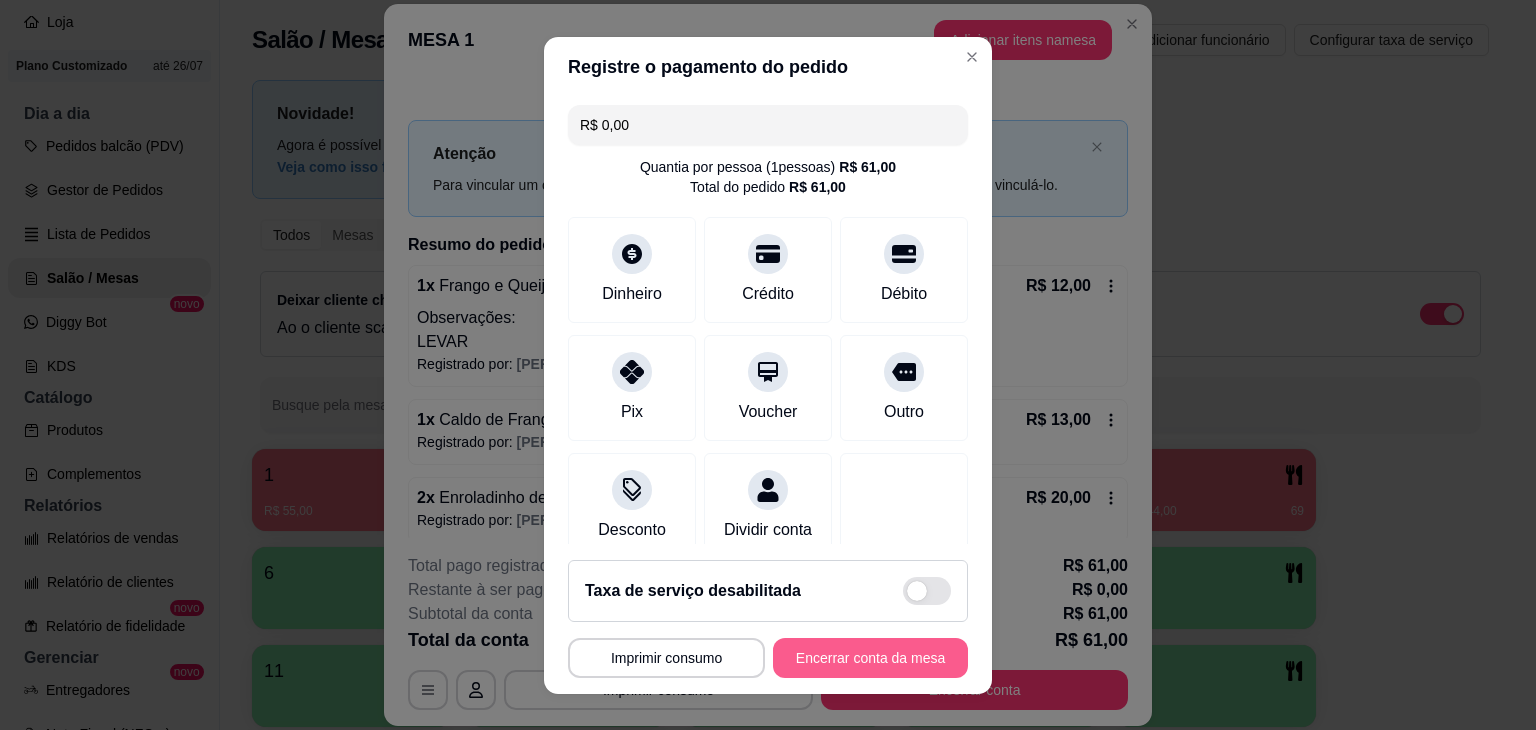 click on "Encerrar conta da mesa" at bounding box center [870, 658] 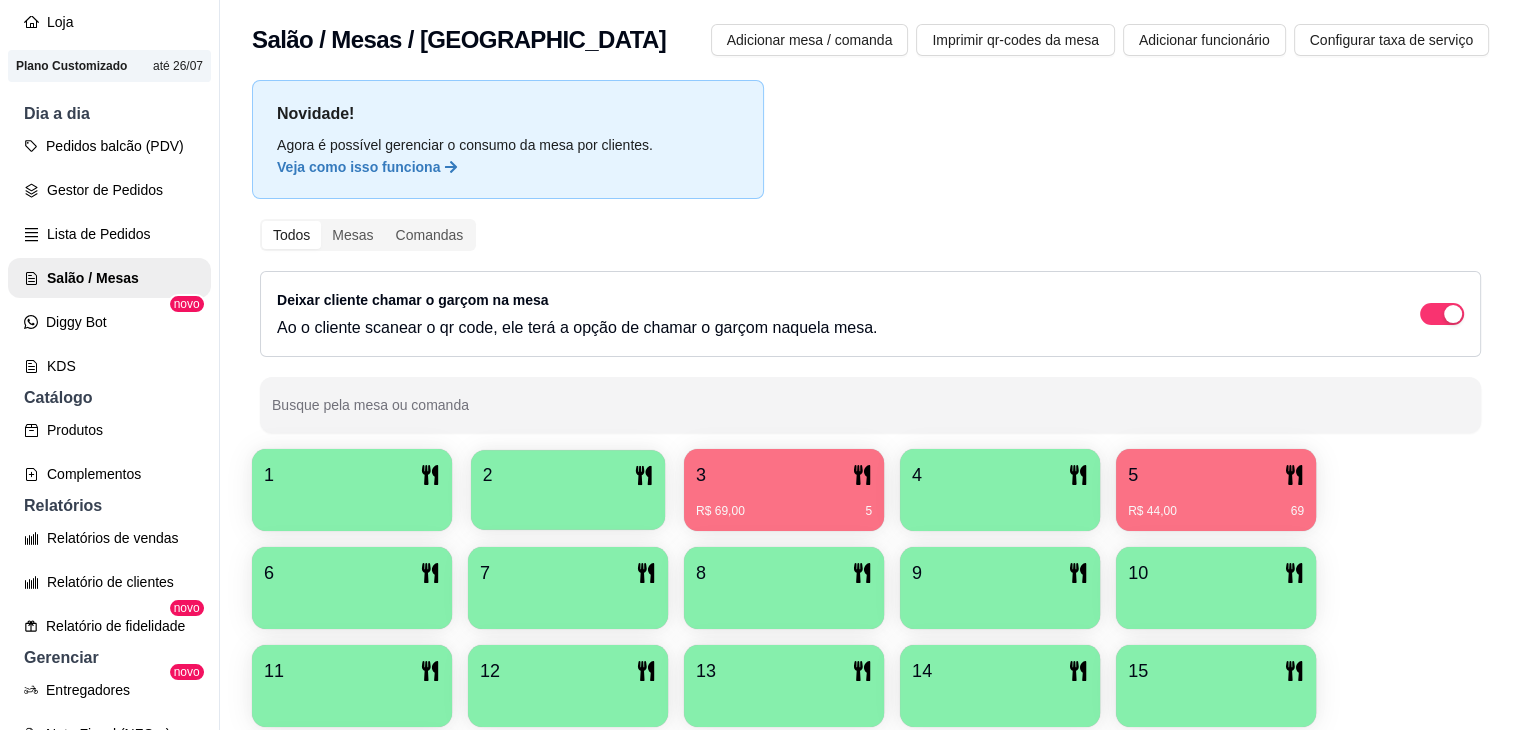 click at bounding box center [568, 503] 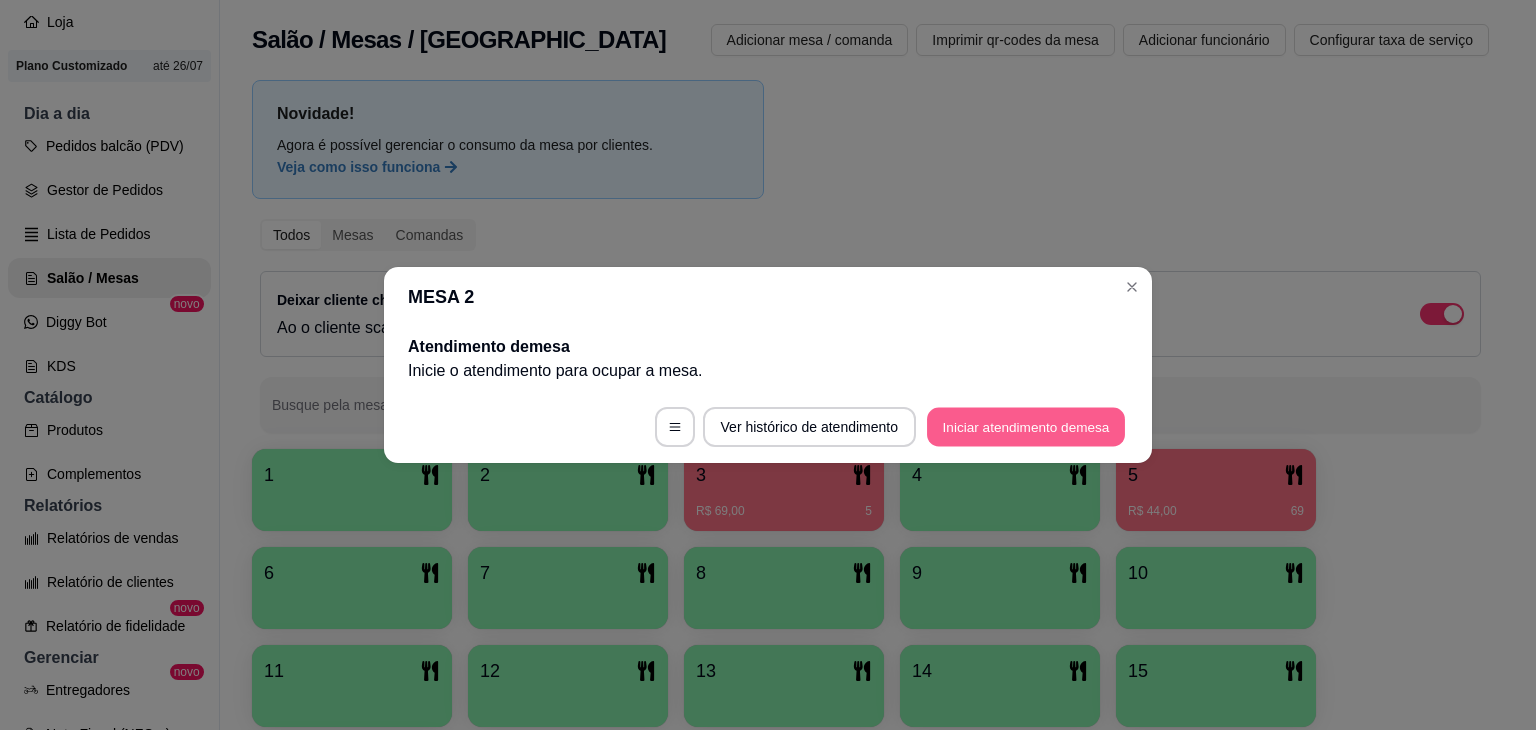 click on "Iniciar atendimento de  mesa" at bounding box center (1026, 427) 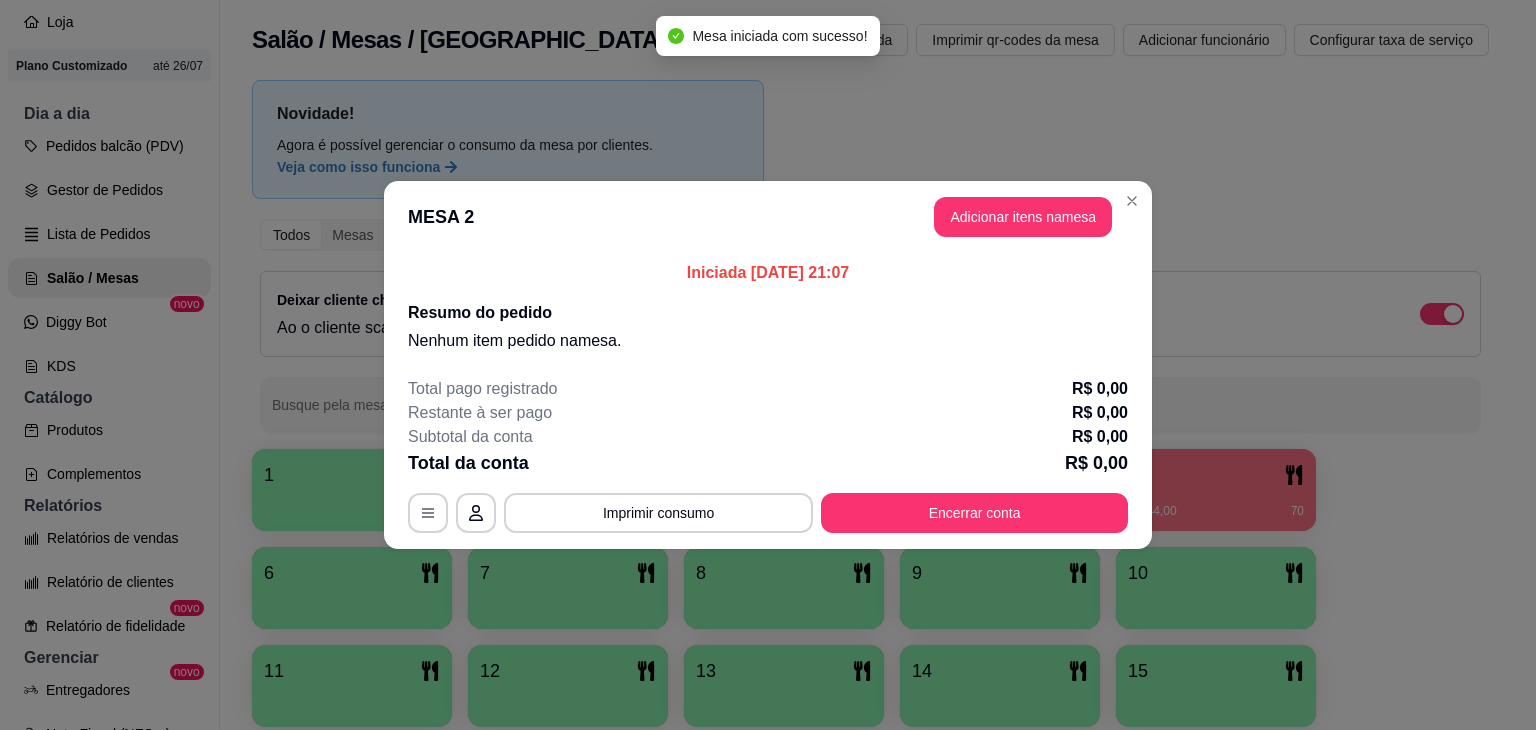 click on "MESA 2 Adicionar itens na  mesa" at bounding box center [768, 217] 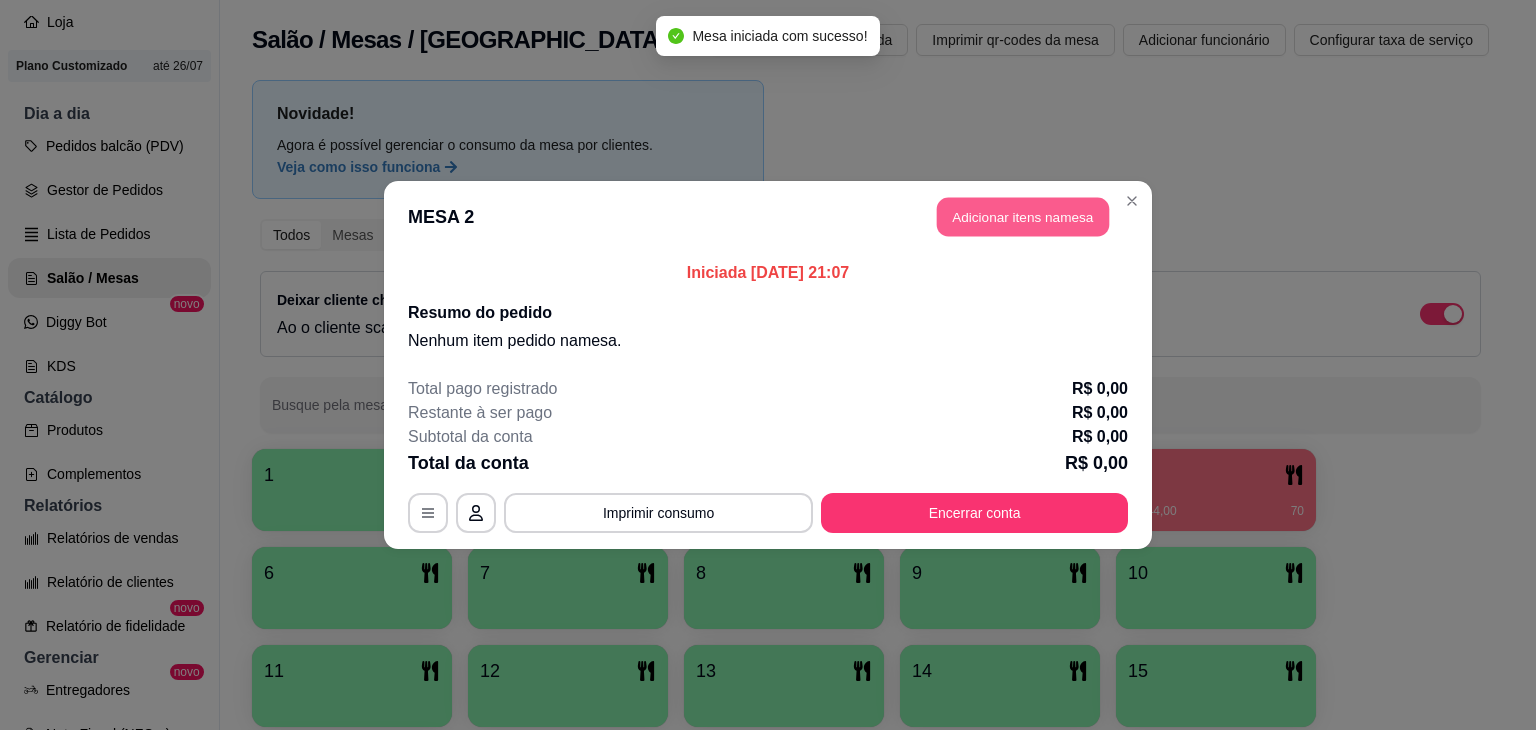 click on "Adicionar itens na  mesa" at bounding box center (1023, 217) 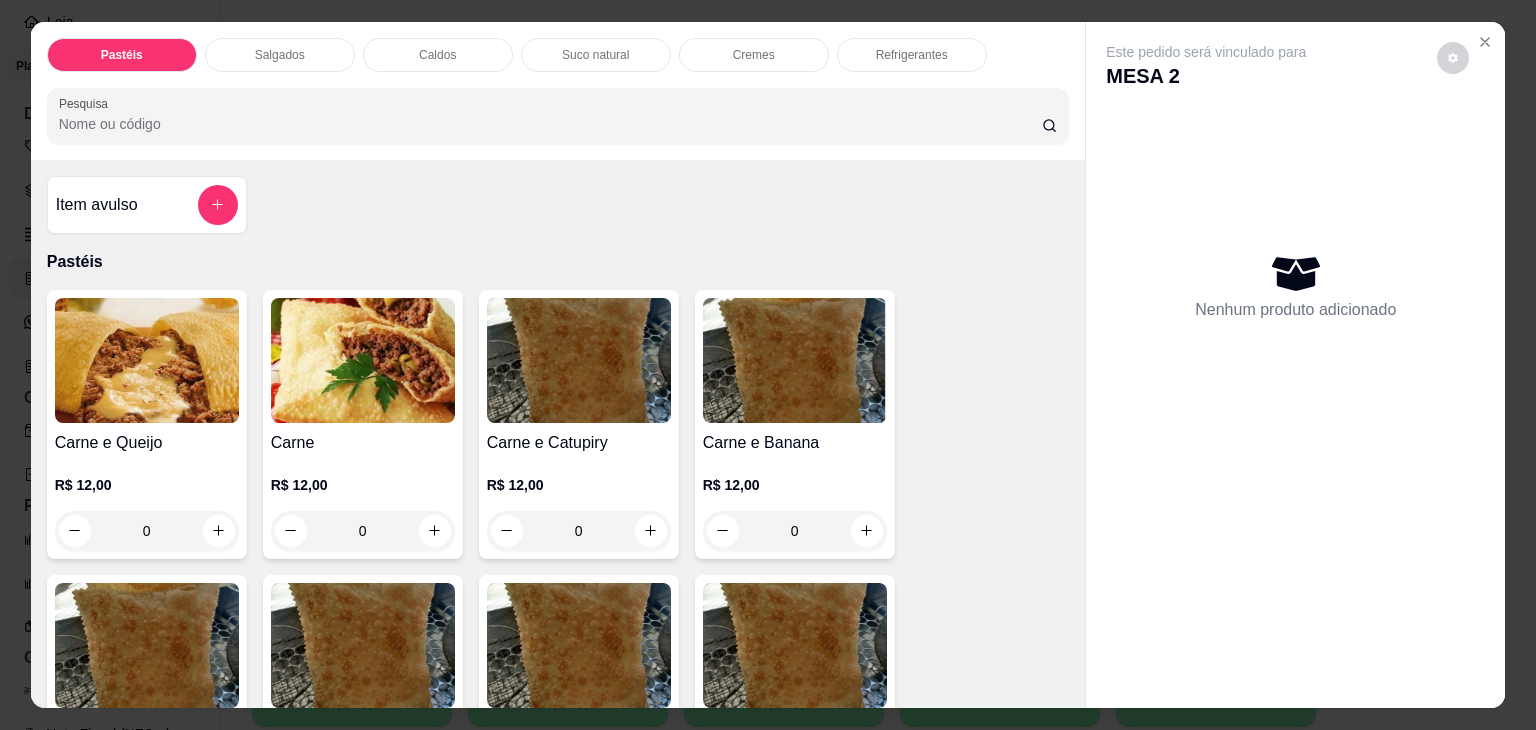 click on "0" at bounding box center (147, 531) 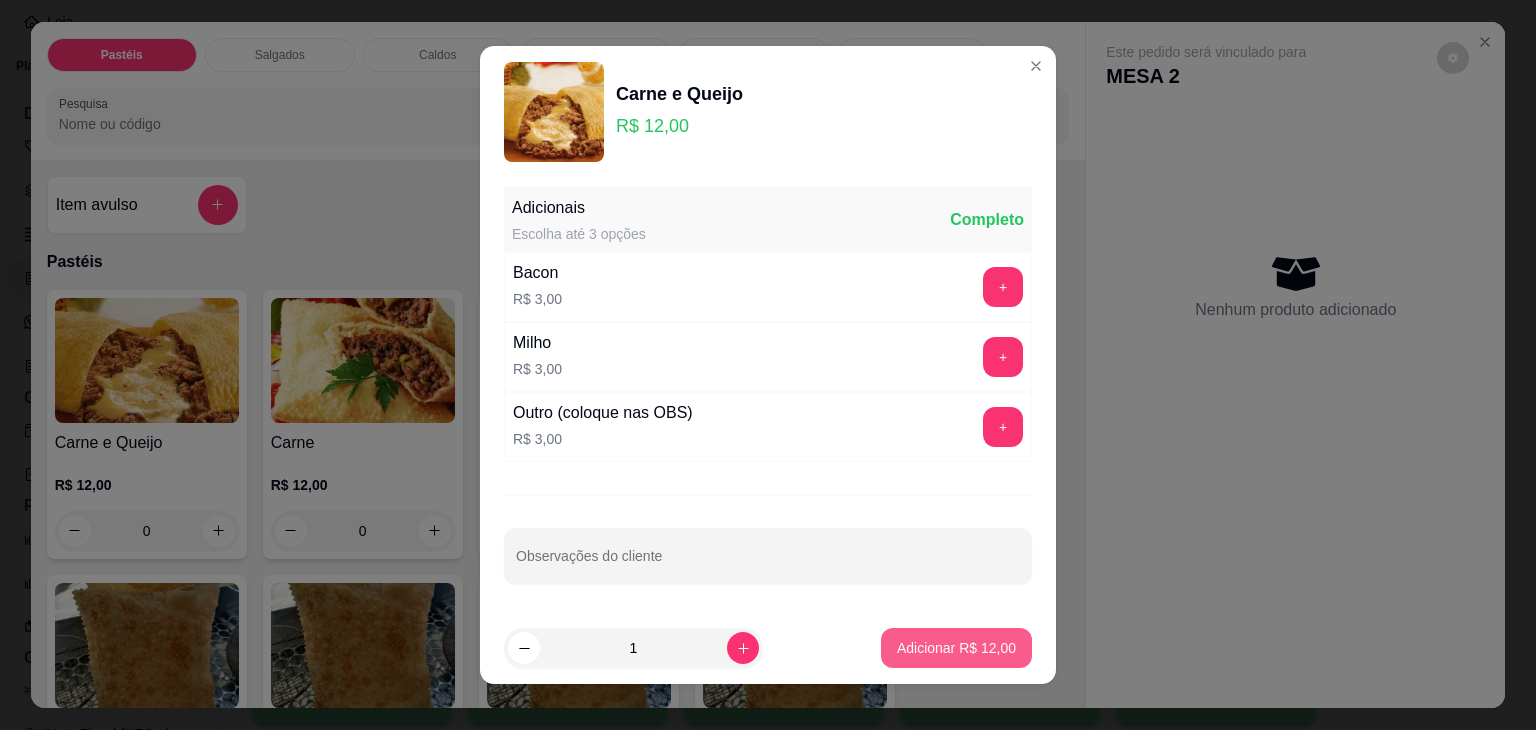 click on "Adicionar   R$ 12,00" at bounding box center (956, 648) 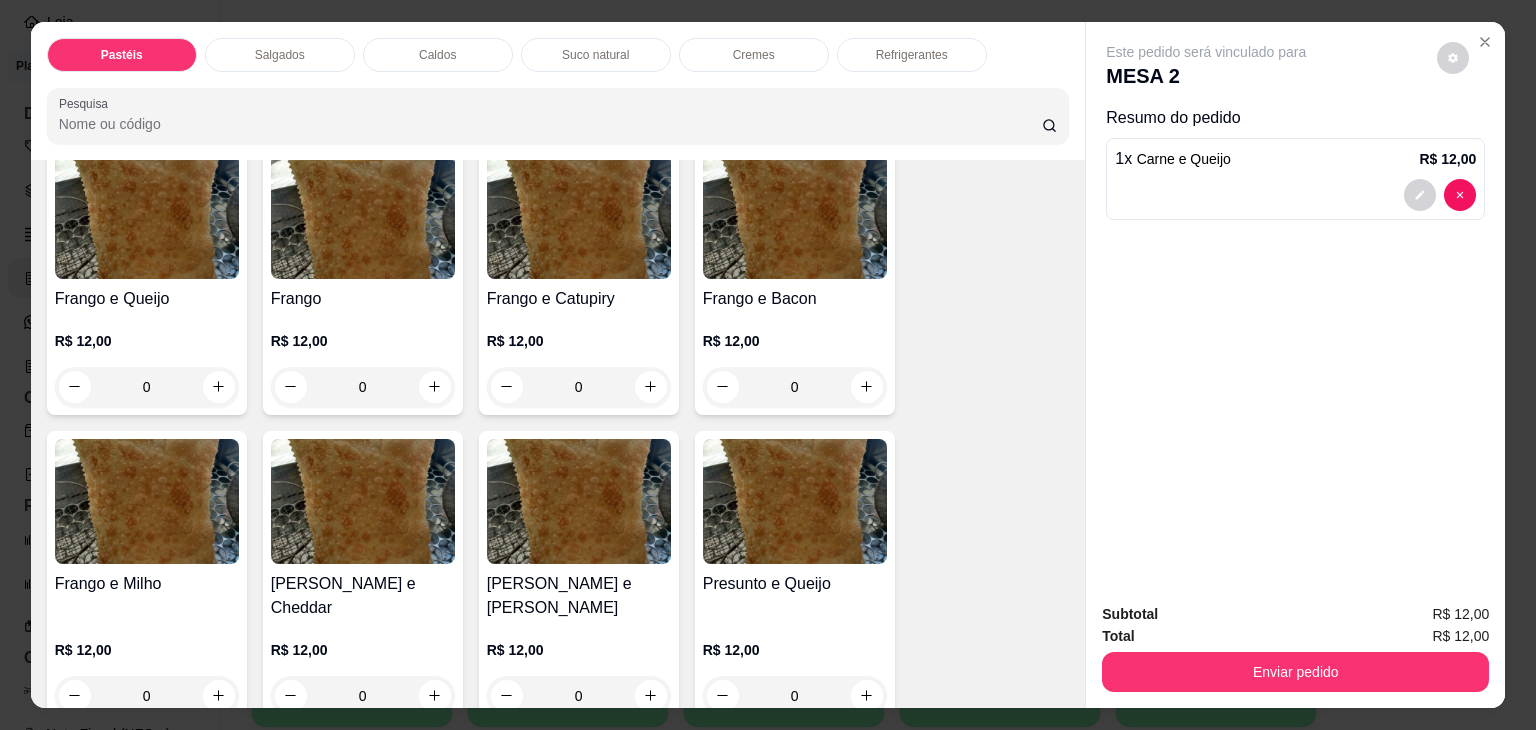 scroll, scrollTop: 800, scrollLeft: 0, axis: vertical 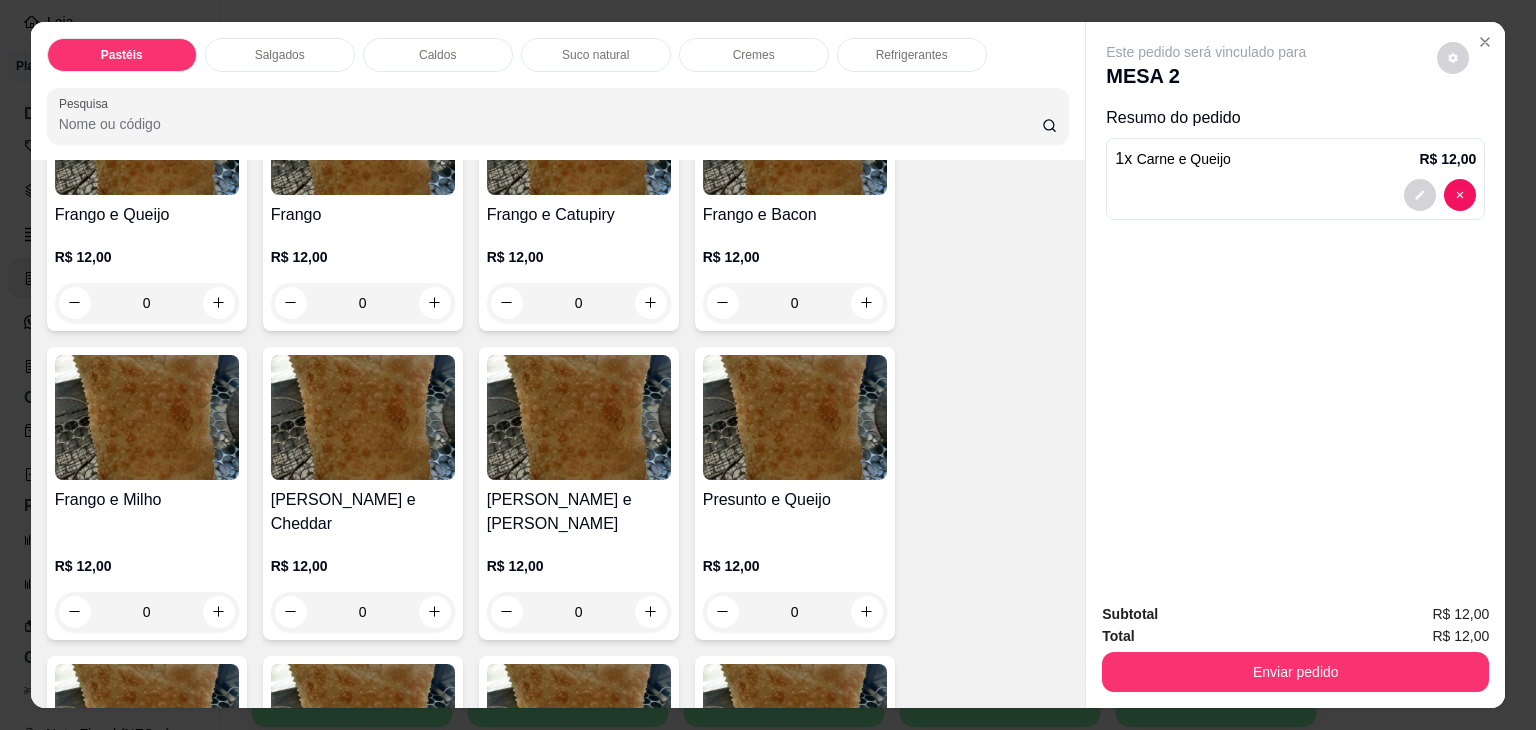click on "0" at bounding box center (147, 303) 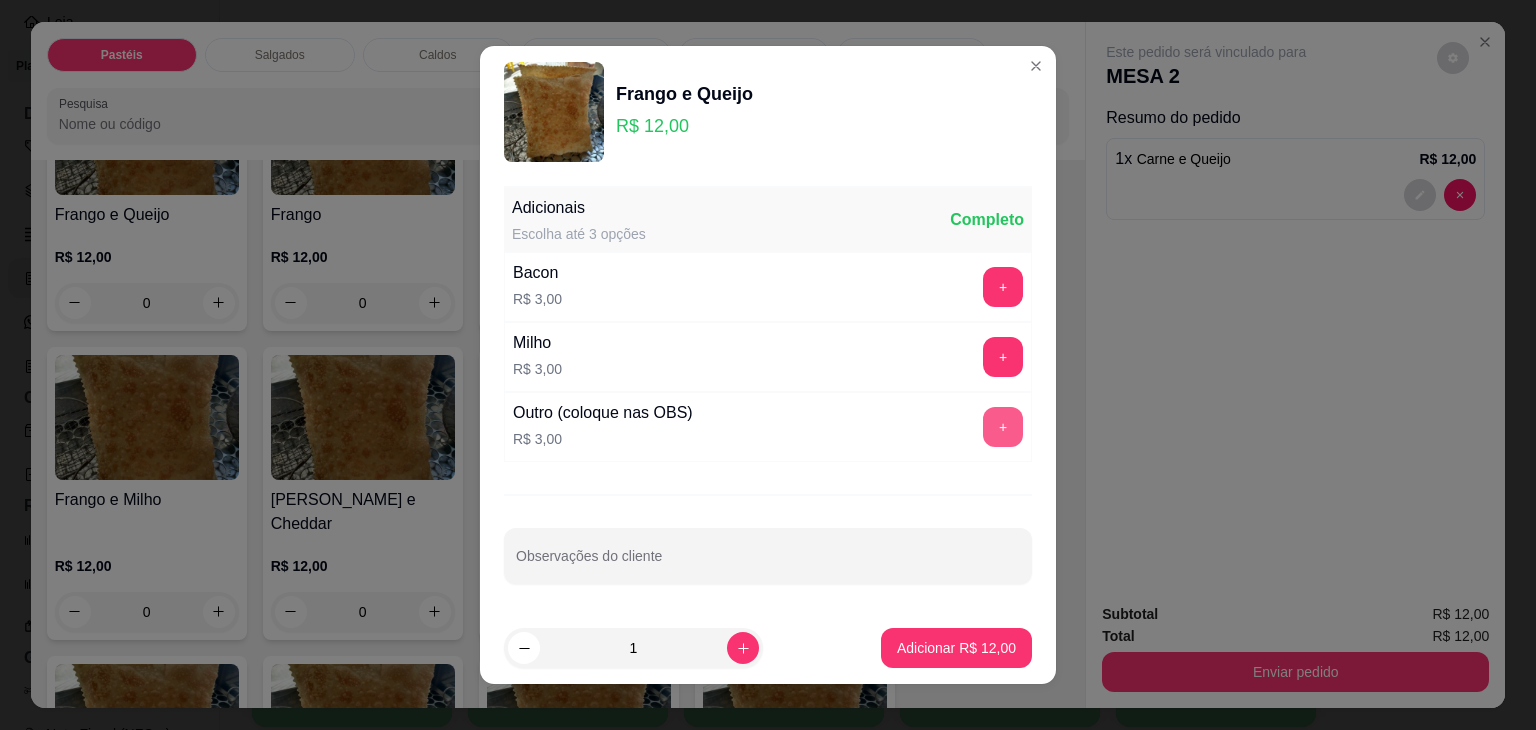 click on "+" at bounding box center (1003, 427) 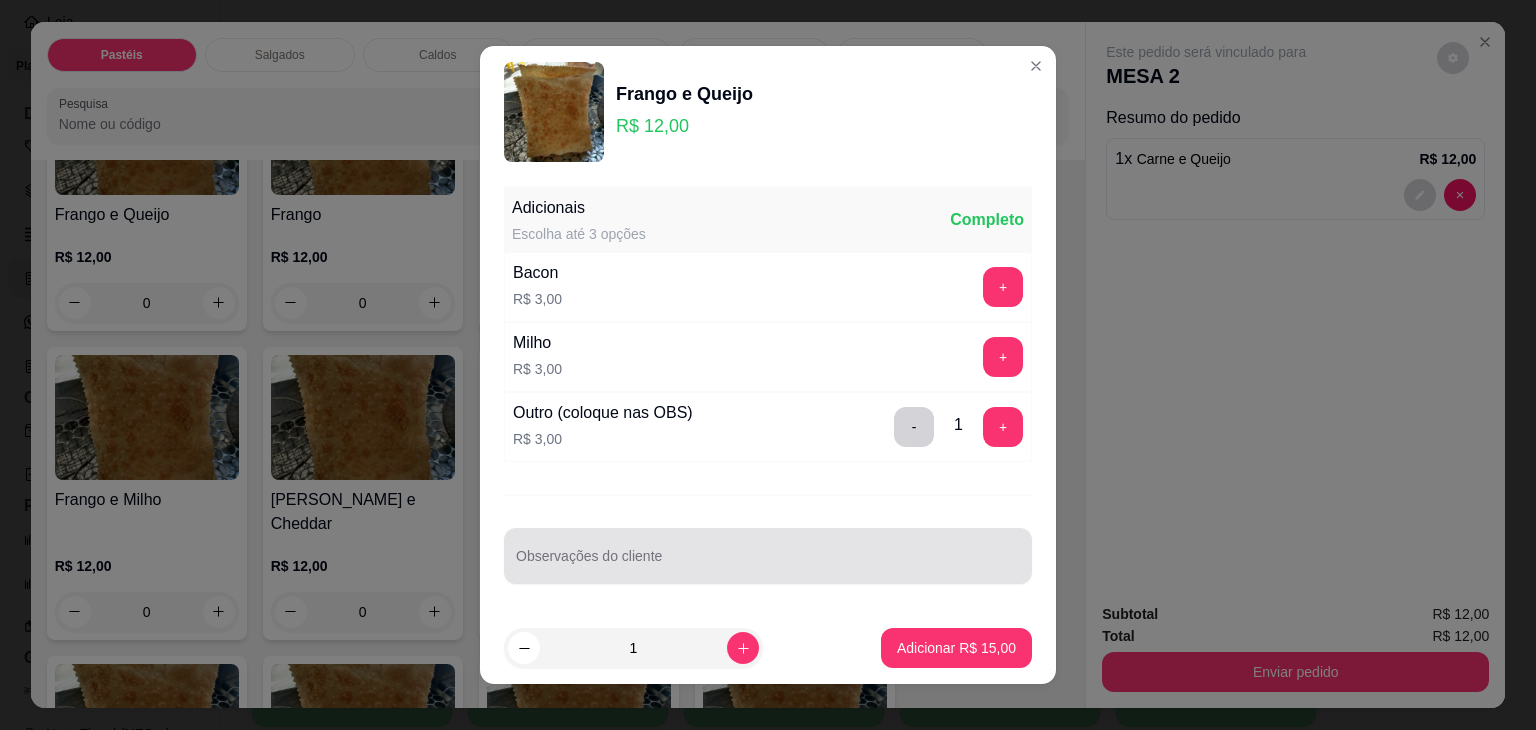 click on "Observações do cliente" at bounding box center [768, 564] 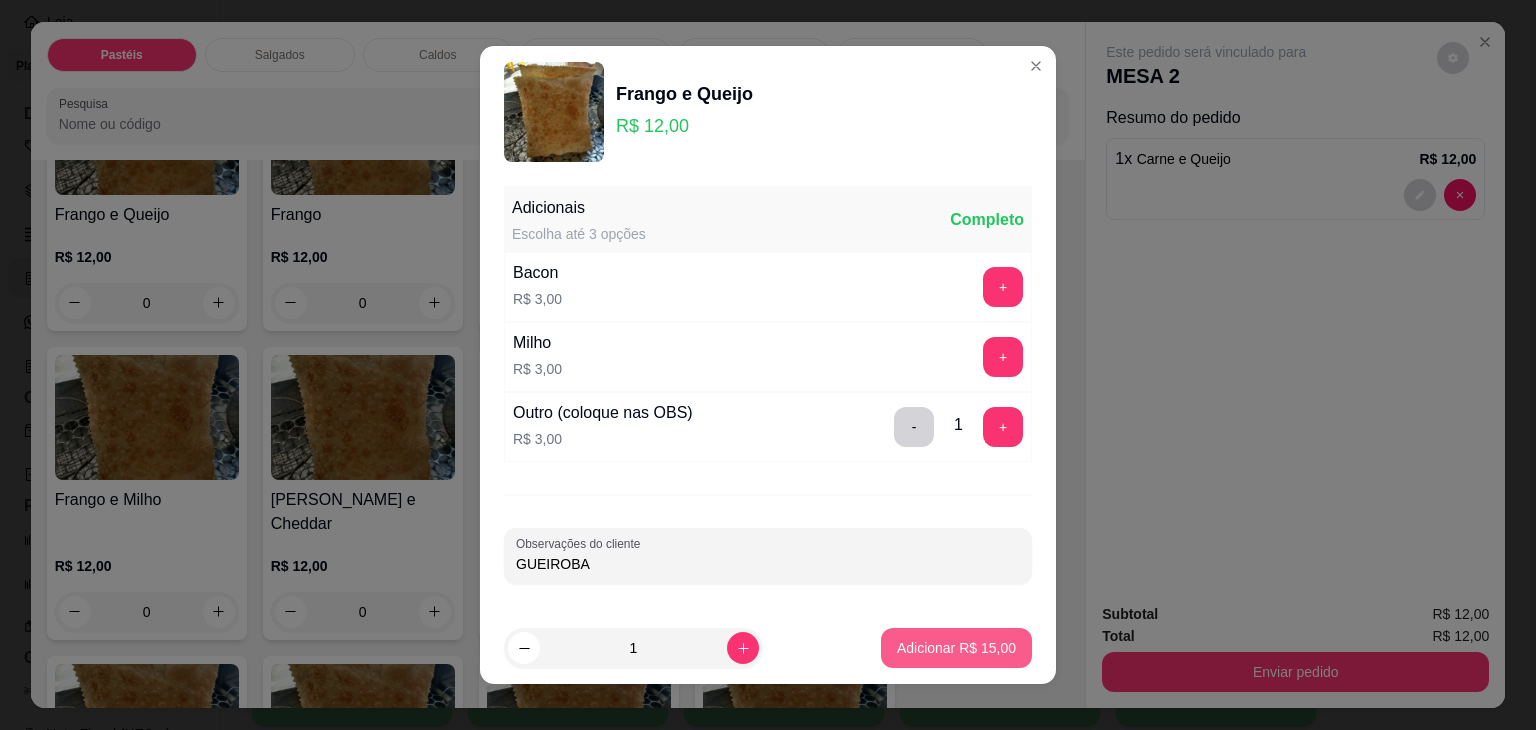 type on "GUEIROBA" 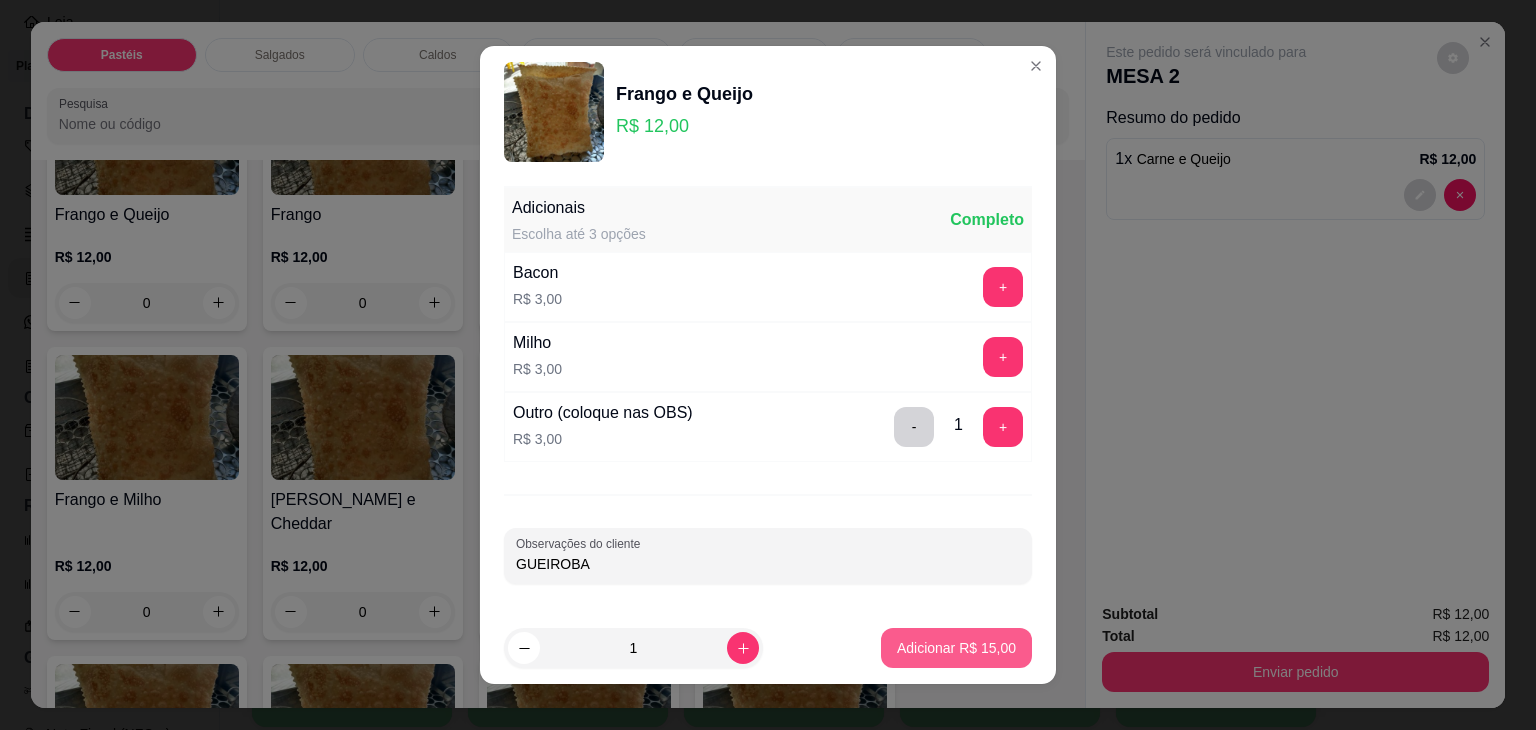 click on "Adicionar   R$ 15,00" at bounding box center [956, 648] 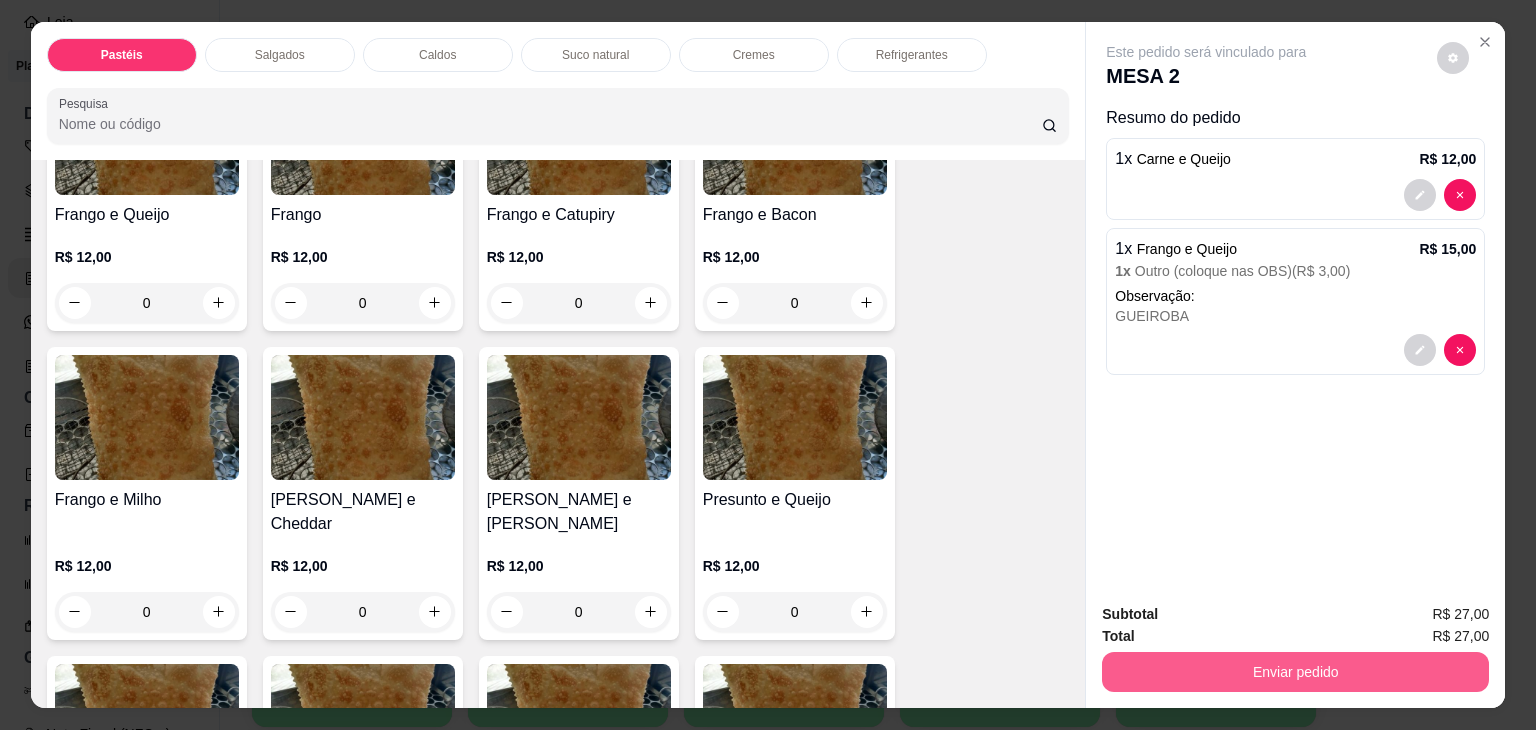 click on "Enviar pedido" at bounding box center [1295, 672] 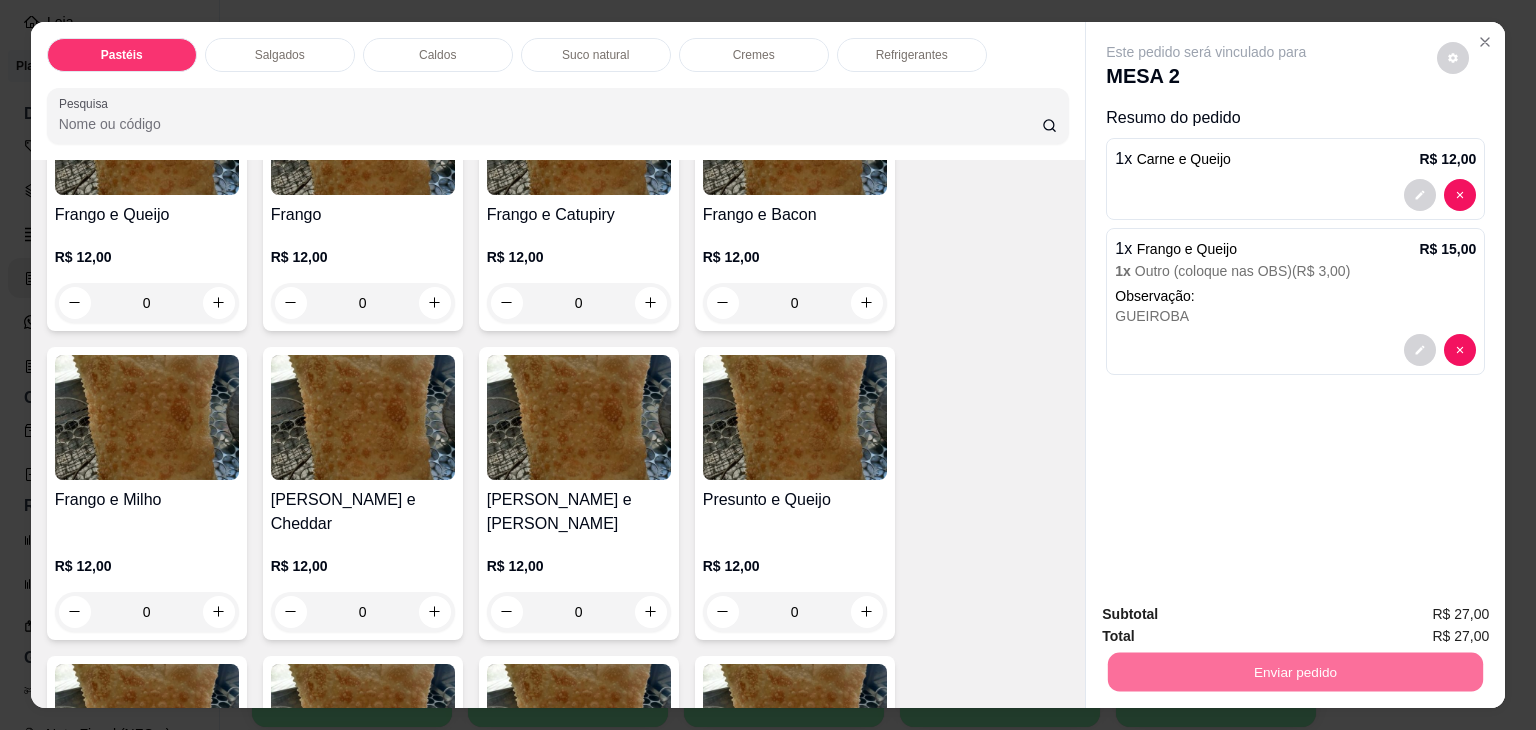 click on "Não registrar e enviar pedido" at bounding box center (1229, 614) 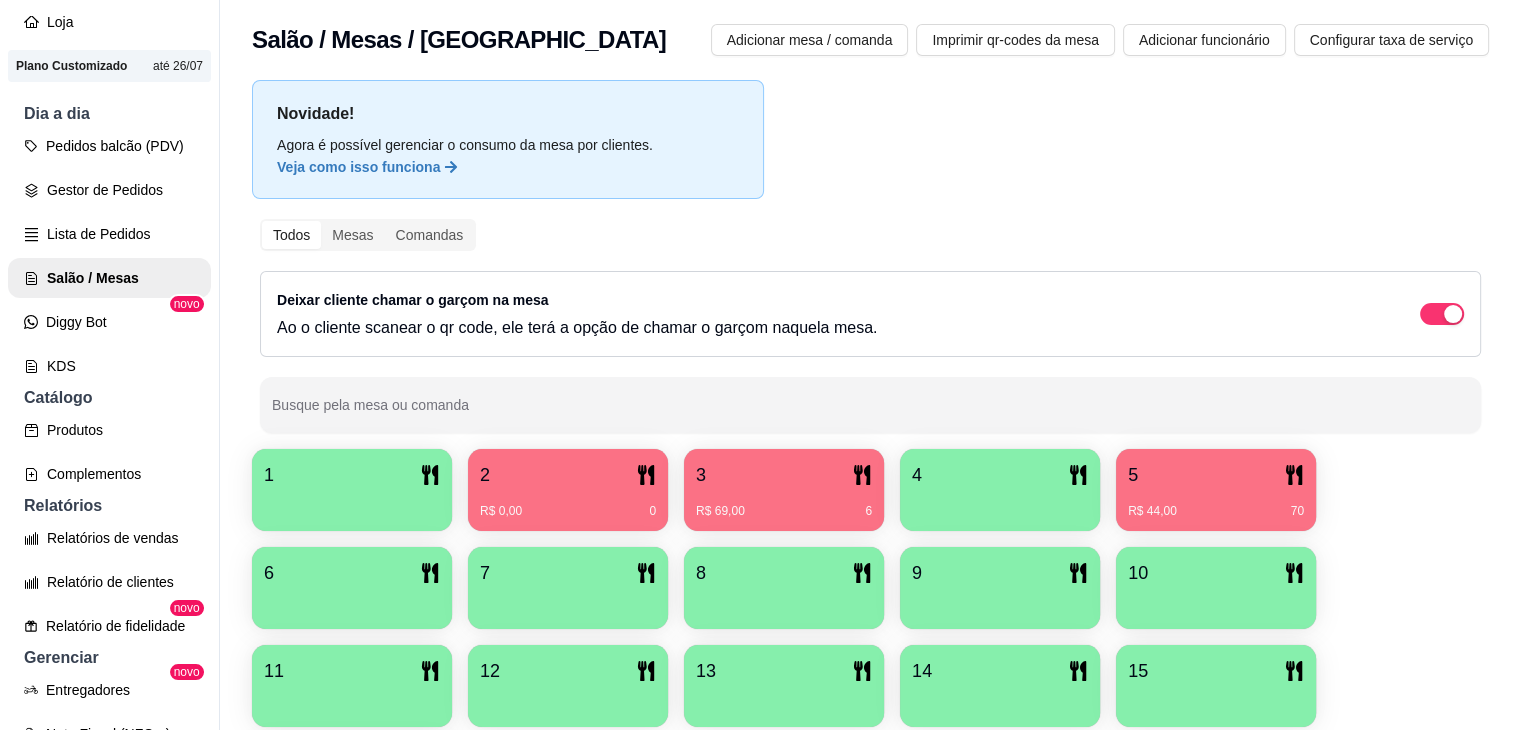 click on "Deixar cliente chamar o garçom na mesa Ao o cliente scanear o qr code, ele terá a opção de chamar o garçom naquela mesa." at bounding box center [870, 314] 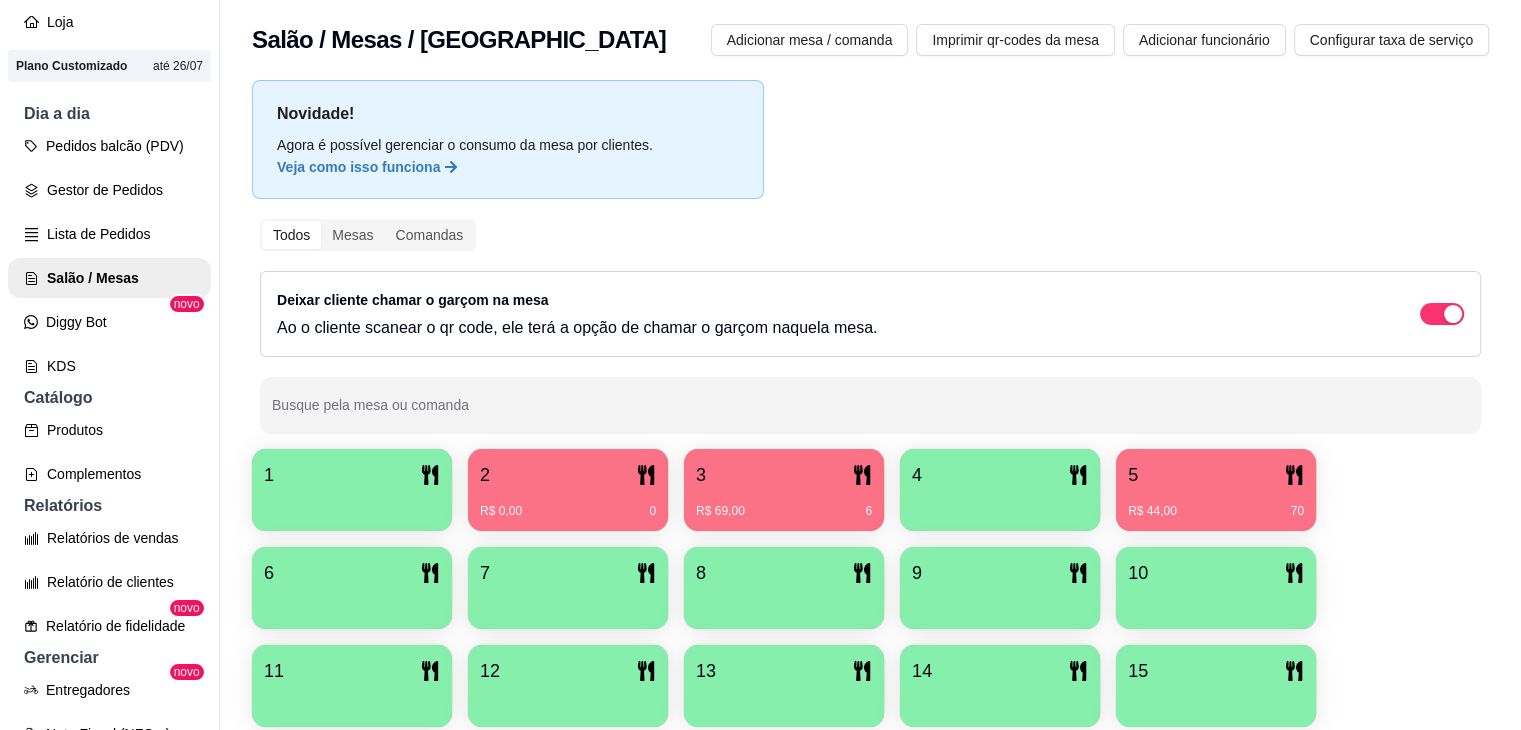 click on "13" at bounding box center (784, 671) 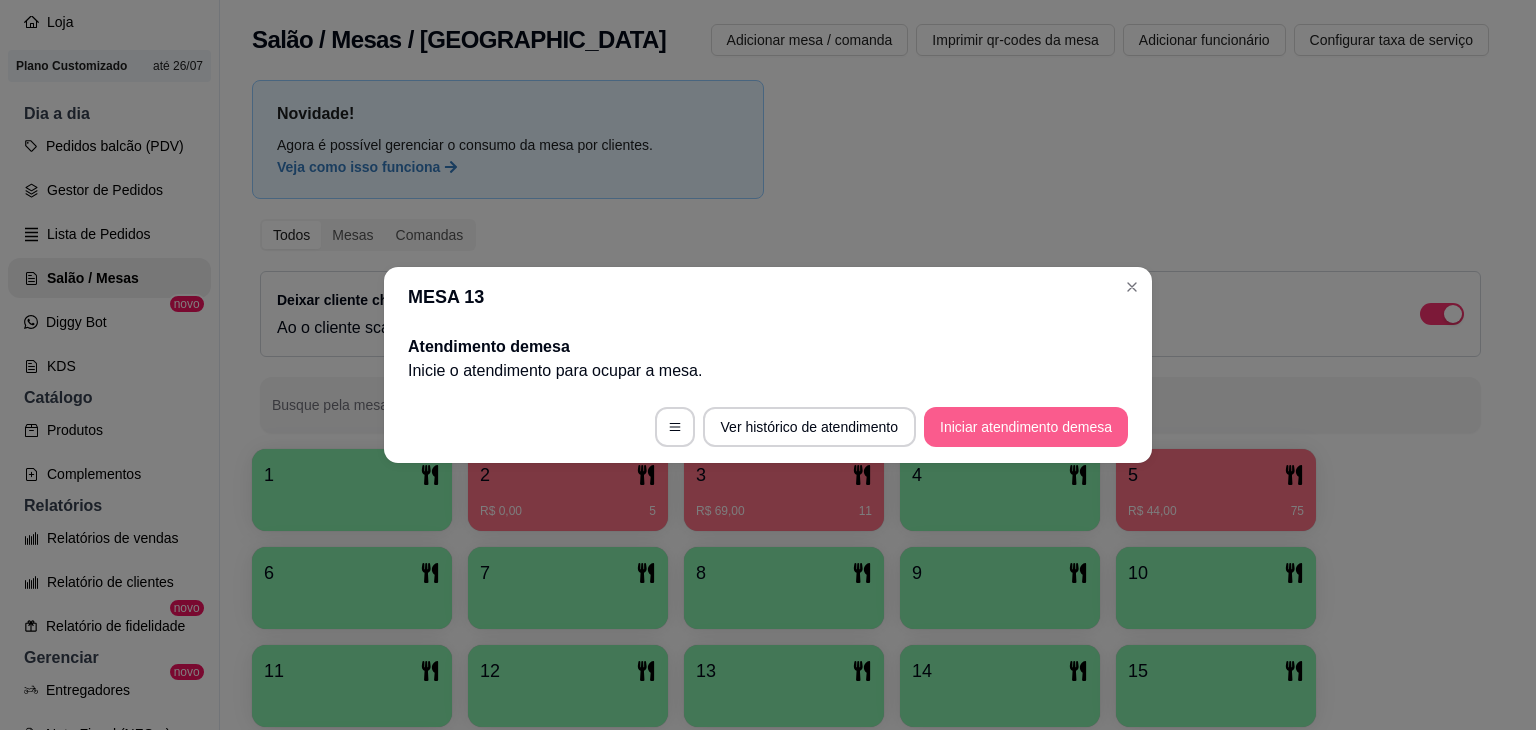 click on "Iniciar atendimento de  mesa" at bounding box center [1026, 427] 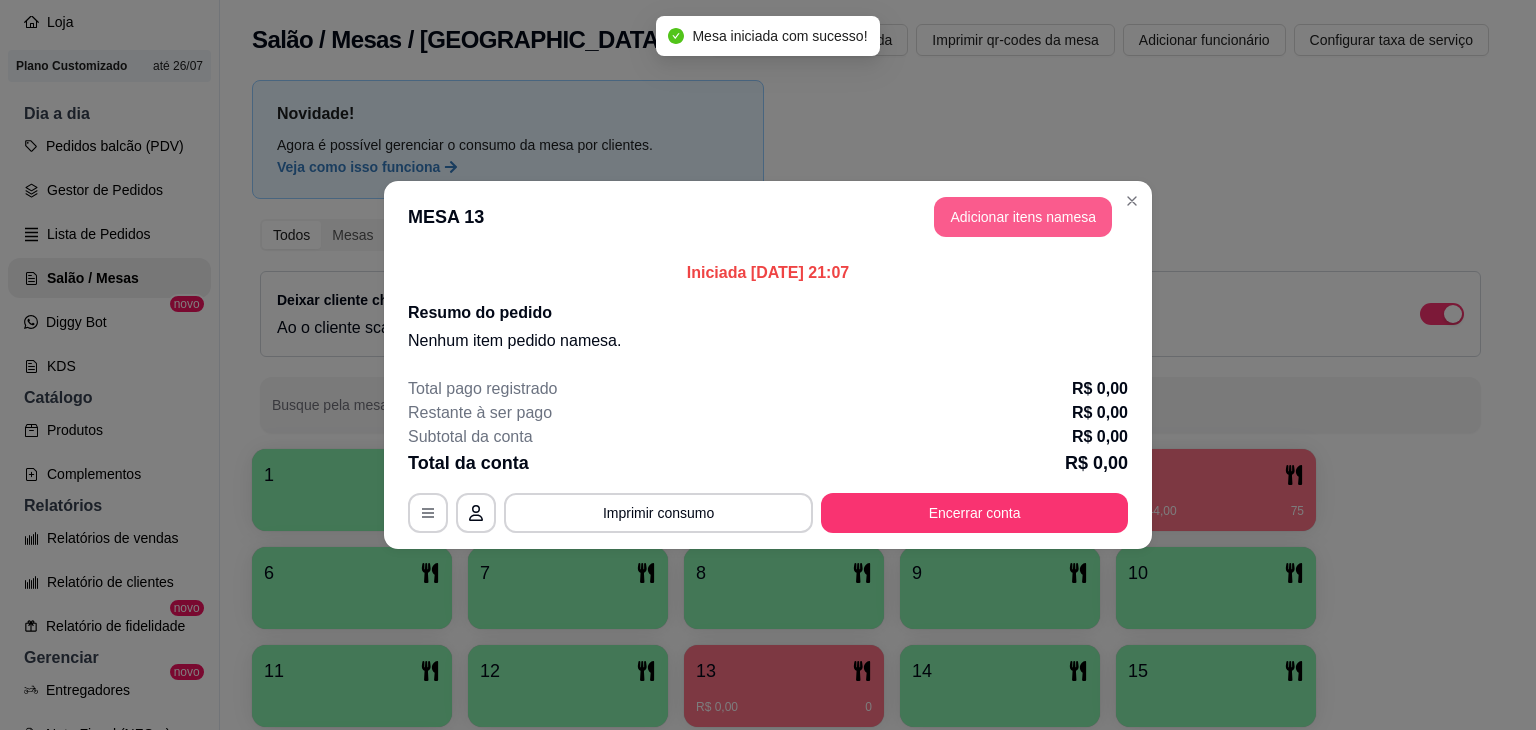 click on "Adicionar itens na  mesa" at bounding box center [1023, 217] 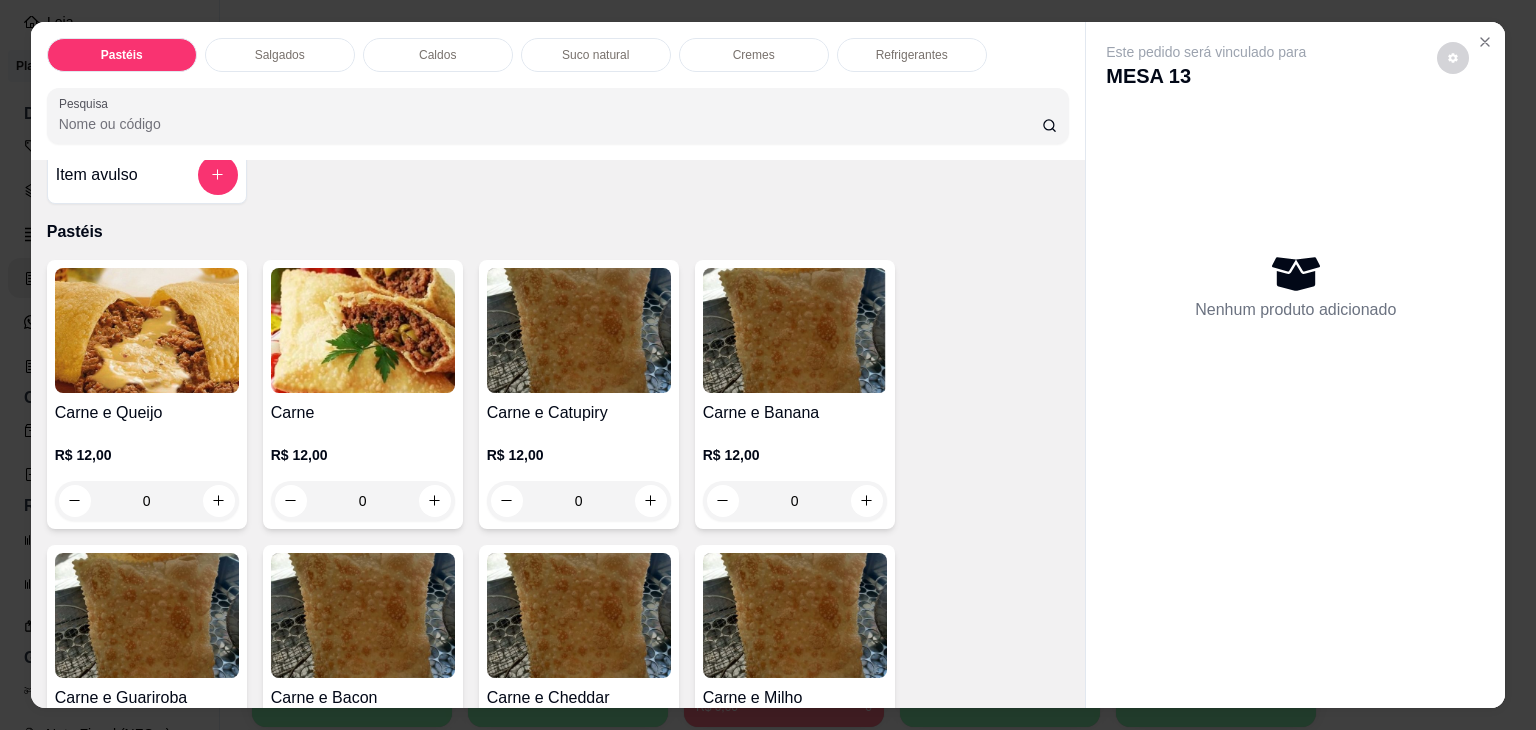 scroll, scrollTop: 0, scrollLeft: 0, axis: both 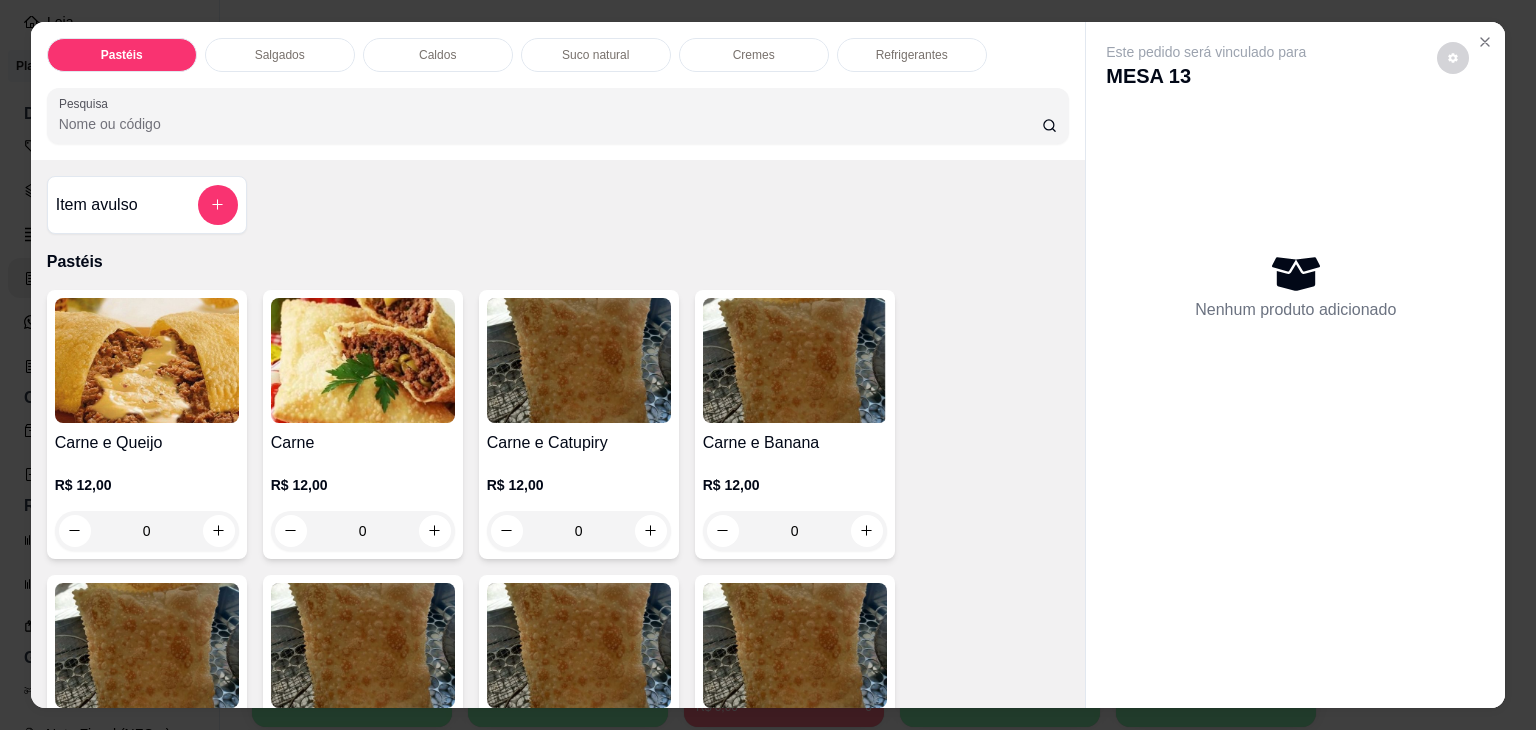 click on "Pastéis  Salgados  Caldos Suco natural Cremes Refrigerantes Pesquisa" at bounding box center (558, 91) 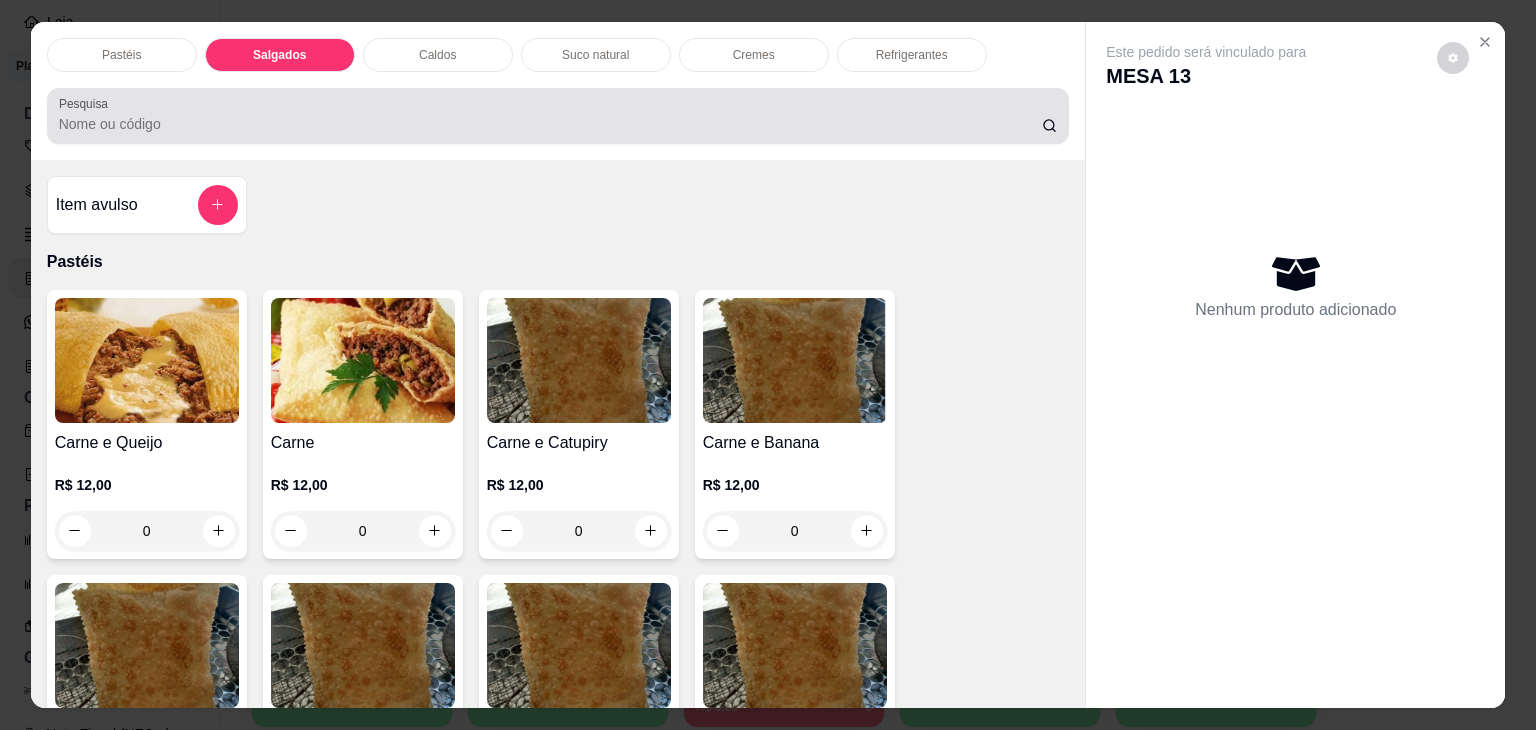 scroll, scrollTop: 2124, scrollLeft: 0, axis: vertical 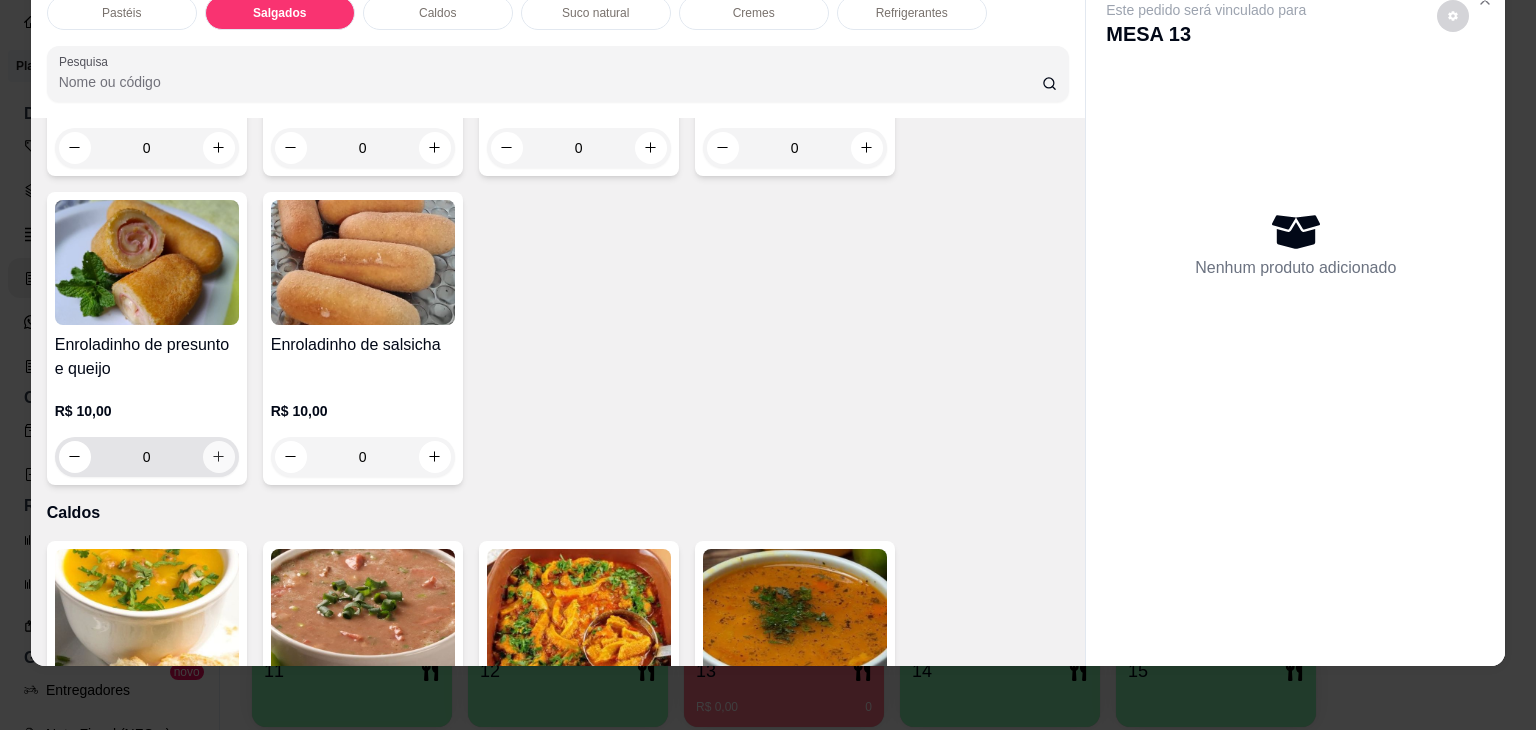click 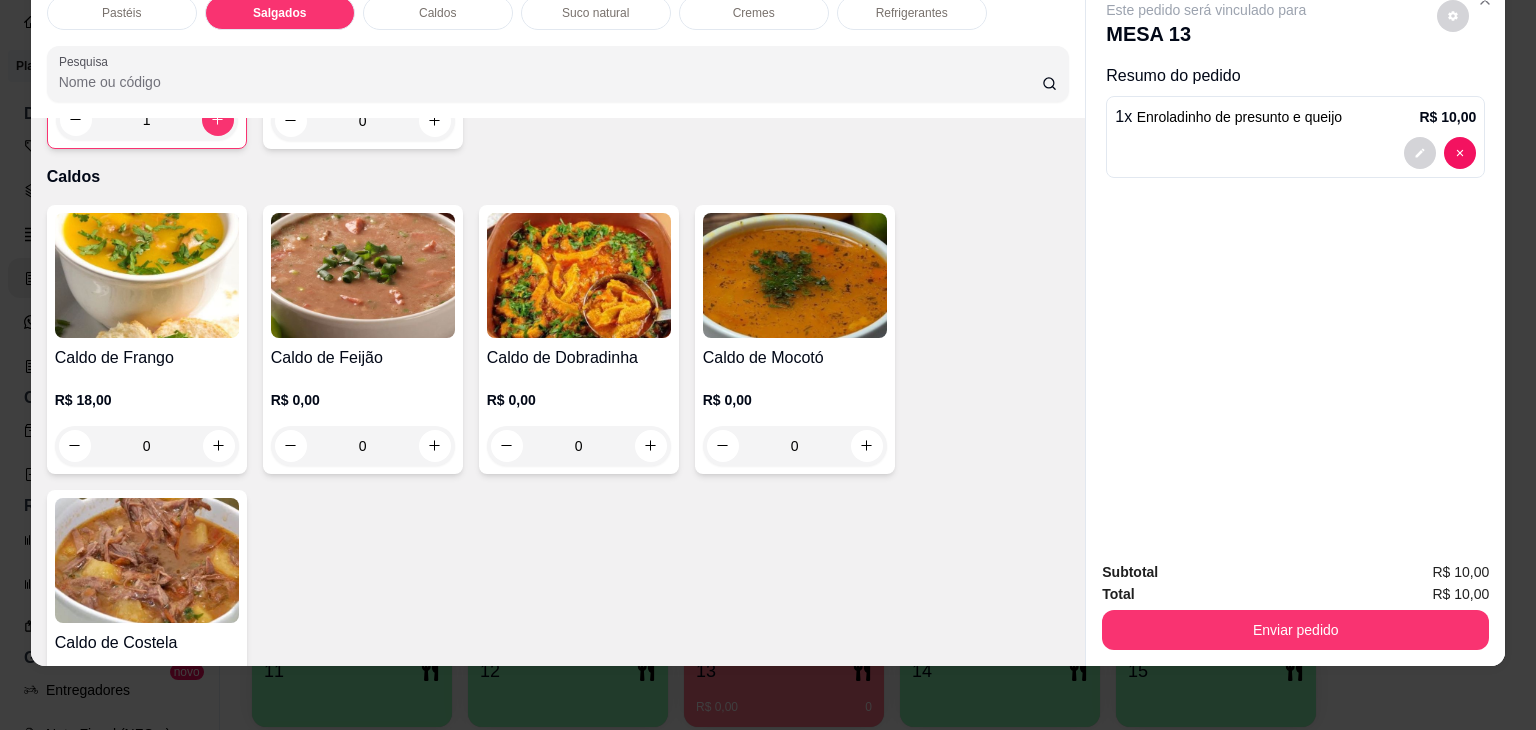 scroll, scrollTop: 2824, scrollLeft: 0, axis: vertical 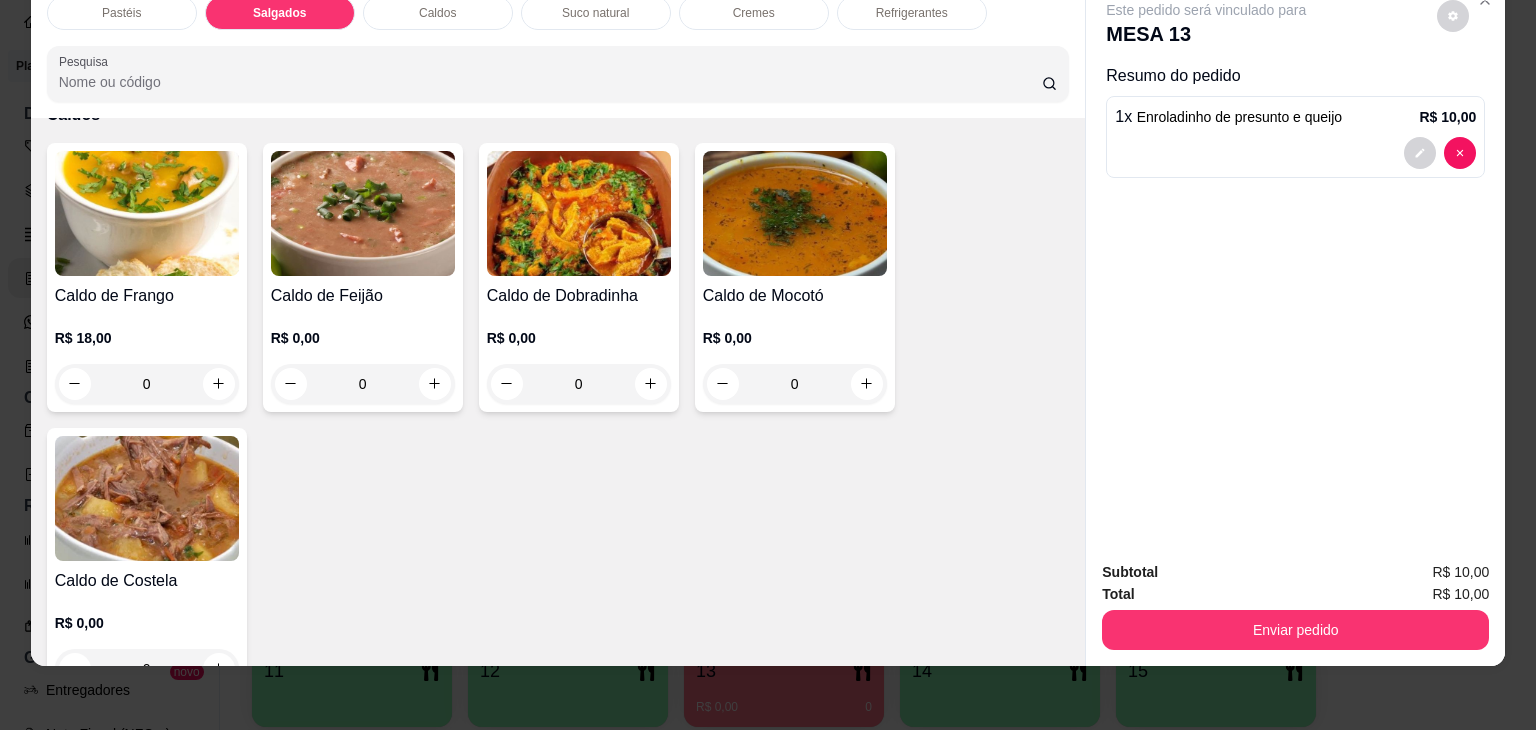 click on "0" at bounding box center [147, 384] 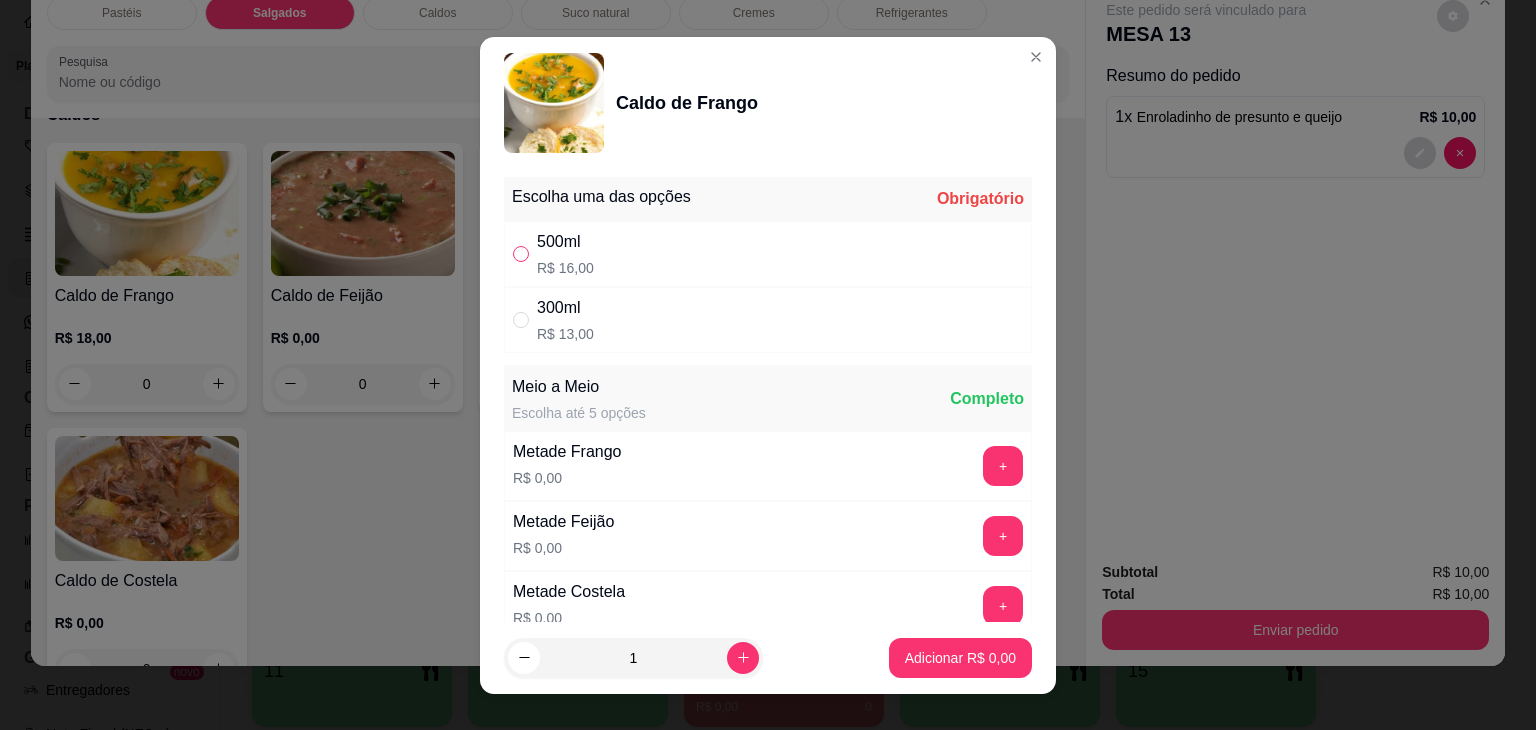 click at bounding box center [521, 254] 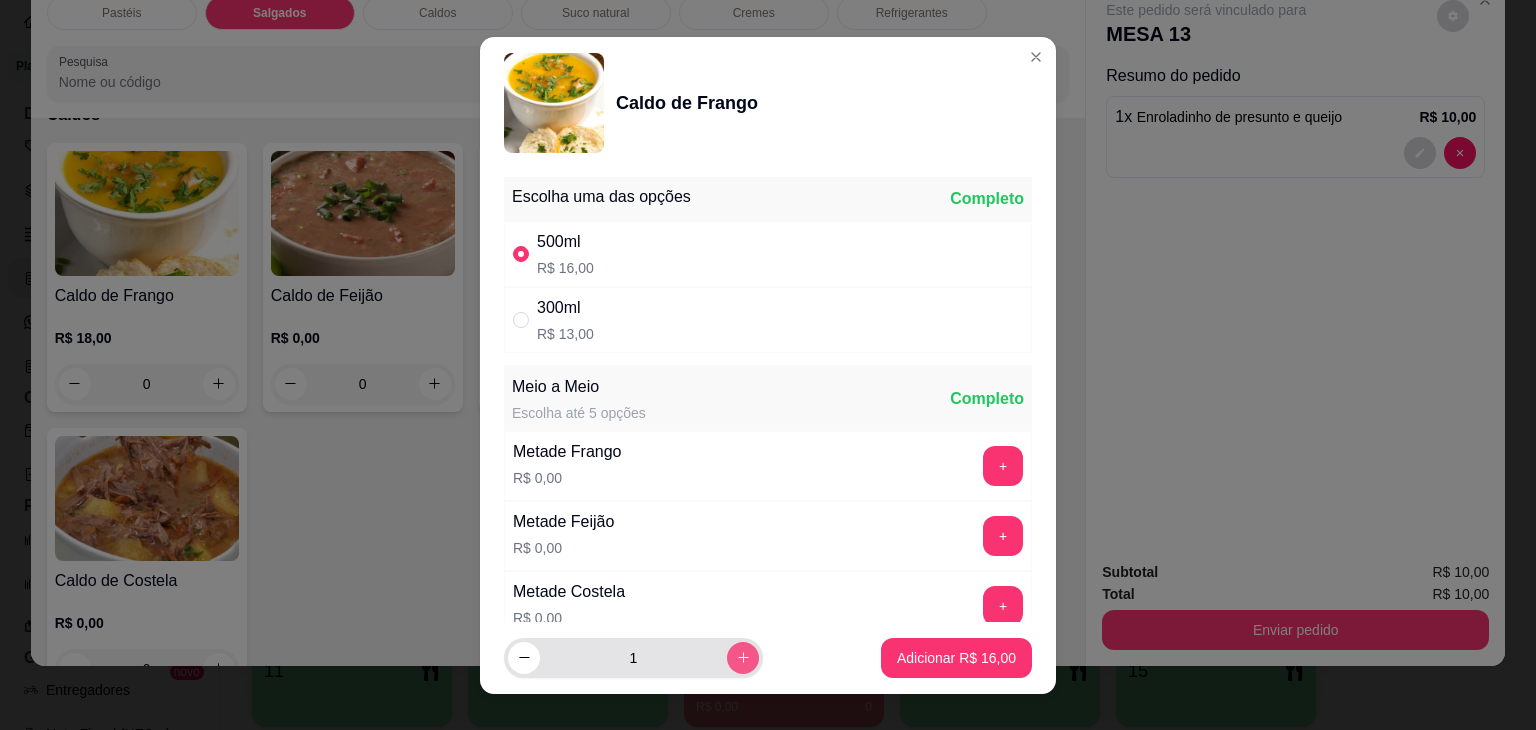 click at bounding box center (743, 658) 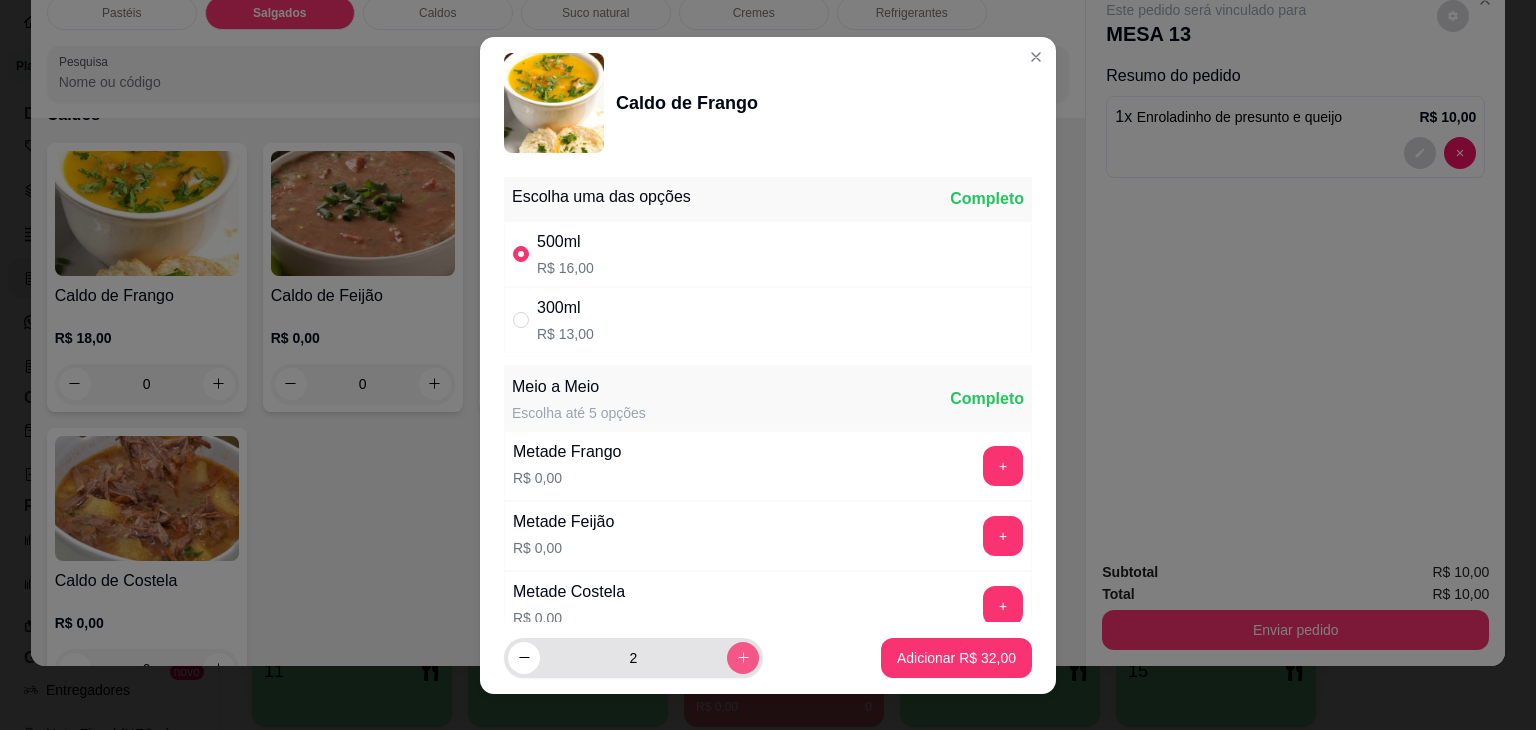 click at bounding box center (743, 658) 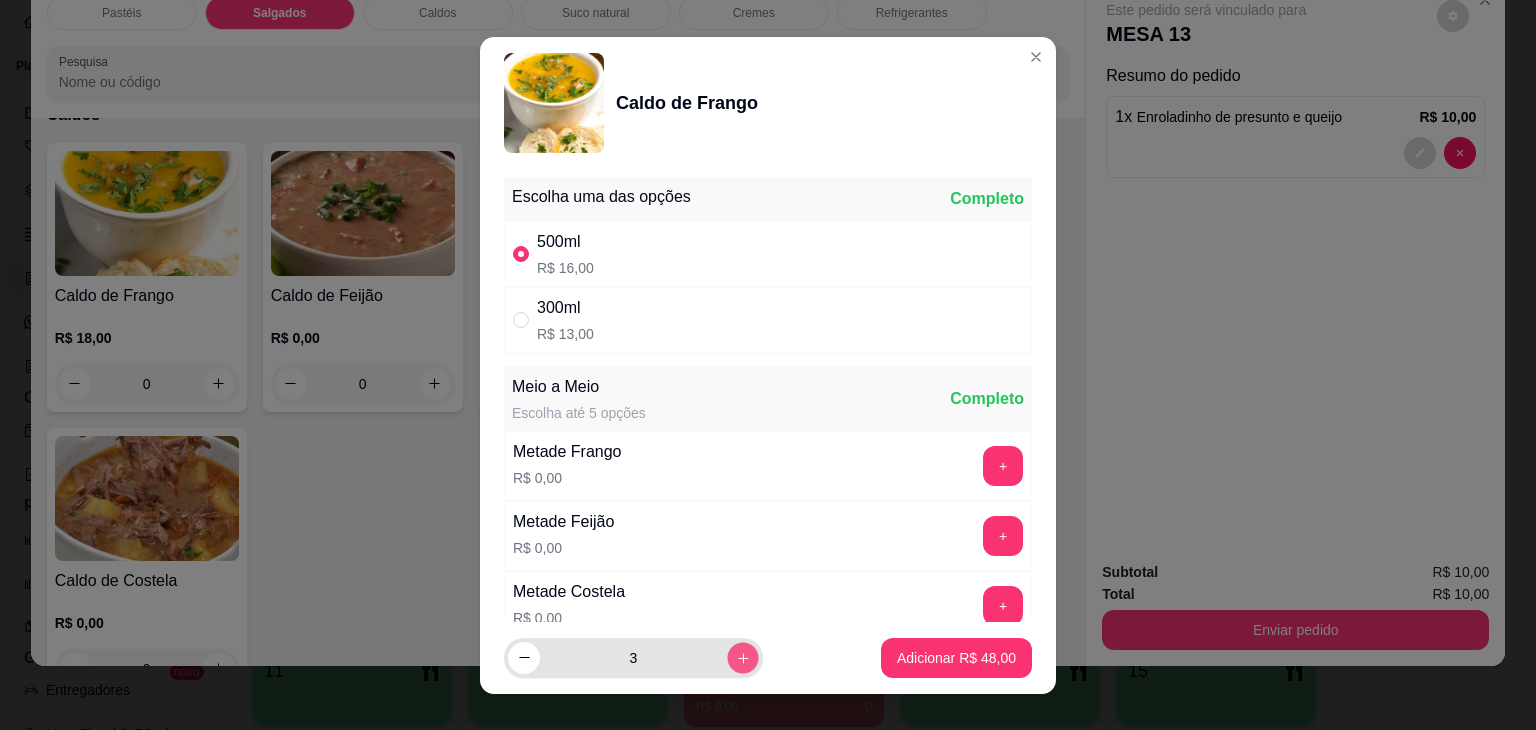 click at bounding box center [742, 657] 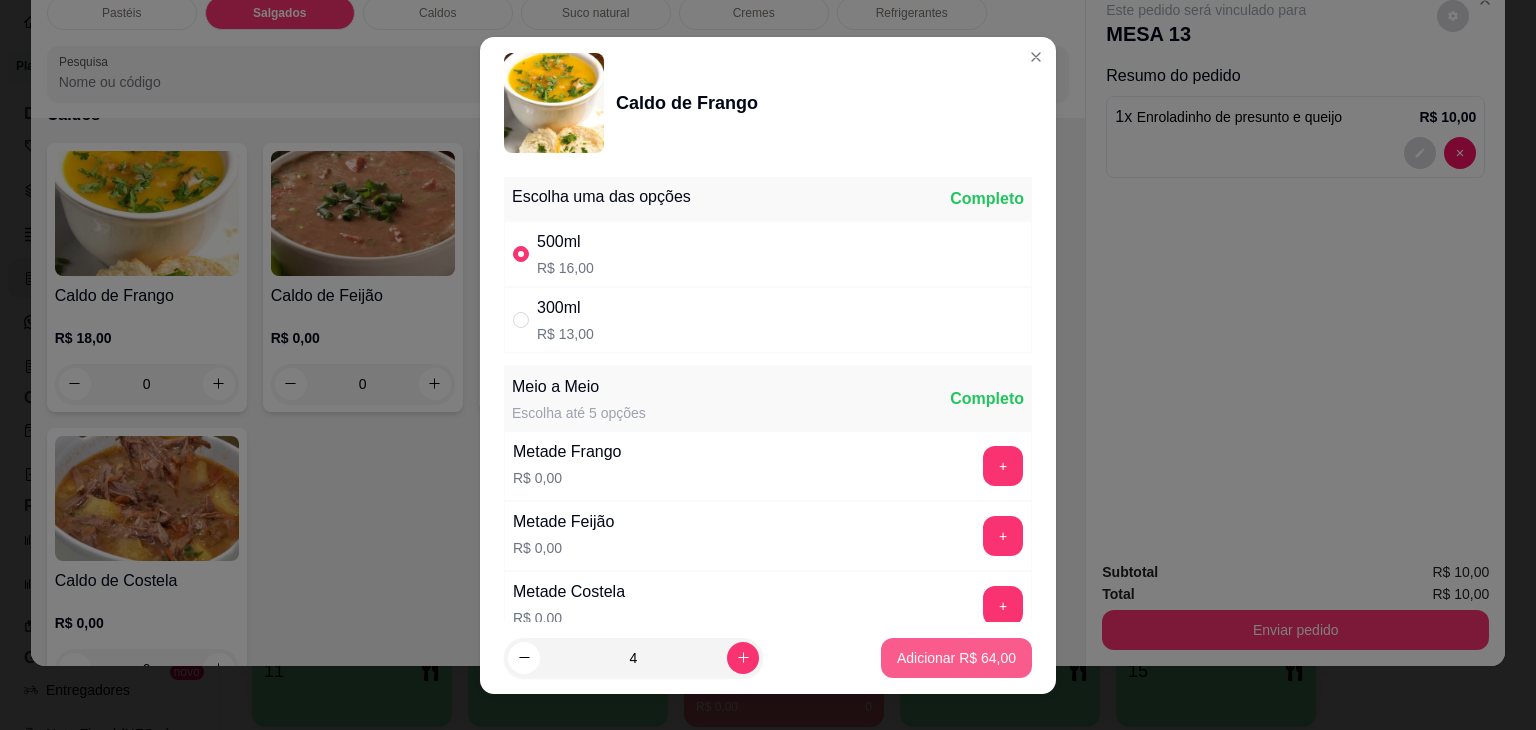 click on "Adicionar   R$ 64,00" at bounding box center [956, 658] 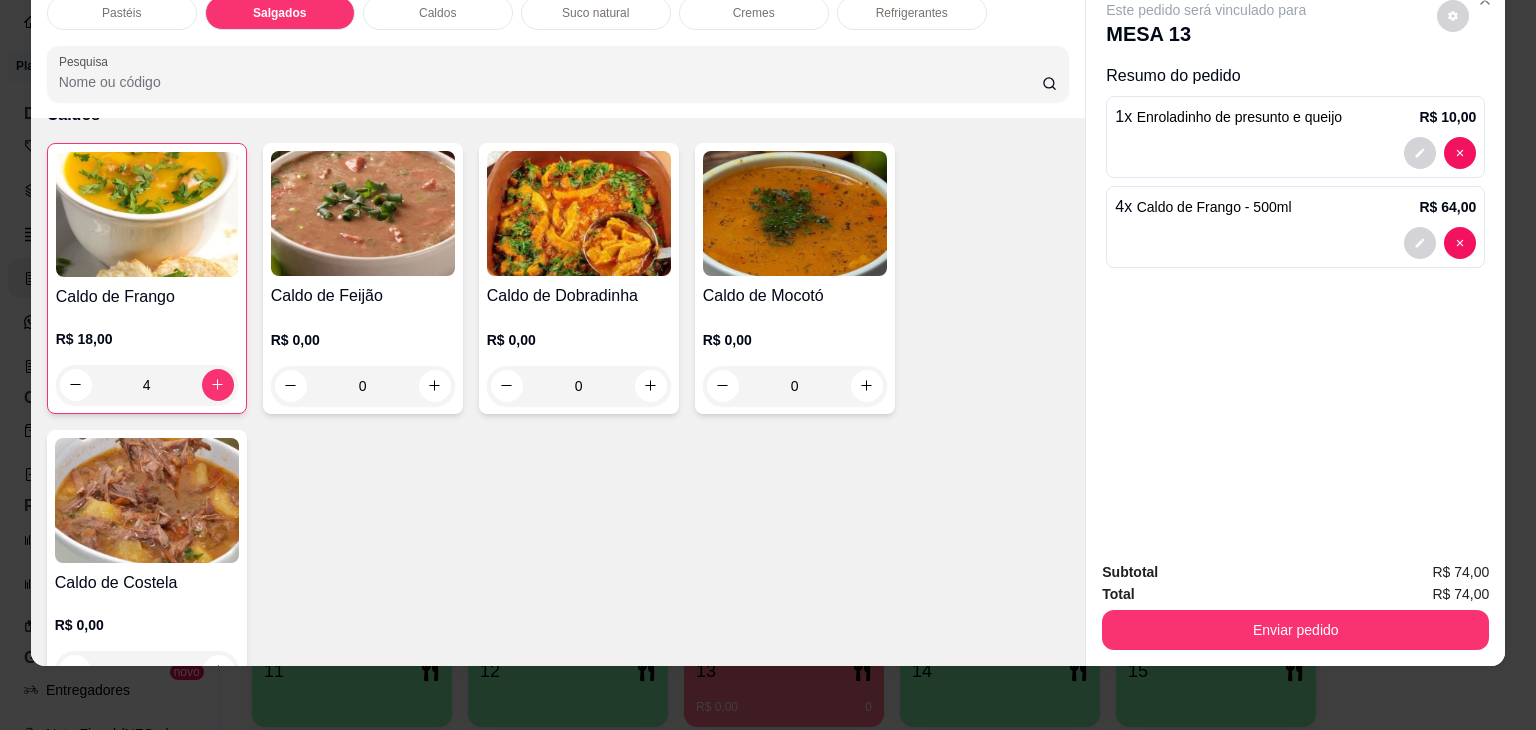 scroll, scrollTop: 2825, scrollLeft: 0, axis: vertical 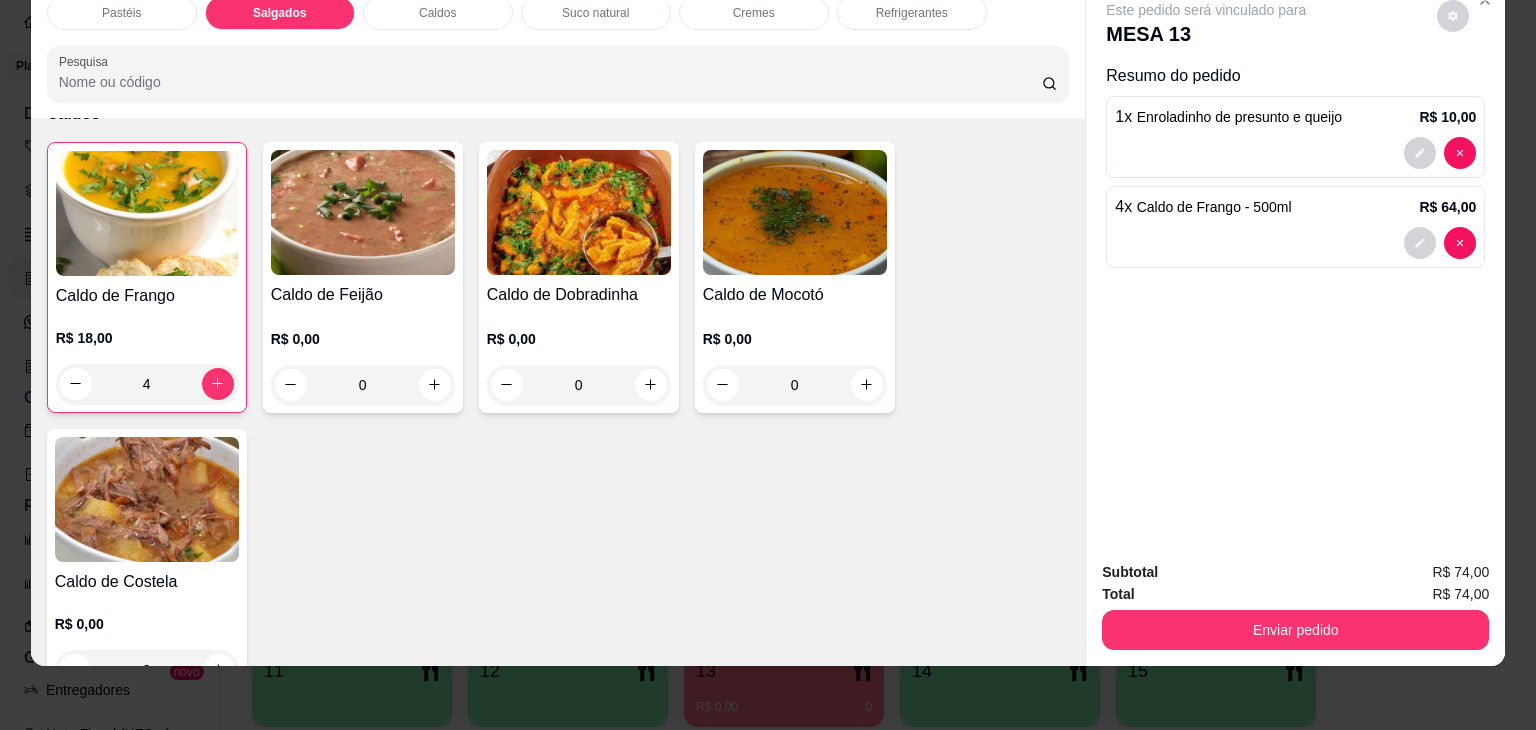 click on "Refrigerantes" at bounding box center (912, 13) 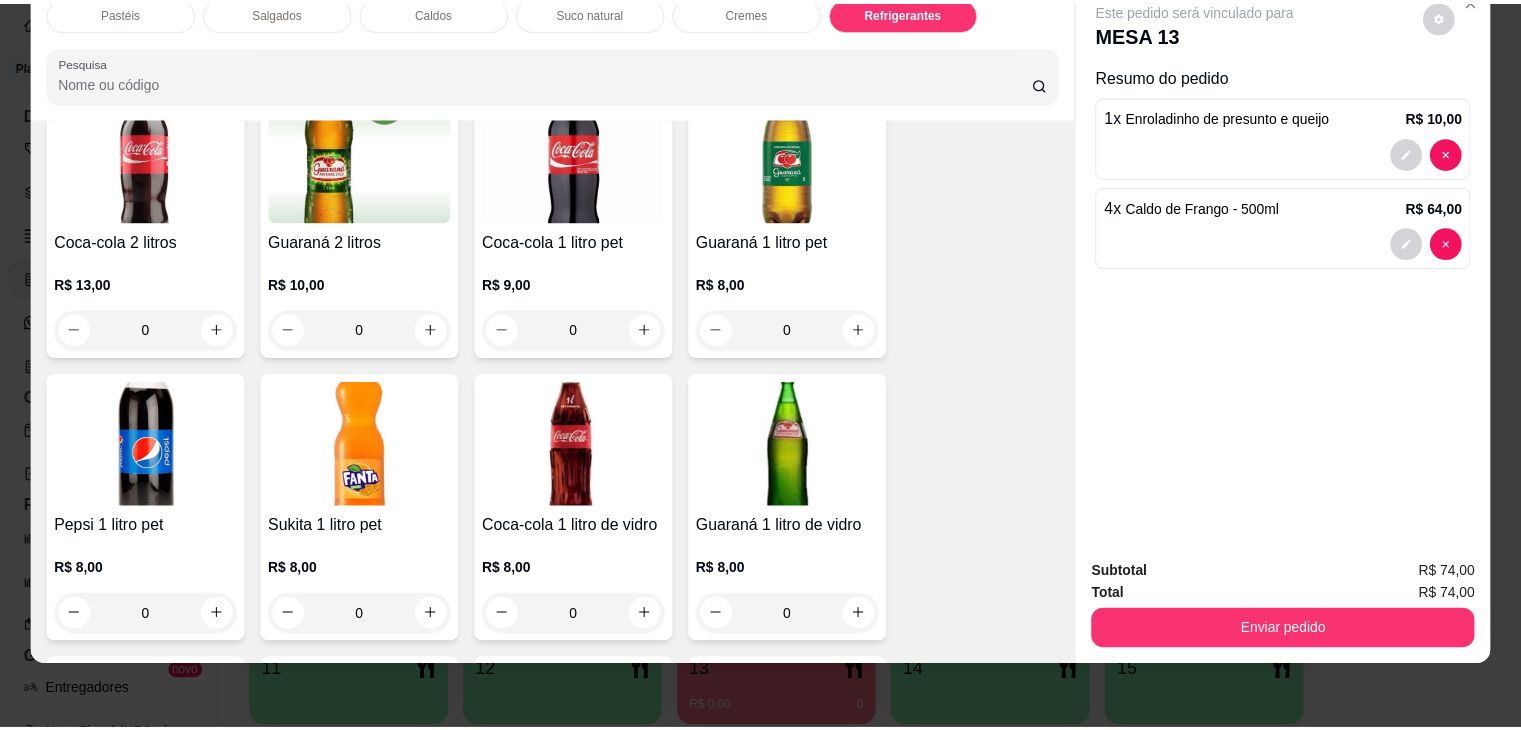 scroll, scrollTop: 5433, scrollLeft: 0, axis: vertical 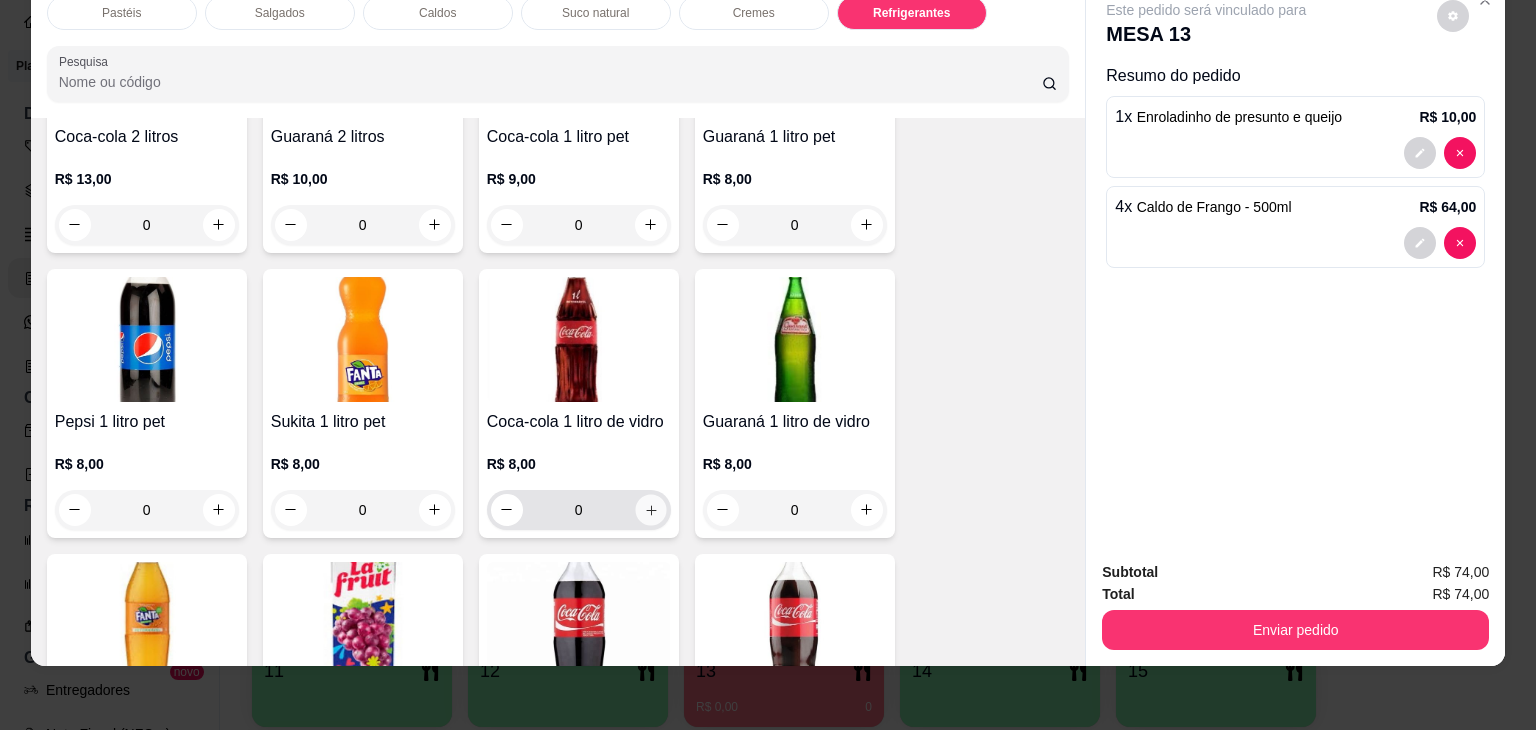 click 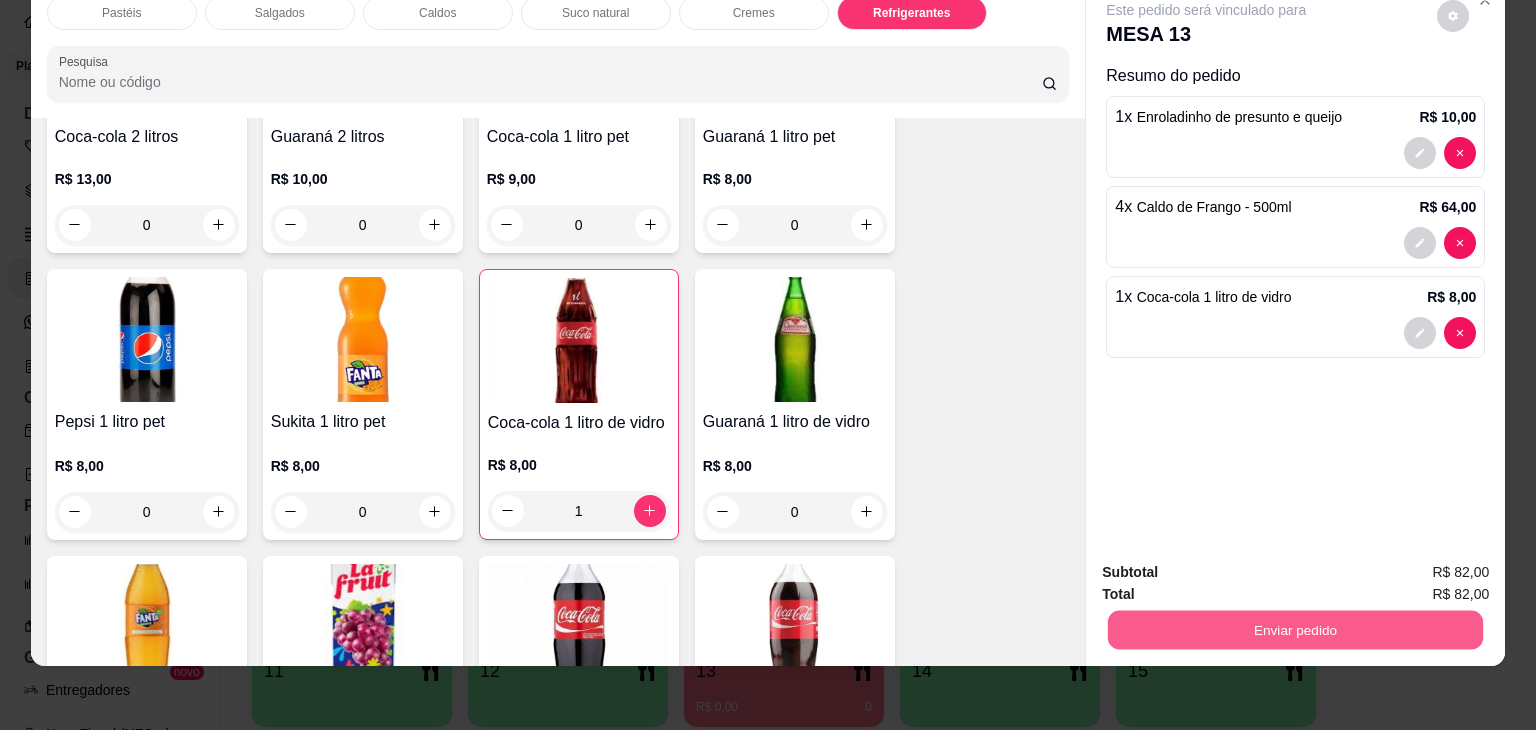 click on "Enviar pedido" at bounding box center [1295, 630] 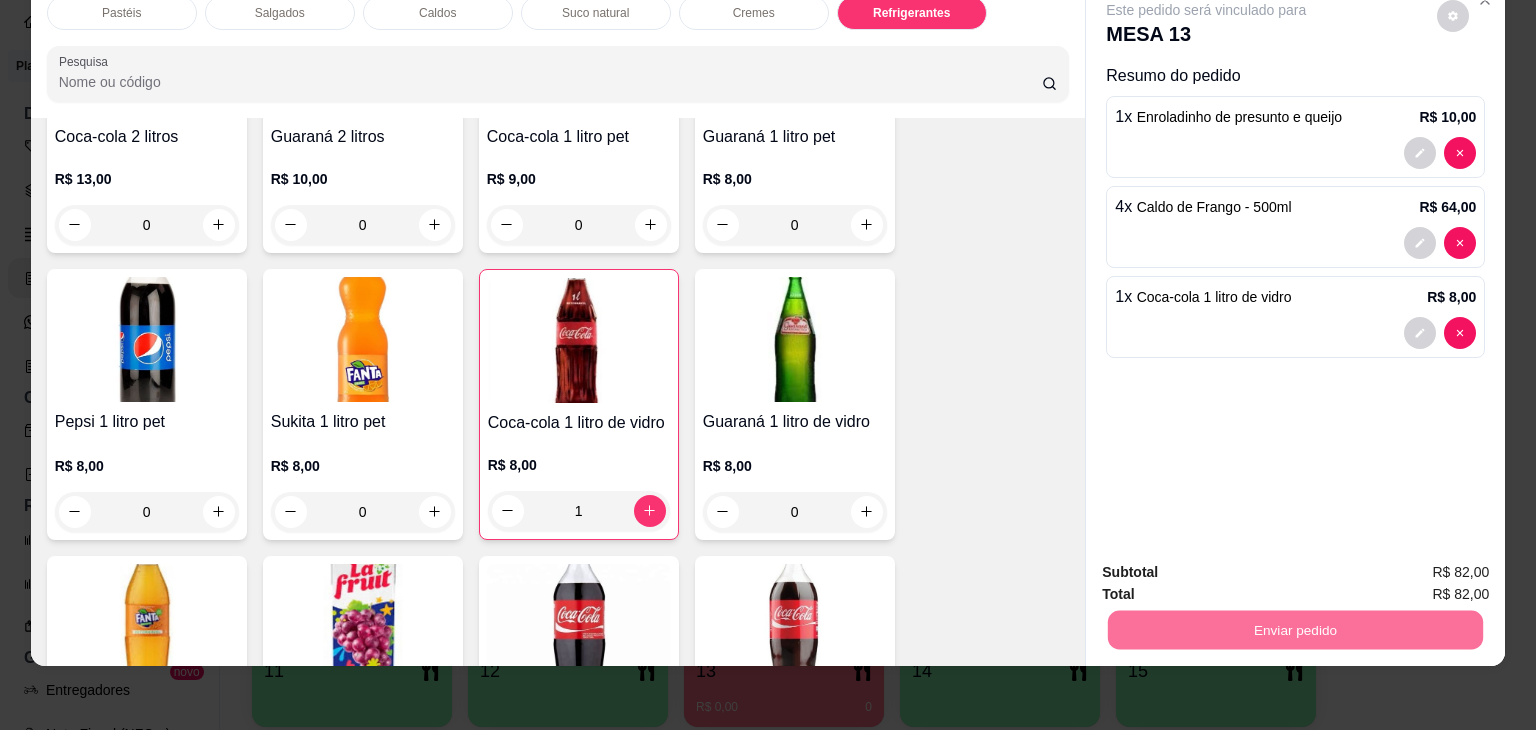 click on "Não registrar e enviar pedido" at bounding box center (1229, 565) 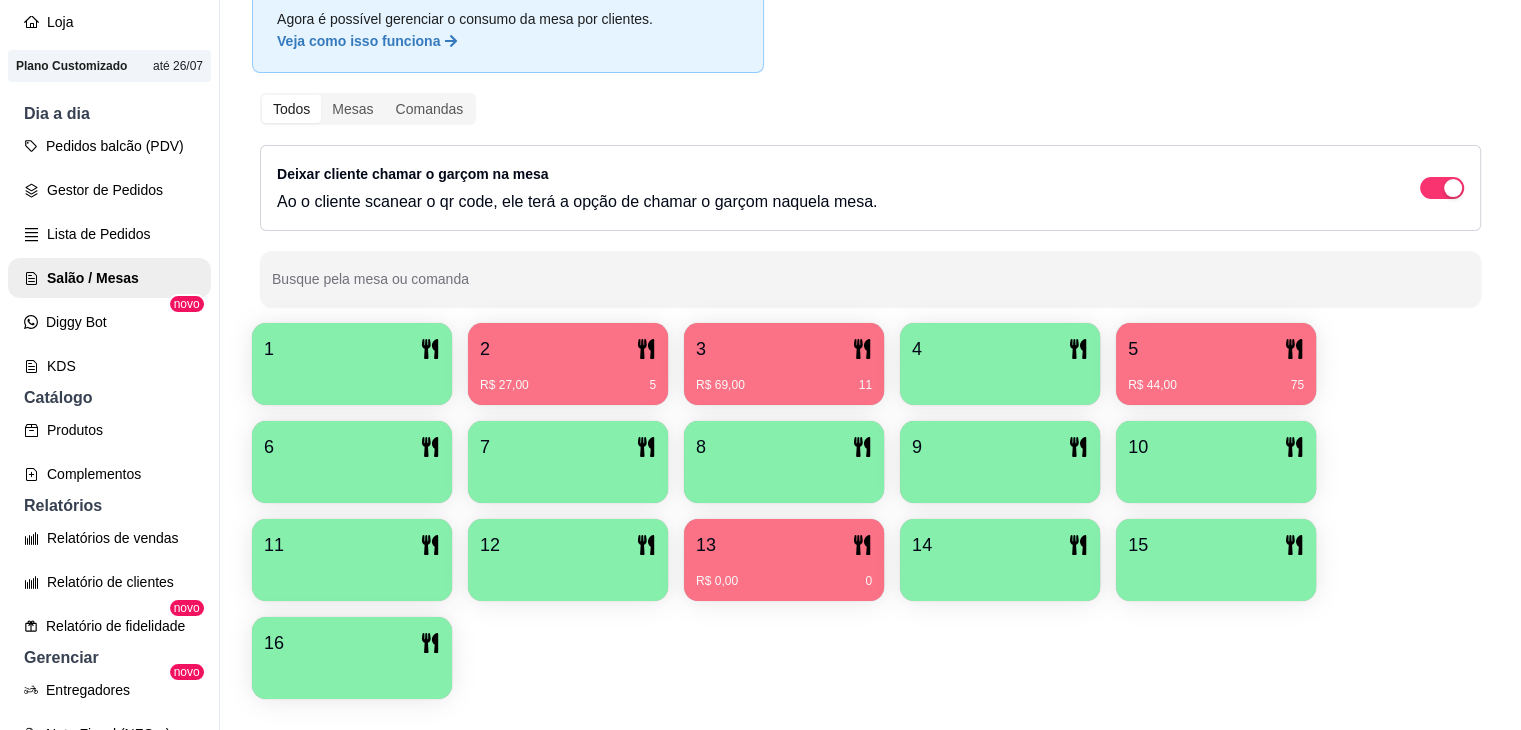 scroll, scrollTop: 189, scrollLeft: 0, axis: vertical 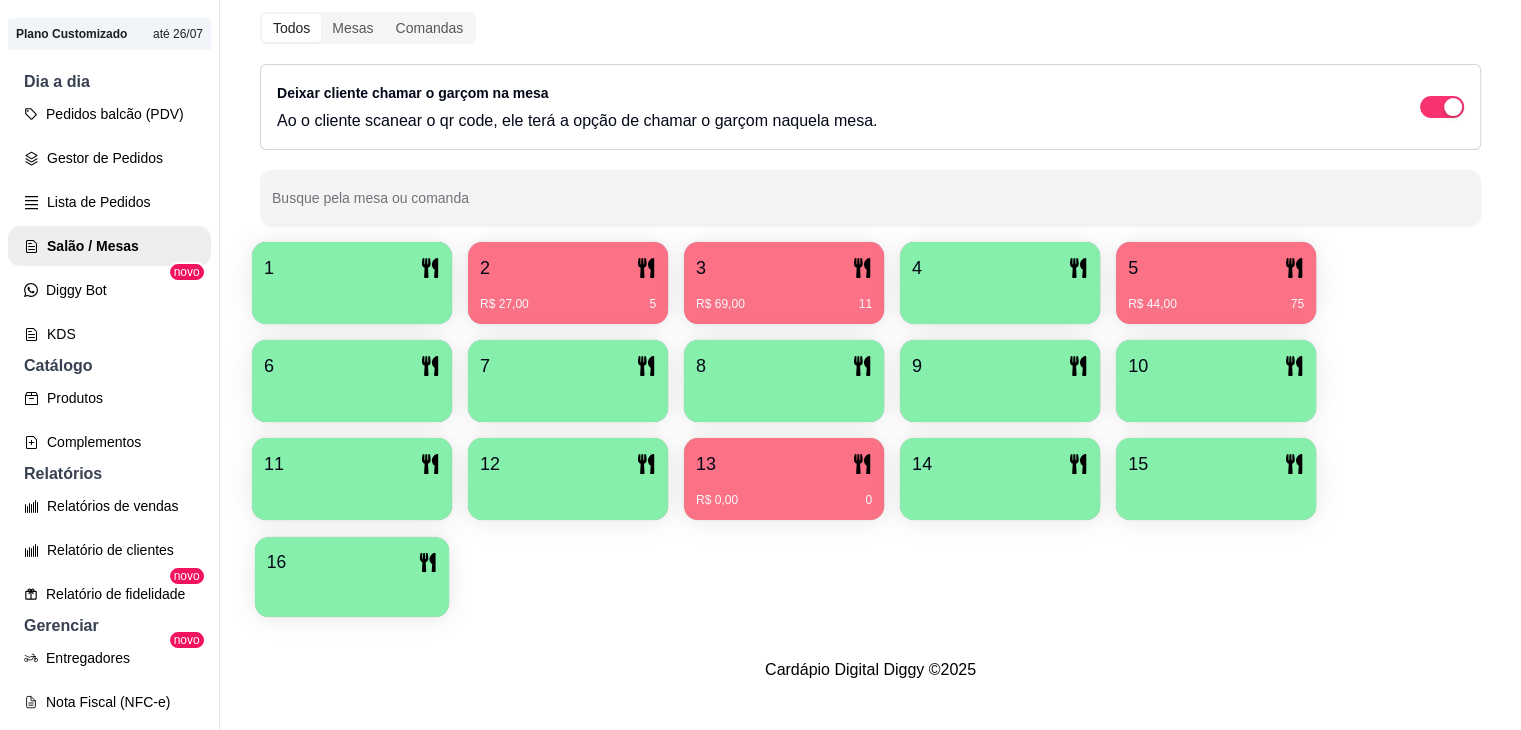 click at bounding box center (352, 590) 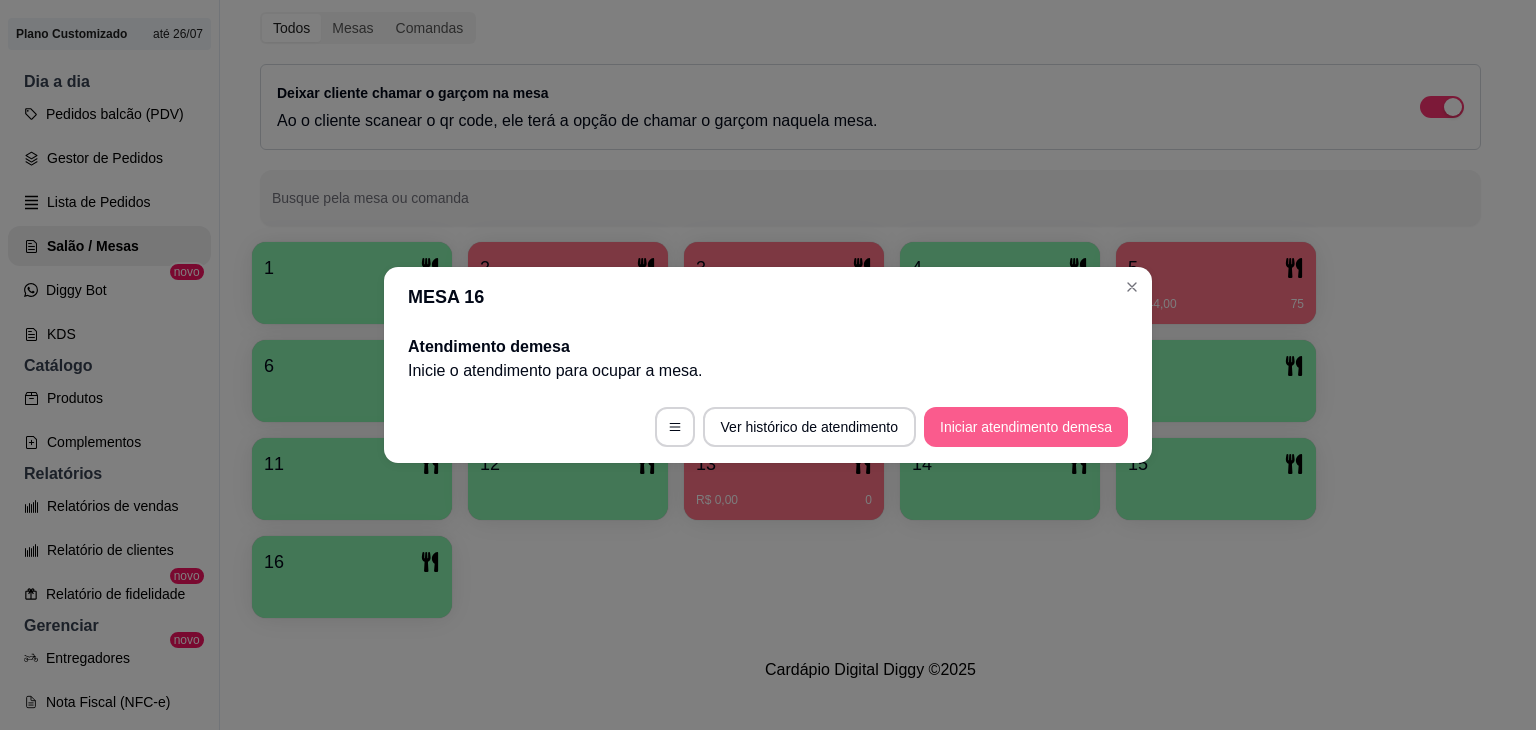 click on "Iniciar atendimento de  mesa" at bounding box center (1026, 427) 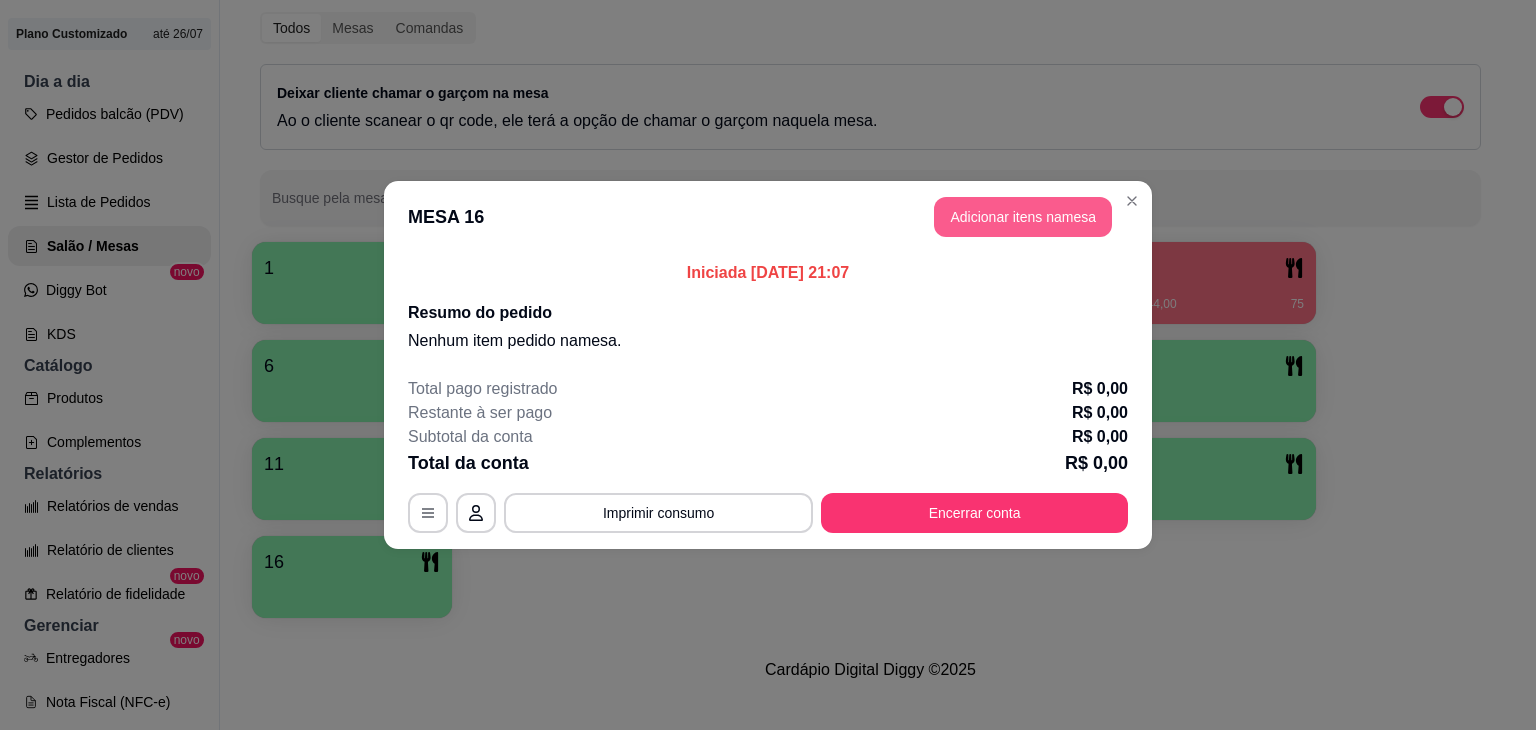 click on "Adicionar itens na  mesa" at bounding box center (1023, 217) 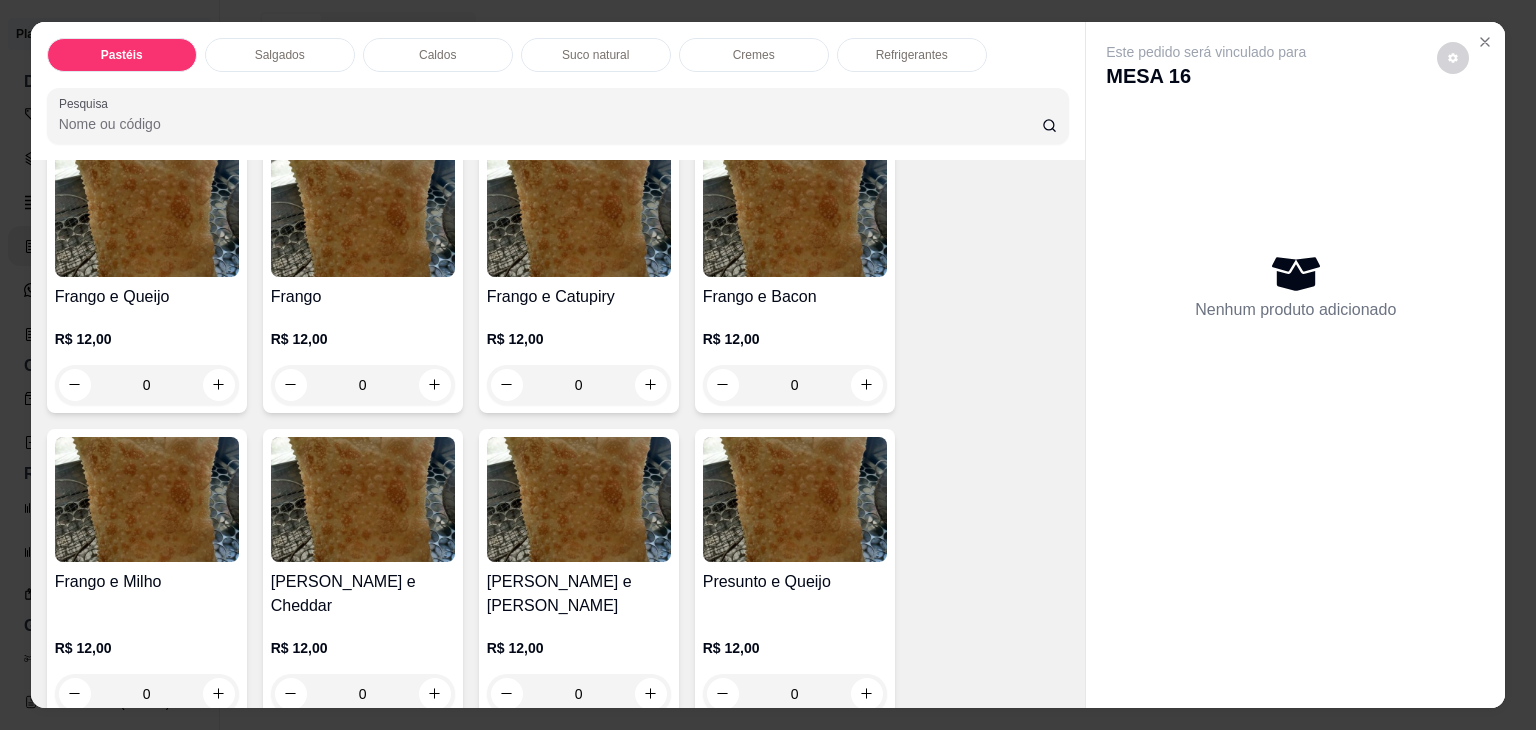 scroll, scrollTop: 800, scrollLeft: 0, axis: vertical 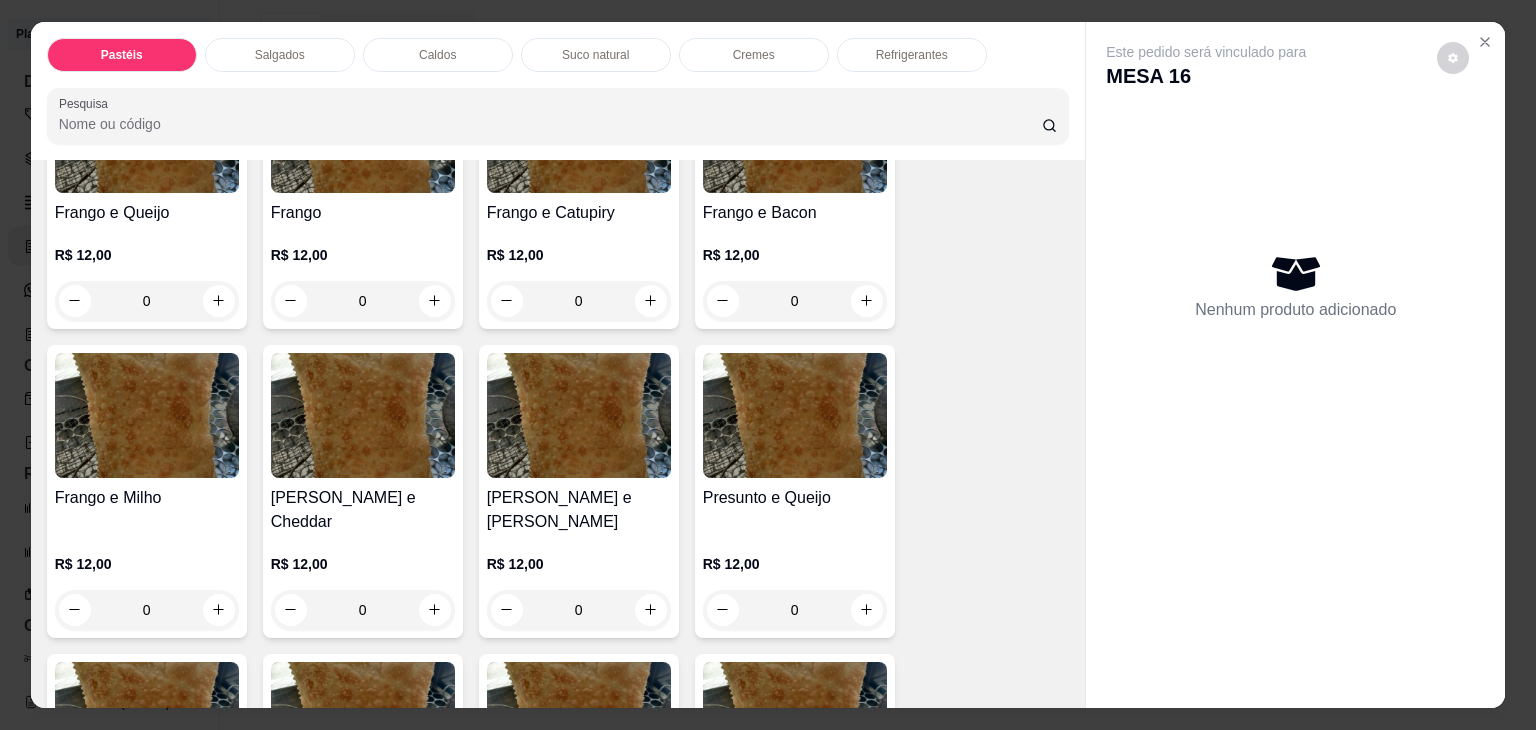 click on "0" at bounding box center [363, 610] 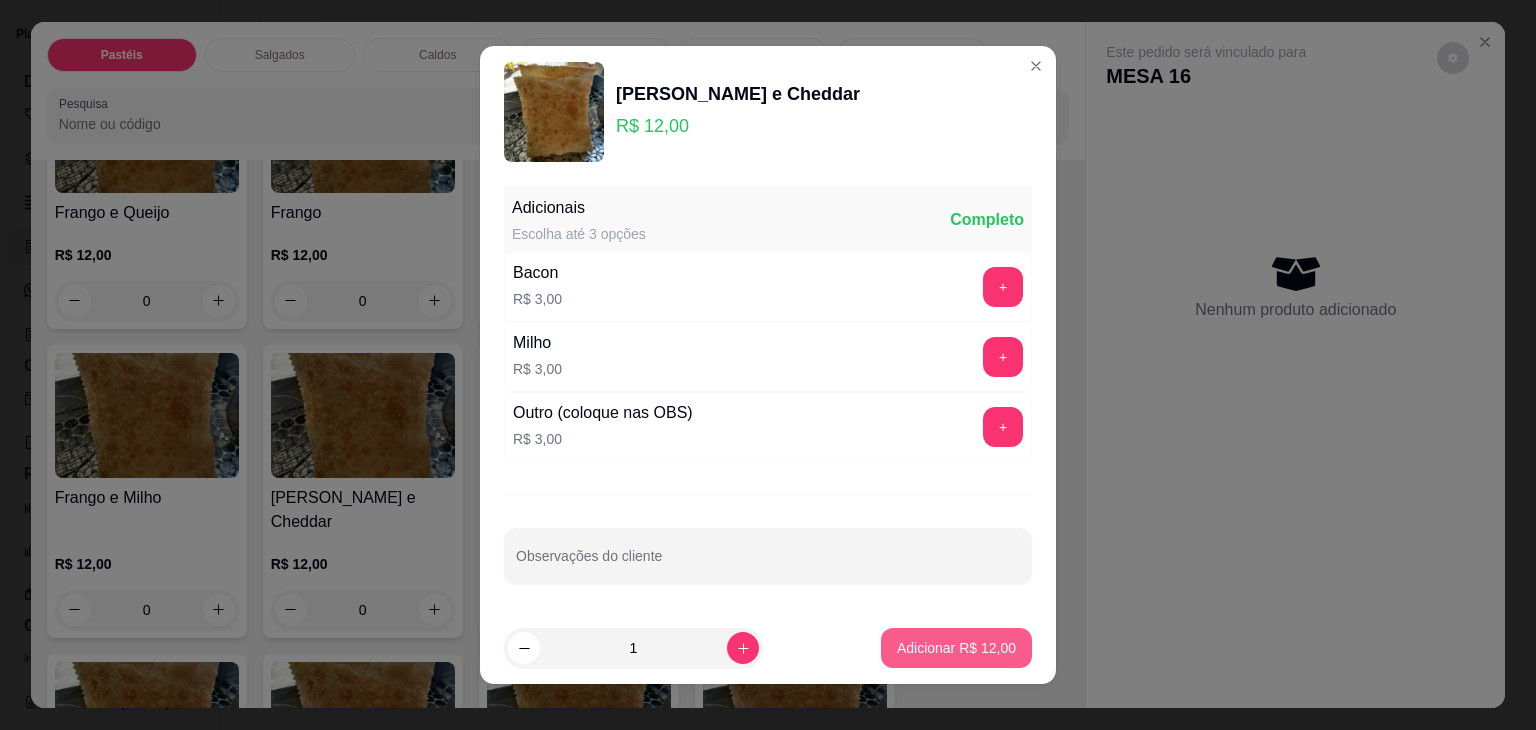 click on "Adicionar   R$ 12,00" at bounding box center (956, 648) 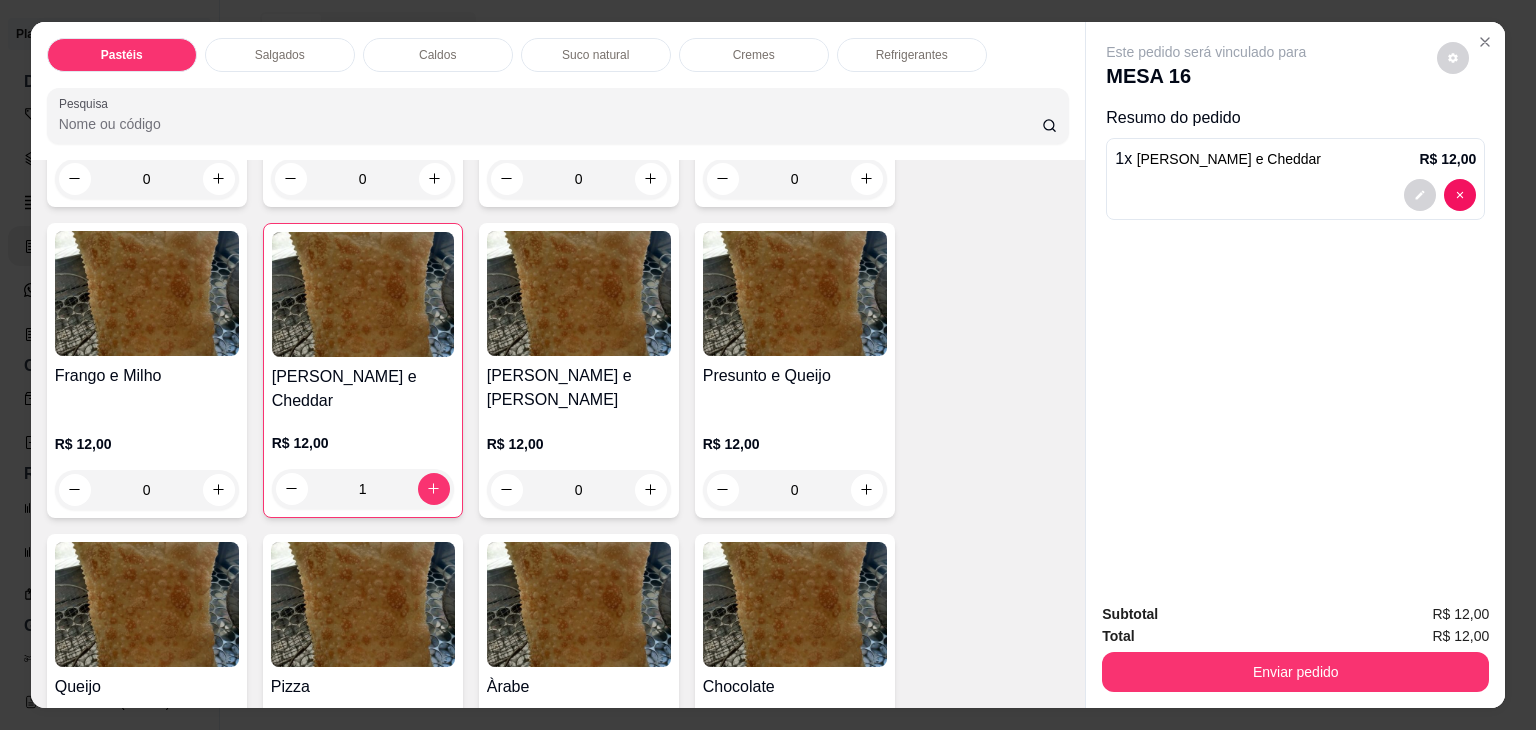 scroll, scrollTop: 900, scrollLeft: 0, axis: vertical 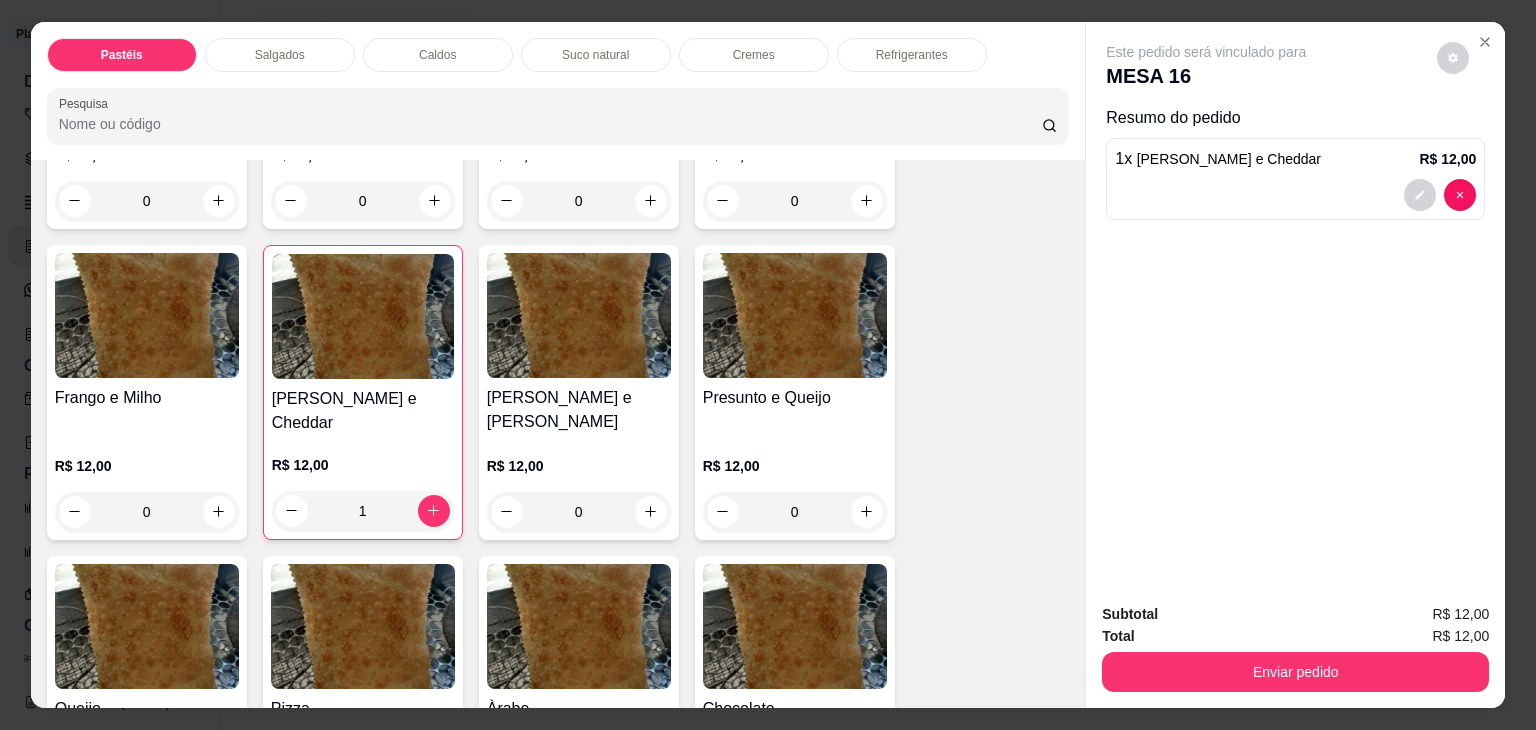 click on "Caldos" at bounding box center [438, 55] 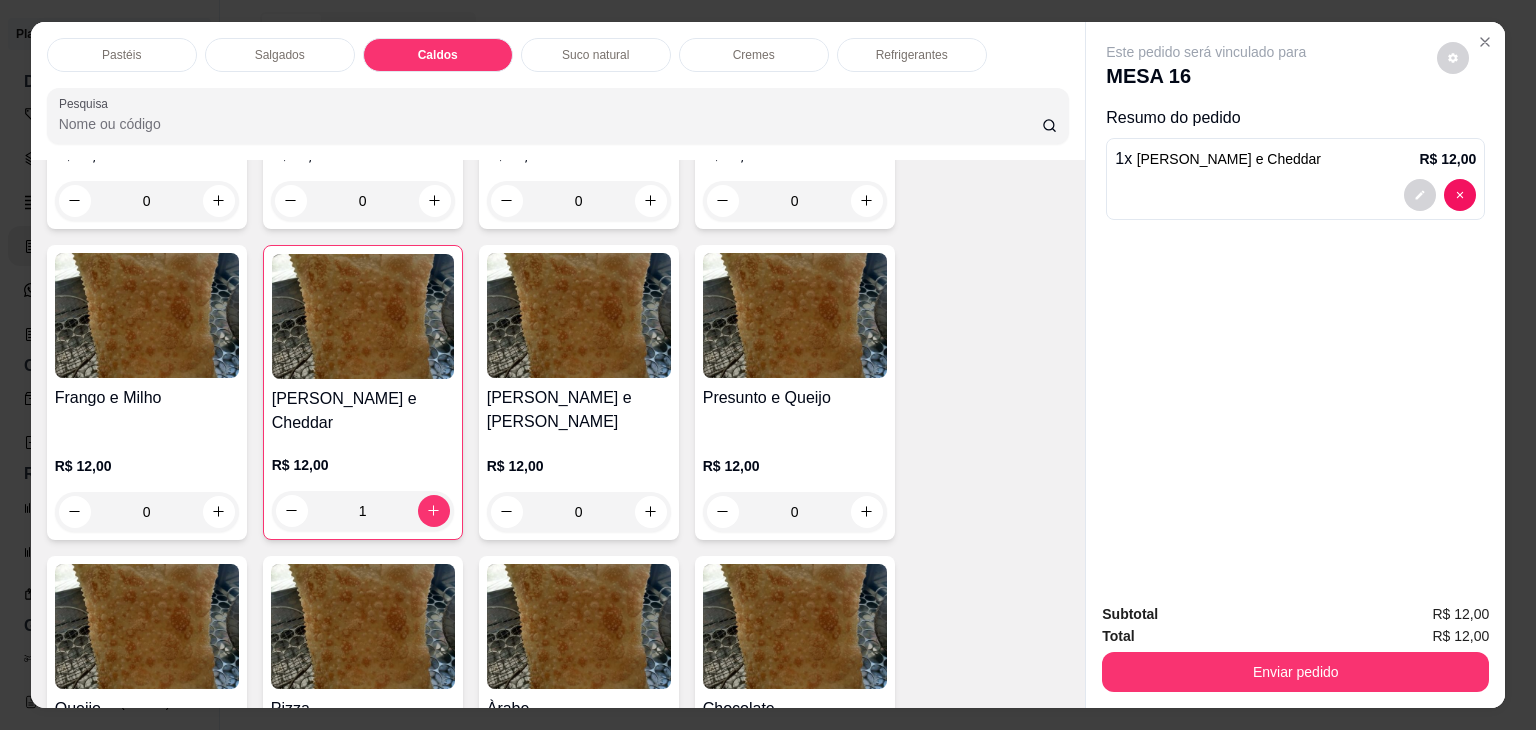 scroll, scrollTop: 2784, scrollLeft: 0, axis: vertical 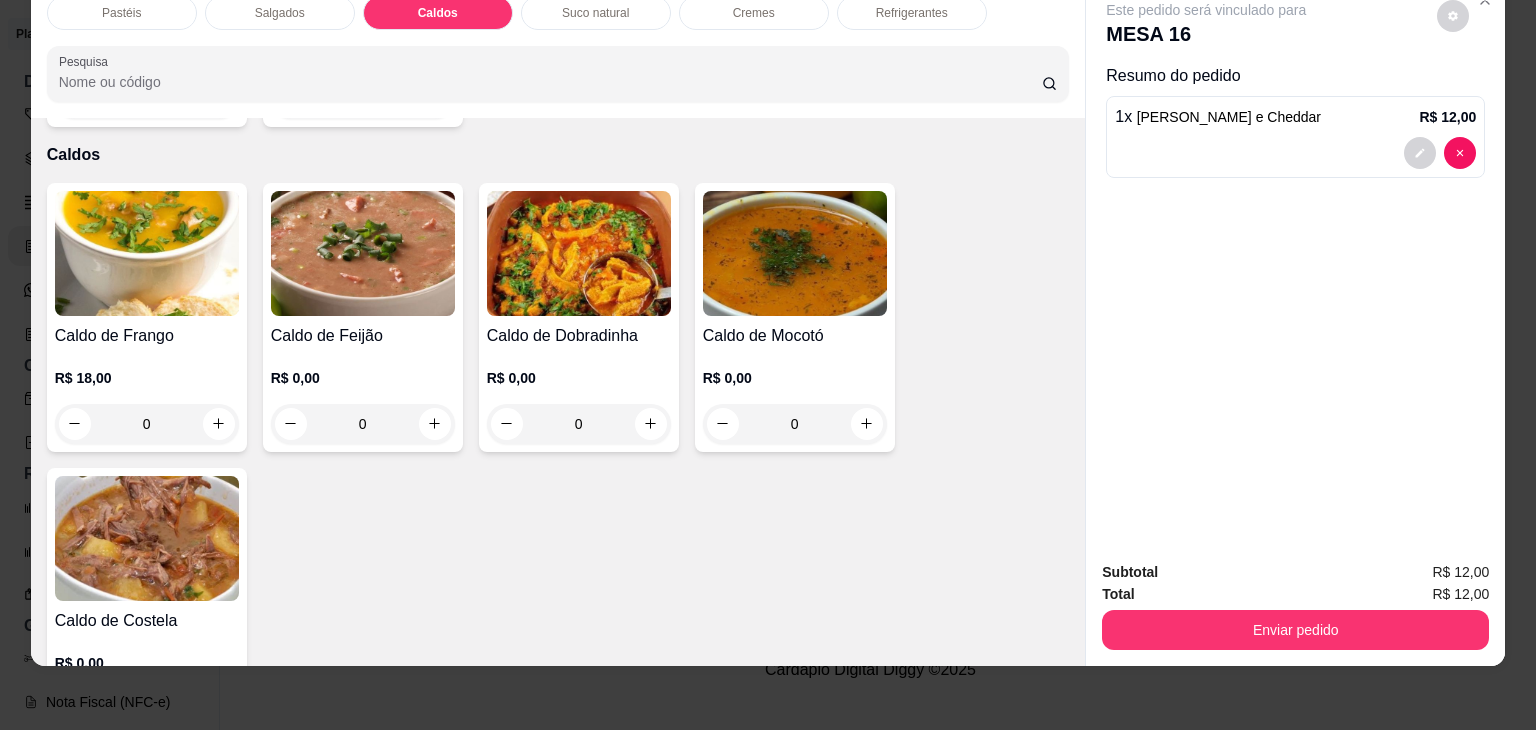 click on "0" at bounding box center (579, 424) 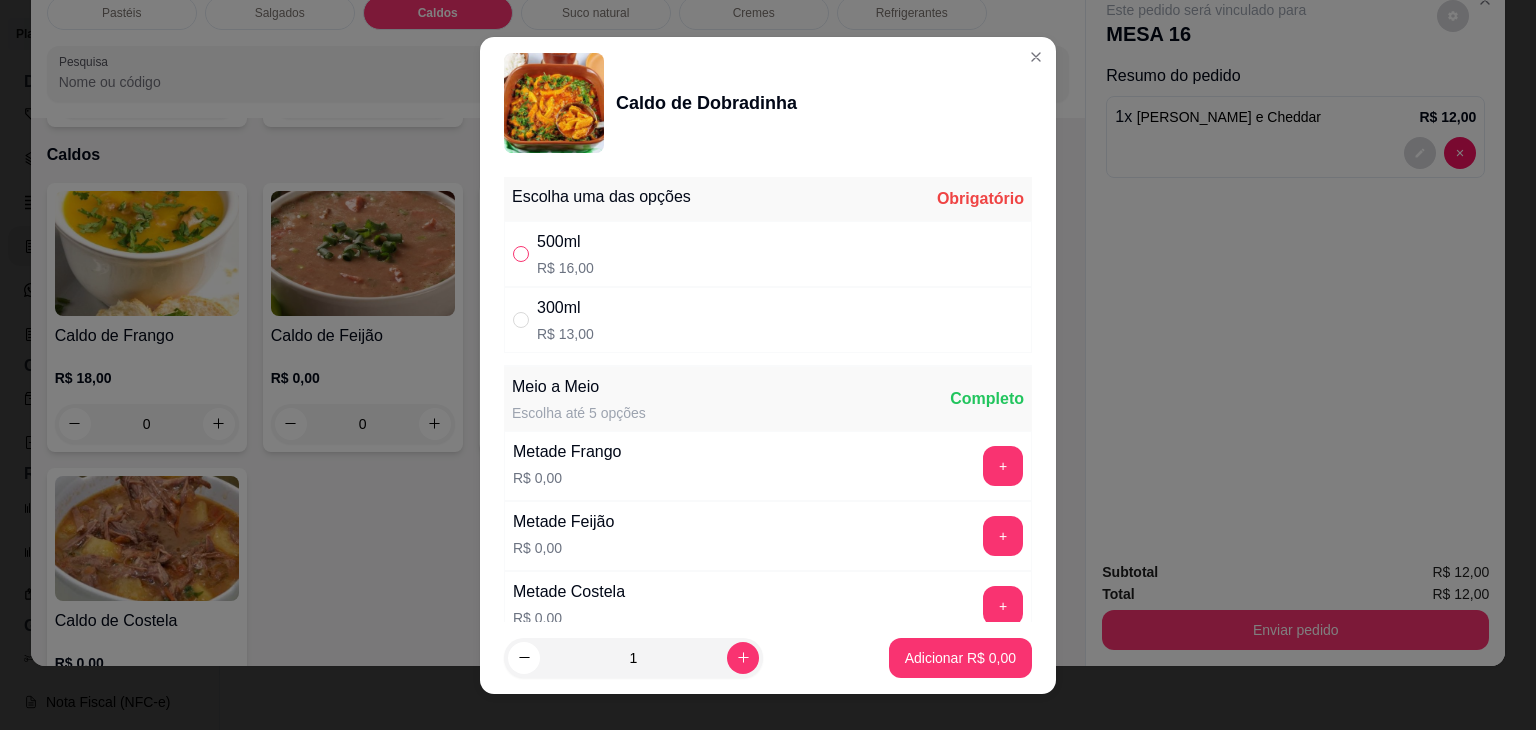 click at bounding box center (521, 254) 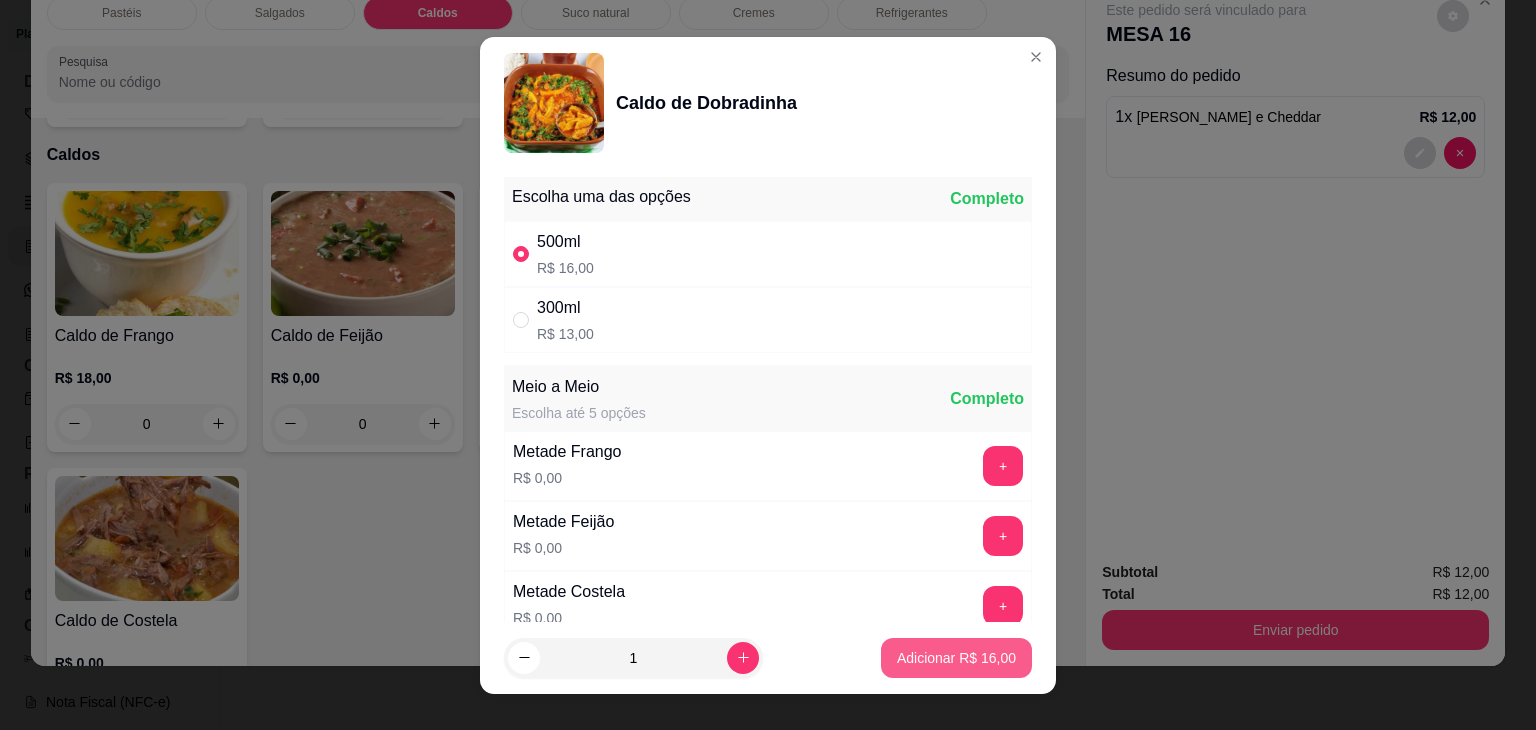 click on "Adicionar   R$ 16,00" at bounding box center (956, 658) 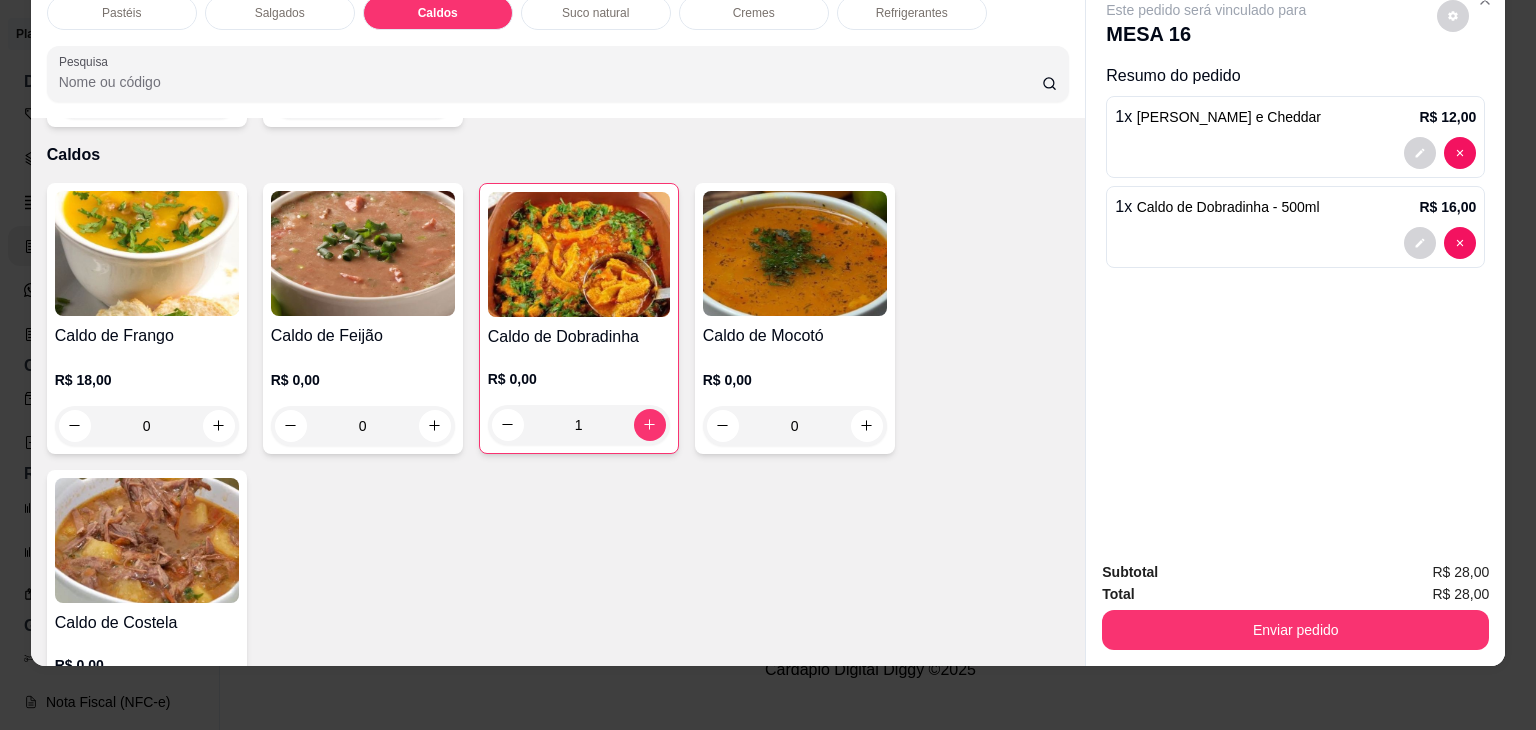 click on "Refrigerantes" at bounding box center (912, 13) 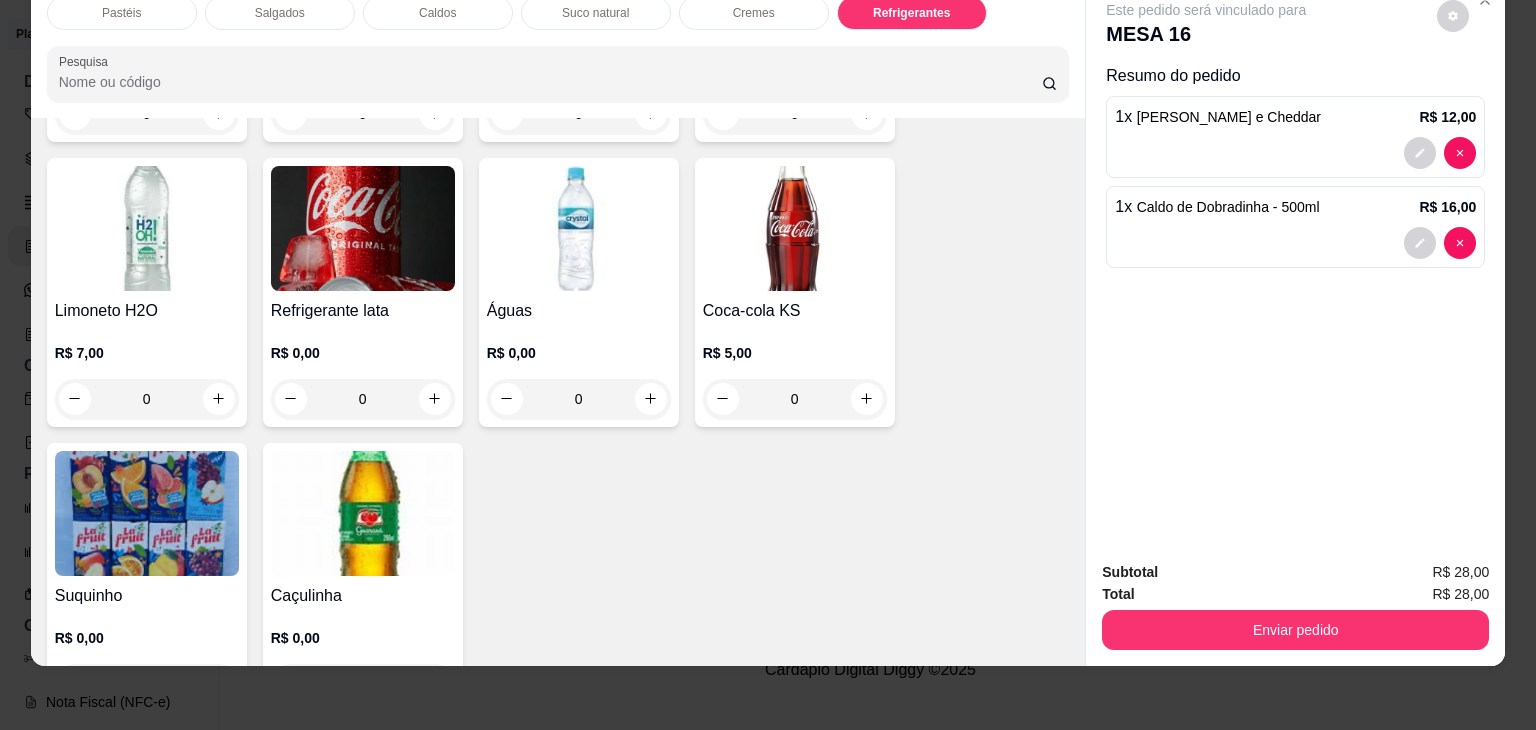 scroll, scrollTop: 6133, scrollLeft: 0, axis: vertical 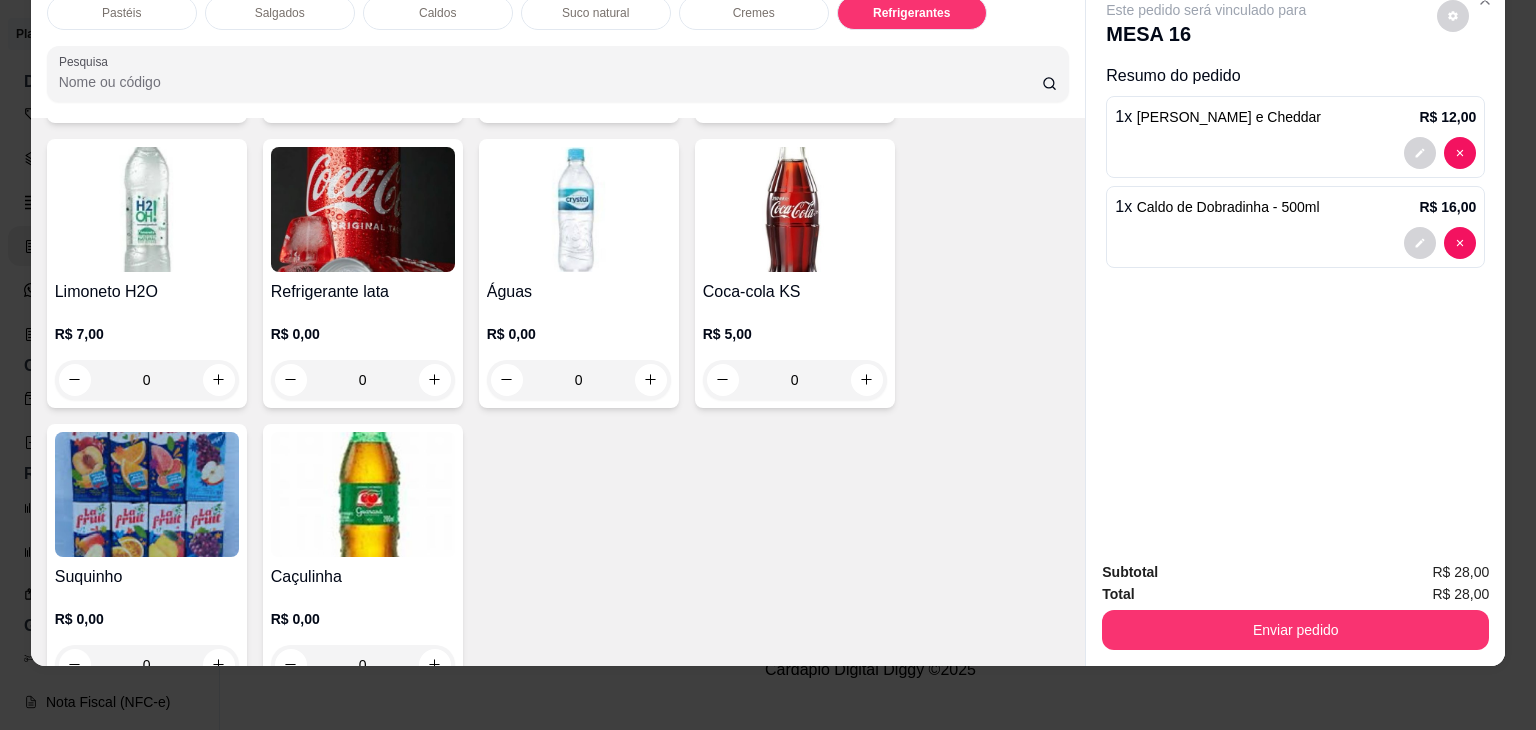 click on "0" at bounding box center (363, 380) 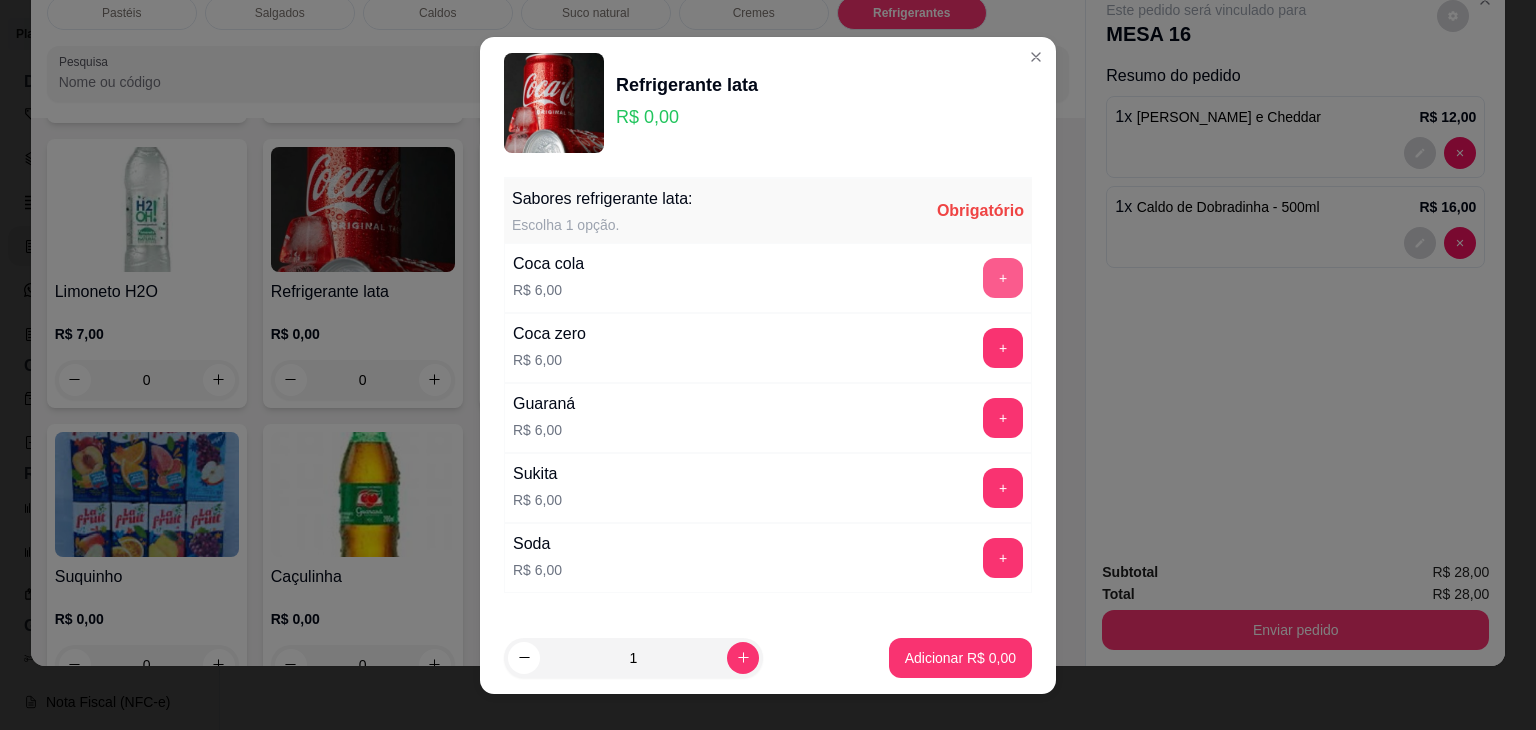 click on "+" at bounding box center (1003, 278) 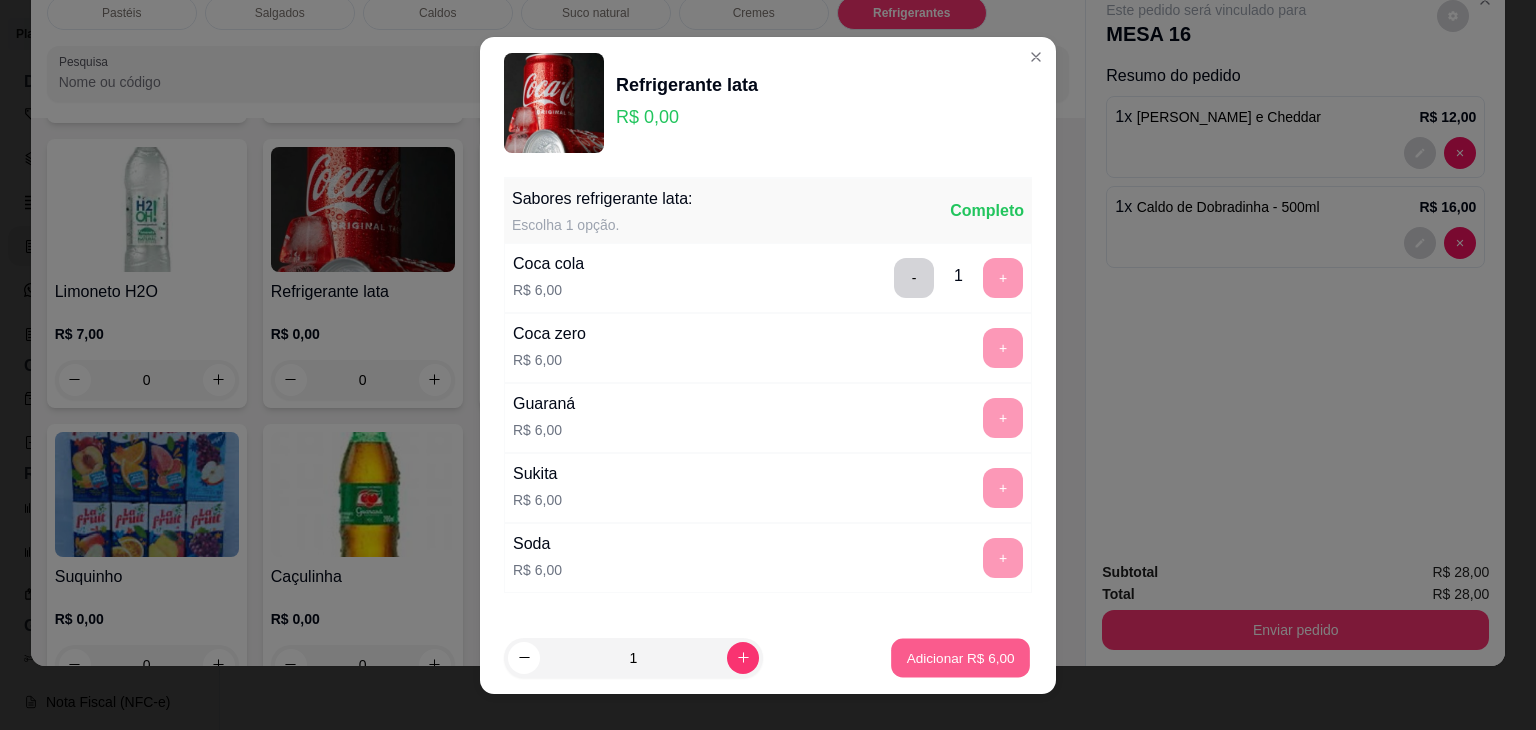 click on "Adicionar   R$ 6,00" at bounding box center [960, 657] 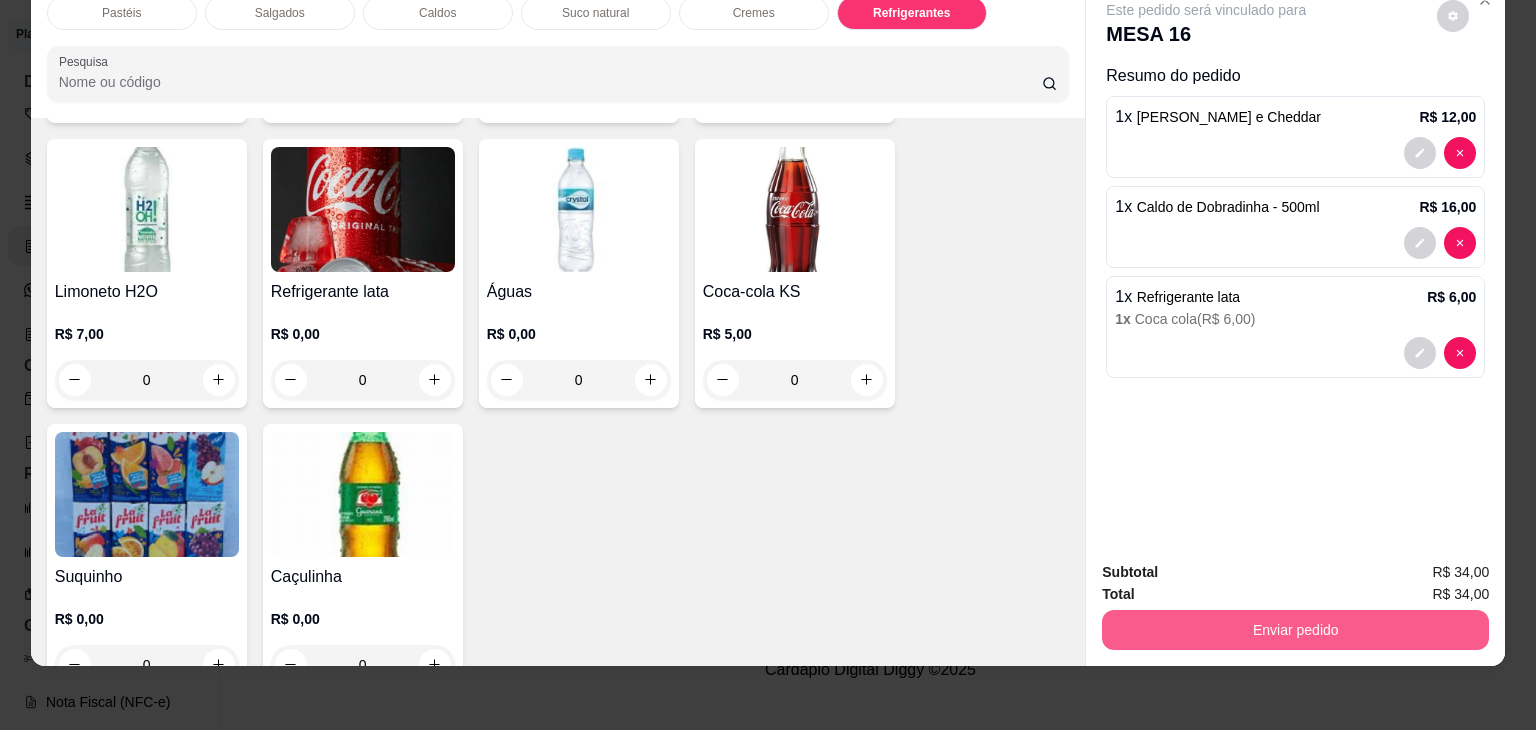 click on "Enviar pedido" at bounding box center [1295, 630] 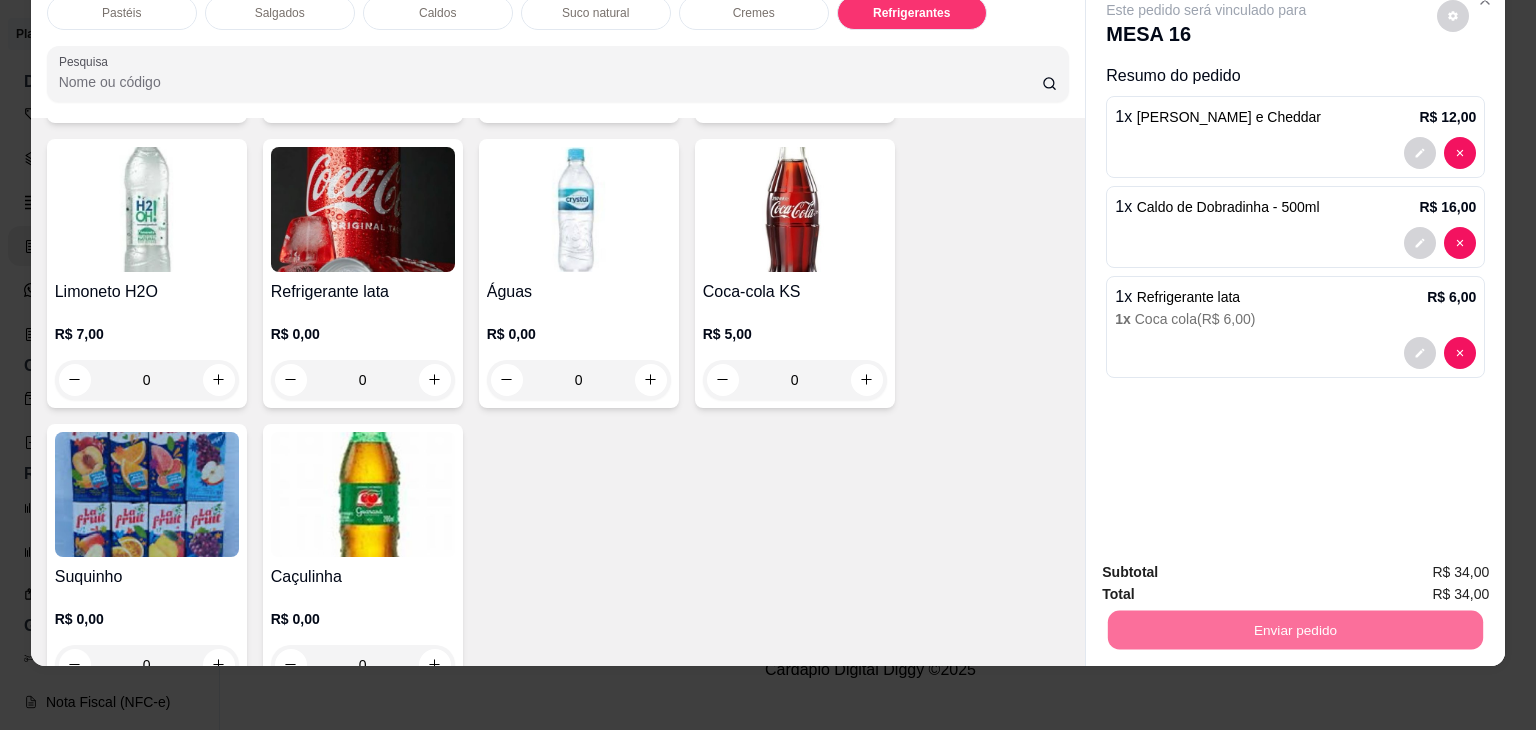 click on "Não registrar e enviar pedido" at bounding box center (1229, 566) 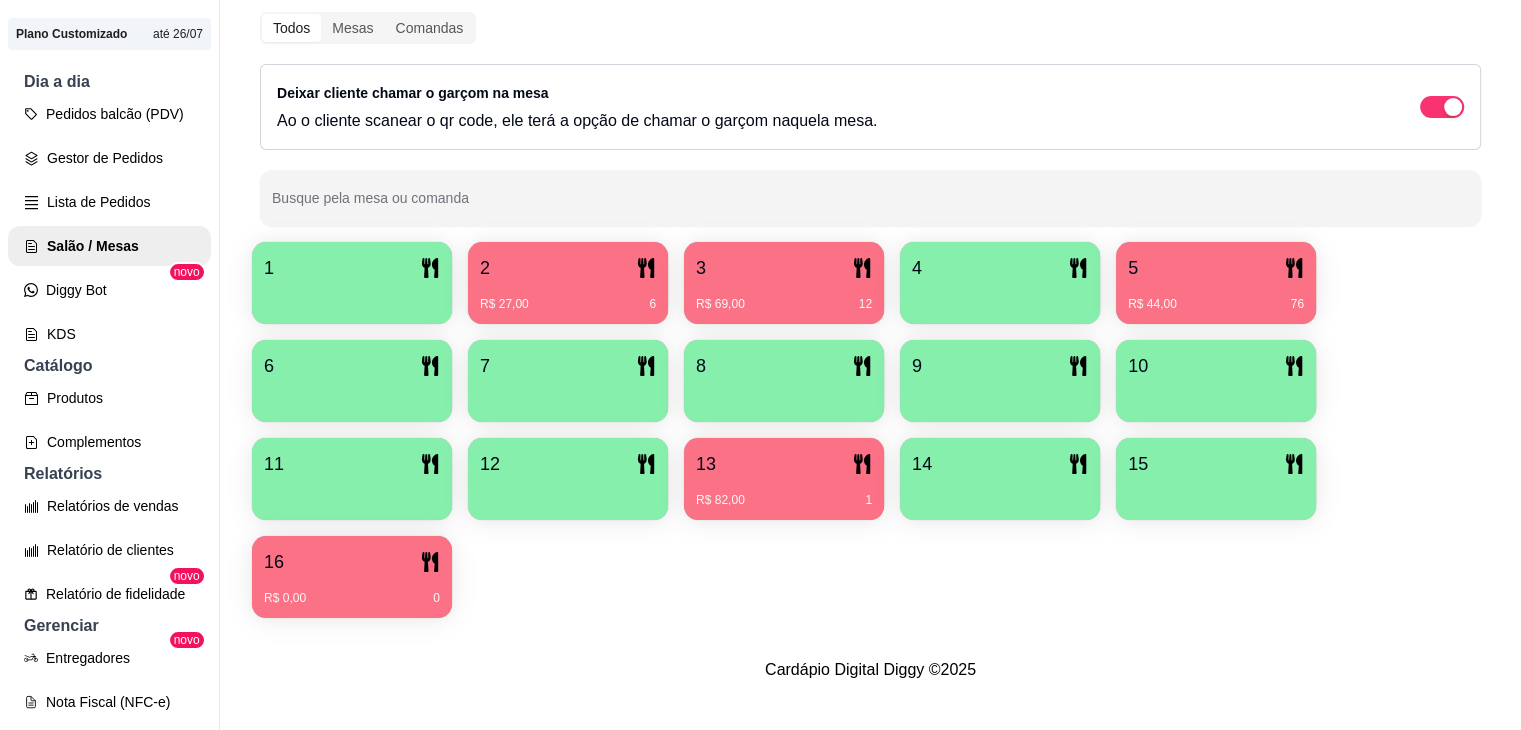 drag, startPoint x: 1272, startPoint y: 569, endPoint x: 1262, endPoint y: 587, distance: 20.59126 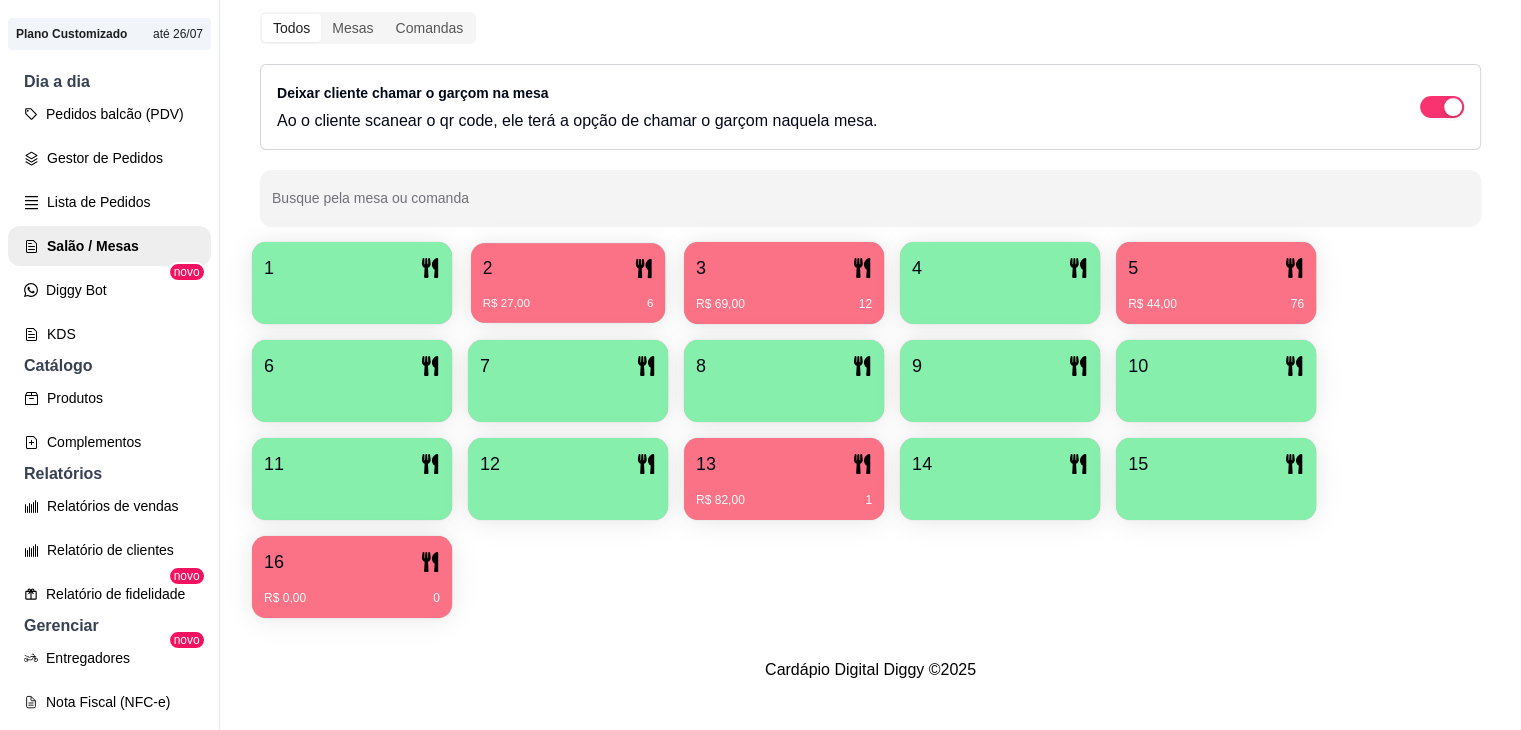 click on "2" at bounding box center (568, 268) 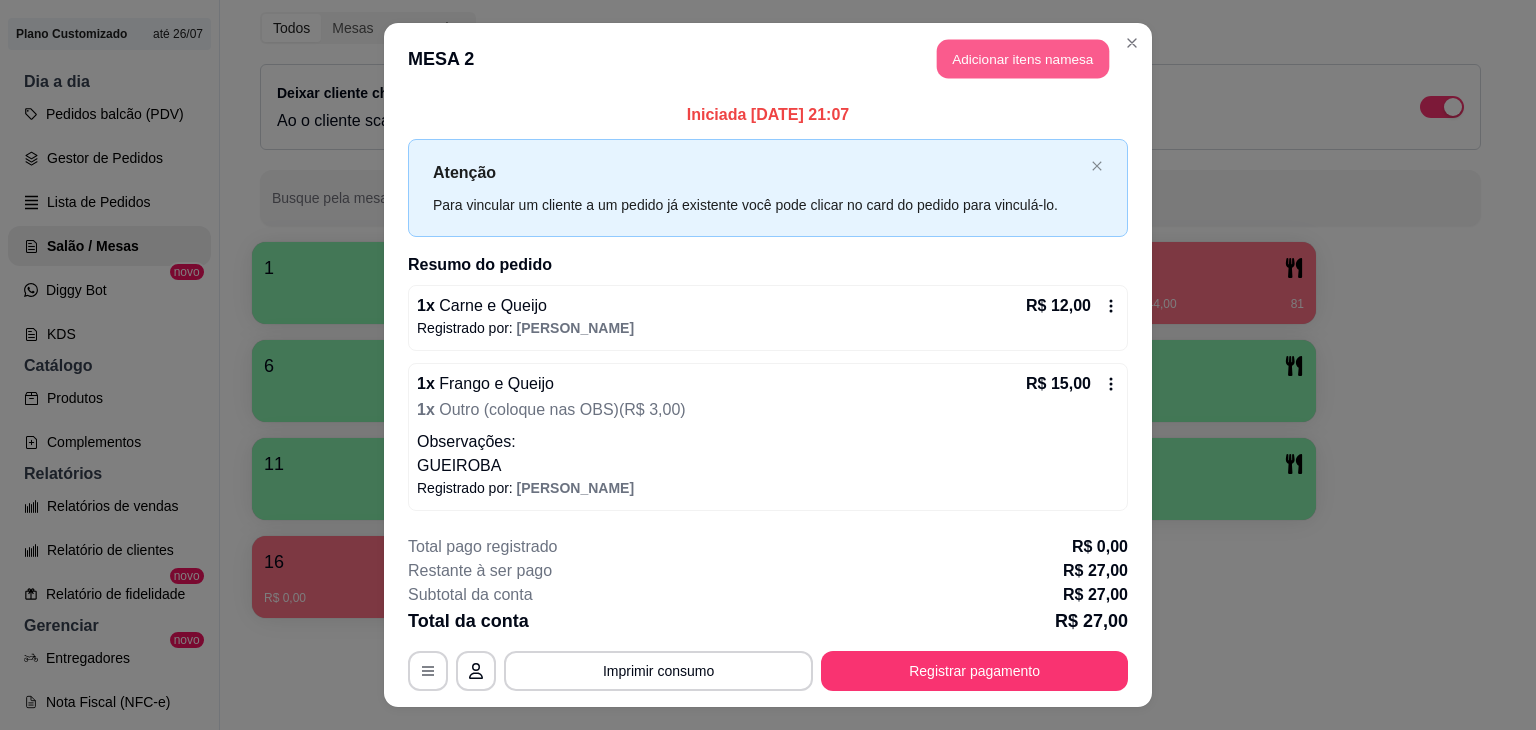 click on "Adicionar itens na  mesa" at bounding box center (1023, 59) 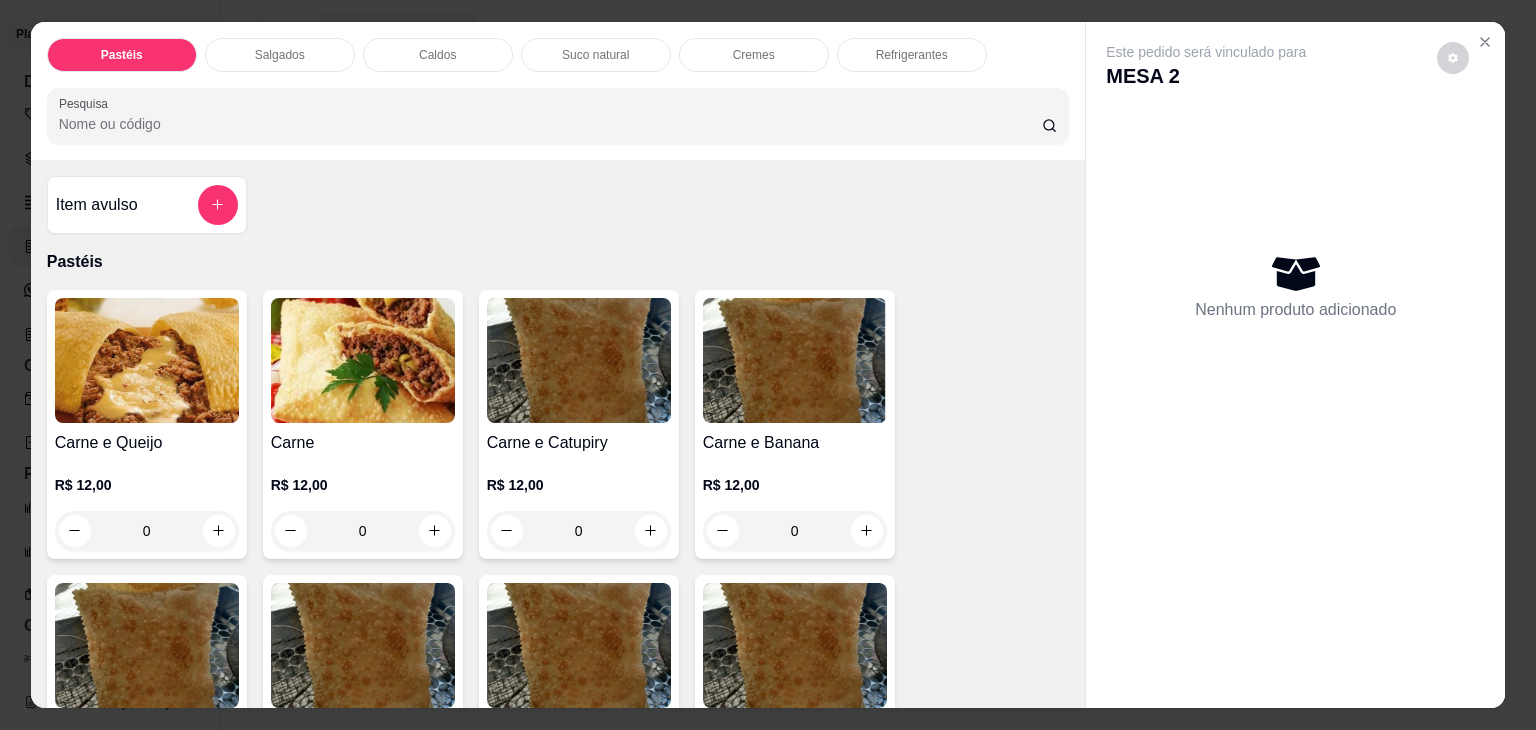 click on "Refrigerantes" at bounding box center [912, 55] 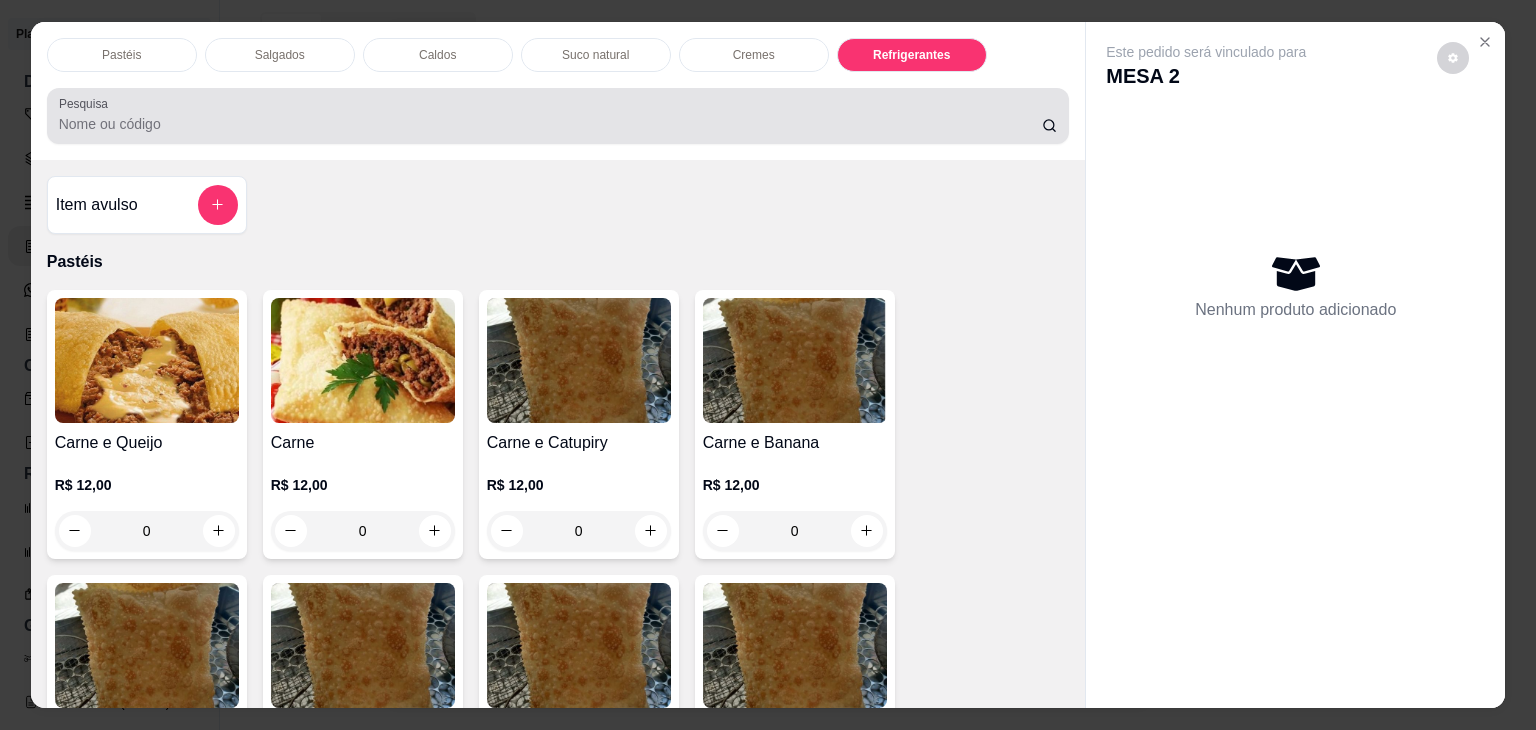 scroll, scrollTop: 5230, scrollLeft: 0, axis: vertical 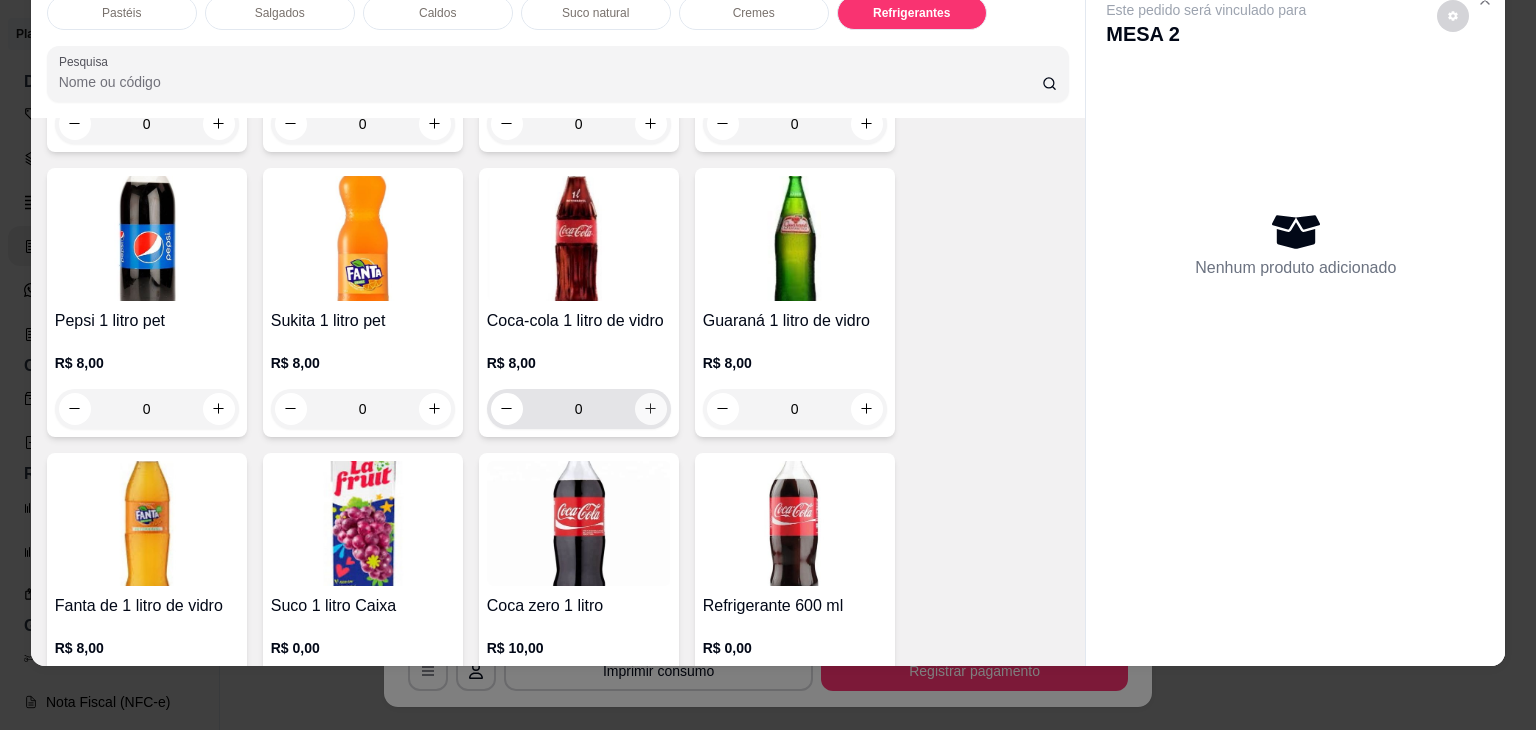 click 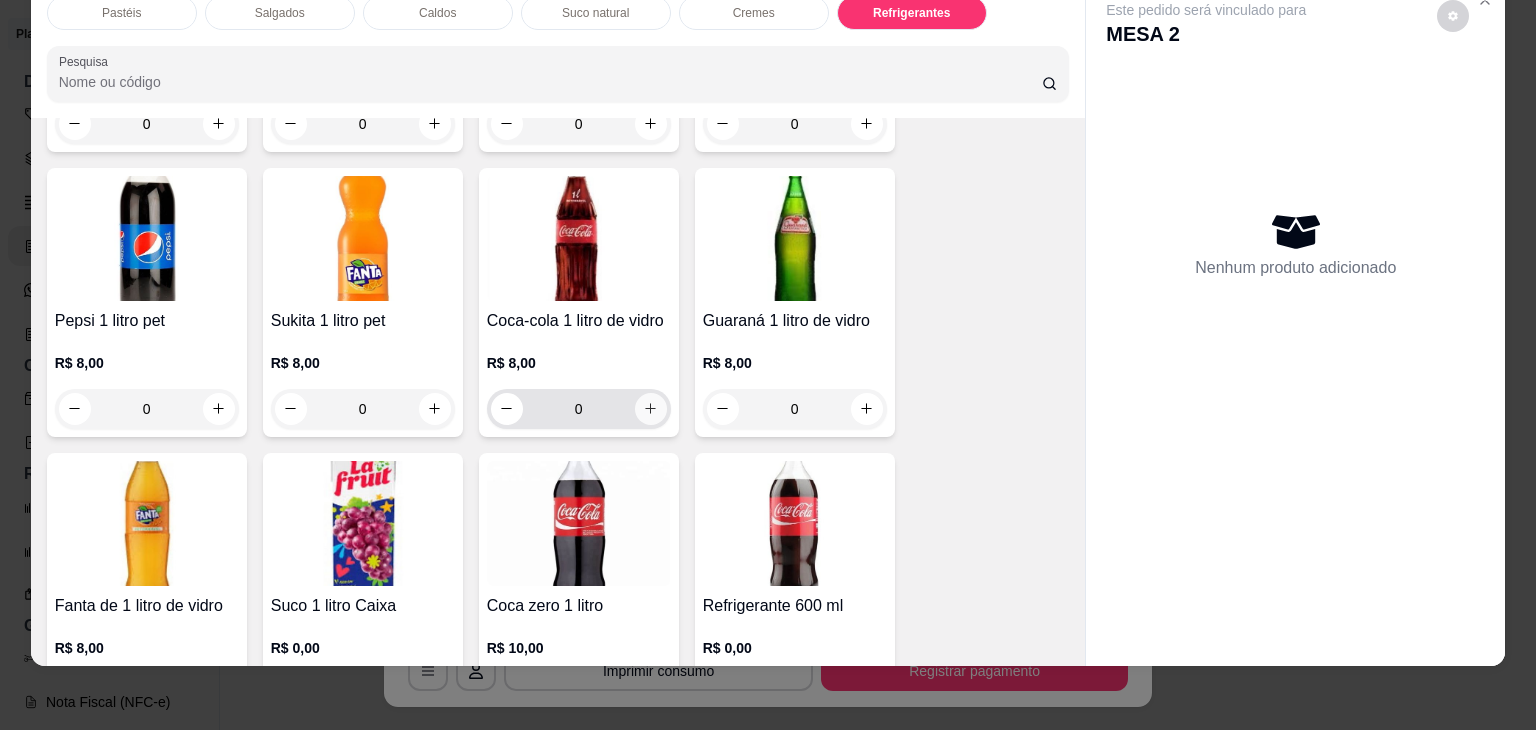 type on "1" 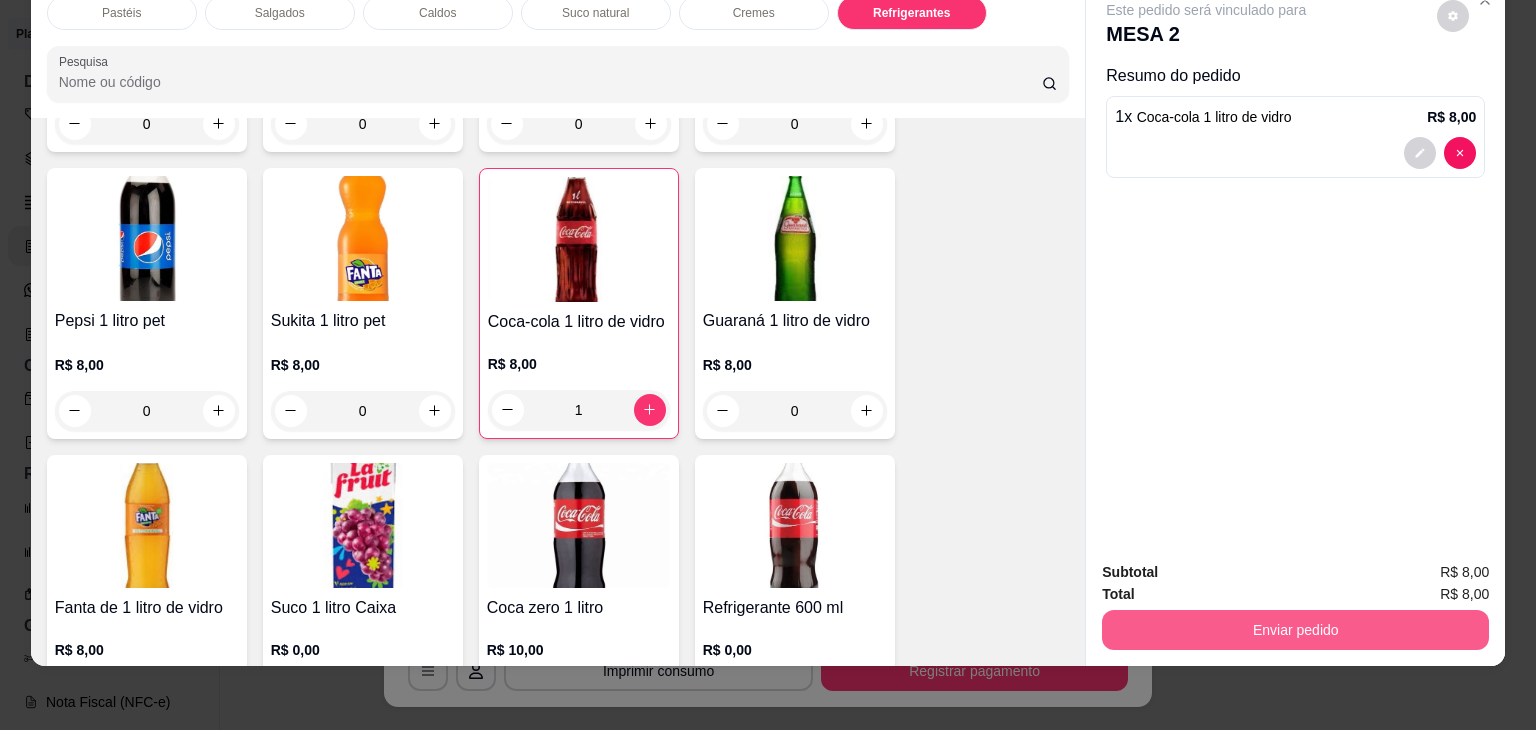 click on "Enviar pedido" at bounding box center (1295, 630) 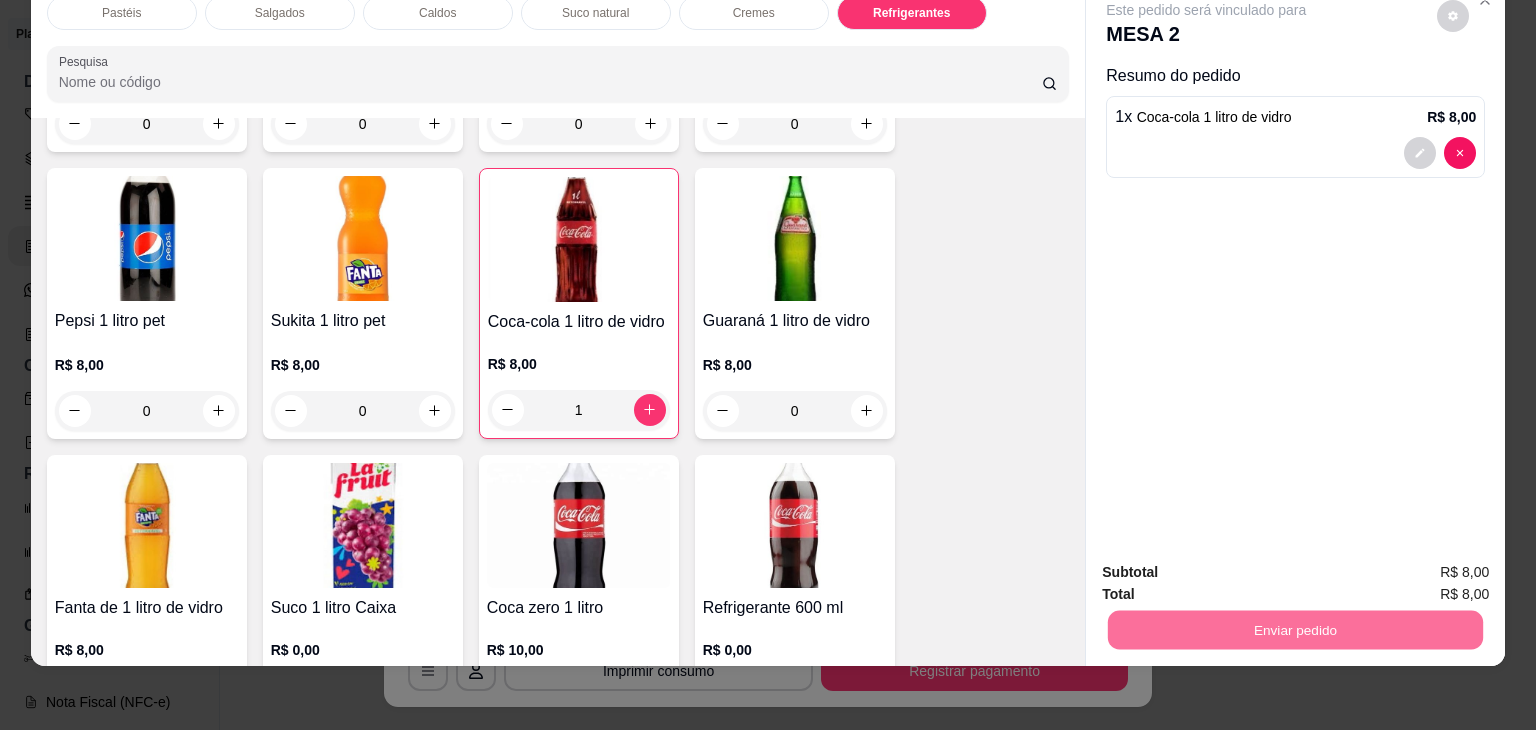 click on "Não registrar e enviar pedido" at bounding box center [1229, 566] 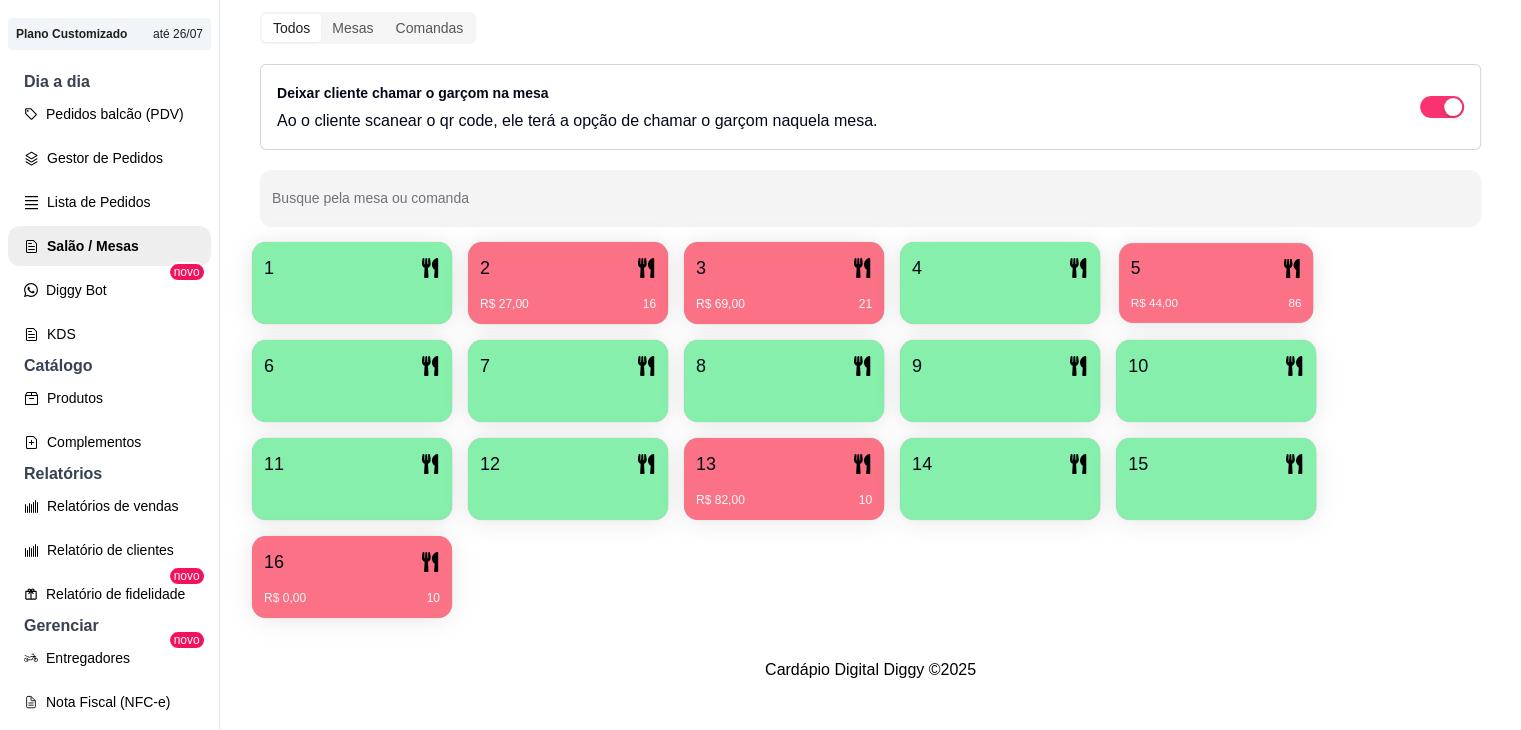 click on "R$ 44,00 86" at bounding box center (1216, 296) 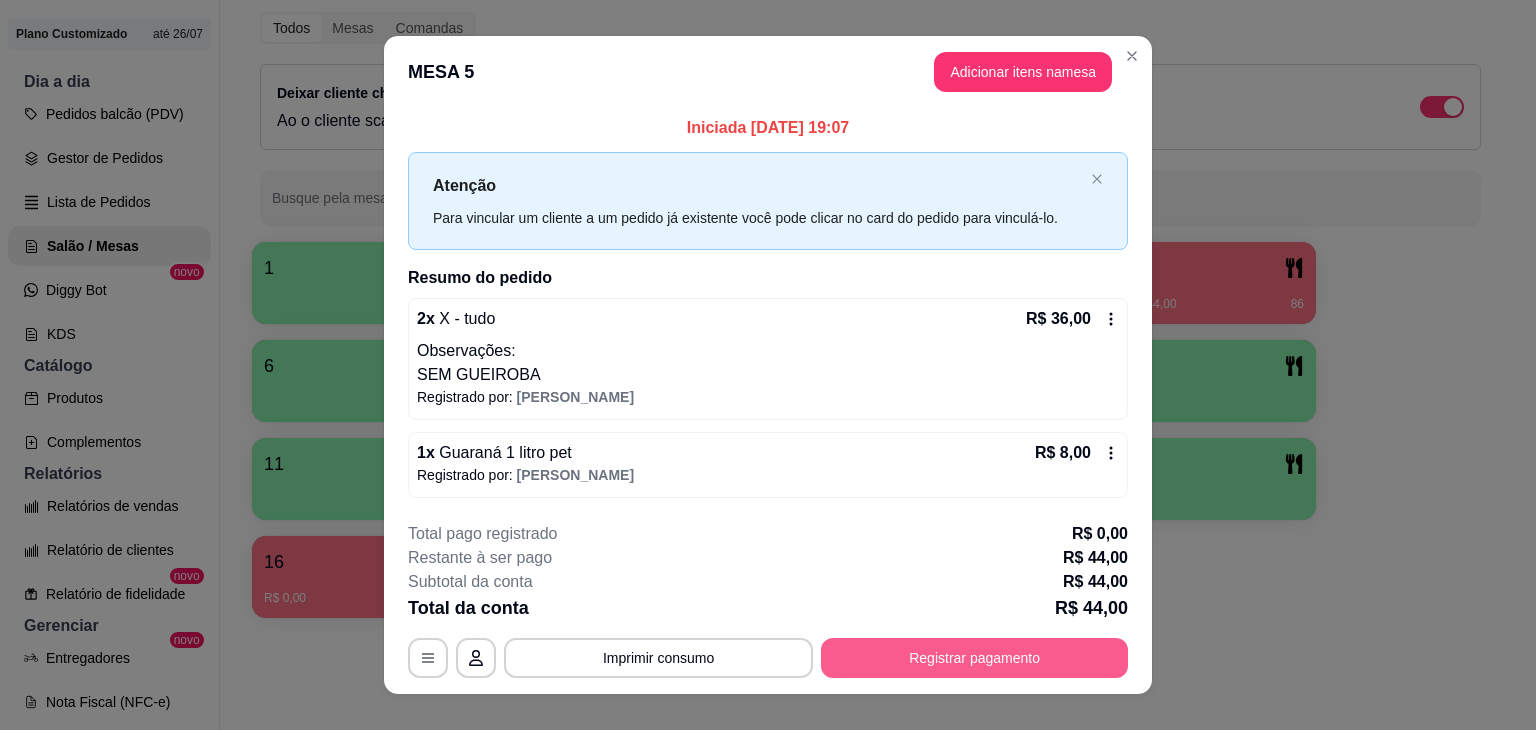 click on "Registrar pagamento" at bounding box center [974, 658] 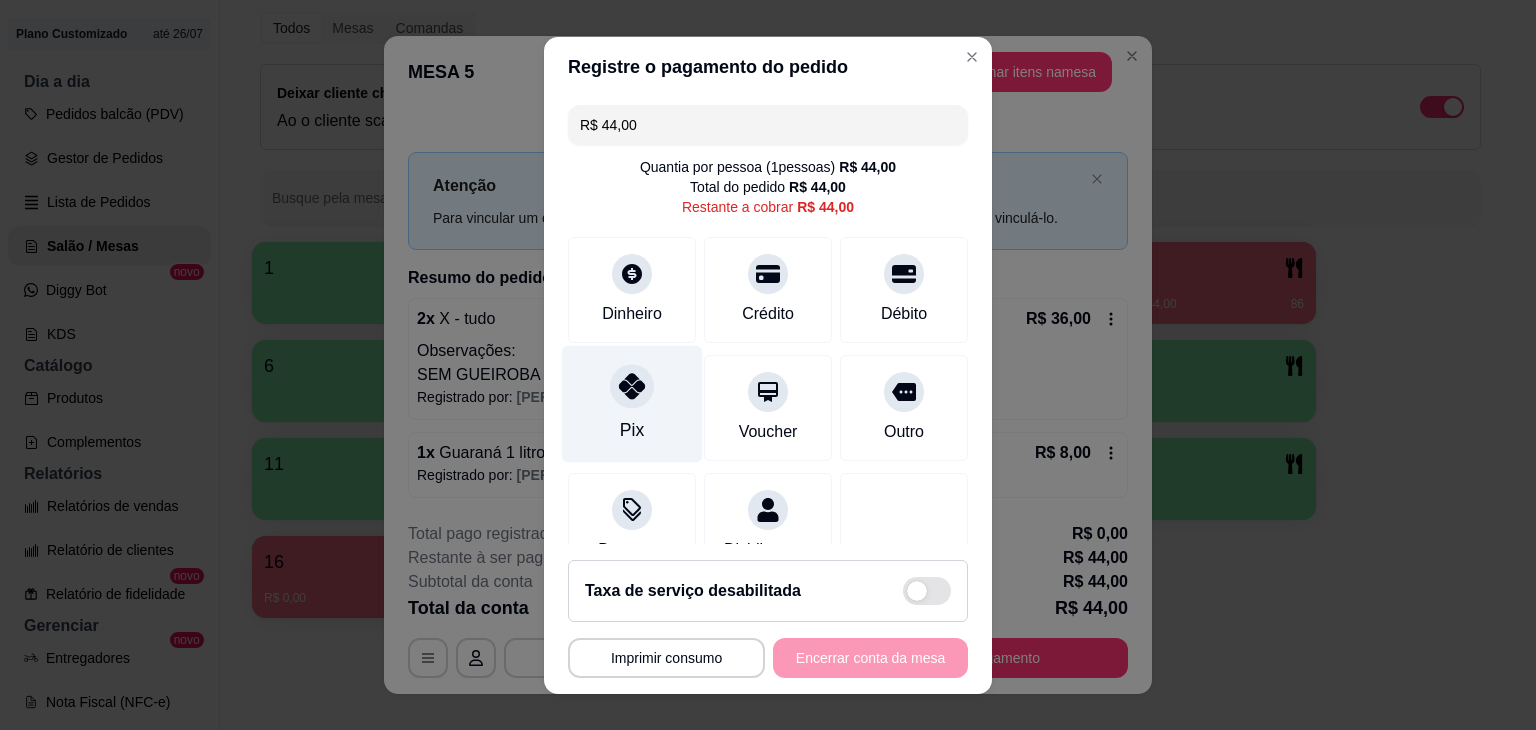 click on "Pix" at bounding box center [632, 430] 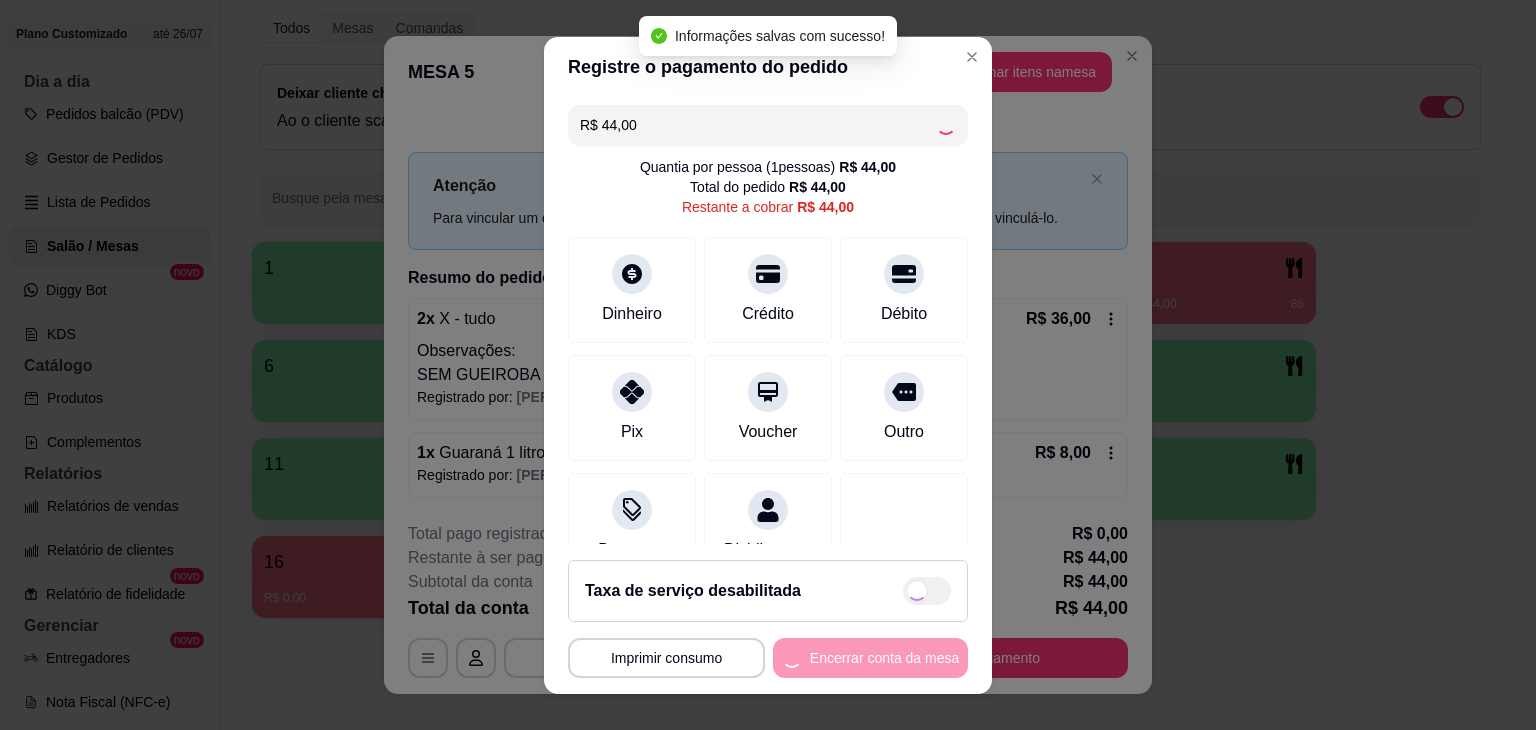 type on "R$ 0,00" 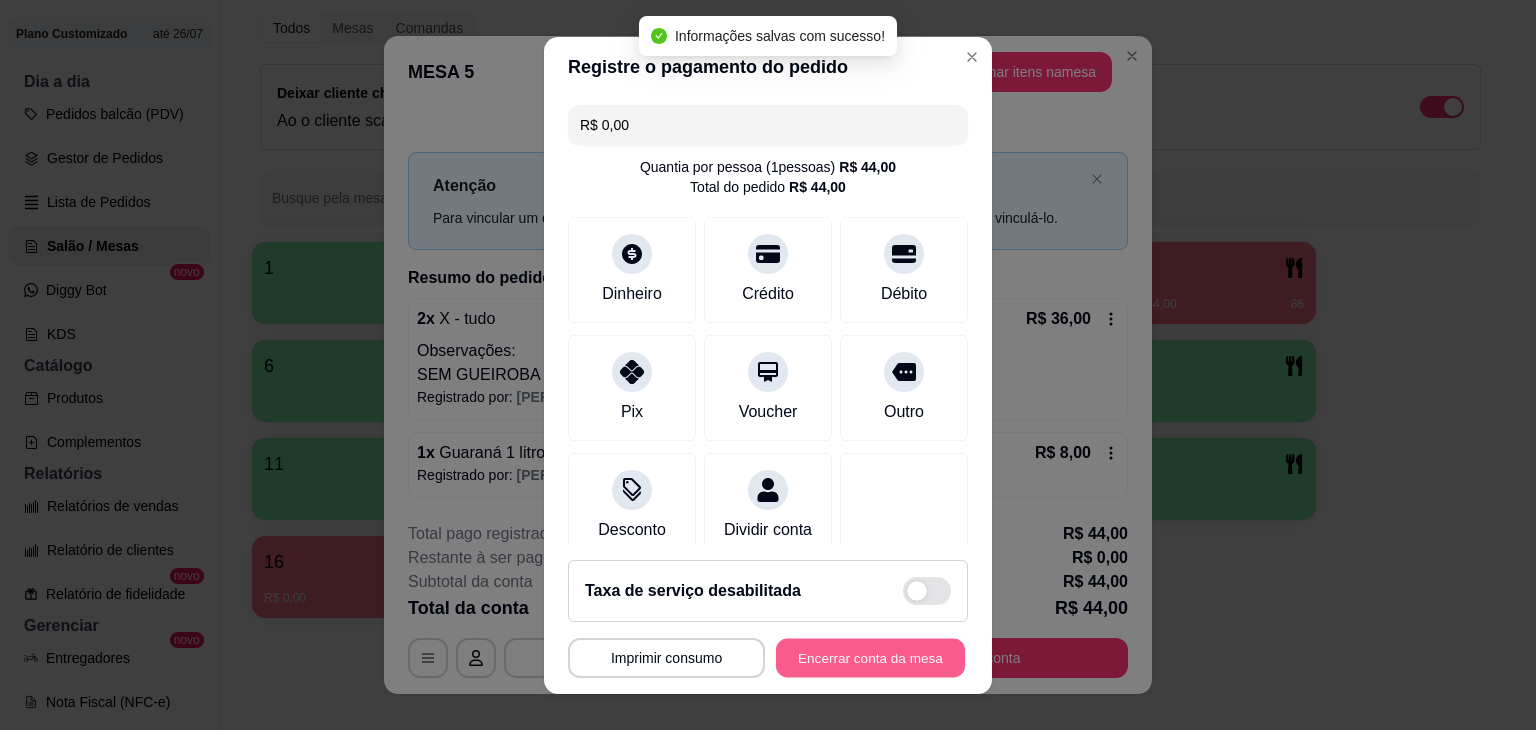 click on "Encerrar conta da mesa" at bounding box center (870, 657) 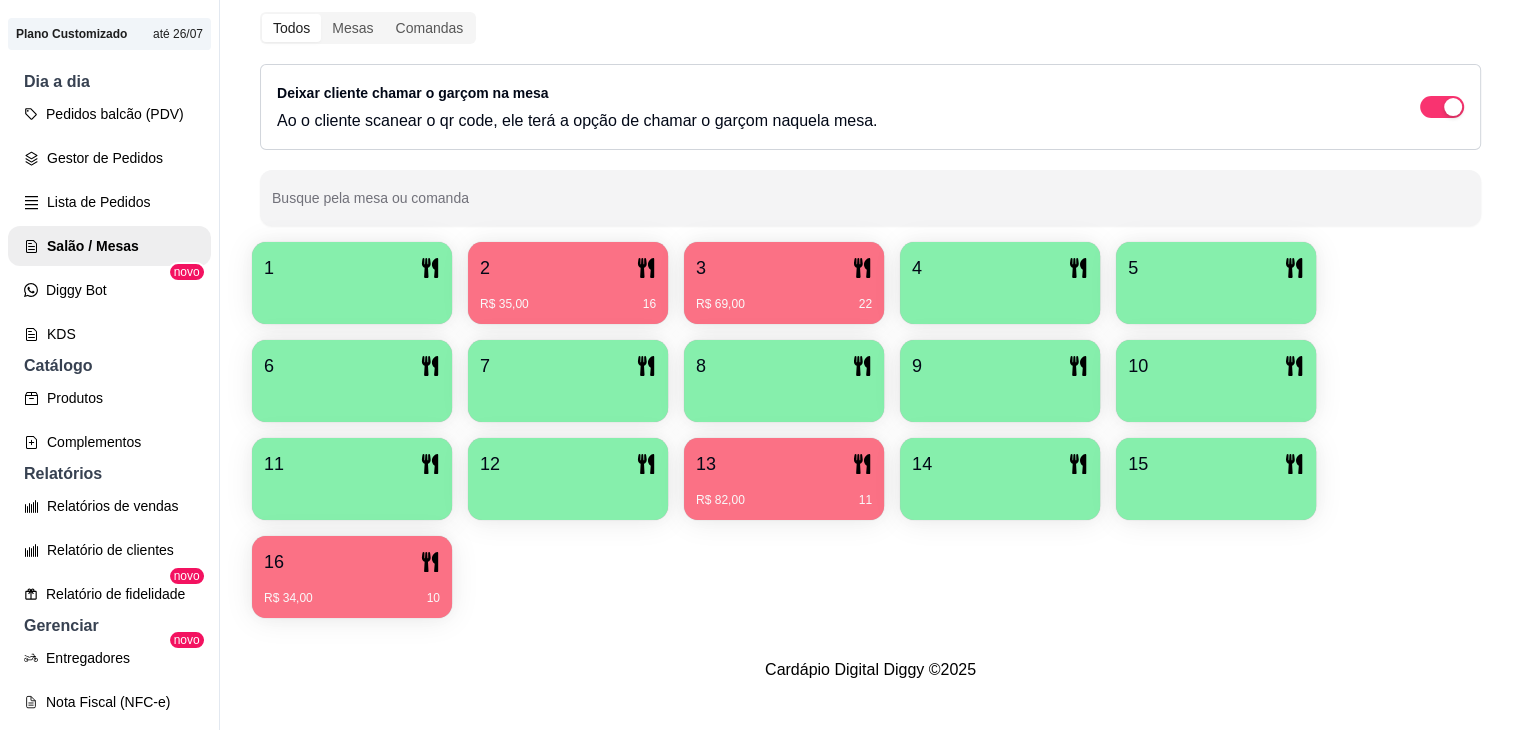 click at bounding box center (568, 395) 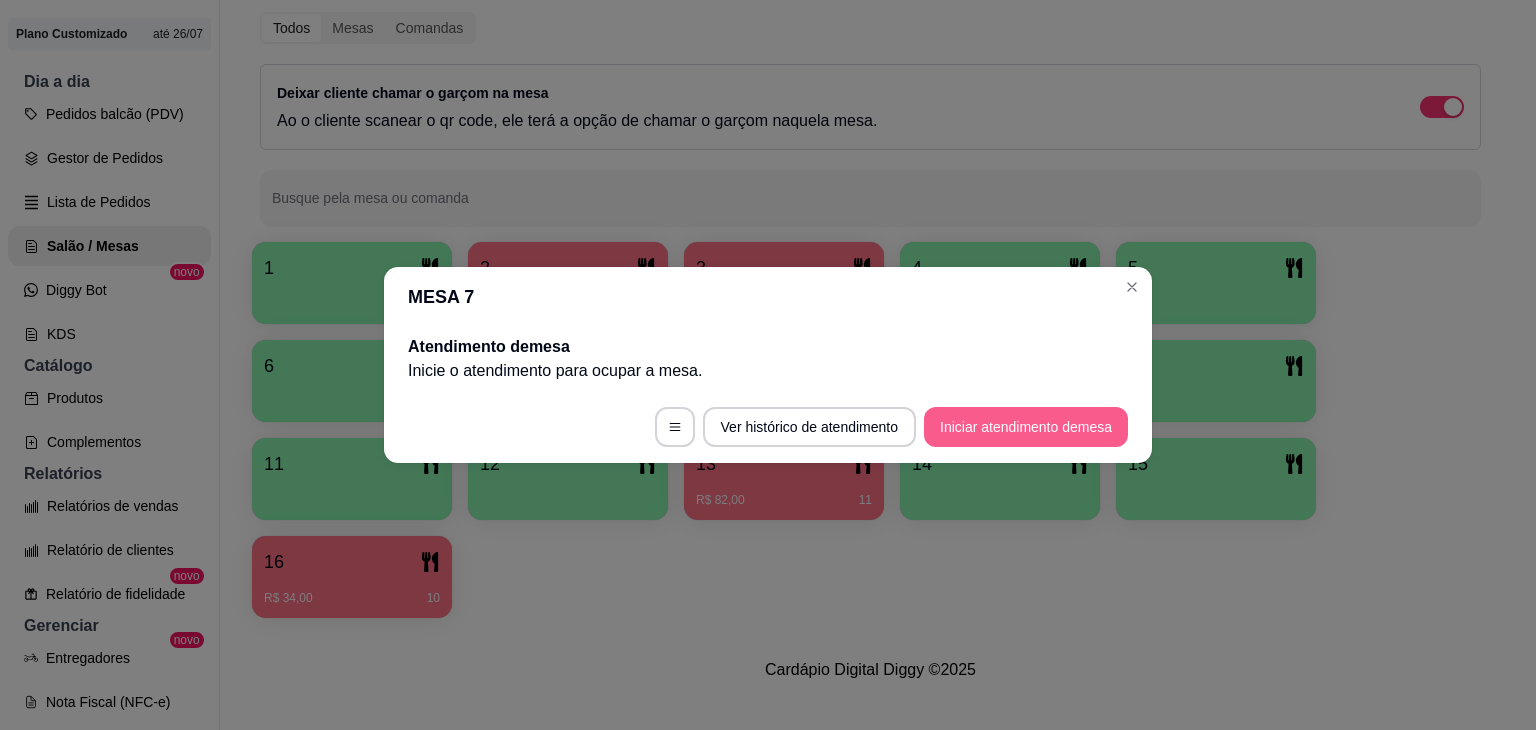 click on "Iniciar atendimento de  mesa" at bounding box center (1026, 427) 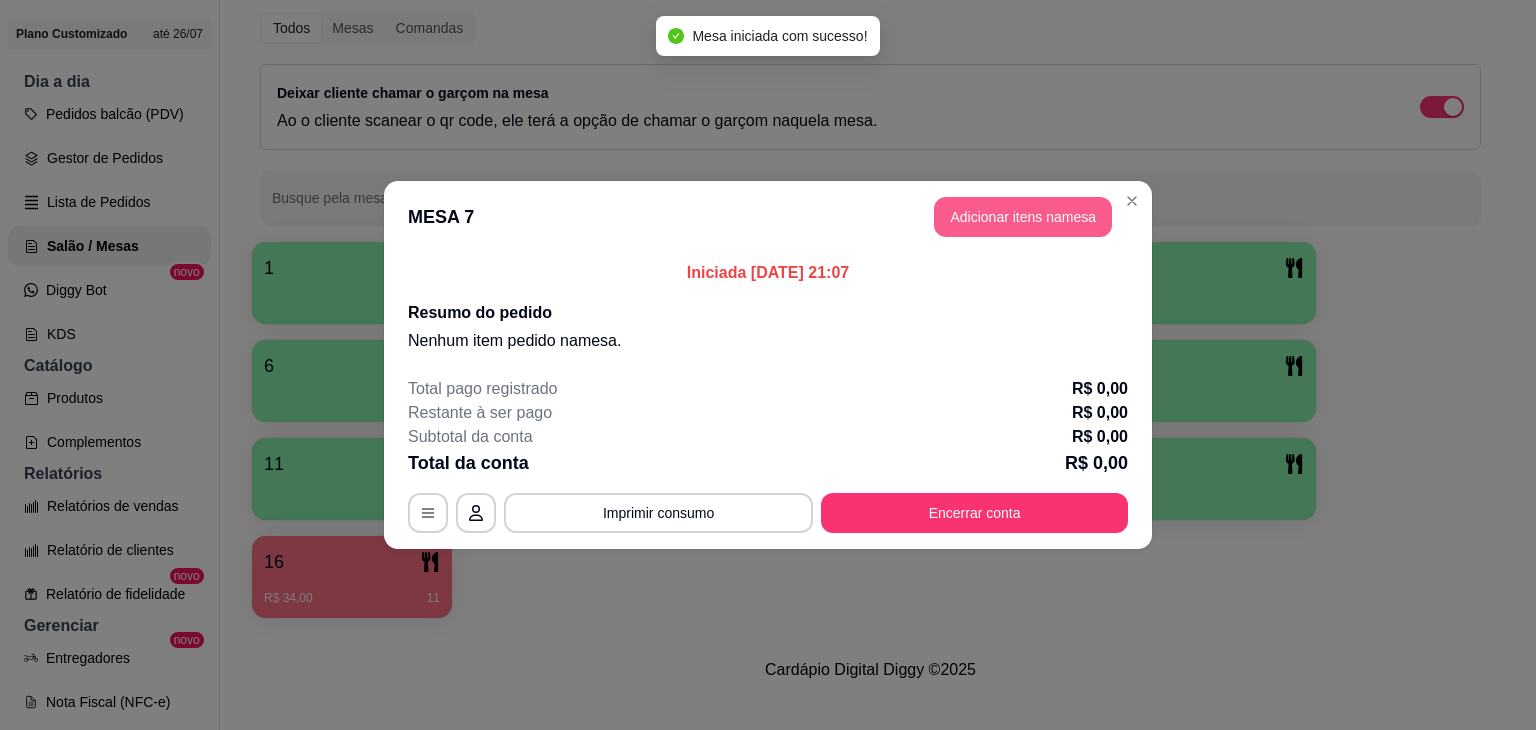 click on "Adicionar itens na  mesa" at bounding box center (1023, 217) 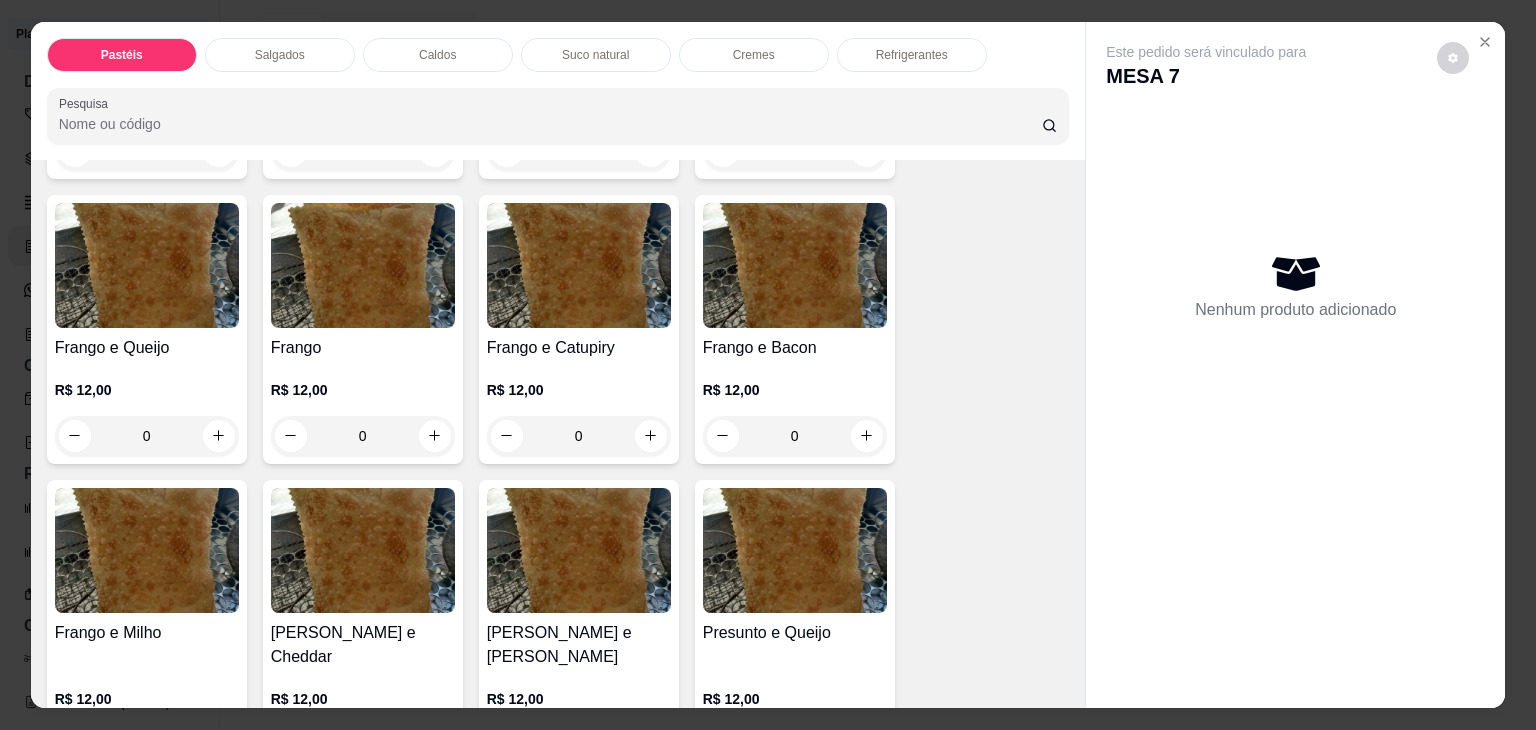 scroll, scrollTop: 700, scrollLeft: 0, axis: vertical 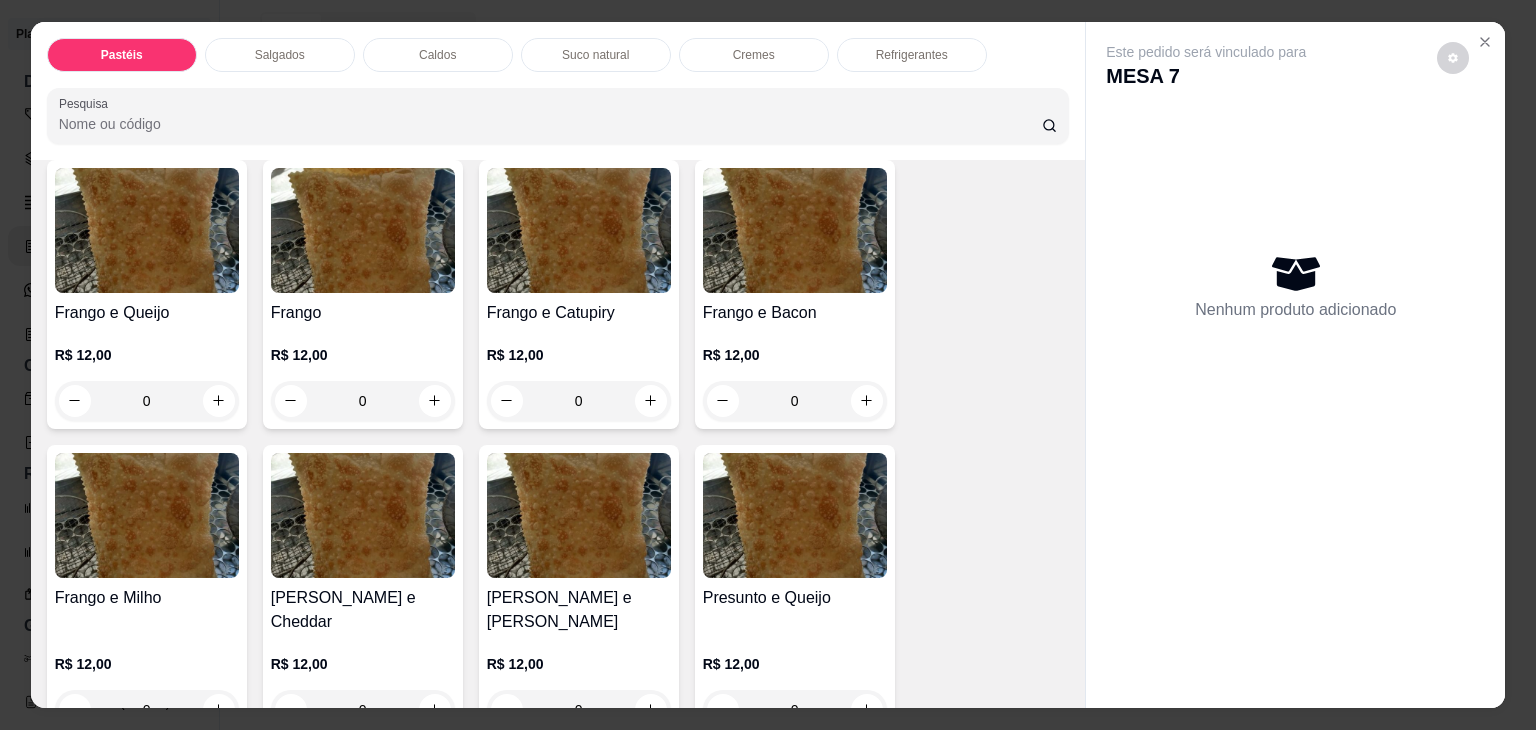 click on "0" at bounding box center [795, 401] 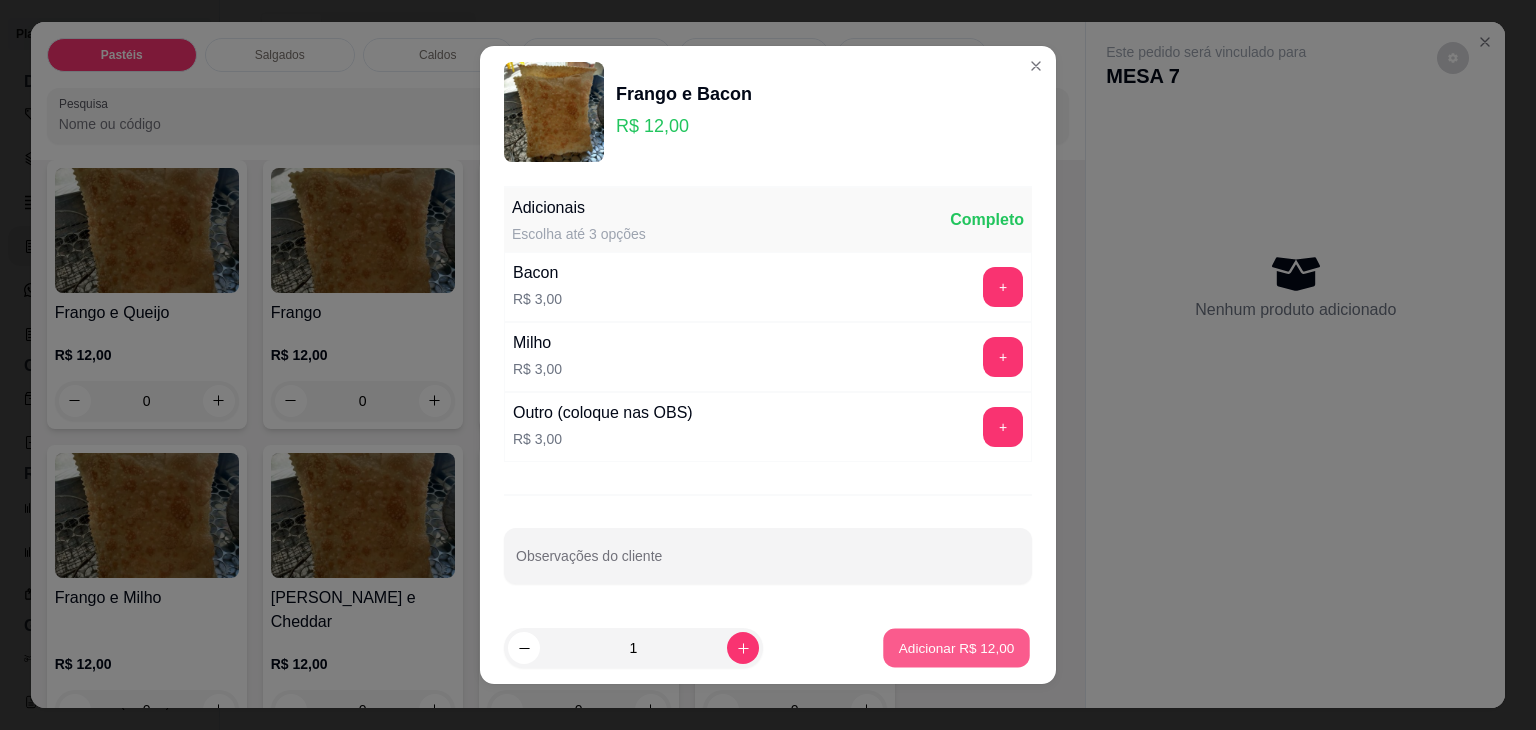 click on "Adicionar   R$ 12,00" at bounding box center [957, 647] 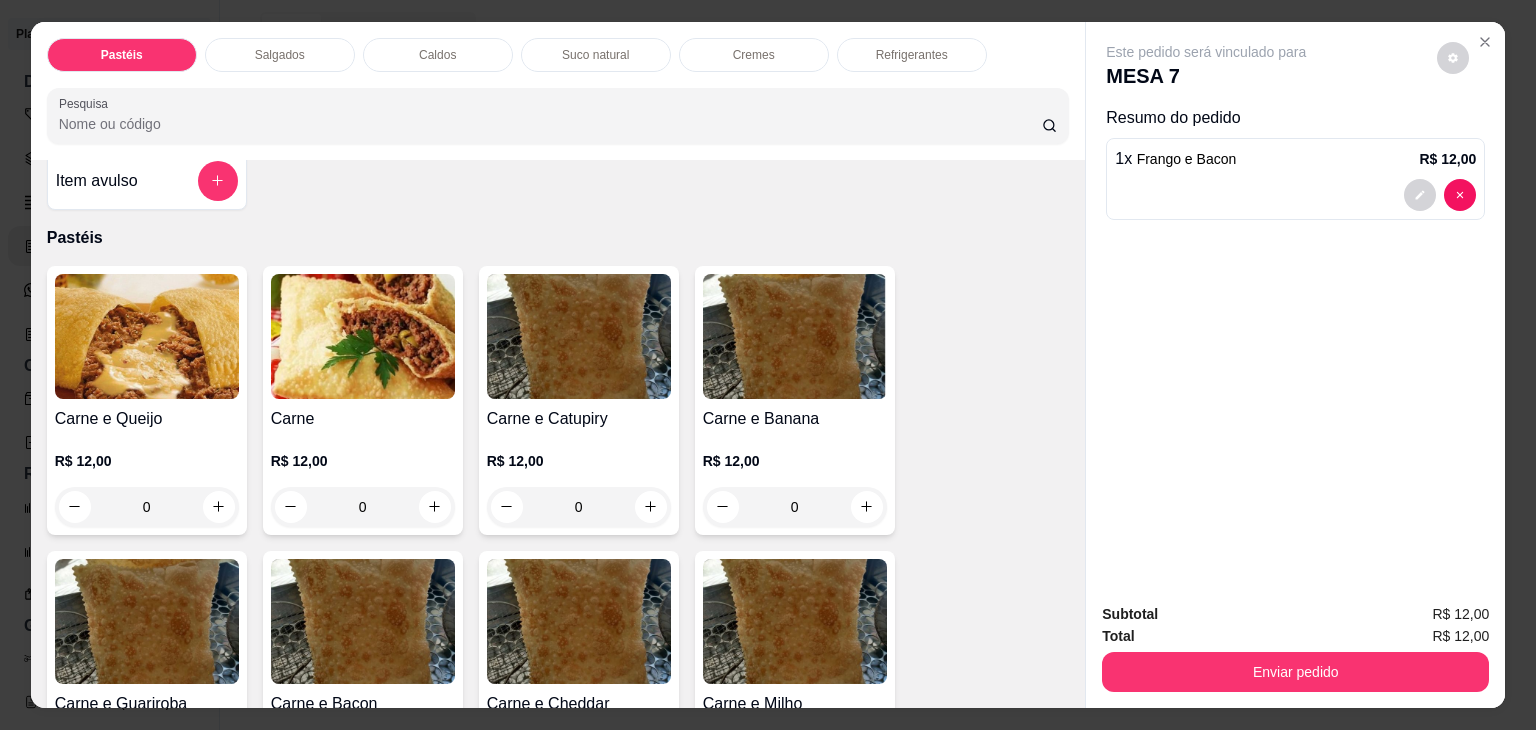 scroll, scrollTop: 0, scrollLeft: 0, axis: both 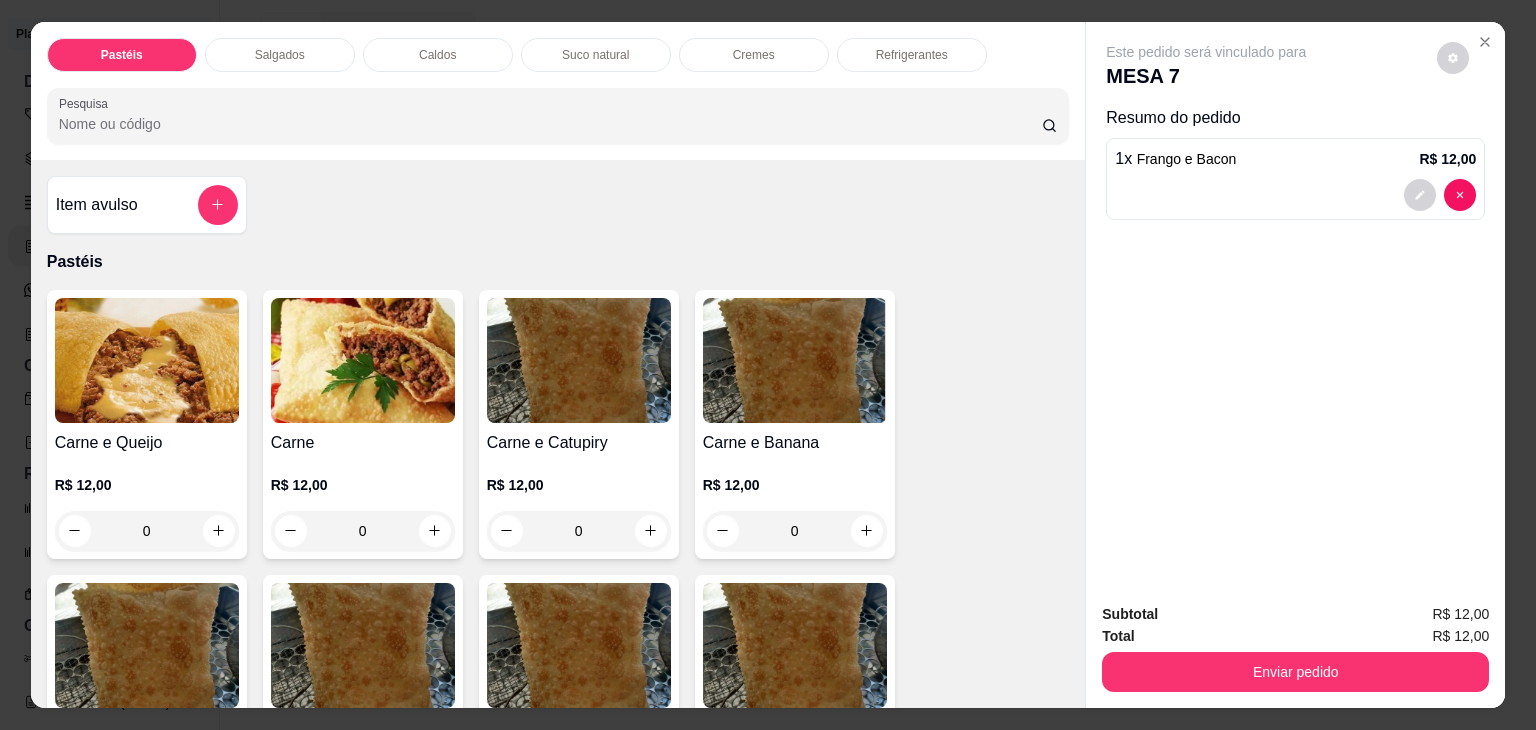 click on "0" at bounding box center (147, 531) 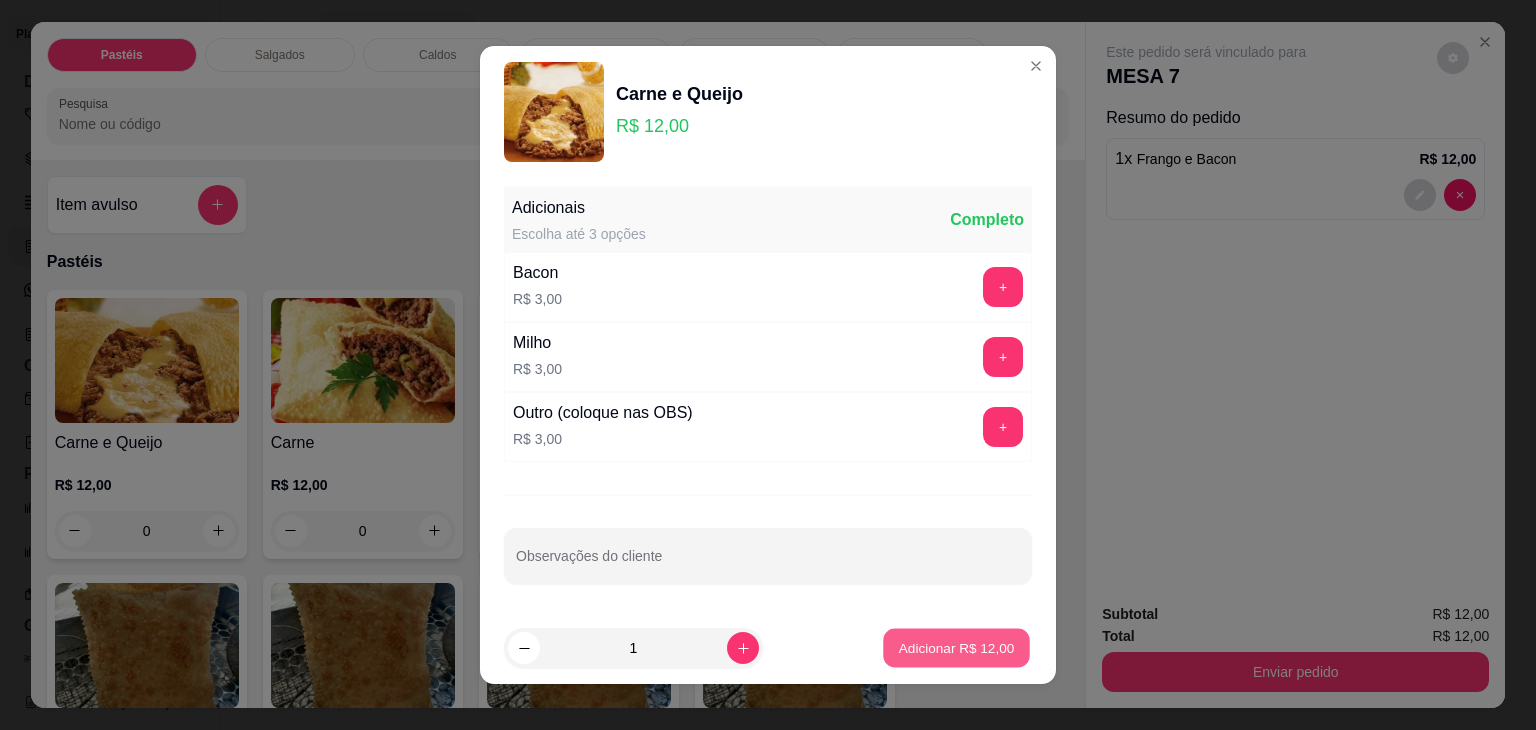 click on "Adicionar   R$ 12,00" at bounding box center [957, 647] 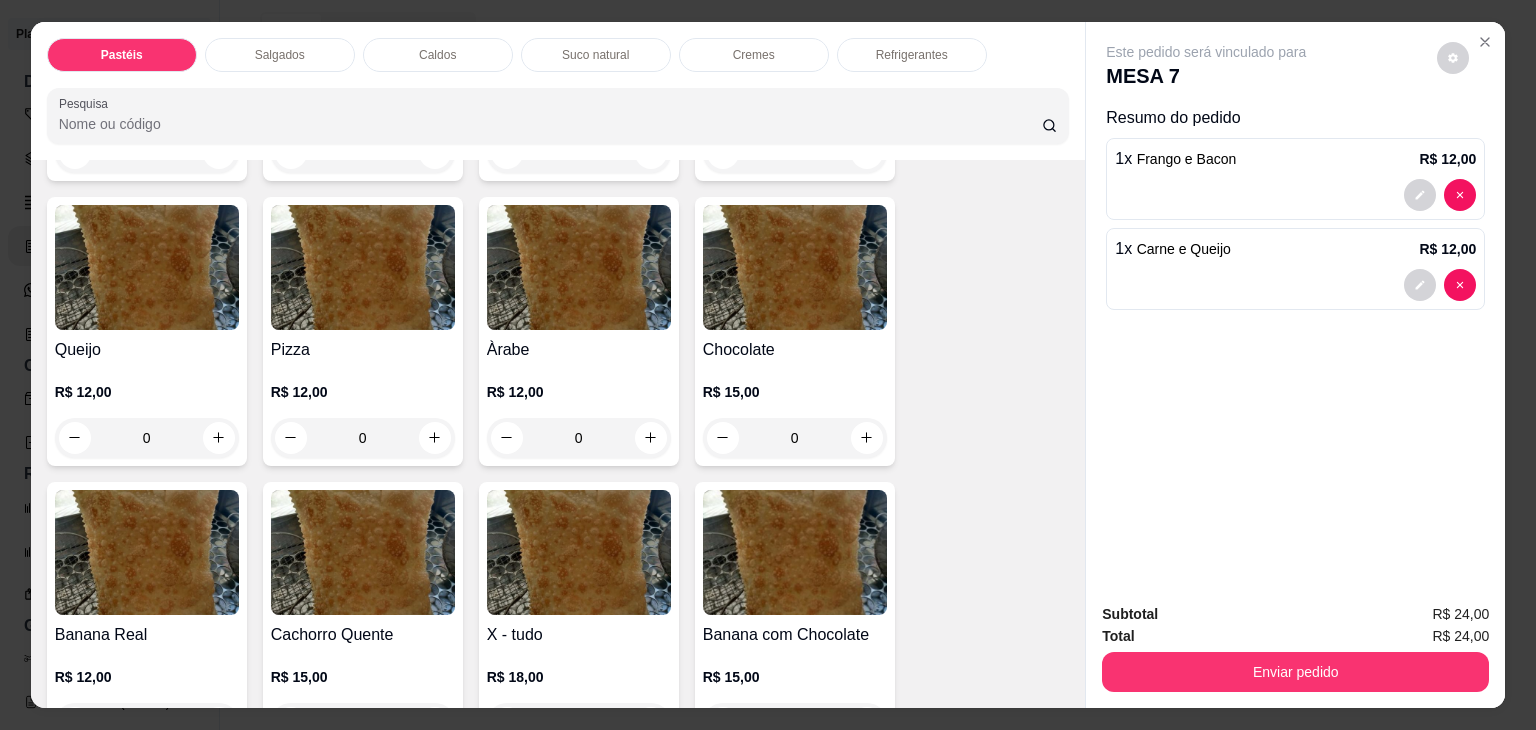 scroll, scrollTop: 1300, scrollLeft: 0, axis: vertical 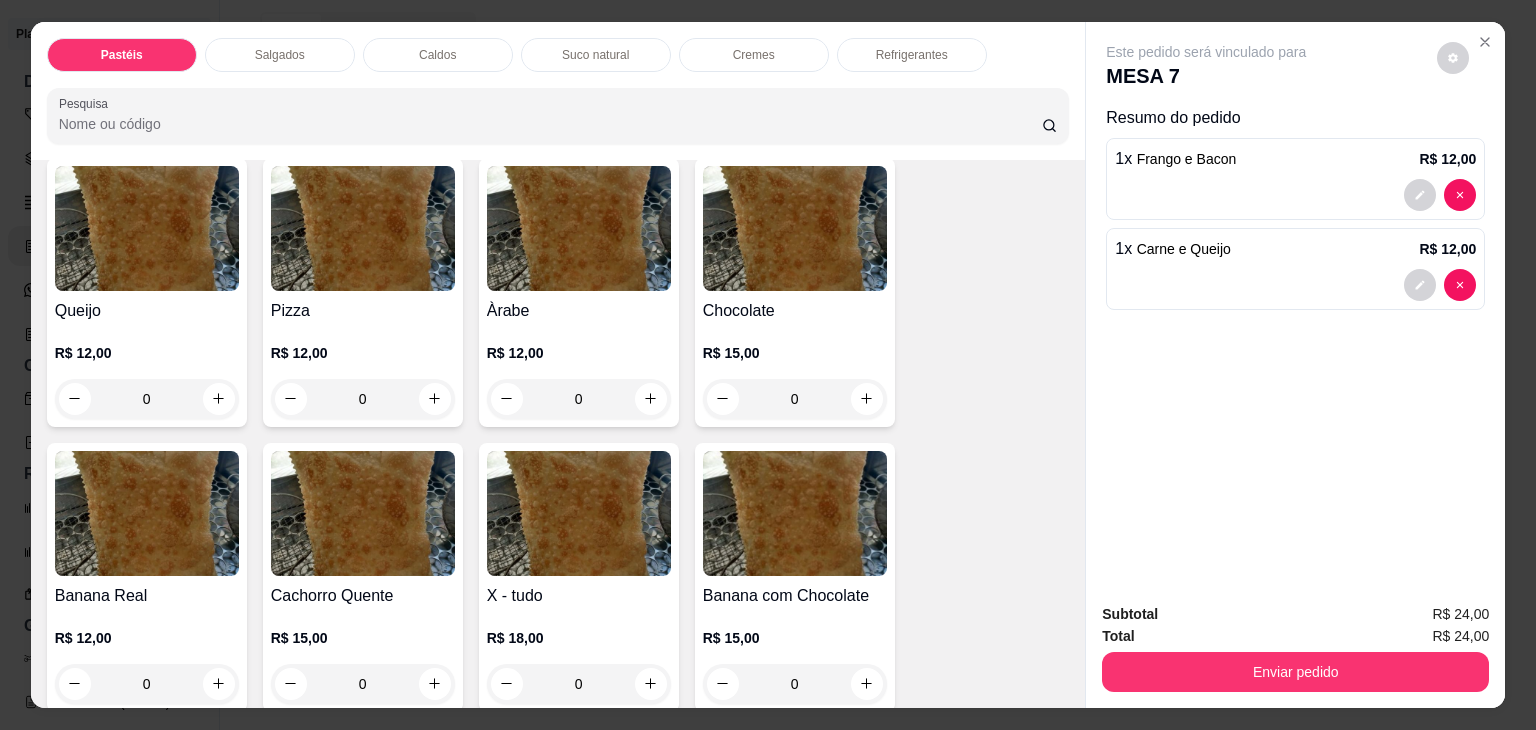click on "0" at bounding box center [363, 399] 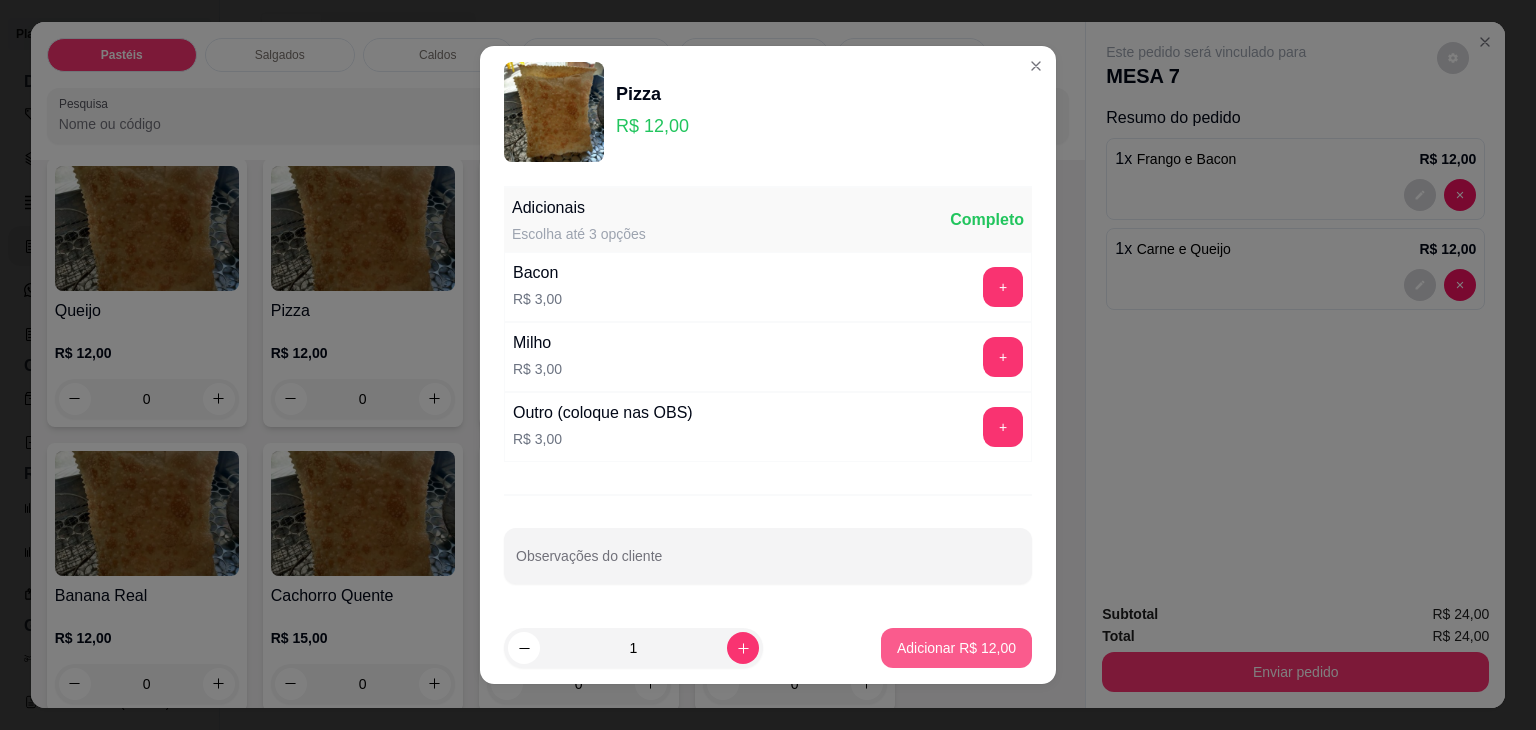 click on "Adicionar   R$ 12,00" at bounding box center (956, 648) 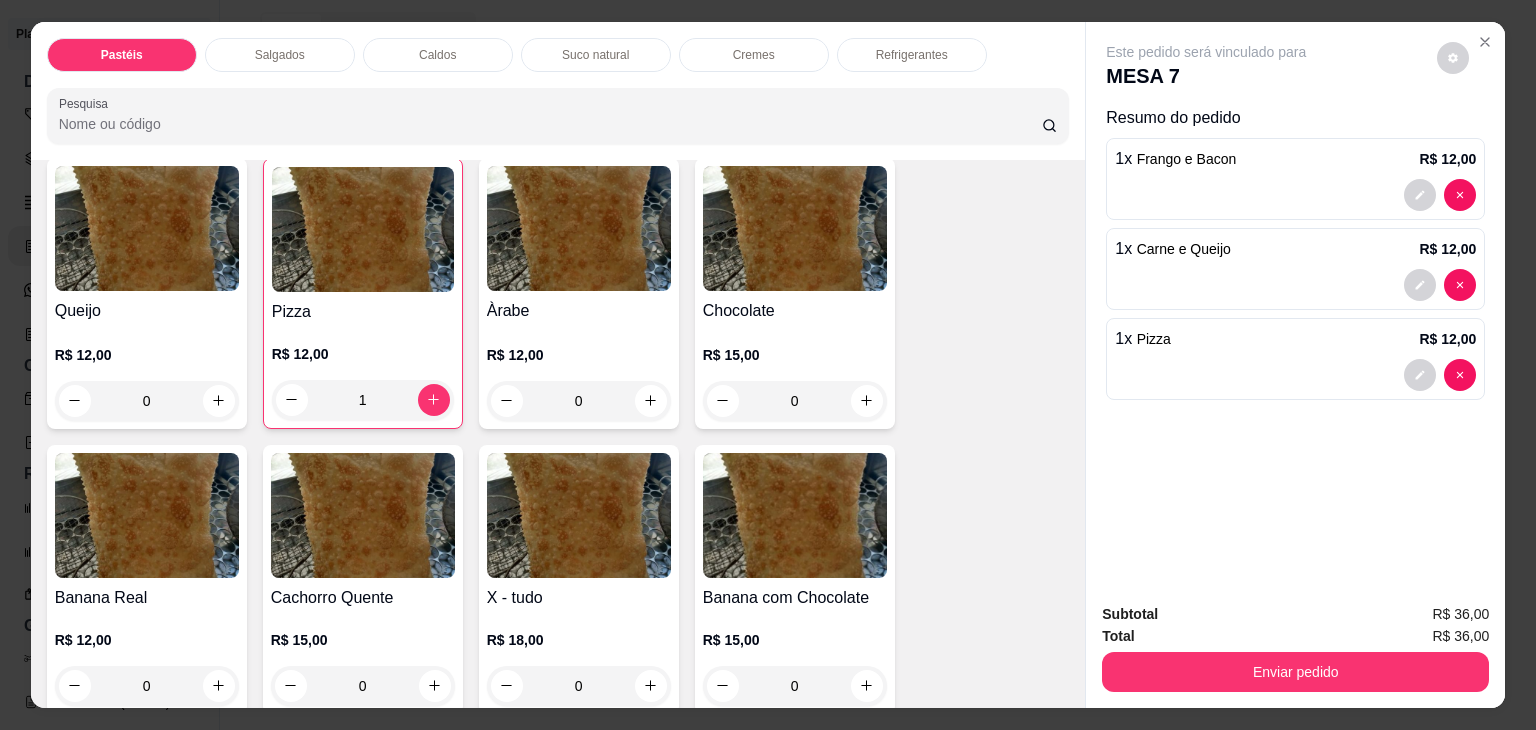 click on "Refrigerantes" at bounding box center (912, 55) 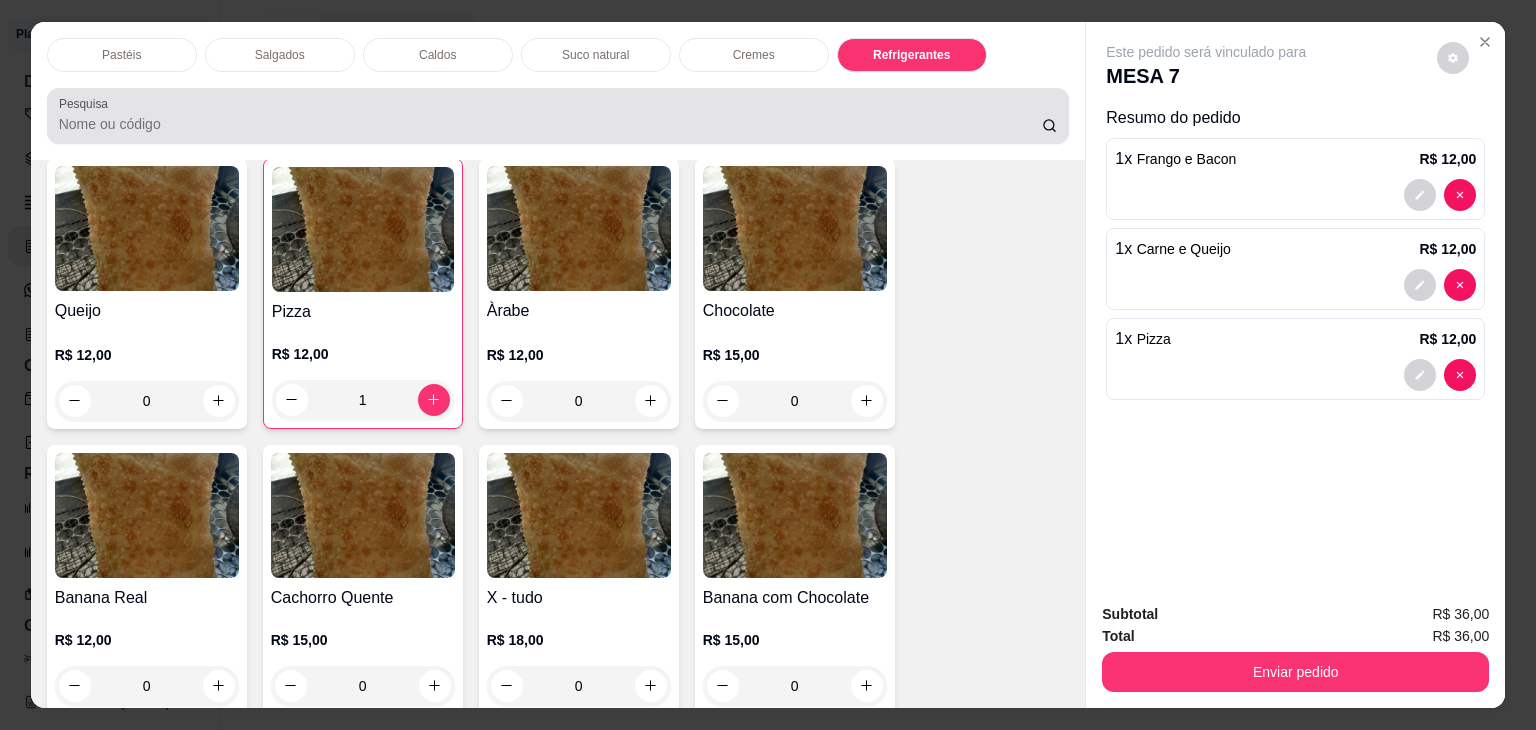 scroll, scrollTop: 5235, scrollLeft: 0, axis: vertical 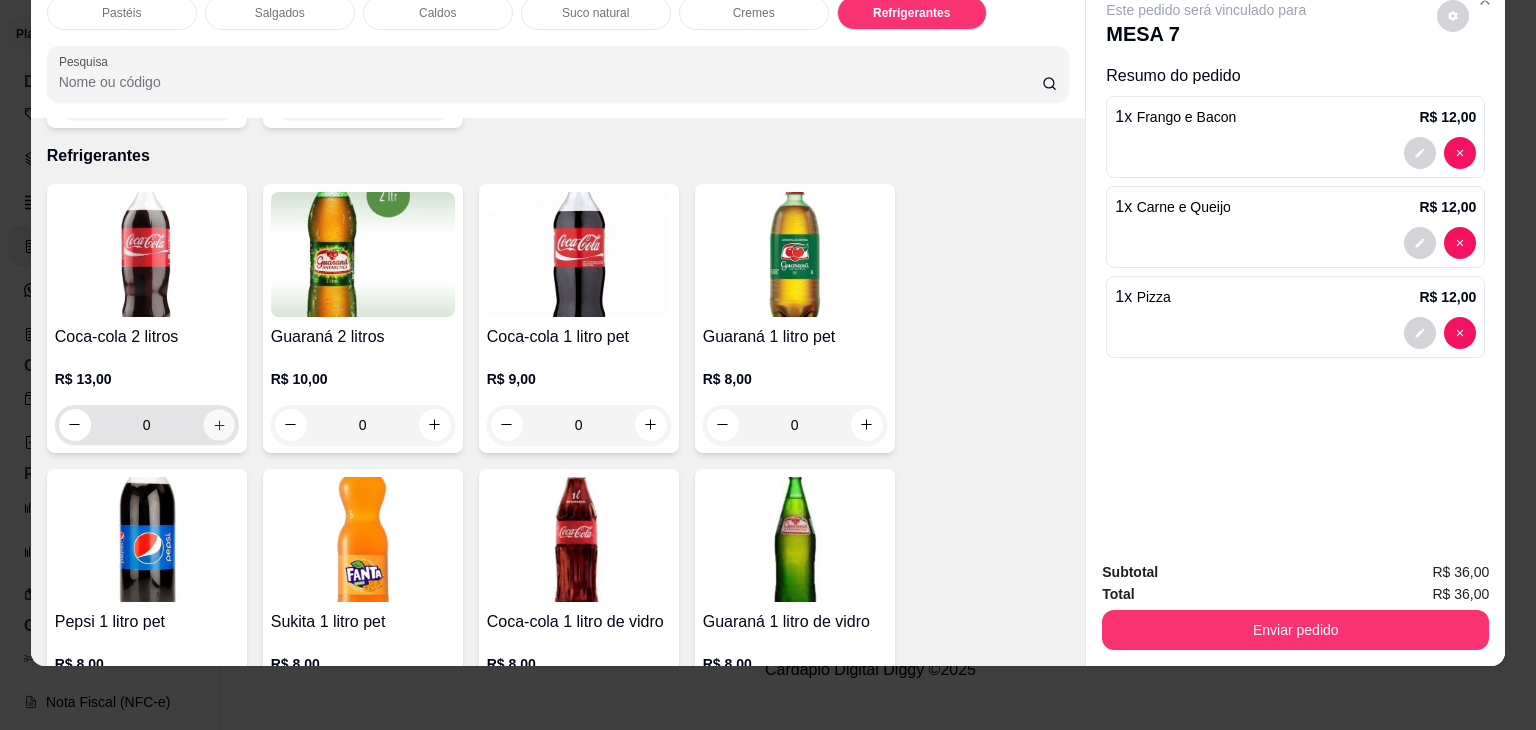 click at bounding box center (218, 424) 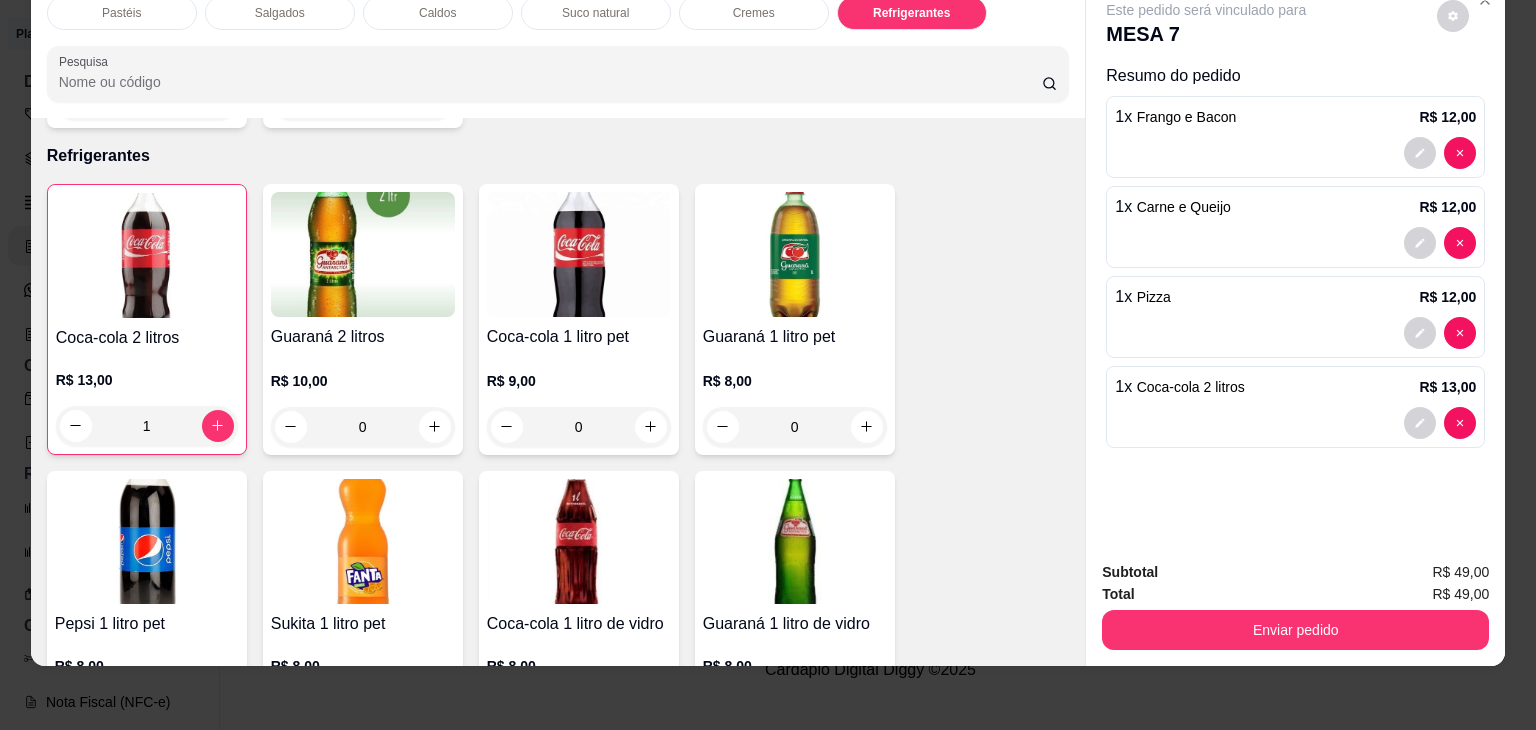 drag, startPoint x: 716, startPoint y: 9, endPoint x: 708, endPoint y: 41, distance: 32.984844 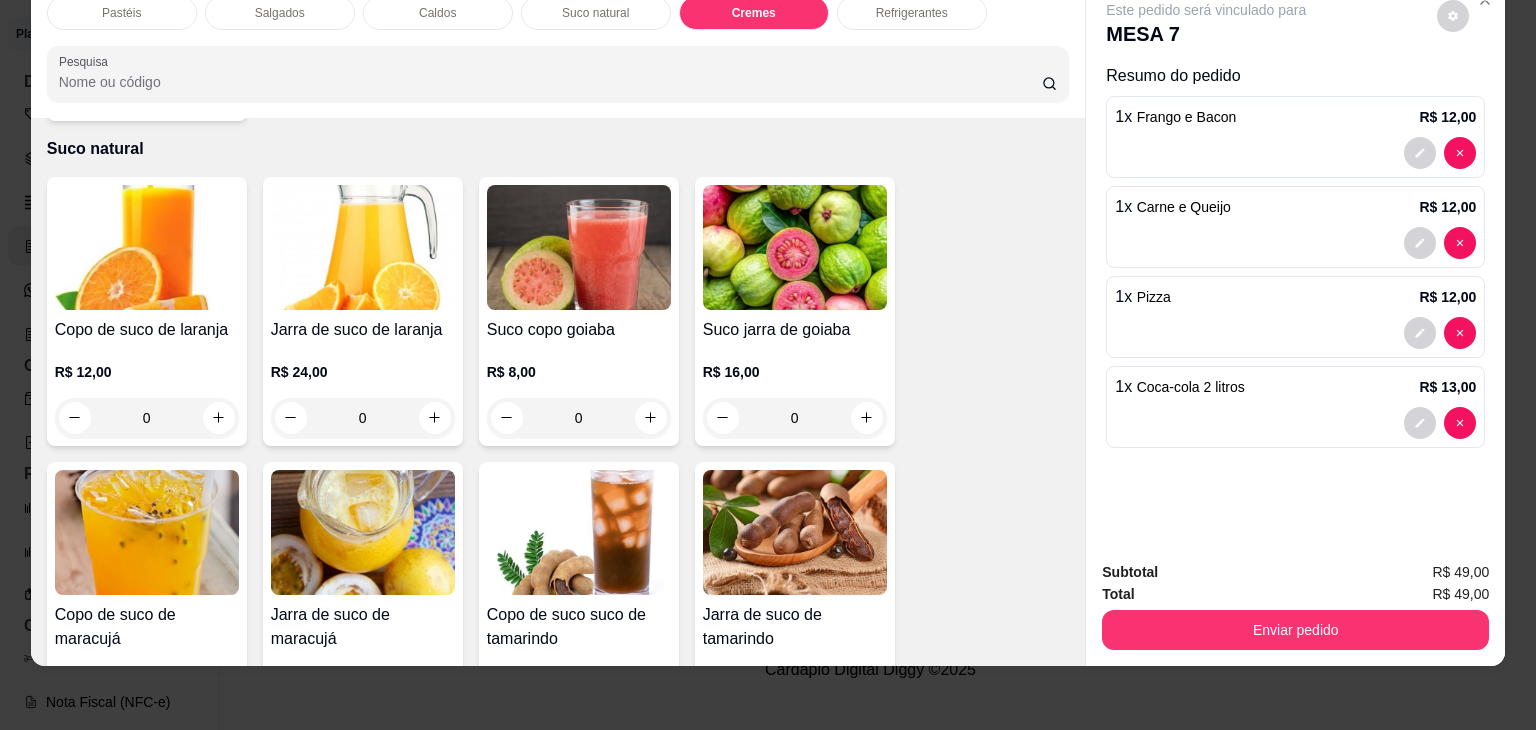 scroll, scrollTop: 3425, scrollLeft: 0, axis: vertical 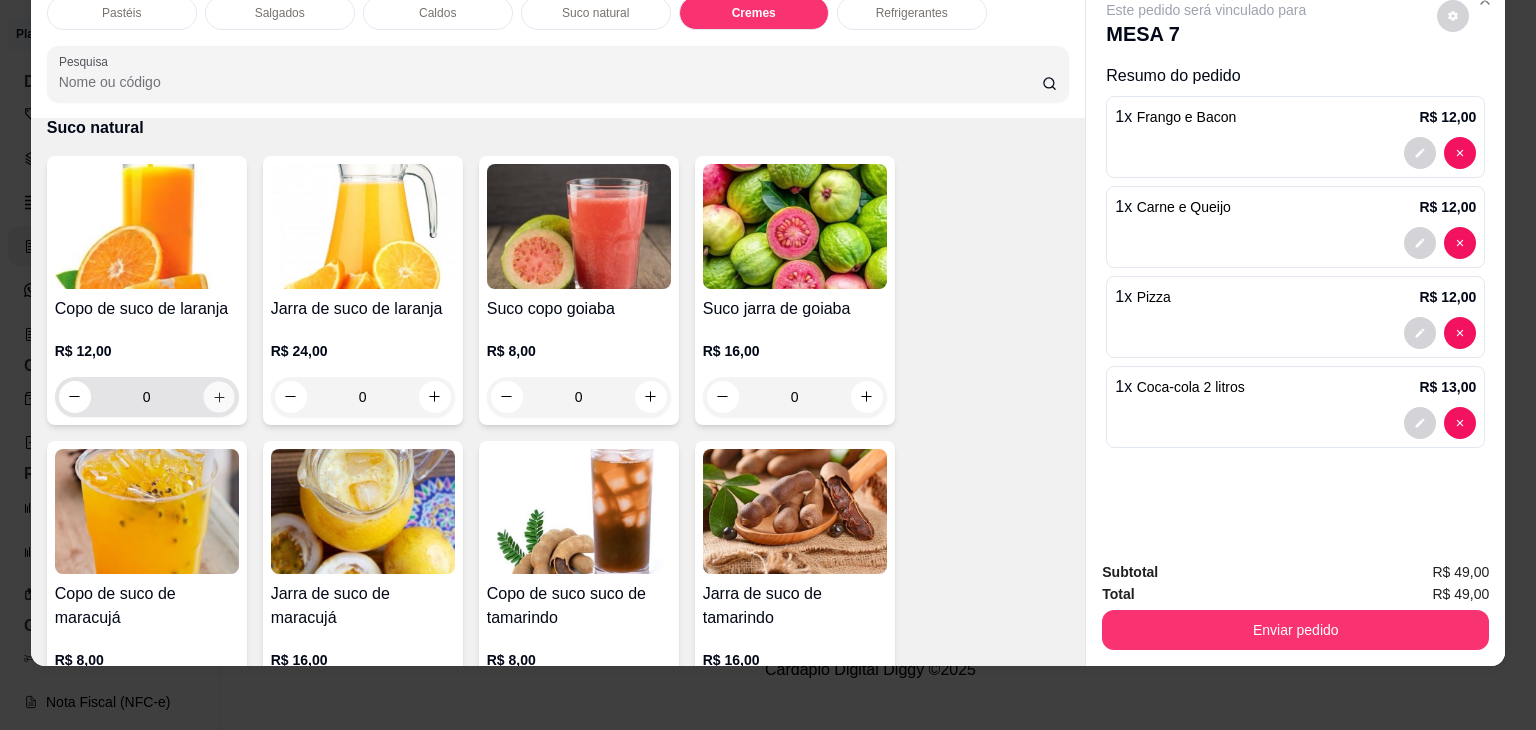 click at bounding box center (218, 396) 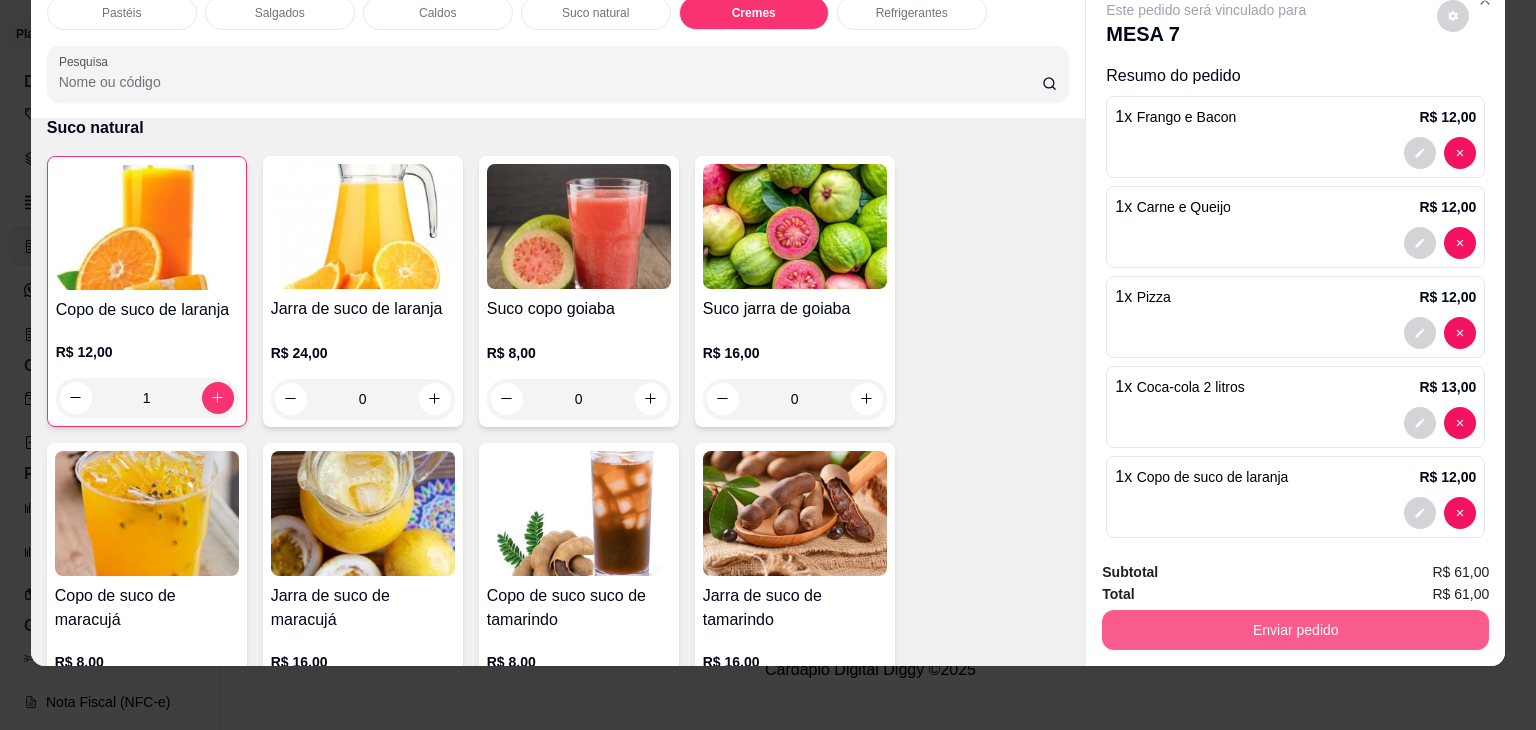 click on "Enviar pedido" at bounding box center (1295, 630) 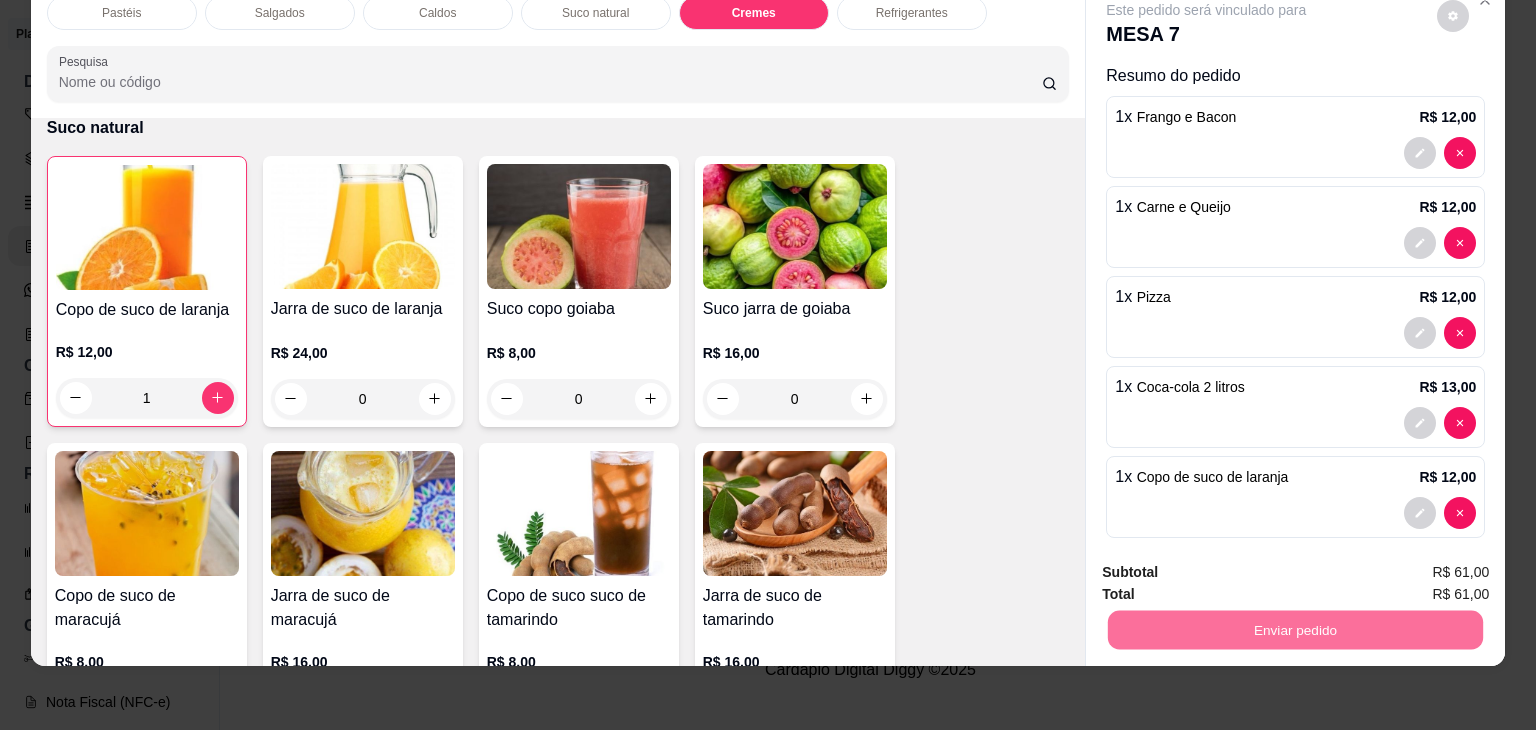 click on "Não registrar e enviar pedido" at bounding box center (1229, 566) 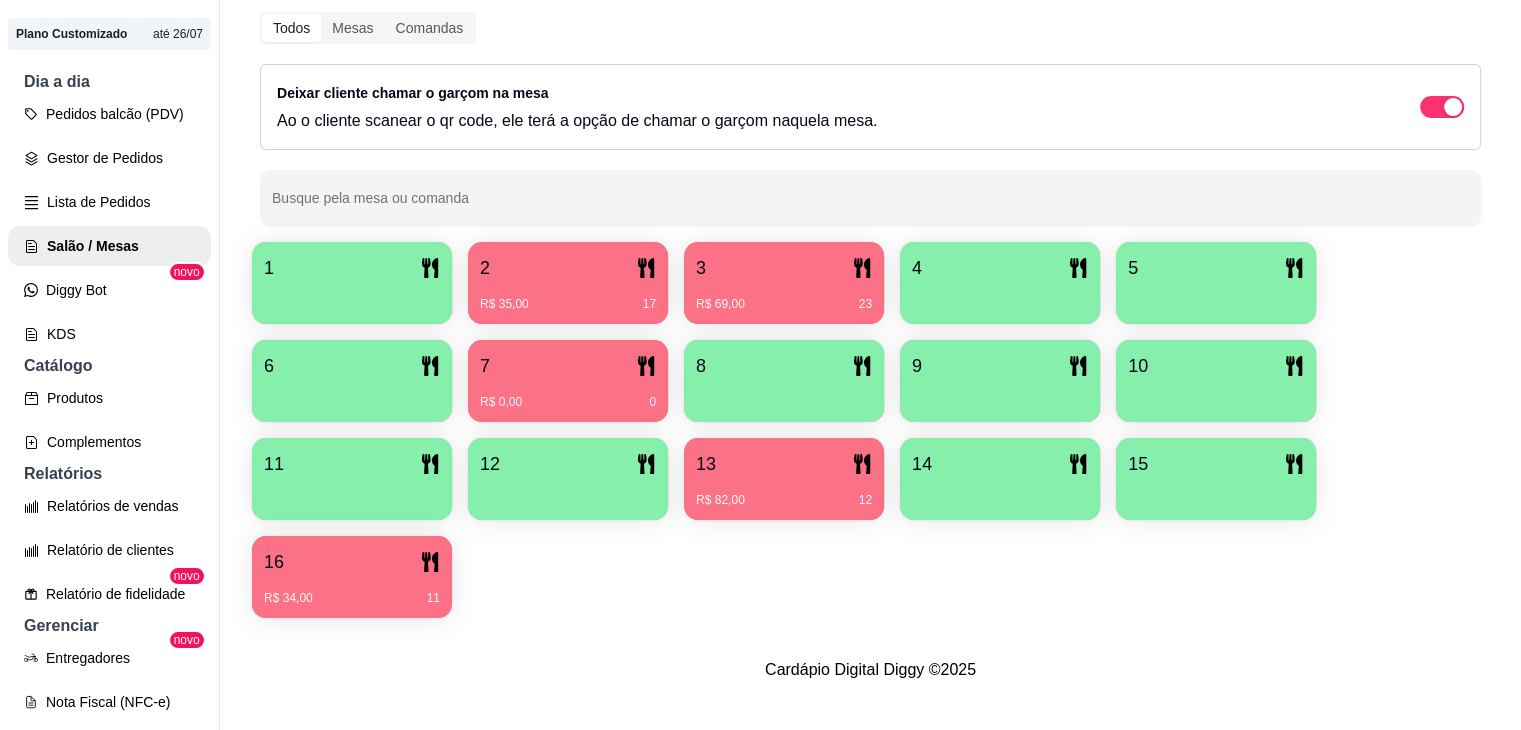 click on "R$ 69,00" at bounding box center [720, 304] 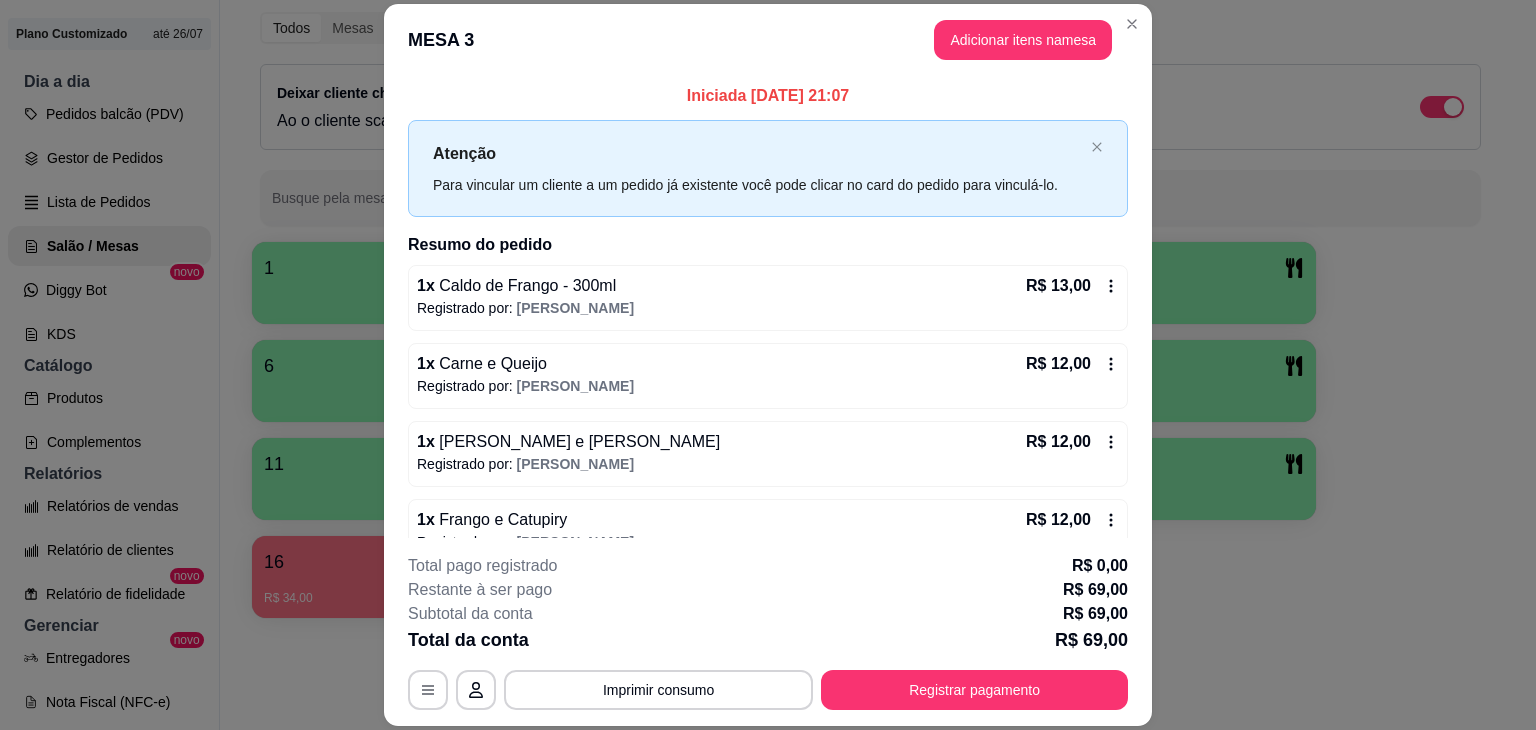scroll, scrollTop: 60, scrollLeft: 0, axis: vertical 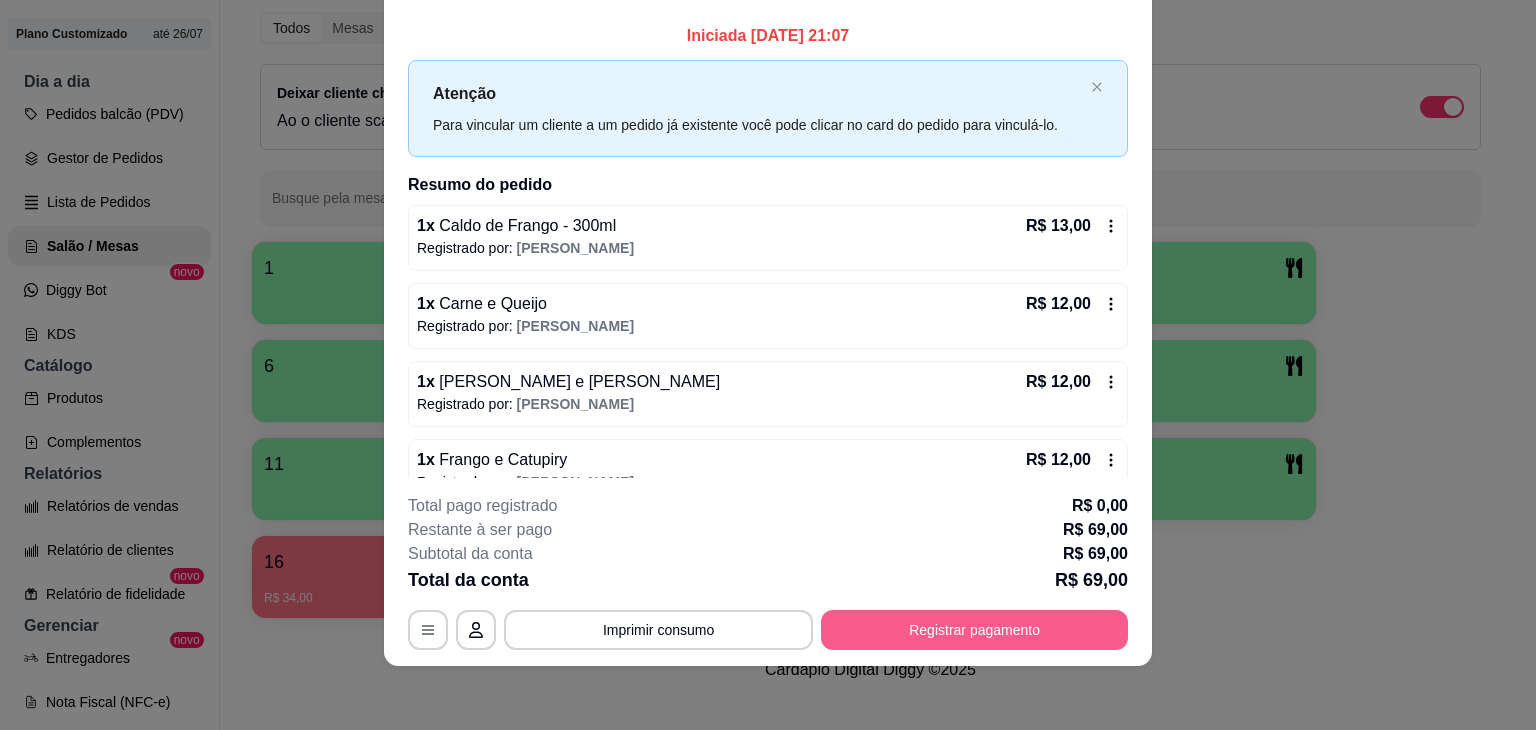 click on "Registrar pagamento" at bounding box center (974, 630) 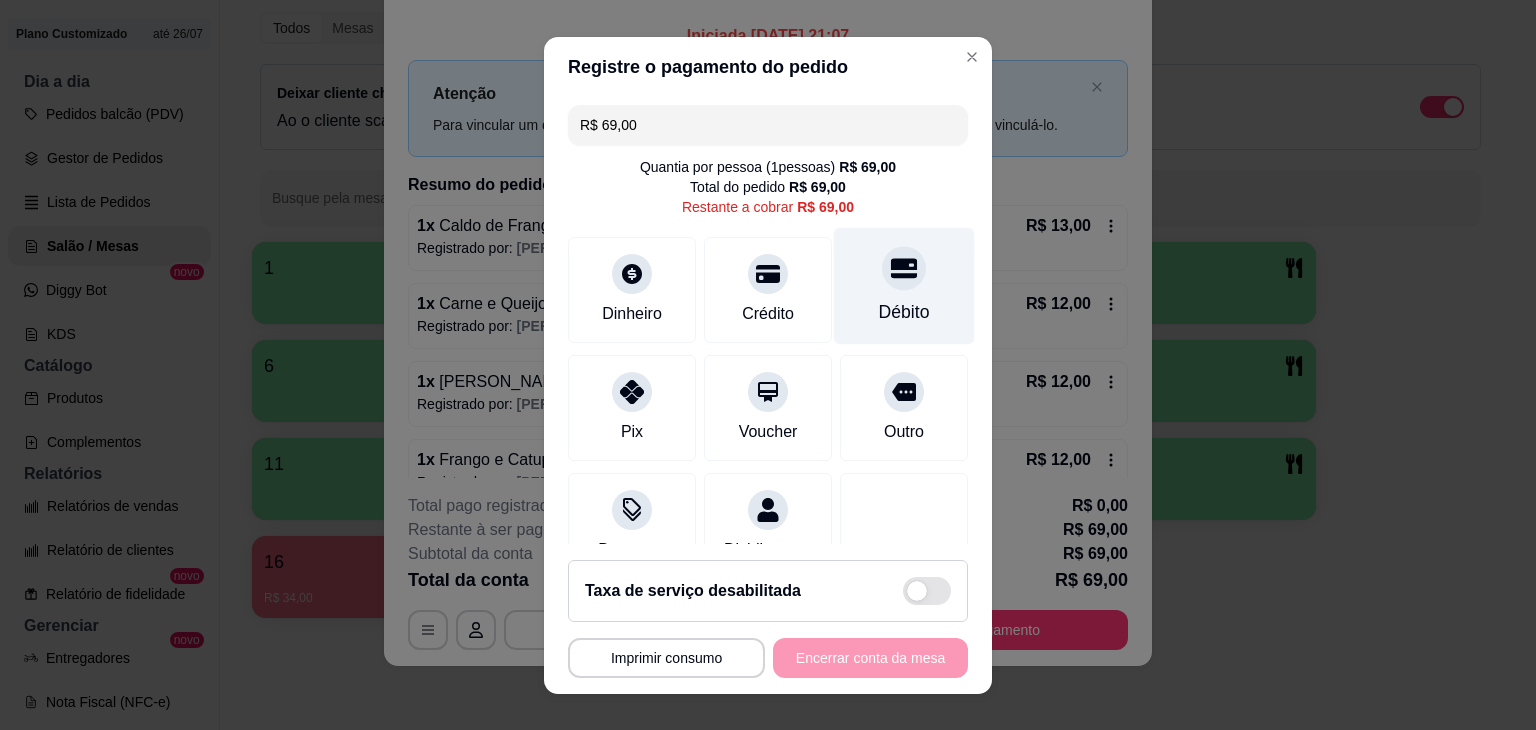 click on "Débito" at bounding box center (904, 285) 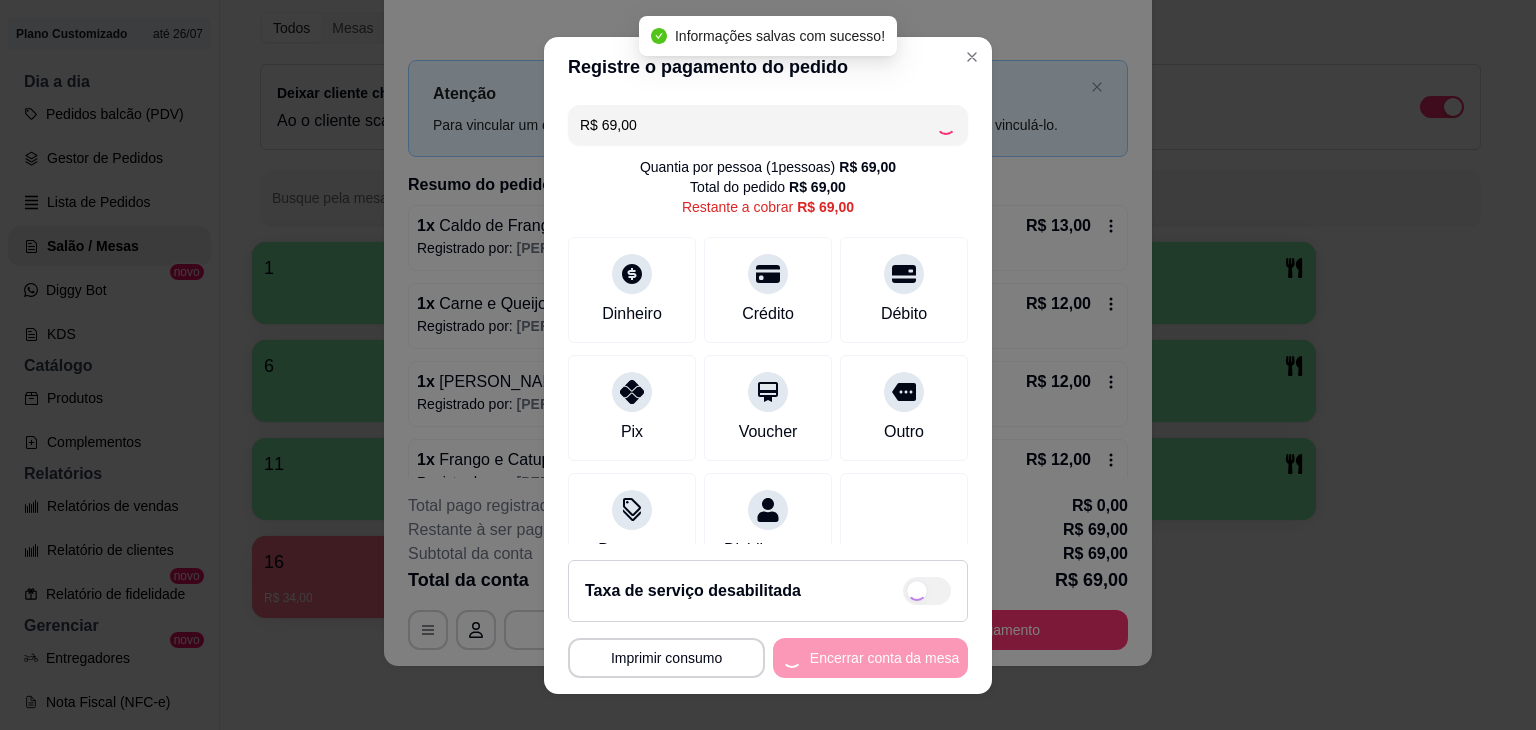 type on "R$ 0,00" 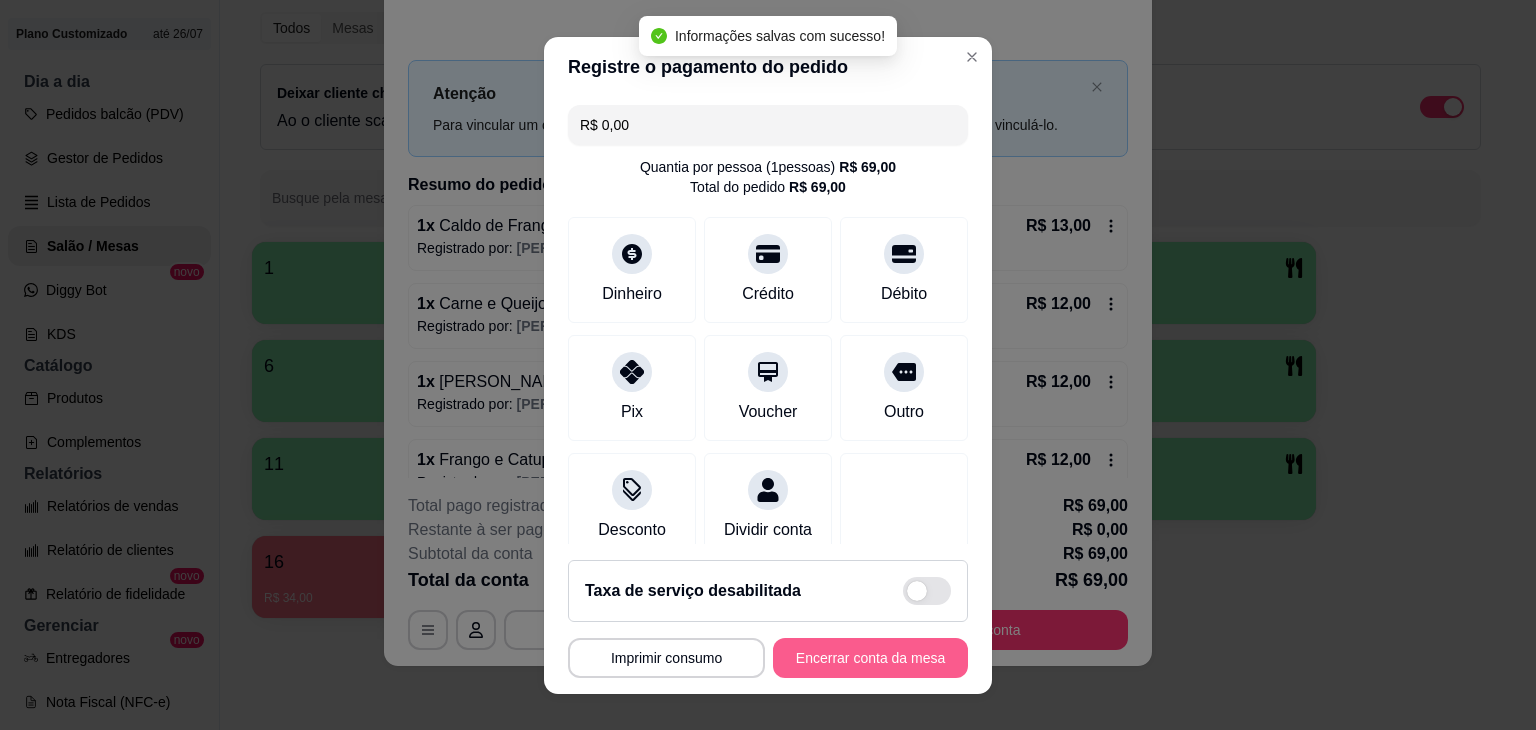 click on "Encerrar conta da mesa" at bounding box center [870, 658] 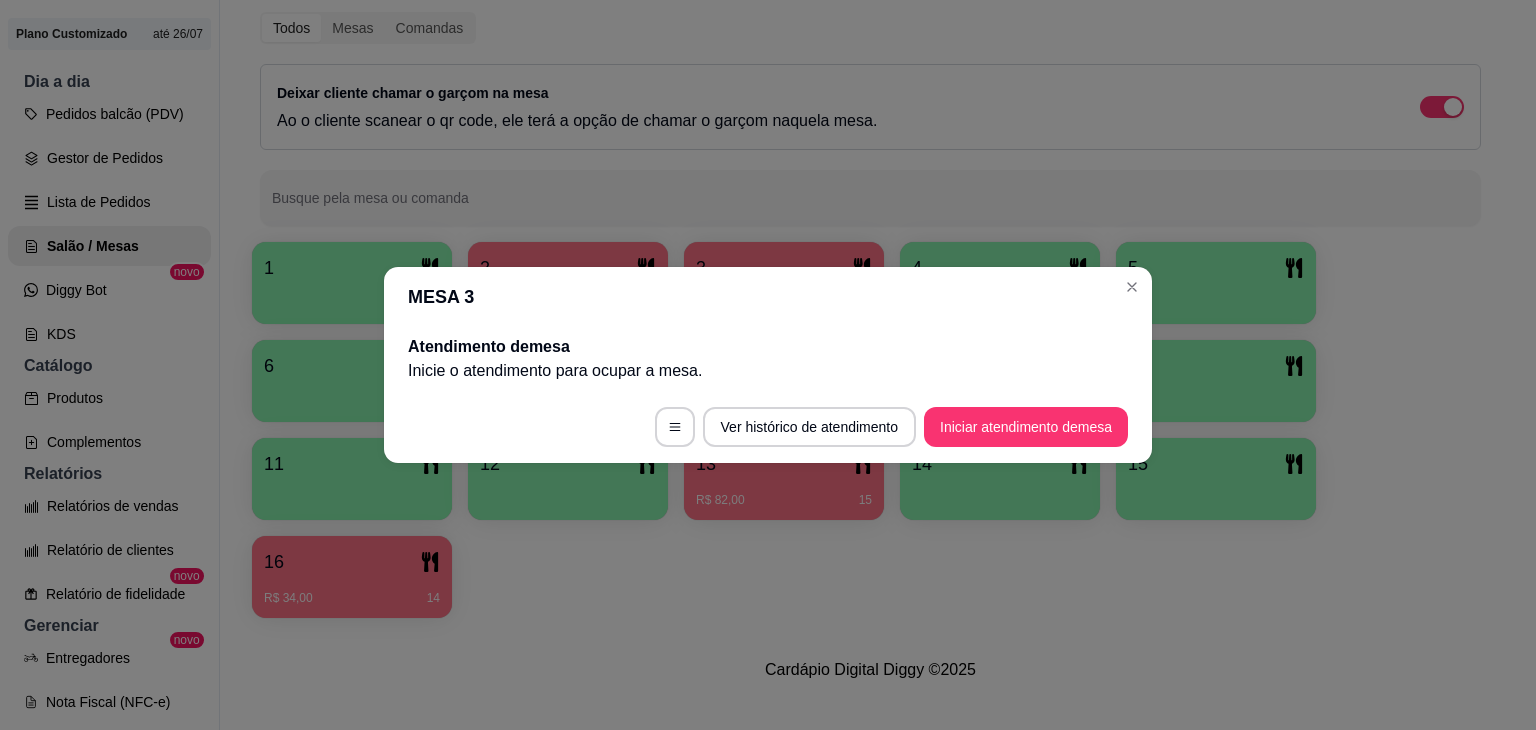 scroll, scrollTop: 0, scrollLeft: 0, axis: both 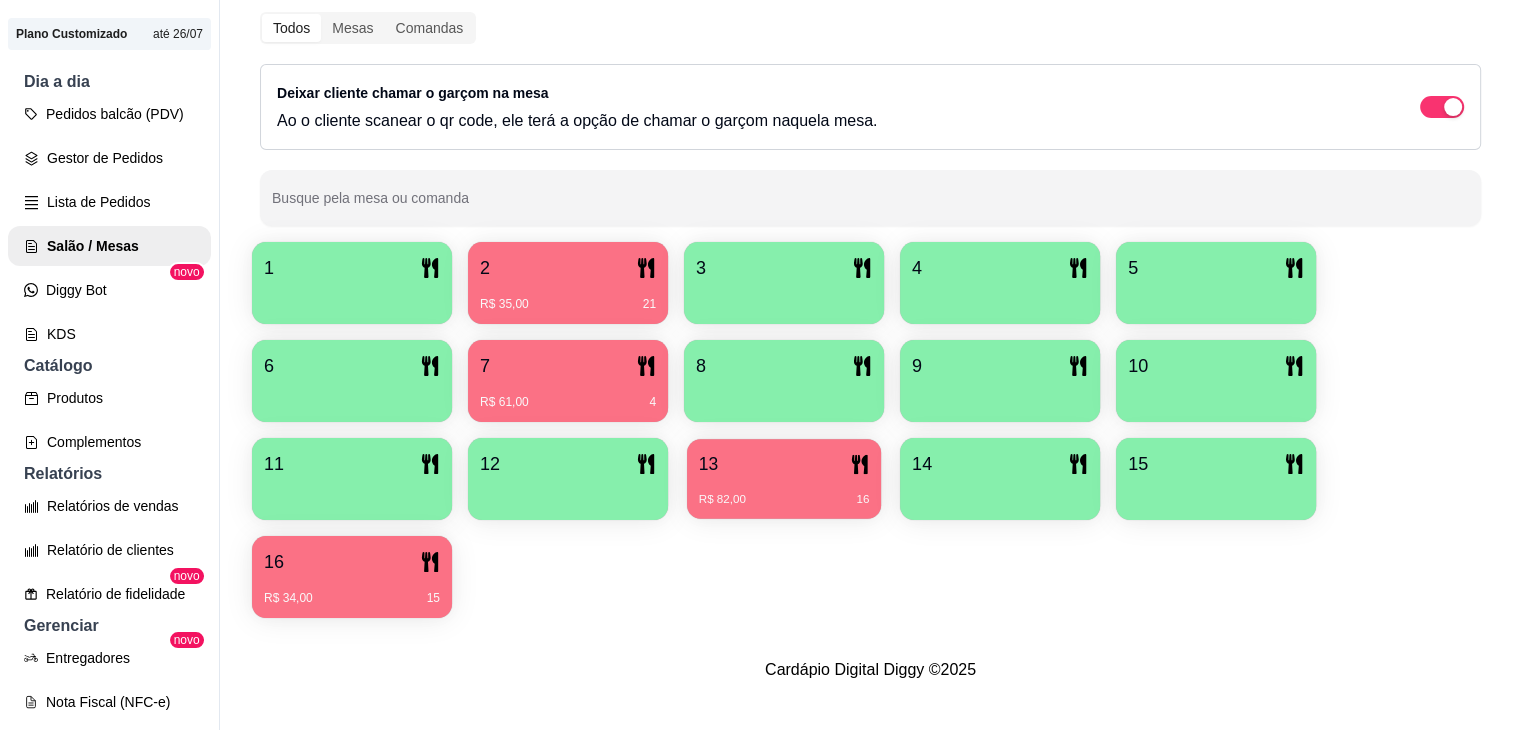 click on "13 R$ 82,00 16" at bounding box center [784, 479] 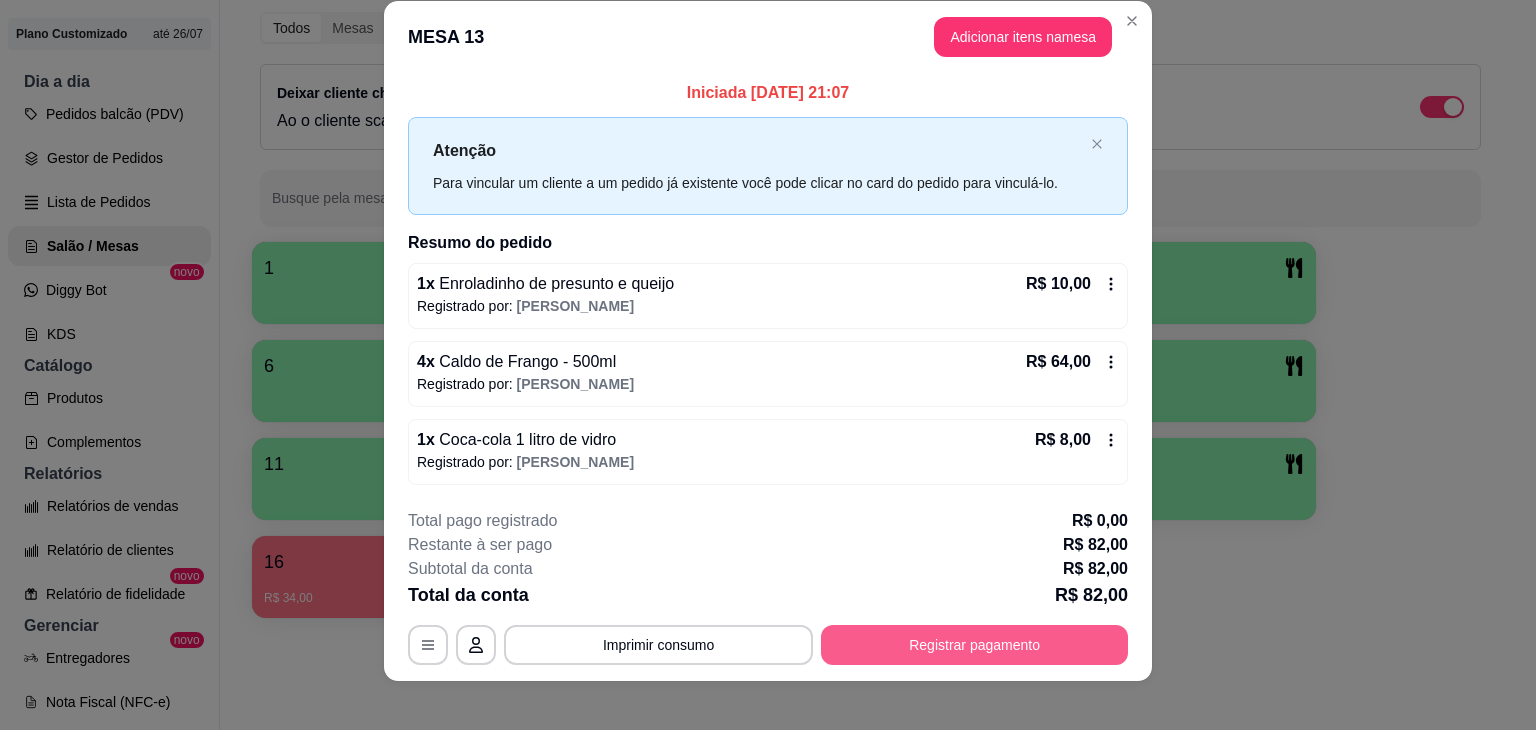 scroll, scrollTop: 37, scrollLeft: 0, axis: vertical 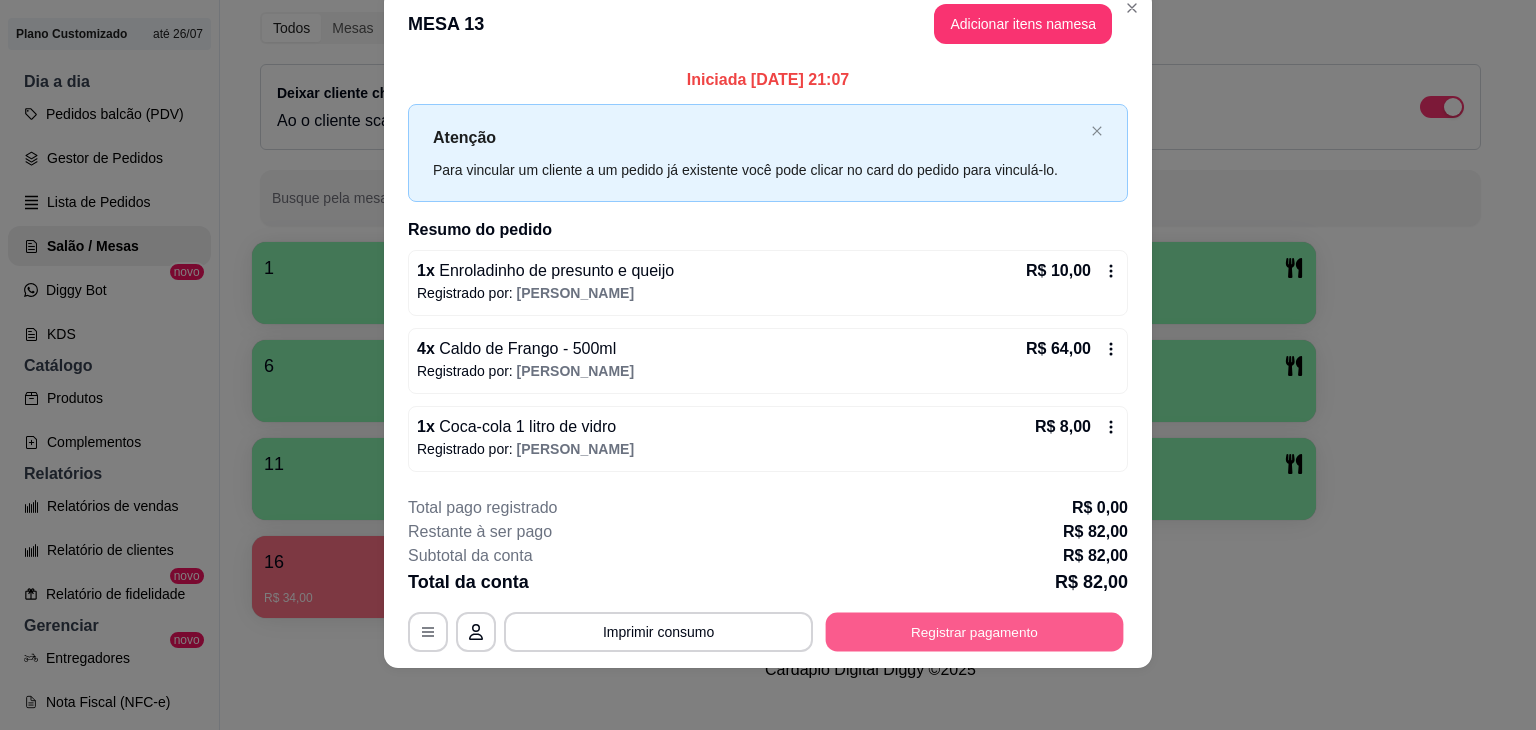 click on "Registrar pagamento" at bounding box center (975, 631) 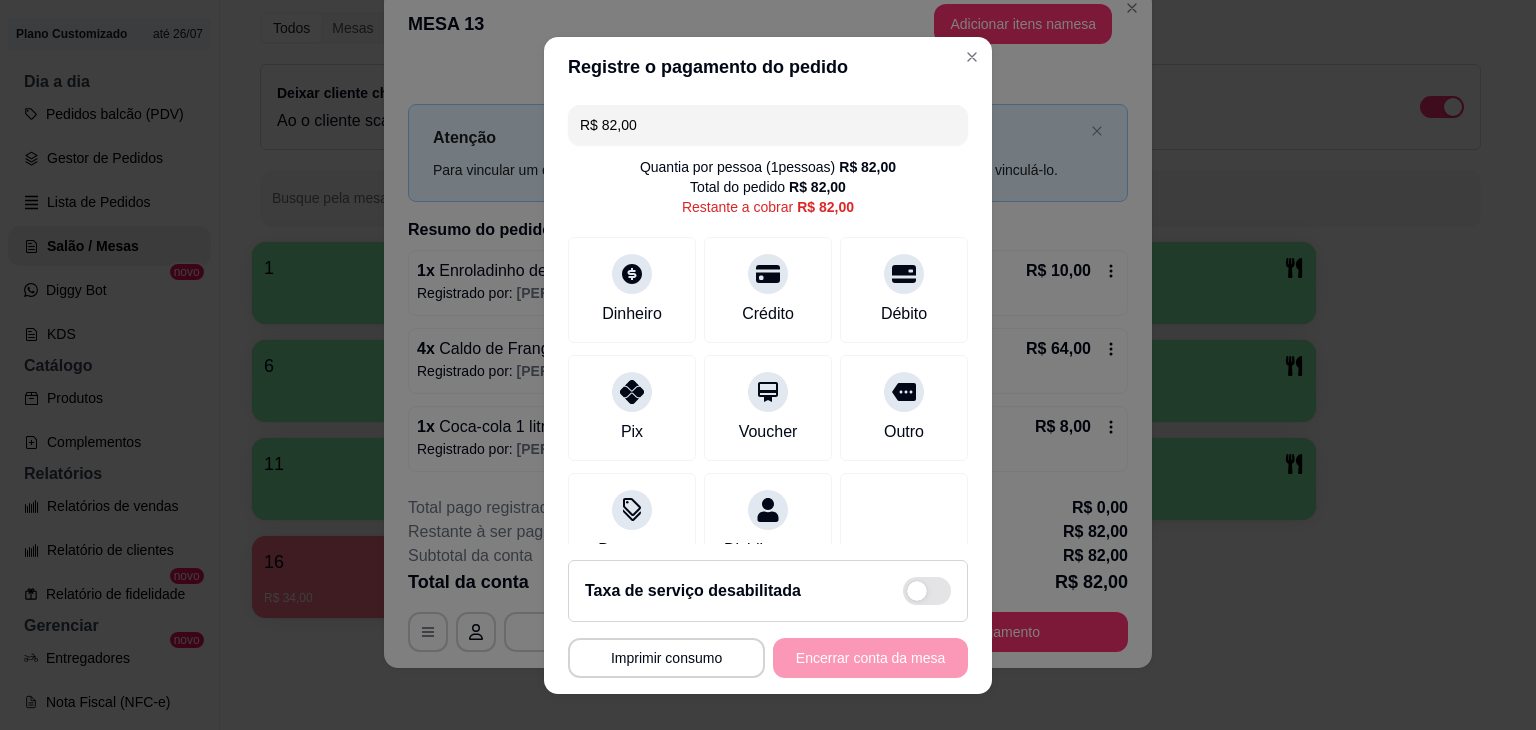 click on "R$ 82,00" at bounding box center [768, 125] 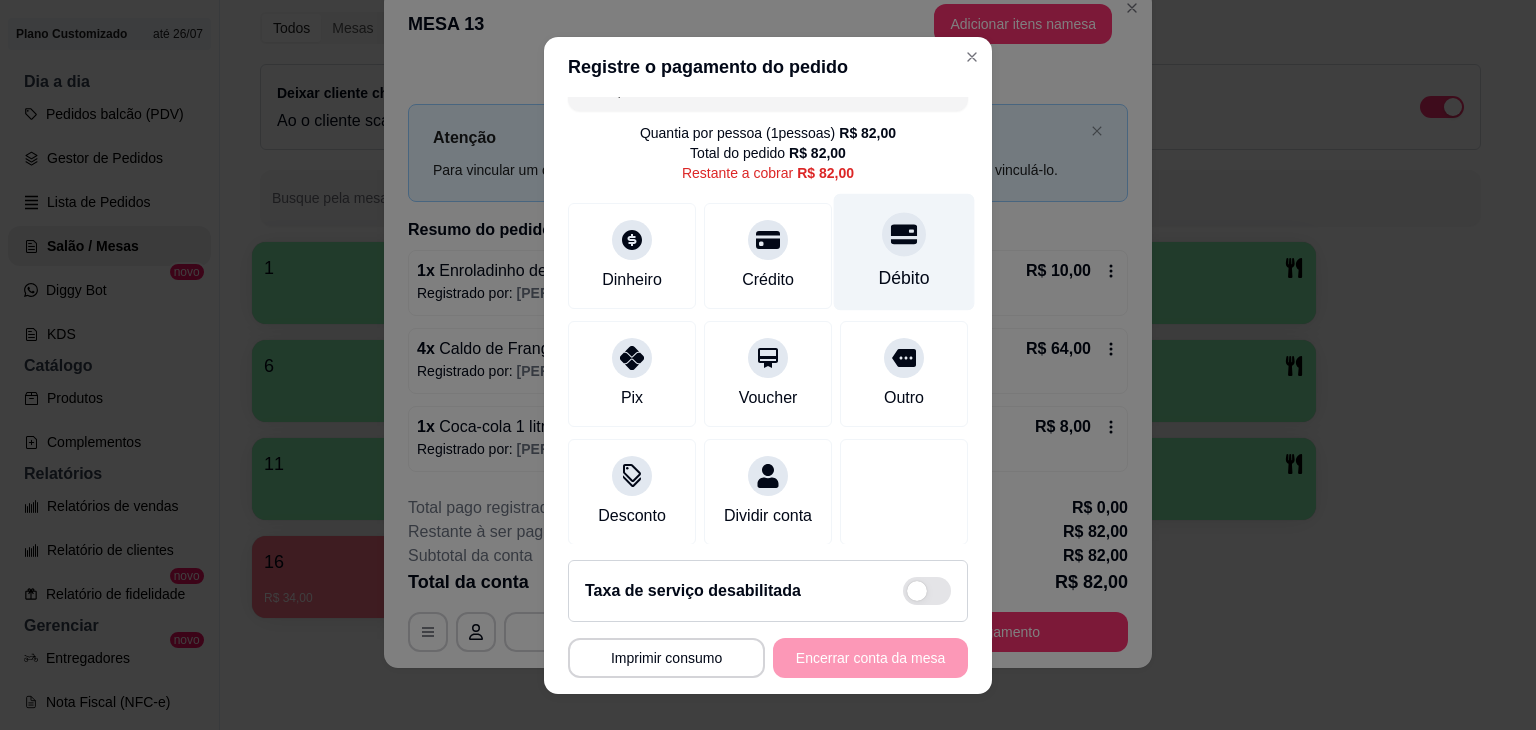 scroll, scrollTop: 65, scrollLeft: 0, axis: vertical 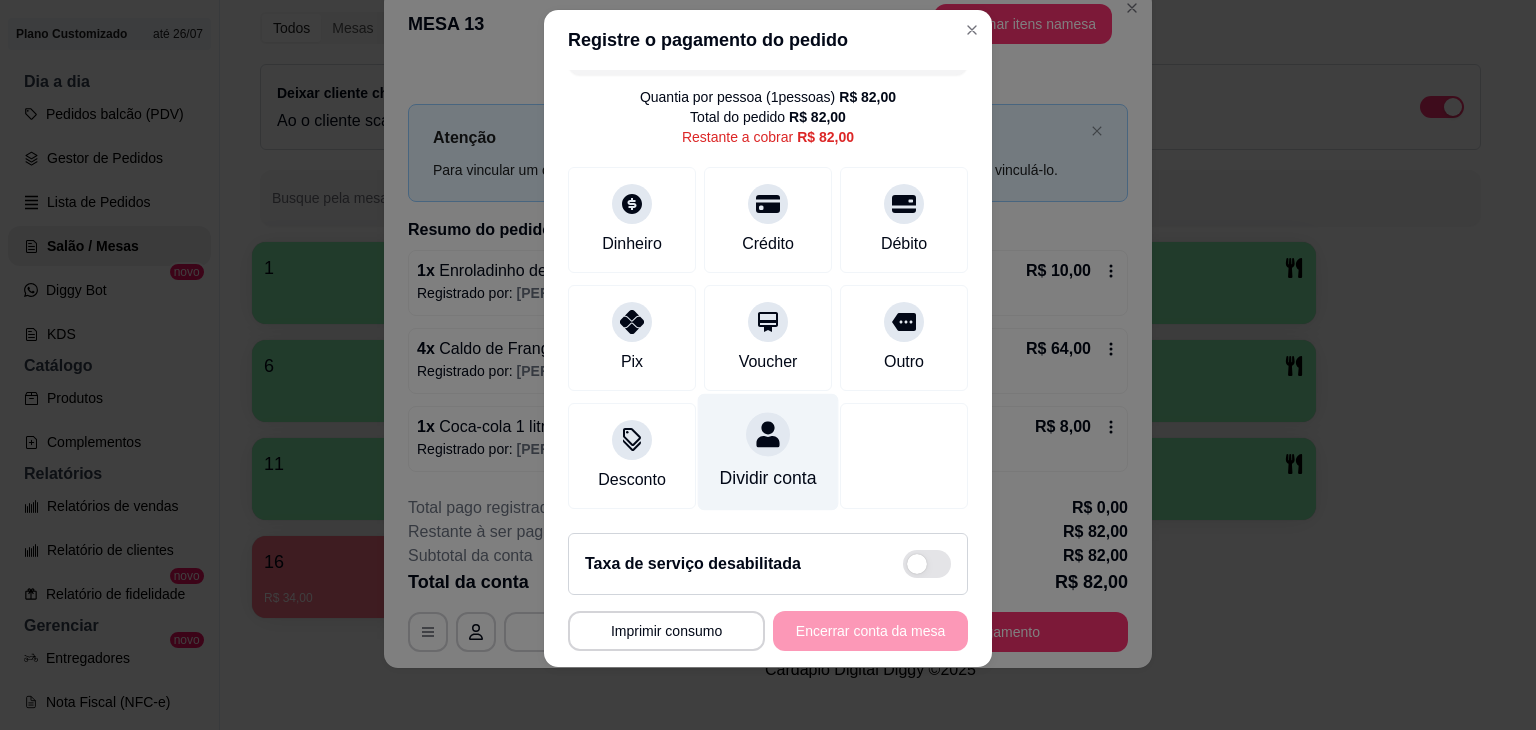 type on "R$ 32,00" 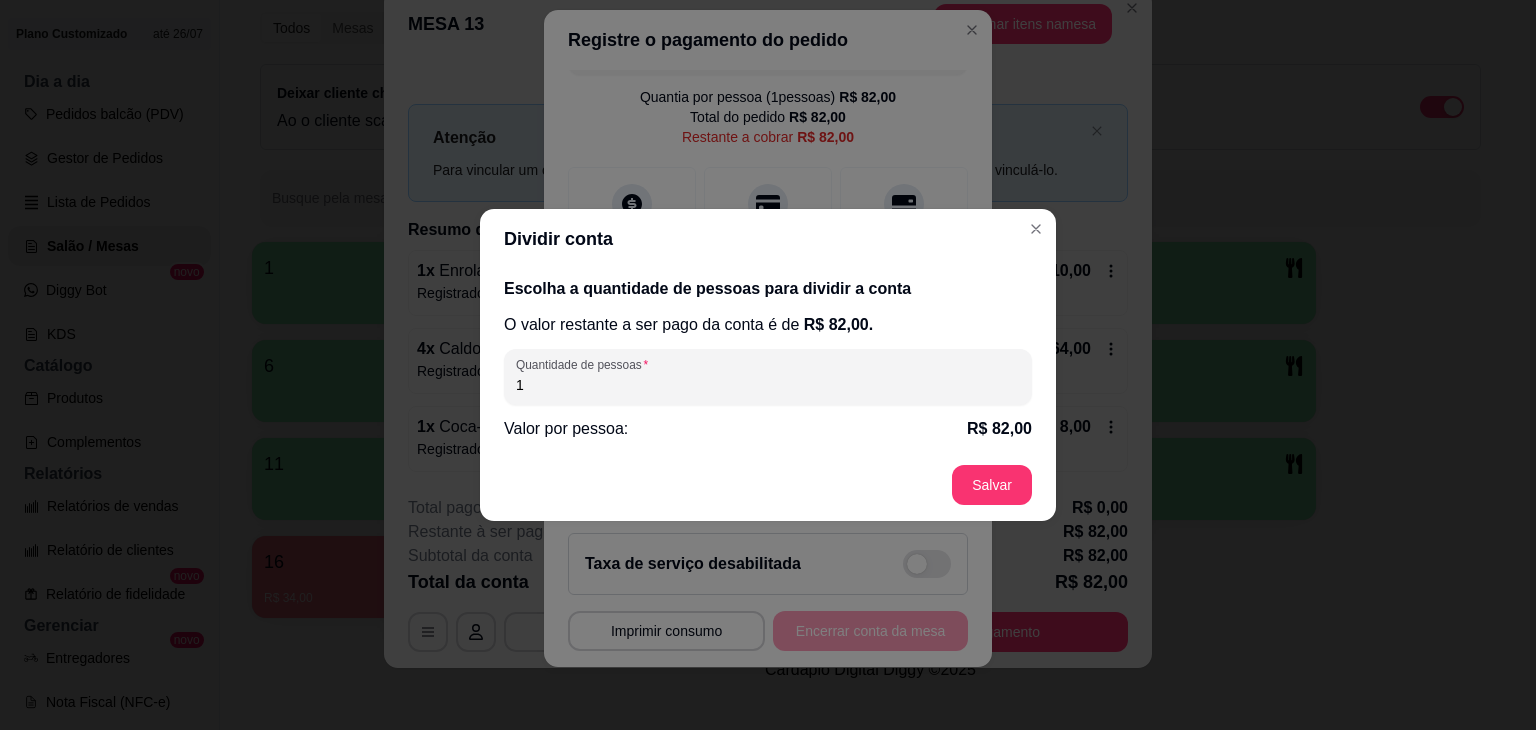 click on "1" at bounding box center (768, 385) 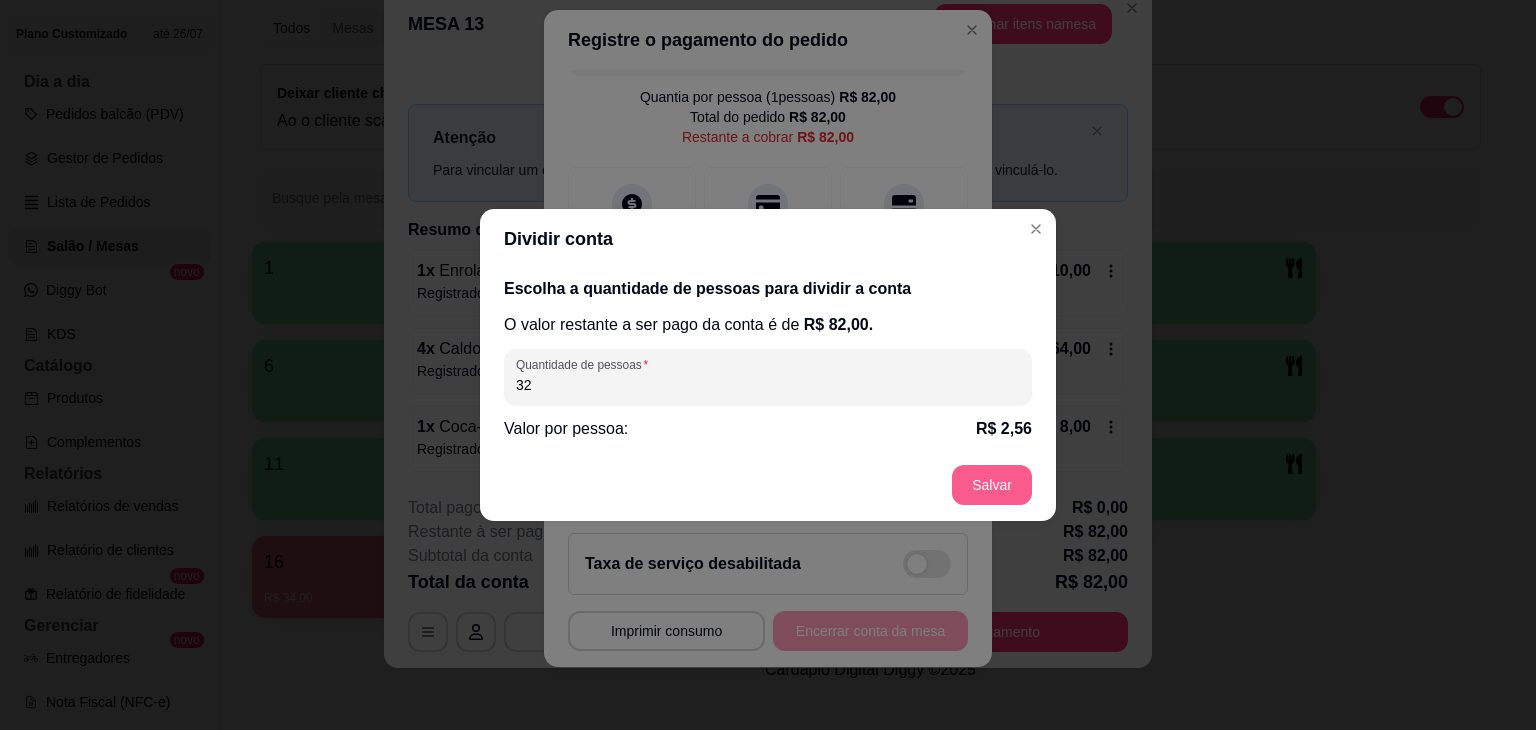type on "32" 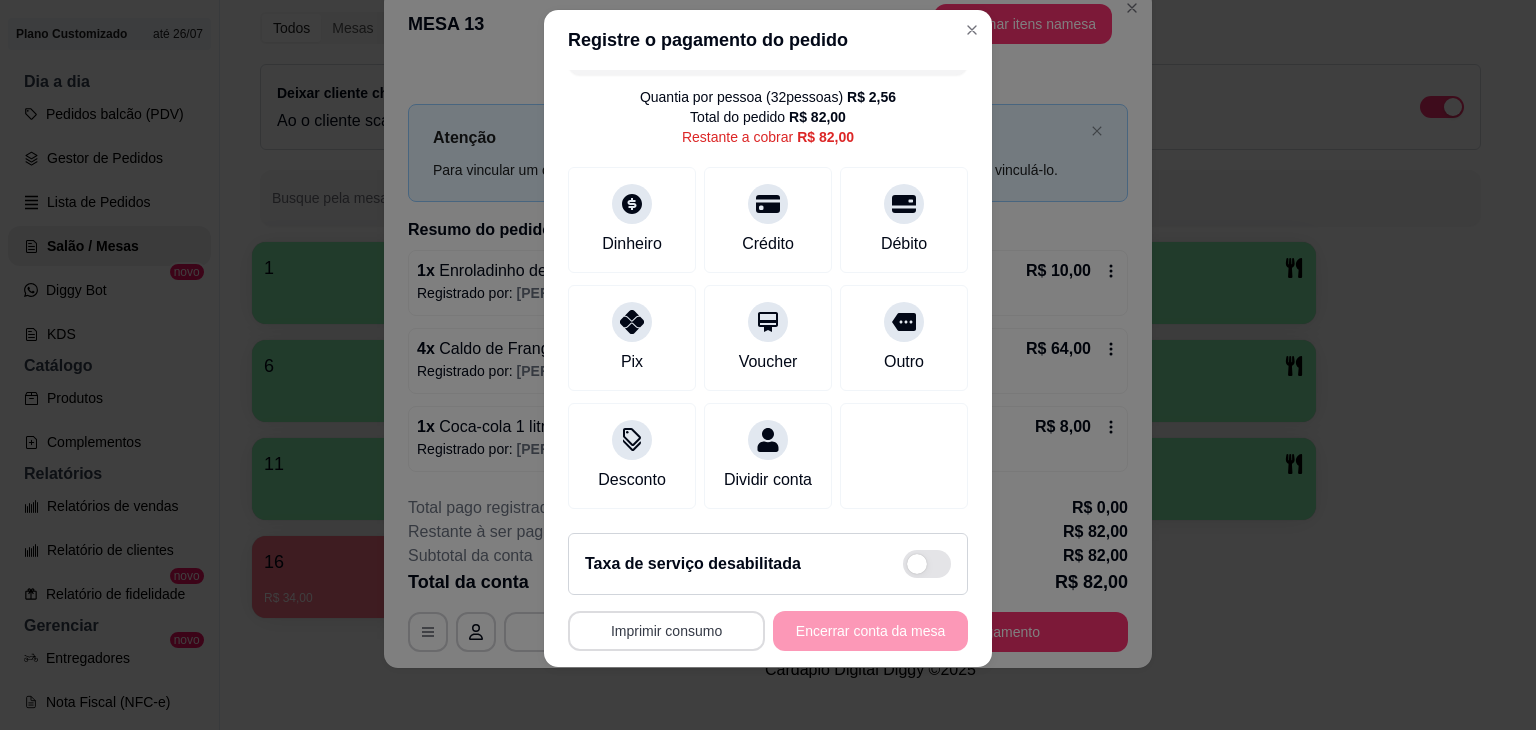 click on "Imprimir consumo" at bounding box center (666, 631) 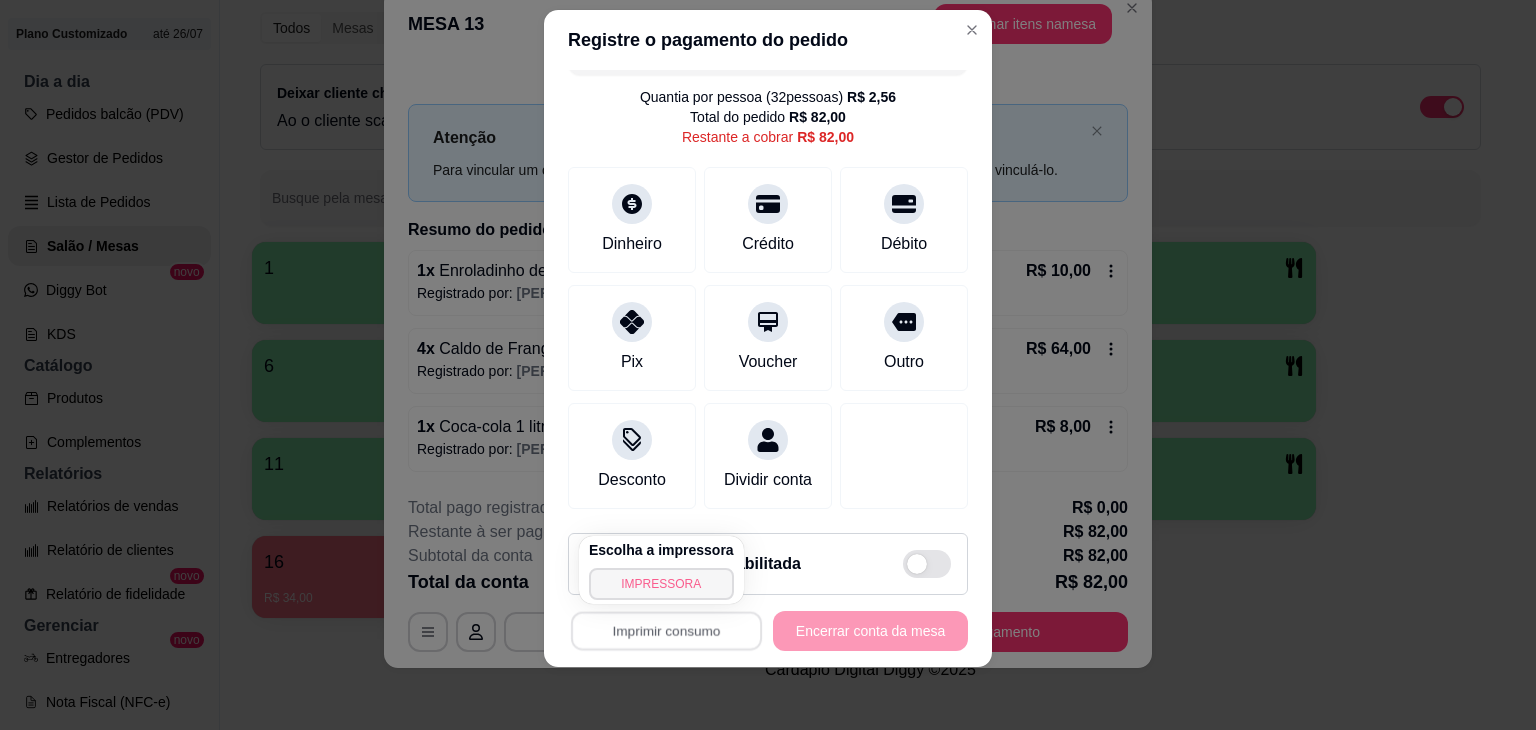 click on "IMPRESSORA" at bounding box center [661, 584] 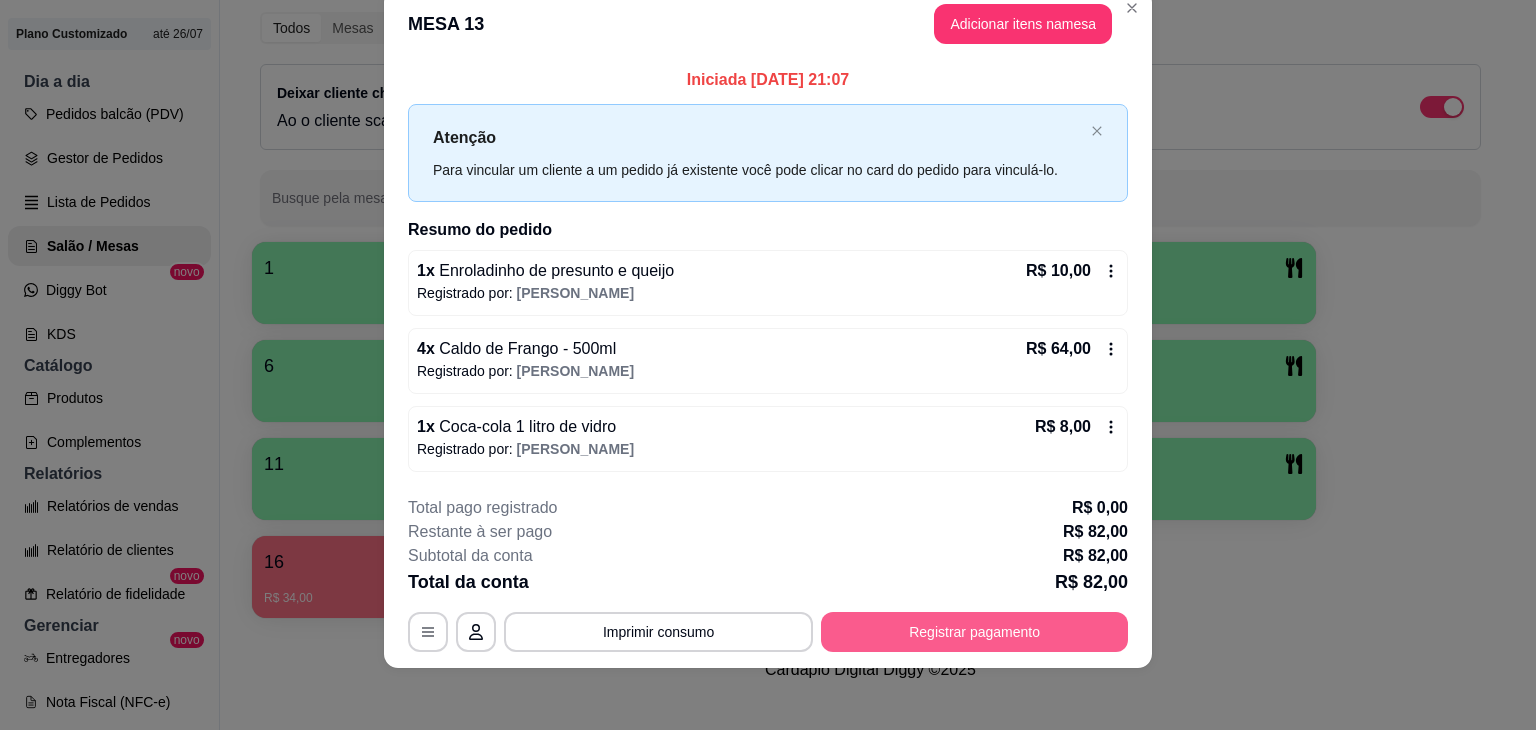 click on "Registrar pagamento" at bounding box center [974, 632] 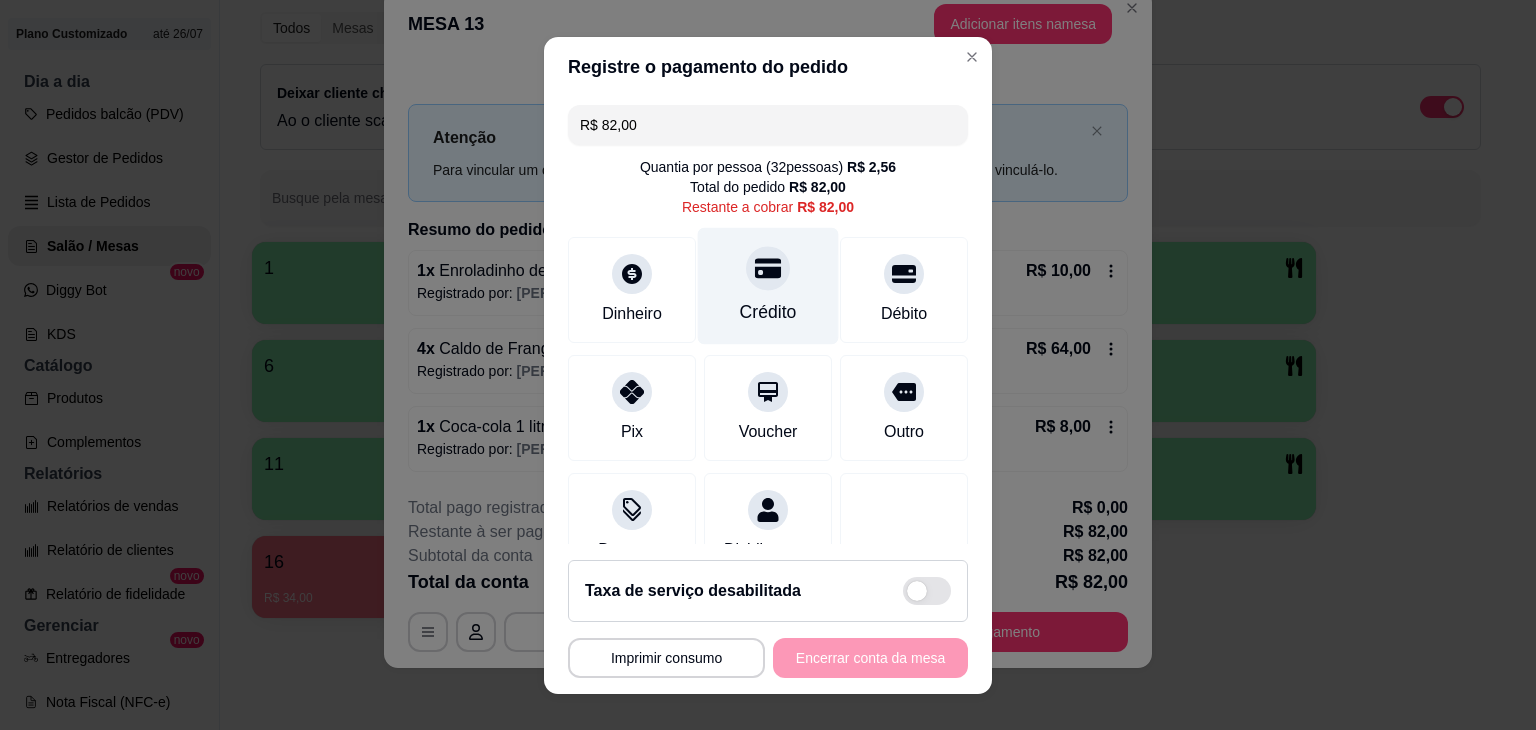 click on "Crédito" at bounding box center (768, 312) 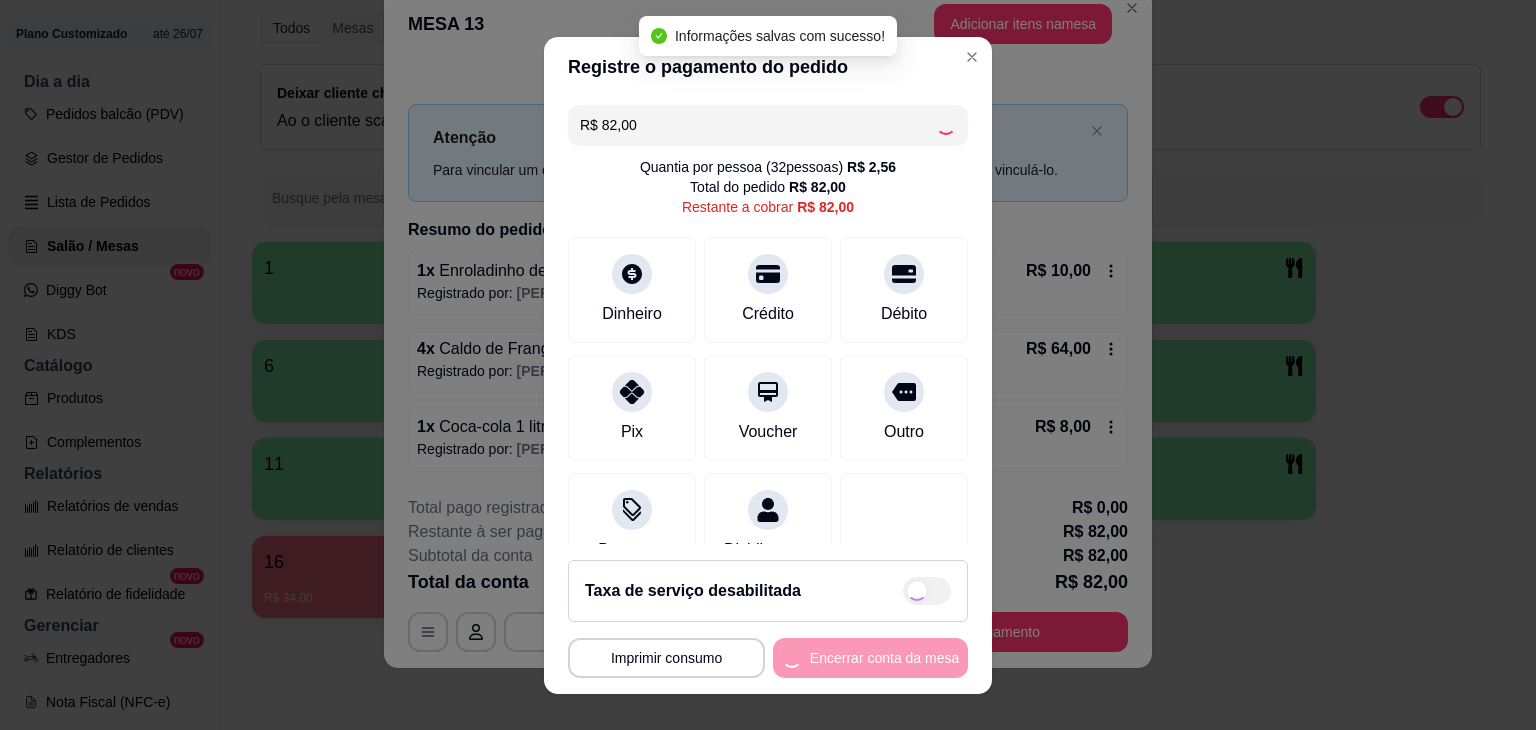 type on "R$ 0,00" 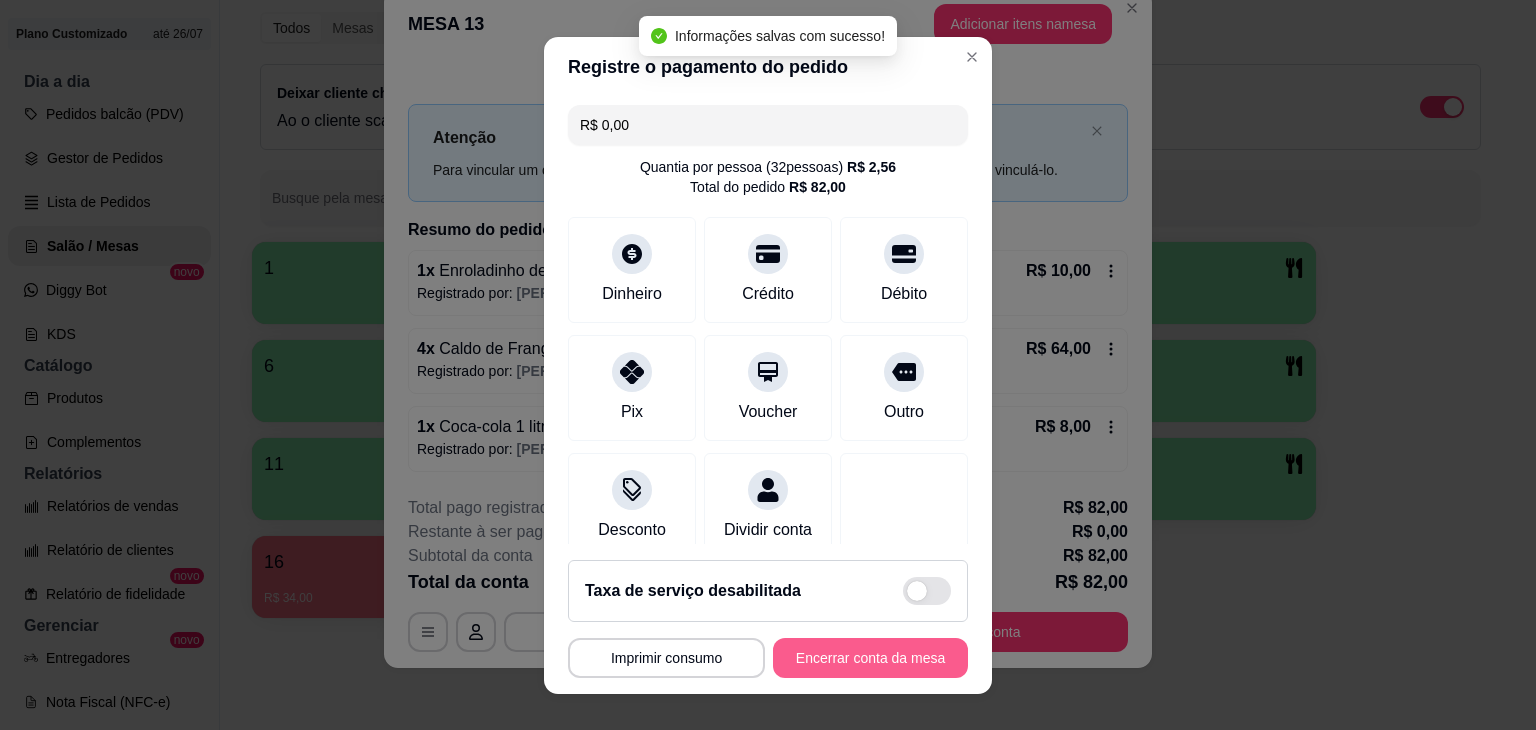 click on "Encerrar conta da mesa" at bounding box center [870, 658] 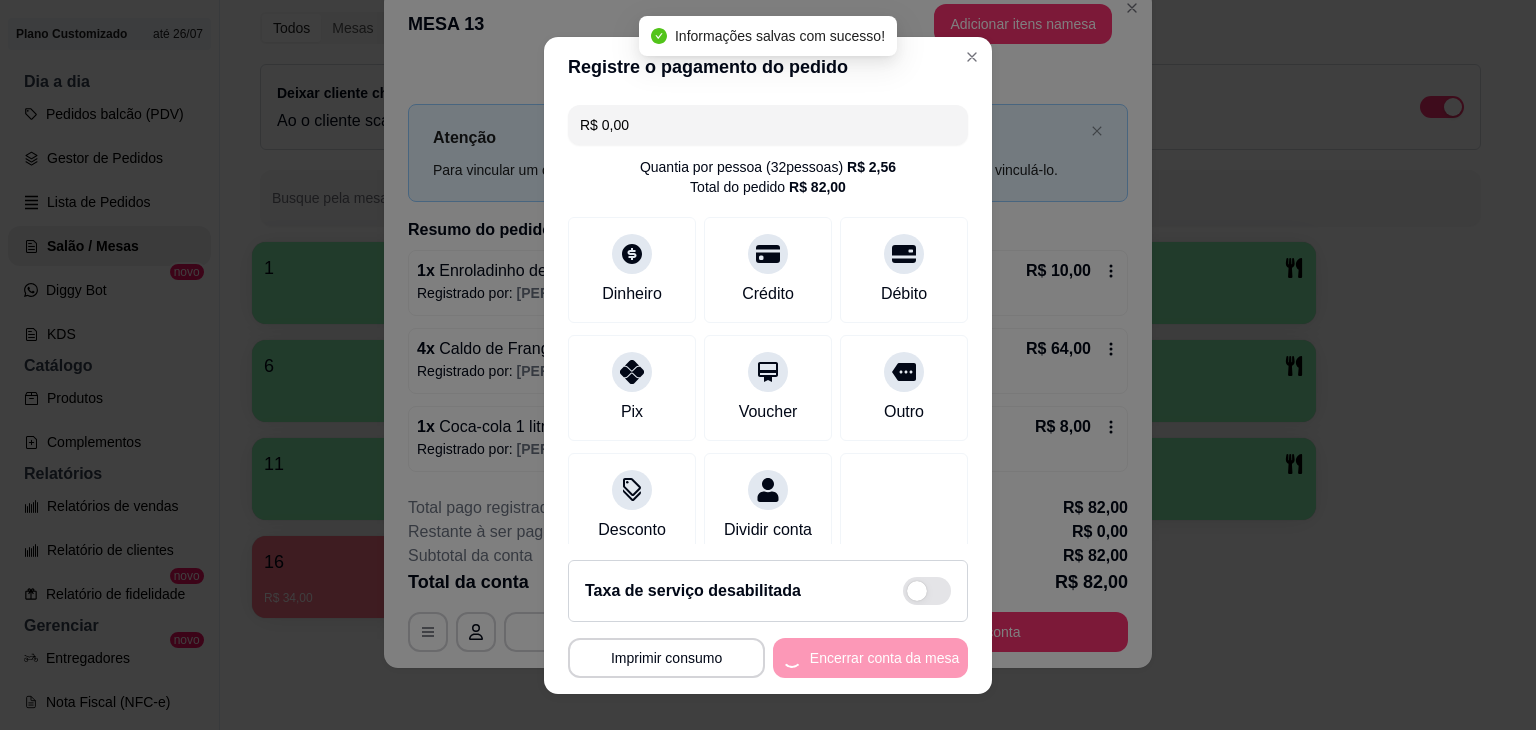 scroll, scrollTop: 0, scrollLeft: 0, axis: both 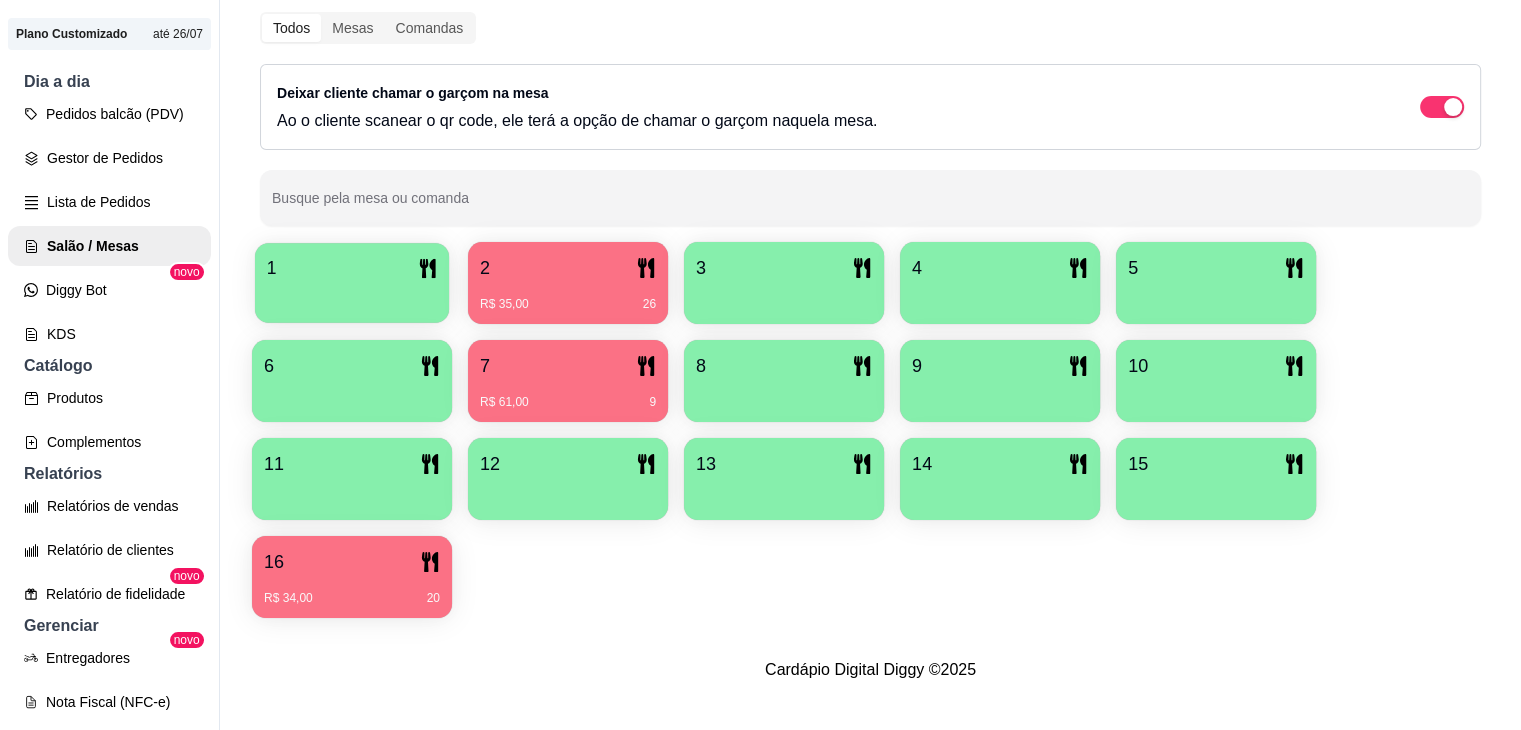 click at bounding box center [352, 296] 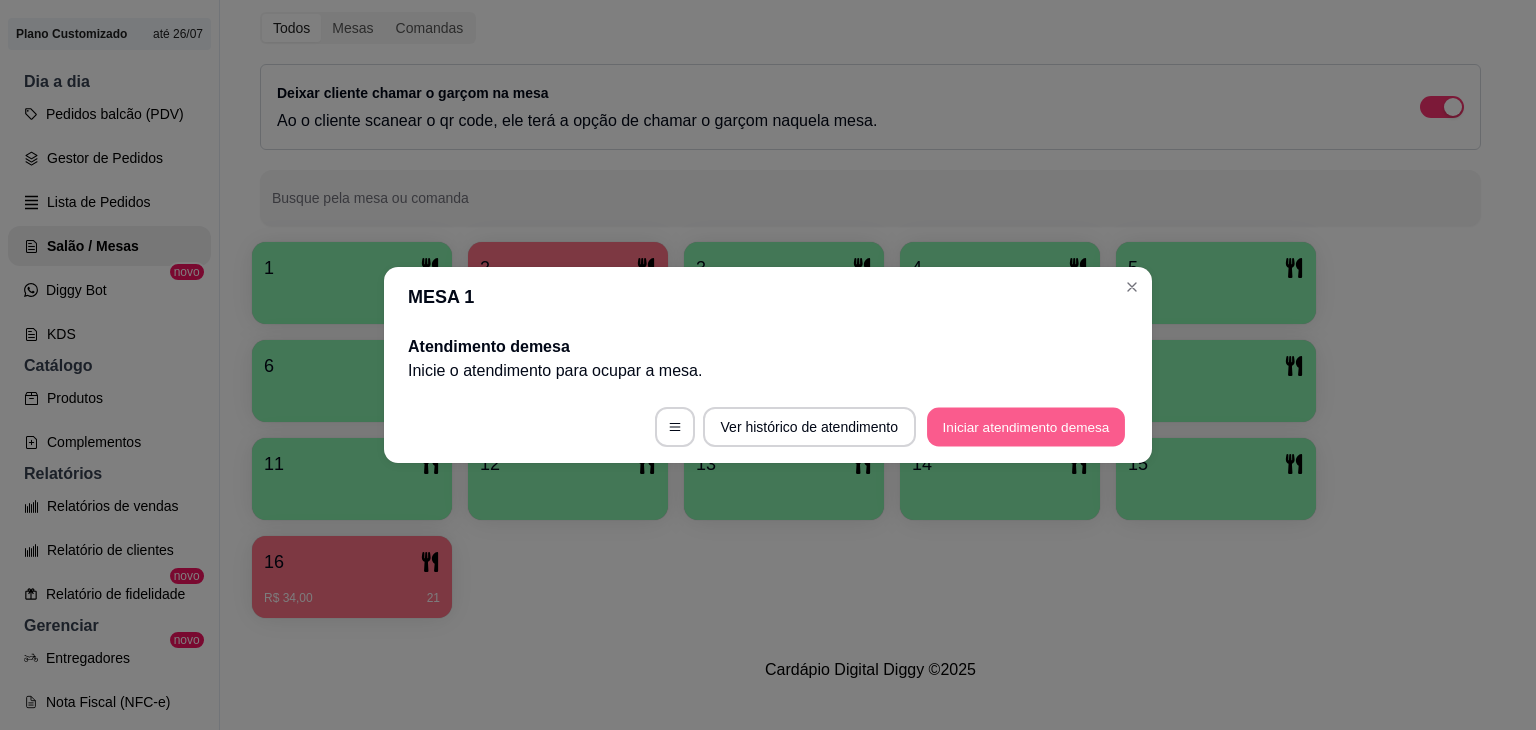 click on "Iniciar atendimento de  mesa" at bounding box center [1026, 427] 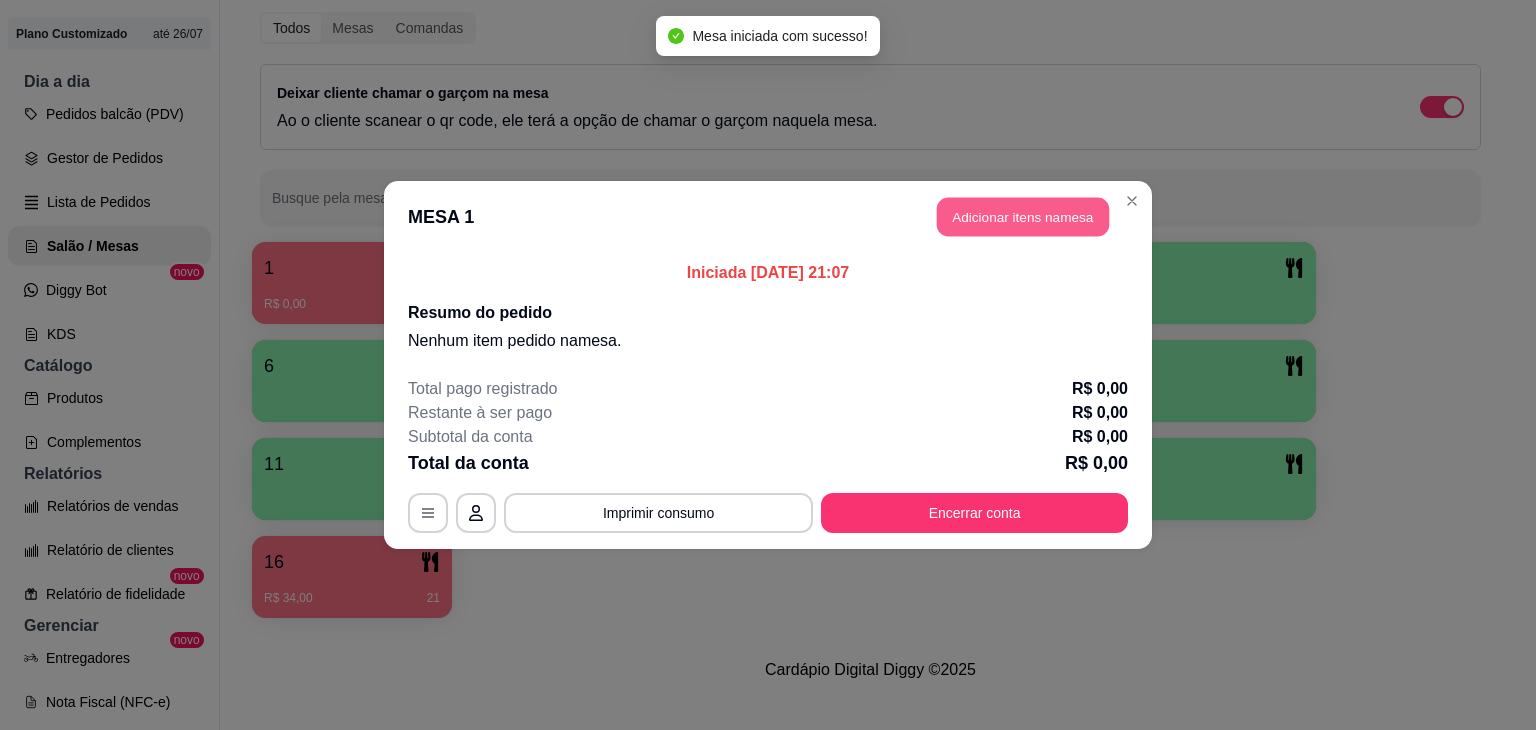 click on "Adicionar itens na  mesa" at bounding box center (1023, 217) 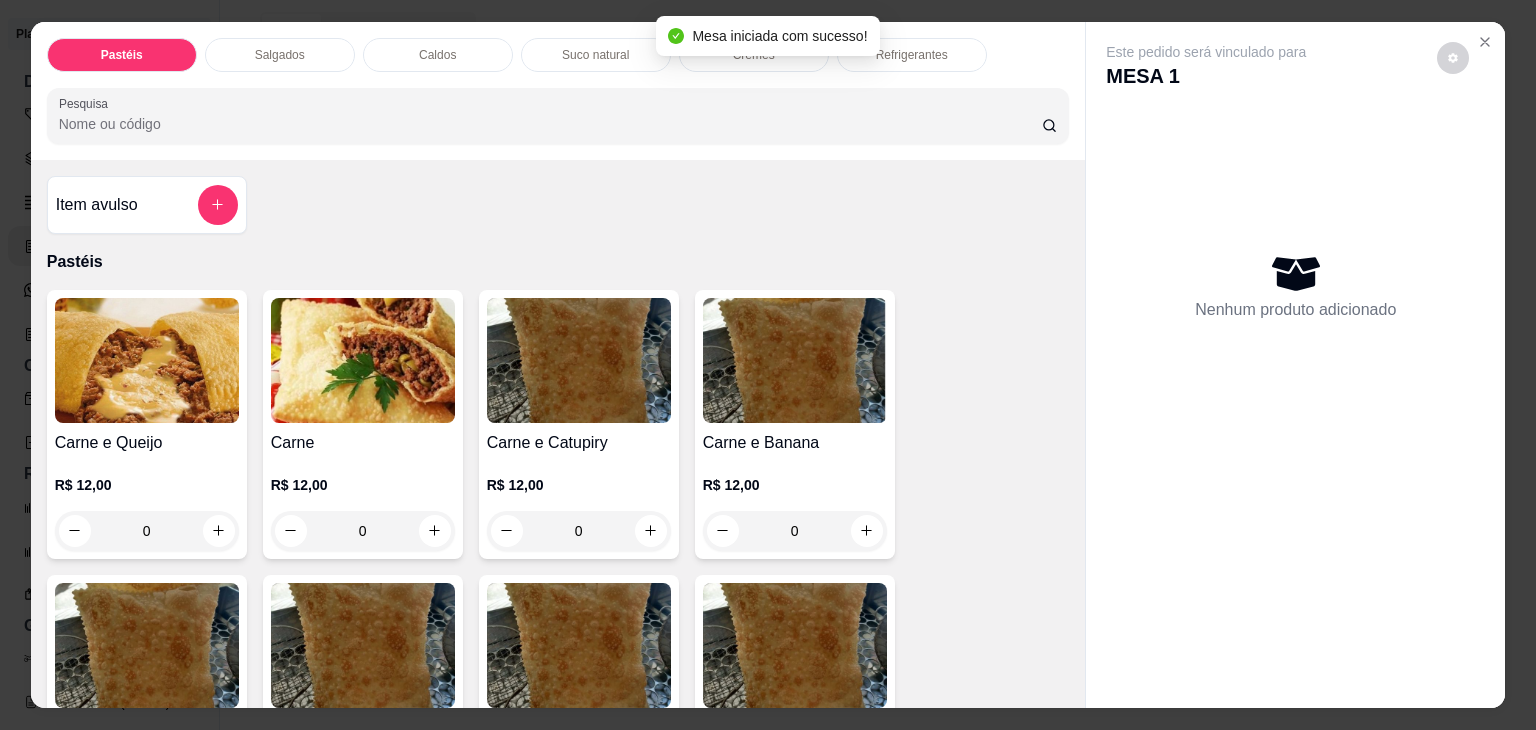 click on "0" at bounding box center [147, 531] 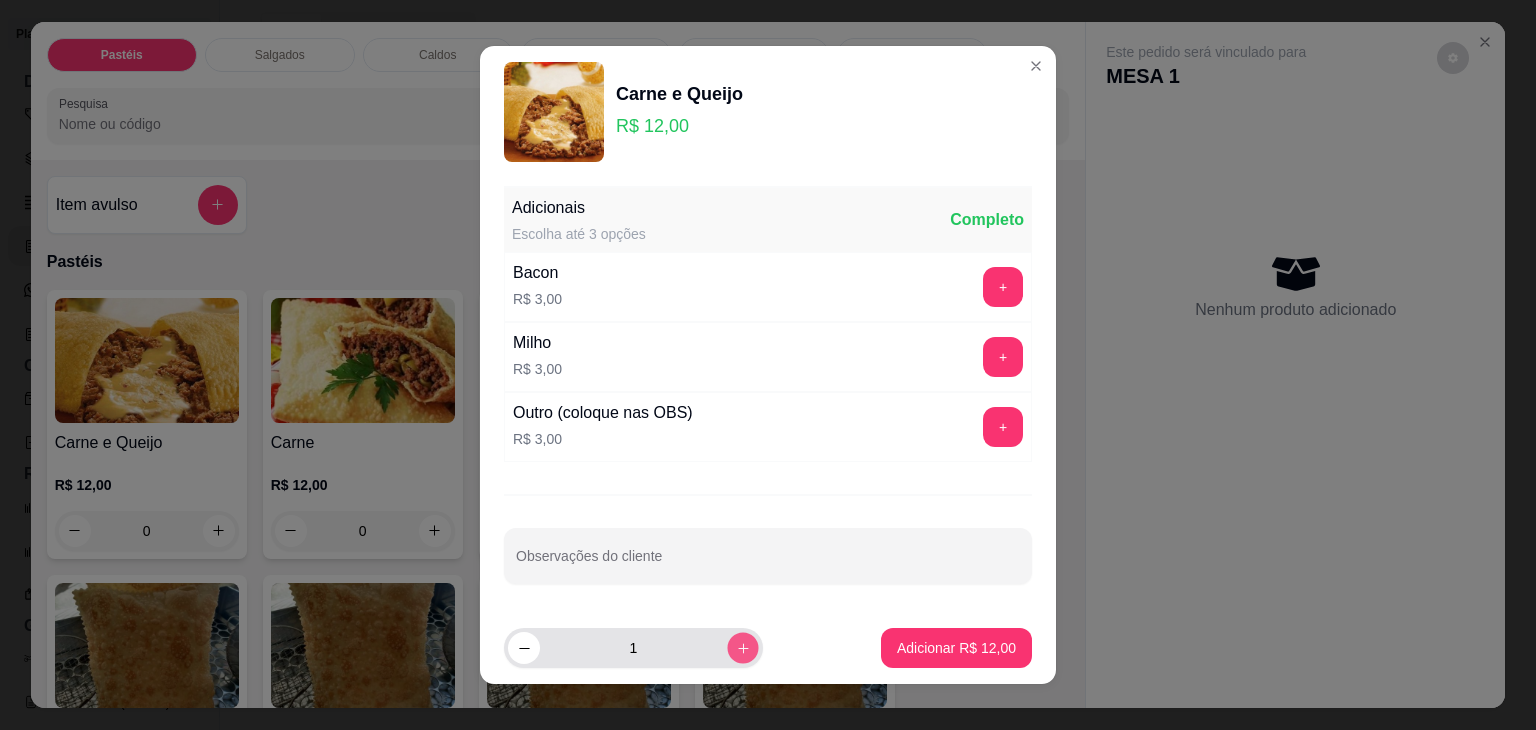 click 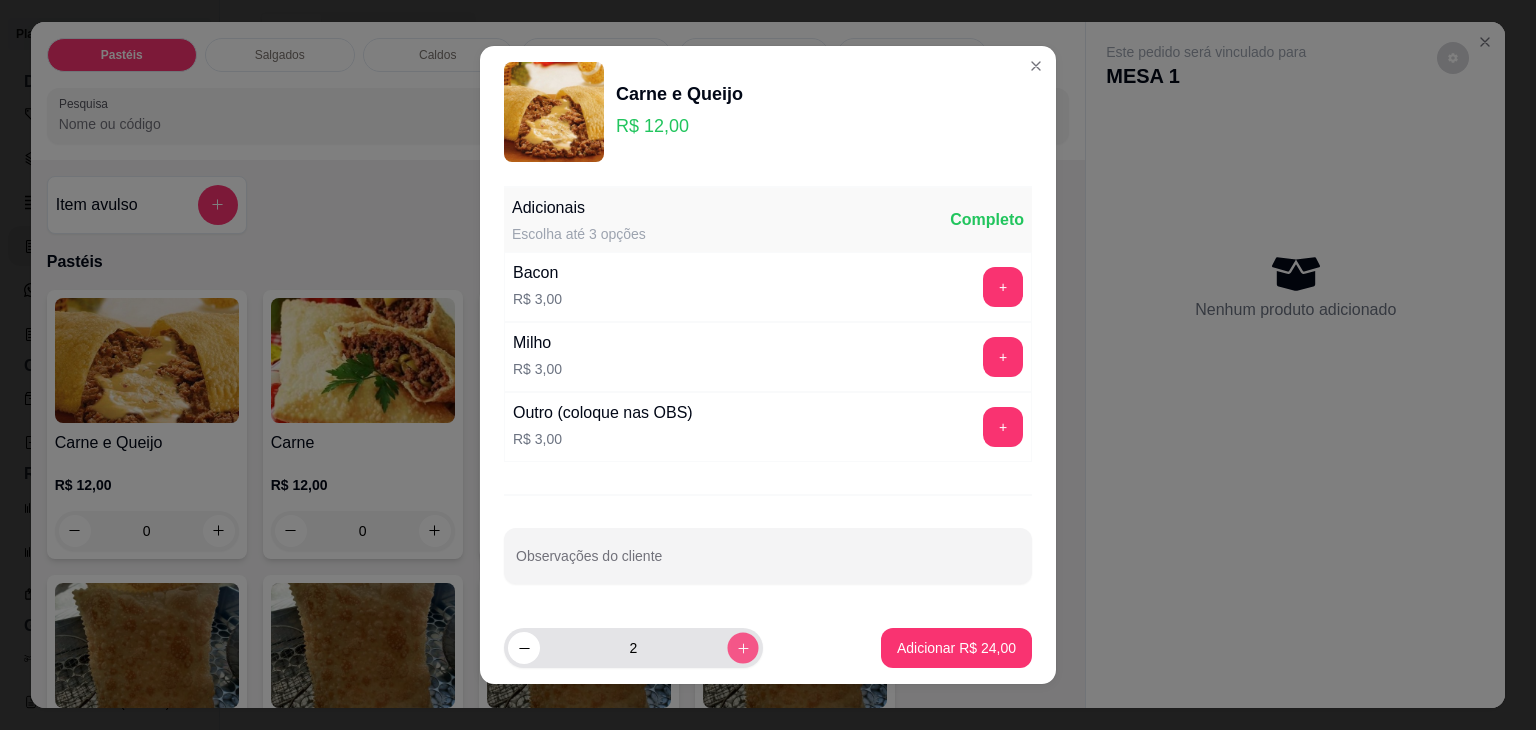 click 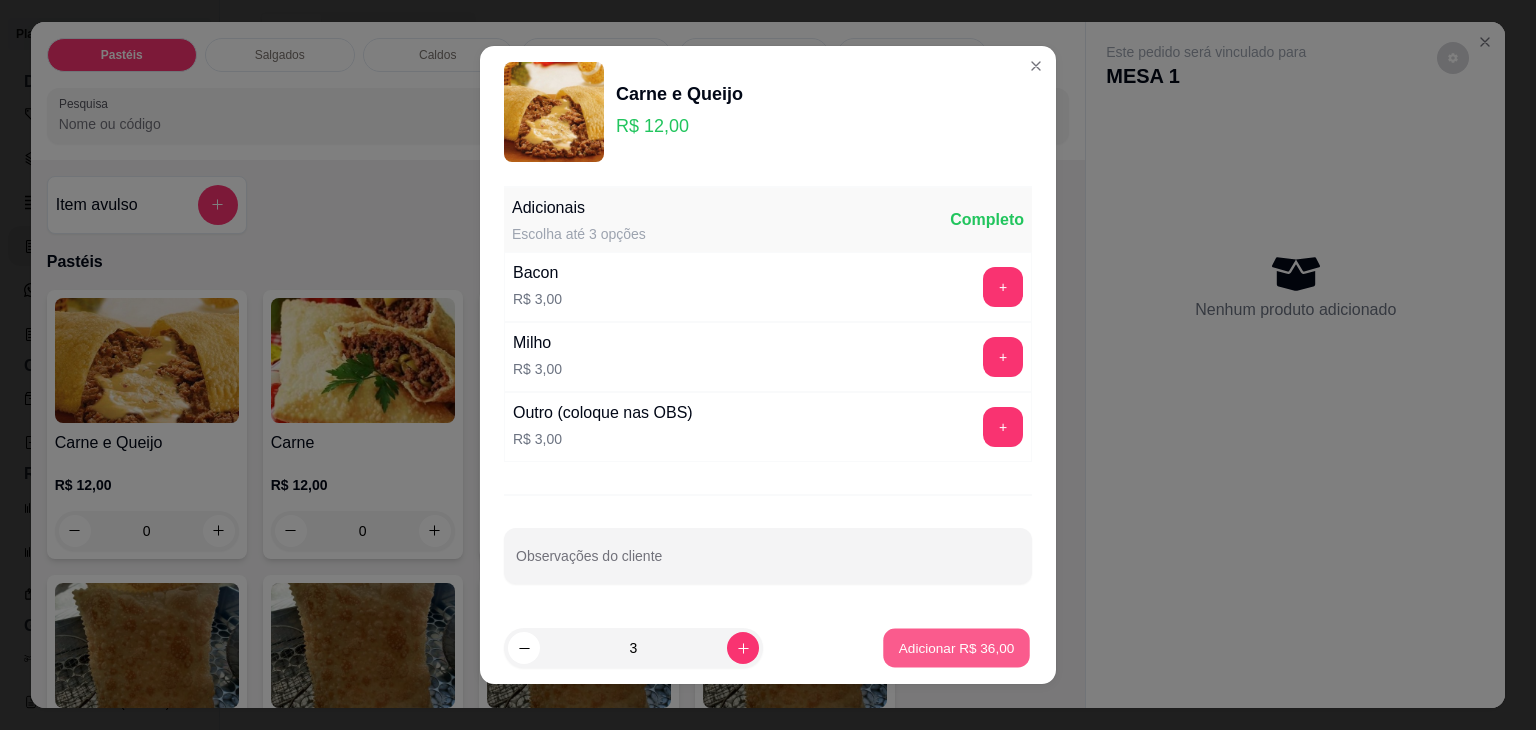 click on "Adicionar   R$ 36,00" at bounding box center [956, 648] 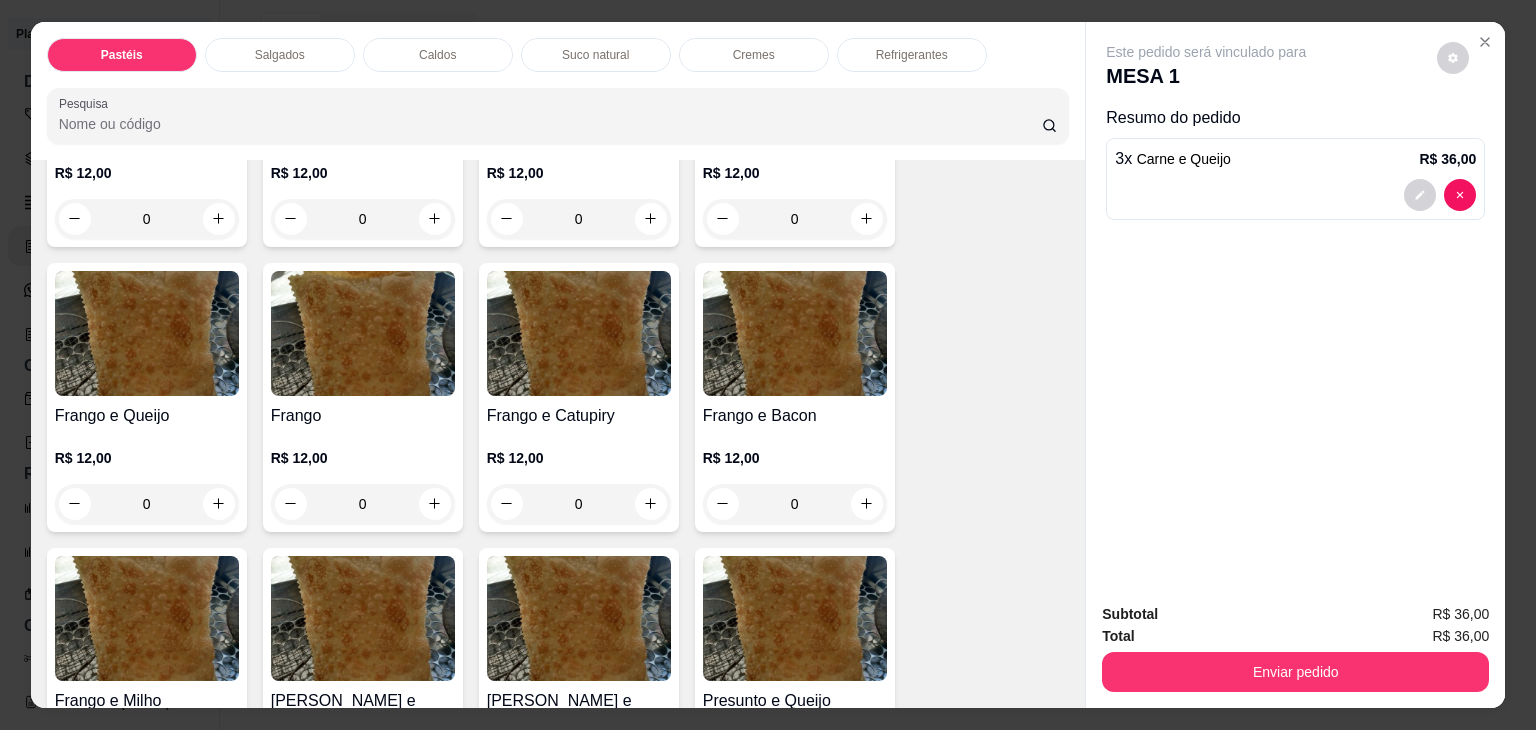 scroll, scrollTop: 600, scrollLeft: 0, axis: vertical 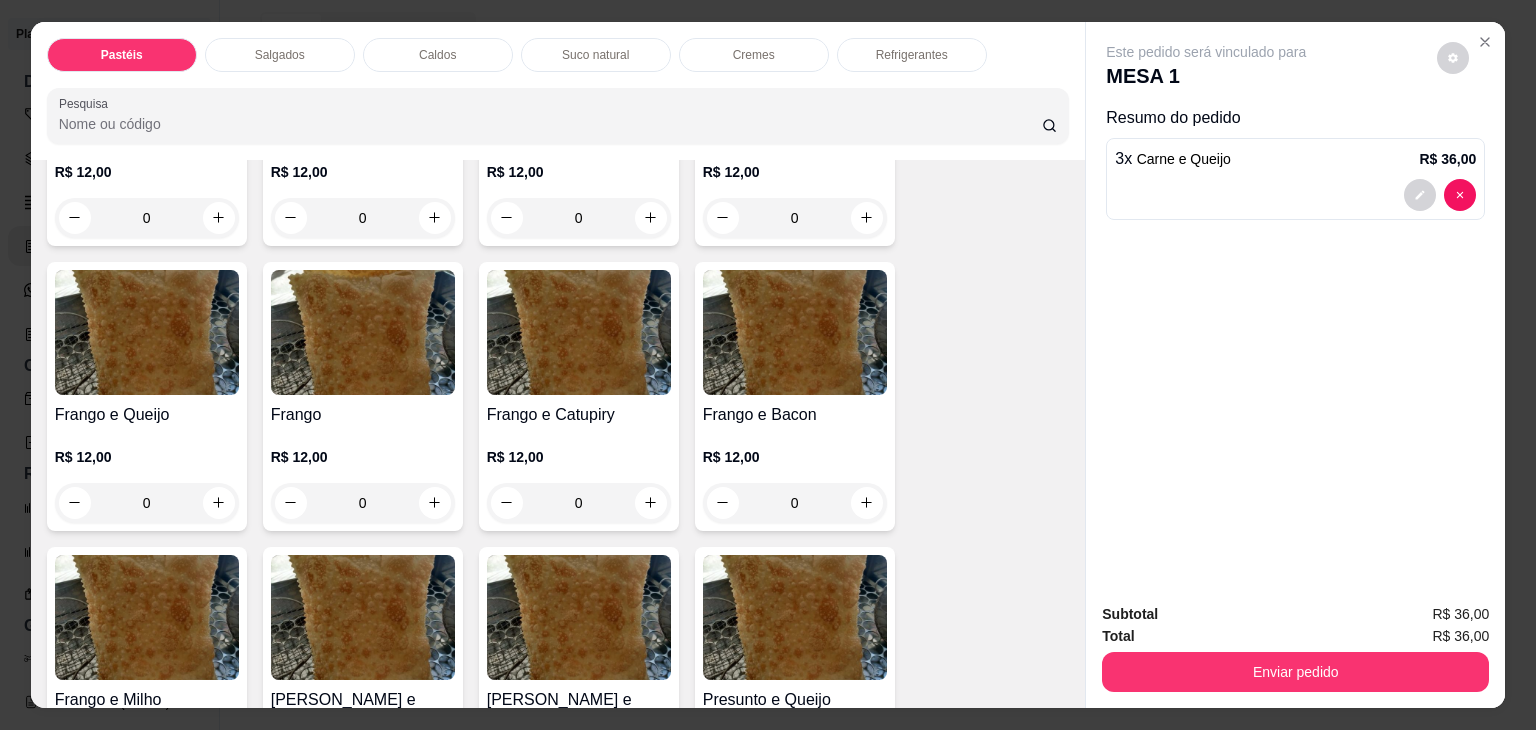 click on "0" at bounding box center [579, 503] 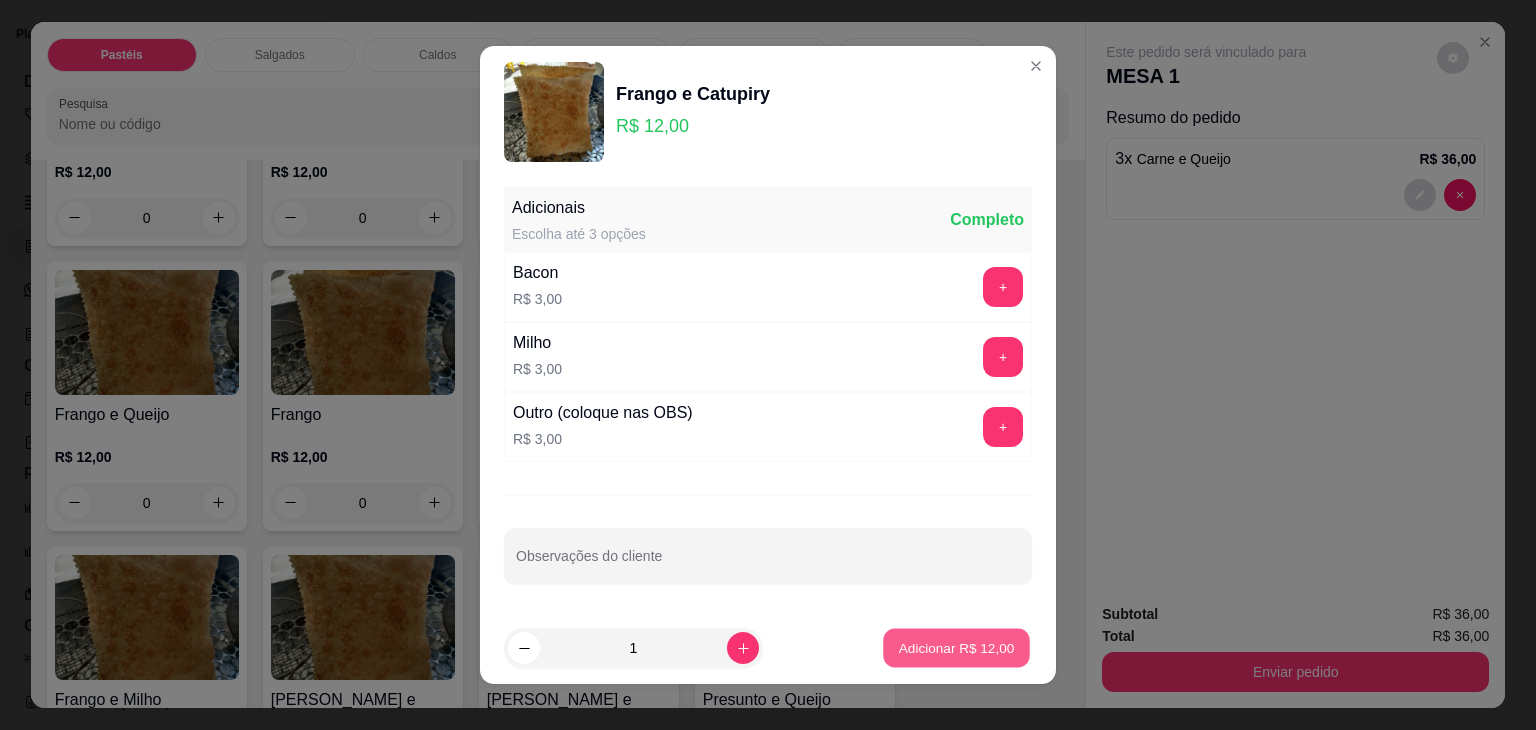 click on "Adicionar   R$ 12,00" at bounding box center [957, 647] 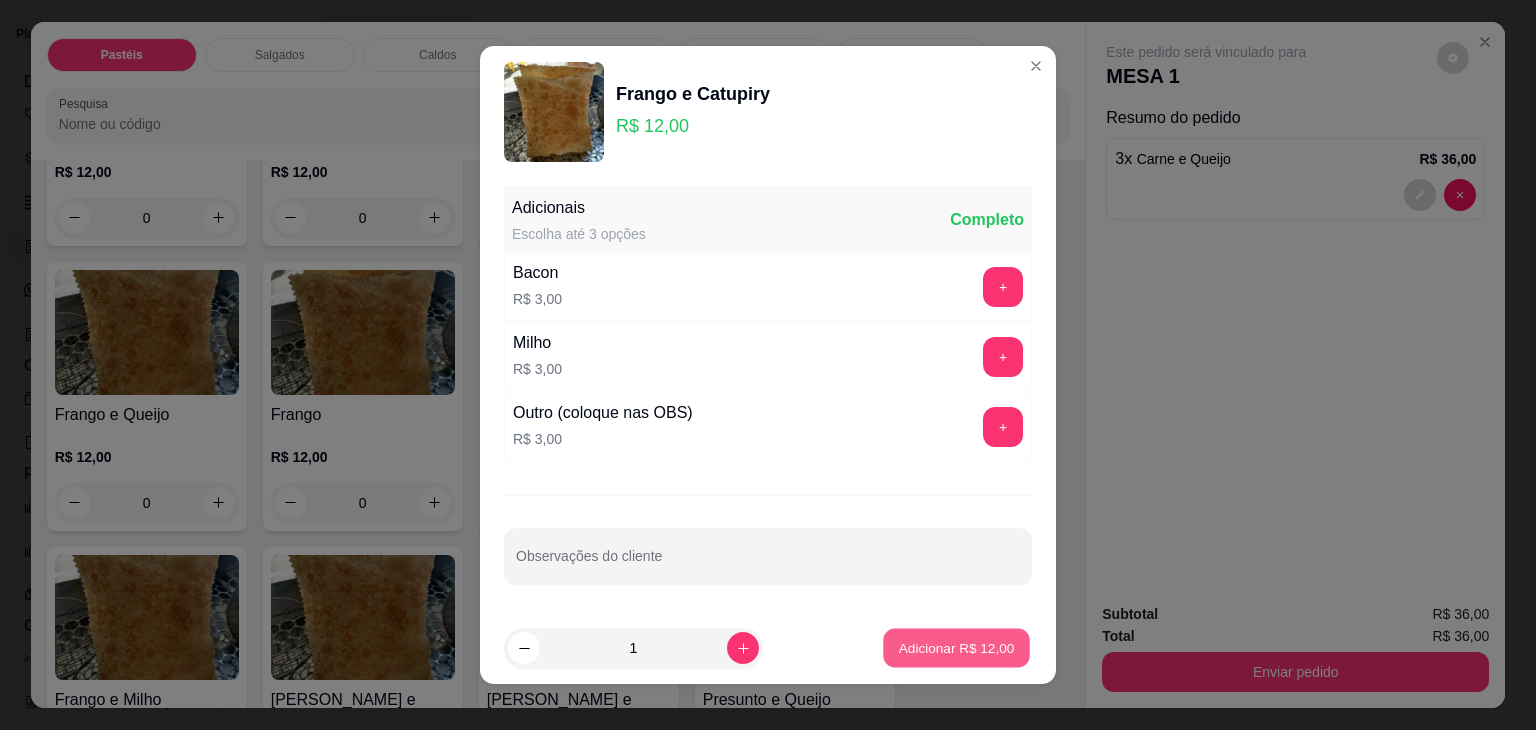 type on "1" 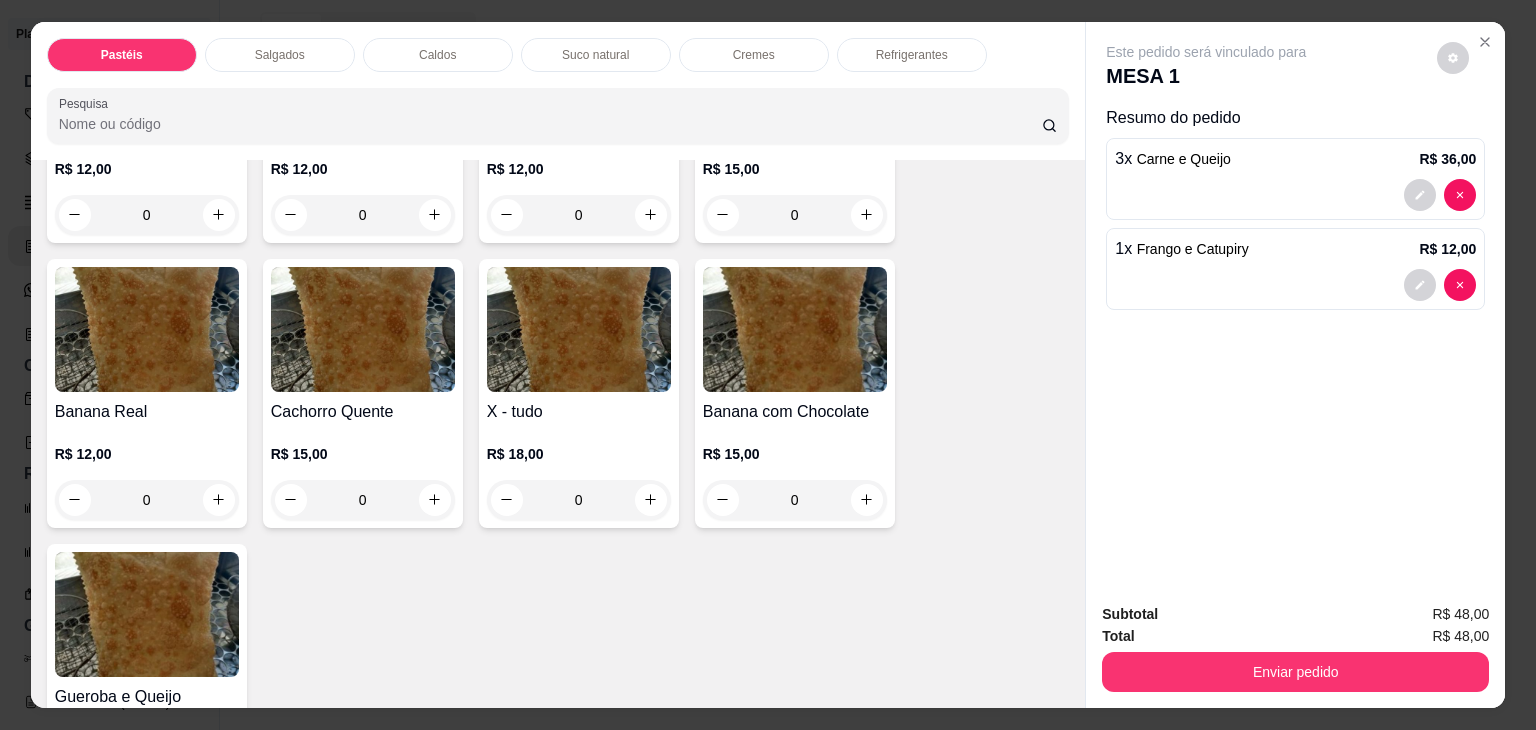 scroll, scrollTop: 1500, scrollLeft: 0, axis: vertical 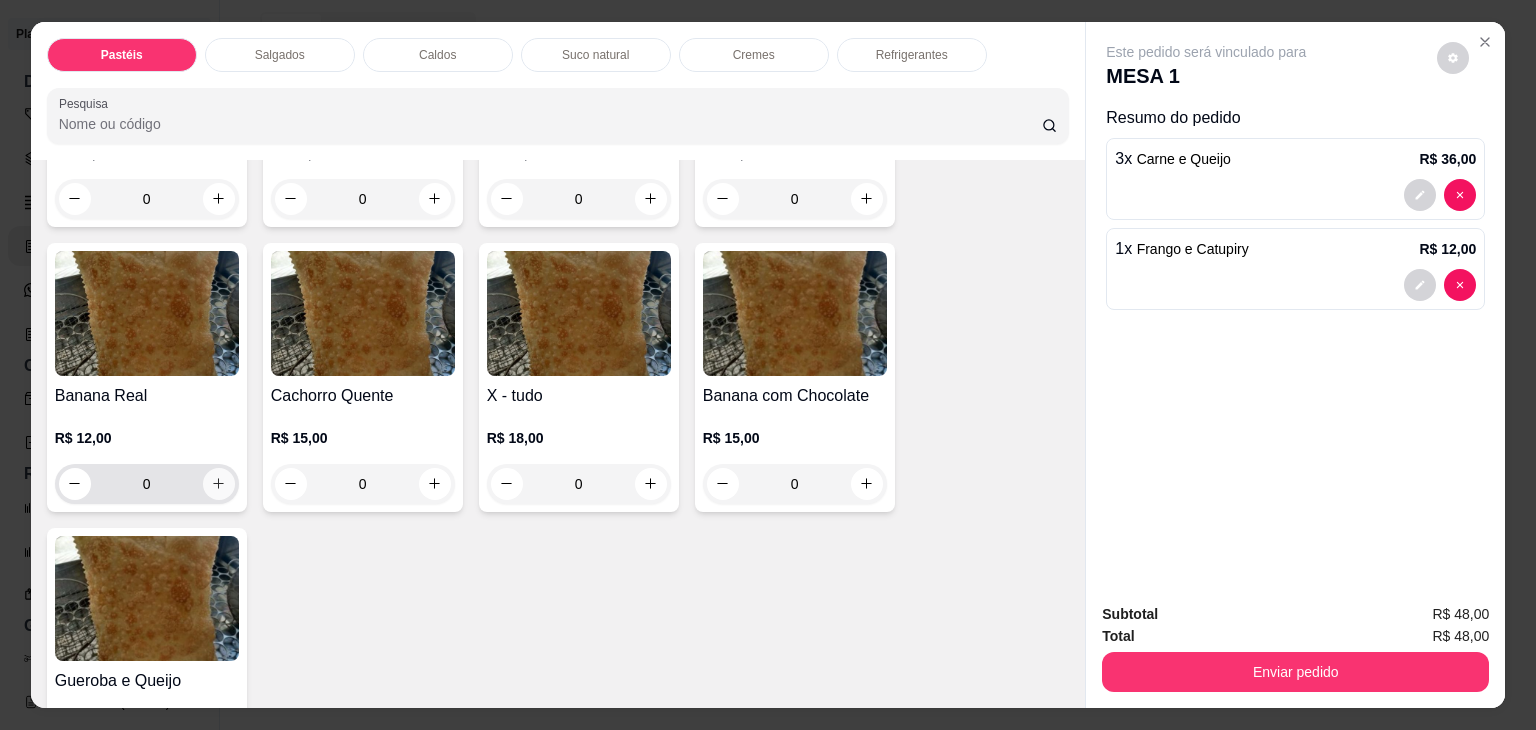 click at bounding box center (219, 484) 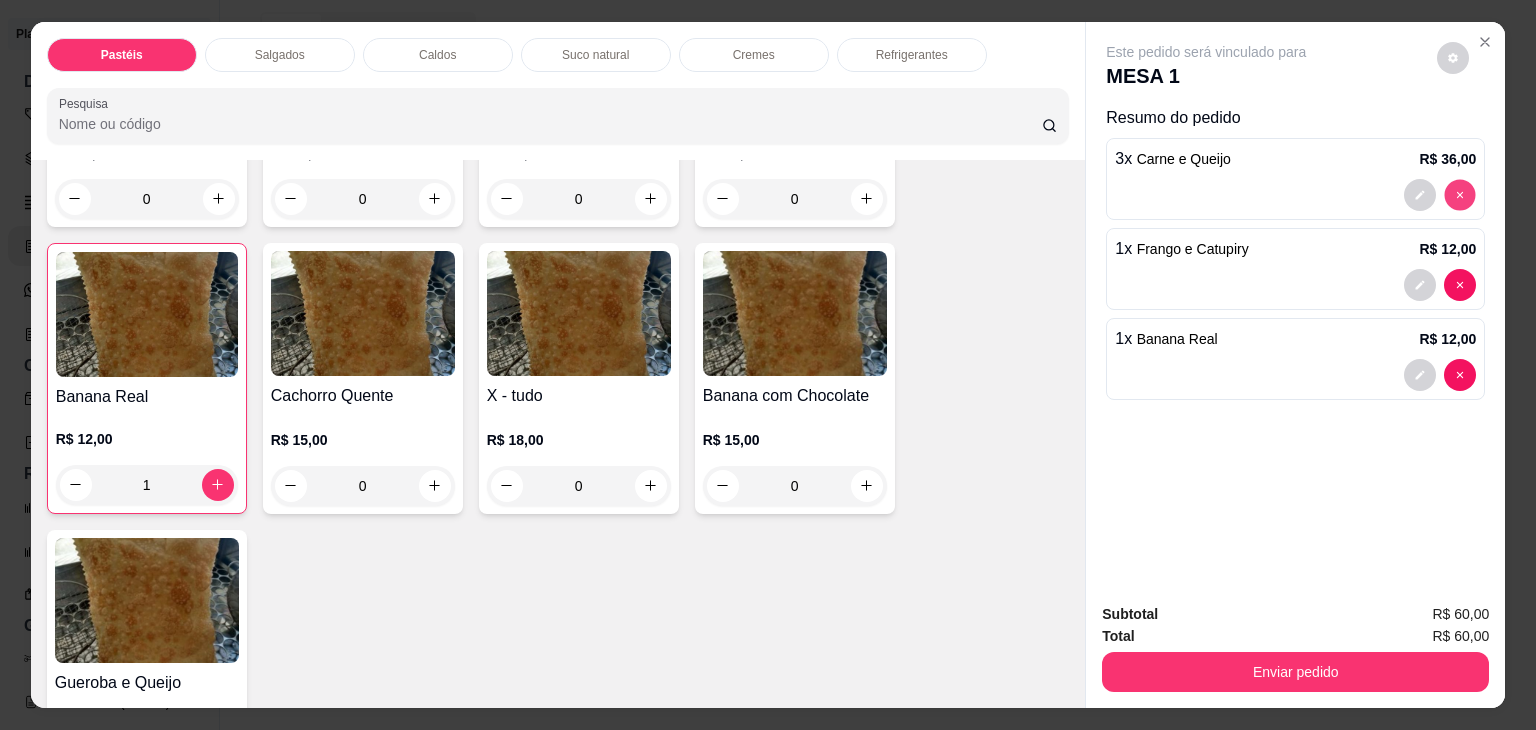 type on "0" 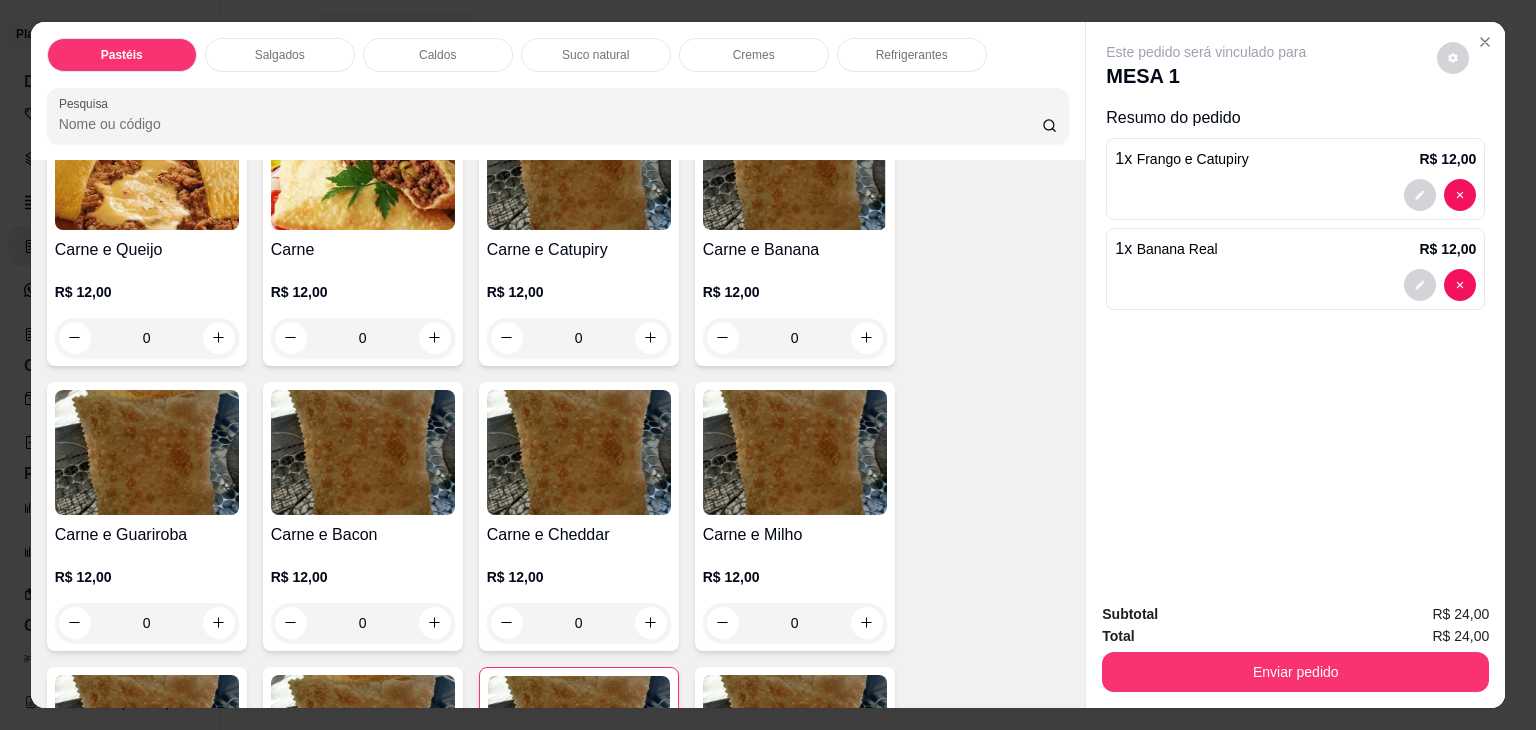 scroll, scrollTop: 0, scrollLeft: 0, axis: both 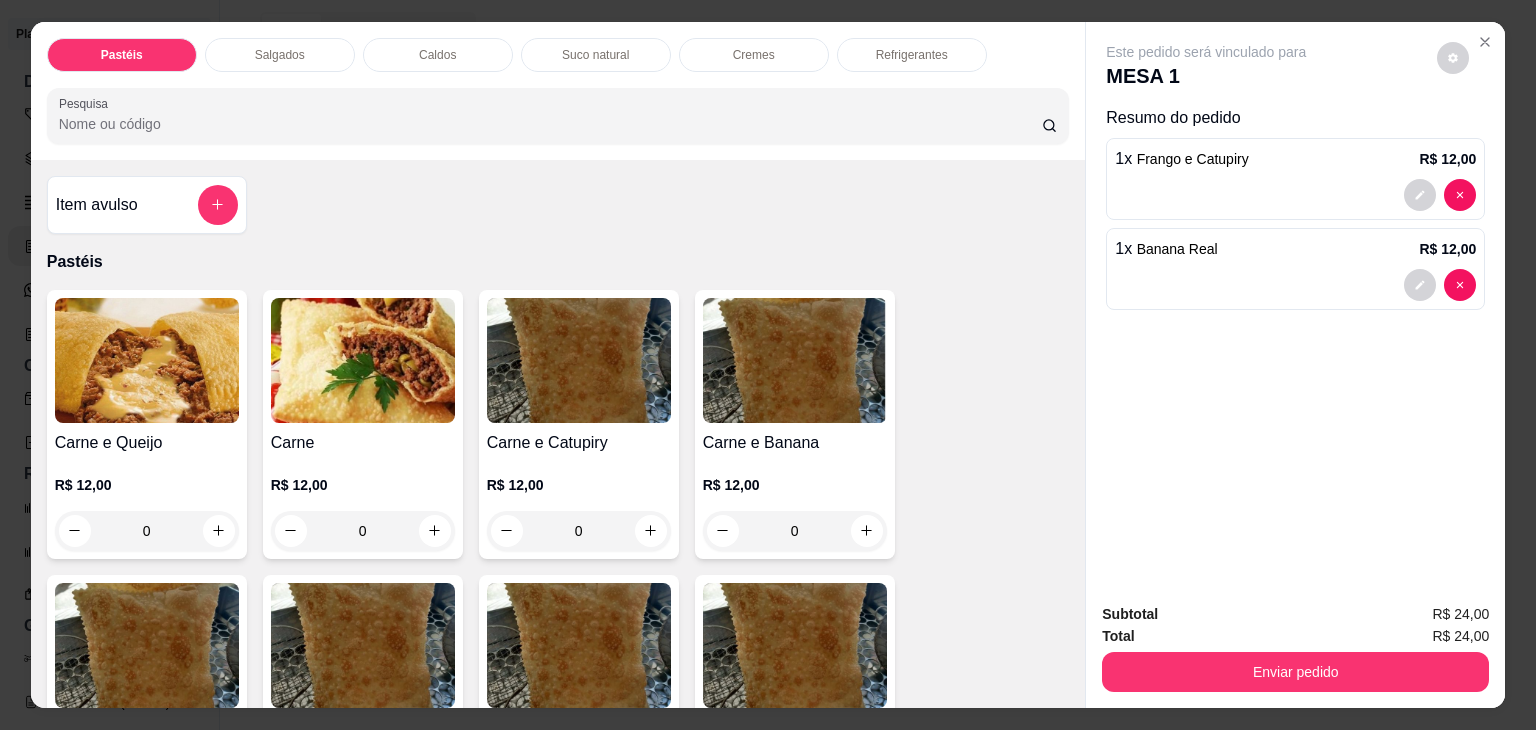 click on "0" at bounding box center (147, 531) 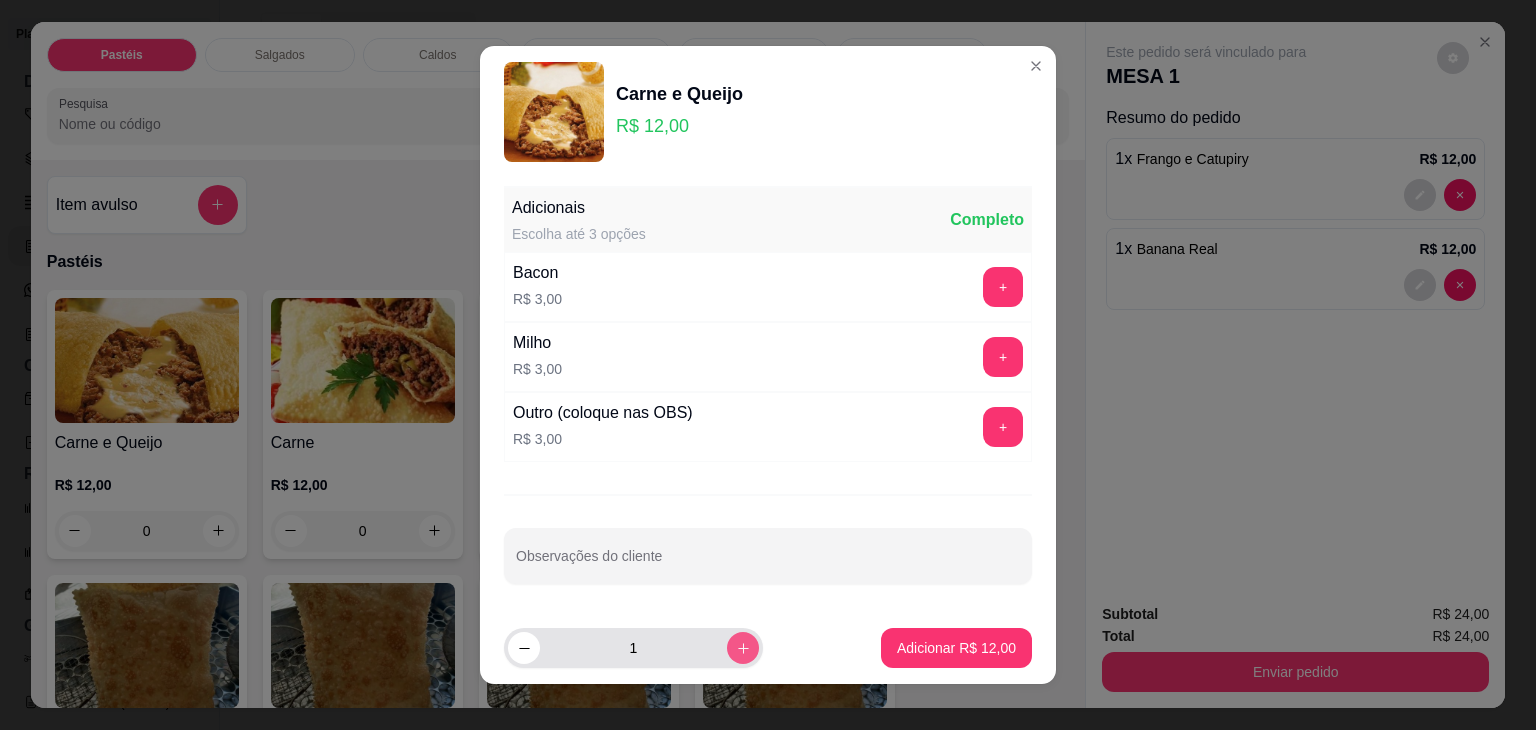 click at bounding box center (743, 648) 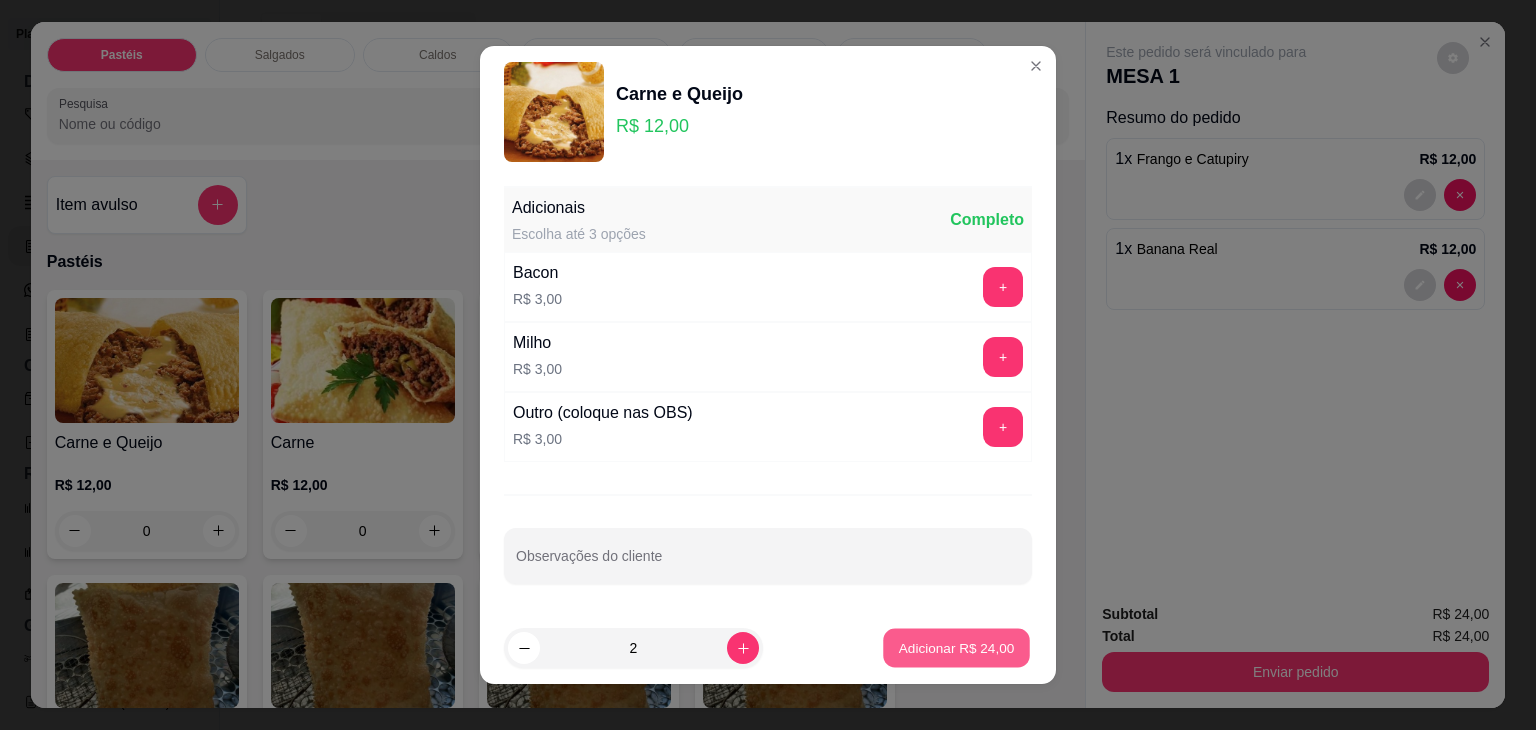 click on "Adicionar   R$ 24,00" at bounding box center (956, 648) 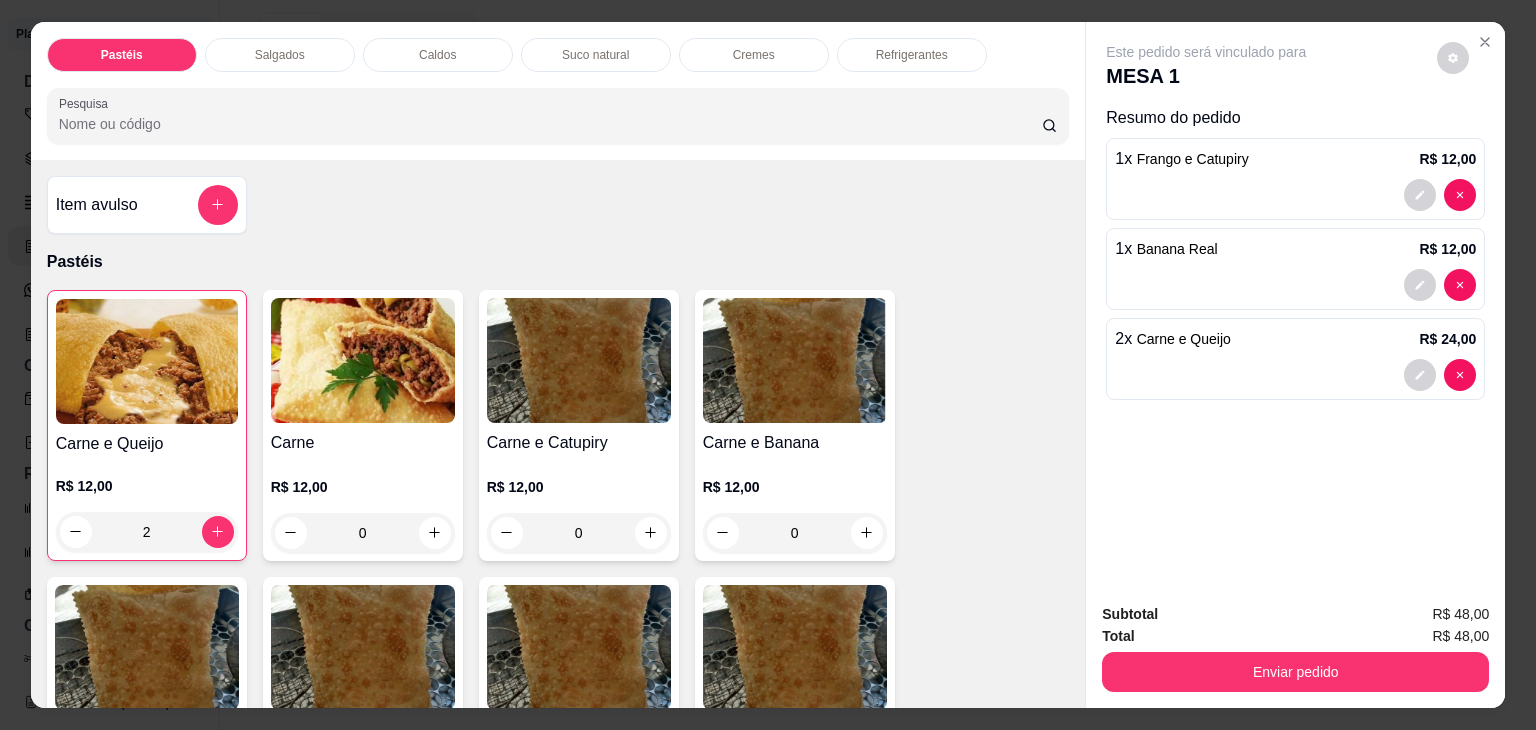 click on "Carne e Queijo" at bounding box center (147, 444) 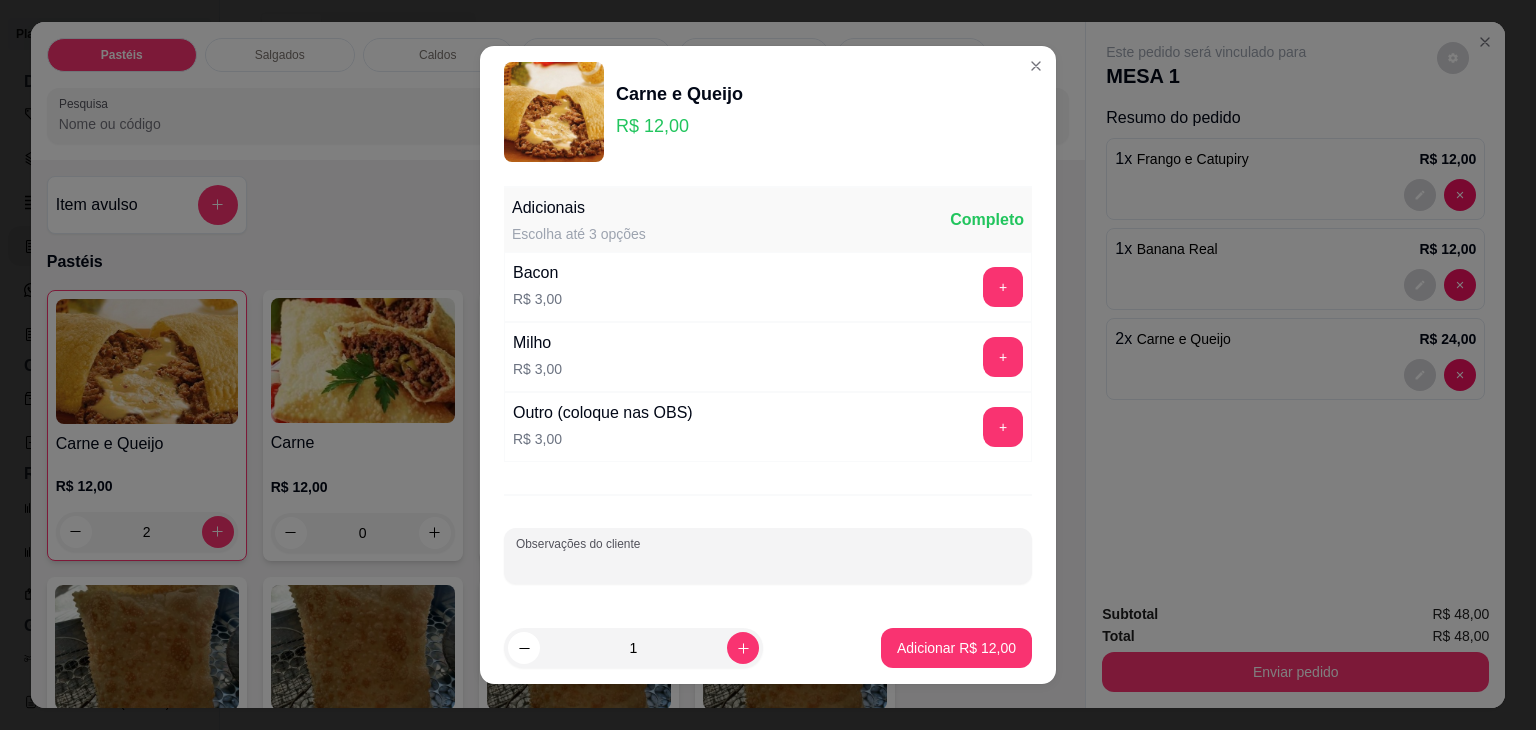 click on "Observações do cliente" at bounding box center [768, 564] 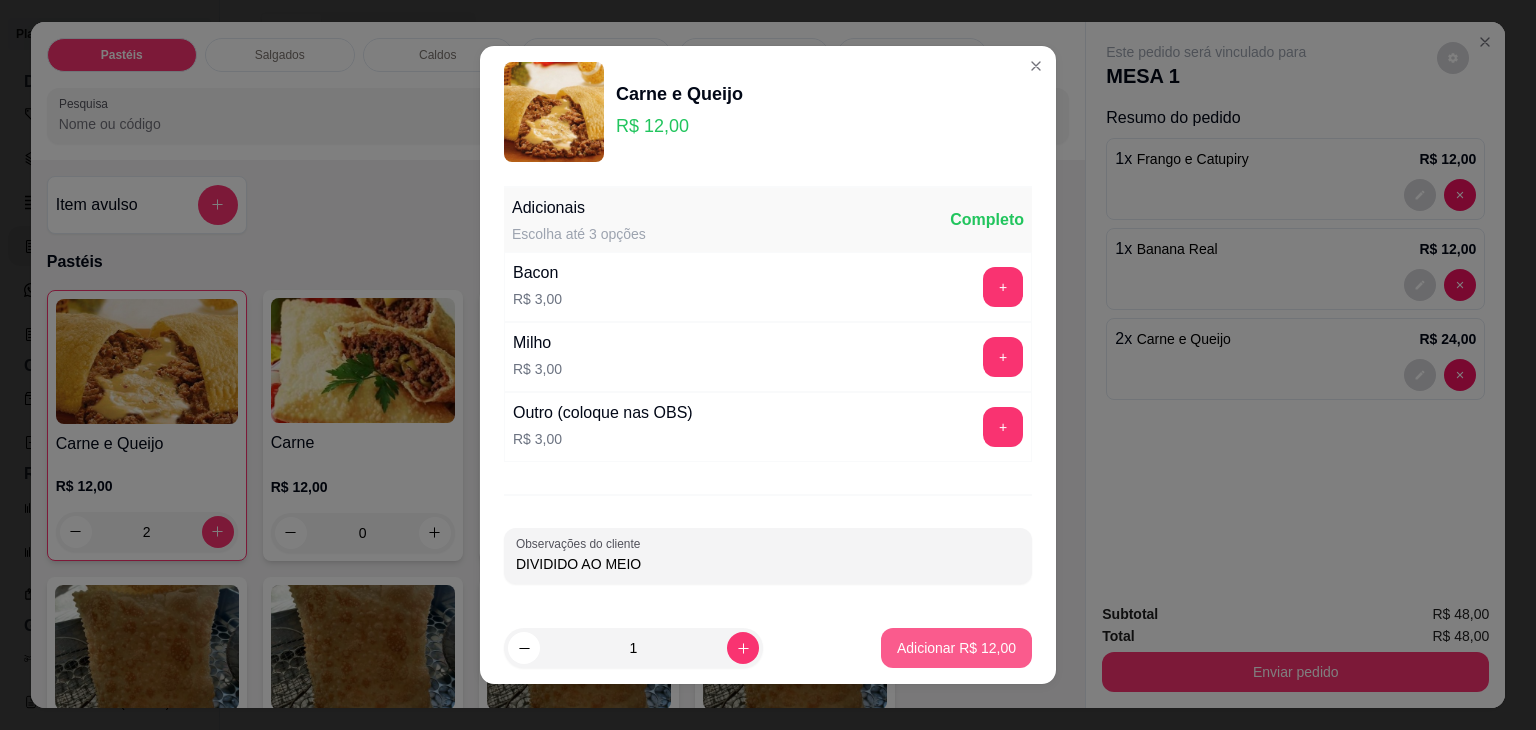 type on "DIVIDIDO AO MEIO" 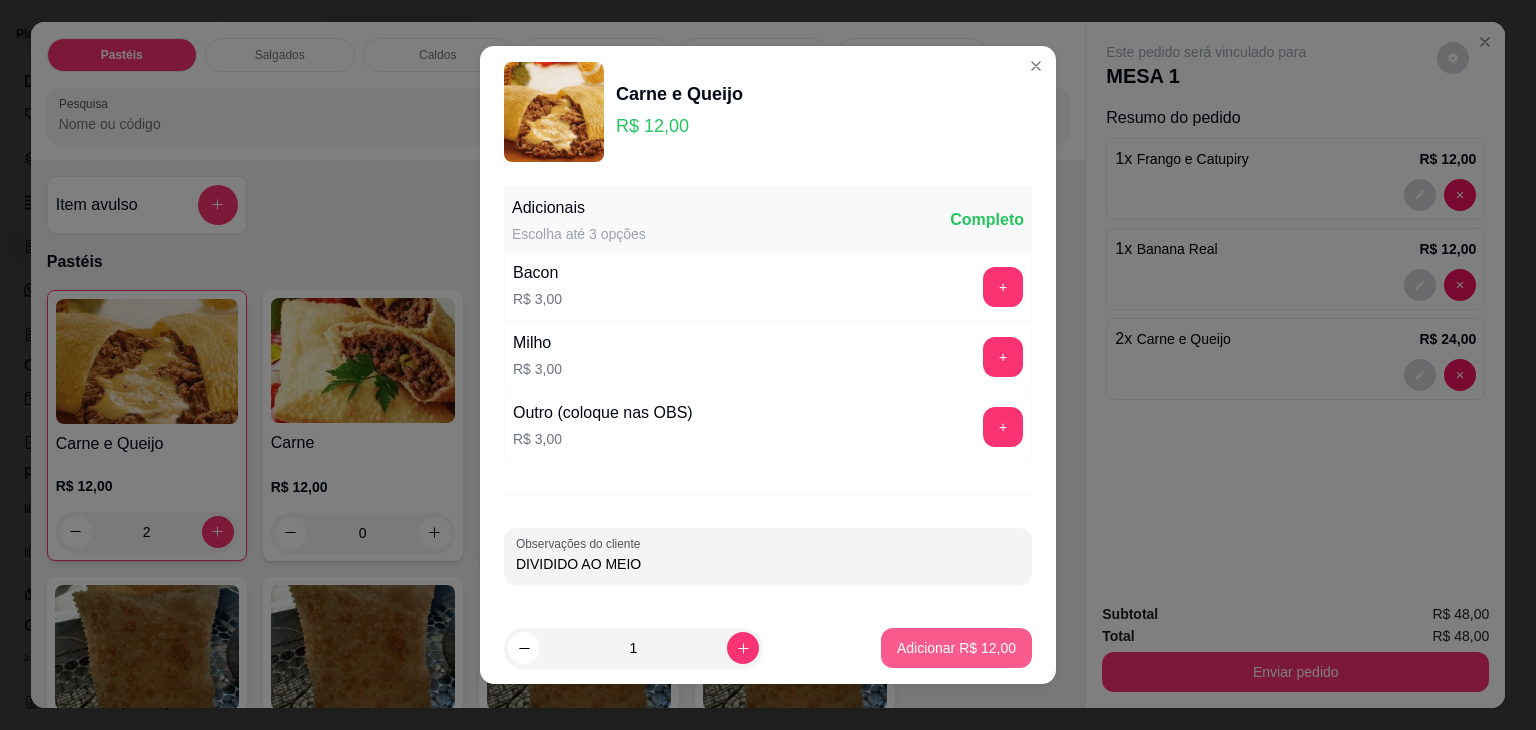 click on "Adicionar   R$ 12,00" at bounding box center [956, 648] 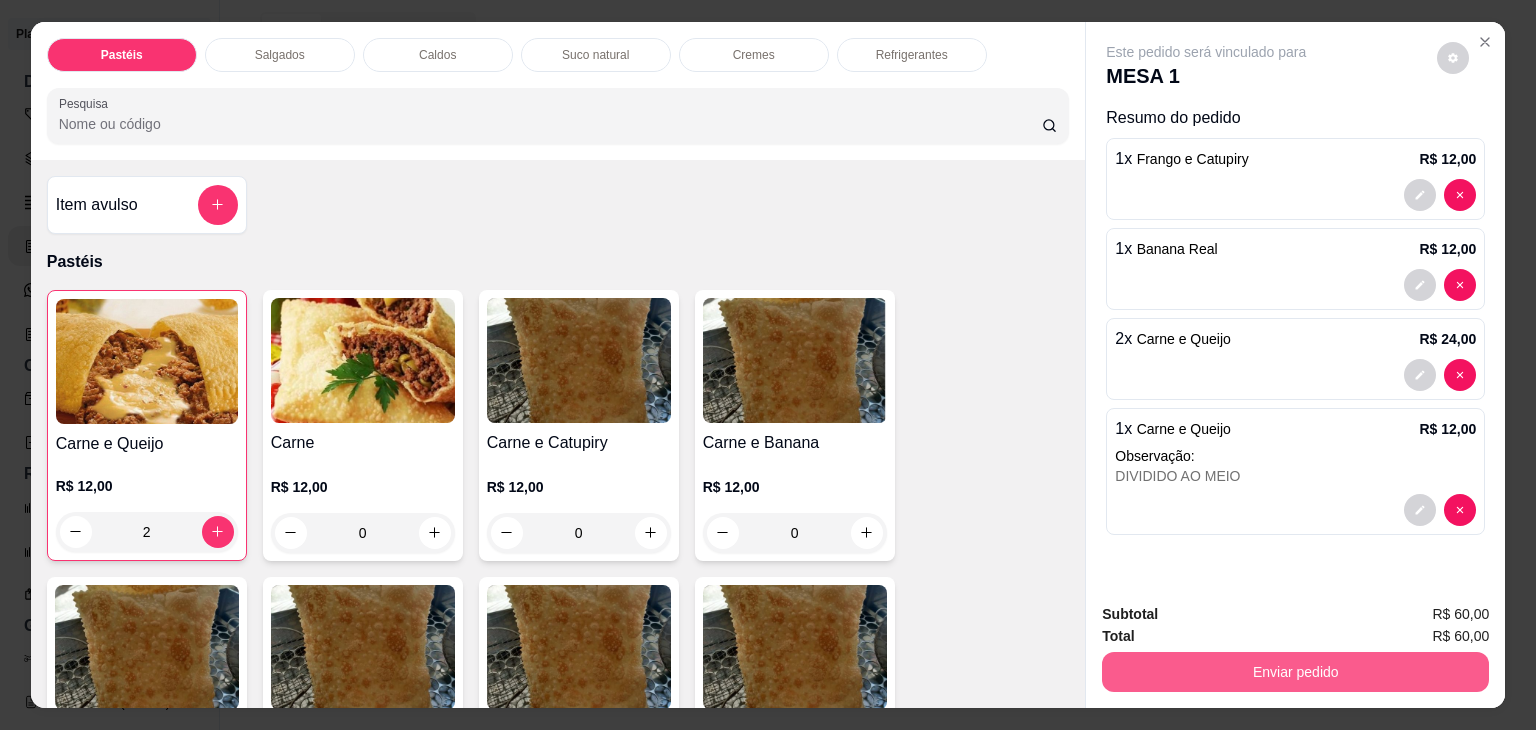 click on "Enviar pedido" at bounding box center [1295, 672] 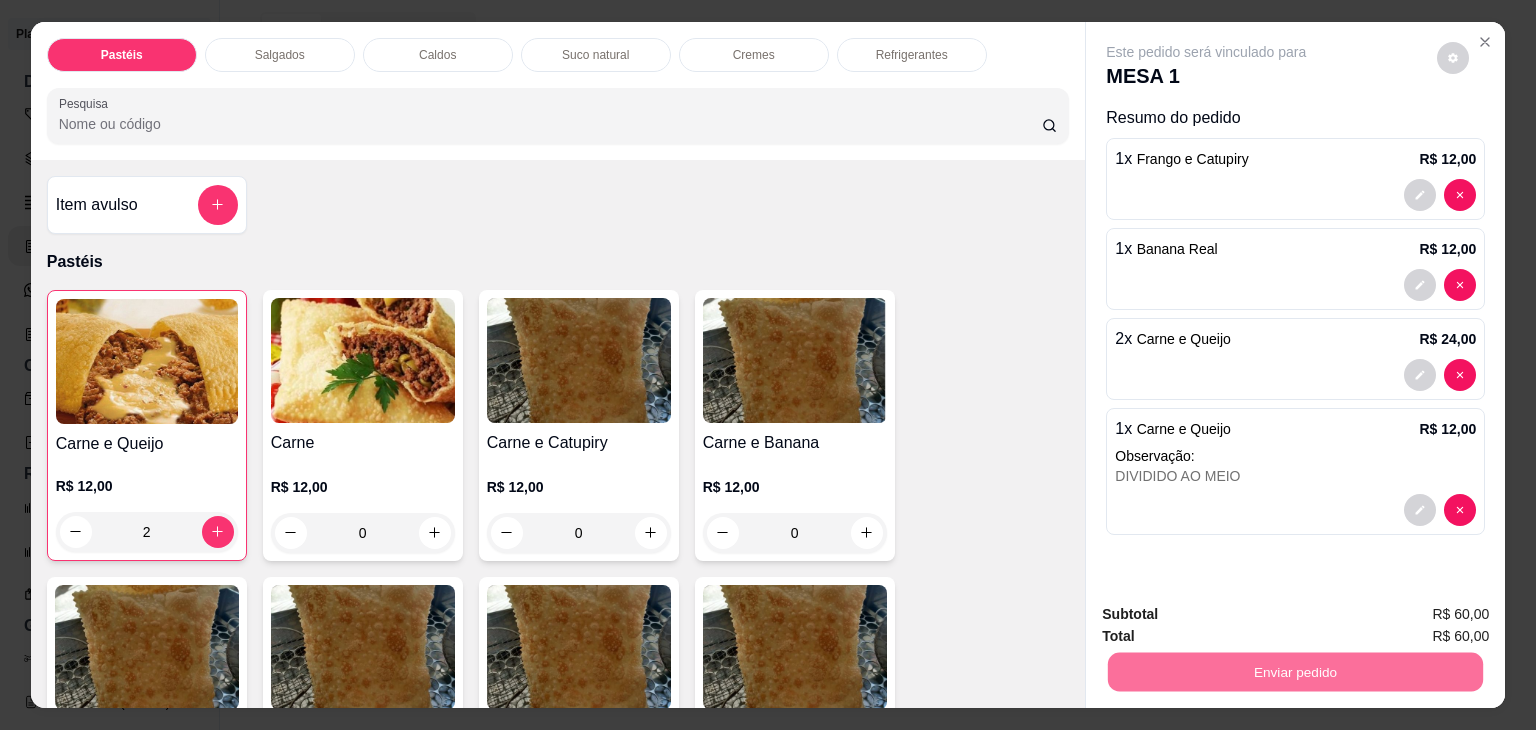 click on "Não registrar e enviar pedido" at bounding box center [1229, 614] 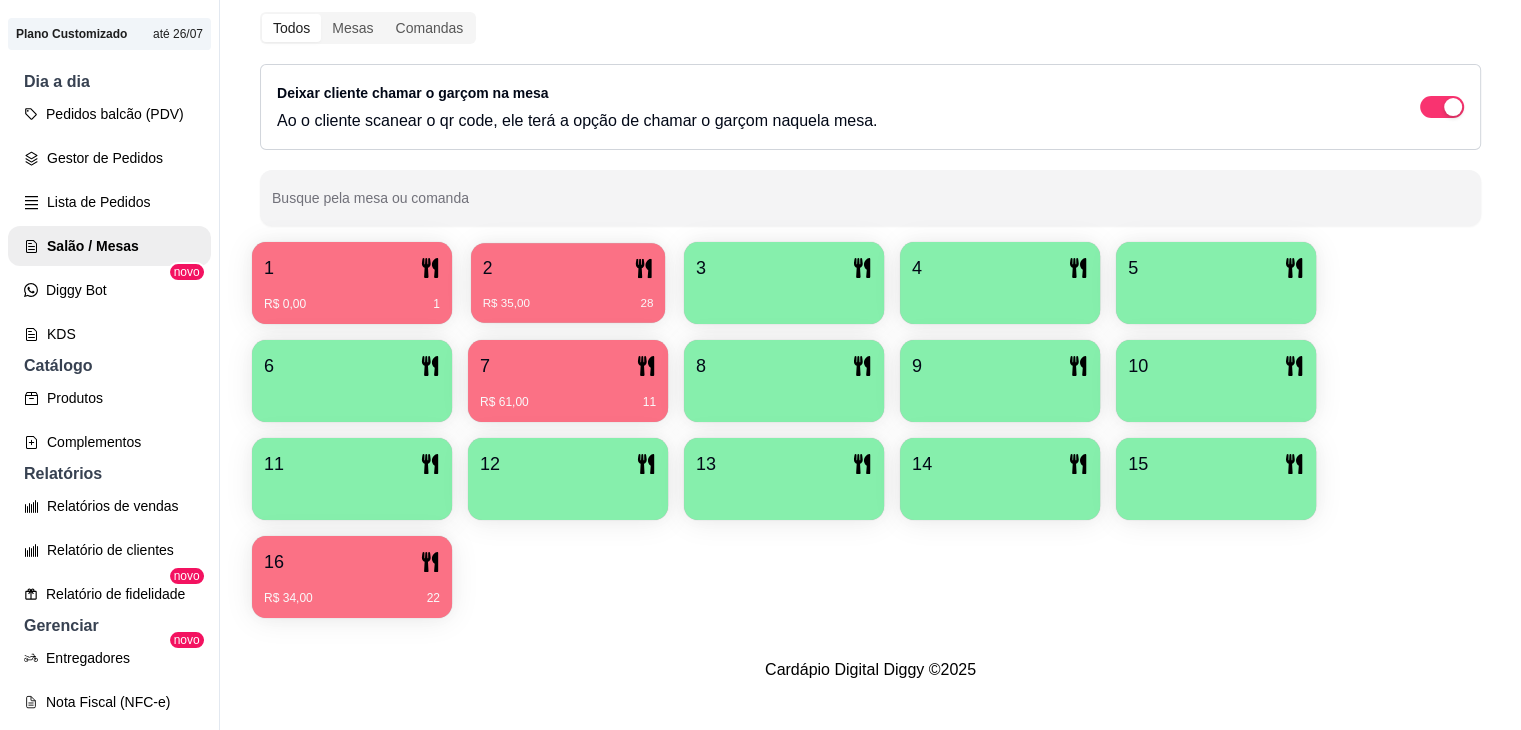 click on "R$ 35,00 28" at bounding box center [568, 304] 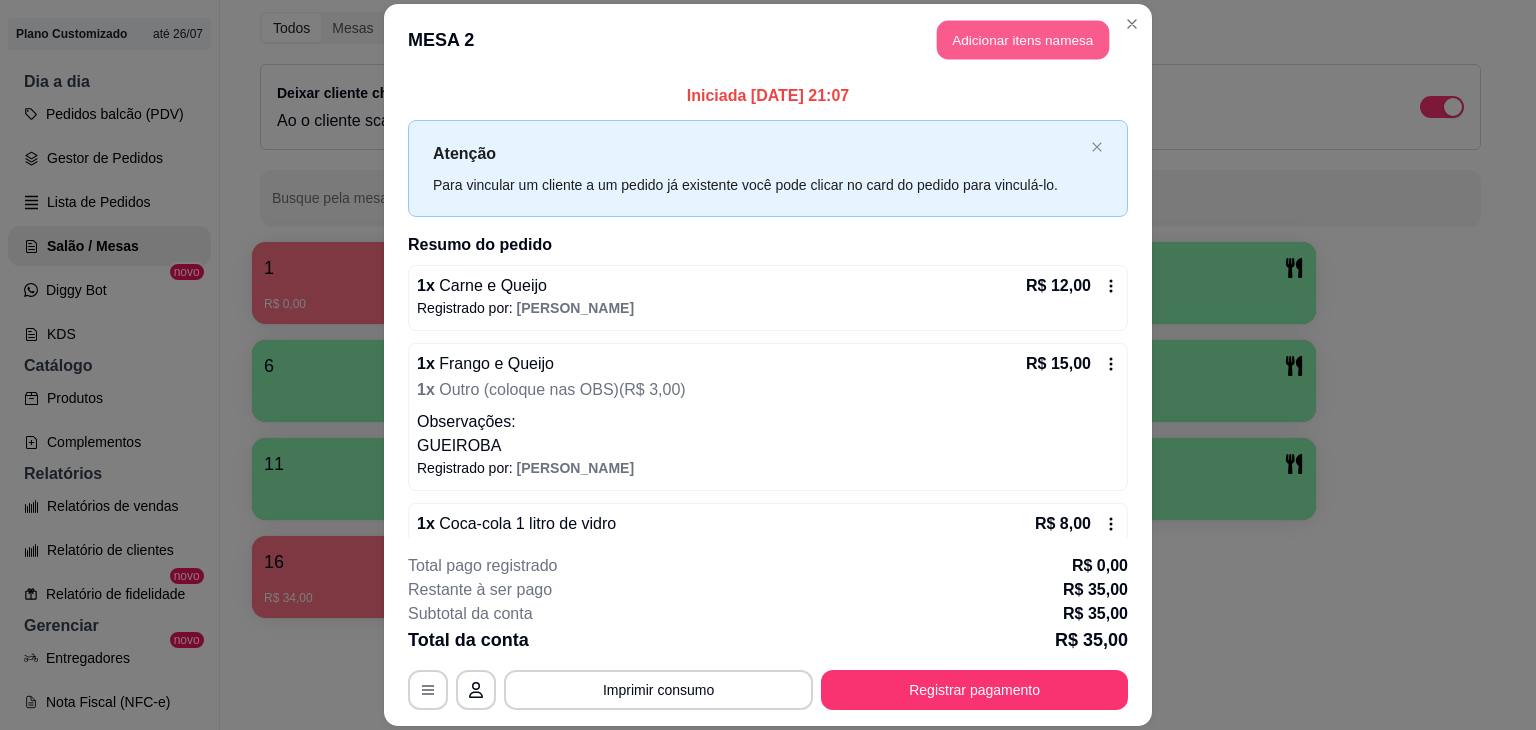 click on "Adicionar itens na  mesa" at bounding box center [1023, 39] 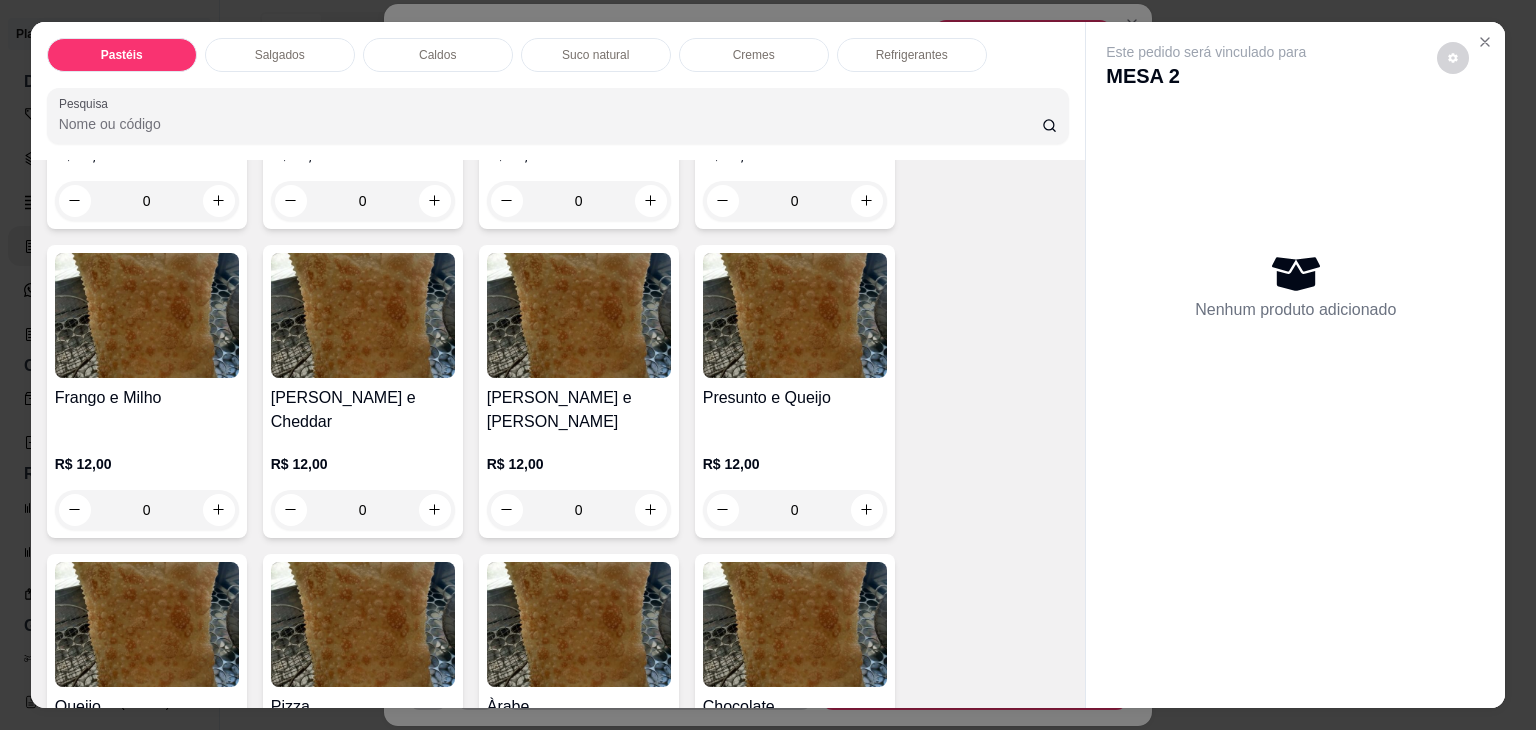 scroll, scrollTop: 1200, scrollLeft: 0, axis: vertical 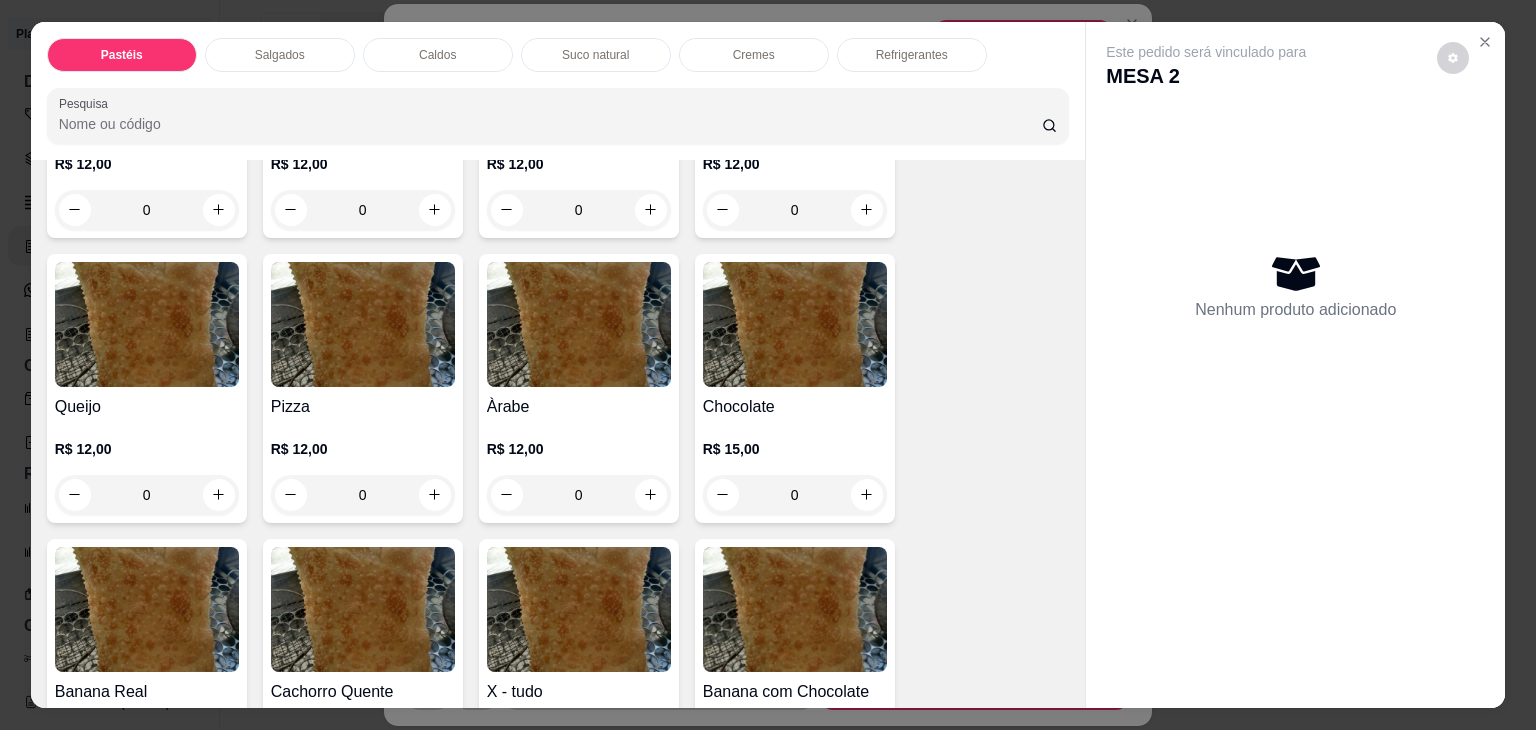 click on "0" at bounding box center [147, 495] 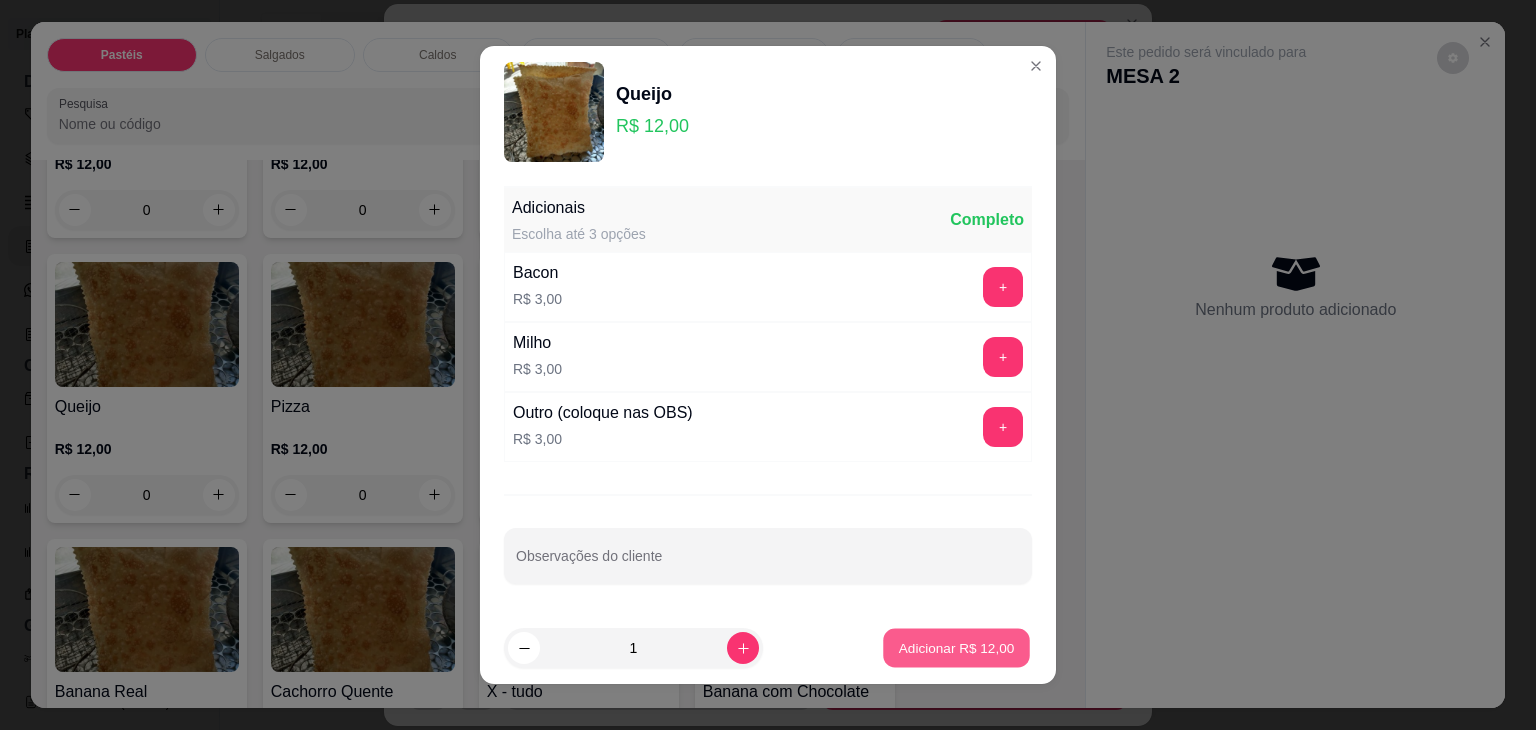 click on "Adicionar   R$ 12,00" at bounding box center (957, 647) 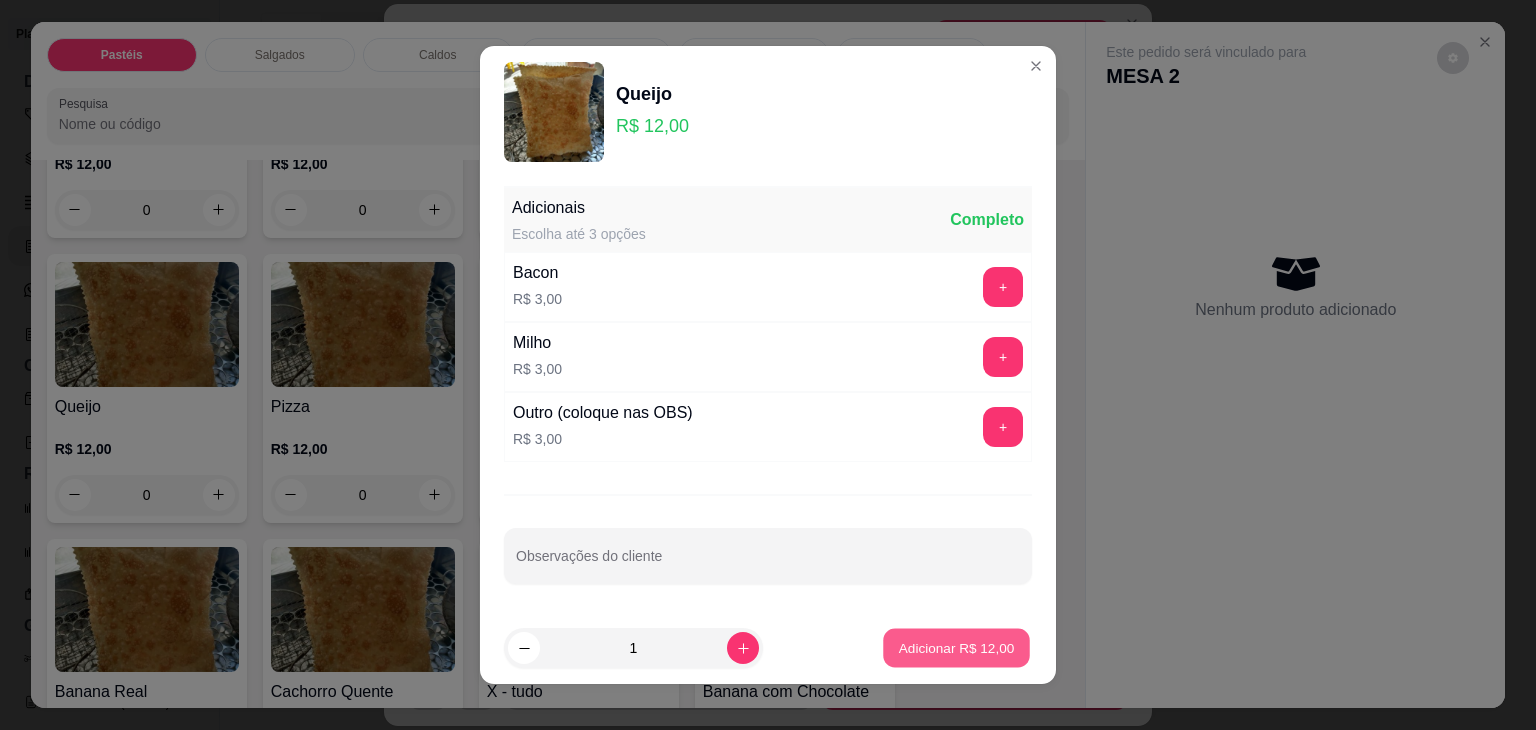 type on "1" 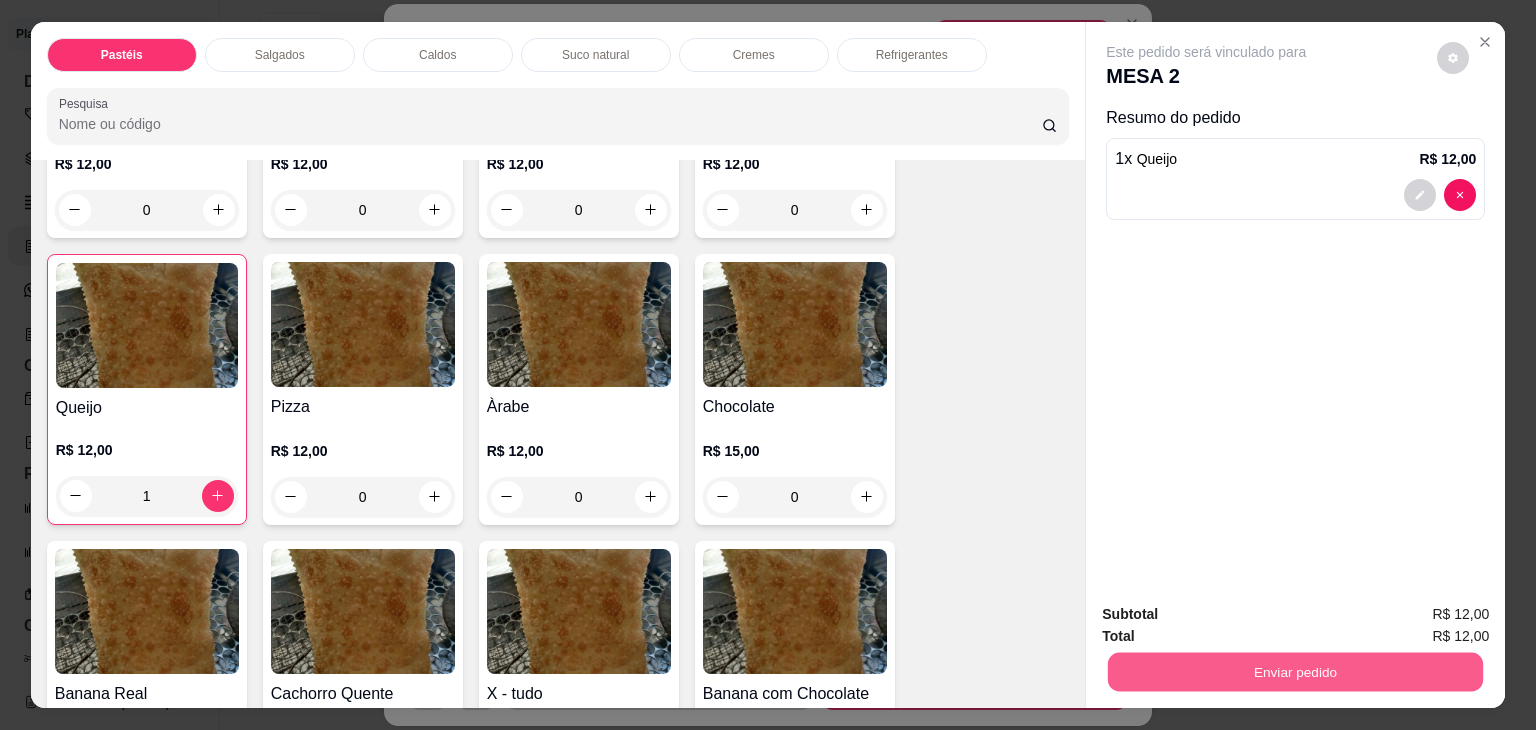 click on "Enviar pedido" at bounding box center (1295, 672) 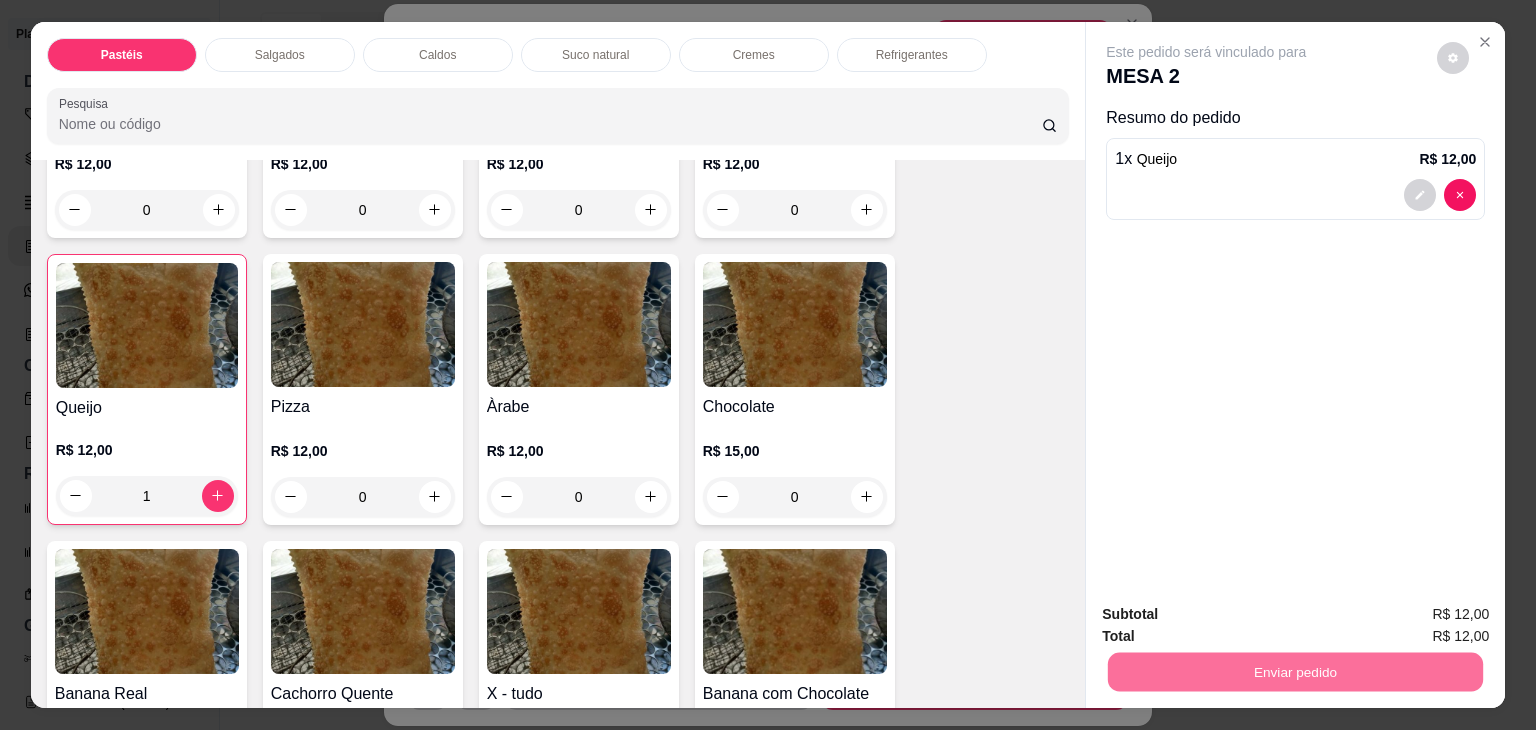 click on "Não registrar e enviar pedido" at bounding box center (1229, 615) 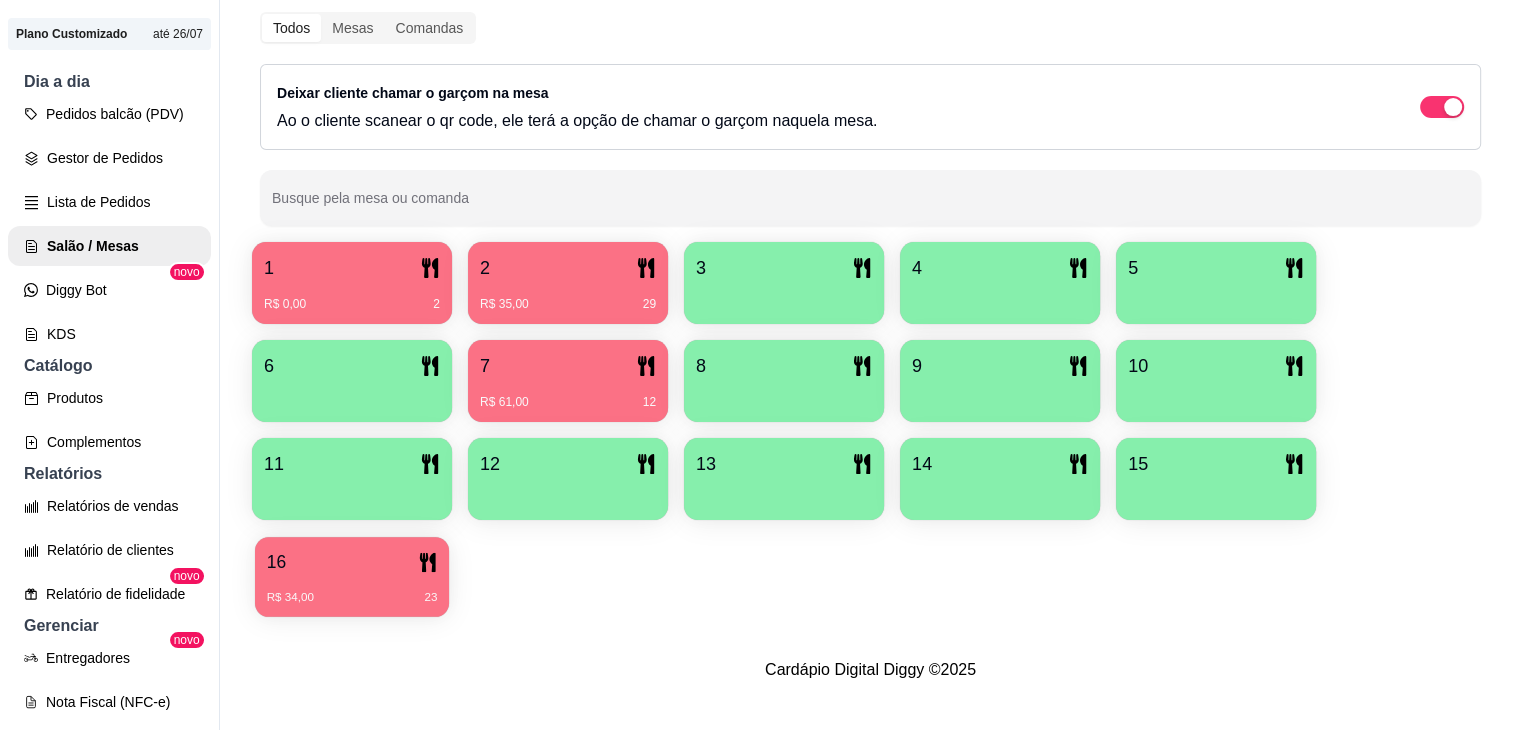 click on "R$ 34,00 23" at bounding box center [352, 598] 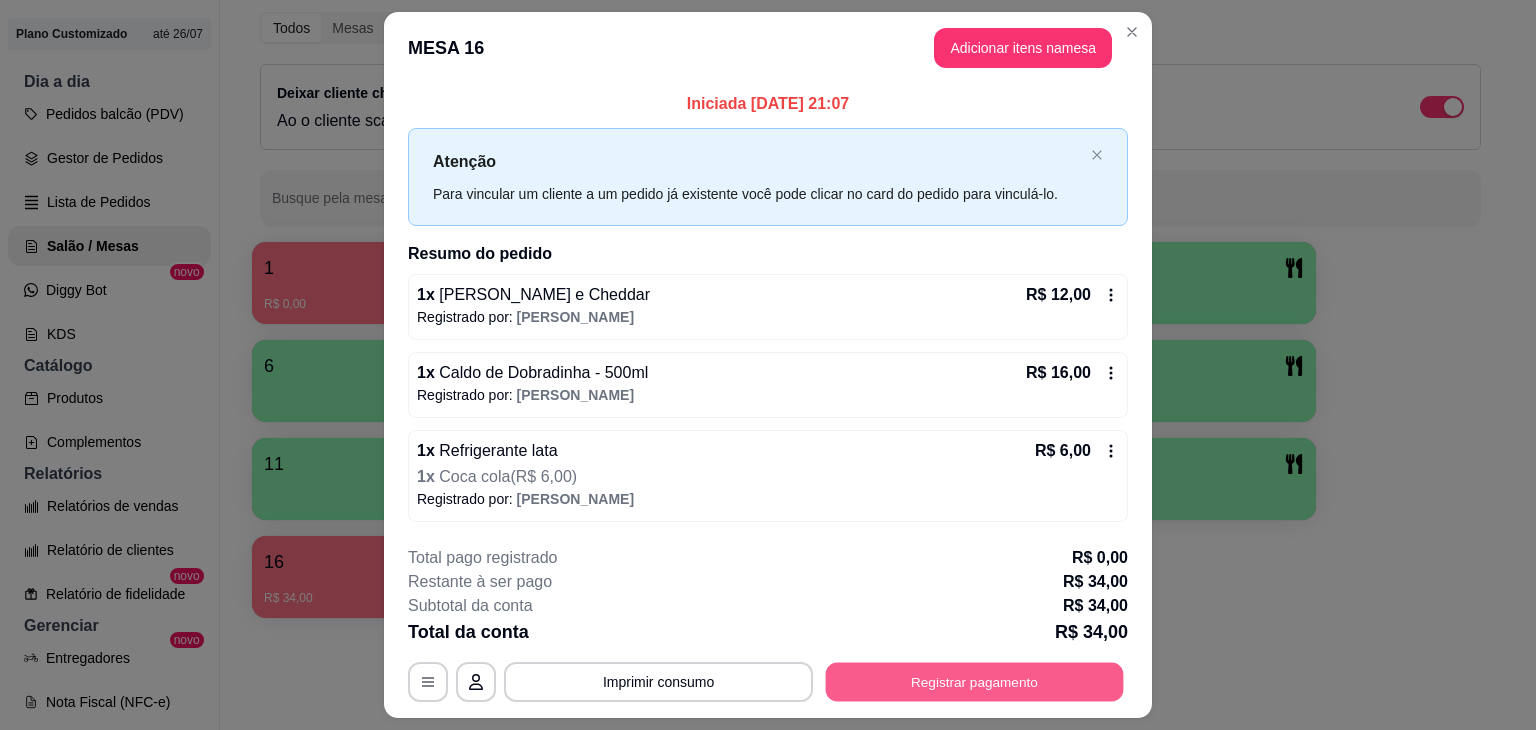 click on "Registrar pagamento" at bounding box center (975, 681) 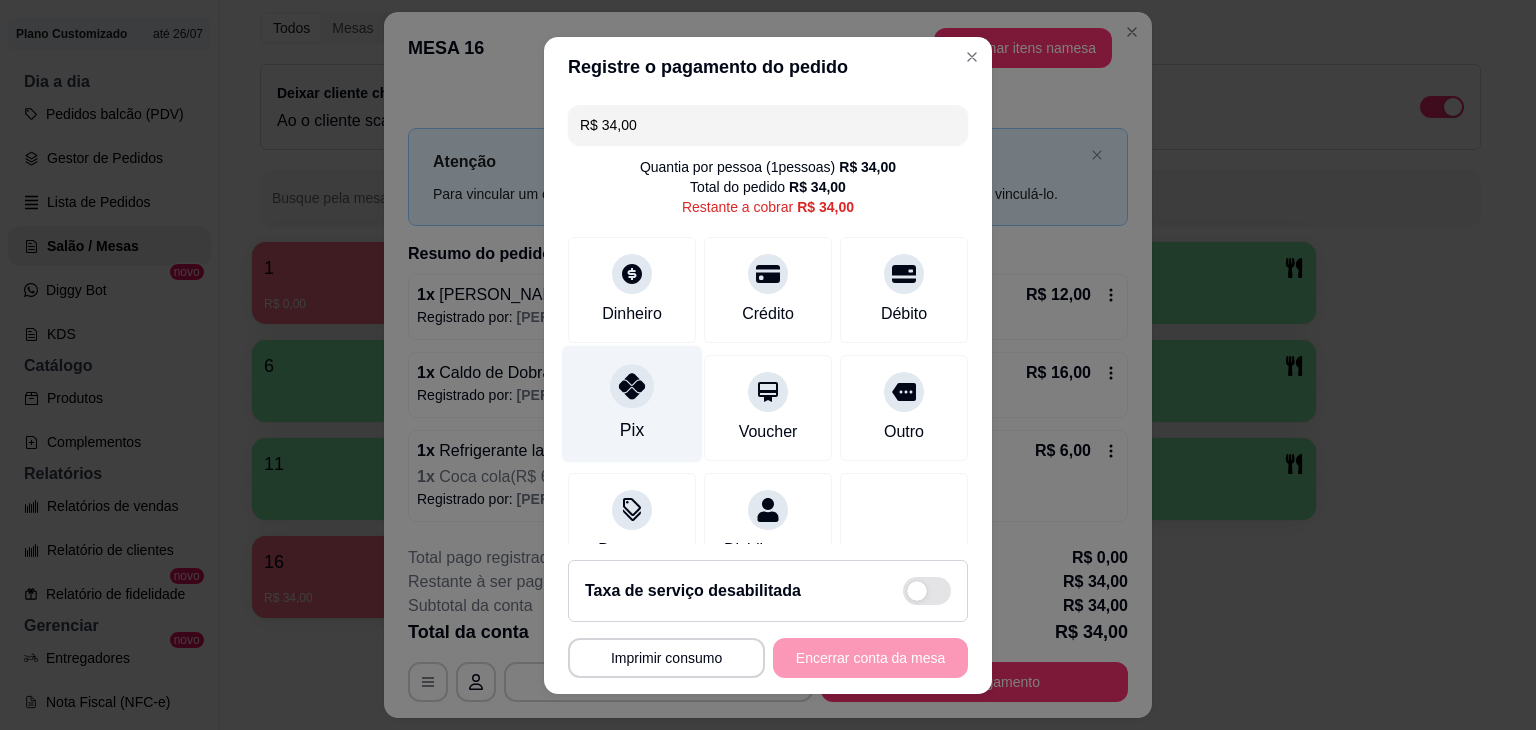 click 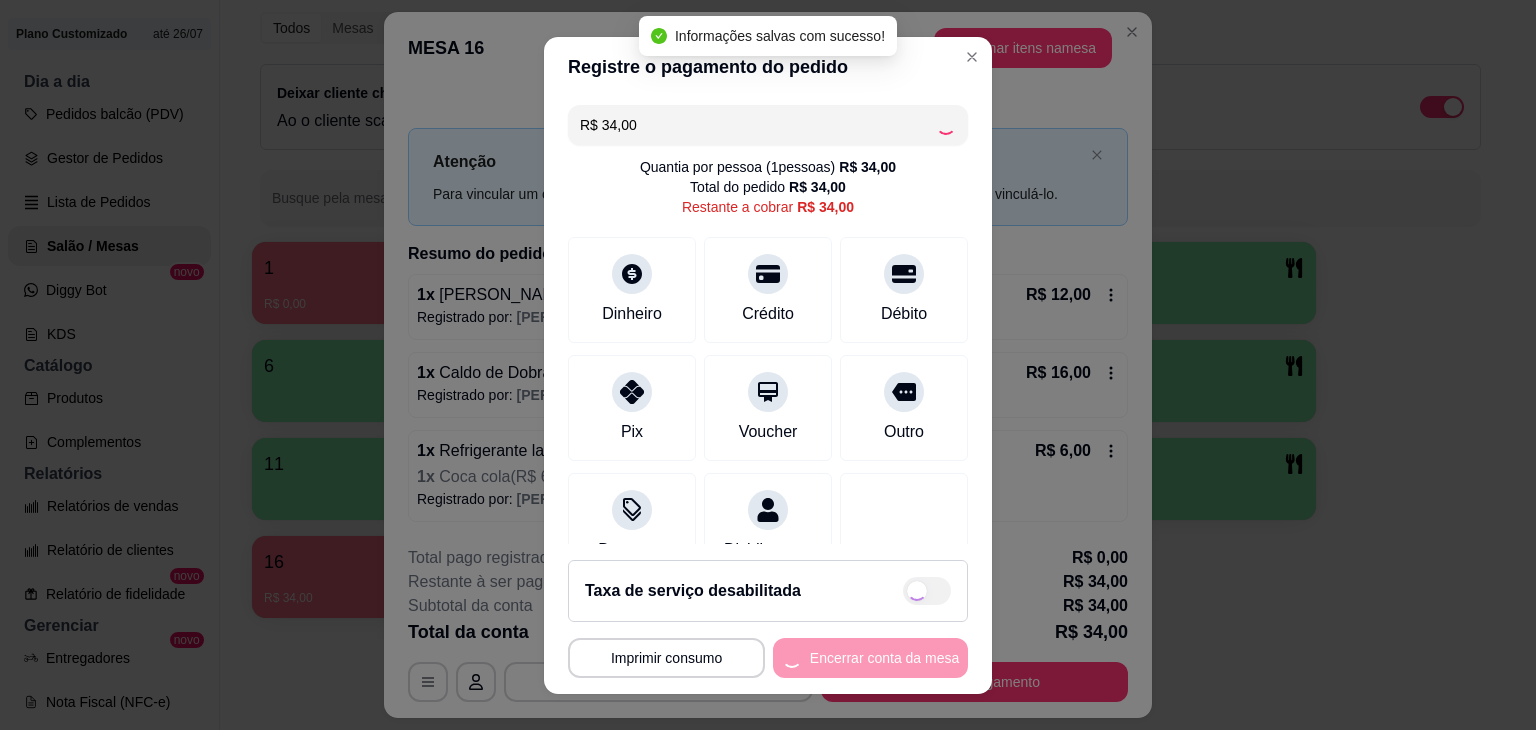 type on "R$ 0,00" 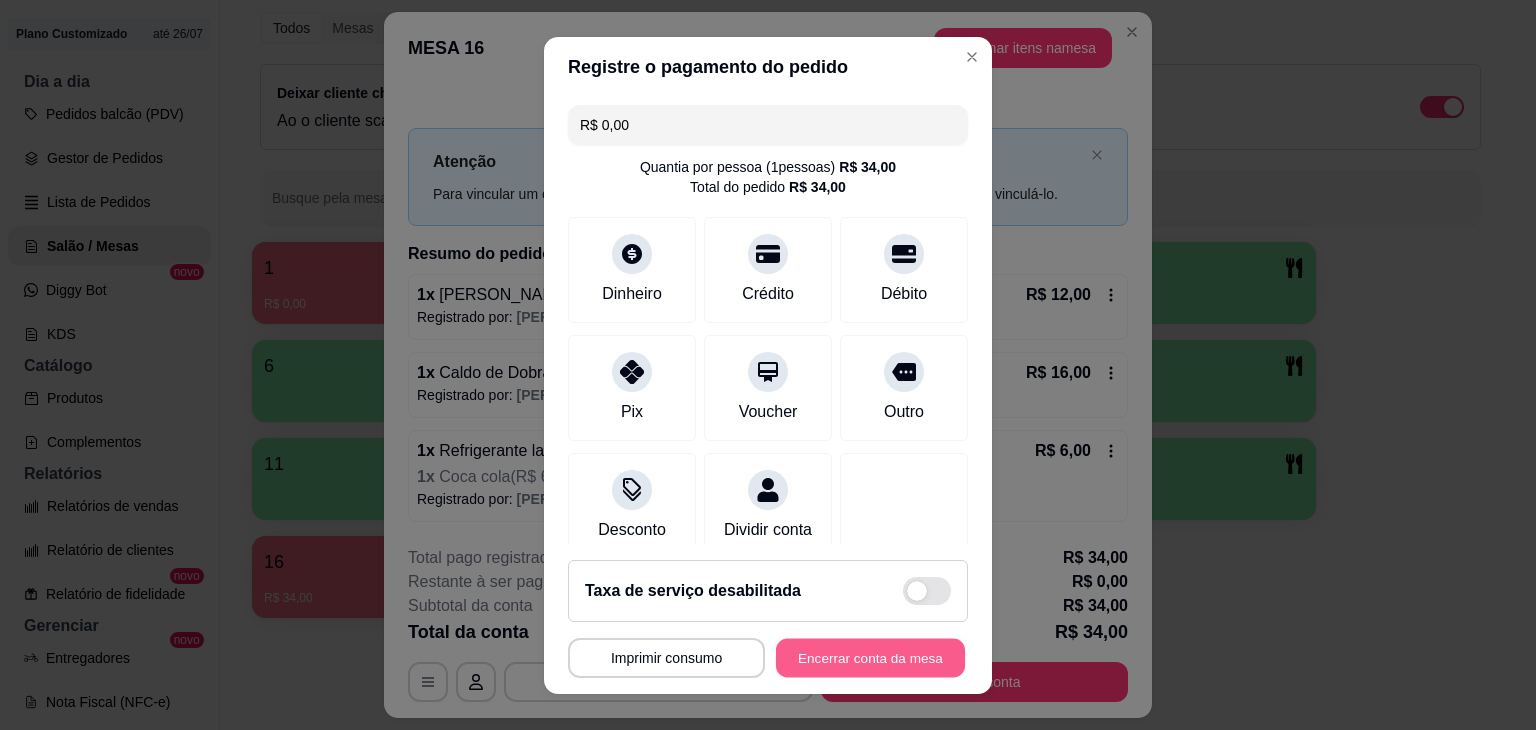 click on "Encerrar conta da mesa" at bounding box center (870, 657) 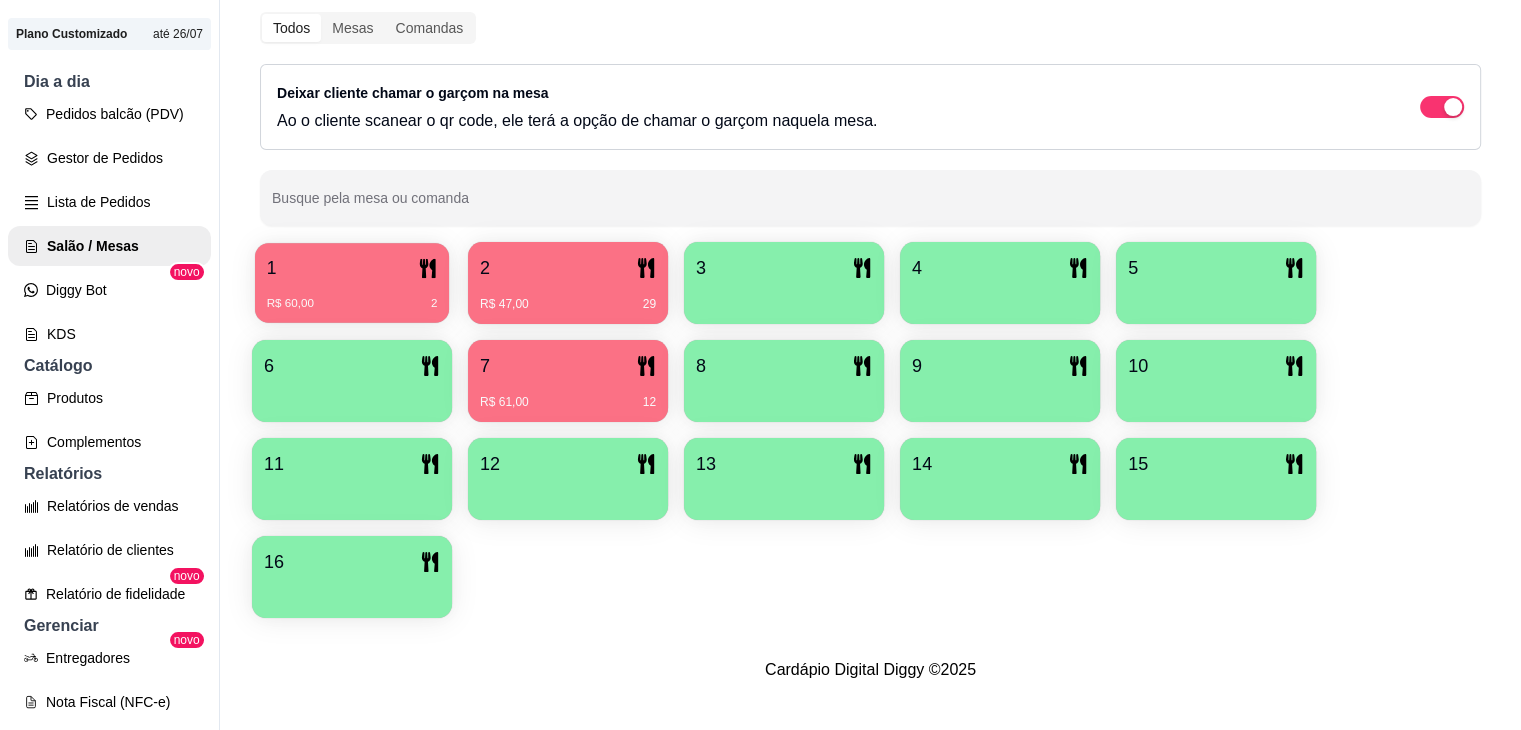 click on "R$ 60,00 2" at bounding box center (352, 304) 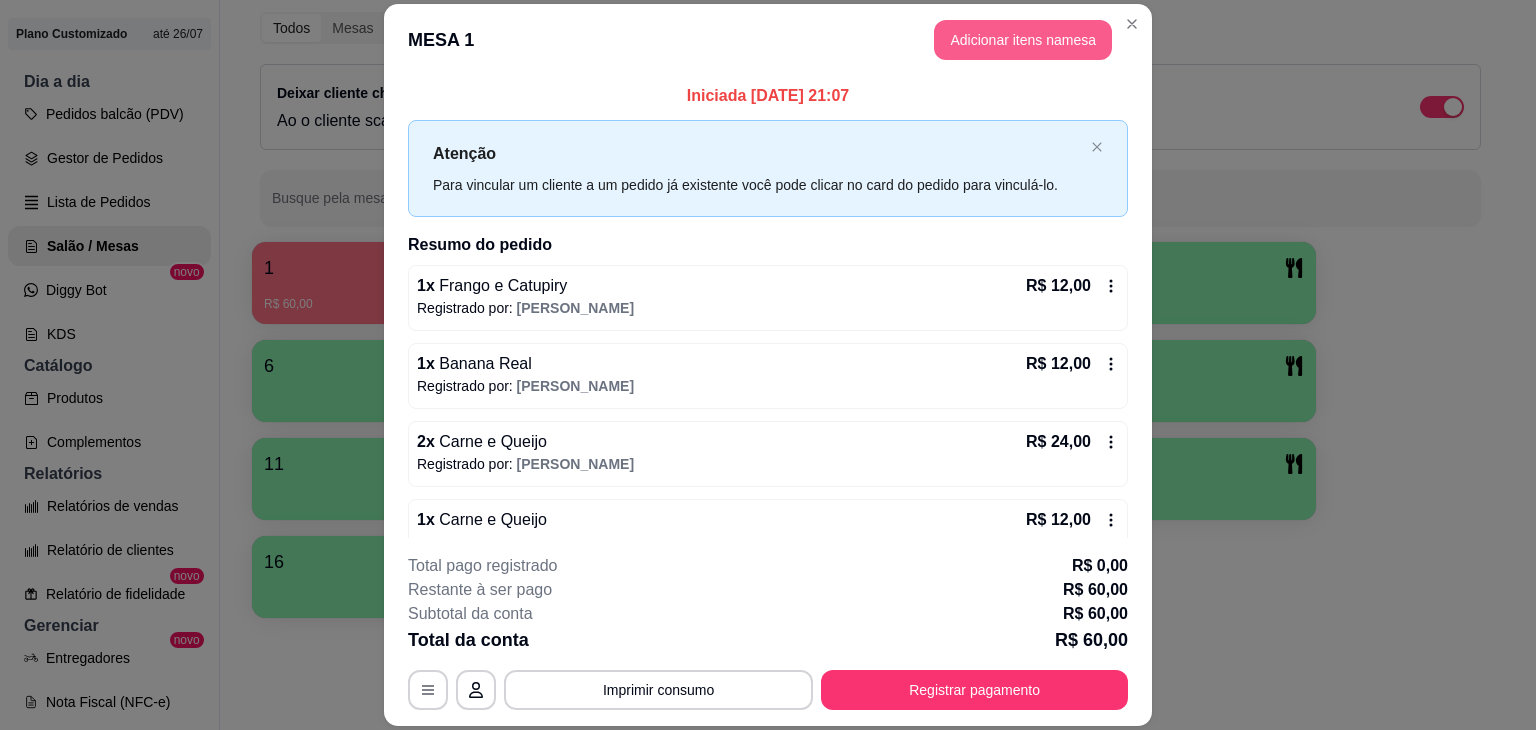 click on "Adicionar itens na  mesa" at bounding box center [1023, 40] 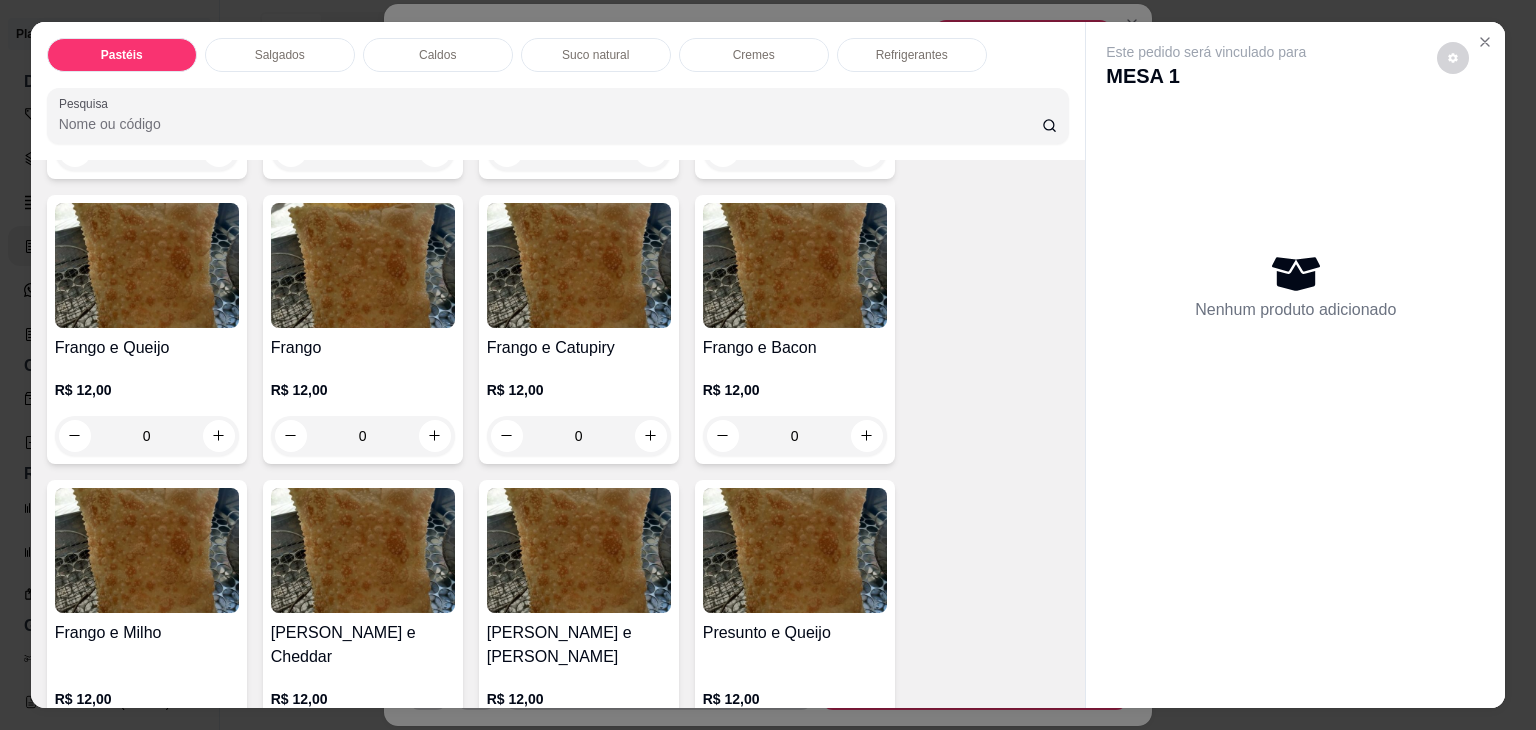 scroll, scrollTop: 700, scrollLeft: 0, axis: vertical 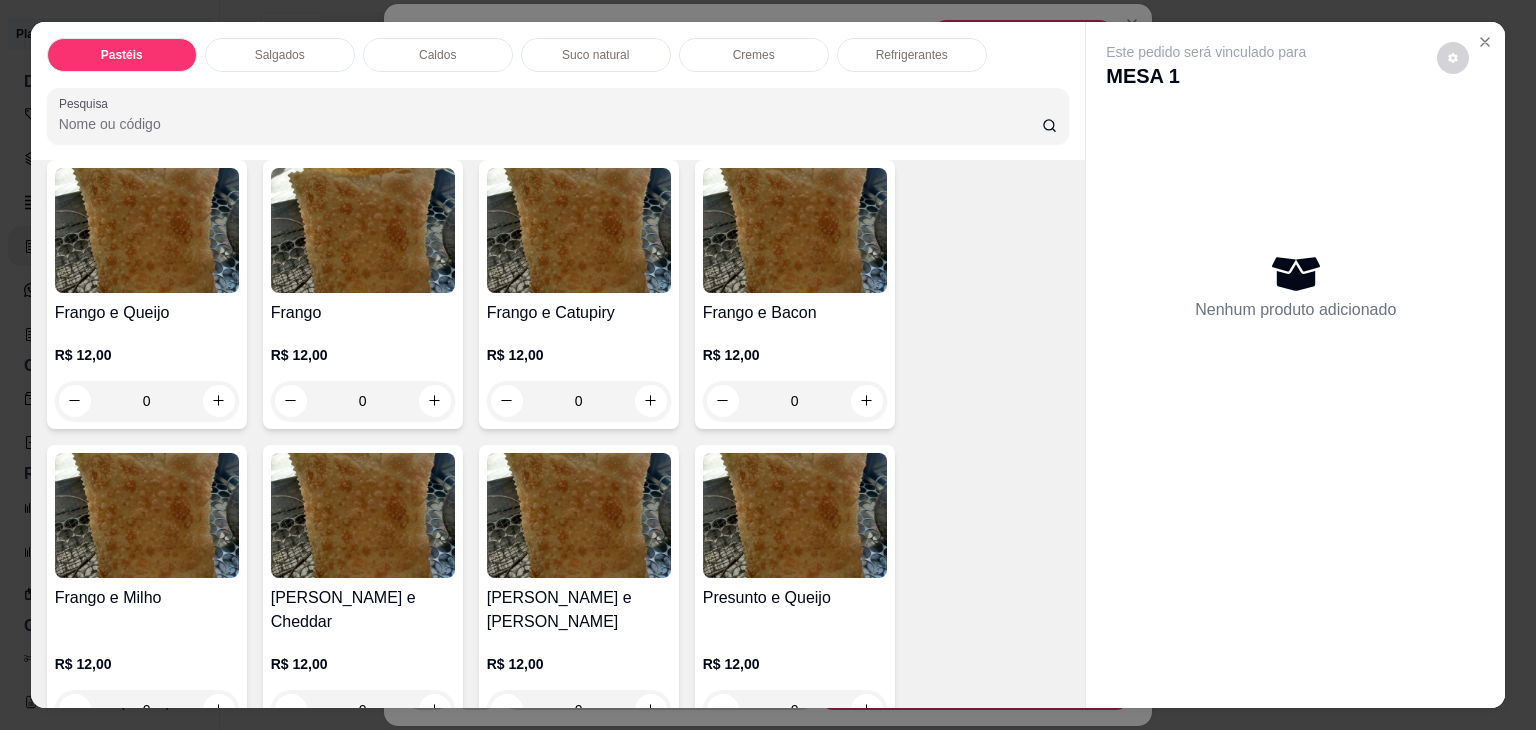 click on "0" at bounding box center (147, 401) 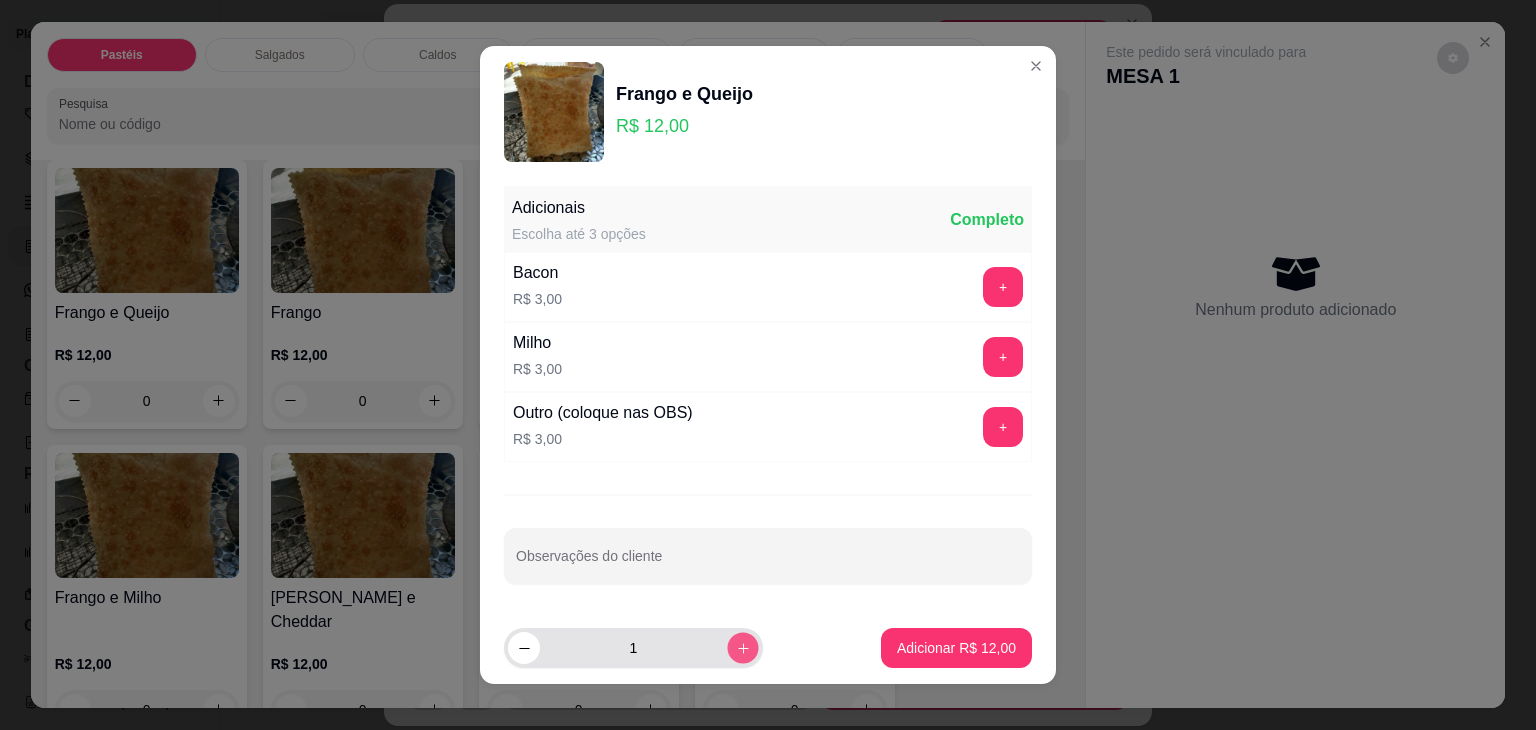 click 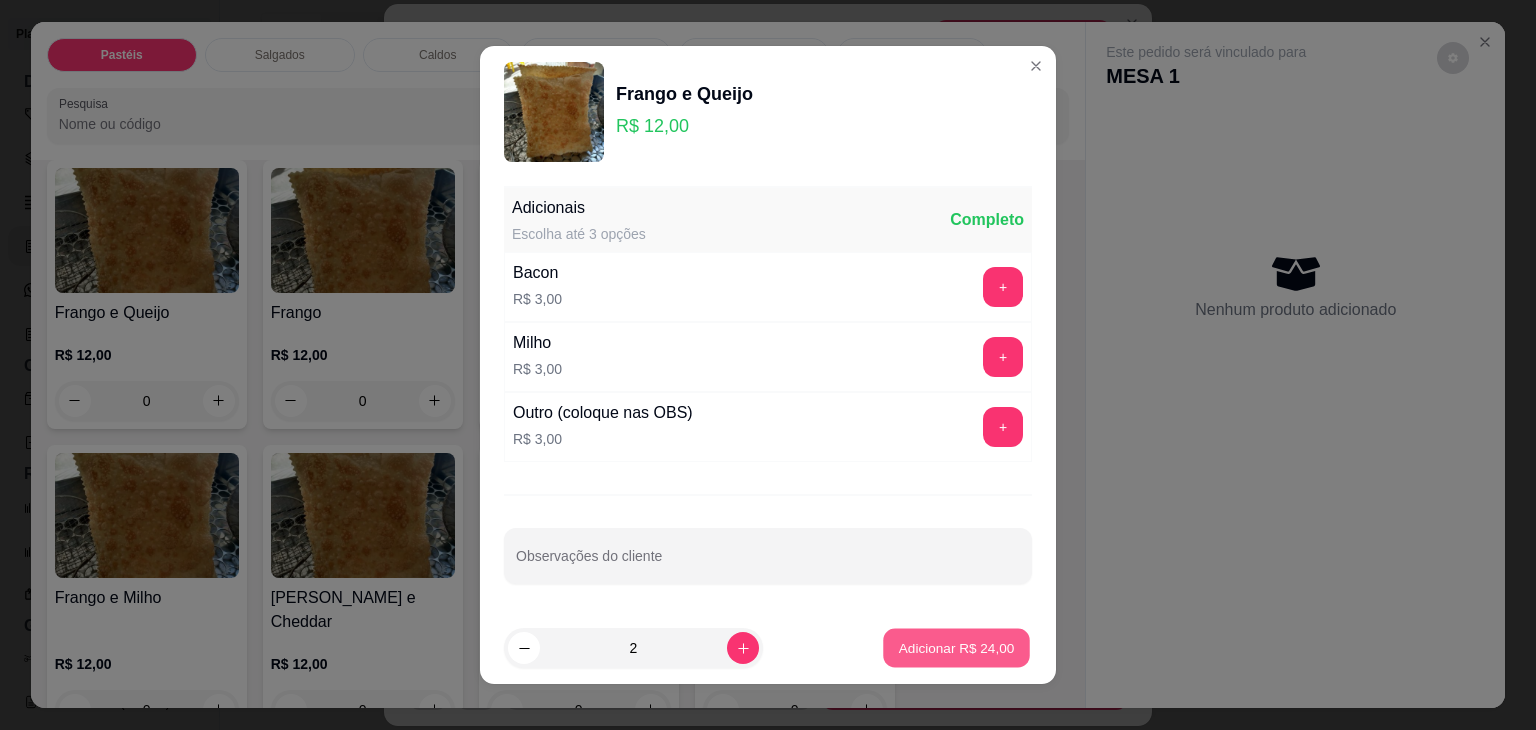 click on "Adicionar   R$ 24,00" at bounding box center [957, 647] 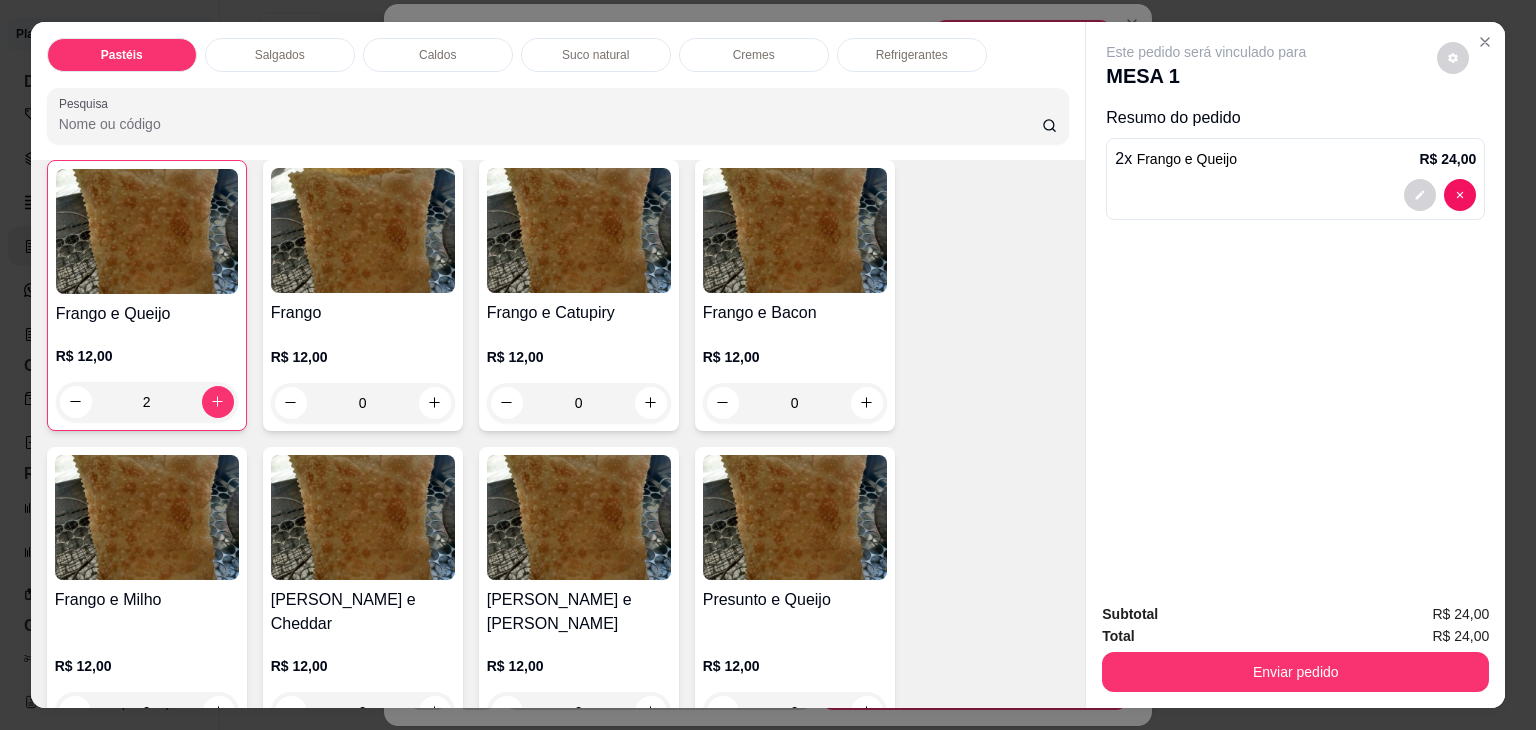 scroll, scrollTop: 700, scrollLeft: 0, axis: vertical 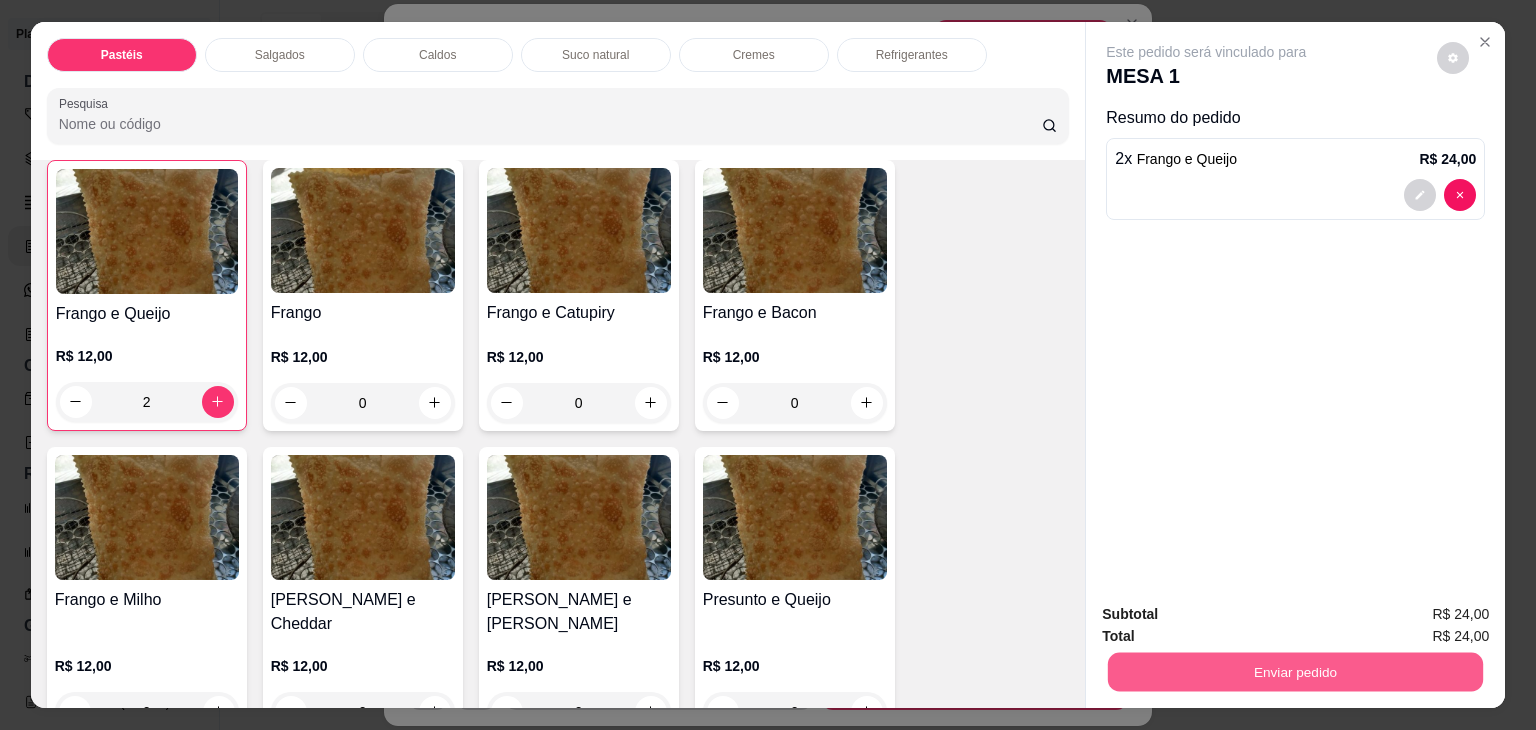 click on "Enviar pedido" at bounding box center [1295, 672] 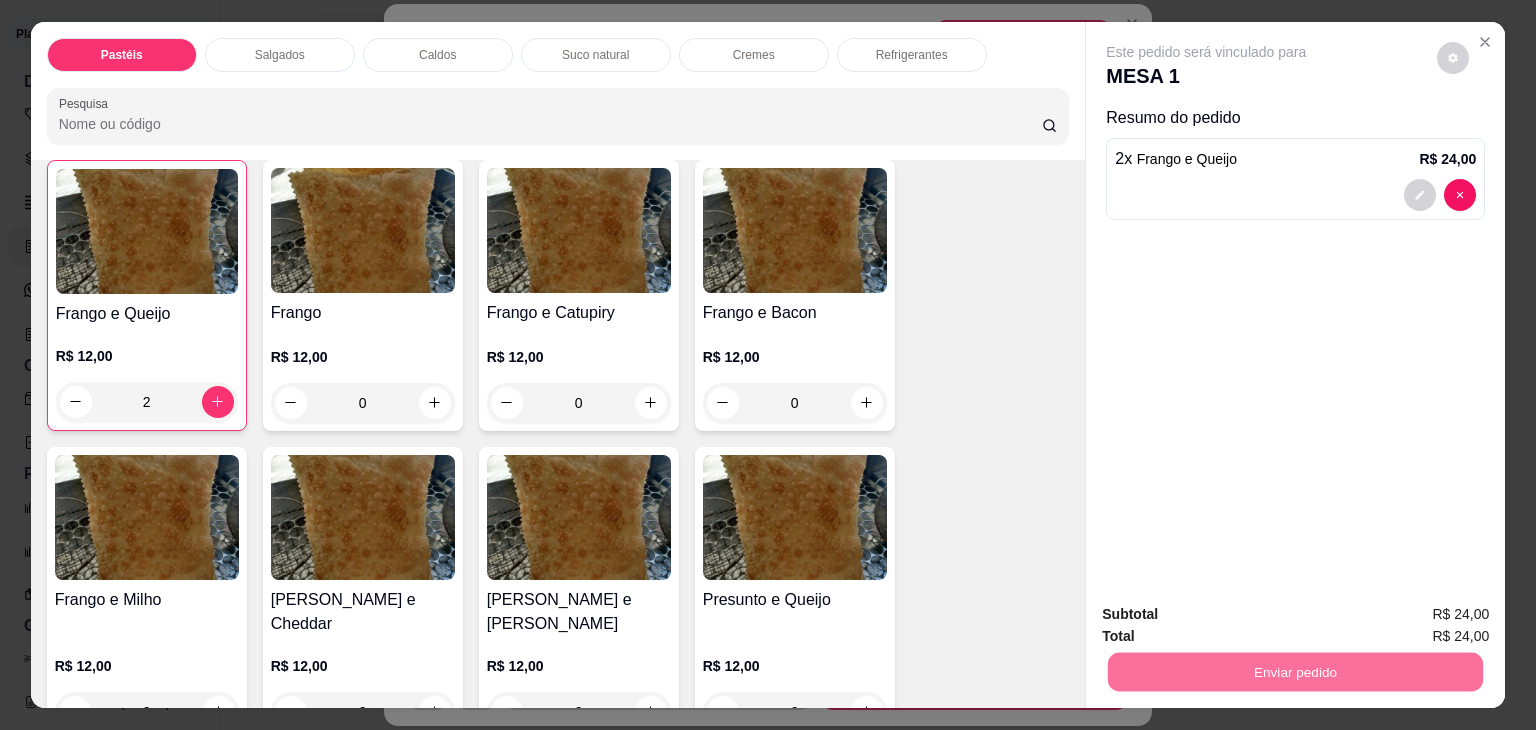 click on "Não registrar e enviar pedido" at bounding box center (1229, 615) 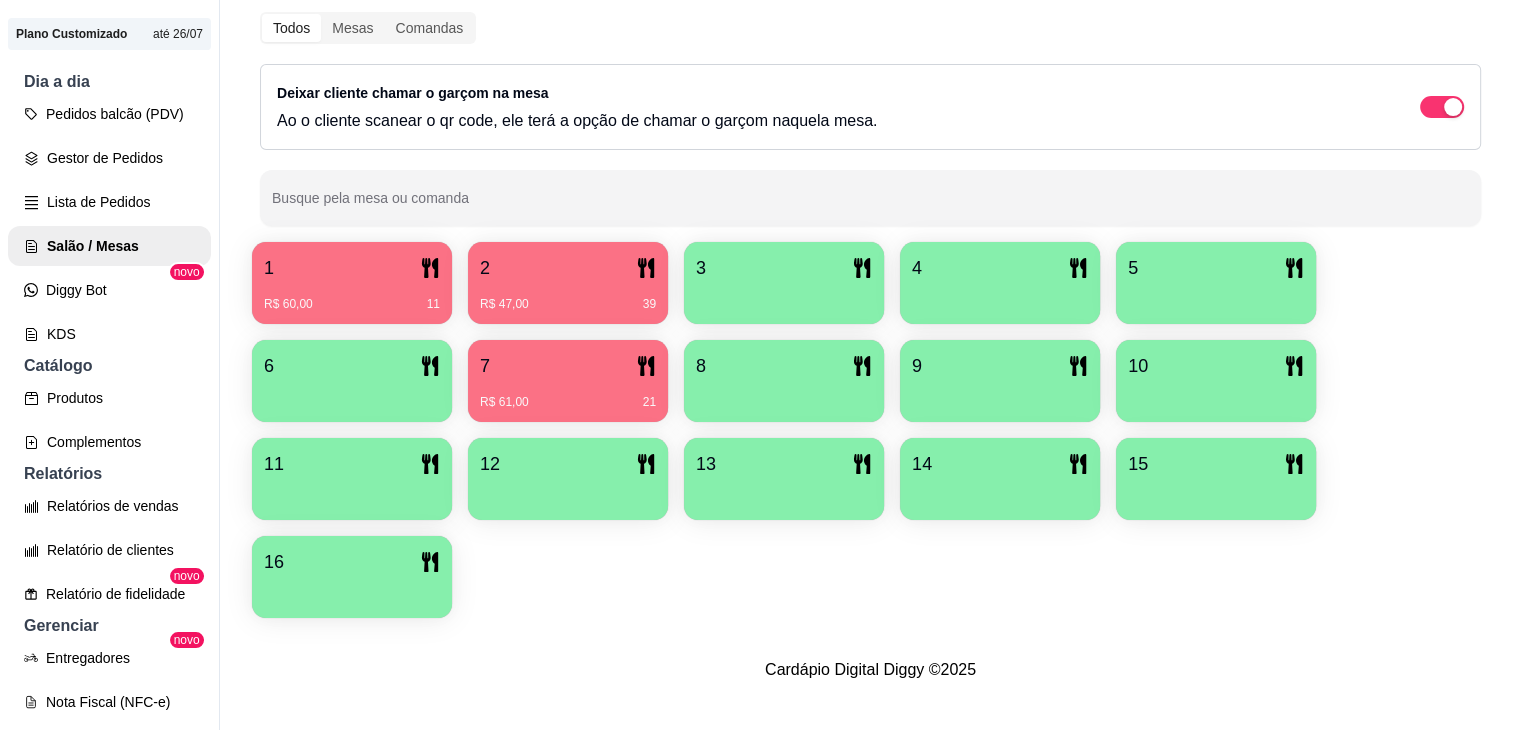 click on "R$ 47,00 39" at bounding box center [568, 297] 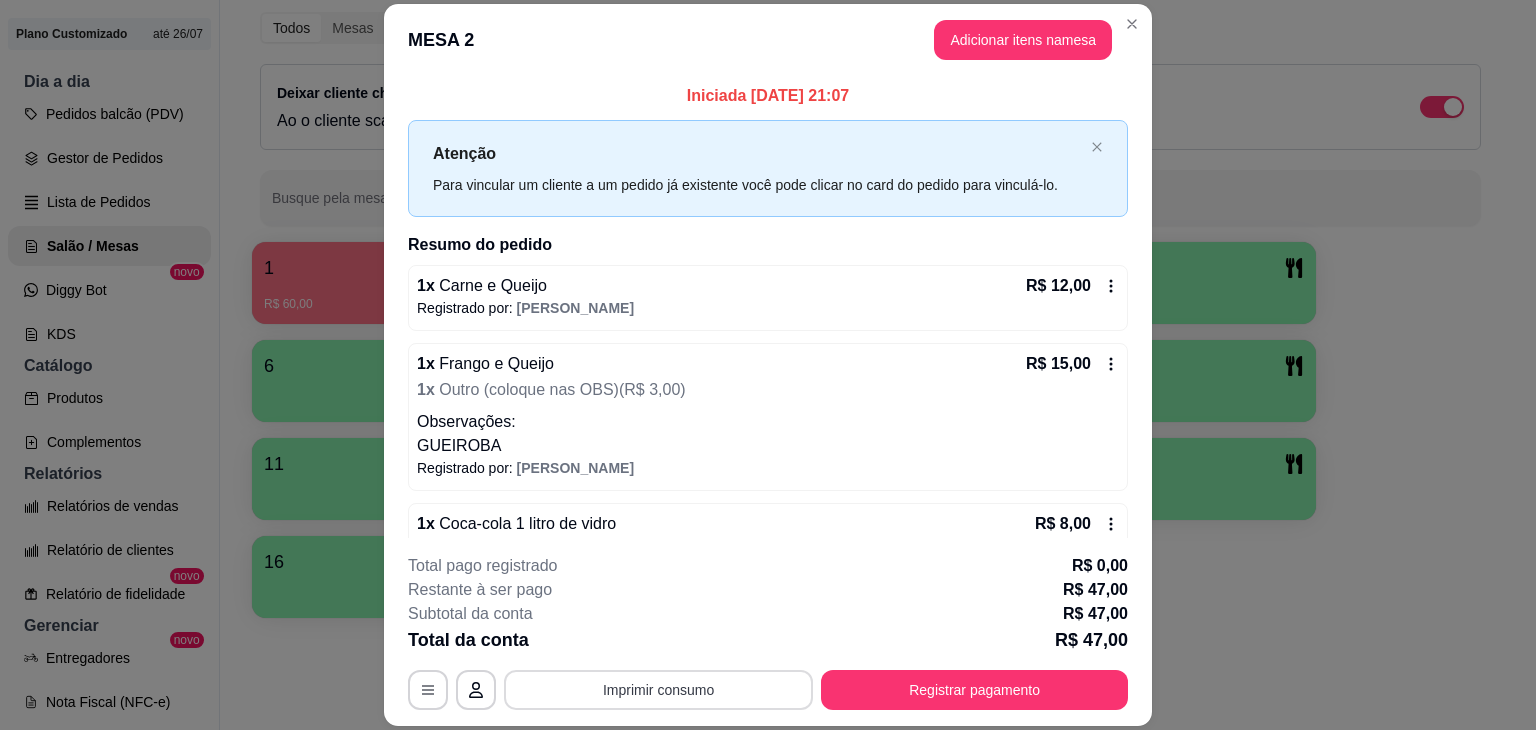 click on "Imprimir consumo" at bounding box center [658, 690] 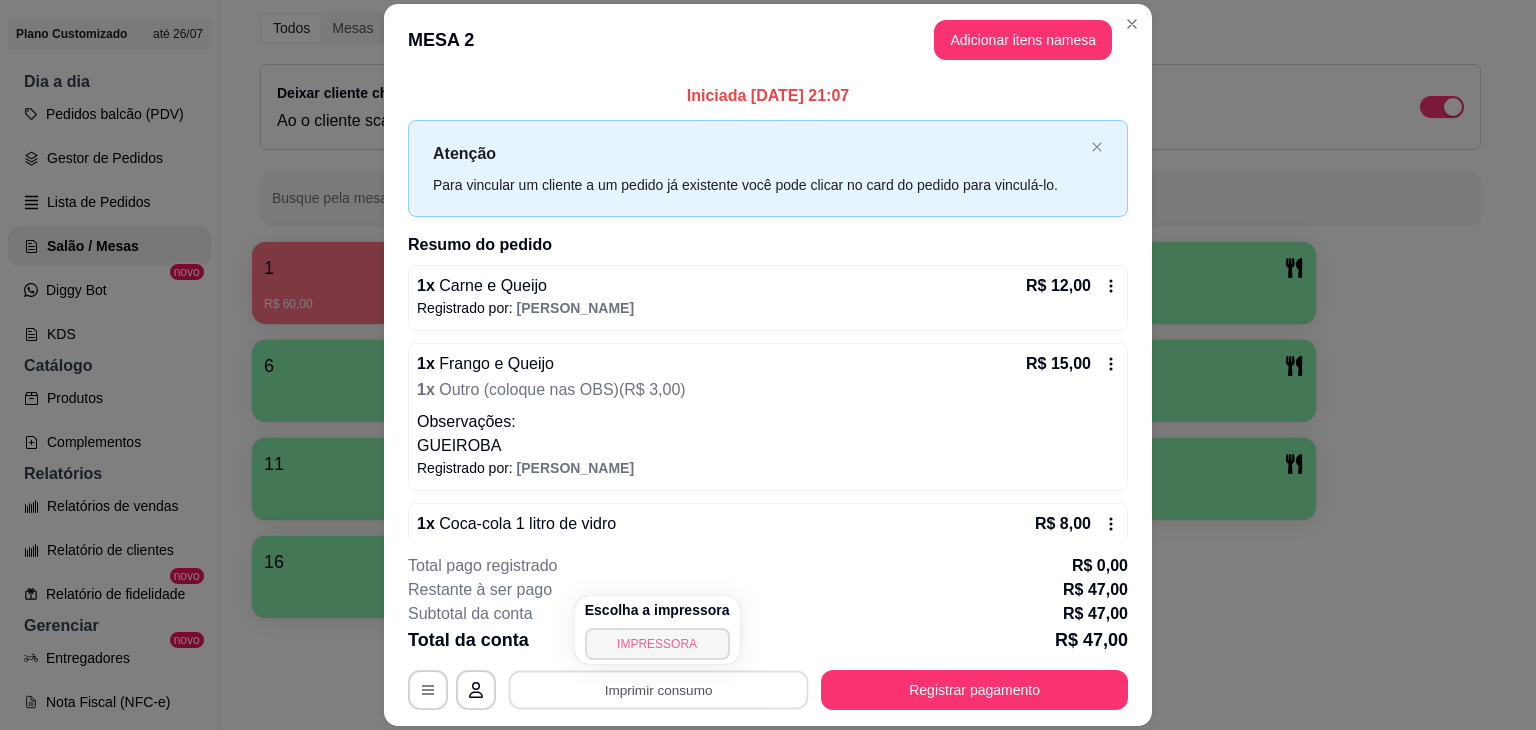 click on "IMPRESSORA" at bounding box center [657, 644] 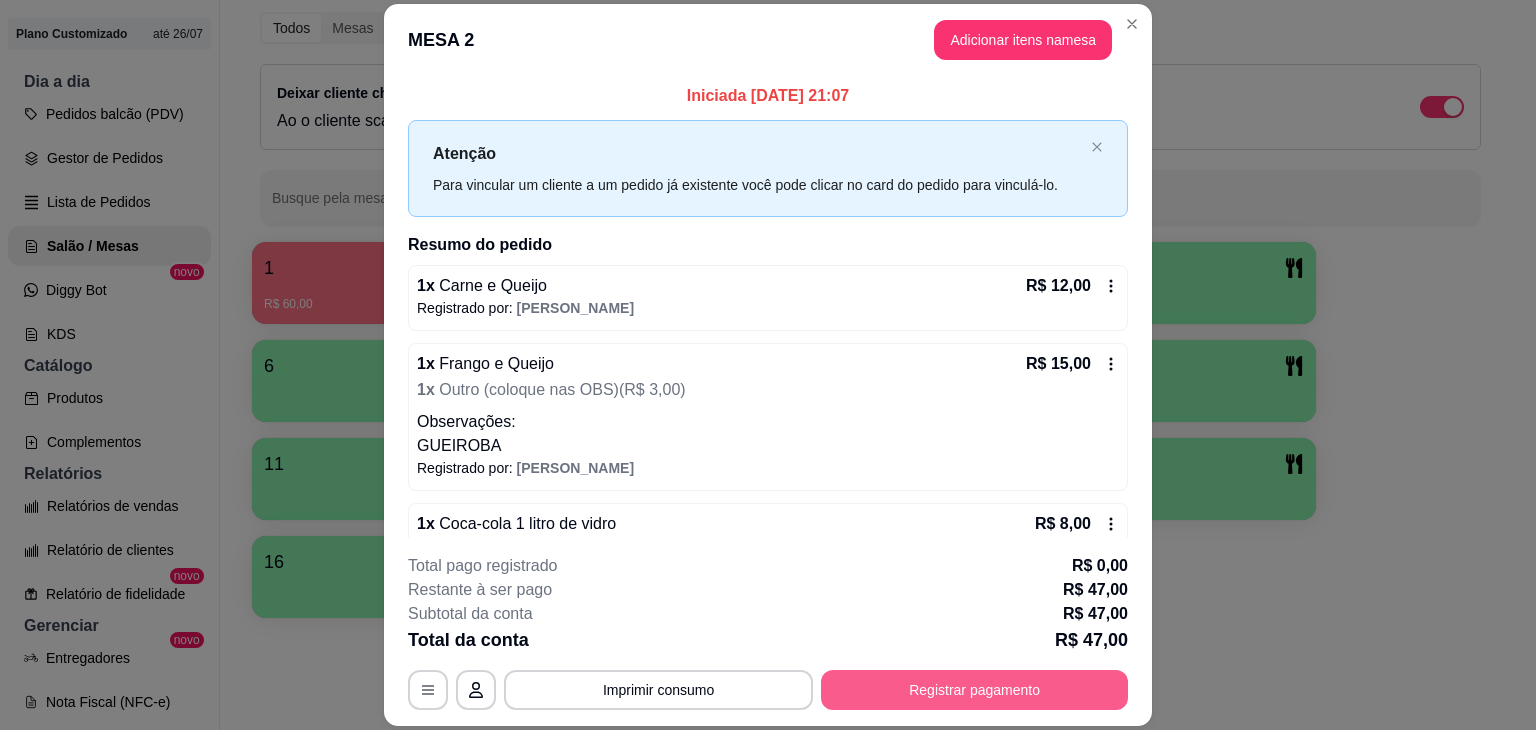 click on "Registrar pagamento" at bounding box center [974, 690] 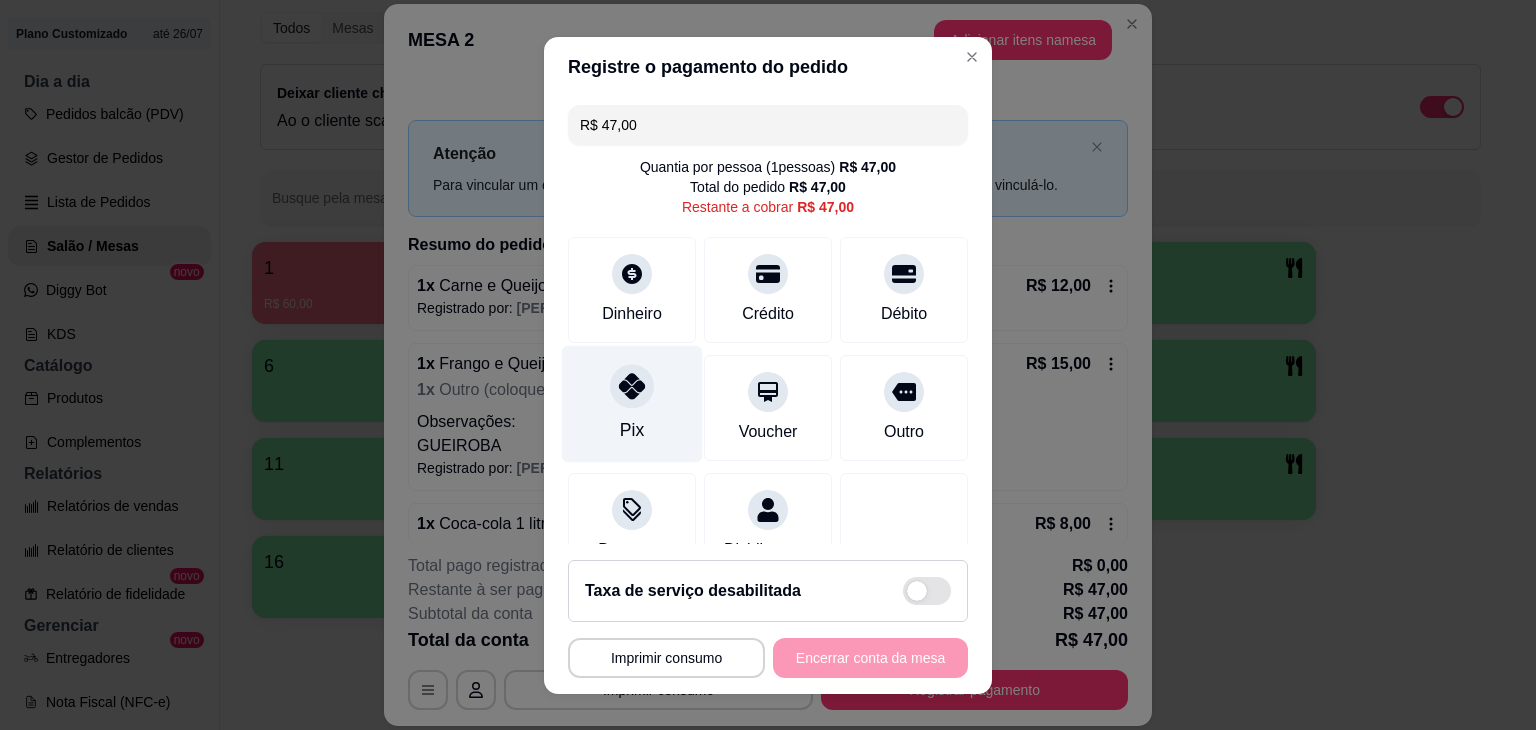click on "Pix" at bounding box center [632, 403] 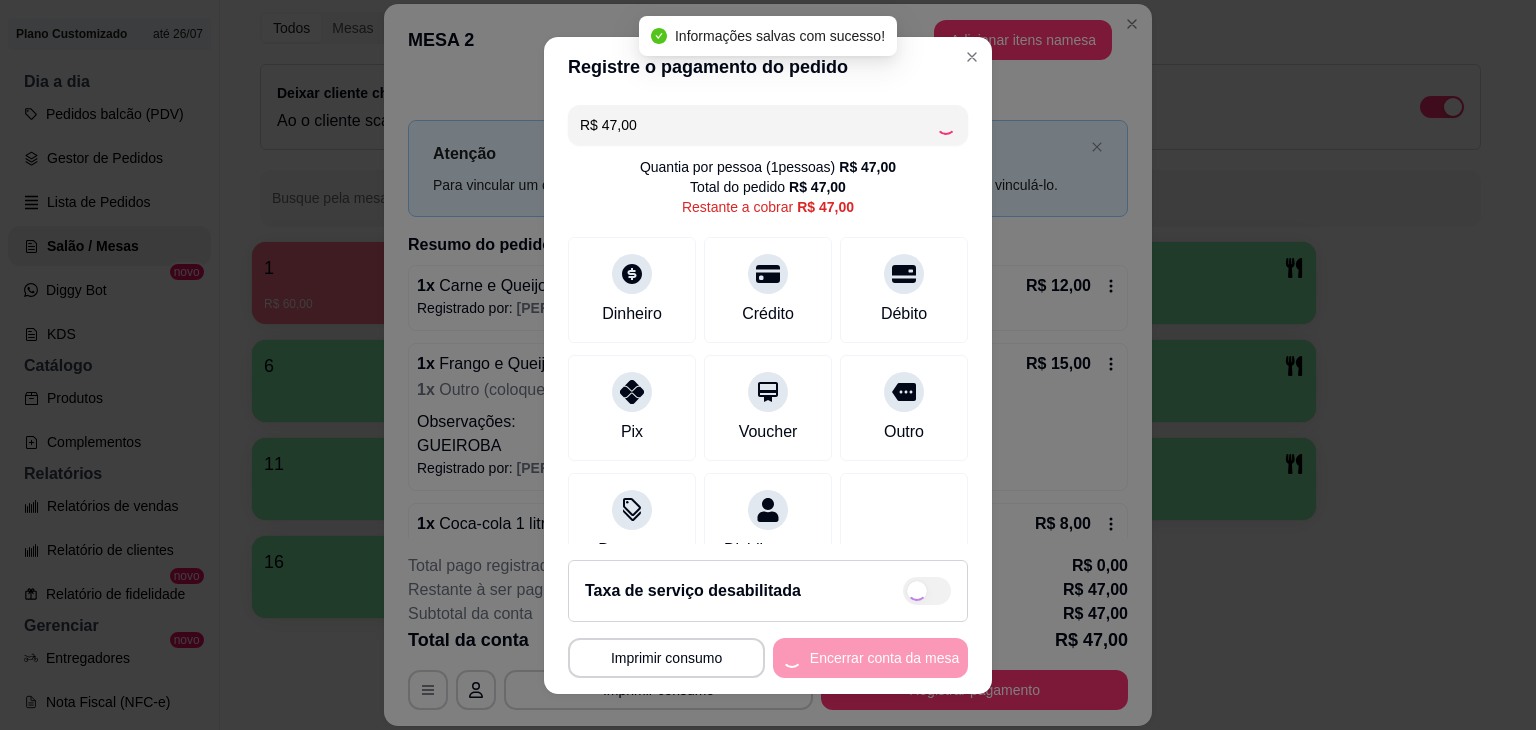 type on "R$ 0,00" 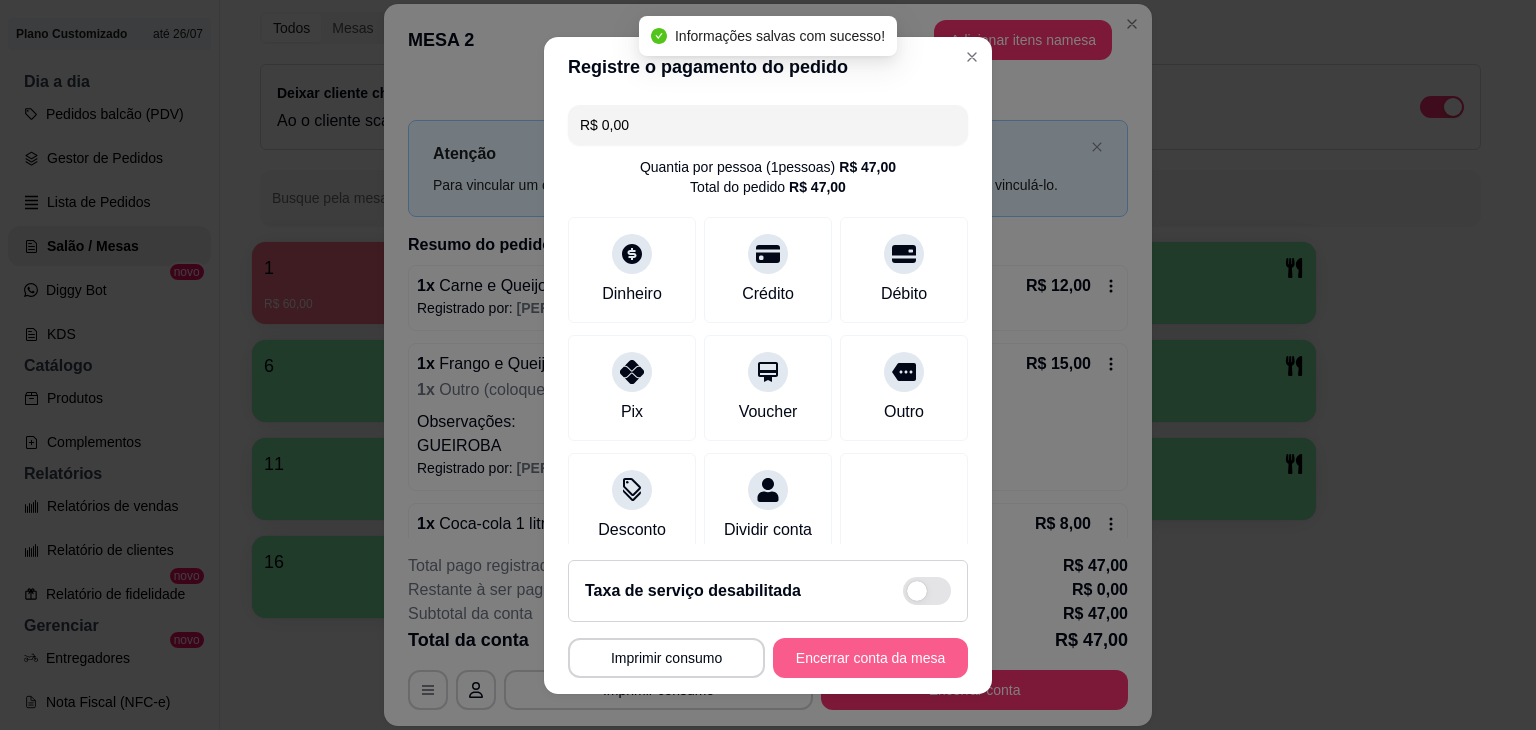 click on "Encerrar conta da mesa" at bounding box center [870, 658] 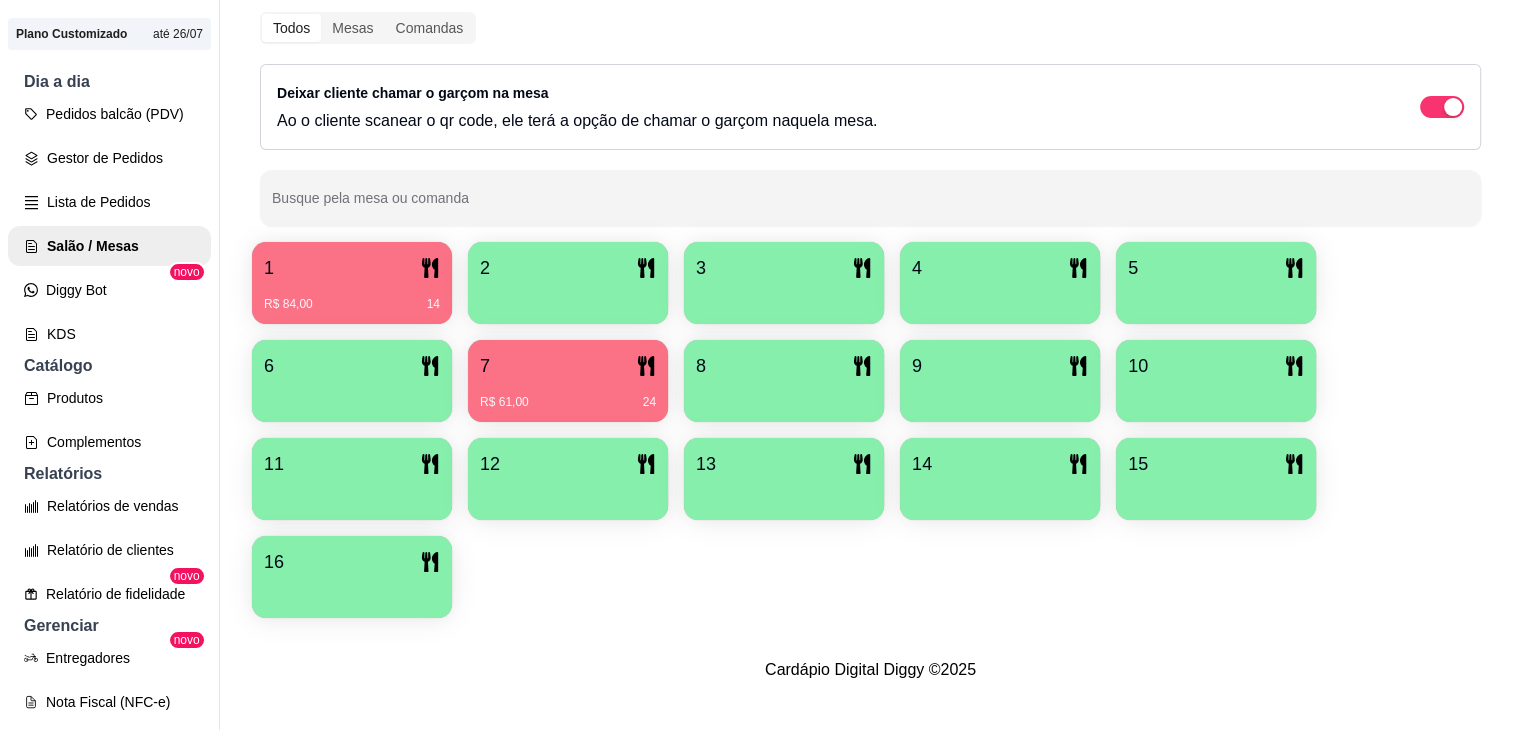 click on "1" at bounding box center (352, 268) 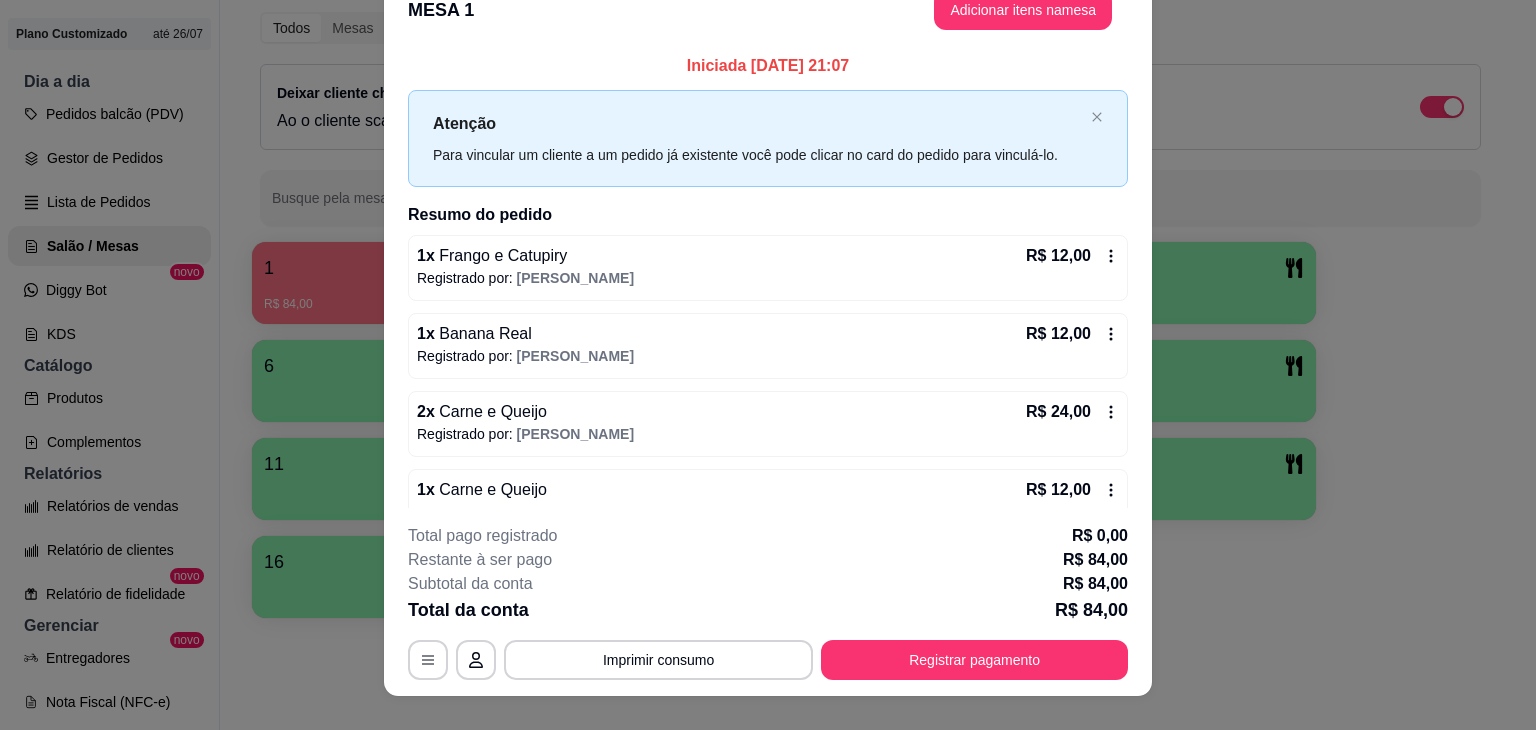 scroll, scrollTop: 60, scrollLeft: 0, axis: vertical 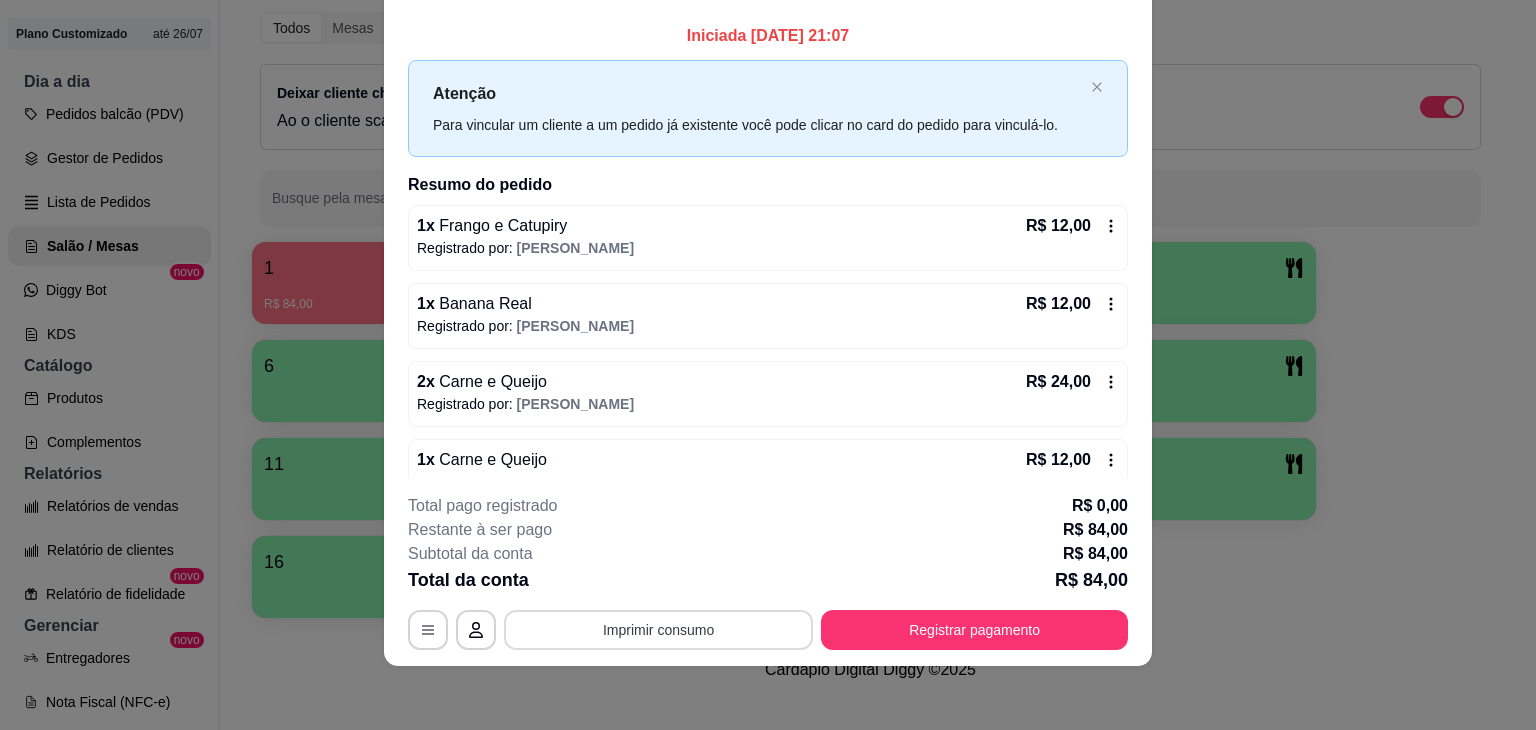 click on "Imprimir consumo" at bounding box center (658, 630) 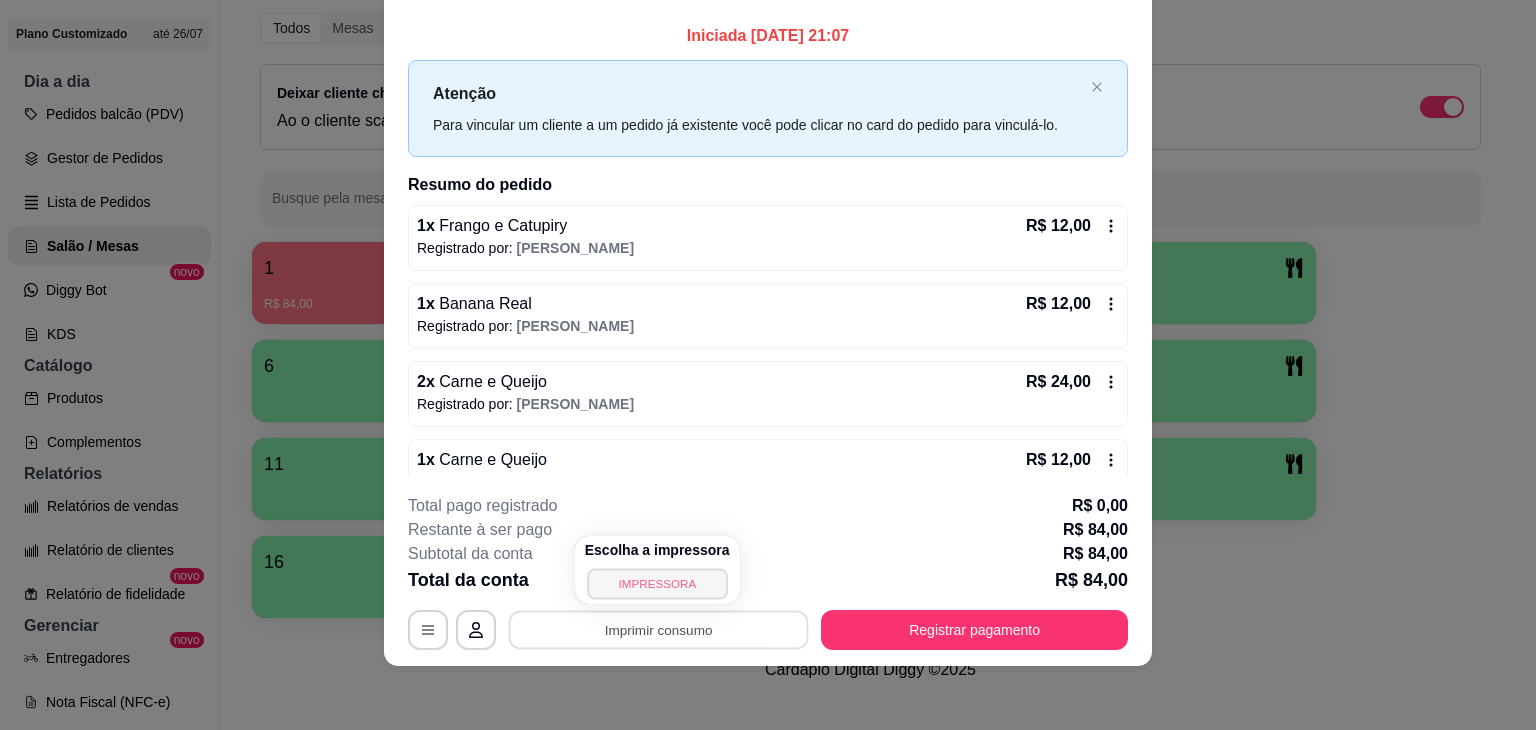click on "IMPRESSORA" at bounding box center [657, 583] 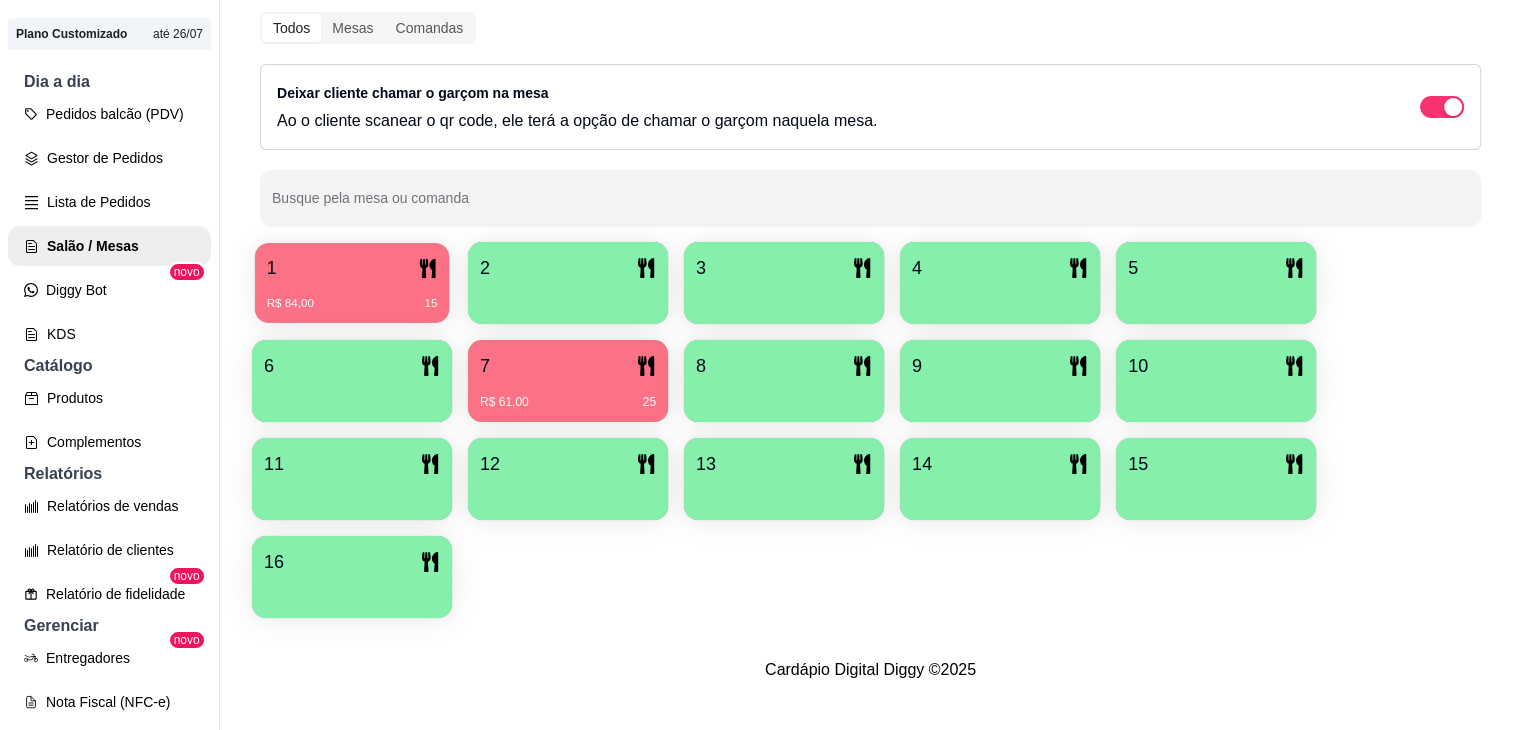 click on "1" at bounding box center (352, 268) 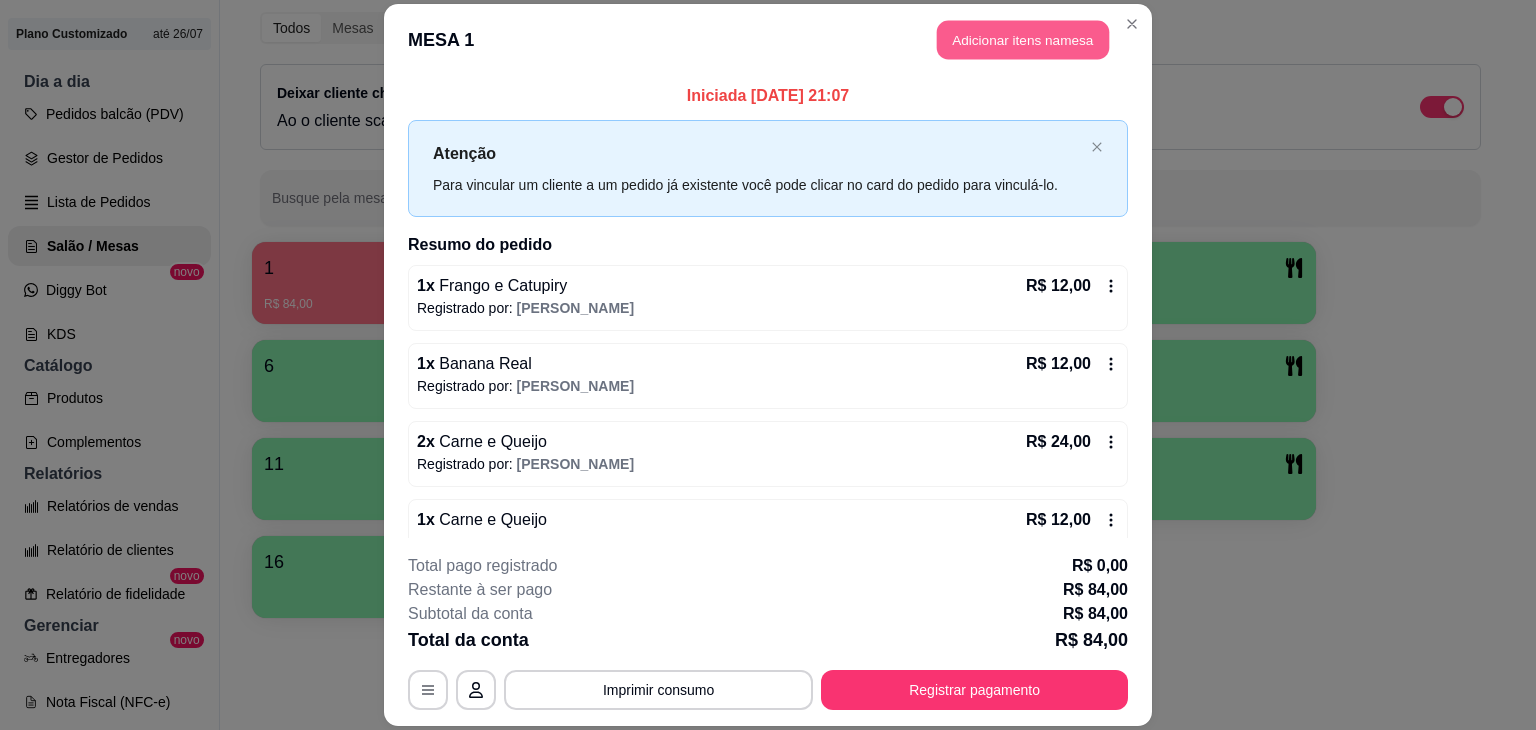 click on "Adicionar itens na  mesa" at bounding box center [1023, 39] 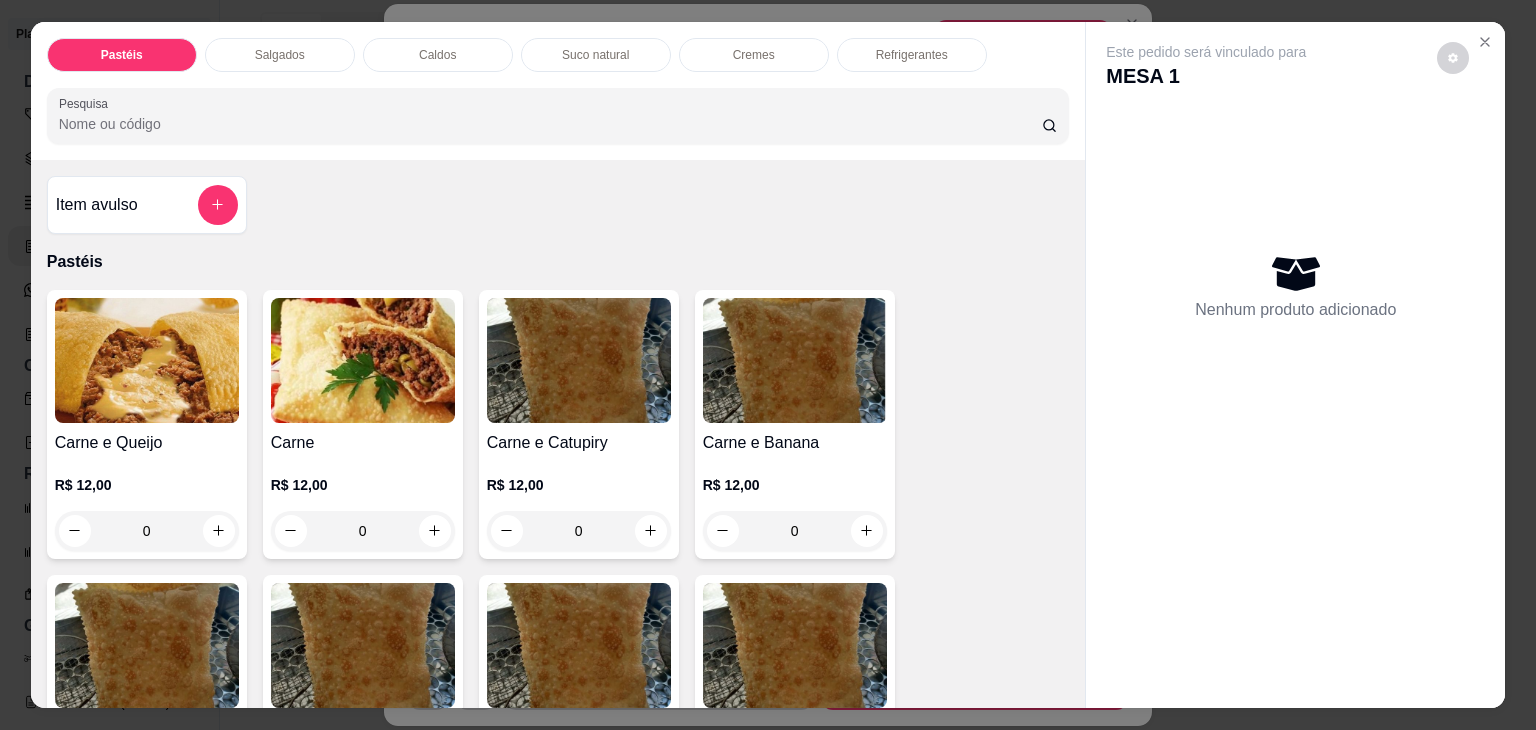 click on "Refrigerantes" at bounding box center (912, 55) 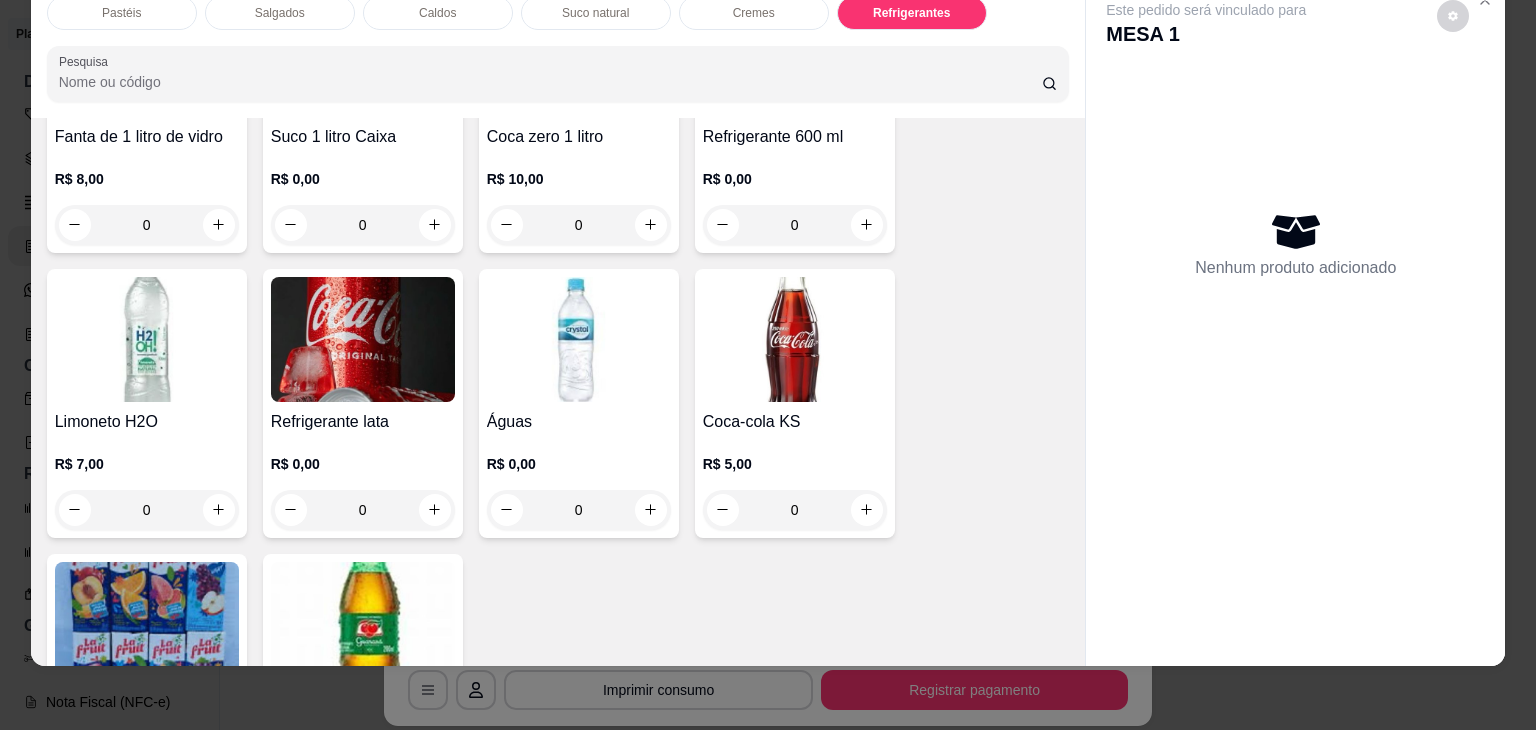scroll, scrollTop: 6030, scrollLeft: 0, axis: vertical 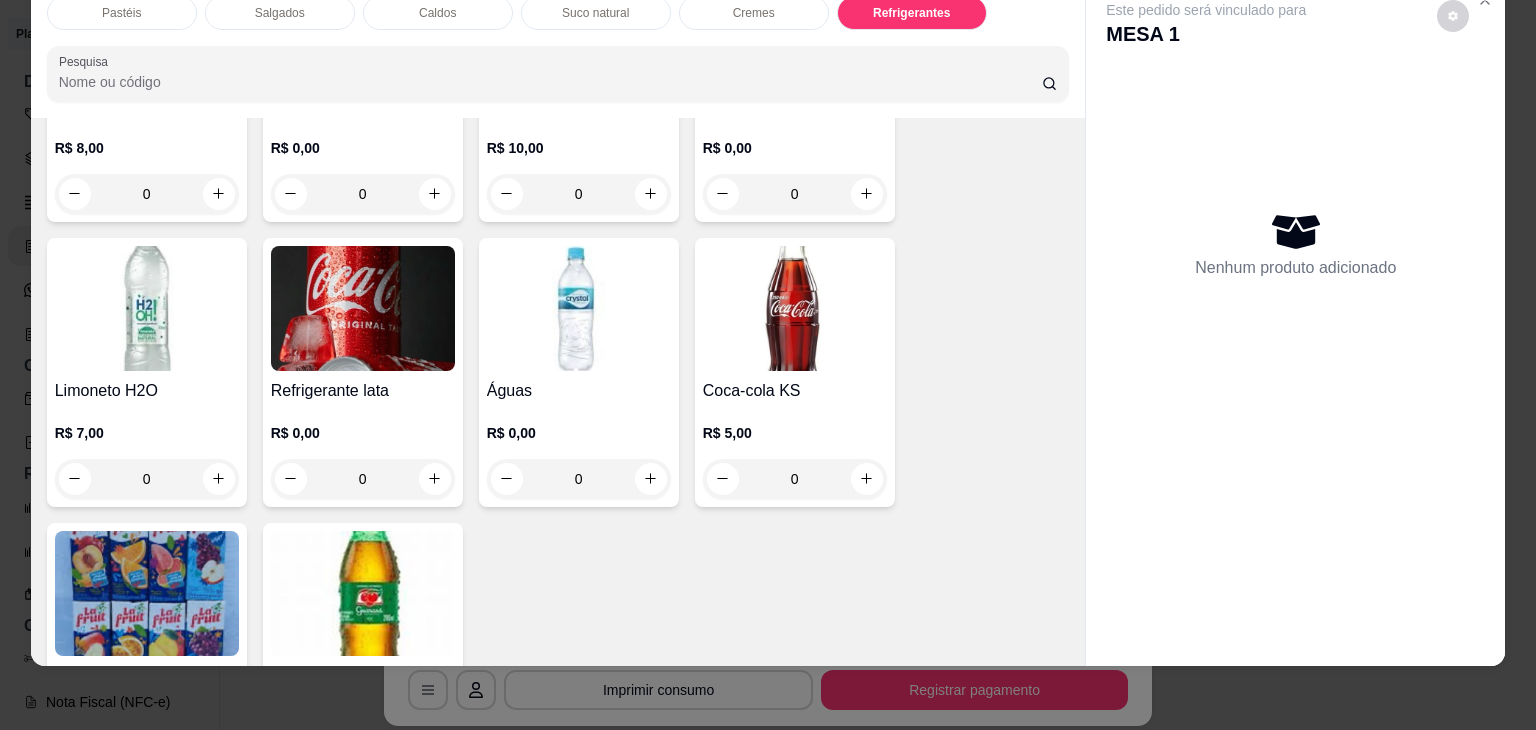 click on "0" at bounding box center (363, 479) 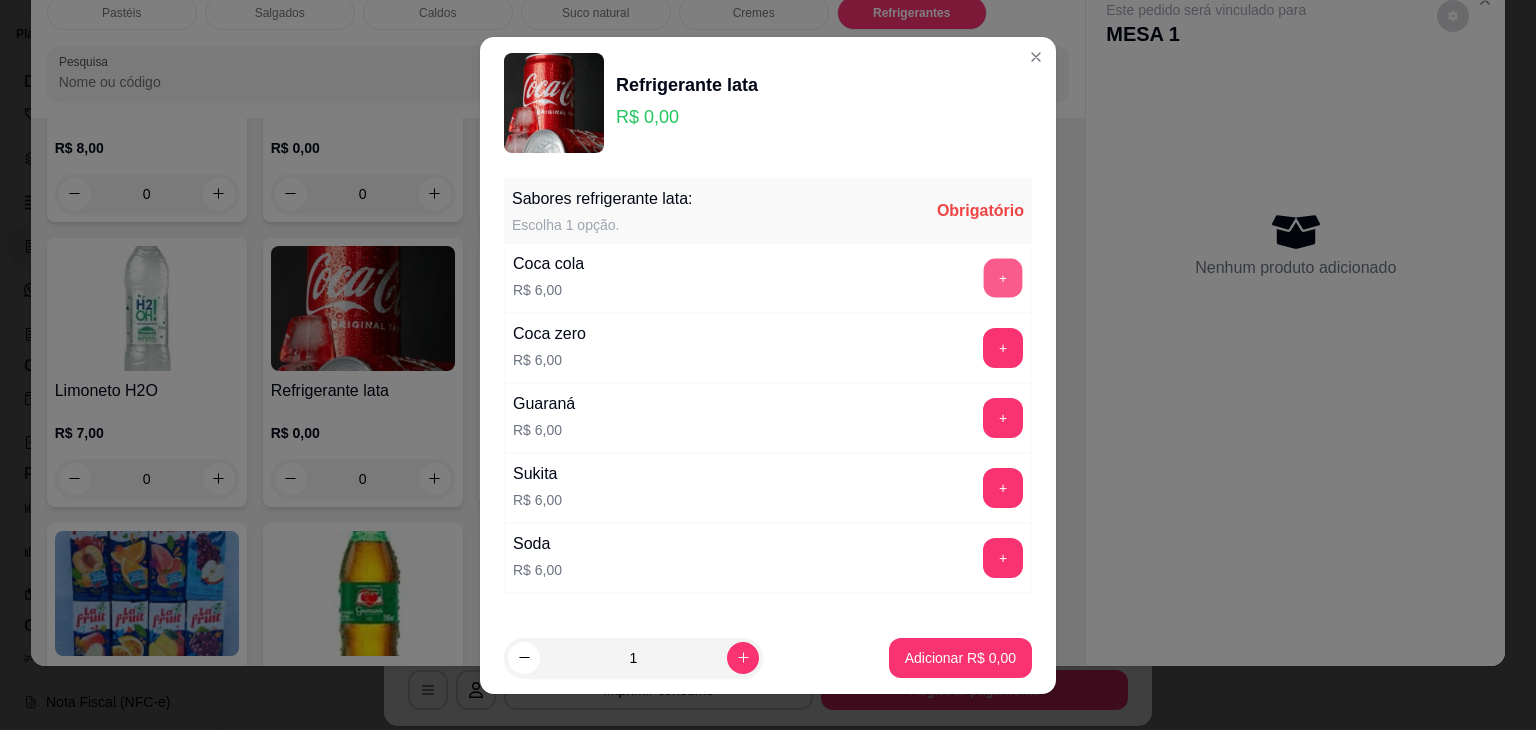 click on "+" at bounding box center [1003, 277] 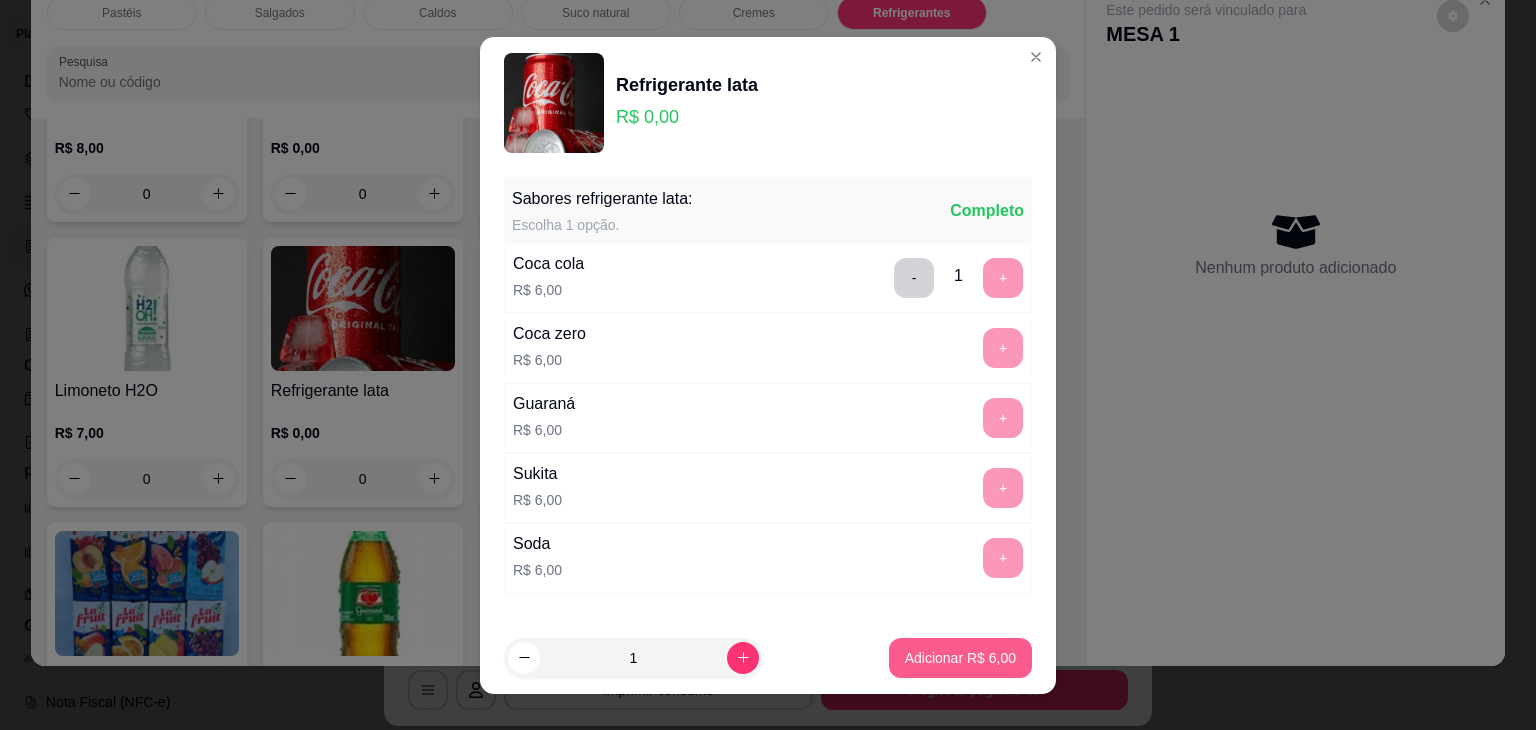 click on "Adicionar   R$ 6,00" at bounding box center (960, 658) 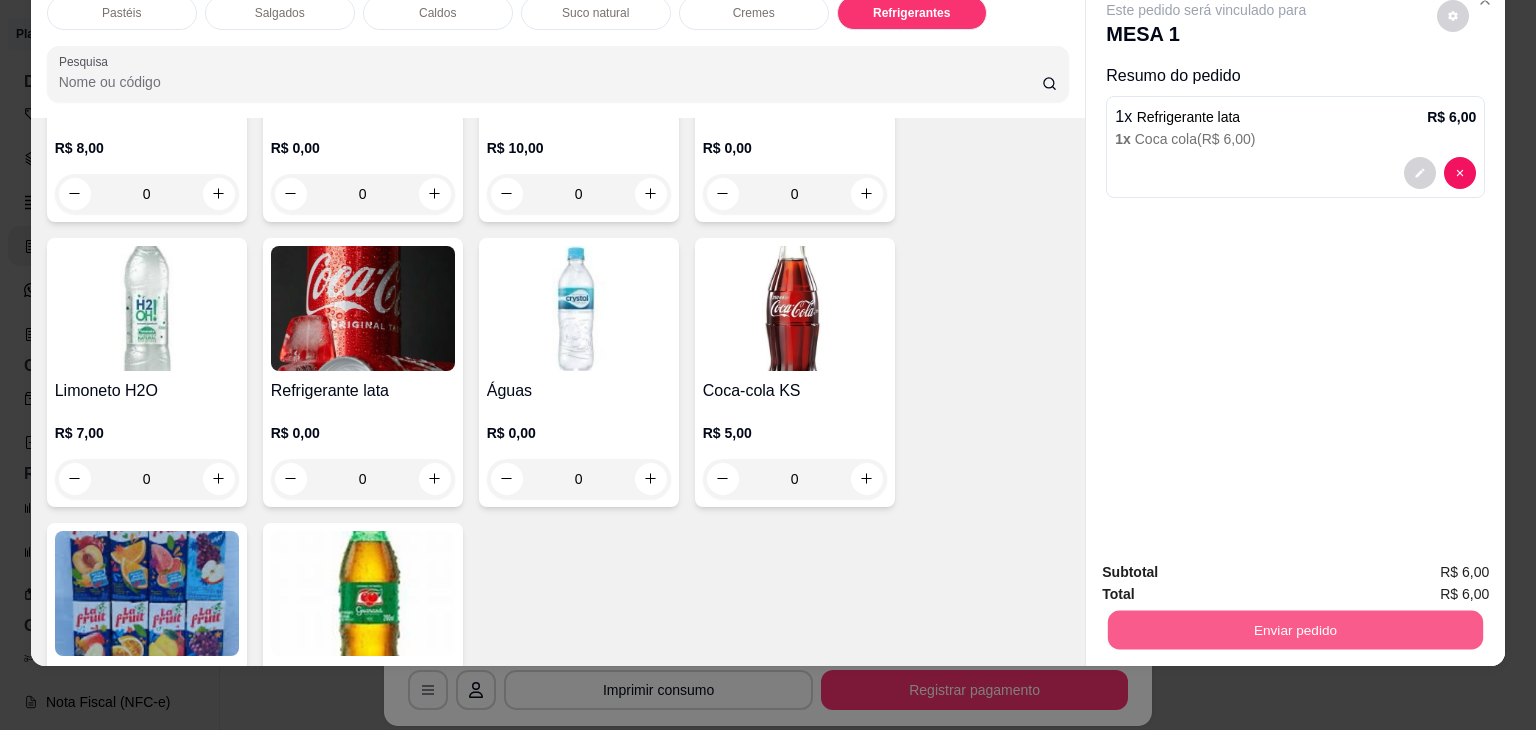 click on "Enviar pedido" at bounding box center [1295, 630] 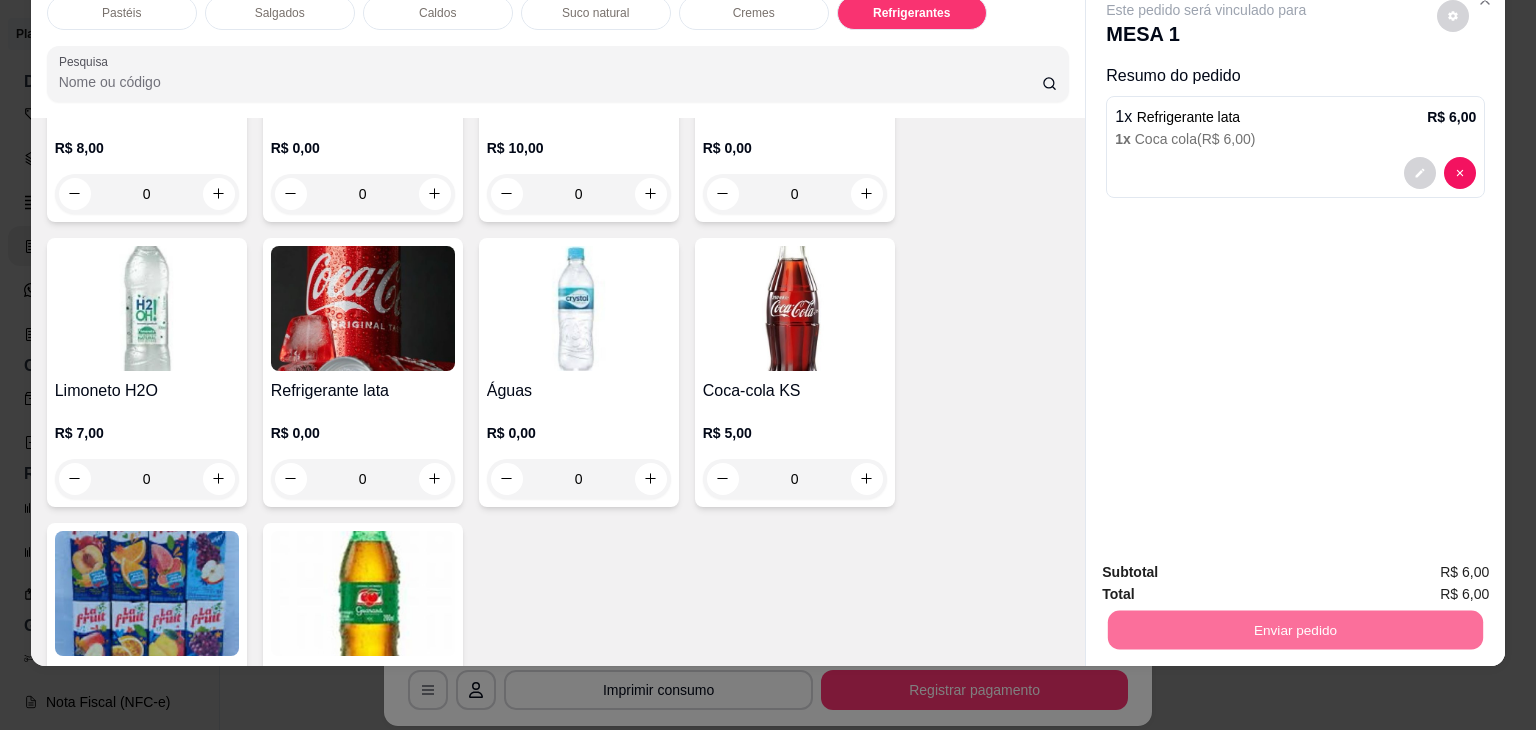 click on "Não registrar e enviar pedido" at bounding box center (1229, 566) 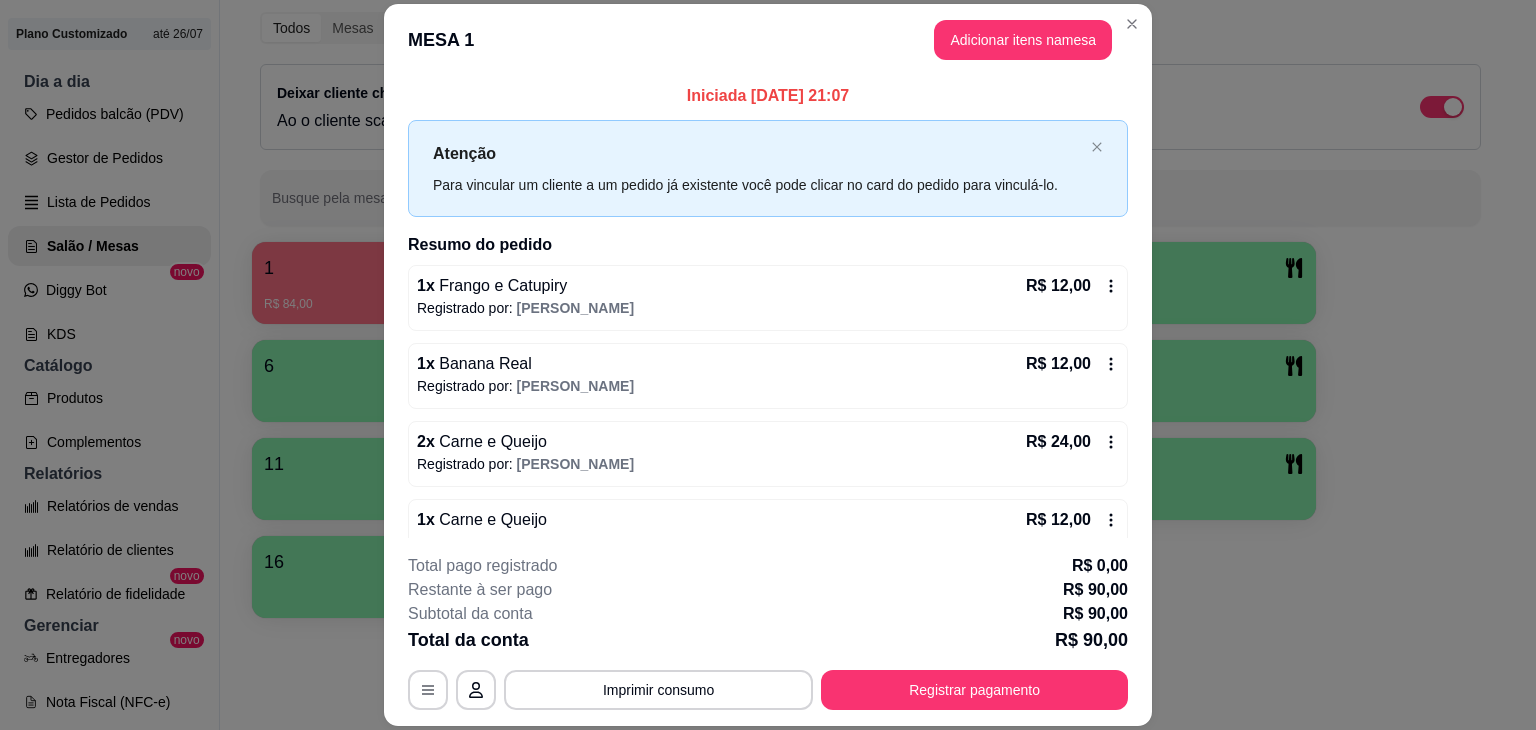click on "**********" at bounding box center [768, 632] 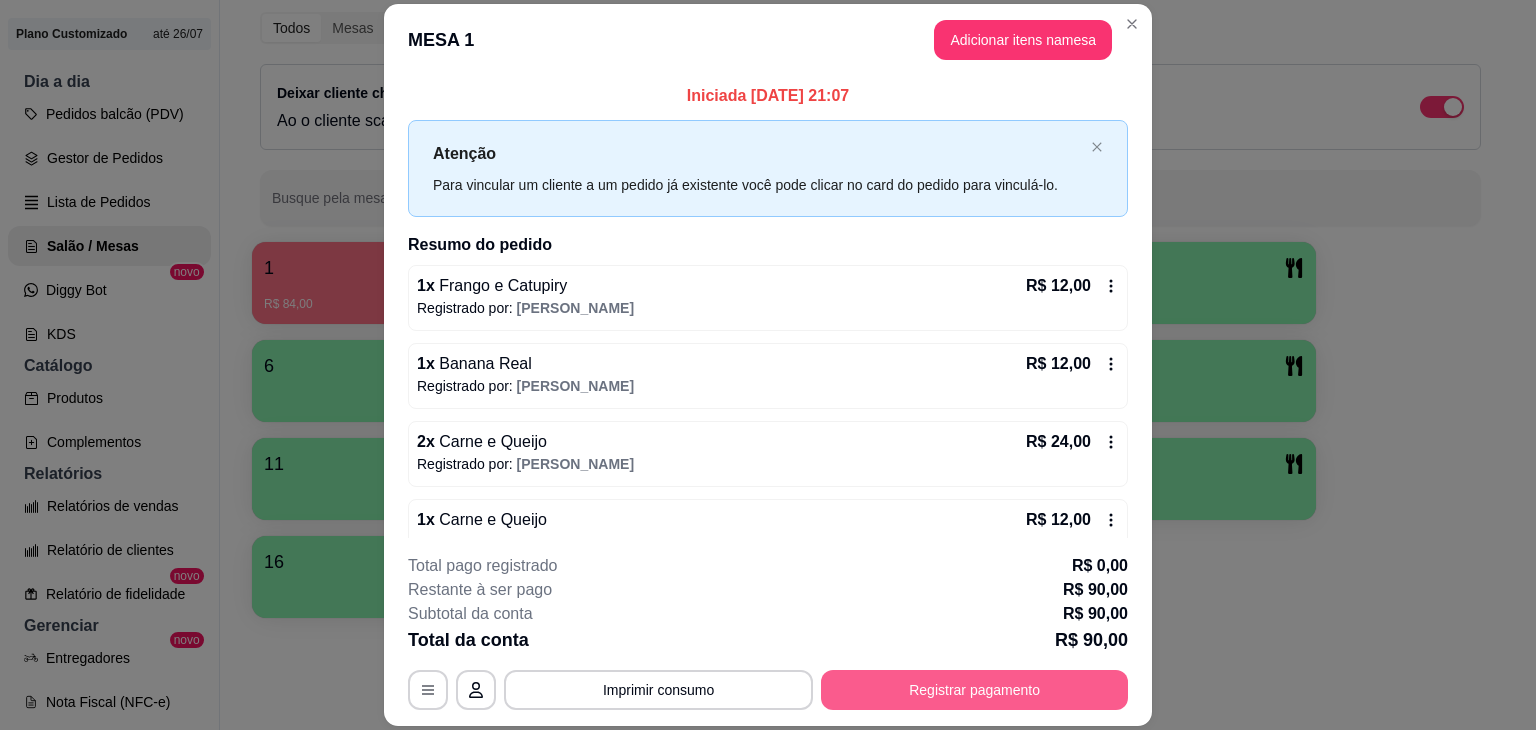 click on "Registrar pagamento" at bounding box center [974, 690] 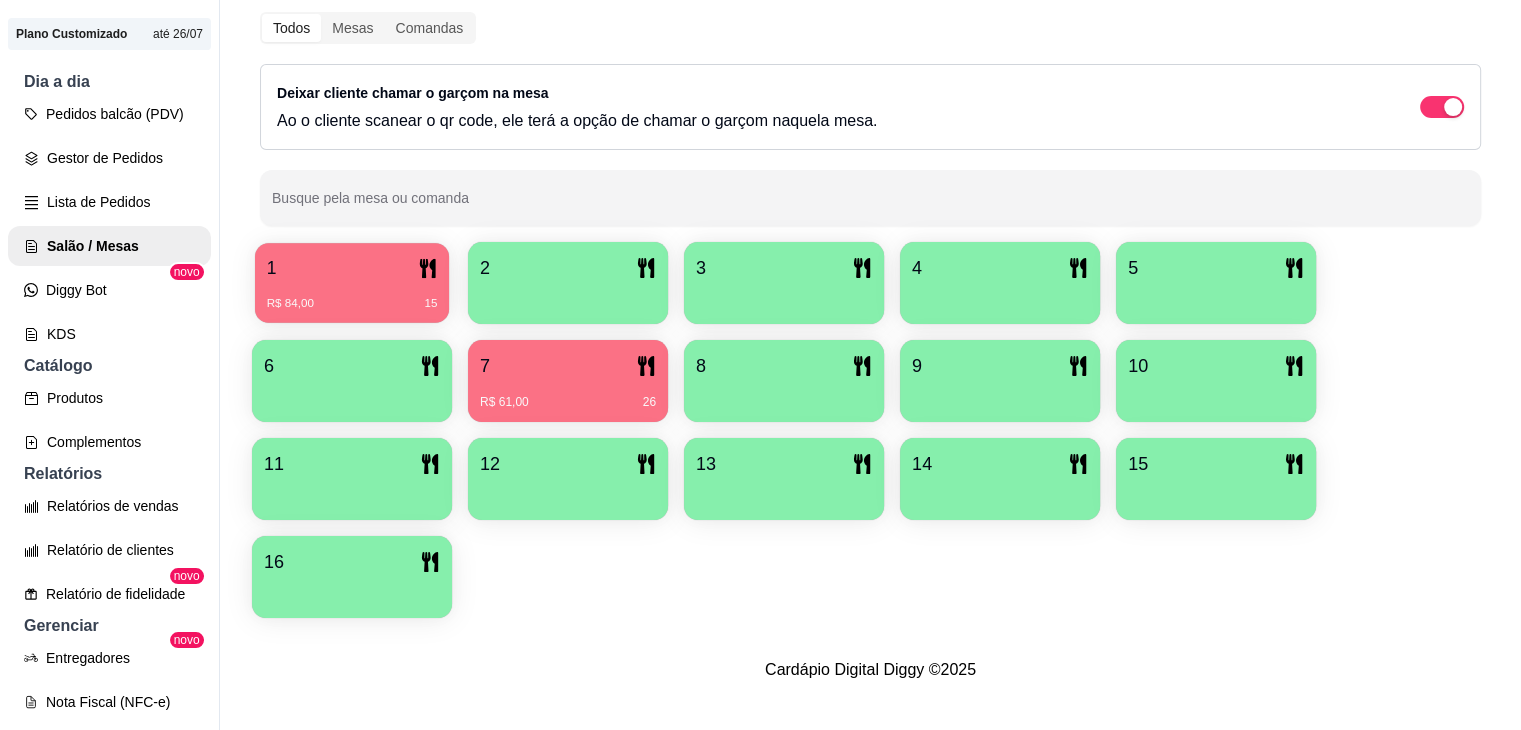click on "1" at bounding box center [352, 268] 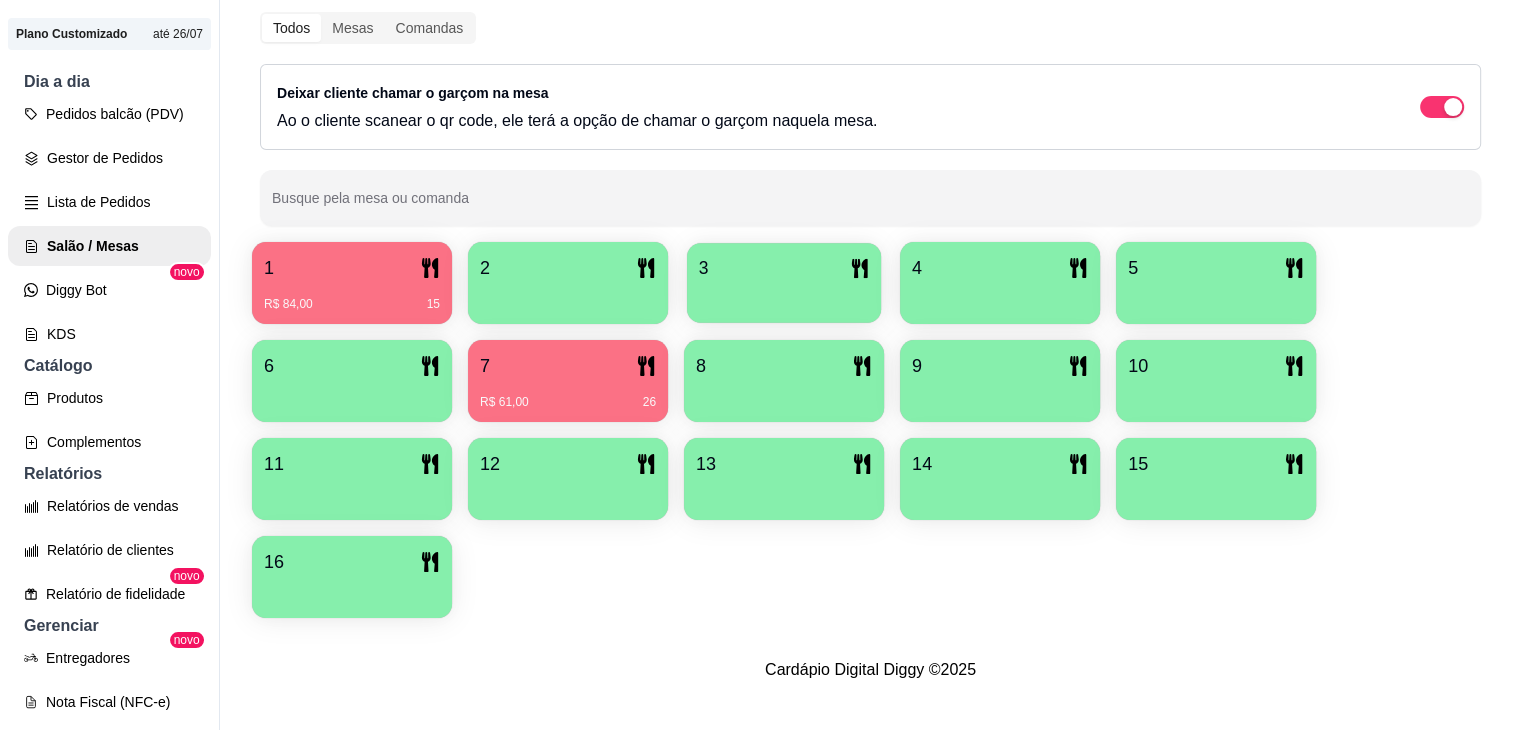 click at bounding box center (784, 296) 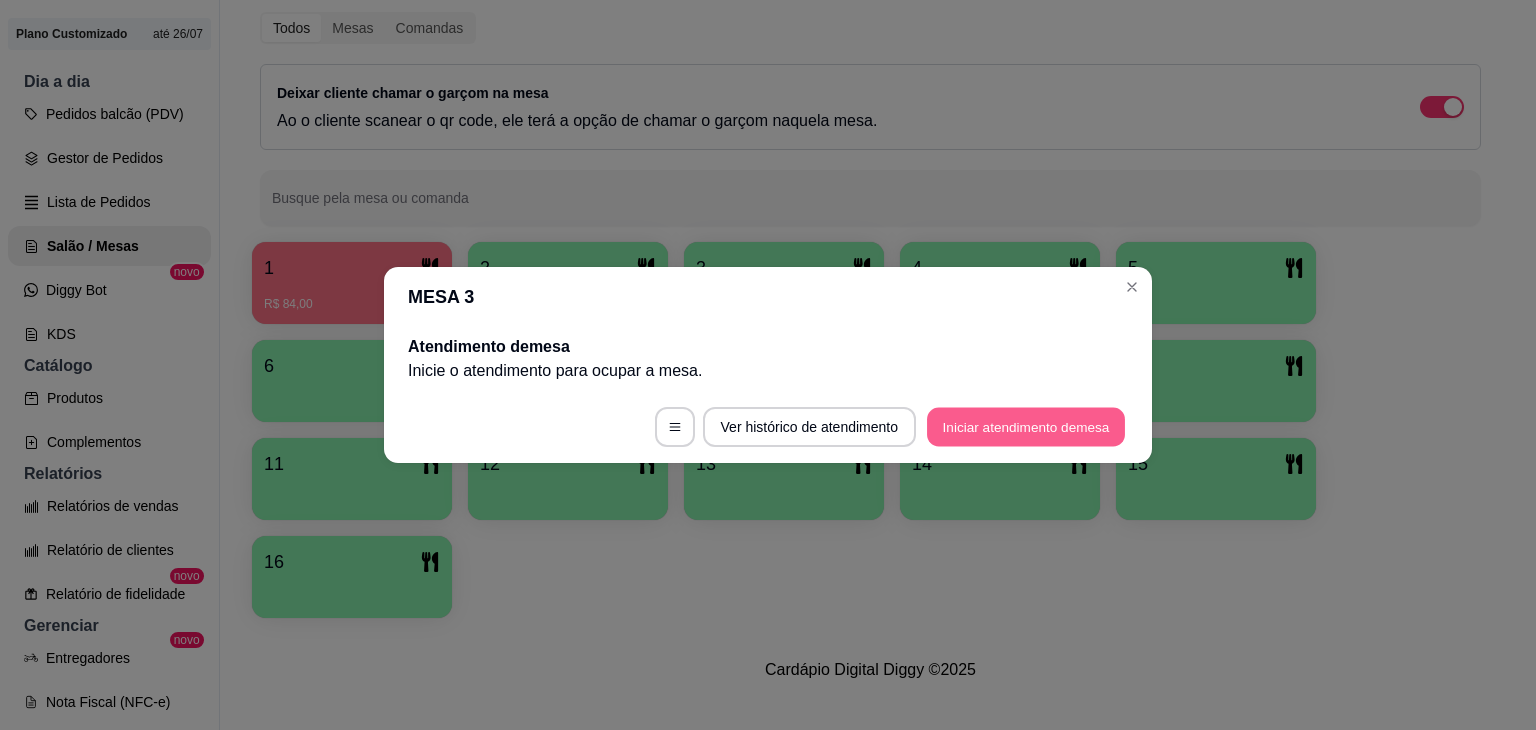 click on "Iniciar atendimento de  mesa" at bounding box center (1026, 427) 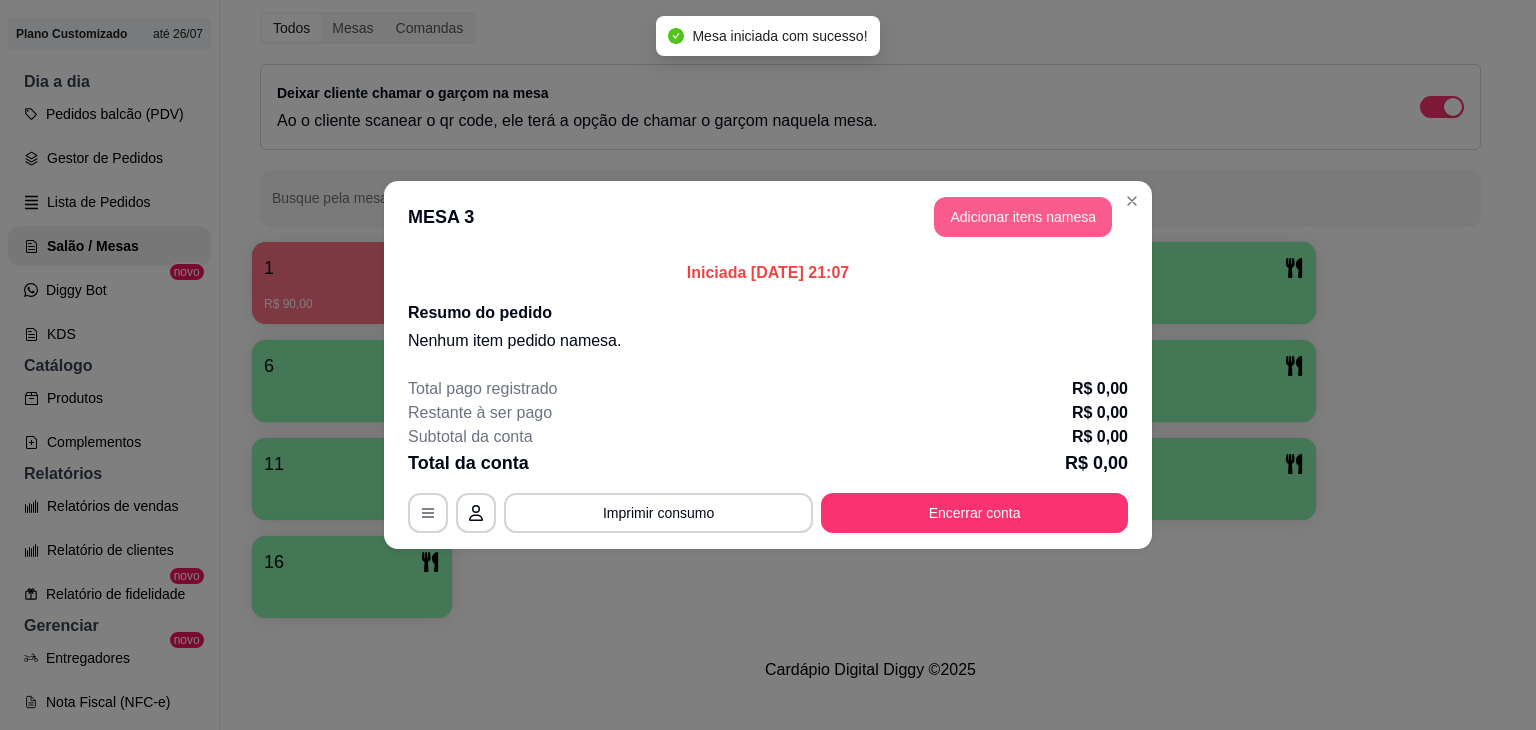 click on "Adicionar itens na  mesa" at bounding box center [1023, 217] 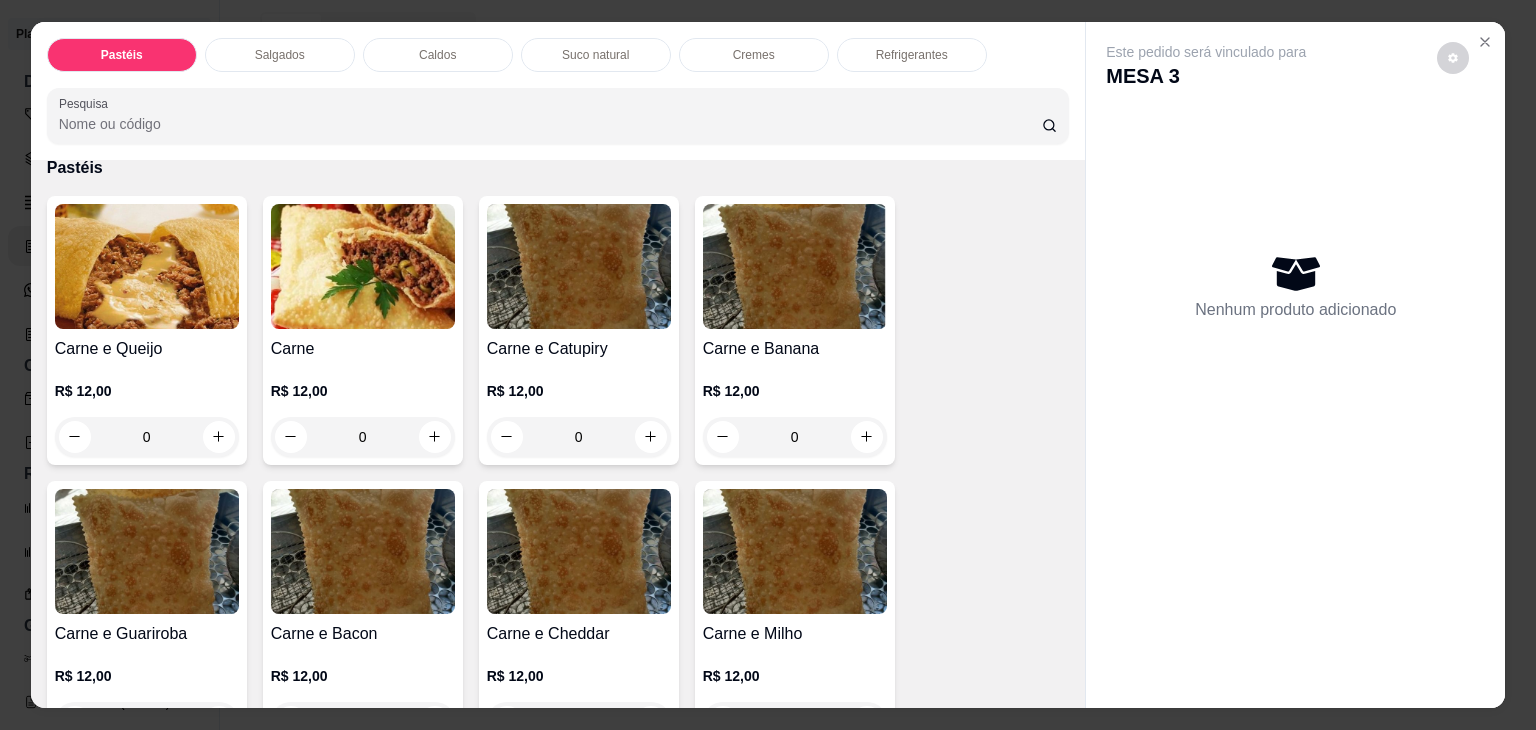 scroll, scrollTop: 300, scrollLeft: 0, axis: vertical 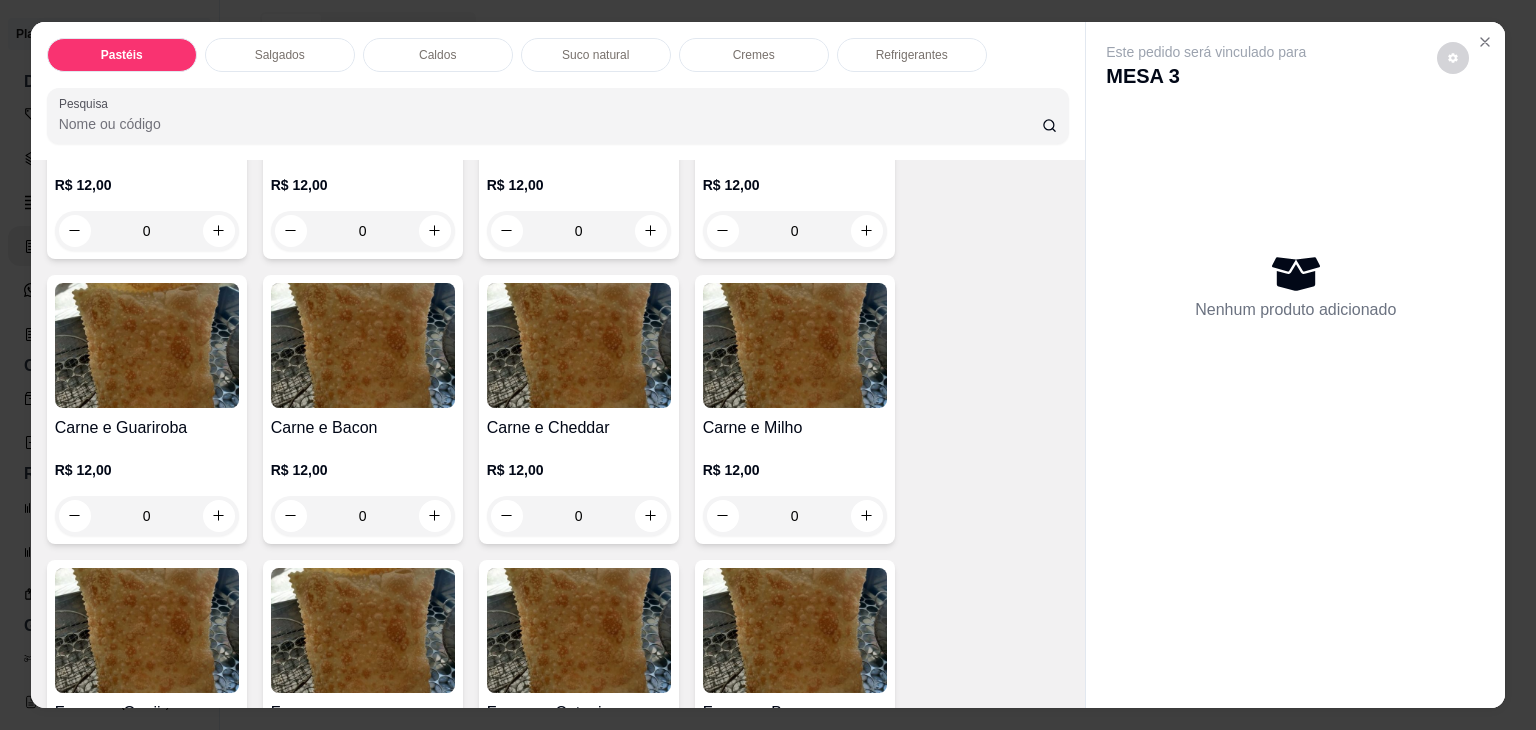click on "Salgados" at bounding box center (280, 55) 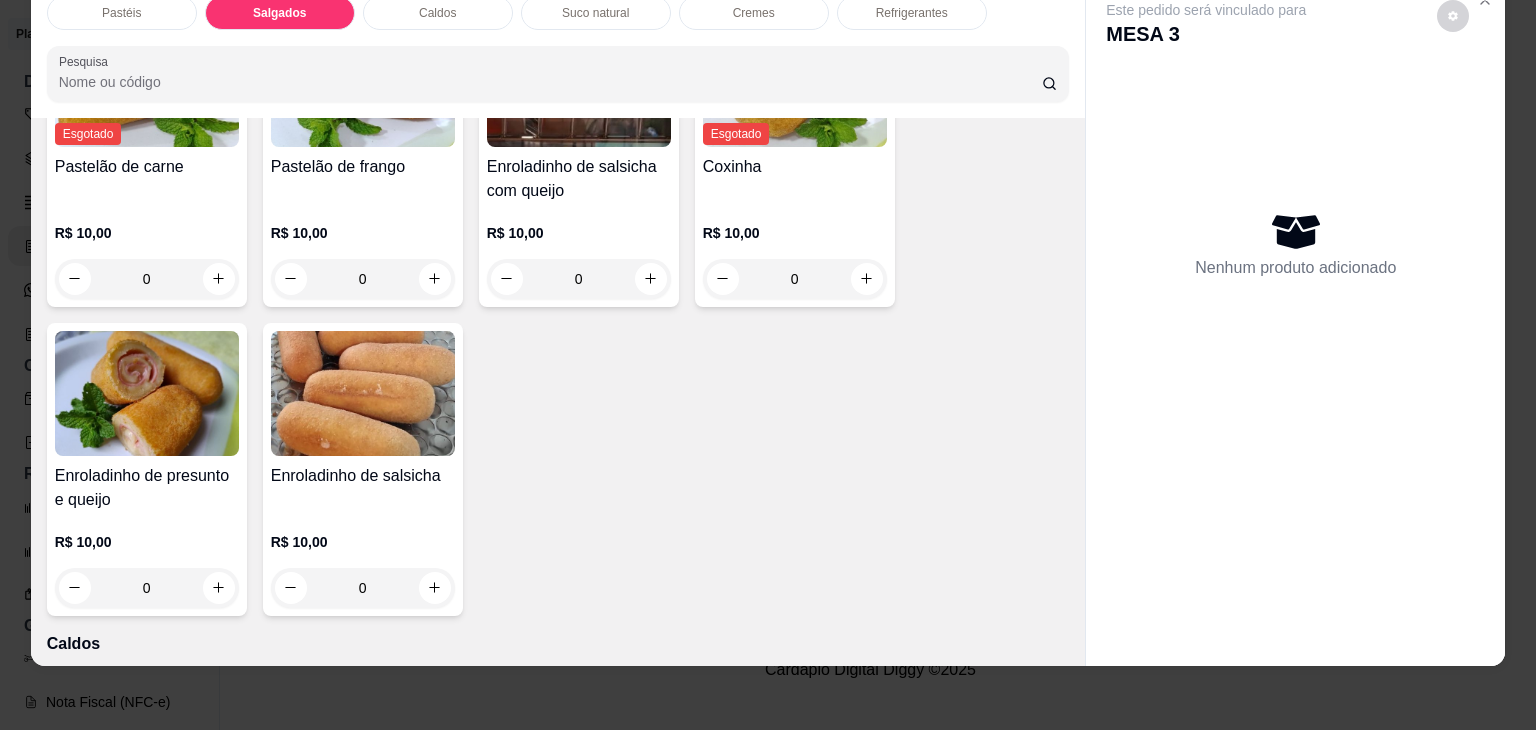 scroll, scrollTop: 2524, scrollLeft: 0, axis: vertical 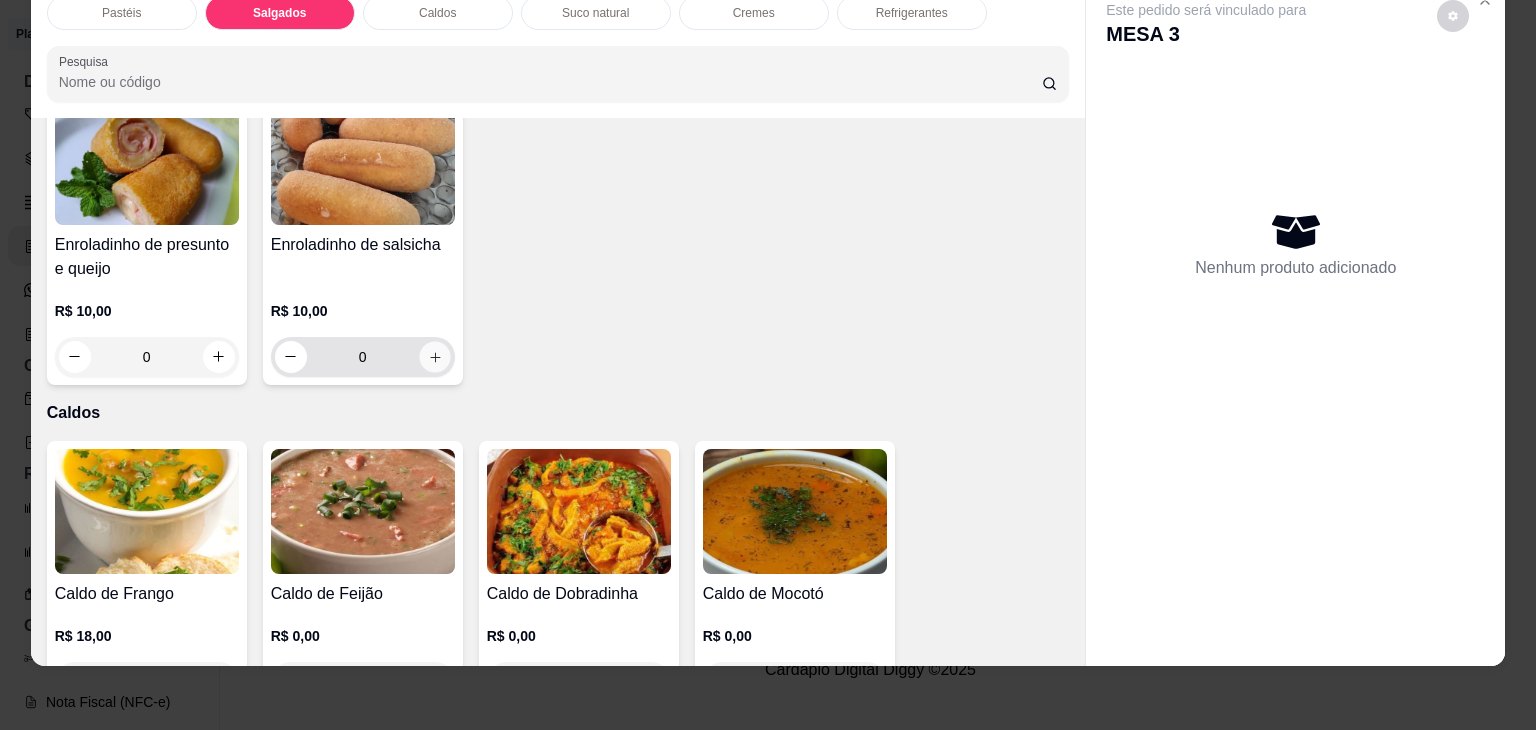 click 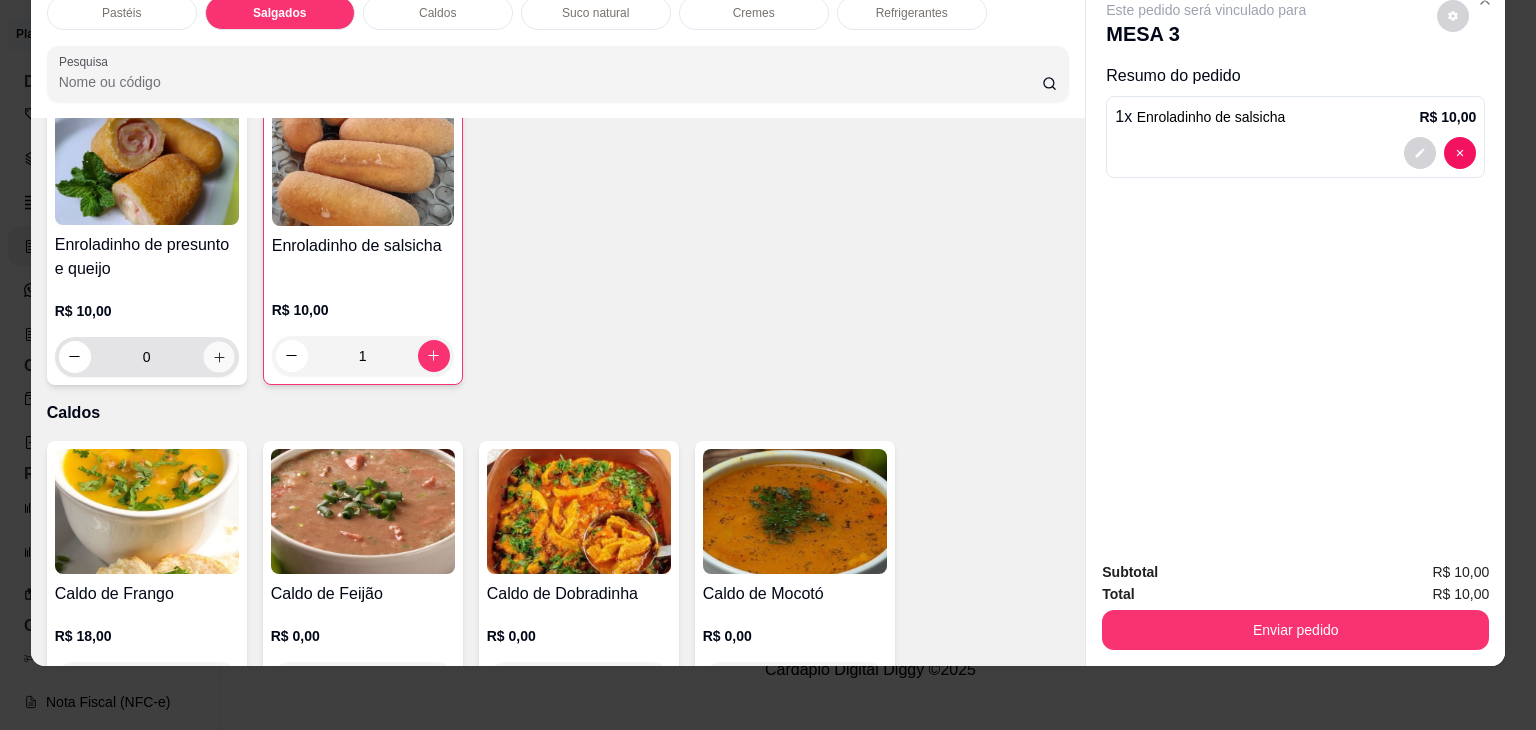 click at bounding box center (218, 356) 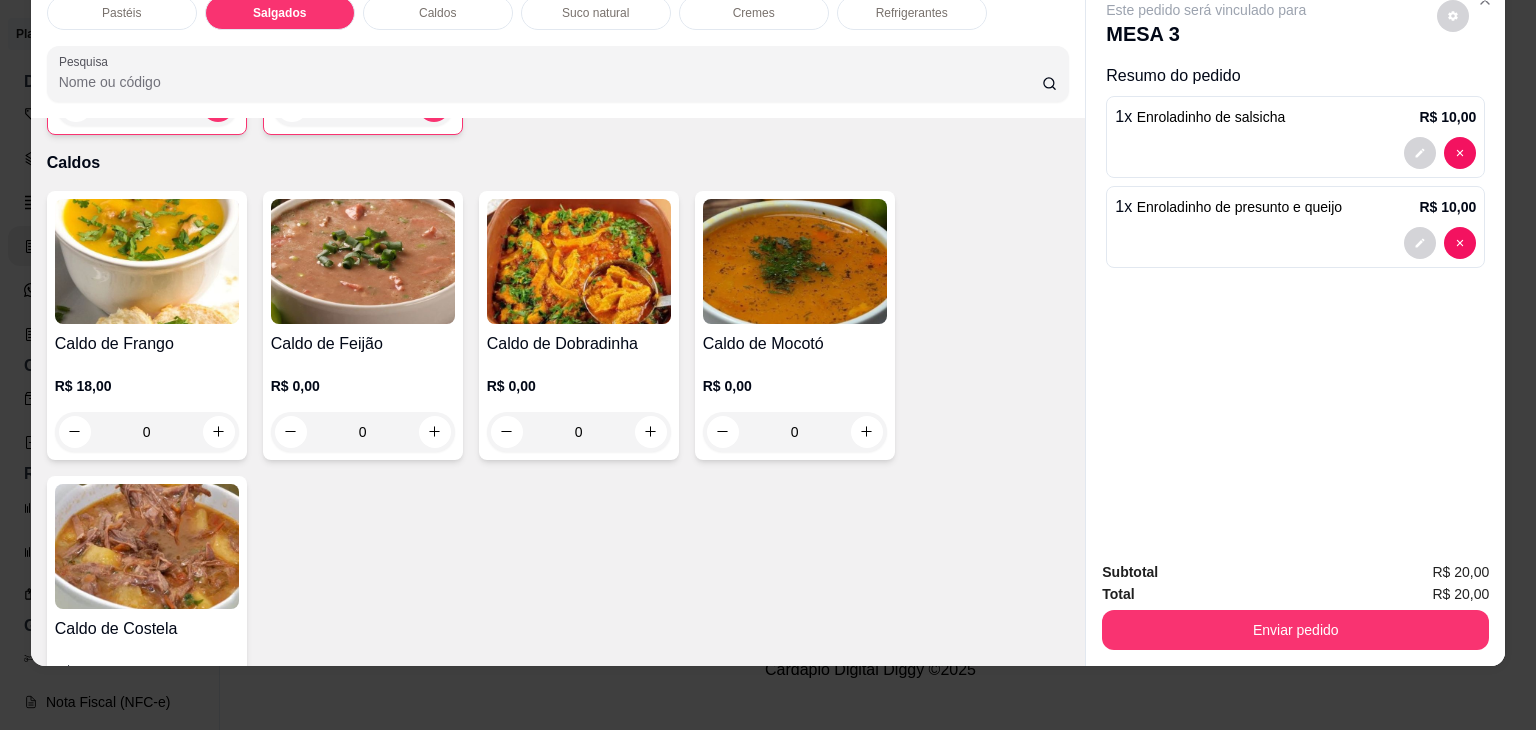 scroll, scrollTop: 2925, scrollLeft: 0, axis: vertical 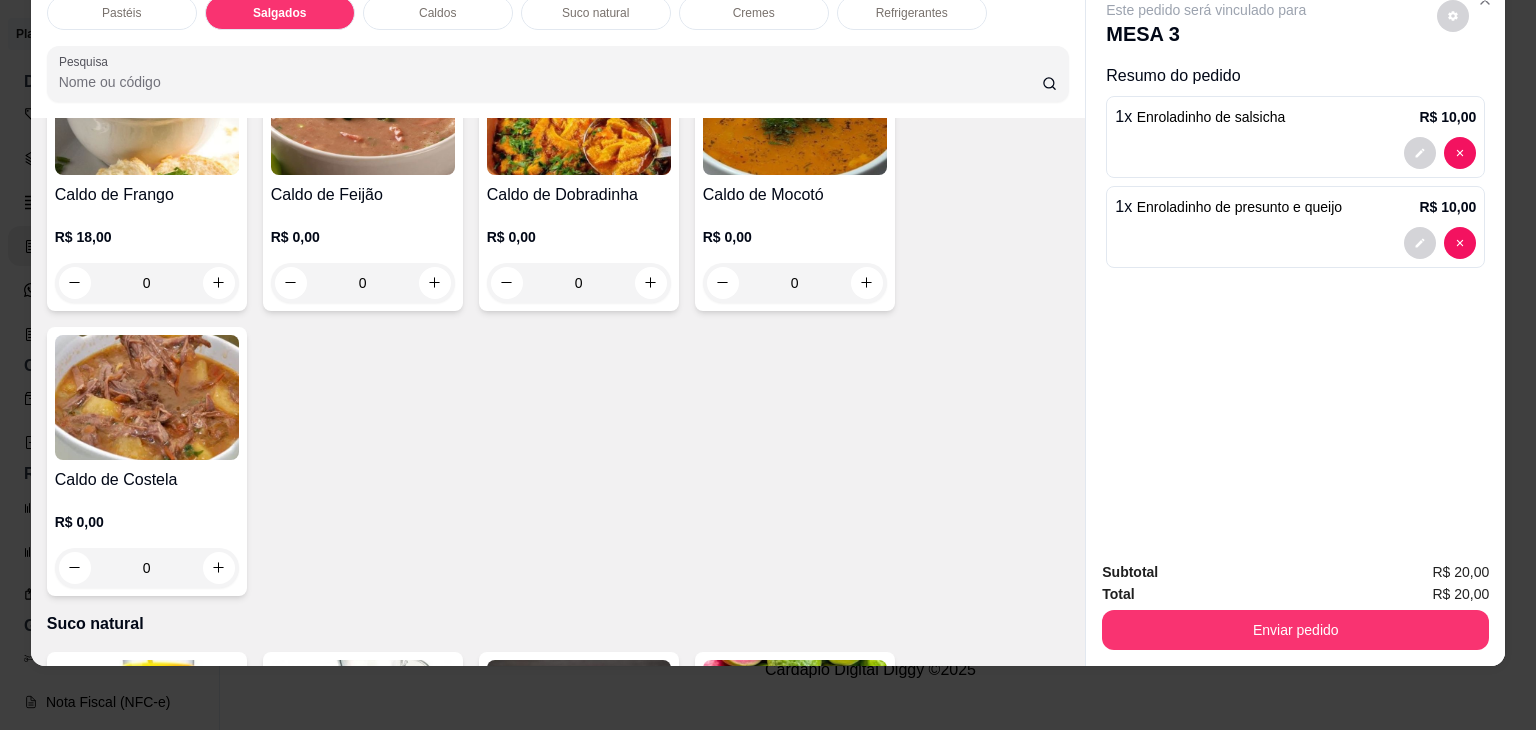 click on "0" at bounding box center [147, 283] 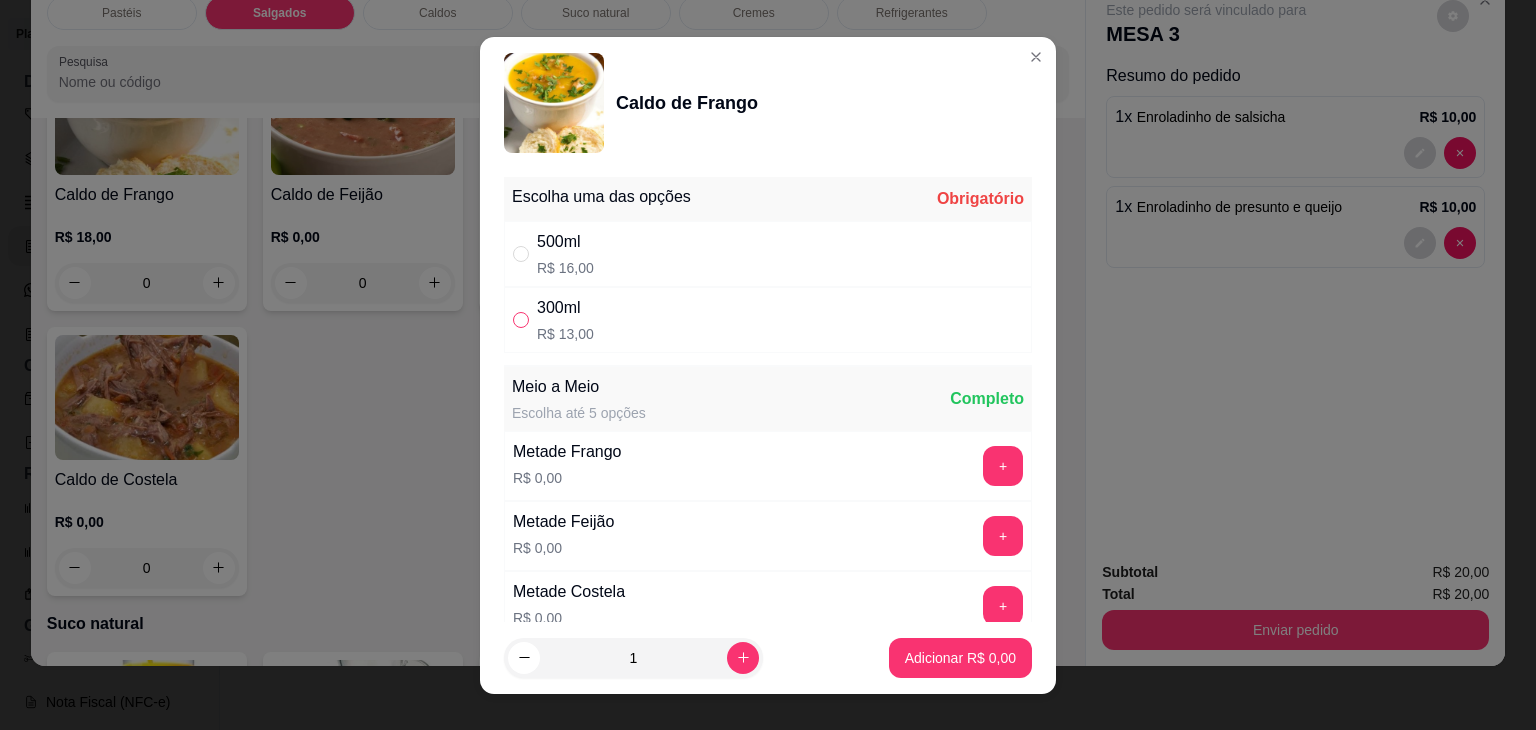 click at bounding box center [521, 320] 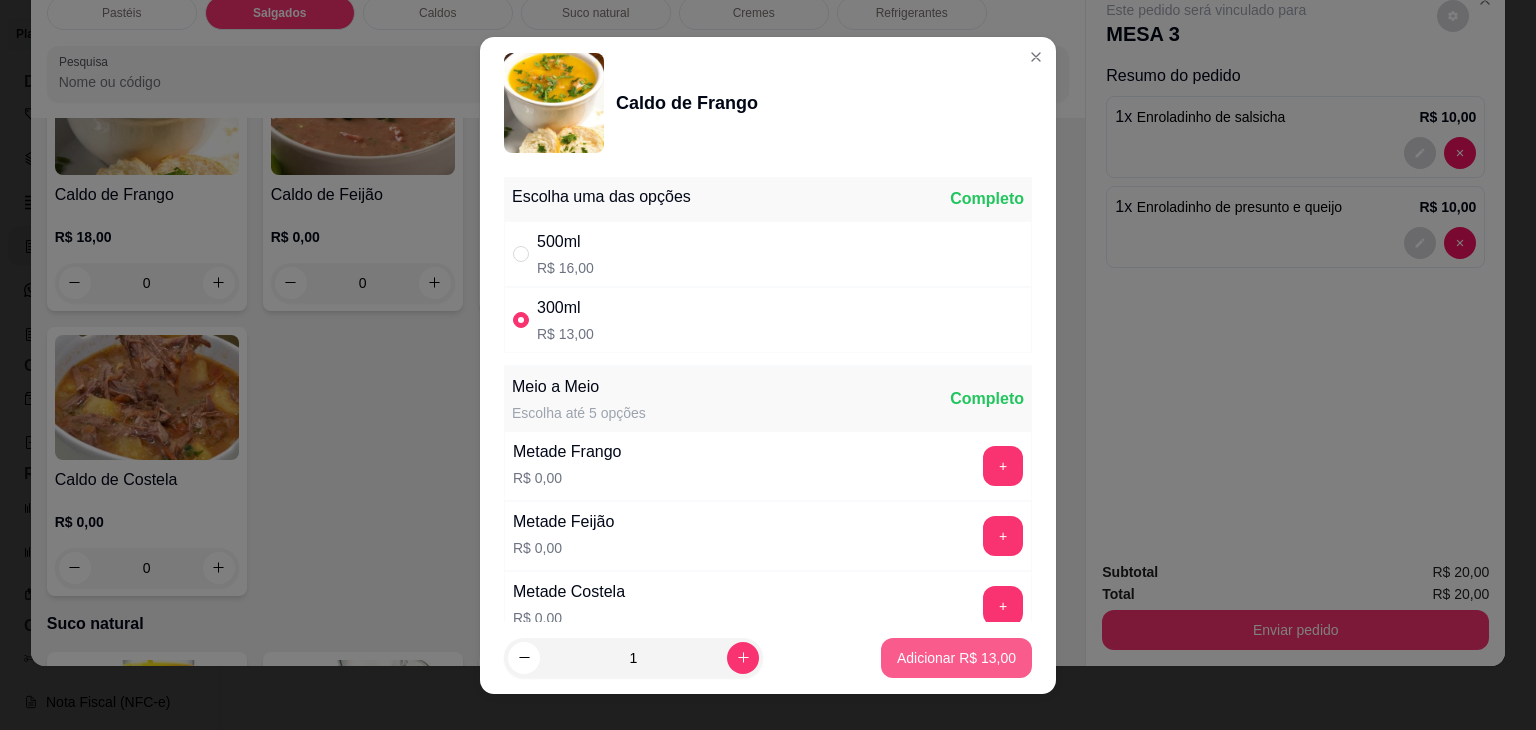click on "Adicionar   R$ 13,00" at bounding box center (956, 658) 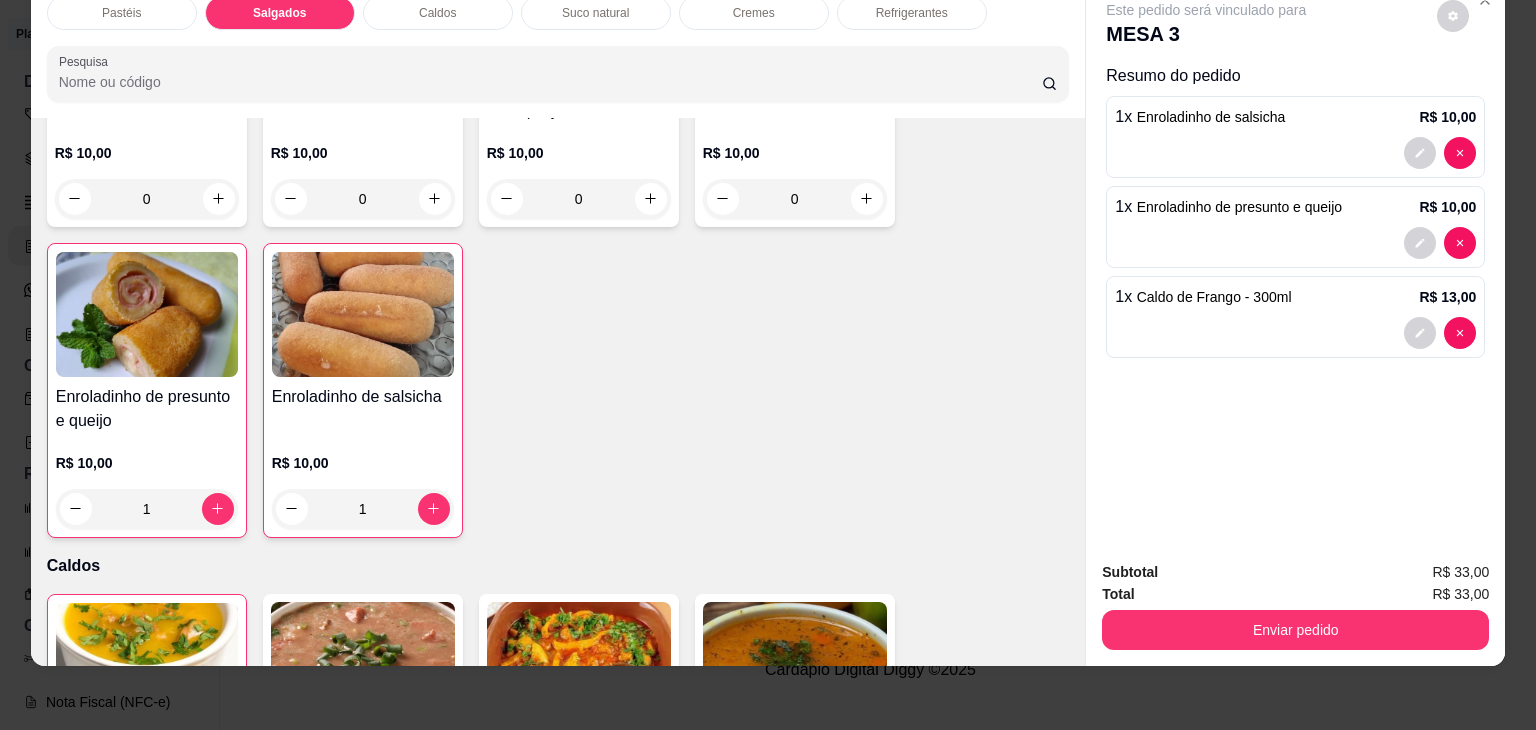 scroll, scrollTop: 2326, scrollLeft: 0, axis: vertical 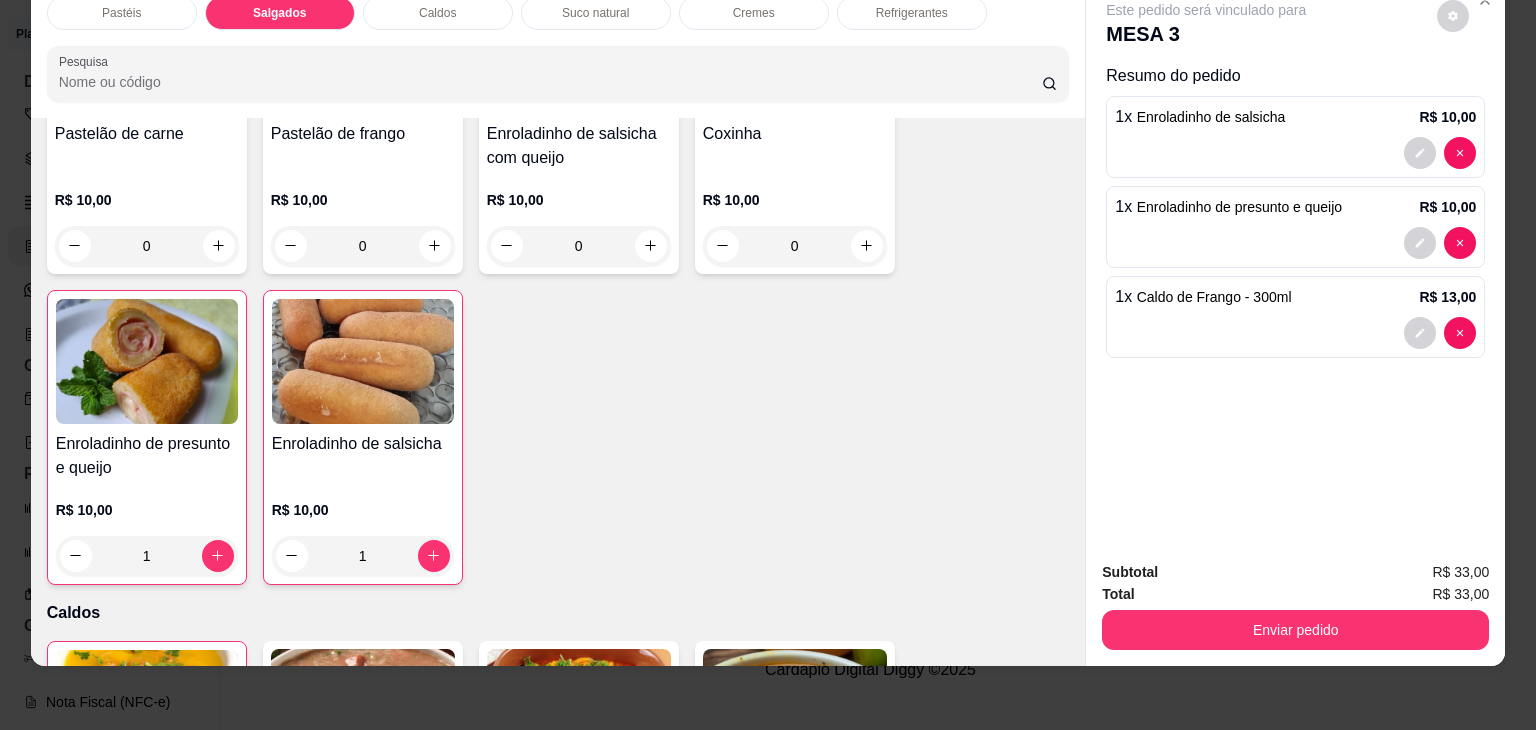click on "Pastéis" at bounding box center [122, 13] 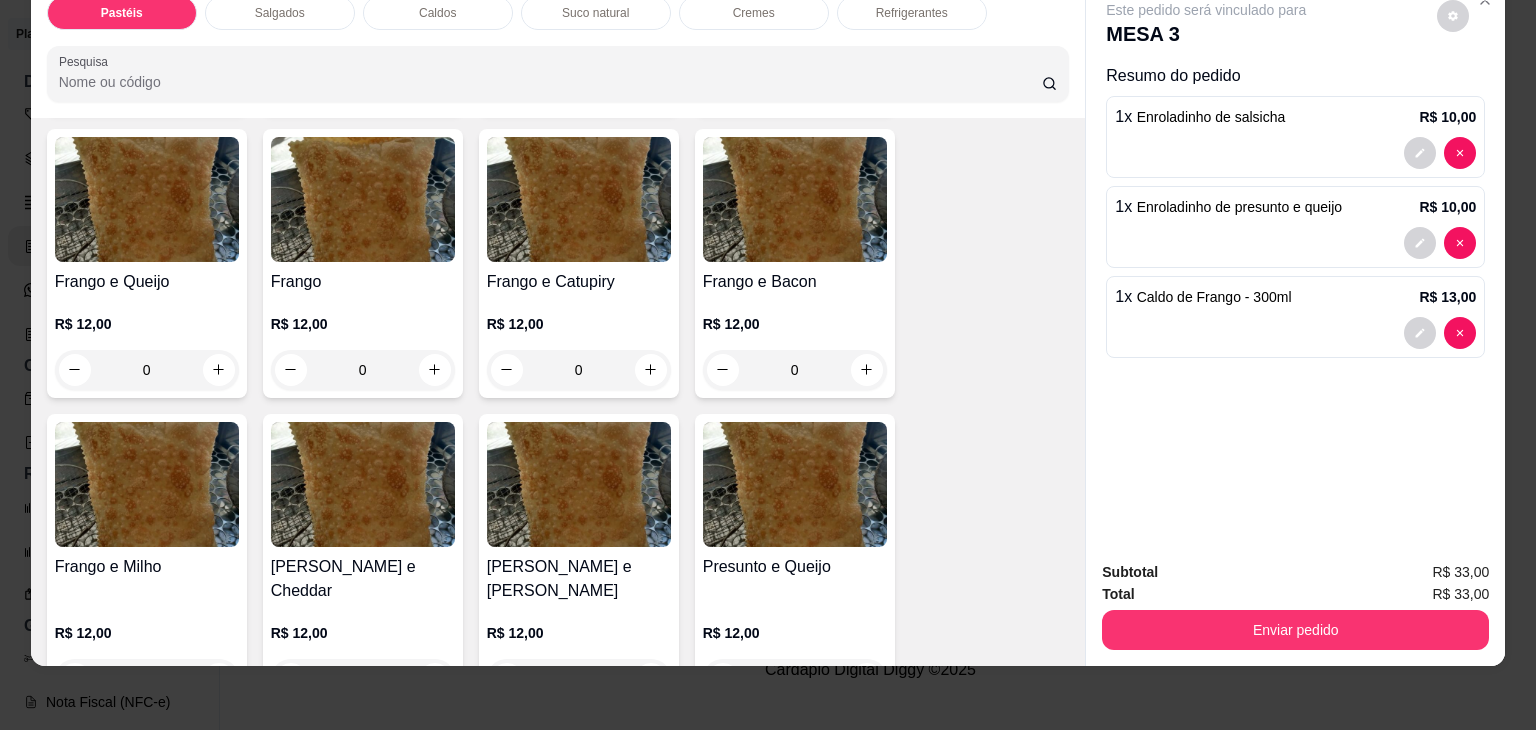 scroll, scrollTop: 589, scrollLeft: 0, axis: vertical 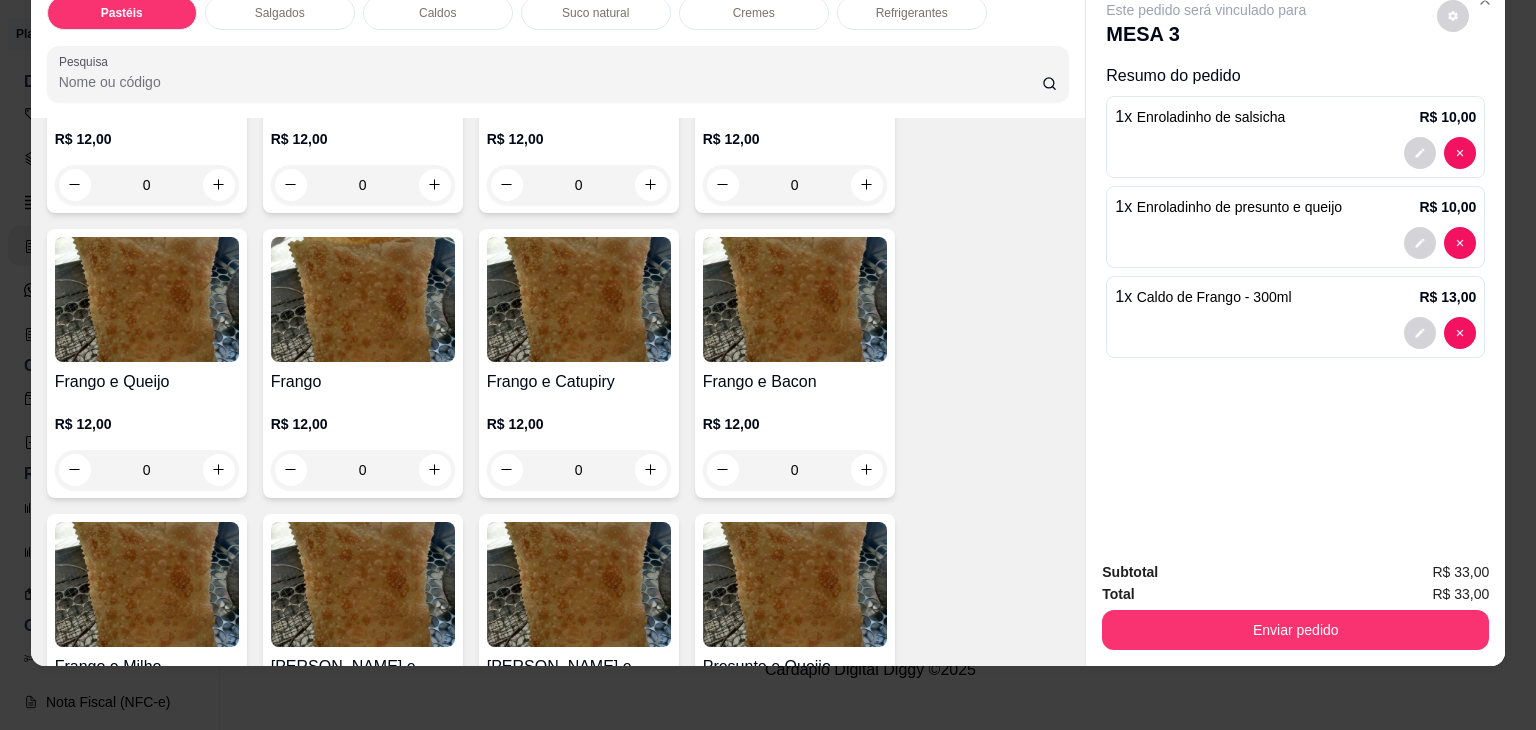 click on "0" at bounding box center (147, 470) 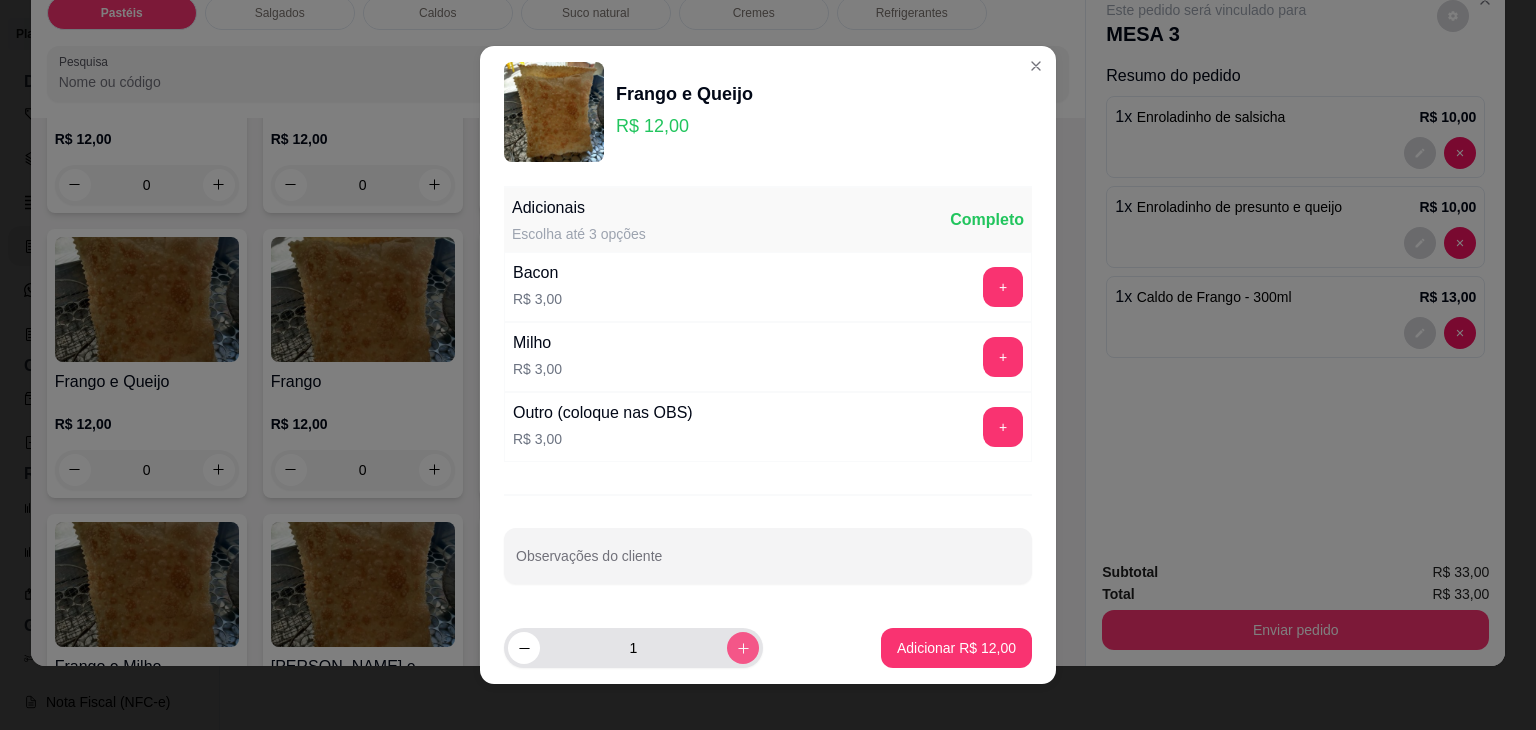 click 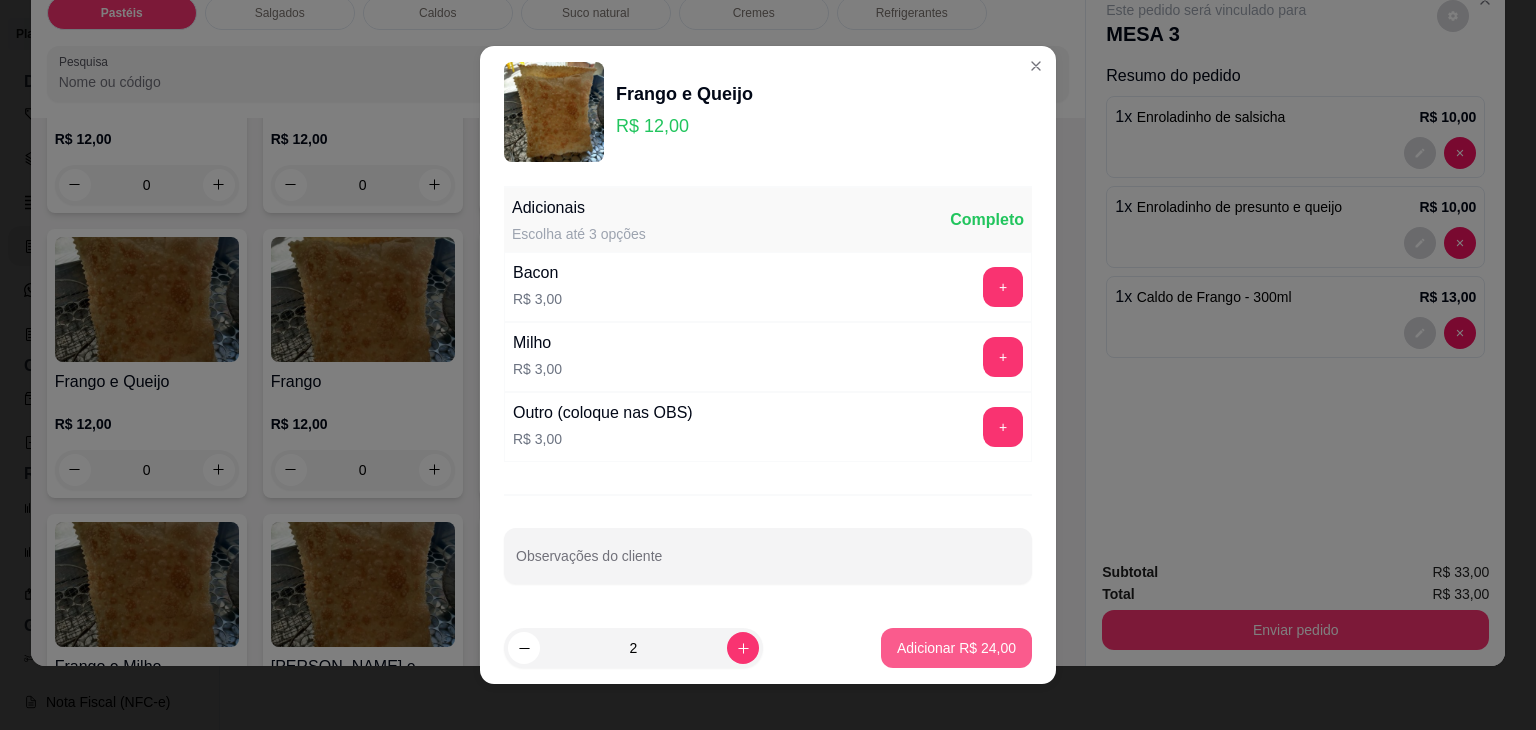 click on "Adicionar   R$ 24,00" at bounding box center [956, 648] 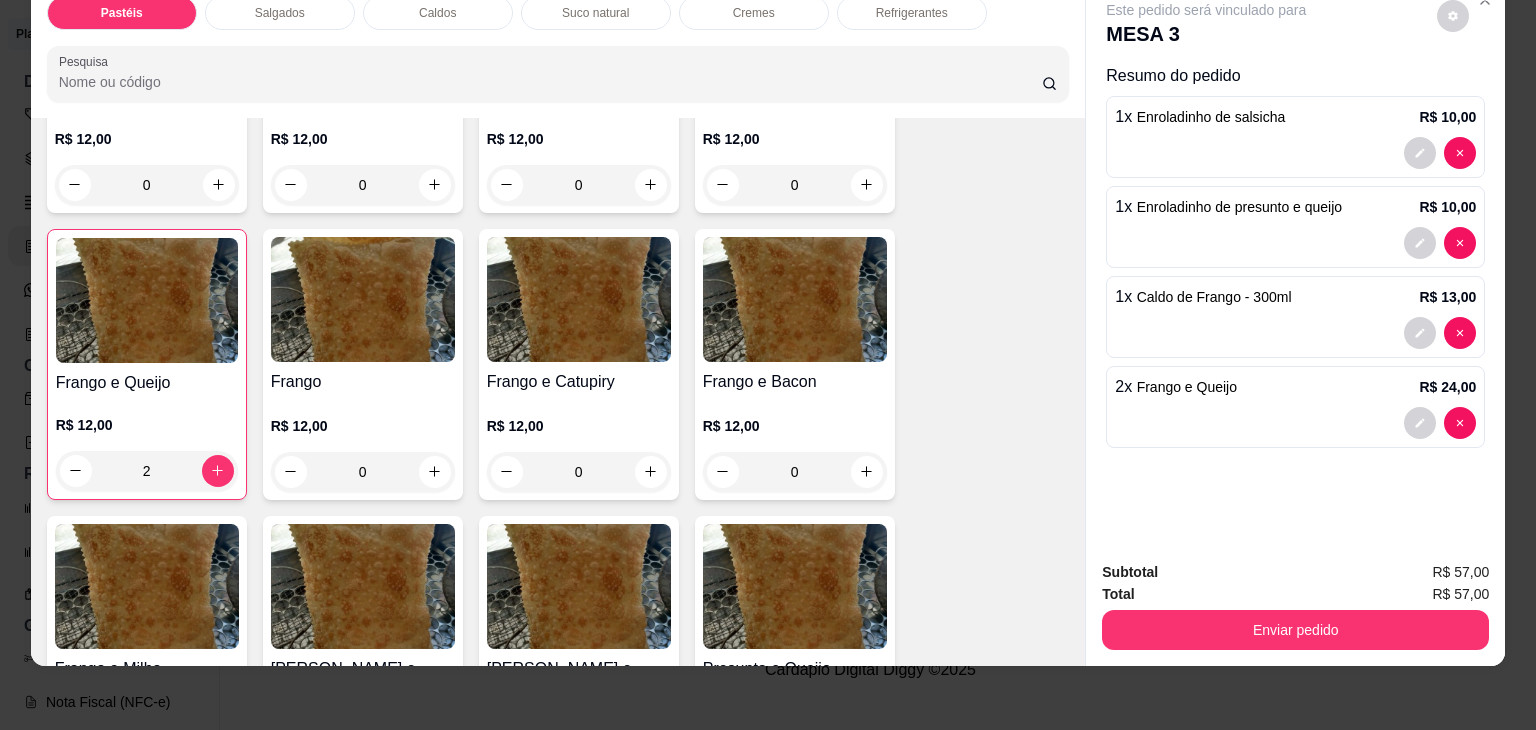 click on "2" at bounding box center (147, 471) 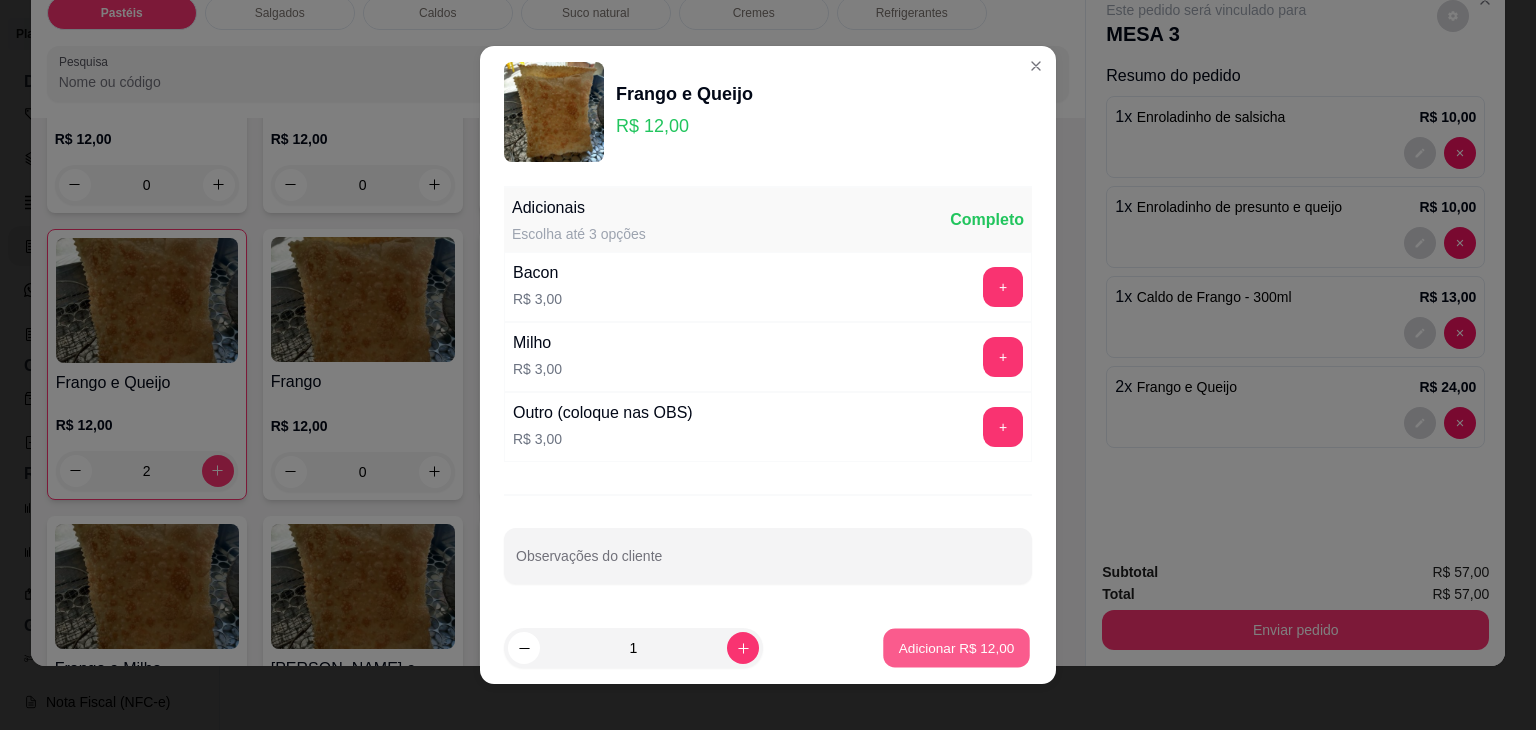 click on "Adicionar   R$ 12,00" at bounding box center [956, 648] 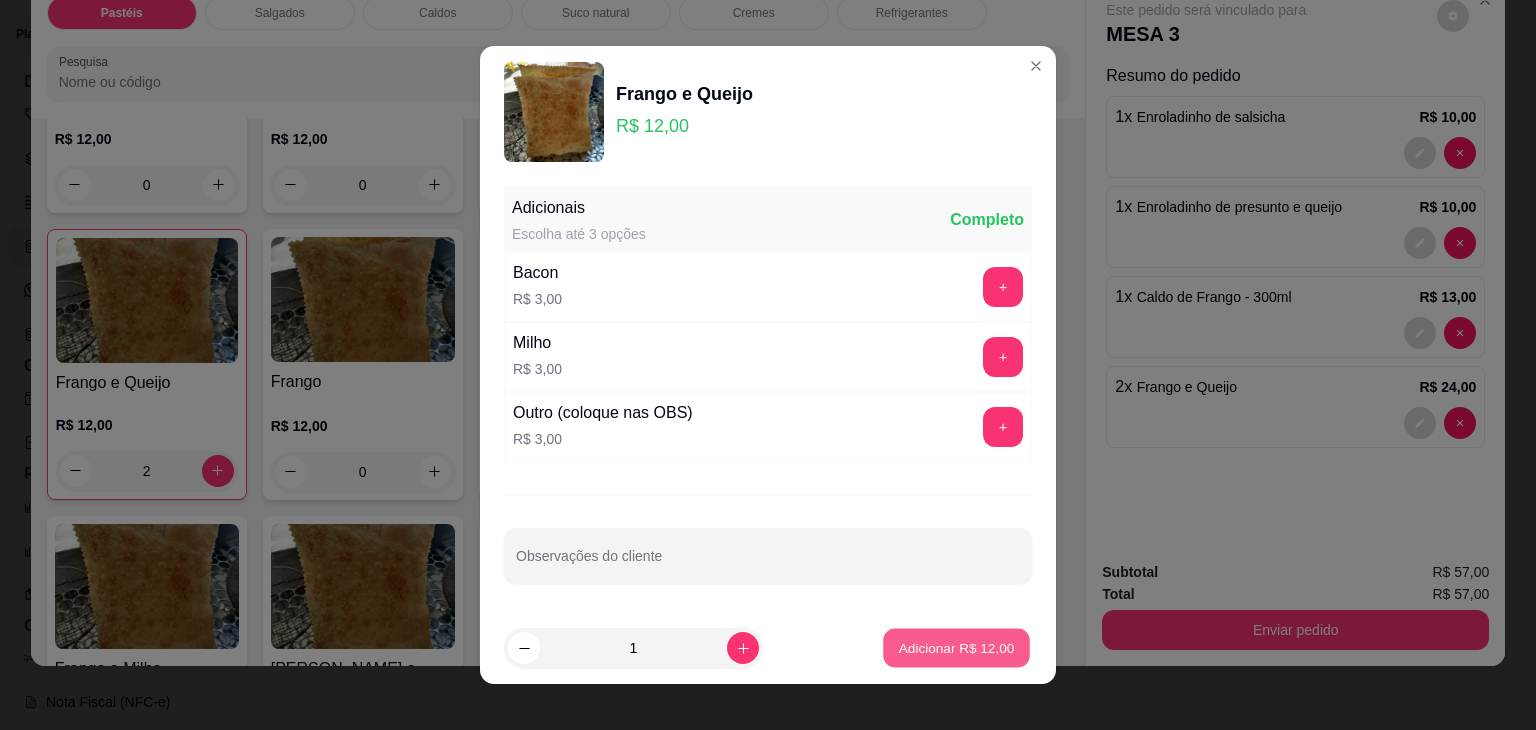 type on "3" 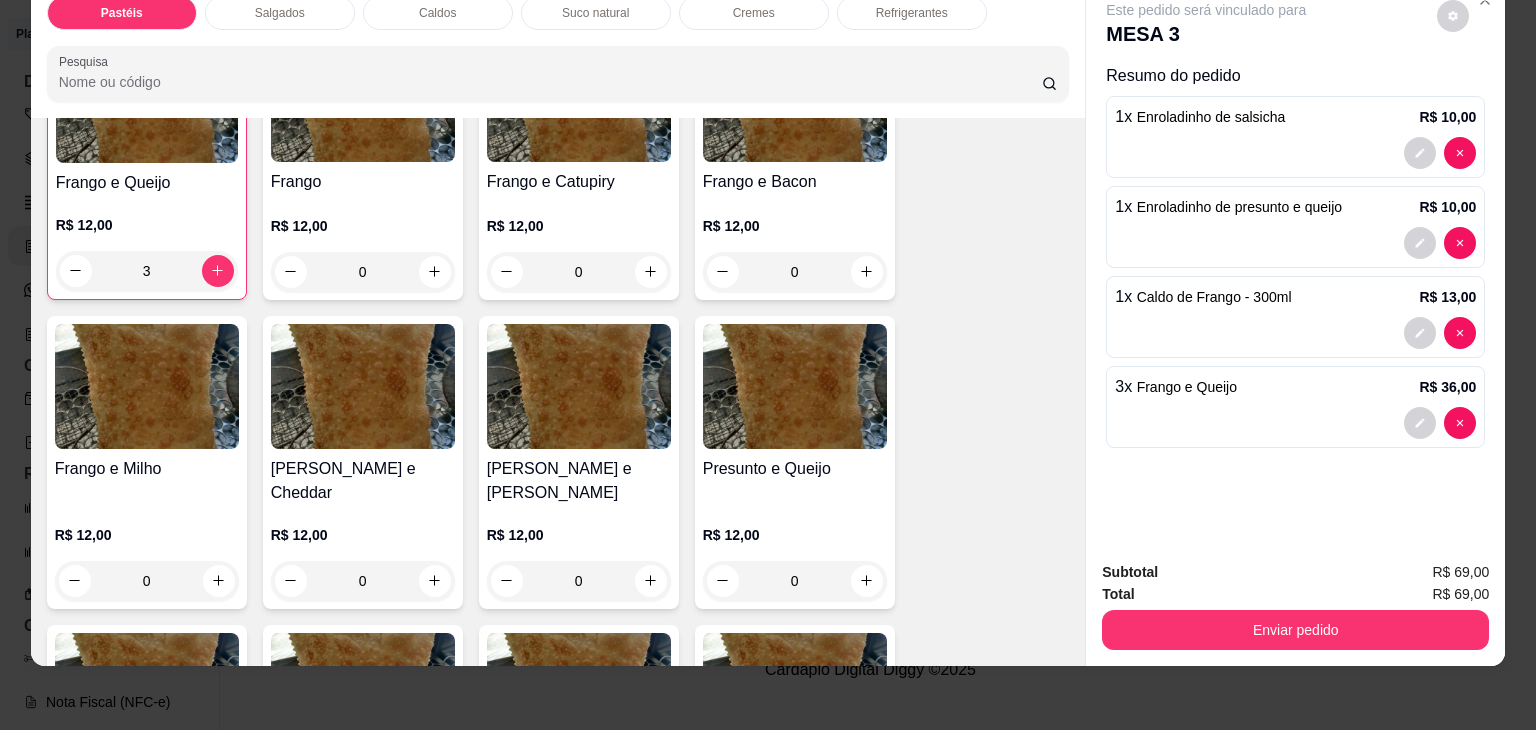 scroll, scrollTop: 889, scrollLeft: 0, axis: vertical 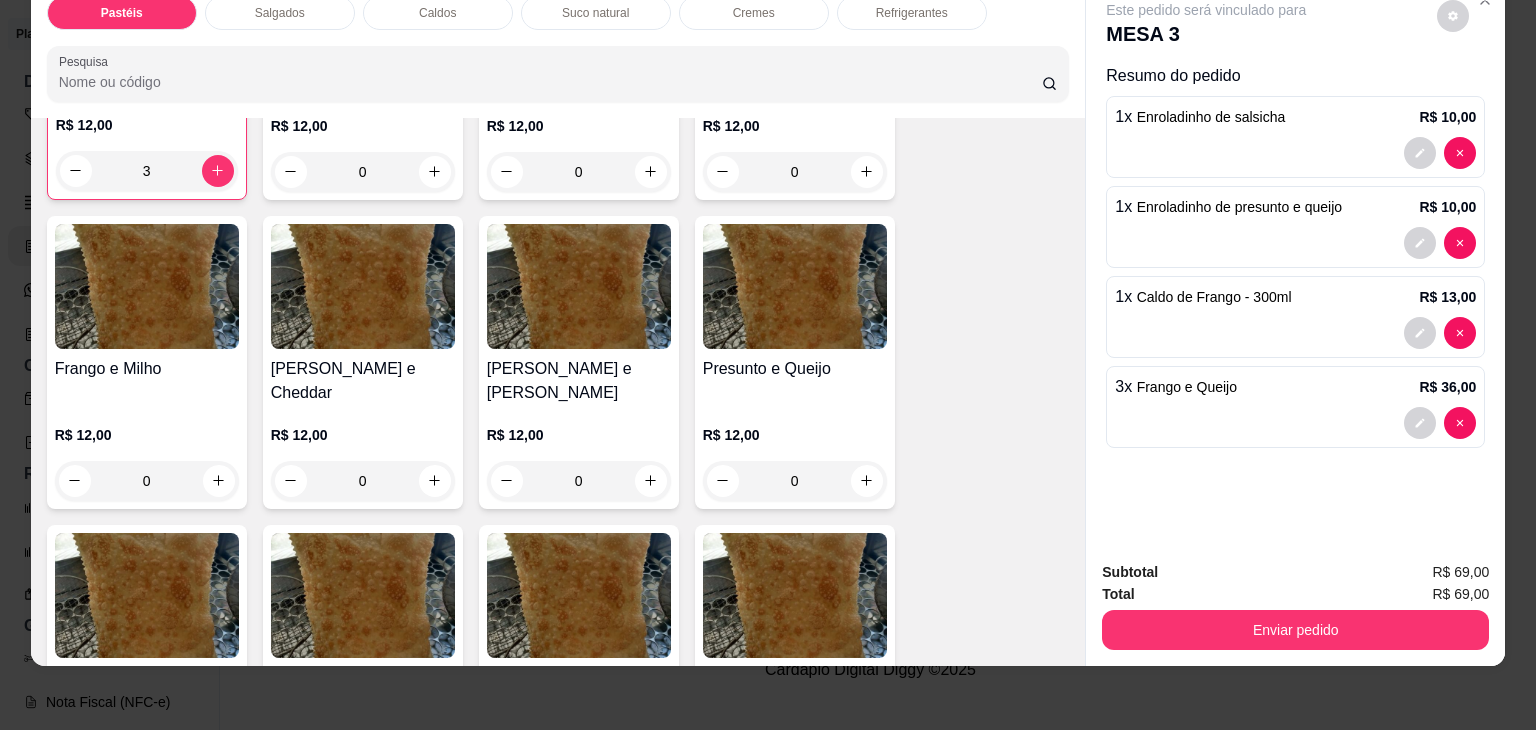 click on "Refrigerantes" at bounding box center [912, 13] 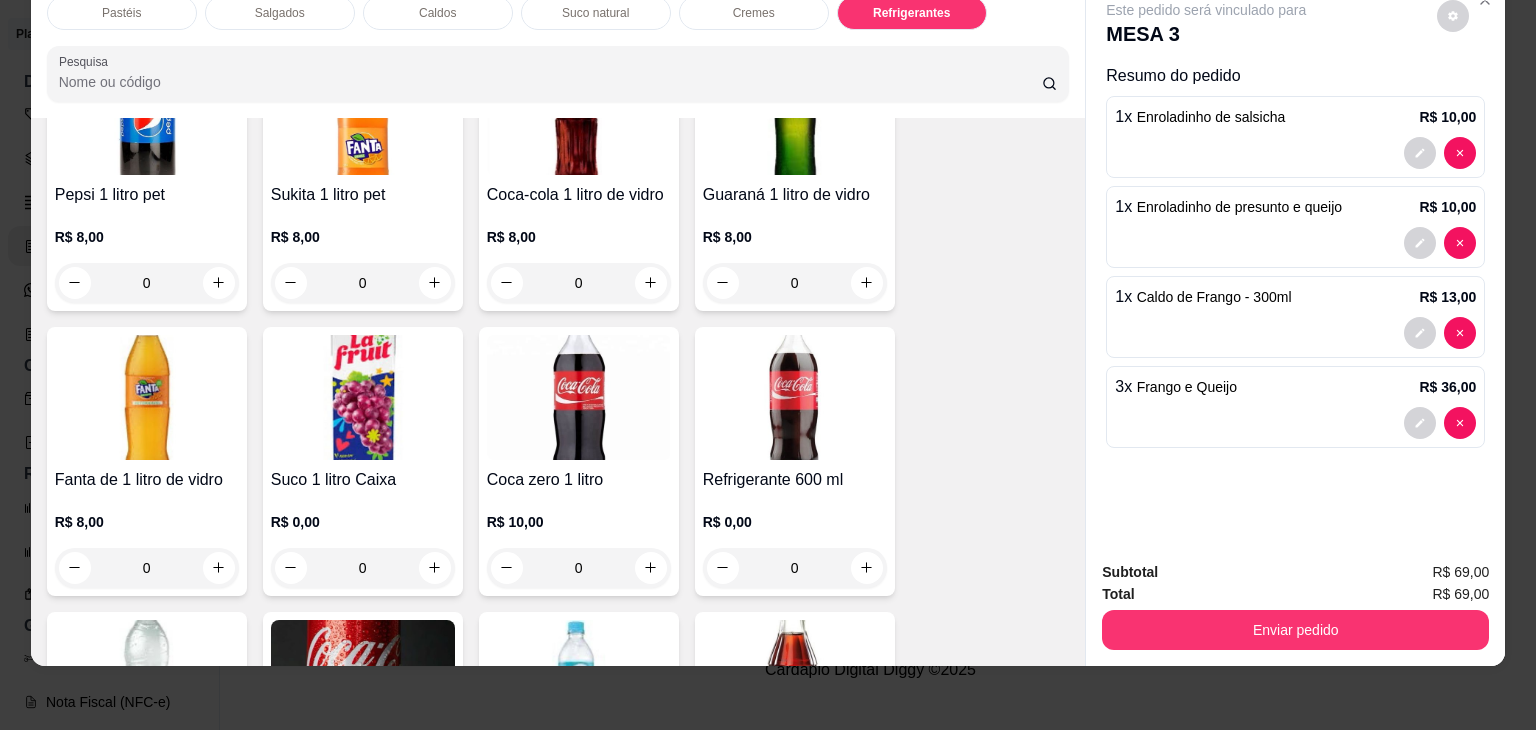 scroll, scrollTop: 5735, scrollLeft: 0, axis: vertical 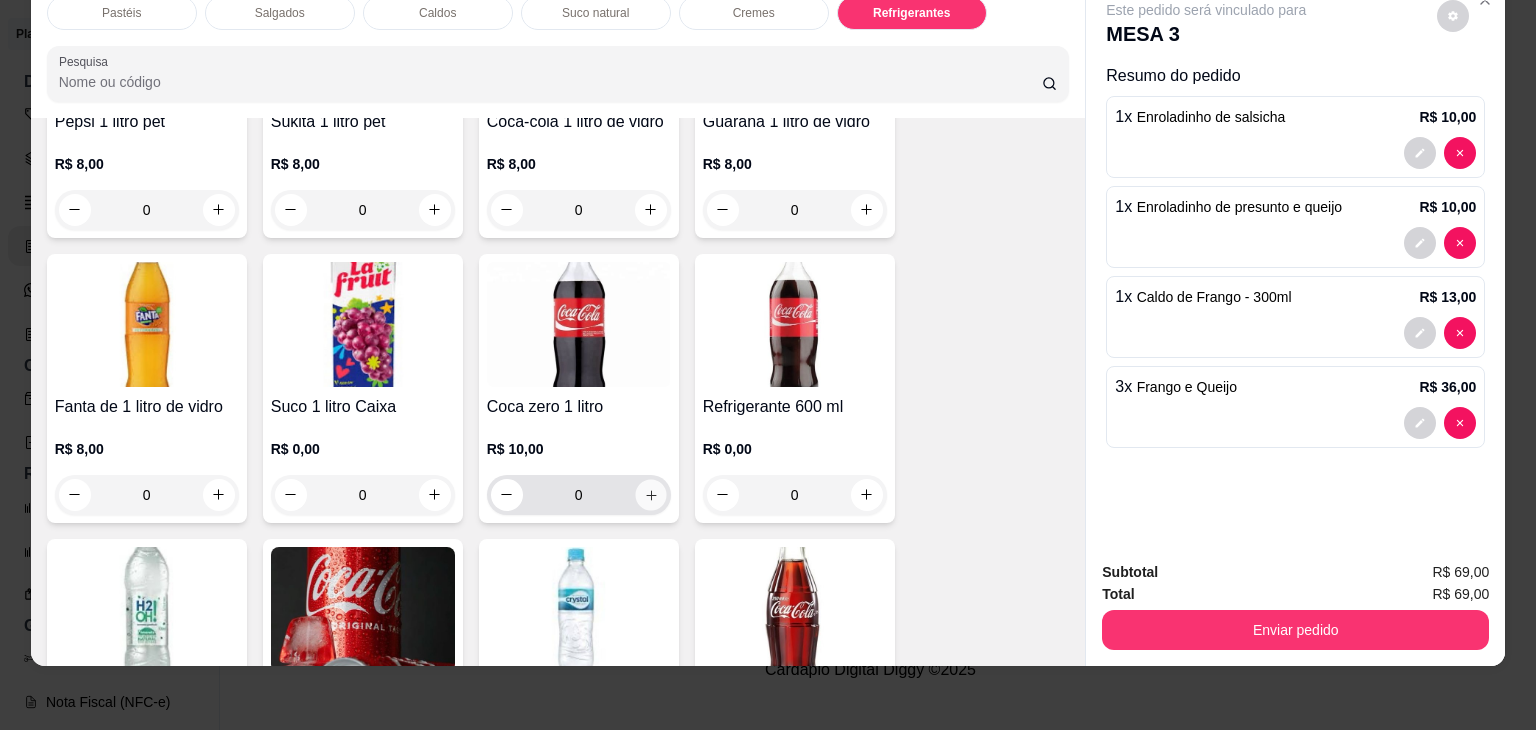 click 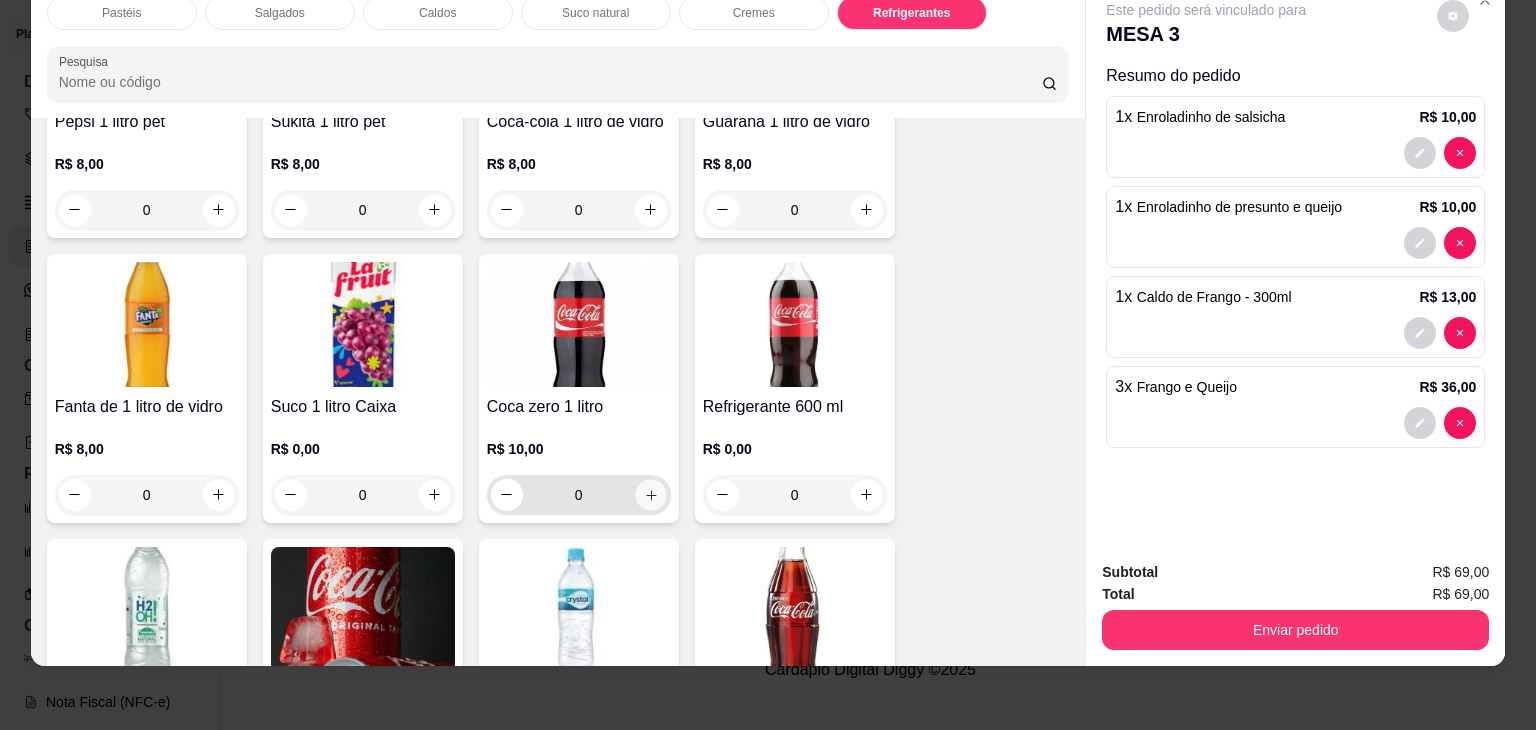 type on "1" 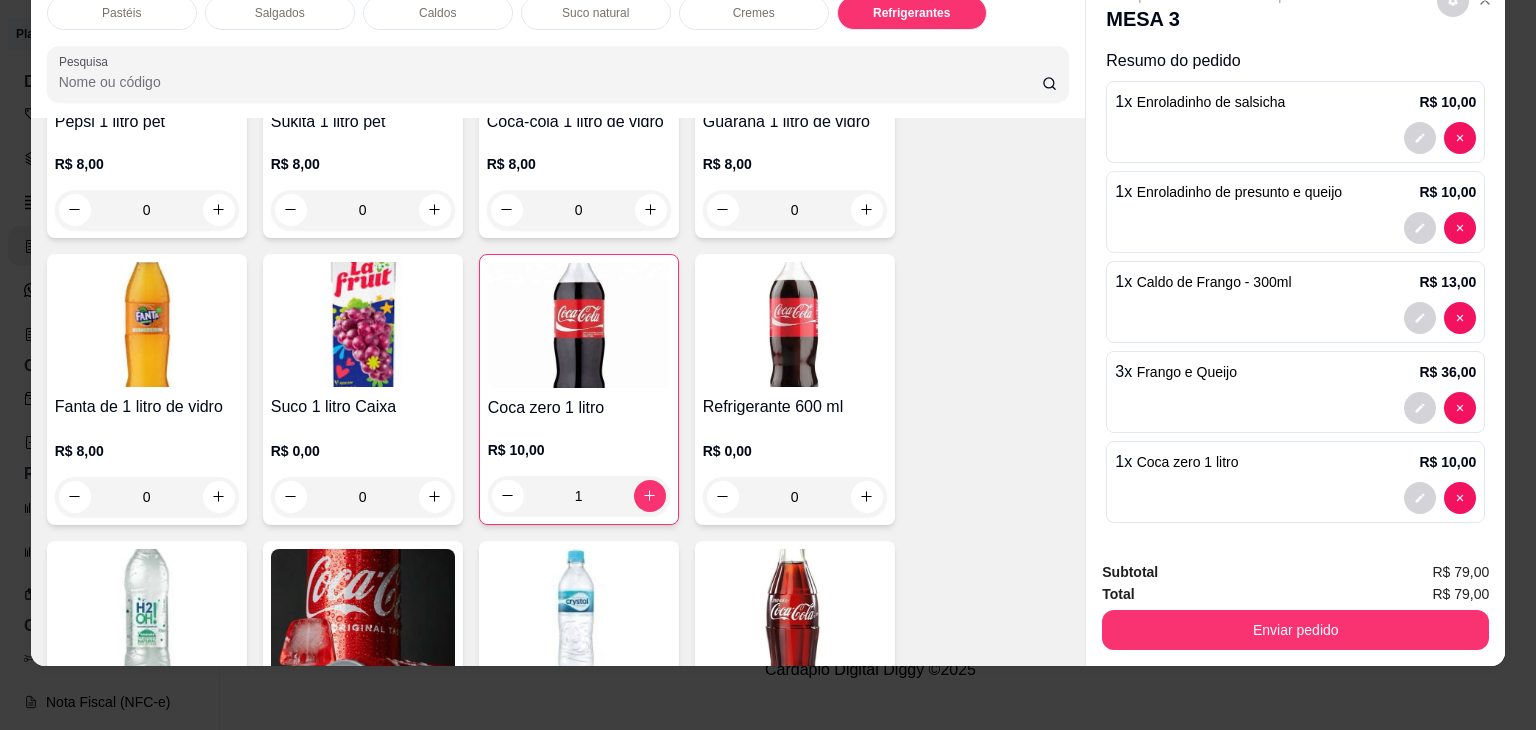 scroll, scrollTop: 19, scrollLeft: 0, axis: vertical 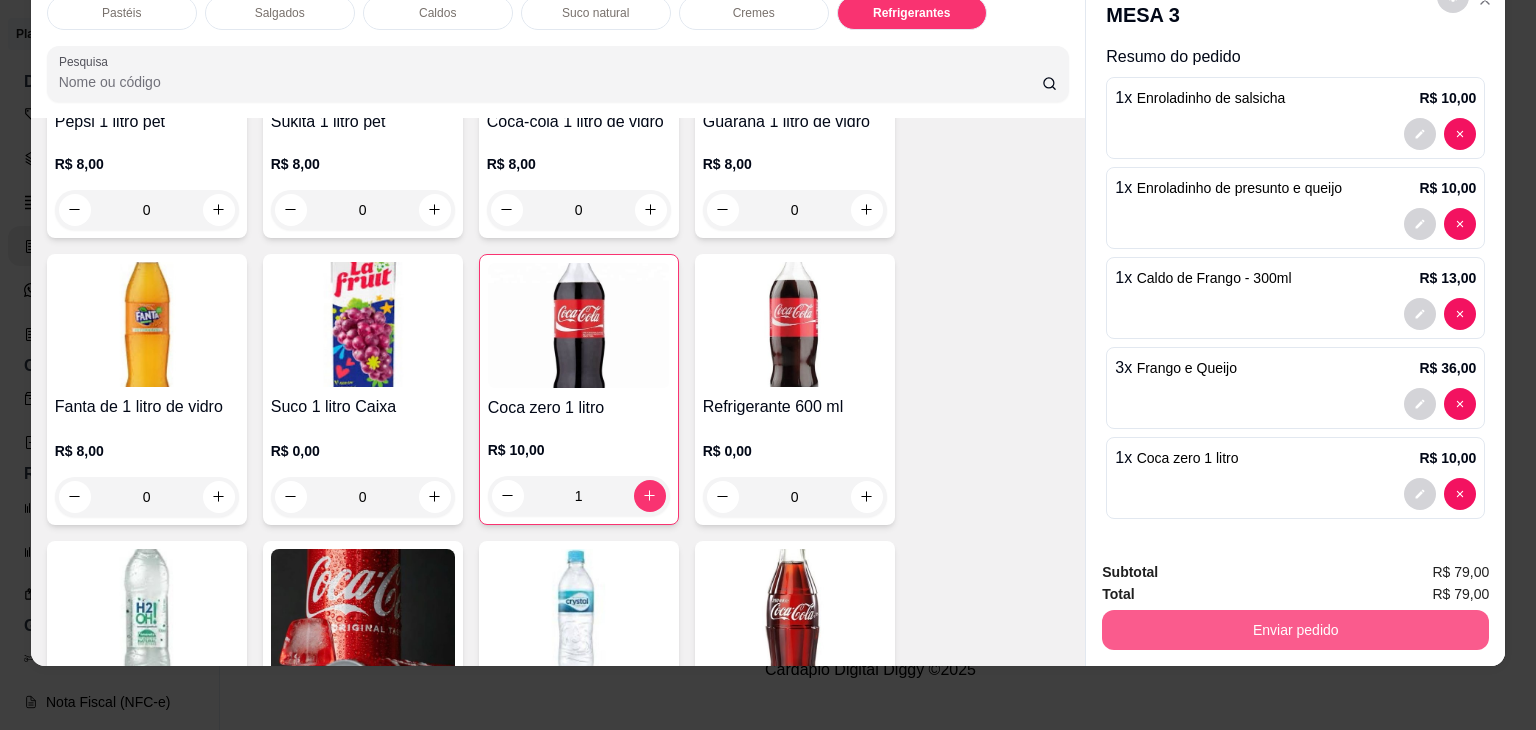 click on "Enviar pedido" at bounding box center [1295, 630] 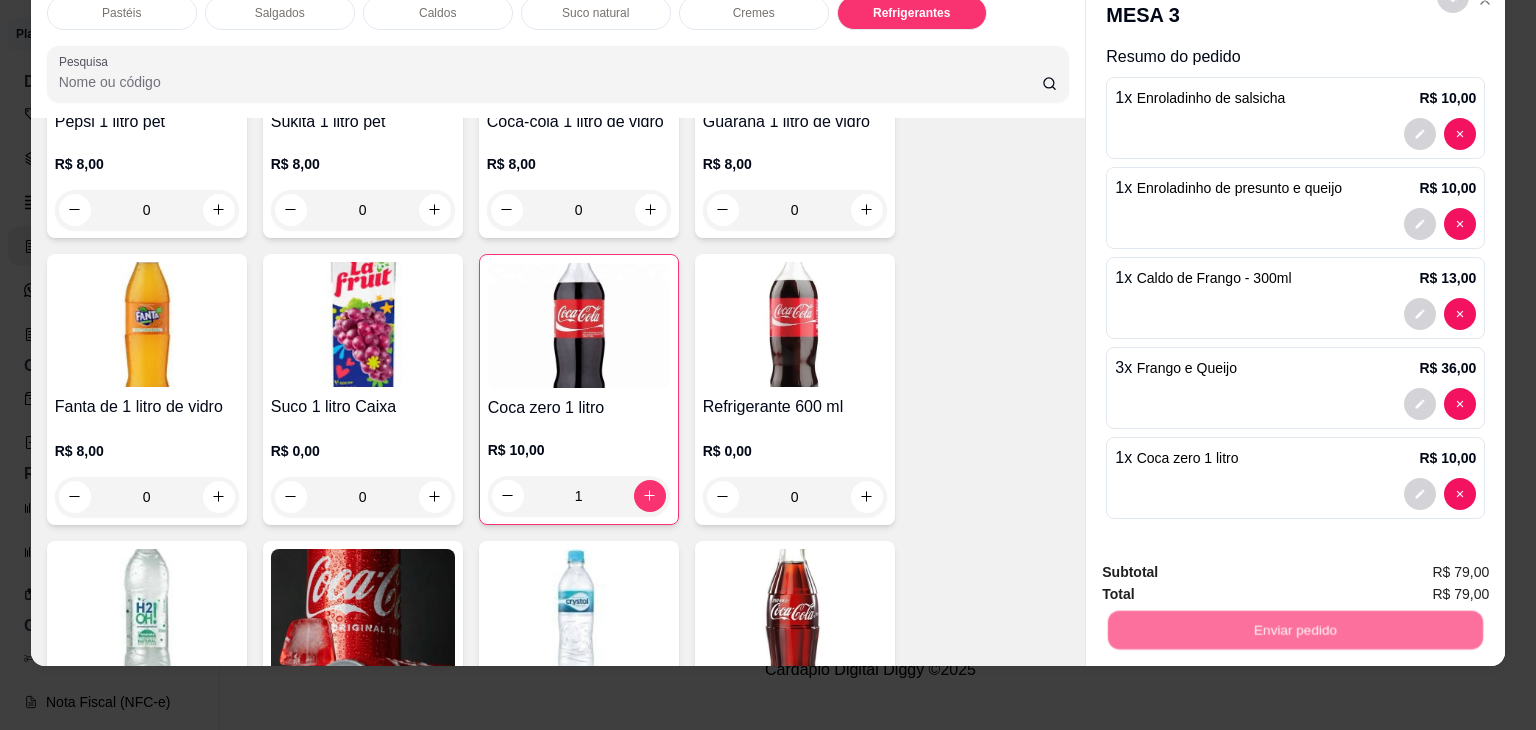 click on "Não registrar e enviar pedido" at bounding box center [1229, 565] 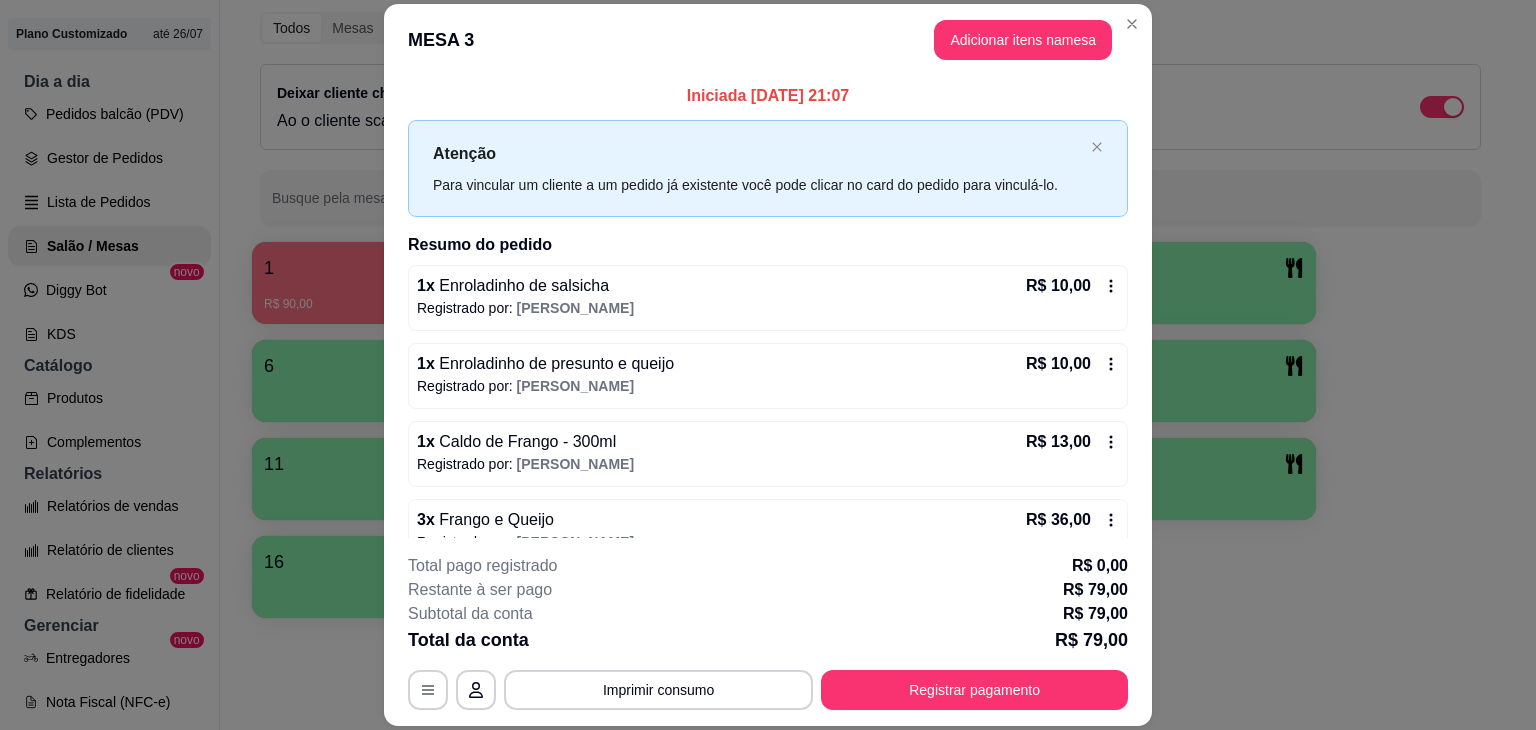 click 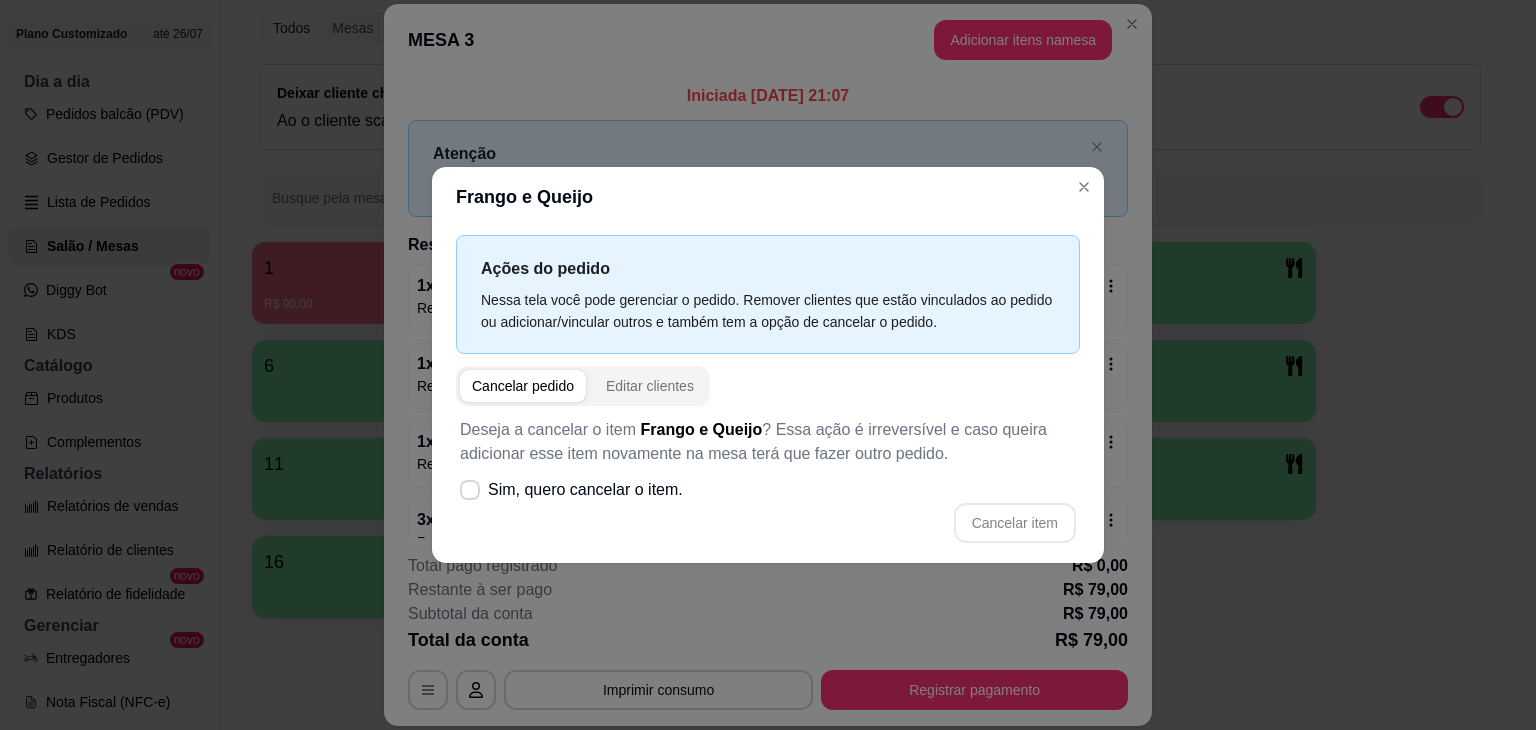 click on "Cancelar item" at bounding box center (768, 523) 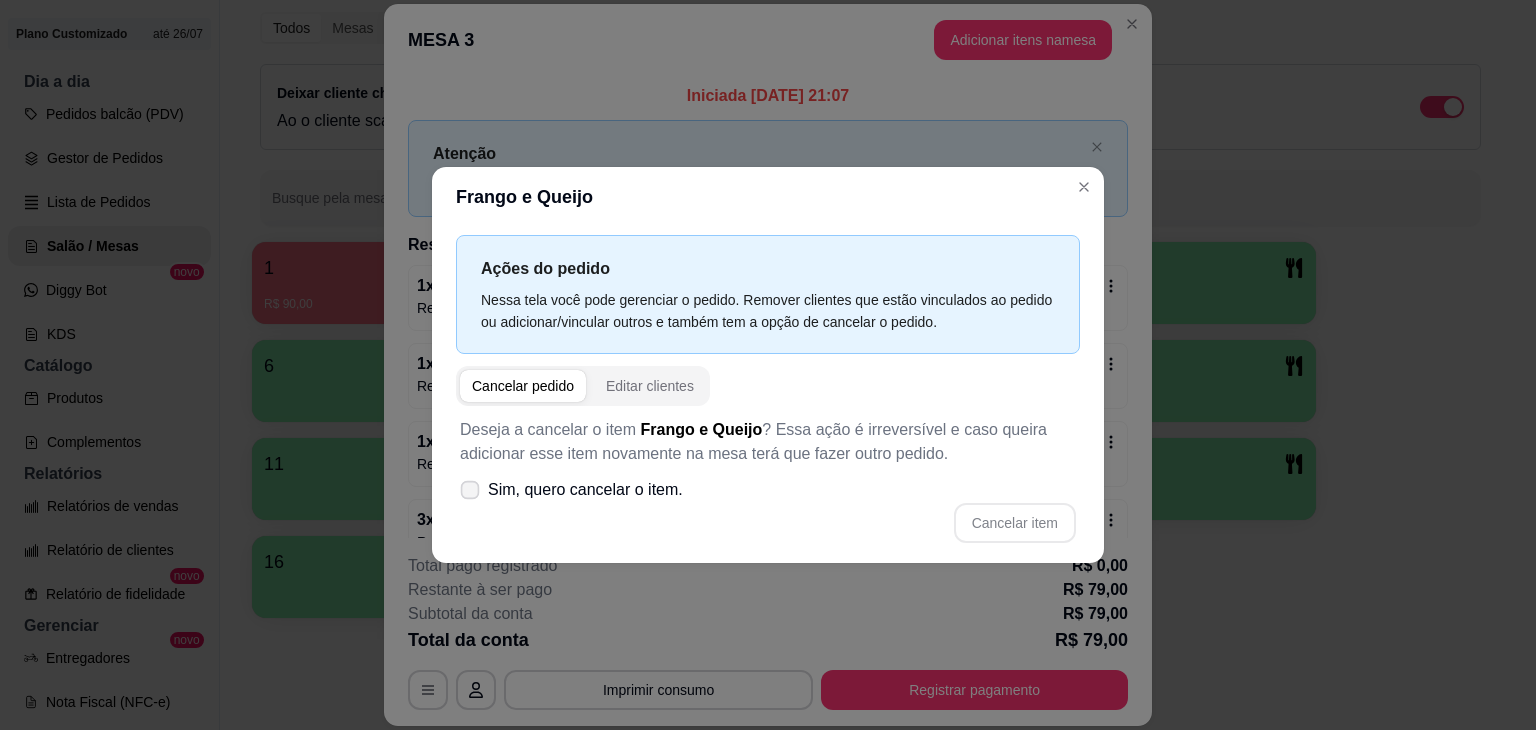 click at bounding box center (470, 490) 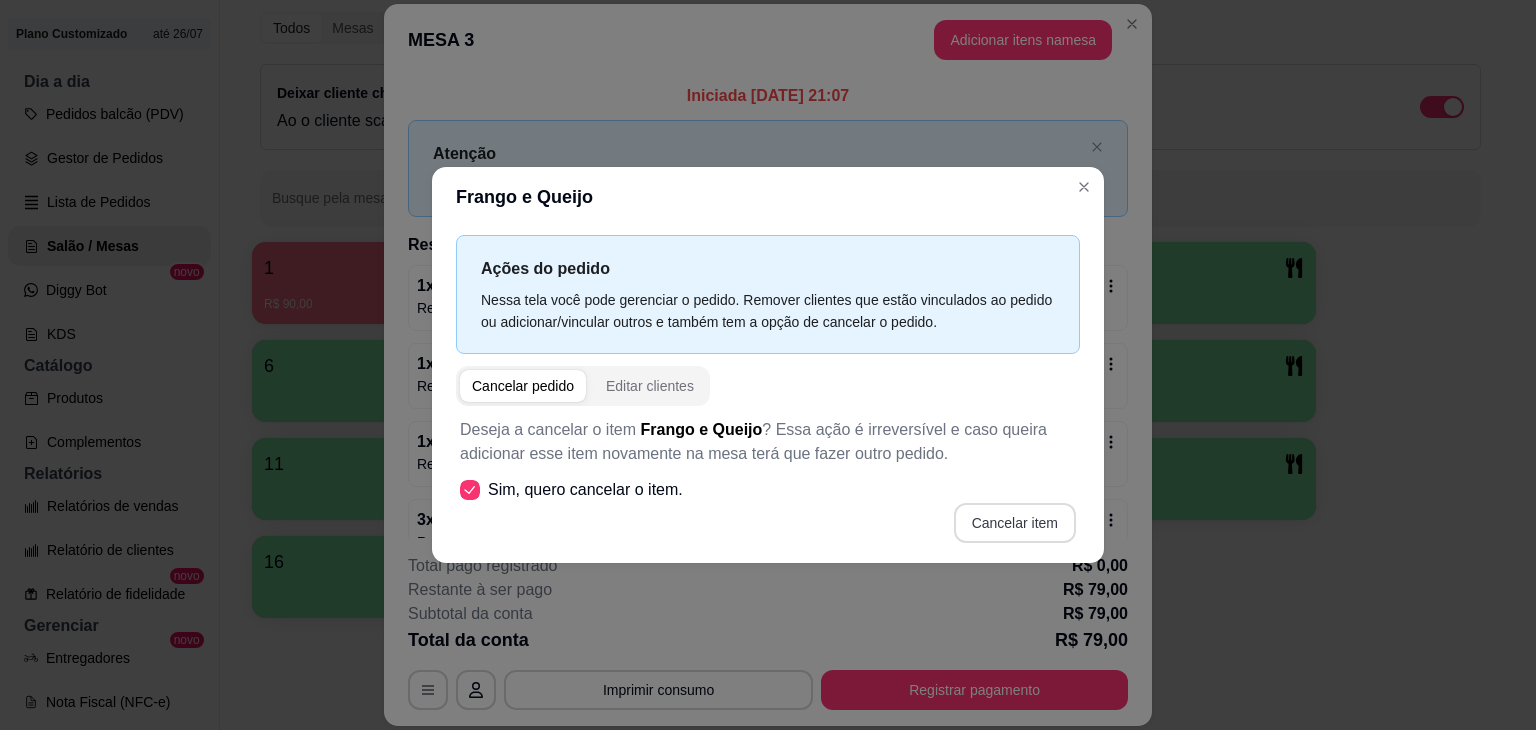 click on "Cancelar item" at bounding box center [1015, 523] 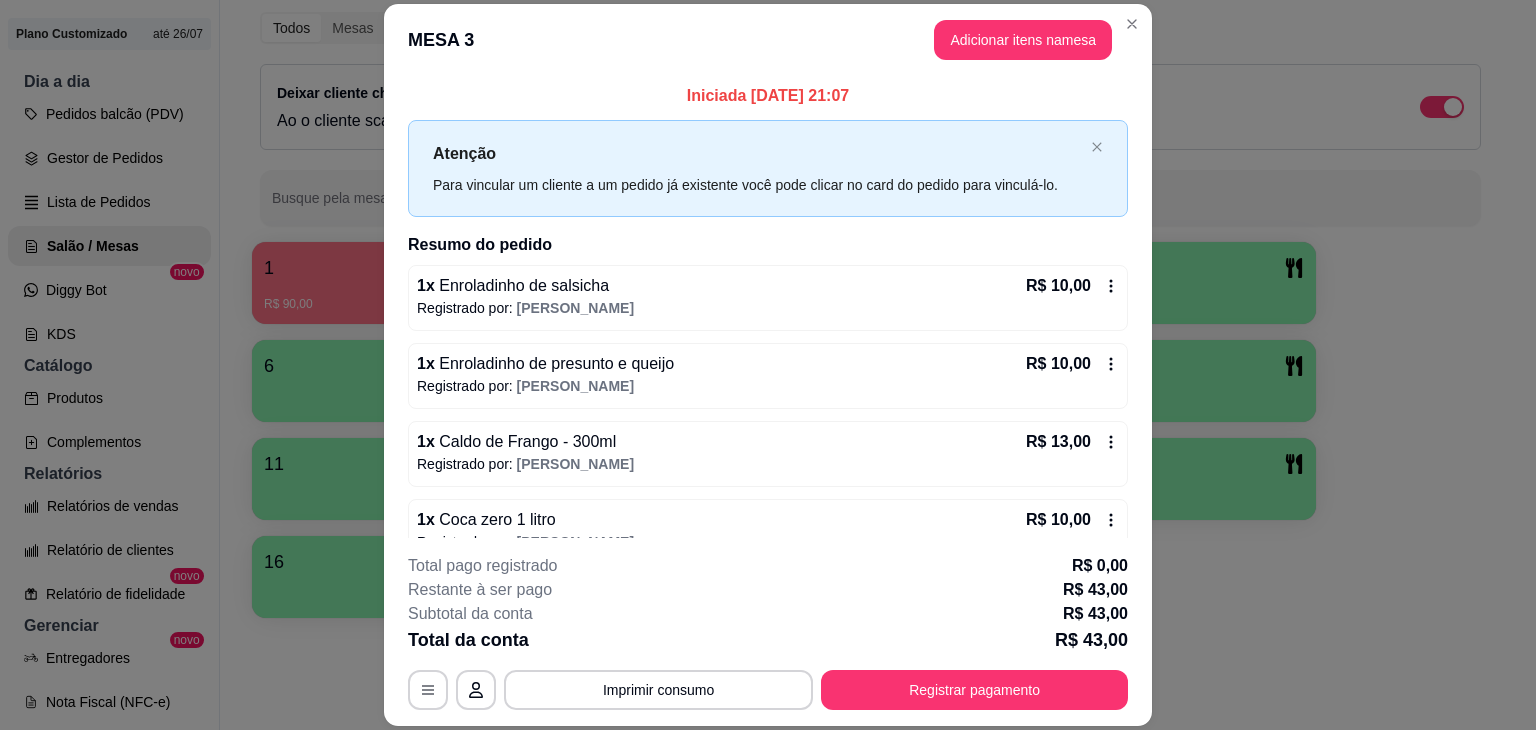 click 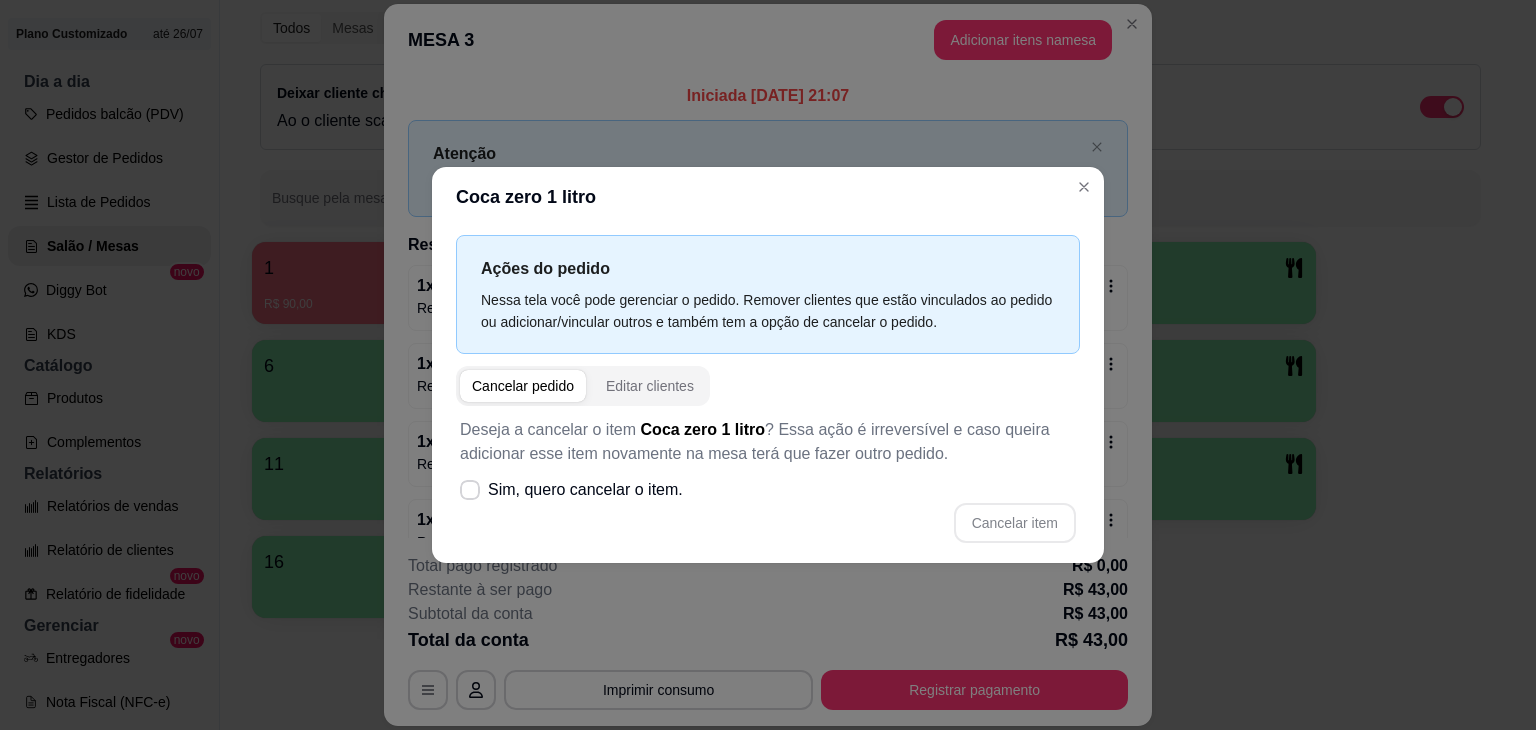 click on "Cancelar item" at bounding box center [768, 523] 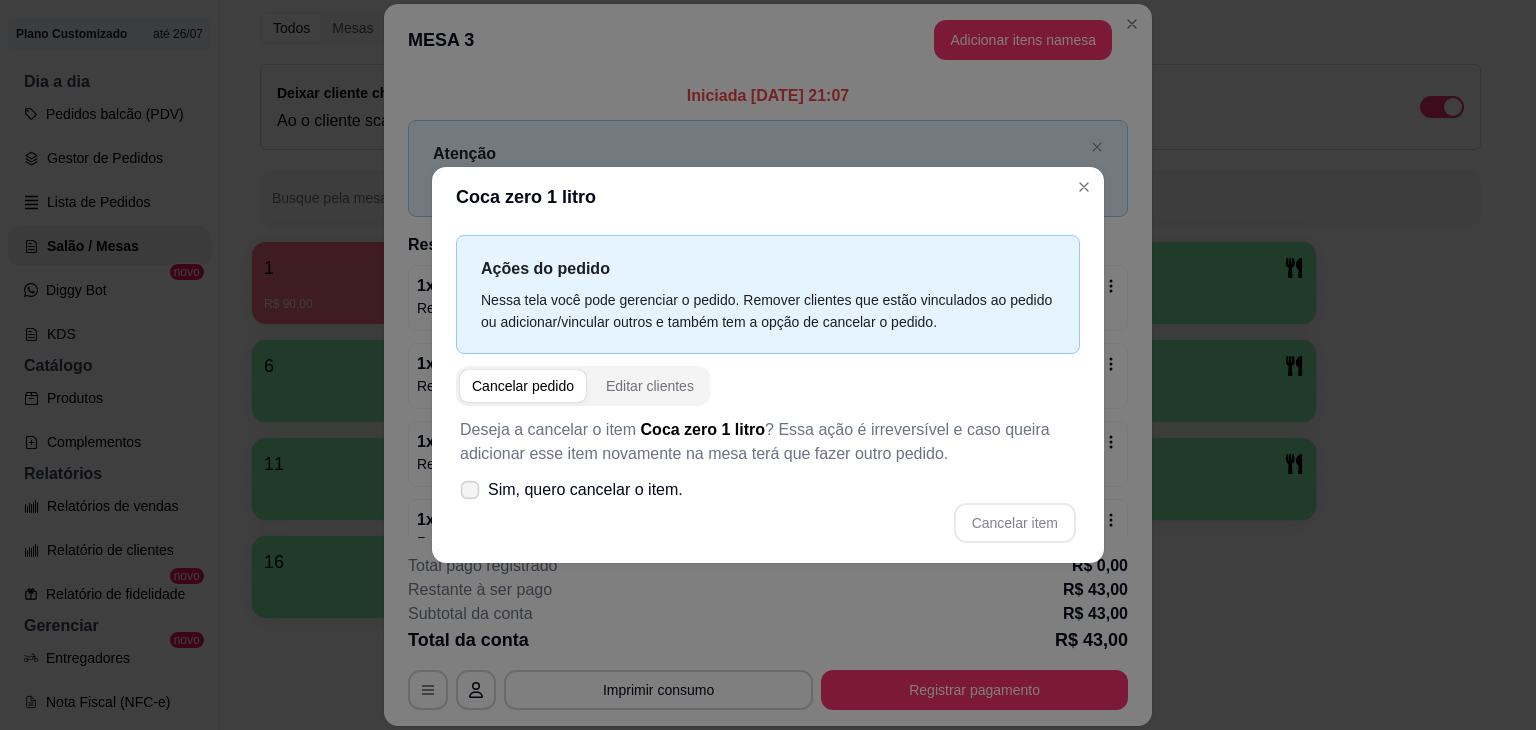 click 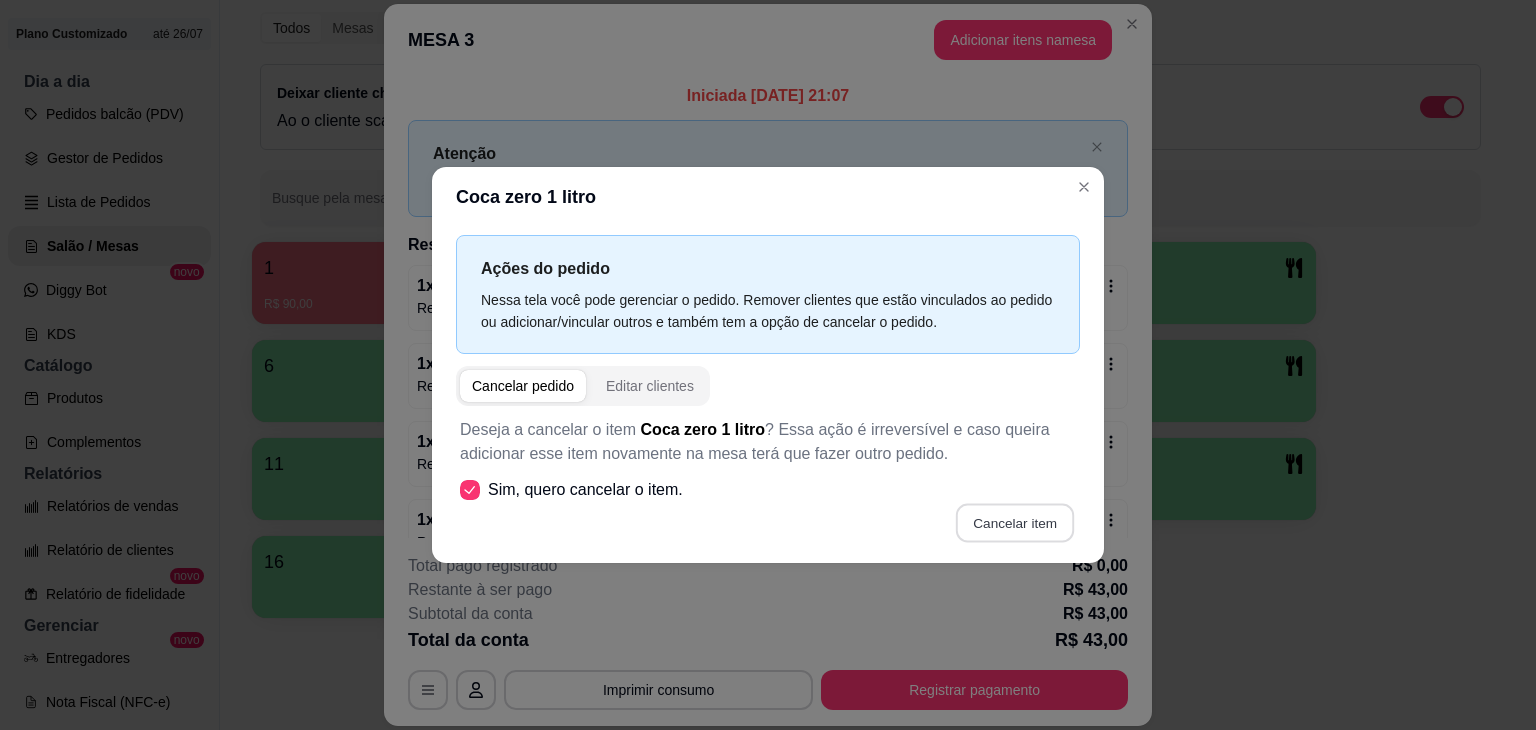 click on "Cancelar item" at bounding box center [1014, 523] 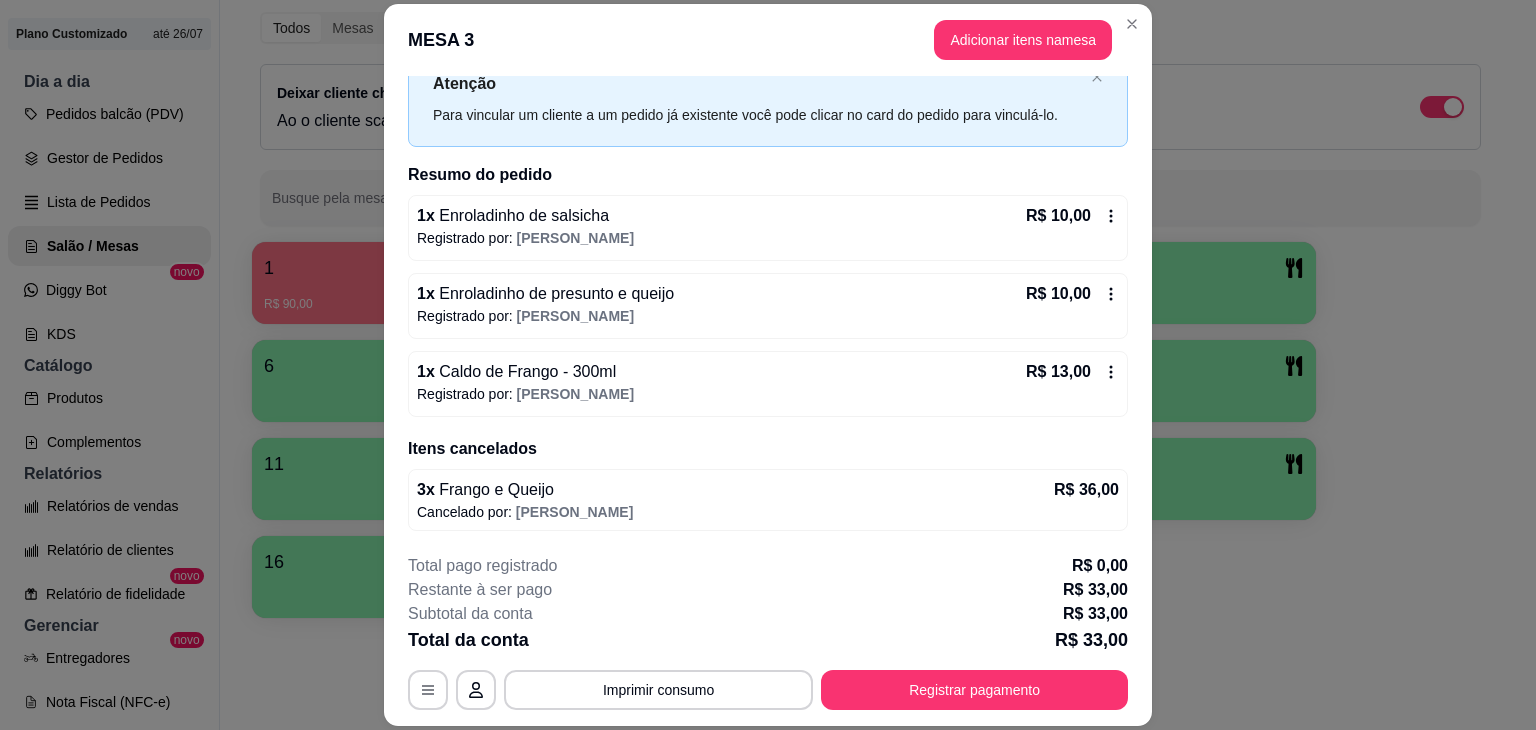 scroll, scrollTop: 142, scrollLeft: 0, axis: vertical 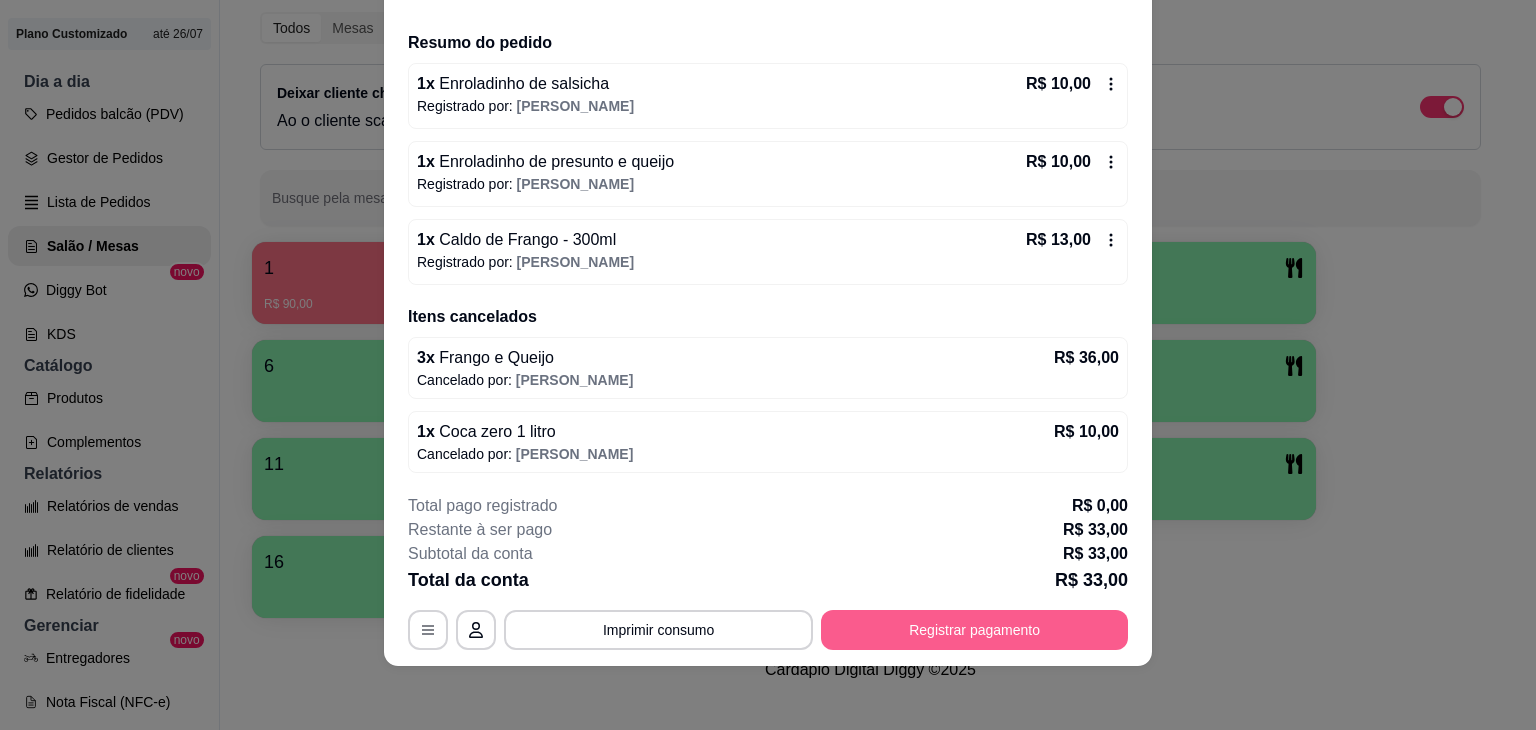 click on "Registrar pagamento" at bounding box center [974, 630] 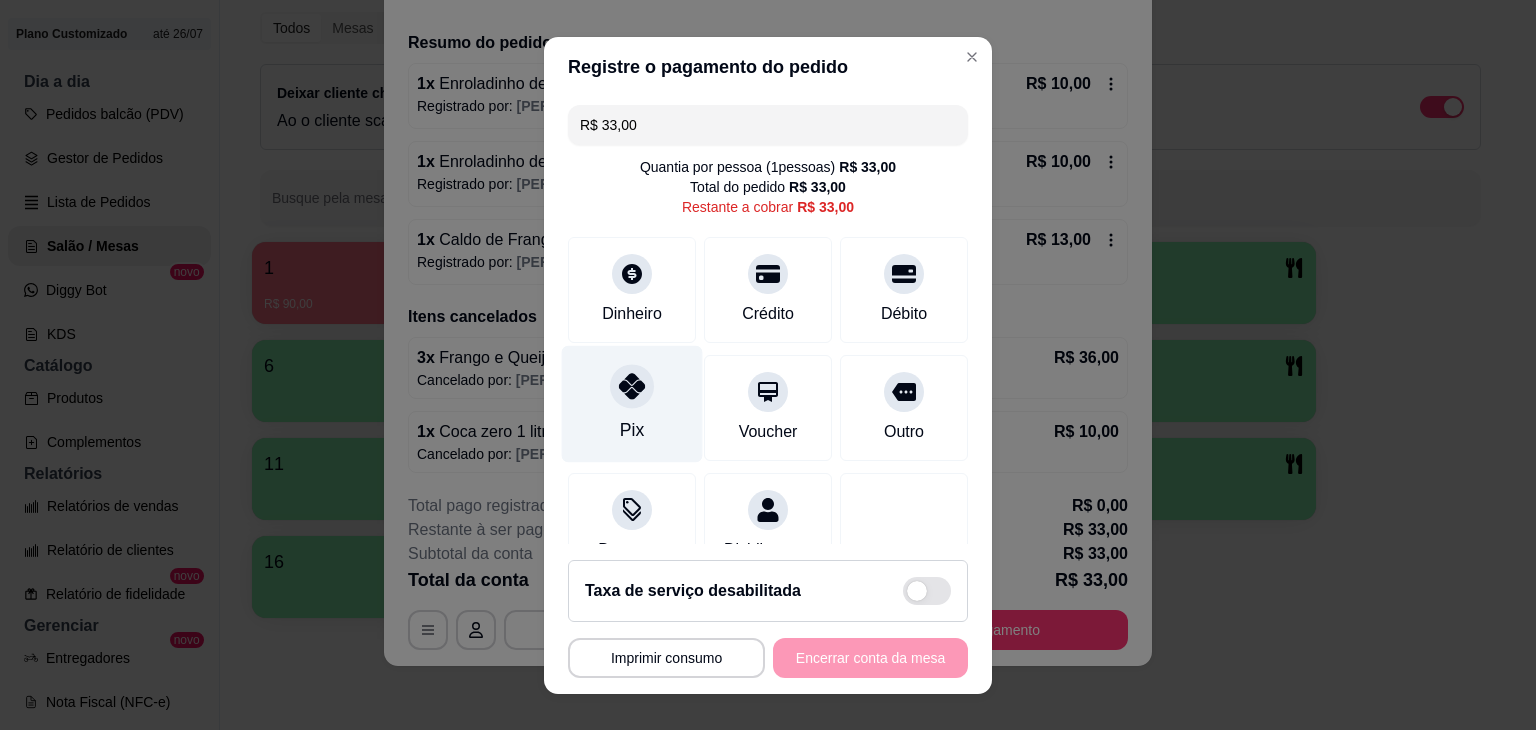 click 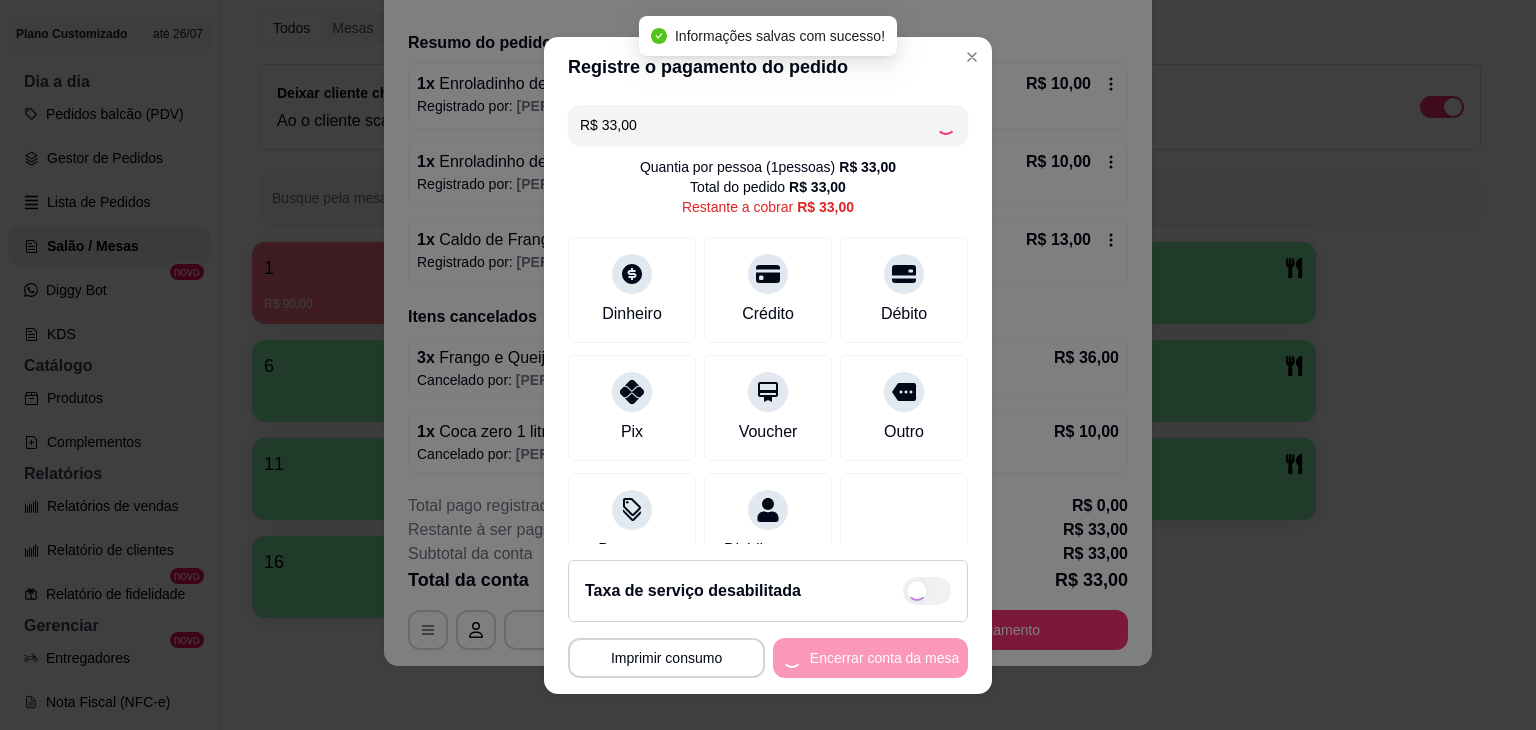 type on "R$ 0,00" 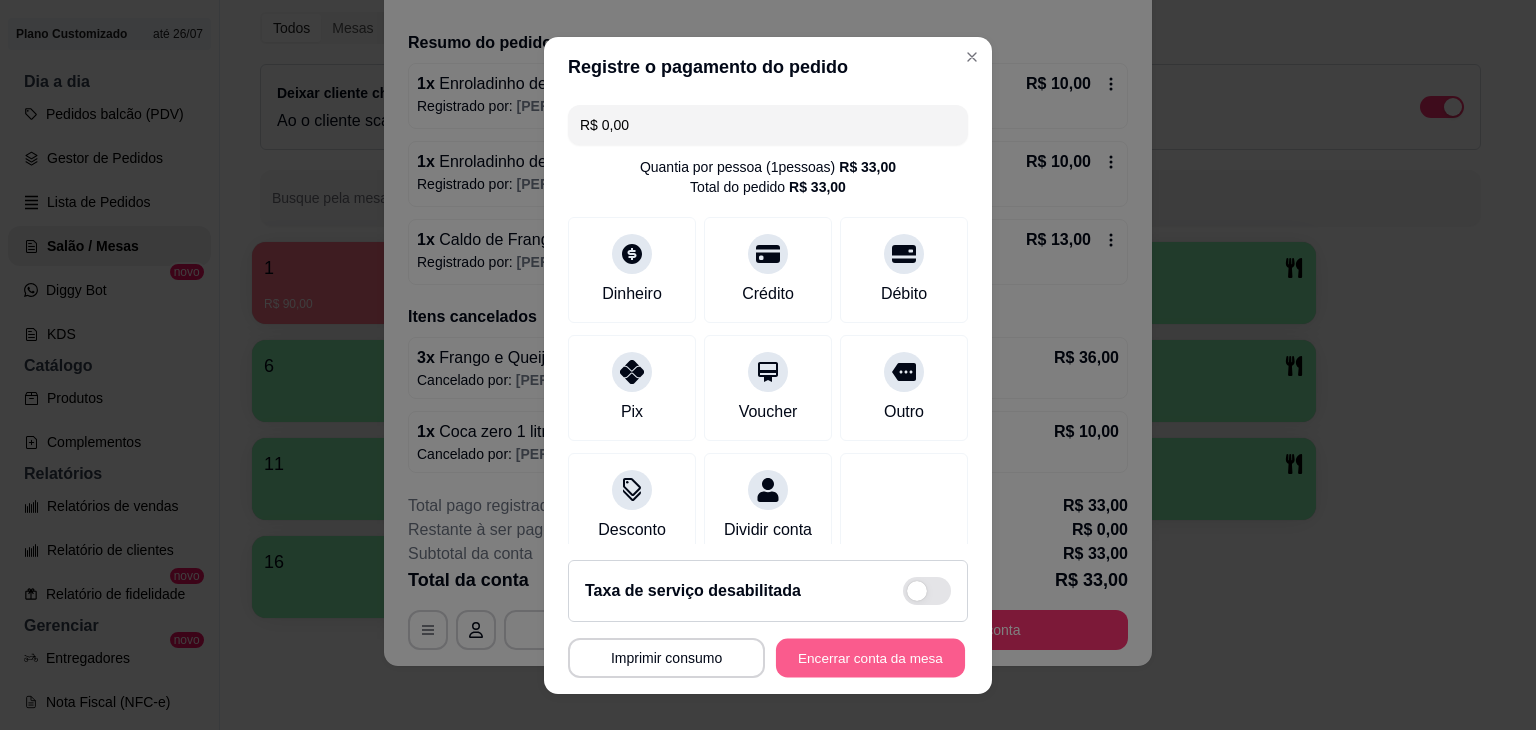 click on "Encerrar conta da mesa" at bounding box center (870, 657) 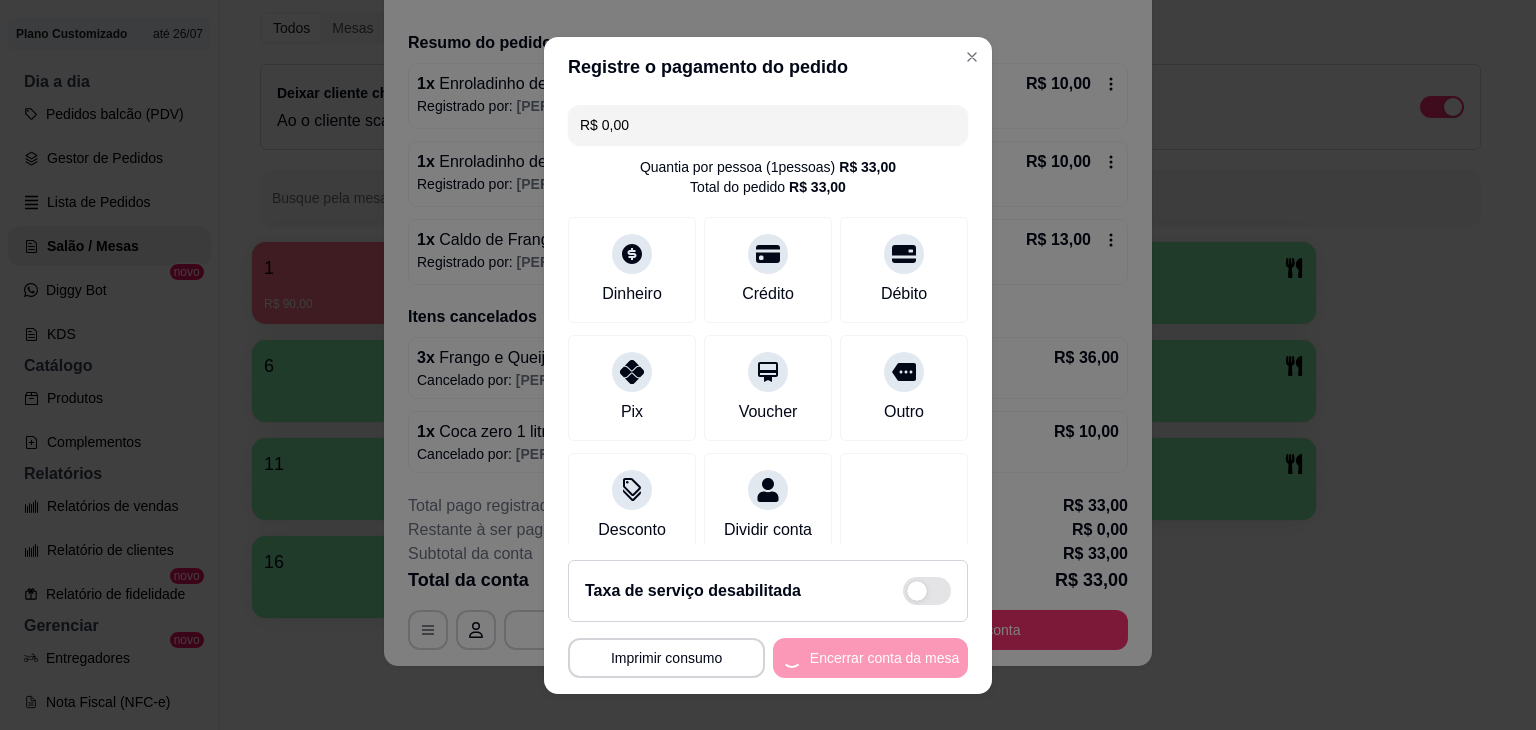 scroll, scrollTop: 0, scrollLeft: 0, axis: both 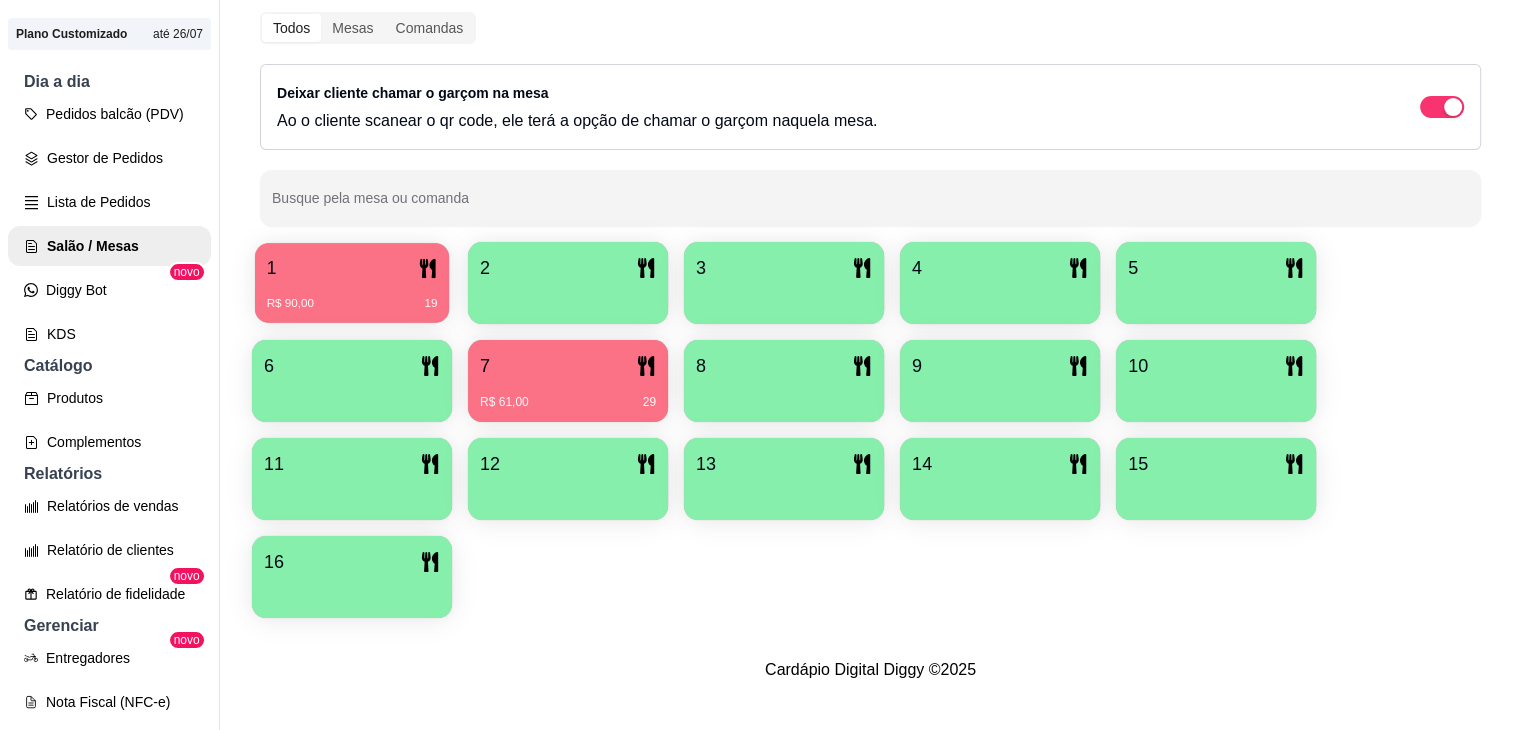 click on "R$ 90,00 19" at bounding box center [352, 296] 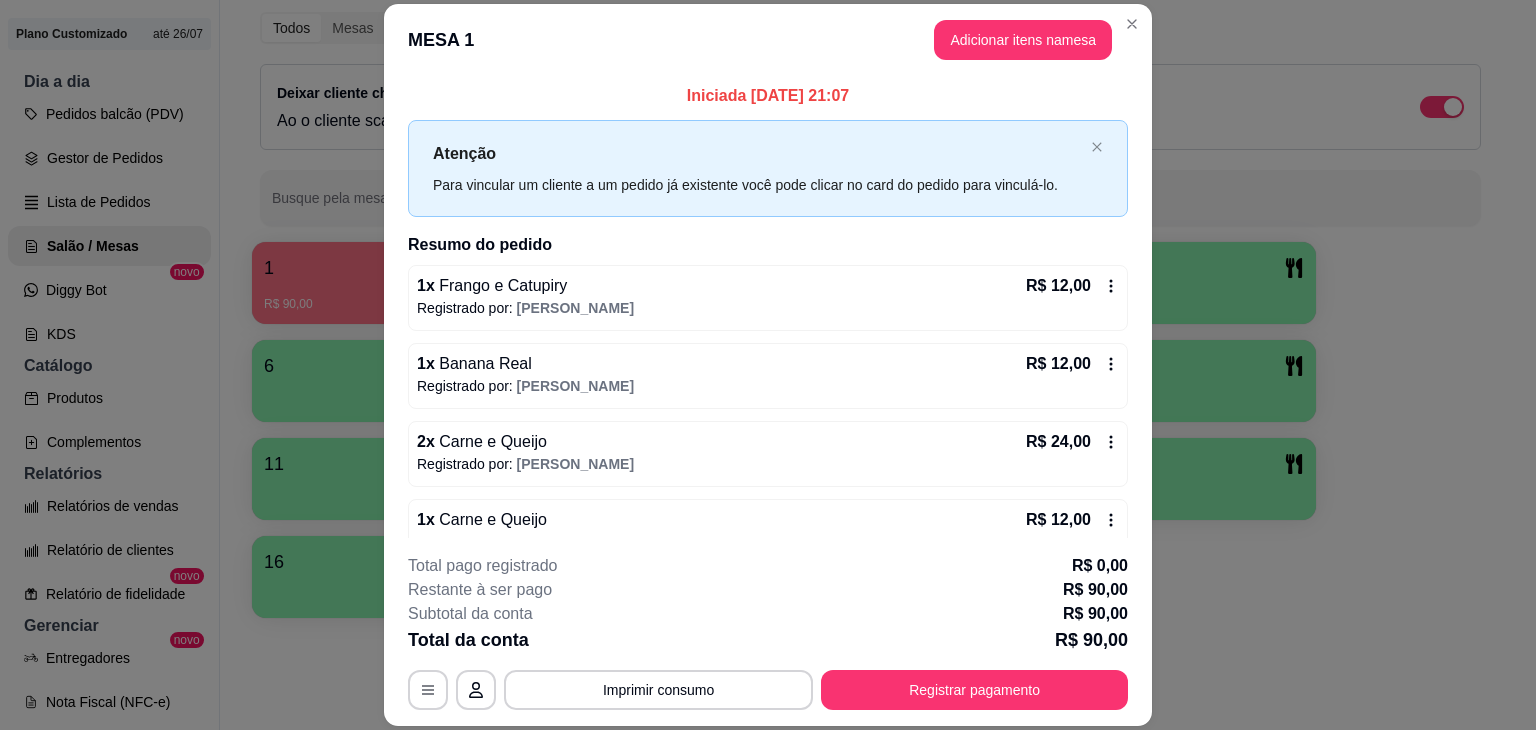 click 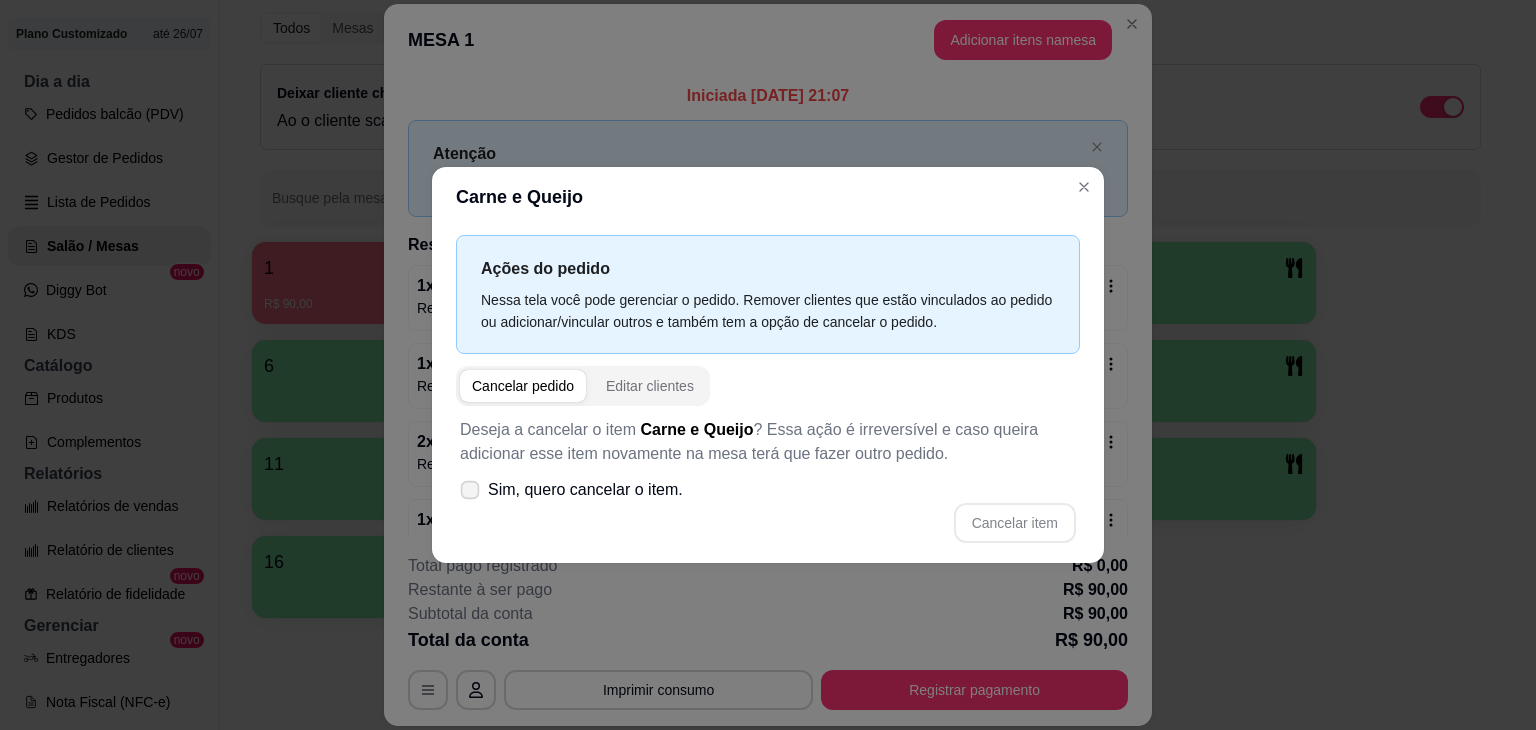 click 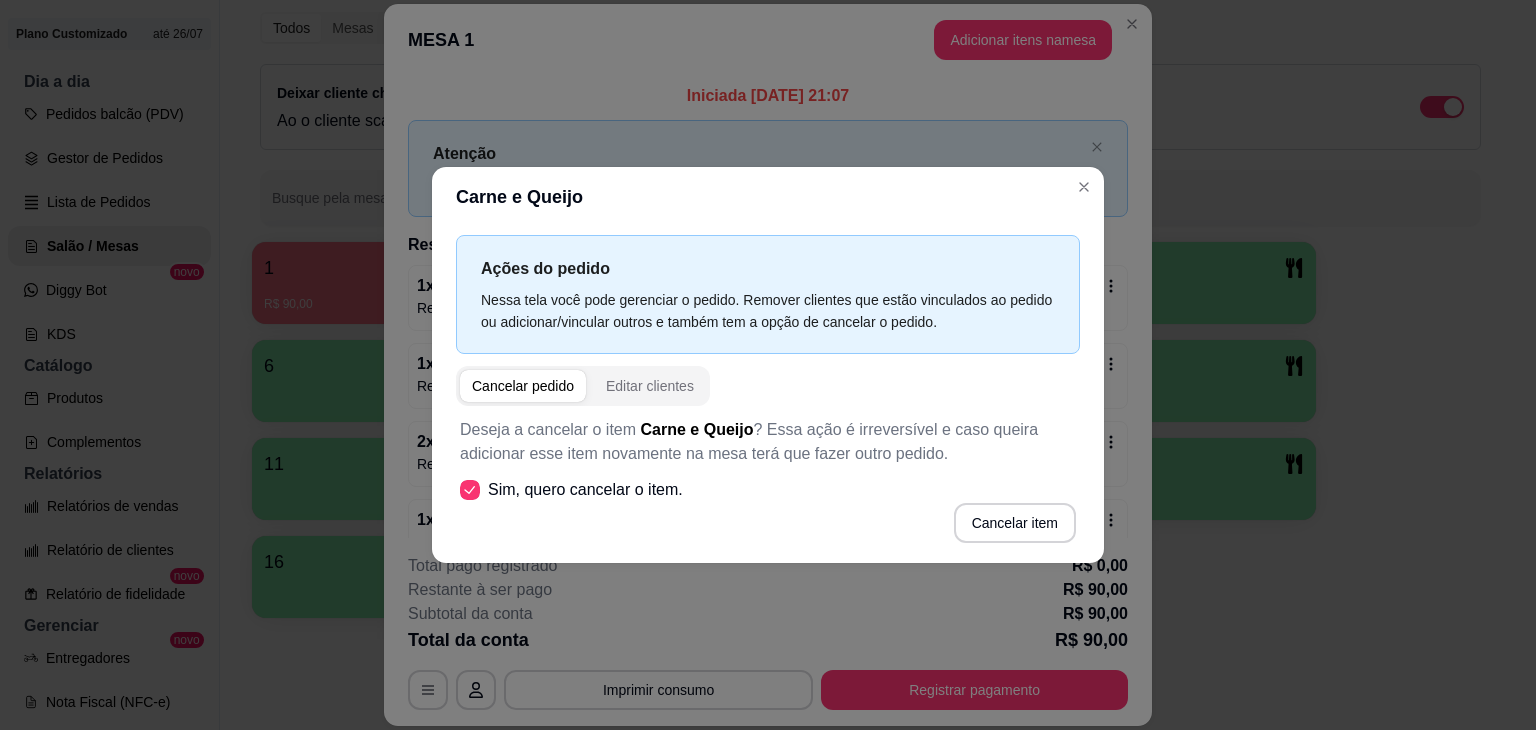 click on "Cancelar pedido" at bounding box center (523, 386) 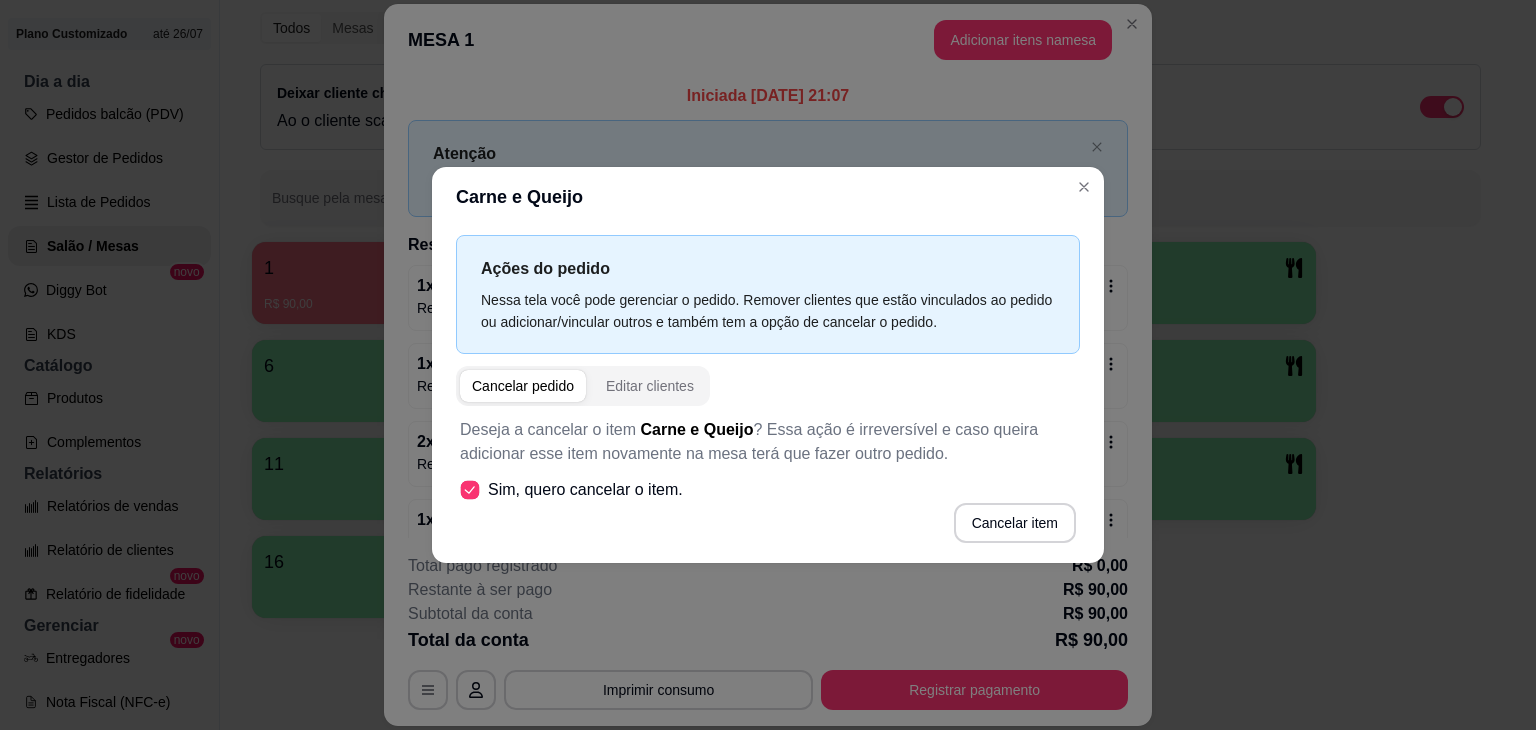 click 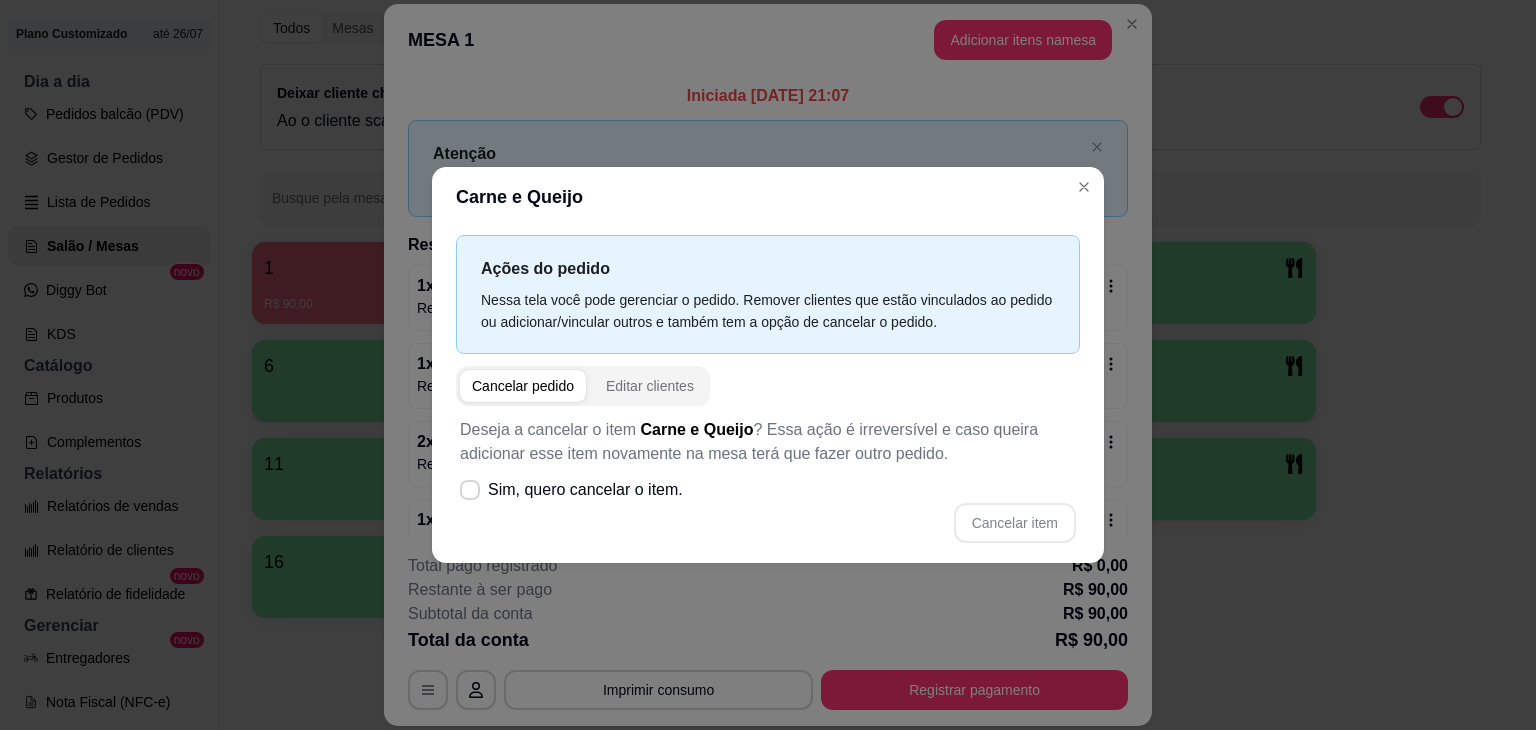 click on "Cancelar pedido" at bounding box center (523, 386) 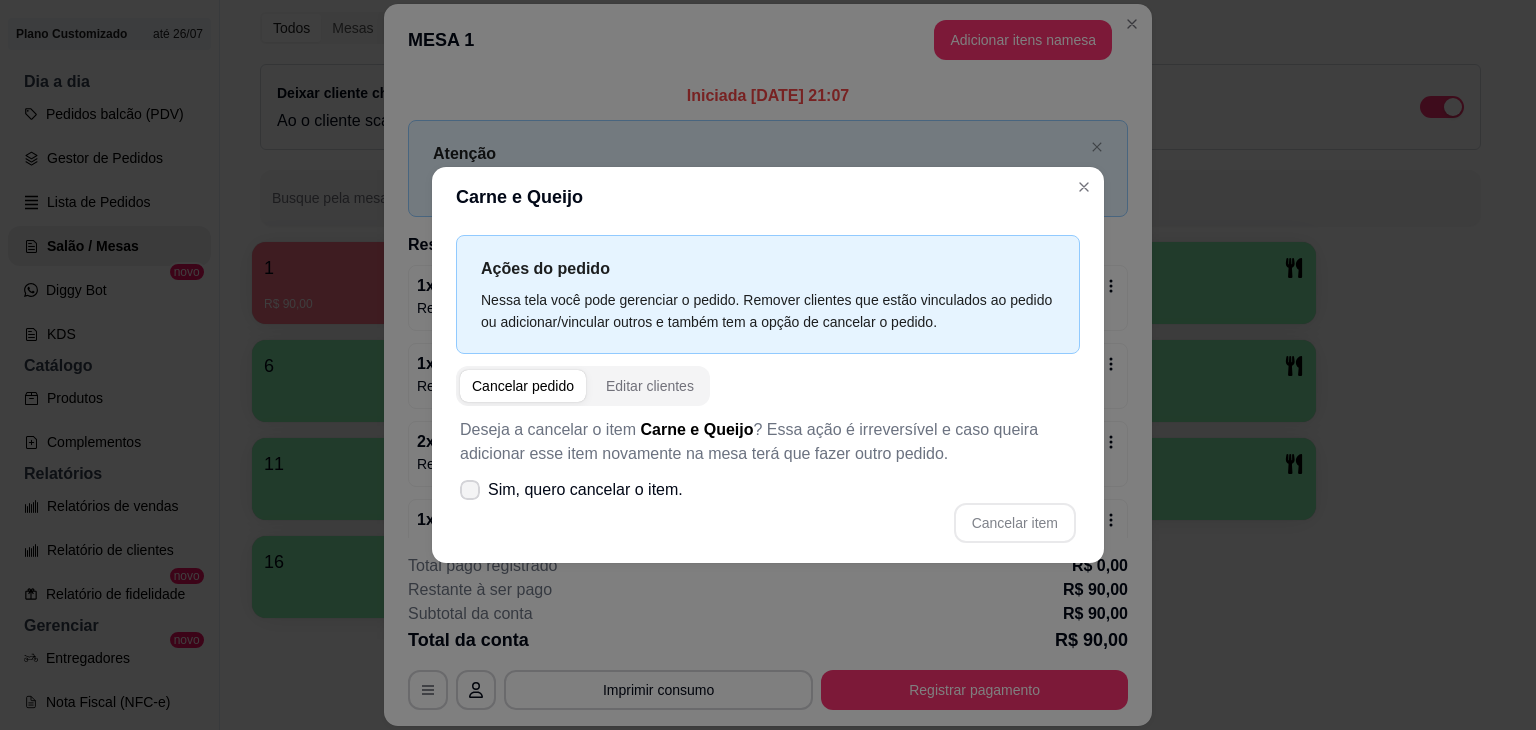 click 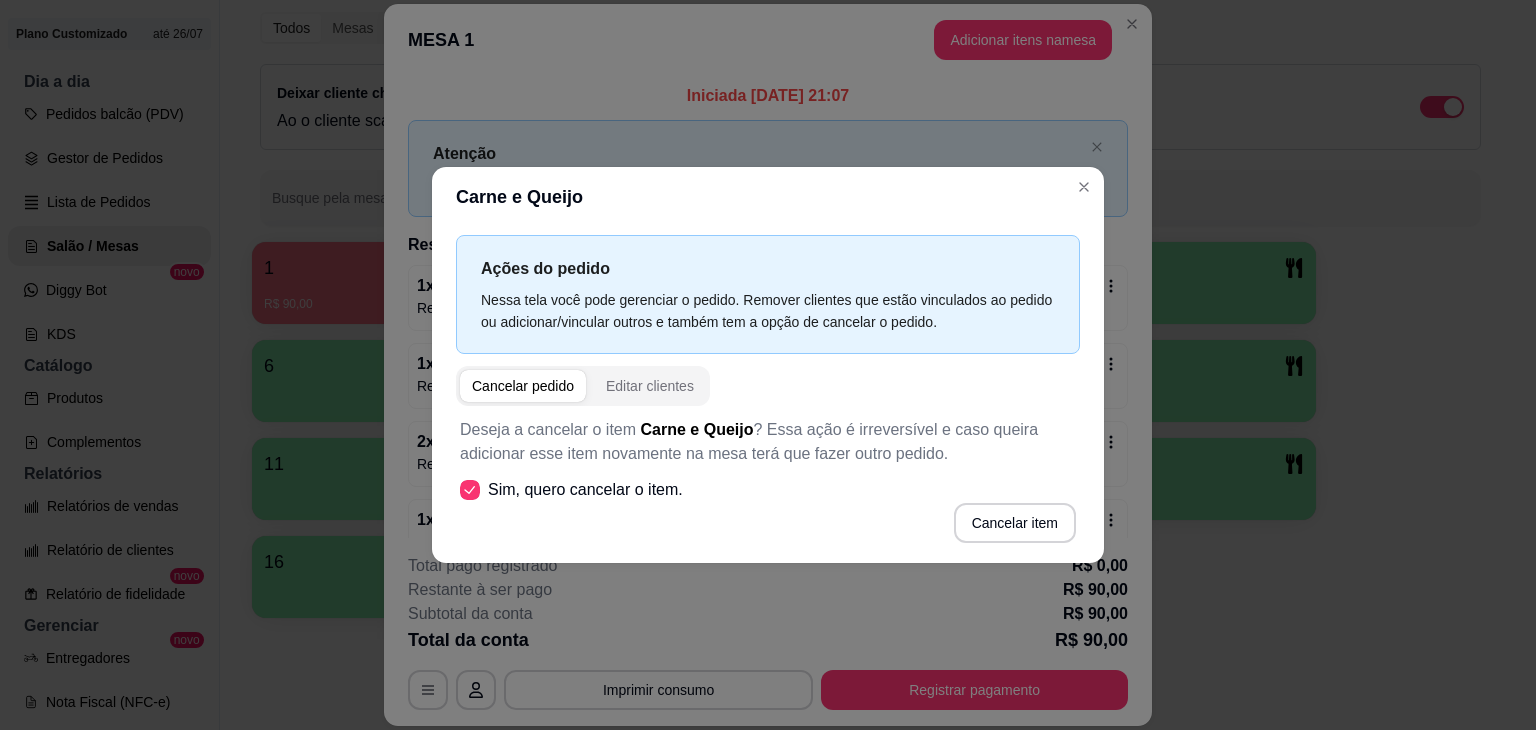 click on "Deseja a cancelar o item   Carne e Queijo  ? Essa ação é irreversível e caso queira adicionar esse item novamente na mesa terá que fazer outro pedido. Sim, quero cancelar o item. Cancelar item" at bounding box center (768, 480) 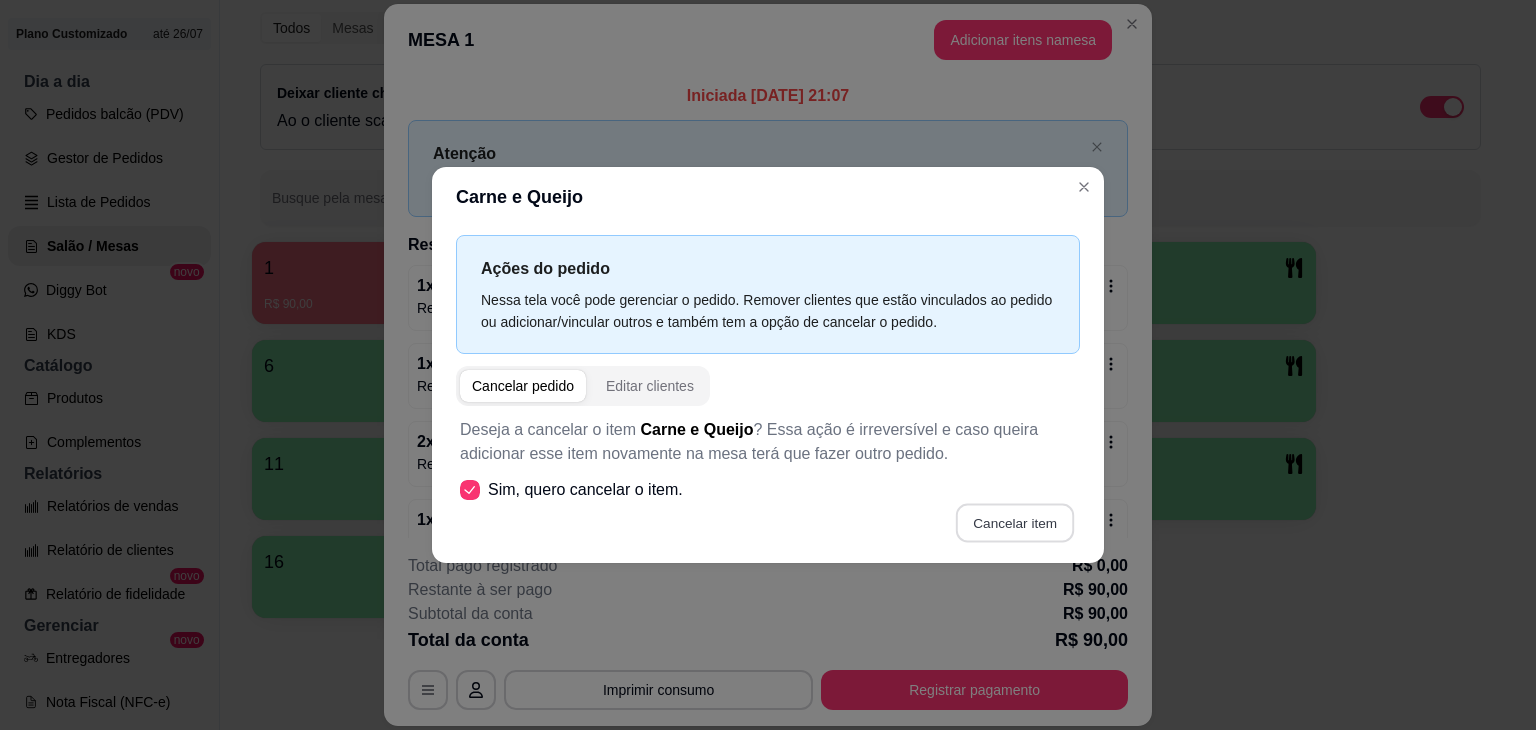 click on "Cancelar item" at bounding box center [1014, 523] 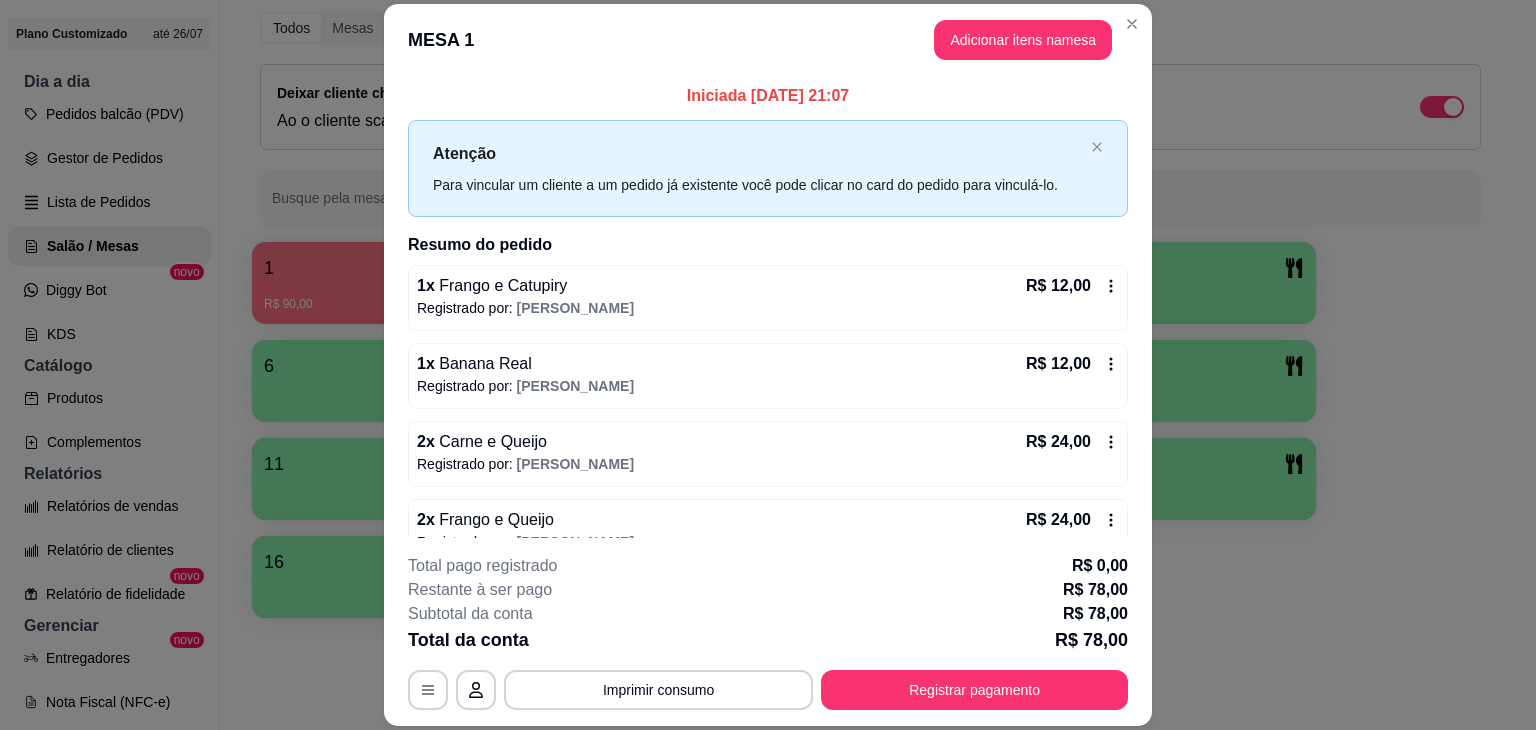 click 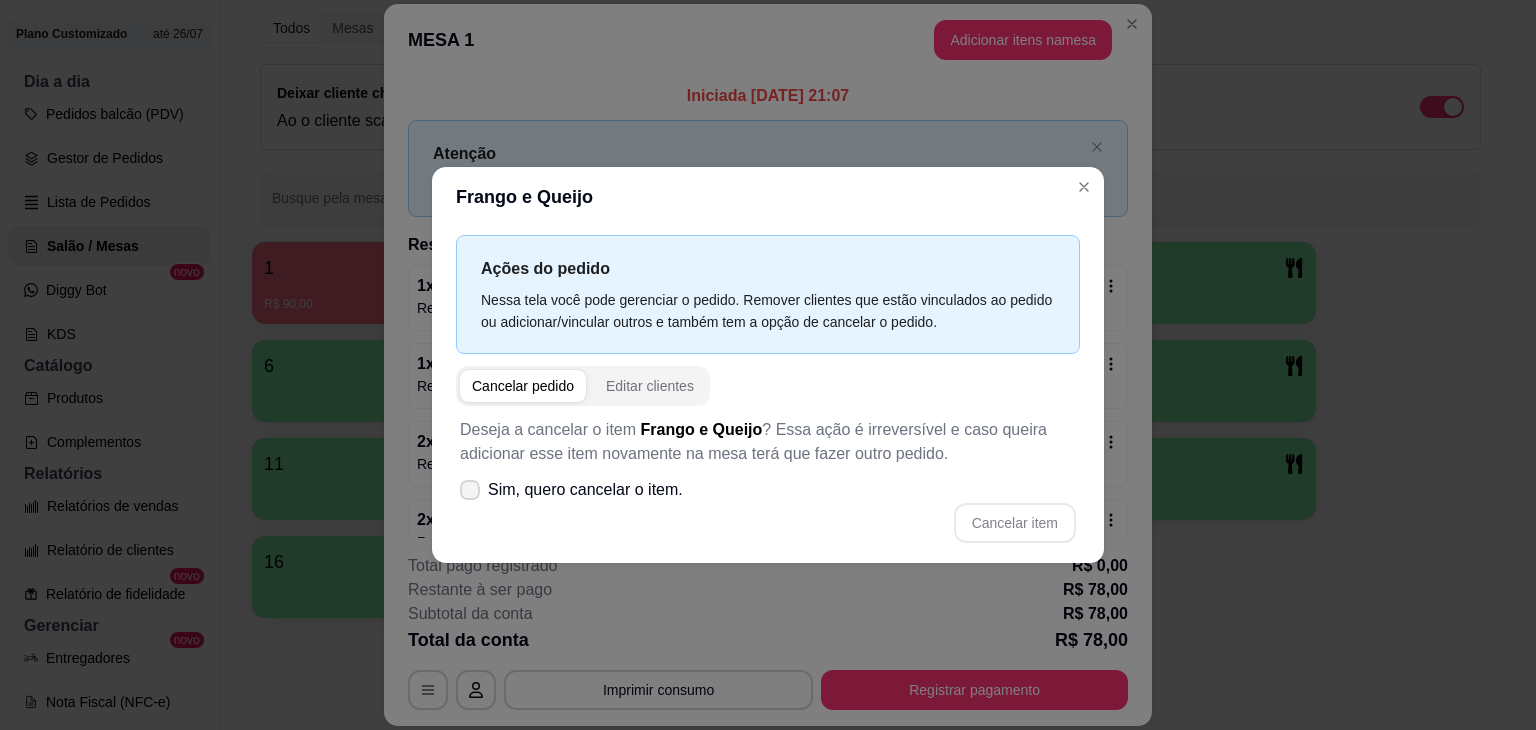 click 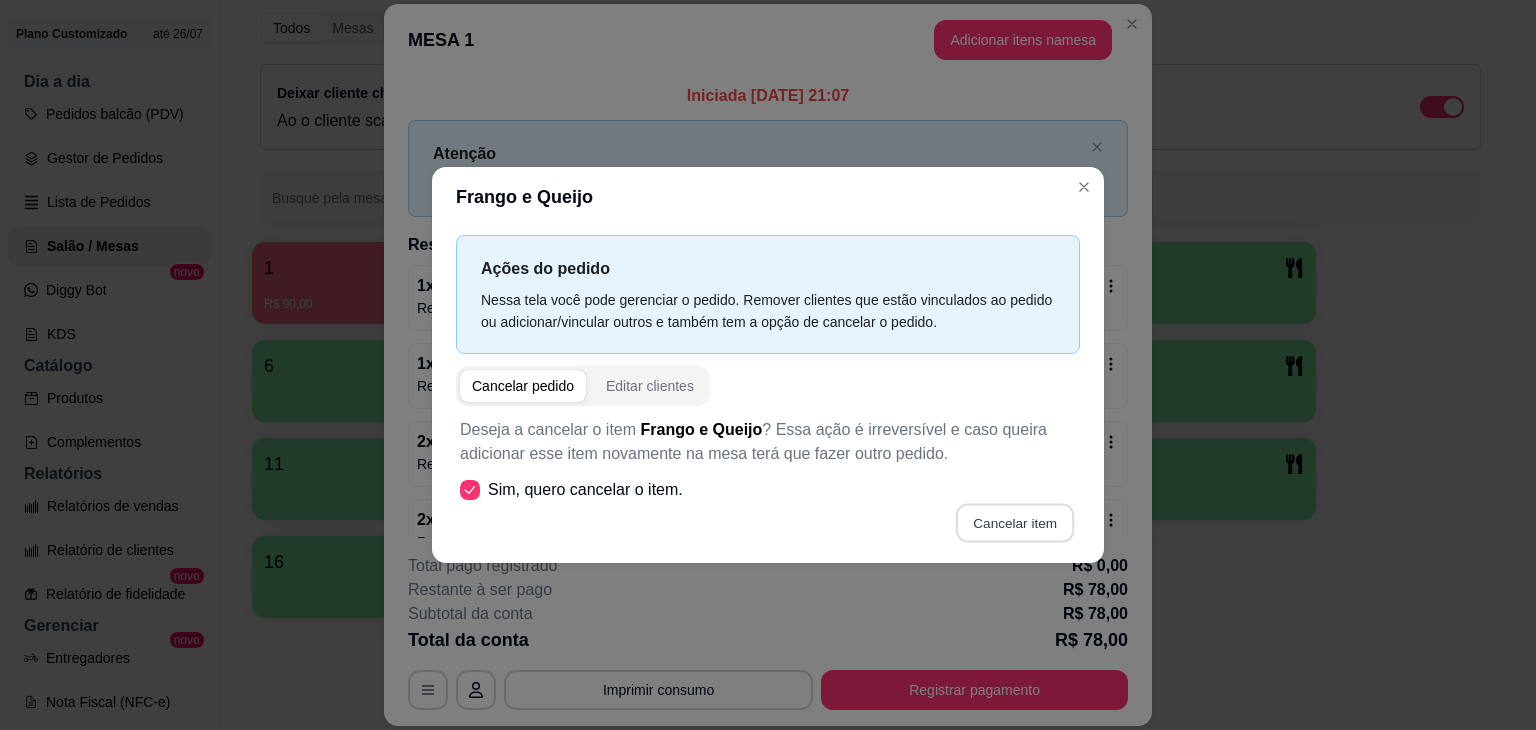 click on "Cancelar item" at bounding box center (1014, 523) 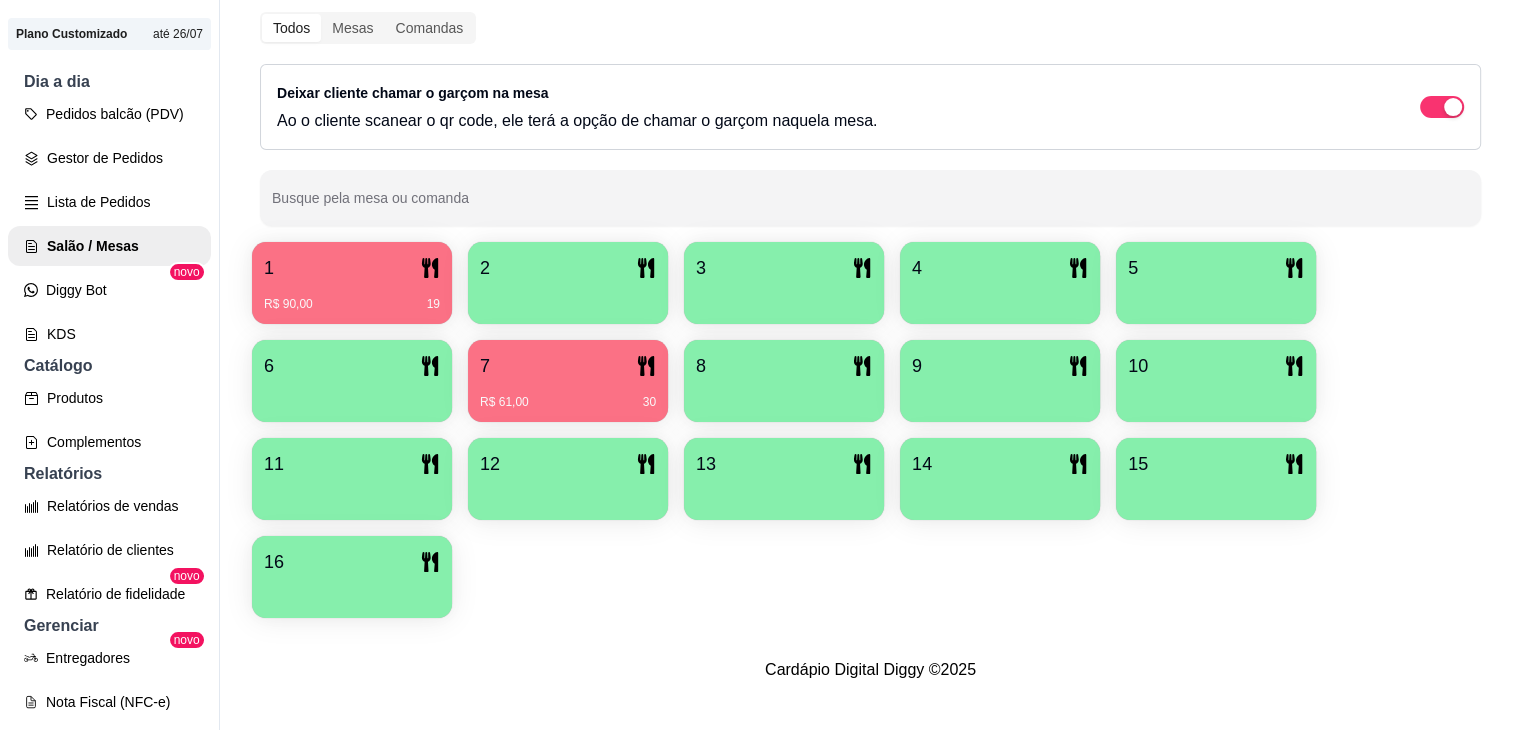 click on "1" at bounding box center [352, 268] 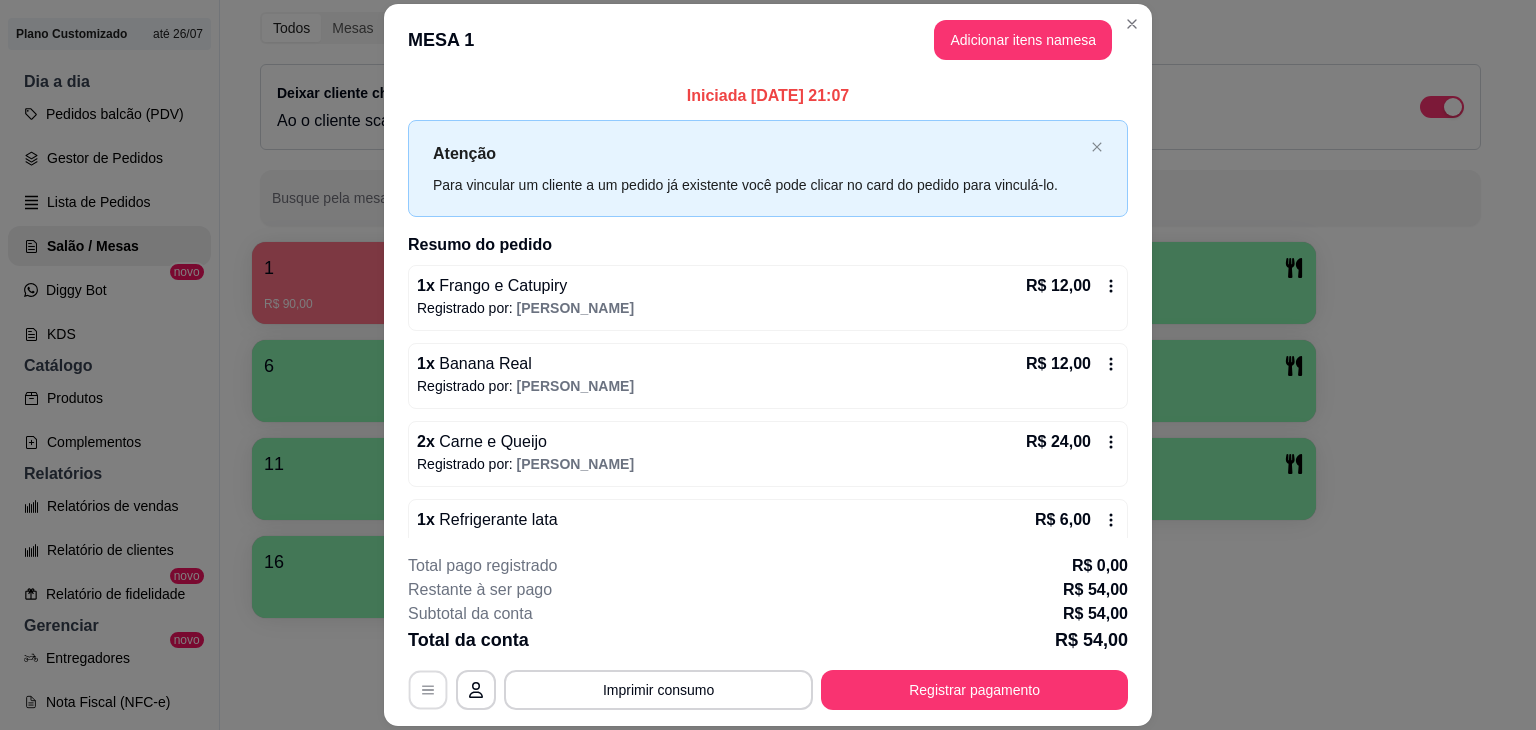 click at bounding box center (428, 690) 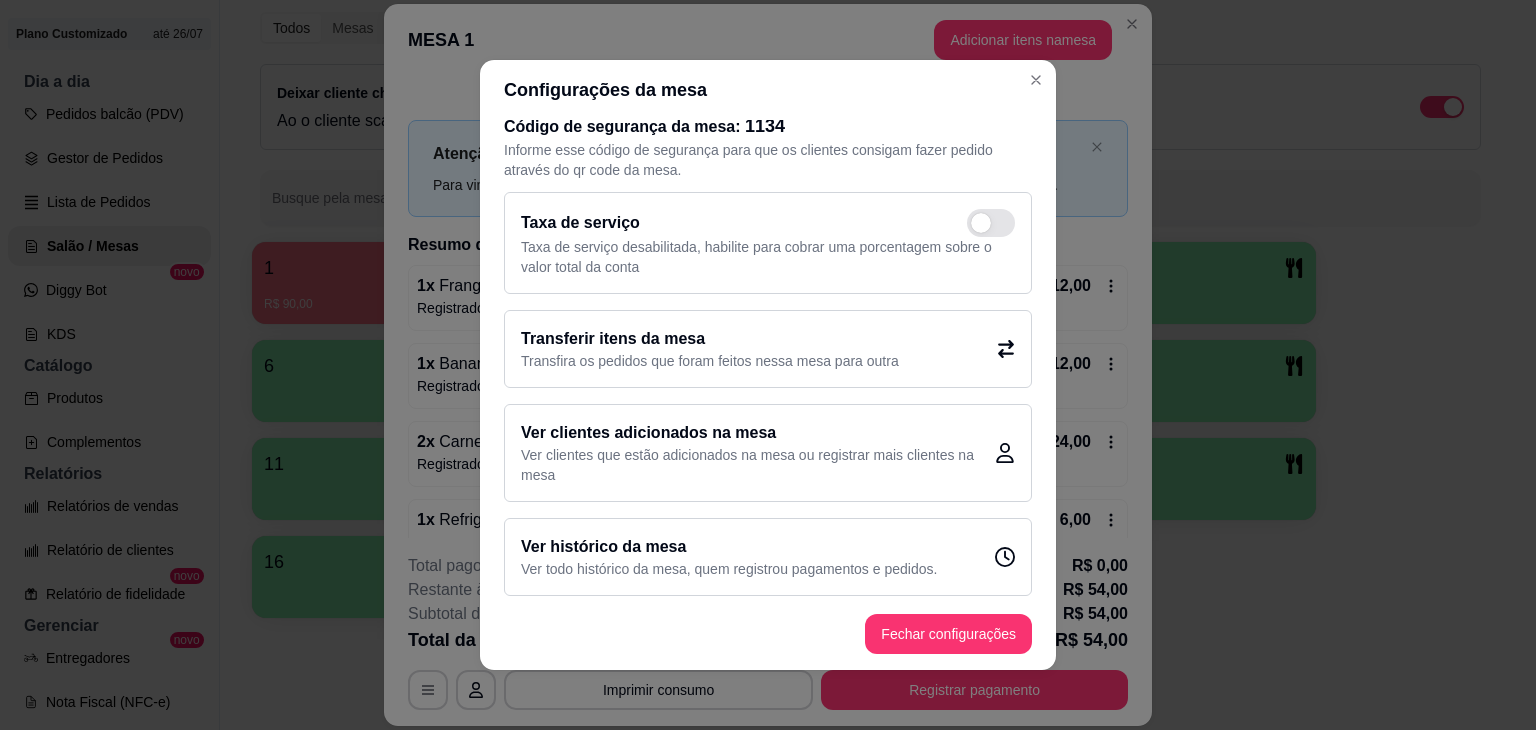 scroll, scrollTop: 20, scrollLeft: 0, axis: vertical 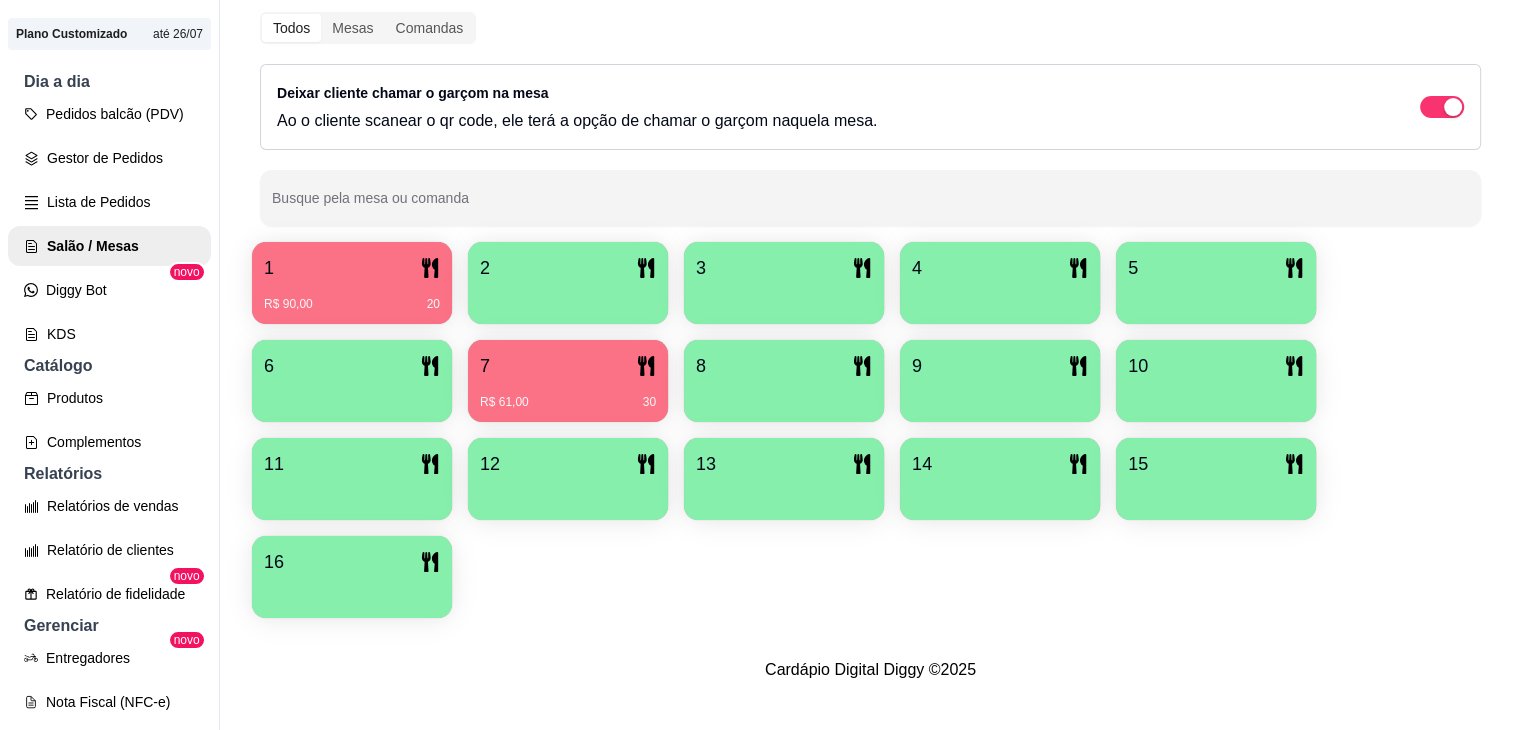 click on "R$ 61,00 30" at bounding box center (568, 395) 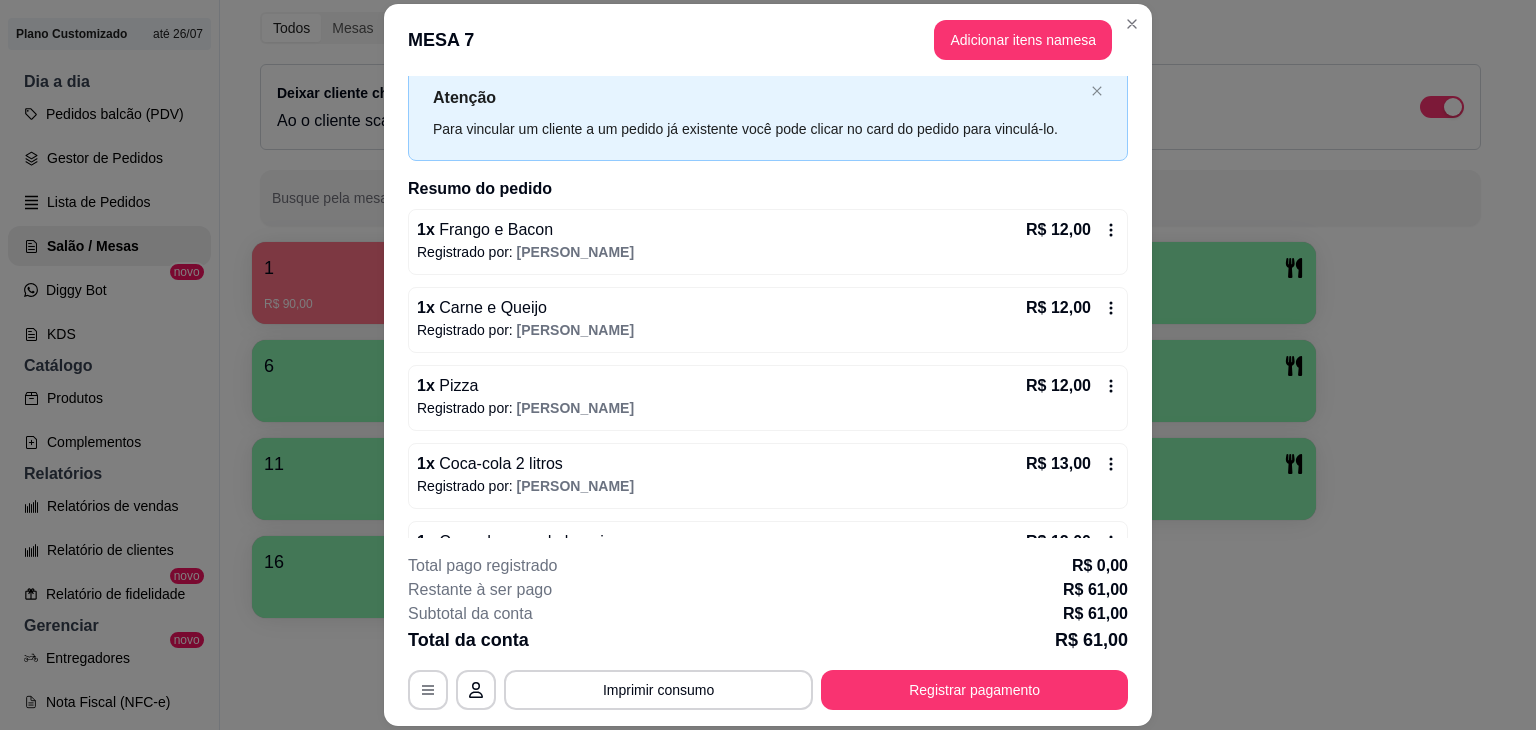 scroll, scrollTop: 110, scrollLeft: 0, axis: vertical 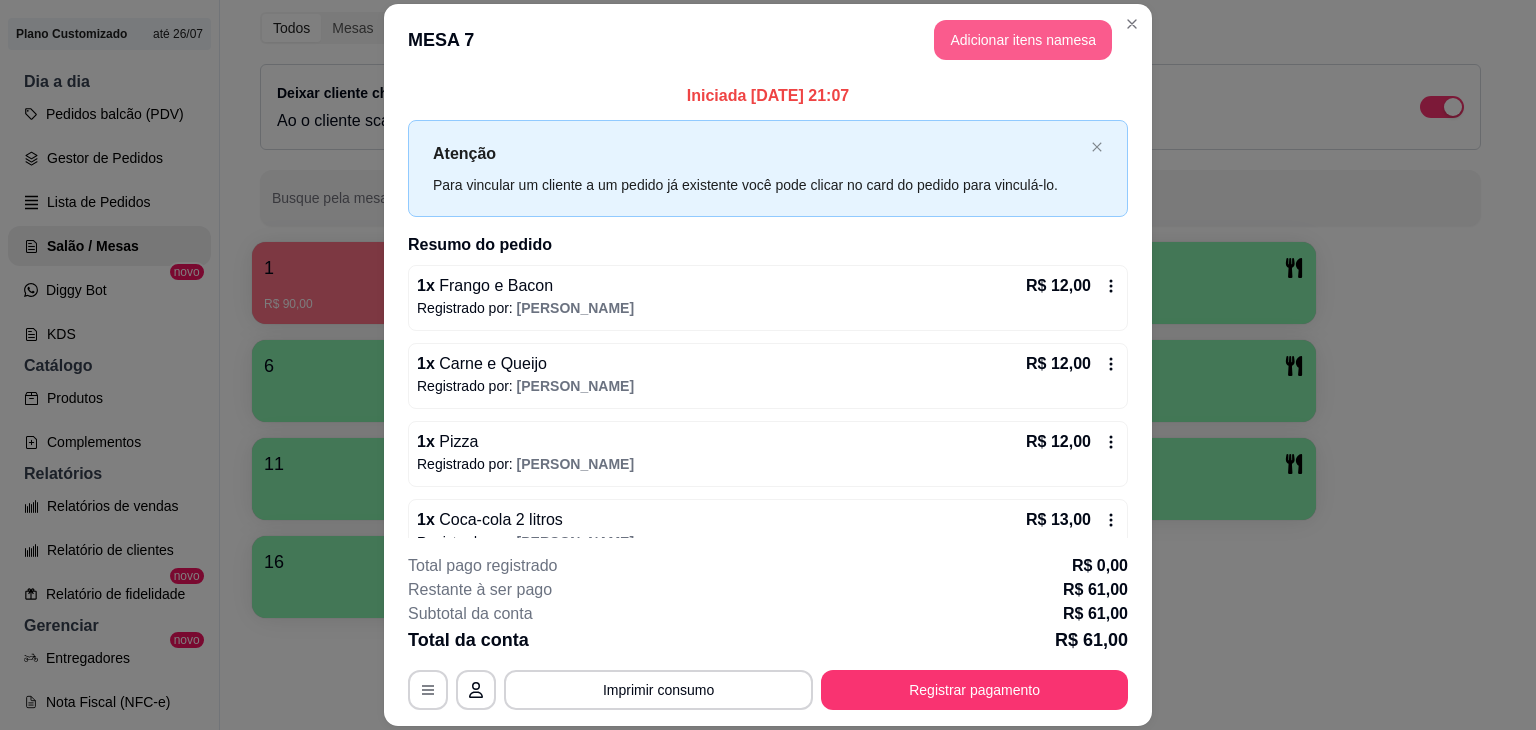 click on "Adicionar itens na  mesa" at bounding box center [1023, 40] 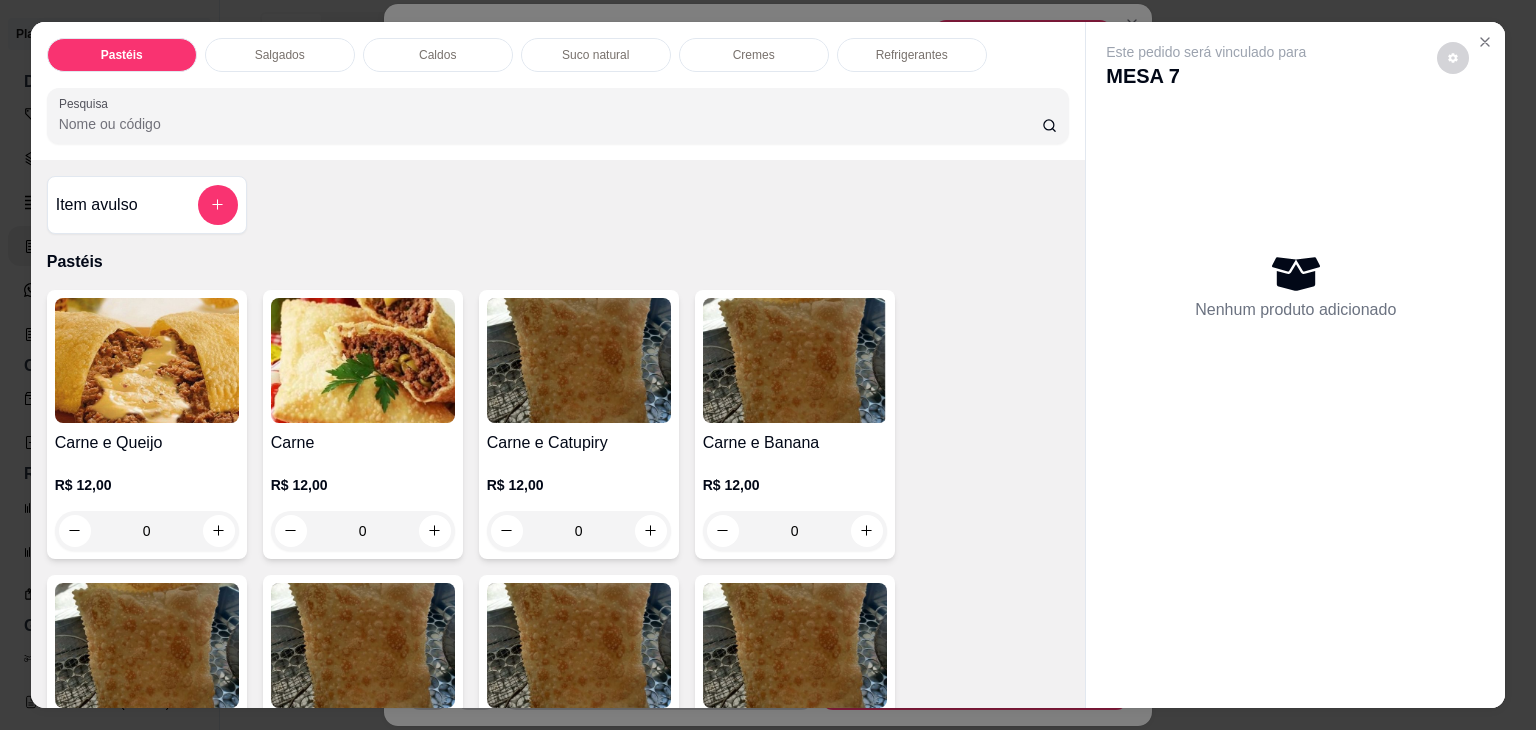 click on "Caldos" at bounding box center [438, 55] 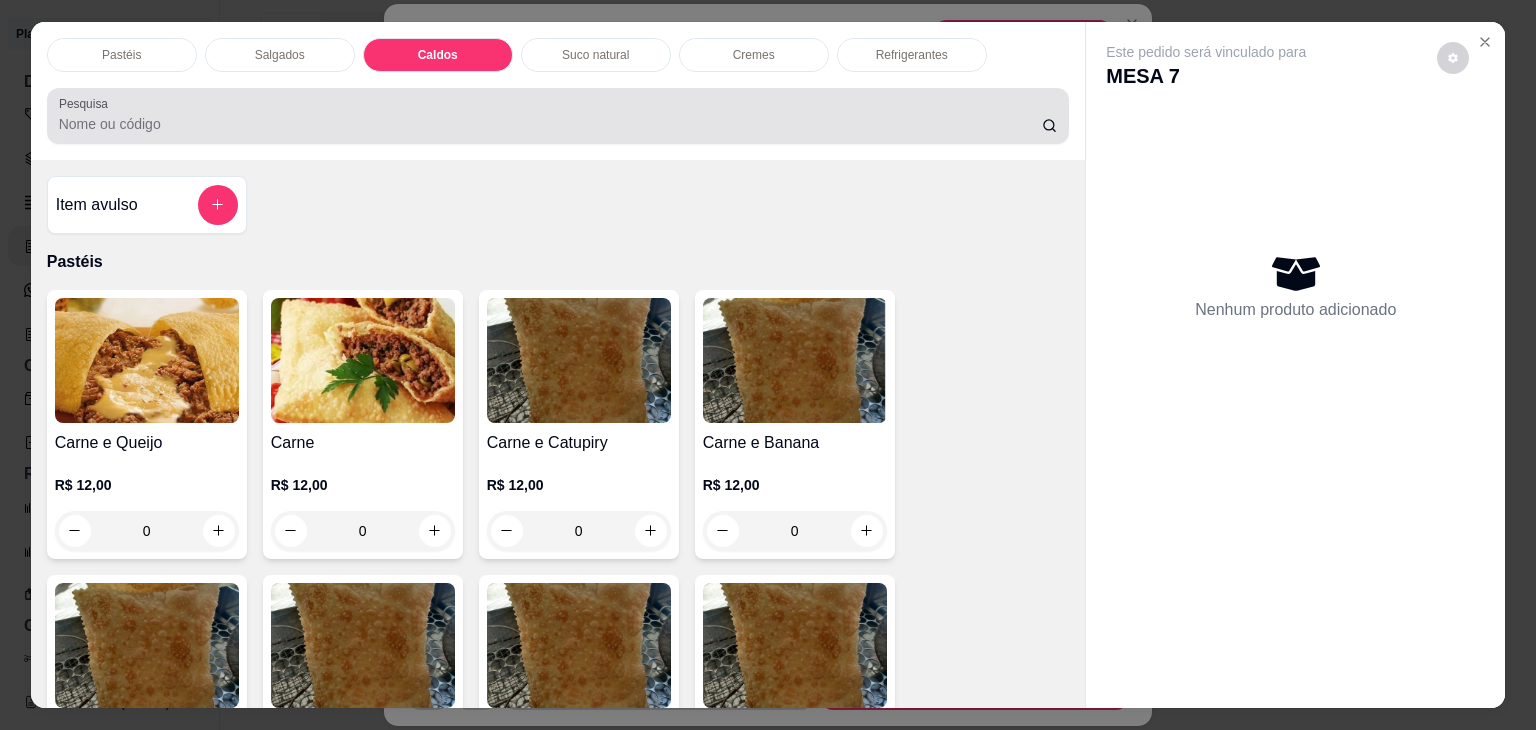 scroll, scrollTop: 2782, scrollLeft: 0, axis: vertical 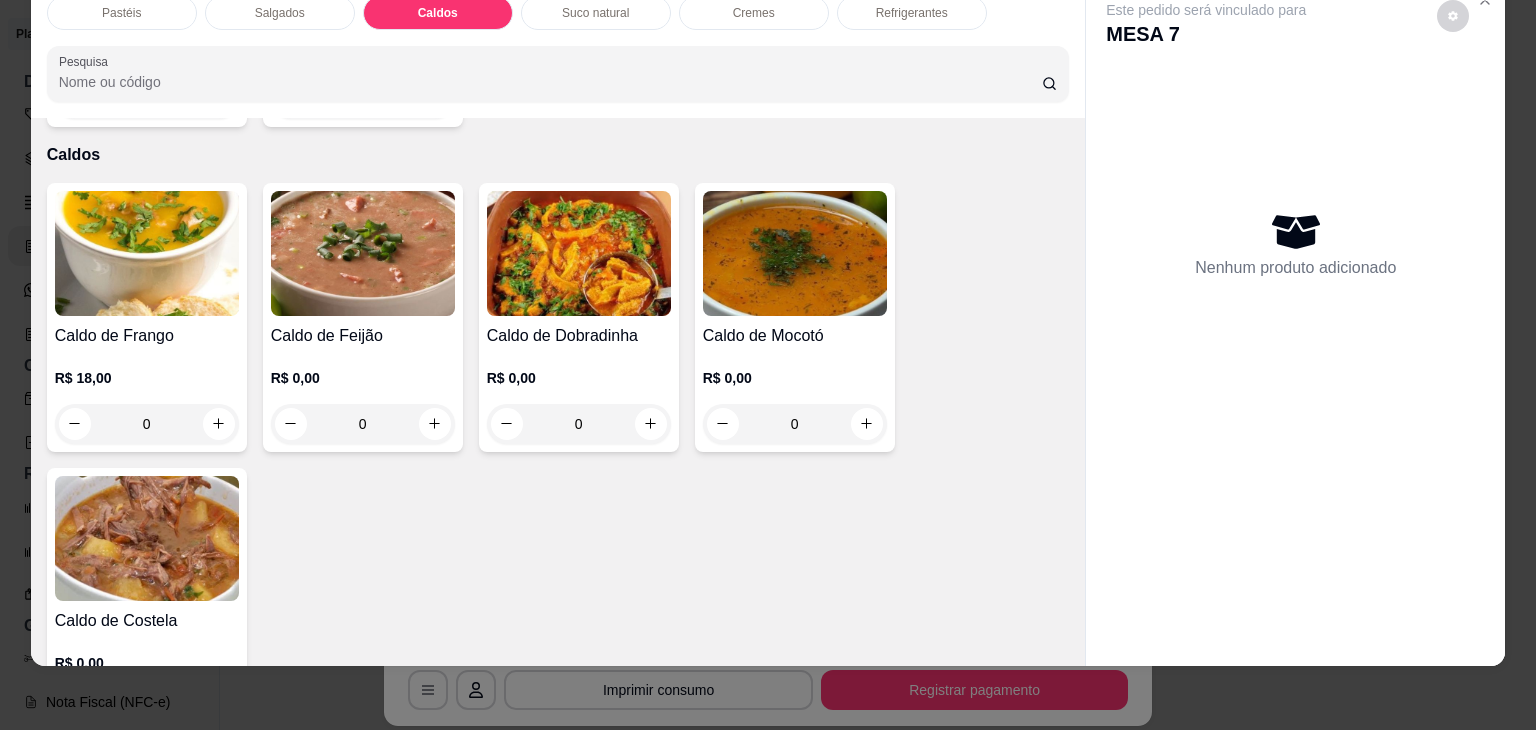 click on "0" at bounding box center [147, 424] 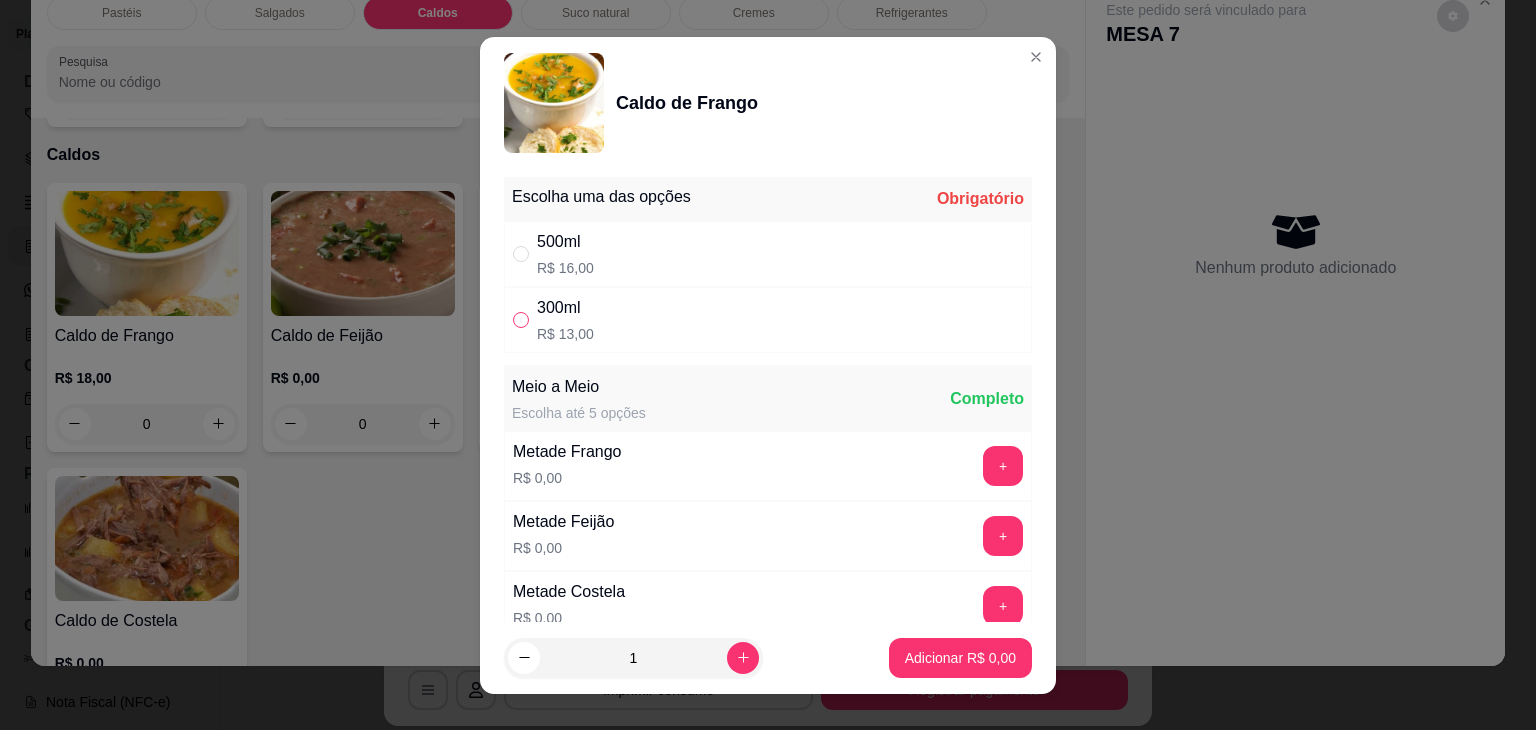 click at bounding box center (521, 320) 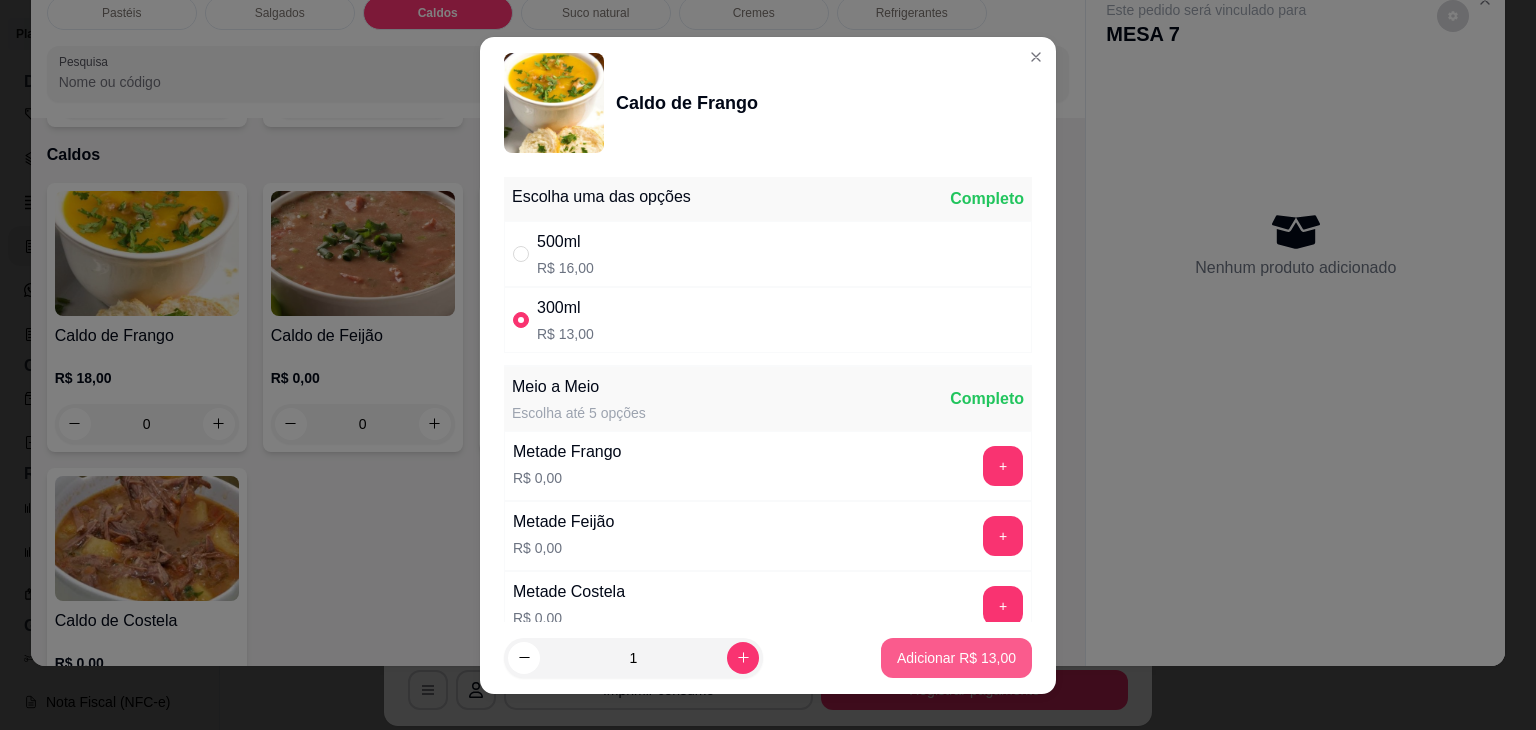 click on "Adicionar   R$ 13,00" at bounding box center [956, 658] 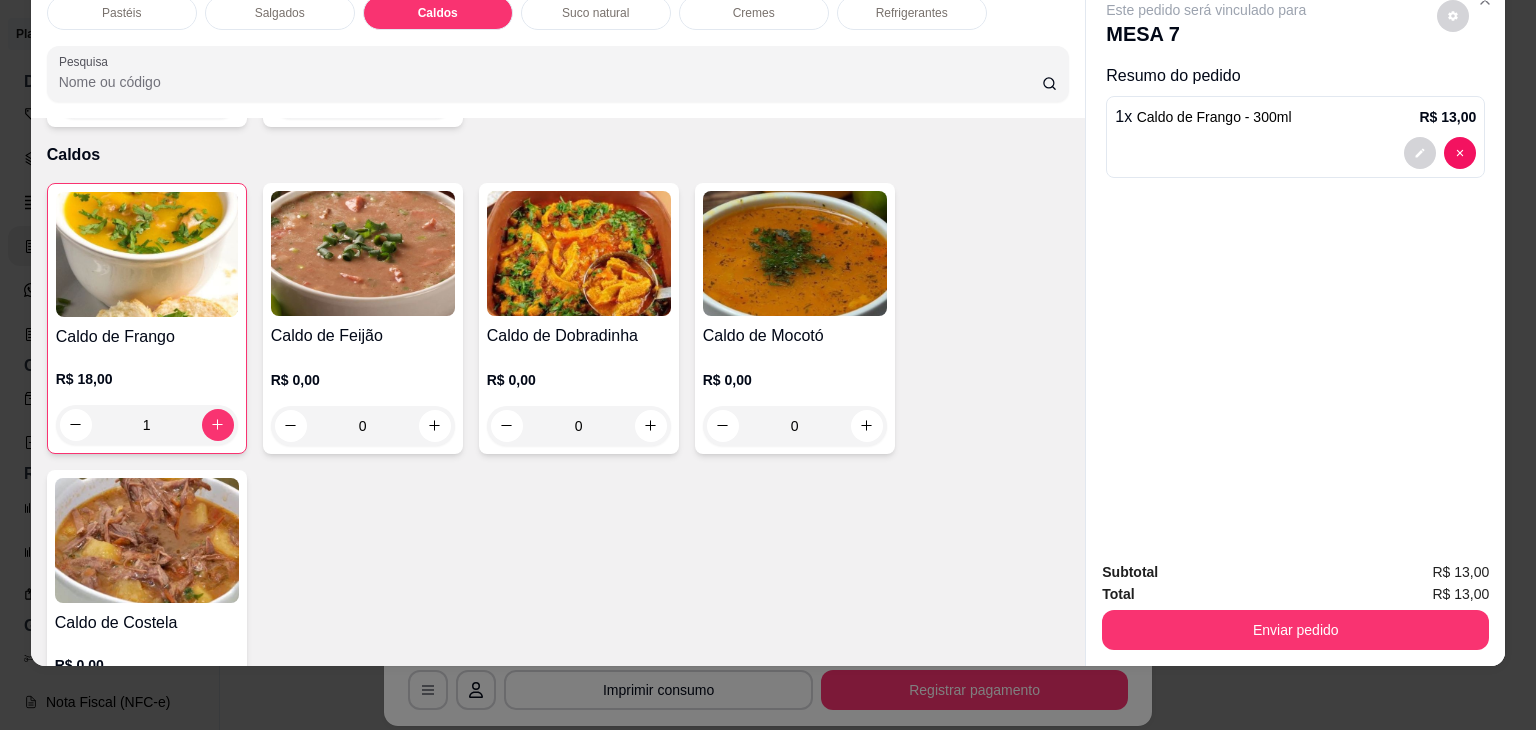 click on "1" at bounding box center [147, 425] 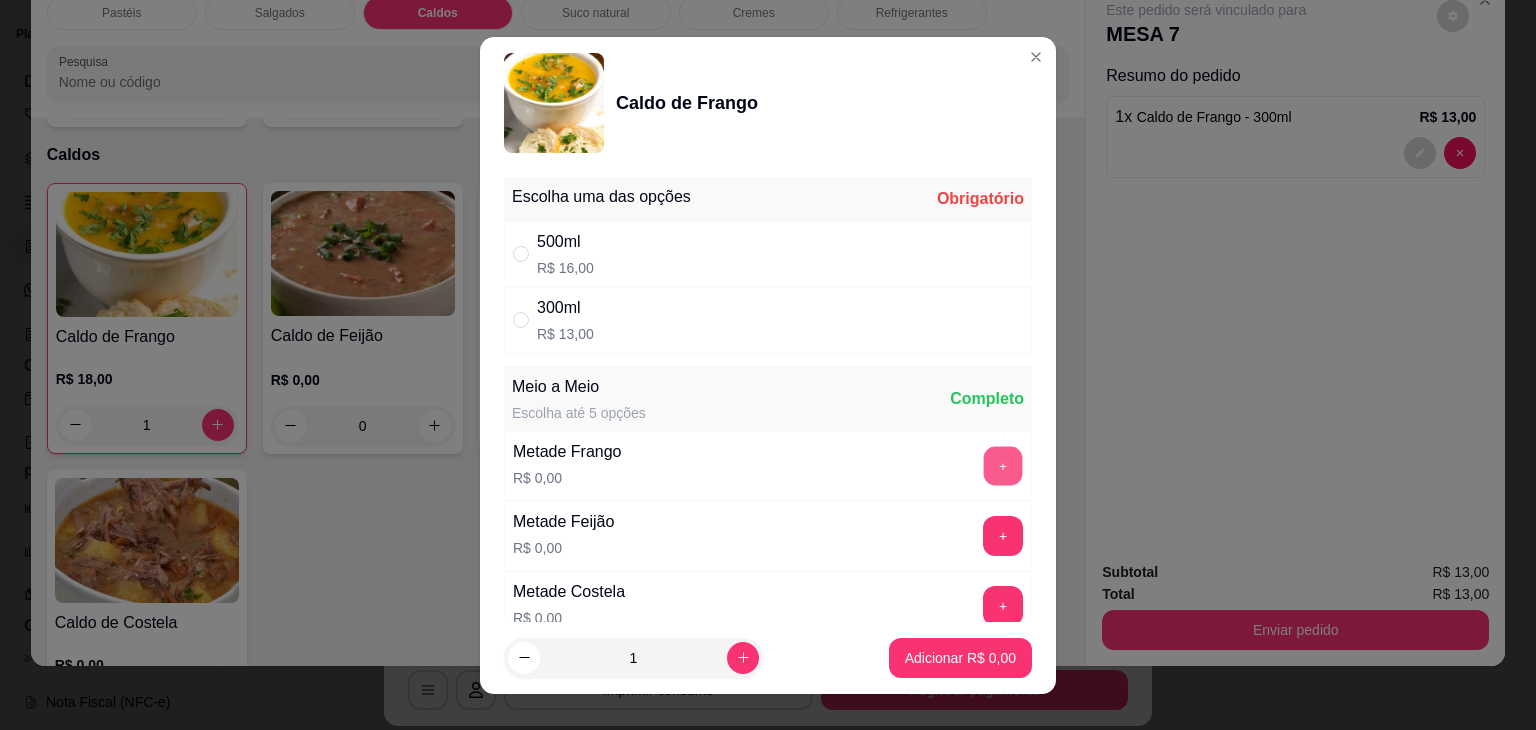 click on "+" at bounding box center (1003, 465) 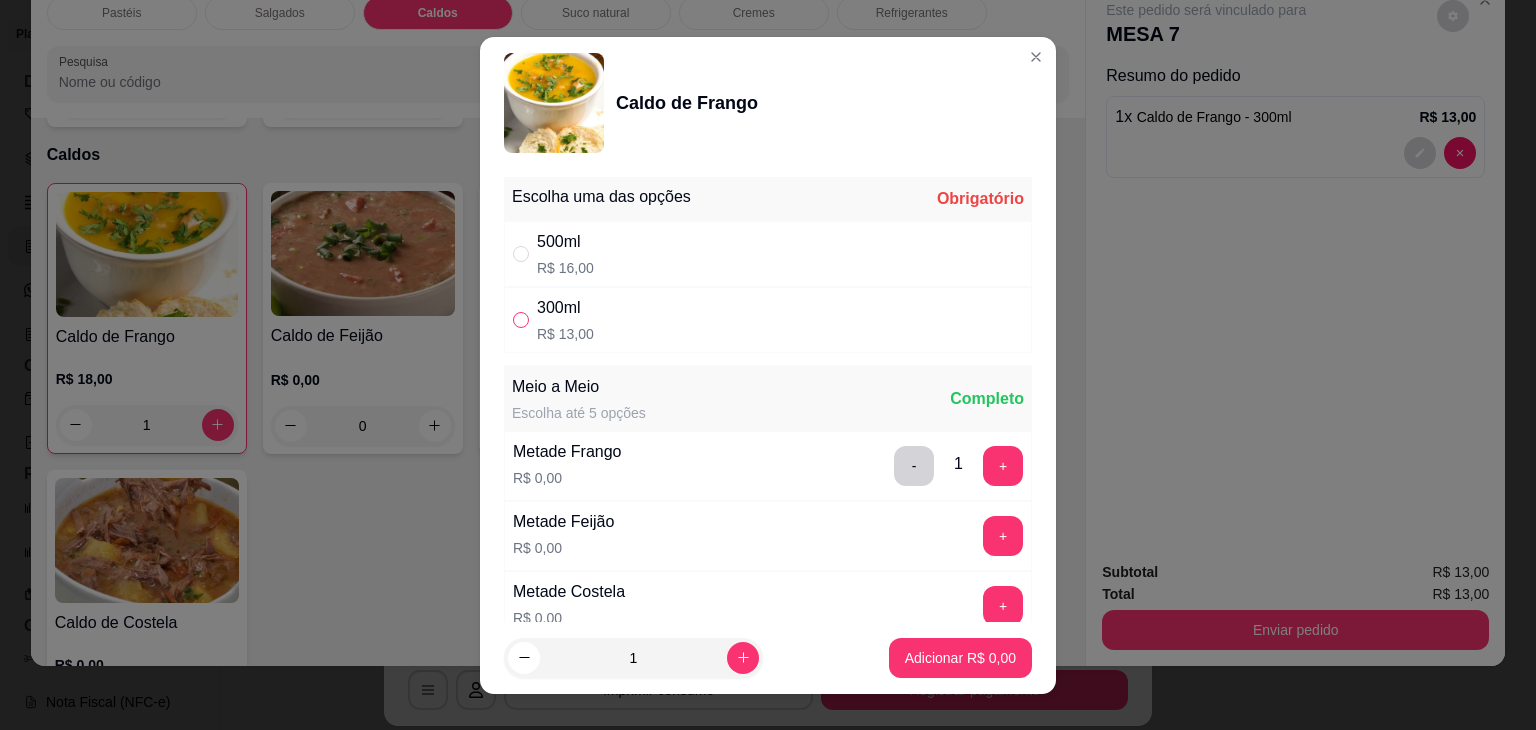 click at bounding box center [521, 320] 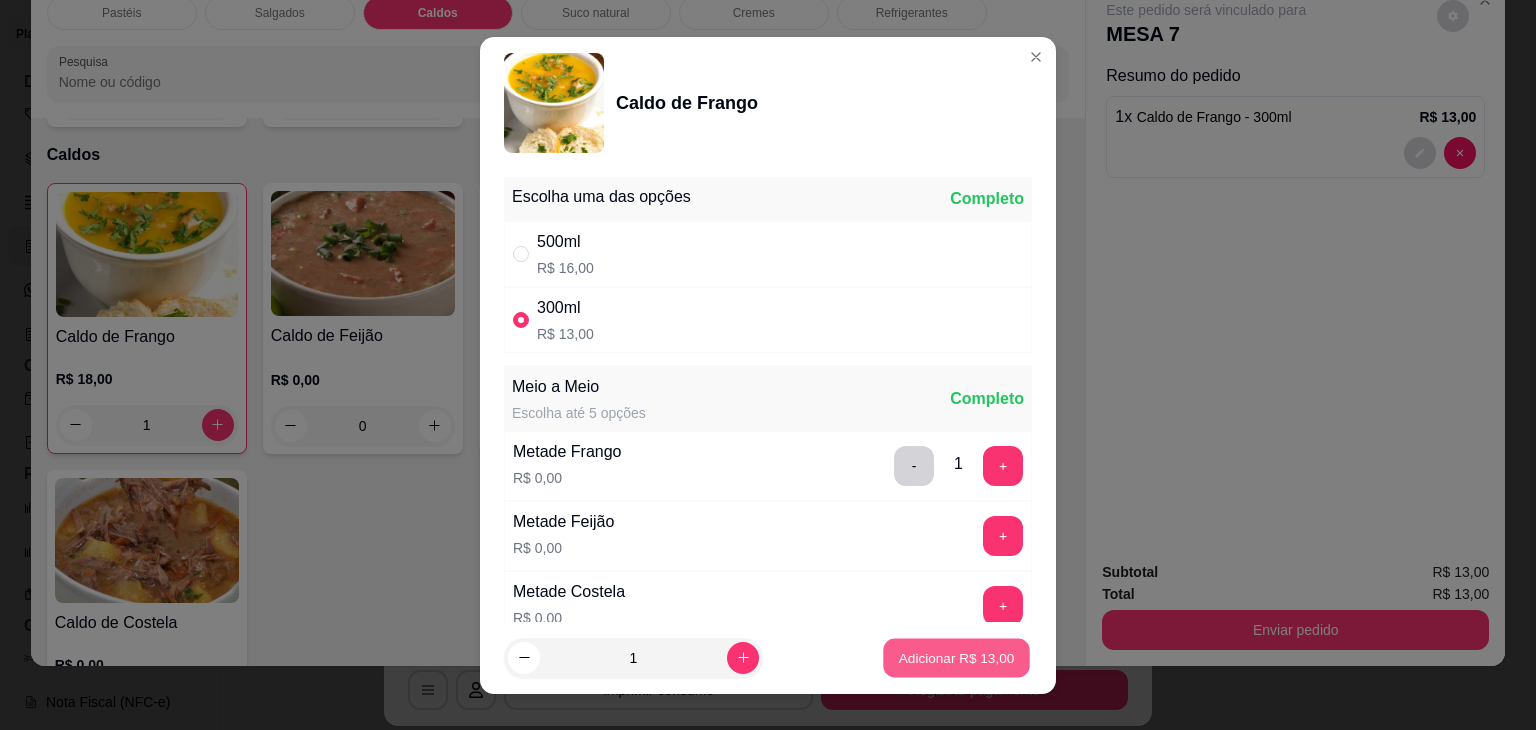 click on "Adicionar   R$ 13,00" at bounding box center [957, 657] 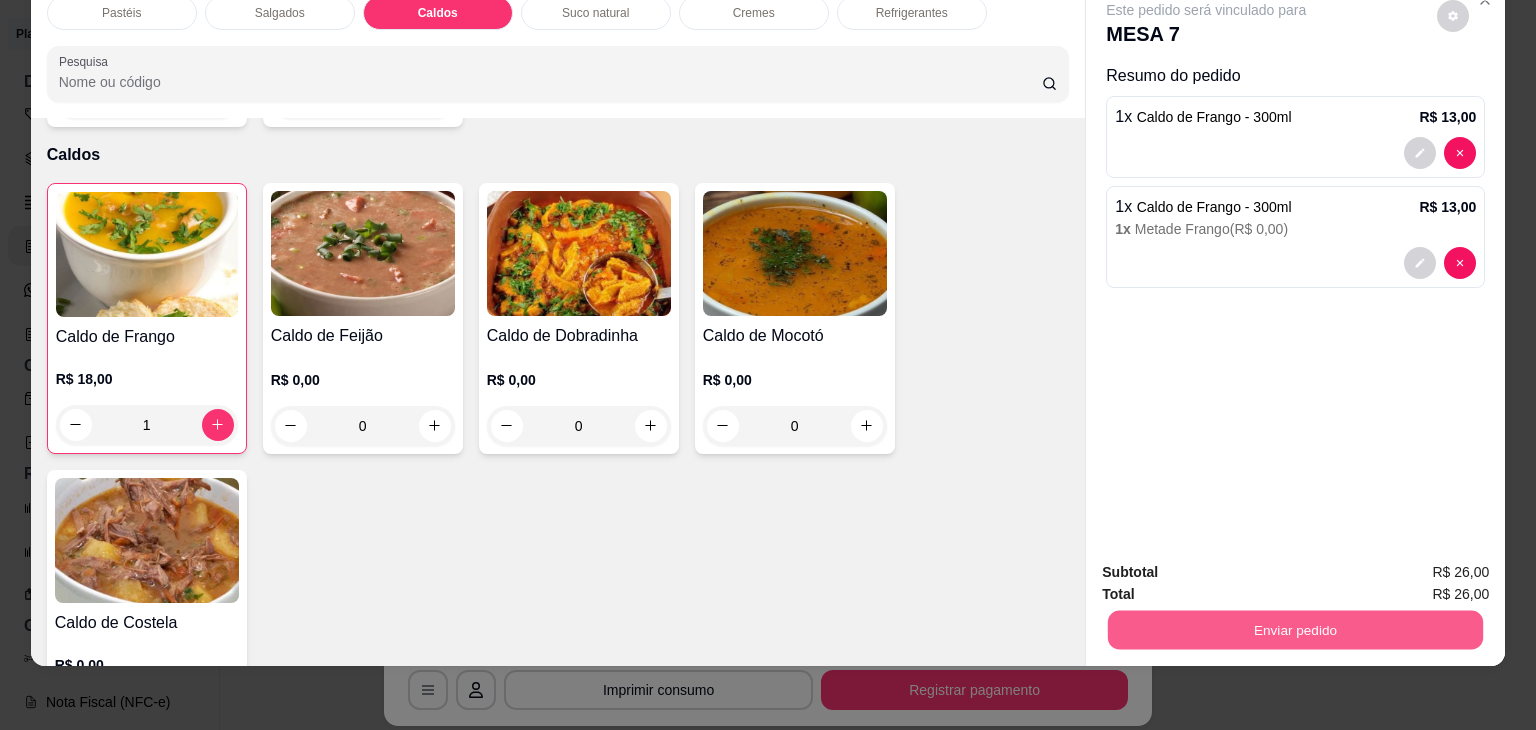 click on "Enviar pedido" at bounding box center [1295, 630] 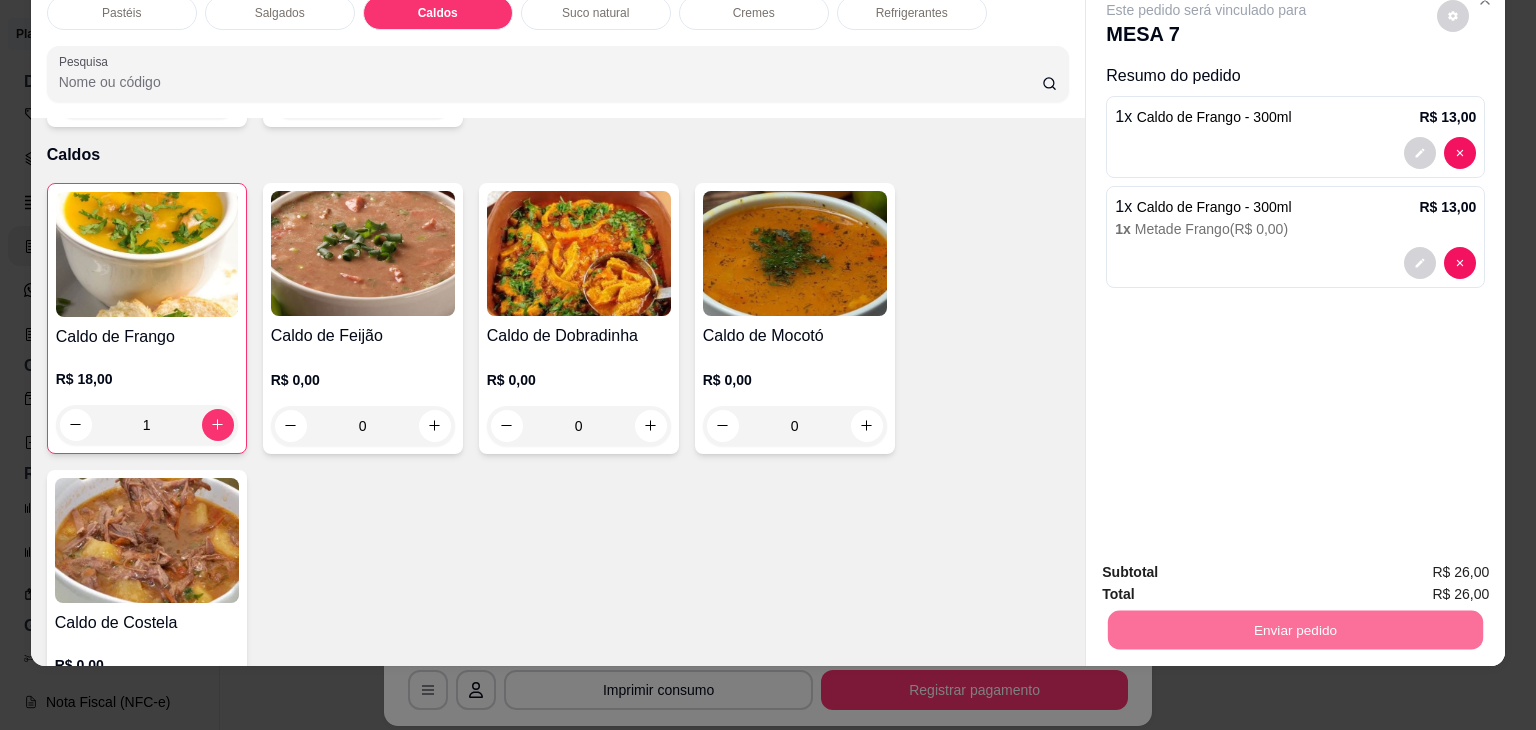 click on "Não registrar e enviar pedido" at bounding box center [1229, 564] 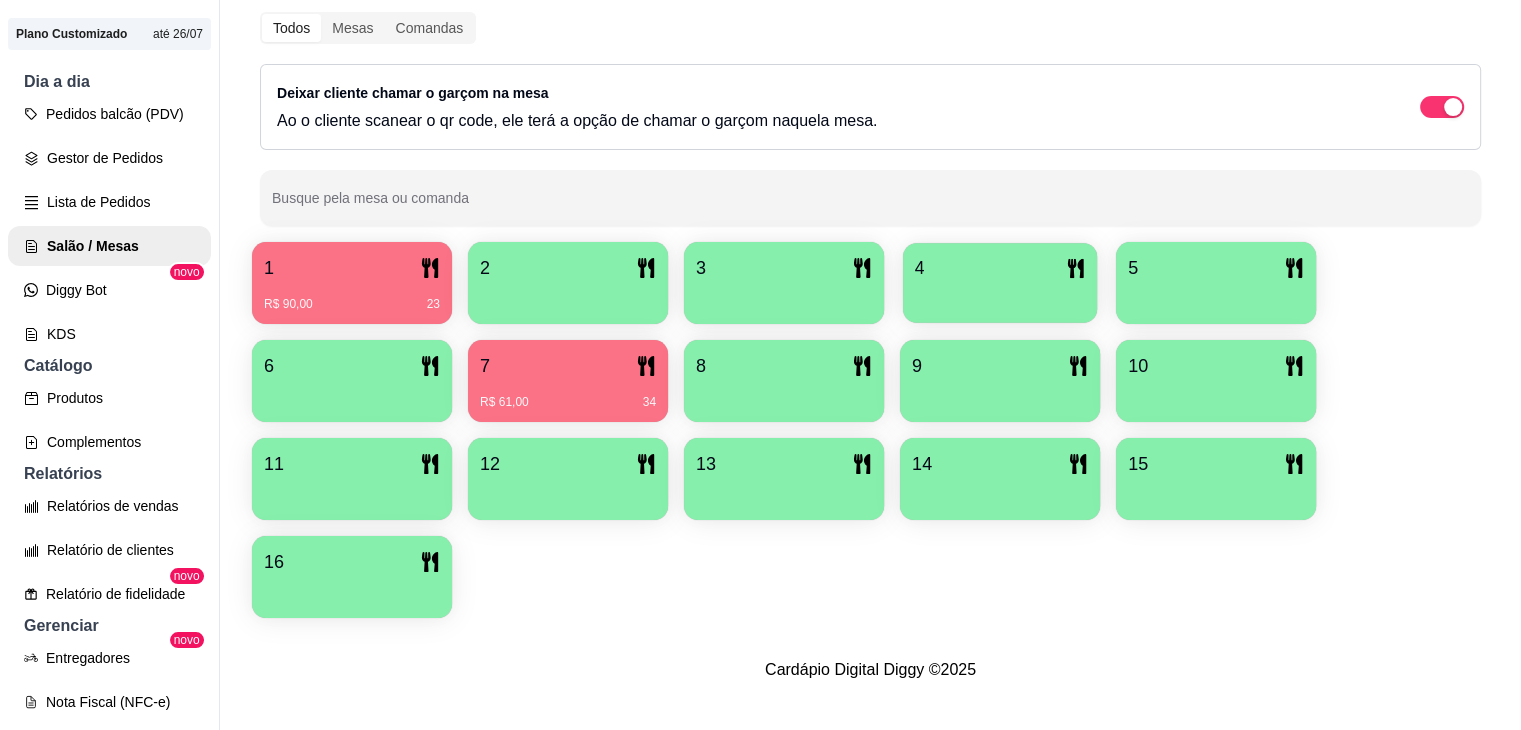 click on "4" at bounding box center (1000, 268) 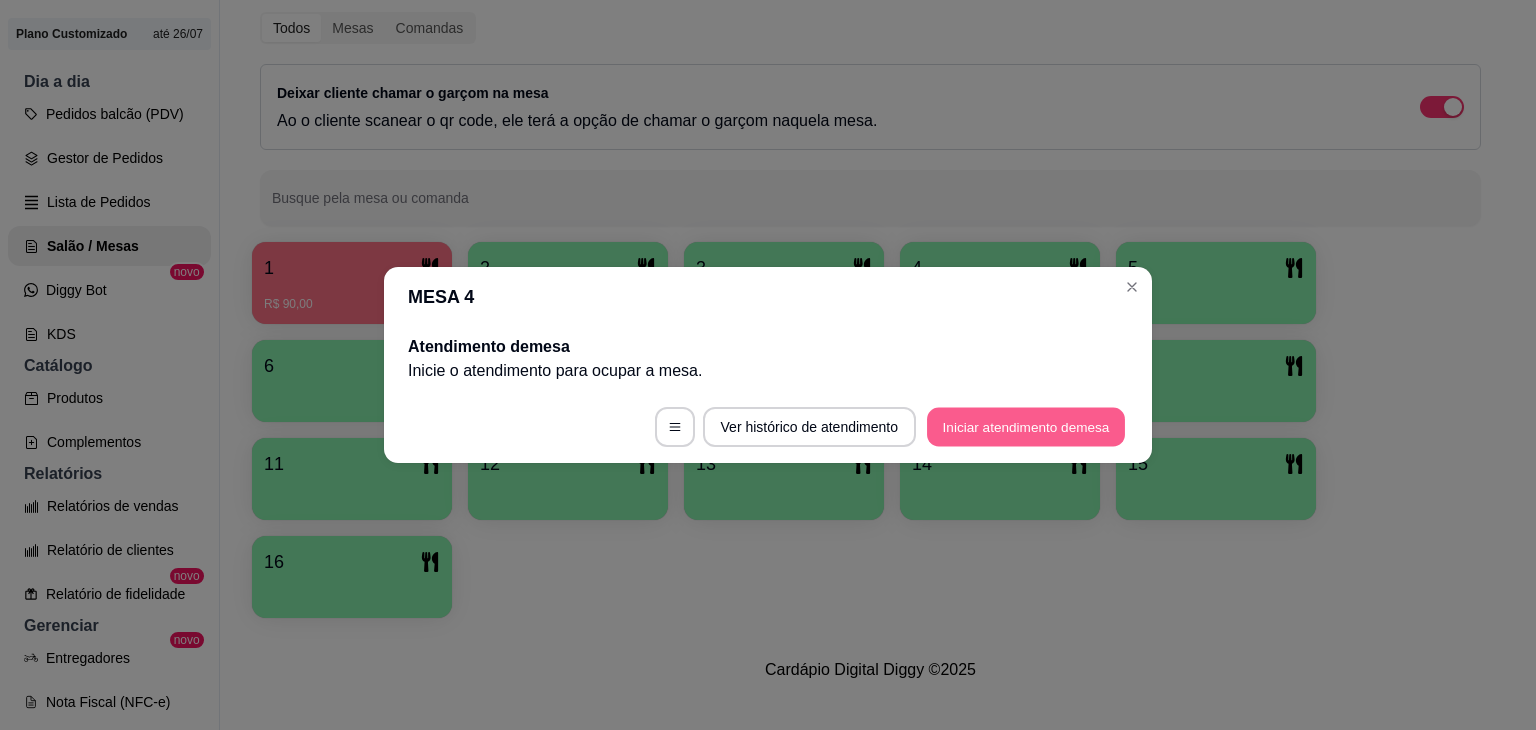 click on "Iniciar atendimento de  mesa" at bounding box center (1026, 427) 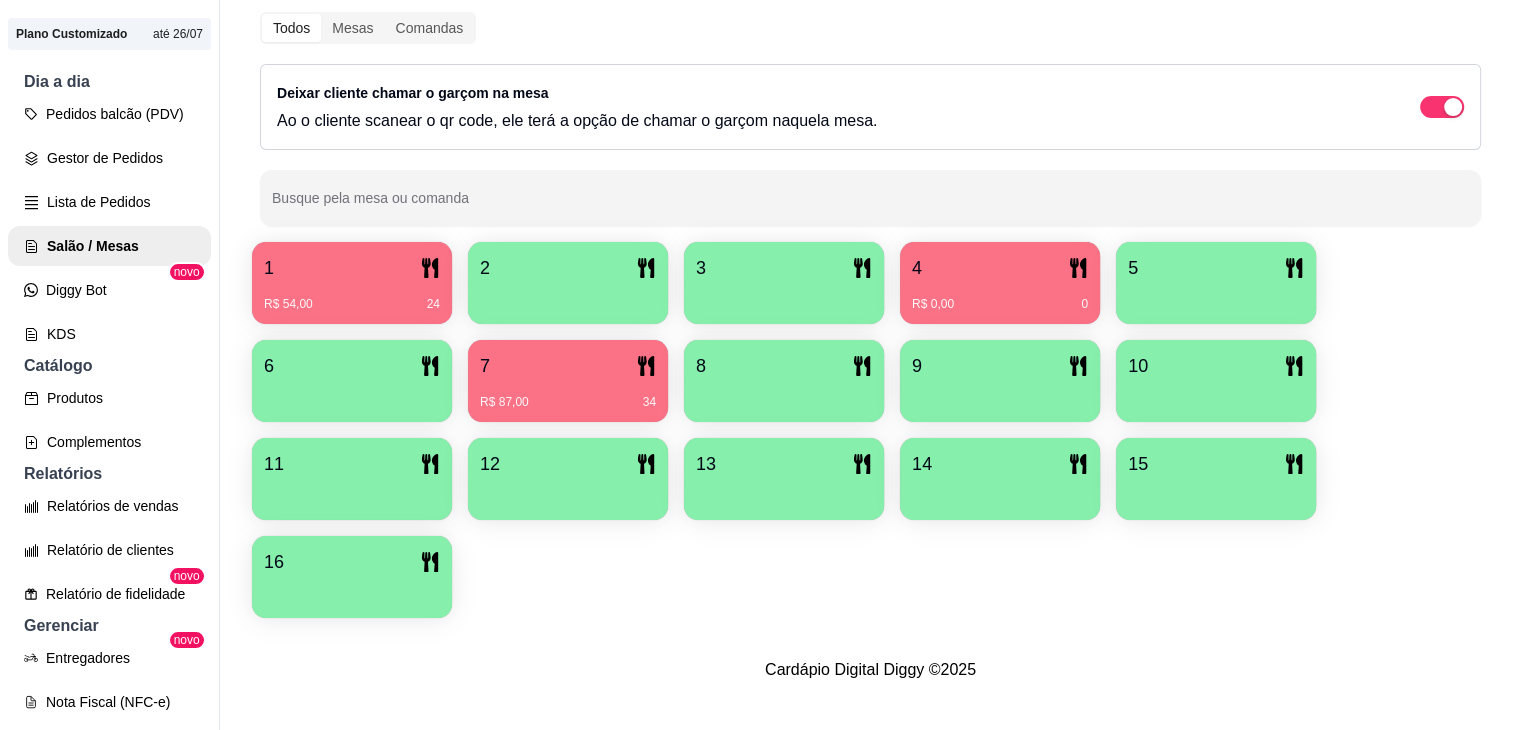 click at bounding box center [352, 493] 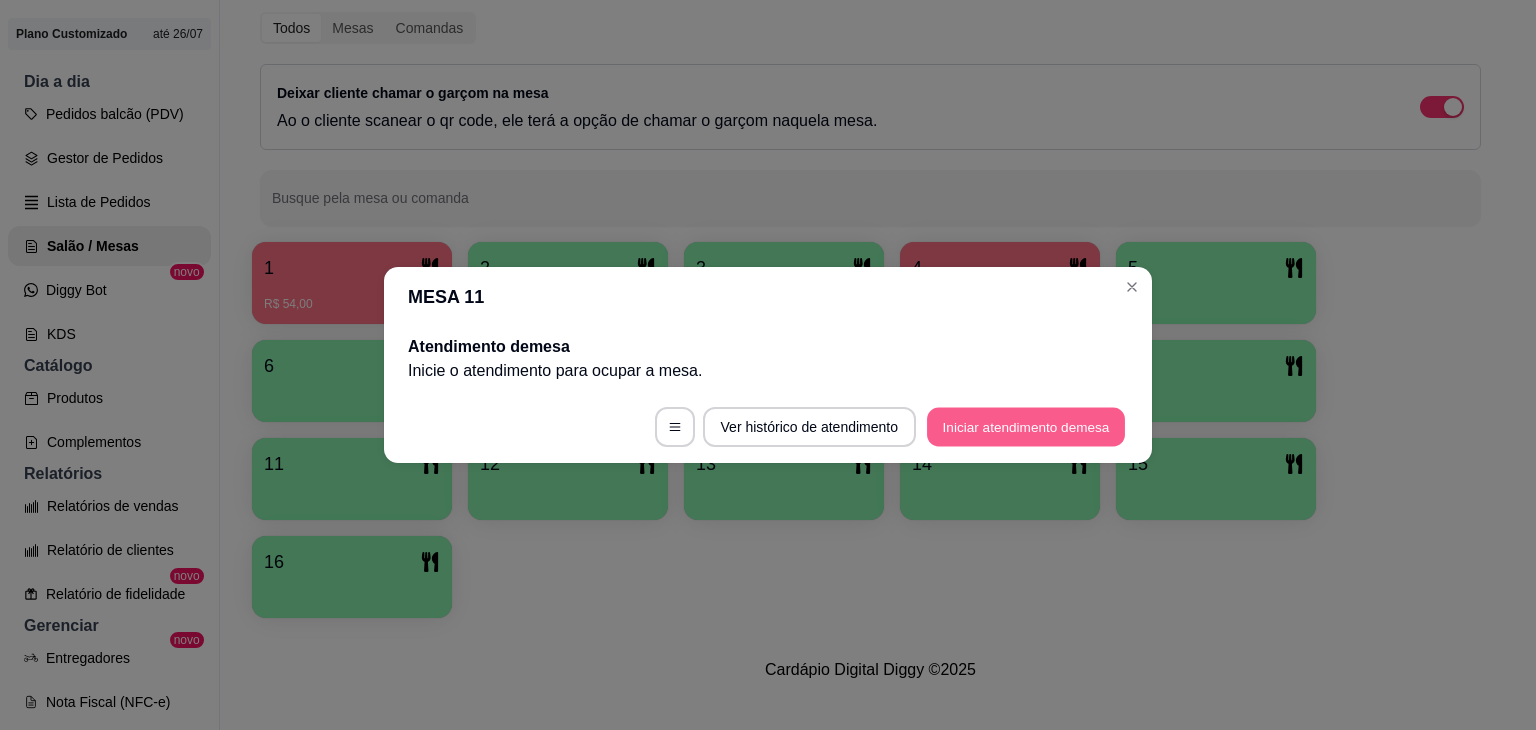 click on "Iniciar atendimento de  mesa" at bounding box center [1026, 427] 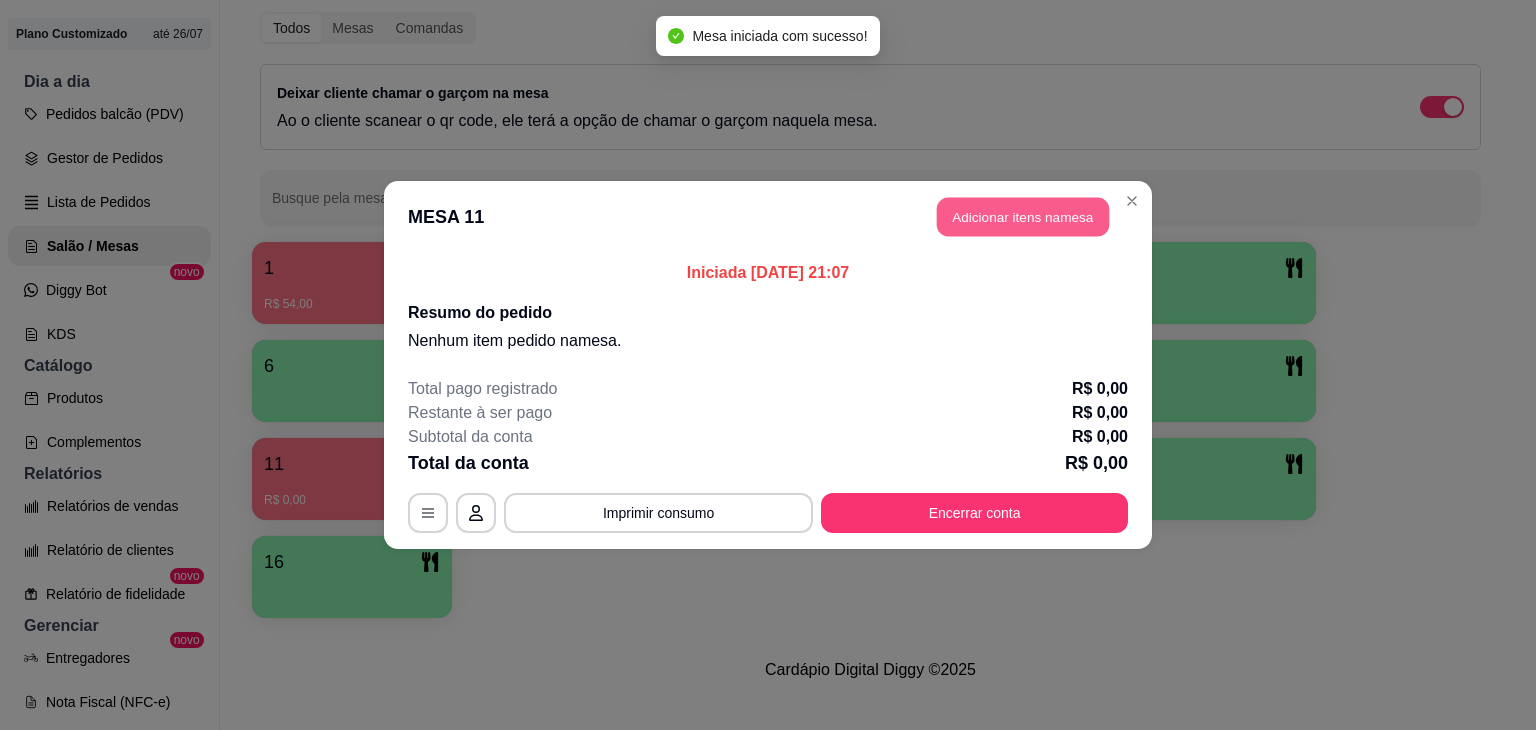click on "Adicionar itens na  mesa" at bounding box center (1023, 217) 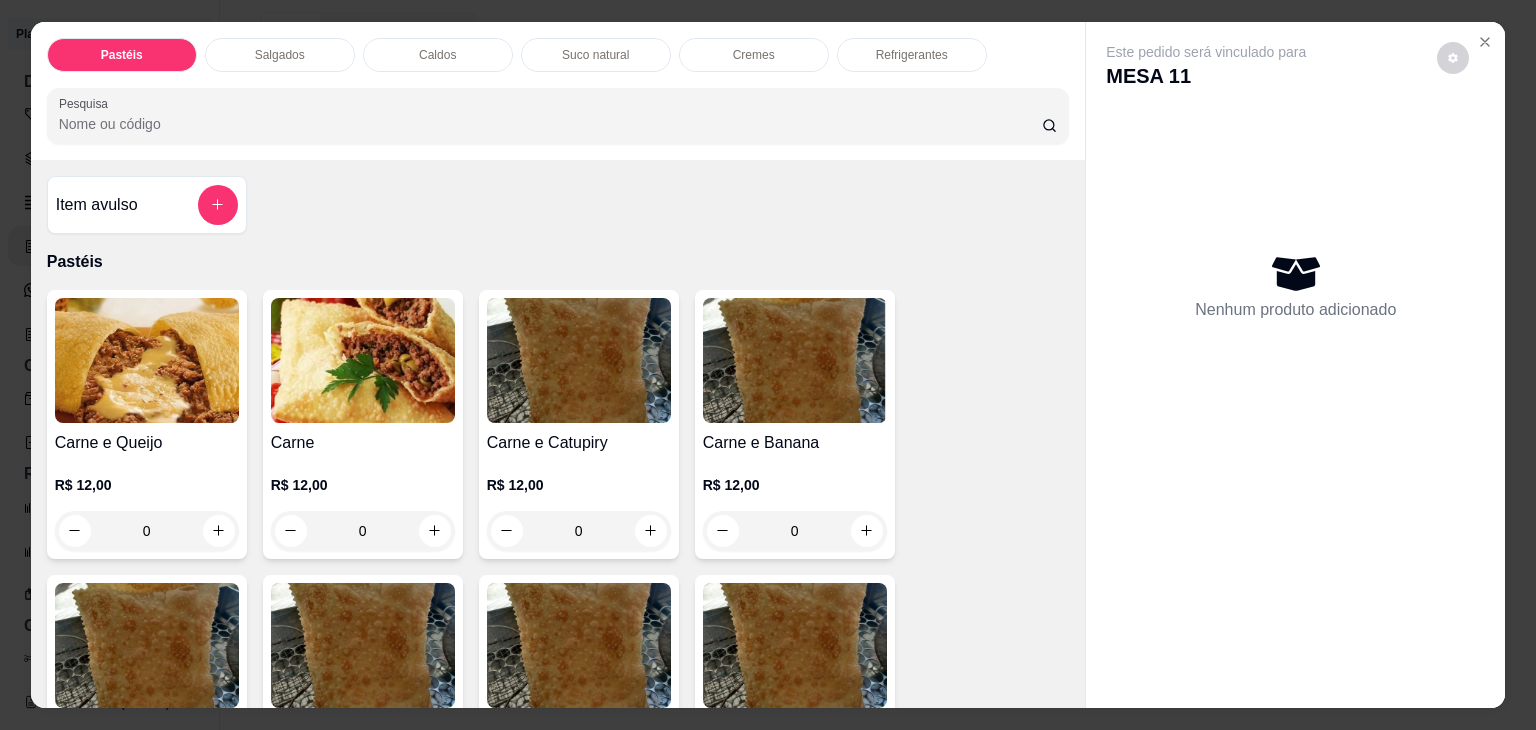scroll, scrollTop: 100, scrollLeft: 0, axis: vertical 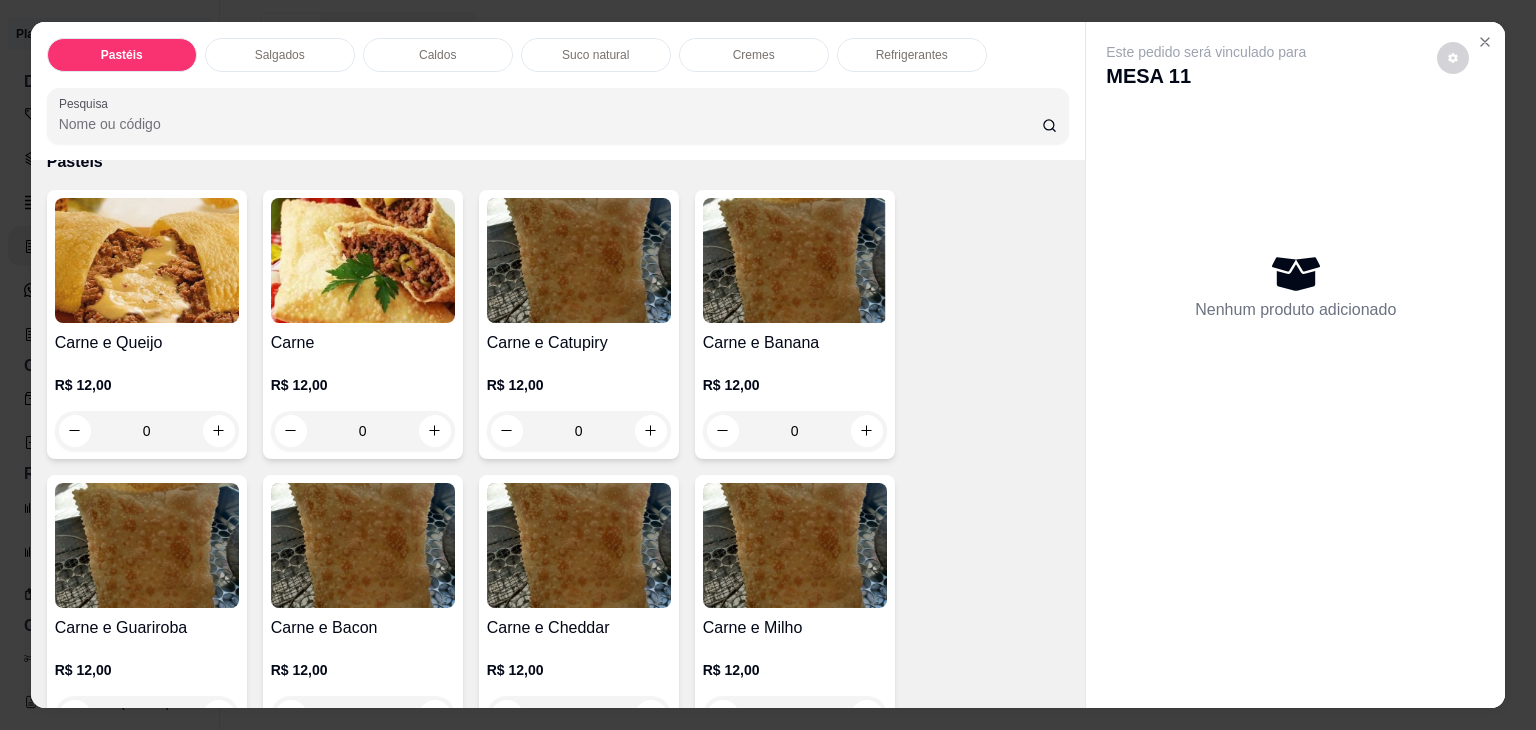 click on "0" at bounding box center [147, 431] 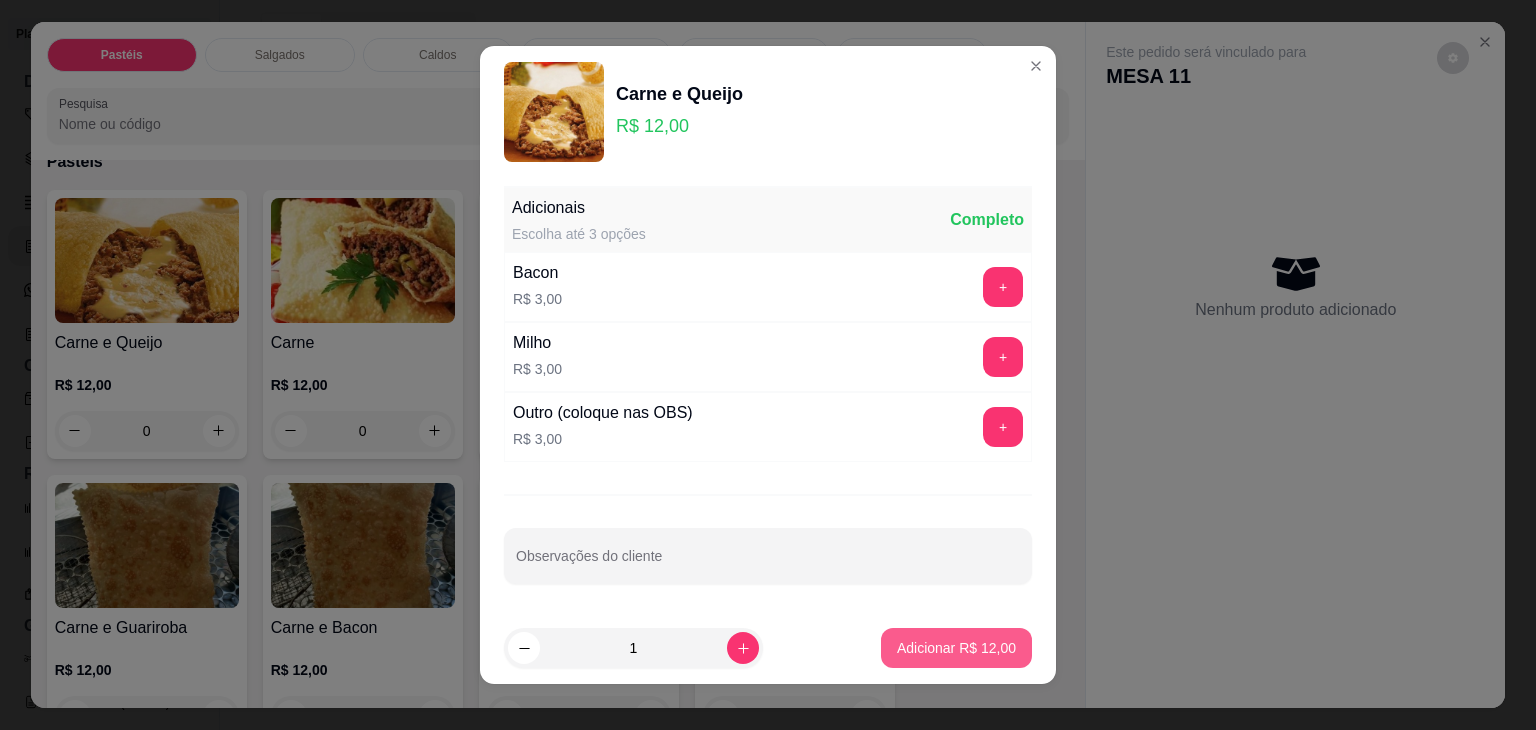 click on "Adicionar   R$ 12,00" at bounding box center [956, 648] 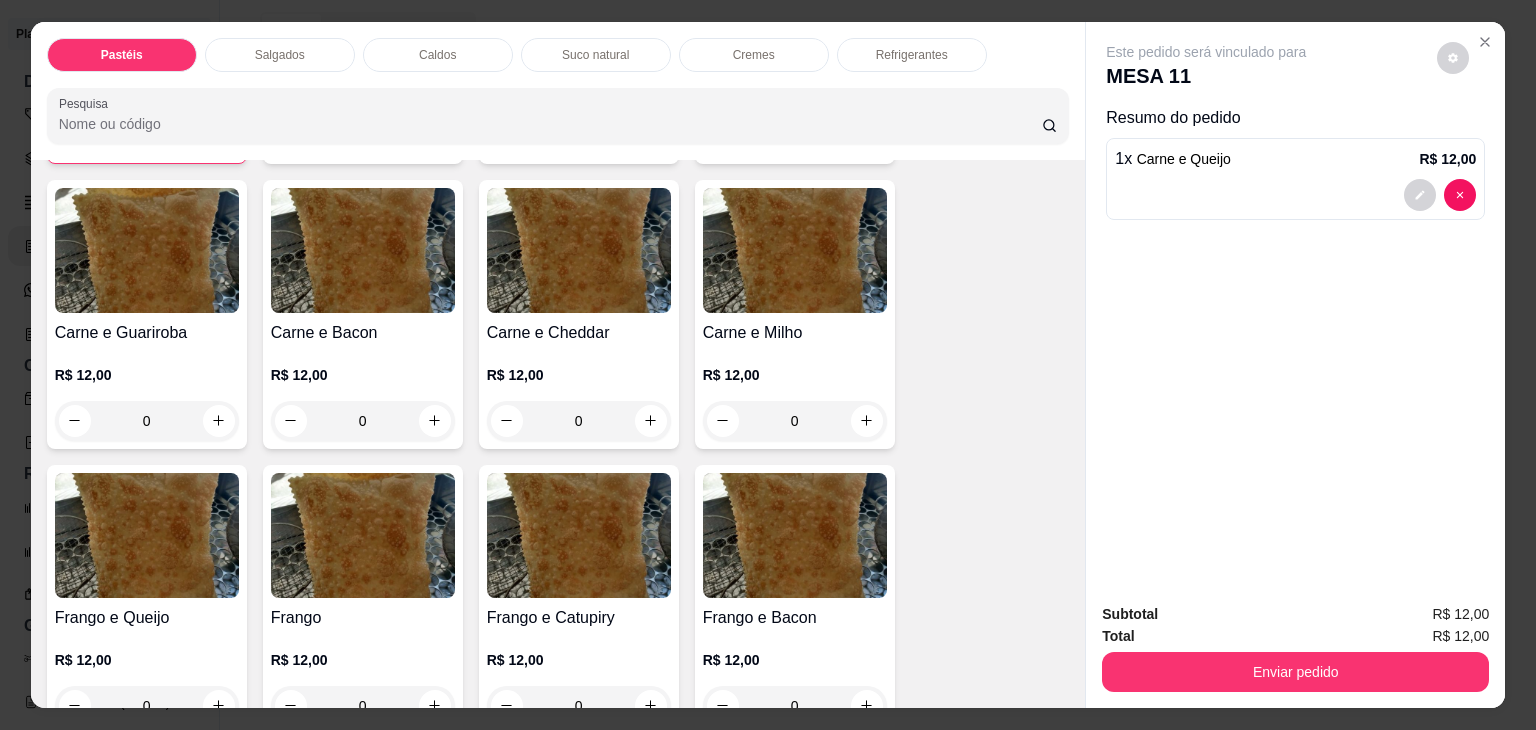 scroll, scrollTop: 400, scrollLeft: 0, axis: vertical 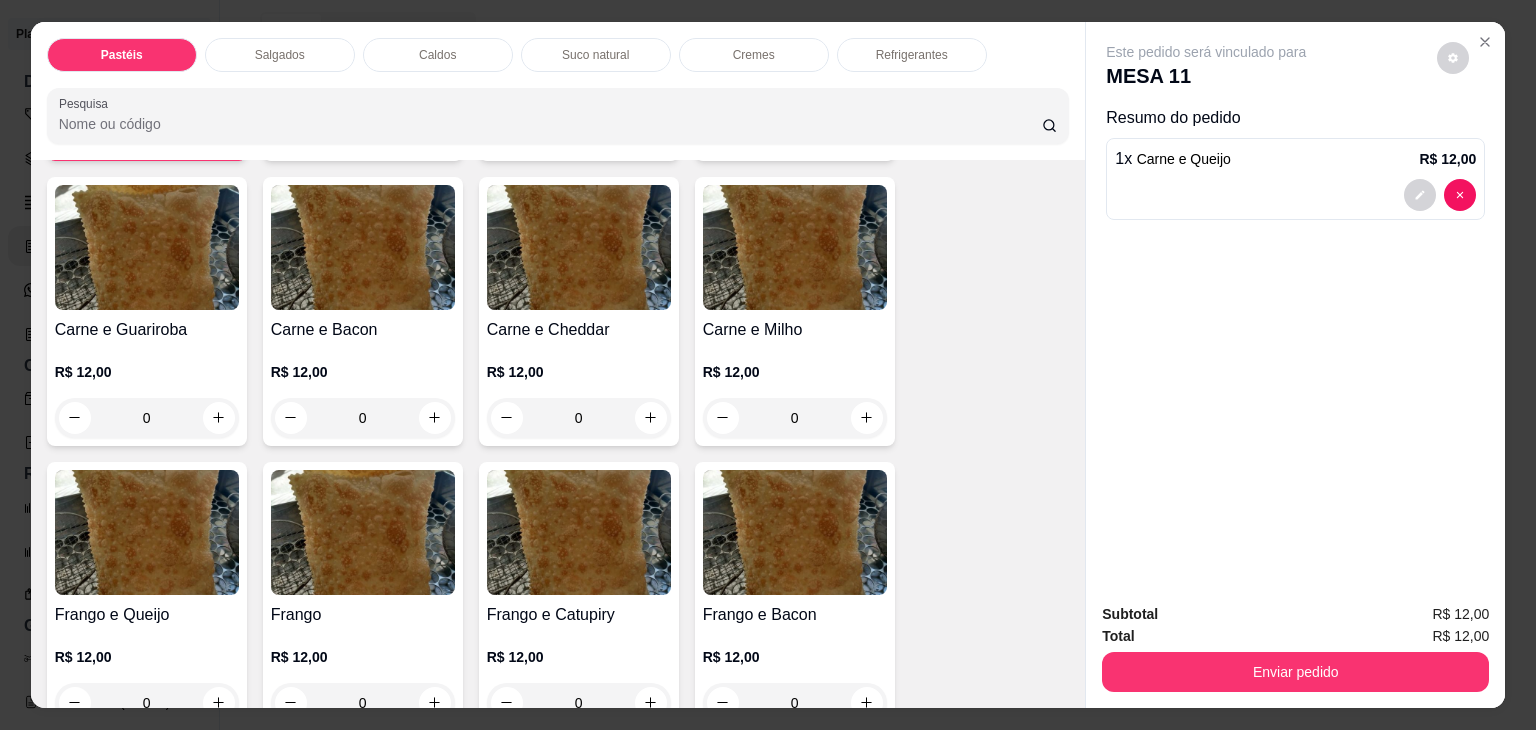 click on "0" at bounding box center (147, 418) 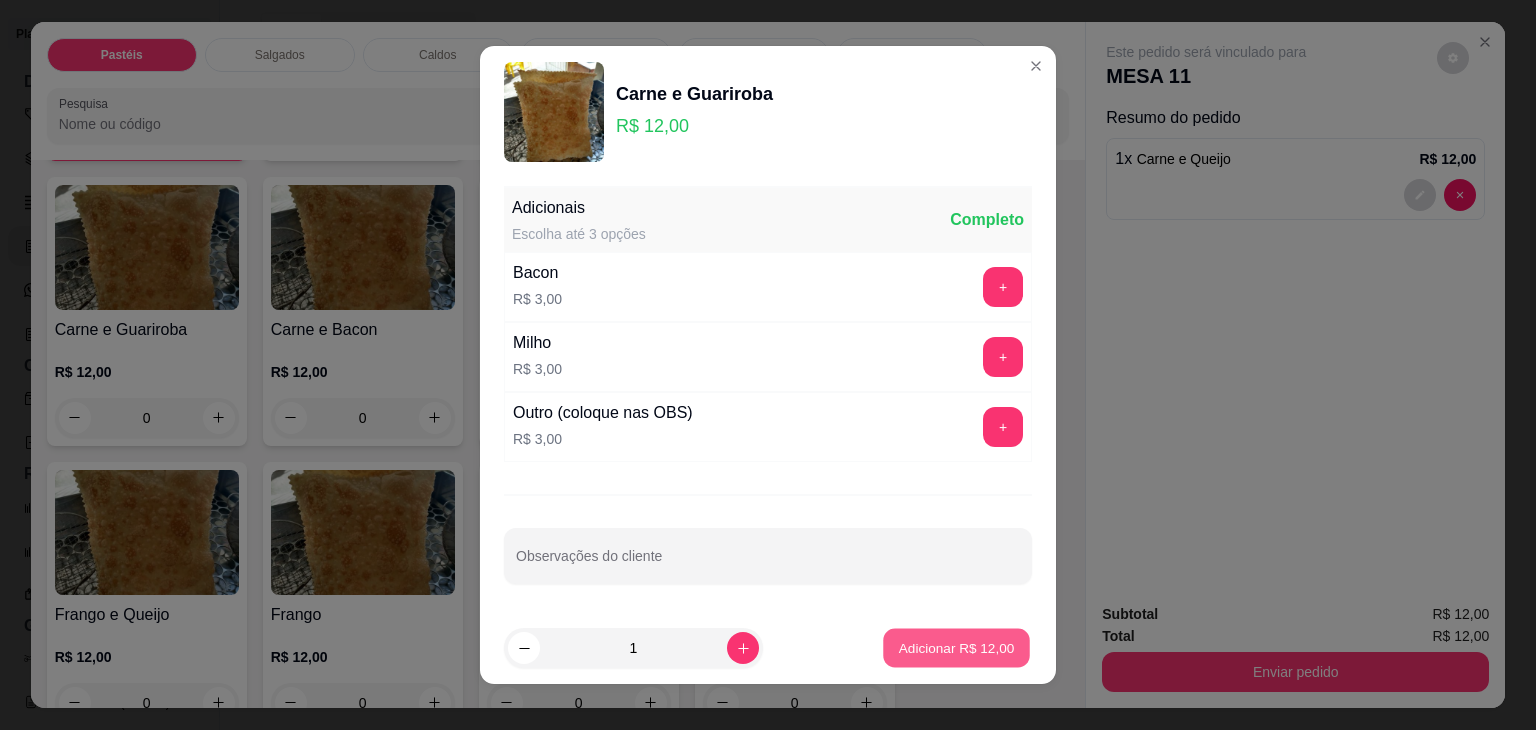 click on "Adicionar   R$ 12,00" at bounding box center [956, 648] 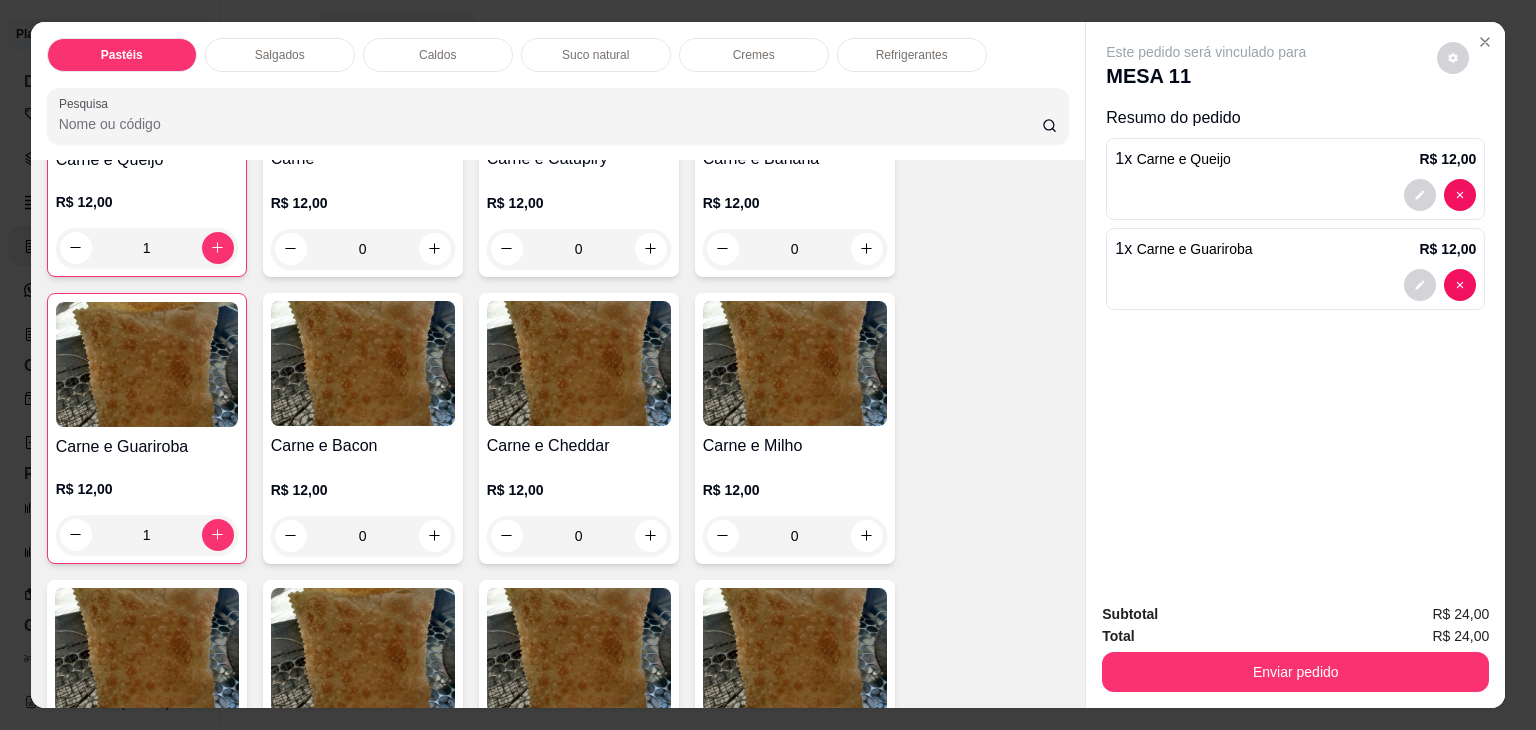 scroll, scrollTop: 200, scrollLeft: 0, axis: vertical 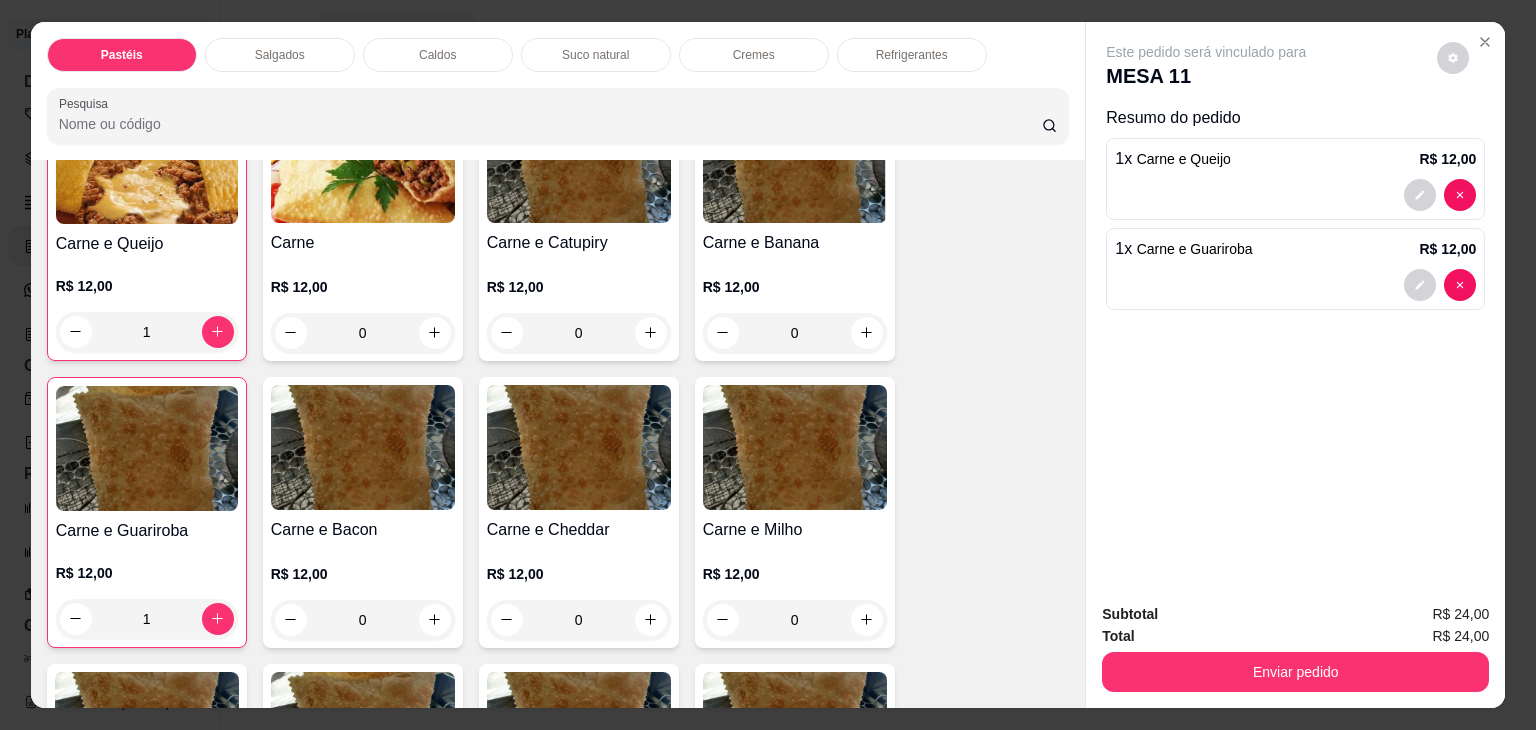 click on "Salgados" at bounding box center (280, 55) 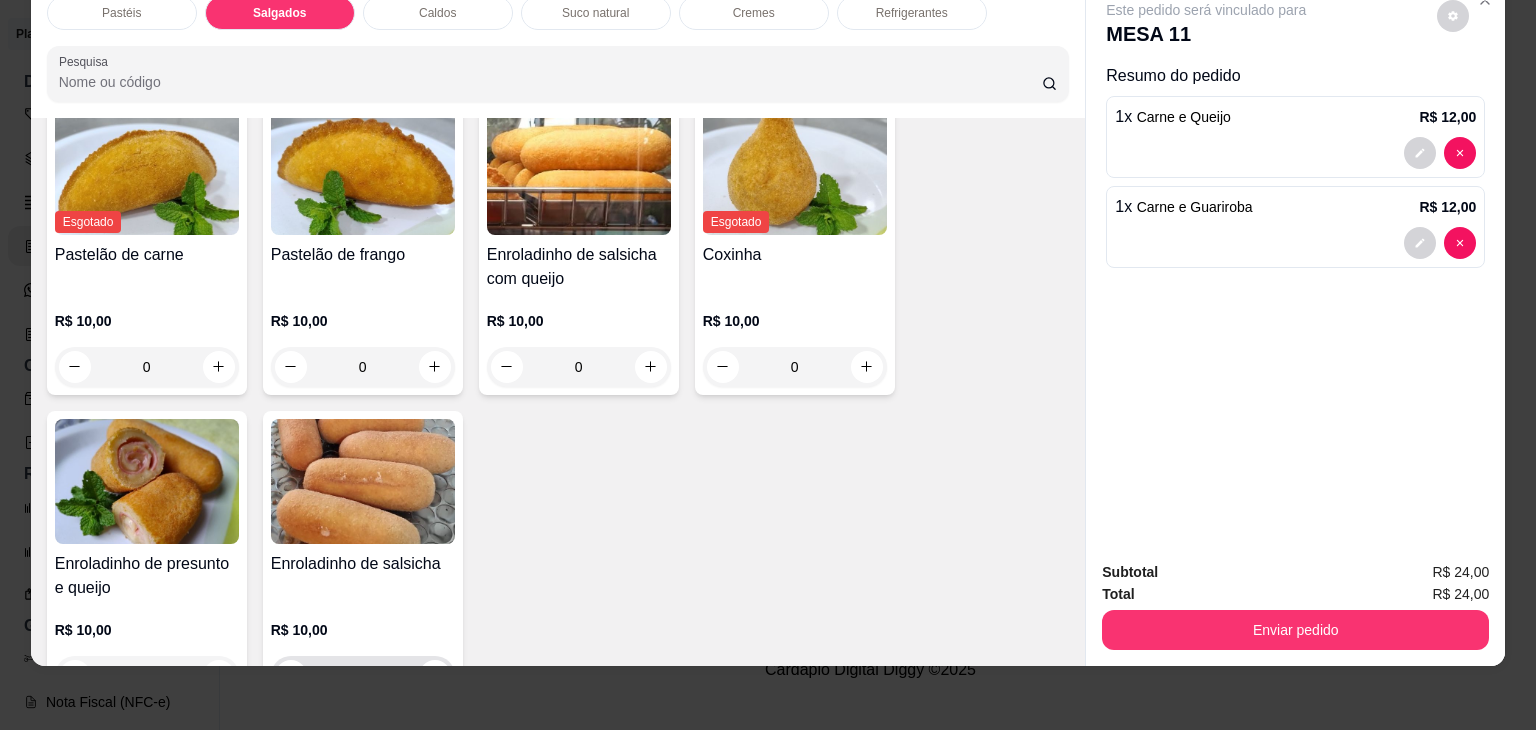 scroll, scrollTop: 2328, scrollLeft: 0, axis: vertical 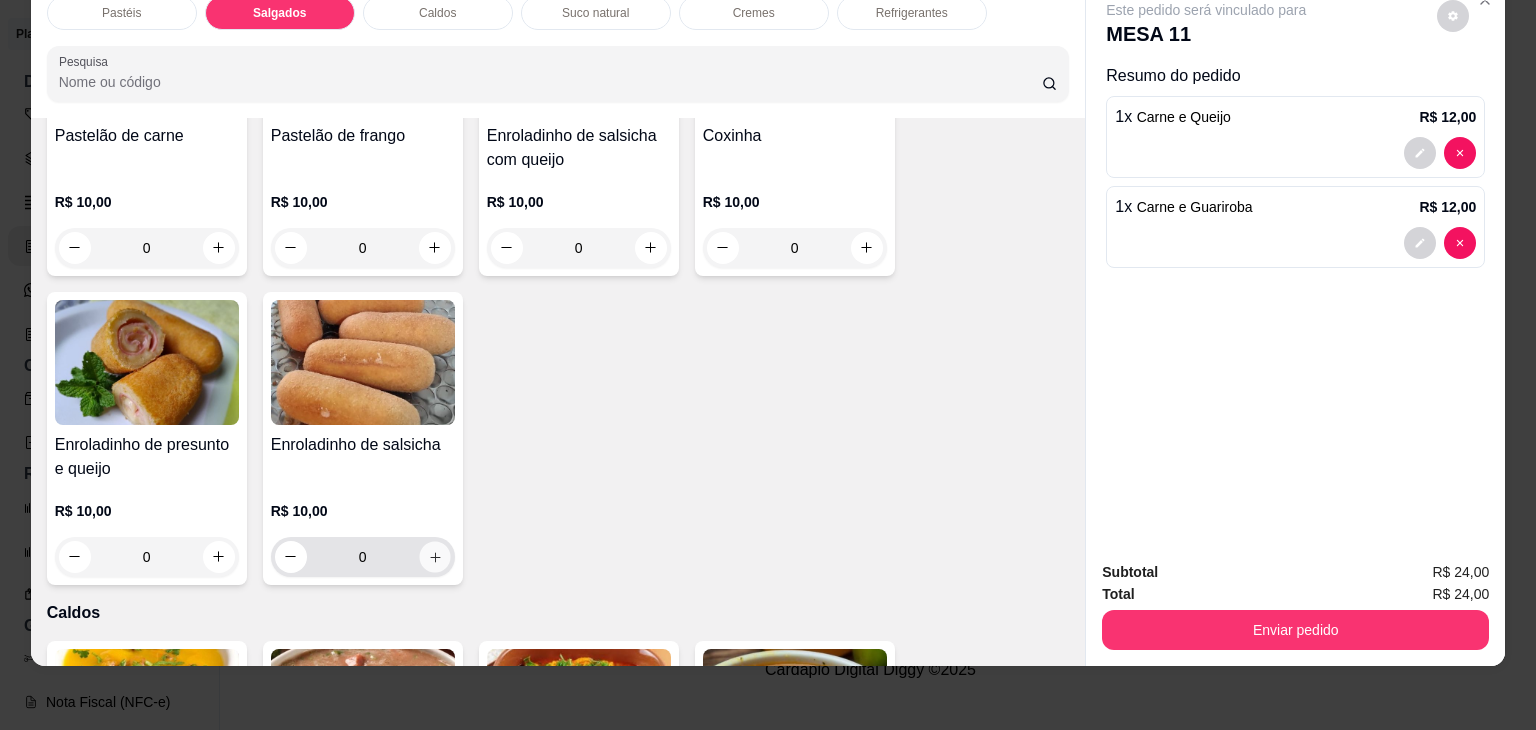 click 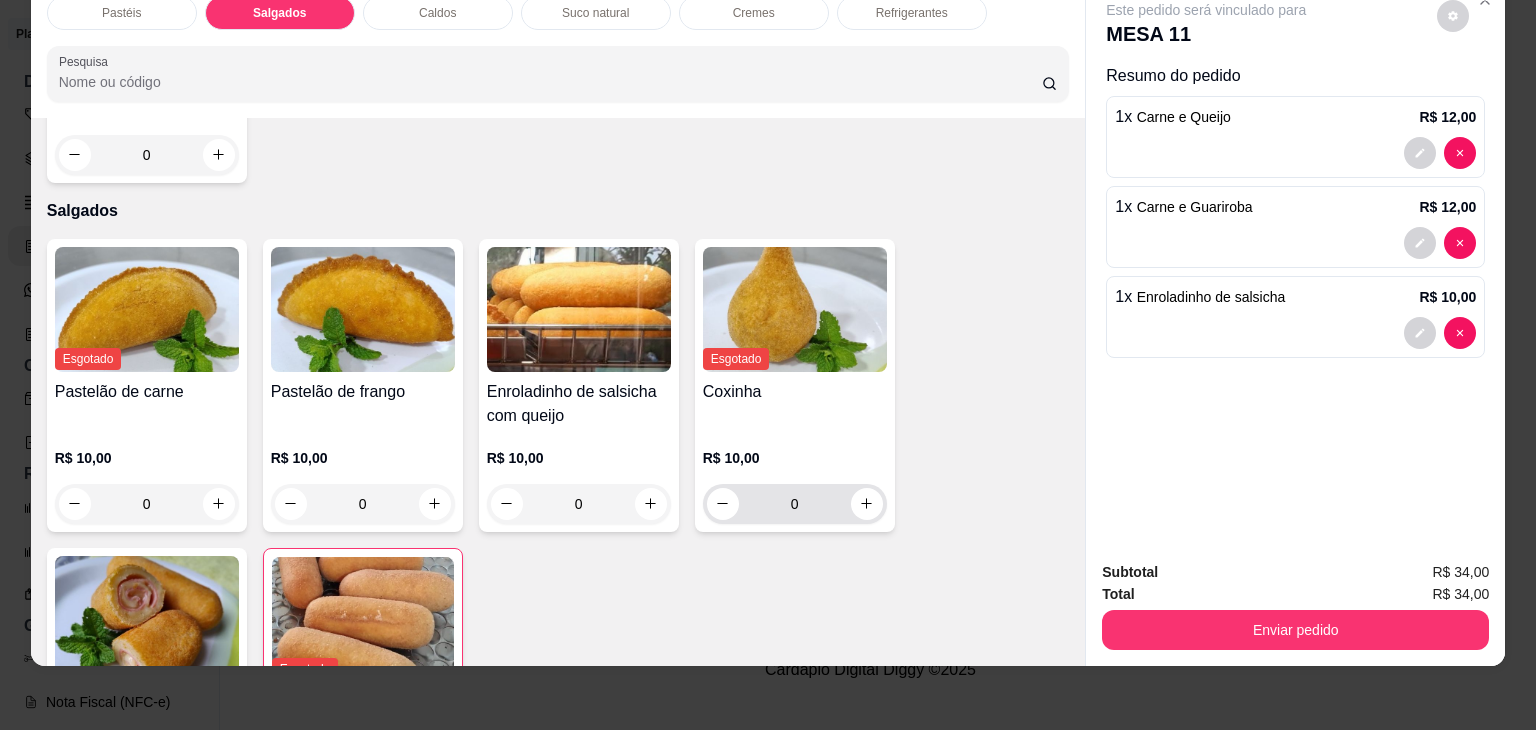 scroll, scrollTop: 2028, scrollLeft: 0, axis: vertical 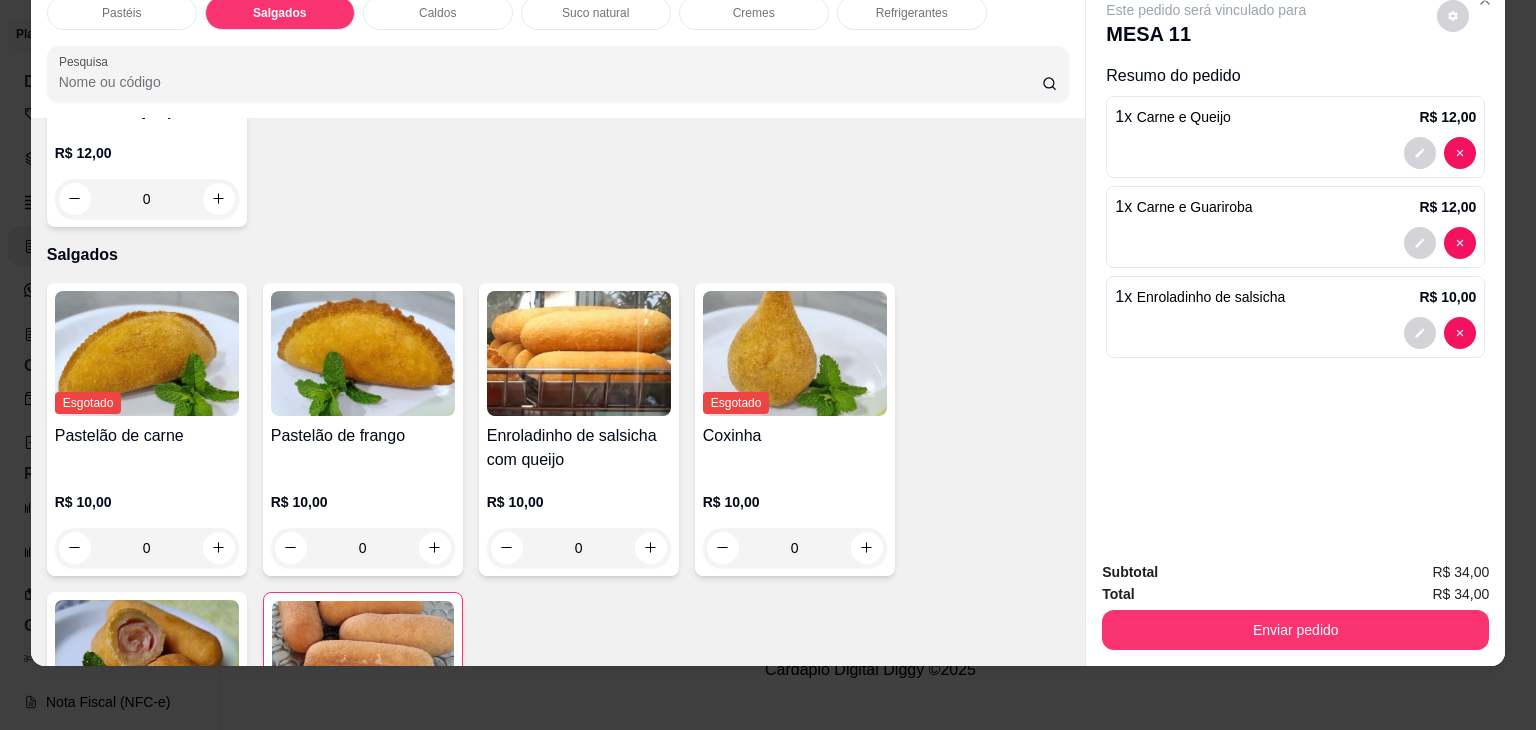click on "Cremes" at bounding box center (754, 13) 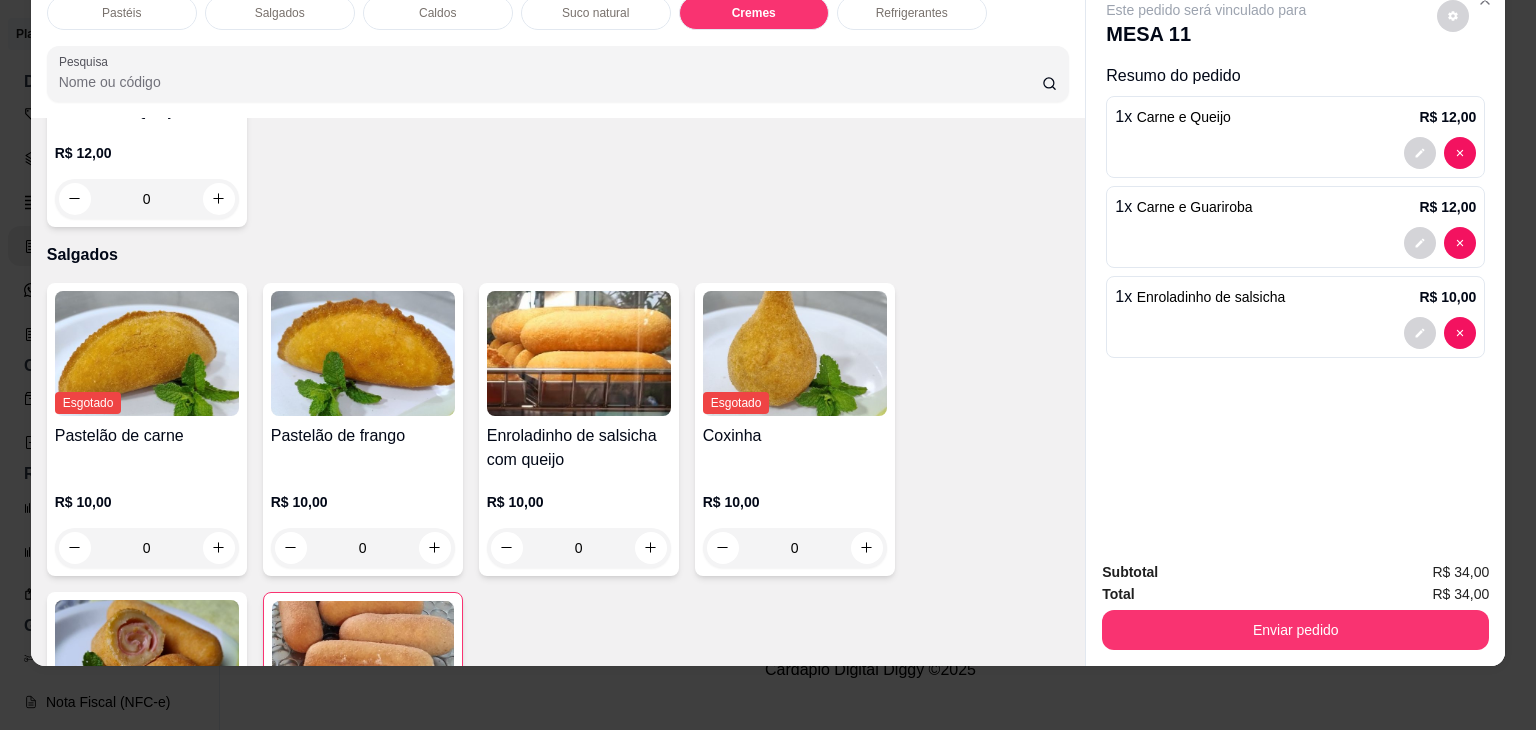 scroll, scrollTop: 4624, scrollLeft: 0, axis: vertical 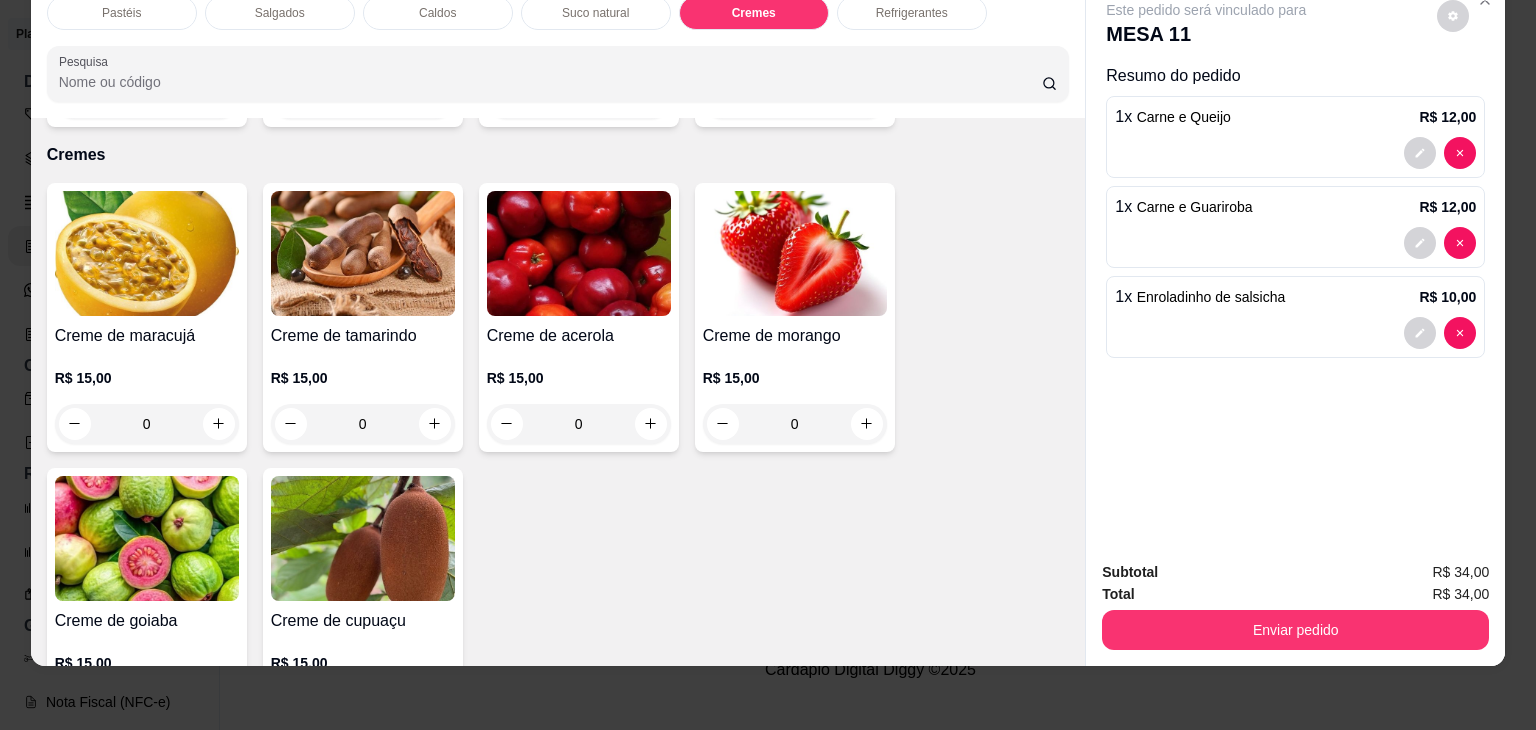 click on "Refrigerantes" at bounding box center [912, 13] 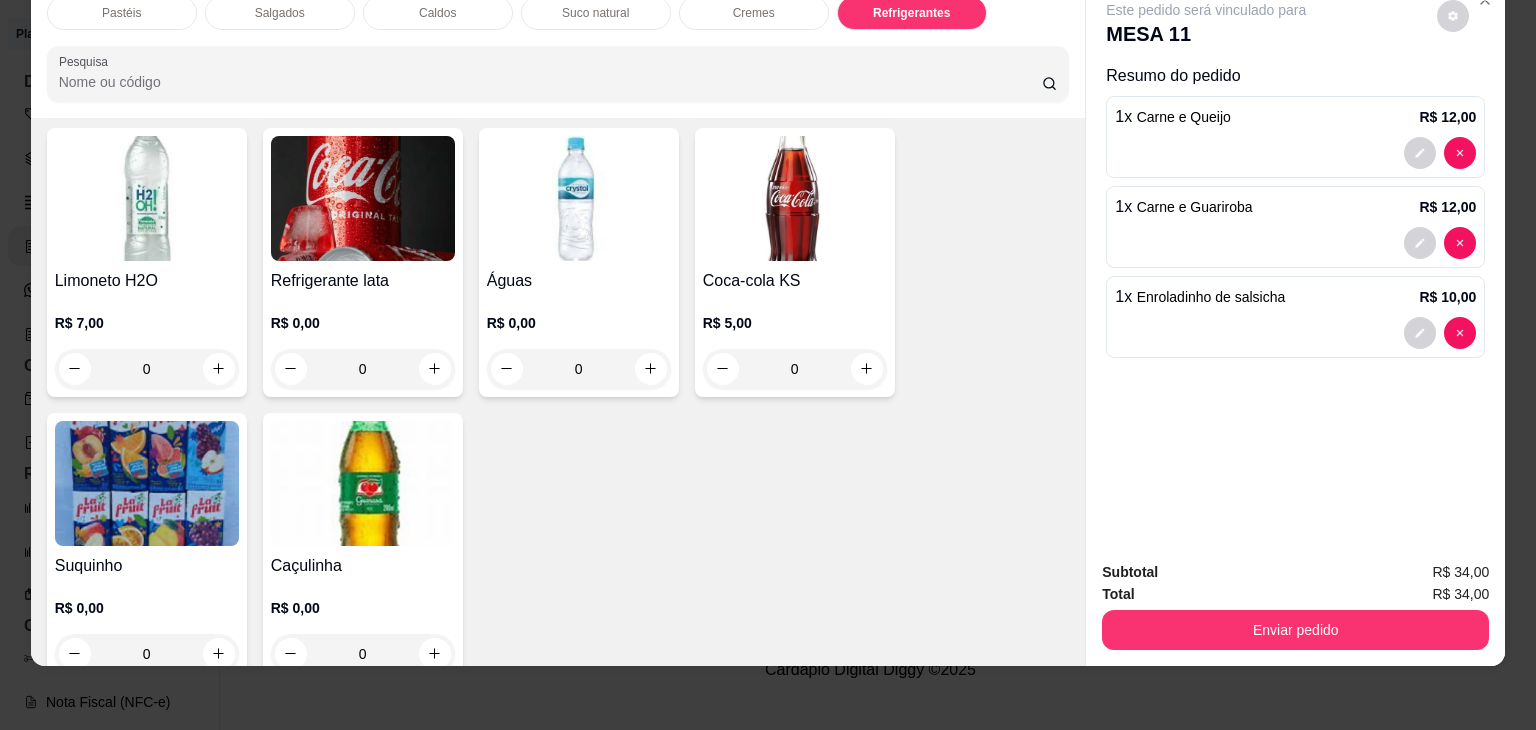 scroll, scrollTop: 6150, scrollLeft: 0, axis: vertical 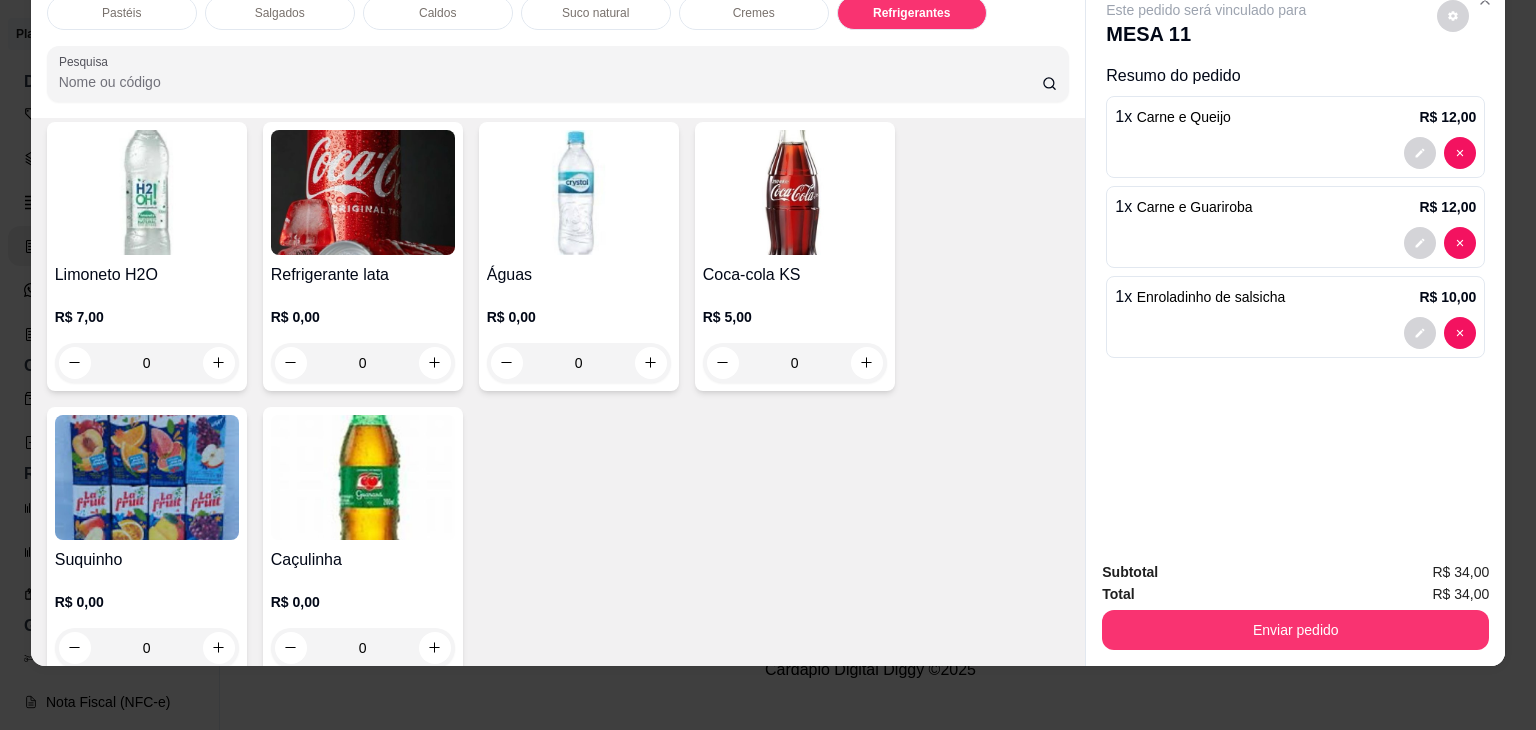 click on "0" at bounding box center [147, 648] 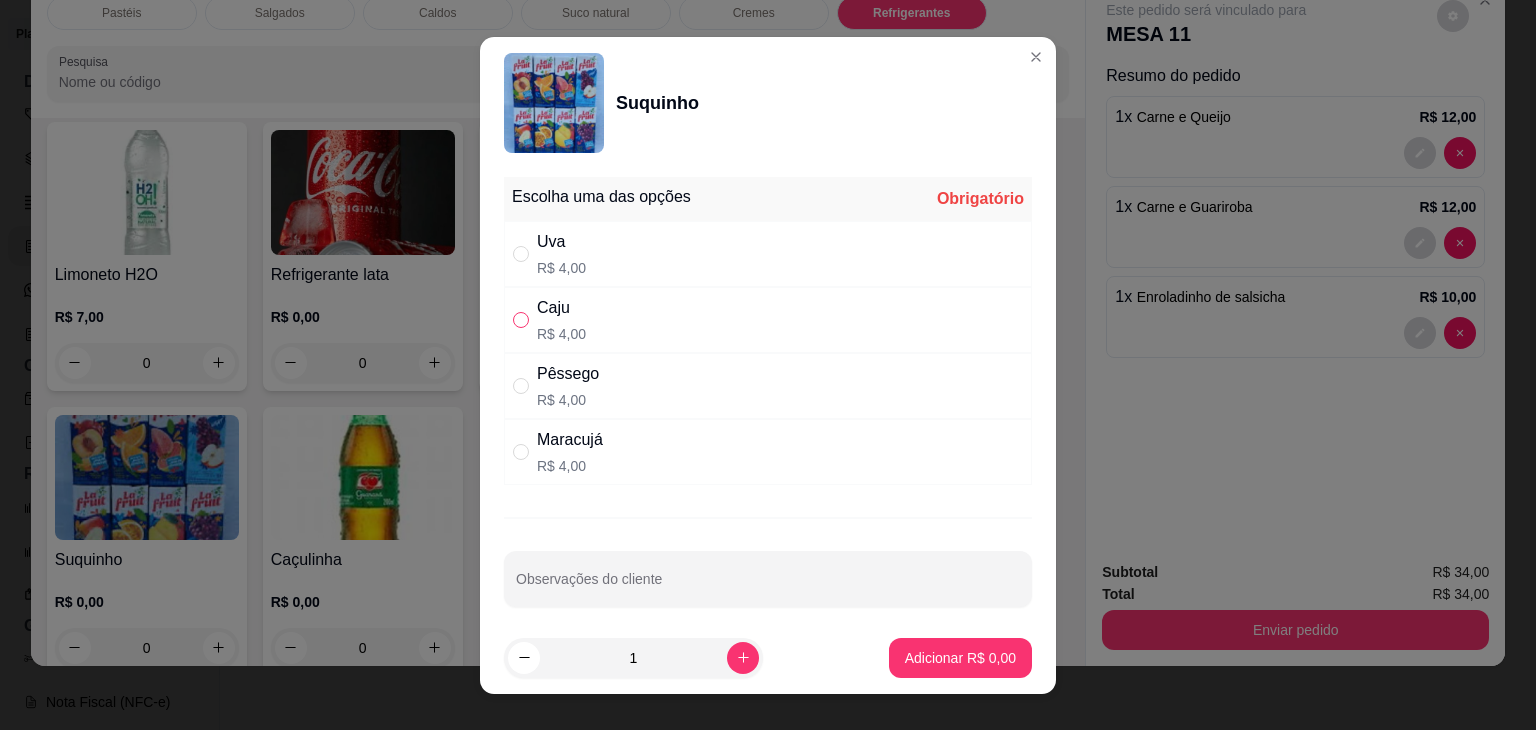 click at bounding box center [521, 320] 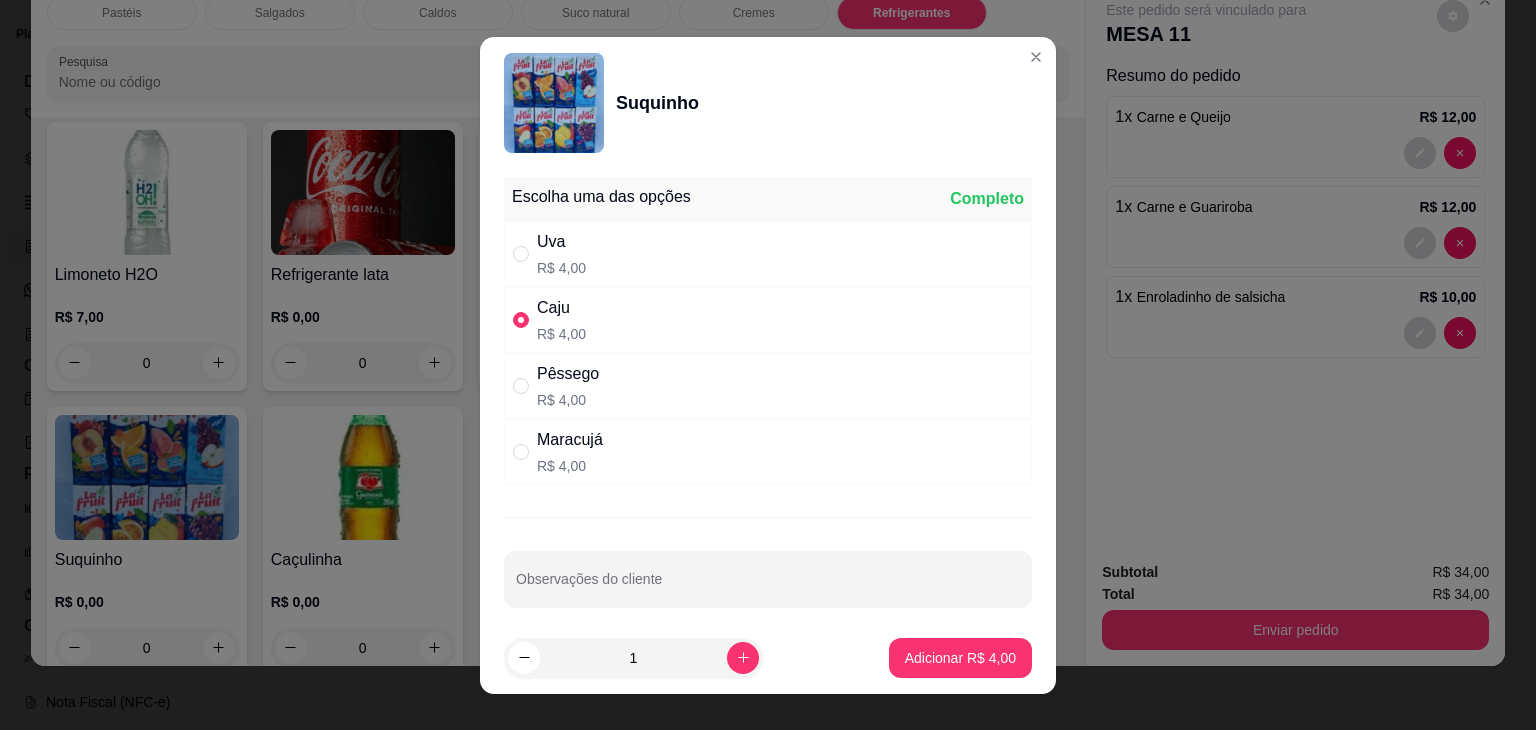 click at bounding box center (521, 320) 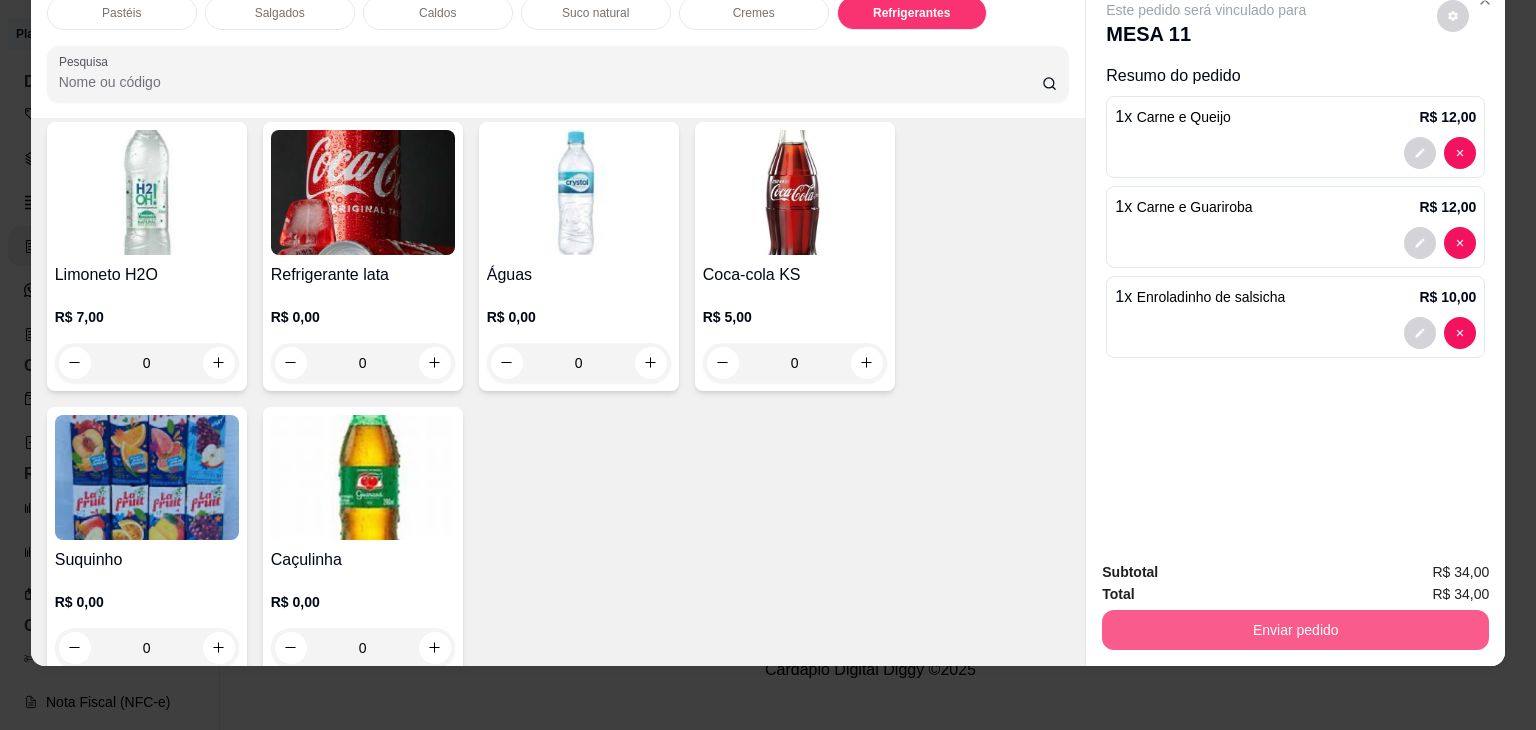 click on "Enviar pedido" at bounding box center (1295, 630) 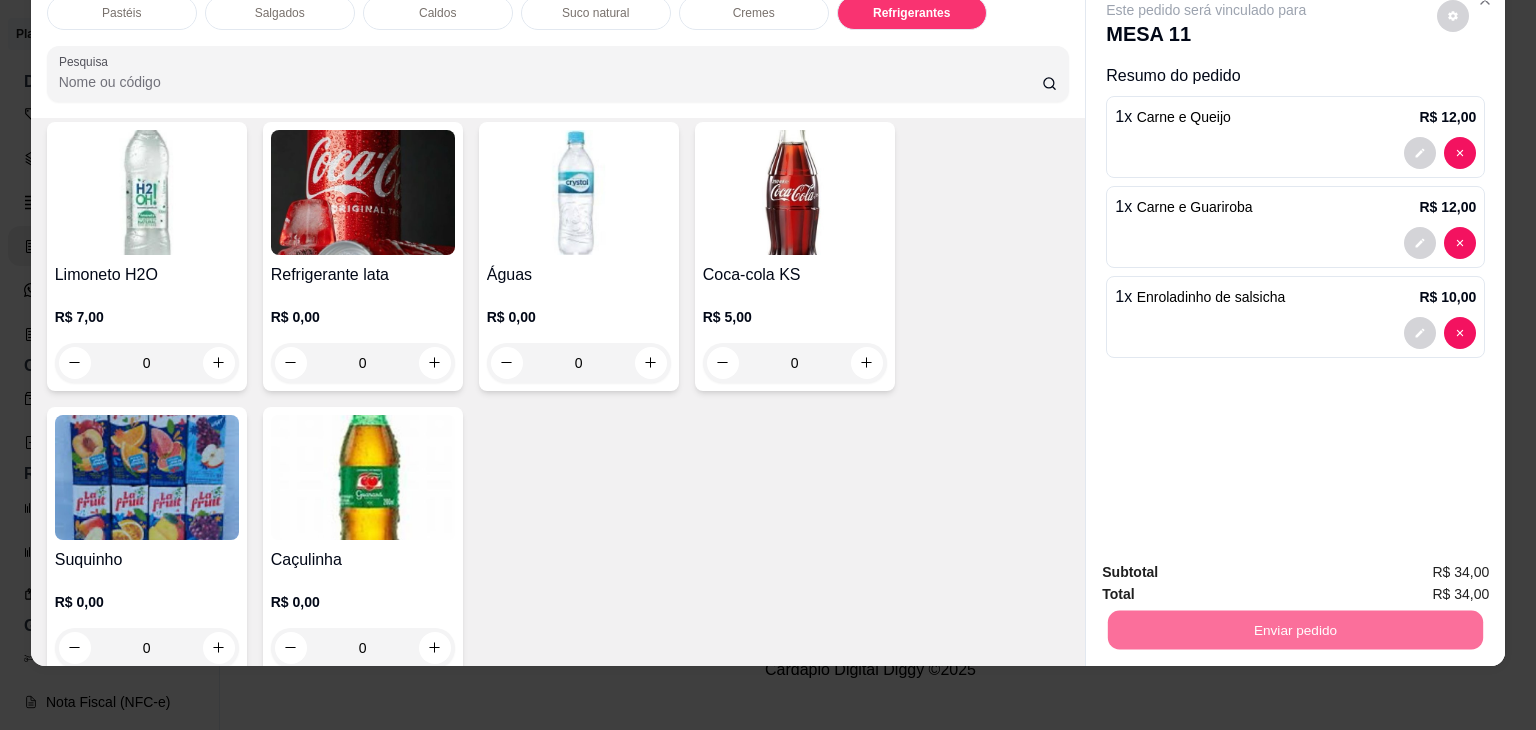click on "Não registrar e enviar pedido" at bounding box center [1229, 565] 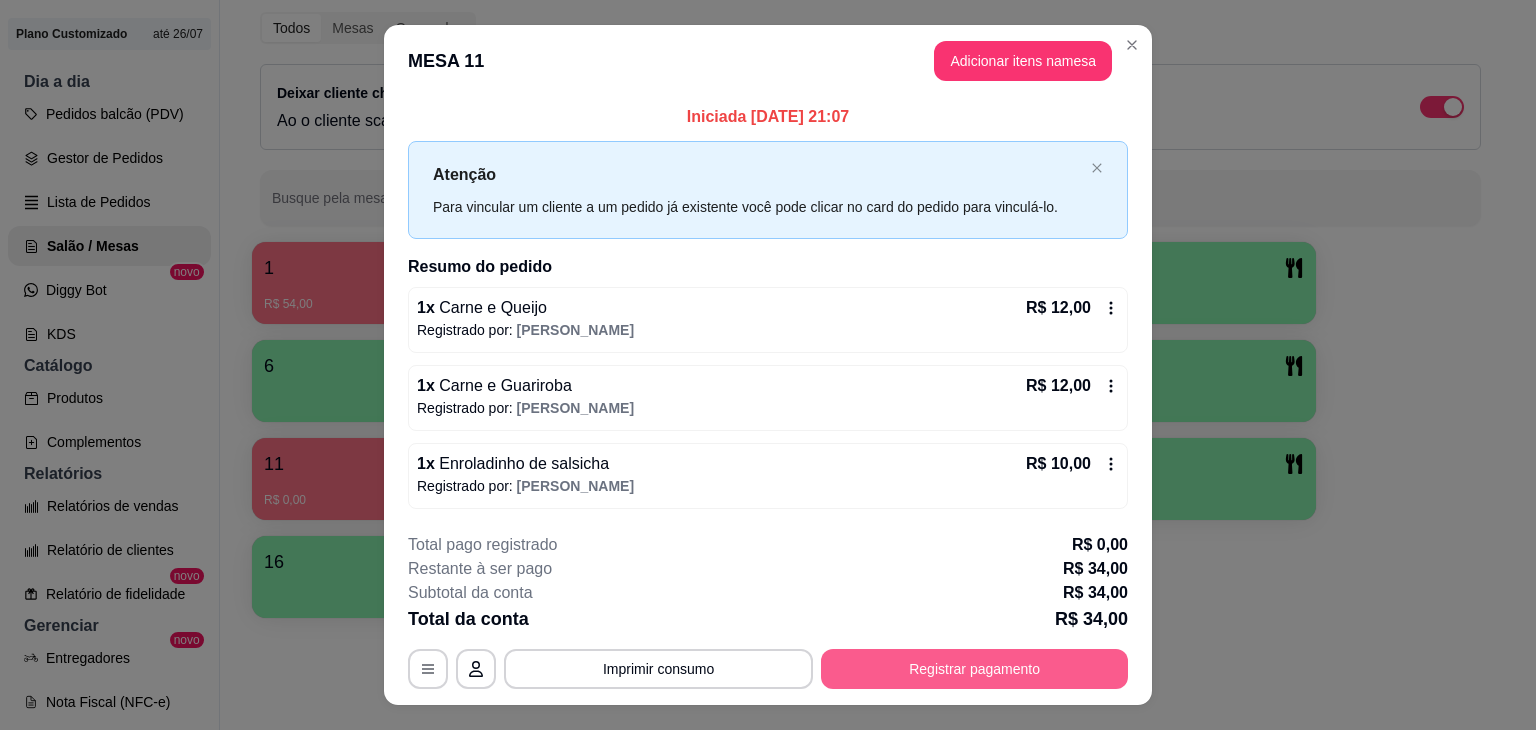 click on "Registrar pagamento" at bounding box center (974, 669) 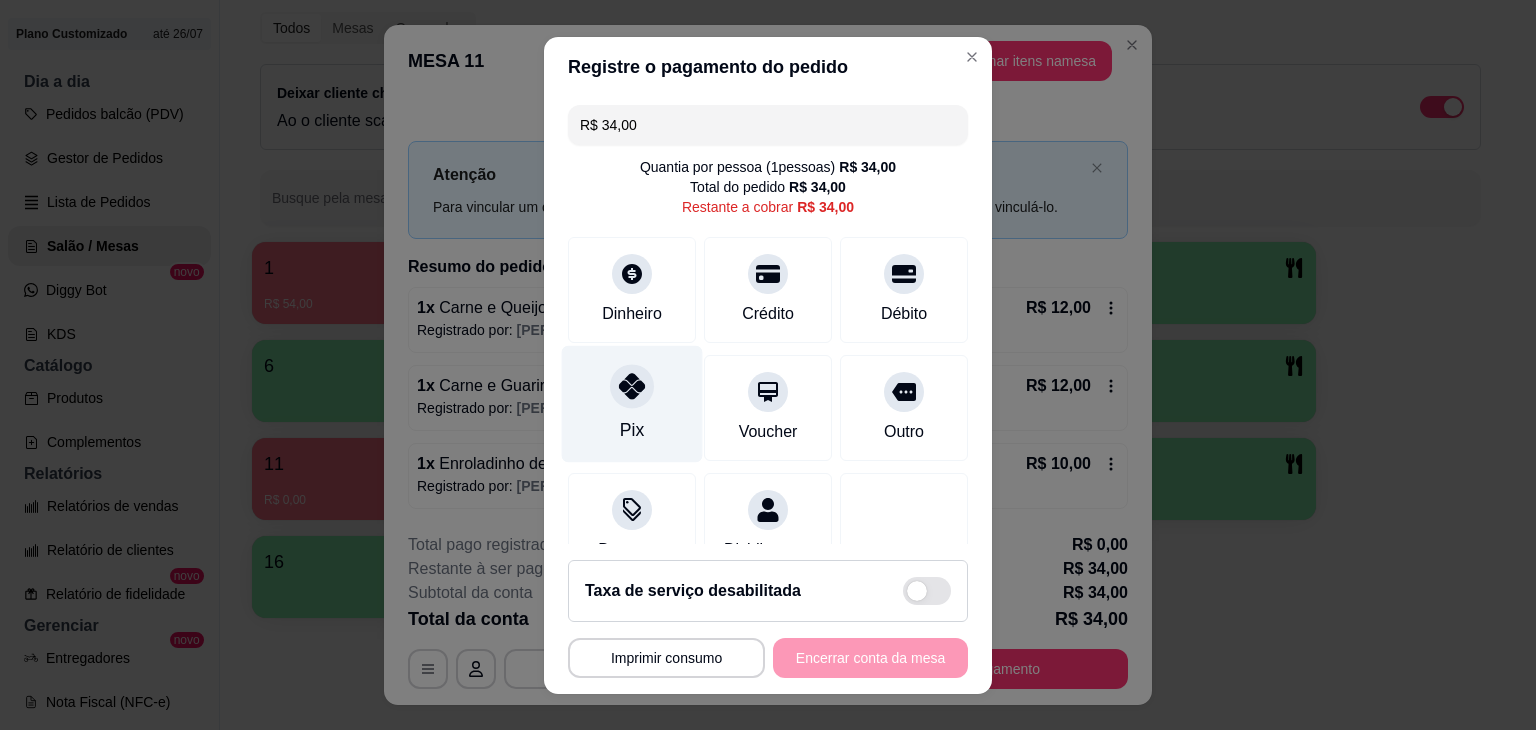 click on "Pix" at bounding box center (632, 430) 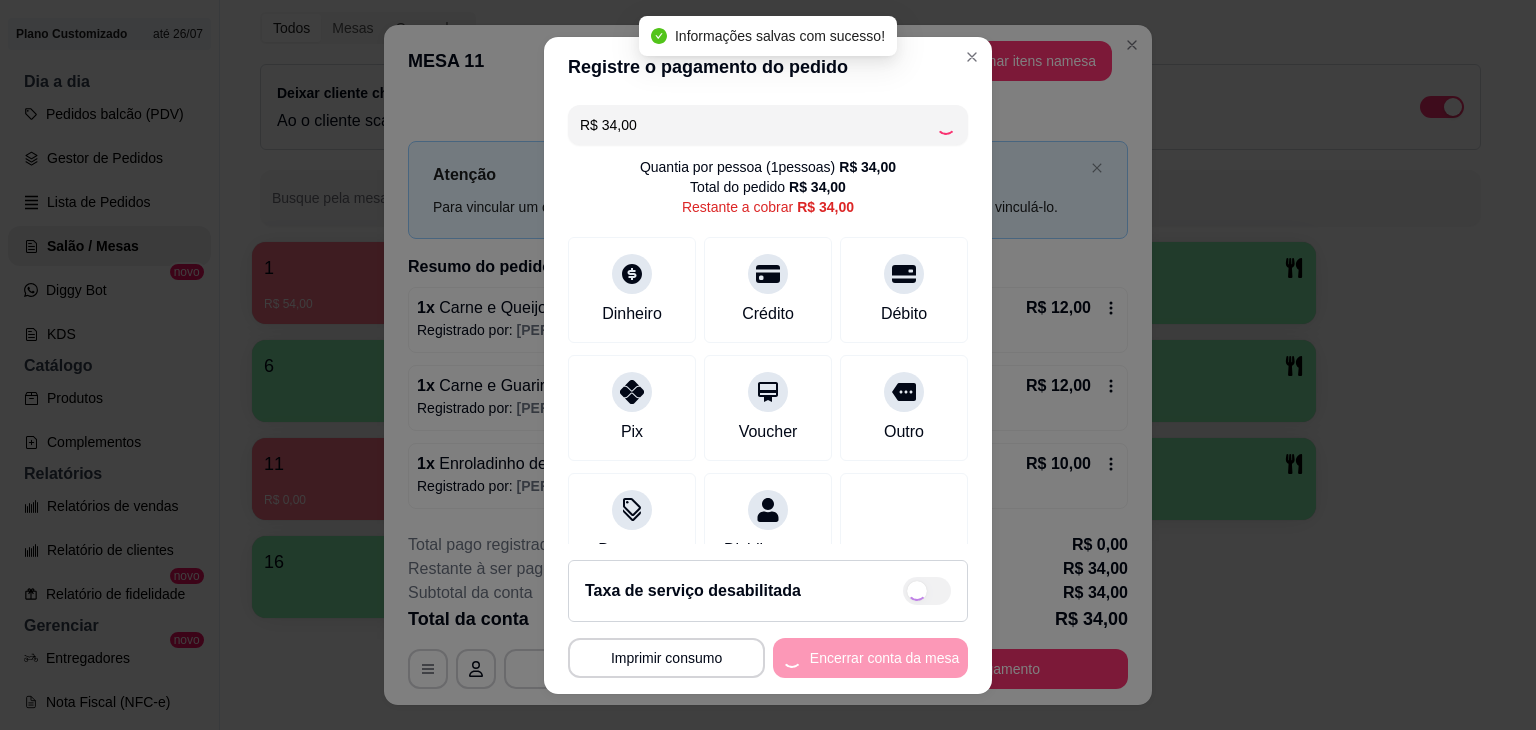 type on "R$ 0,00" 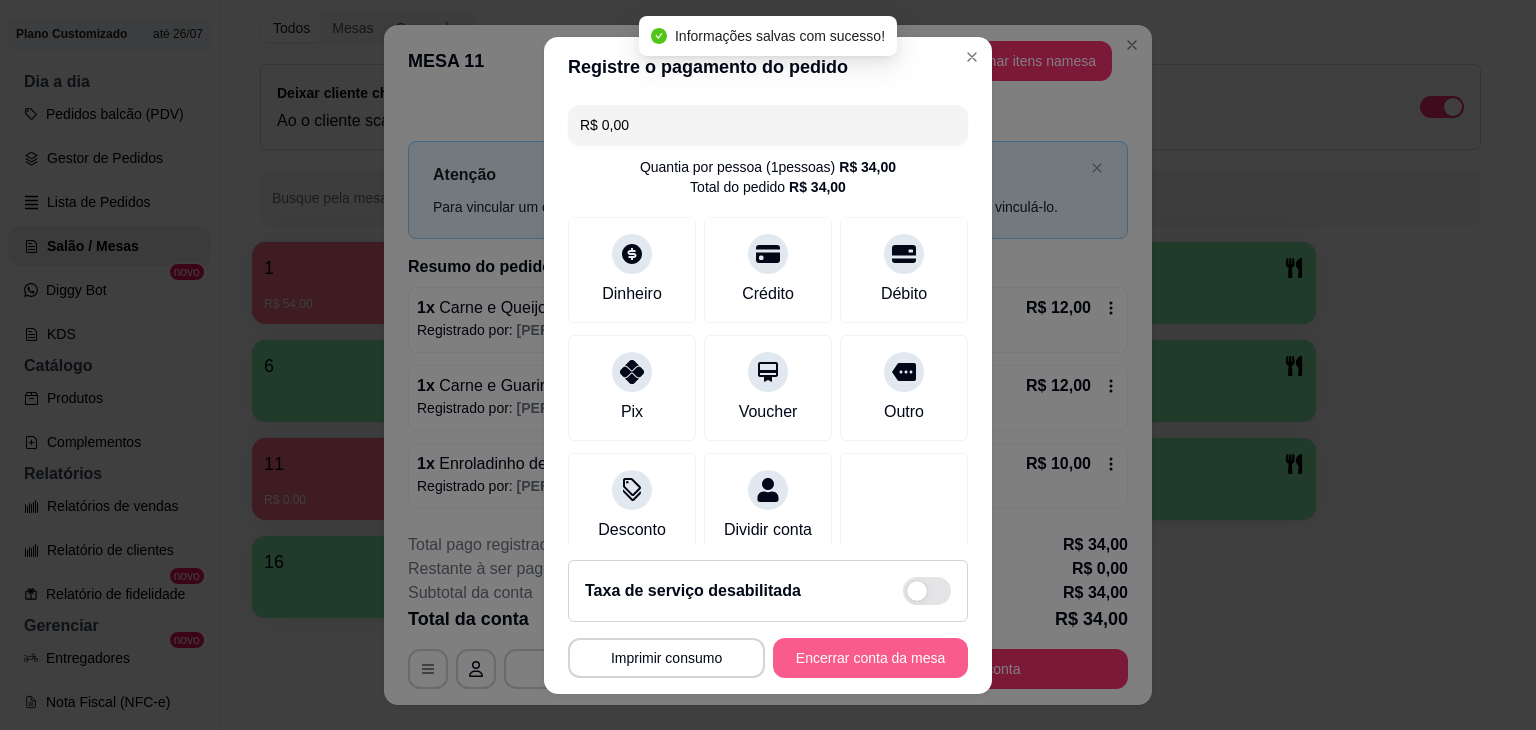 click on "Encerrar conta da mesa" at bounding box center [870, 658] 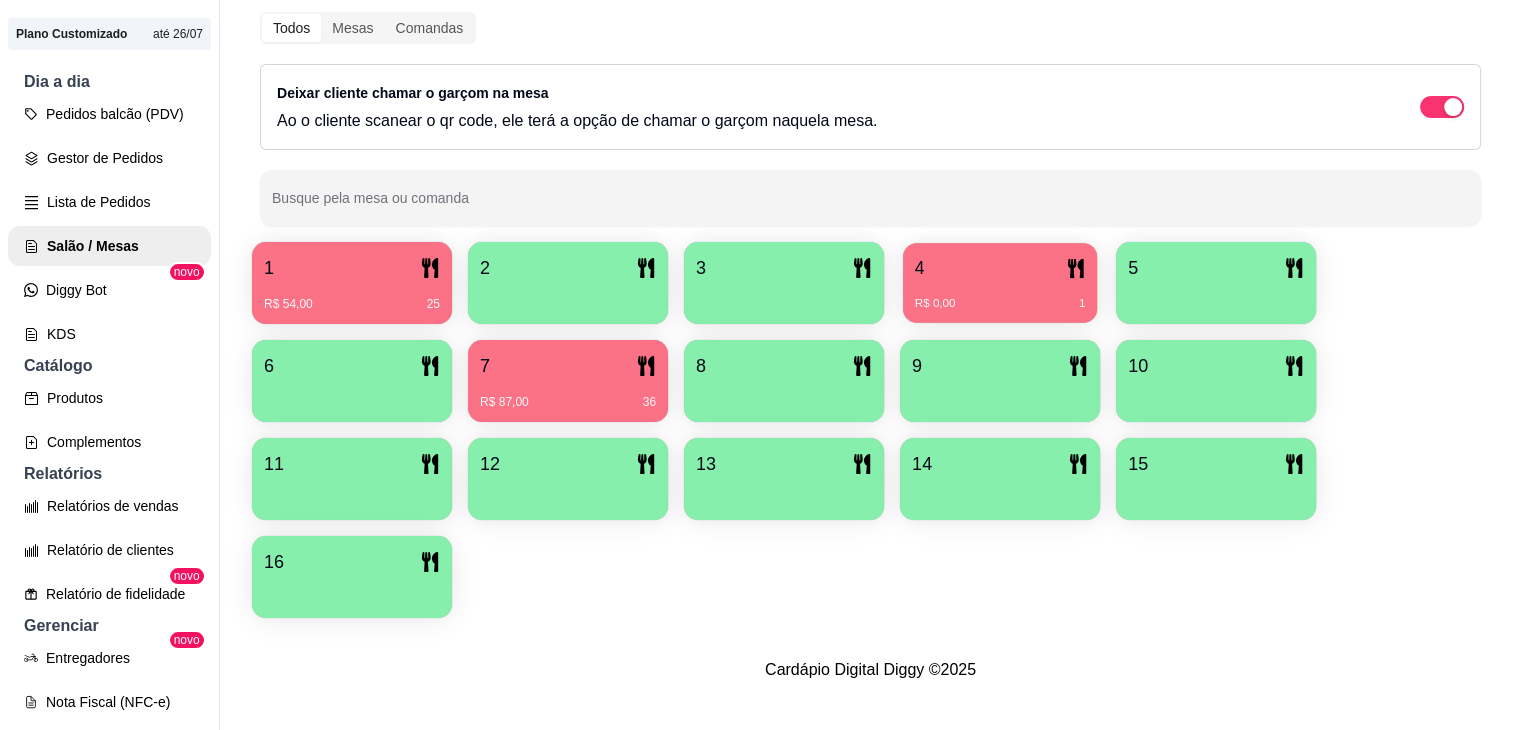 click on "R$ 0,00 1" at bounding box center [1000, 296] 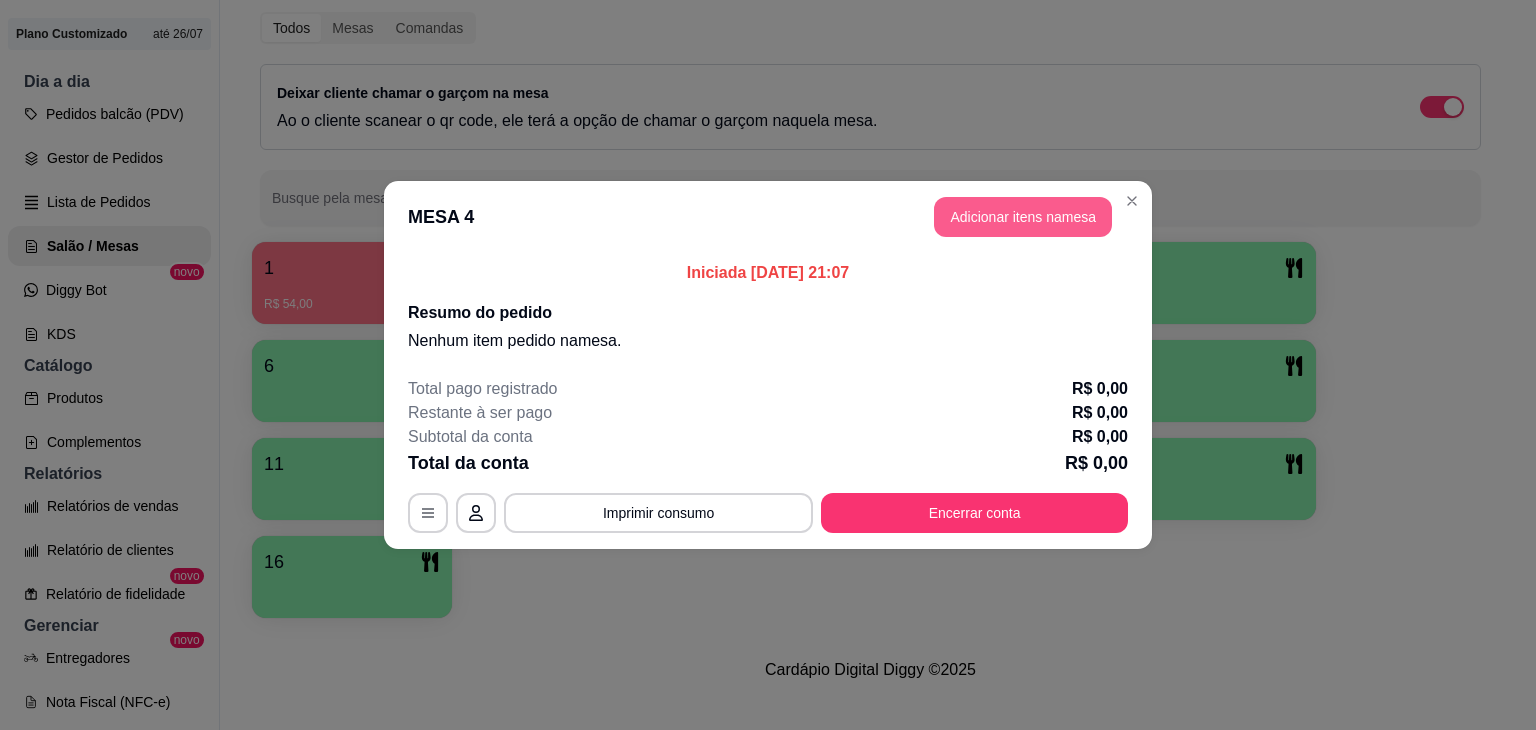 click on "Adicionar itens na  mesa" at bounding box center (1023, 217) 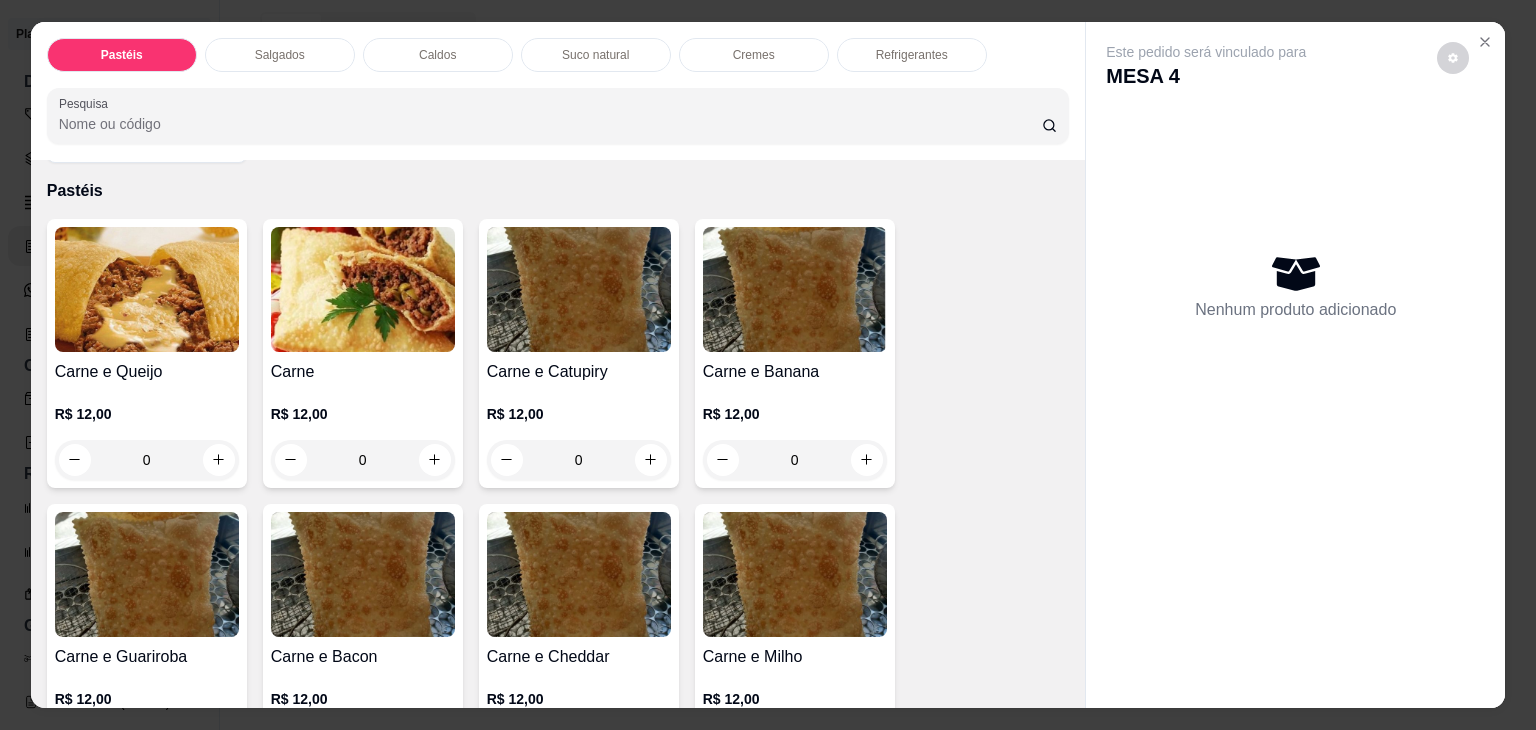 scroll, scrollTop: 100, scrollLeft: 0, axis: vertical 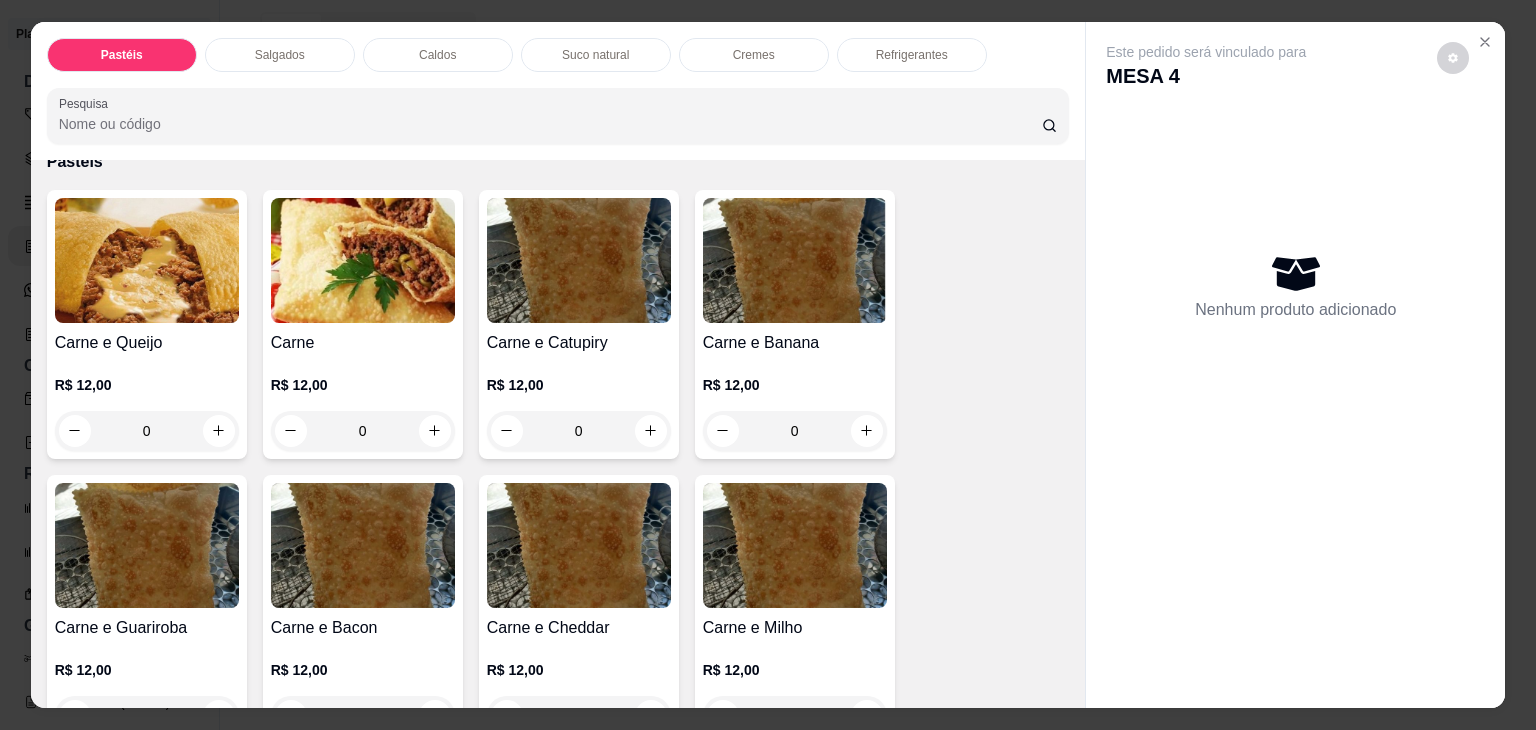 click on "0" at bounding box center (579, 431) 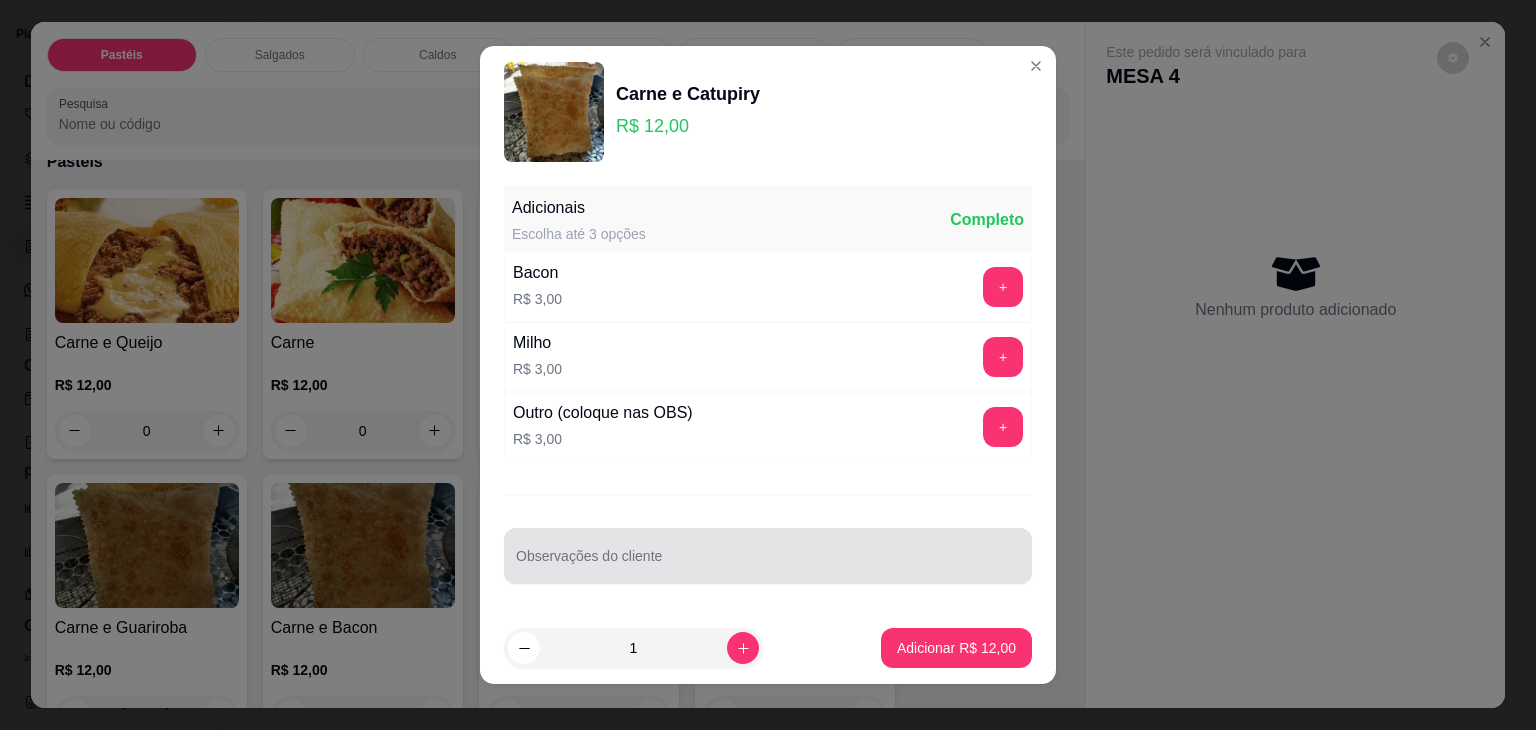 click on "Observações do cliente" at bounding box center (768, 564) 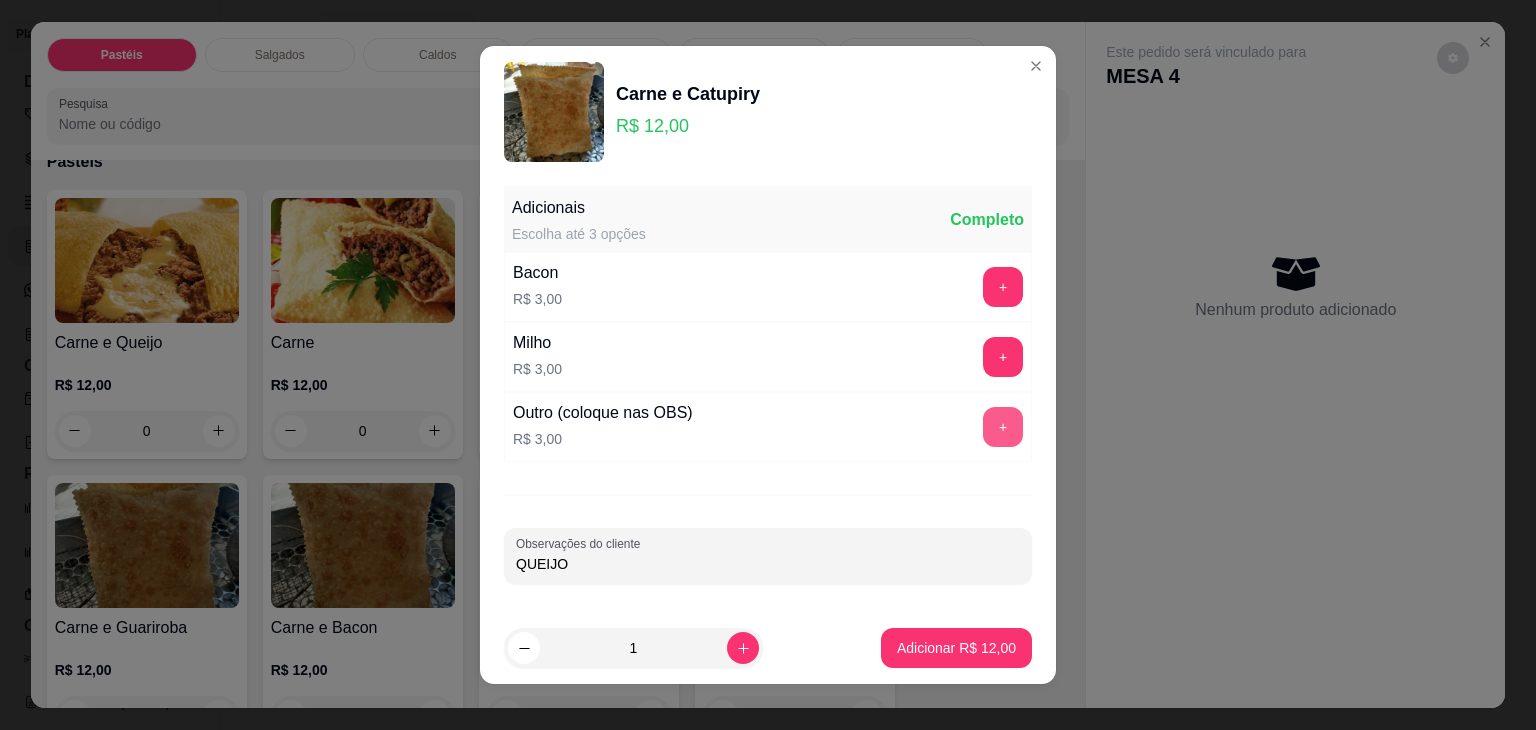 type on "QUEIJO" 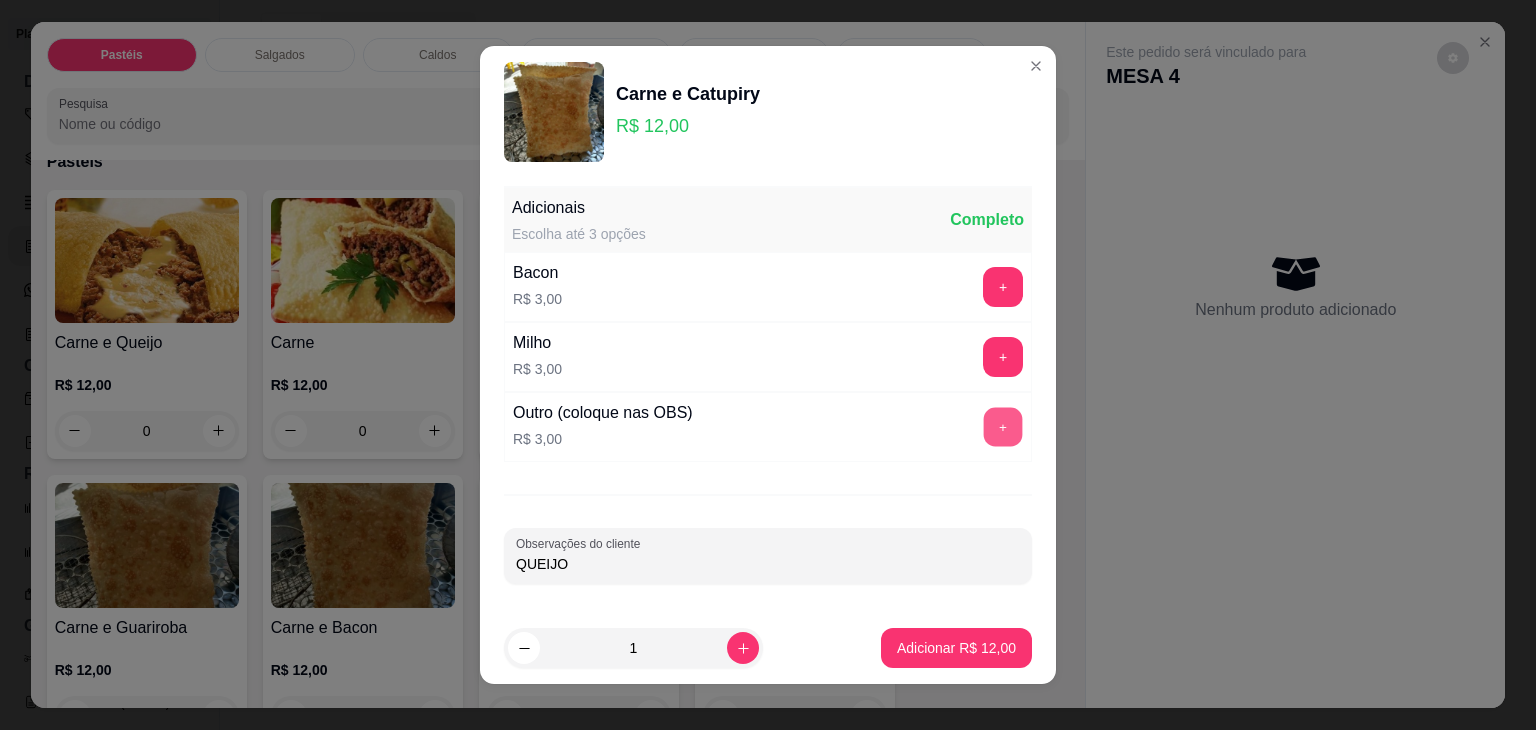 click on "+" at bounding box center [1003, 427] 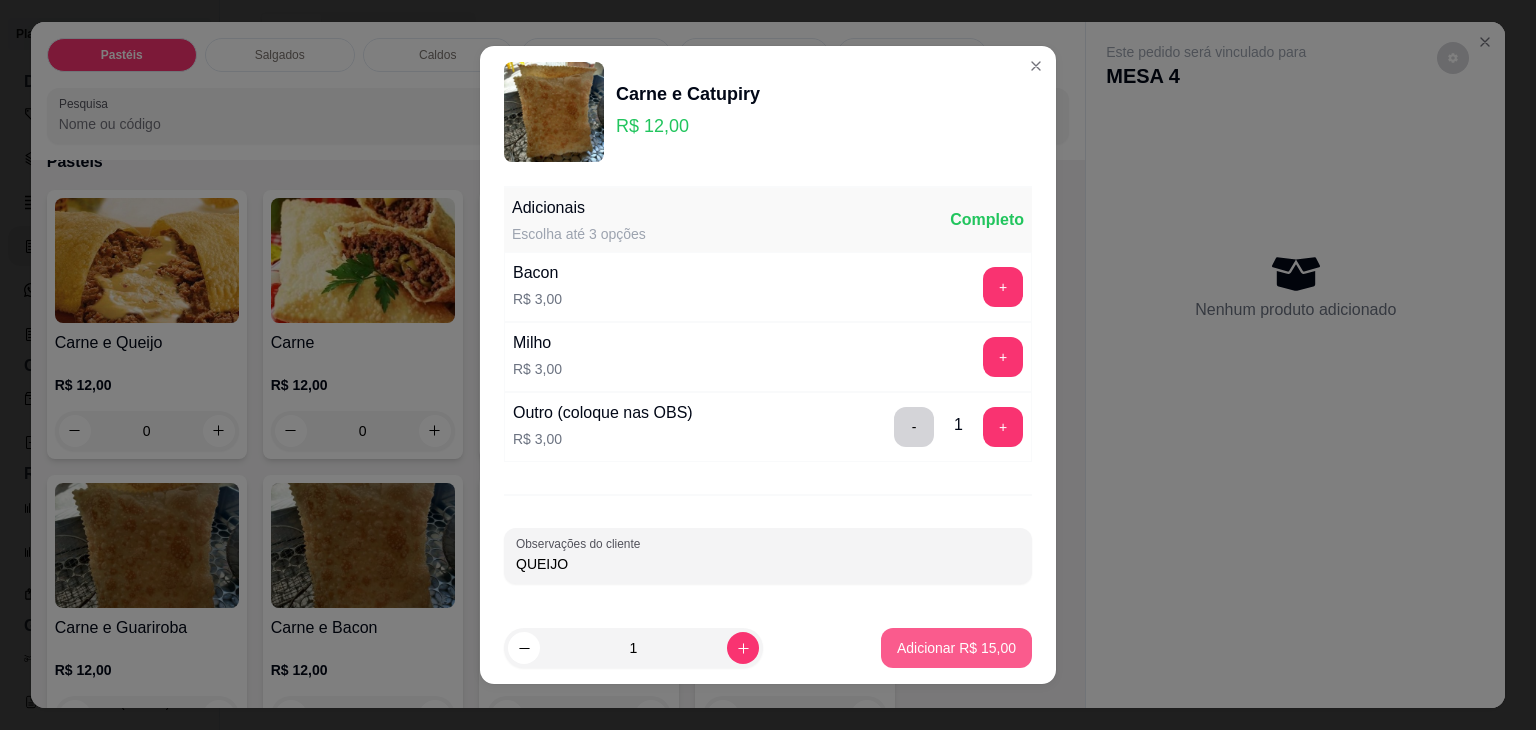 click on "Adicionar   R$ 15,00" at bounding box center [956, 648] 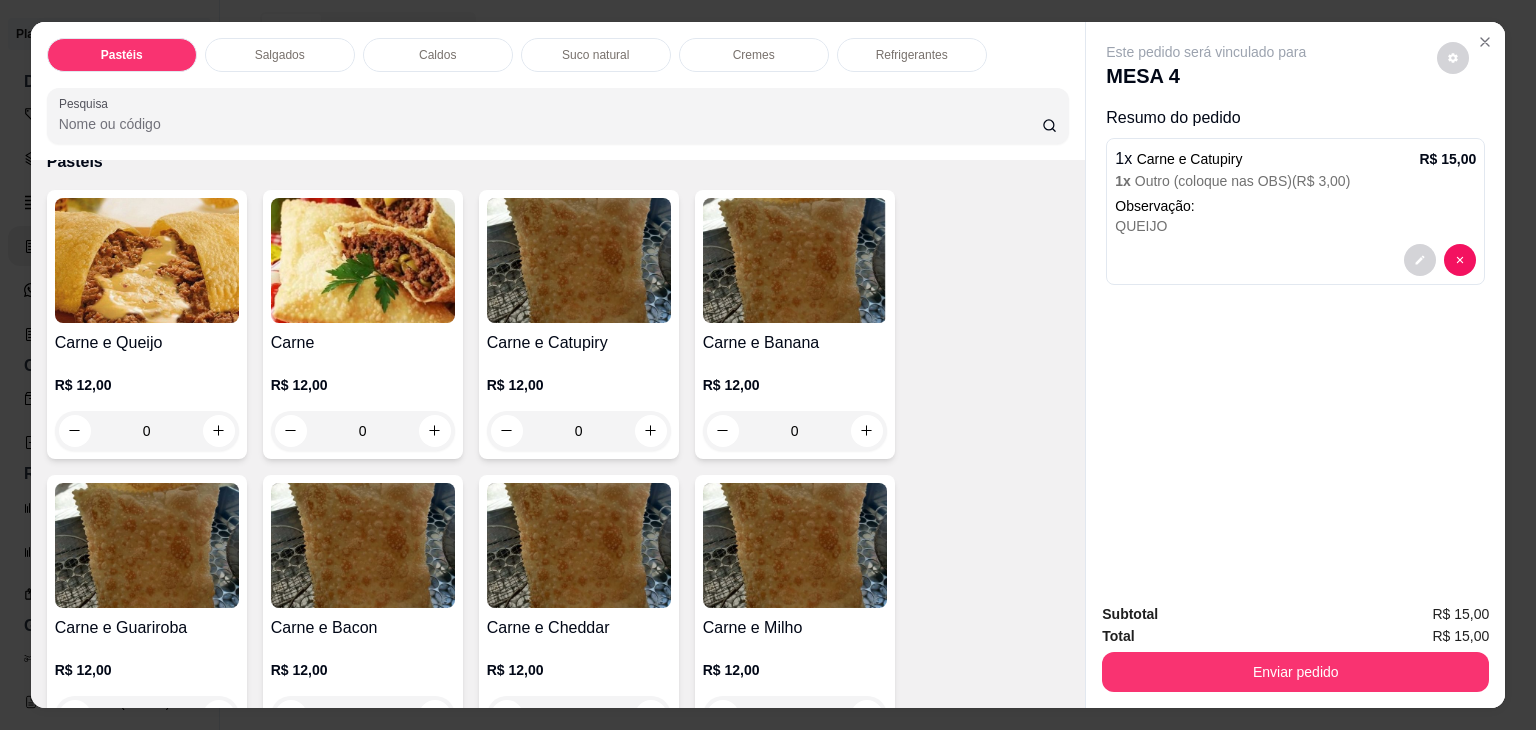 scroll, scrollTop: 200, scrollLeft: 0, axis: vertical 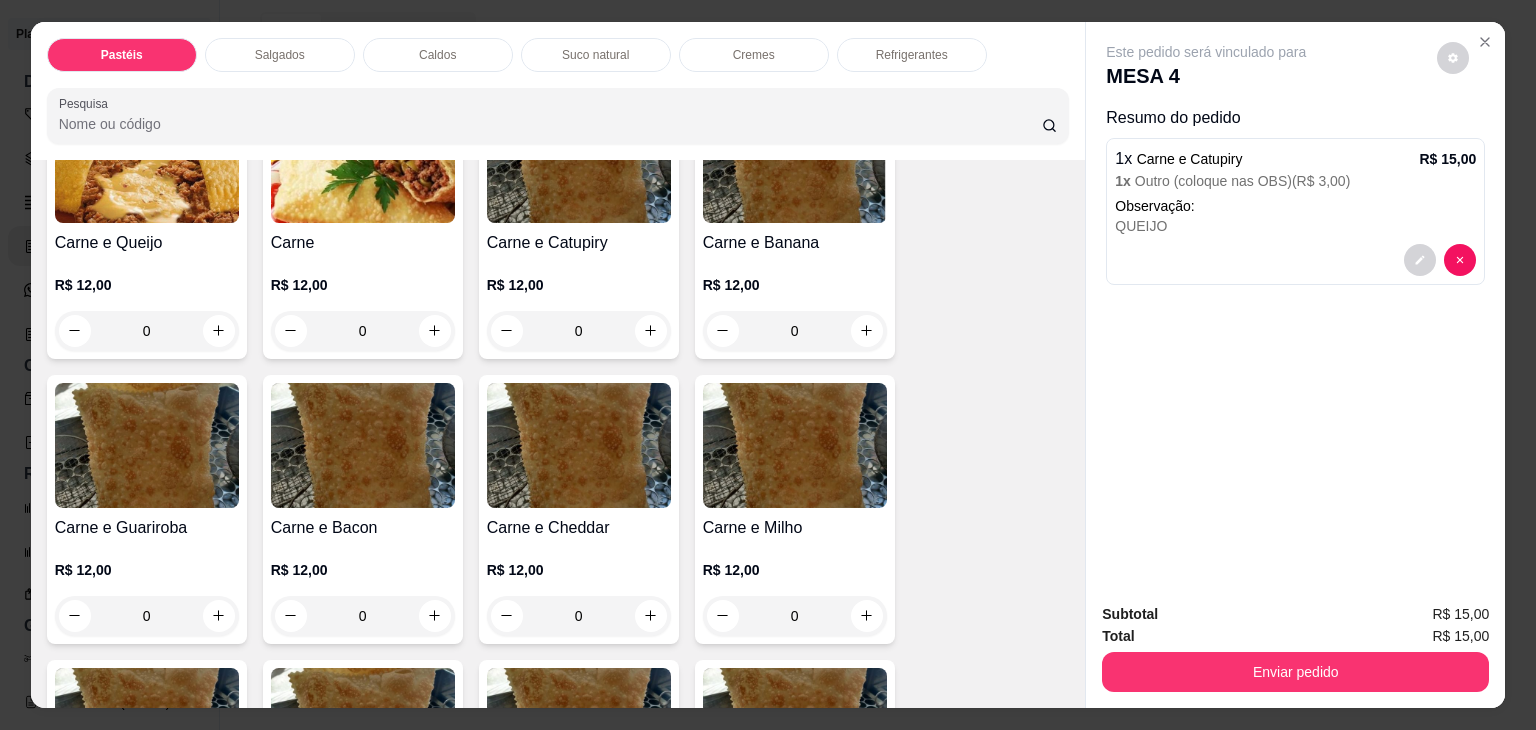 click on "0" at bounding box center [147, 331] 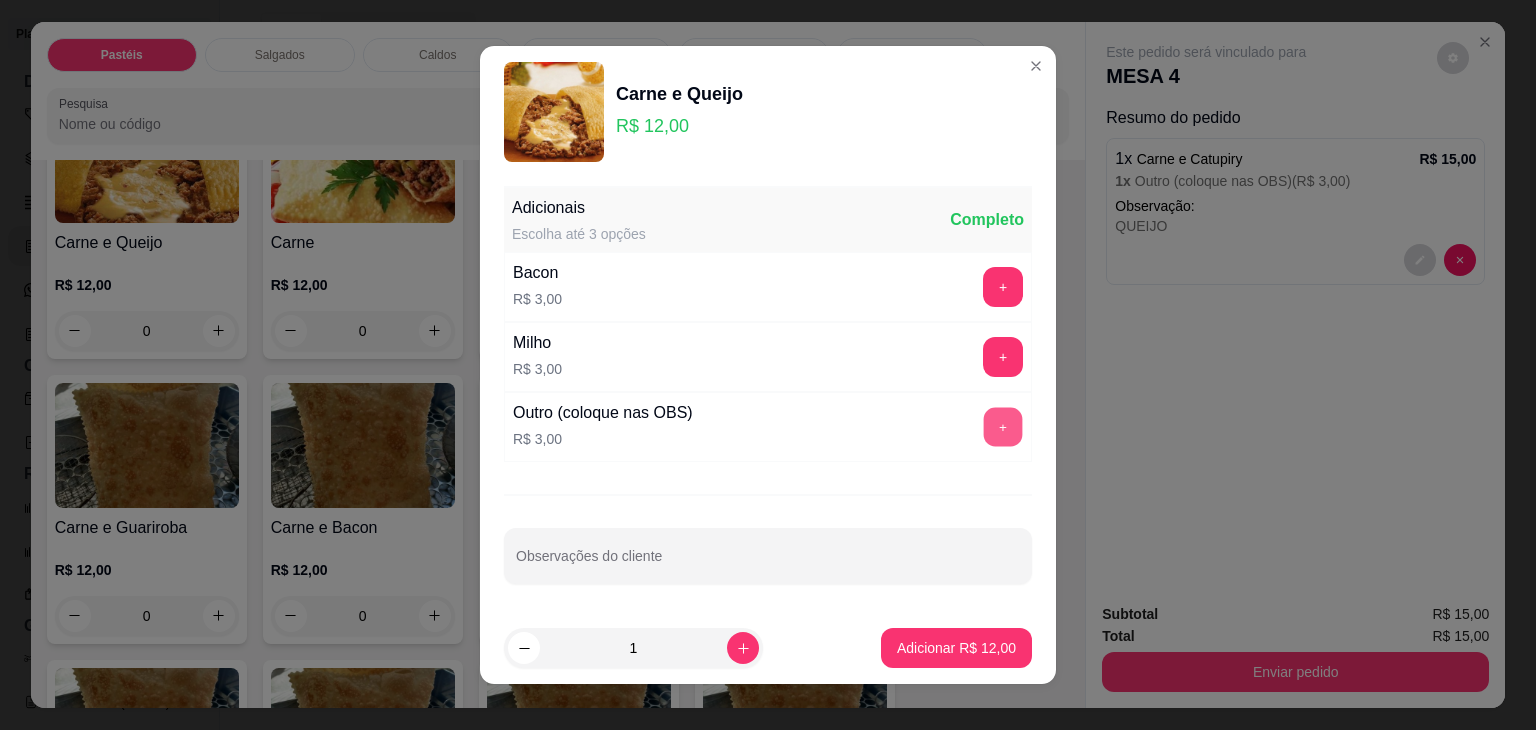 click on "+" at bounding box center [1003, 427] 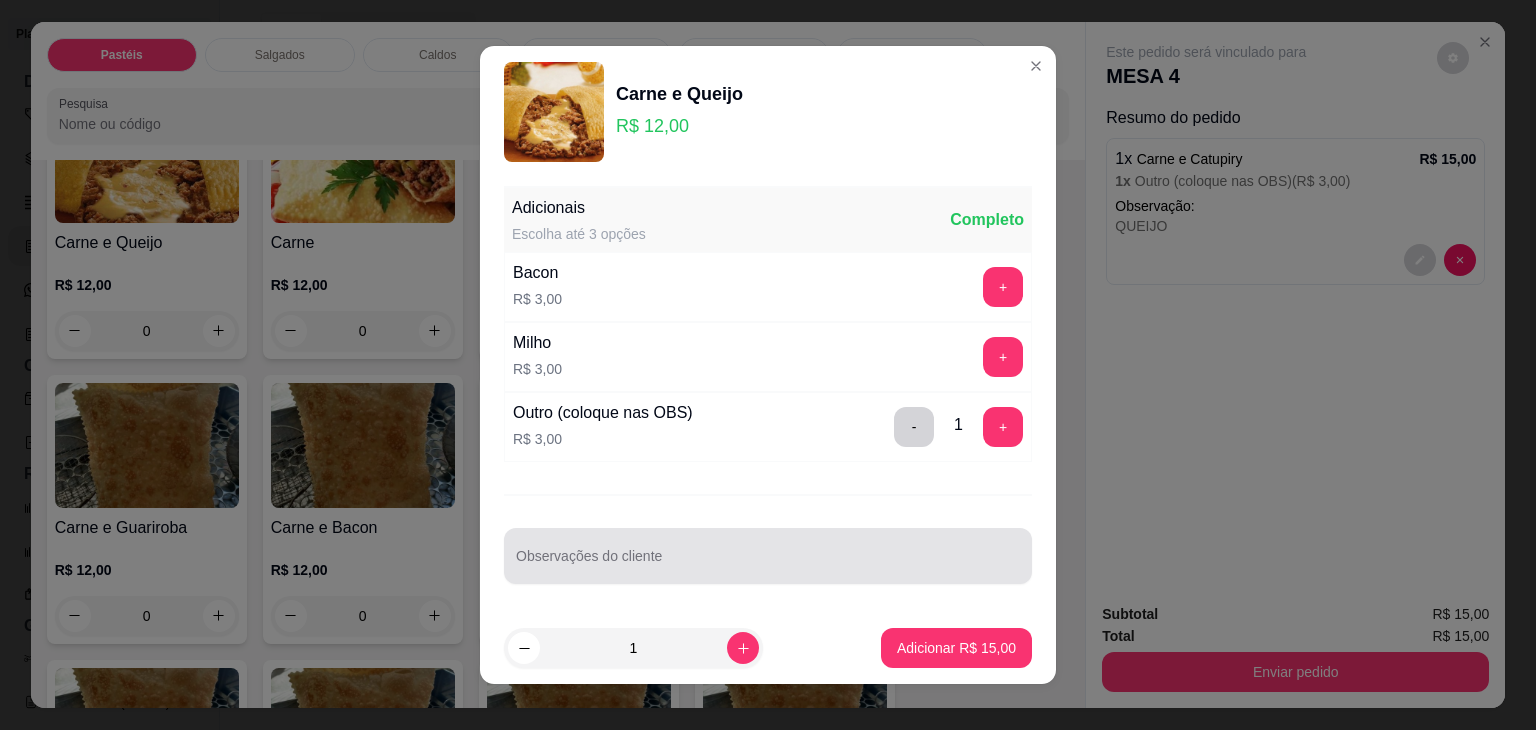 click at bounding box center (768, 556) 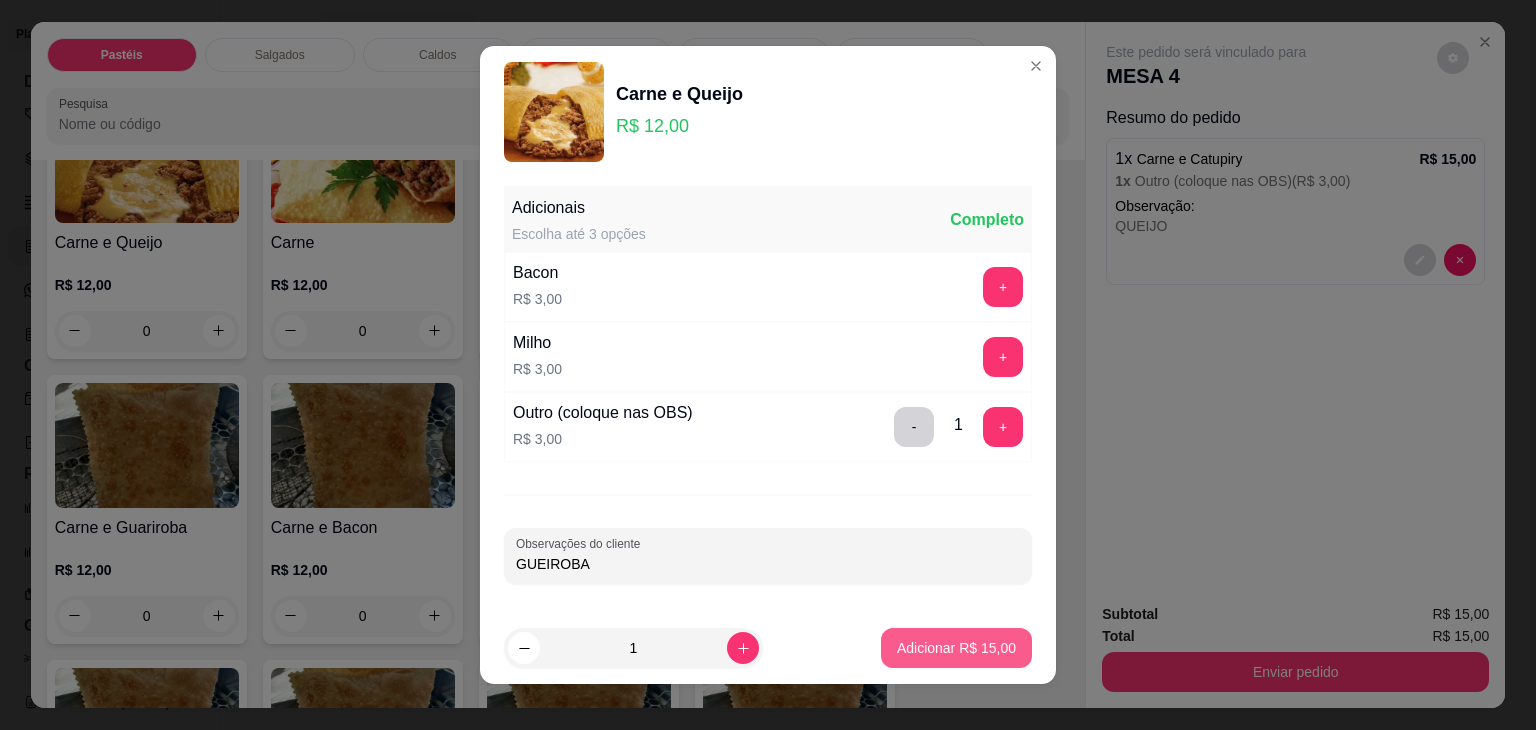 type on "GUEIROBA" 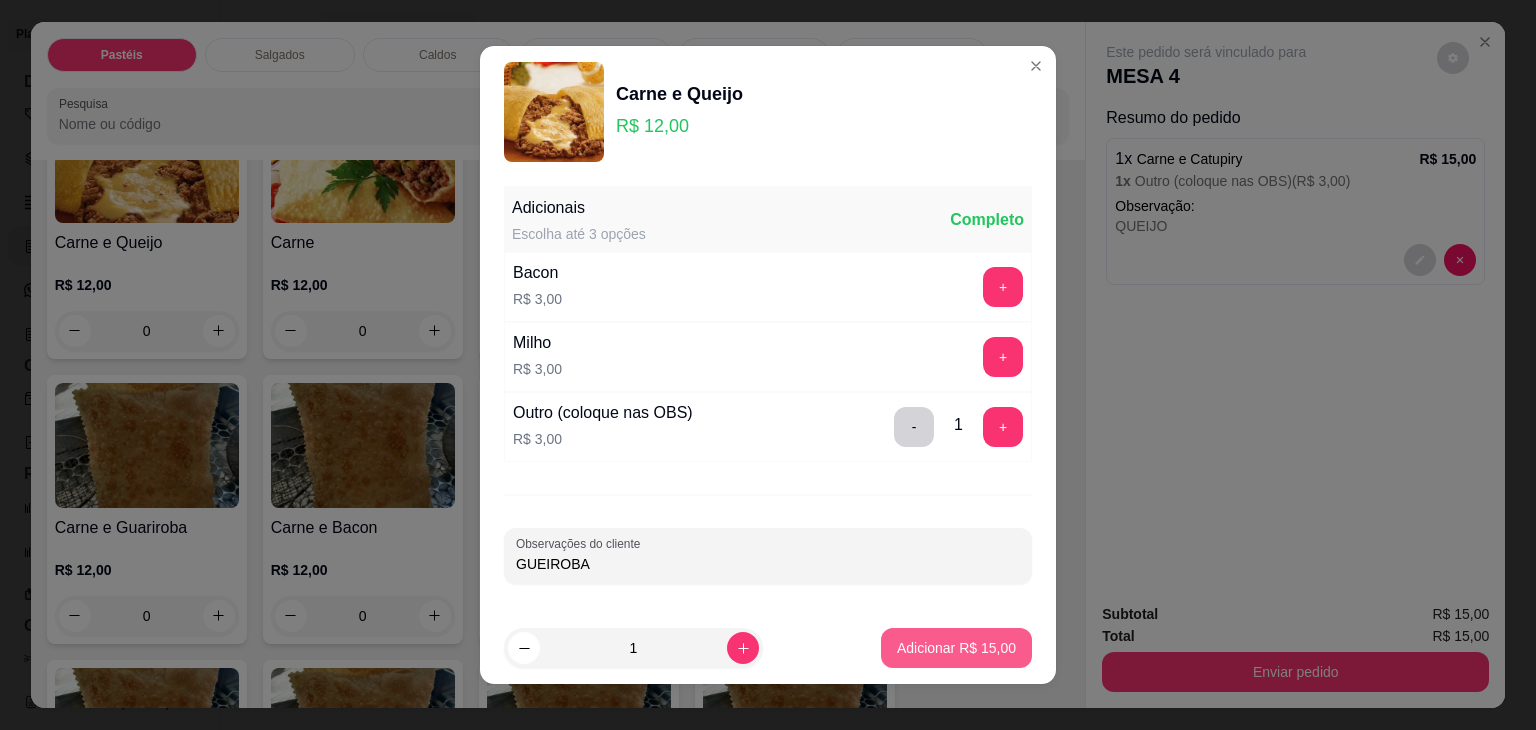 click on "Adicionar   R$ 15,00" at bounding box center (956, 648) 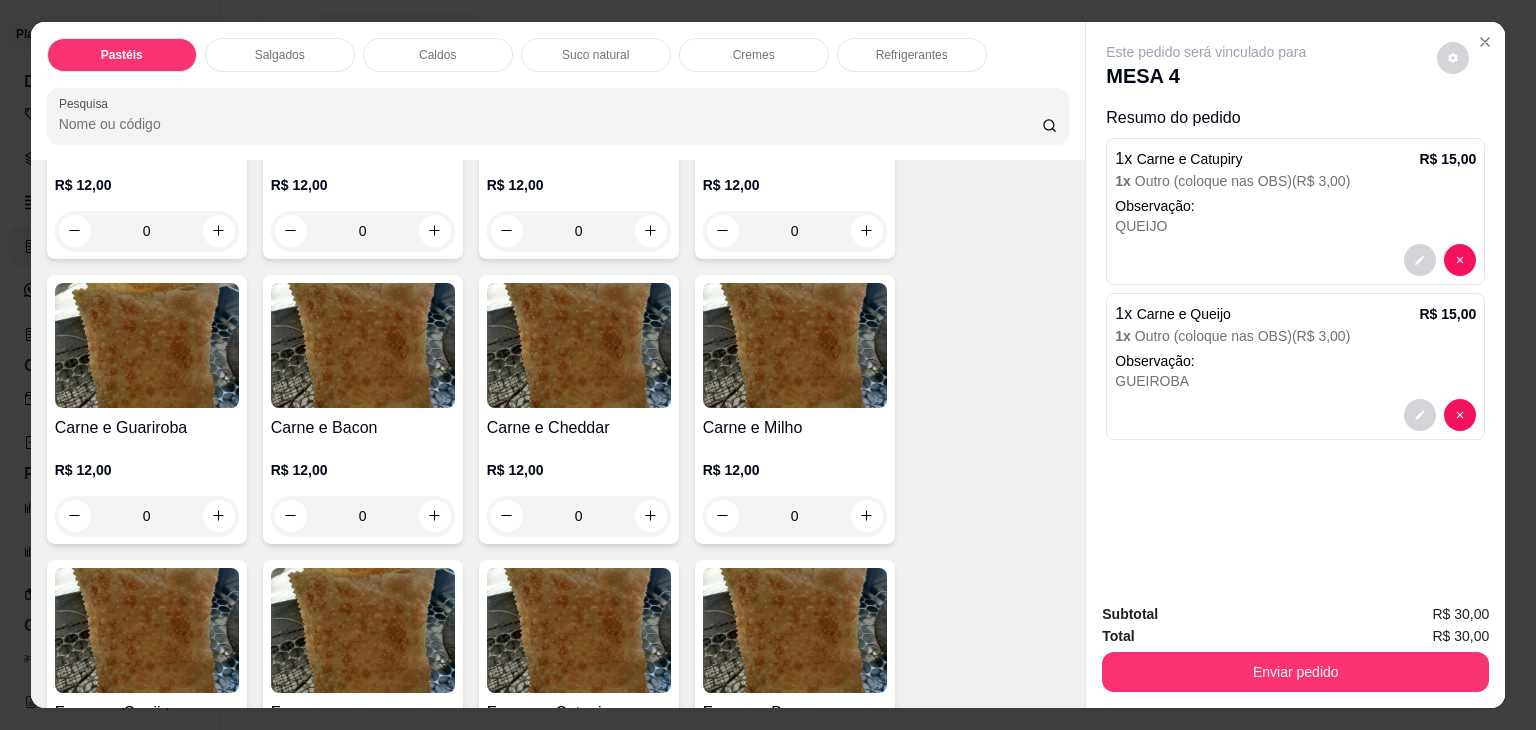 scroll, scrollTop: 800, scrollLeft: 0, axis: vertical 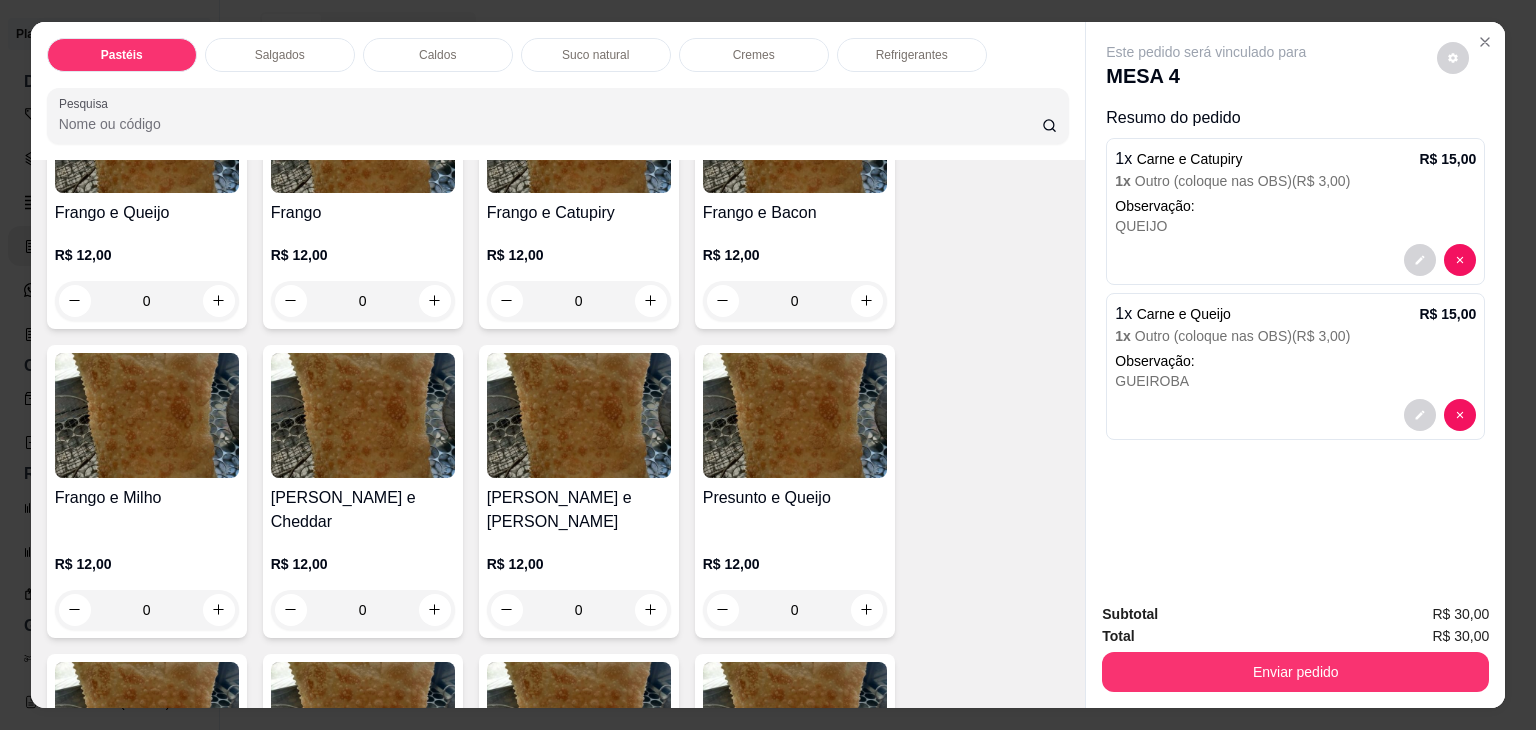 click on "0" at bounding box center [579, 301] 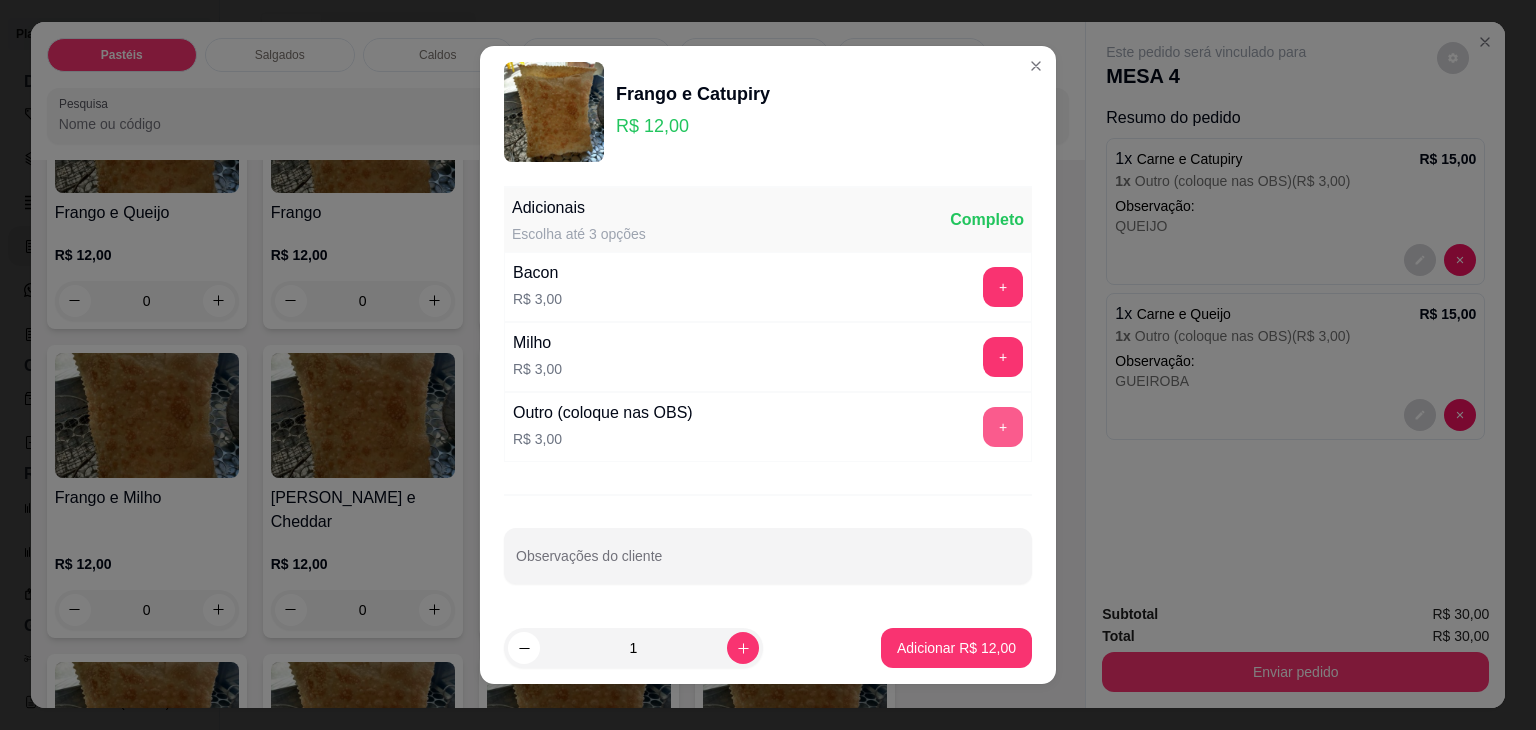 click on "+" at bounding box center [1003, 427] 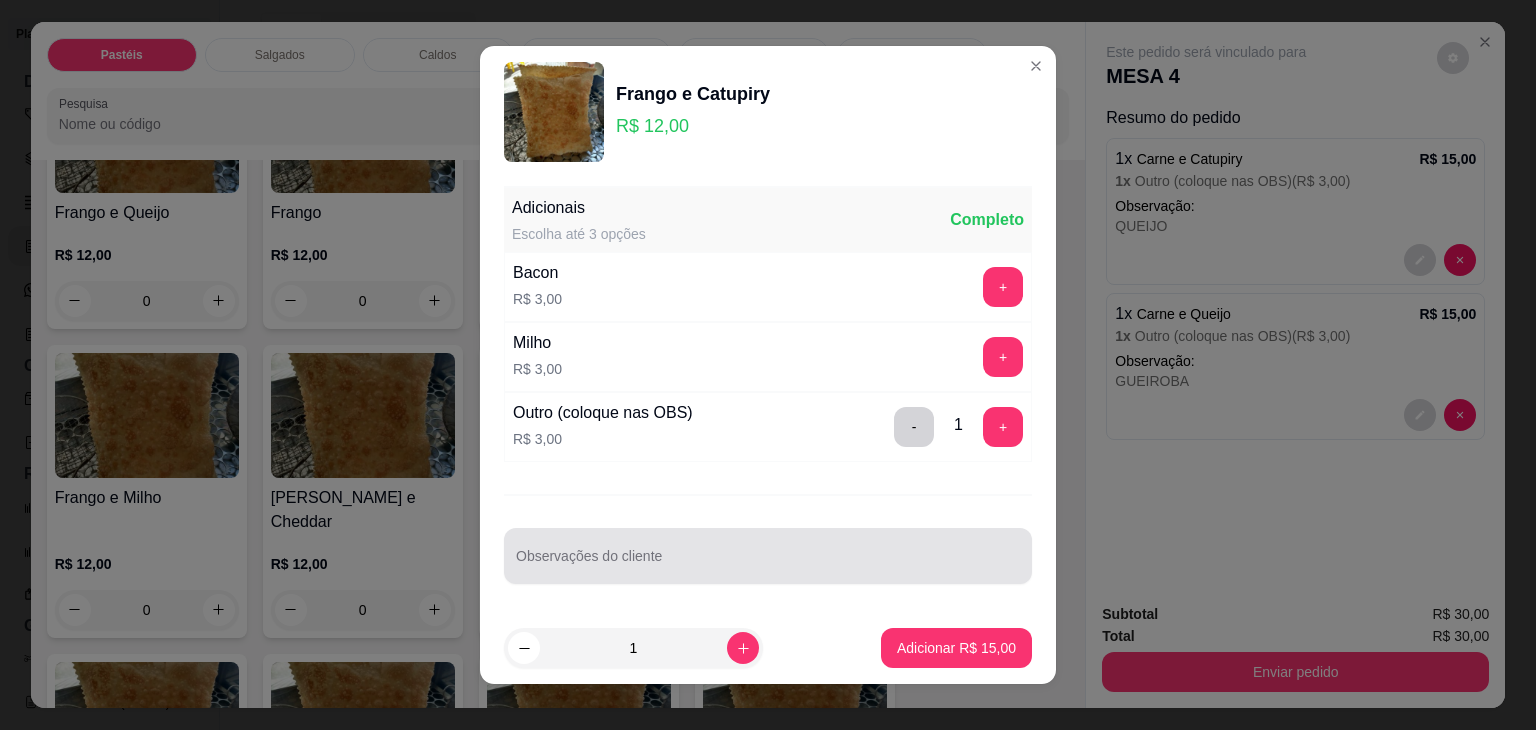 click at bounding box center [768, 556] 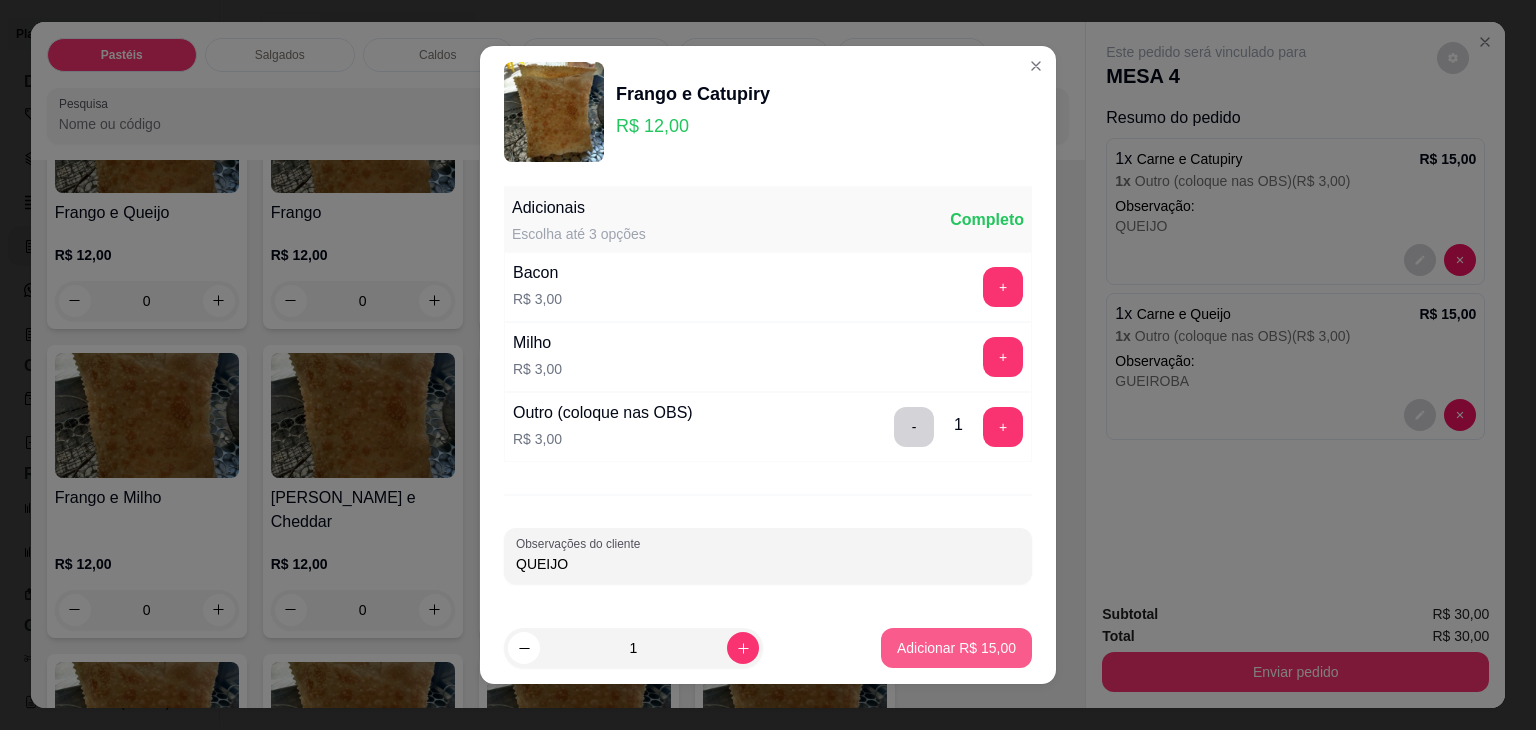 type on "QUEIJO" 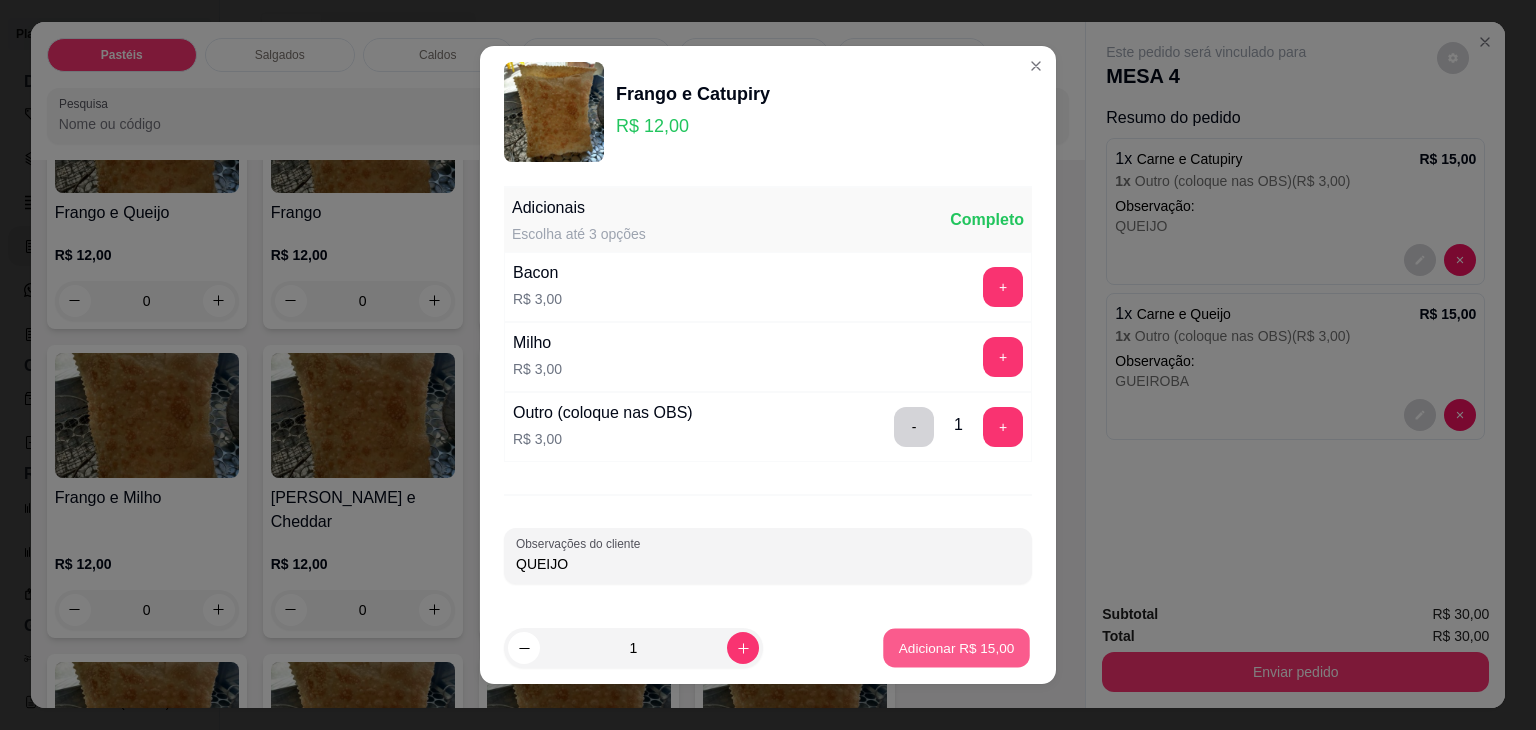 click on "Adicionar   R$ 15,00" at bounding box center (956, 648) 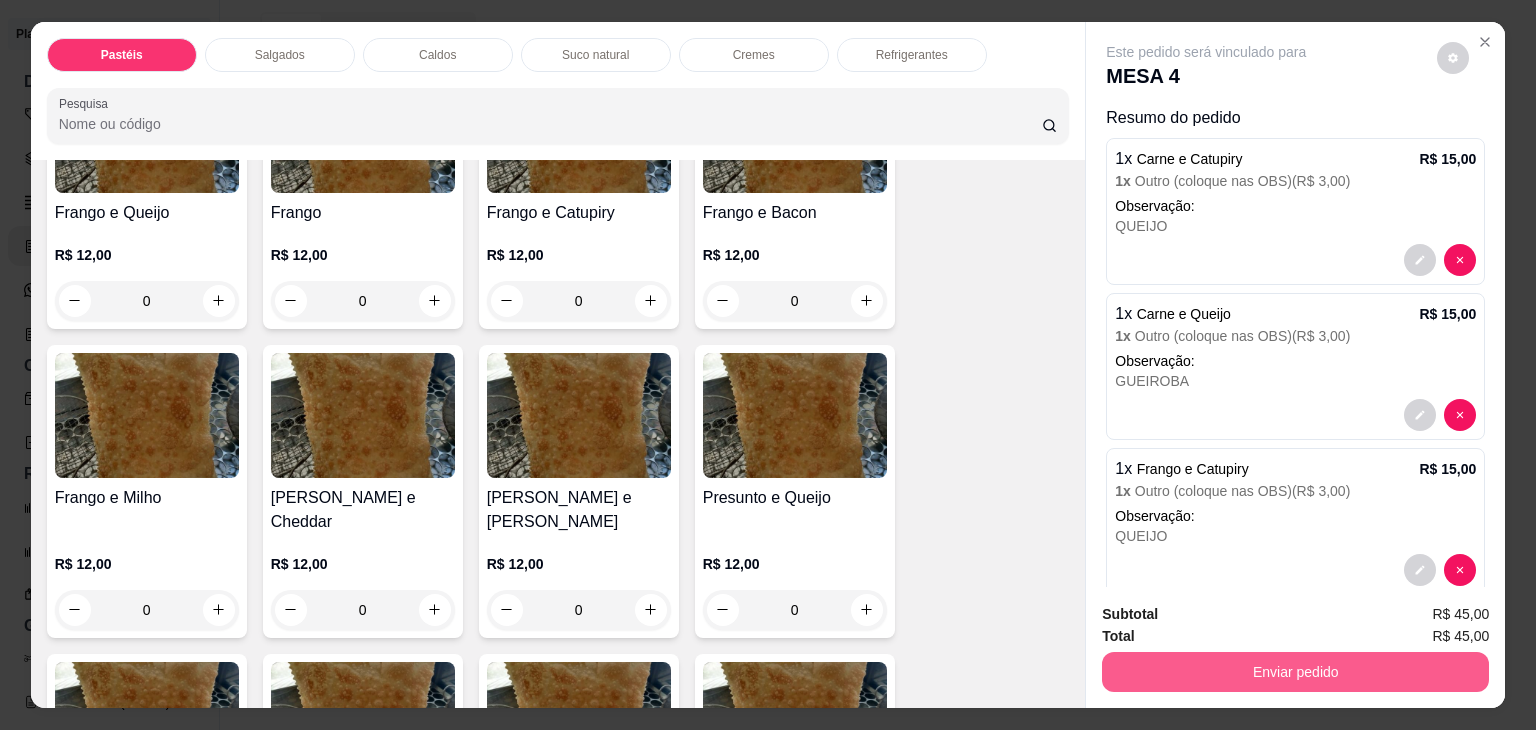 click on "Enviar pedido" at bounding box center (1295, 672) 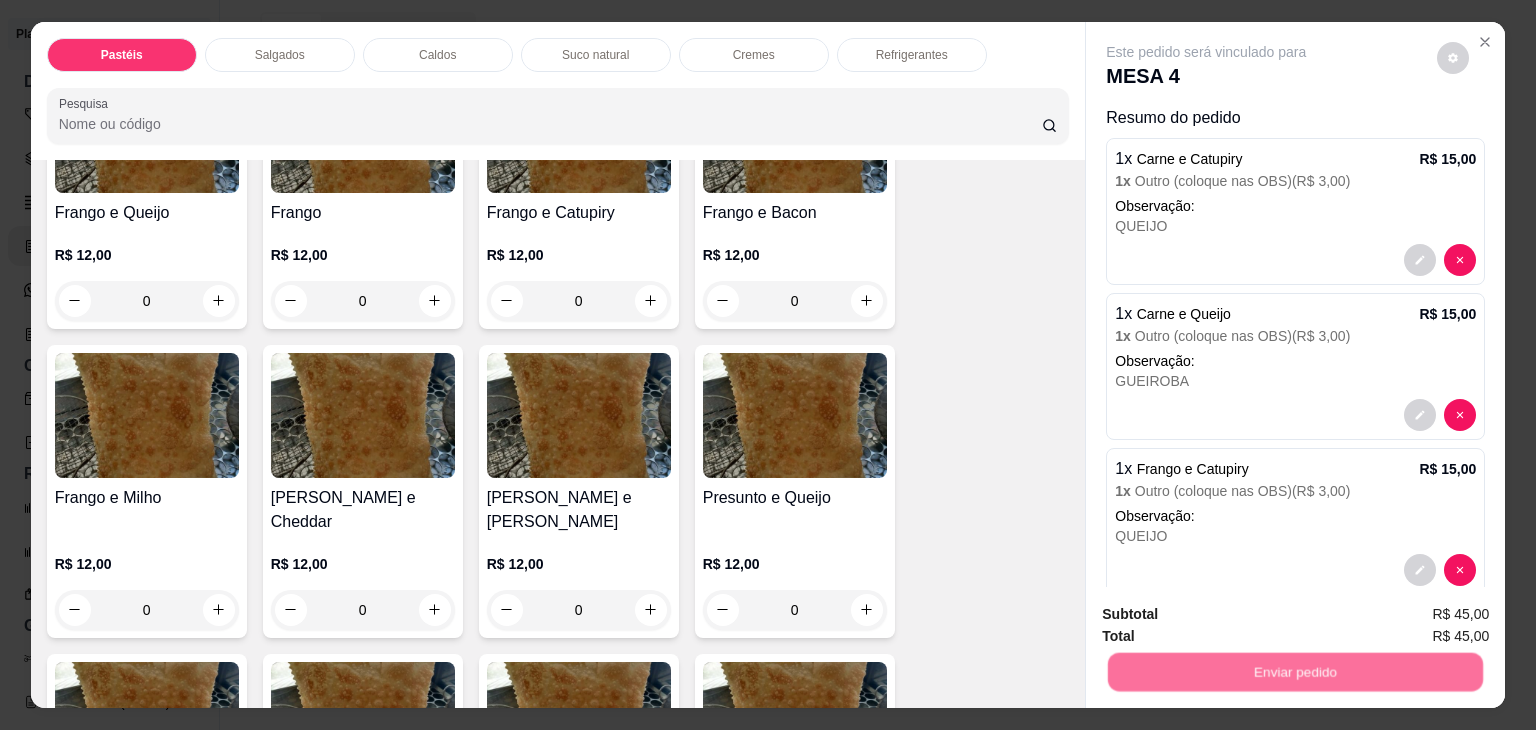 click on "Não registrar e enviar pedido" at bounding box center (1229, 615) 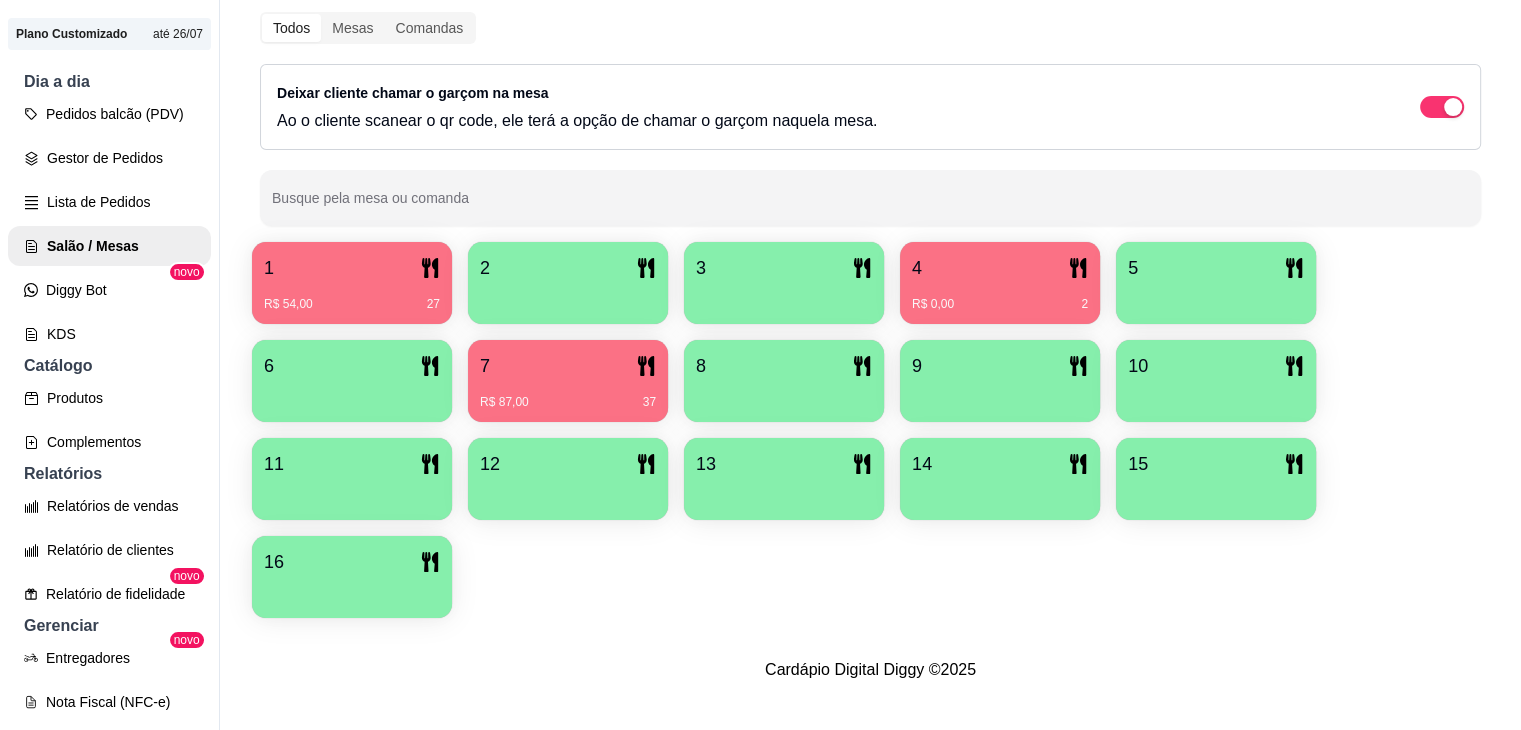 click on "2" at bounding box center (568, 283) 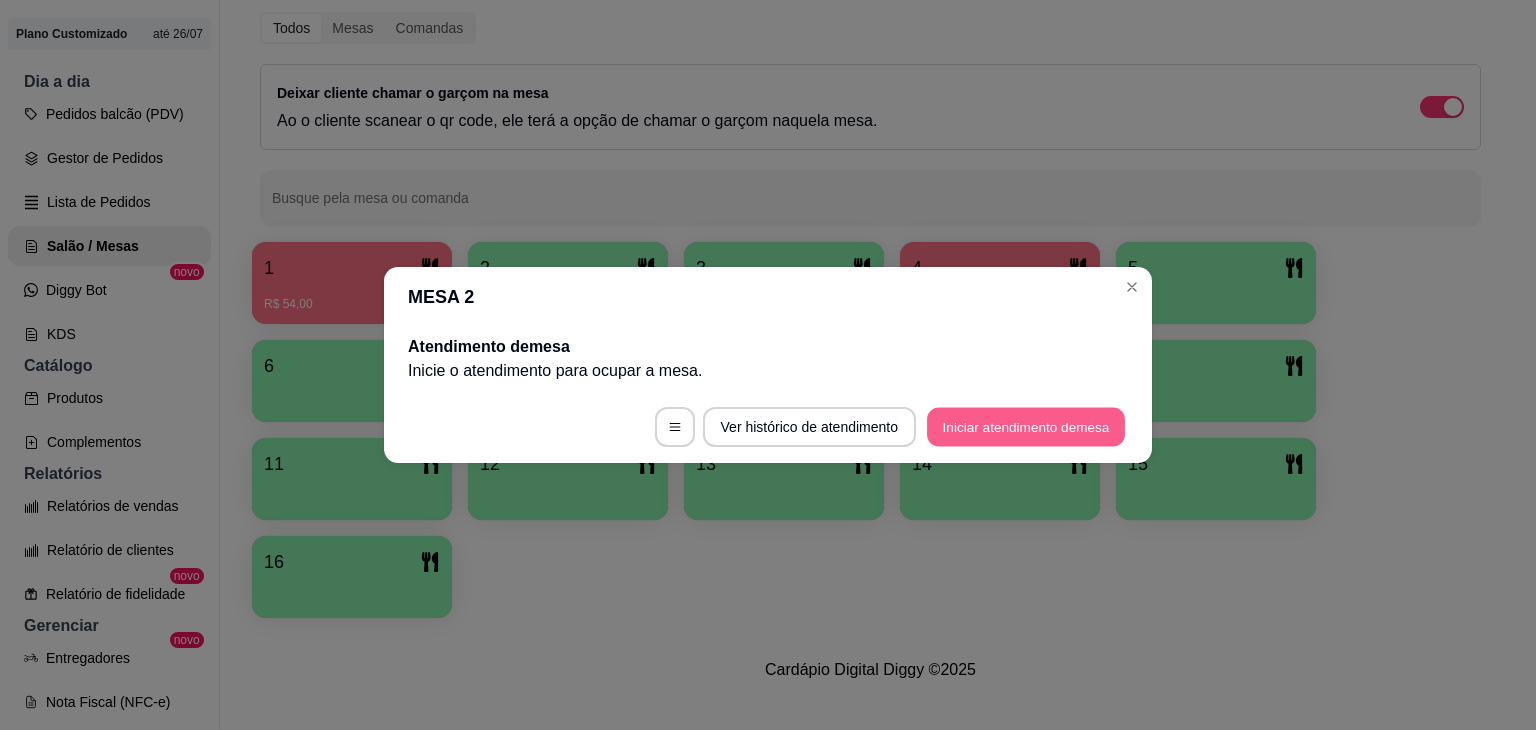 click on "Iniciar atendimento de  mesa" at bounding box center [1026, 427] 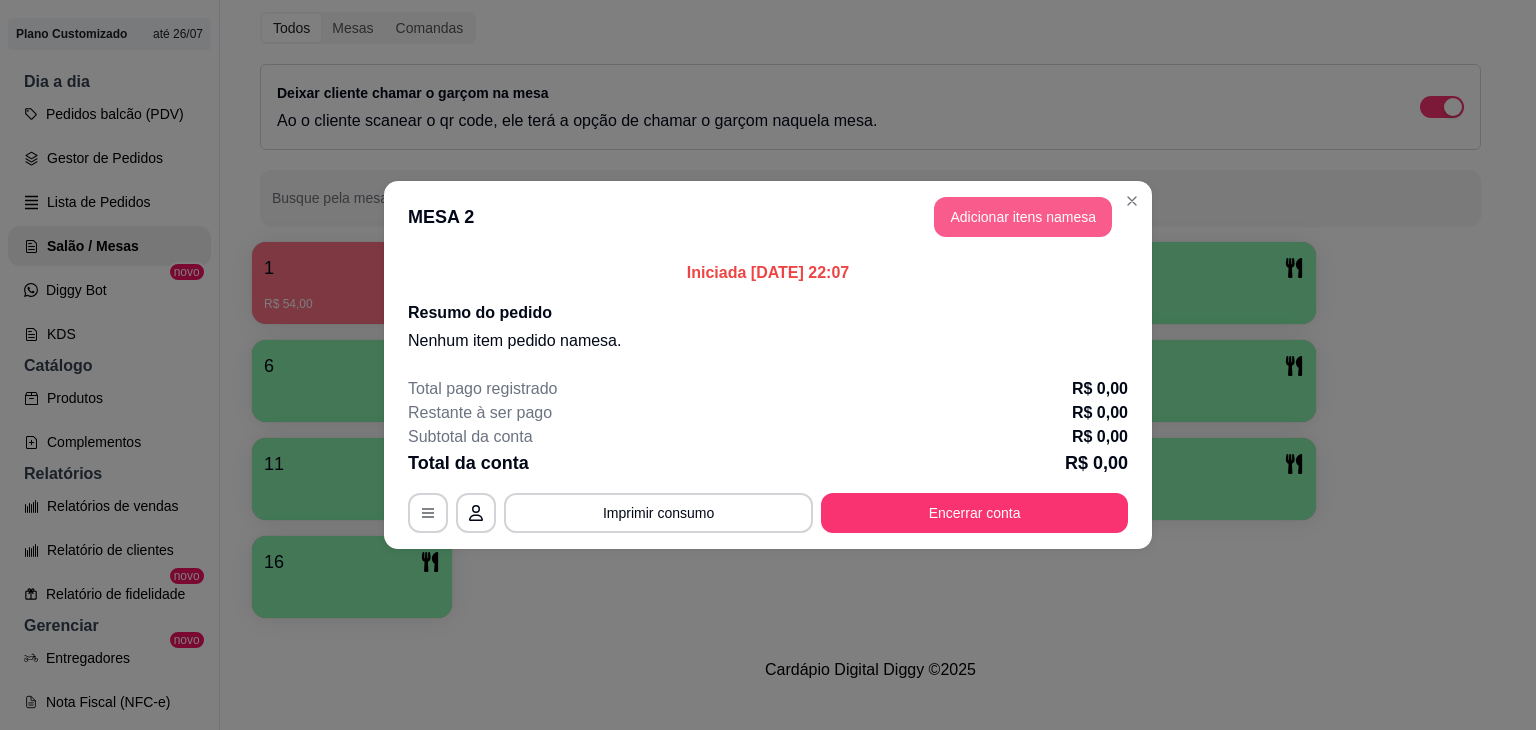 click on "Adicionar itens na  mesa" at bounding box center (1023, 217) 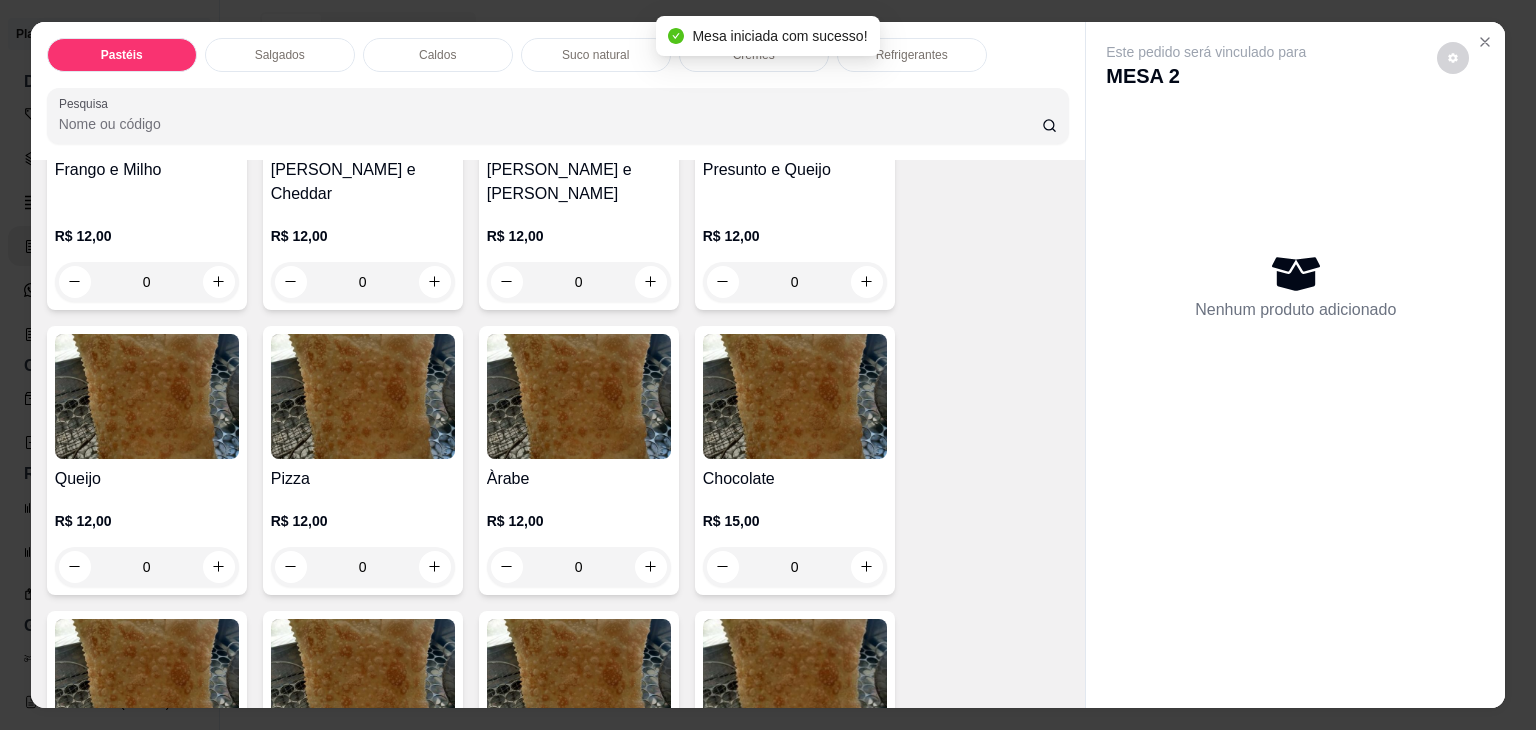 scroll, scrollTop: 1400, scrollLeft: 0, axis: vertical 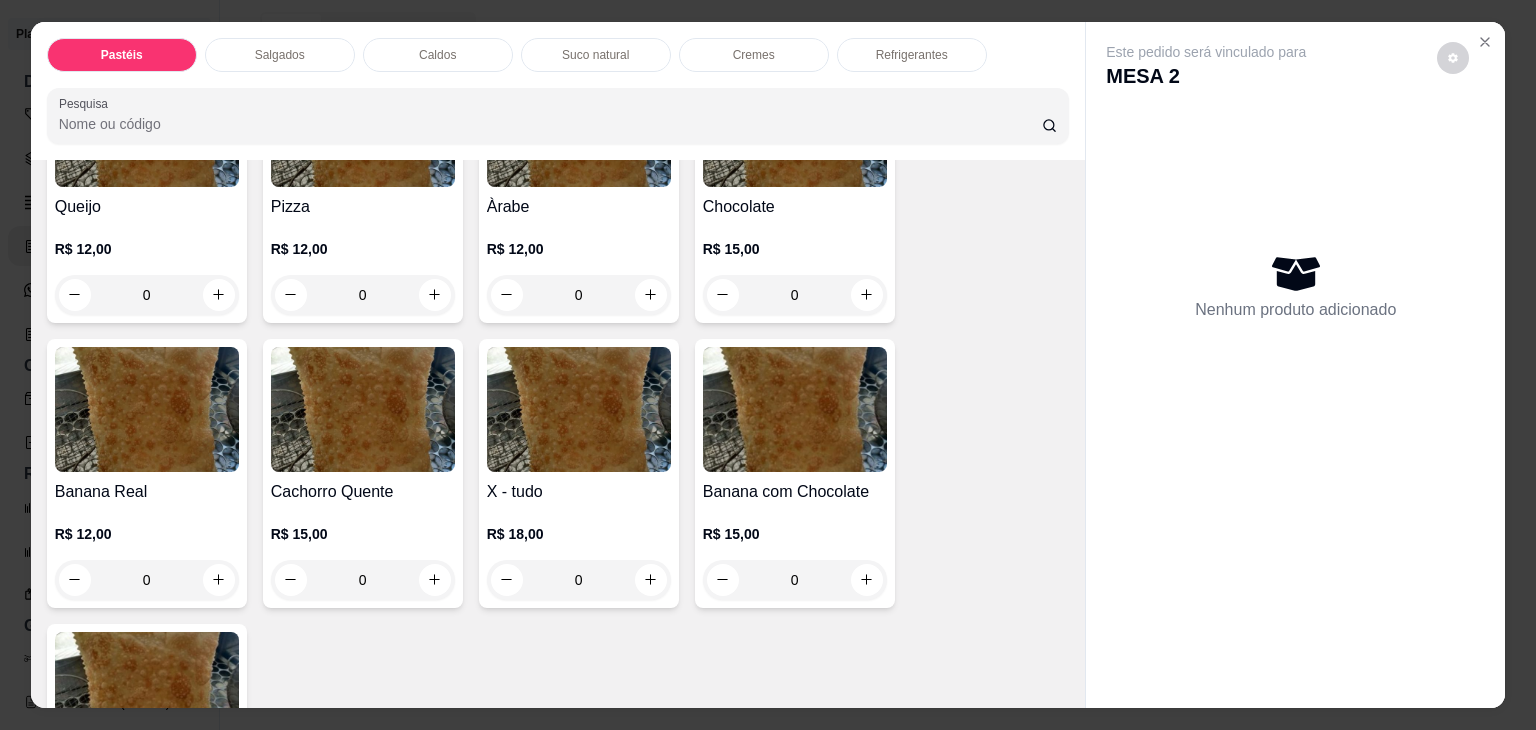 click on "0" at bounding box center (147, 295) 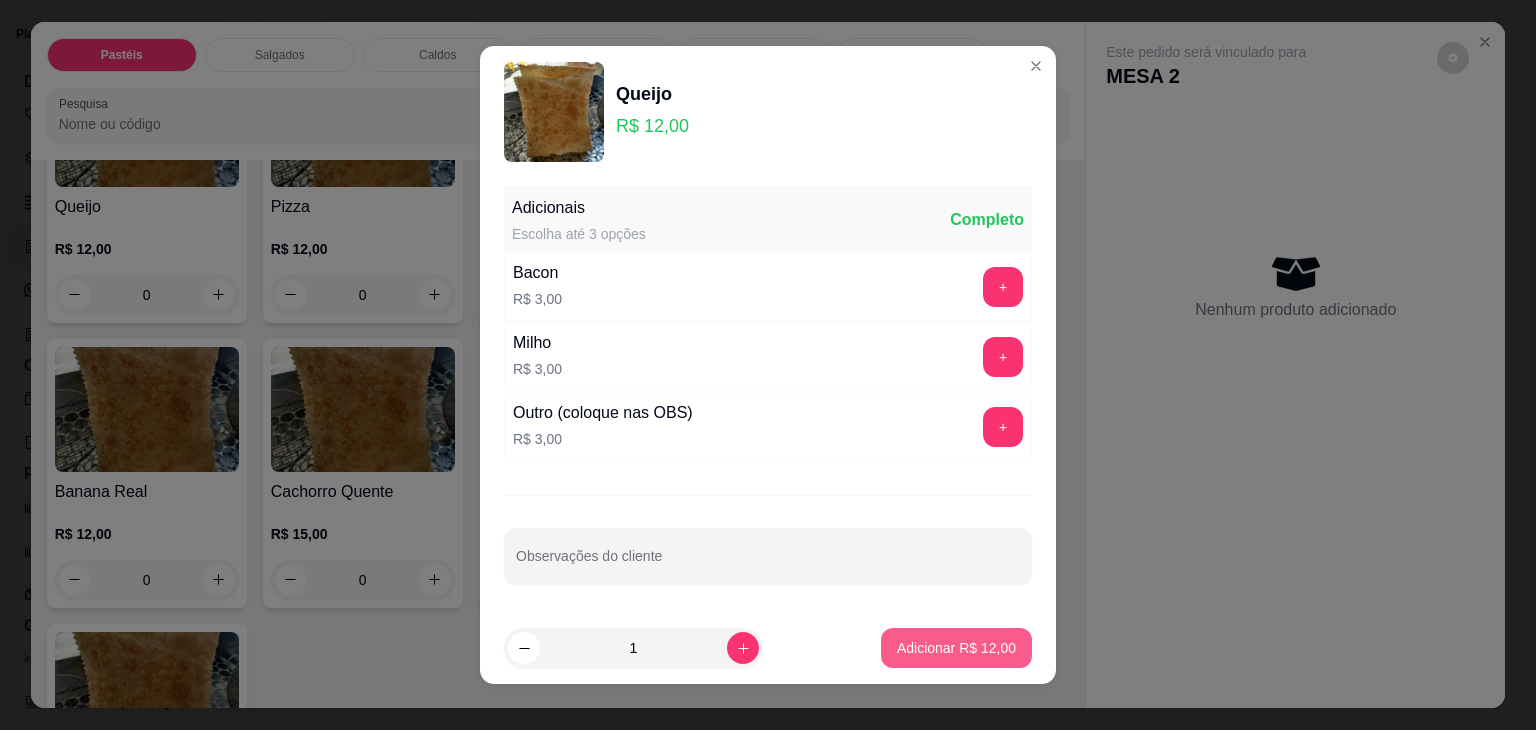click on "Adicionar   R$ 12,00" at bounding box center [956, 648] 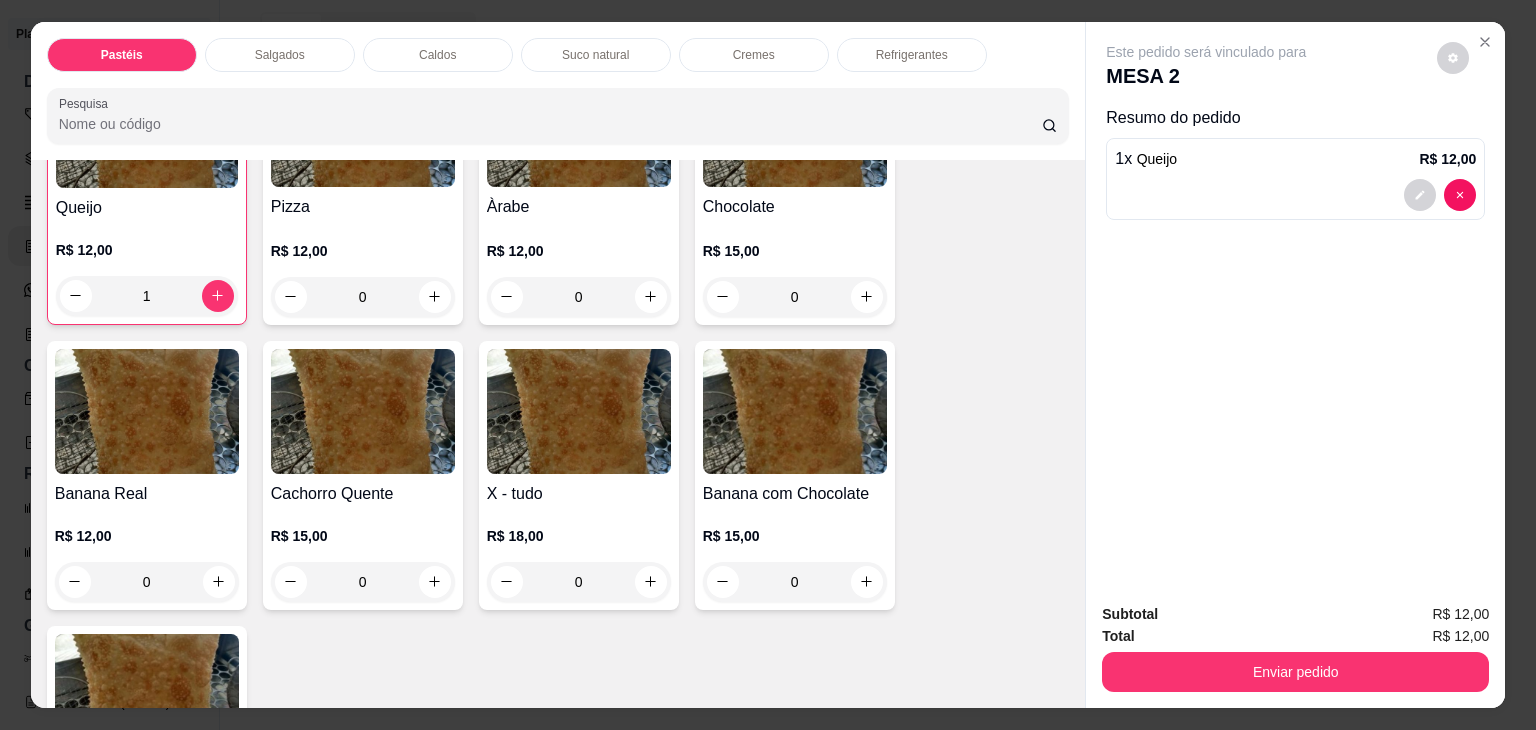 scroll, scrollTop: 1400, scrollLeft: 0, axis: vertical 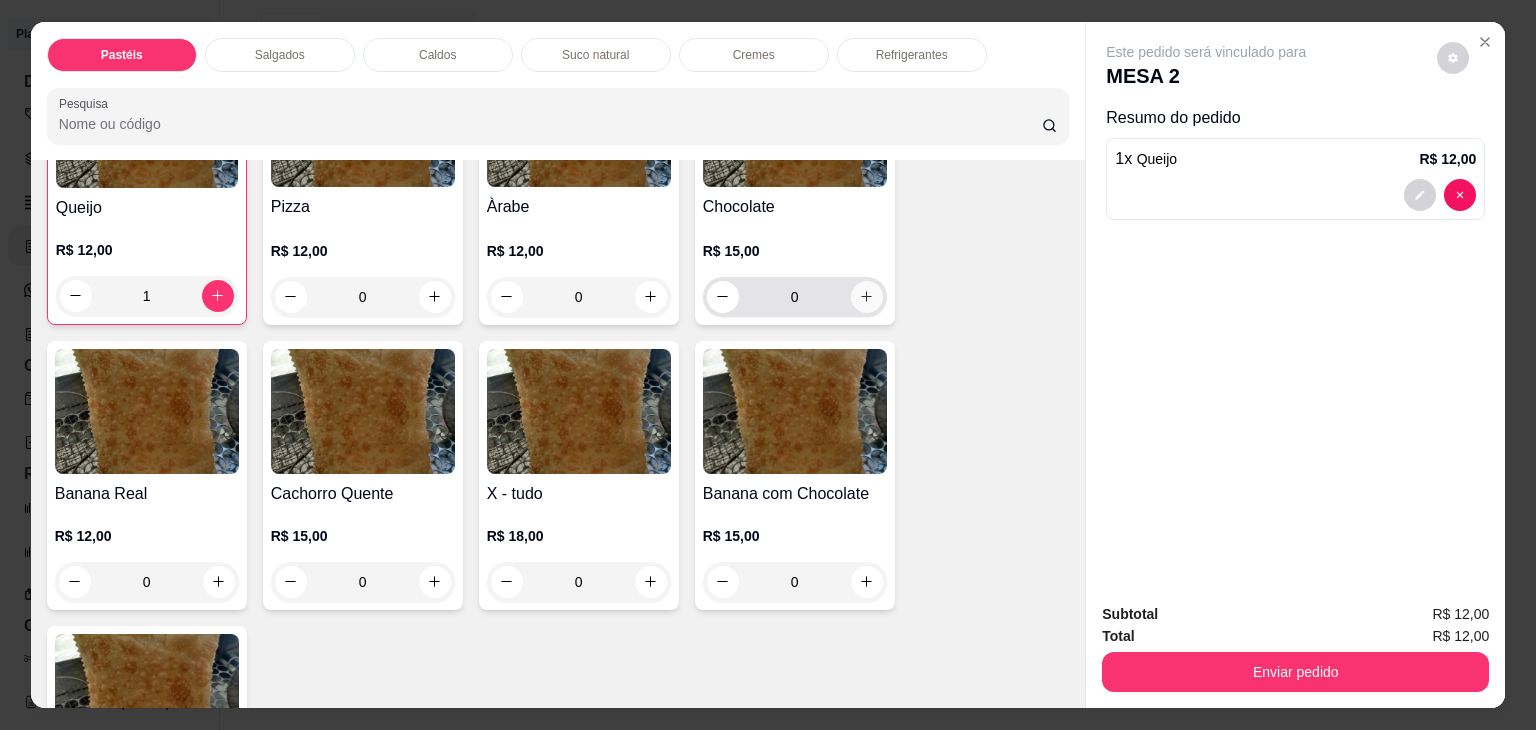click 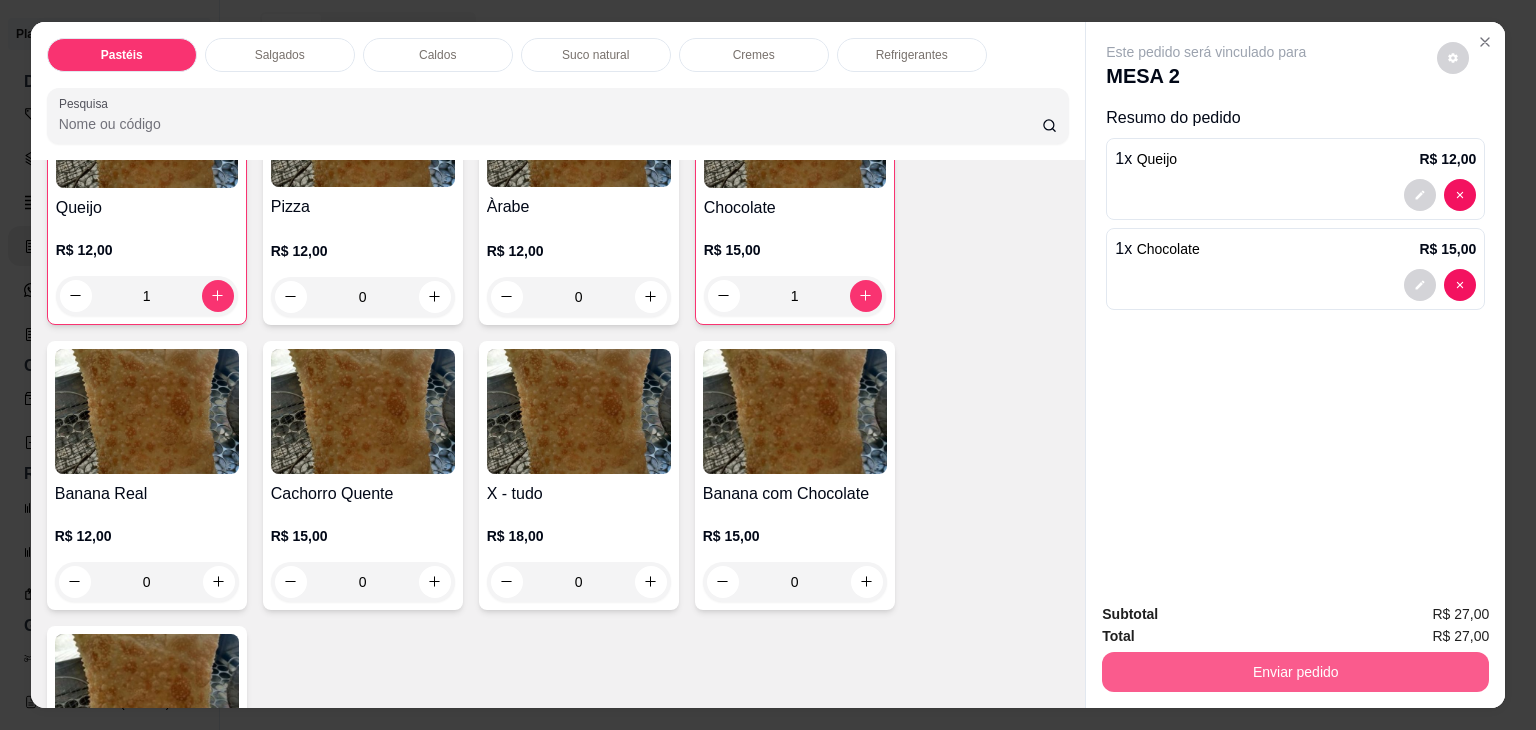 click on "Enviar pedido" at bounding box center [1295, 672] 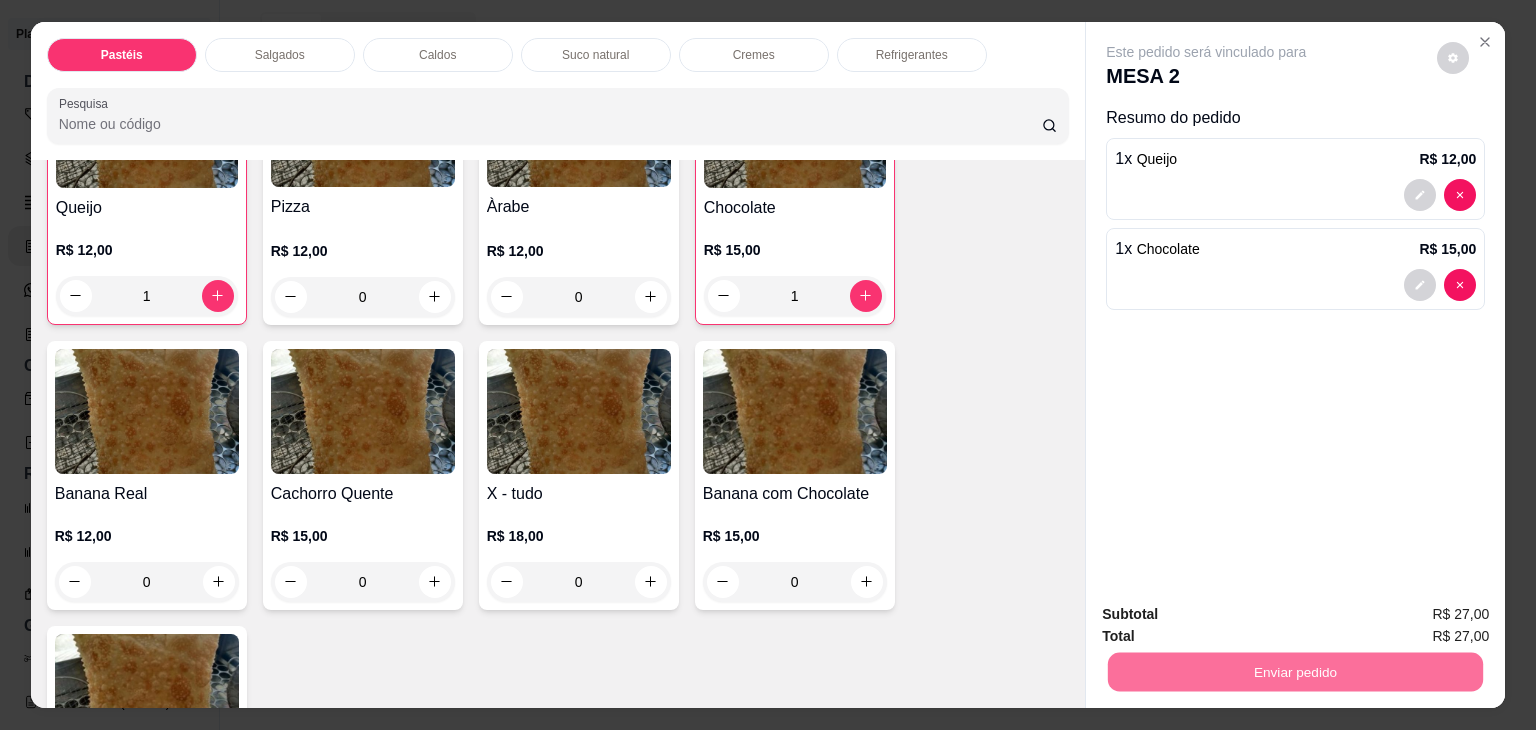click on "Não registrar e enviar pedido" at bounding box center [1229, 614] 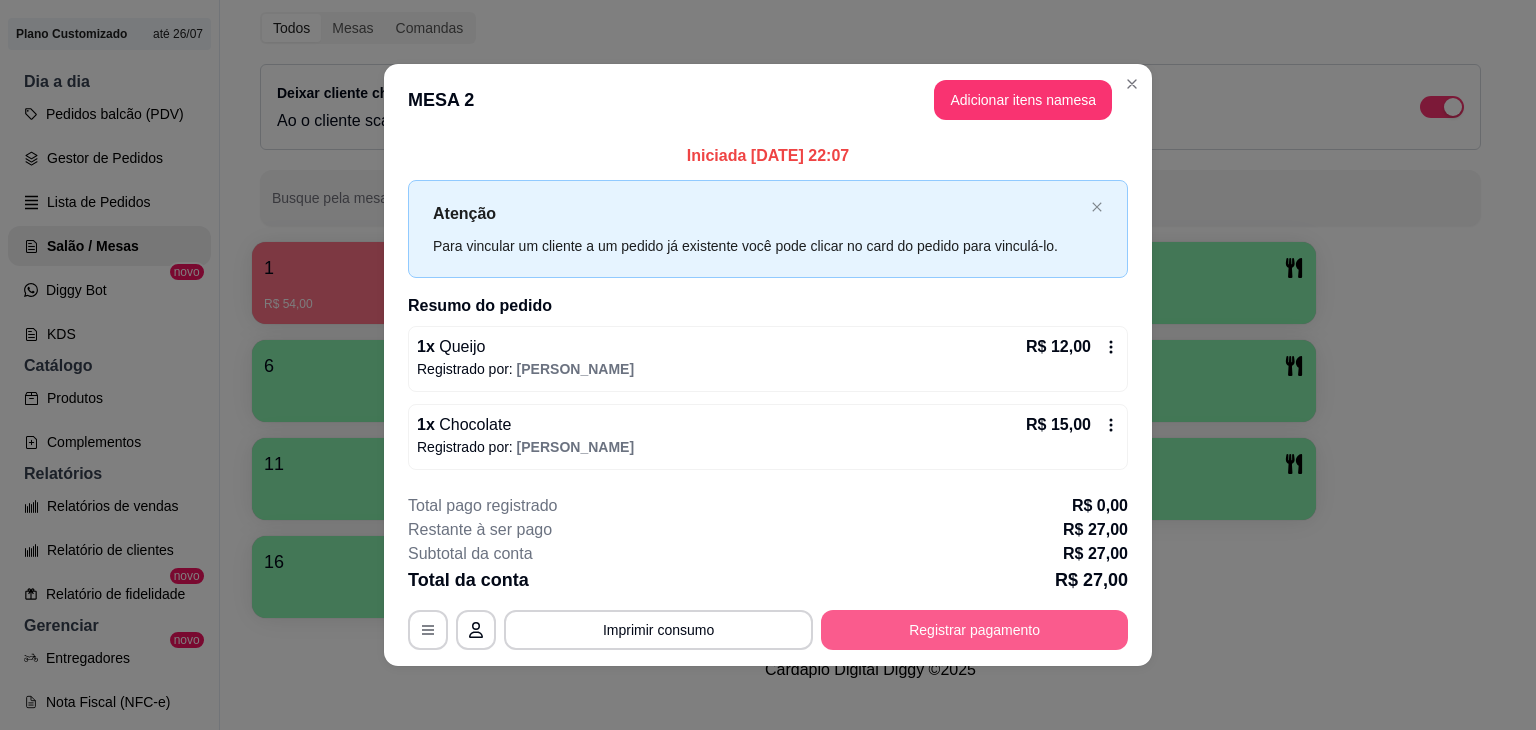 click on "Registrar pagamento" at bounding box center (974, 630) 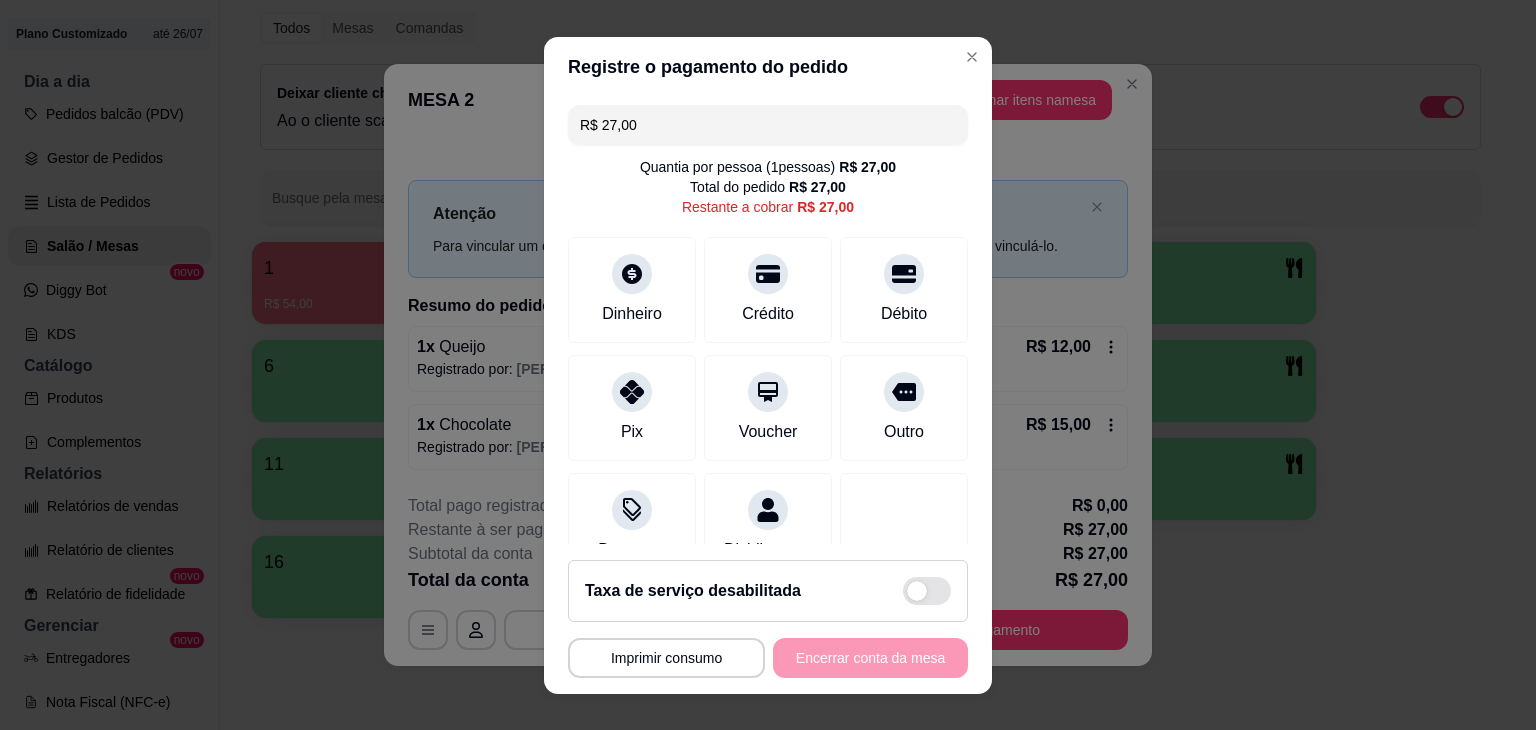 drag, startPoint x: 635, startPoint y: 420, endPoint x: 628, endPoint y: 470, distance: 50.48762 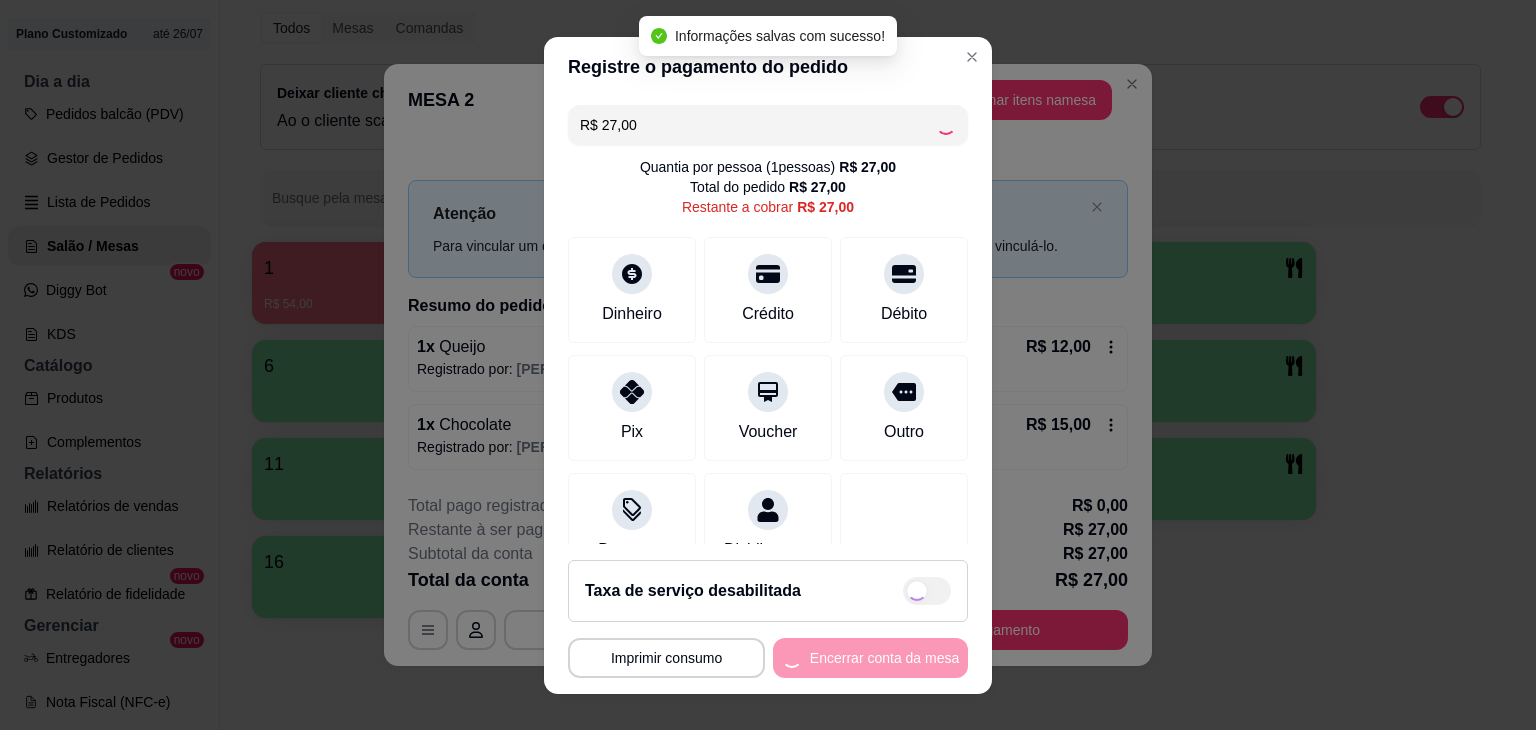 type on "R$ 0,00" 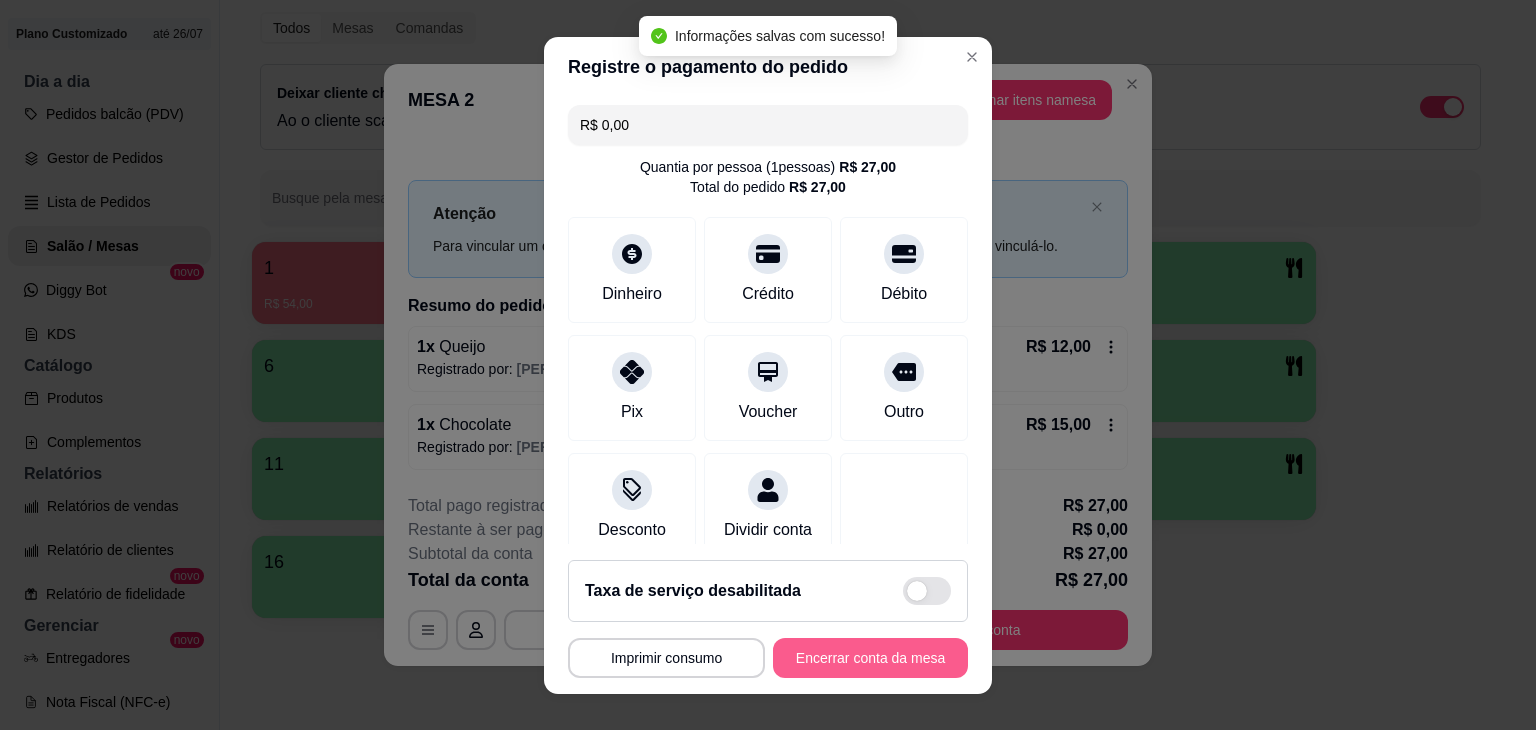 click on "Encerrar conta da mesa" at bounding box center [870, 658] 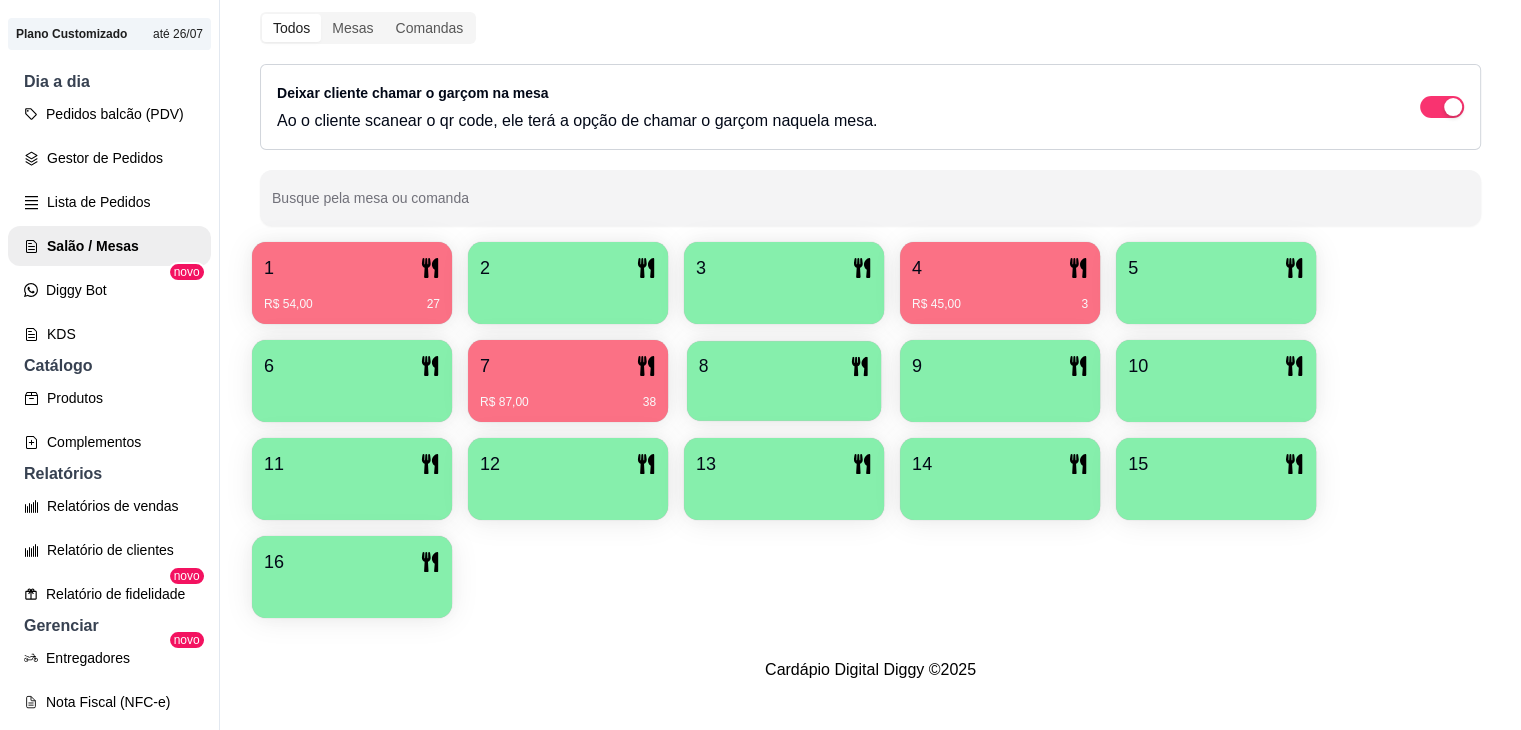 click at bounding box center [784, 394] 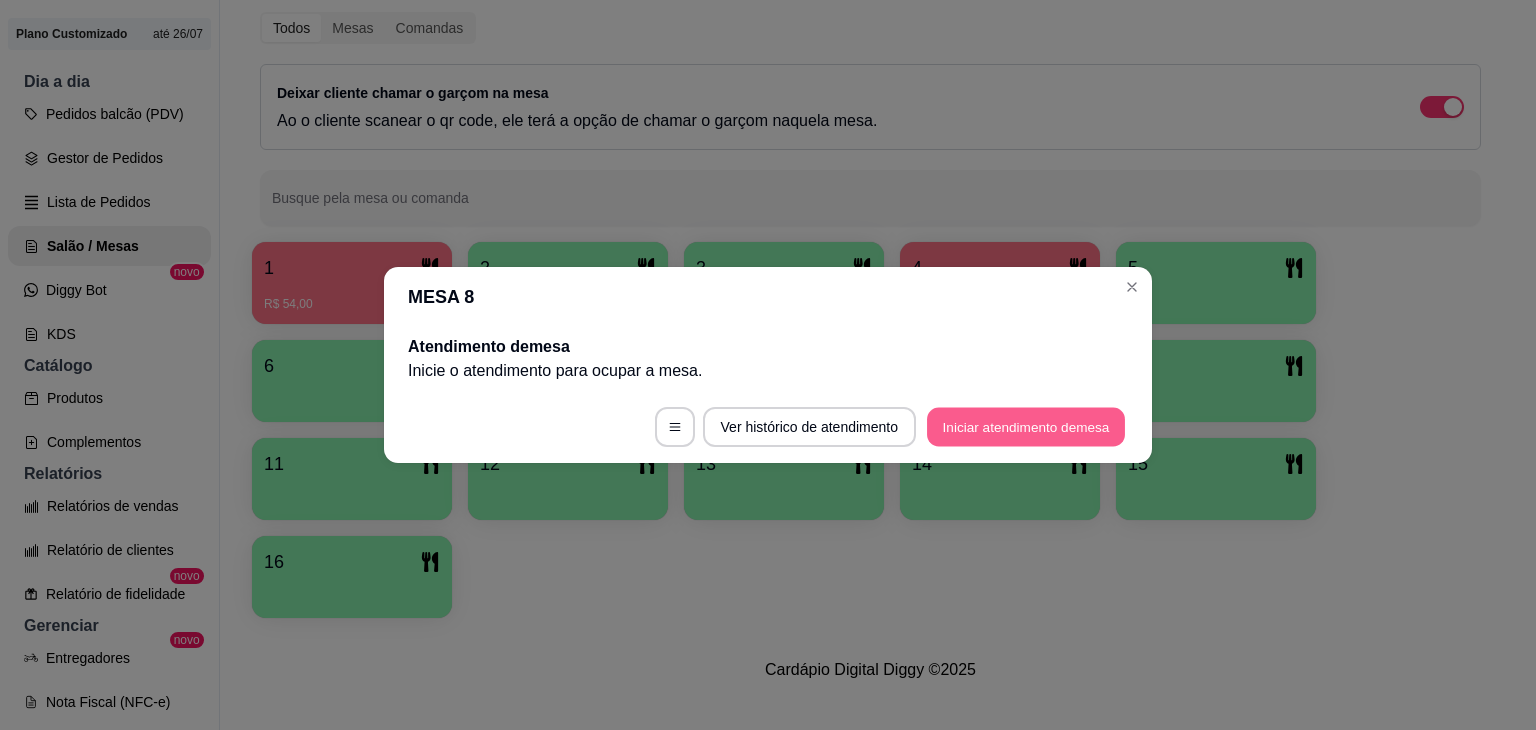 click on "Iniciar atendimento de  mesa" at bounding box center (1026, 427) 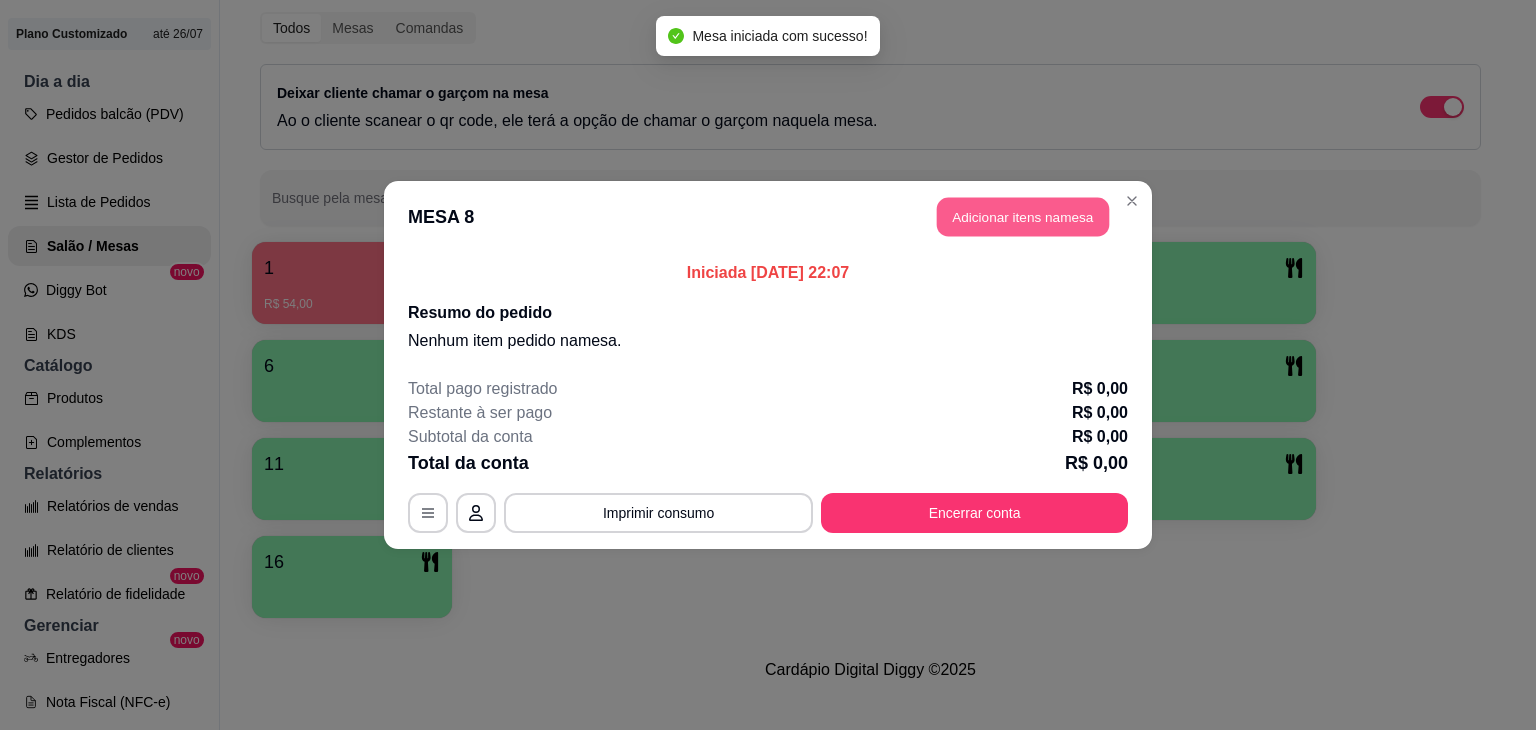 click on "Adicionar itens na  mesa" at bounding box center [1023, 217] 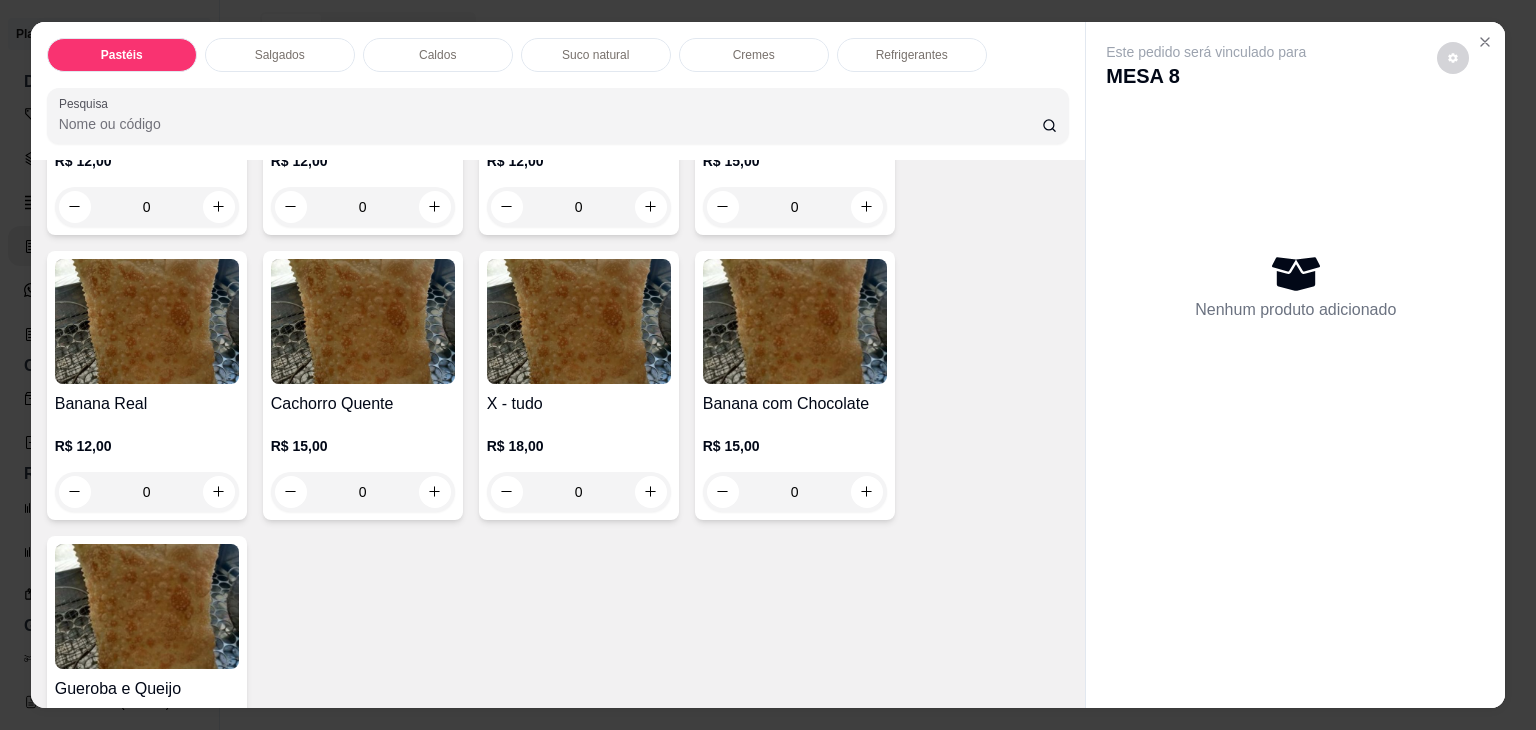 scroll, scrollTop: 1500, scrollLeft: 0, axis: vertical 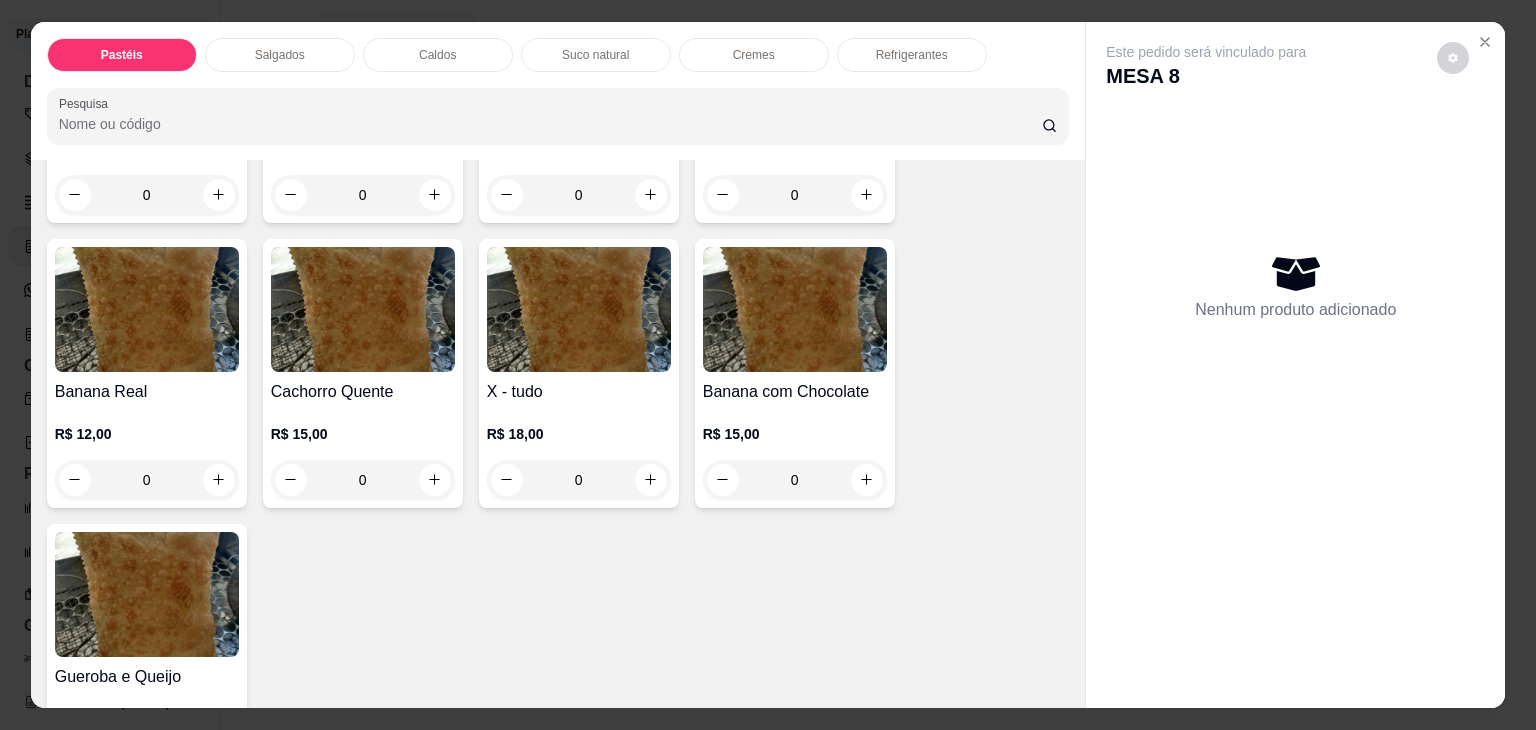 click on "0" at bounding box center [579, 480] 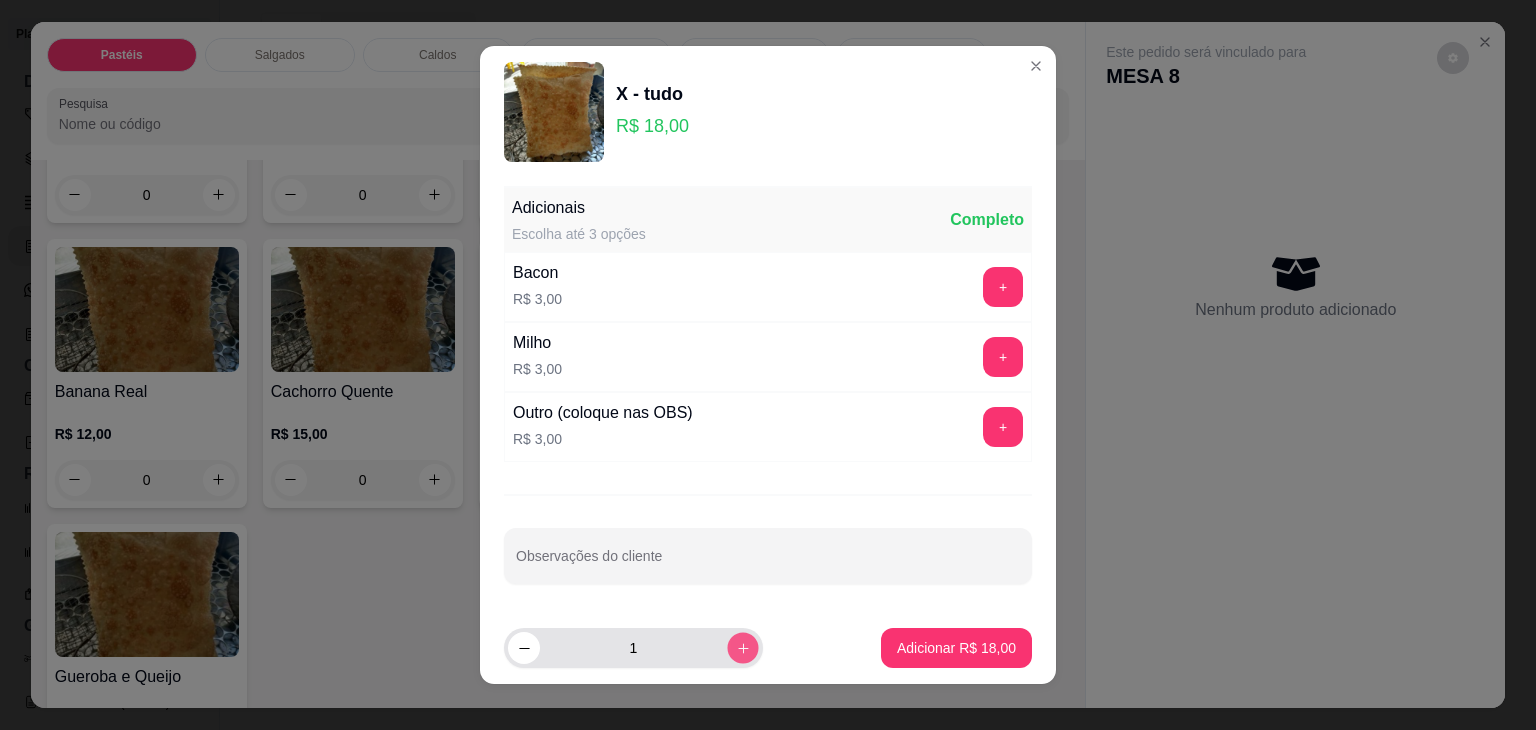 click at bounding box center [742, 647] 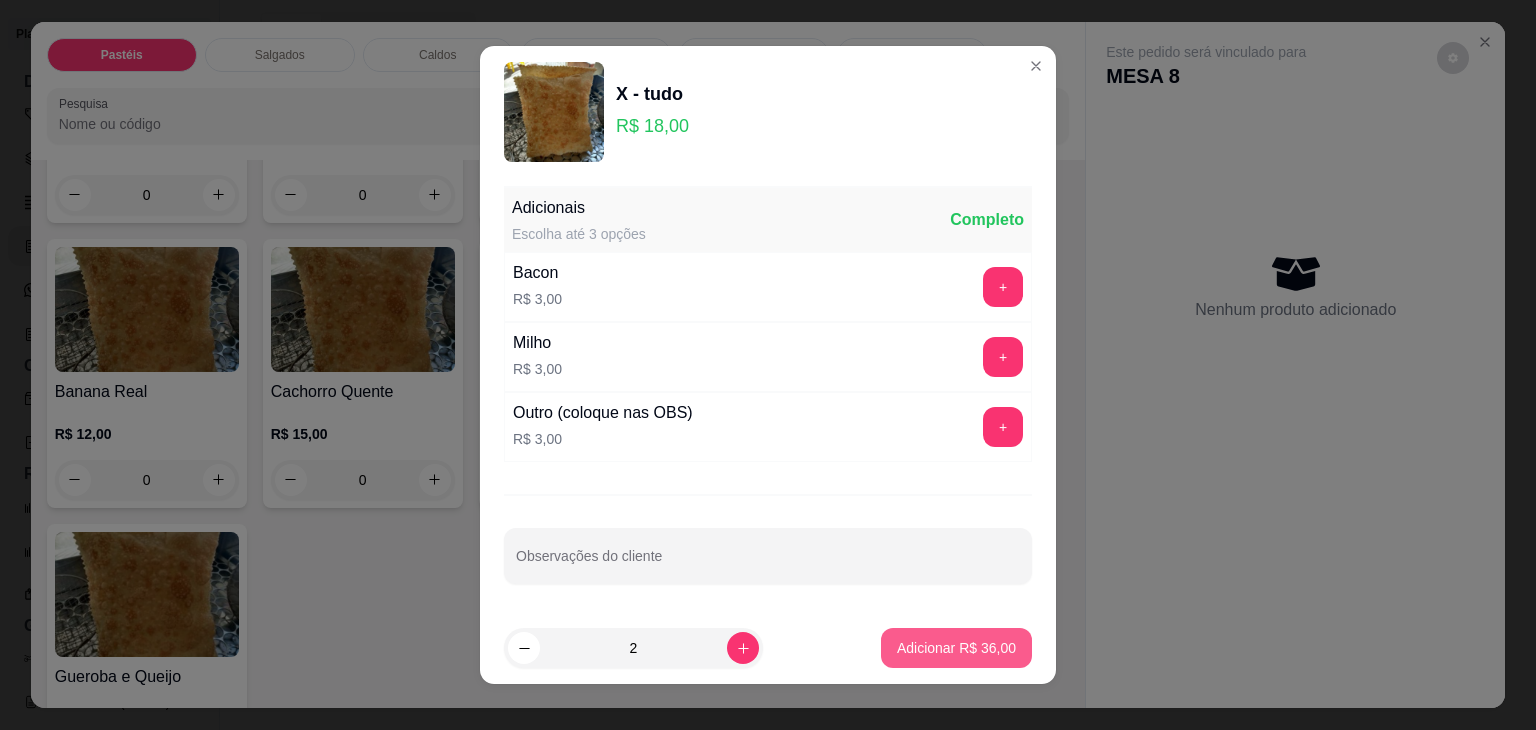click on "Adicionar   R$ 36,00" at bounding box center (956, 648) 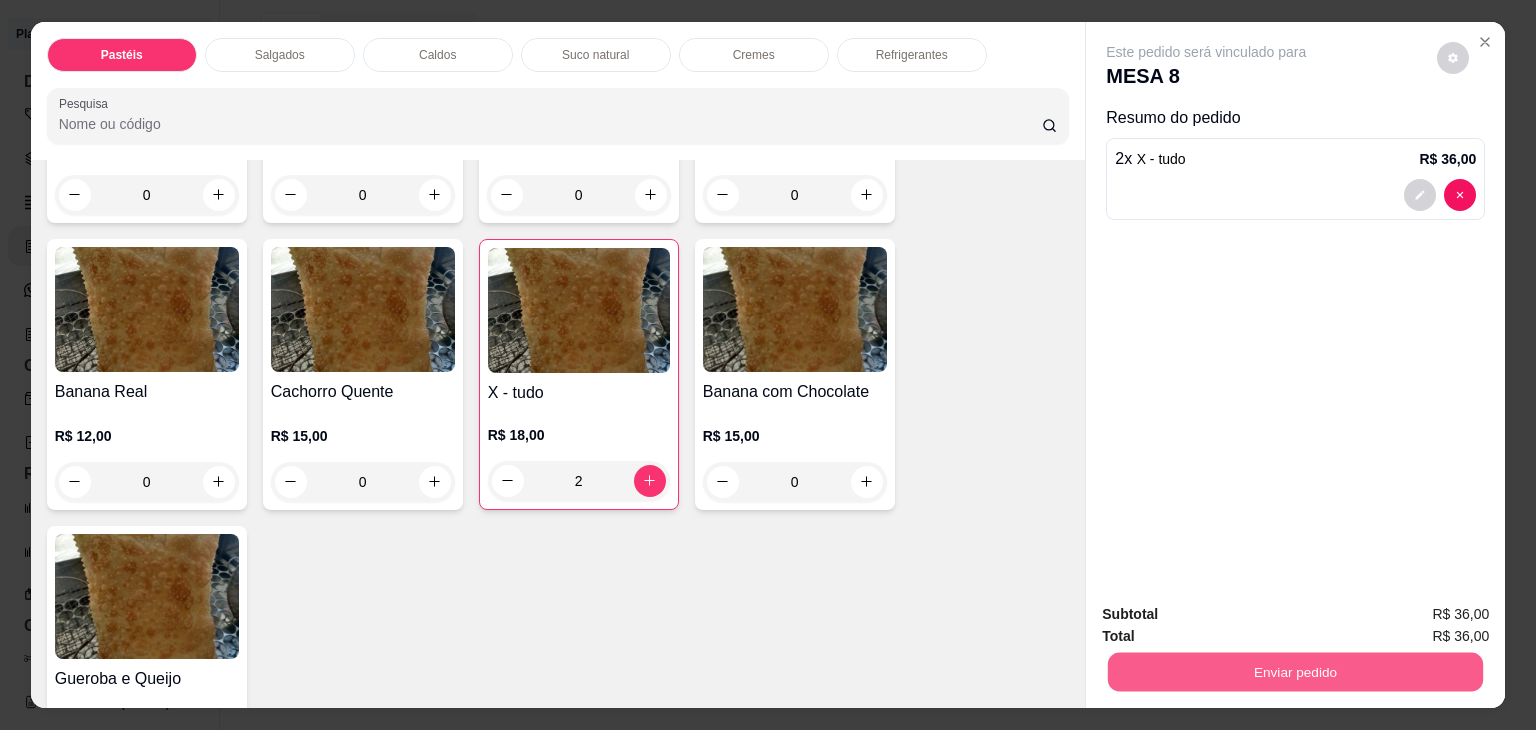 click on "Enviar pedido" at bounding box center (1295, 672) 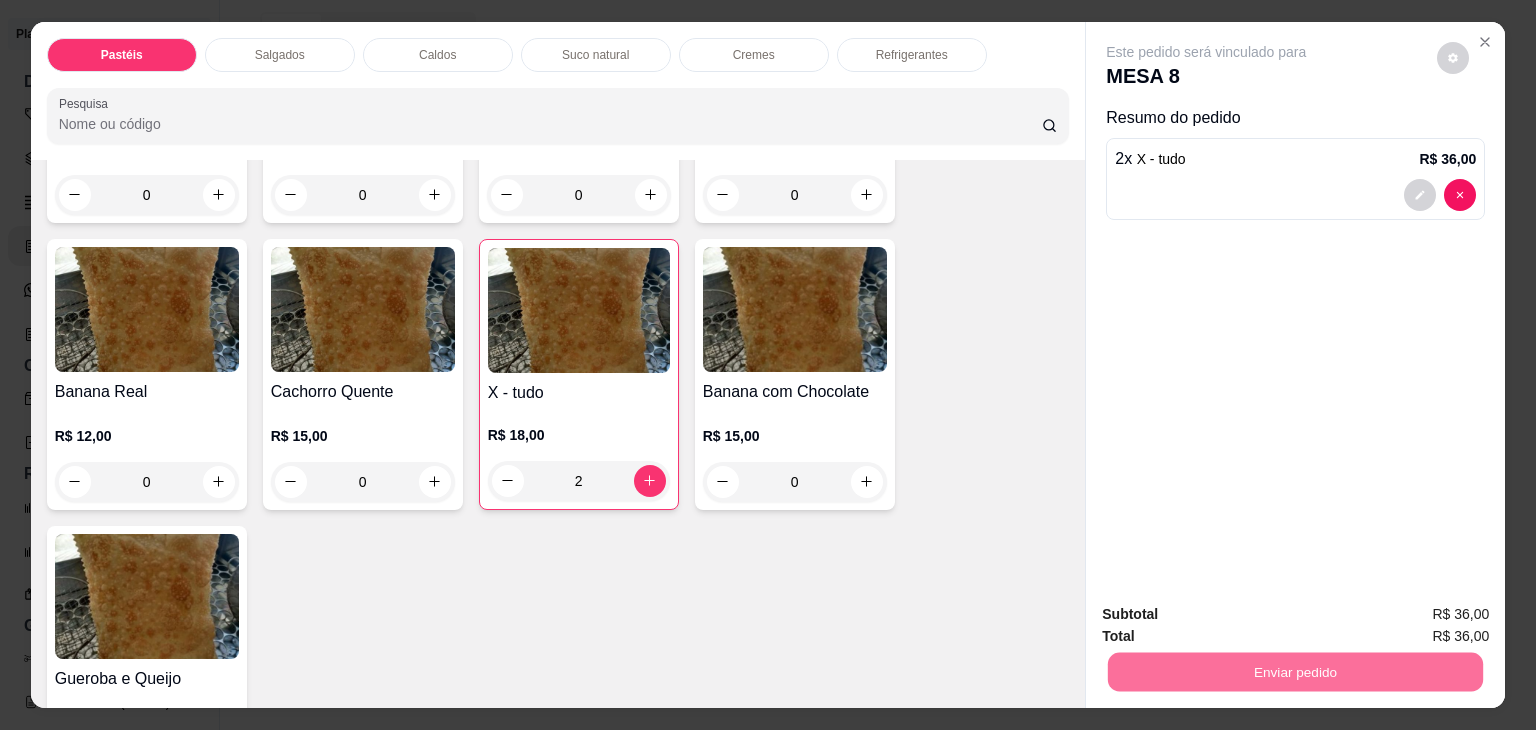 click on "Não registrar e enviar pedido" at bounding box center [1229, 615] 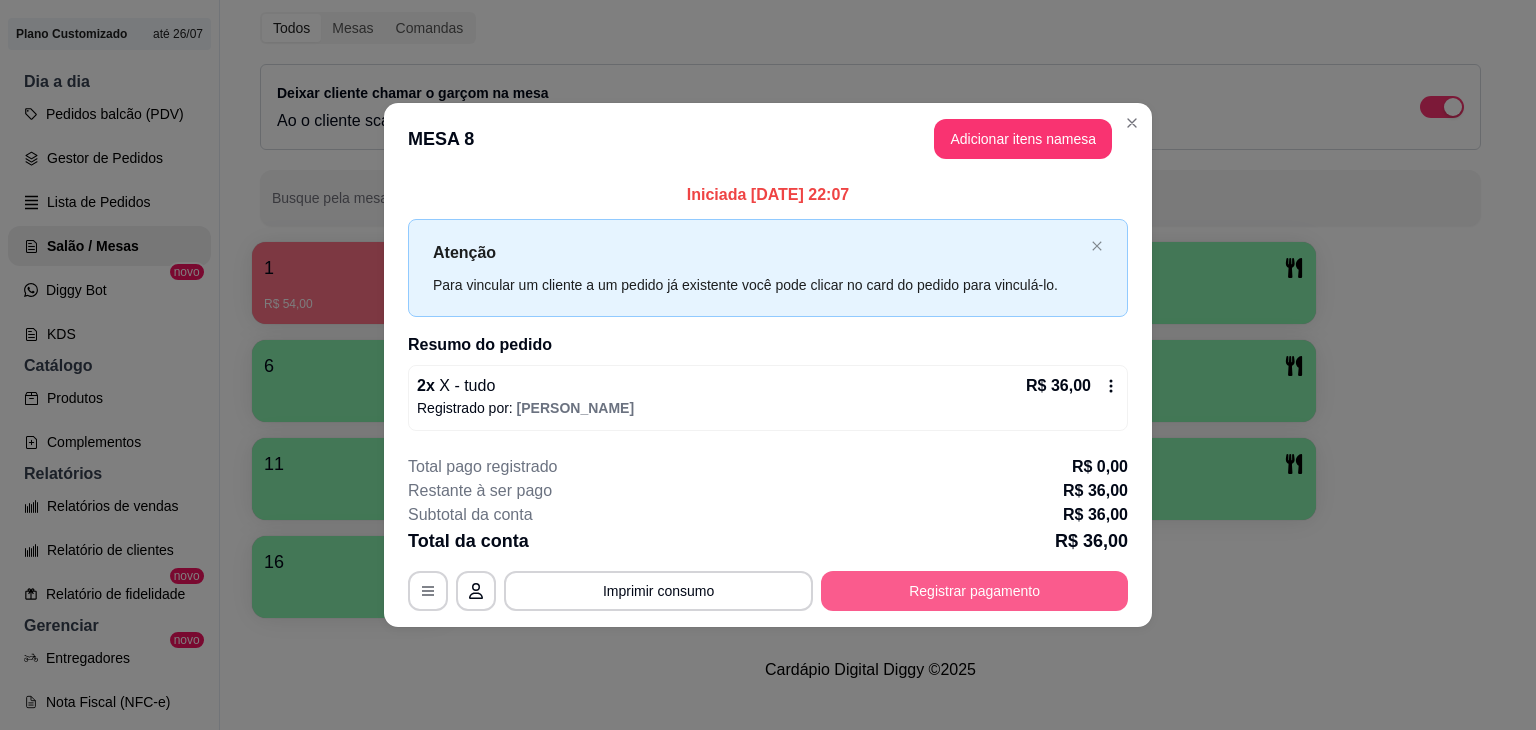 click on "Registrar pagamento" at bounding box center (974, 591) 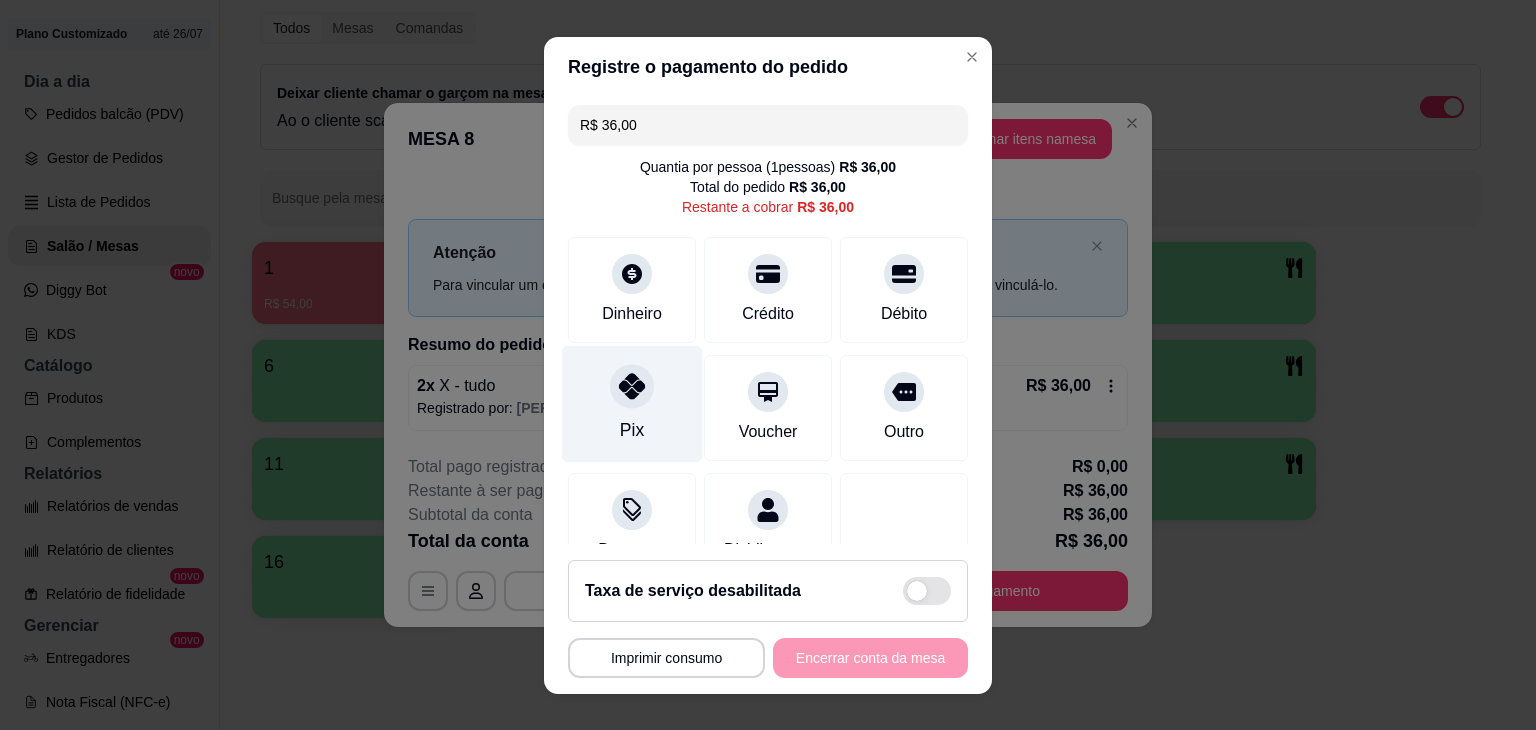 click on "Pix" at bounding box center [632, 403] 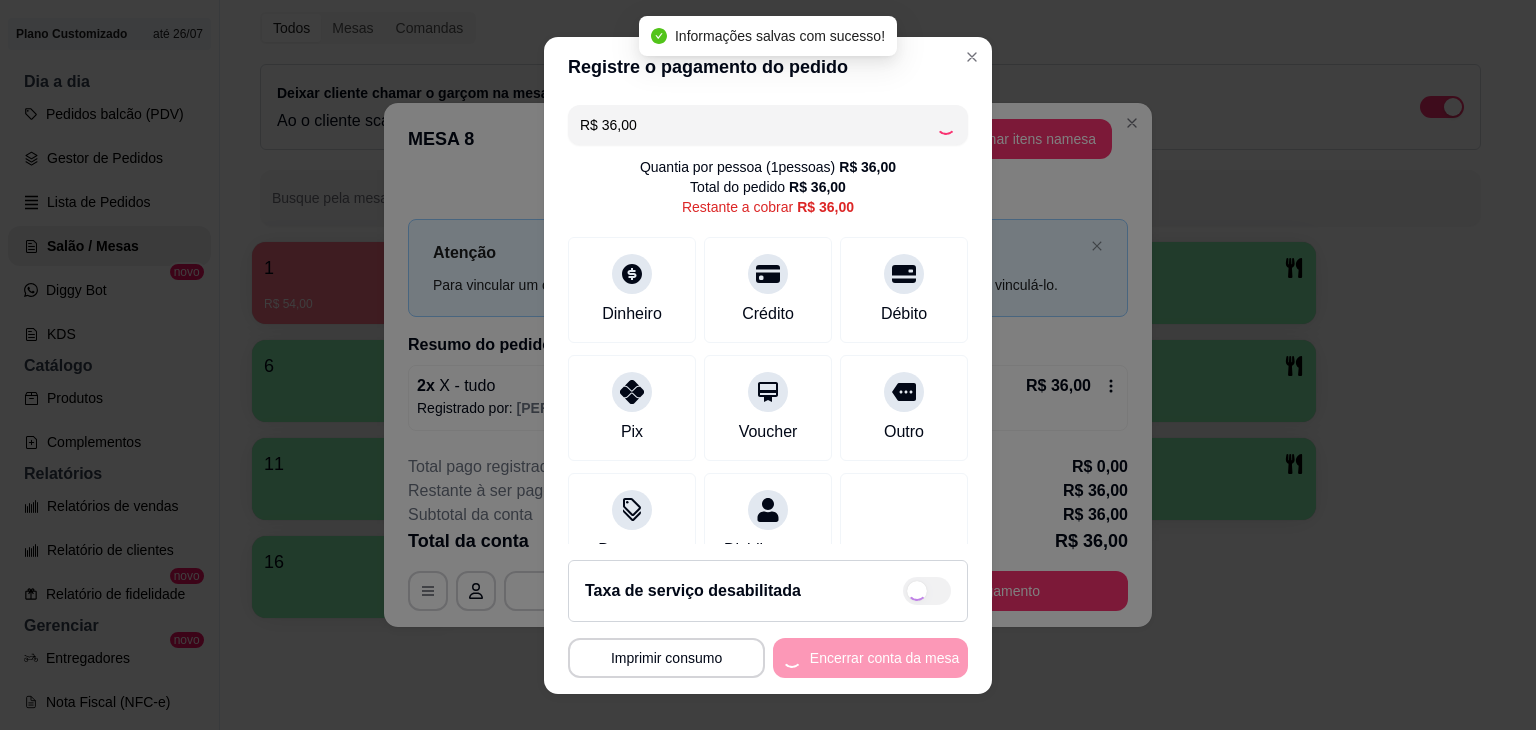 type on "R$ 0,00" 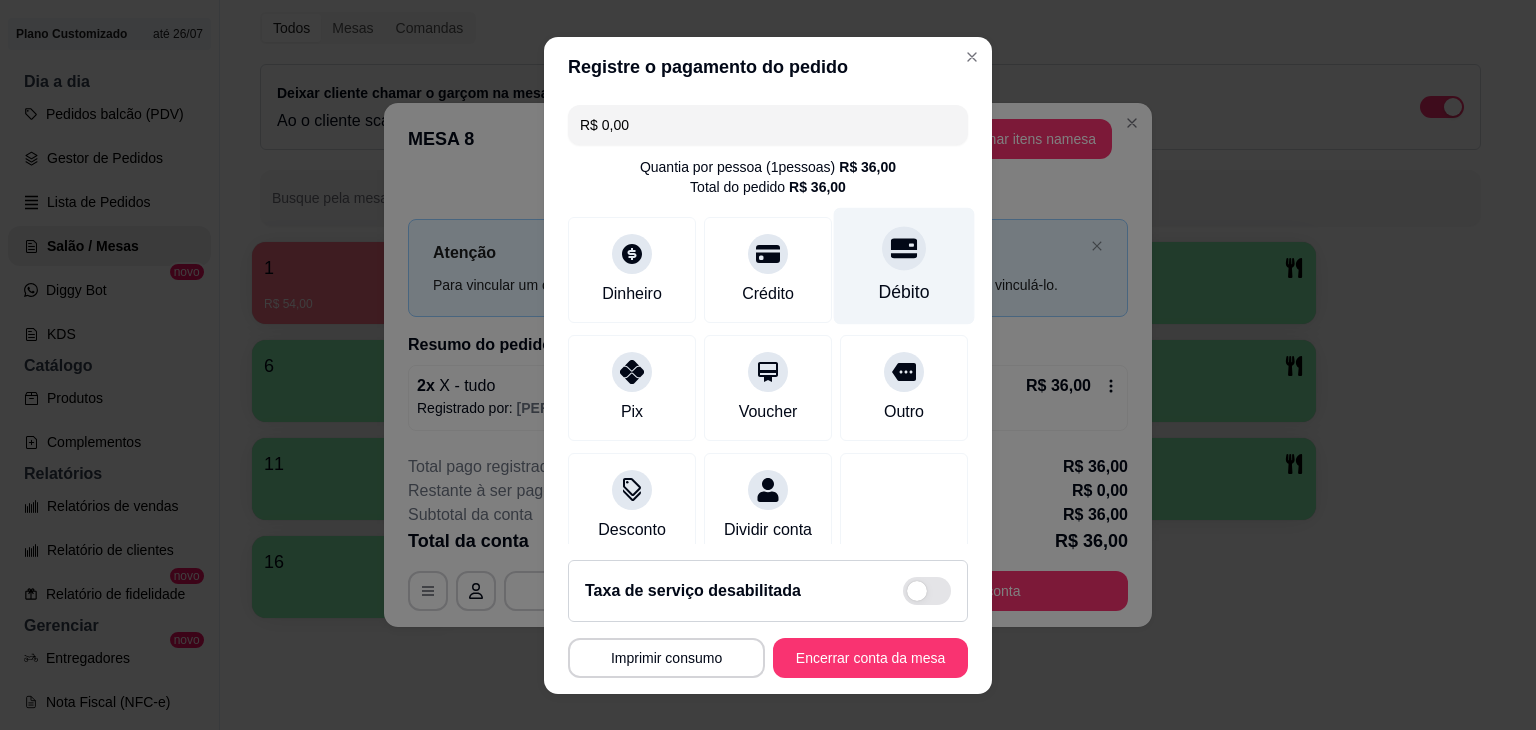click 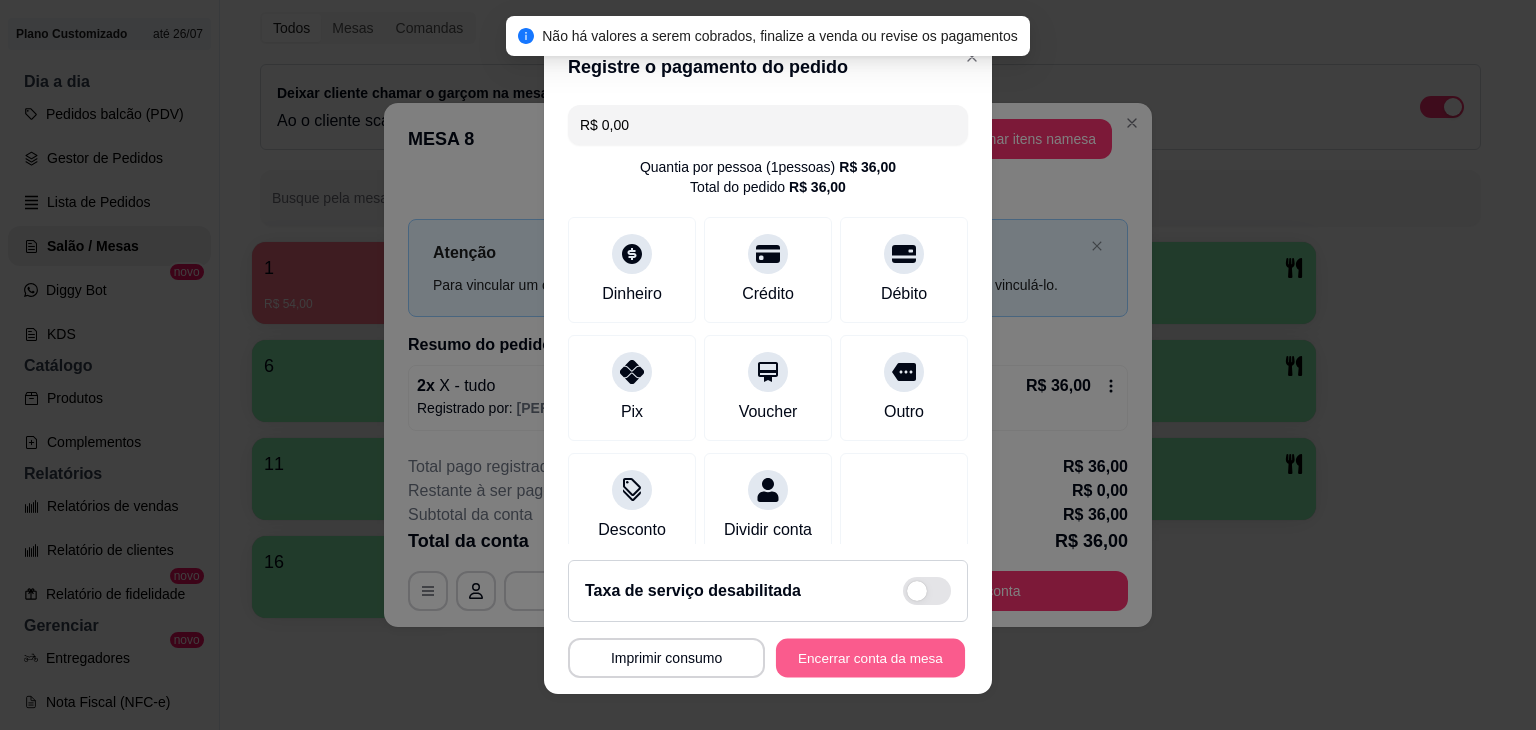 click on "Encerrar conta da mesa" at bounding box center [870, 657] 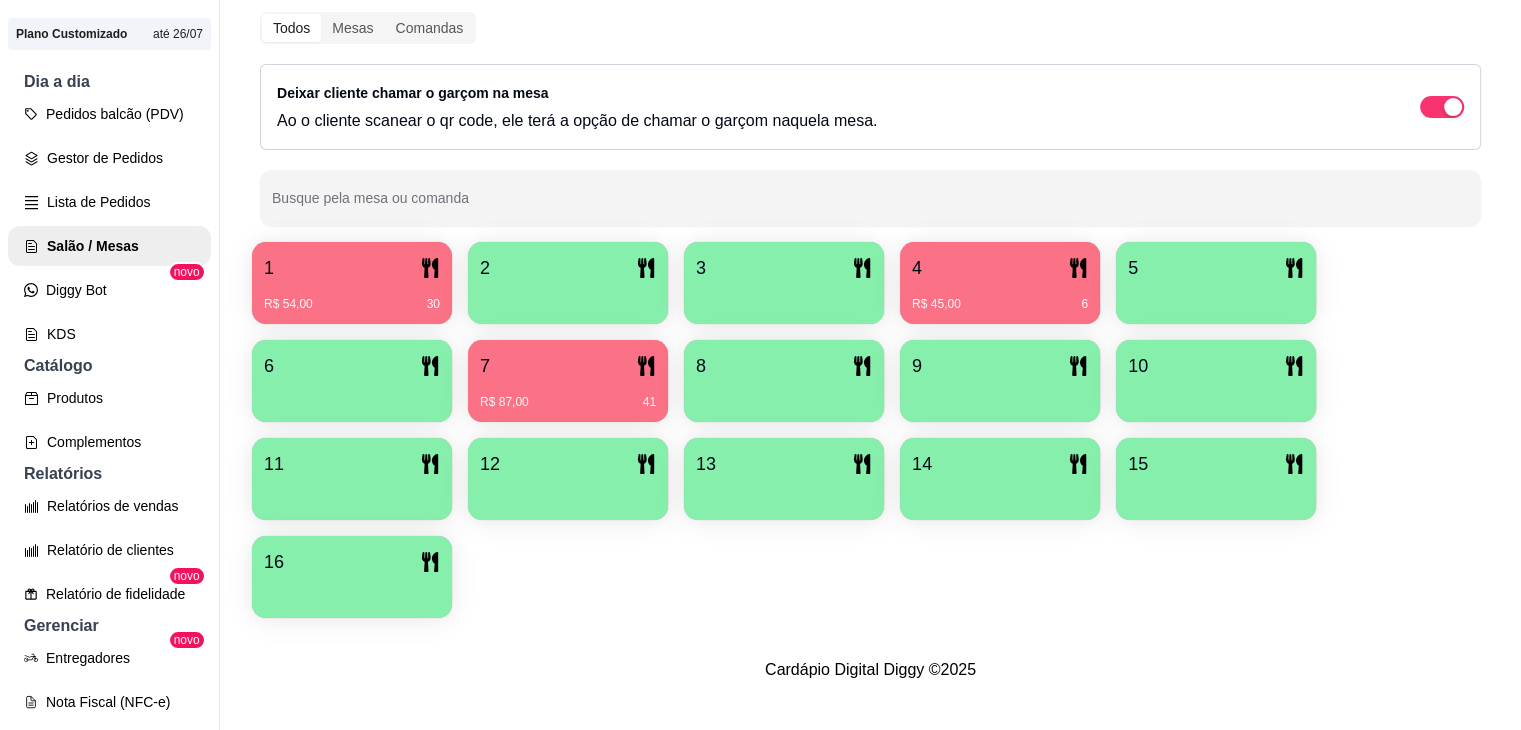 click on "R$ 54,00 30" at bounding box center (352, 304) 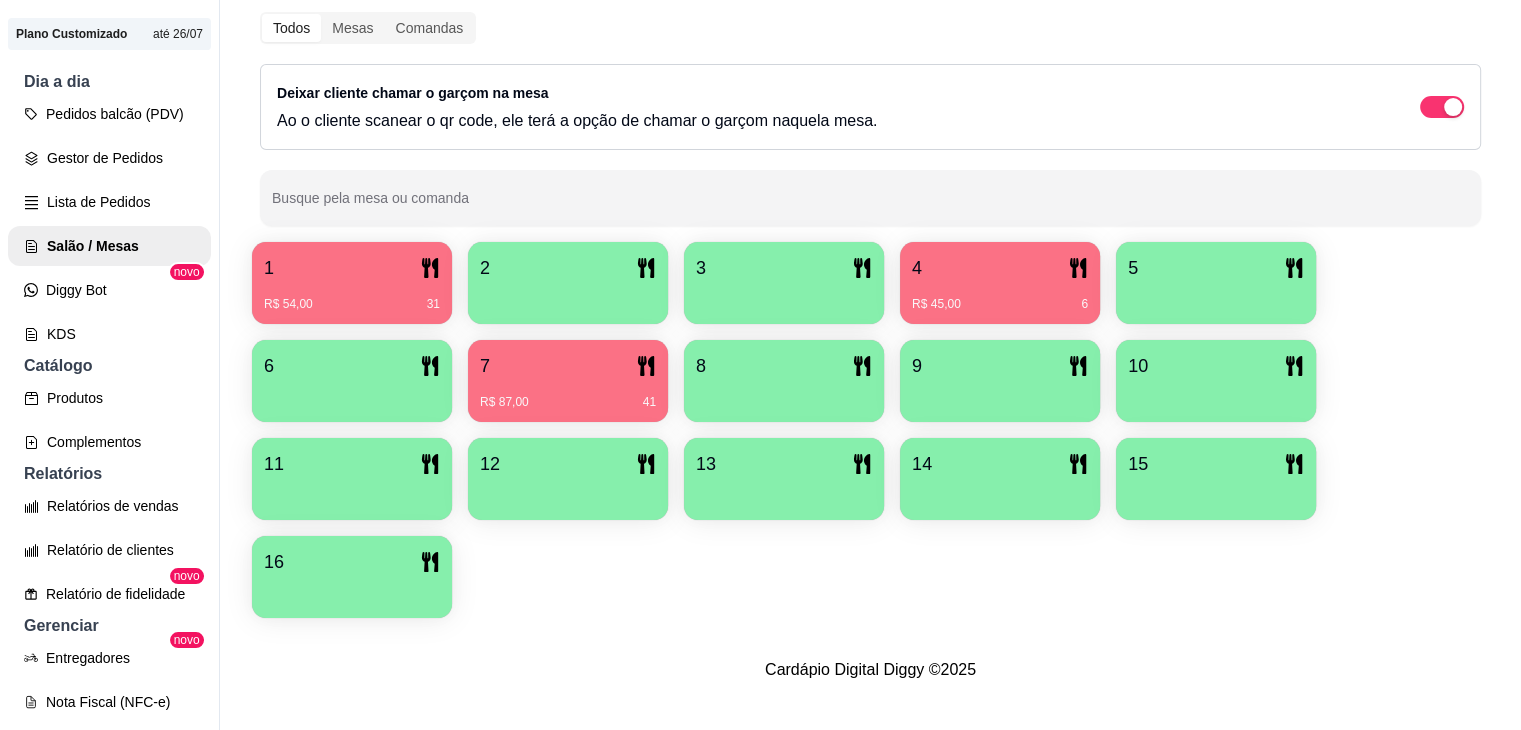 click at bounding box center [568, 297] 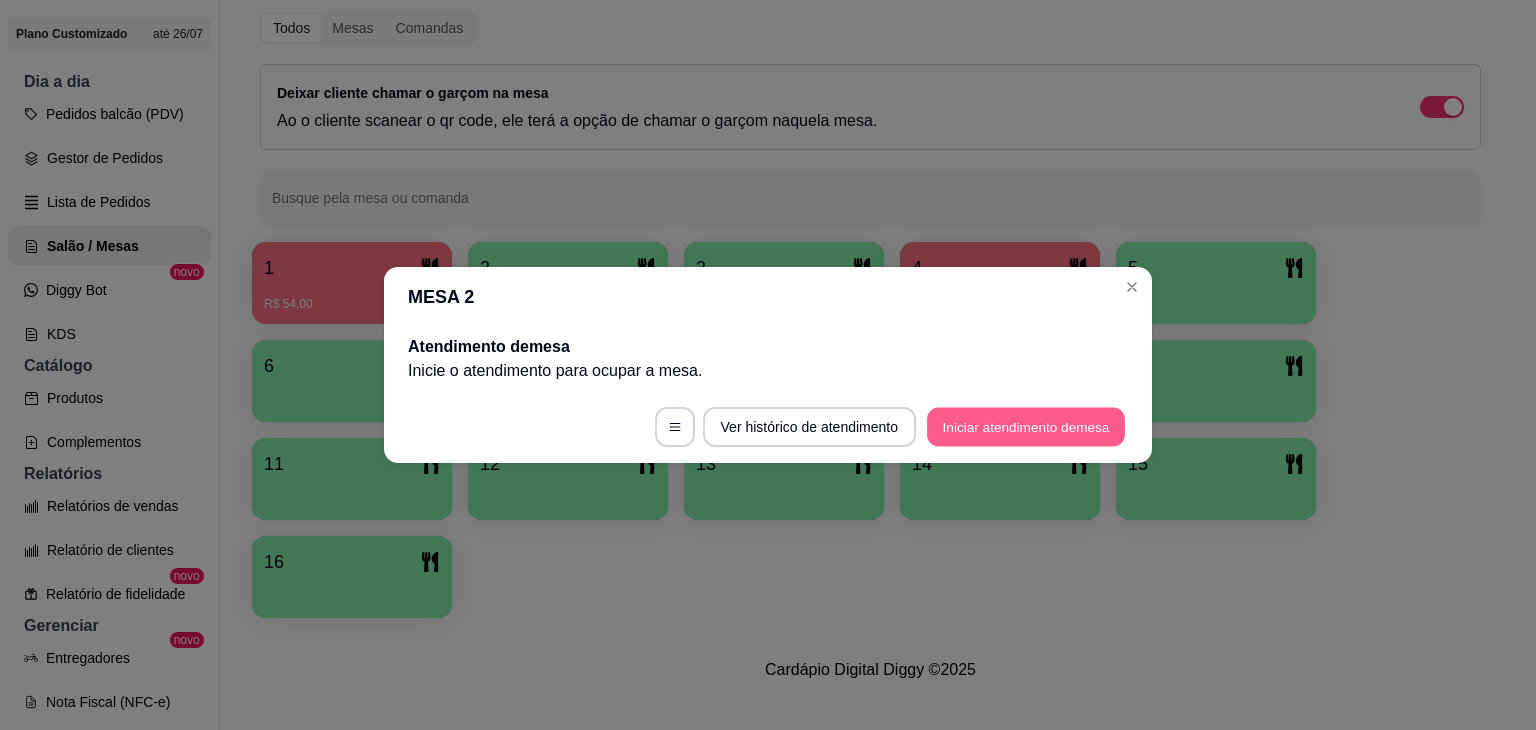 click on "Iniciar atendimento de  mesa" at bounding box center [1026, 427] 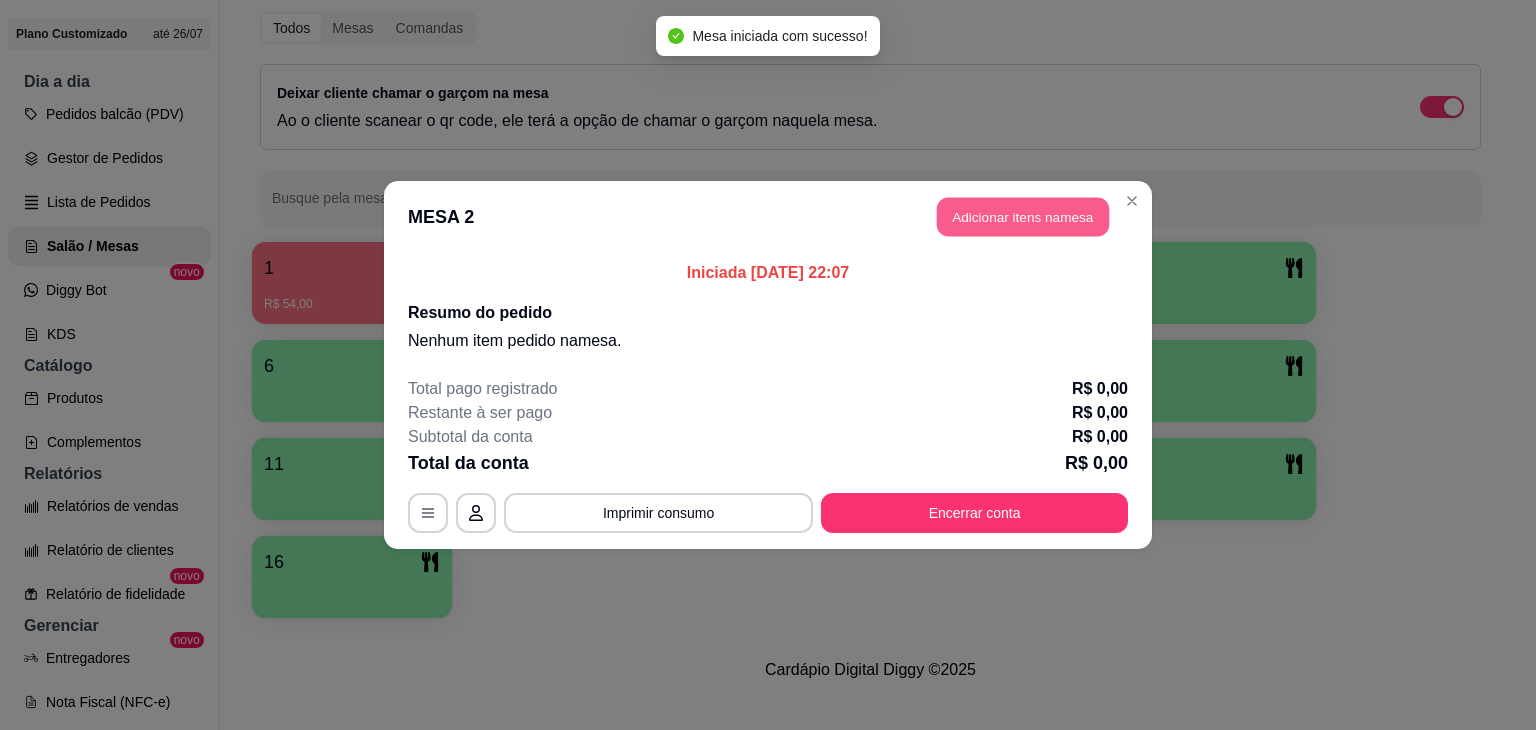 click on "Adicionar itens na  mesa" at bounding box center [1023, 217] 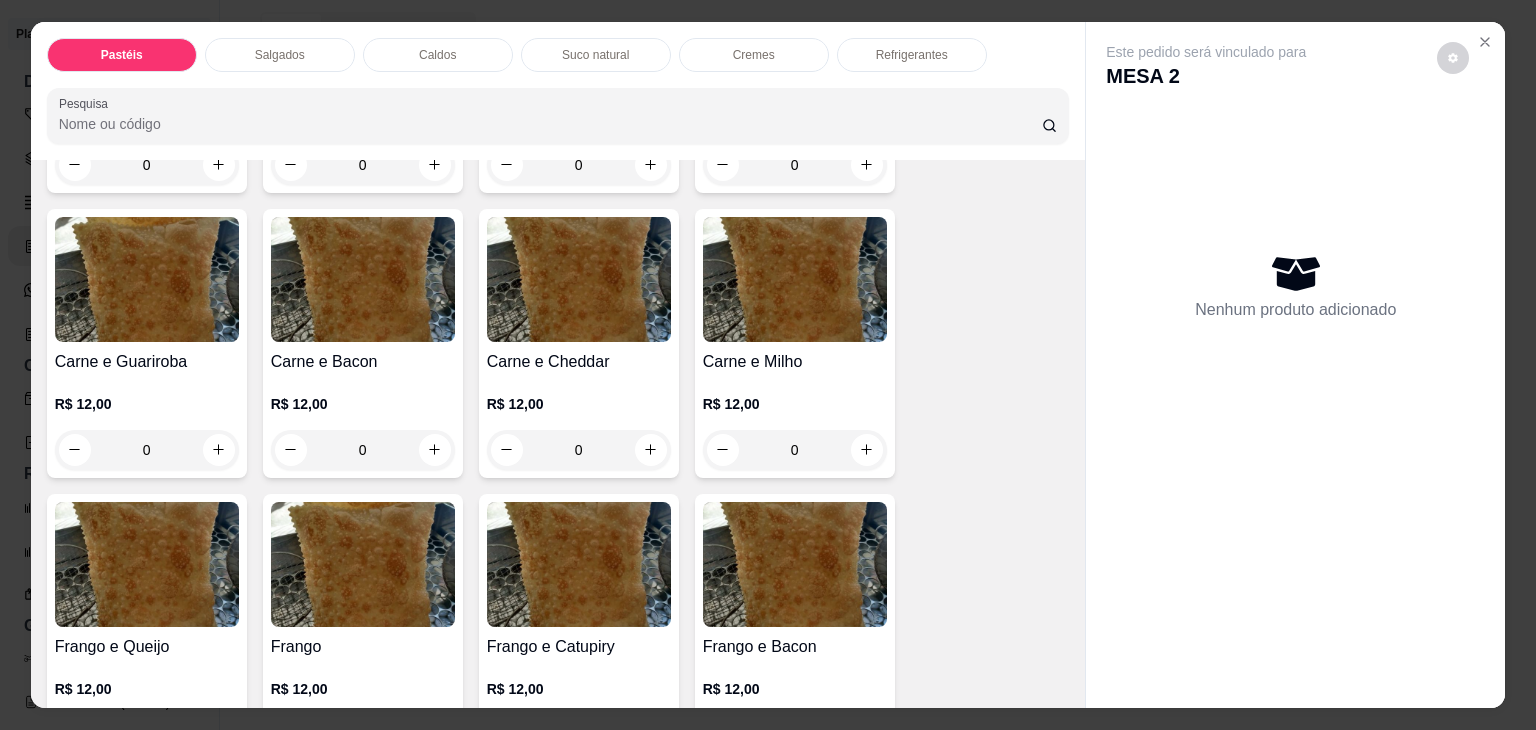 scroll, scrollTop: 400, scrollLeft: 0, axis: vertical 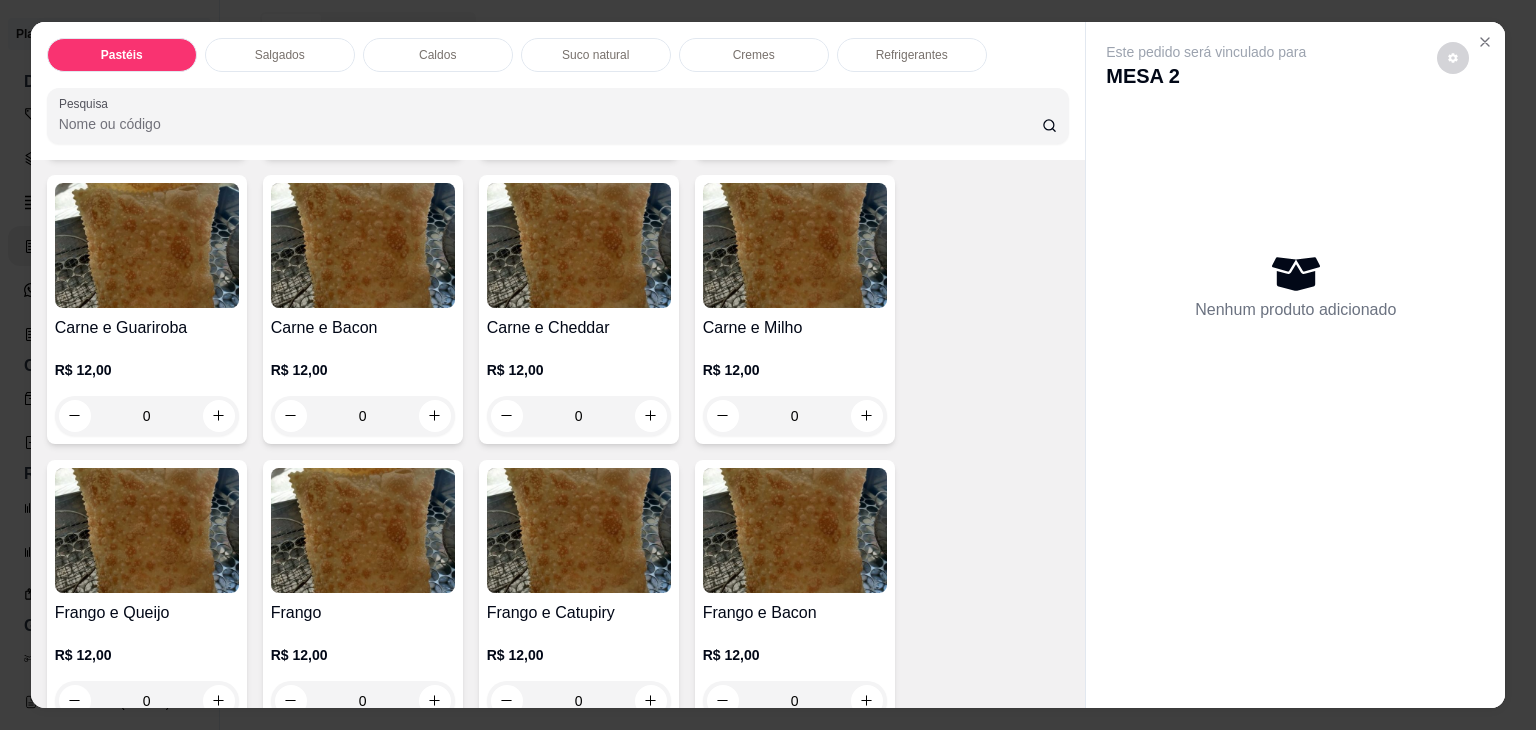click on "0" at bounding box center [147, 416] 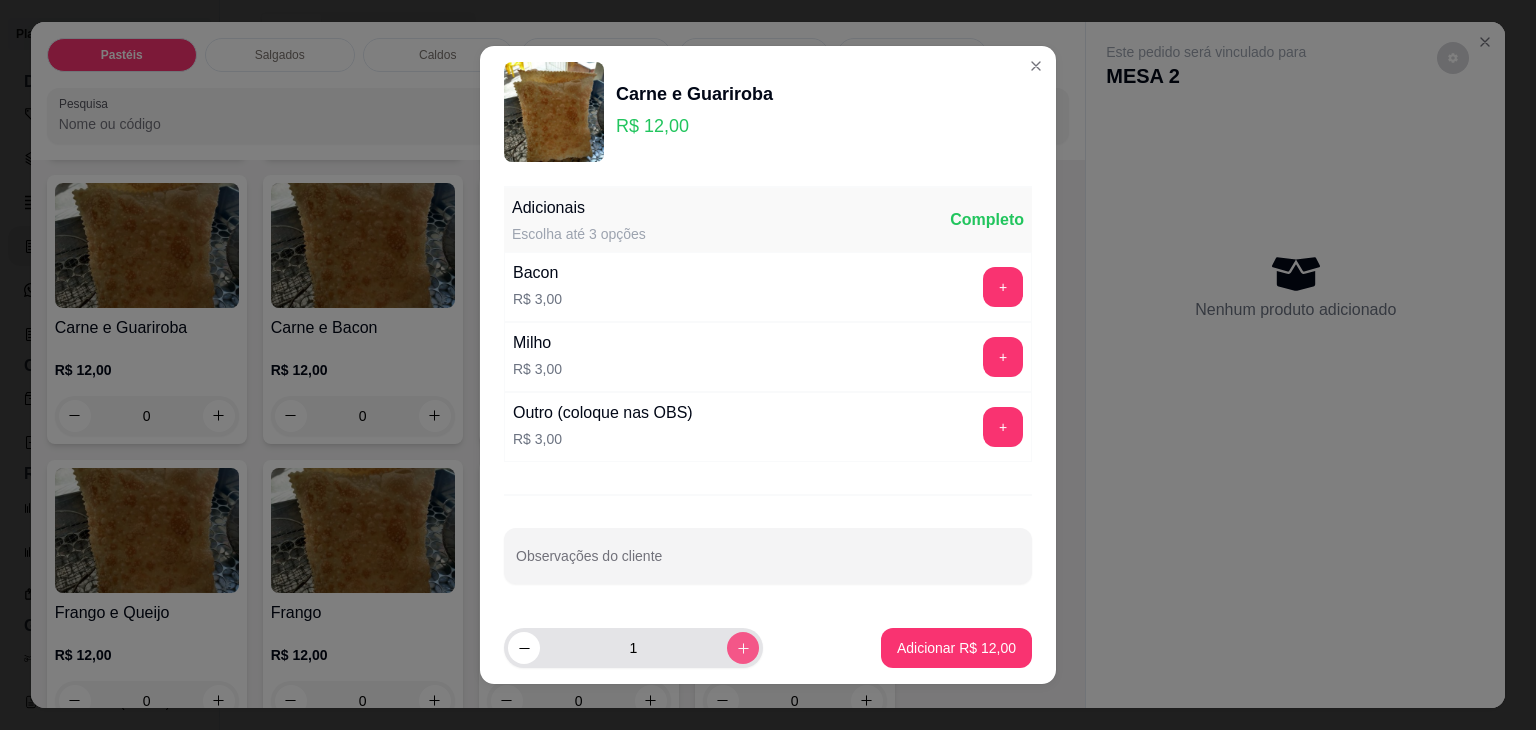click 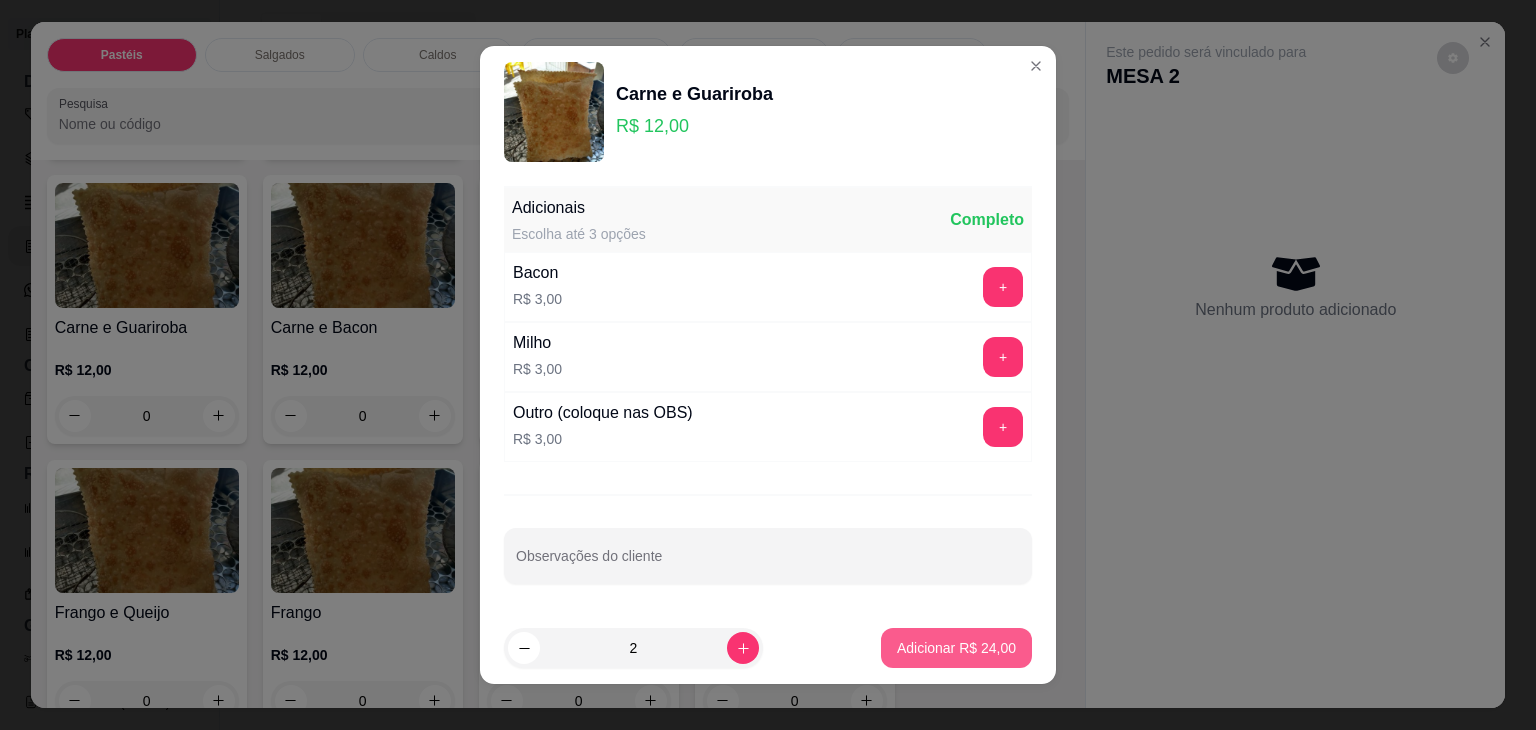 click on "Adicionar   R$ 24,00" at bounding box center (956, 648) 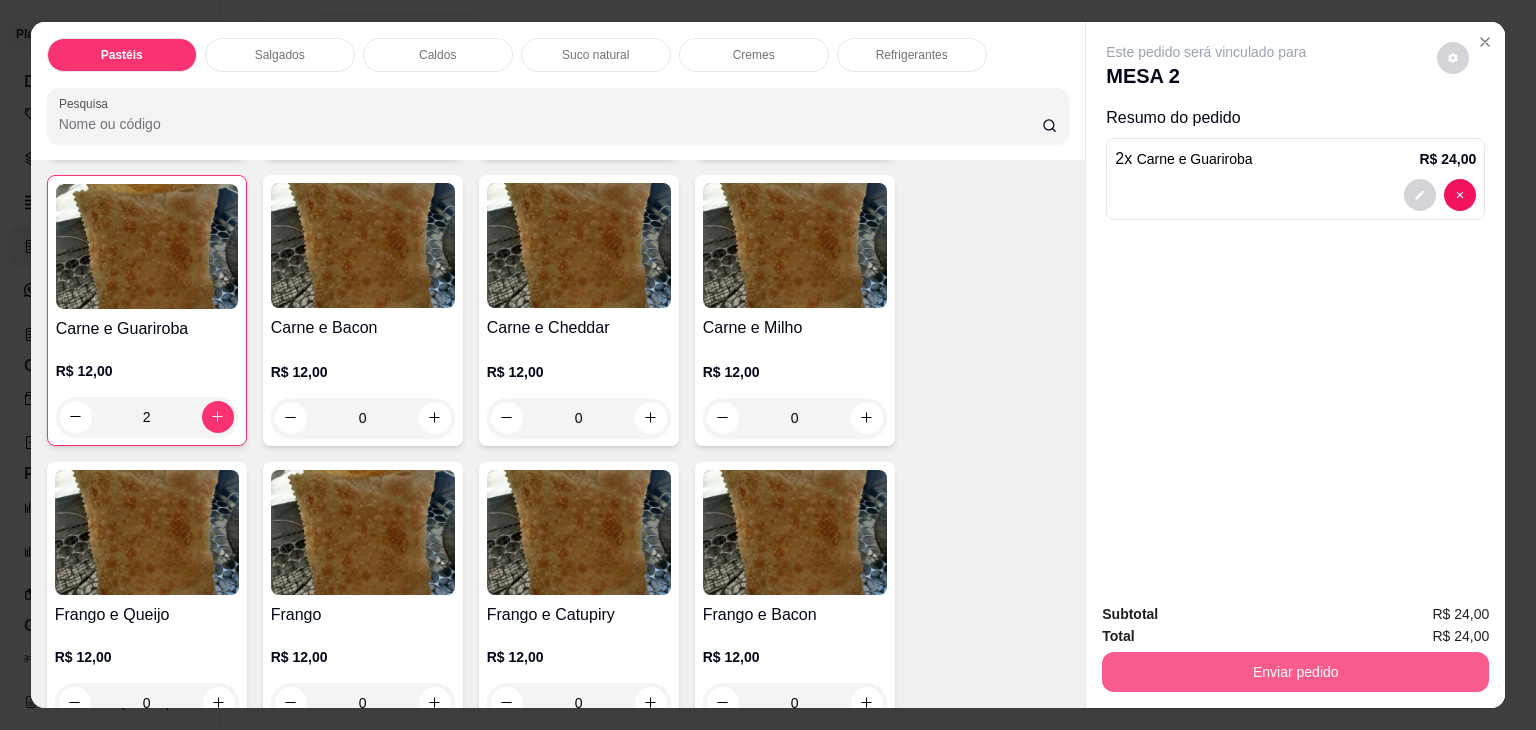 click on "Enviar pedido" at bounding box center (1295, 672) 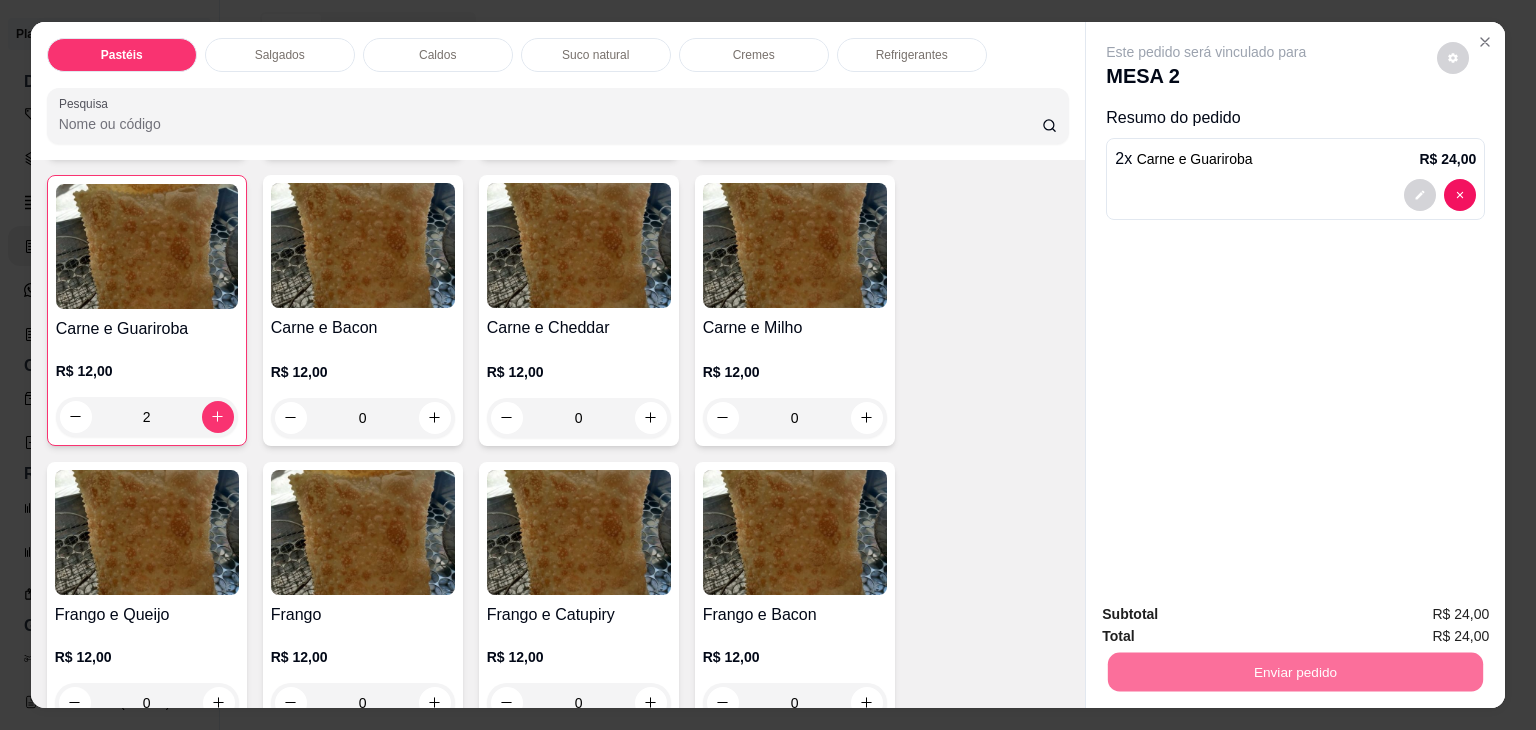 click on "Não registrar e enviar pedido" at bounding box center [1229, 614] 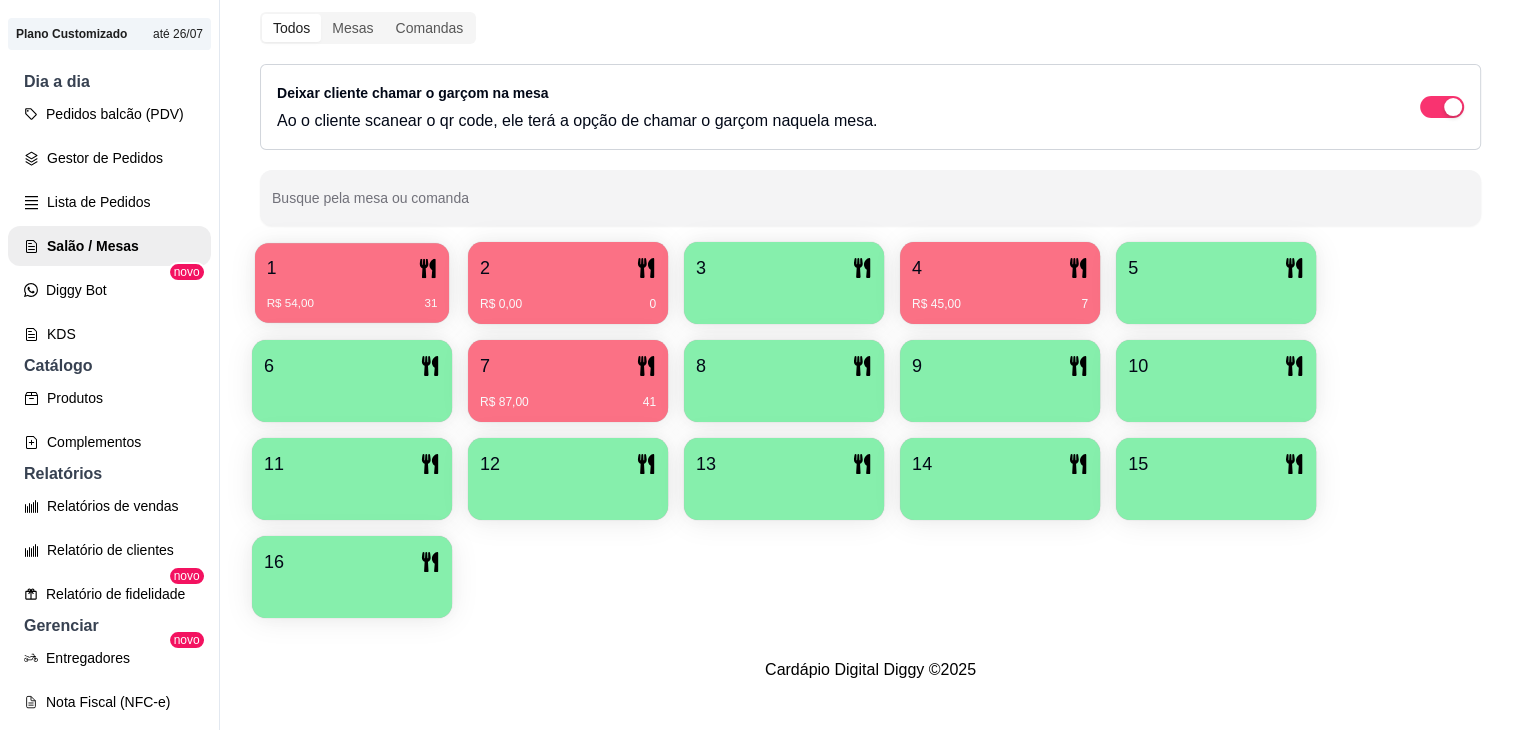 click on "R$ 54,00 31" at bounding box center [352, 296] 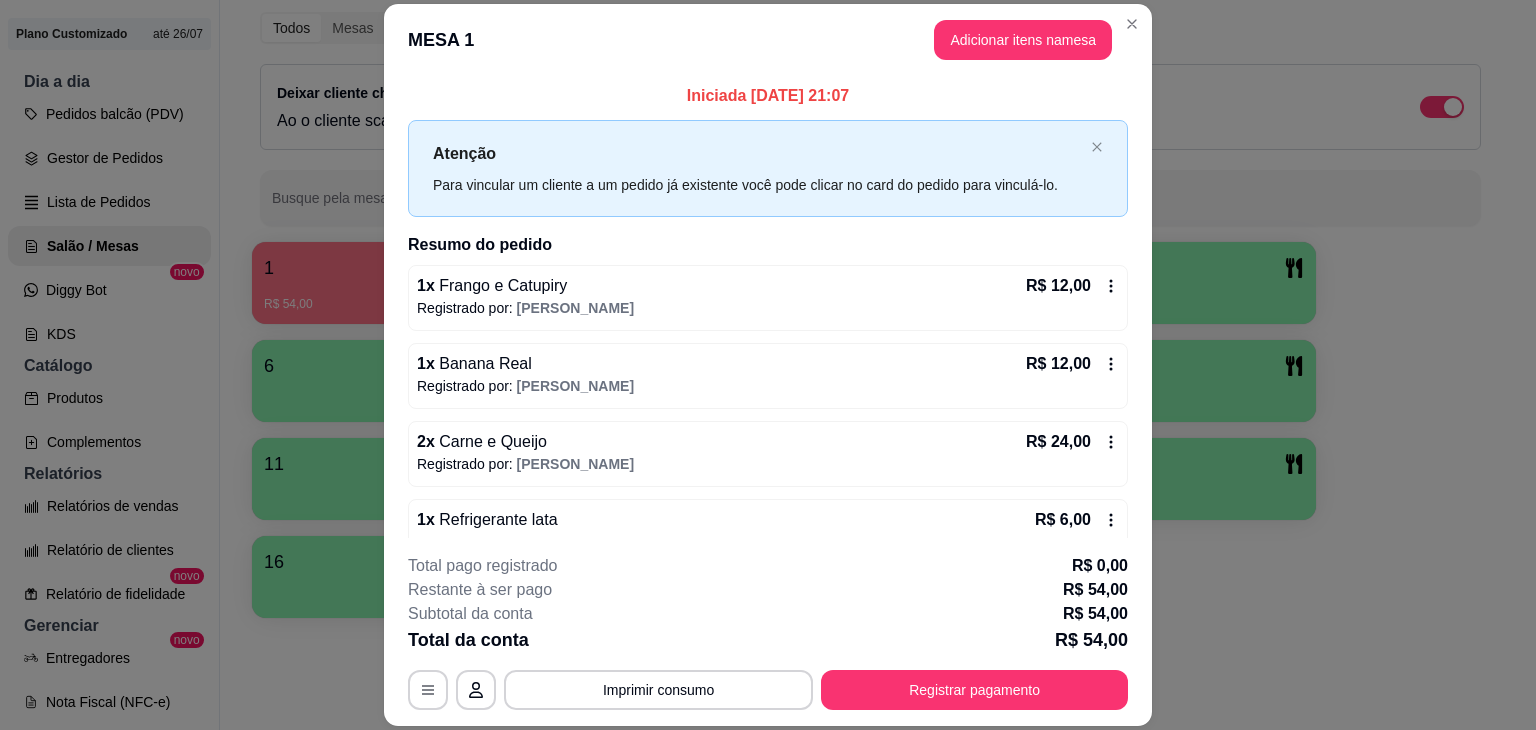 click 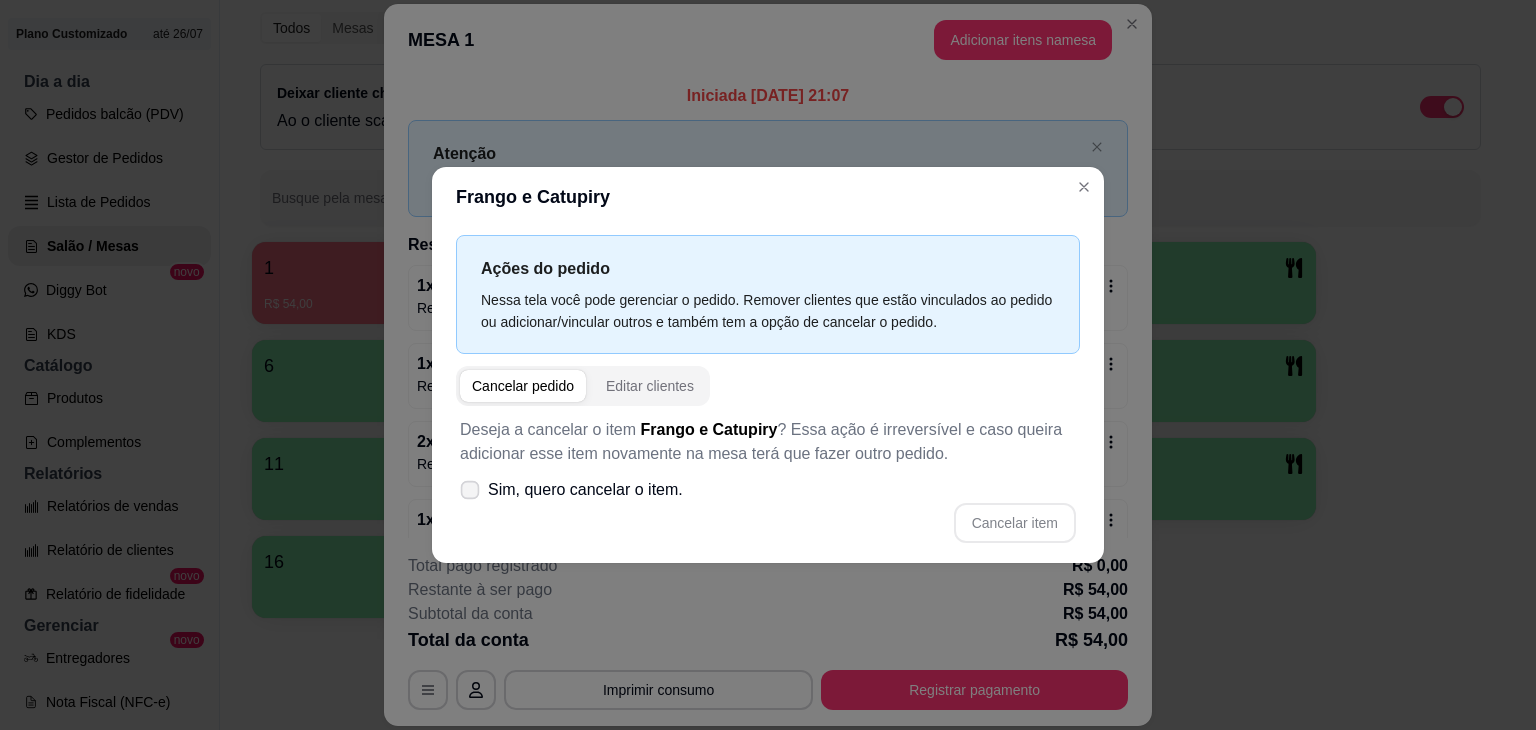 click at bounding box center [470, 490] 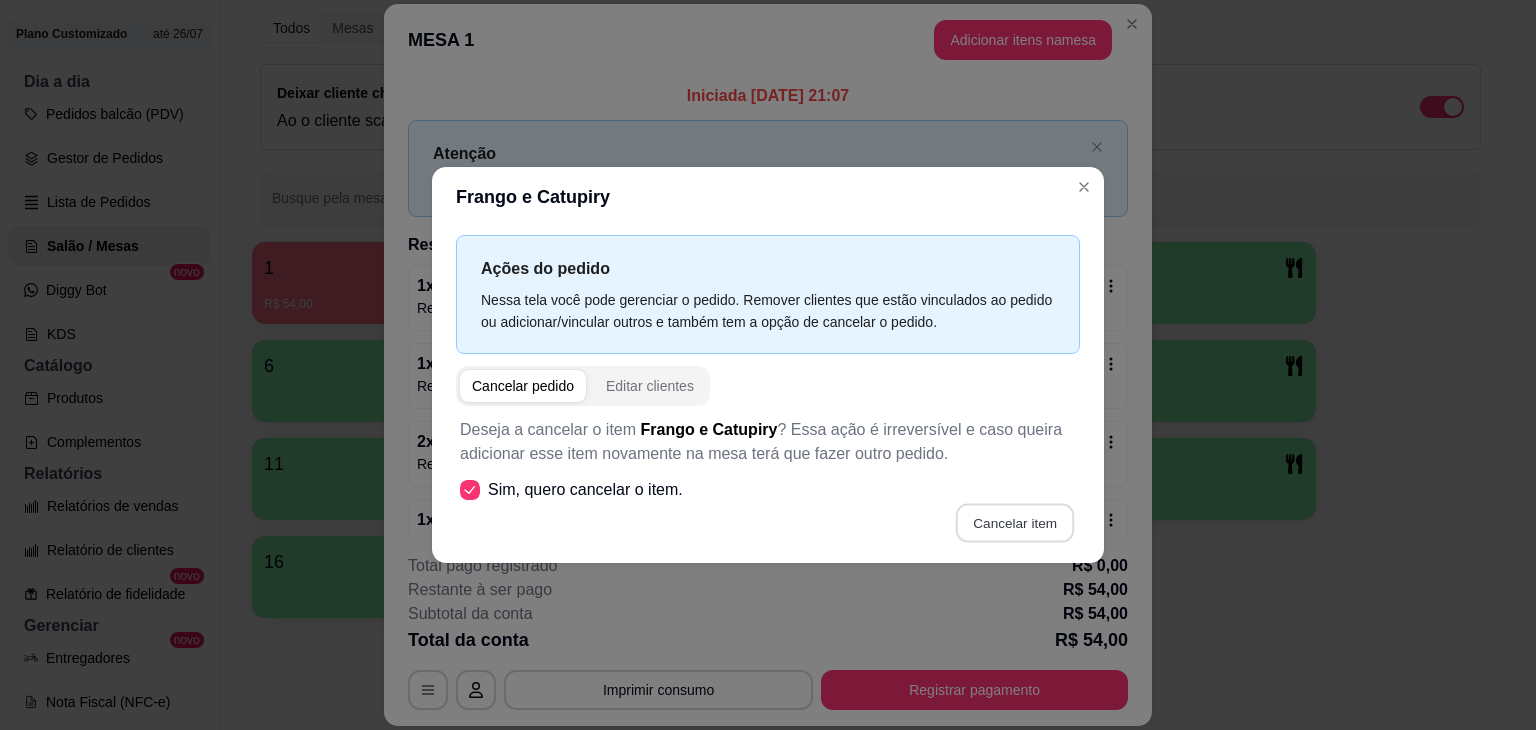 click on "Cancelar item" at bounding box center [1014, 523] 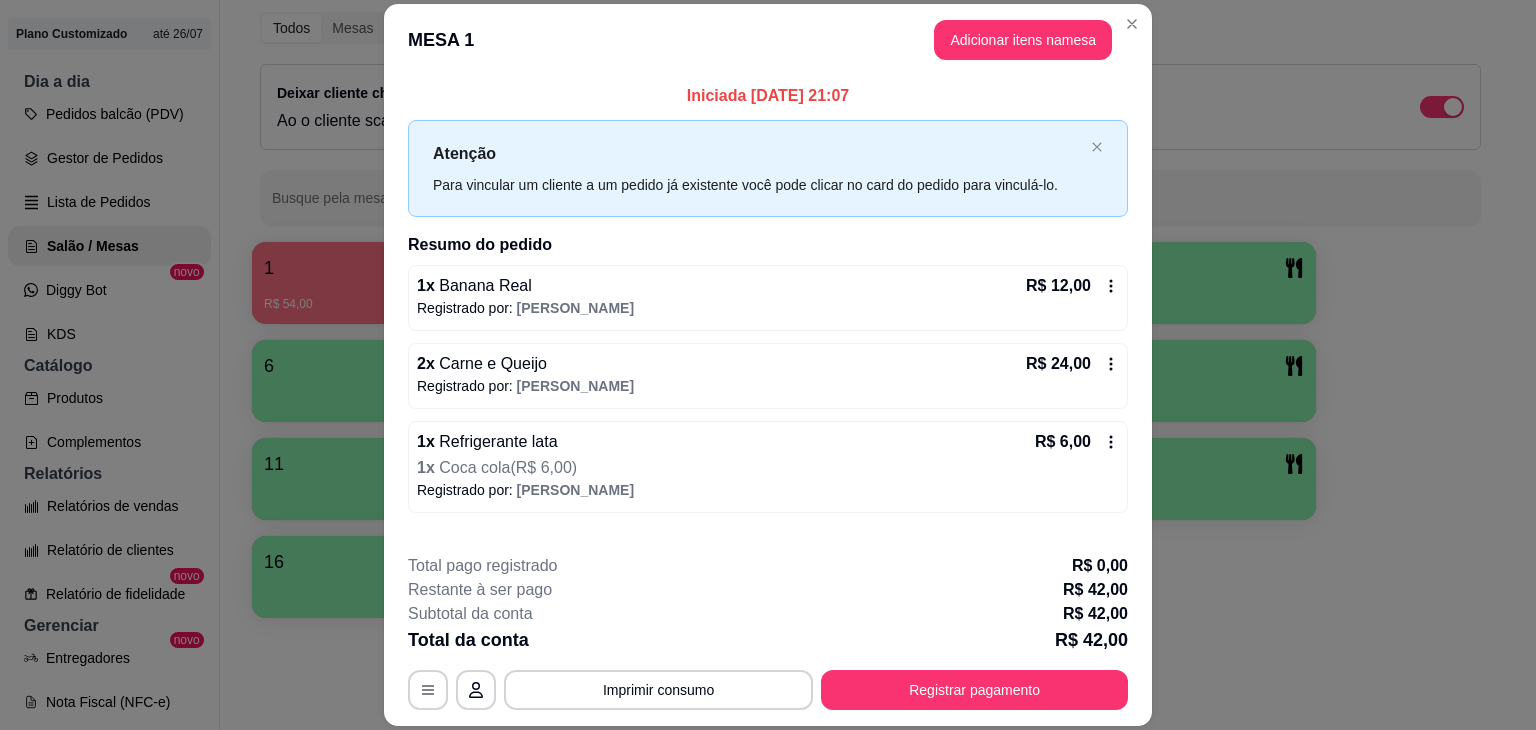 click 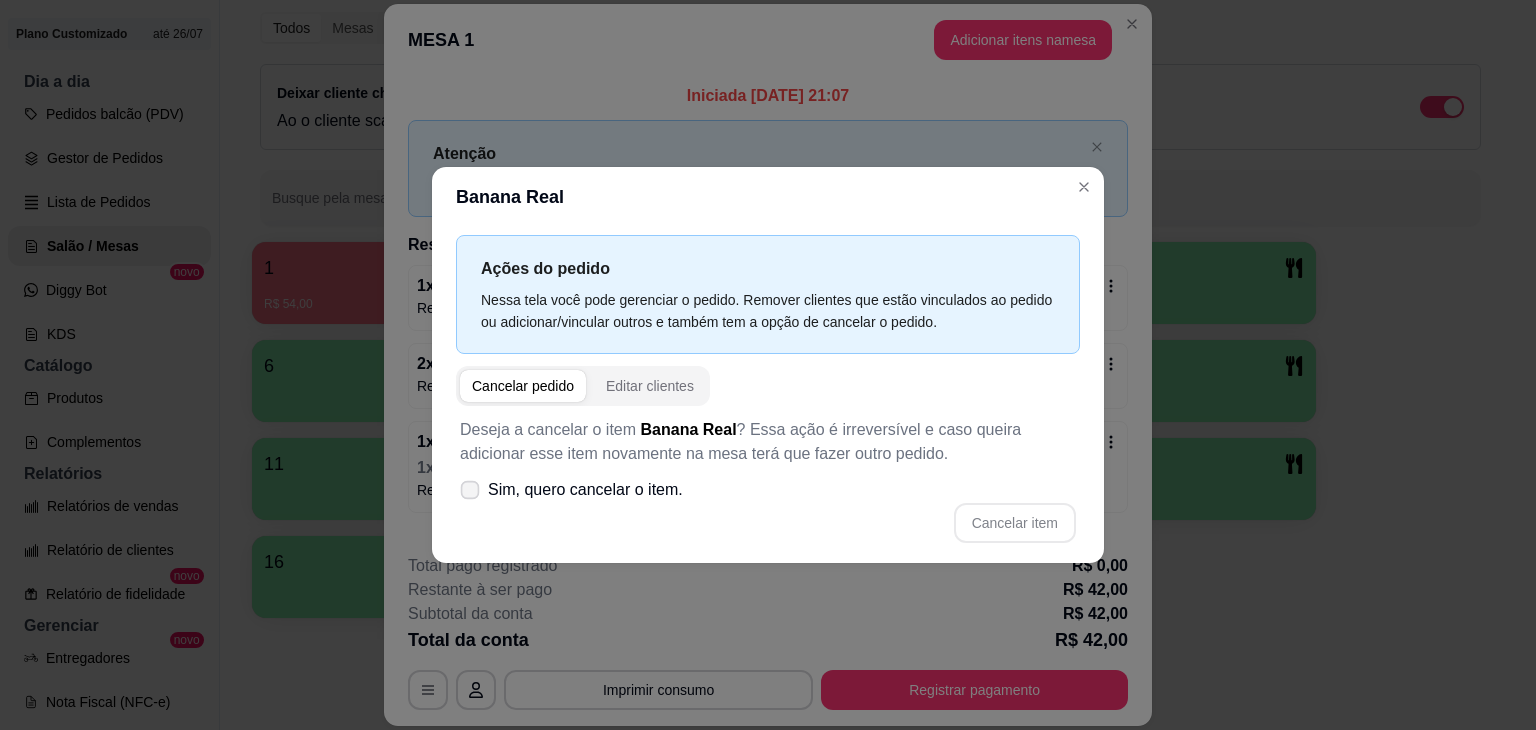 click 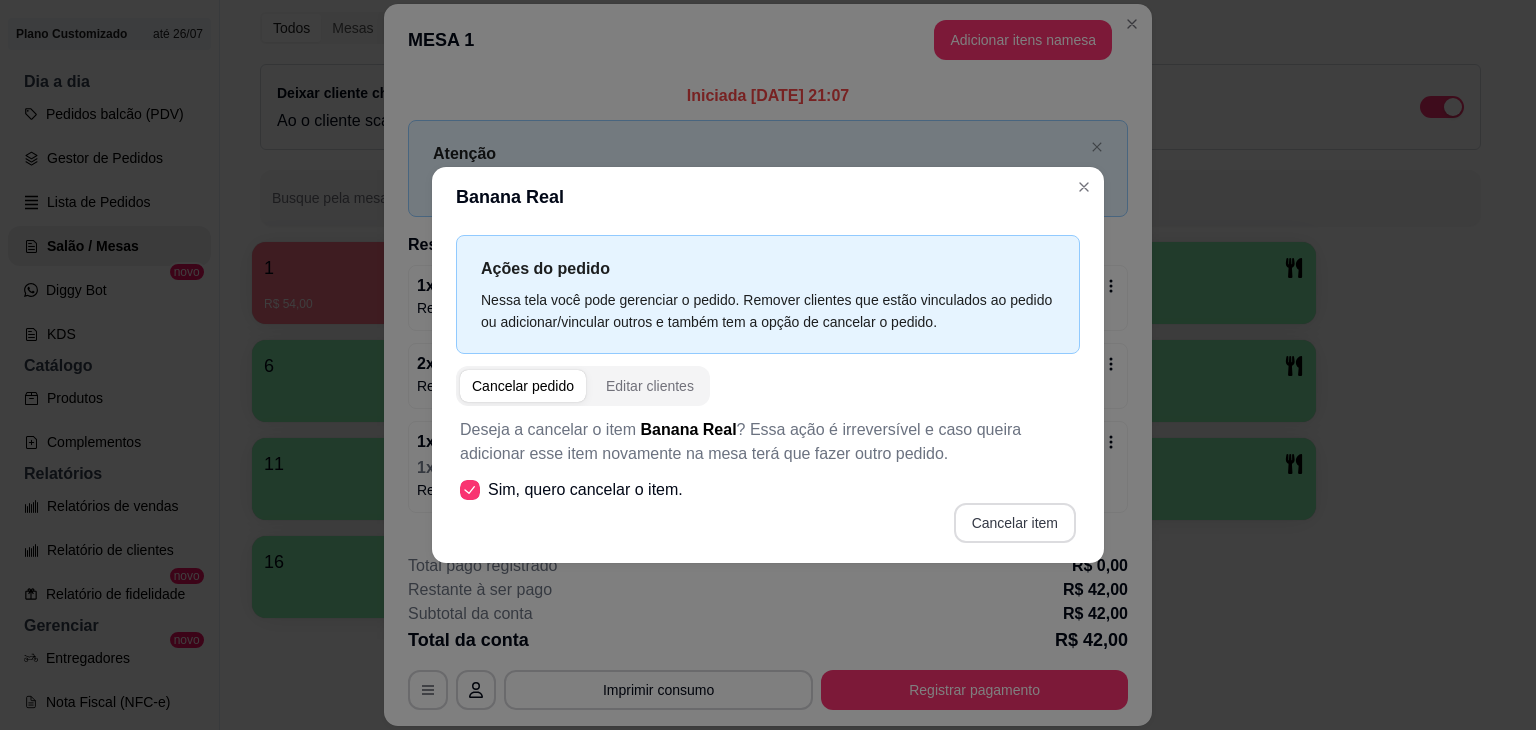 click on "Cancelar item" at bounding box center [1015, 523] 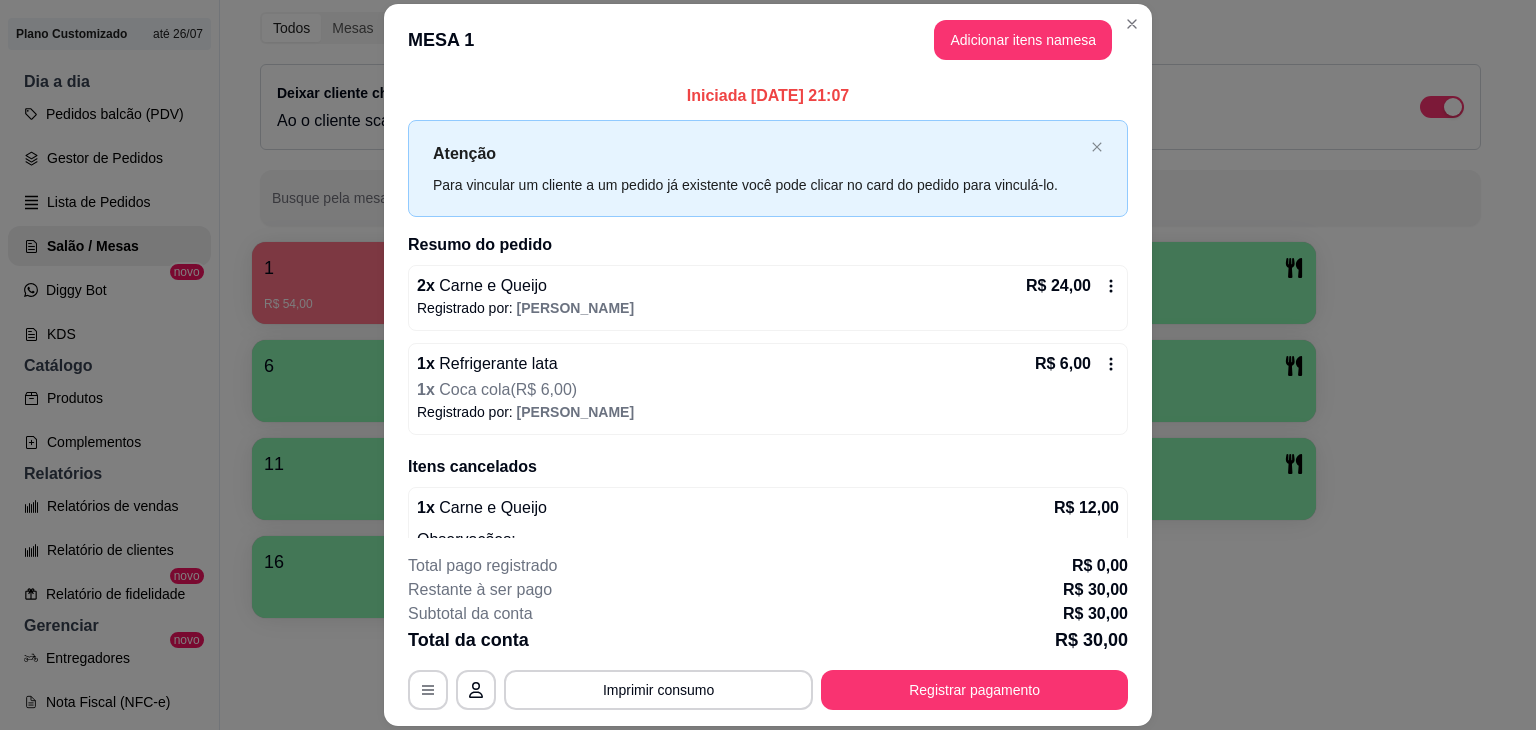 click 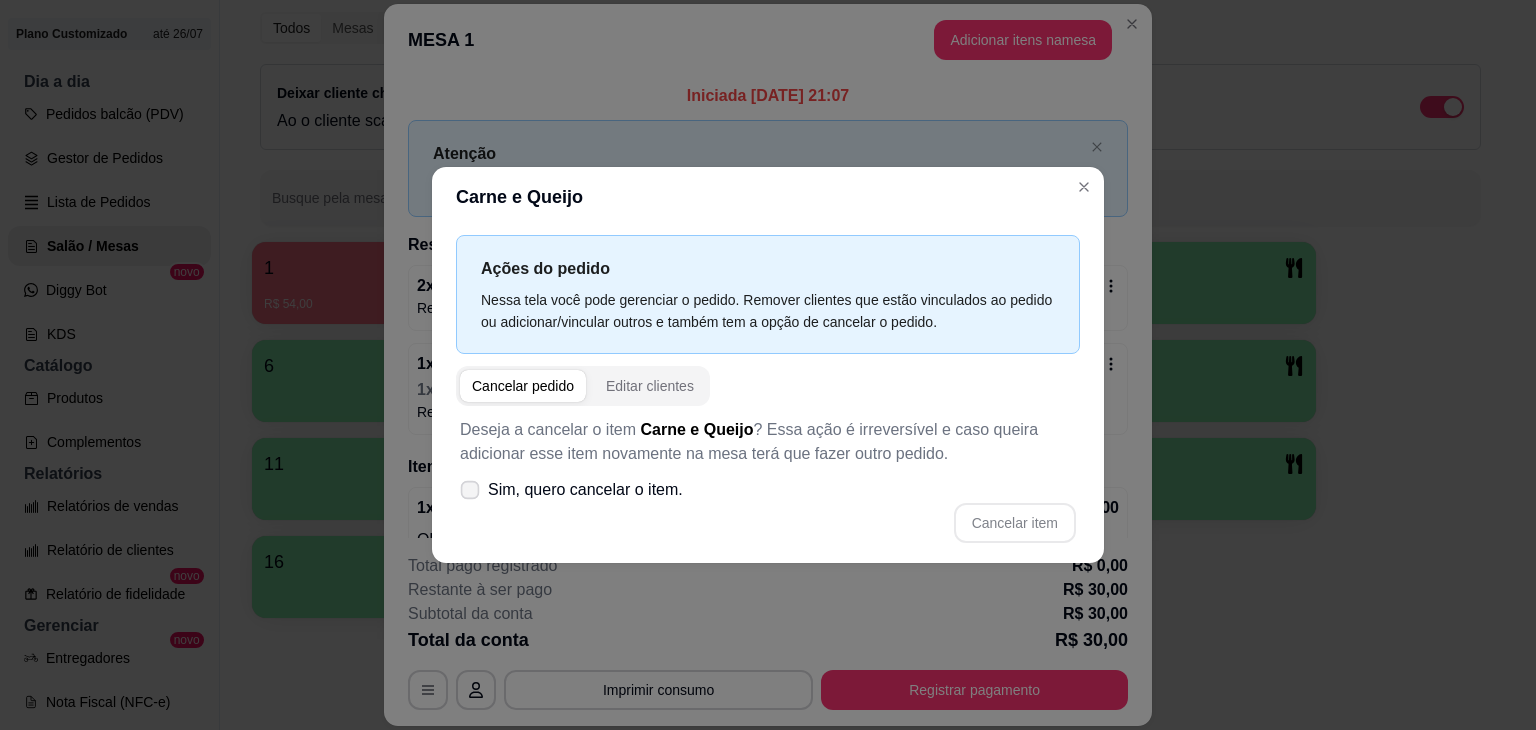 click 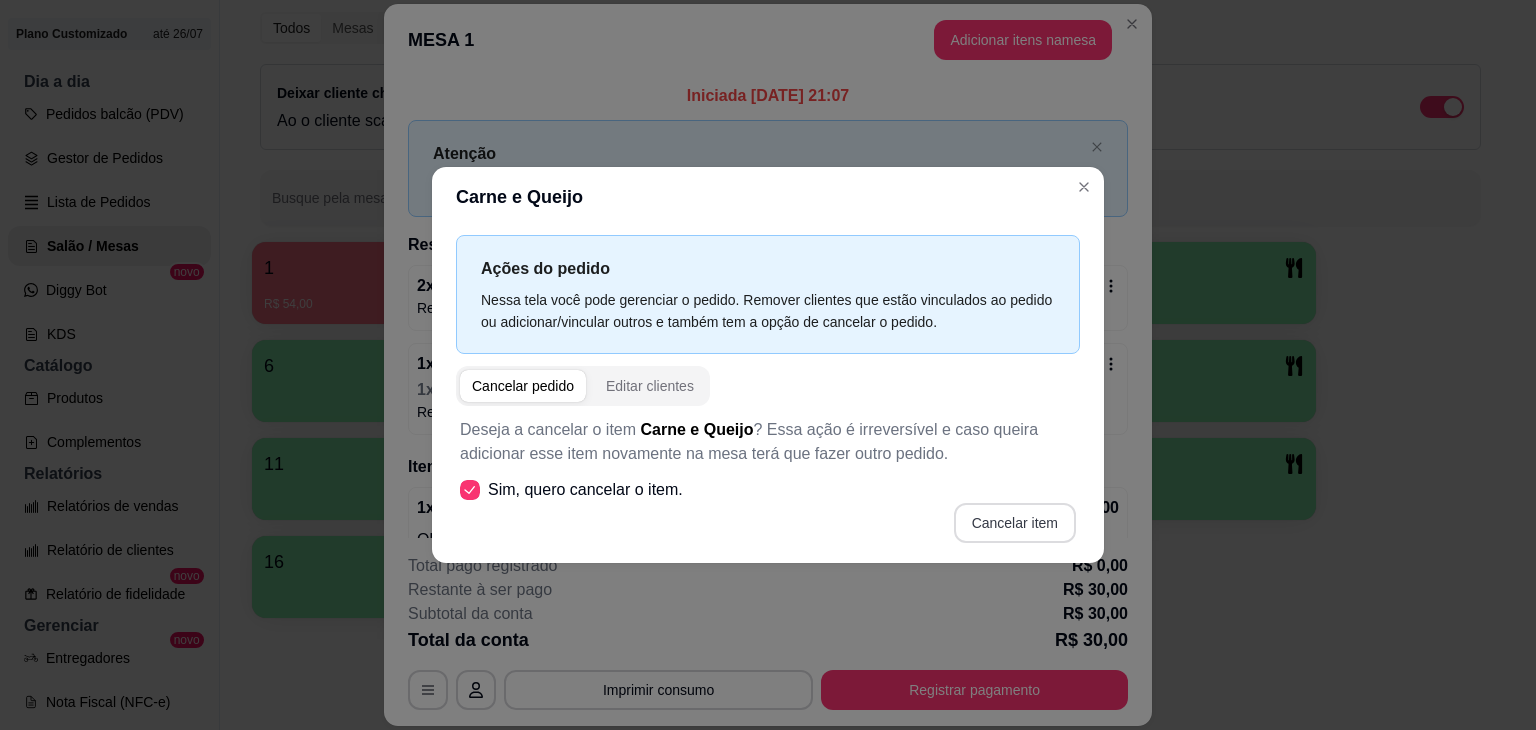 click on "Cancelar item" at bounding box center (1015, 523) 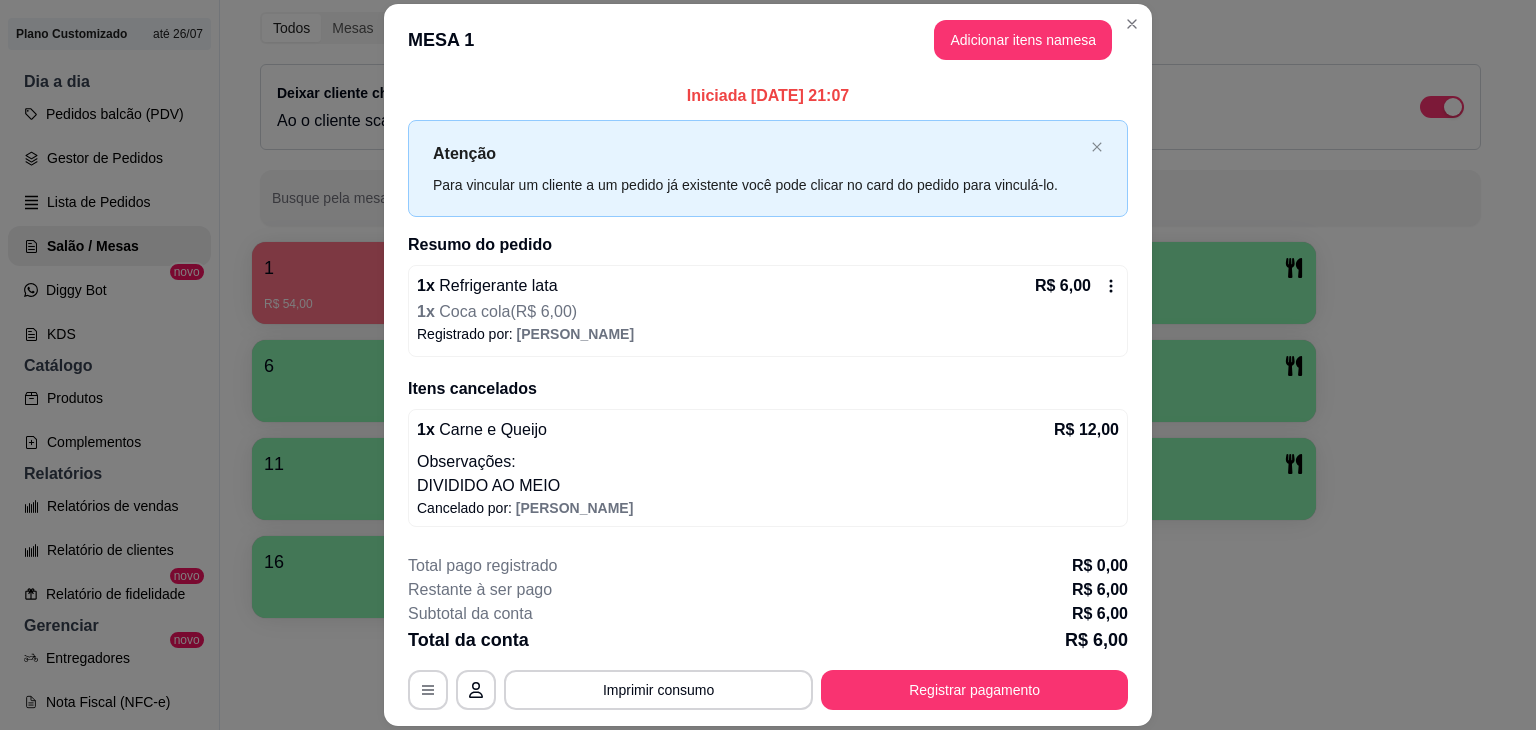 click 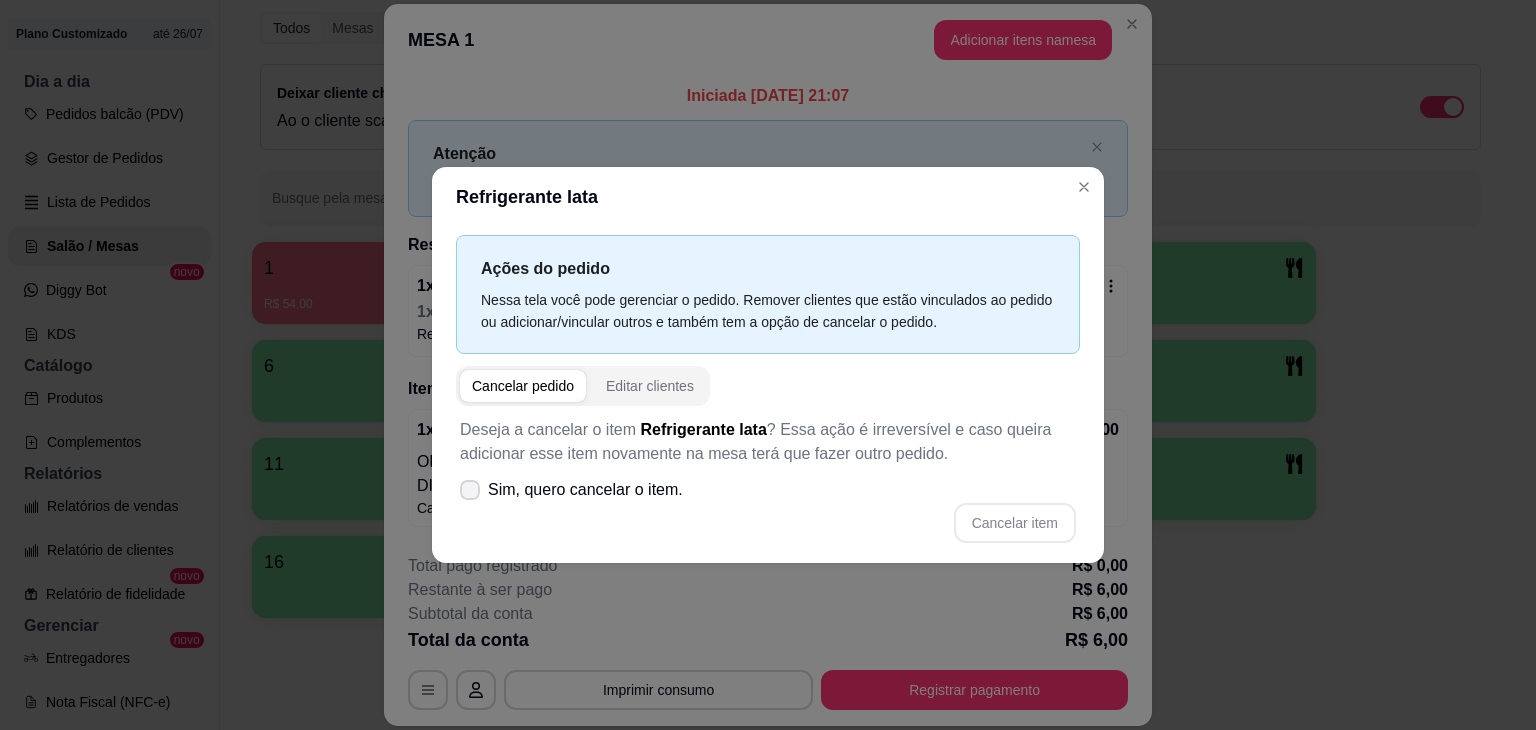 click 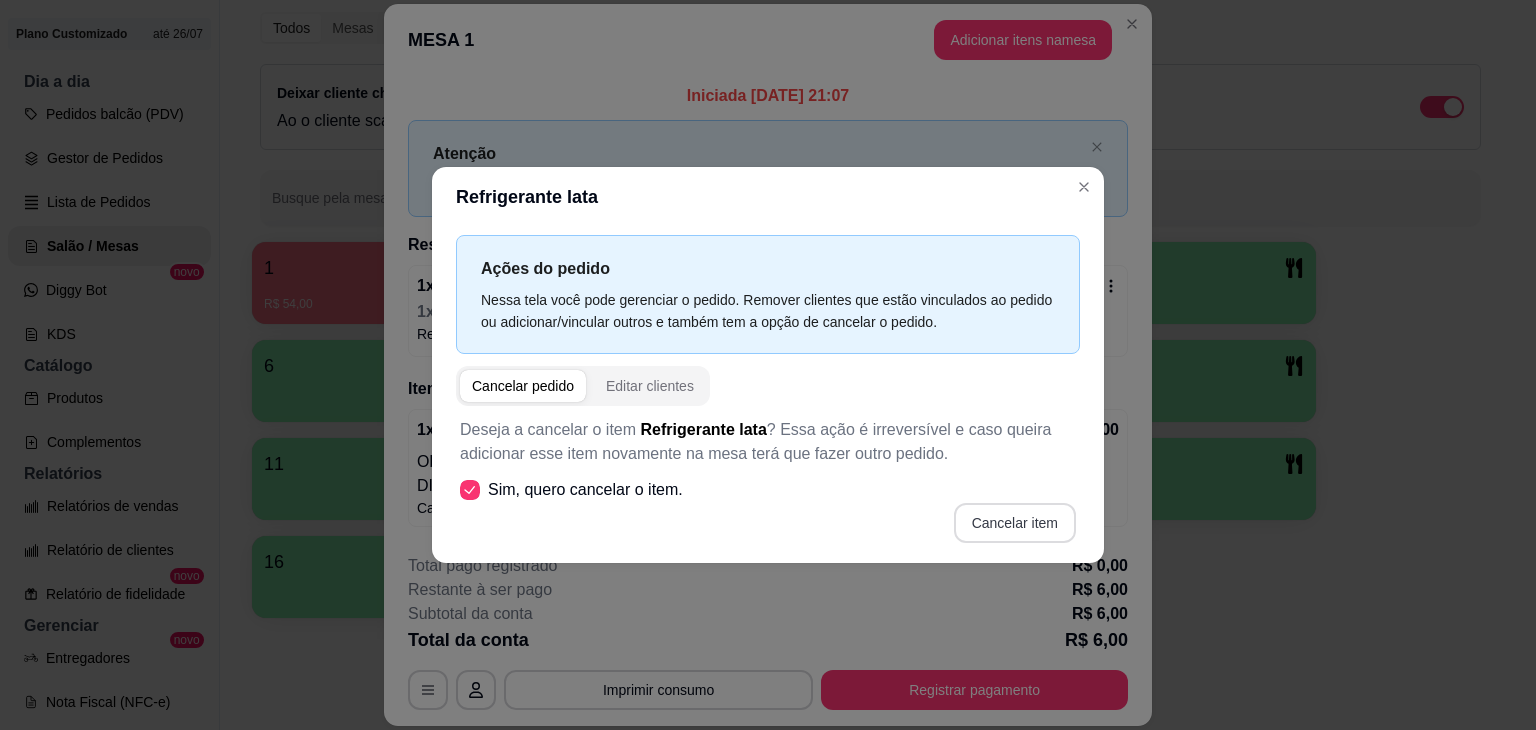 click on "Cancelar item" at bounding box center (1015, 523) 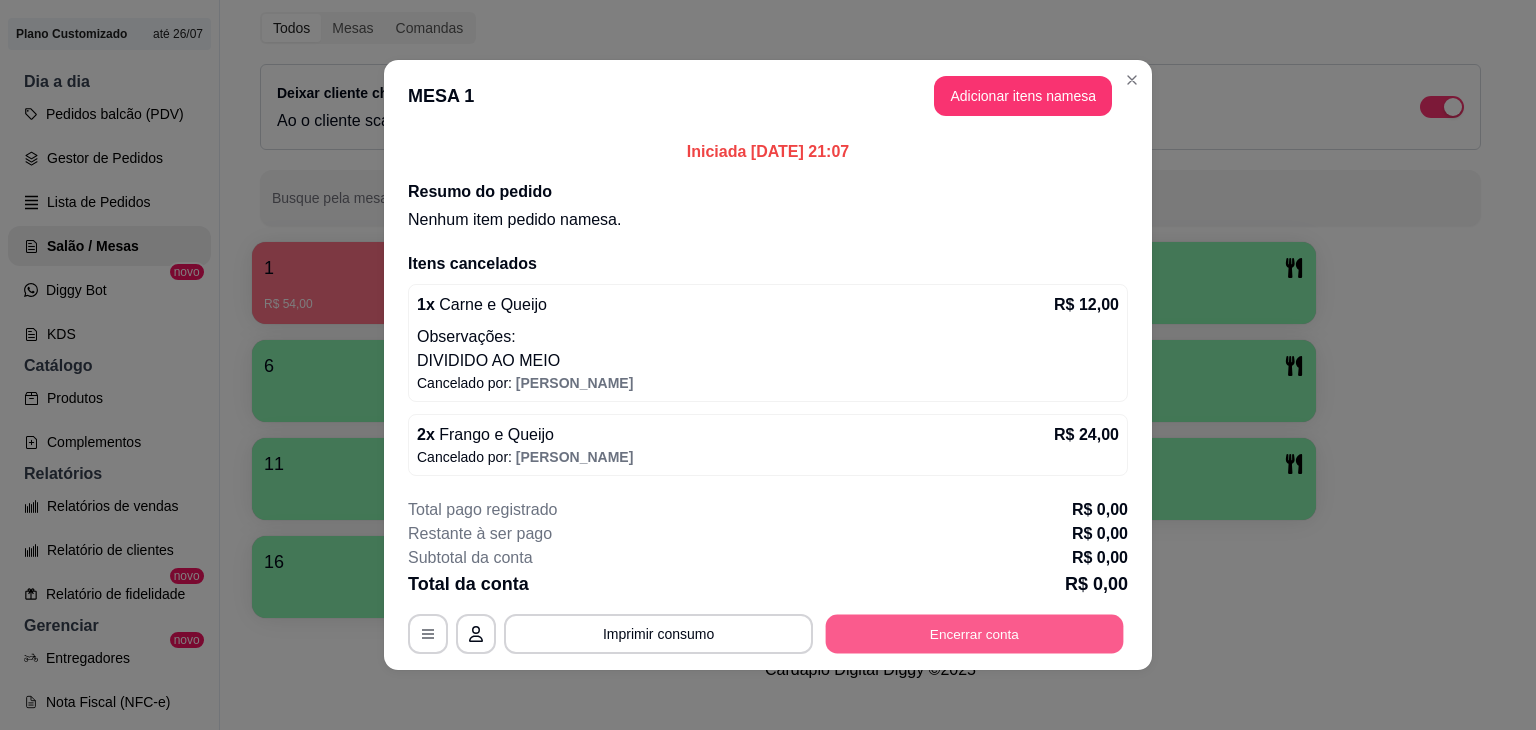 click on "Encerrar conta" at bounding box center (975, 634) 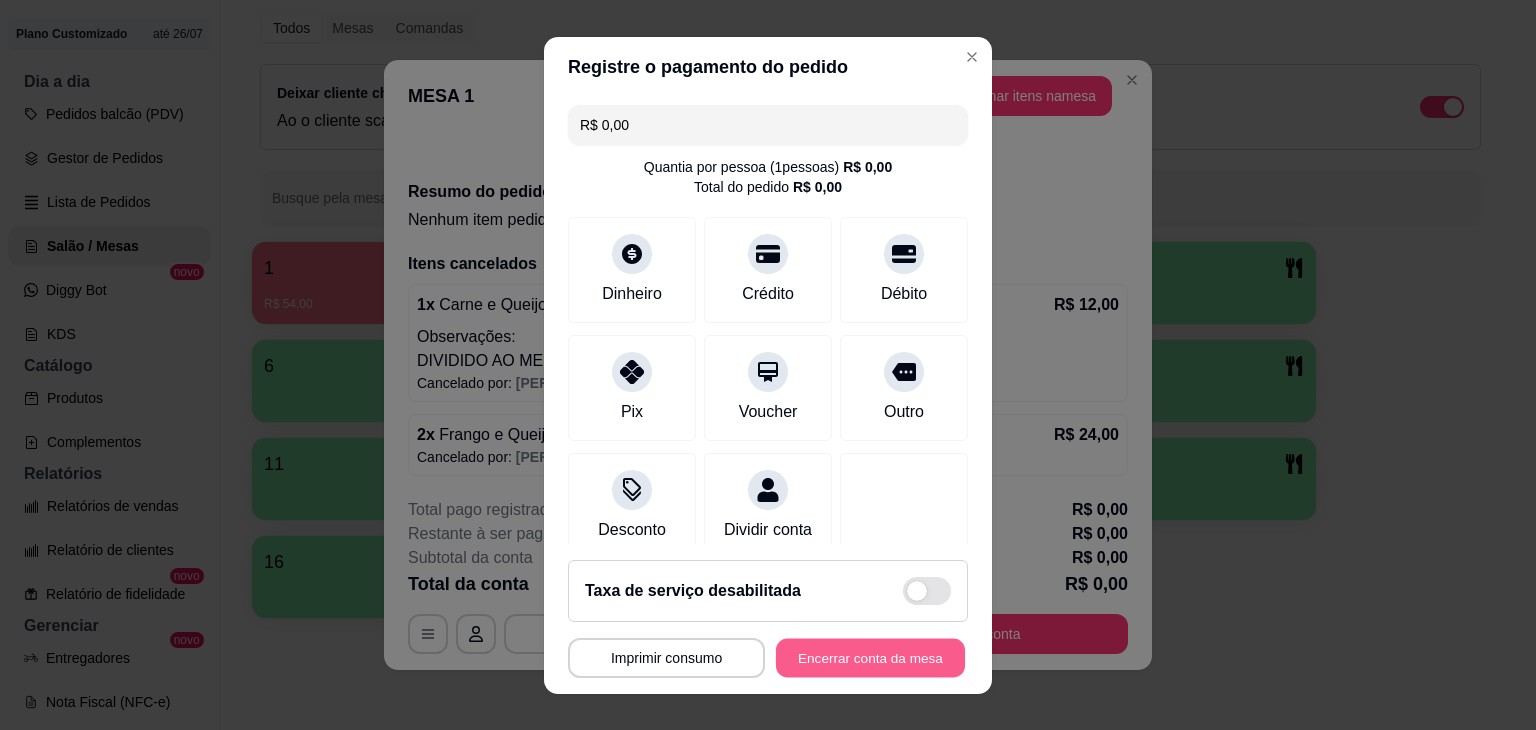 click on "Encerrar conta da mesa" at bounding box center (870, 657) 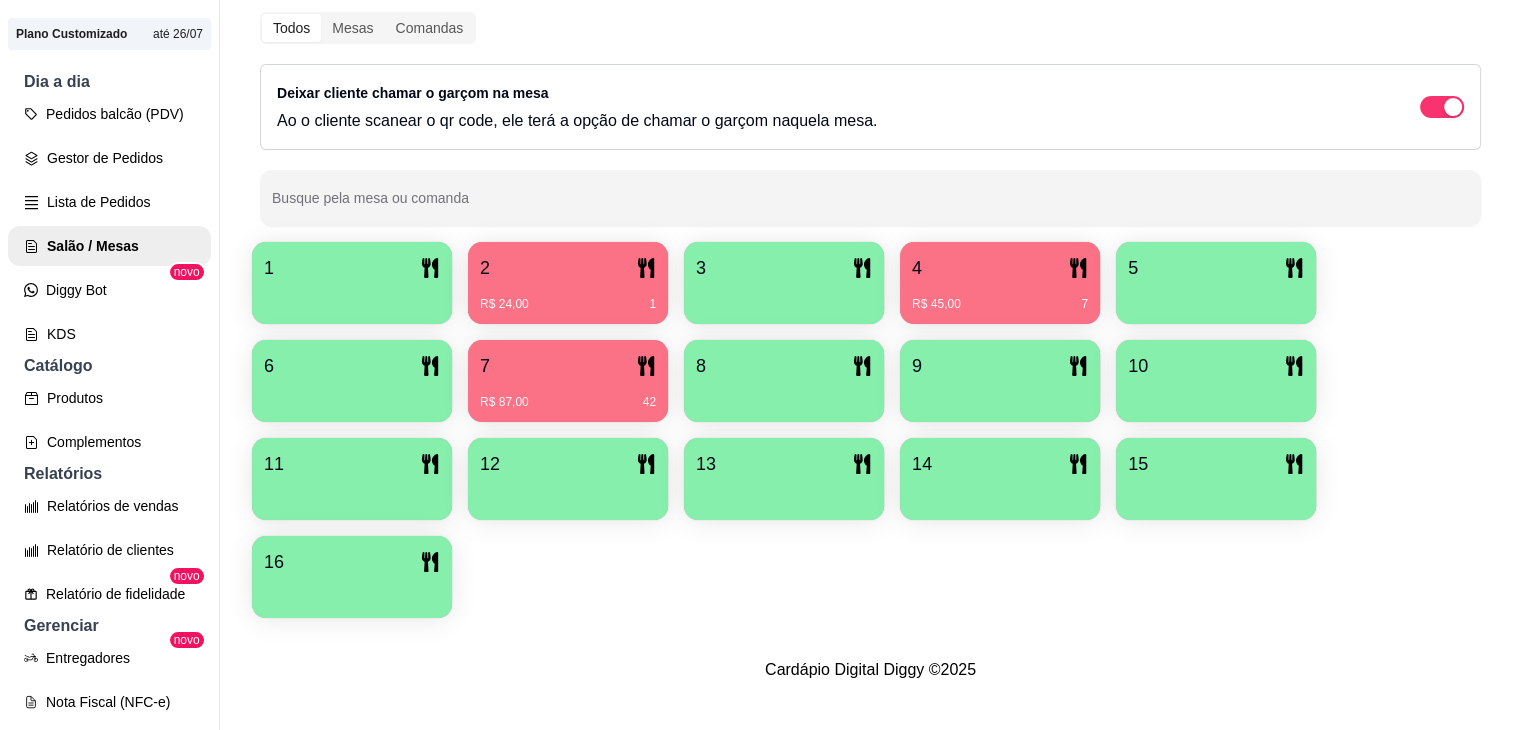 click on "R$ 24,00 1" at bounding box center (568, 297) 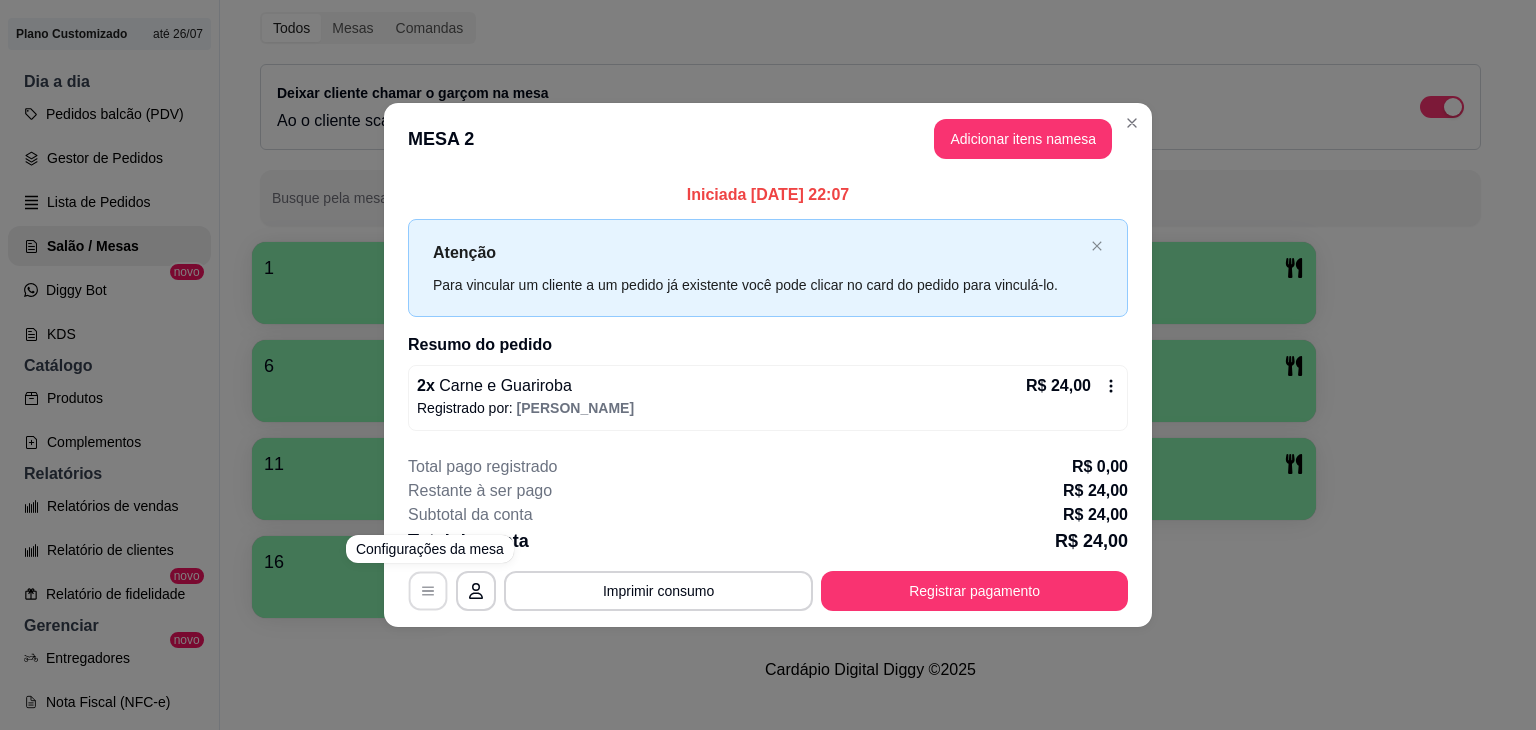 click at bounding box center [428, 590] 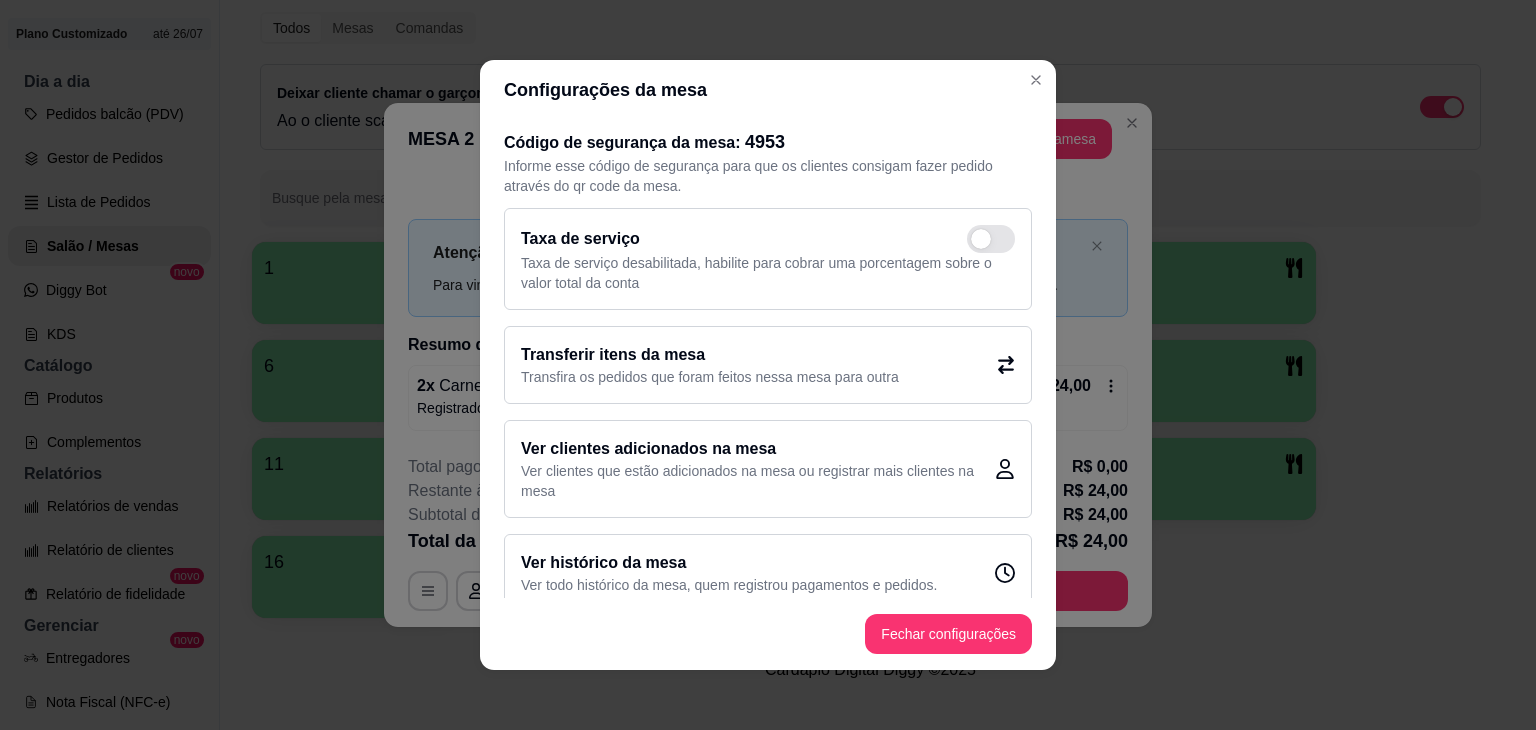 click on "Transfira os pedidos que foram feitos nessa mesa para outra" at bounding box center (710, 377) 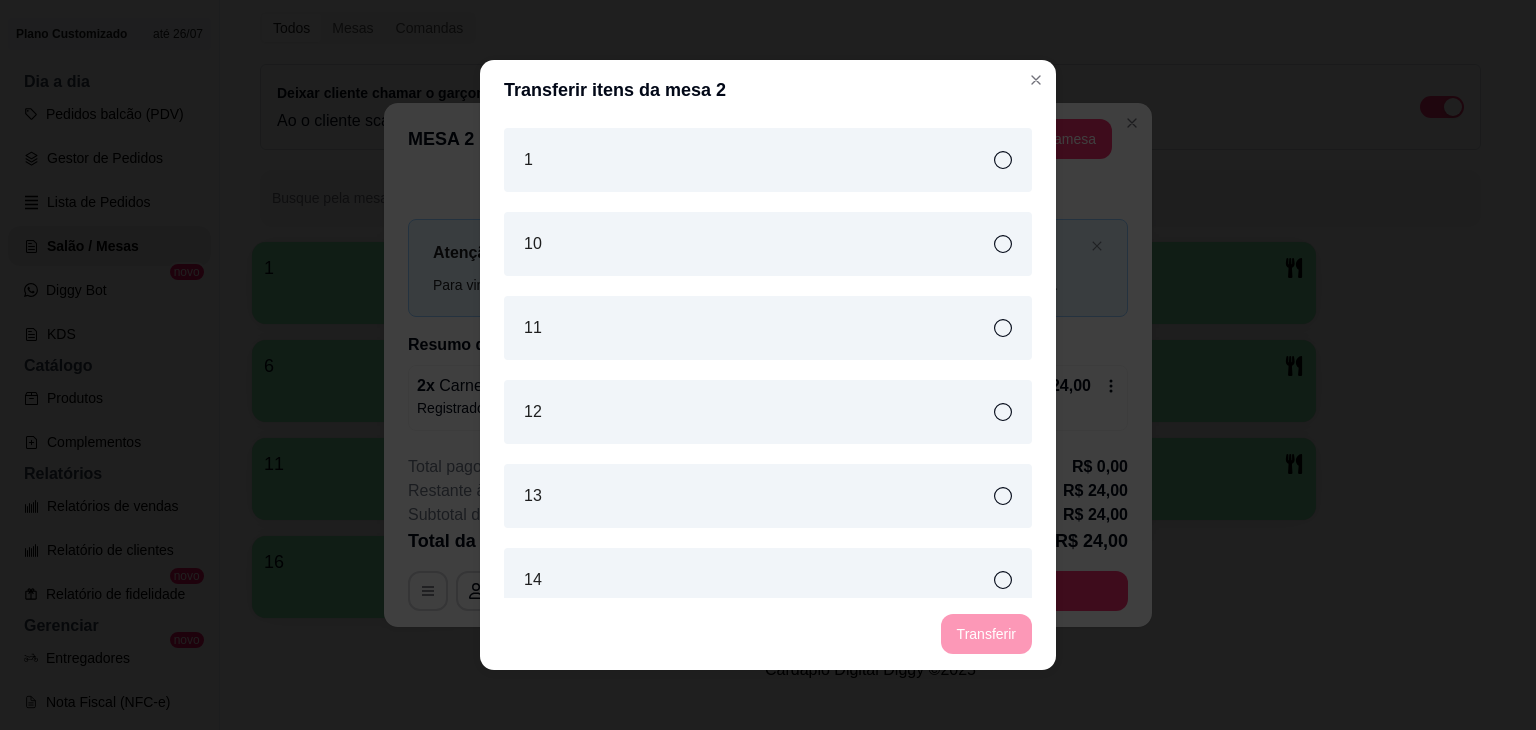 click 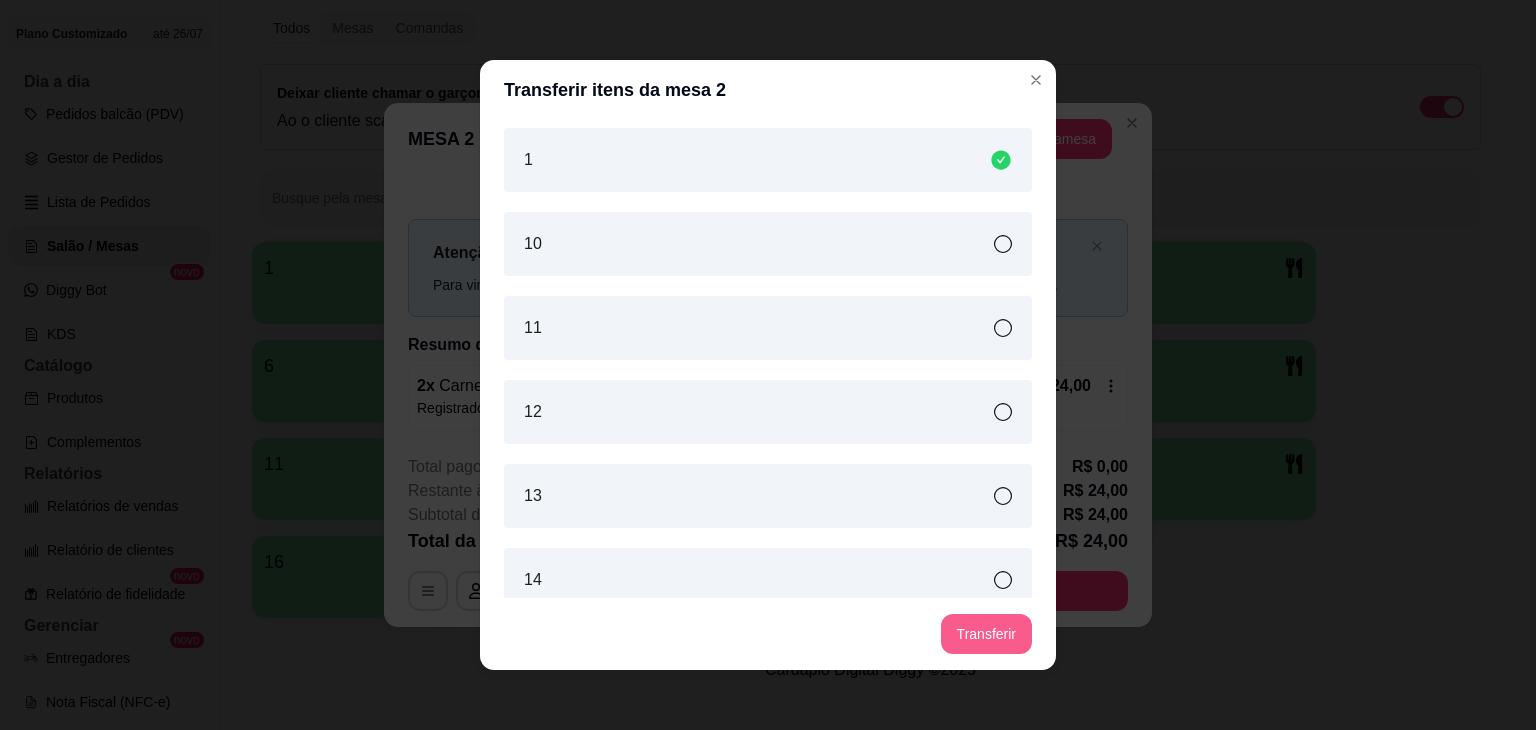 click on "Transferir" at bounding box center (986, 634) 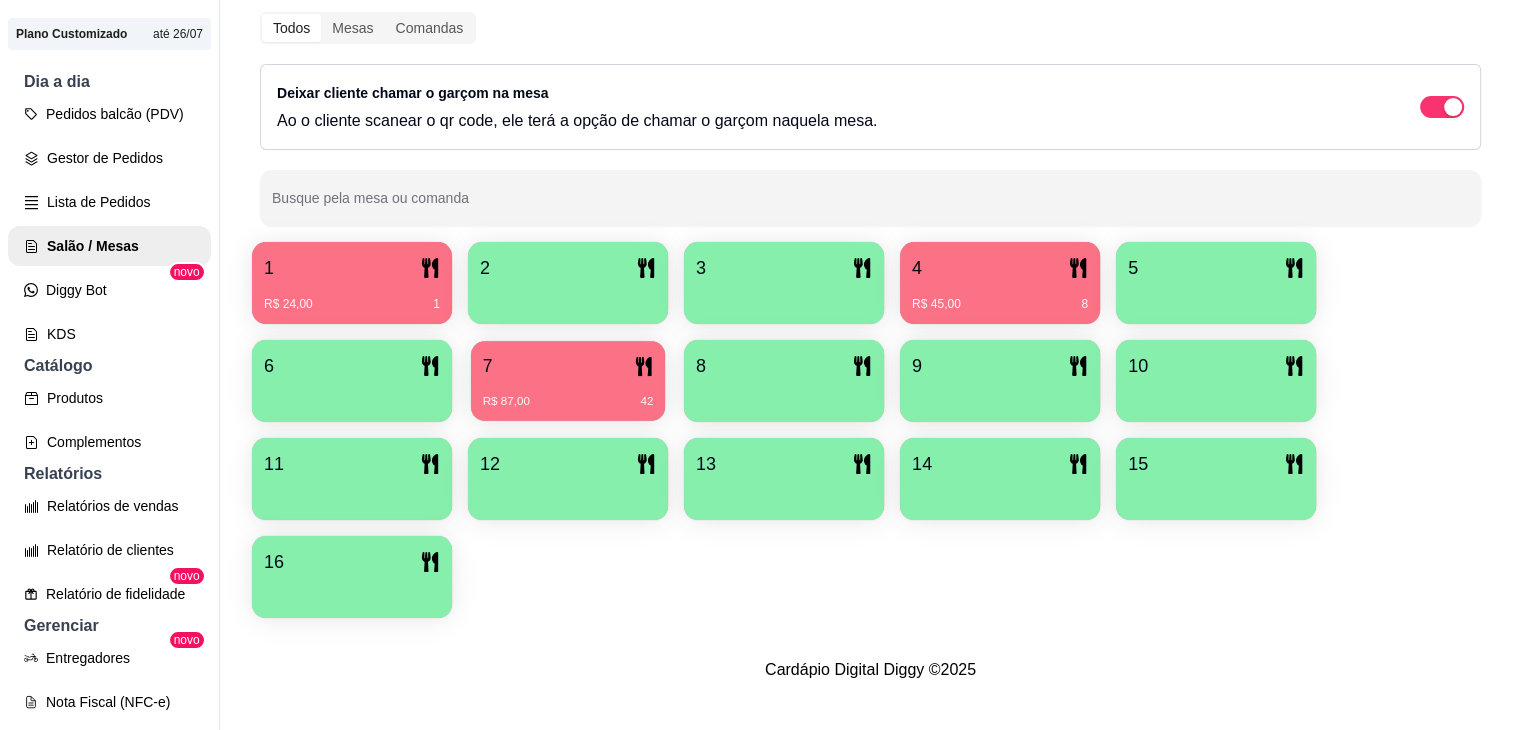 click on "R$ 87,00 42" at bounding box center [568, 394] 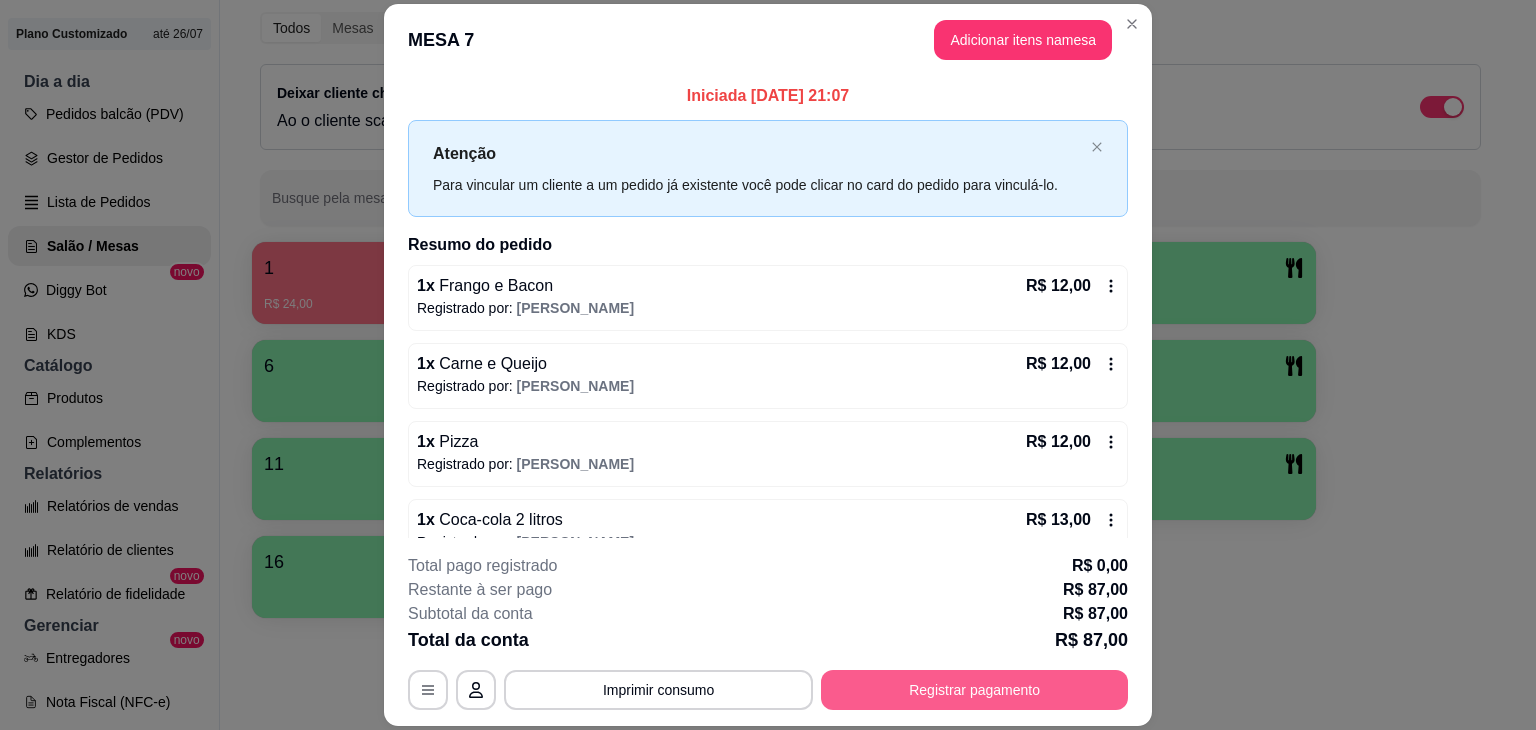 click on "Registrar pagamento" at bounding box center [974, 690] 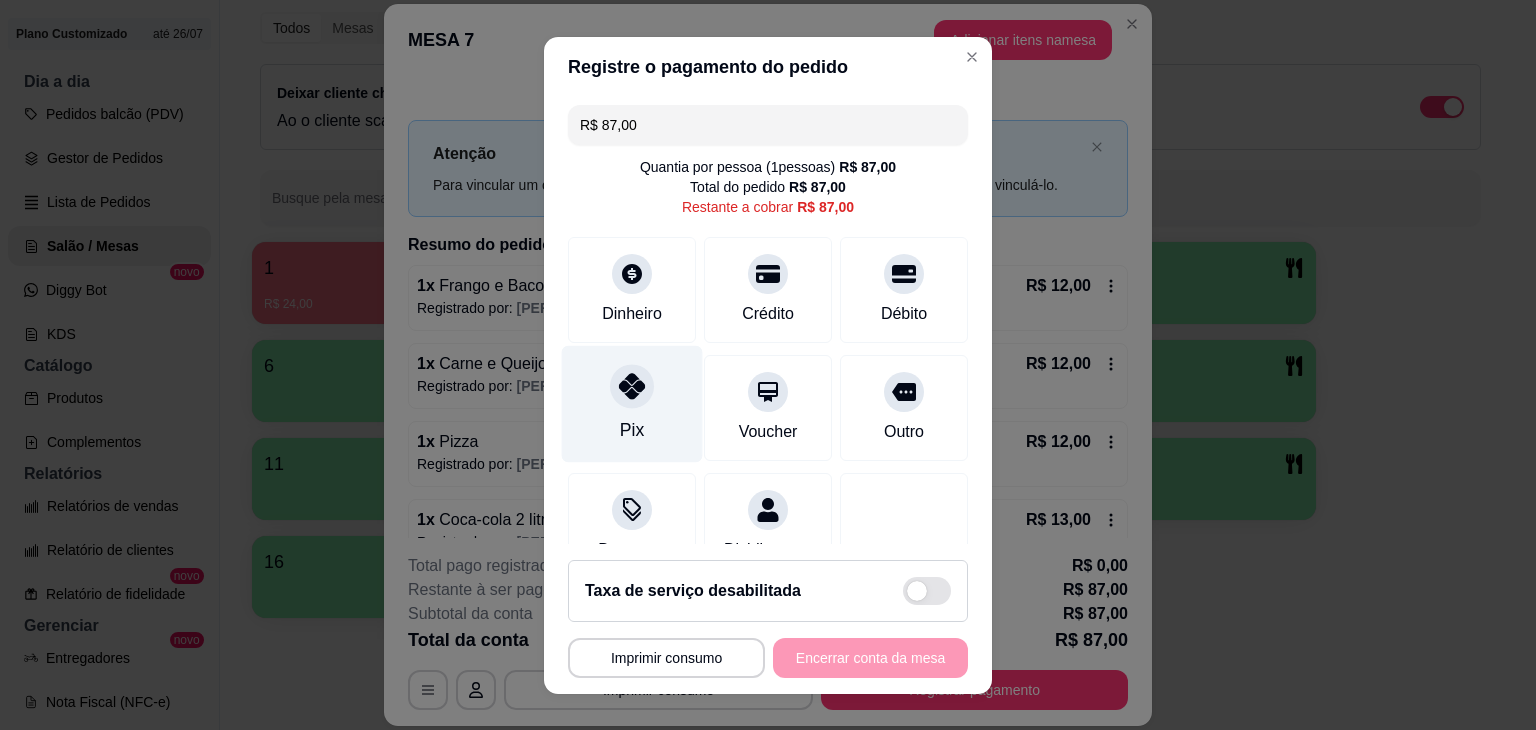 click 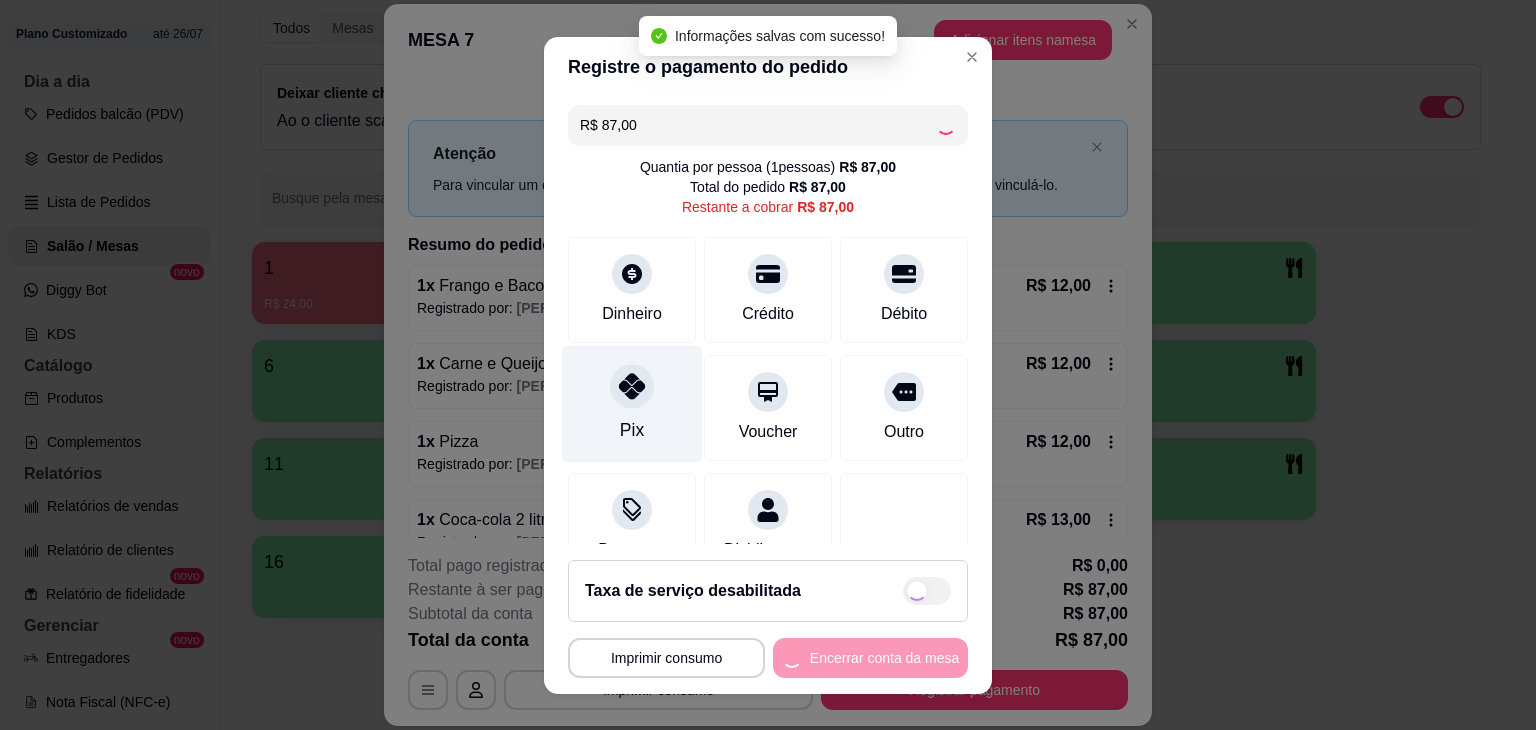 type on "R$ 0,00" 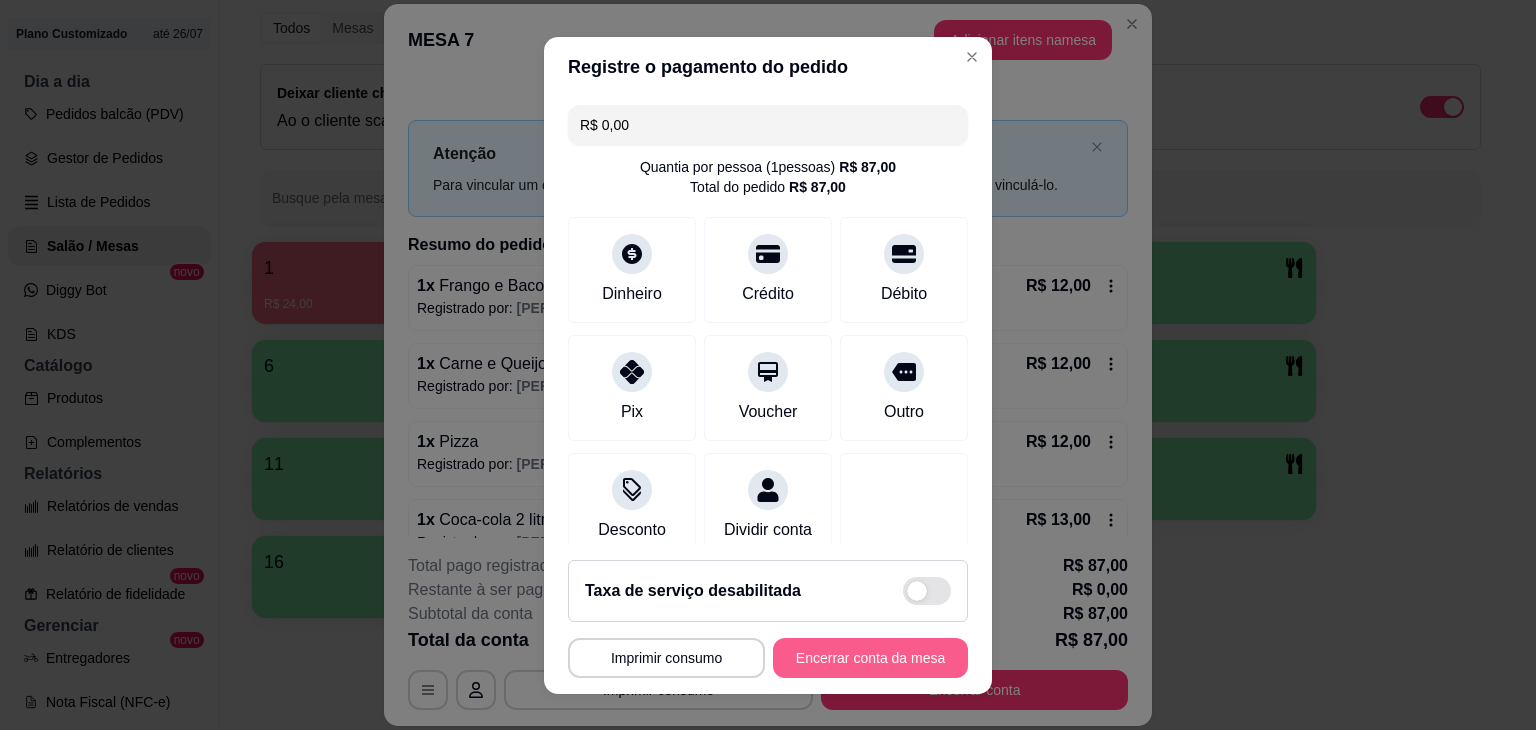 click on "Encerrar conta da mesa" at bounding box center (870, 658) 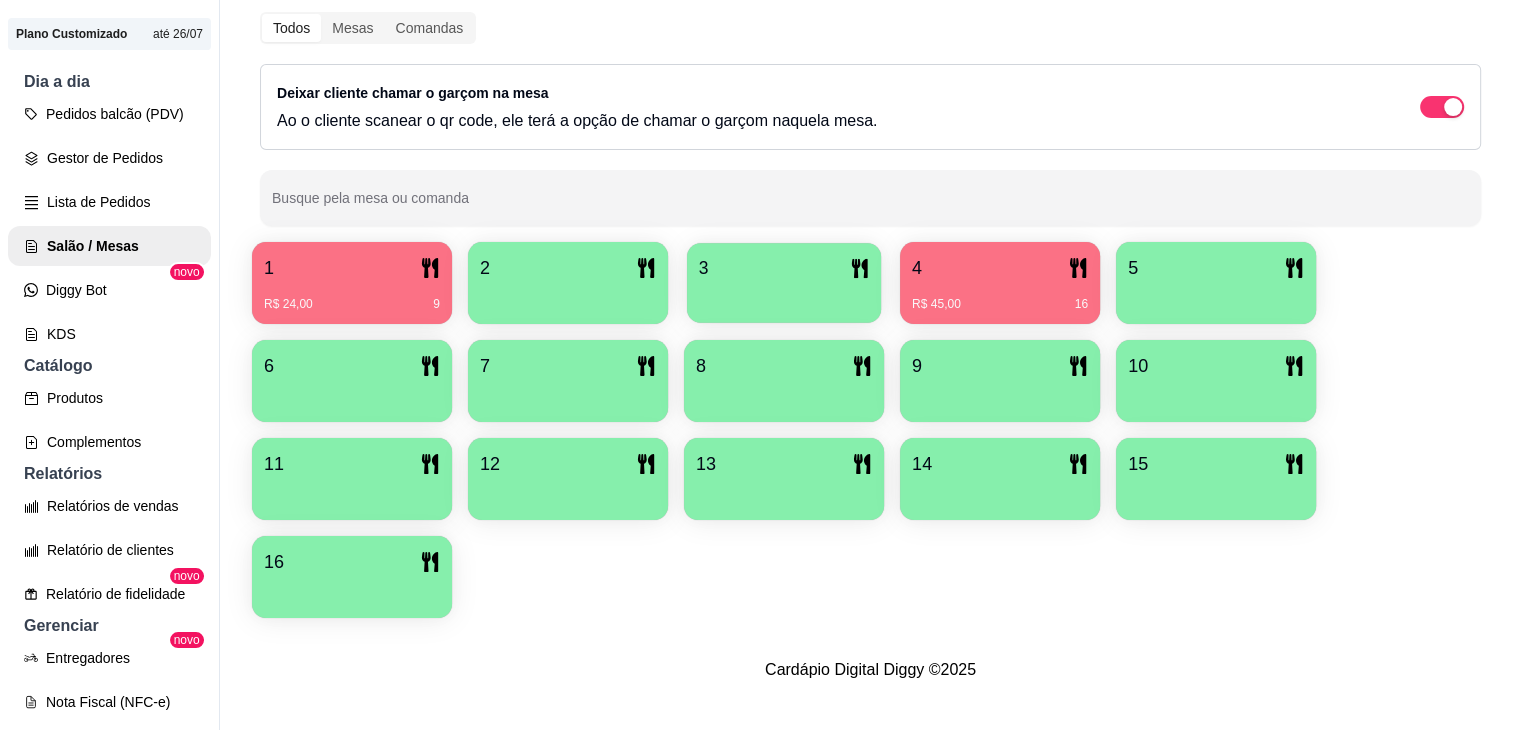 click at bounding box center (784, 296) 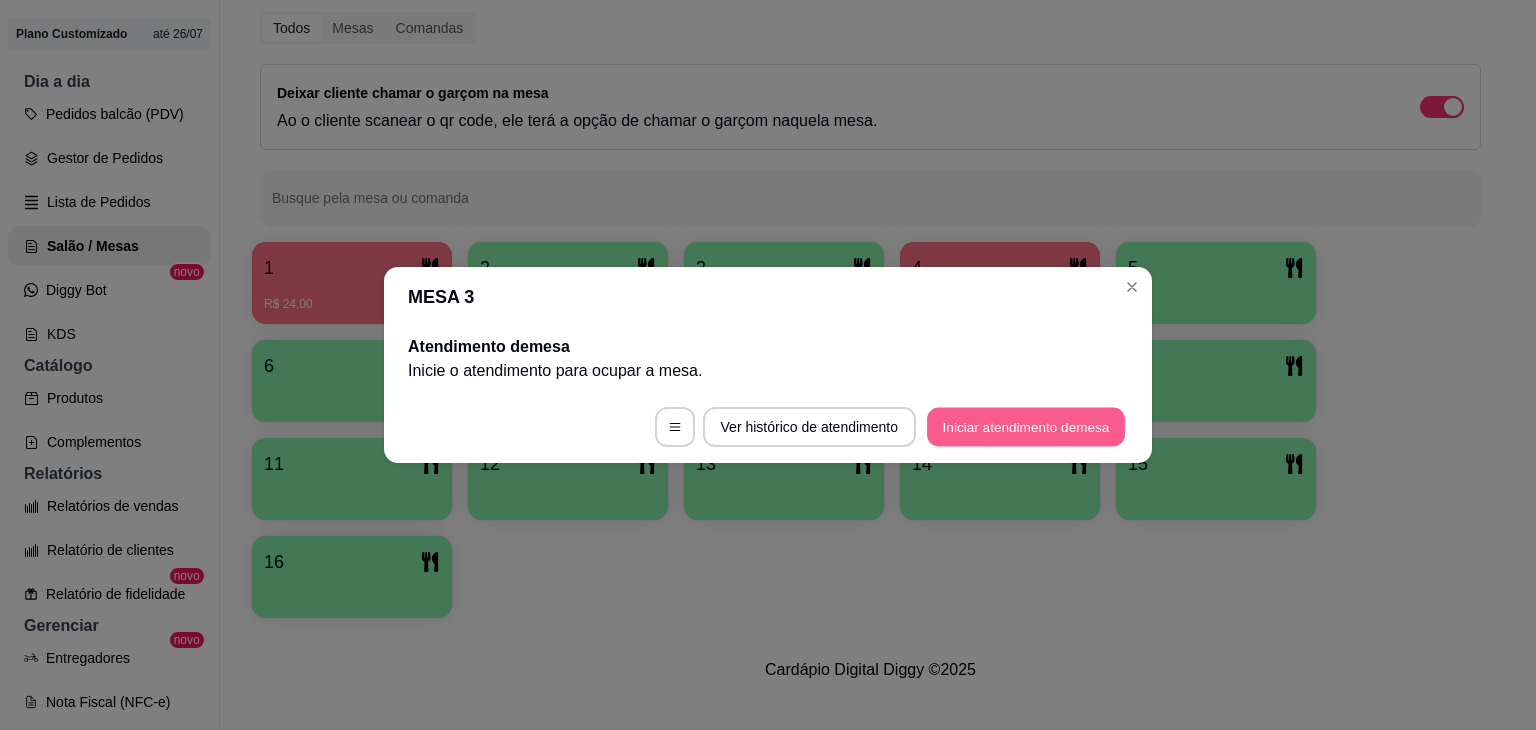 click on "Iniciar atendimento de  mesa" at bounding box center (1026, 427) 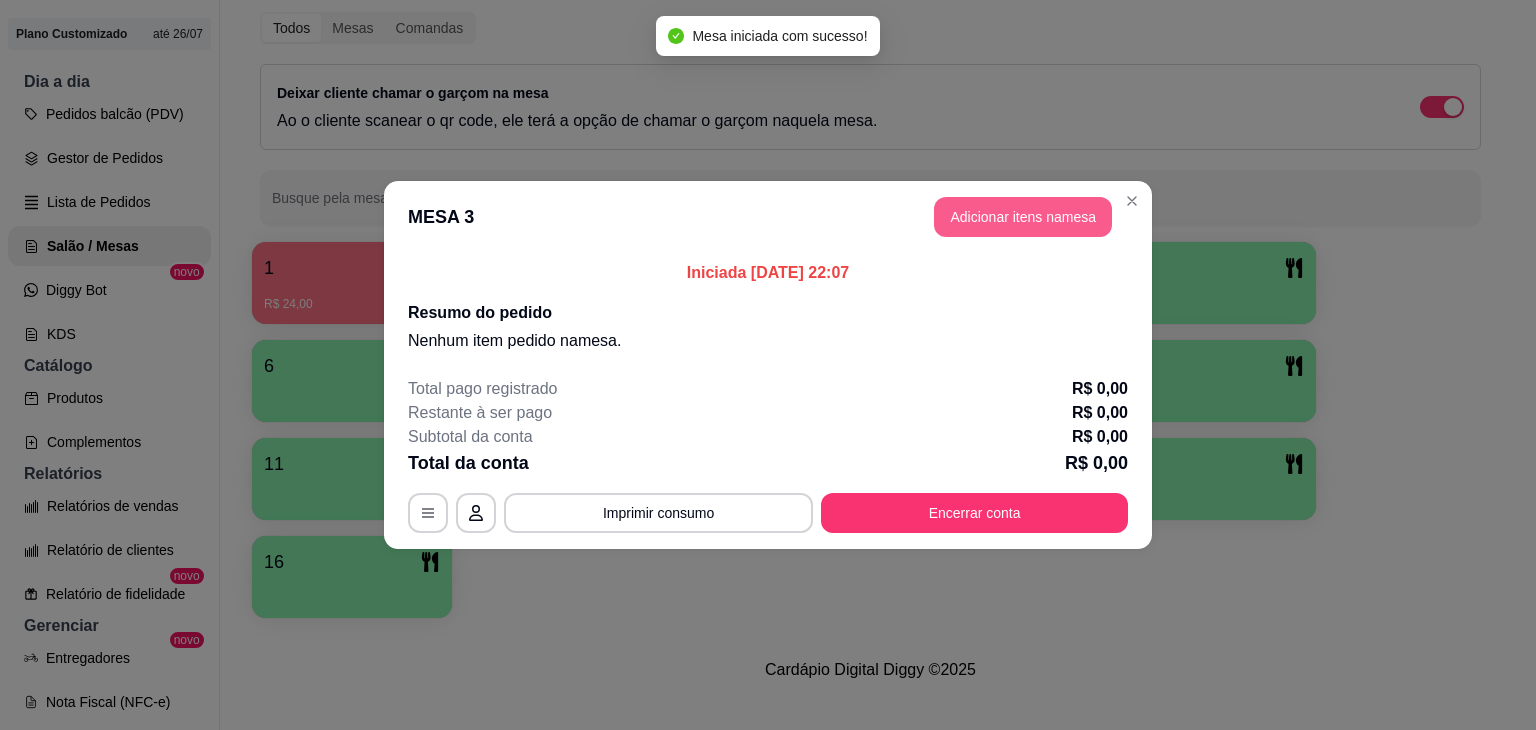 click on "Adicionar itens na  mesa" at bounding box center (1023, 217) 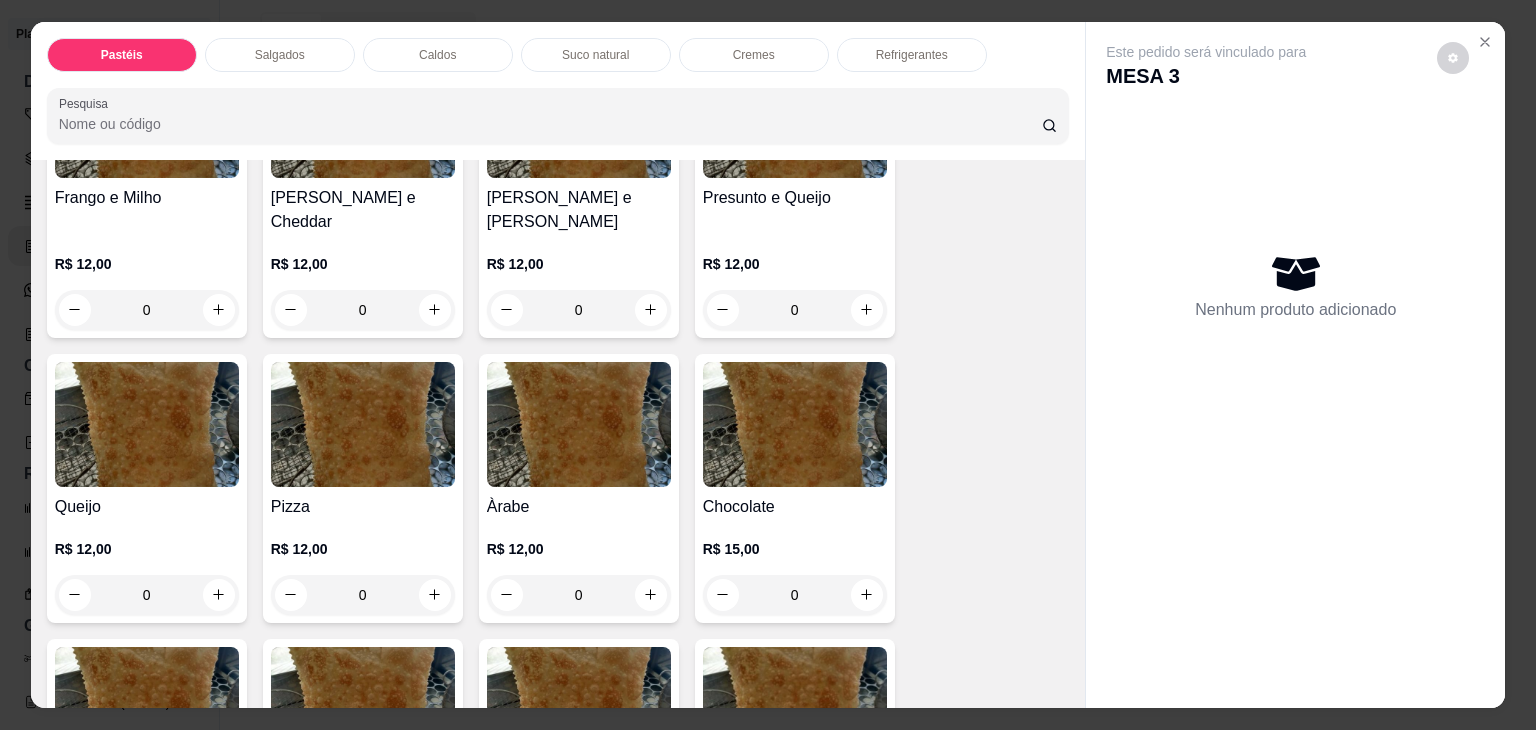 scroll, scrollTop: 1200, scrollLeft: 0, axis: vertical 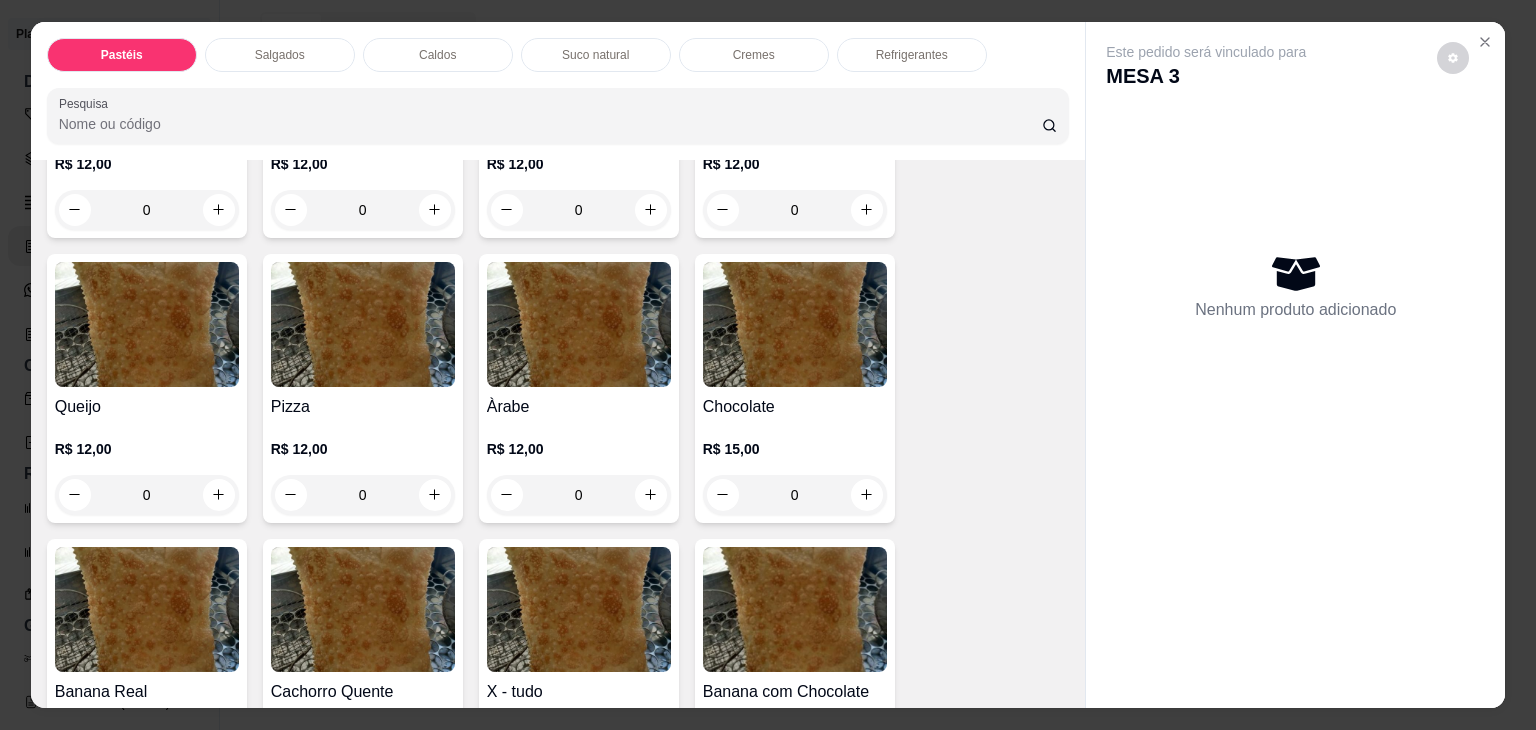 click on "0" at bounding box center (363, 495) 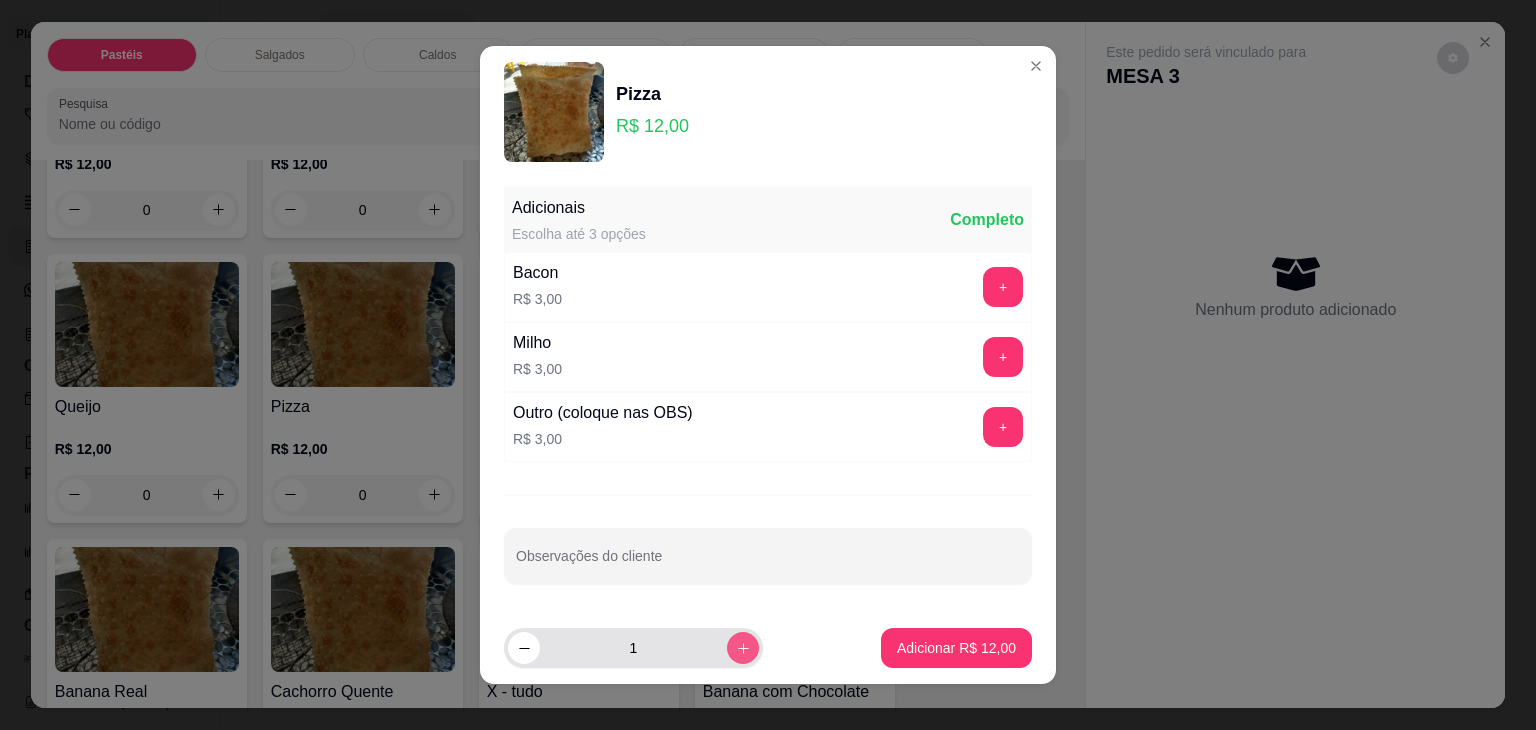 click at bounding box center [743, 648] 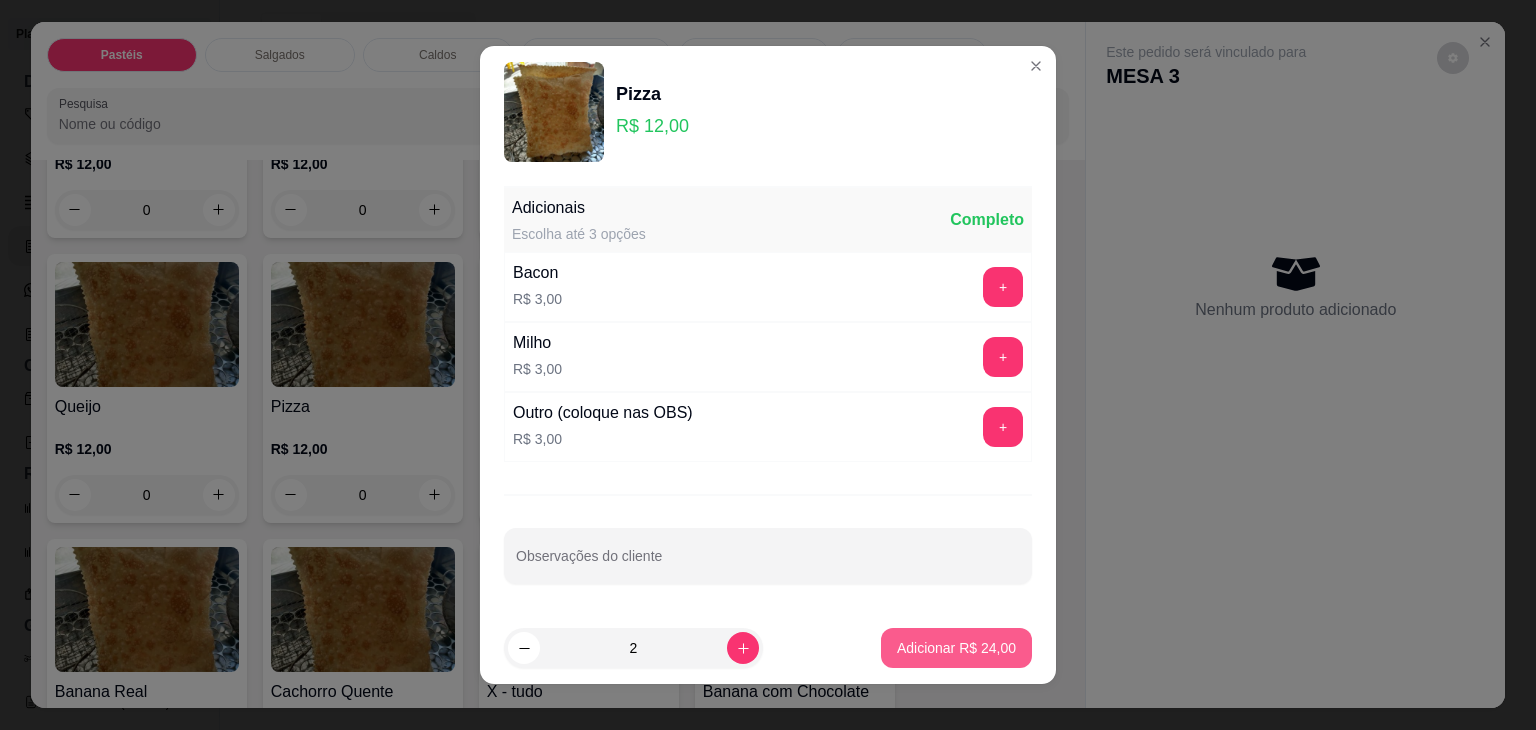 click on "Adicionar   R$ 24,00" at bounding box center [956, 648] 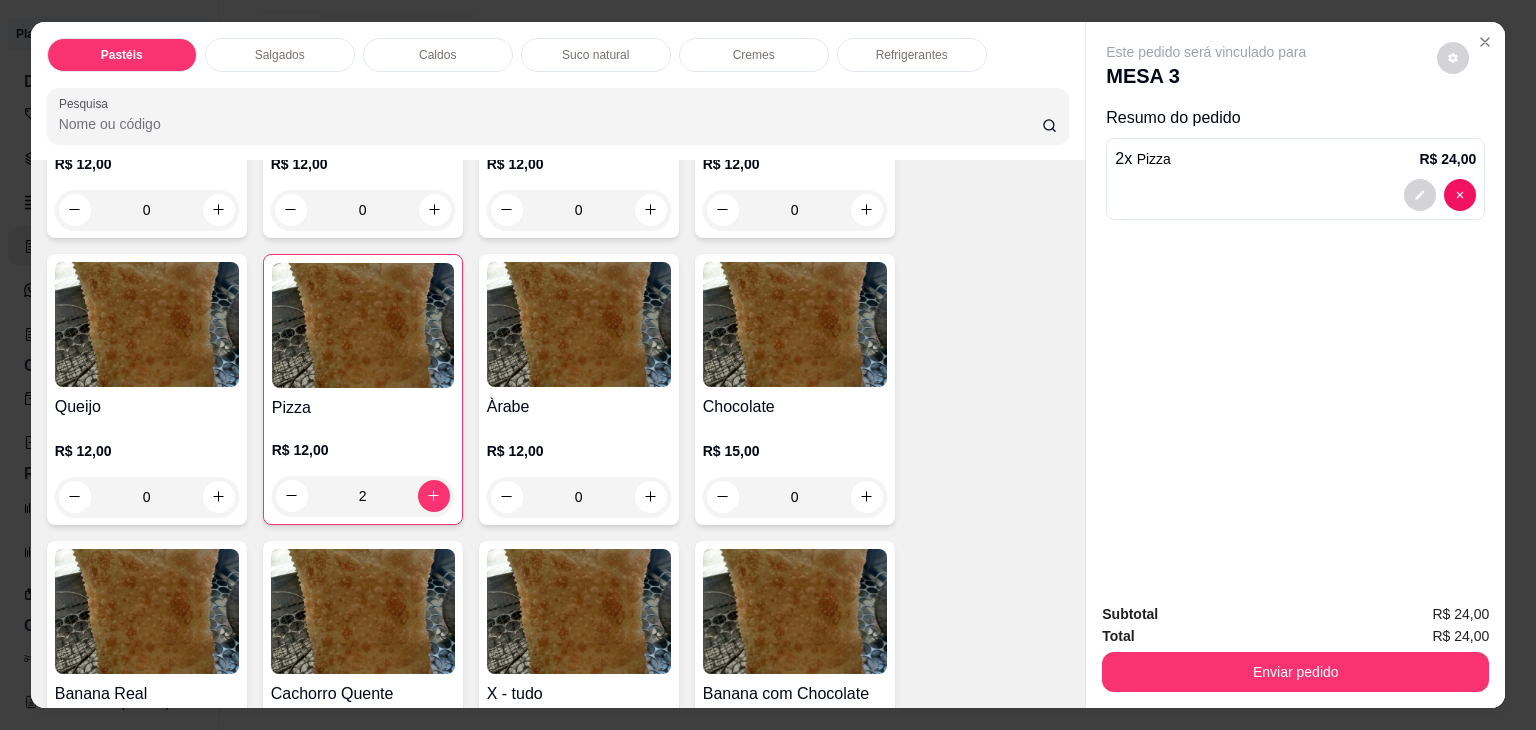 click on "Subtotal R$ 24,00 Total R$ 24,00 Enviar pedido" at bounding box center [1295, 647] 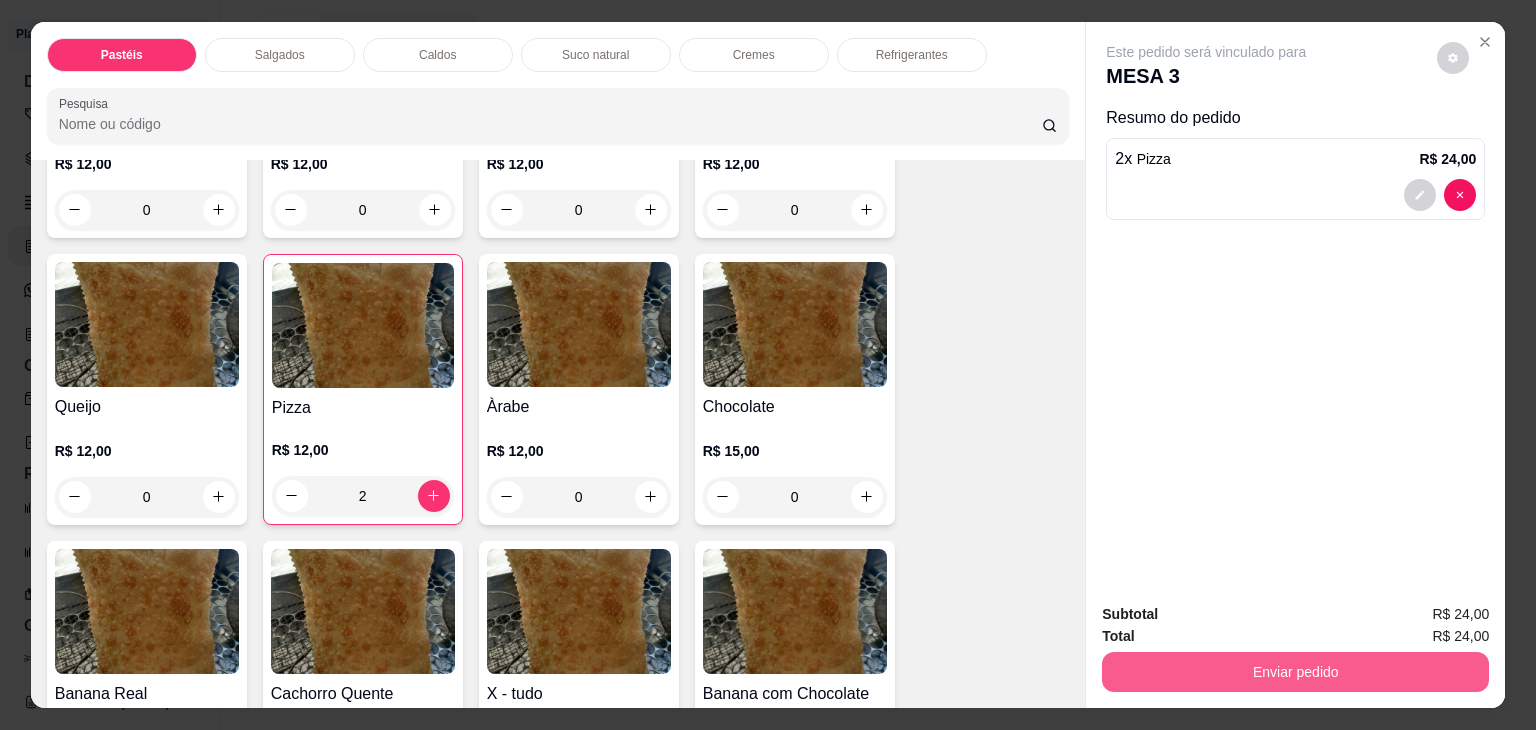 click on "Enviar pedido" at bounding box center (1295, 672) 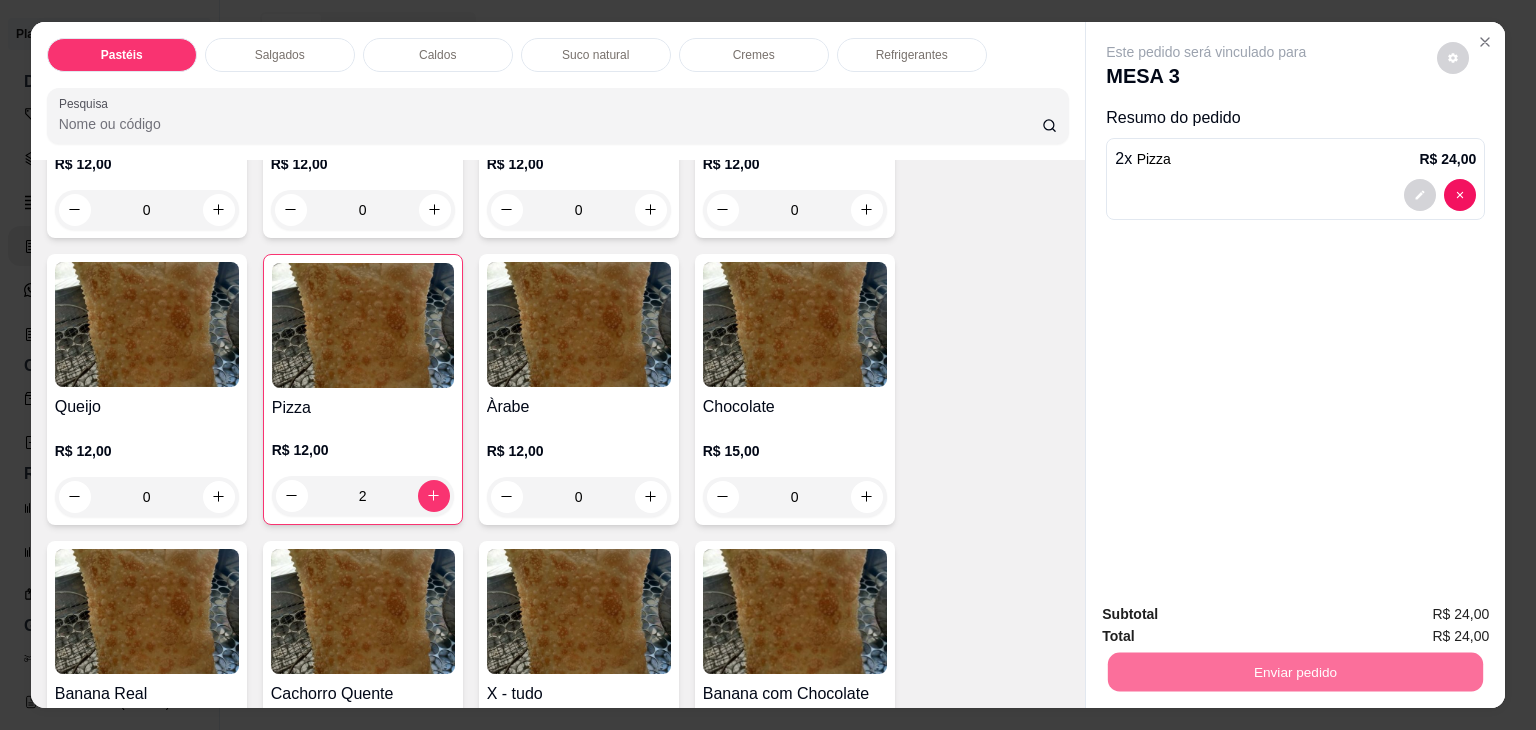 click on "Não registrar e enviar pedido" at bounding box center (1227, 614) 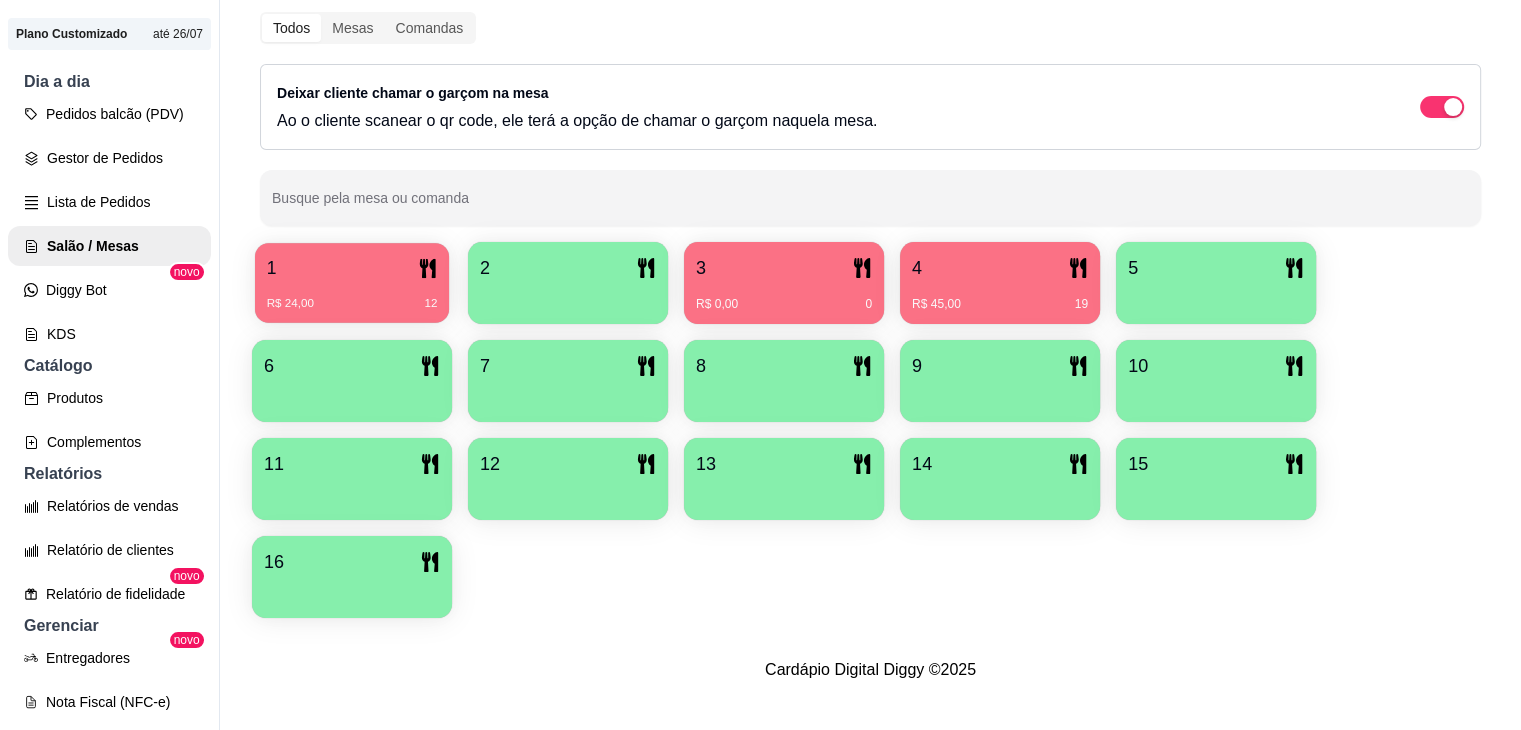 click on "R$ 24,00 12" at bounding box center [352, 296] 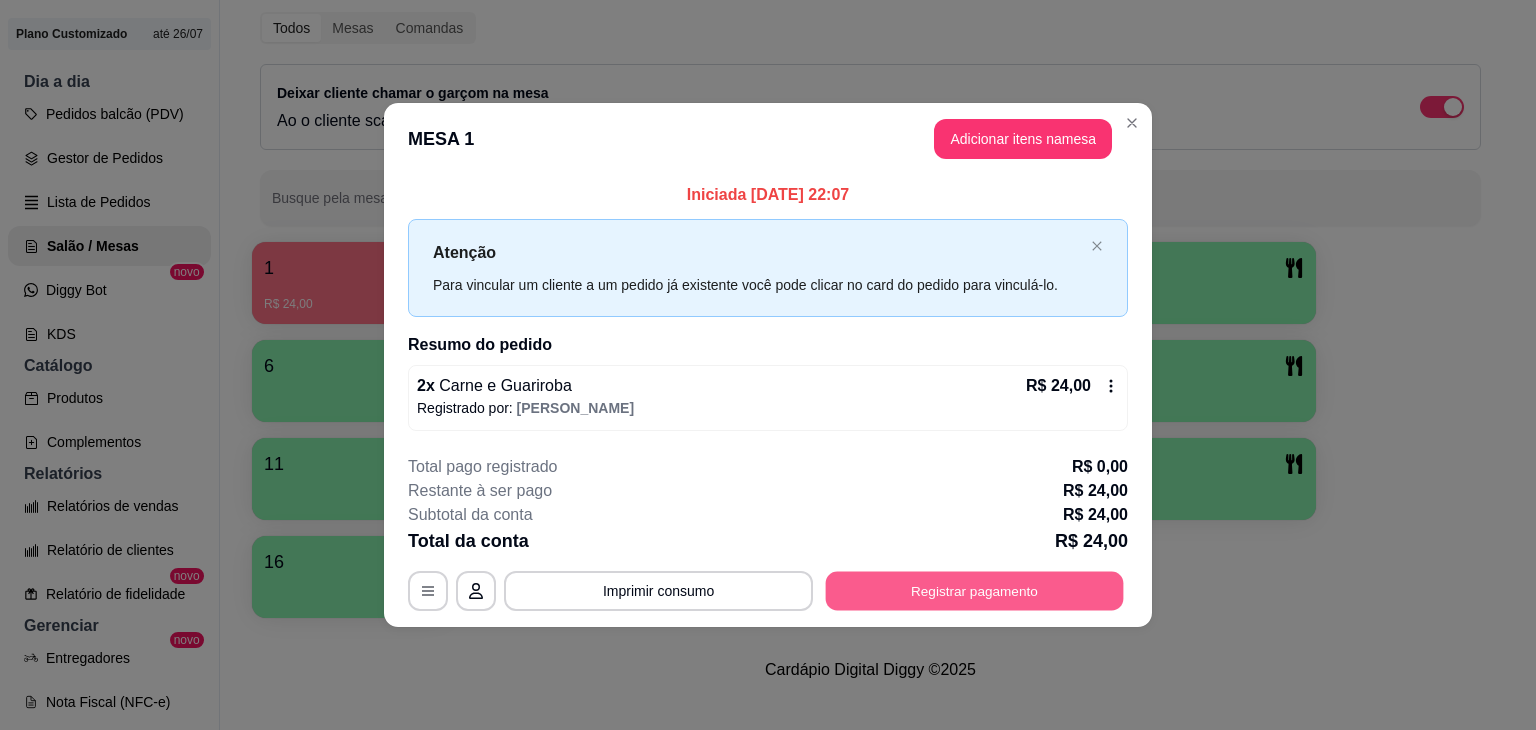 click on "Registrar pagamento" at bounding box center (975, 590) 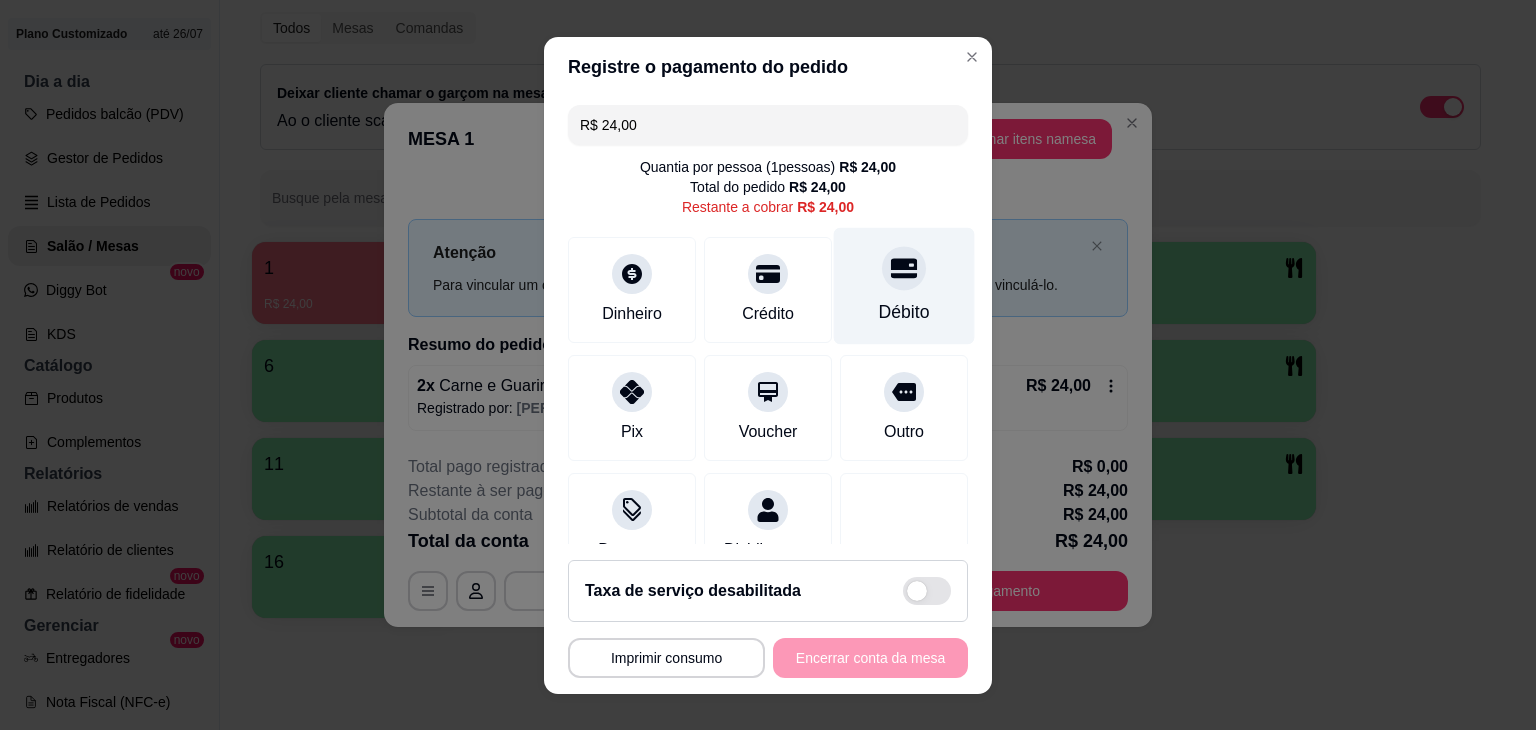 click on "Débito" at bounding box center (904, 312) 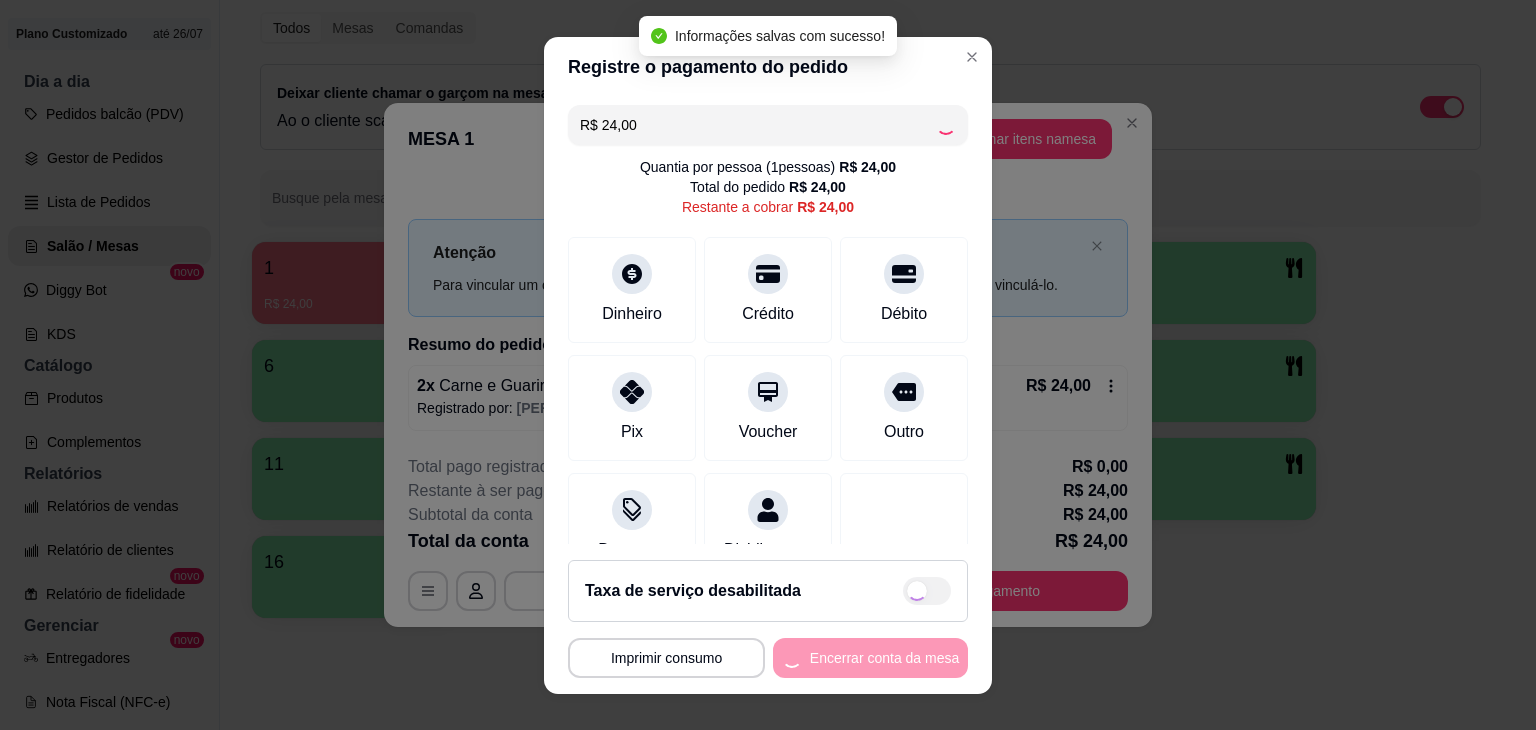 type on "R$ 0,00" 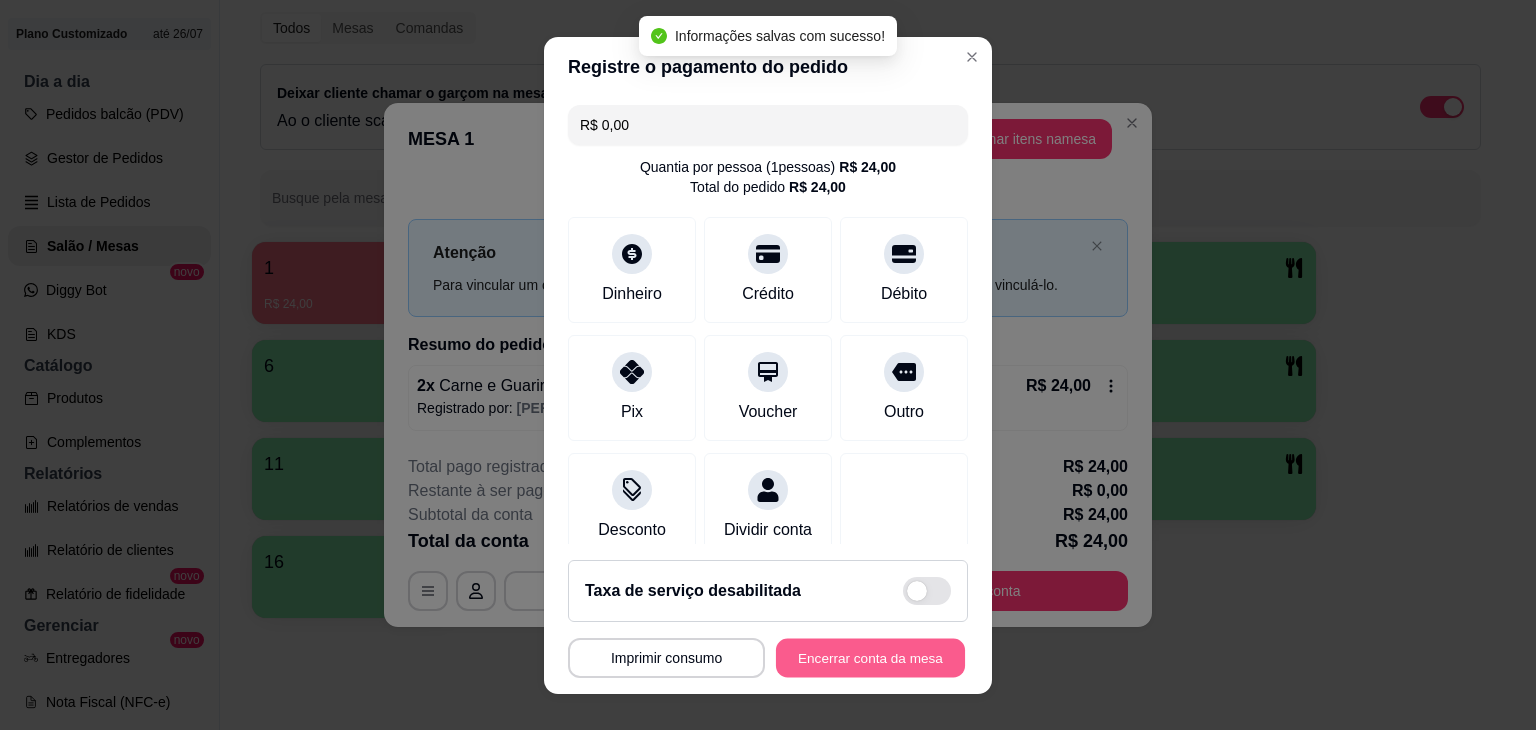 click on "Encerrar conta da mesa" at bounding box center (870, 657) 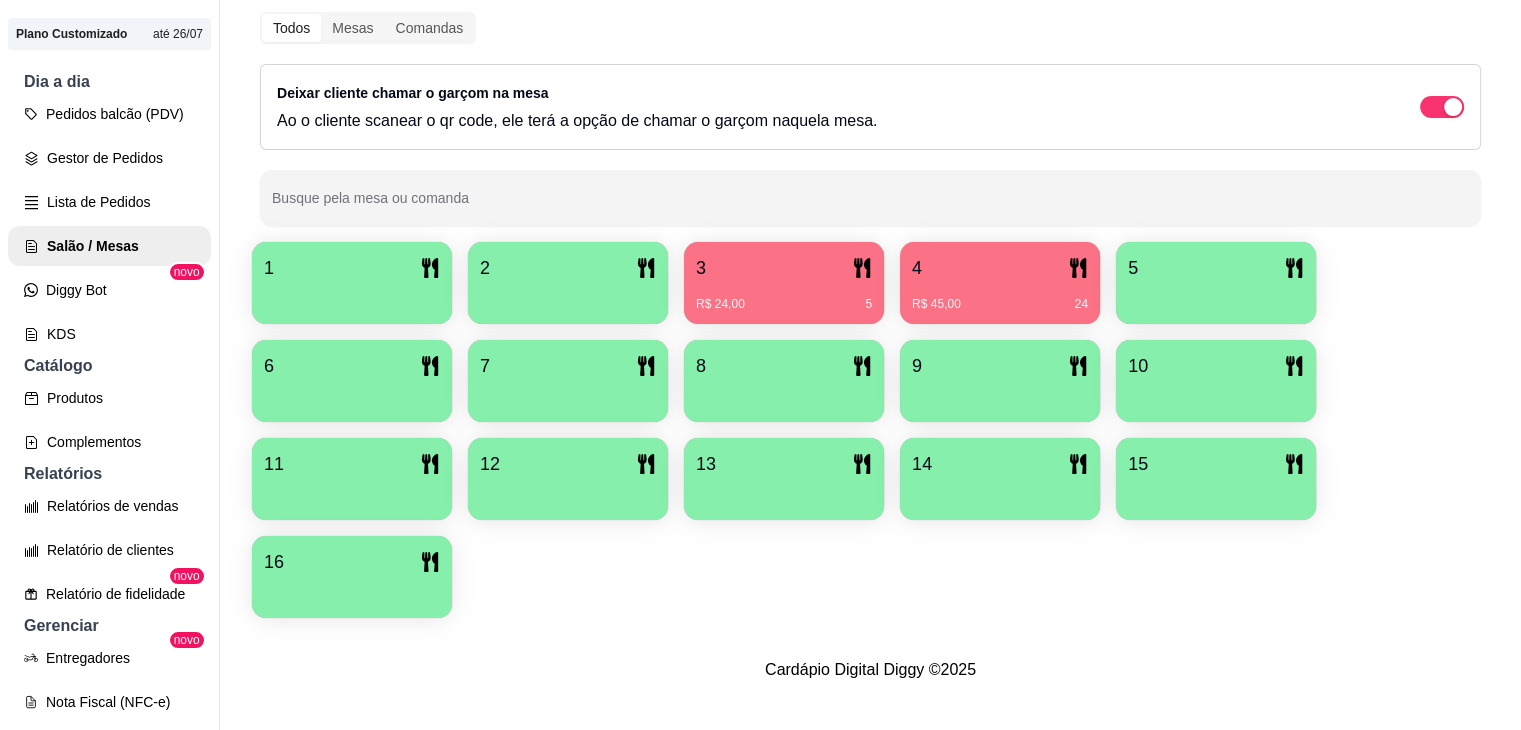 click on "4" at bounding box center (1000, 268) 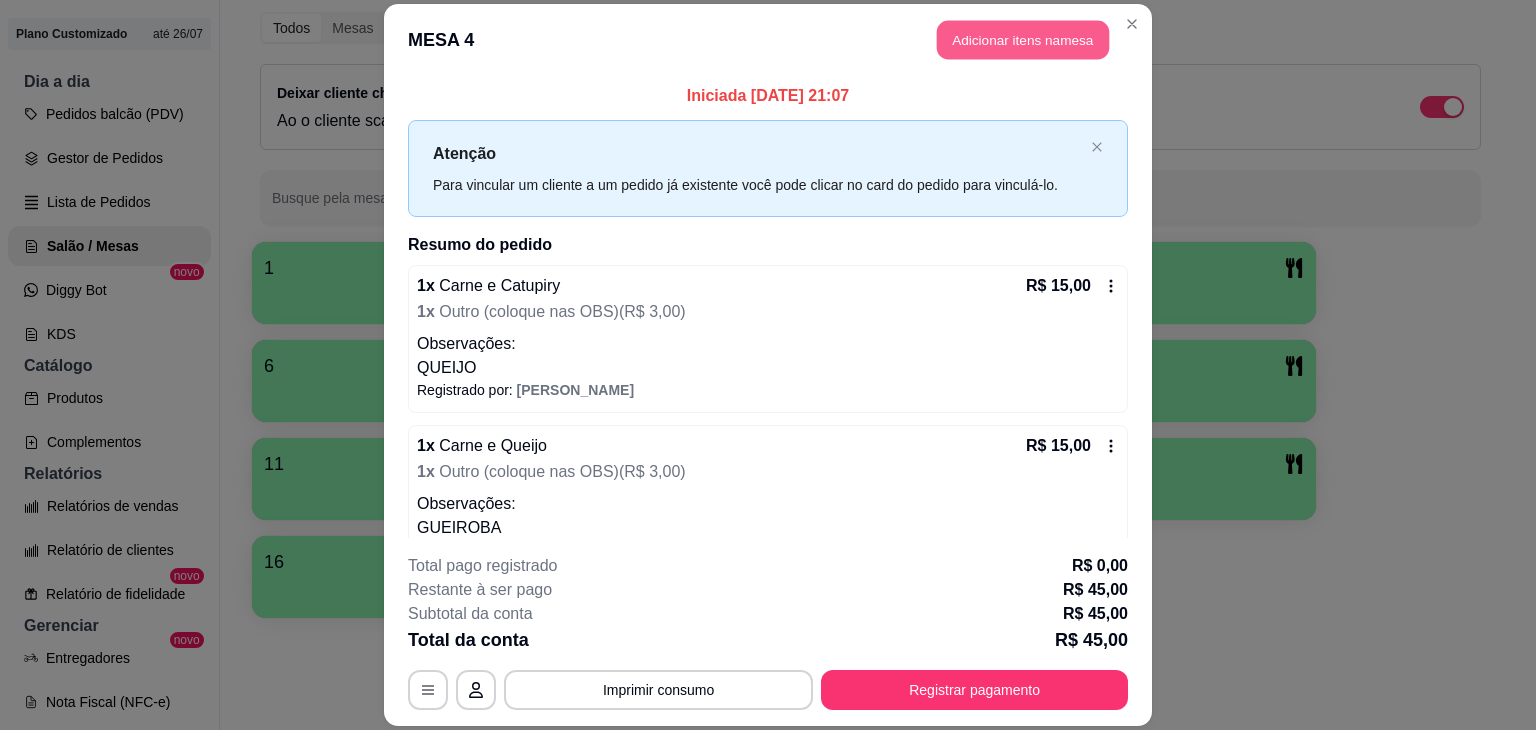 click on "Adicionar itens na  mesa" at bounding box center (1023, 39) 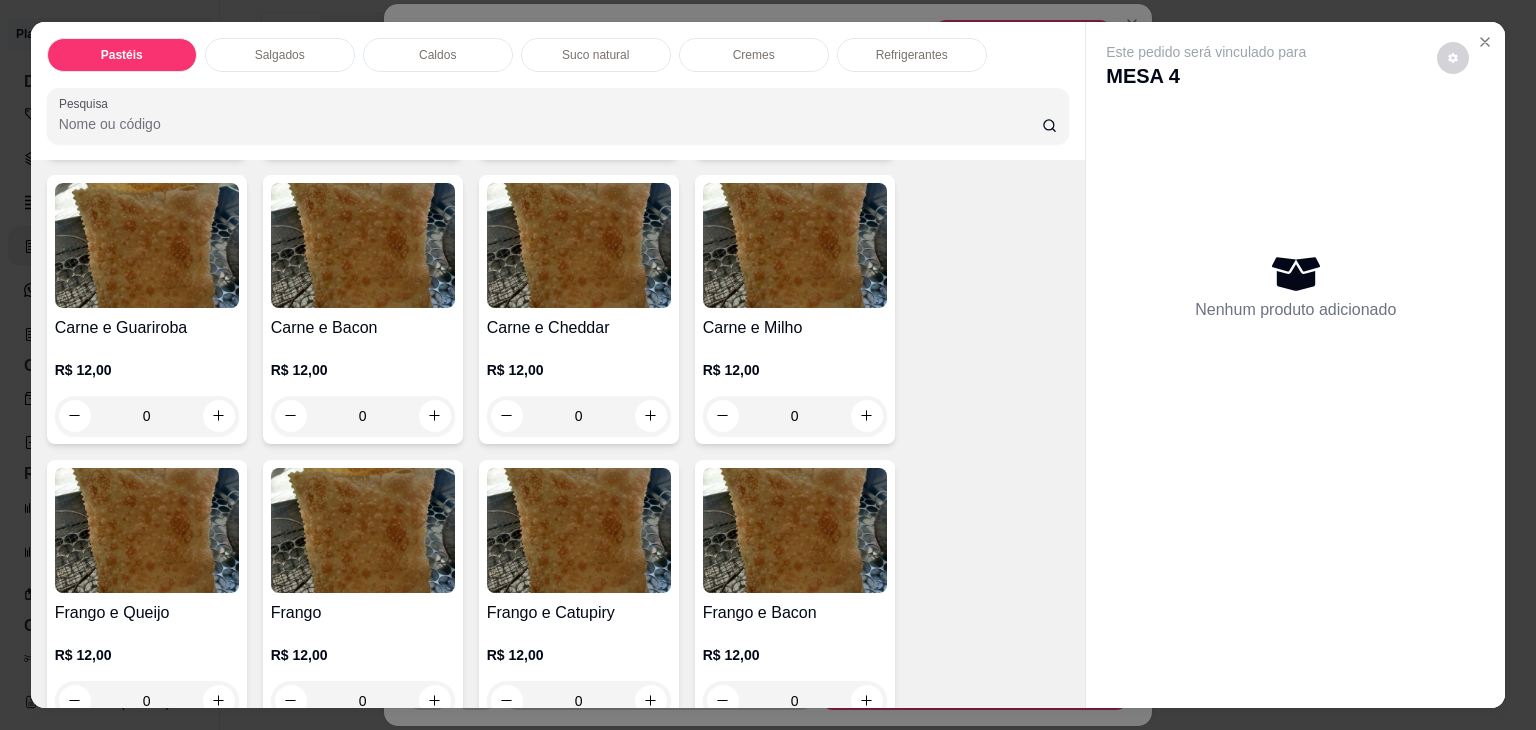 scroll, scrollTop: 700, scrollLeft: 0, axis: vertical 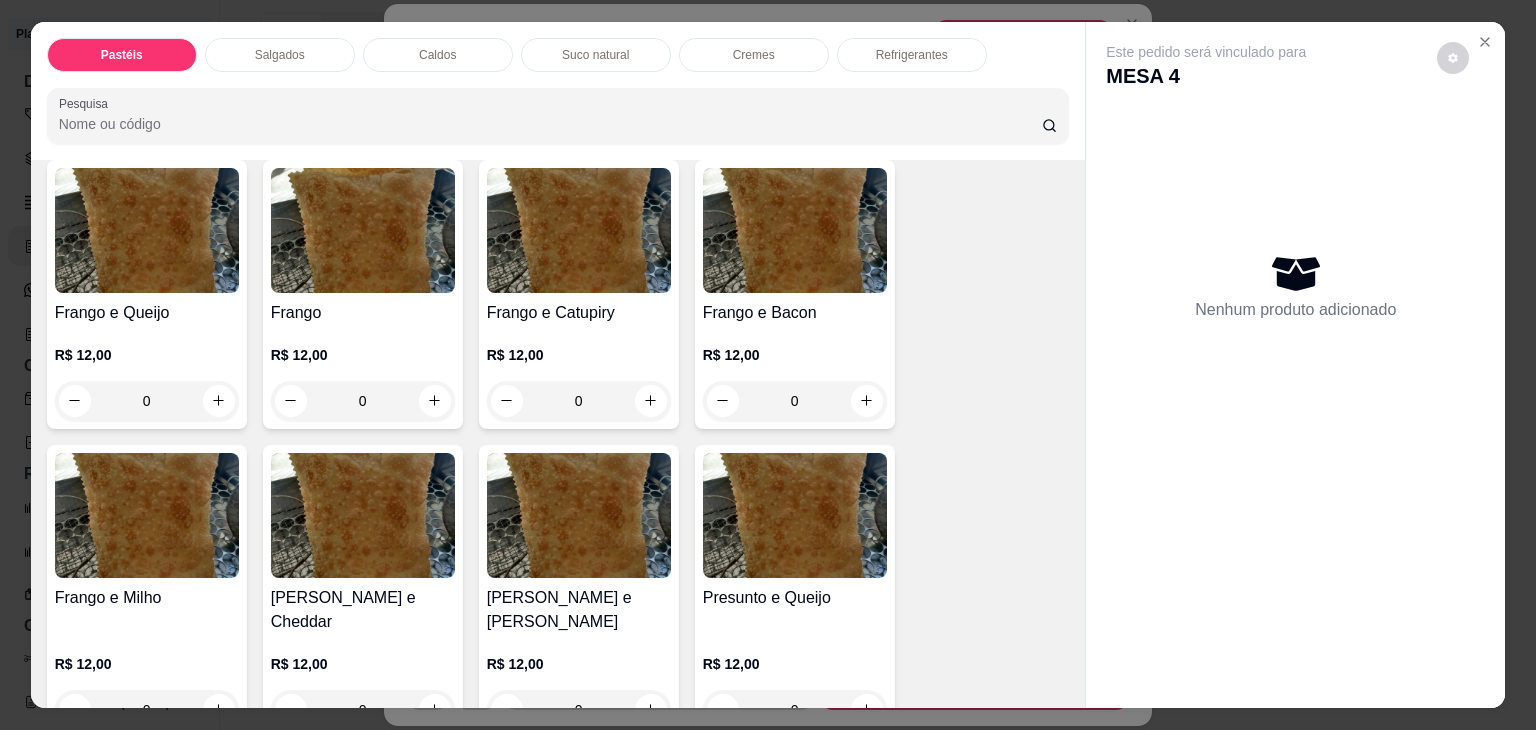 click on "Caldos" at bounding box center (438, 55) 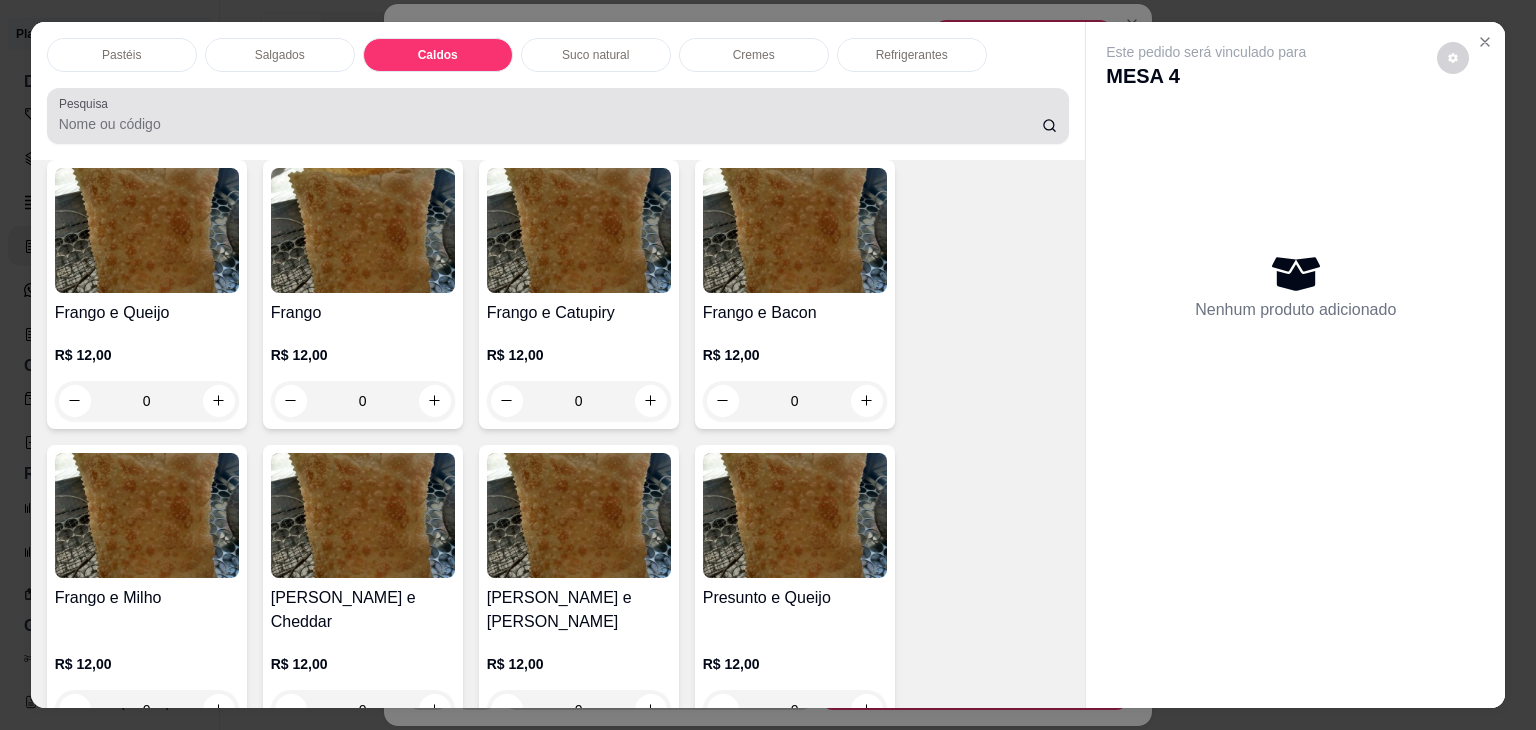 scroll, scrollTop: 2782, scrollLeft: 0, axis: vertical 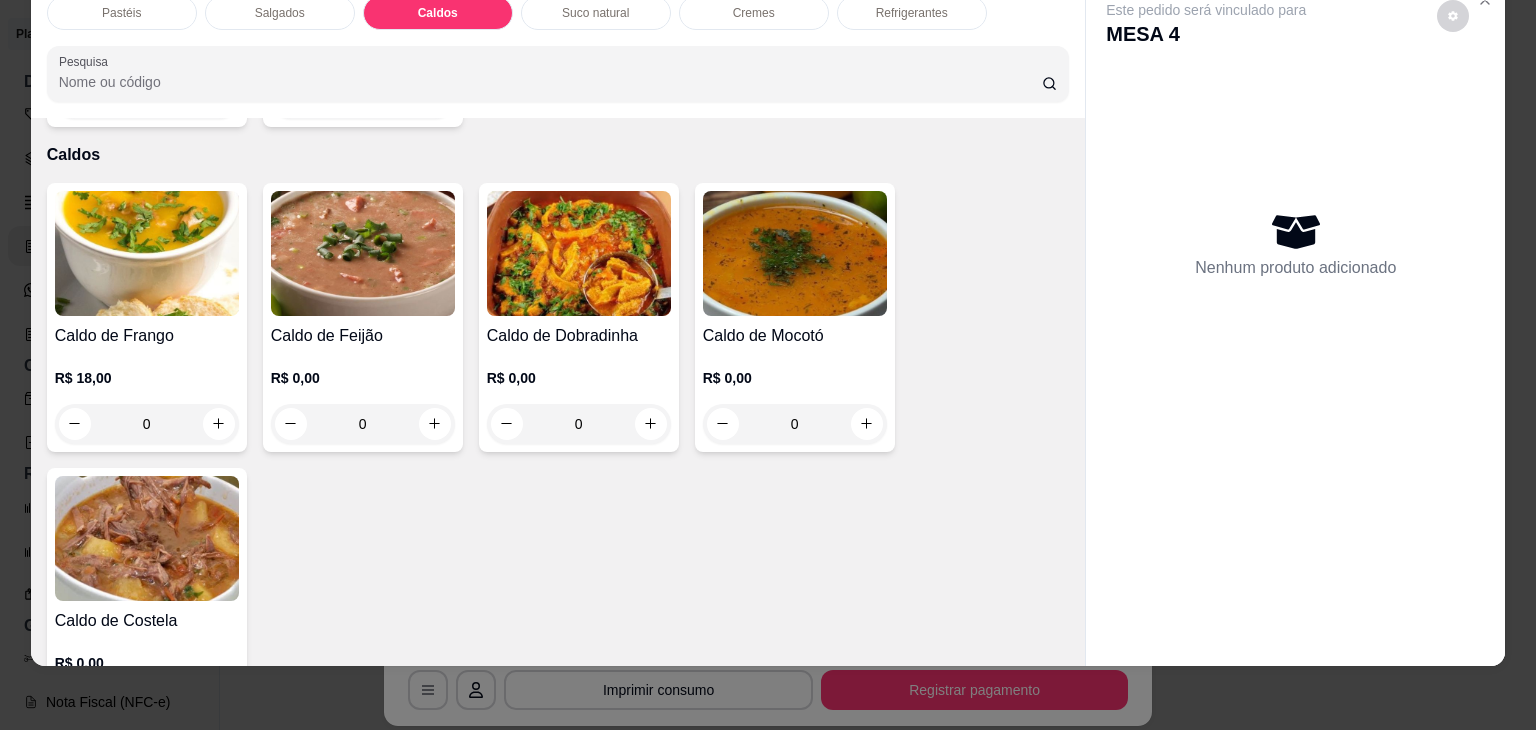 click on "0" at bounding box center [147, 424] 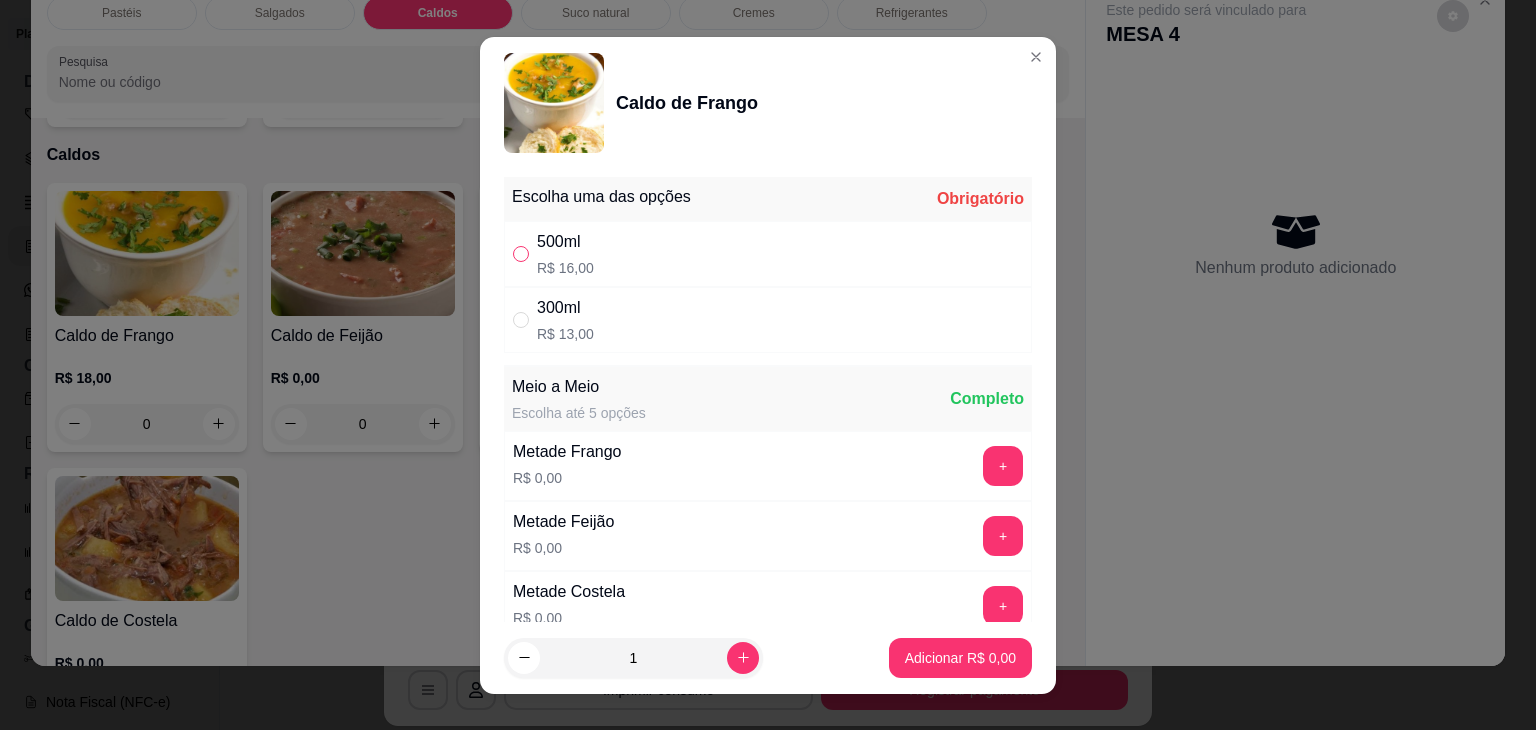 click at bounding box center [521, 254] 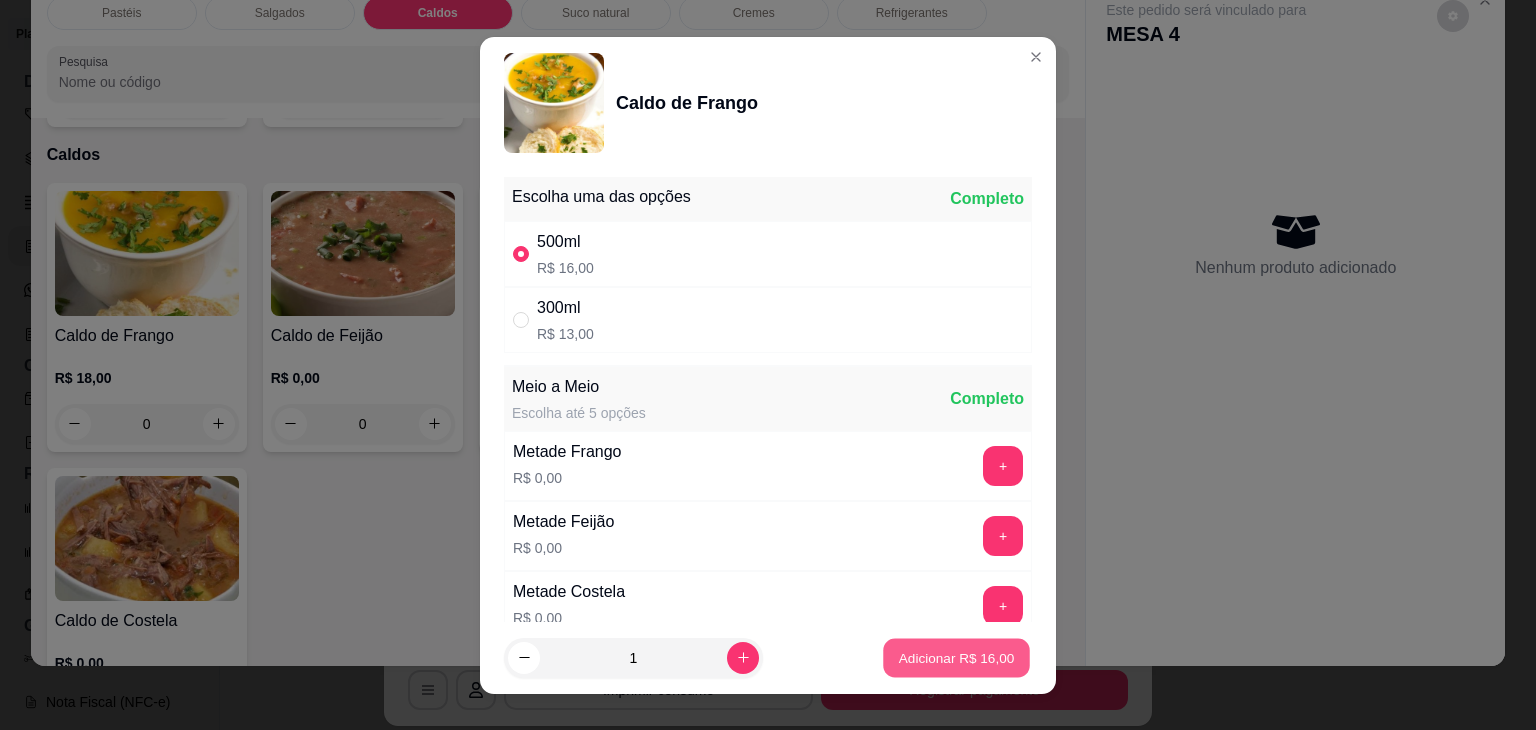 click on "Adicionar   R$ 16,00" at bounding box center (957, 657) 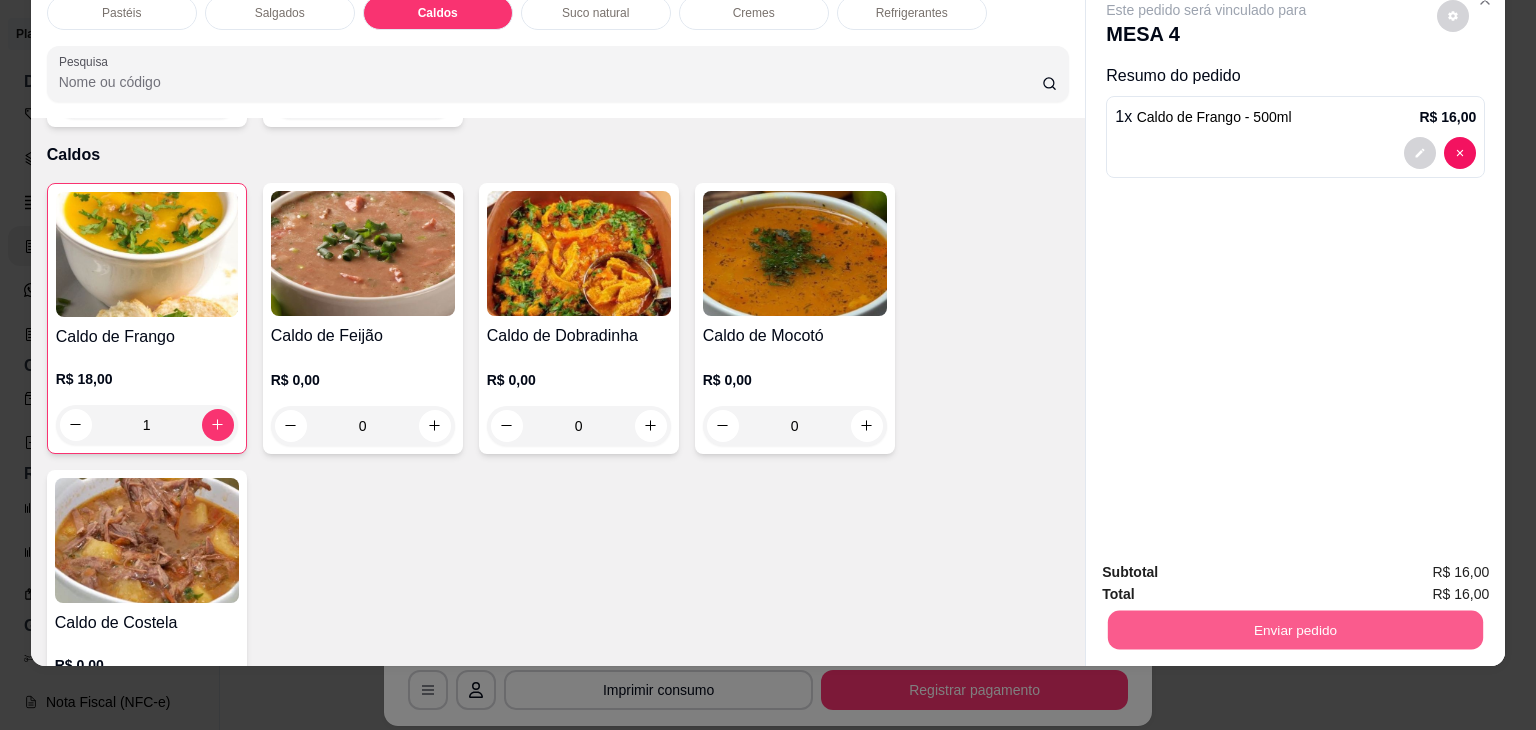 click on "Enviar pedido" at bounding box center (1295, 630) 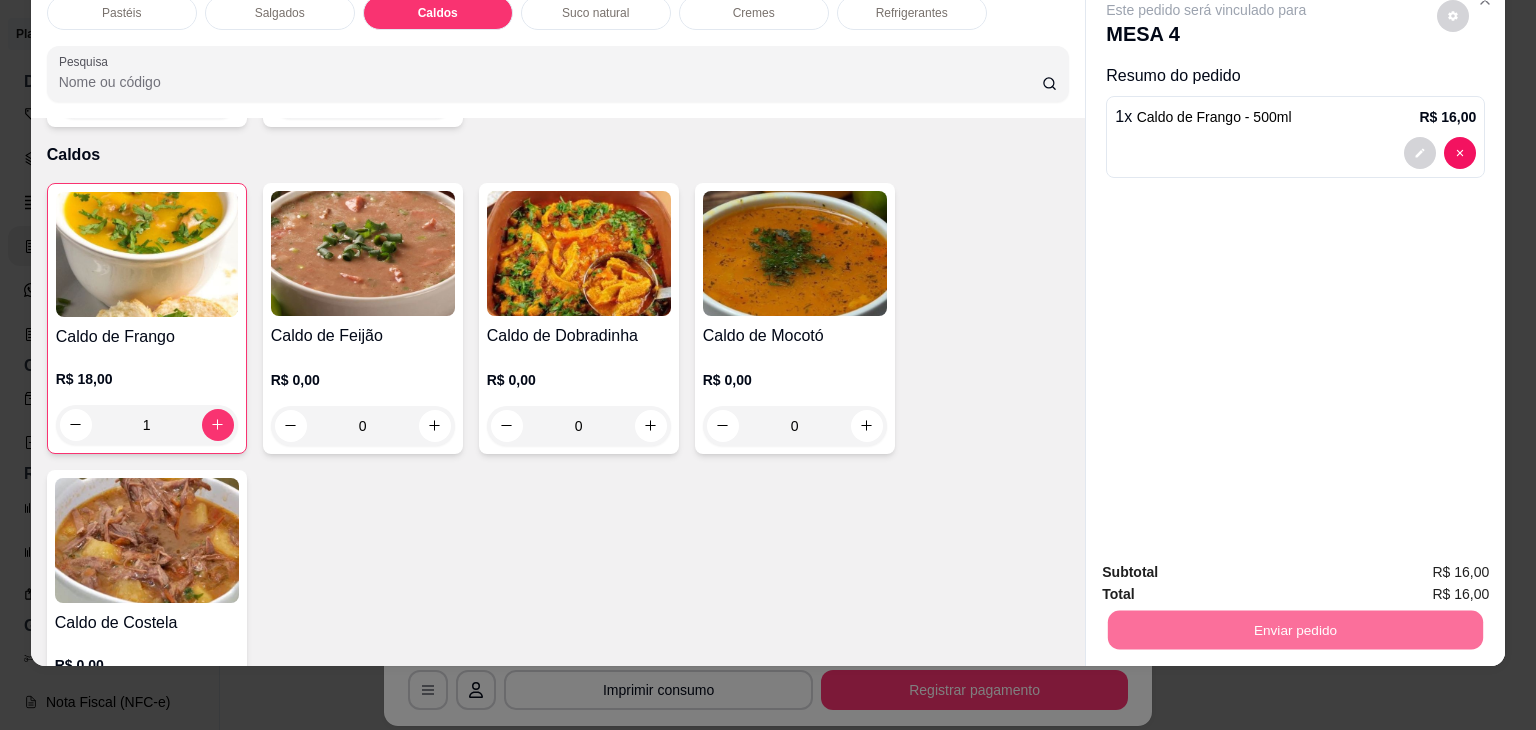 click on "Não registrar e enviar pedido" at bounding box center [1229, 565] 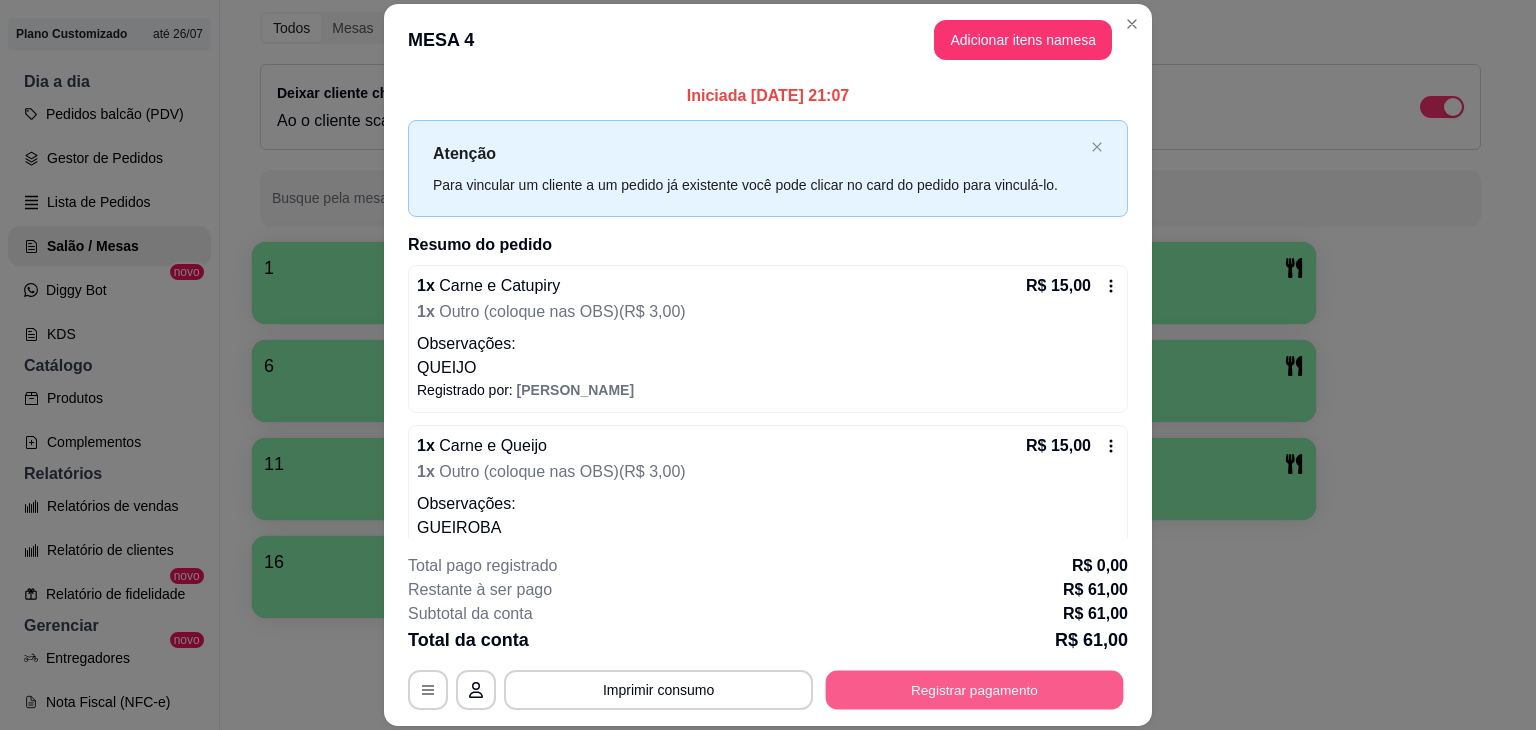 click on "Registrar pagamento" at bounding box center (975, 690) 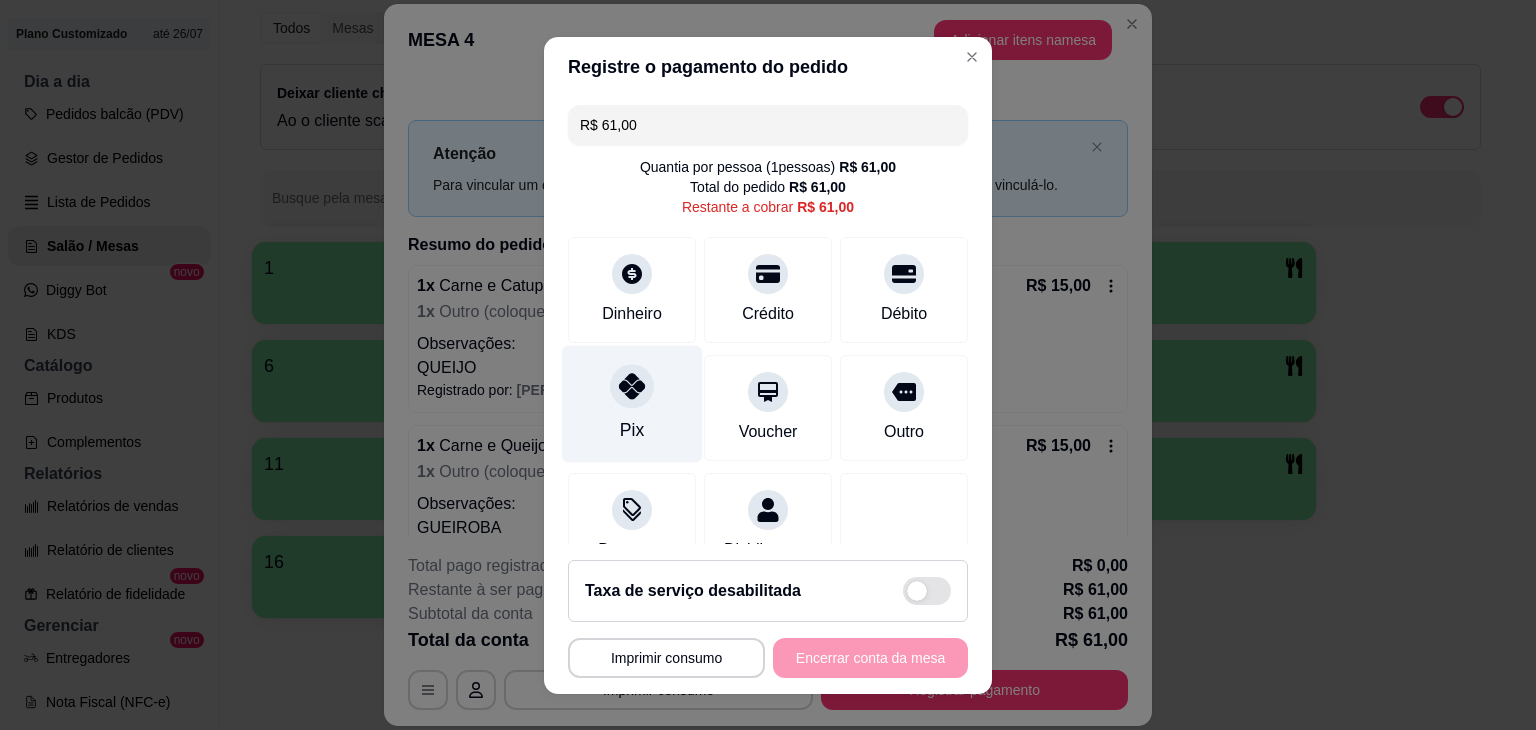 click on "Pix" at bounding box center [632, 403] 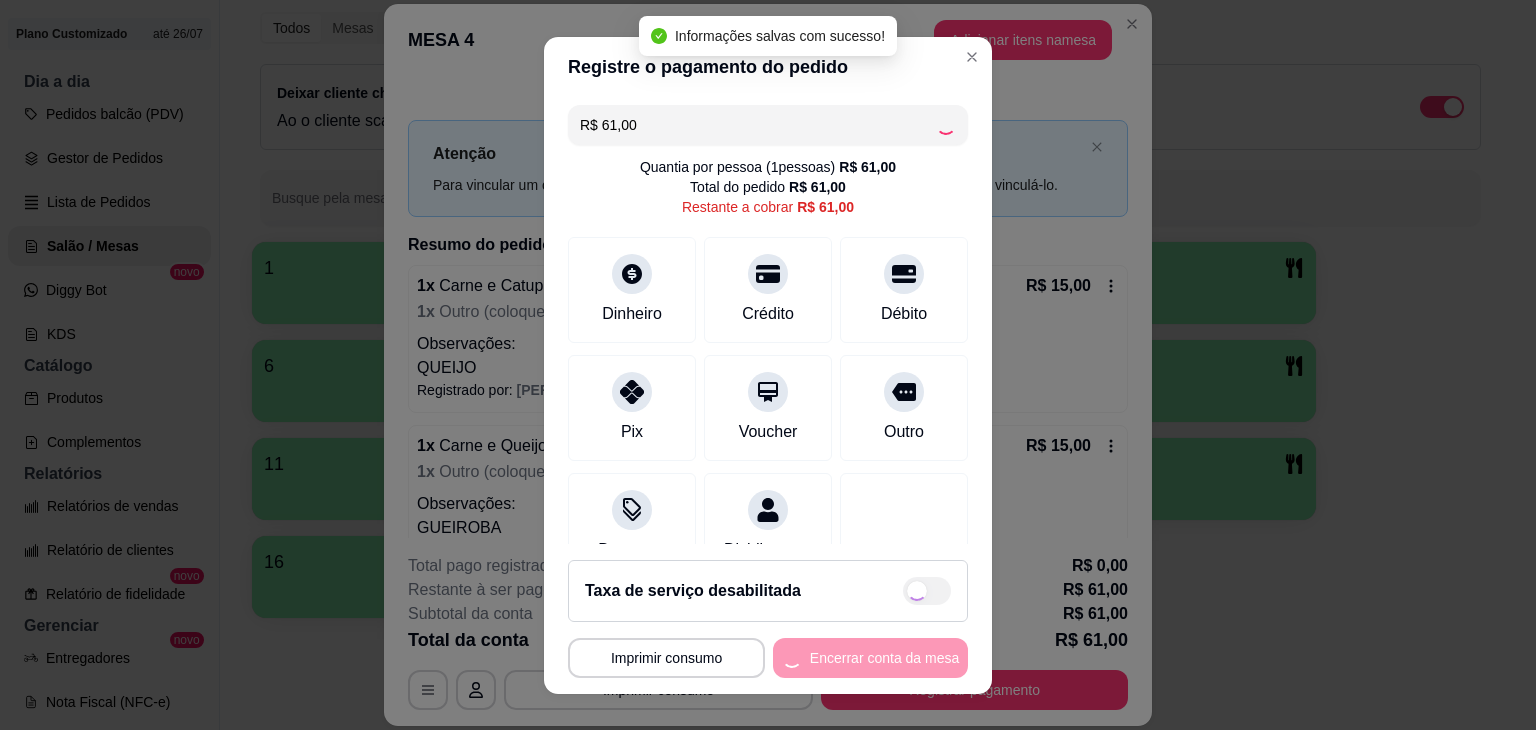 type on "R$ 0,00" 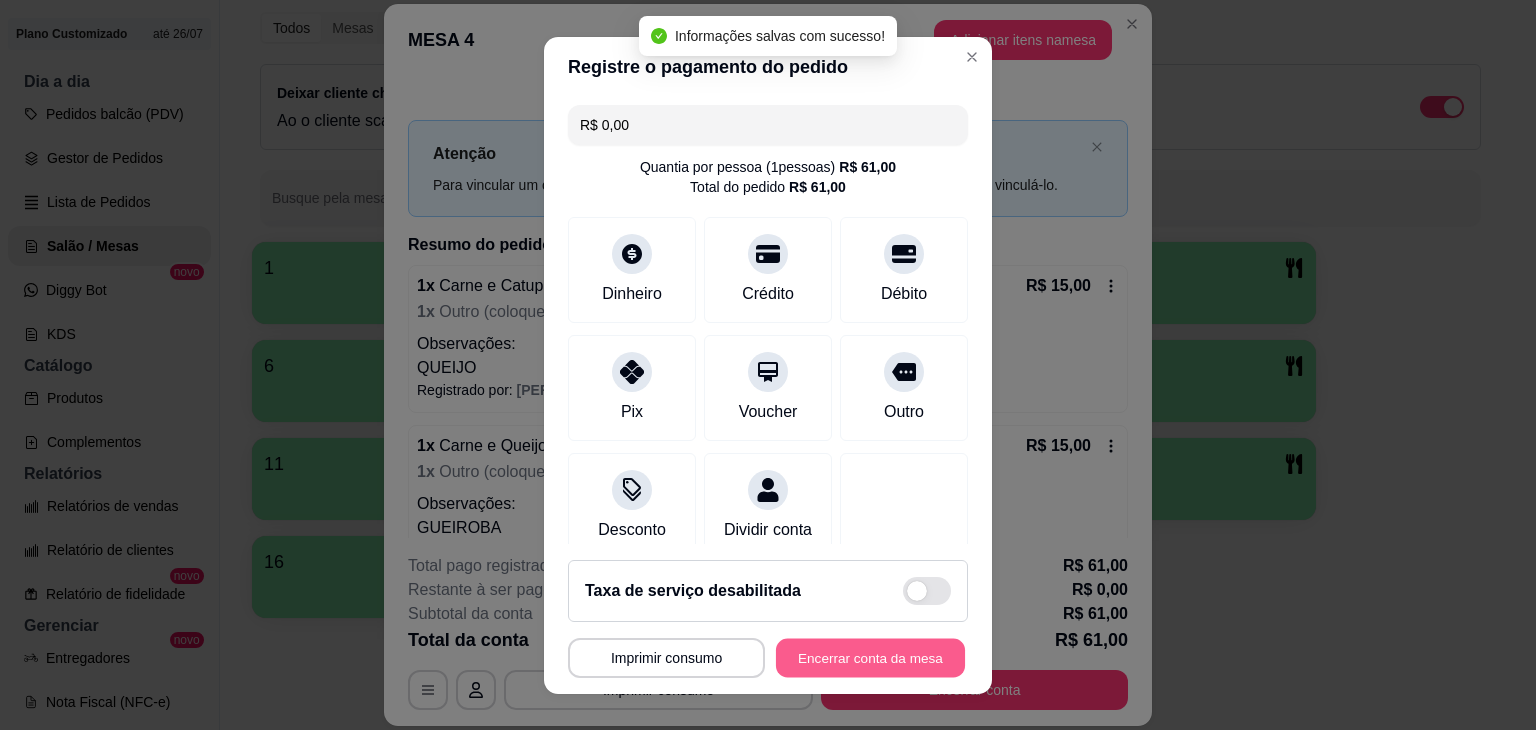 click on "Encerrar conta da mesa" at bounding box center (870, 657) 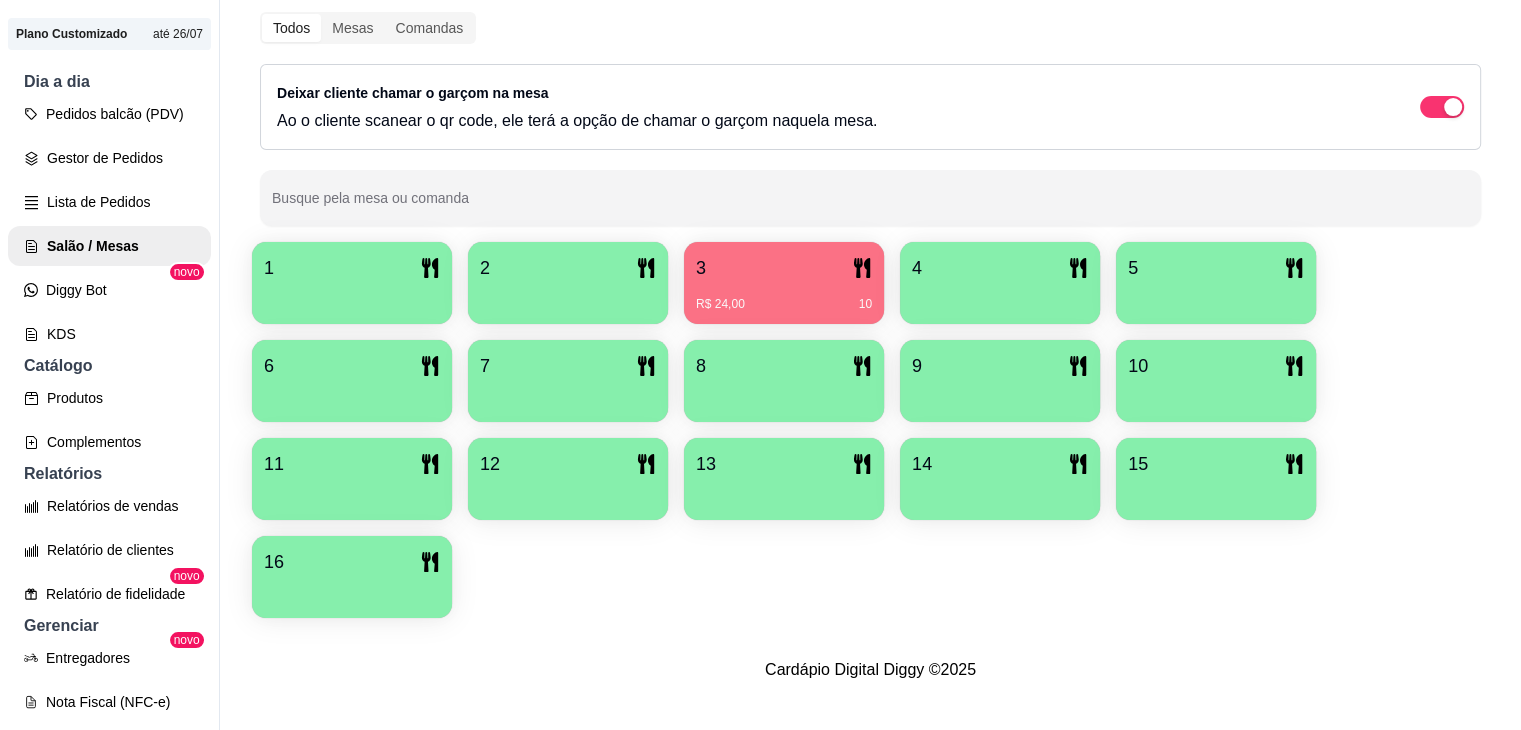 click on "R$ 24,00 10" at bounding box center [784, 297] 